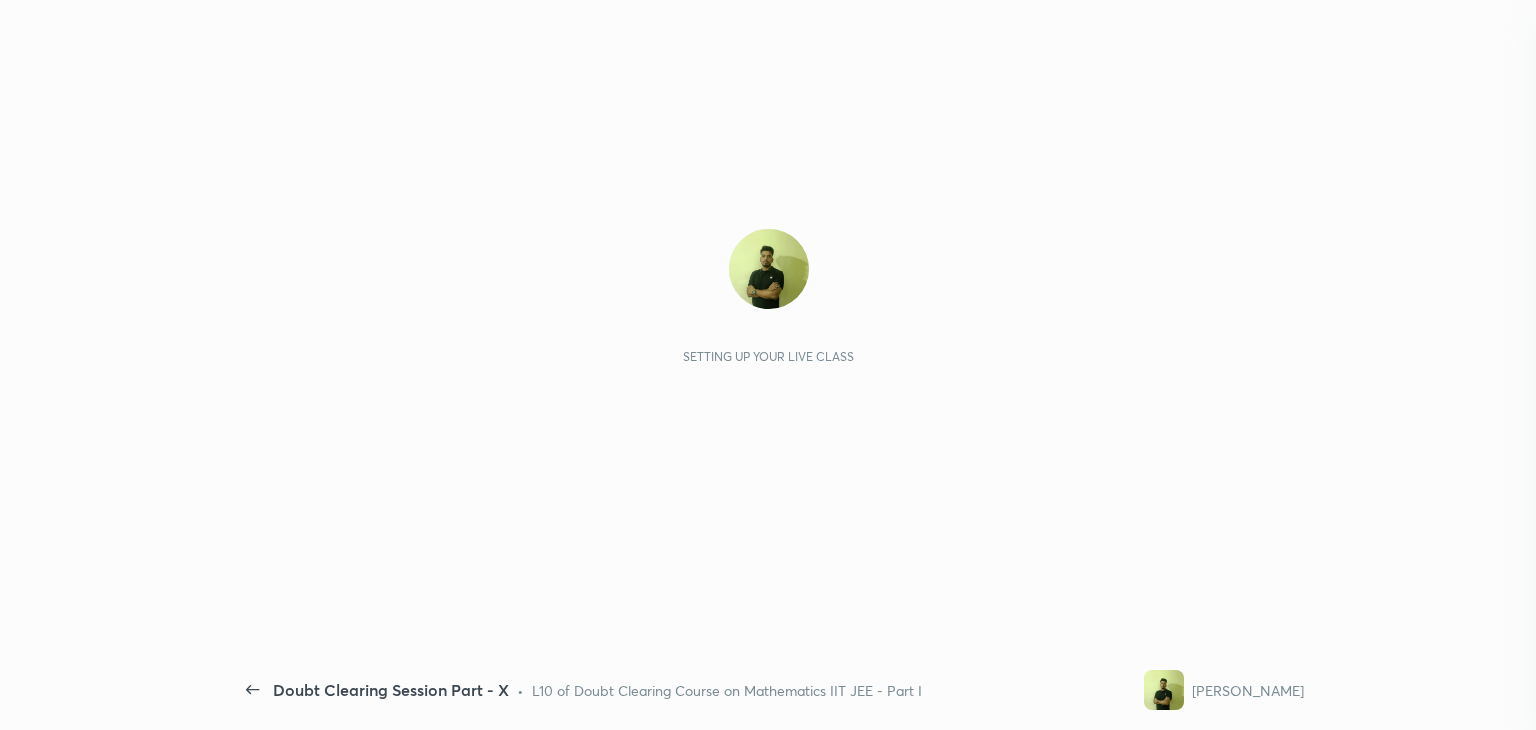scroll, scrollTop: 0, scrollLeft: 0, axis: both 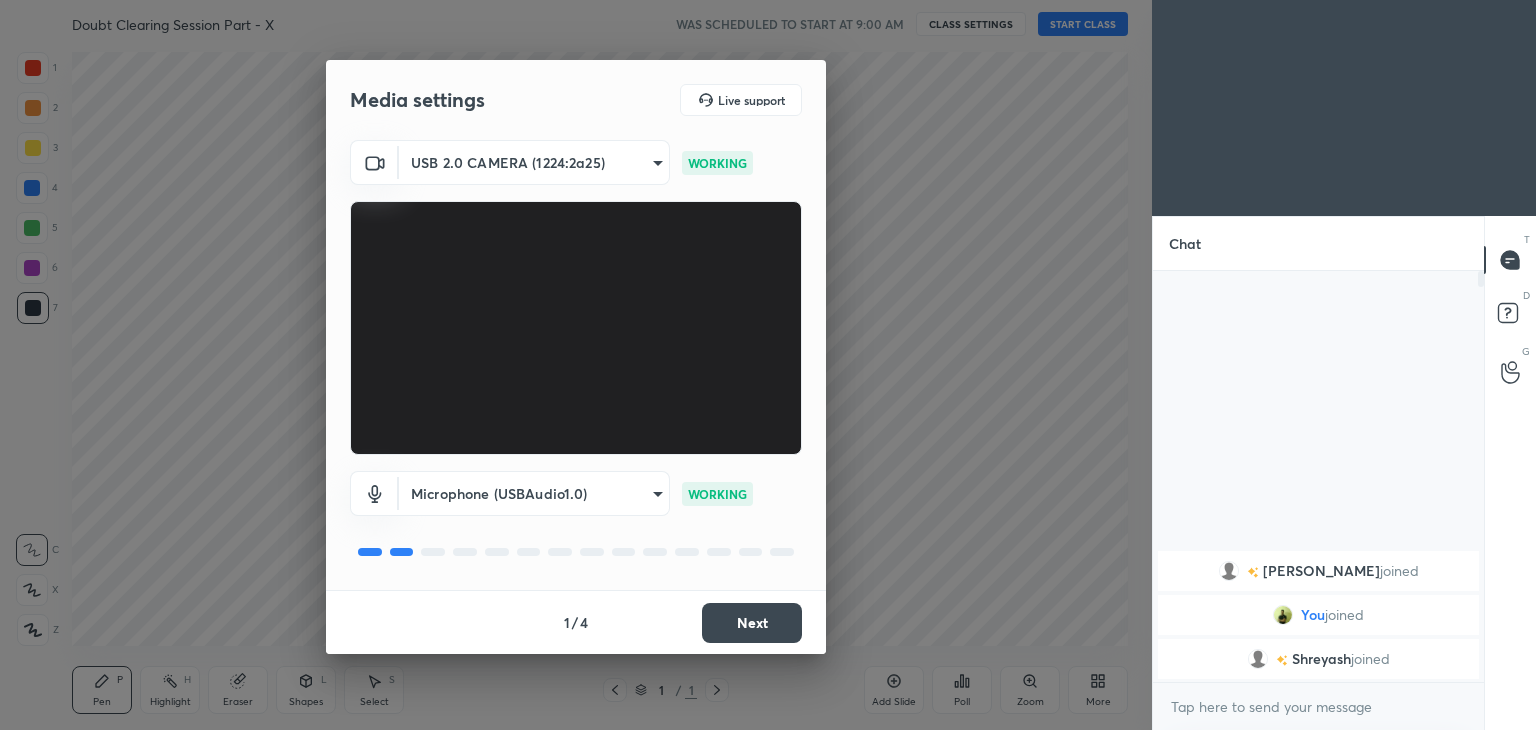 click on "Next" at bounding box center [752, 623] 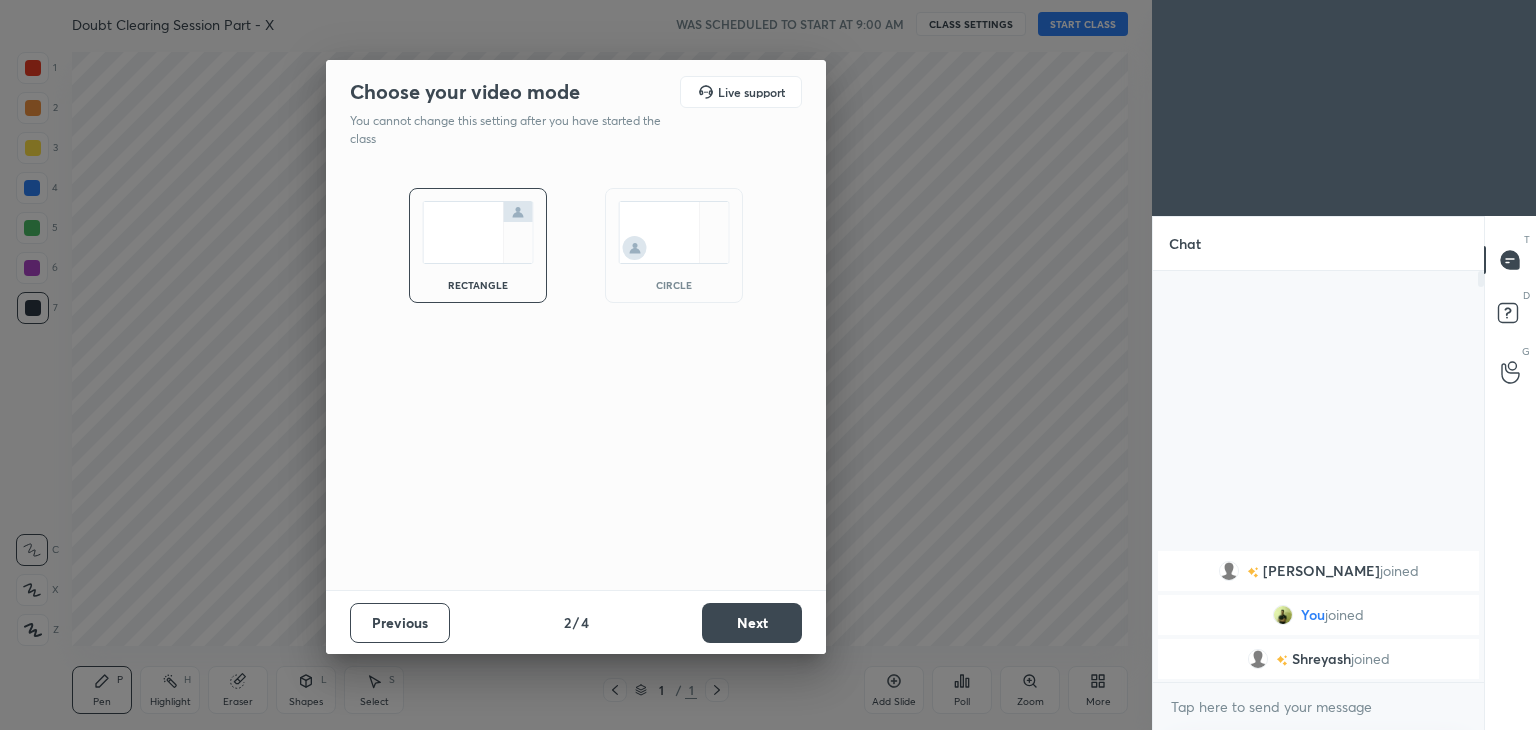click on "circle" at bounding box center [674, 285] 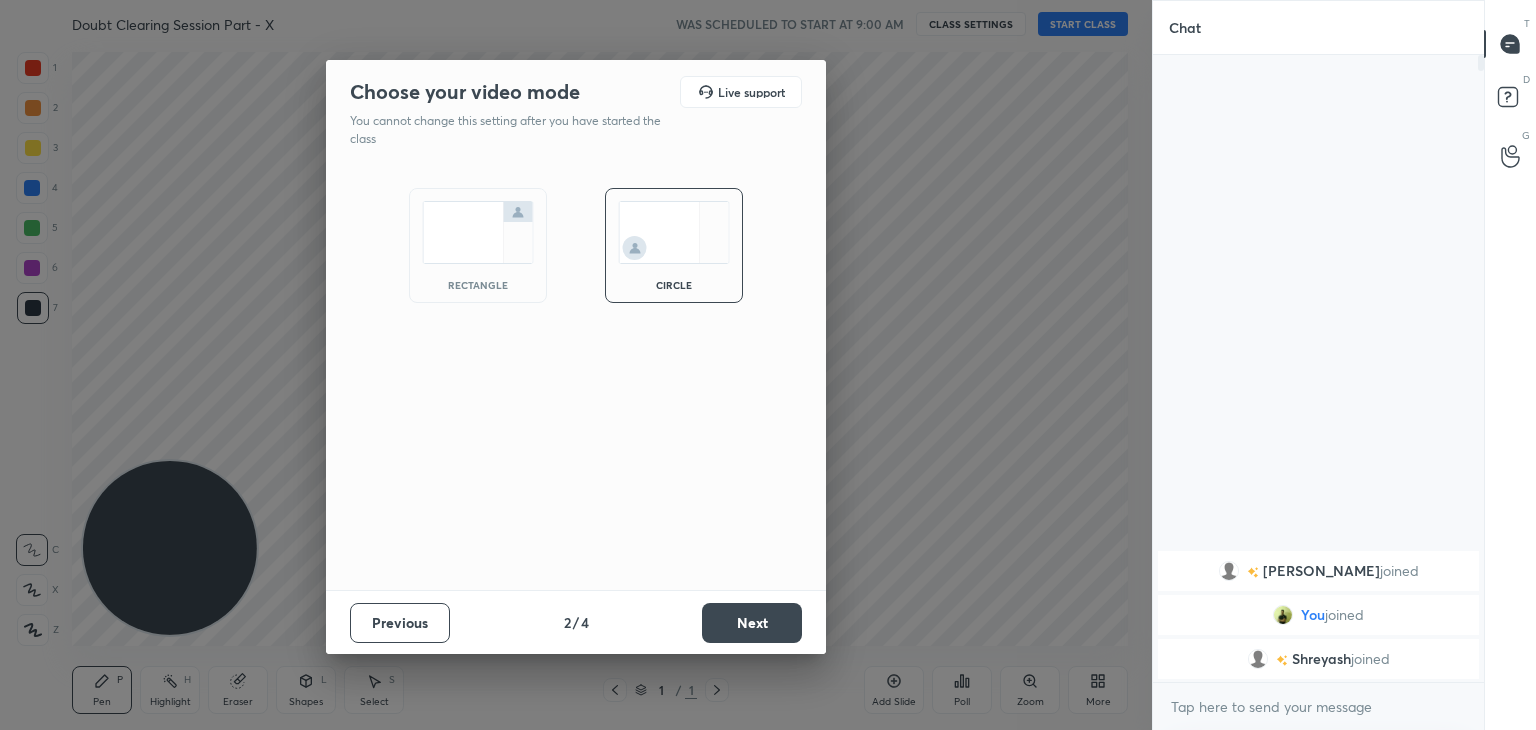 scroll, scrollTop: 6, scrollLeft: 6, axis: both 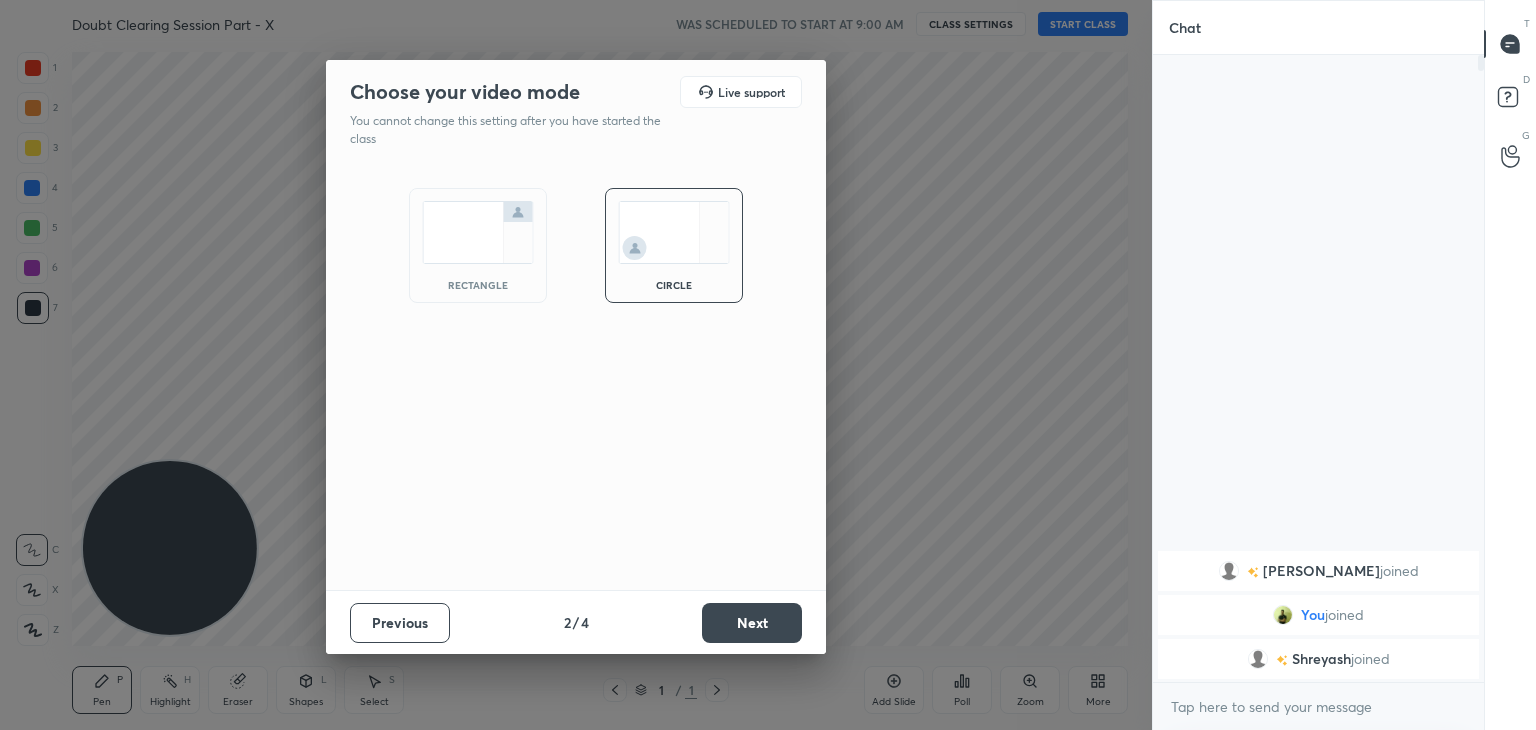 click on "Next" at bounding box center [752, 623] 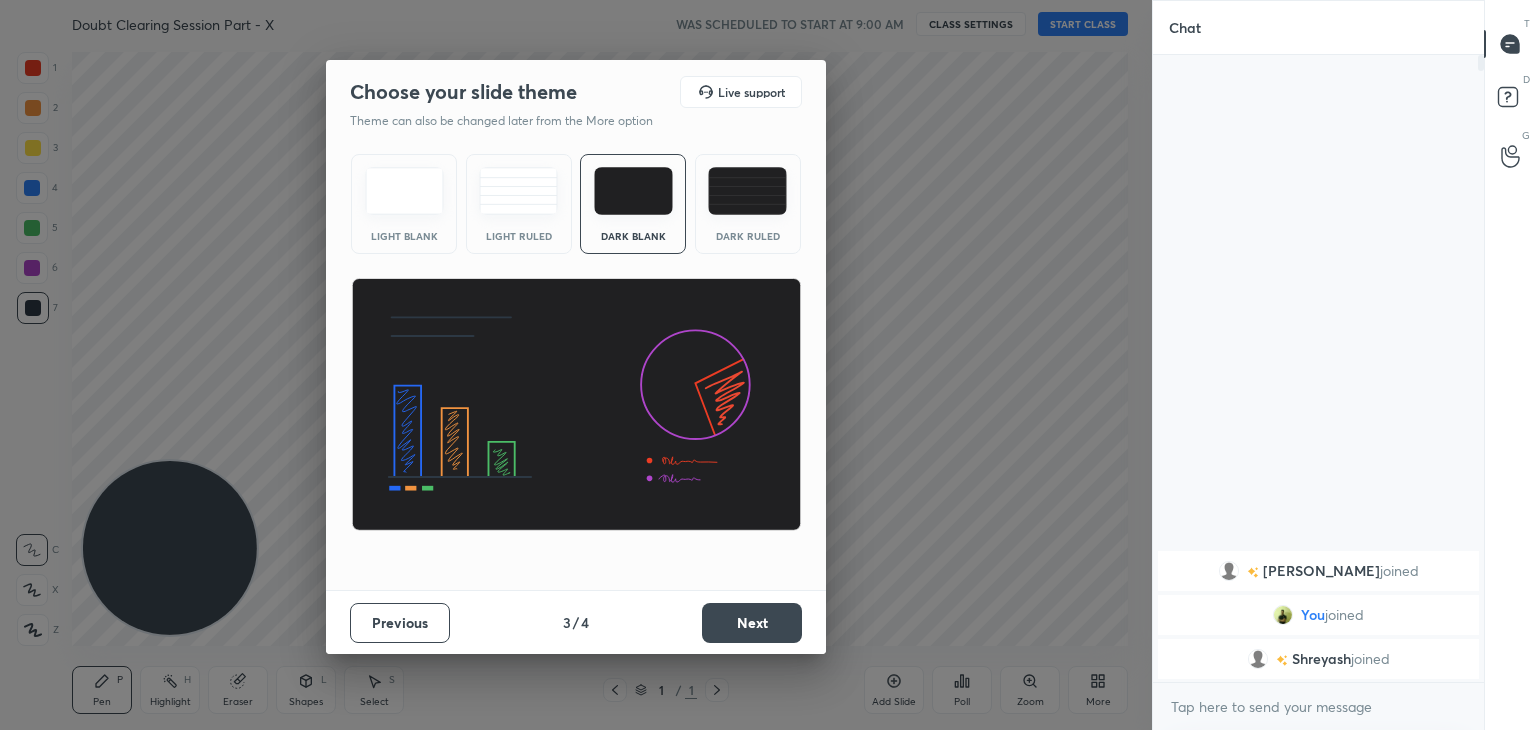 click on "Next" at bounding box center (752, 623) 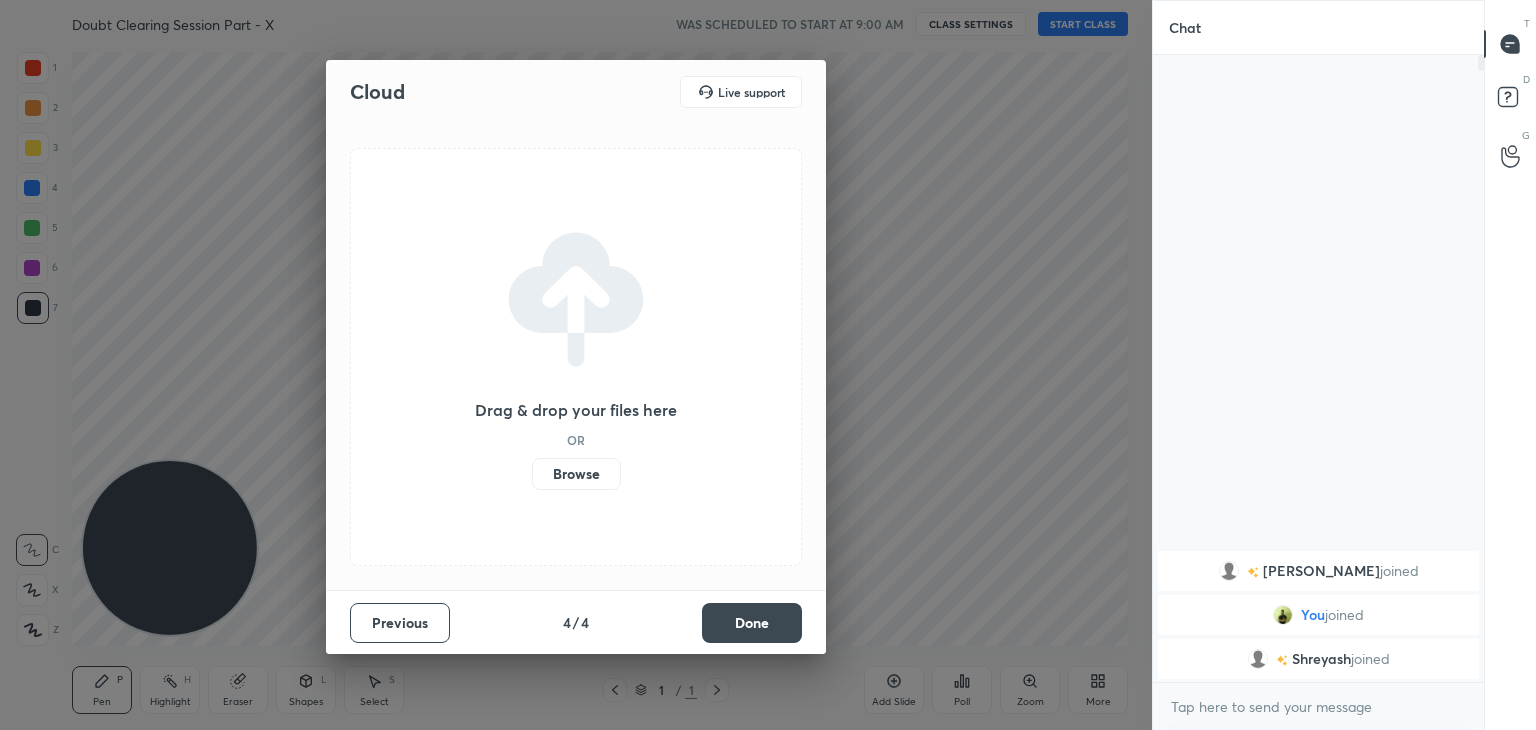 click on "Done" at bounding box center (752, 623) 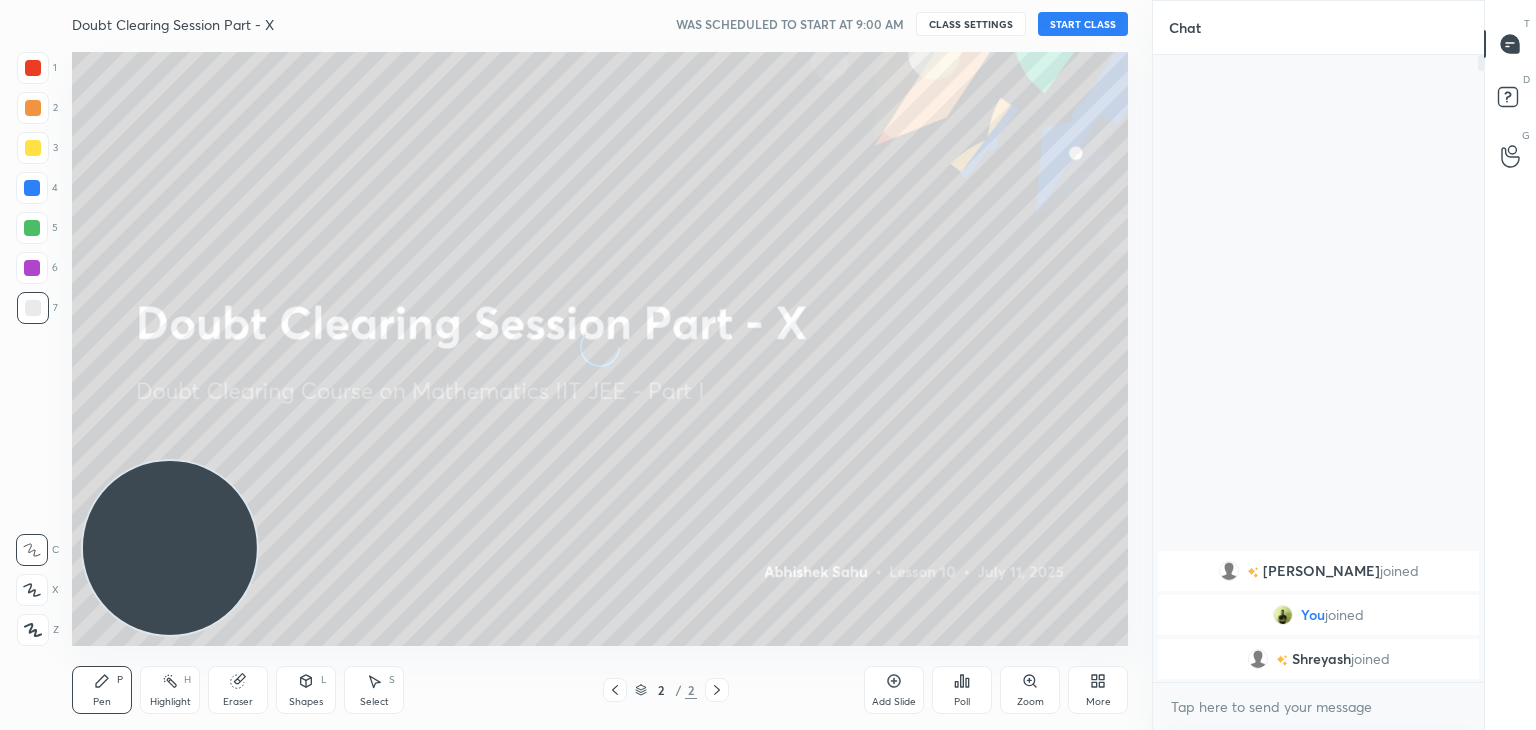 click on "More" at bounding box center [1098, 702] 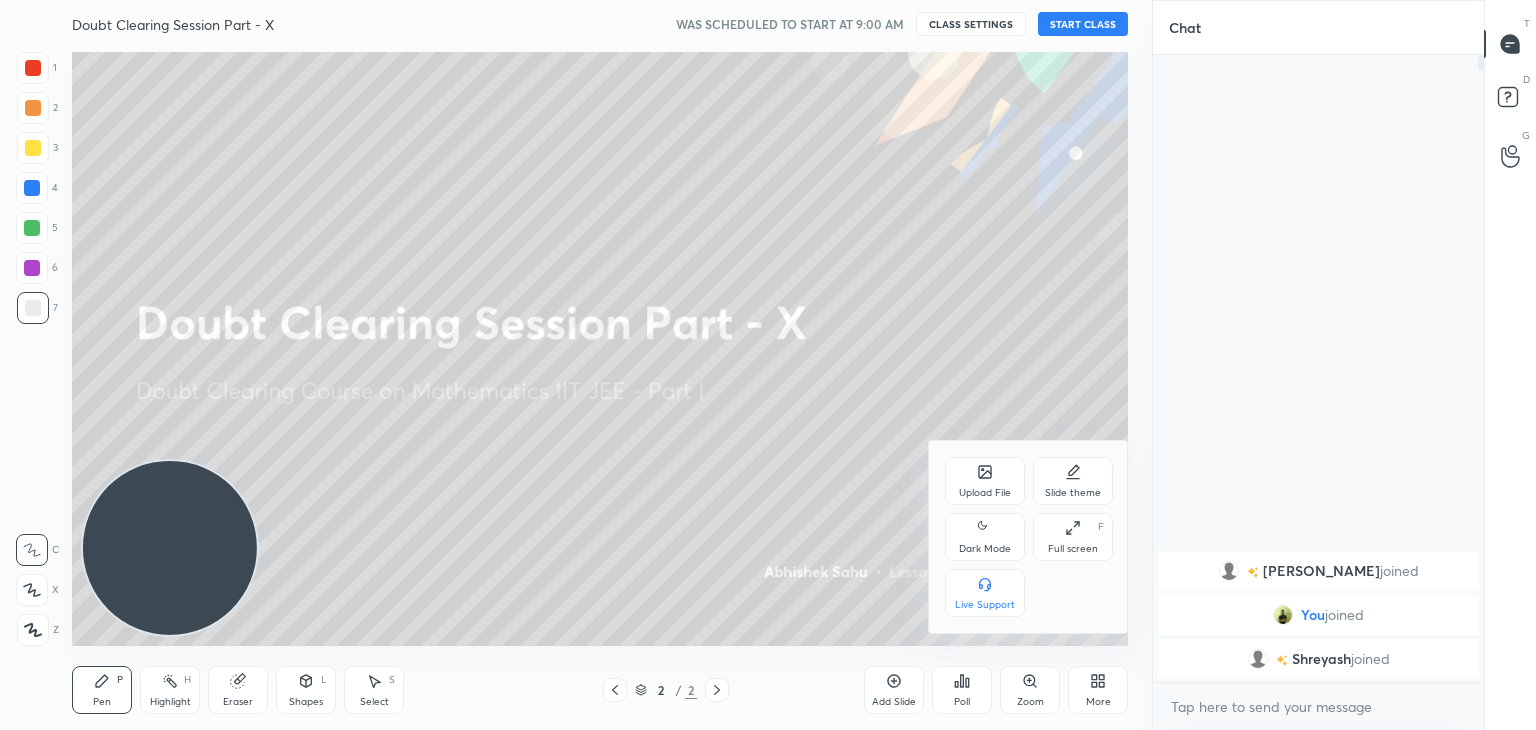 click on "Dark Mode" at bounding box center [985, 537] 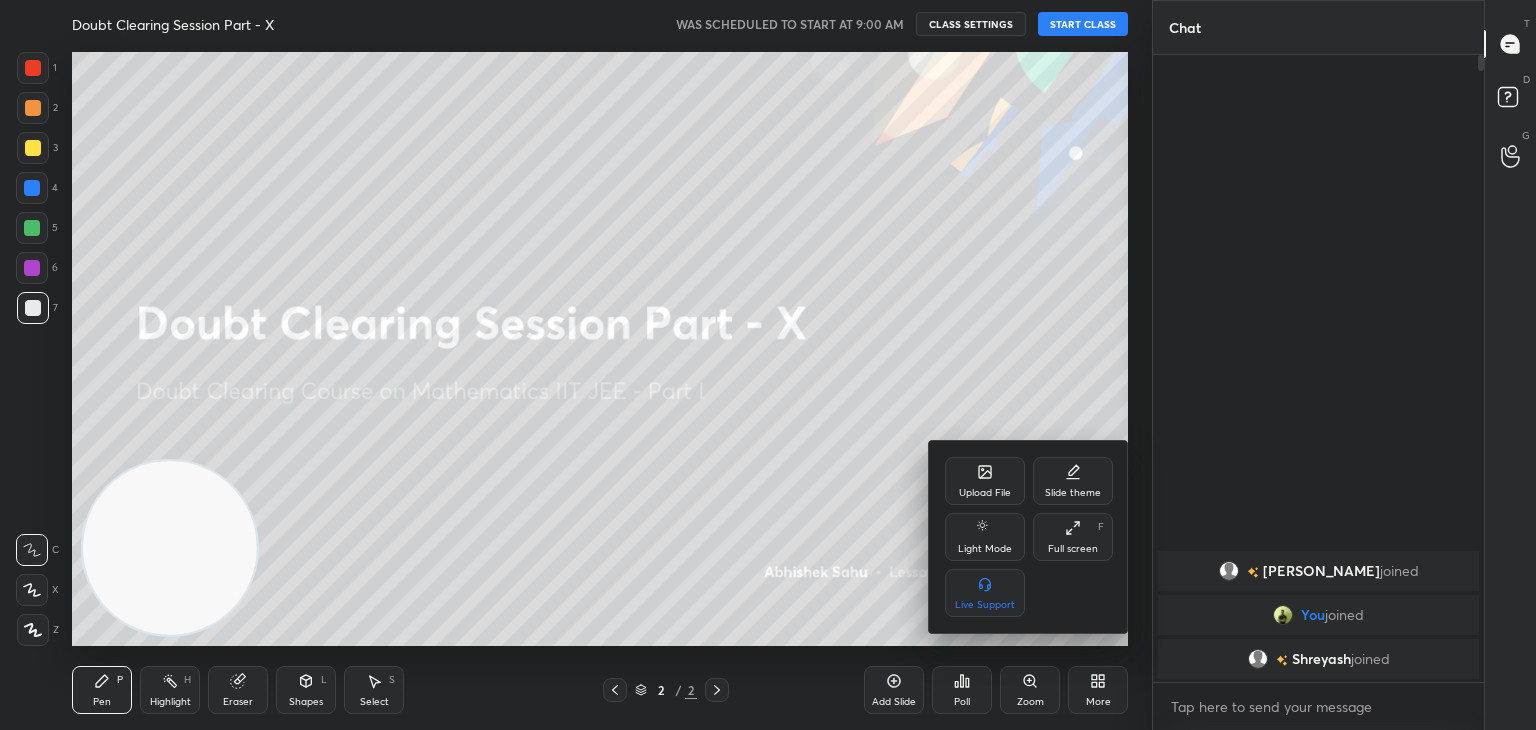 click at bounding box center [768, 365] 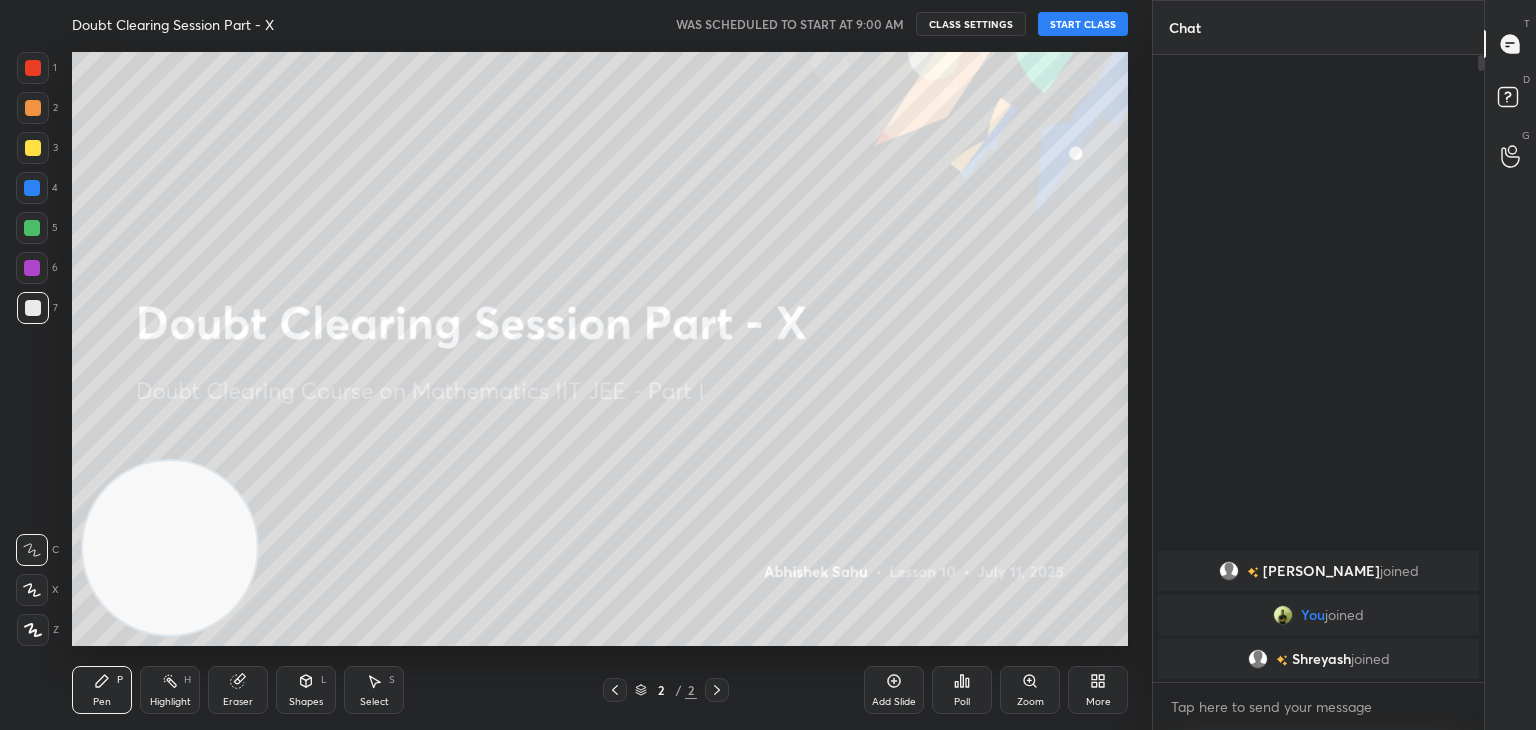 click on "START CLASS" at bounding box center (1083, 24) 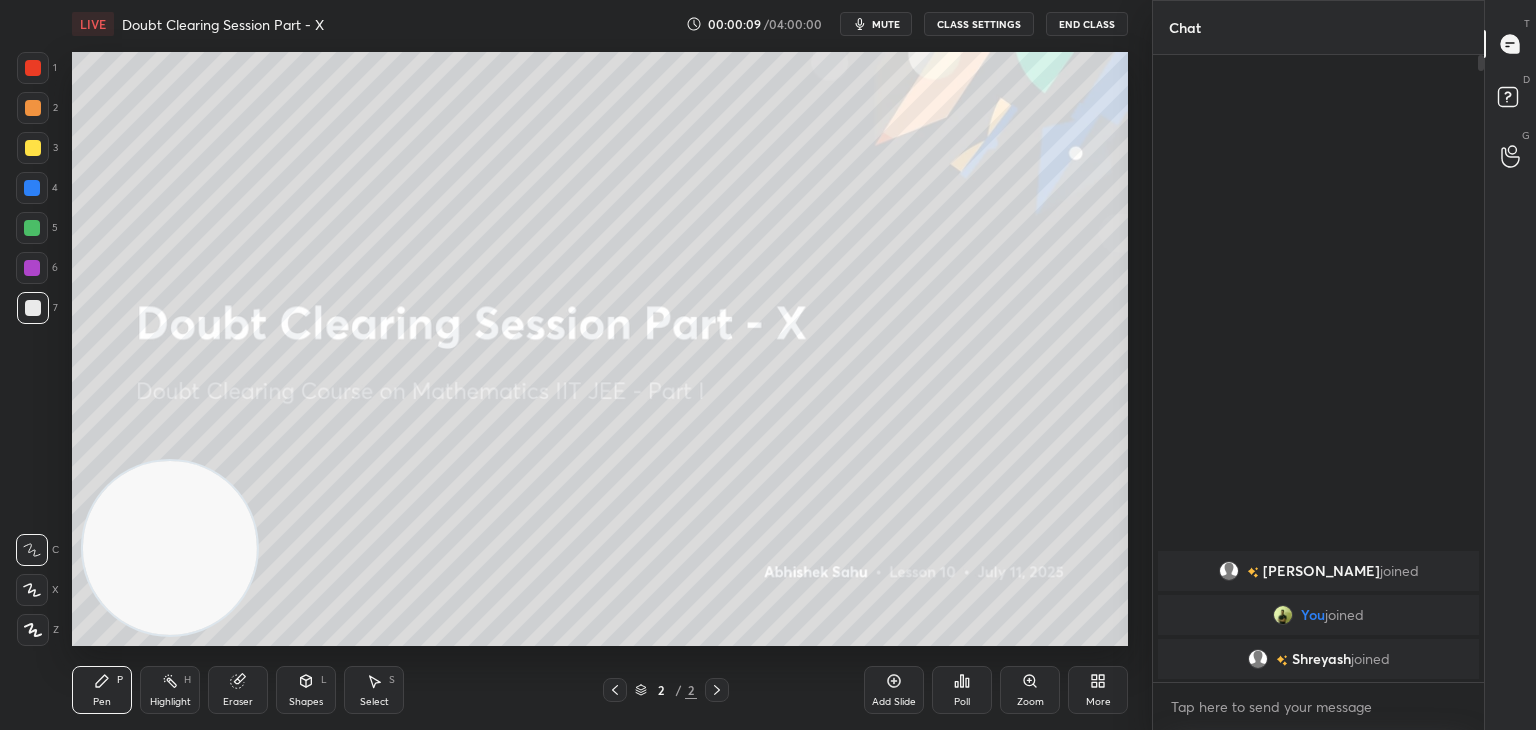 click on "mute" at bounding box center [886, 24] 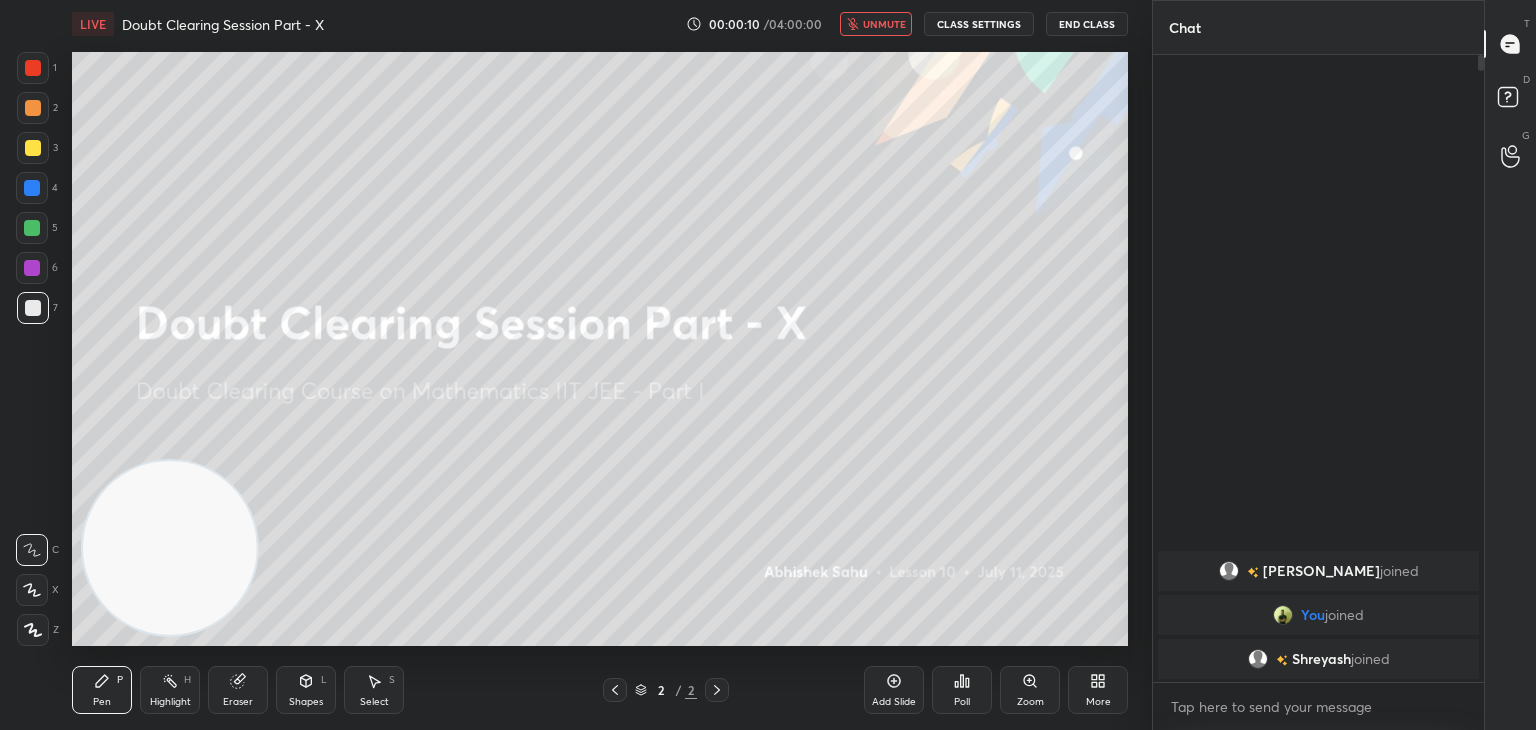 drag, startPoint x: 892, startPoint y: 686, endPoint x: 880, endPoint y: 666, distance: 23.323807 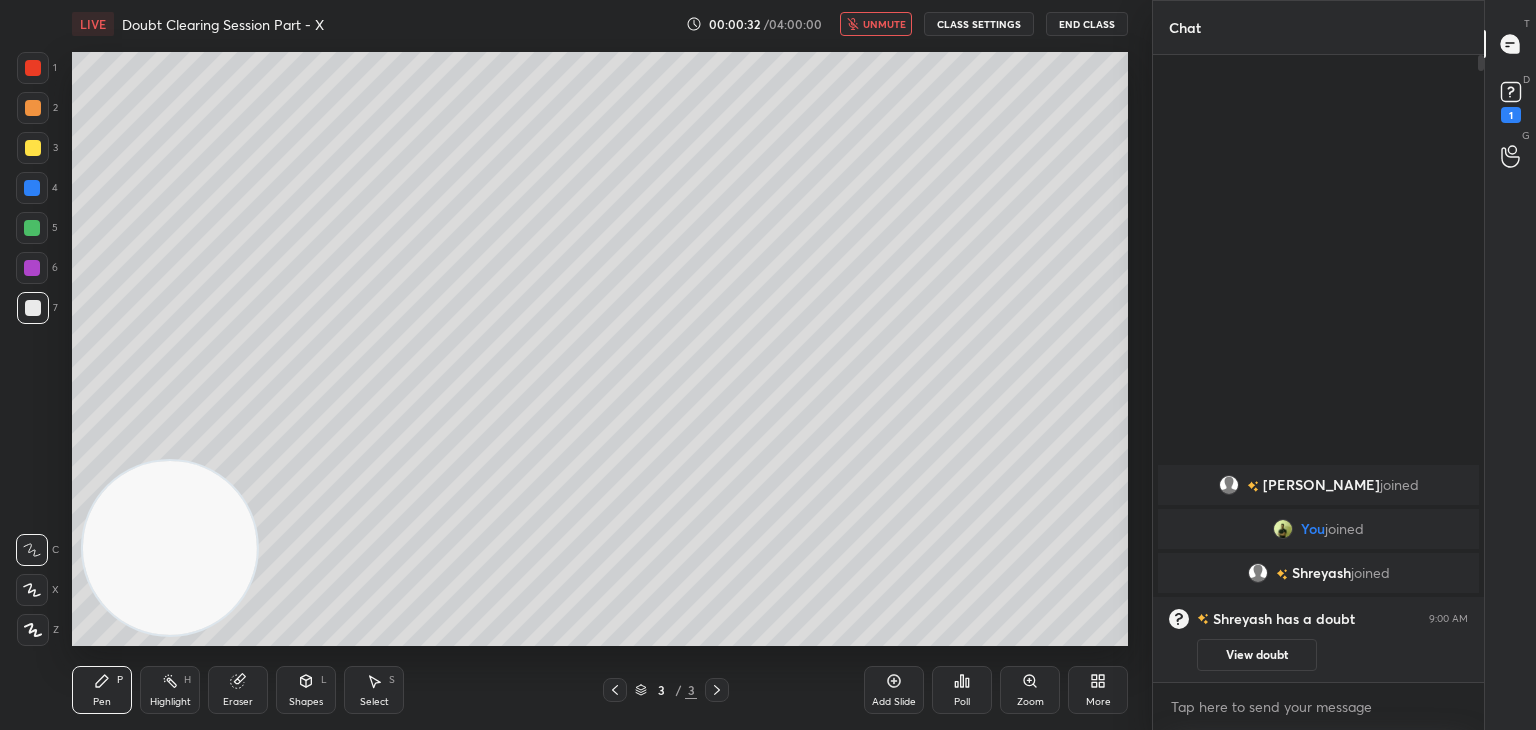 click 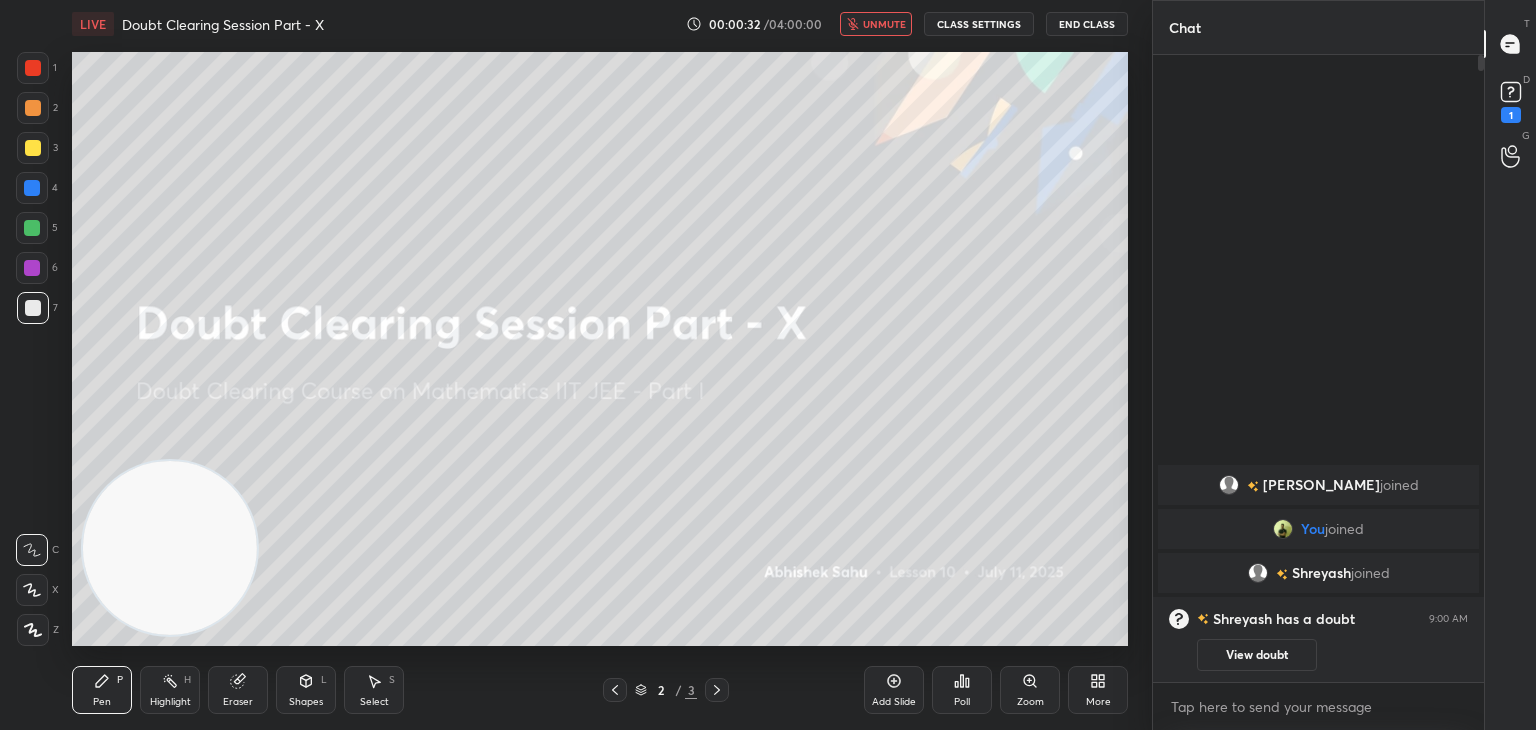 click on "View doubt" at bounding box center [1257, 655] 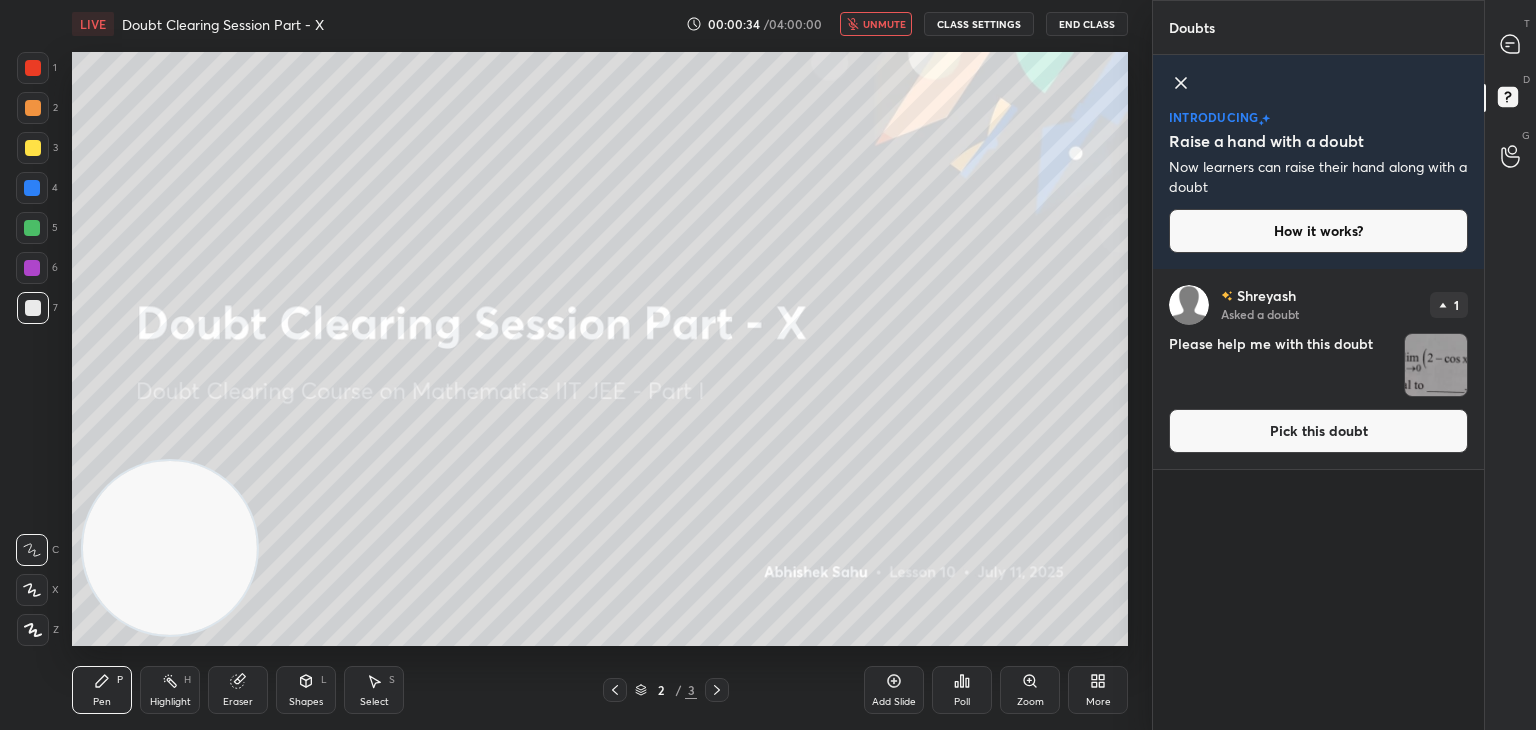 drag, startPoint x: 1178, startPoint y: 75, endPoint x: 1141, endPoint y: 117, distance: 55.97321 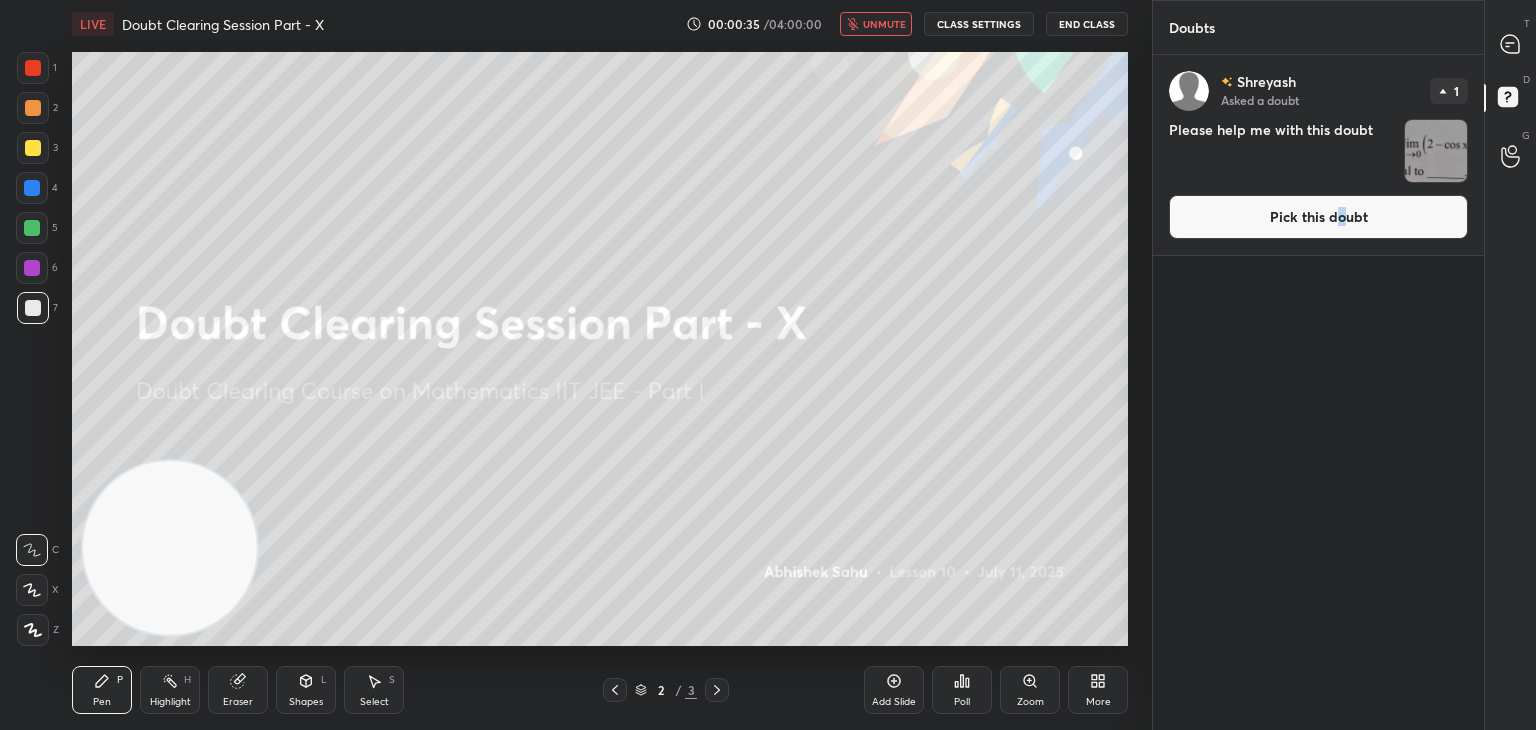 click on "Pick this doubt" at bounding box center (1318, 217) 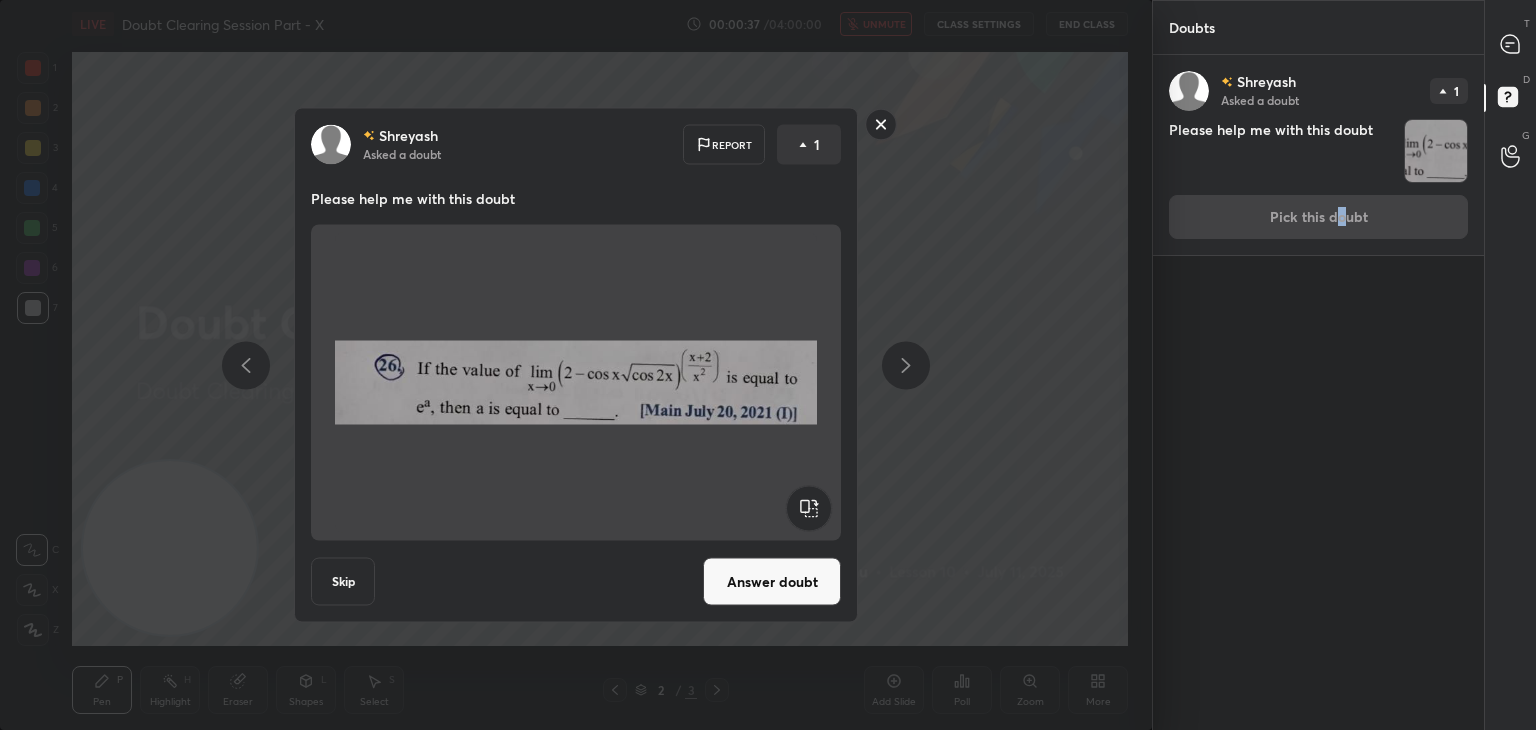 click on "Answer doubt" at bounding box center (772, 582) 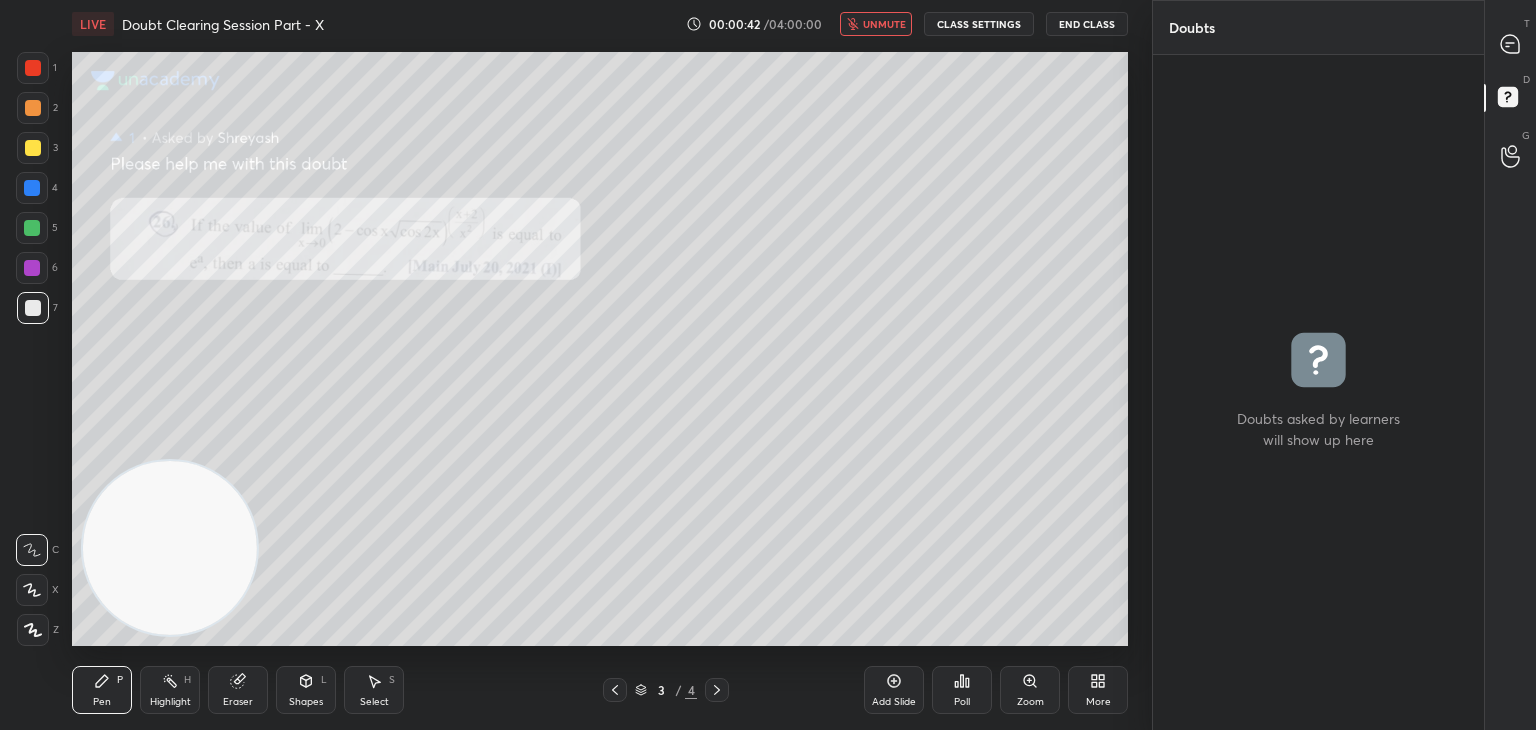 drag, startPoint x: 1515, startPoint y: 69, endPoint x: 1514, endPoint y: 57, distance: 12.0415945 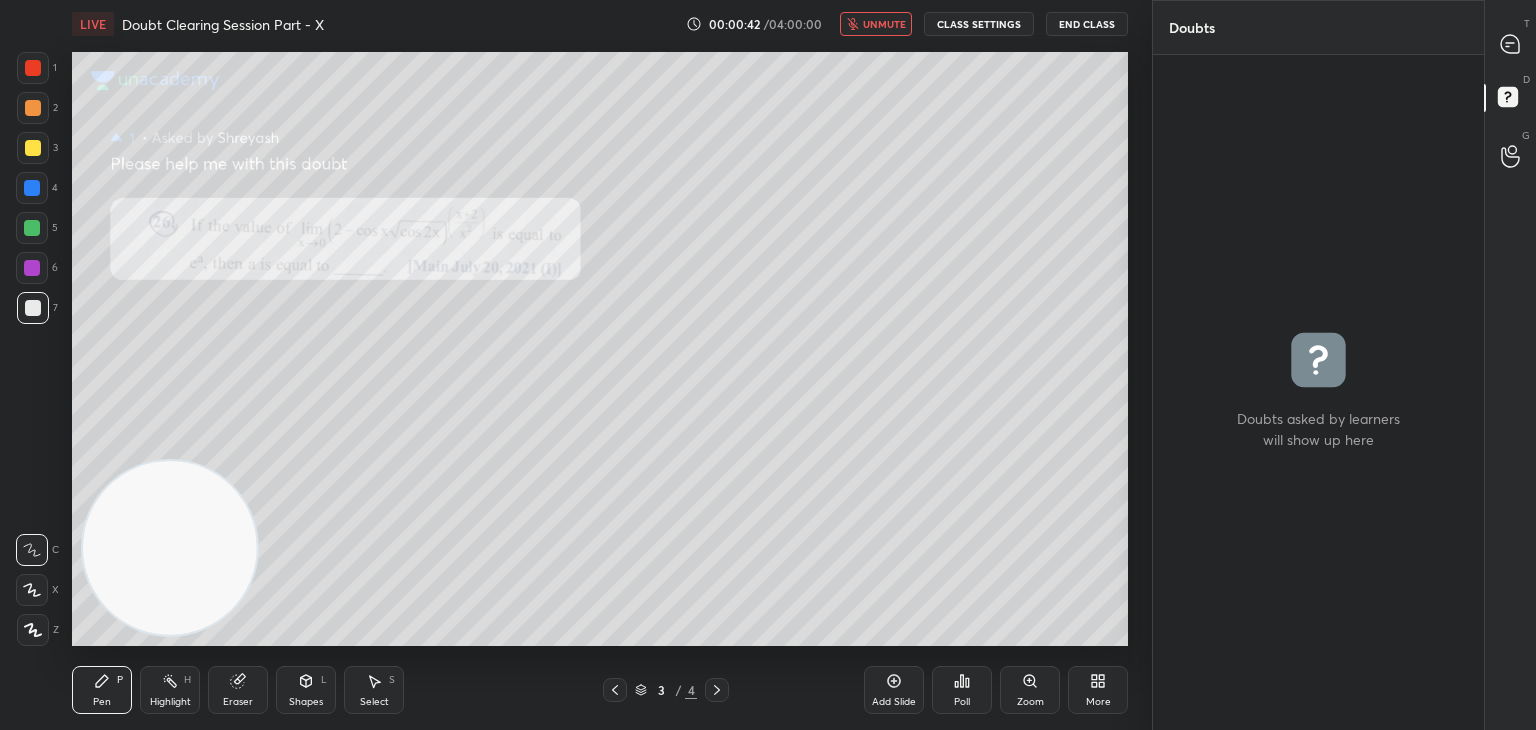 click on "T Messages (T) D Doubts (D) G Raise Hand (G)" at bounding box center [1510, 365] 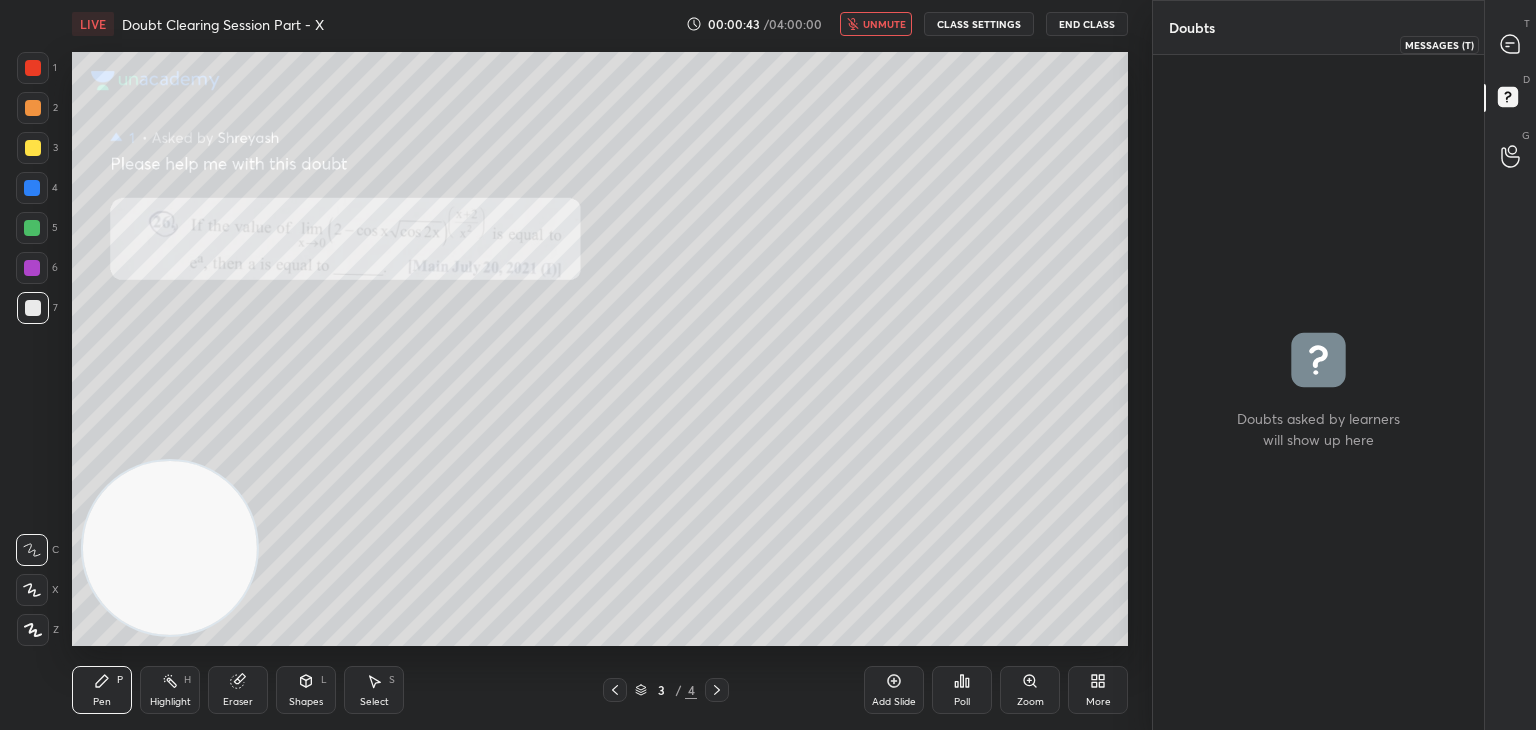 click 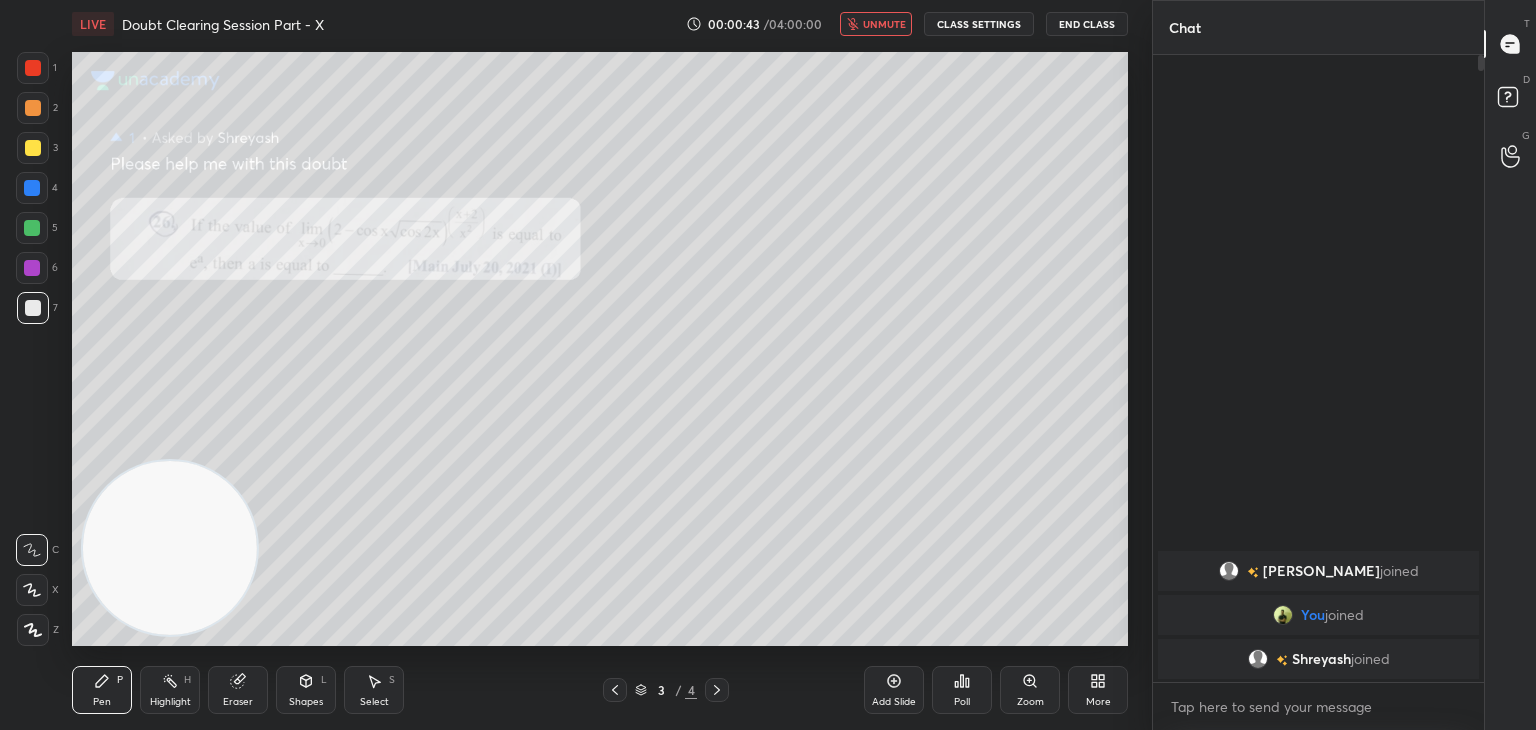 scroll, scrollTop: 6, scrollLeft: 6, axis: both 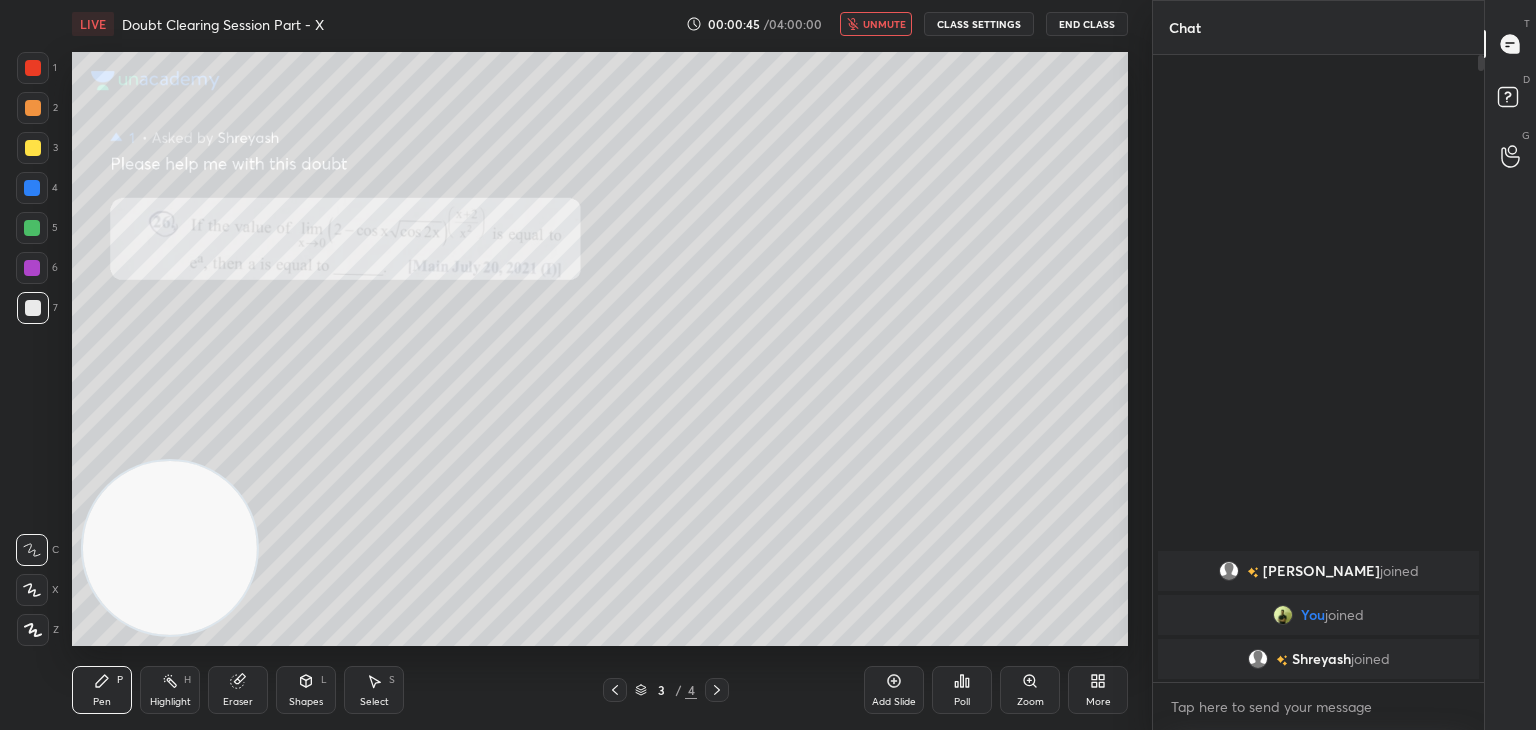 click 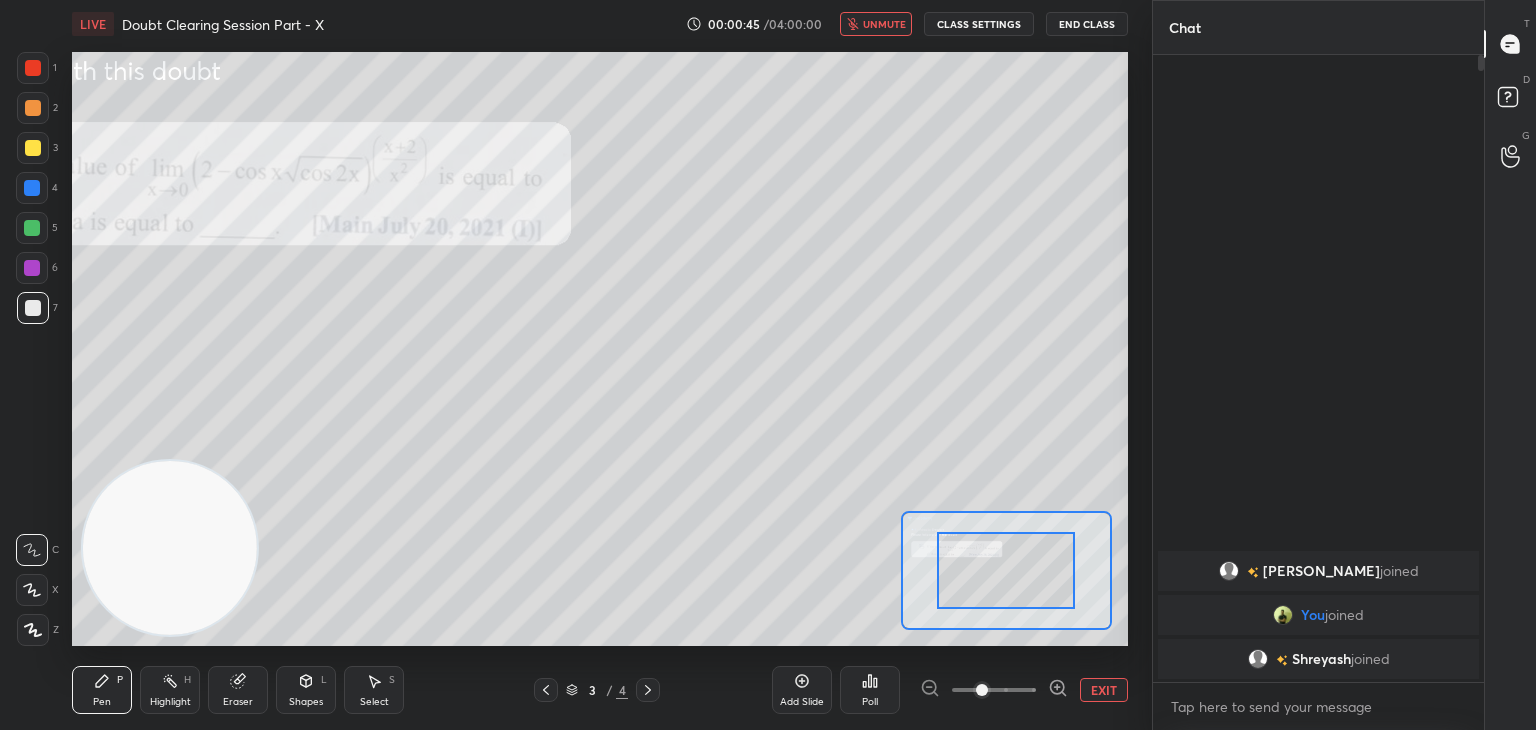 drag, startPoint x: 1024, startPoint y: 684, endPoint x: 1013, endPoint y: 688, distance: 11.7046995 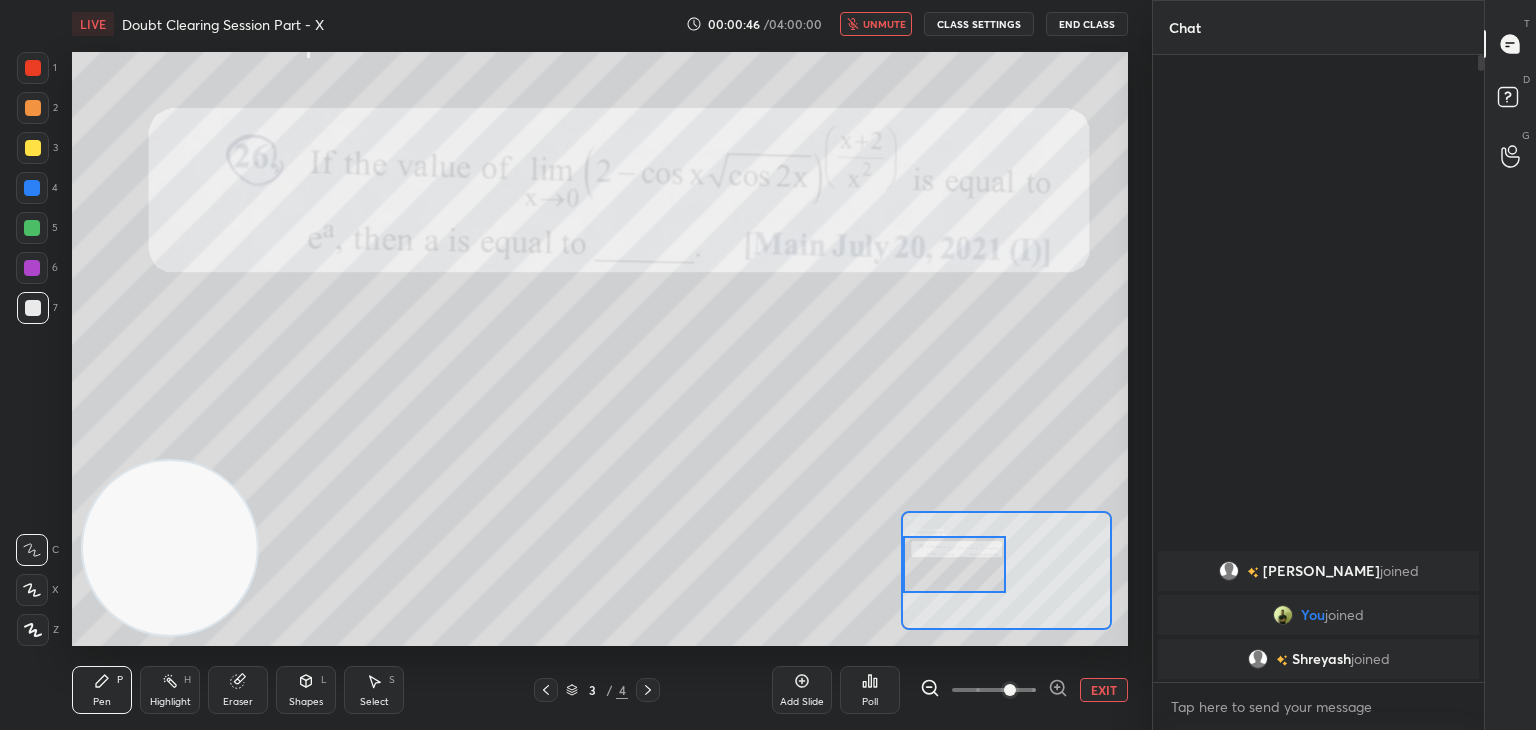 drag, startPoint x: 1004, startPoint y: 564, endPoint x: 960, endPoint y: 562, distance: 44.04543 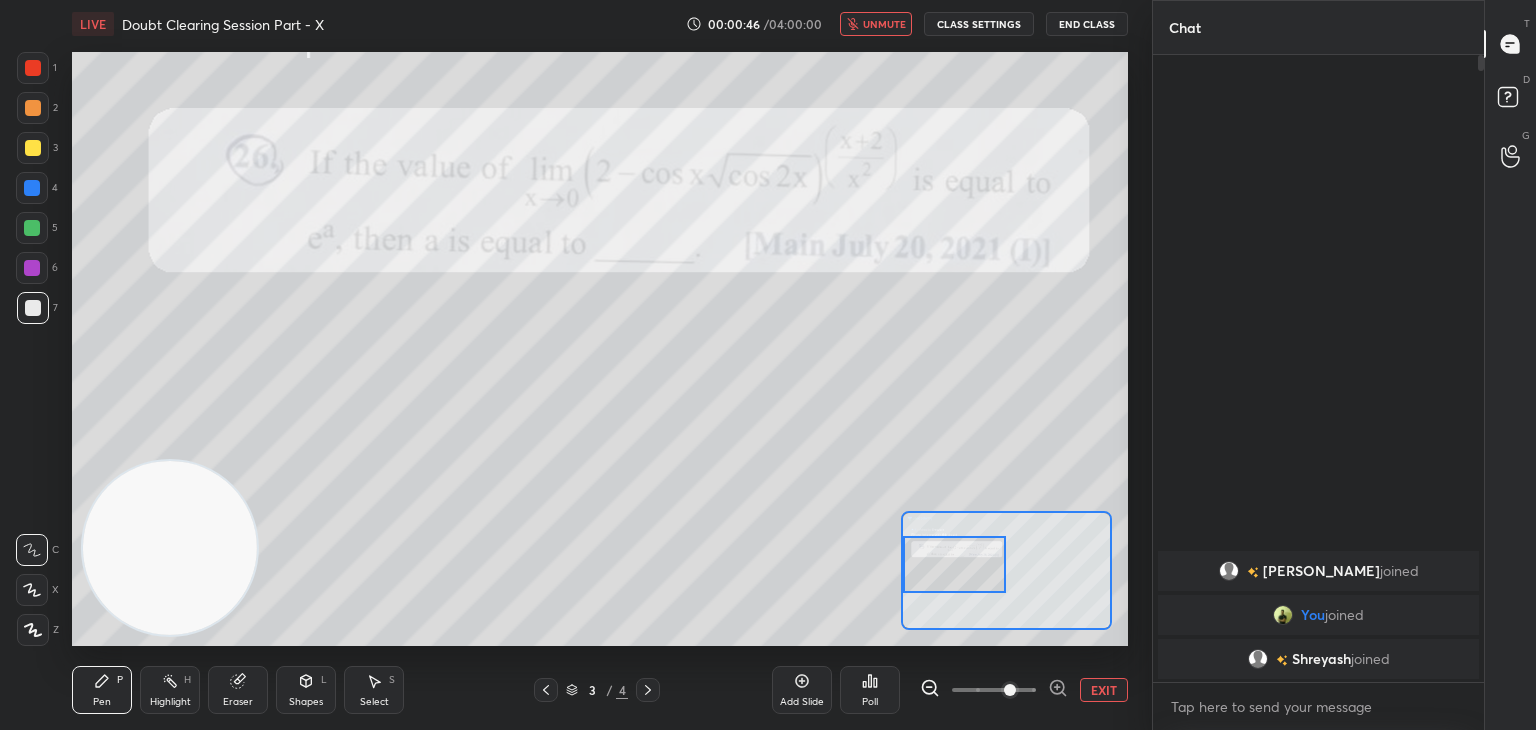 click at bounding box center (955, 564) 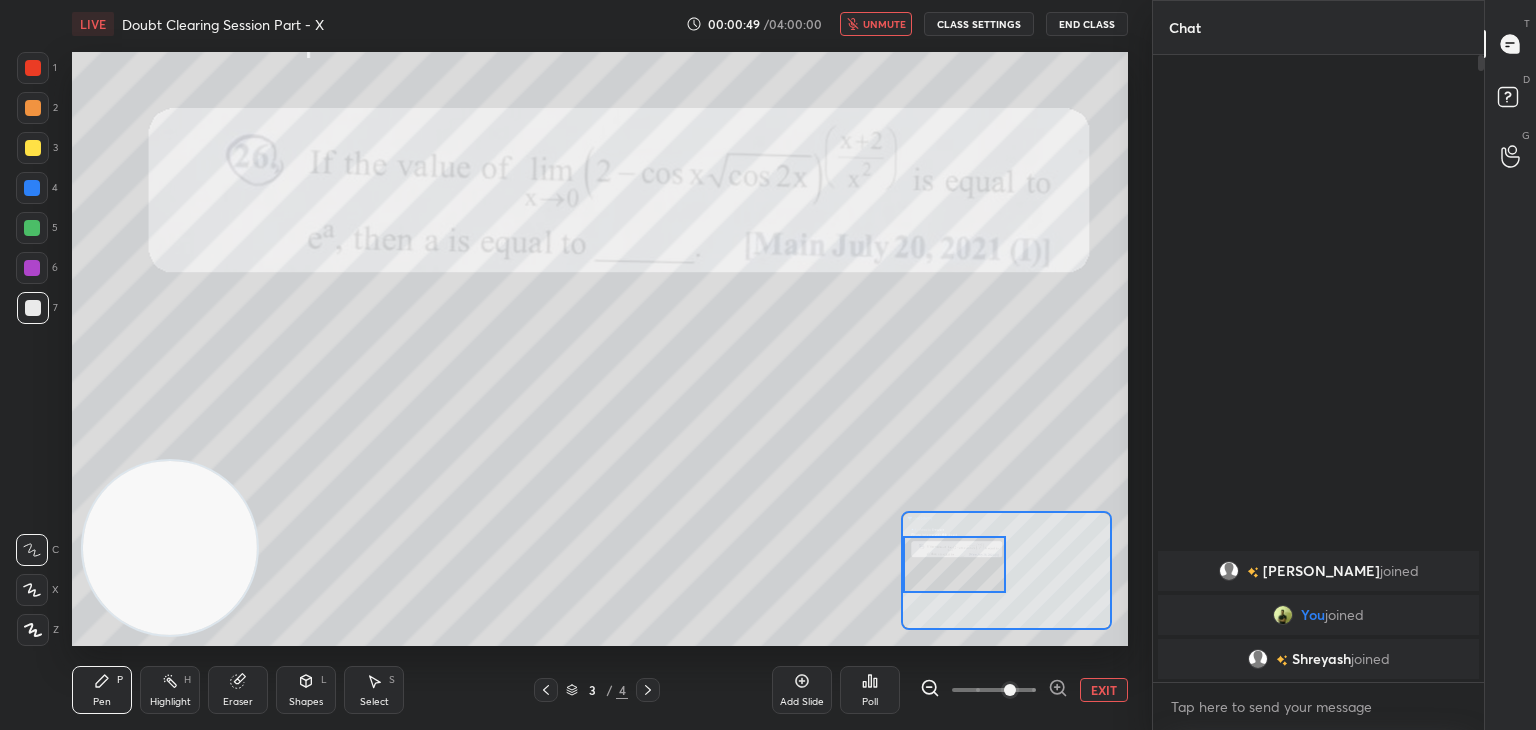 click on "unmute" at bounding box center (884, 24) 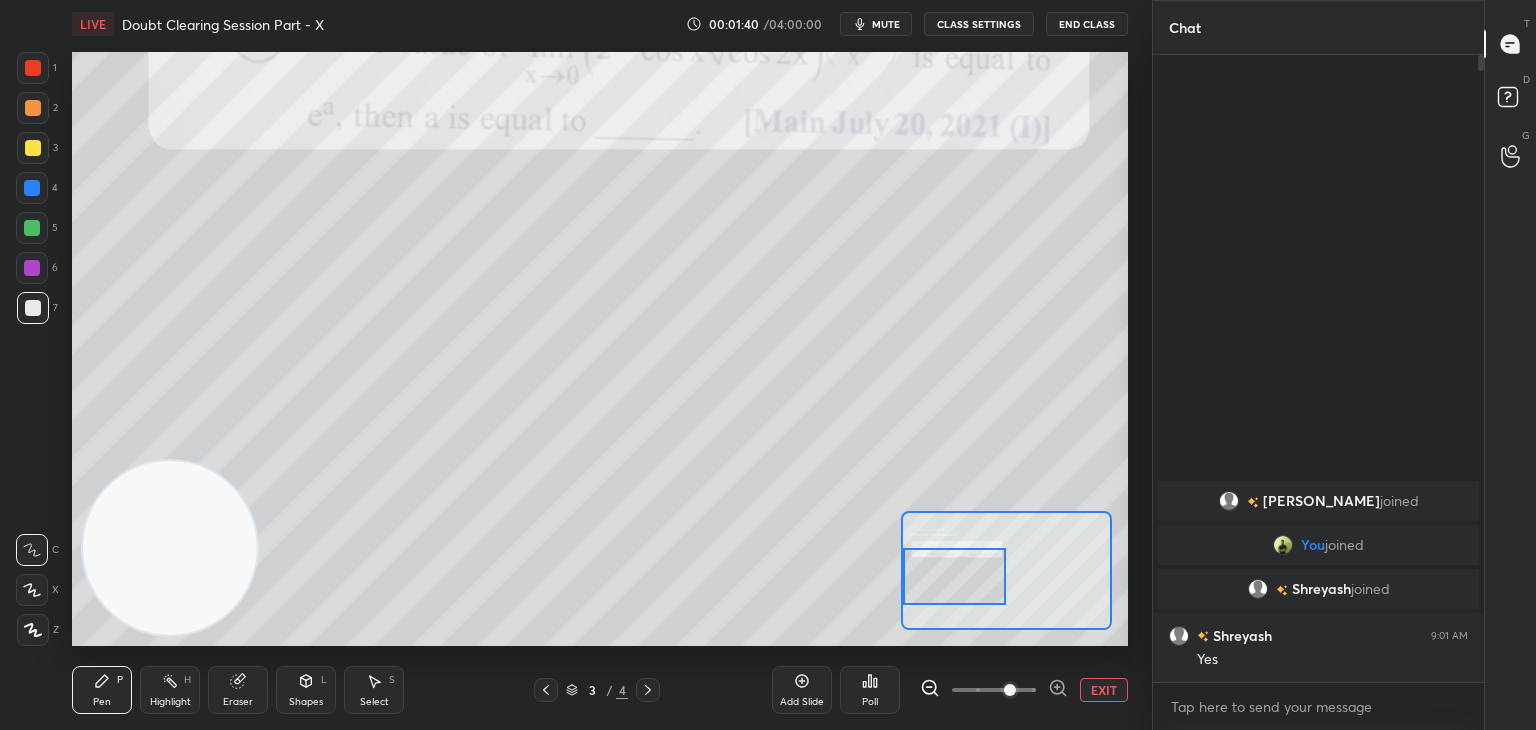 drag, startPoint x: 955, startPoint y: 565, endPoint x: 955, endPoint y: 551, distance: 14 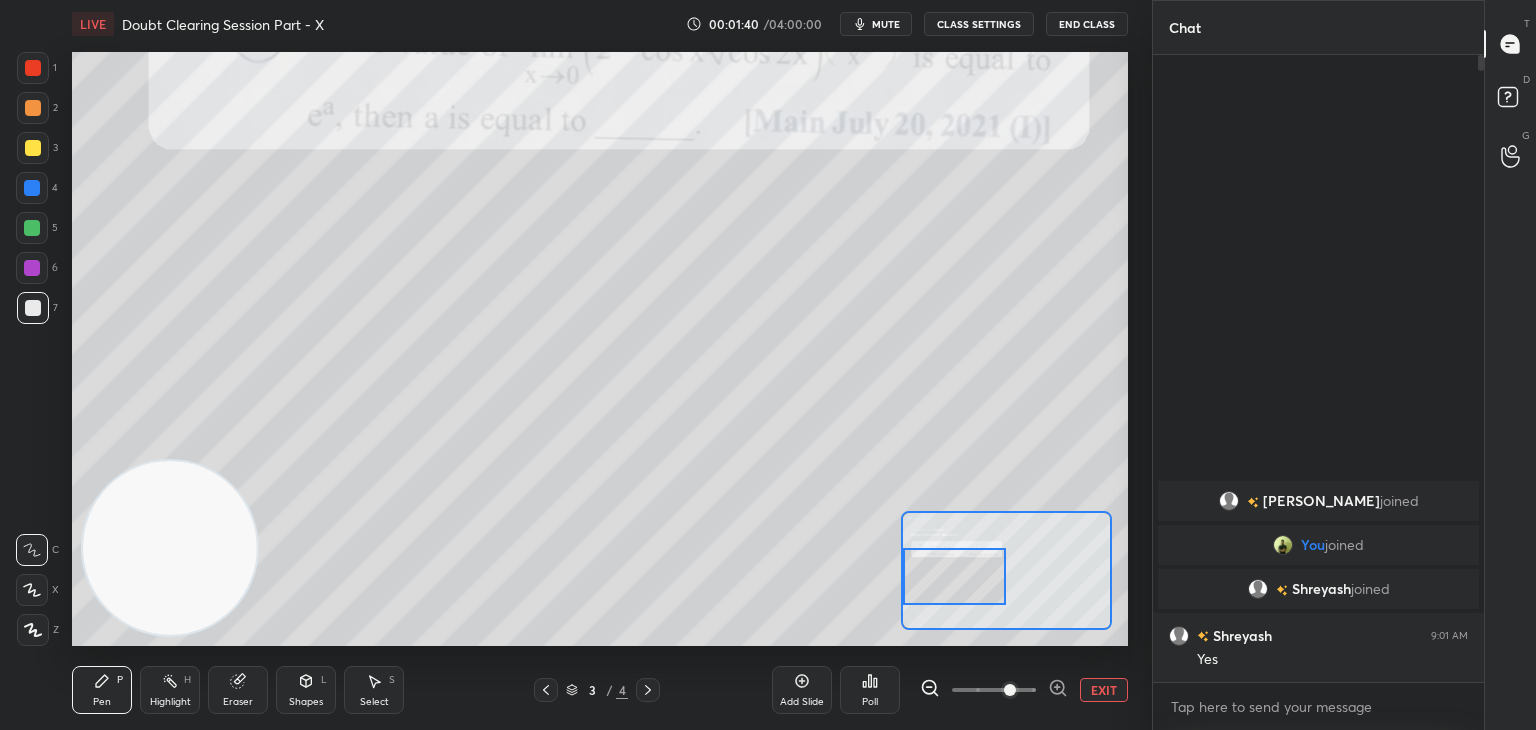click at bounding box center (955, 576) 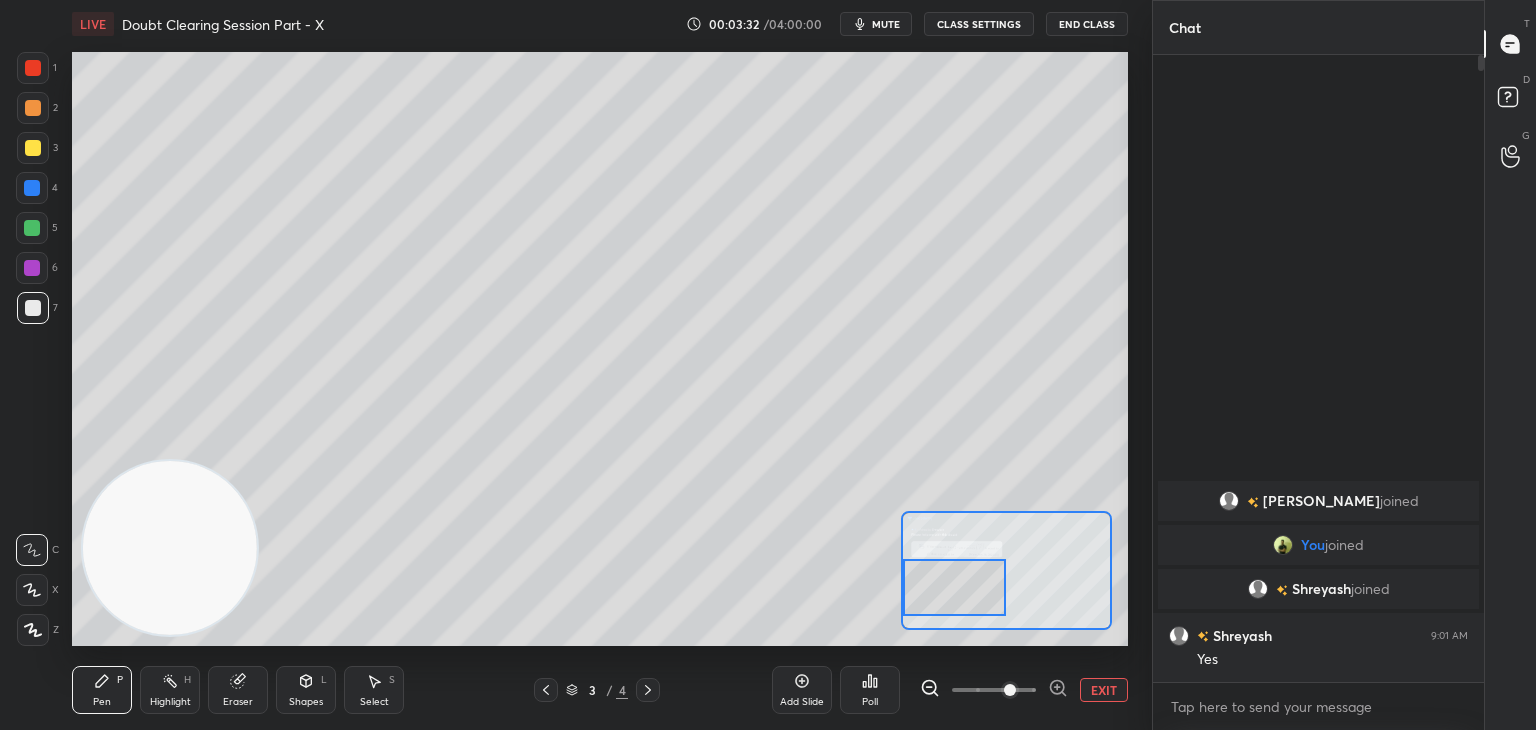 drag, startPoint x: 984, startPoint y: 553, endPoint x: 982, endPoint y: 578, distance: 25.079872 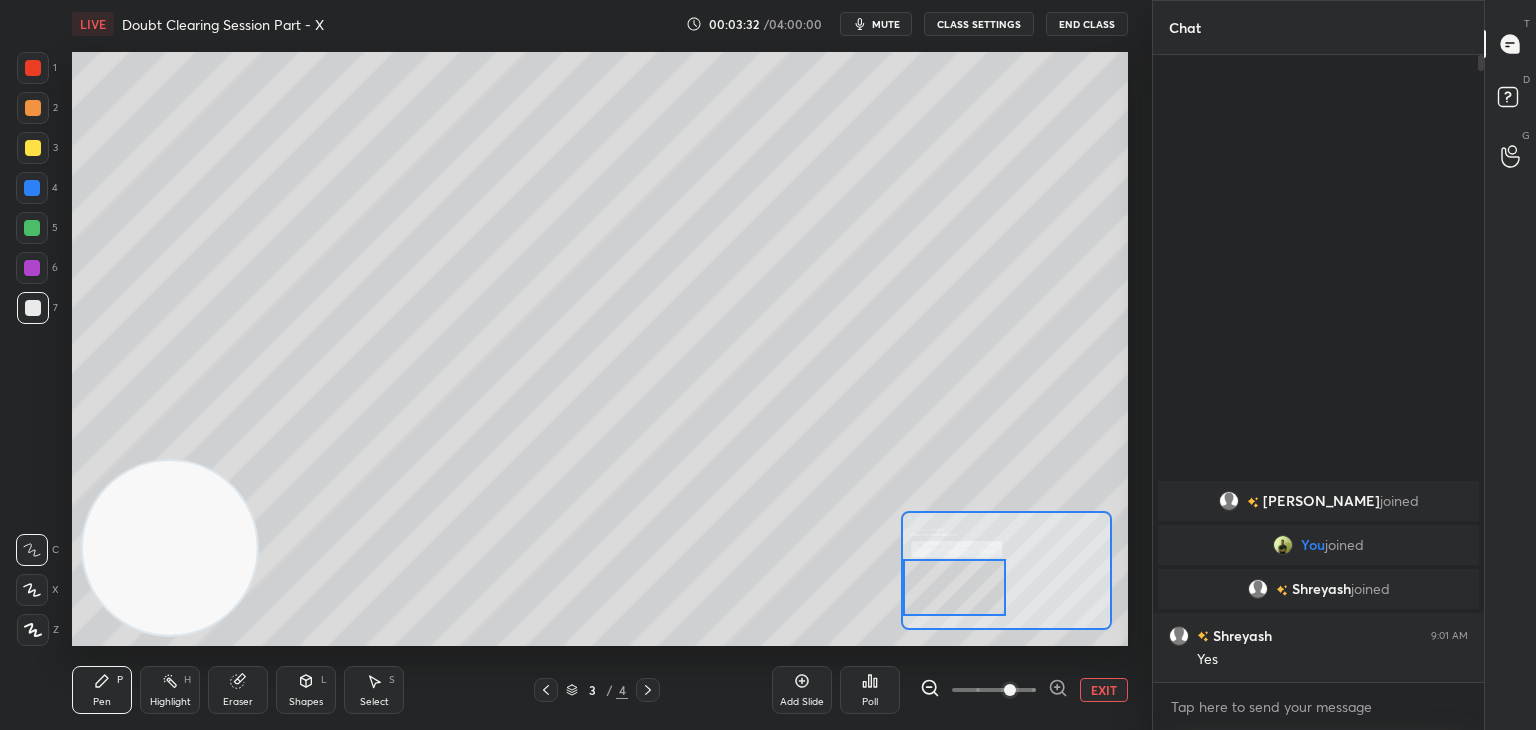 click at bounding box center (955, 587) 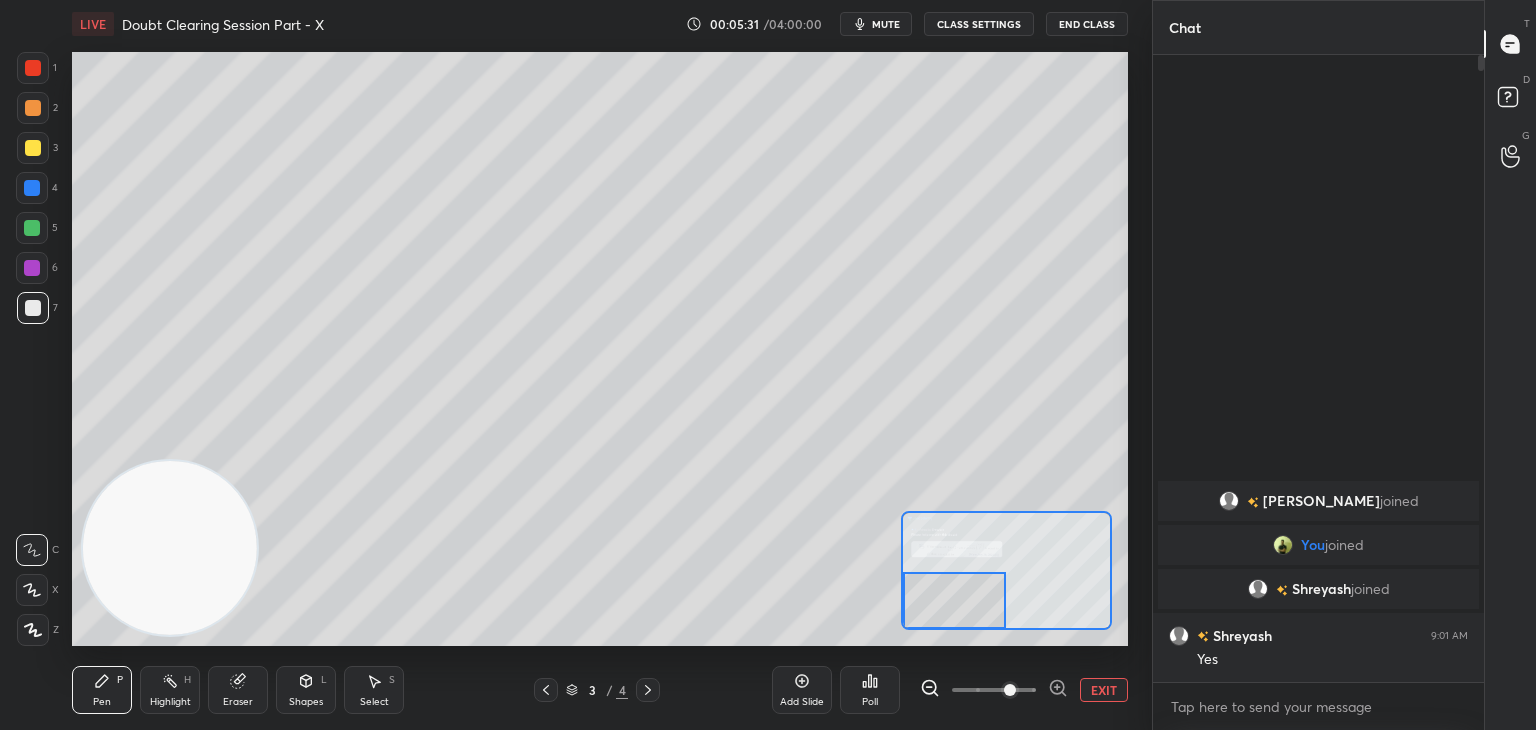 drag, startPoint x: 966, startPoint y: 577, endPoint x: 954, endPoint y: 601, distance: 26.832815 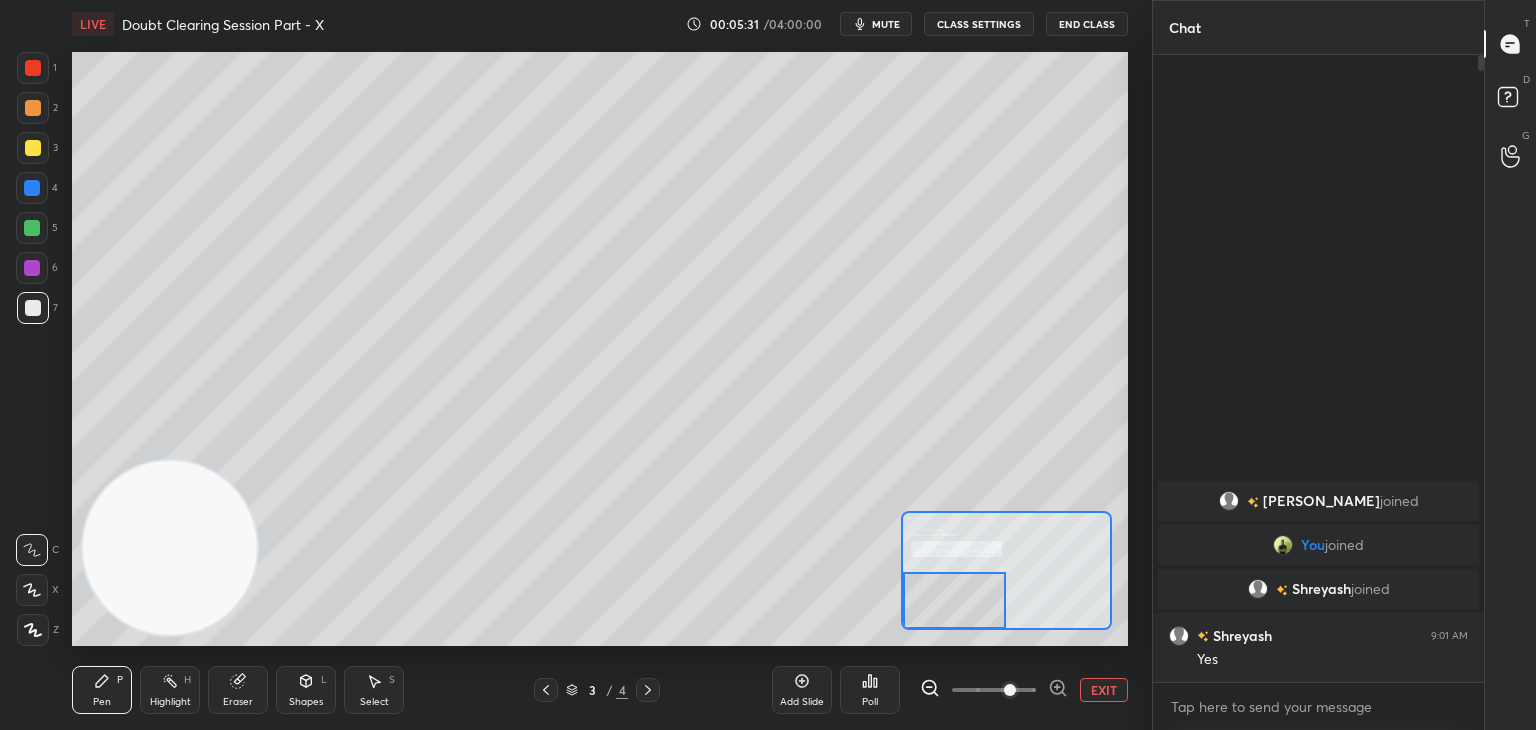 click at bounding box center [955, 600] 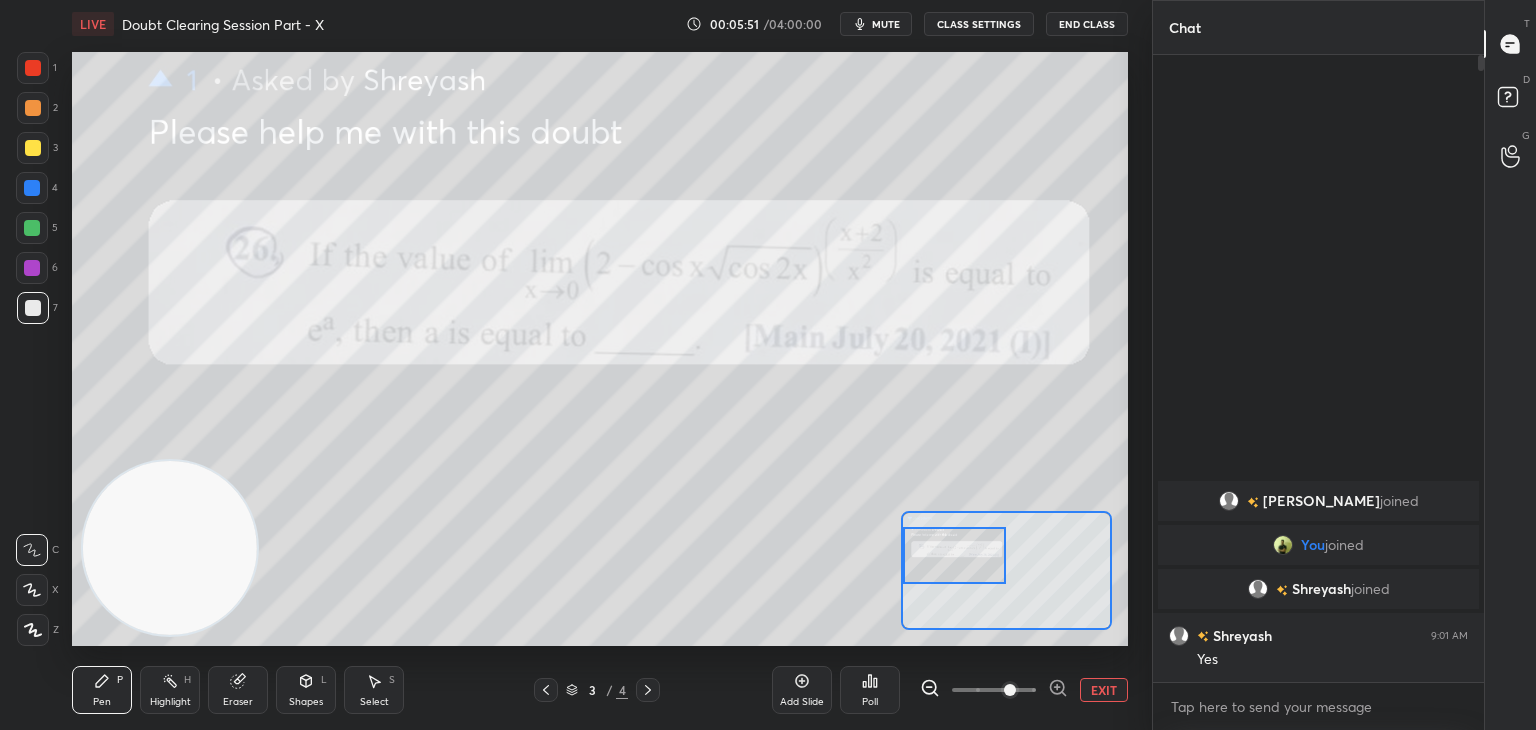 drag, startPoint x: 967, startPoint y: 577, endPoint x: 959, endPoint y: 532, distance: 45.705578 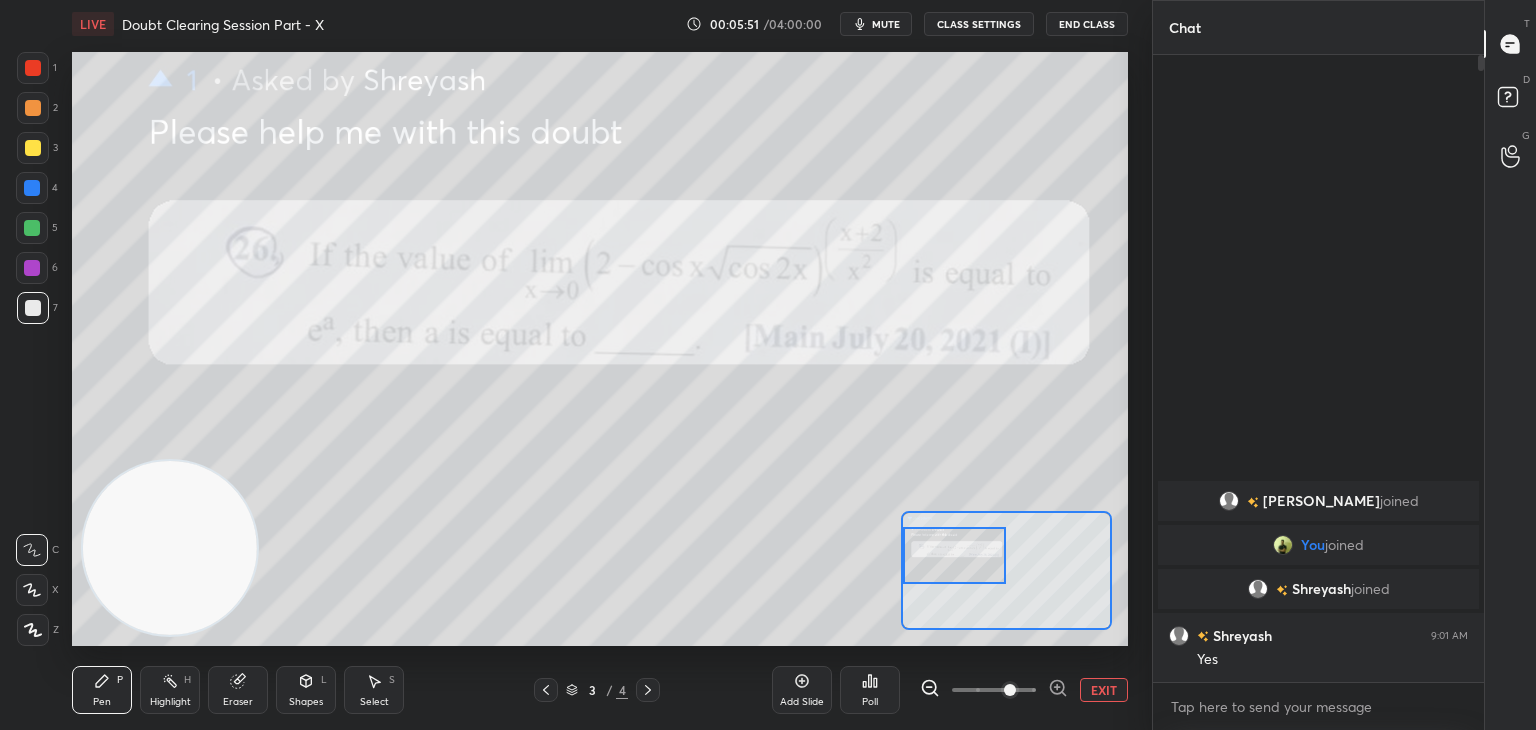 click at bounding box center [955, 555] 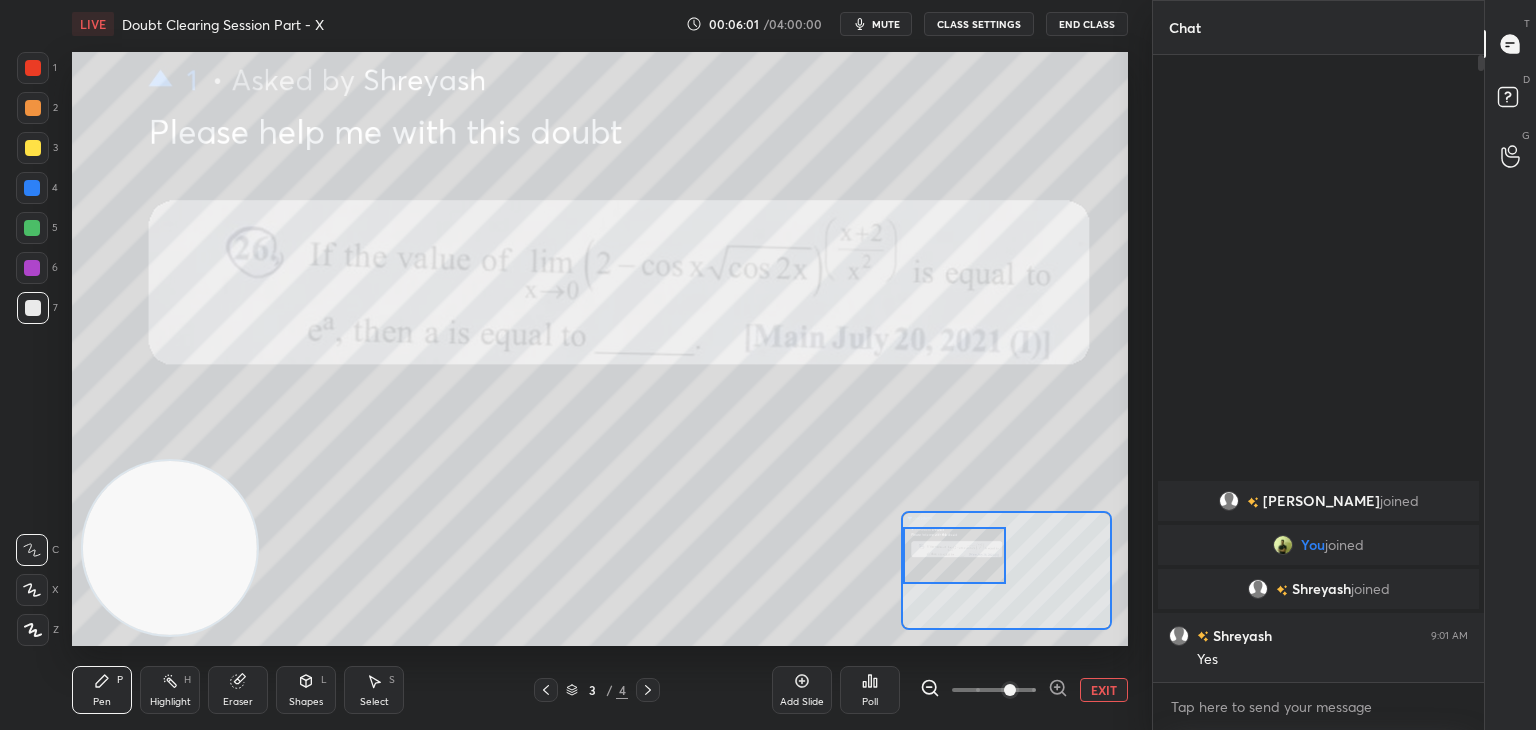 click on "Eraser" at bounding box center (238, 690) 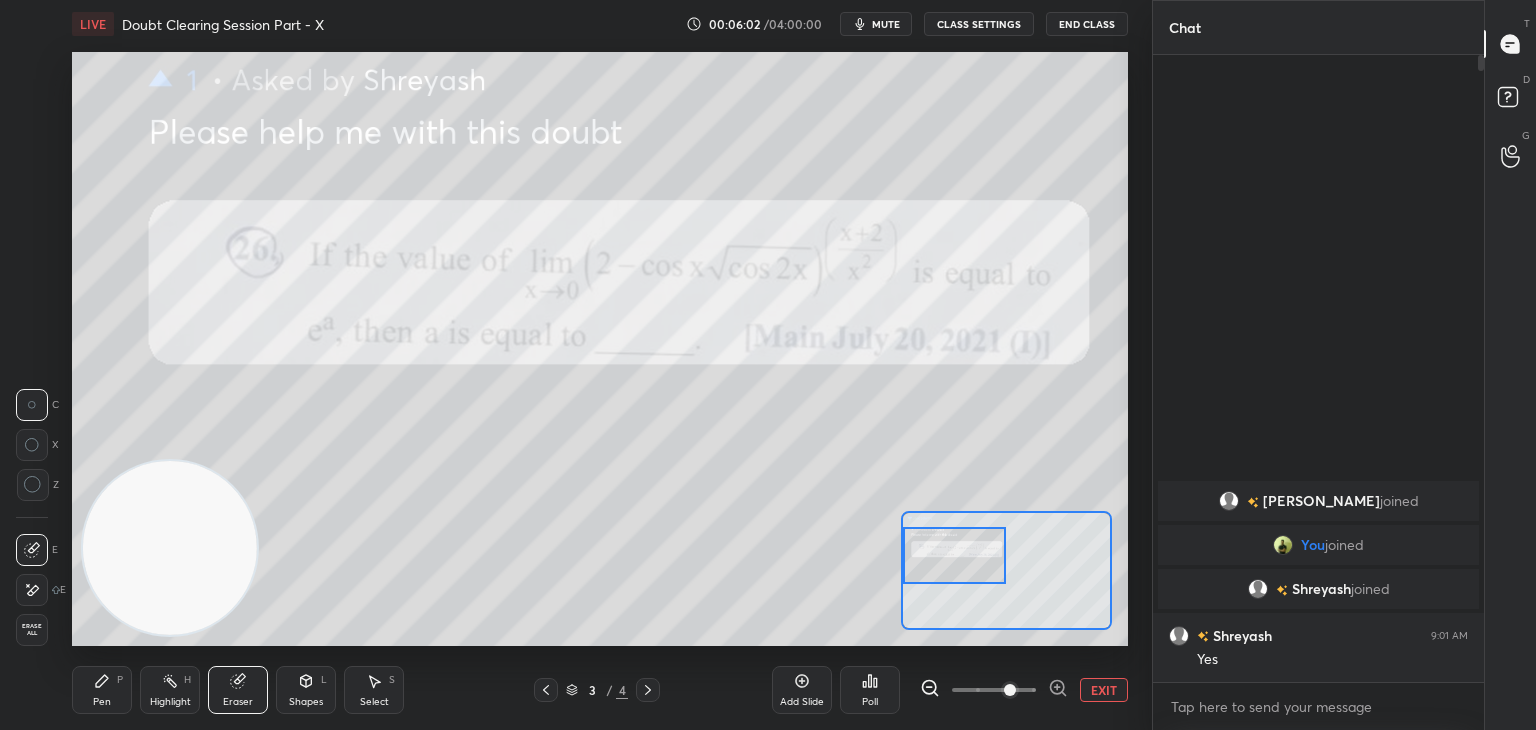 click on "Pen P" at bounding box center (102, 690) 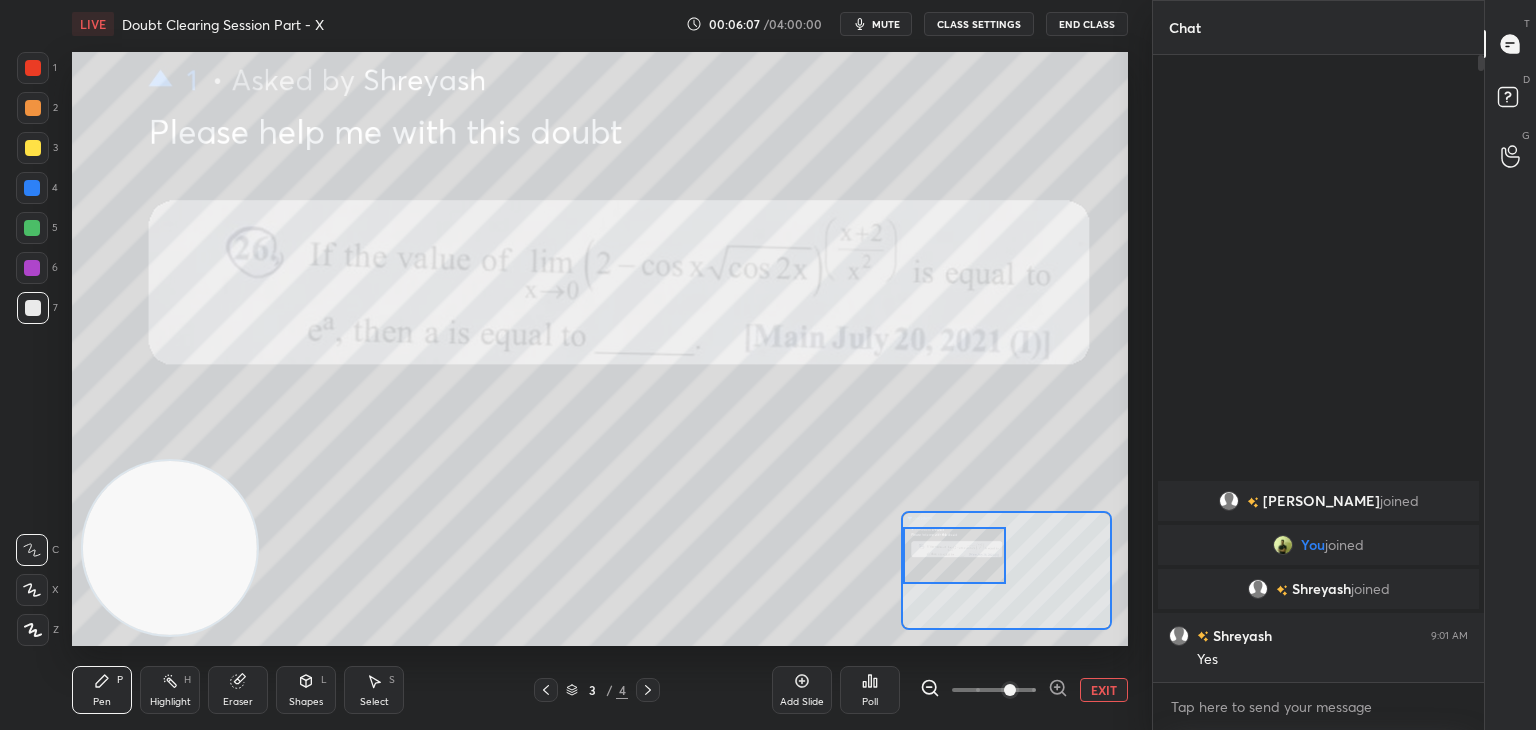 click on "EXIT" at bounding box center (1104, 690) 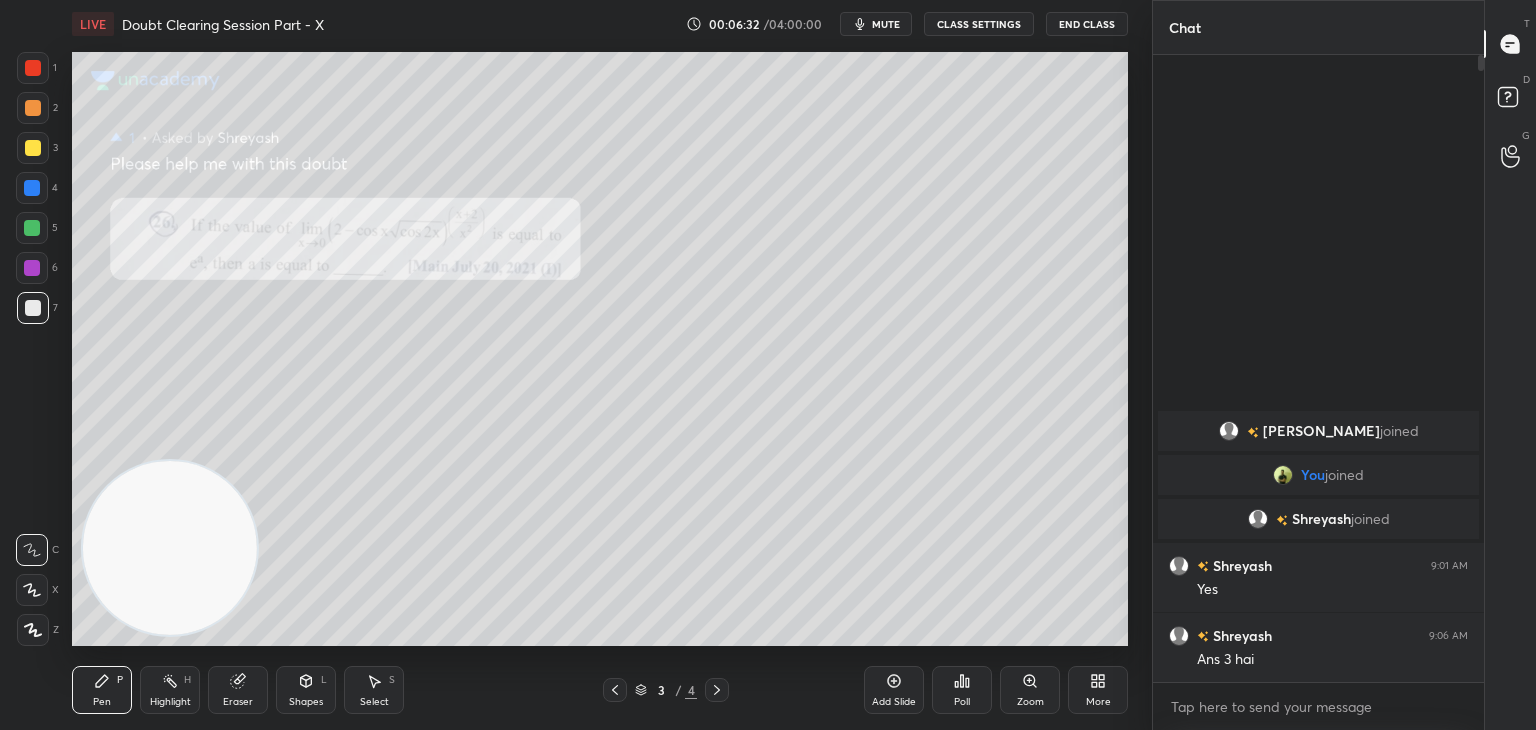 click on "Zoom" at bounding box center [1030, 690] 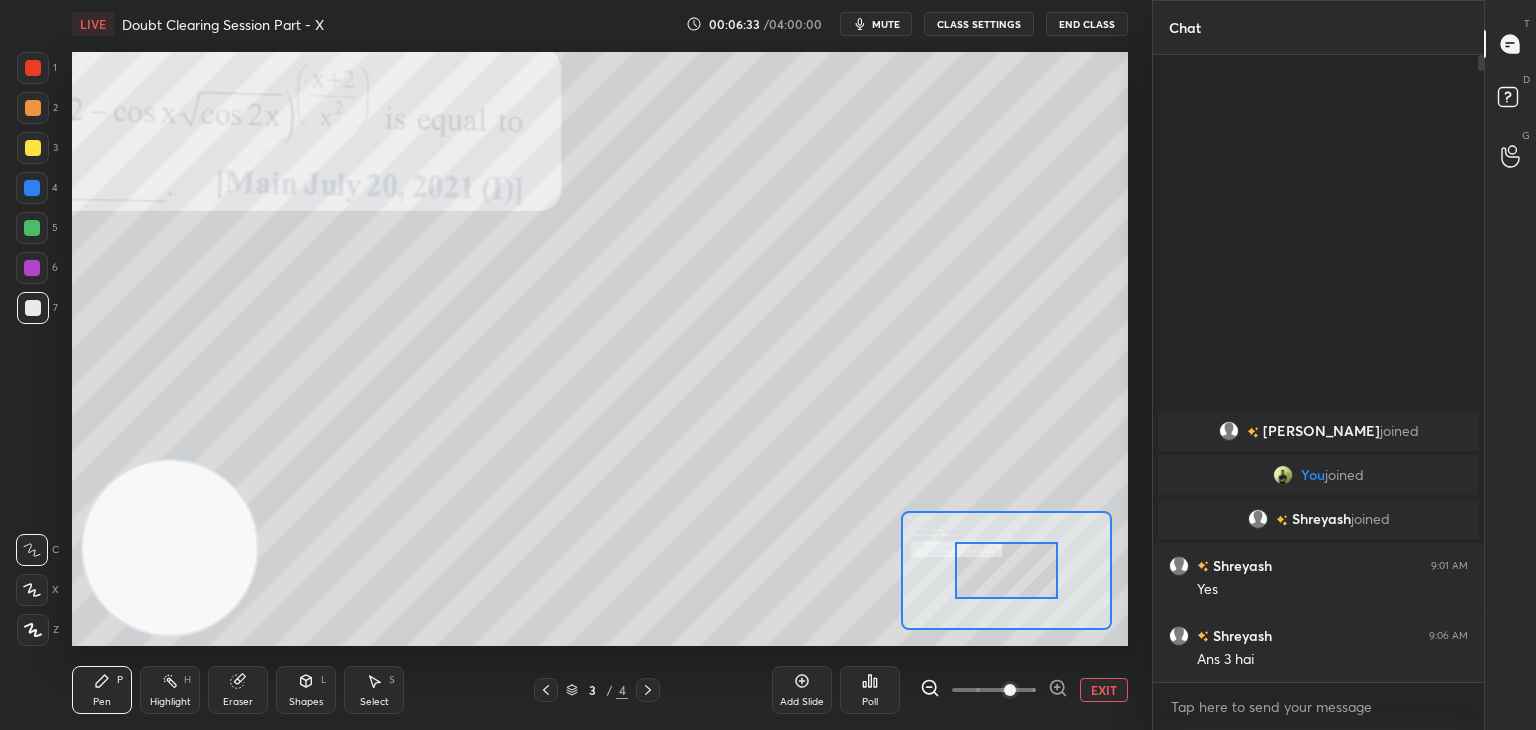 click at bounding box center (994, 690) 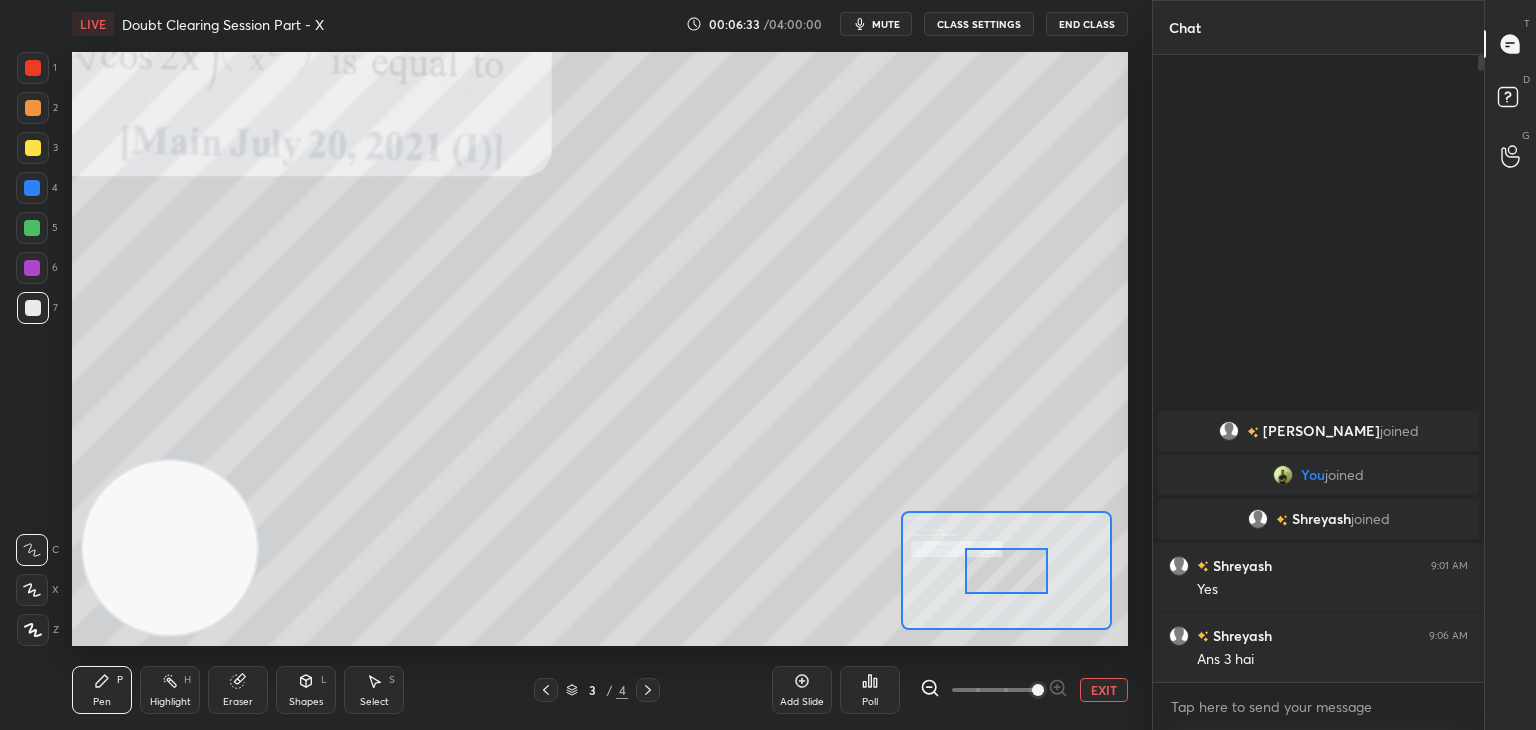 click at bounding box center (1038, 690) 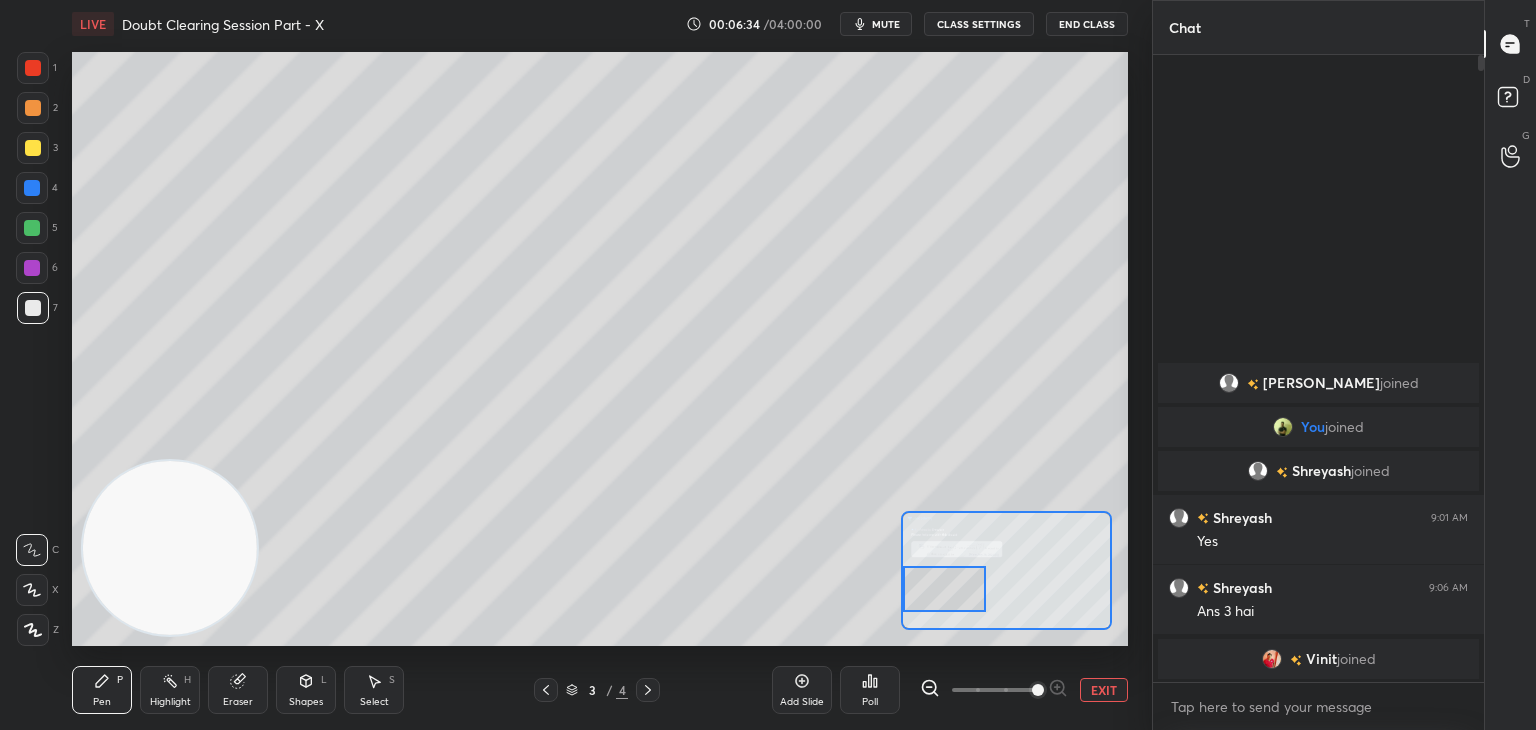 drag, startPoint x: 979, startPoint y: 583, endPoint x: 956, endPoint y: 593, distance: 25.079872 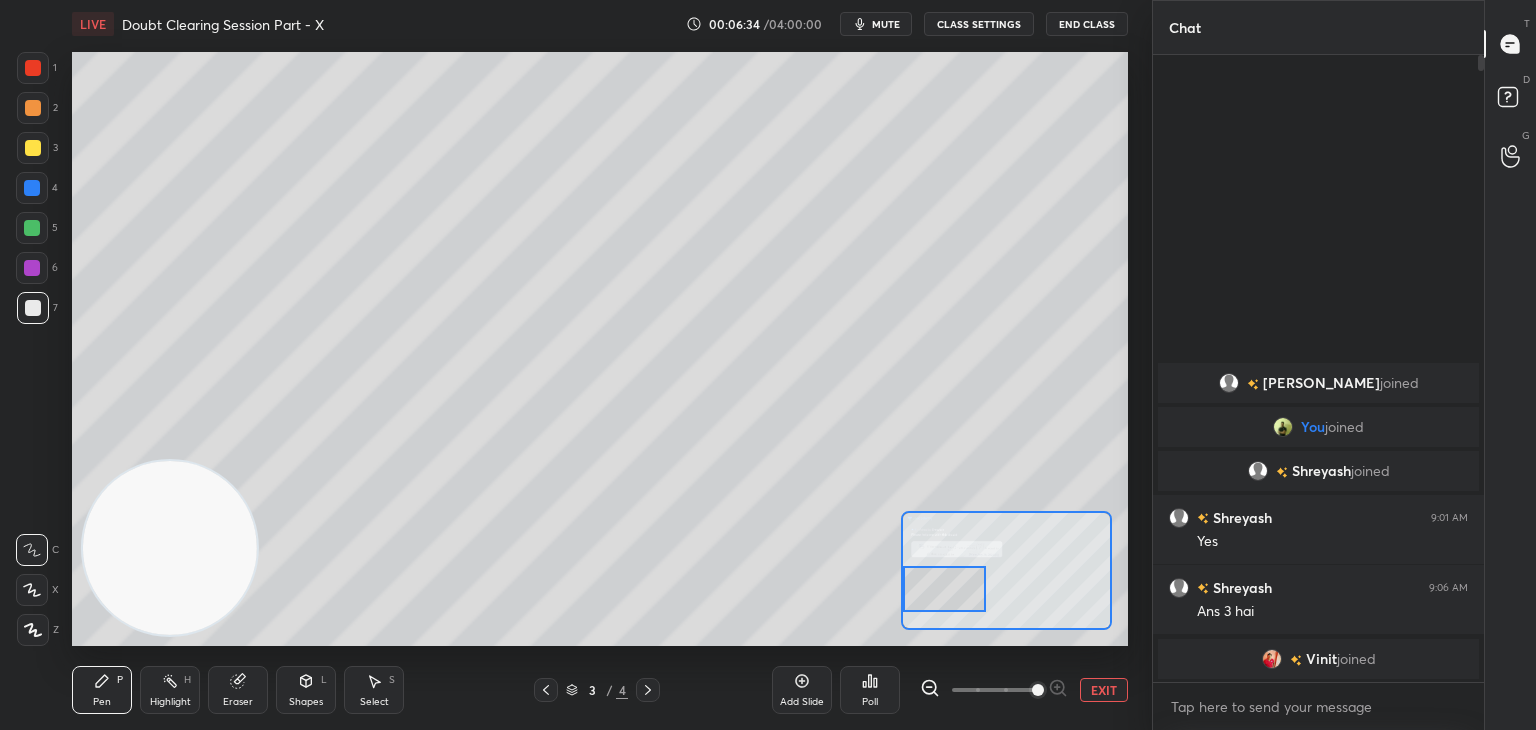 click at bounding box center [944, 589] 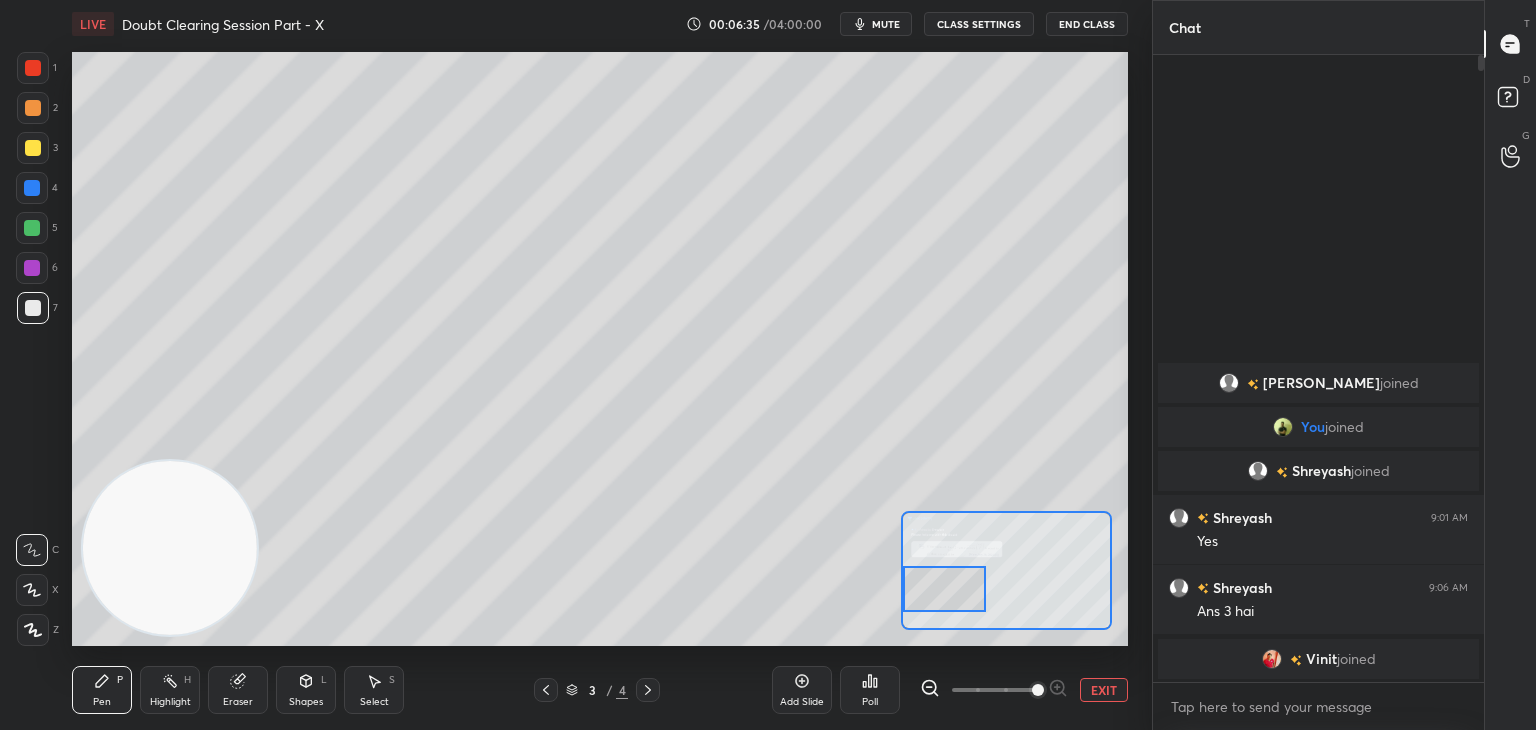 click at bounding box center (1006, 570) 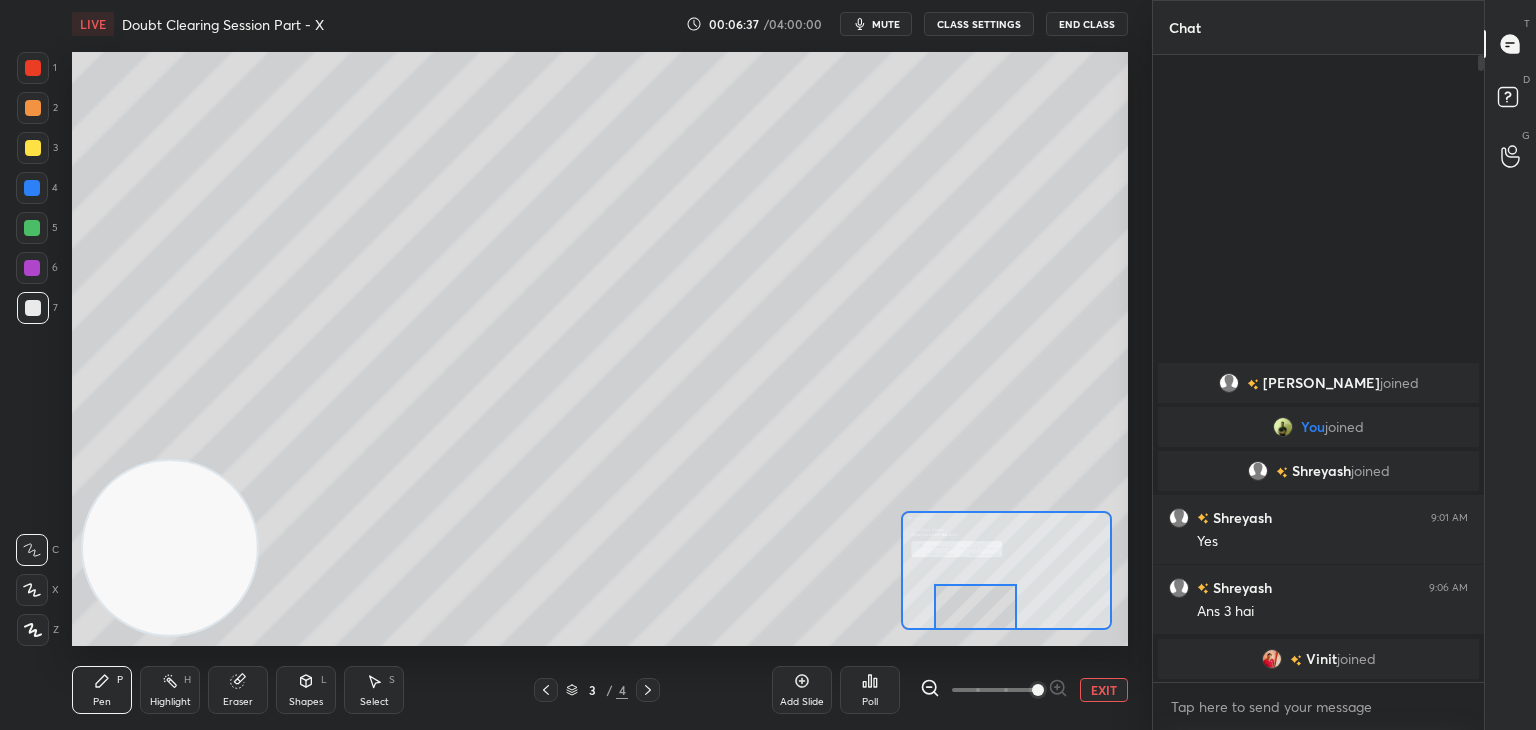 drag, startPoint x: 960, startPoint y: 578, endPoint x: 970, endPoint y: 617, distance: 40.261642 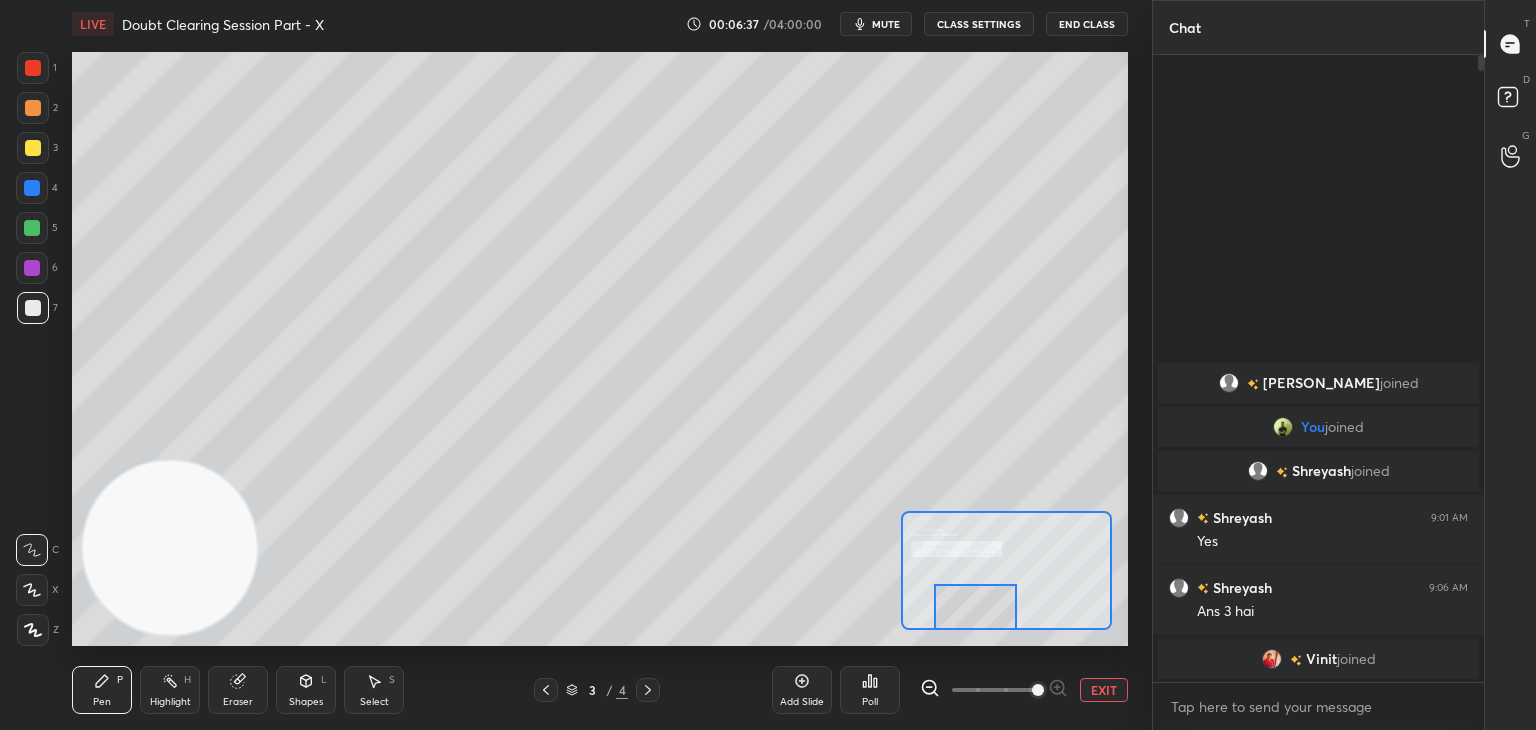 click at bounding box center (975, 607) 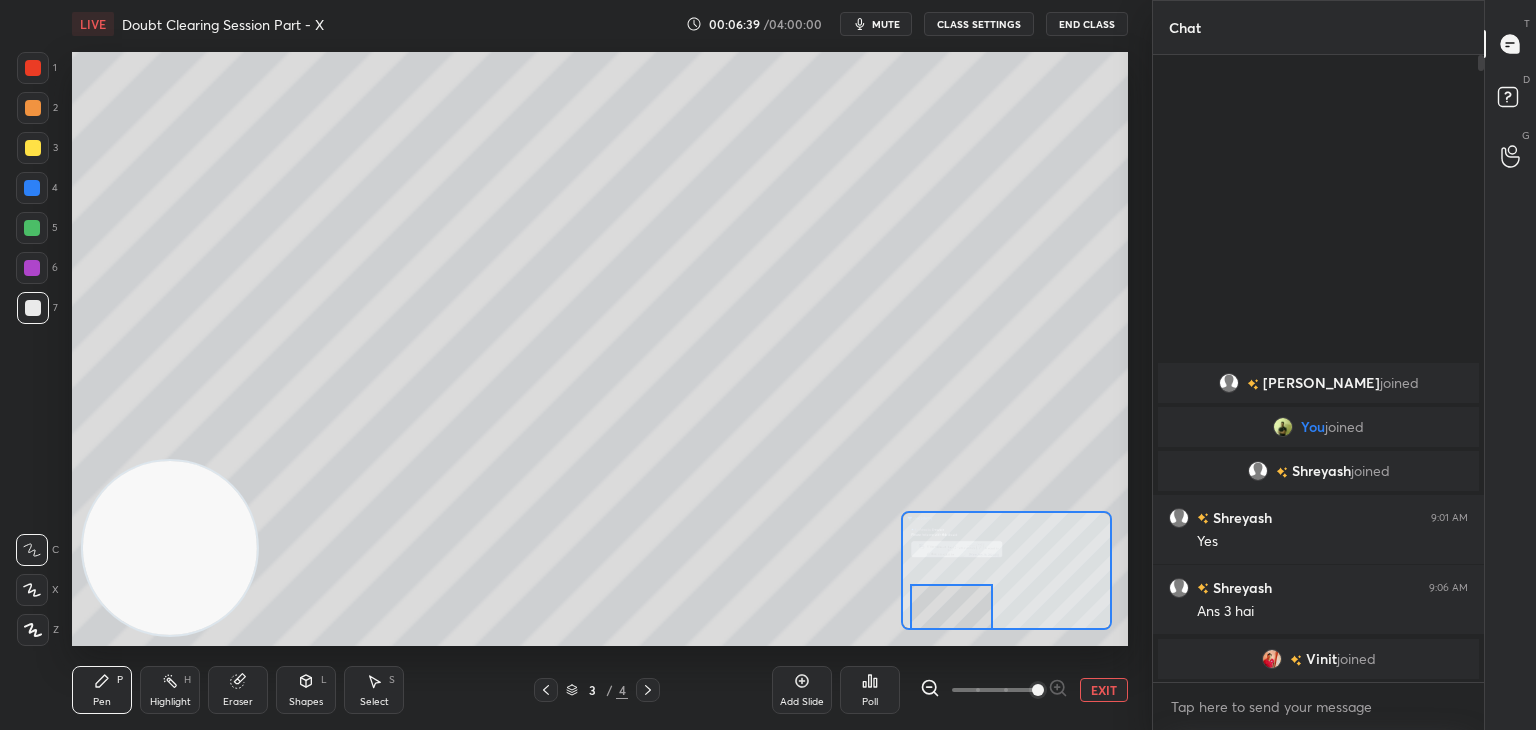 drag, startPoint x: 978, startPoint y: 606, endPoint x: 958, endPoint y: 611, distance: 20.615528 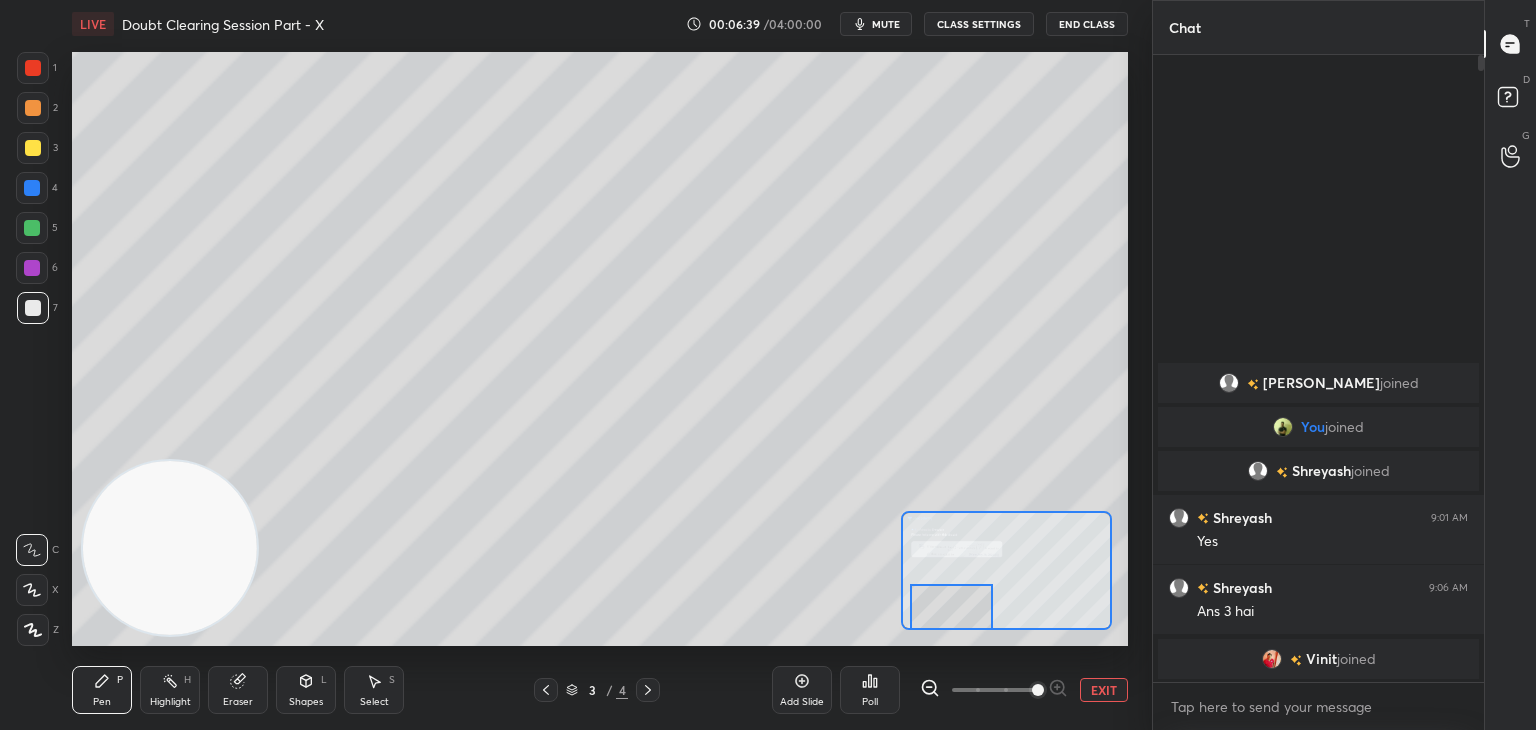 click at bounding box center [951, 607] 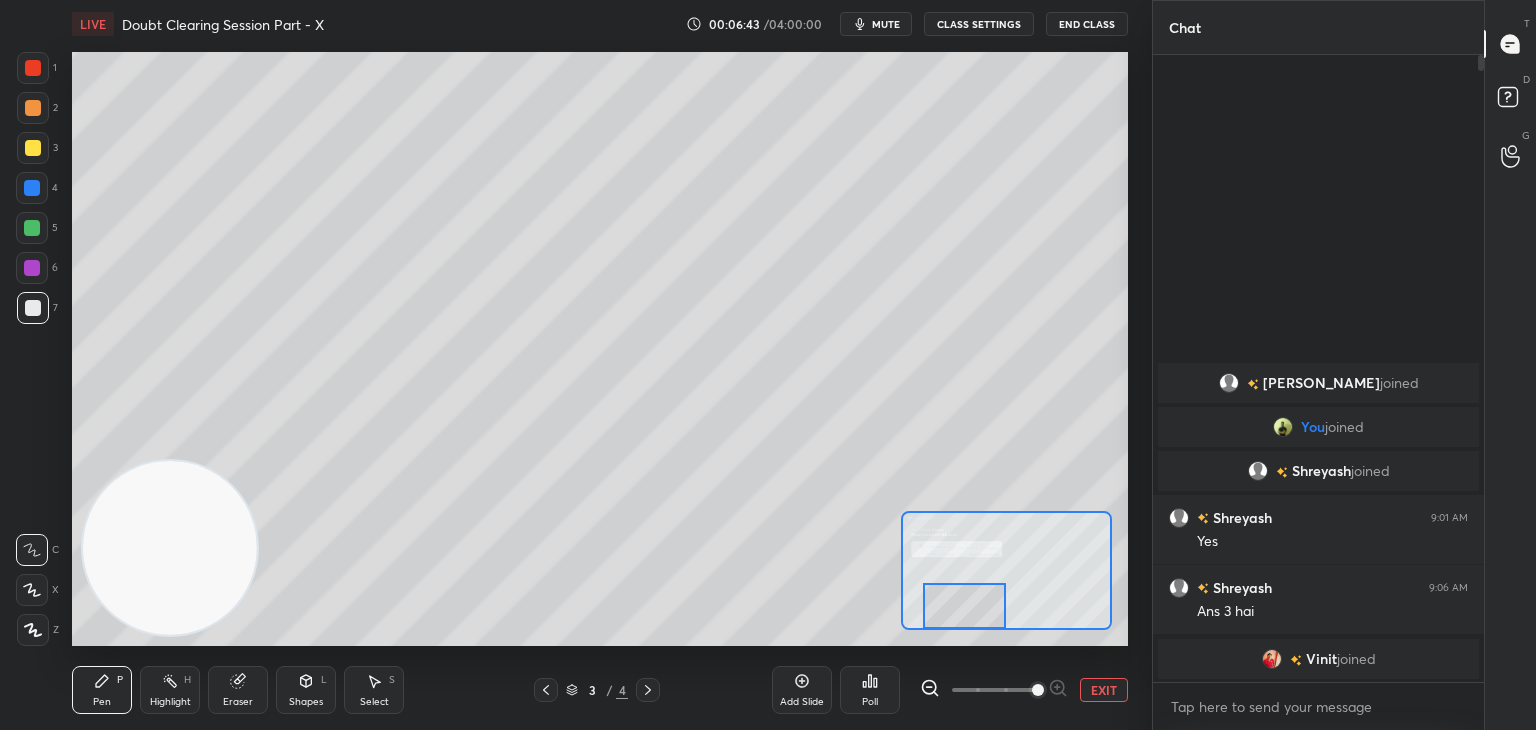 drag, startPoint x: 957, startPoint y: 614, endPoint x: 969, endPoint y: 613, distance: 12.0415945 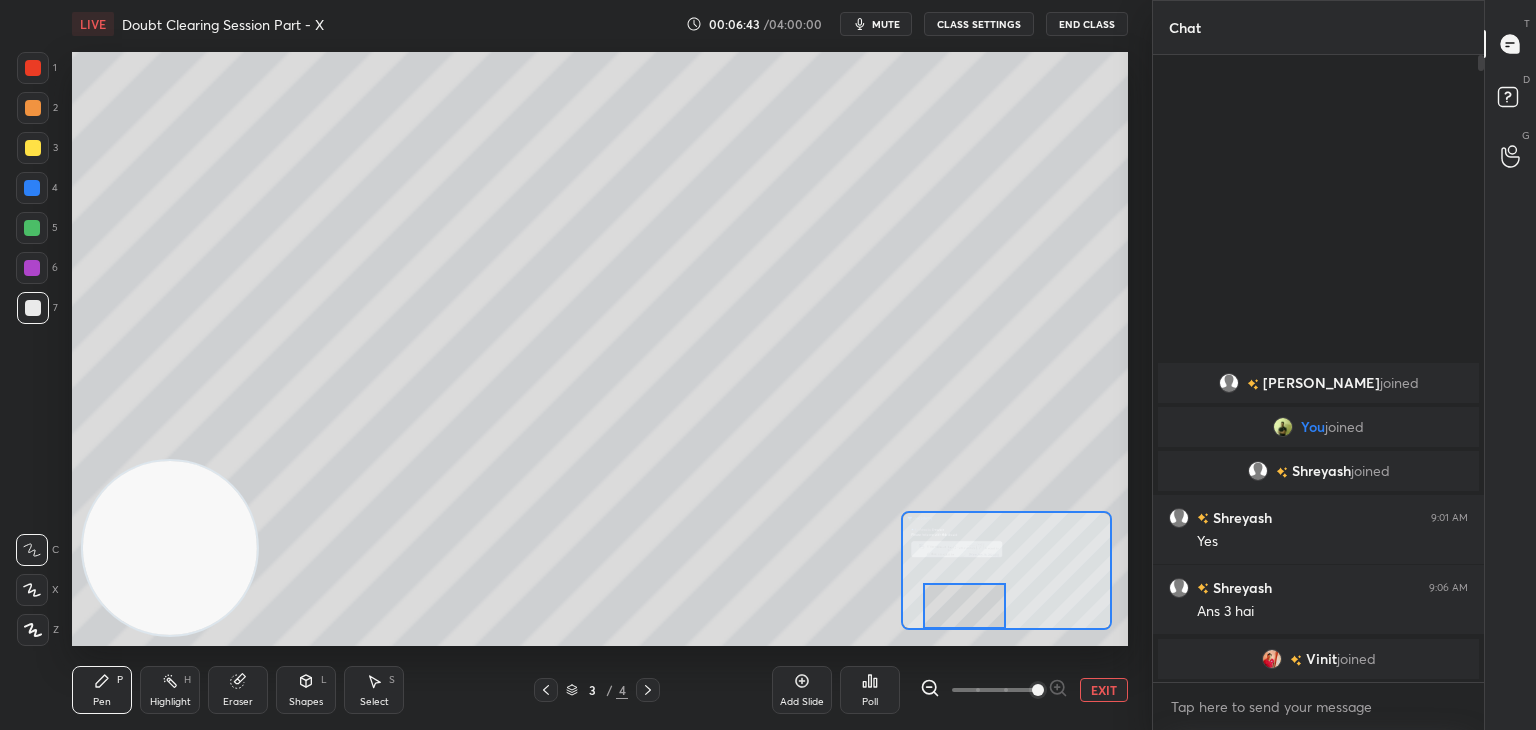 click at bounding box center [964, 606] 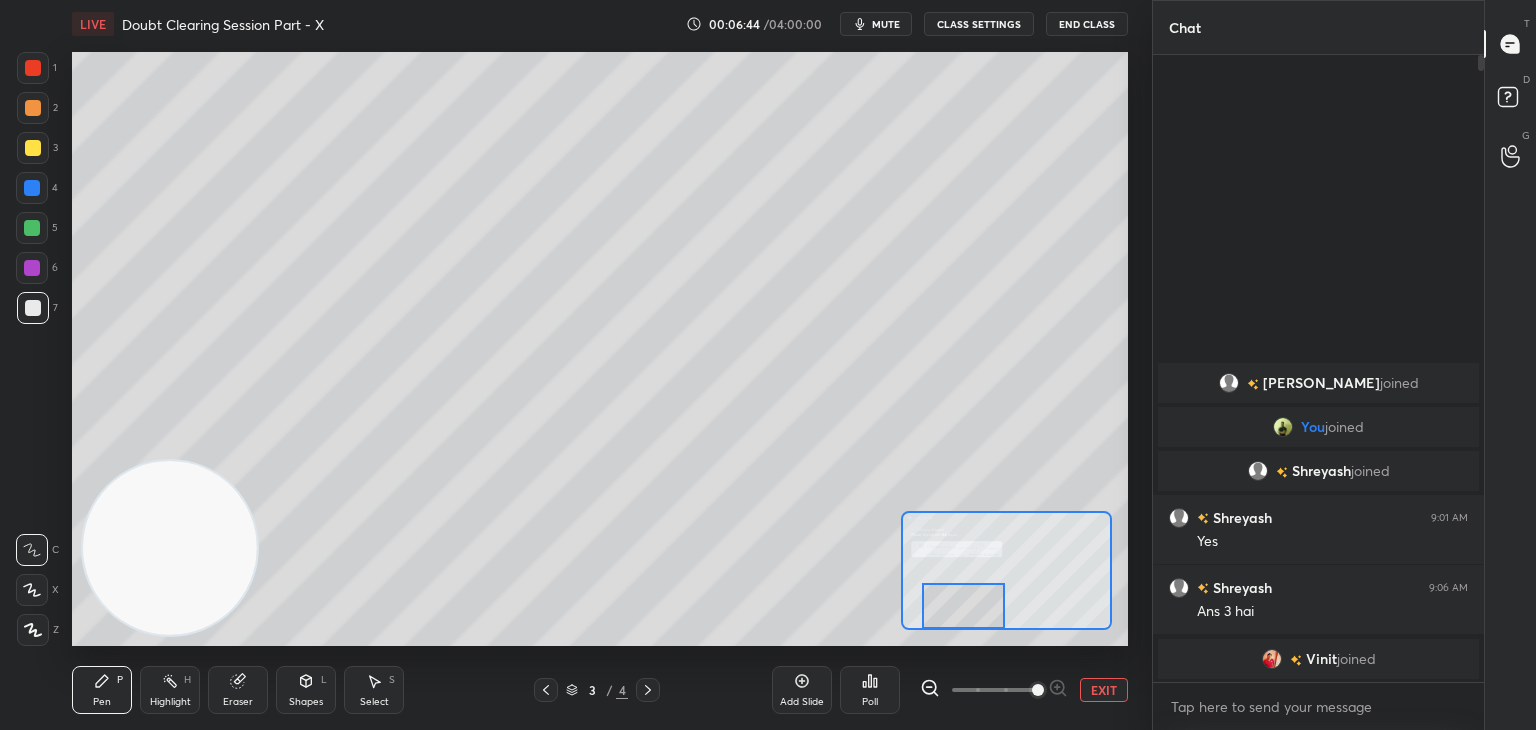 drag, startPoint x: 240, startPoint y: 677, endPoint x: 272, endPoint y: 654, distance: 39.40812 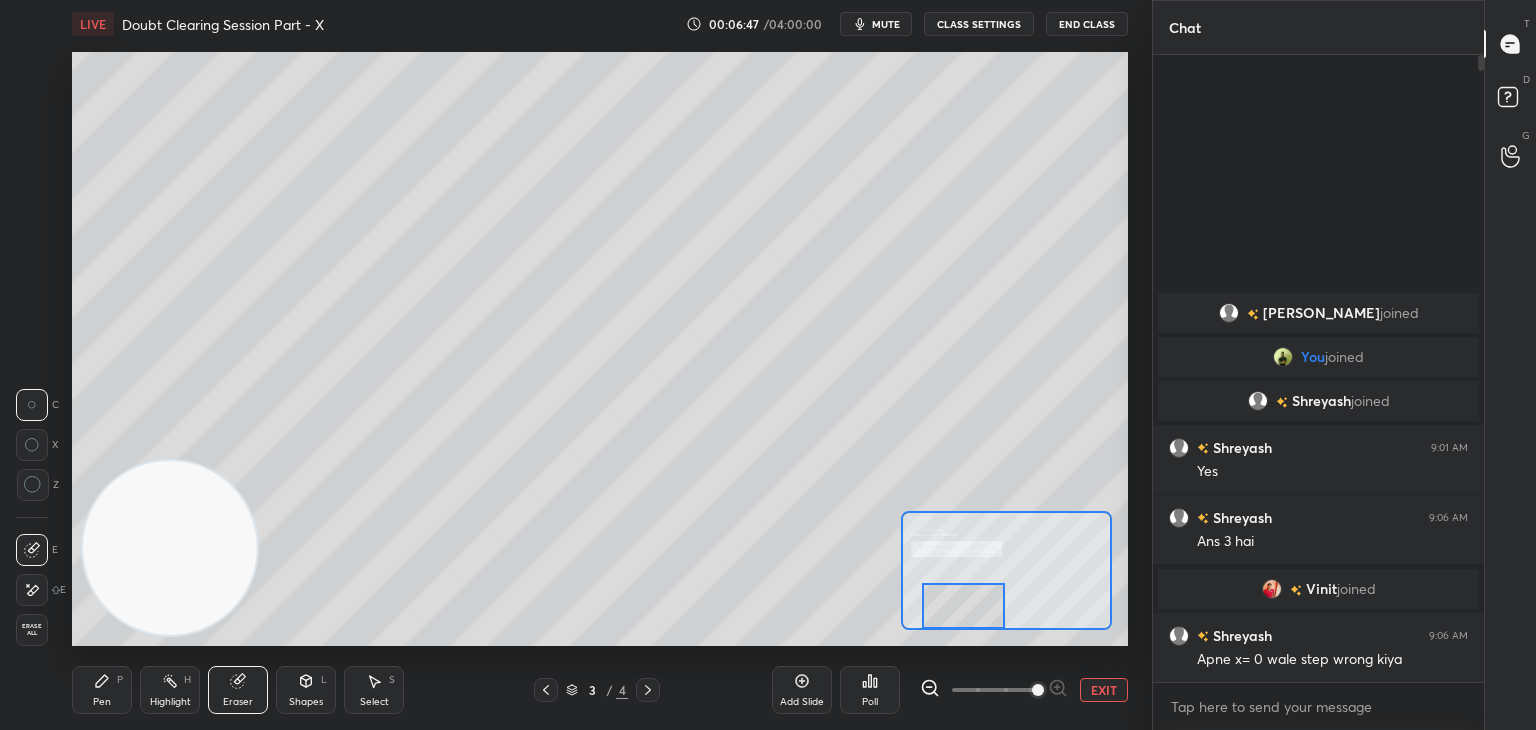 drag, startPoint x: 124, startPoint y: 678, endPoint x: 155, endPoint y: 669, distance: 32.280025 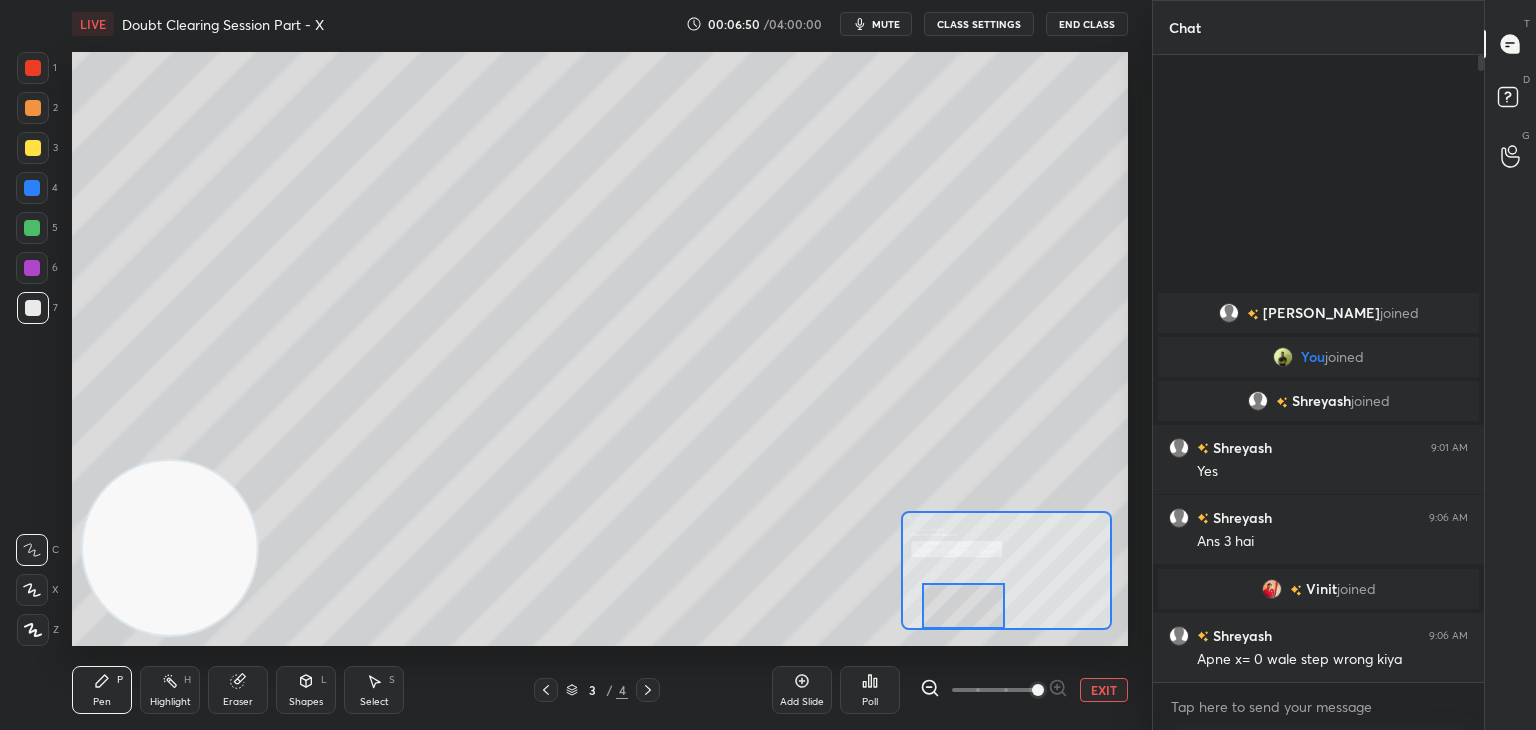 click on "EXIT" at bounding box center (1104, 690) 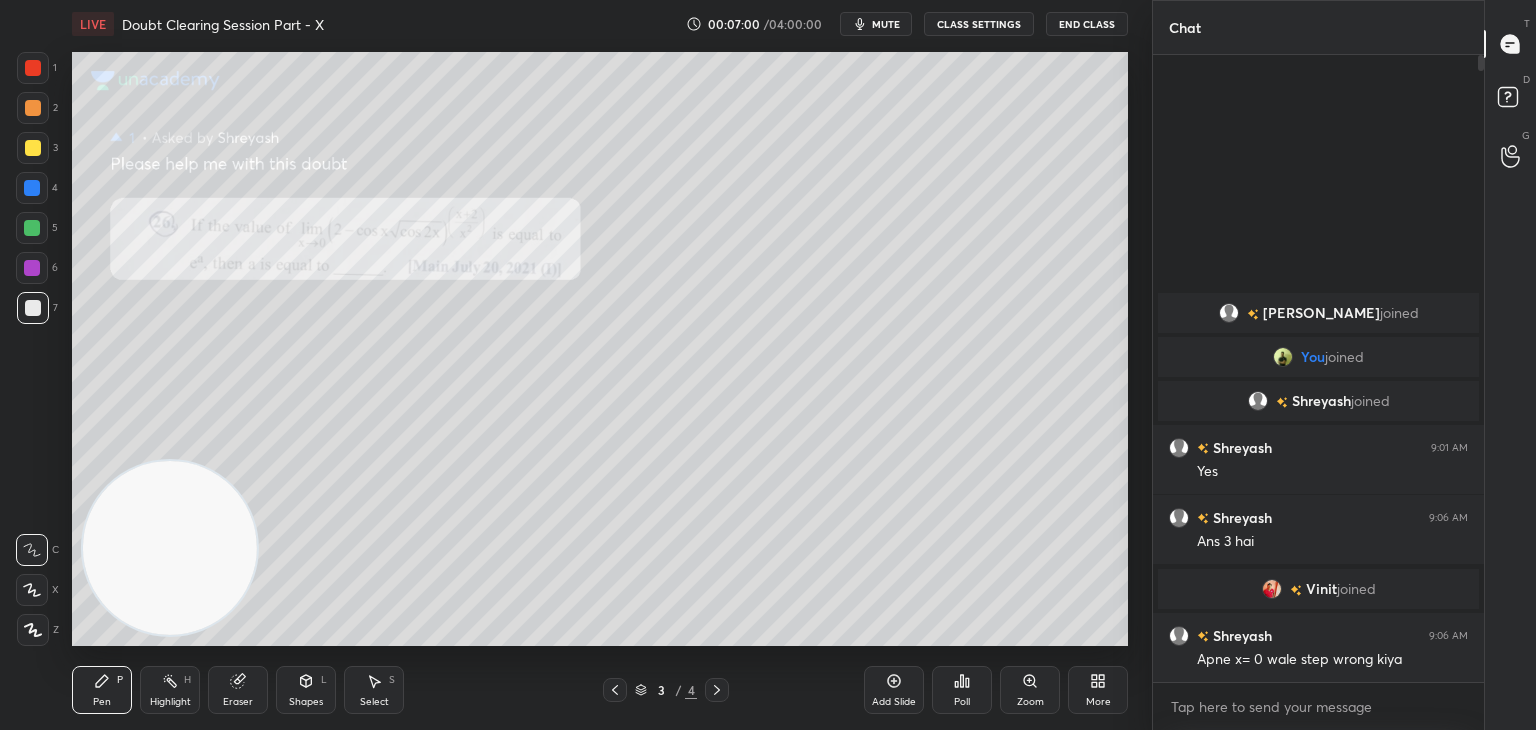 click at bounding box center (717, 690) 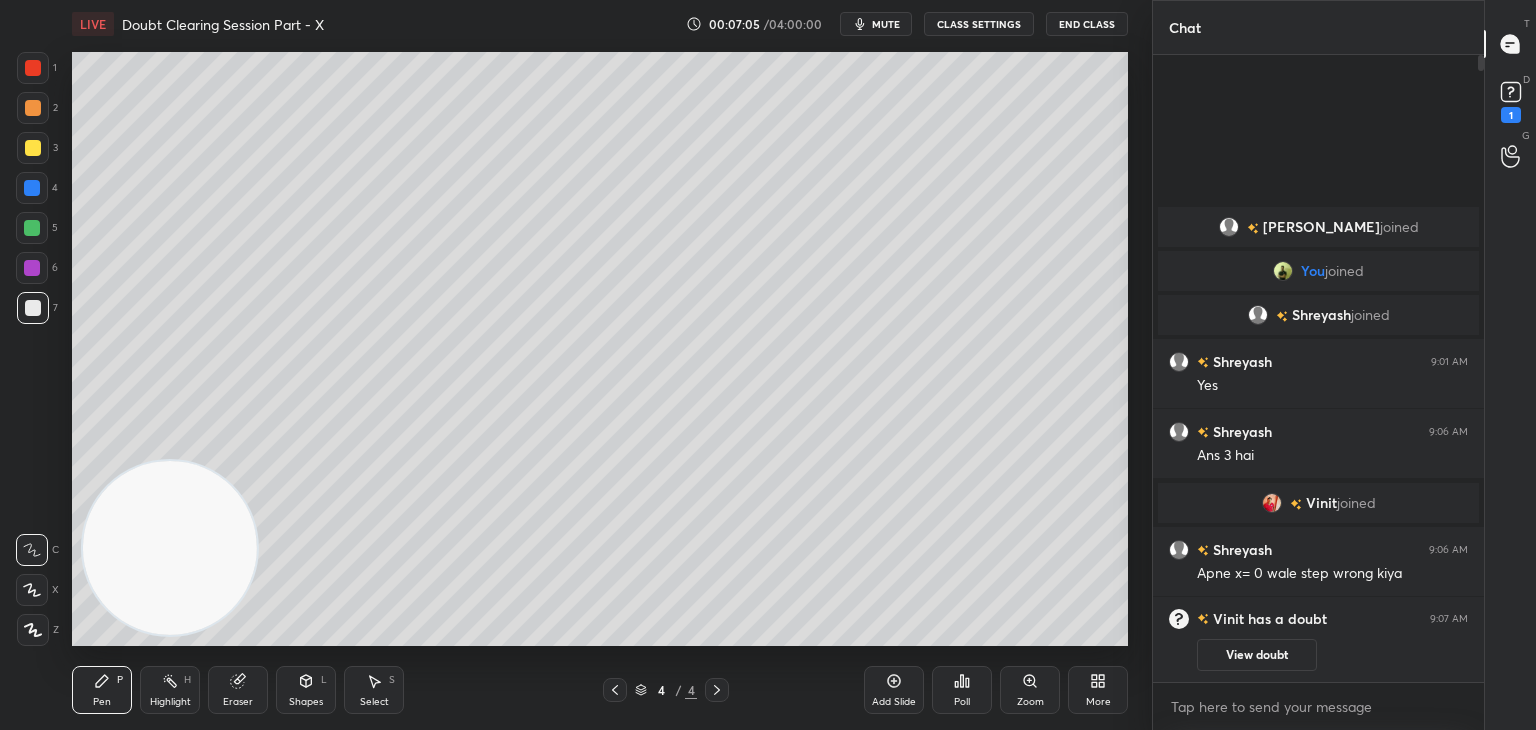 click on "mute" at bounding box center [886, 24] 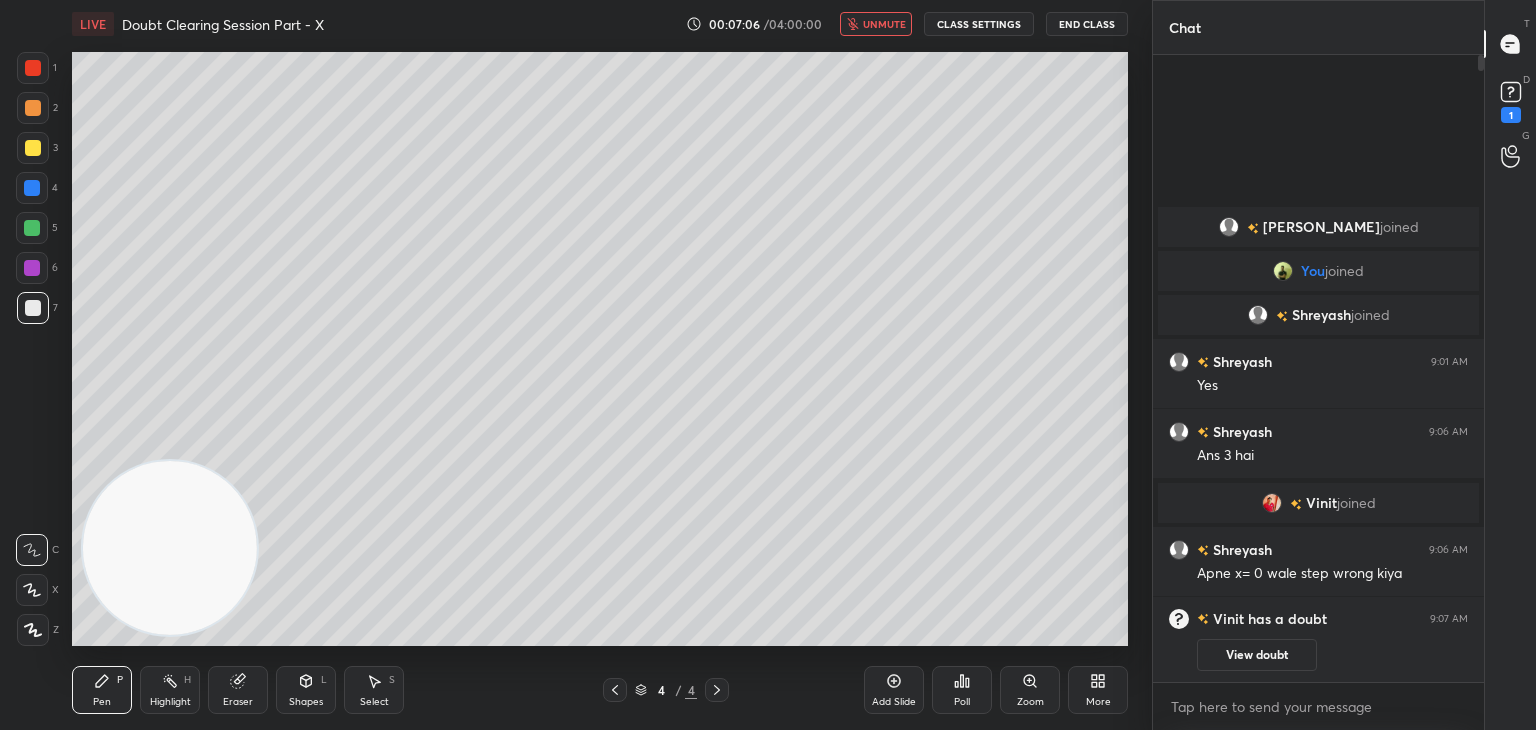 click on "Eraser" at bounding box center (238, 690) 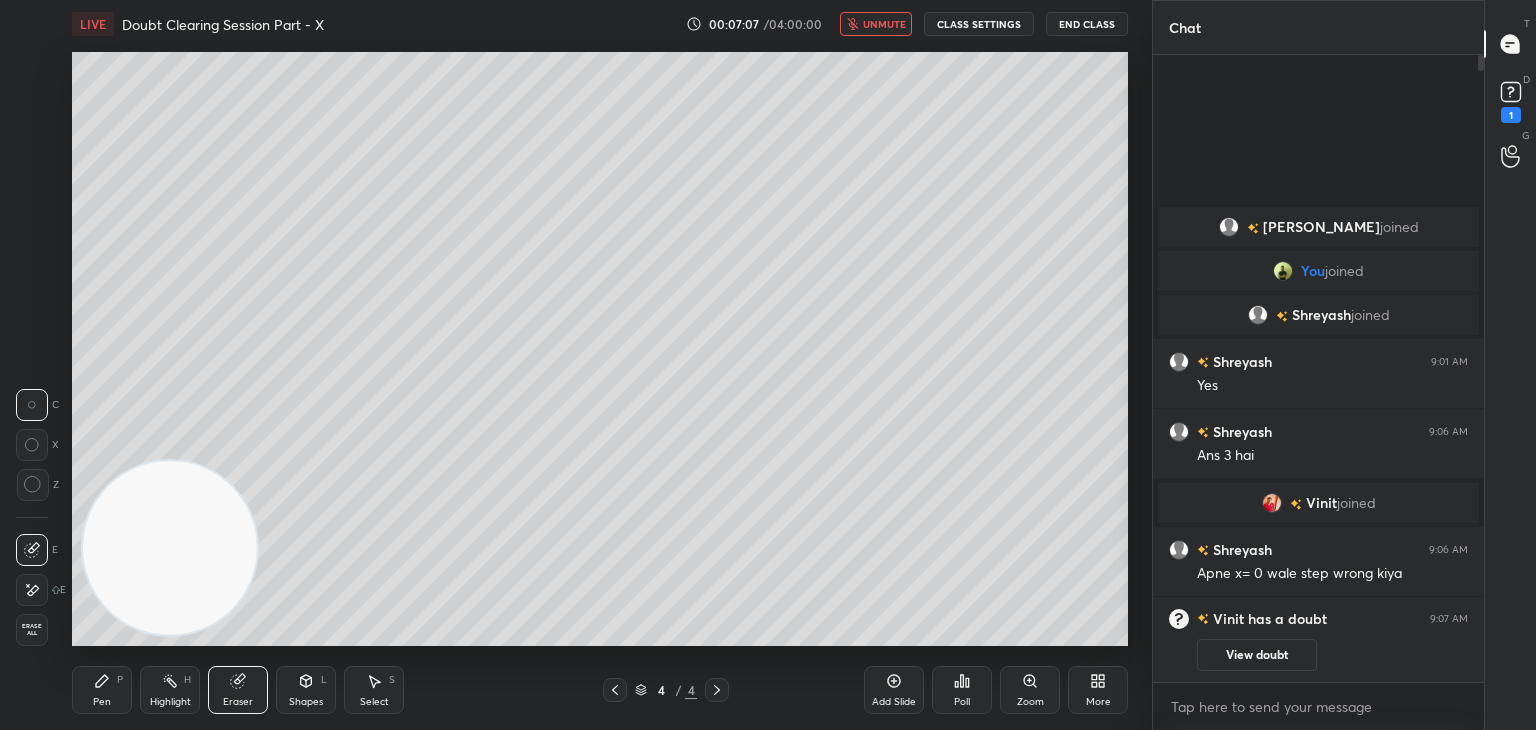 click on "Erase all" at bounding box center (32, 630) 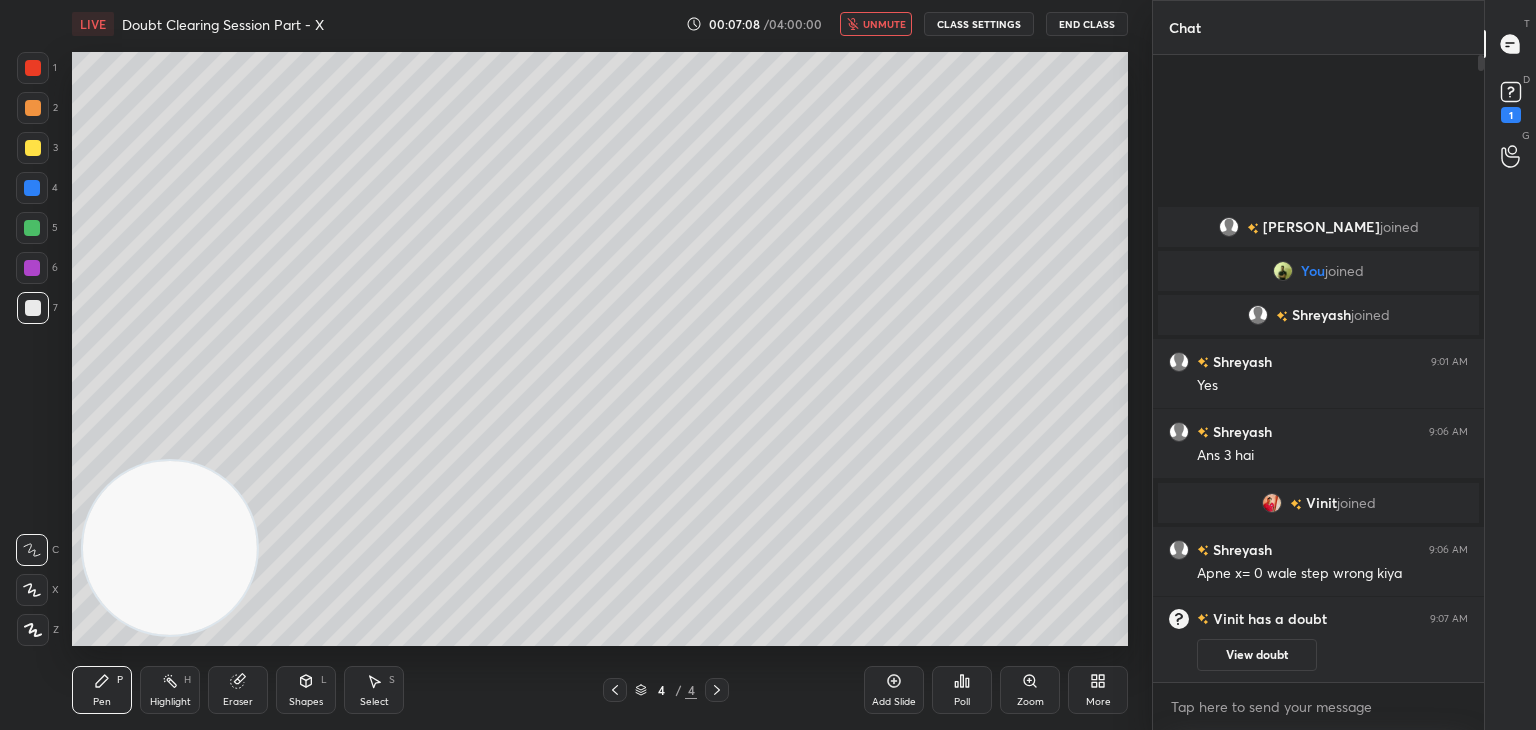 drag, startPoint x: 599, startPoint y: 689, endPoint x: 610, endPoint y: 687, distance: 11.18034 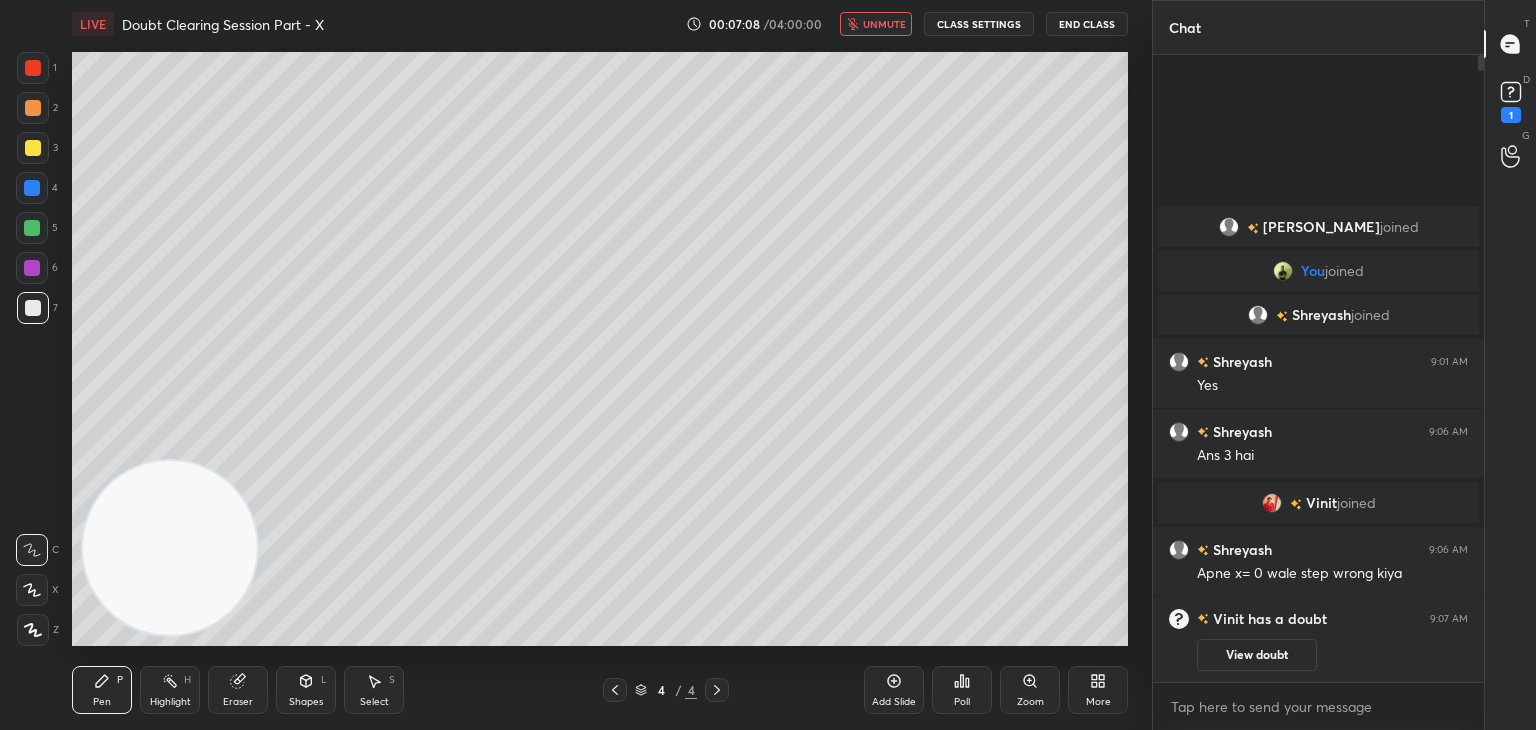 click on "4 / 4" at bounding box center (666, 690) 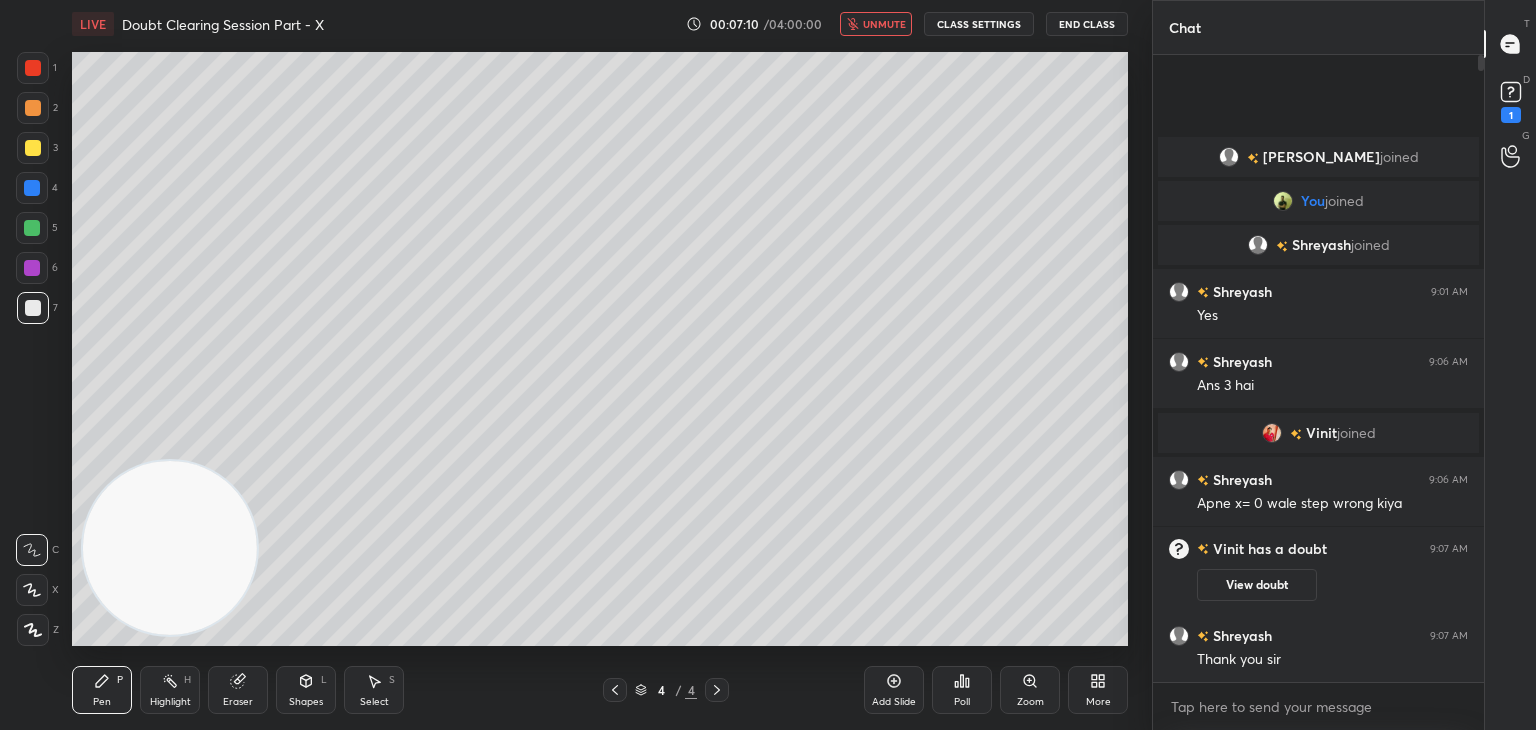 click 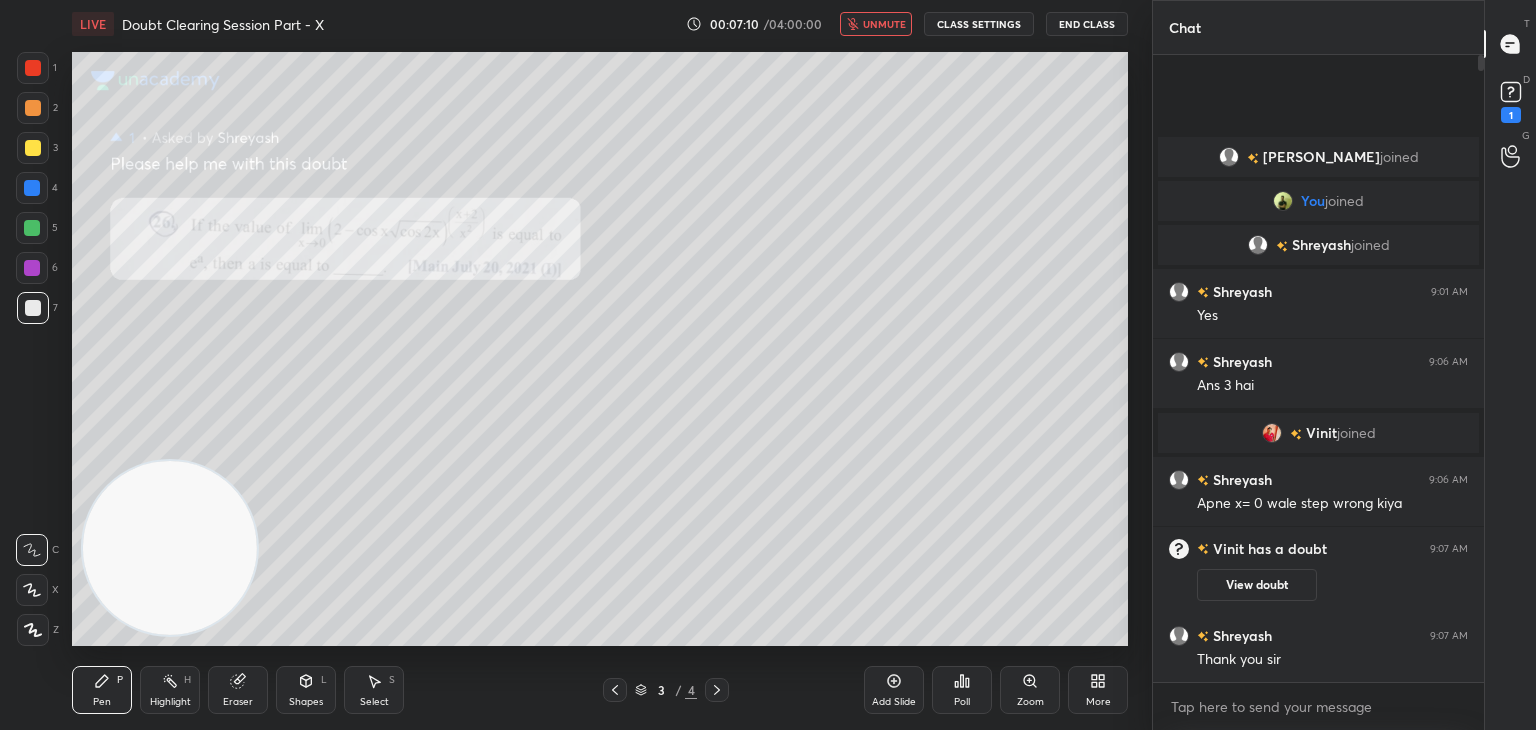 drag, startPoint x: 1287, startPoint y: 579, endPoint x: 1304, endPoint y: 539, distance: 43.462627 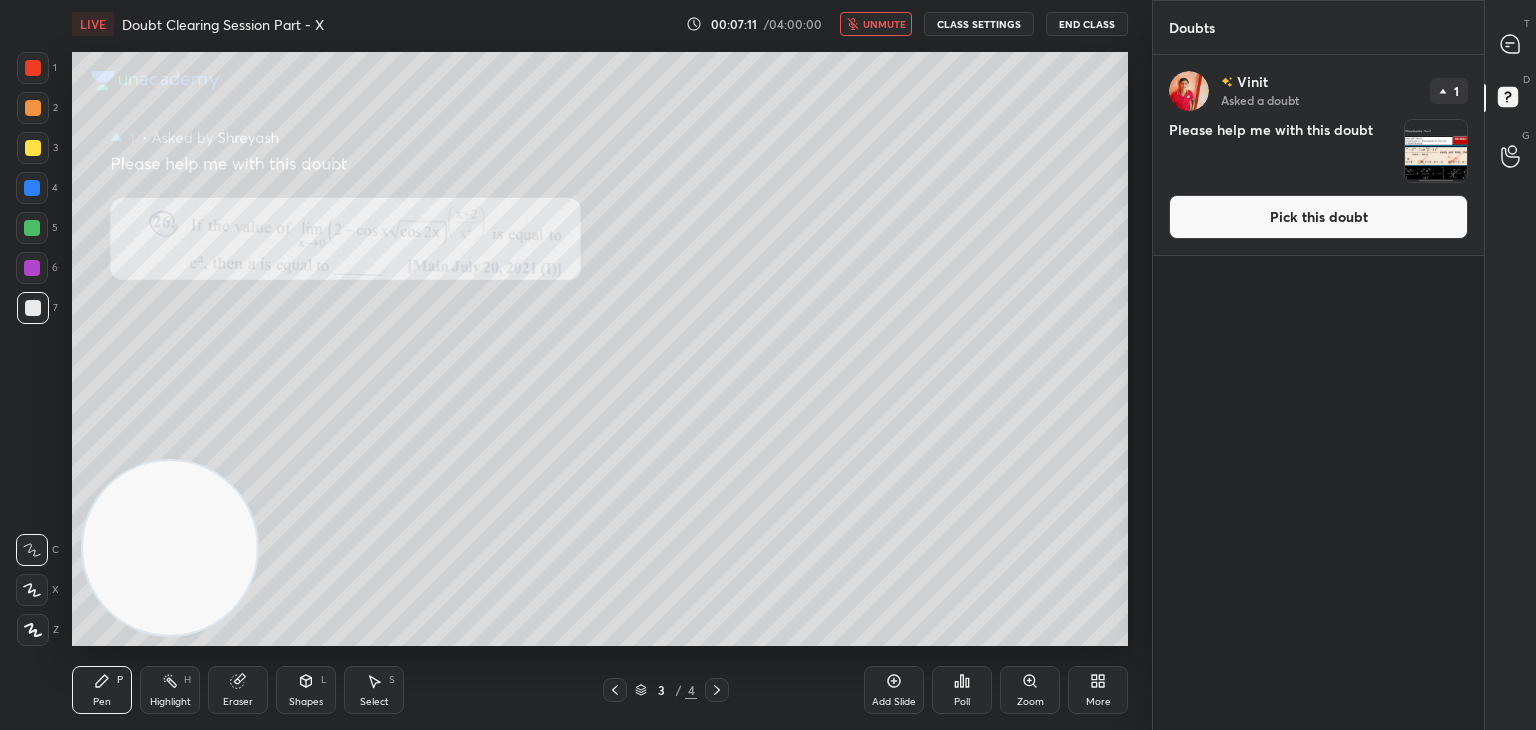 click on "Pick this doubt" at bounding box center (1318, 217) 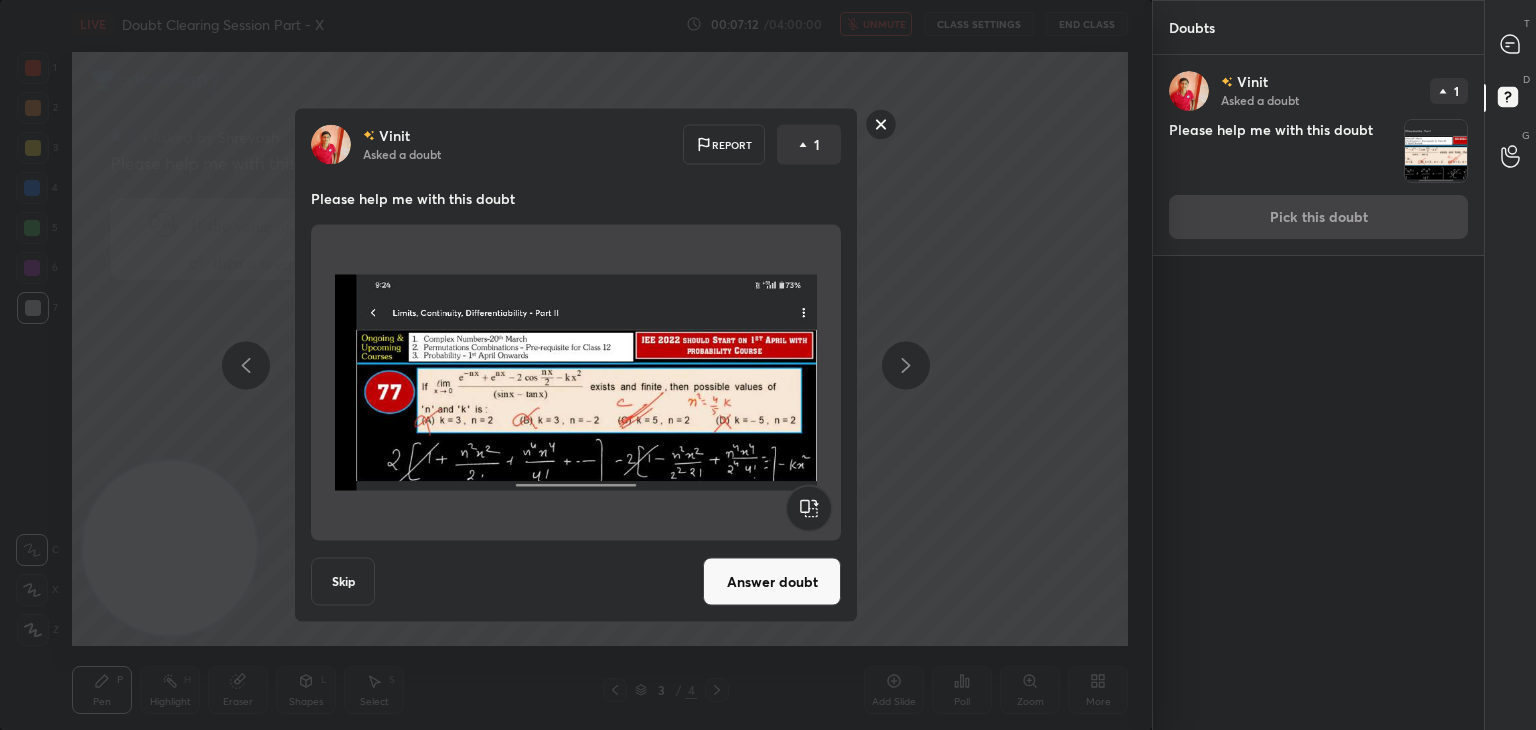 click on "Answer doubt" at bounding box center (772, 582) 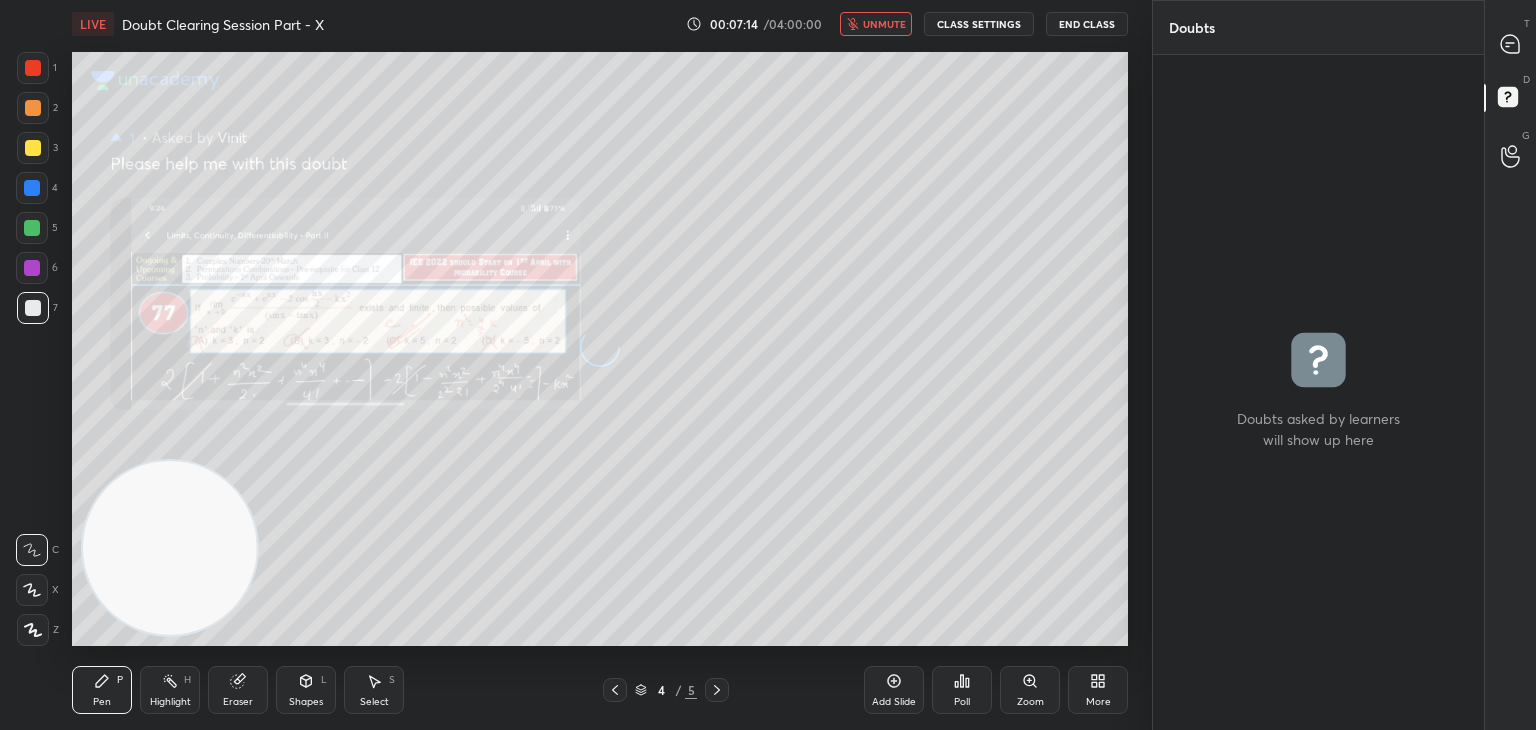 drag, startPoint x: 1505, startPoint y: 64, endPoint x: 1494, endPoint y: 65, distance: 11.045361 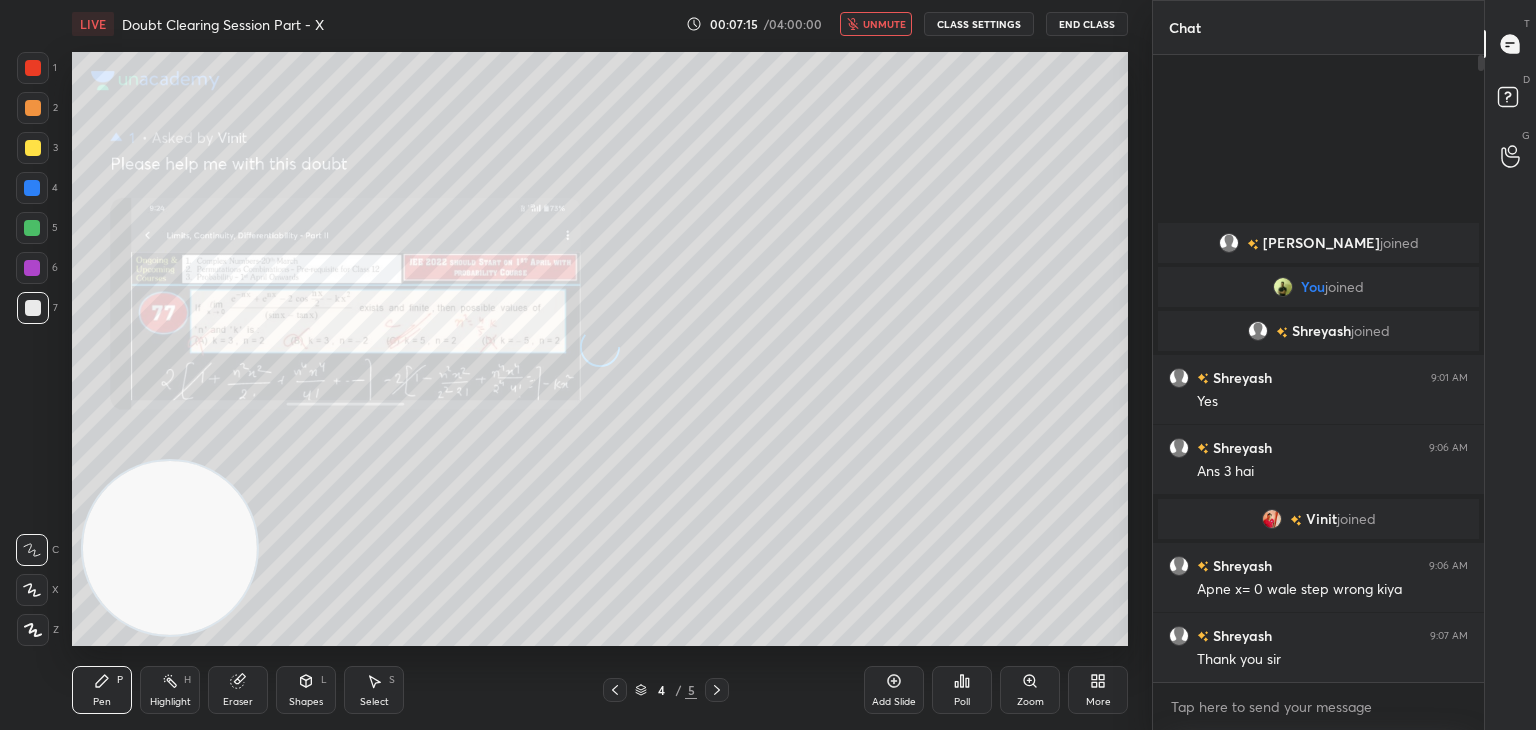 scroll, scrollTop: 6, scrollLeft: 6, axis: both 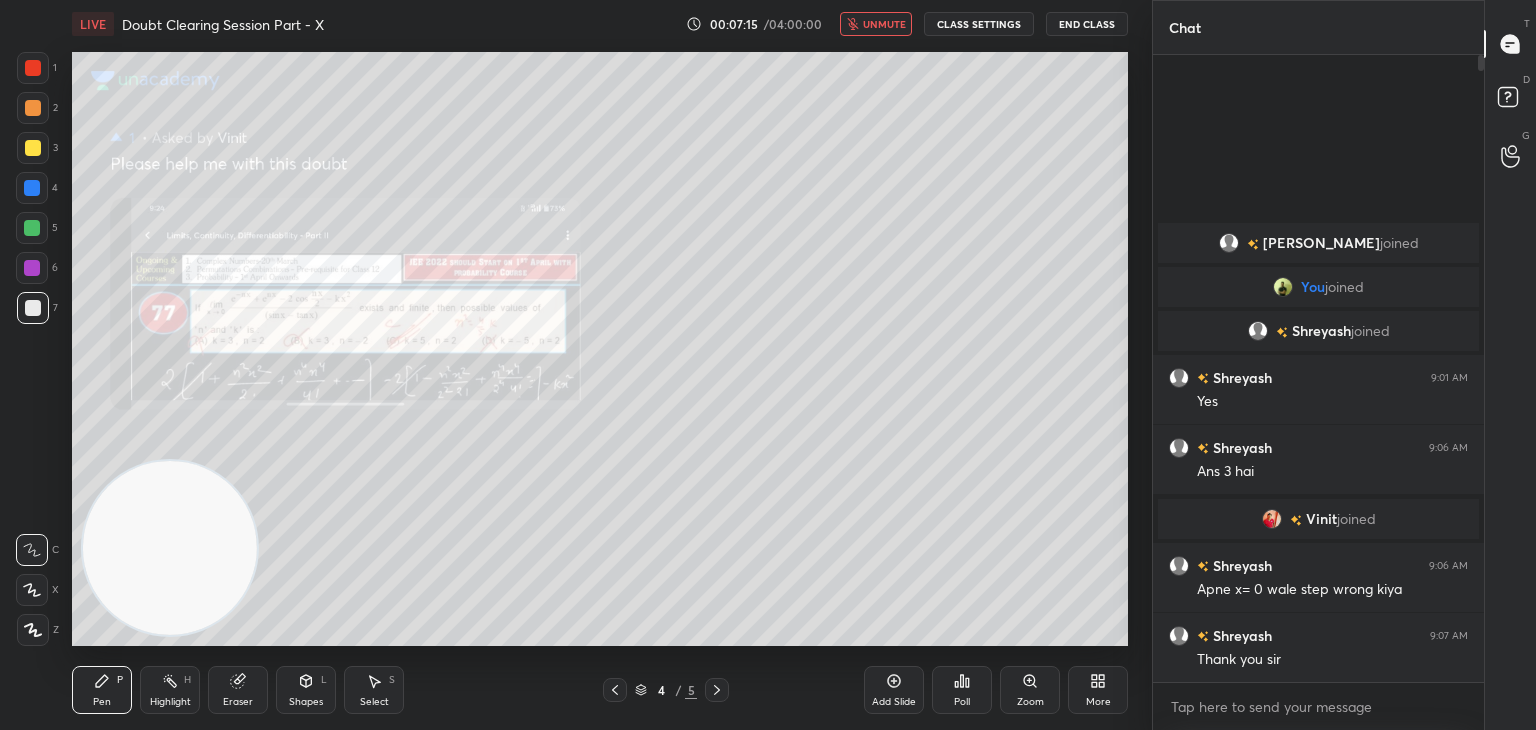 drag, startPoint x: 880, startPoint y: 25, endPoint x: 869, endPoint y: 38, distance: 17.029387 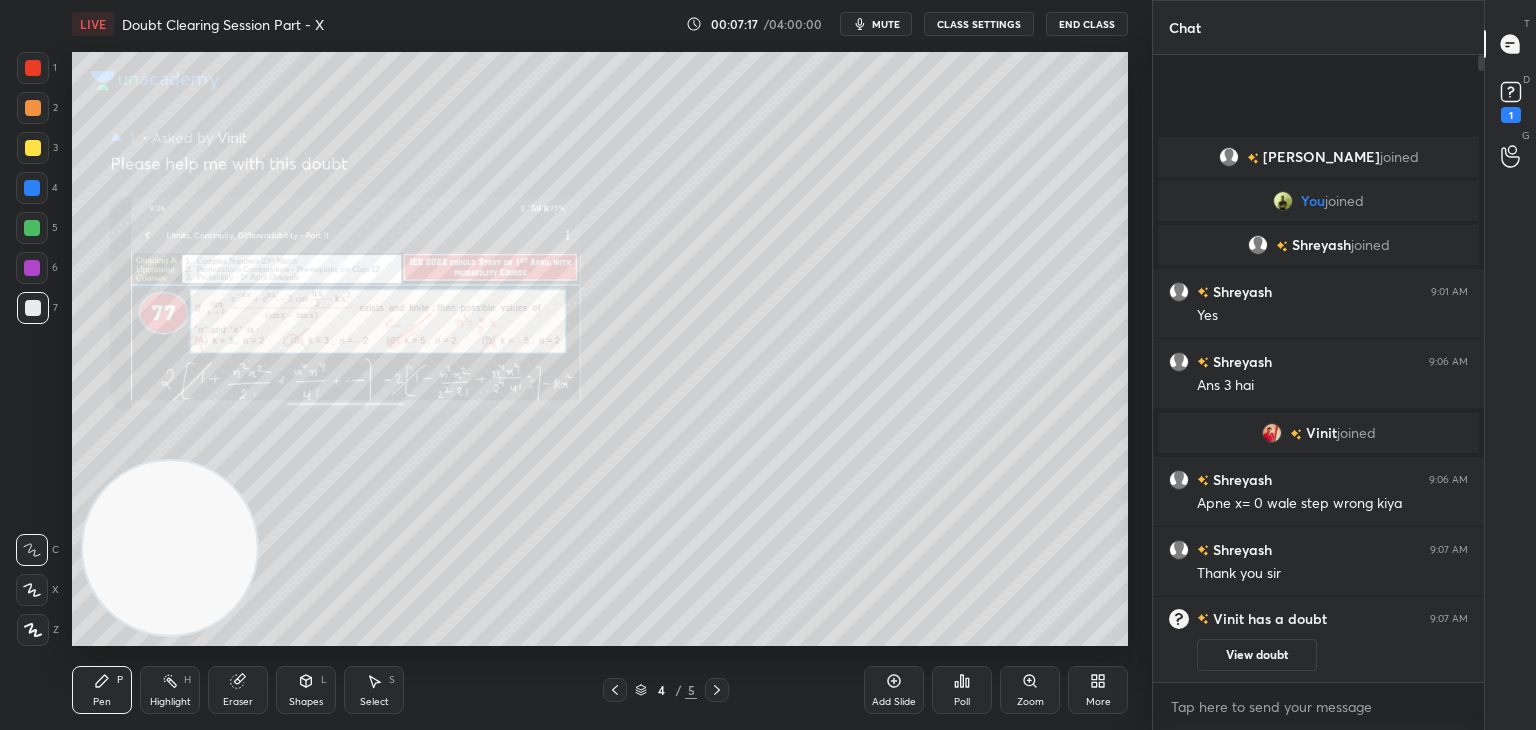 click 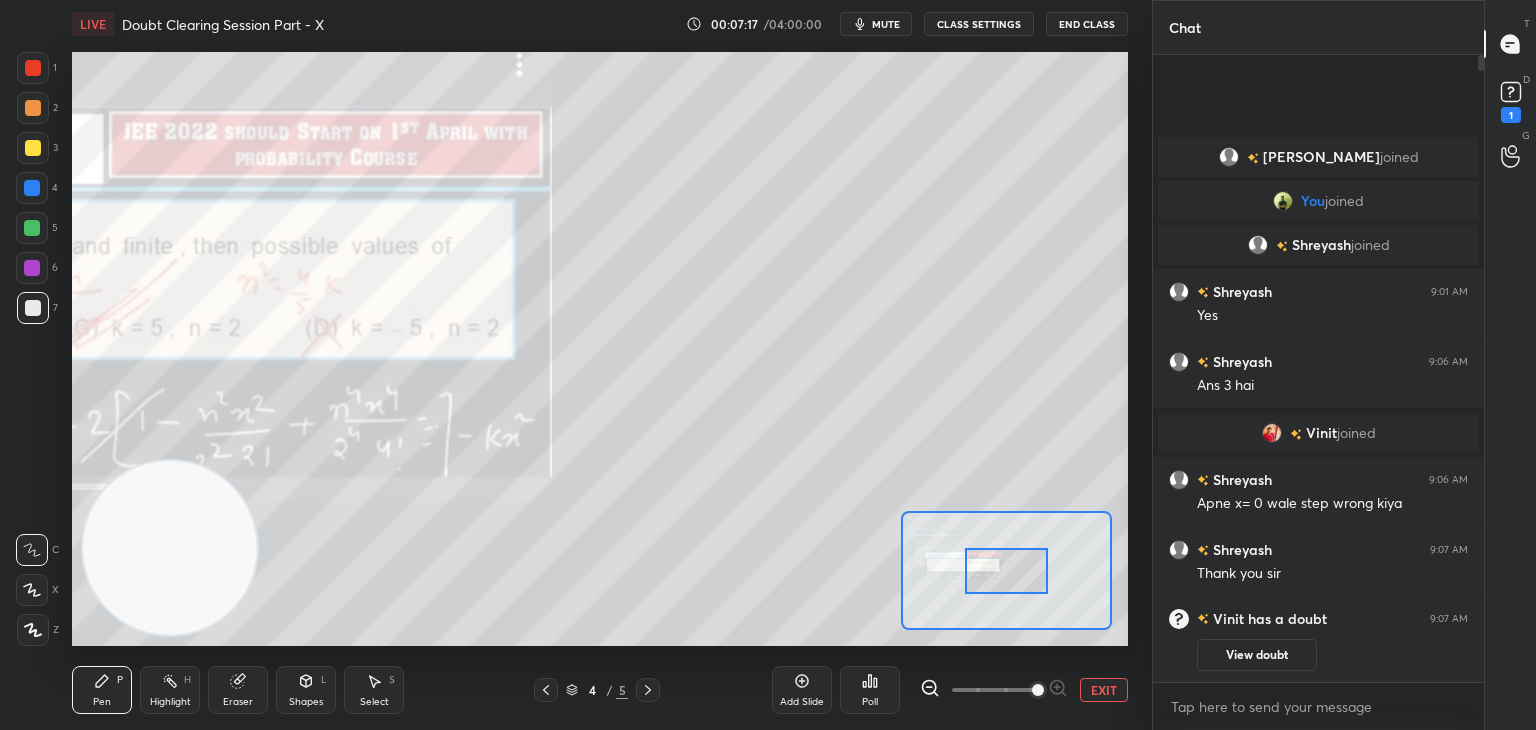 click at bounding box center (994, 690) 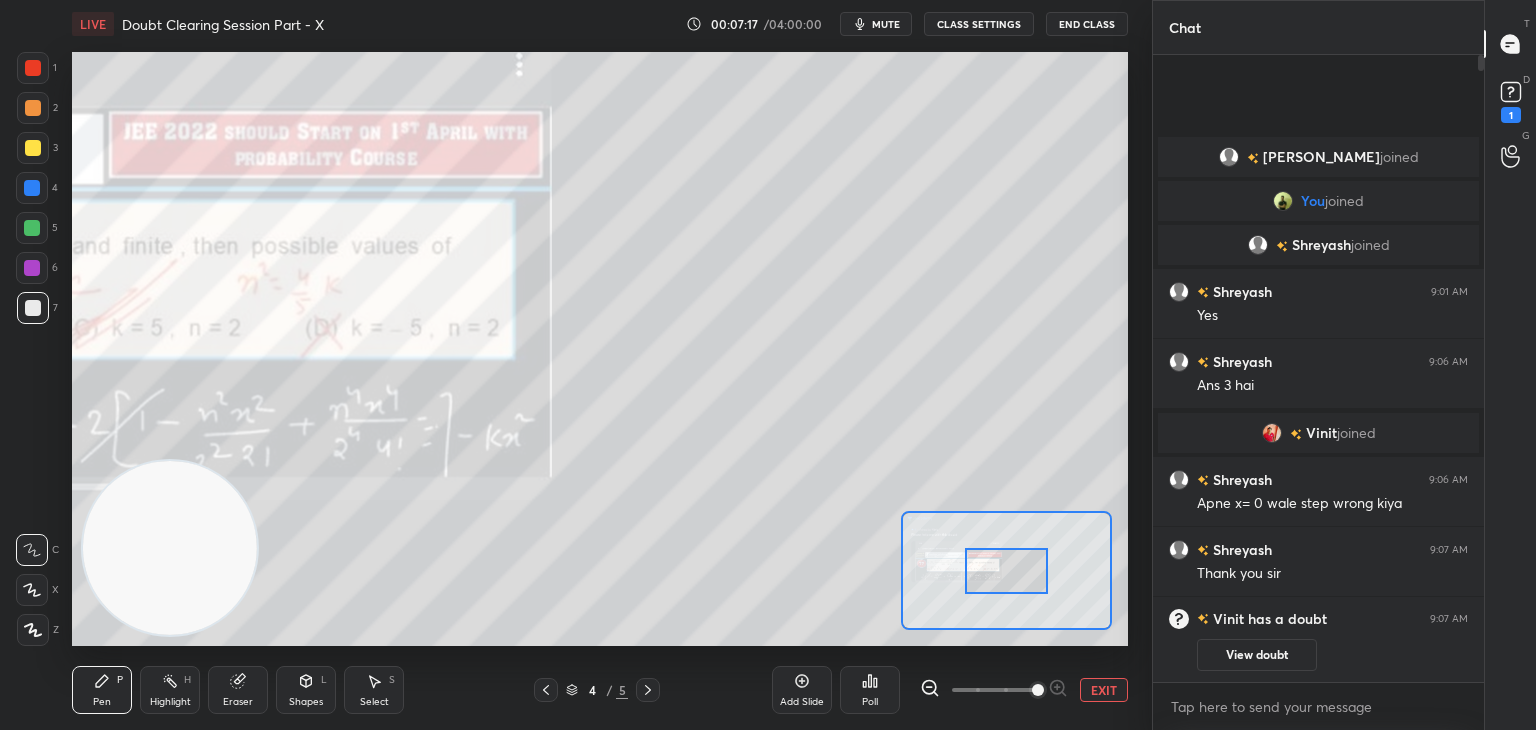 click at bounding box center (1038, 690) 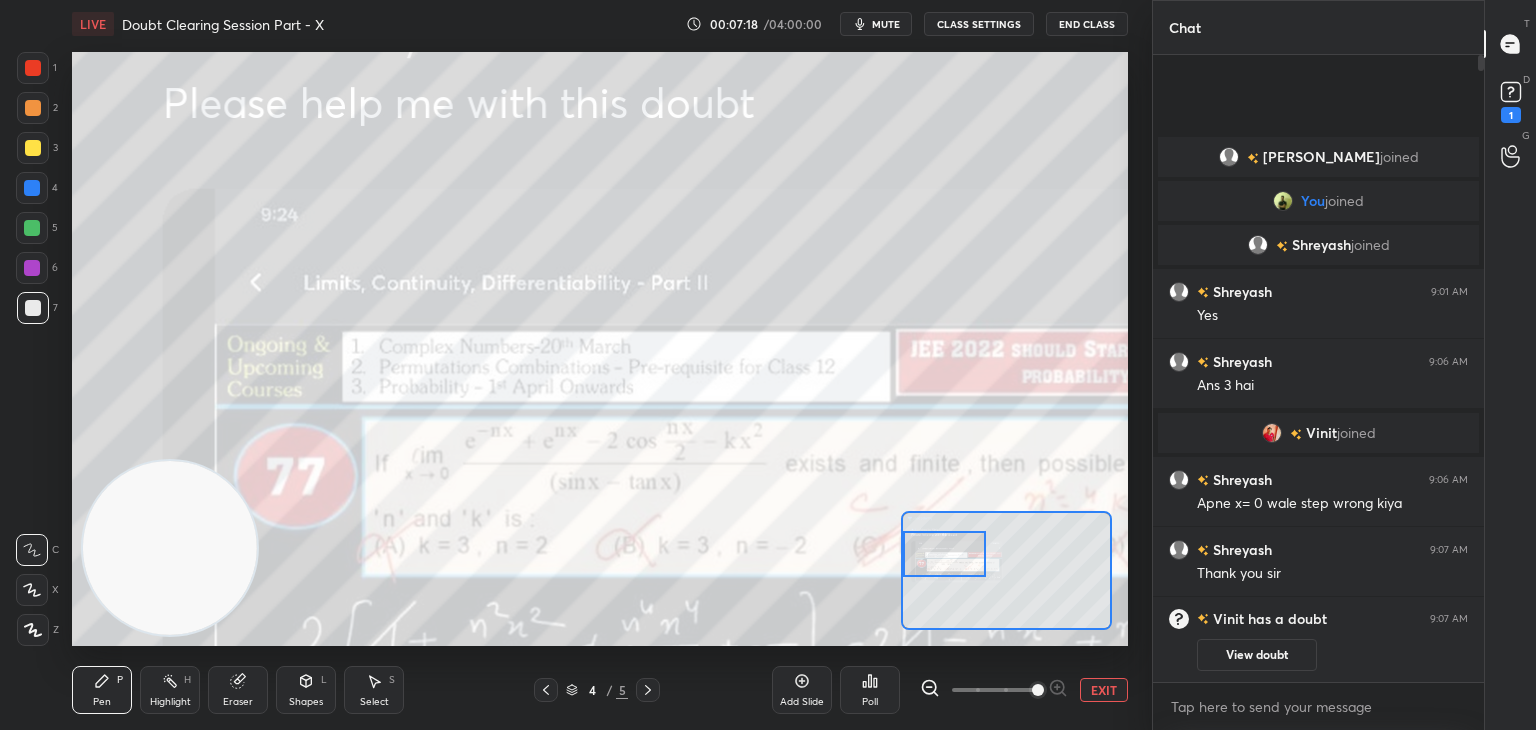 drag, startPoint x: 1020, startPoint y: 581, endPoint x: 955, endPoint y: 567, distance: 66.4906 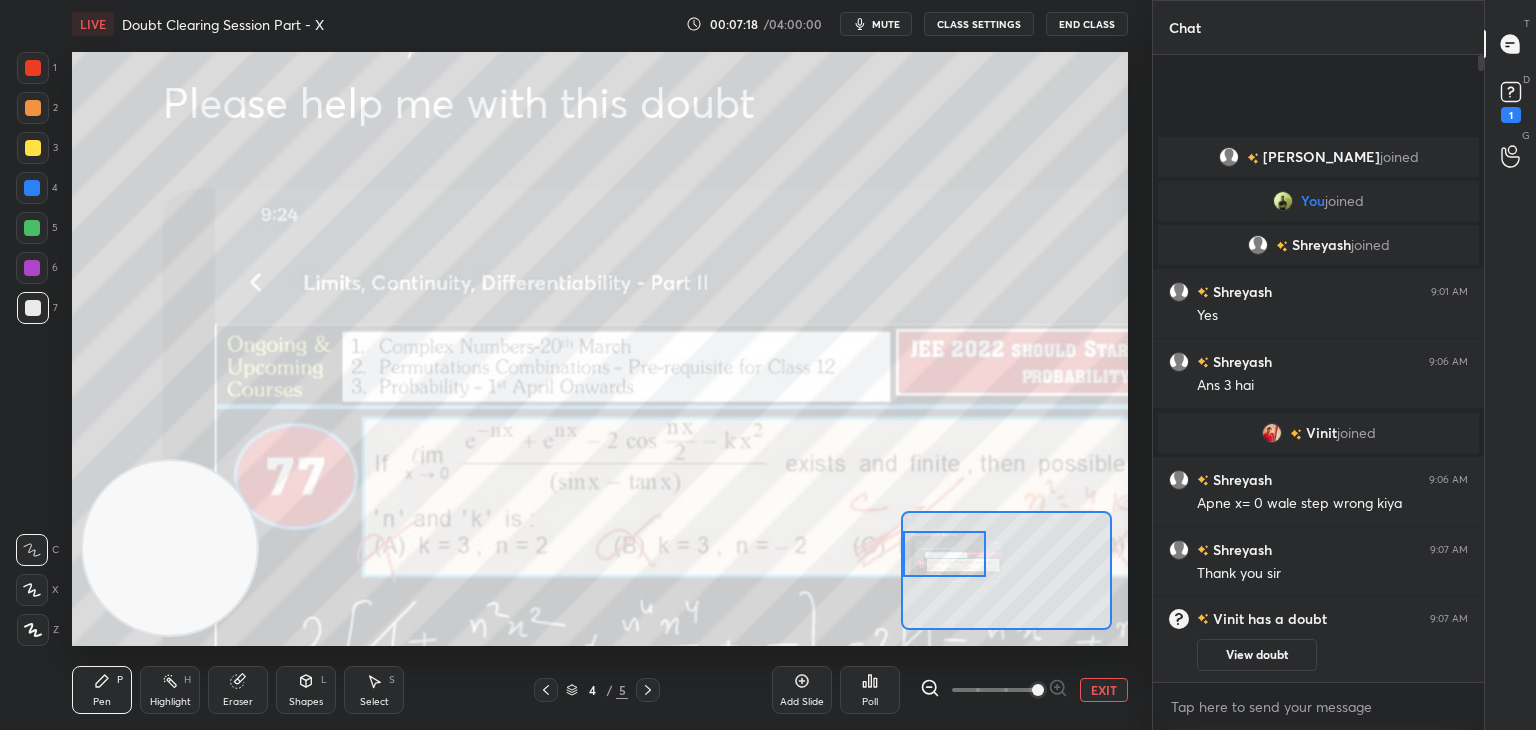 click at bounding box center (944, 554) 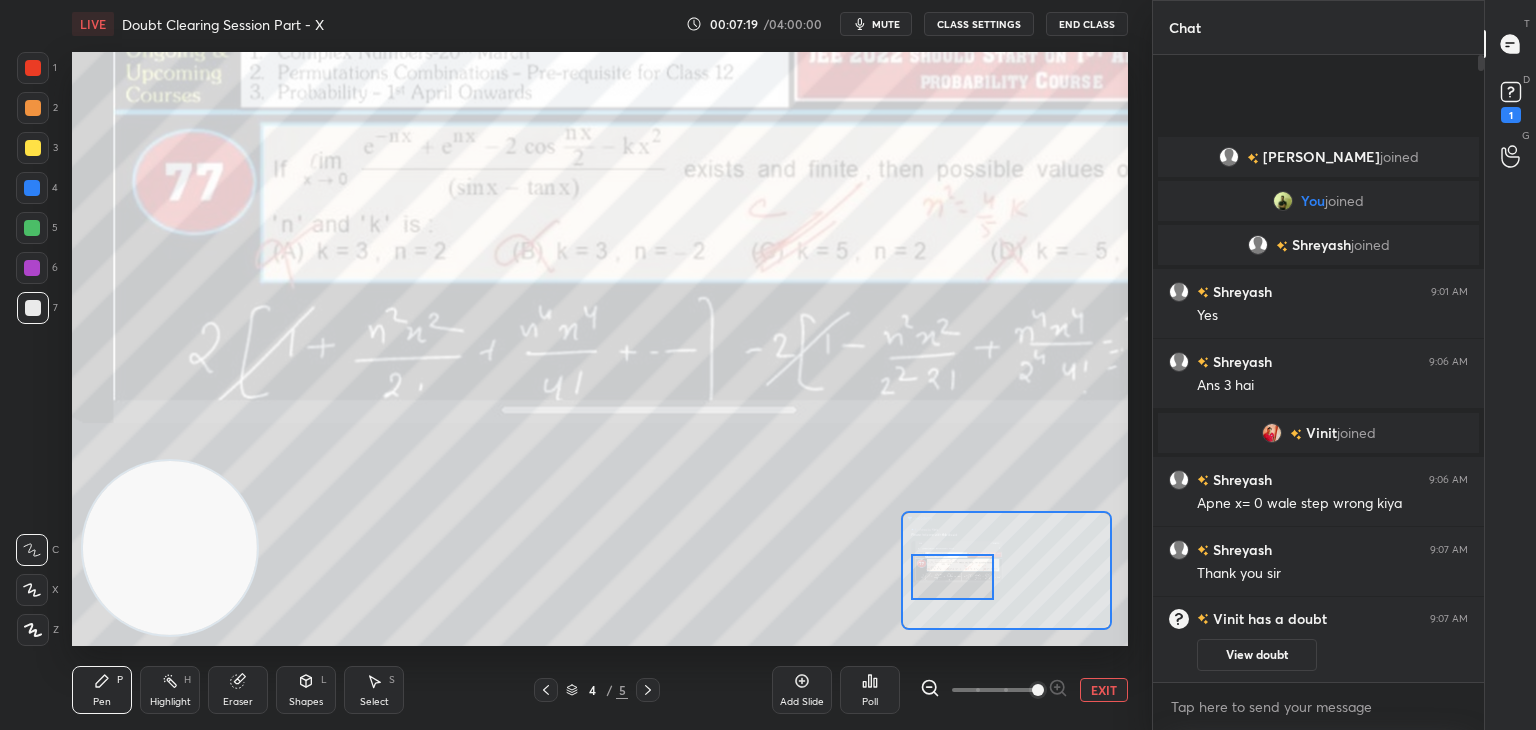drag, startPoint x: 963, startPoint y: 568, endPoint x: 968, endPoint y: 593, distance: 25.495098 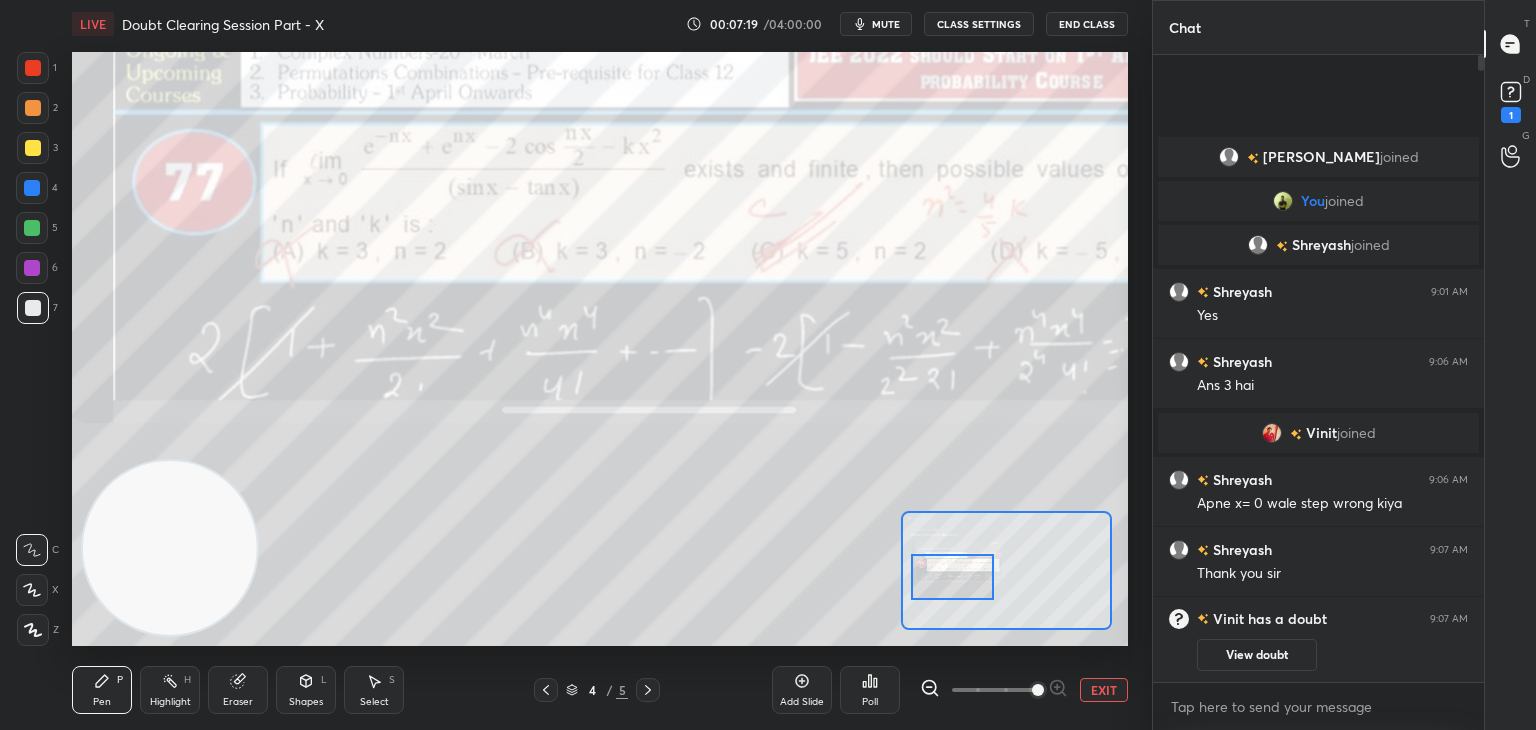 click at bounding box center (952, 577) 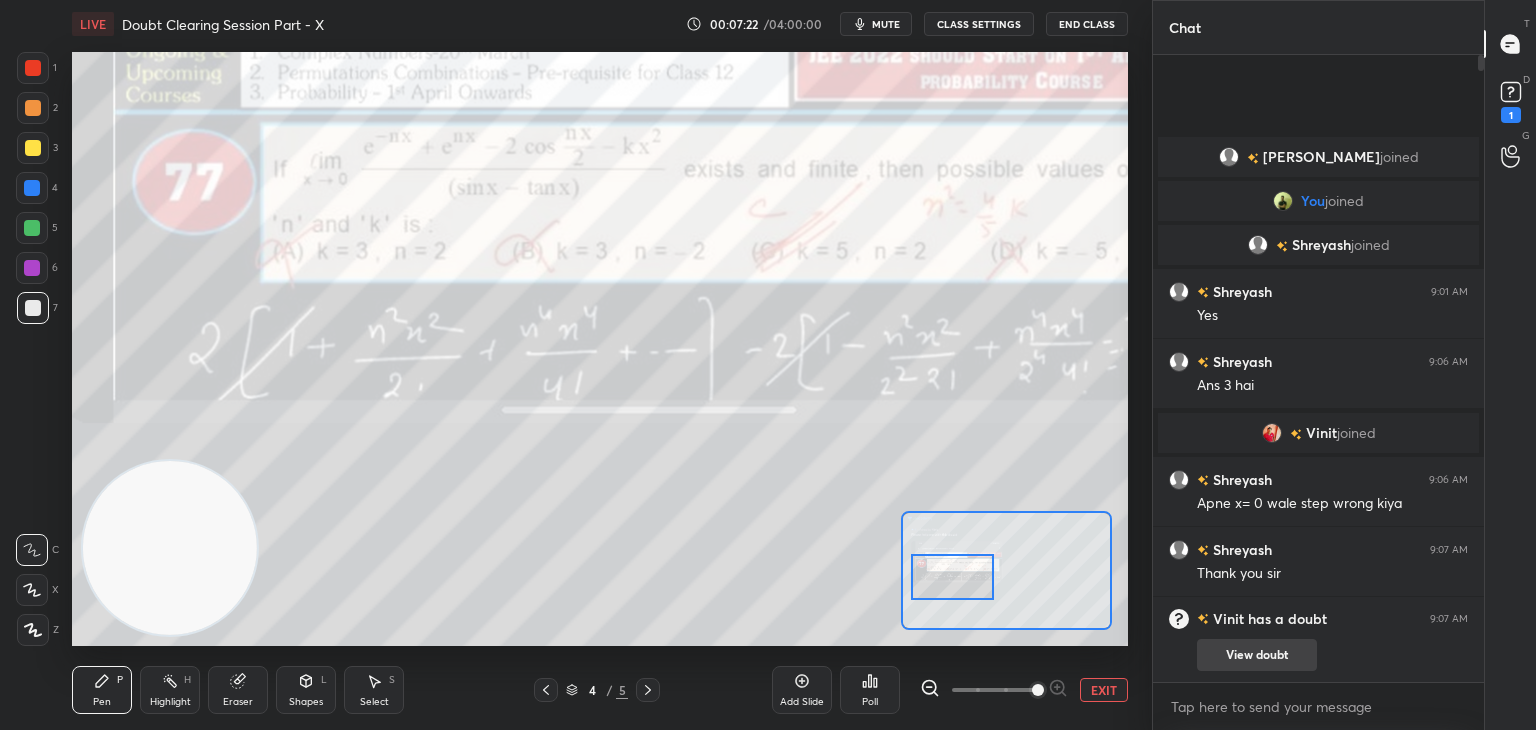 drag, startPoint x: 1221, startPoint y: 658, endPoint x: 1220, endPoint y: 634, distance: 24.020824 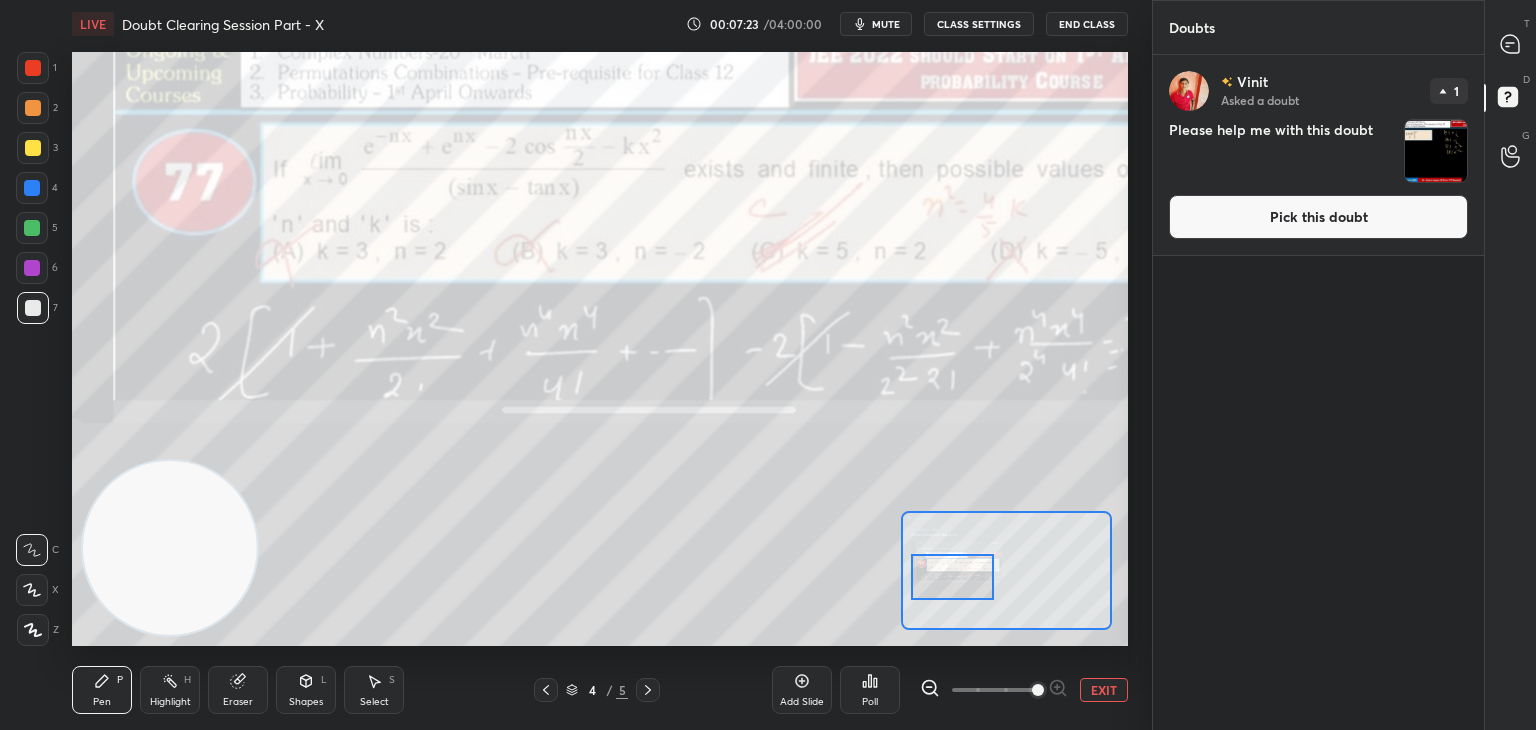 click on "Pick this doubt" at bounding box center (1318, 217) 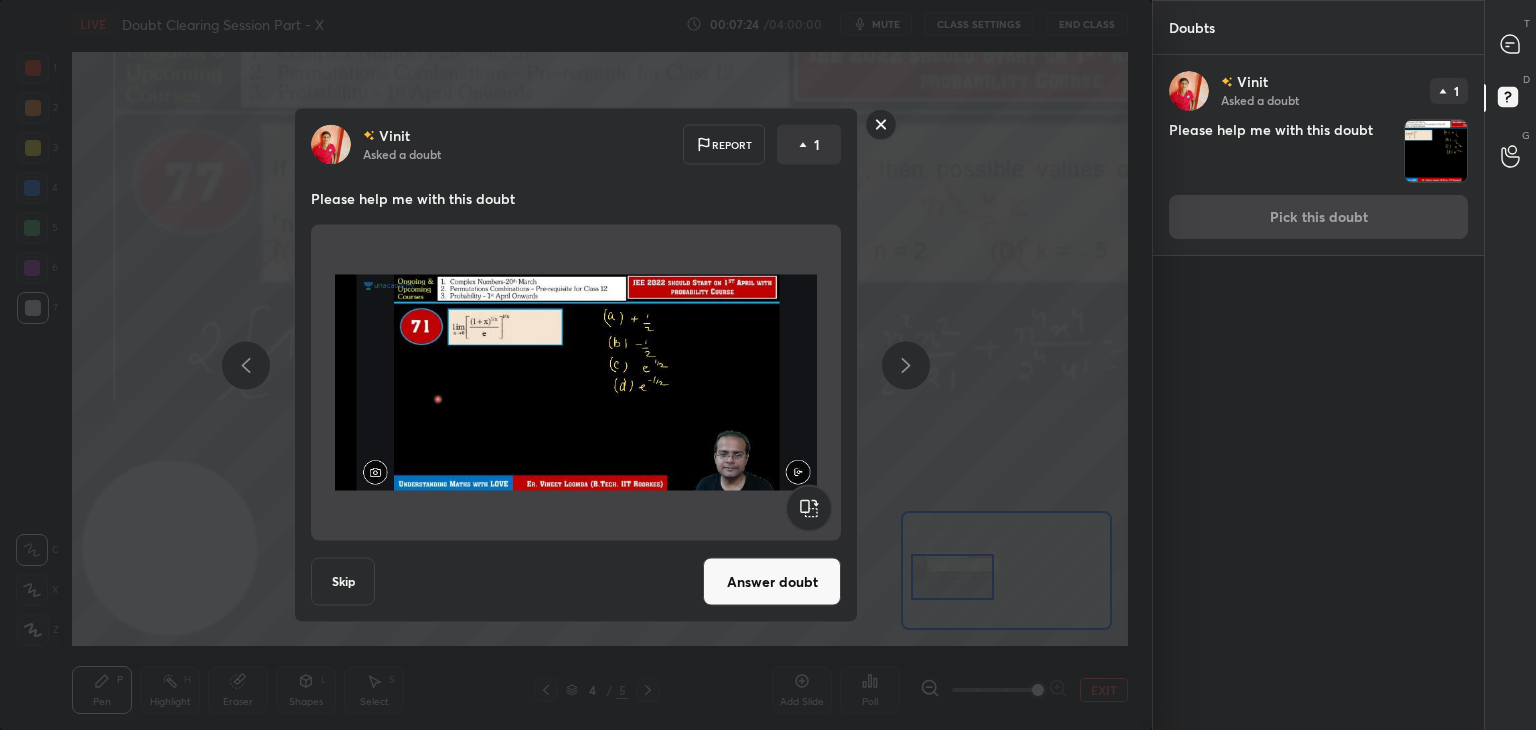 click on "Answer doubt" at bounding box center [772, 582] 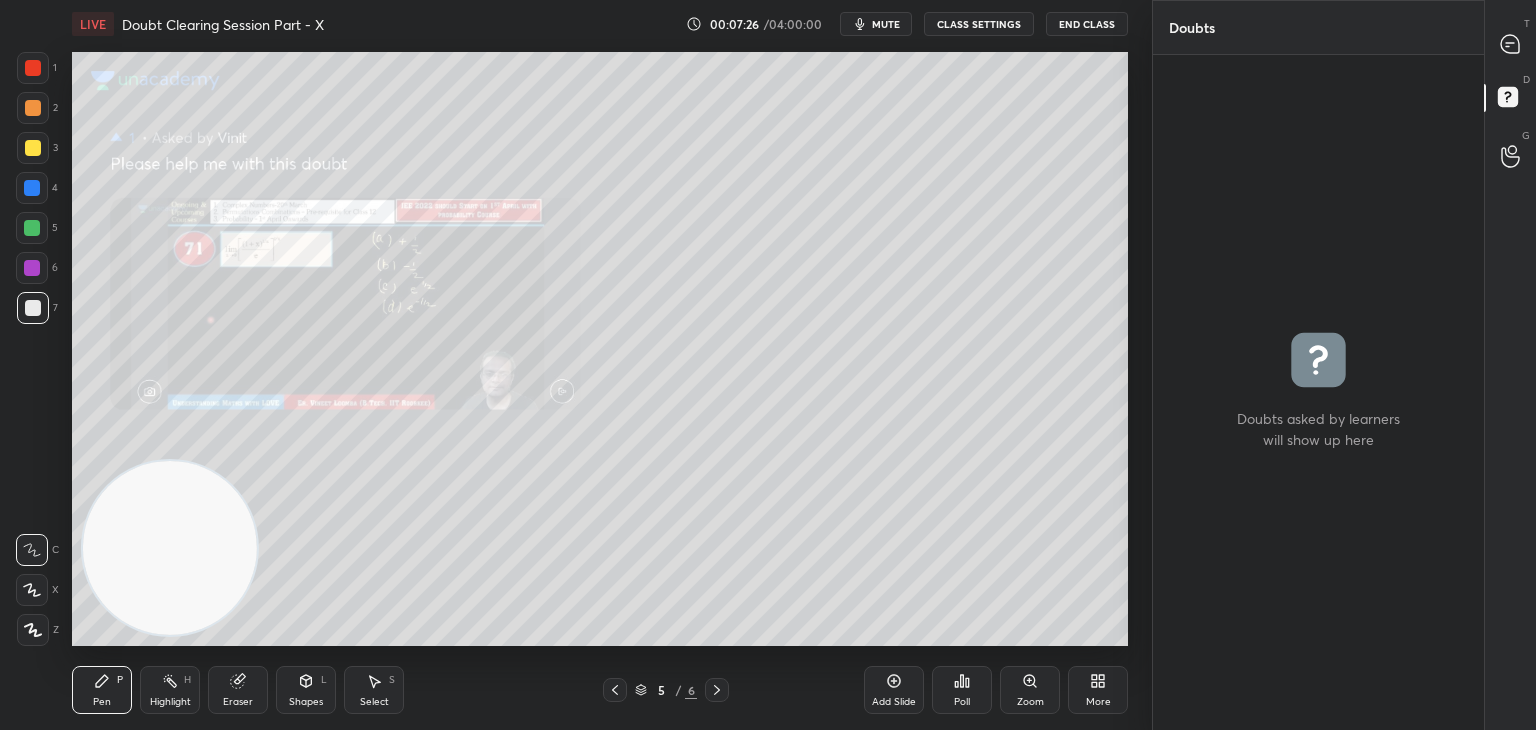 click on "D Doubts (D)" at bounding box center [1510, 100] 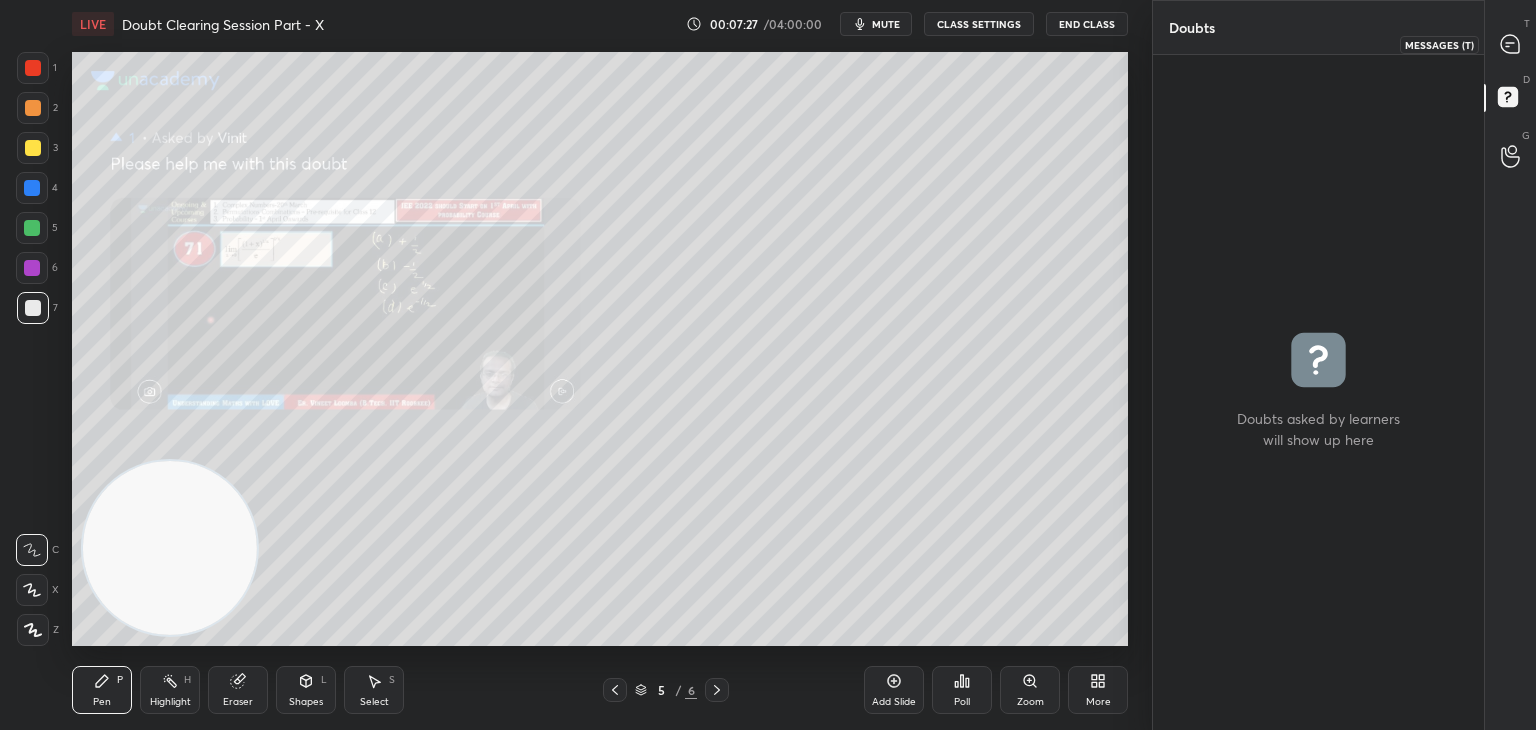 click 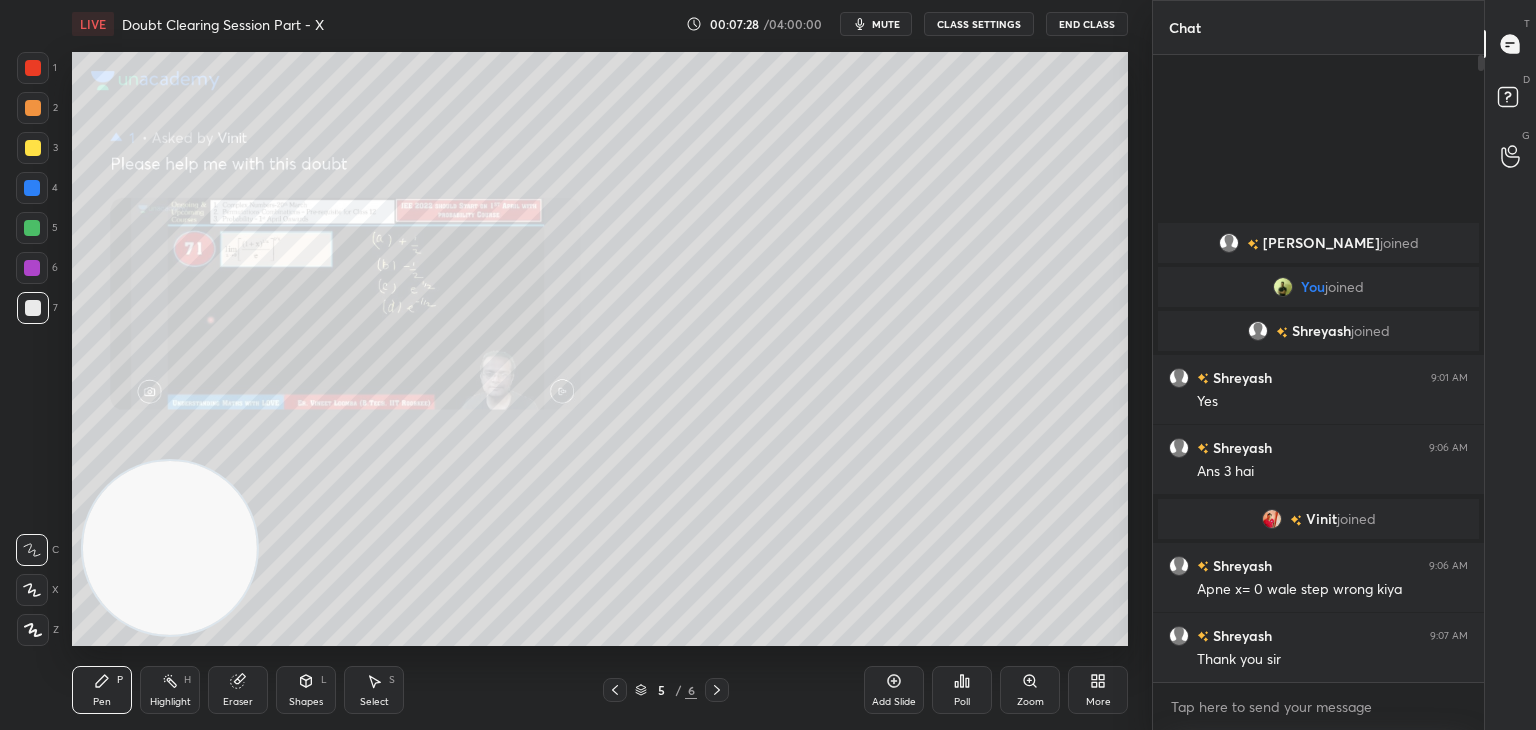 scroll, scrollTop: 6, scrollLeft: 6, axis: both 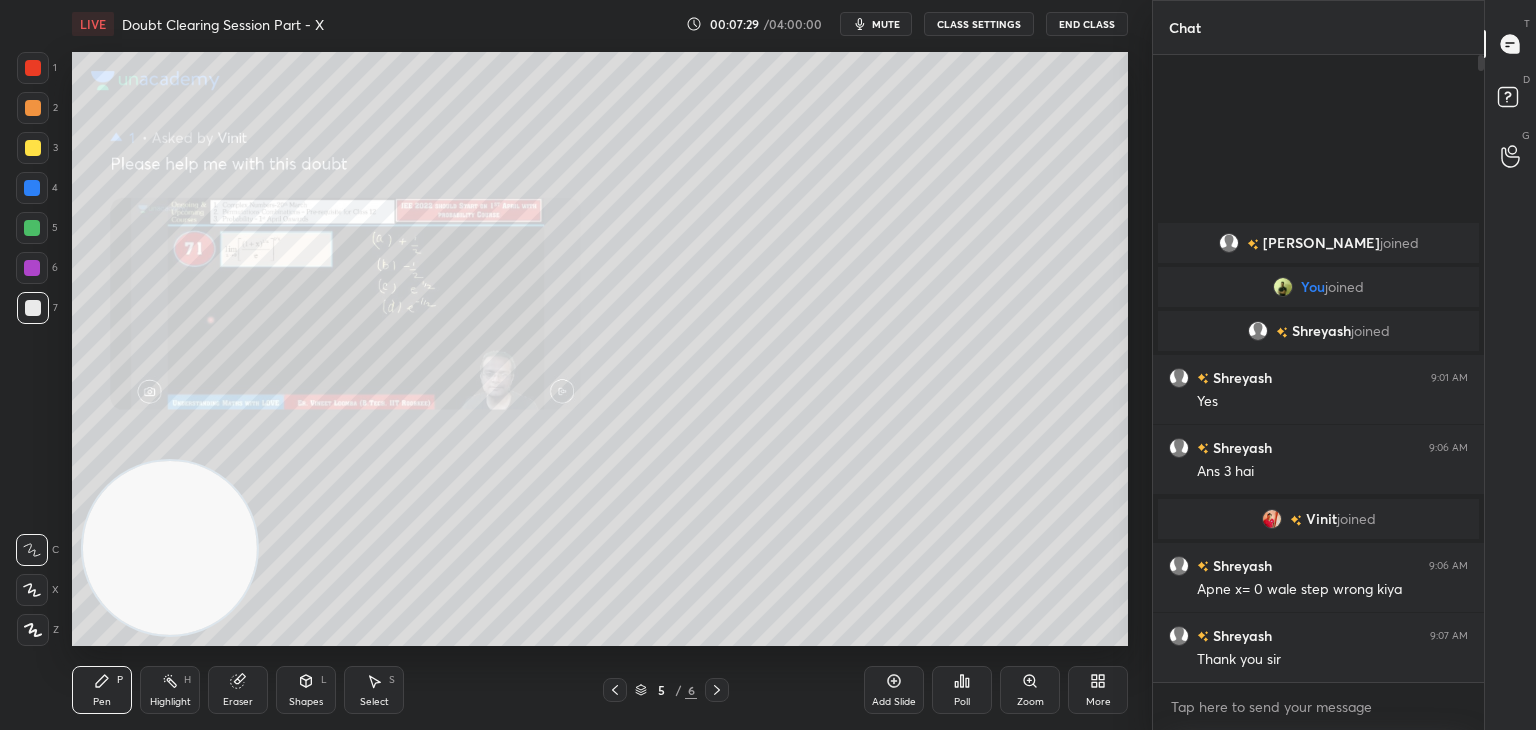 drag, startPoint x: 614, startPoint y: 693, endPoint x: 624, endPoint y: 692, distance: 10.049875 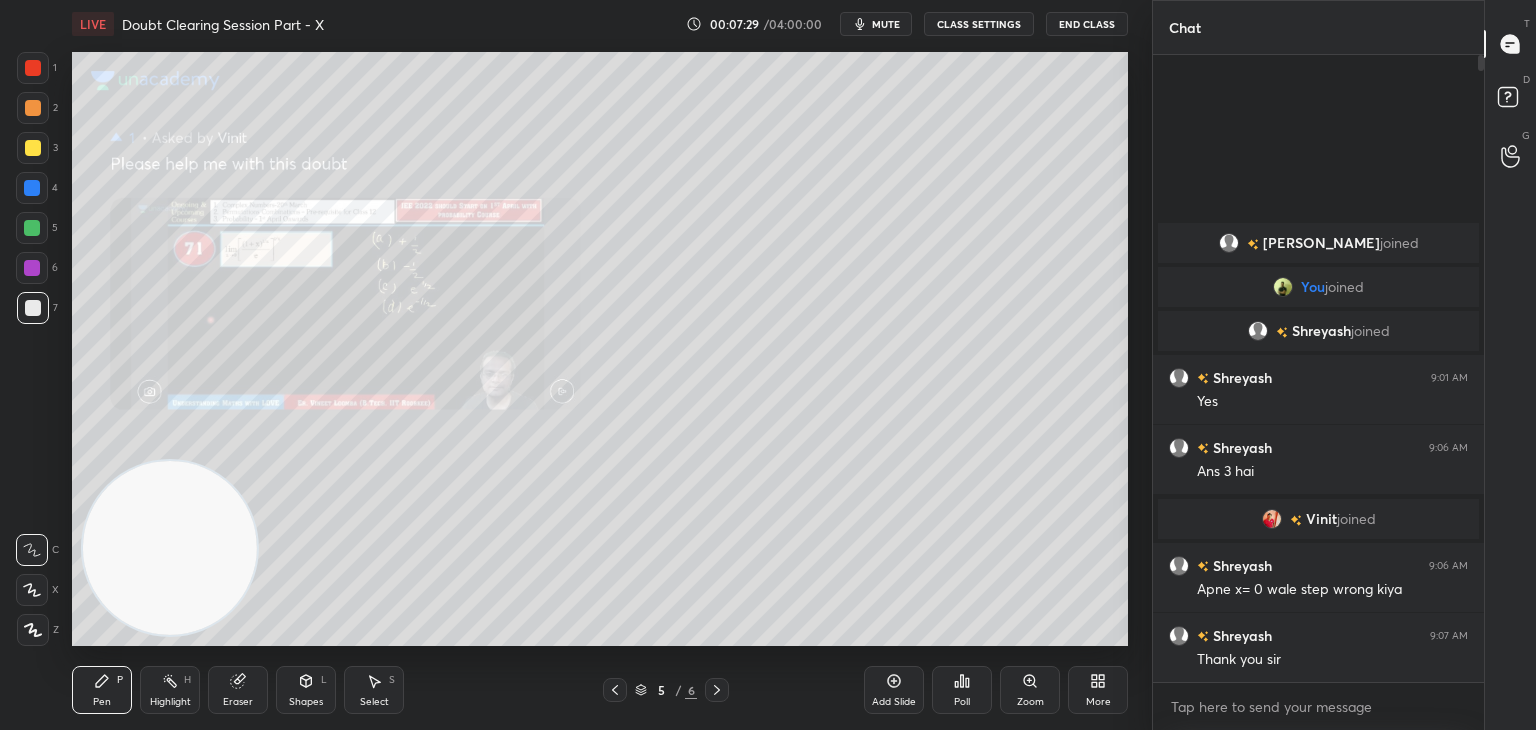 click 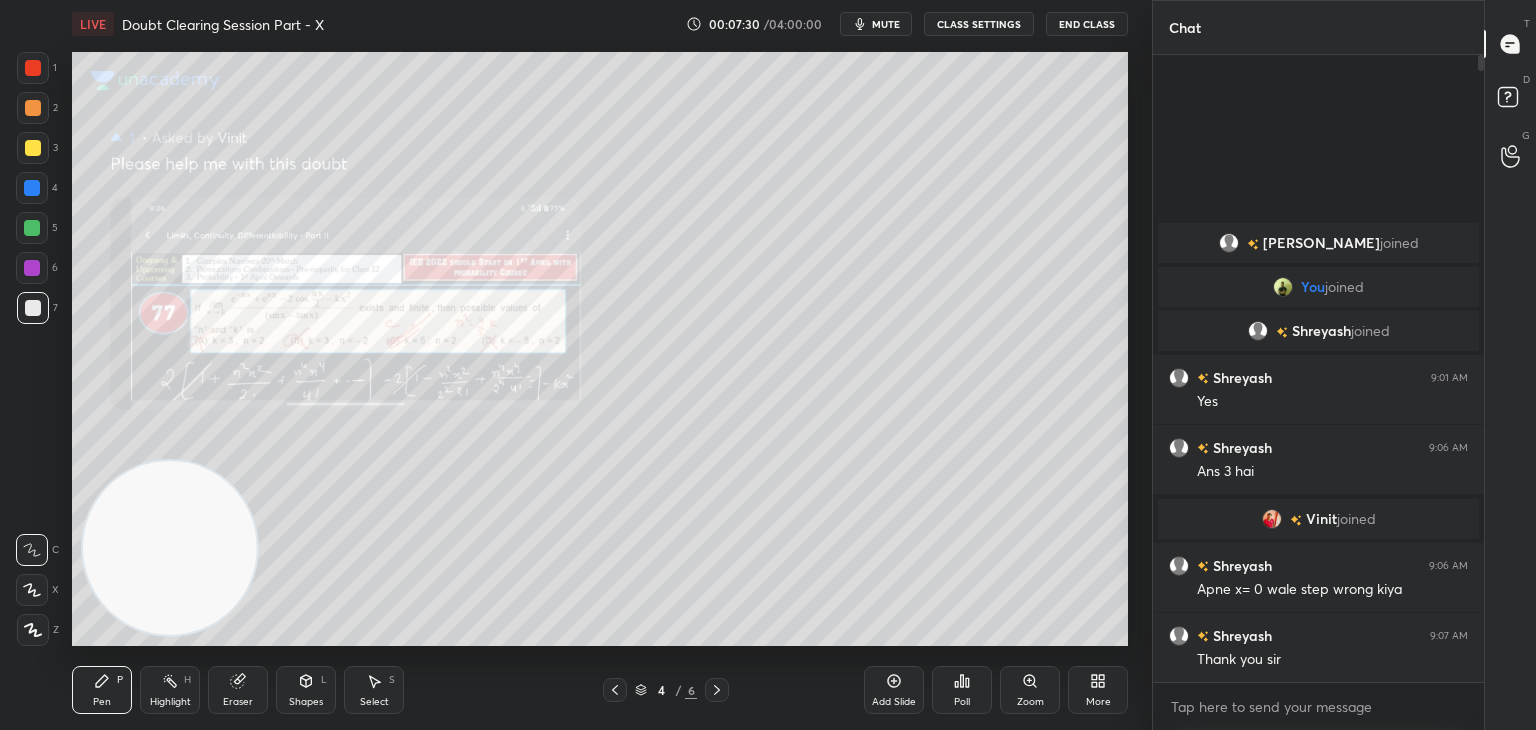 click on "Zoom" at bounding box center [1030, 690] 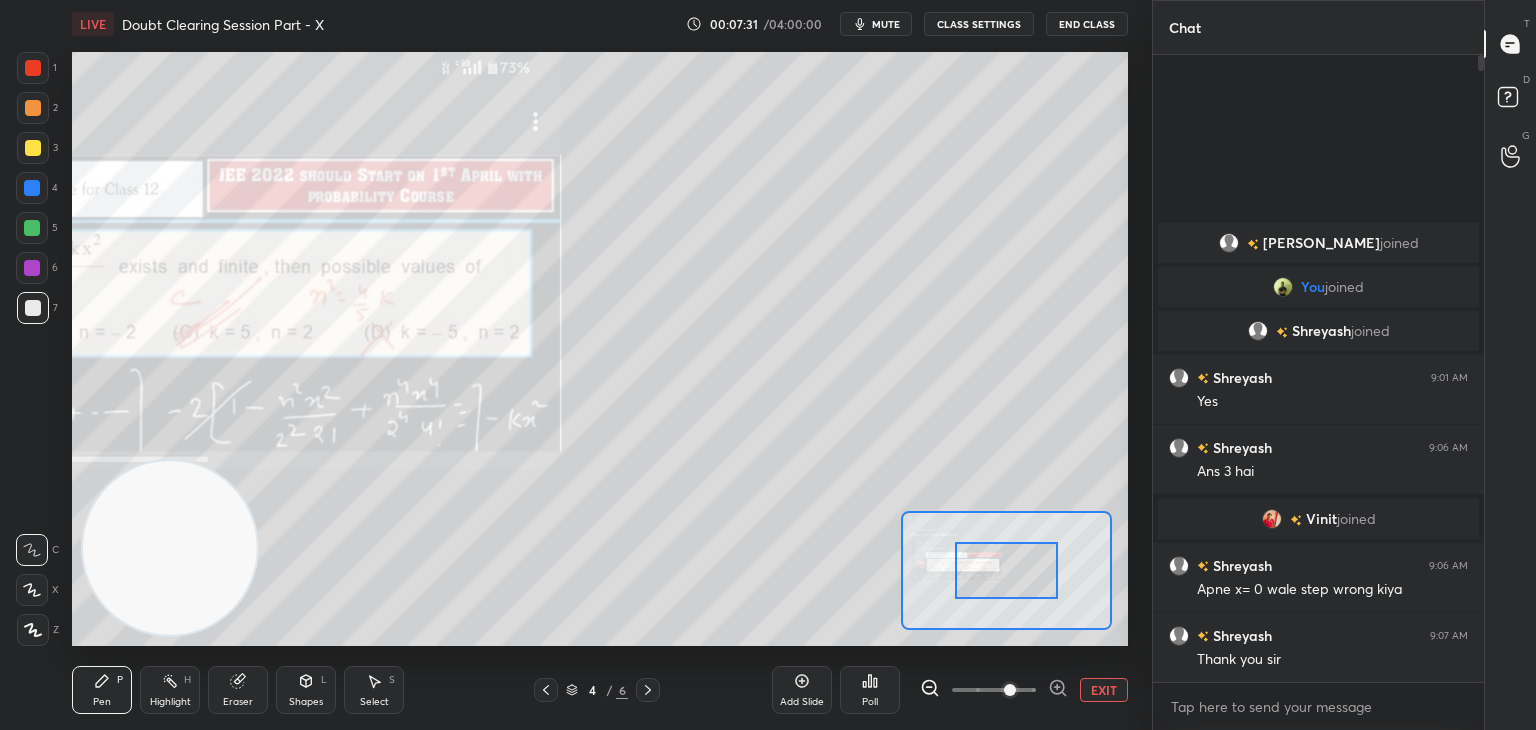click at bounding box center [994, 690] 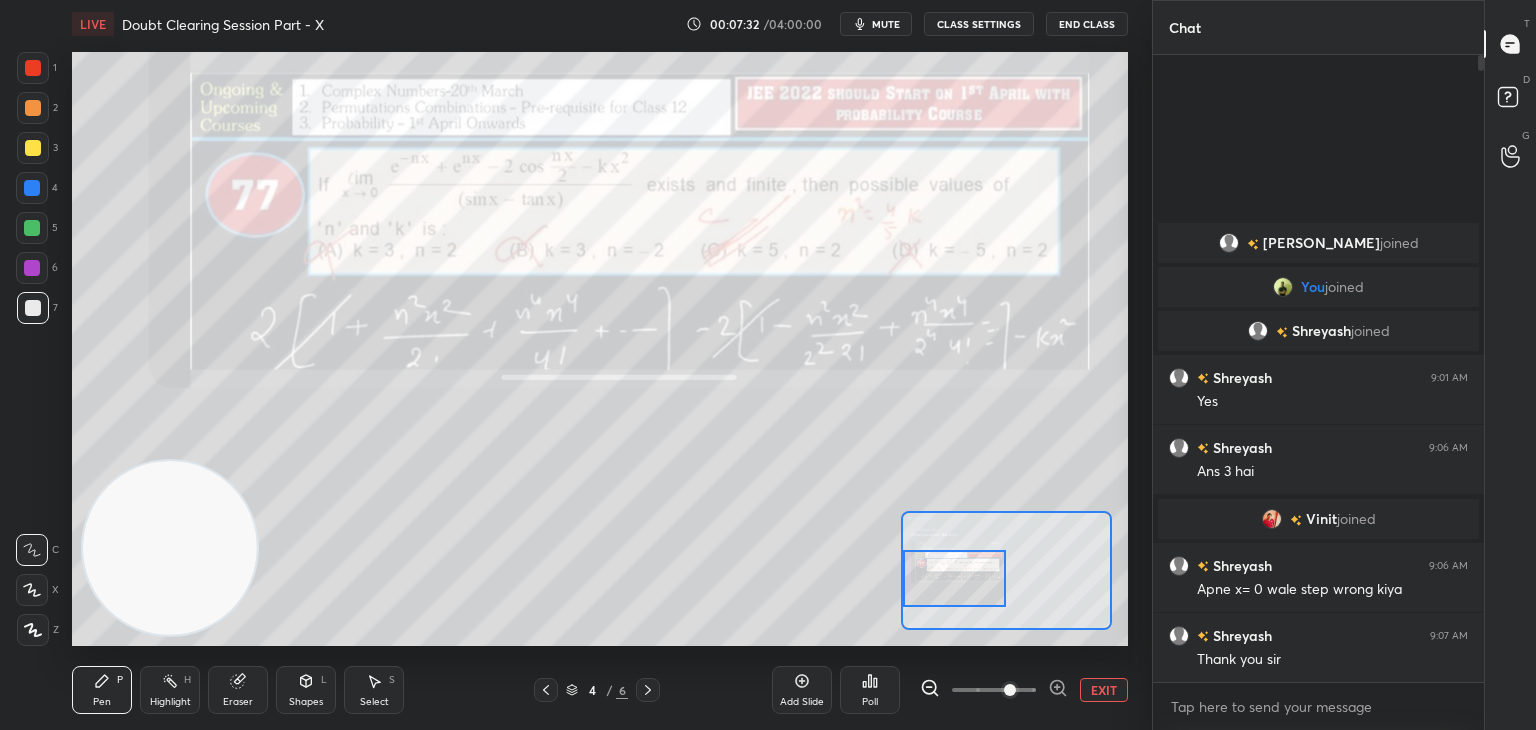 drag, startPoint x: 1021, startPoint y: 577, endPoint x: 968, endPoint y: 578, distance: 53.009434 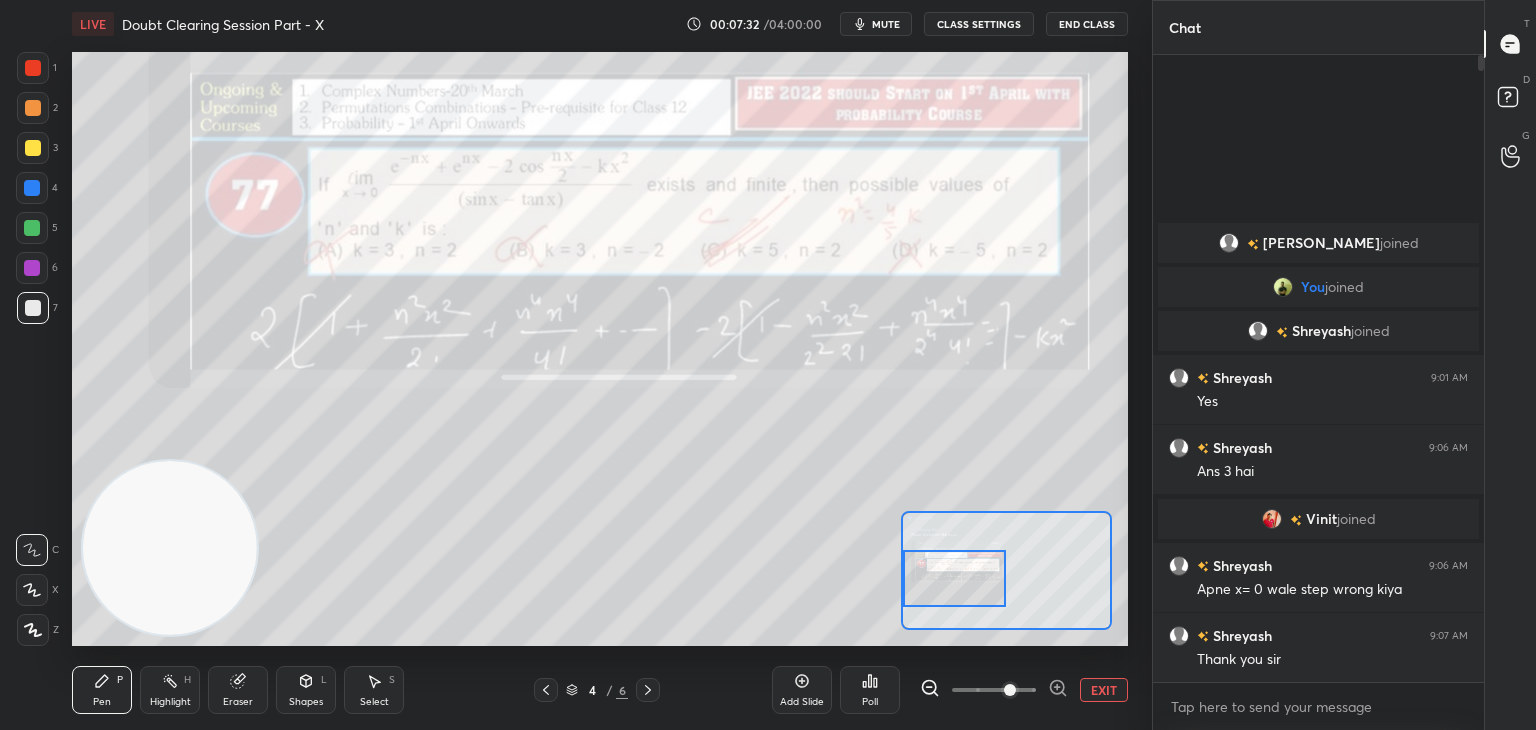 click at bounding box center (955, 578) 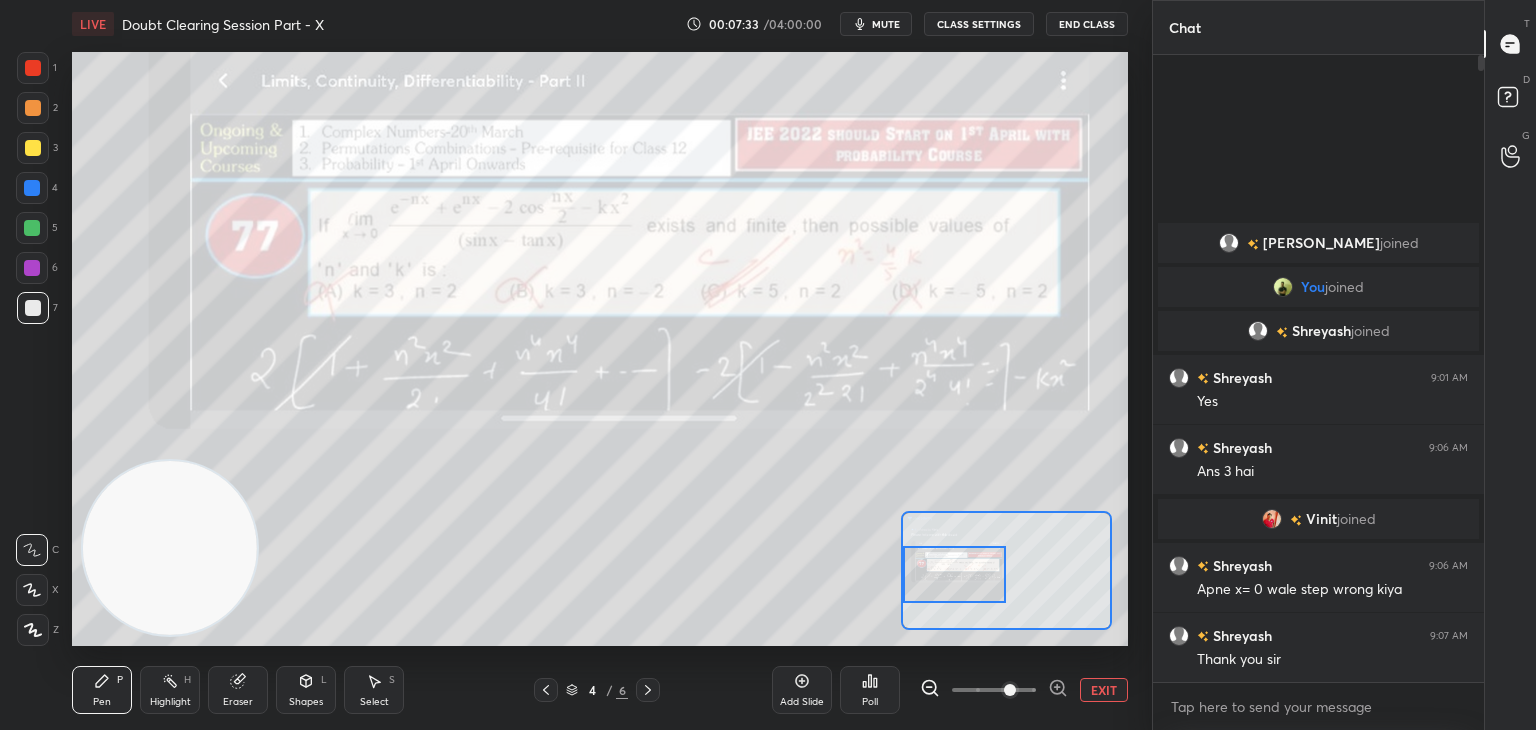 click at bounding box center [994, 690] 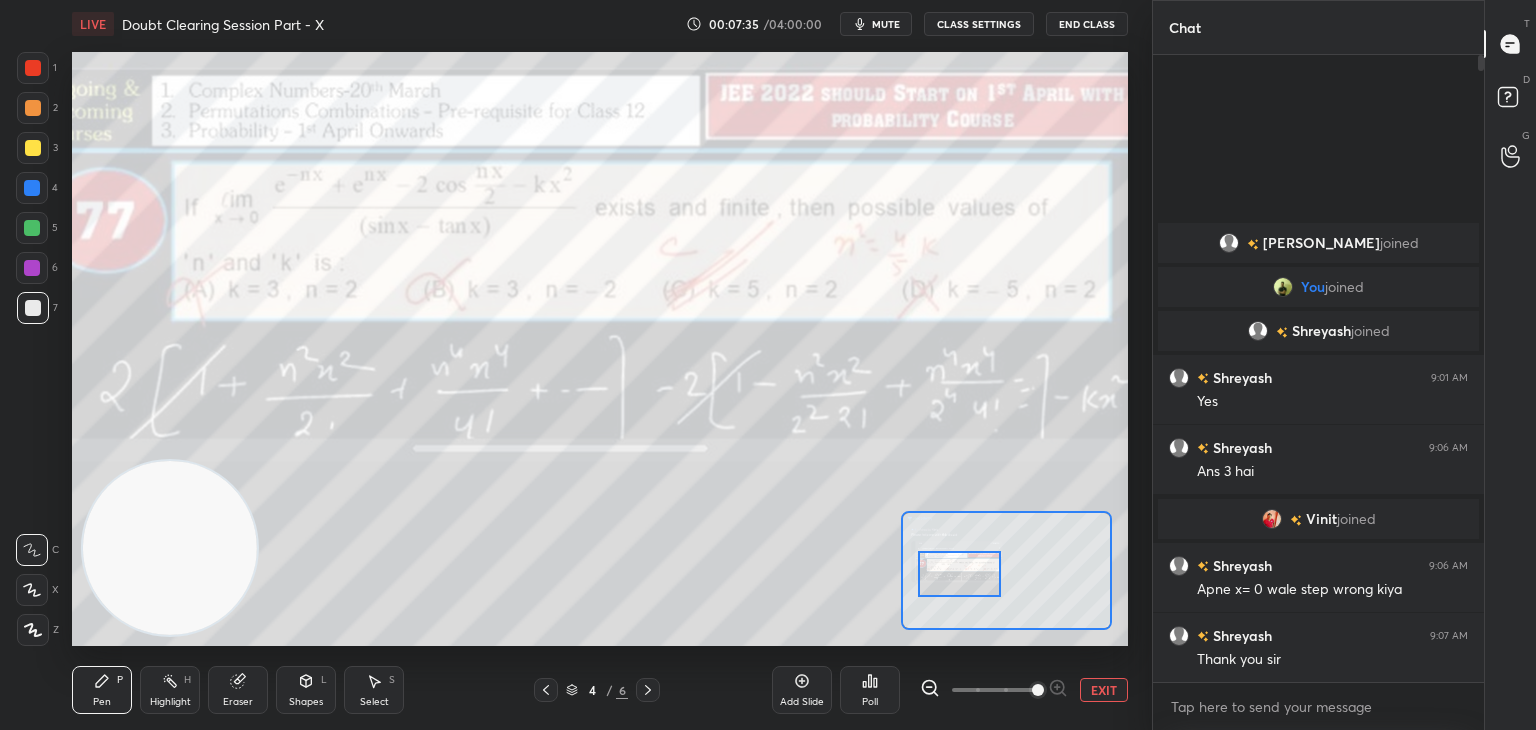 click at bounding box center (959, 574) 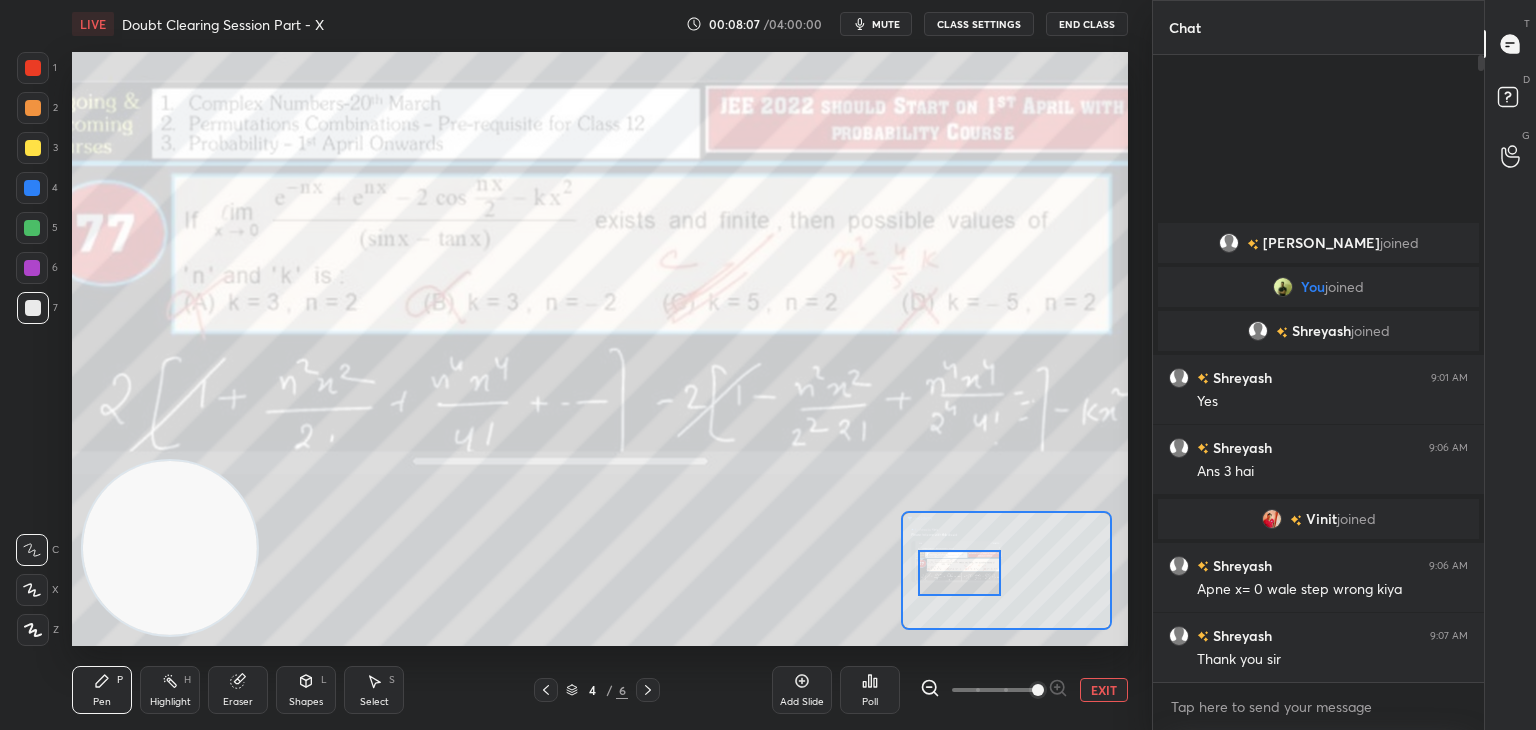 click at bounding box center (1272, 519) 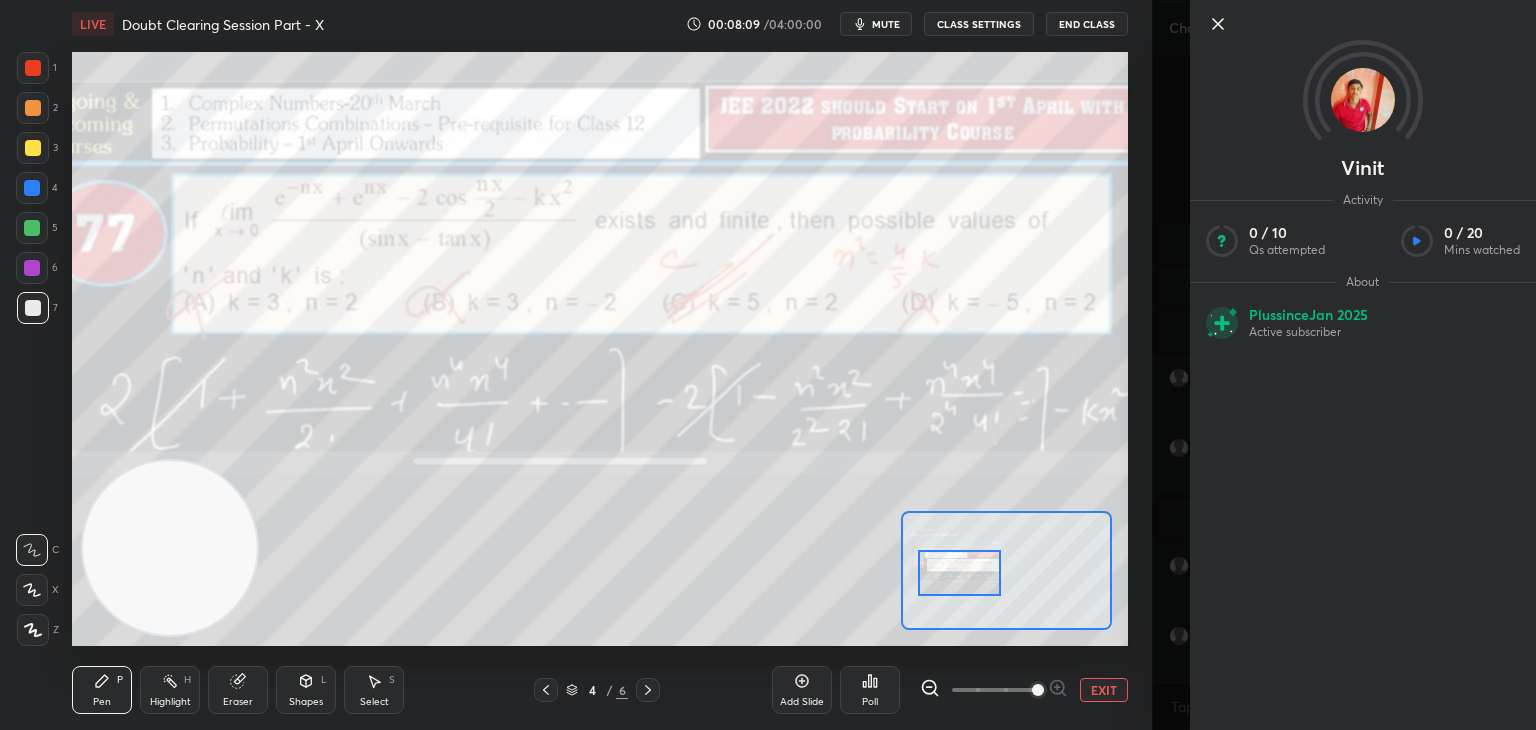 click 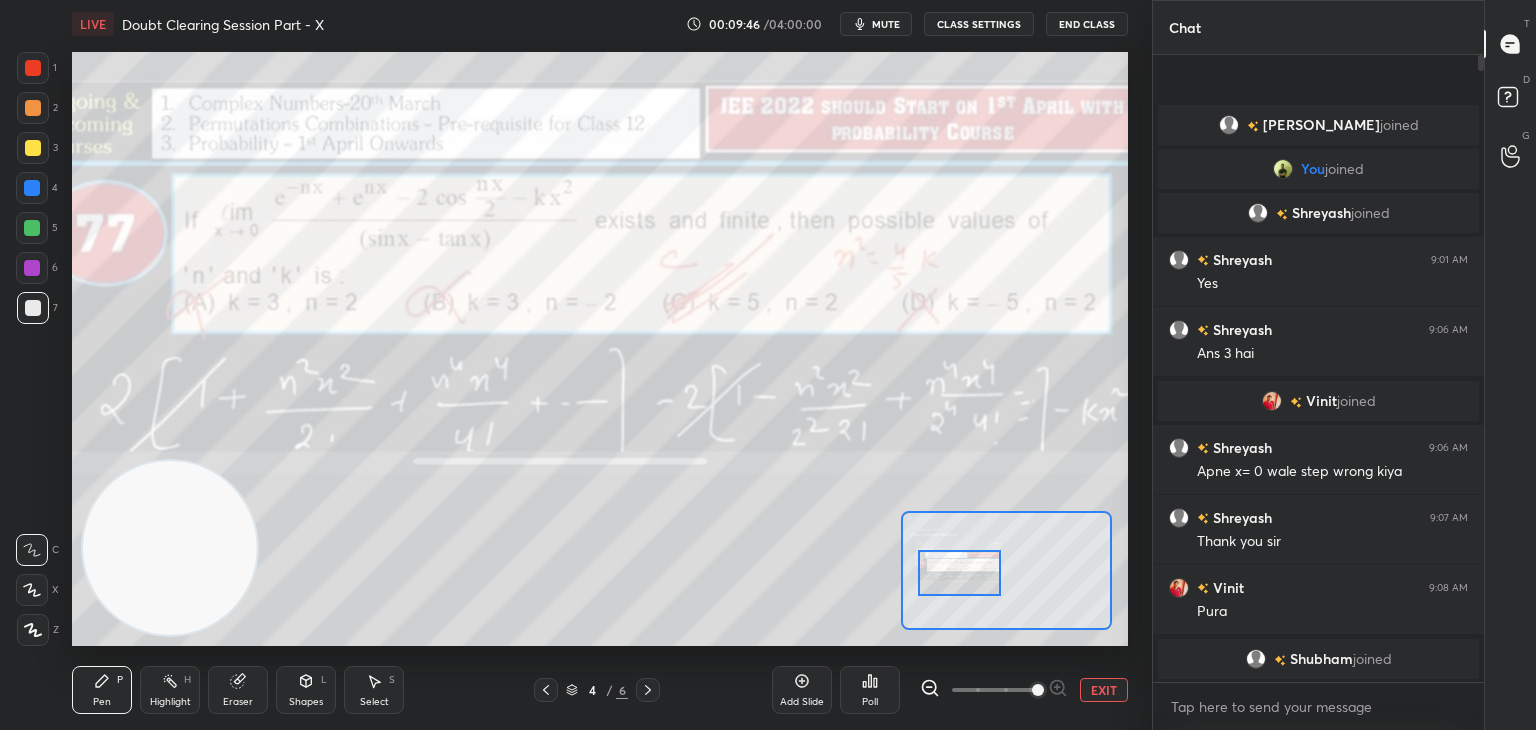 click on "Setting up your live class Poll for   secs No correct answer Start poll" at bounding box center (600, 349) 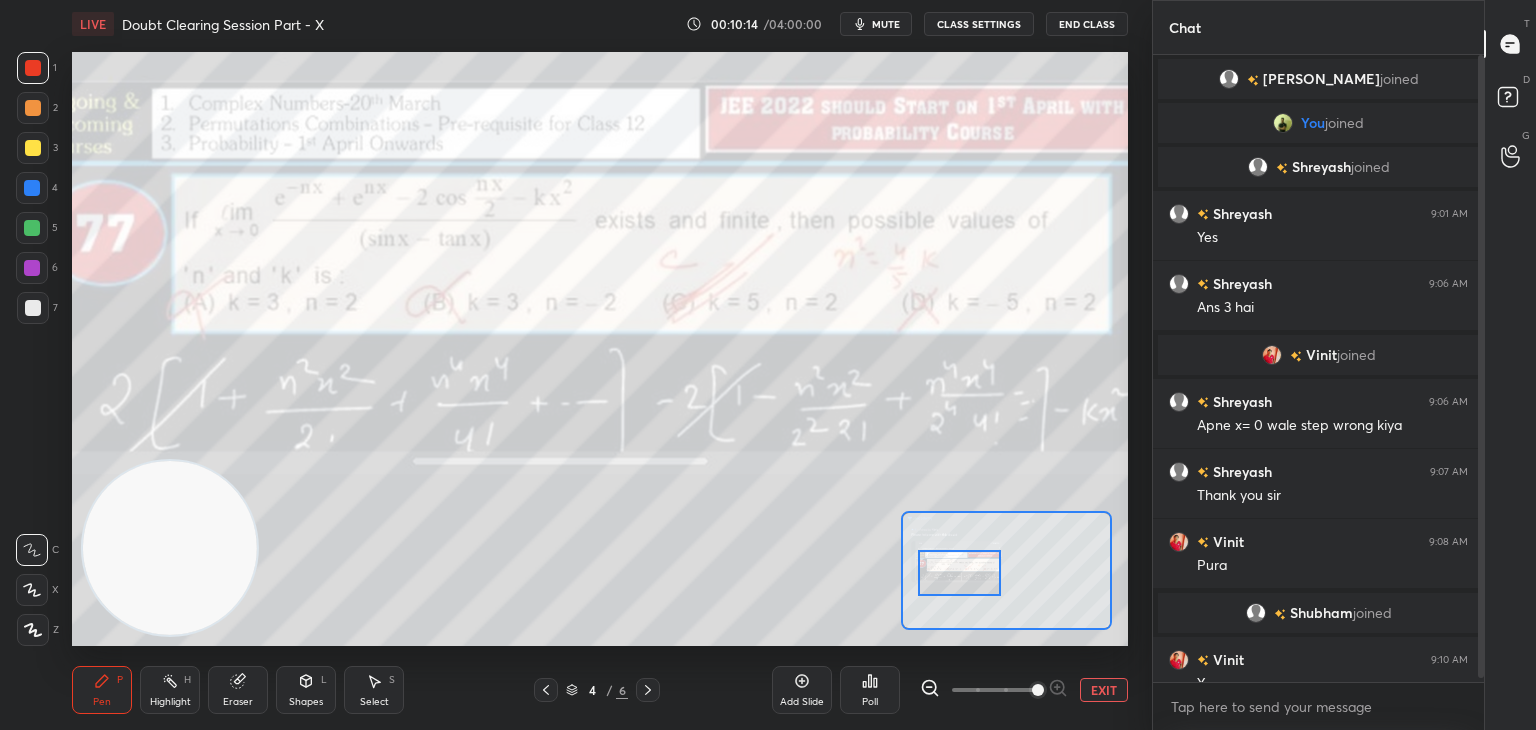 scroll, scrollTop: 24, scrollLeft: 0, axis: vertical 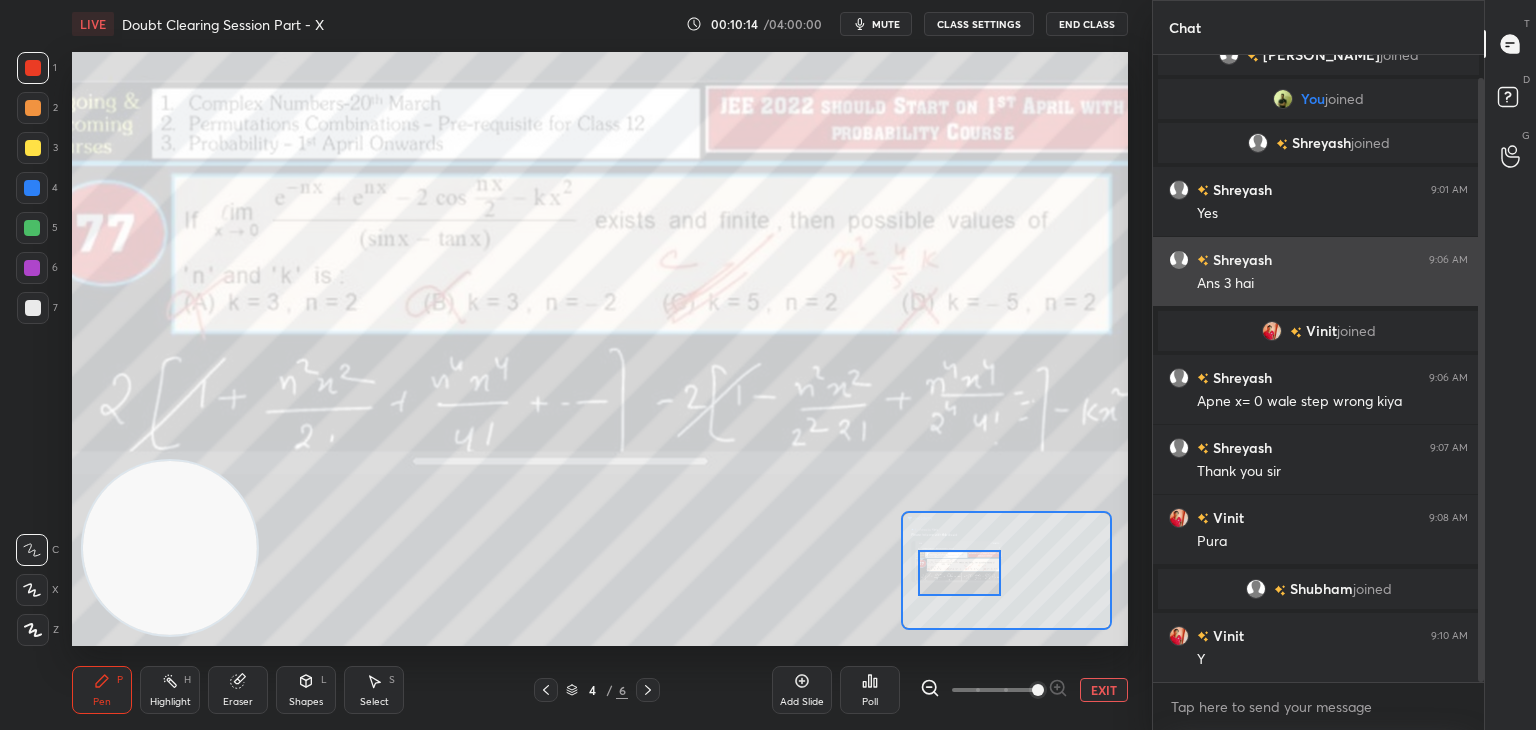 drag, startPoint x: 1480, startPoint y: 186, endPoint x: 1466, endPoint y: 248, distance: 63.560993 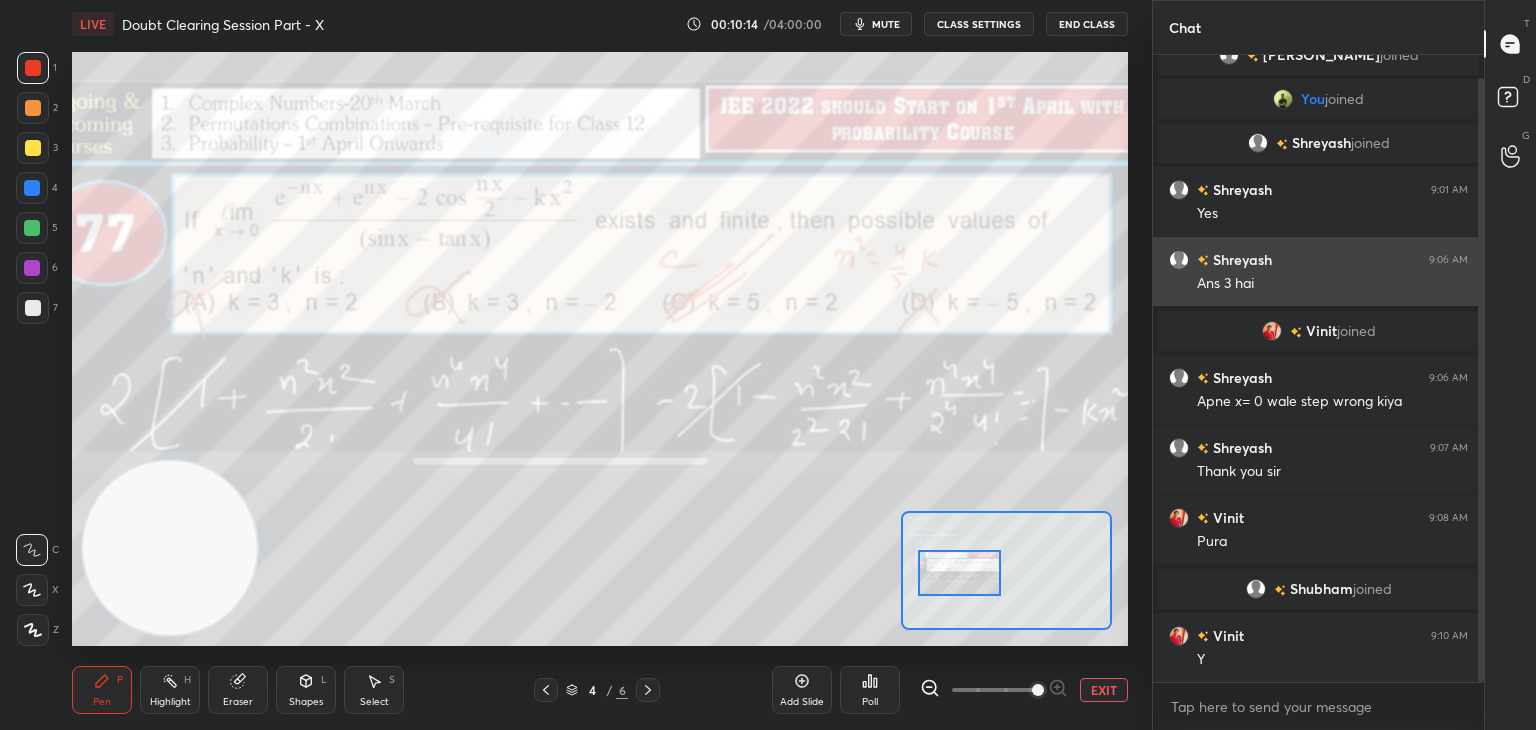 click on "[PERSON_NAME]  joined You  joined [PERSON_NAME]  joined [PERSON_NAME] 9:01 AM Yes [PERSON_NAME] 9:06 AM Ans 3 hai [PERSON_NAME]  joined [PERSON_NAME] 9:06 AM Apne x= 0 wale step wrong [PERSON_NAME] 9:07 AM Thank you [PERSON_NAME] 9:08 AM [PERSON_NAME]  joined [PERSON_NAME] 9:10 AM Y JUMP TO LATEST" at bounding box center [1318, 368] 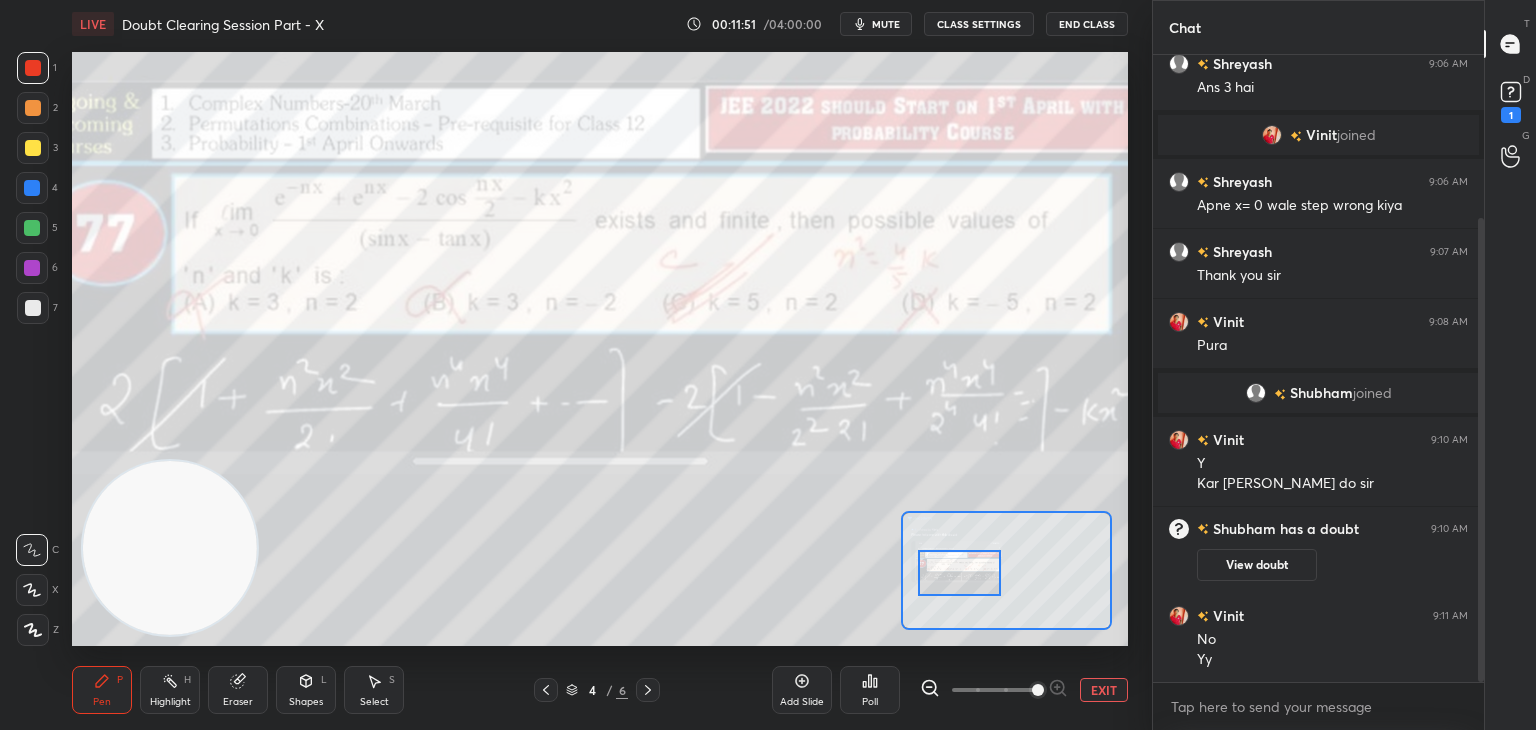 scroll, scrollTop: 240, scrollLeft: 0, axis: vertical 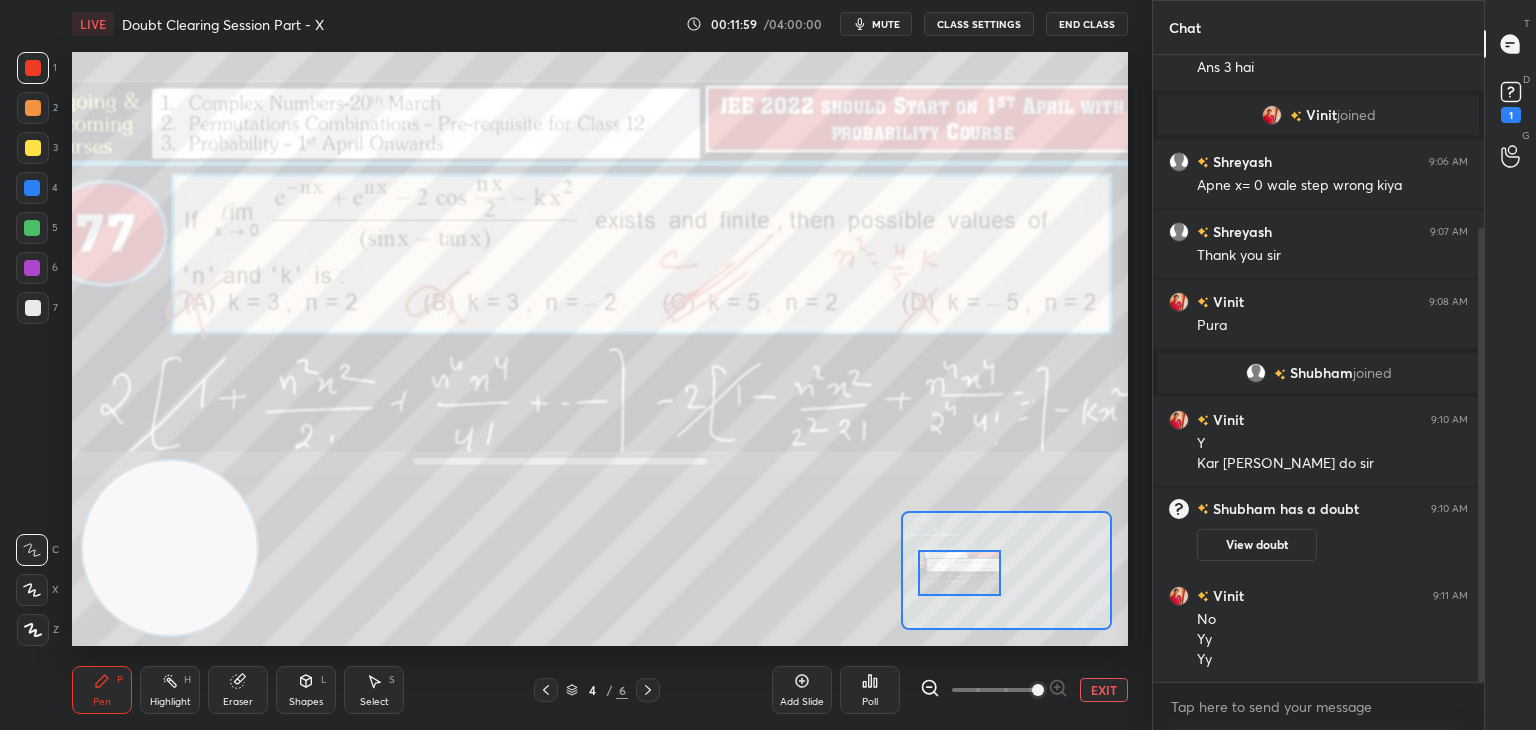 click on "EXIT" at bounding box center (1104, 690) 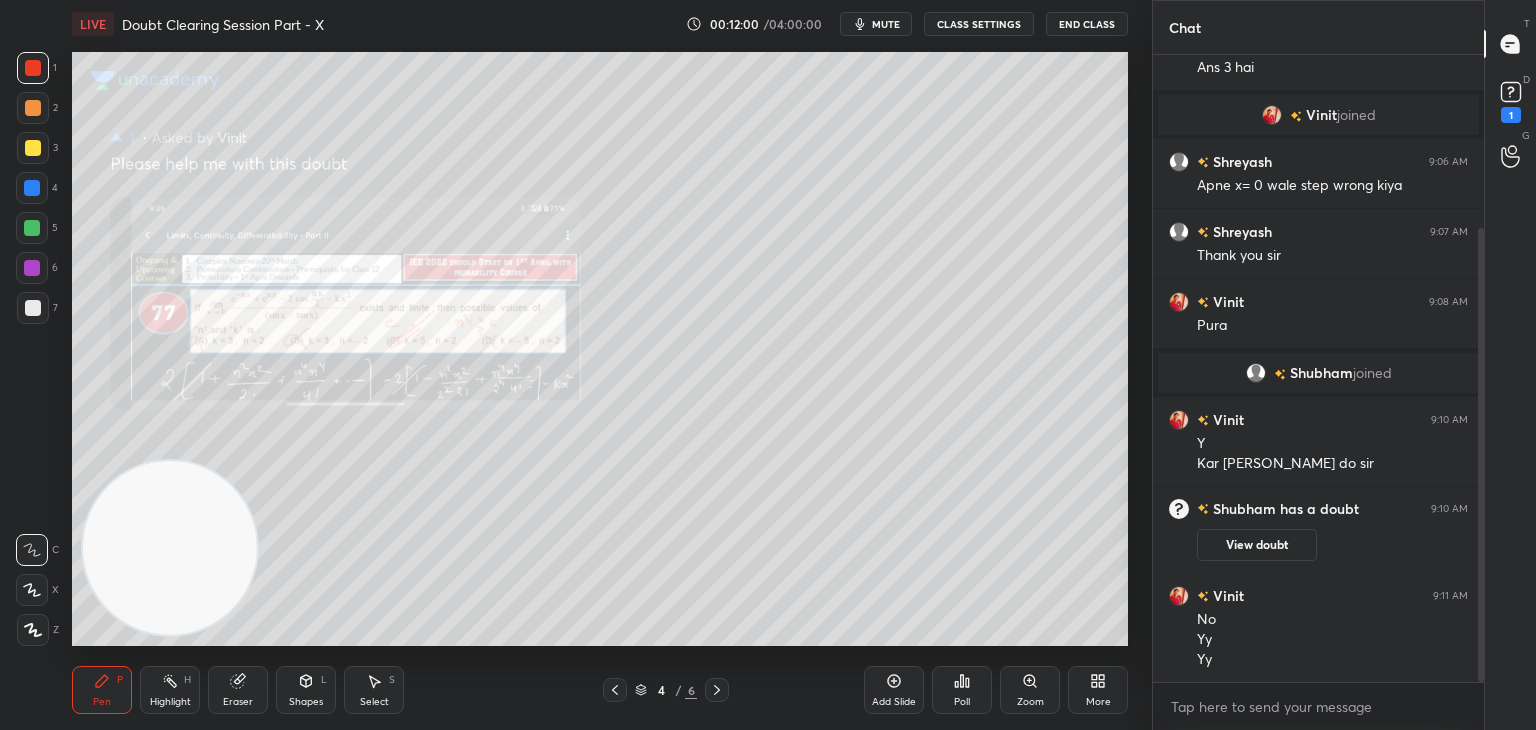 click at bounding box center [33, 148] 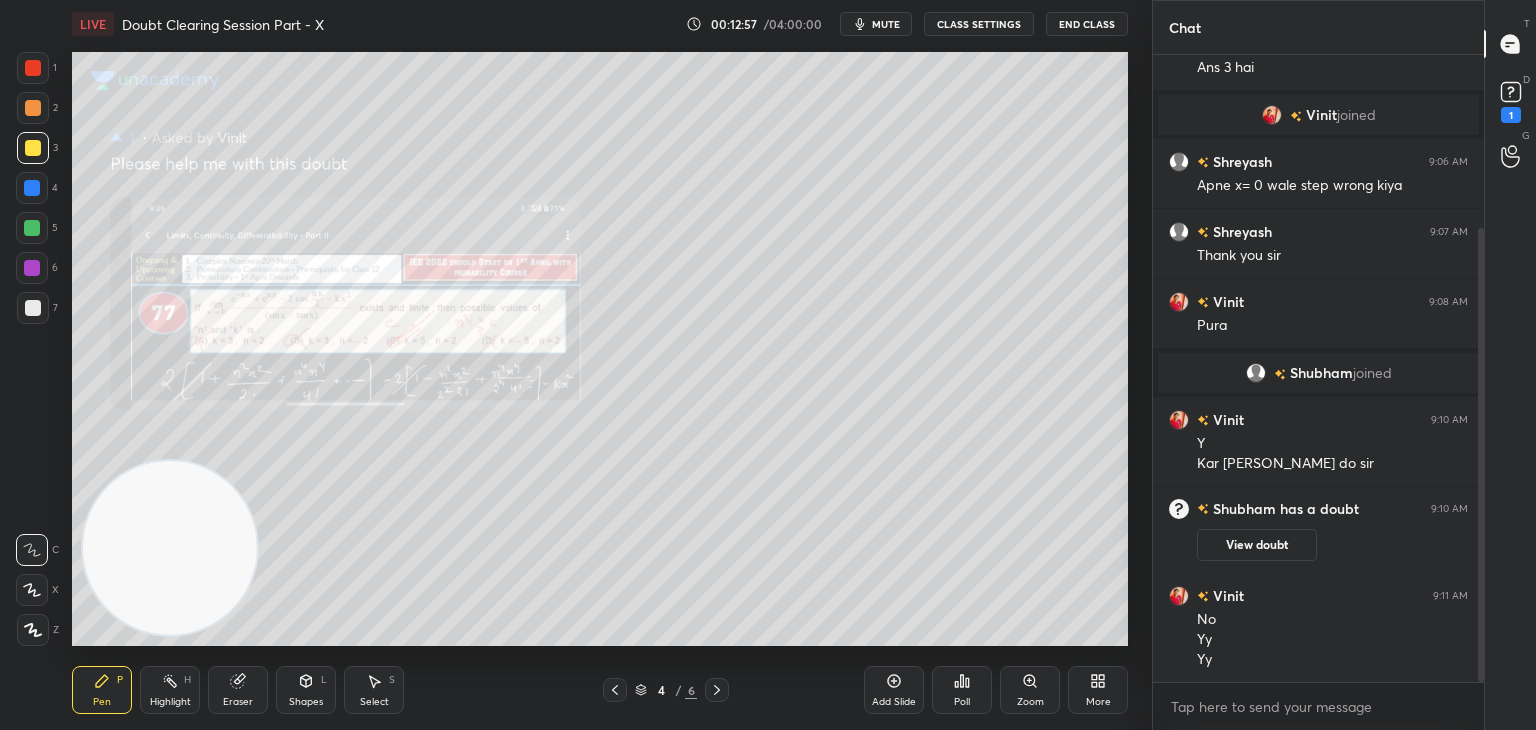 click 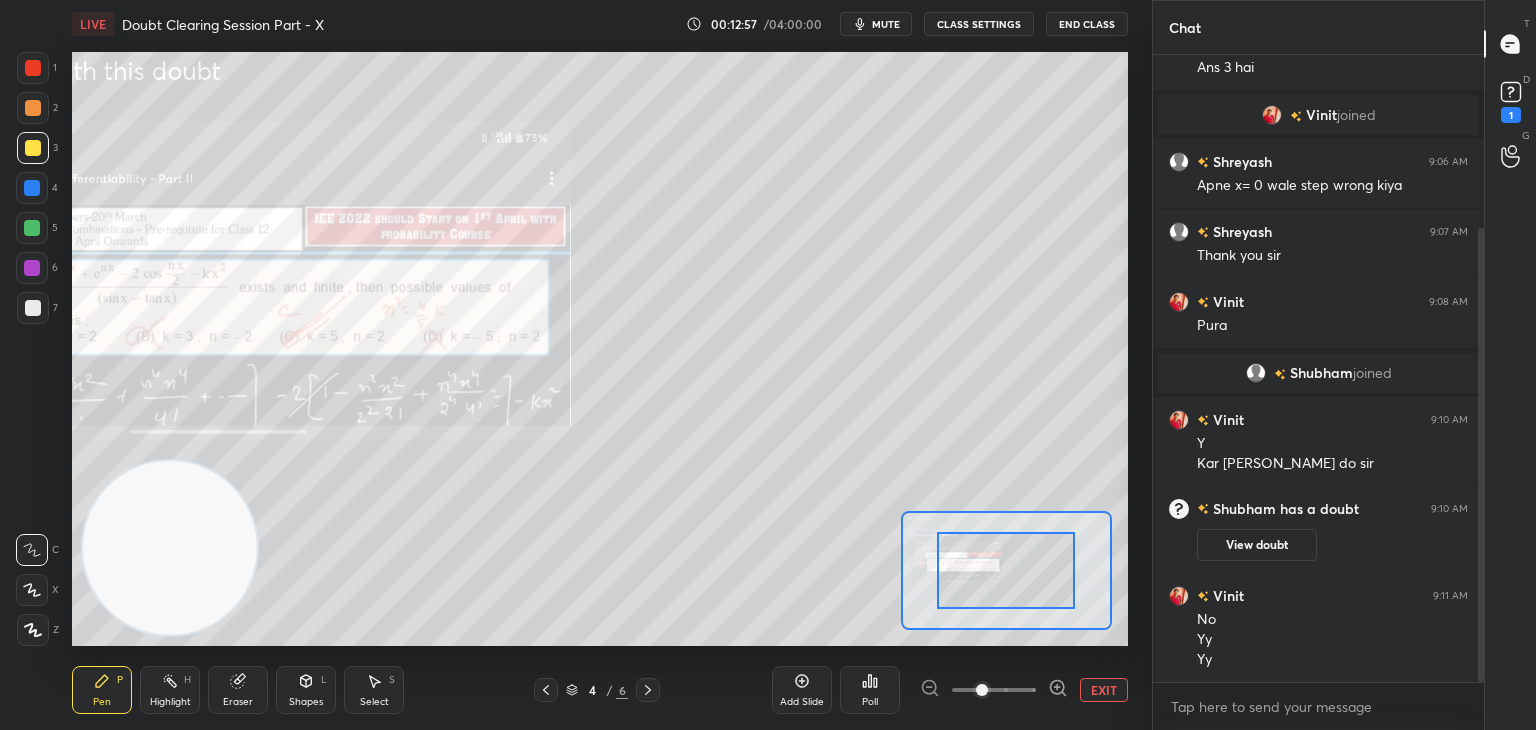 click at bounding box center [994, 690] 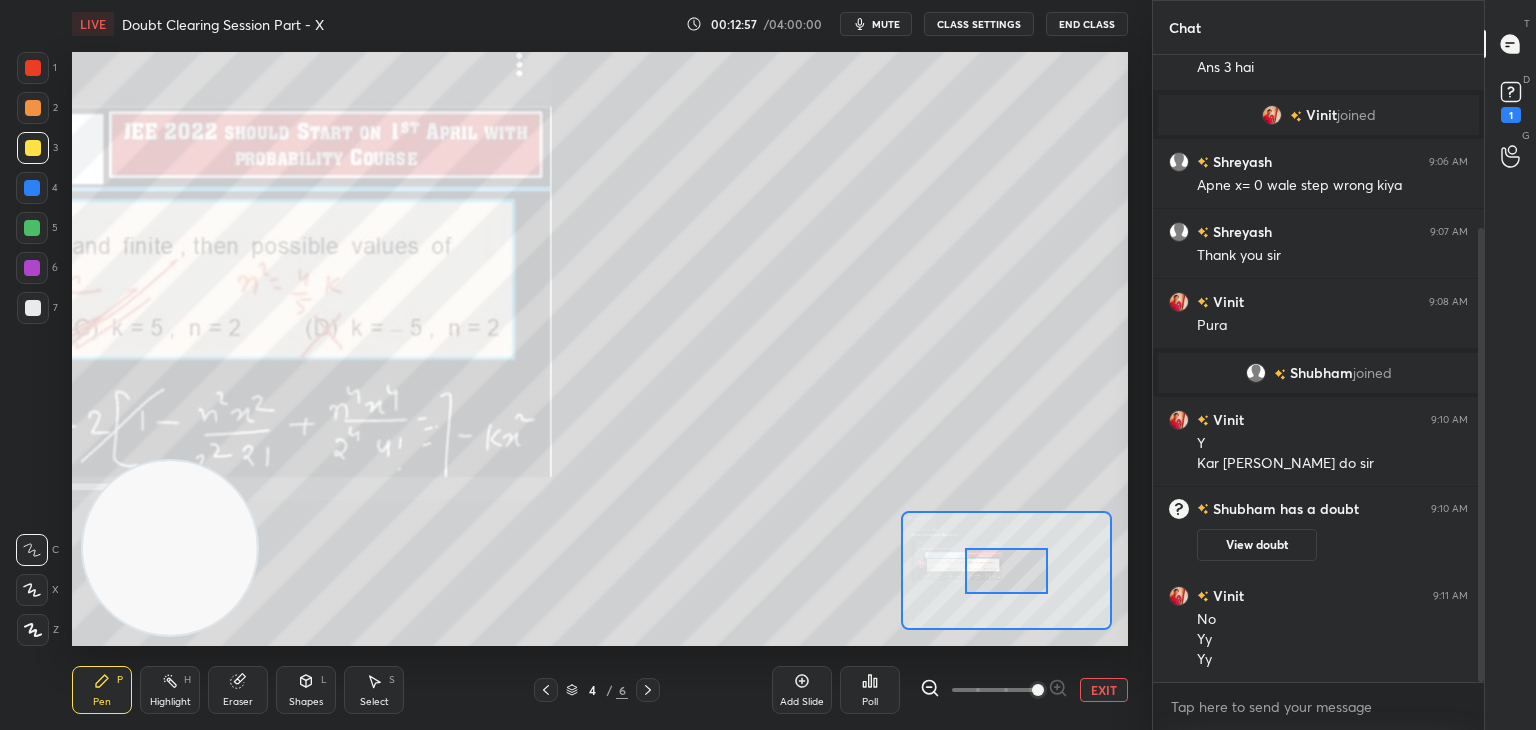 click at bounding box center (1038, 690) 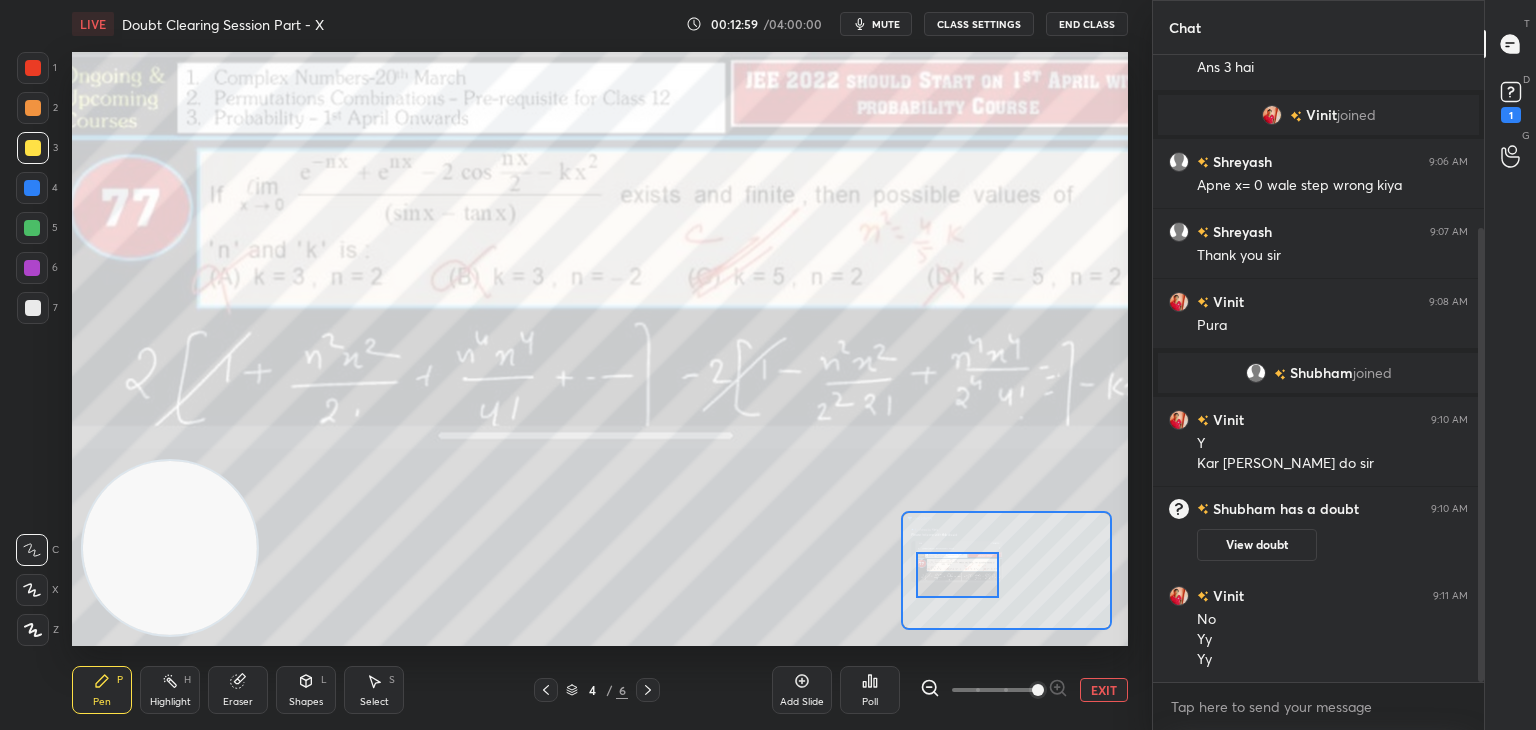 drag, startPoint x: 1031, startPoint y: 569, endPoint x: 962, endPoint y: 560, distance: 69.58448 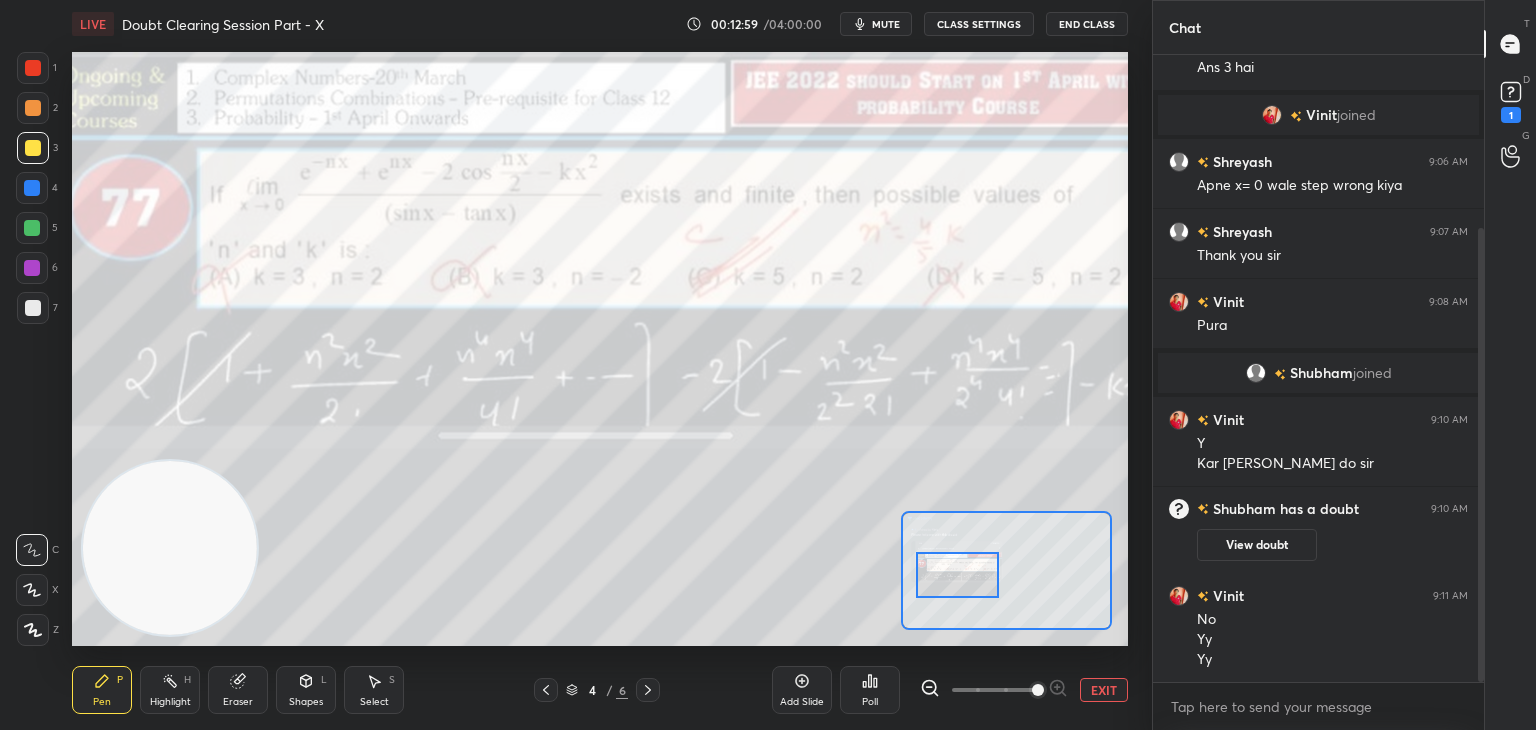 click at bounding box center [957, 575] 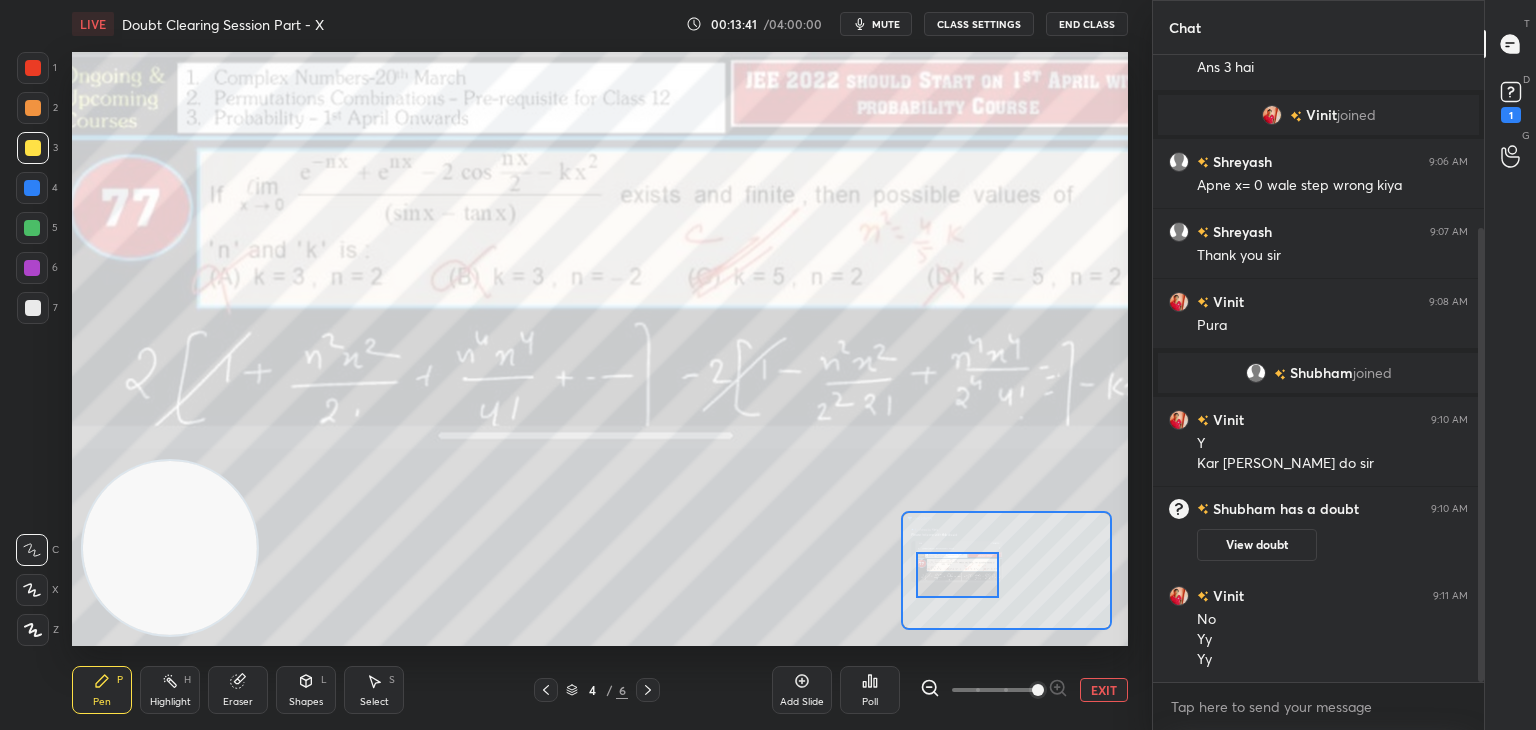 click on "EXIT" at bounding box center (1104, 690) 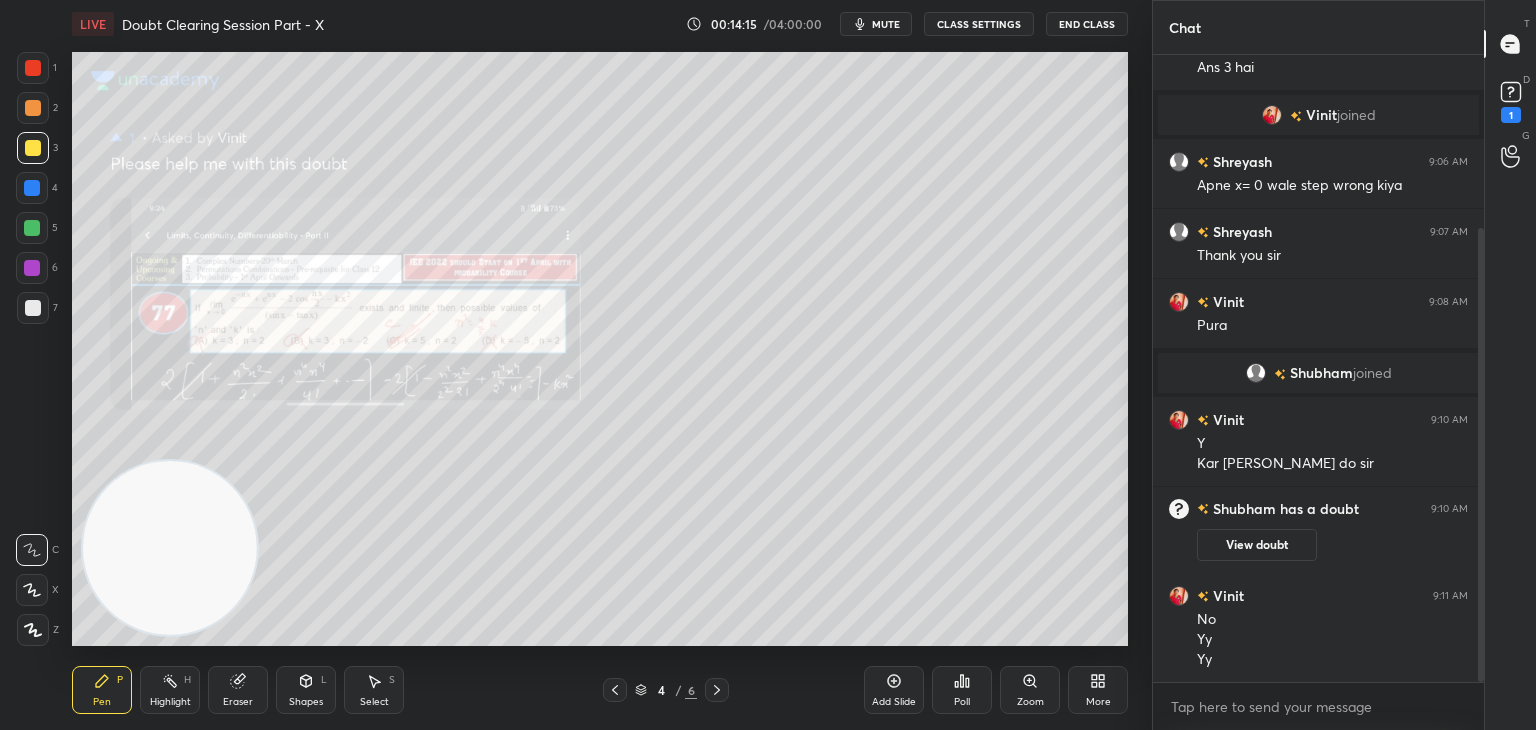 click on "Eraser" at bounding box center (238, 690) 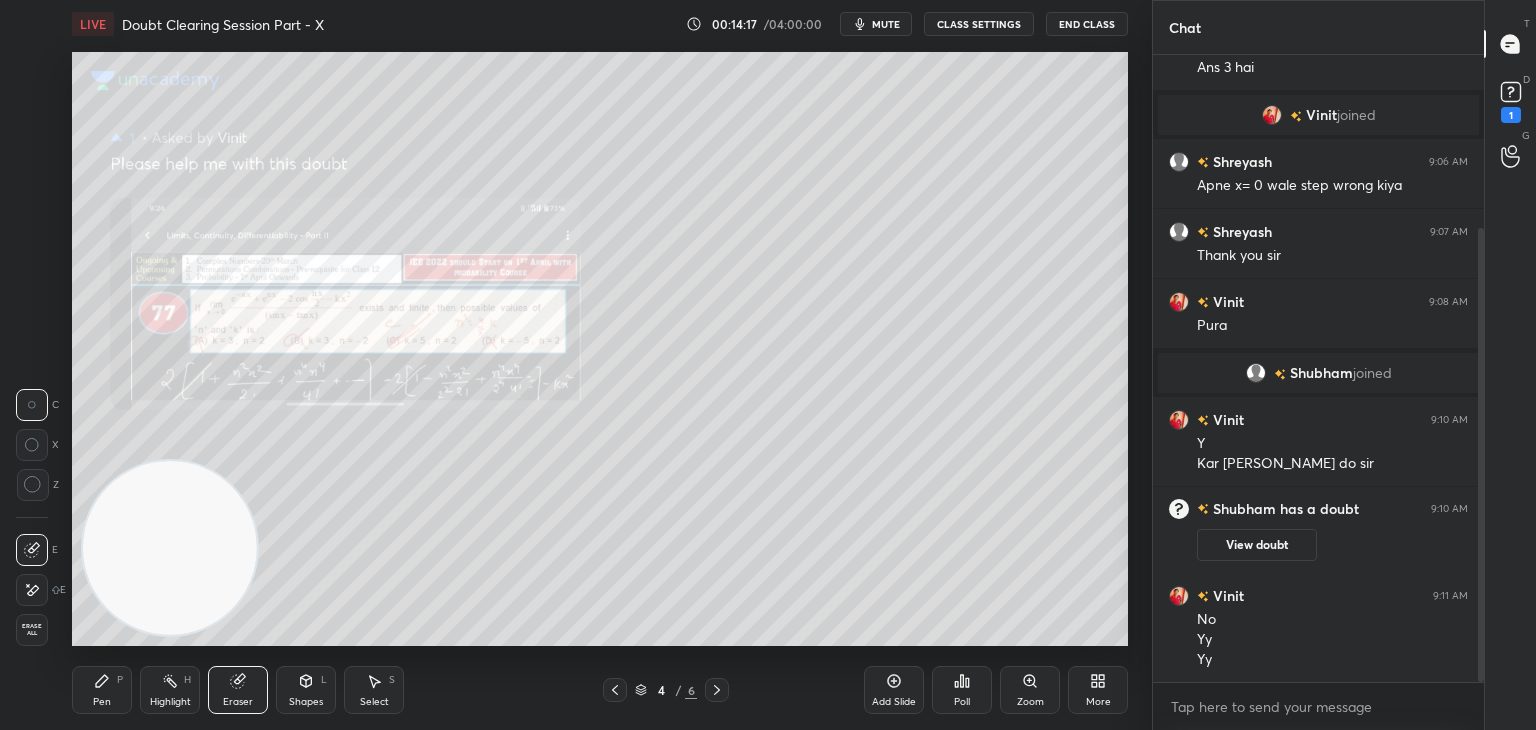 click 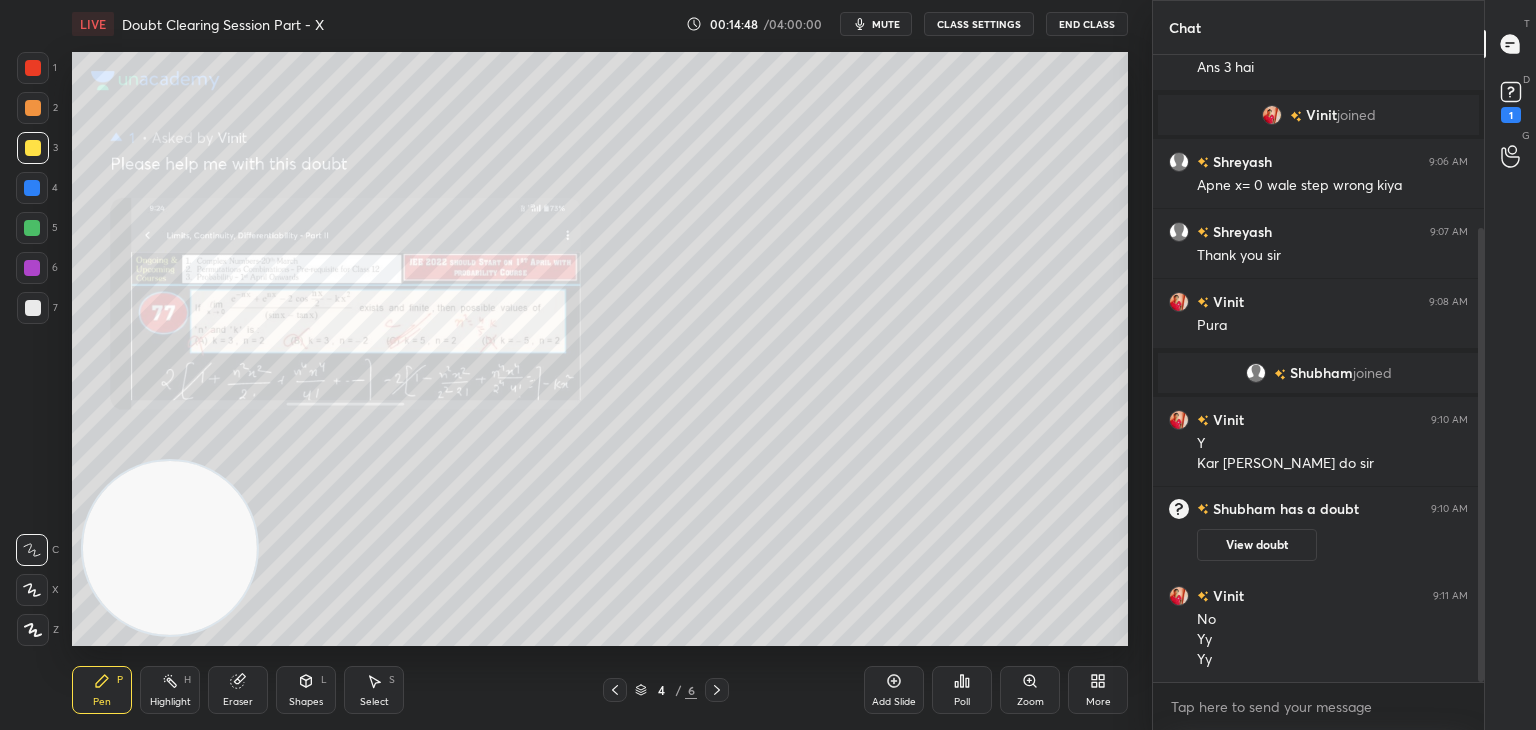 click on "Setting up your live class Poll for   secs No correct answer Start poll" at bounding box center [600, 349] 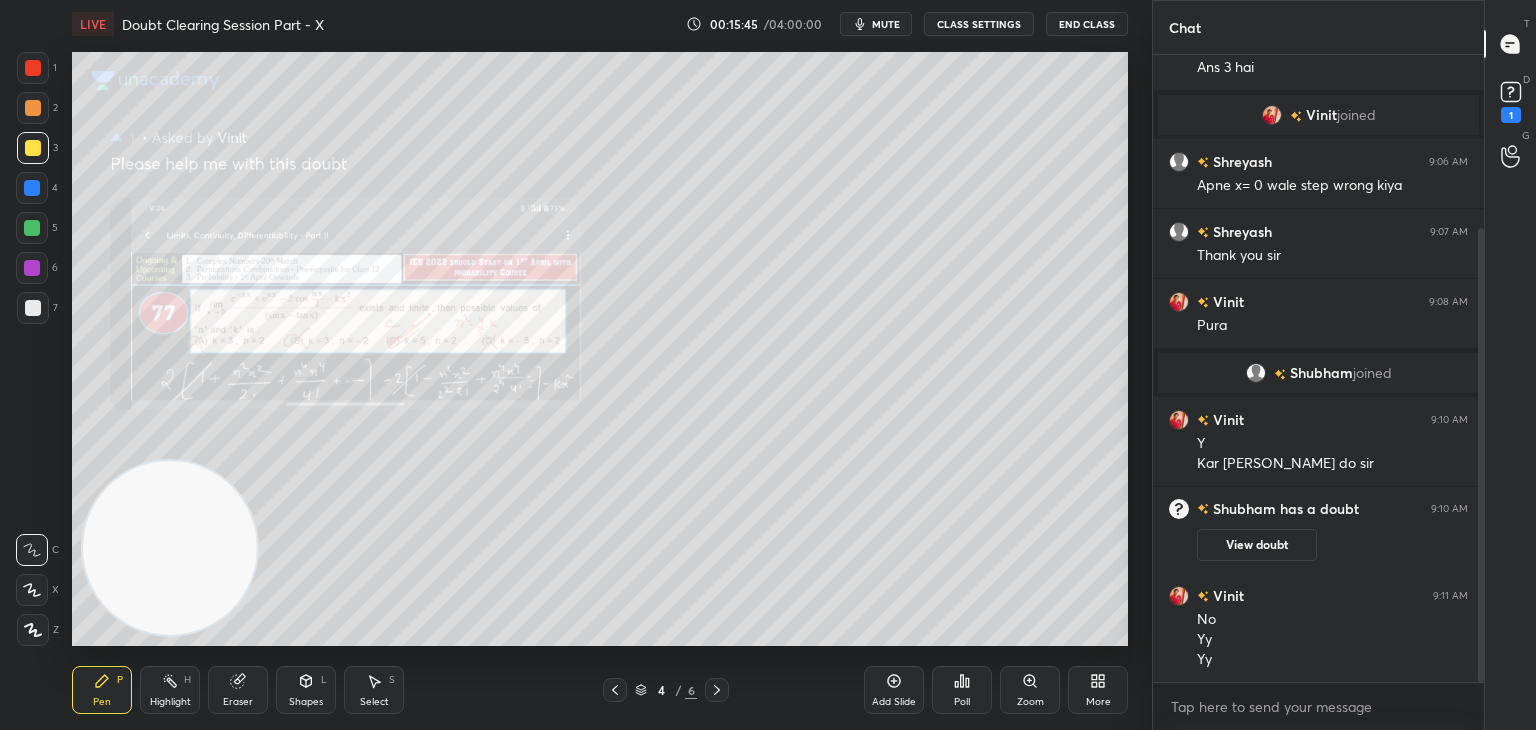 click on "Setting up your live class Poll for   secs No correct answer Start poll" at bounding box center (600, 349) 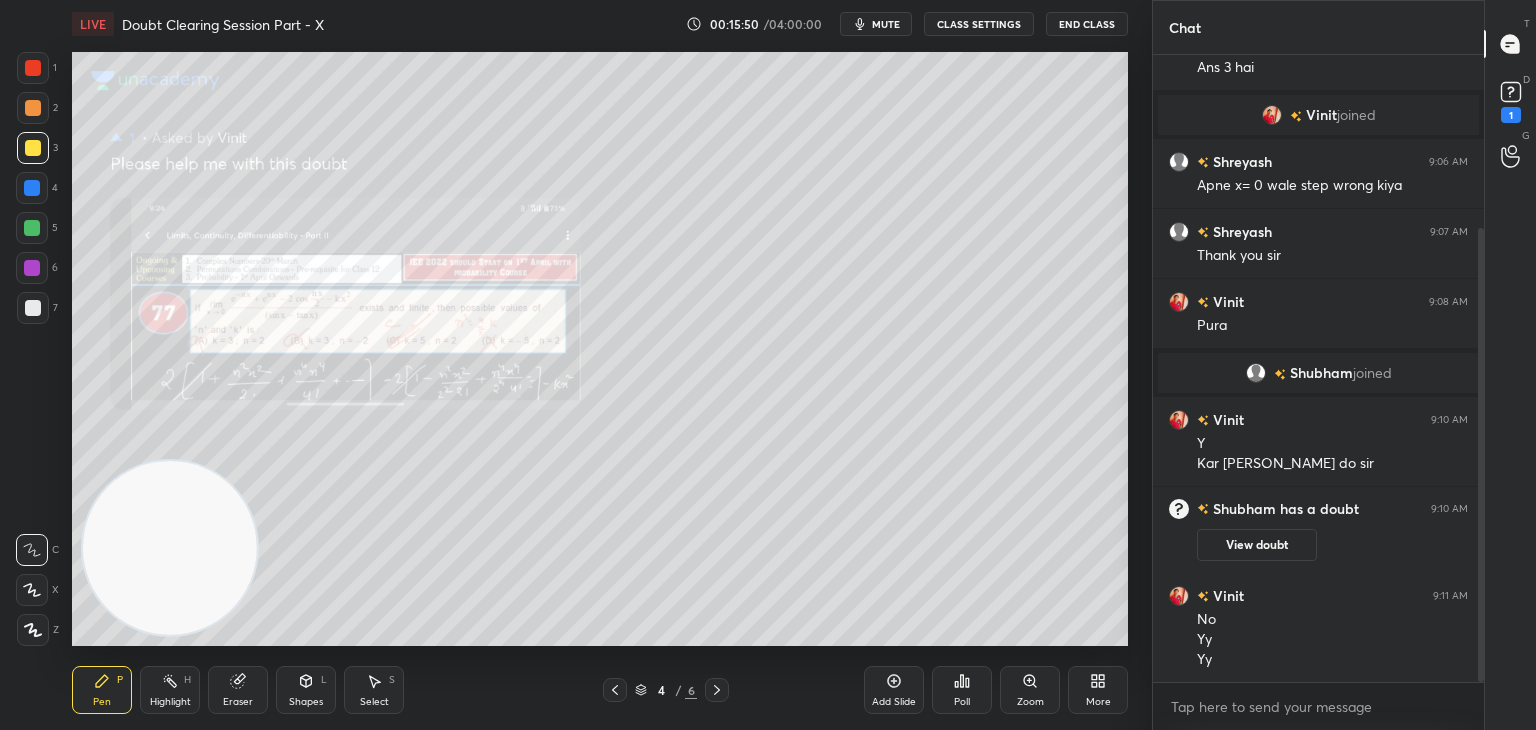 click on "Setting up your live class Poll for   secs No correct answer Start poll" at bounding box center (600, 349) 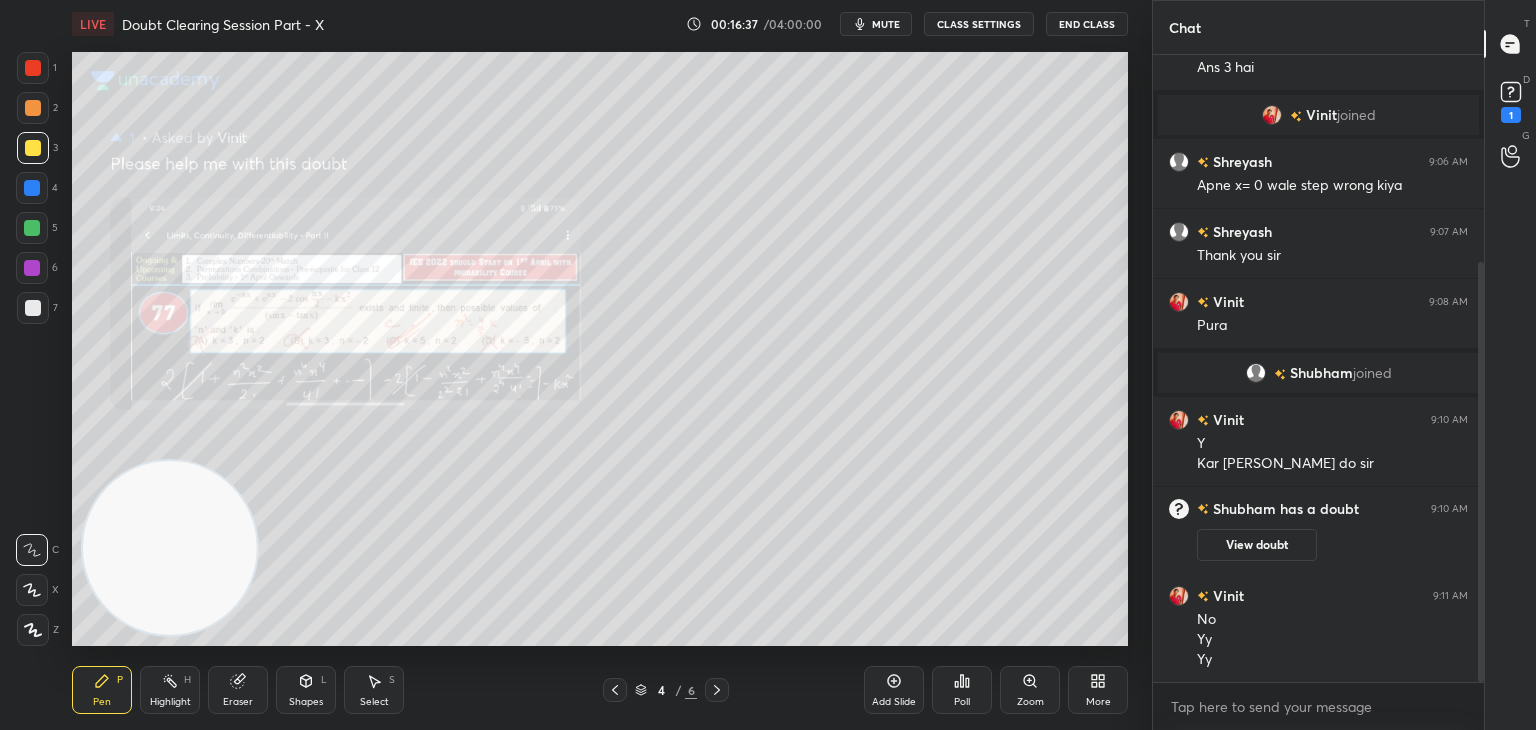 scroll, scrollTop: 310, scrollLeft: 0, axis: vertical 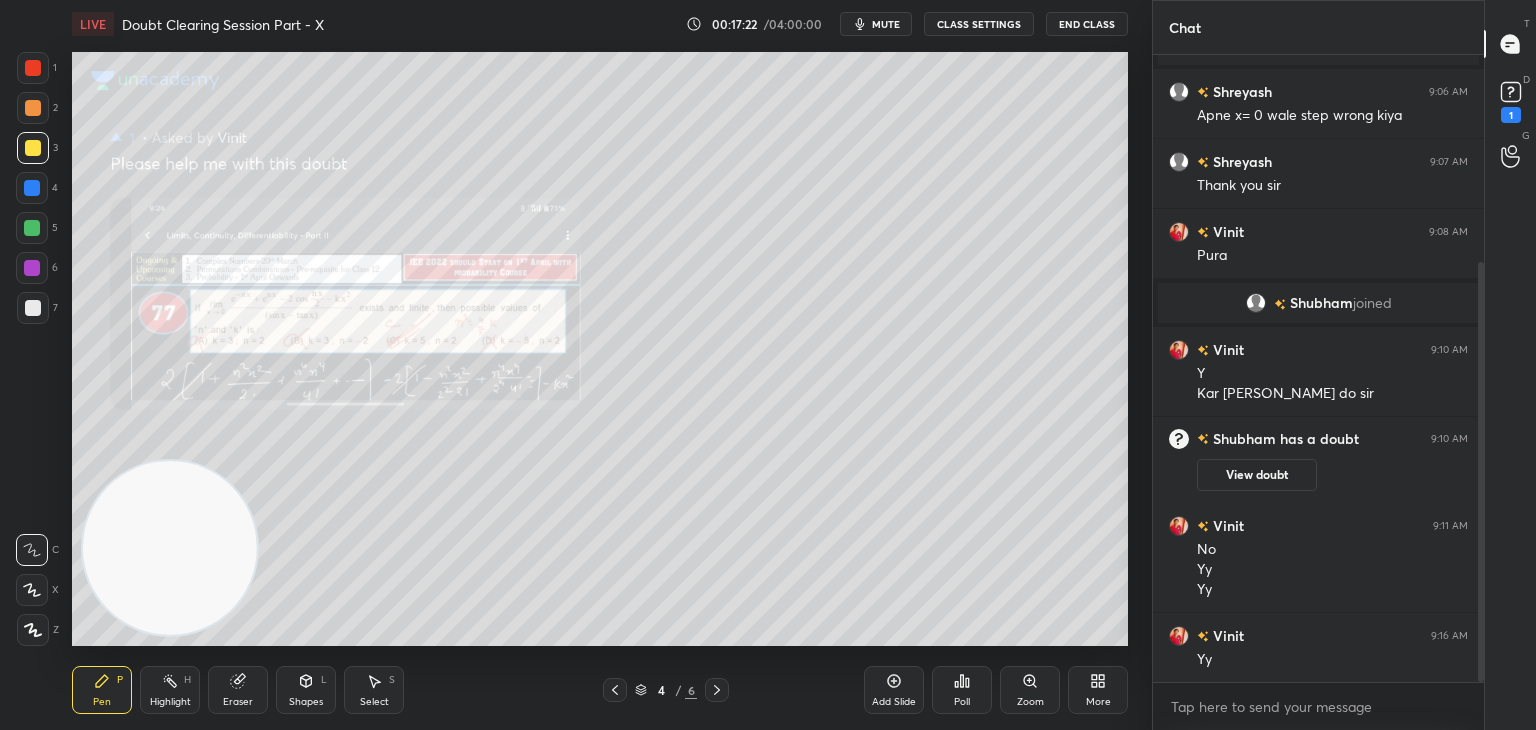 click on "Poll" at bounding box center (962, 690) 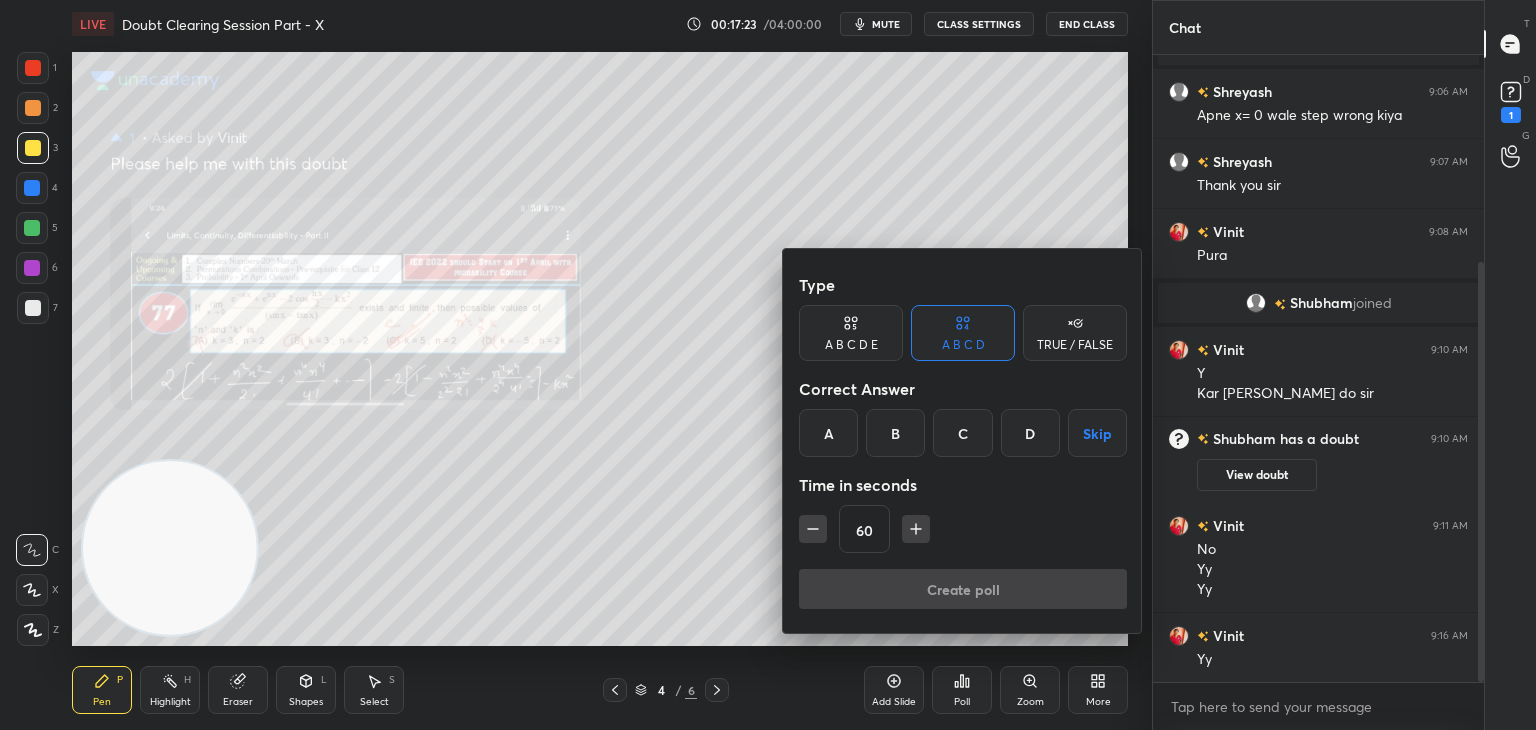 click at bounding box center (768, 365) 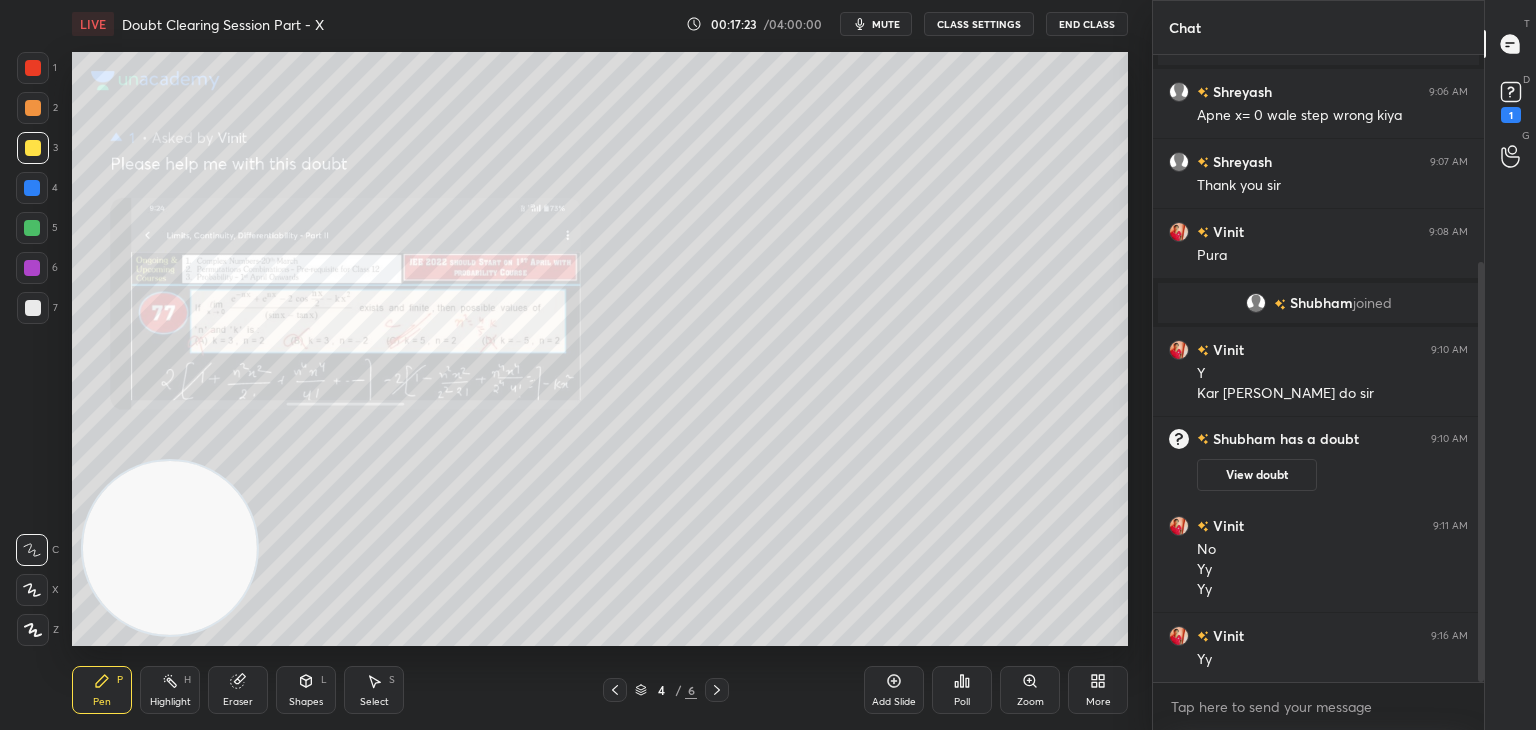 click 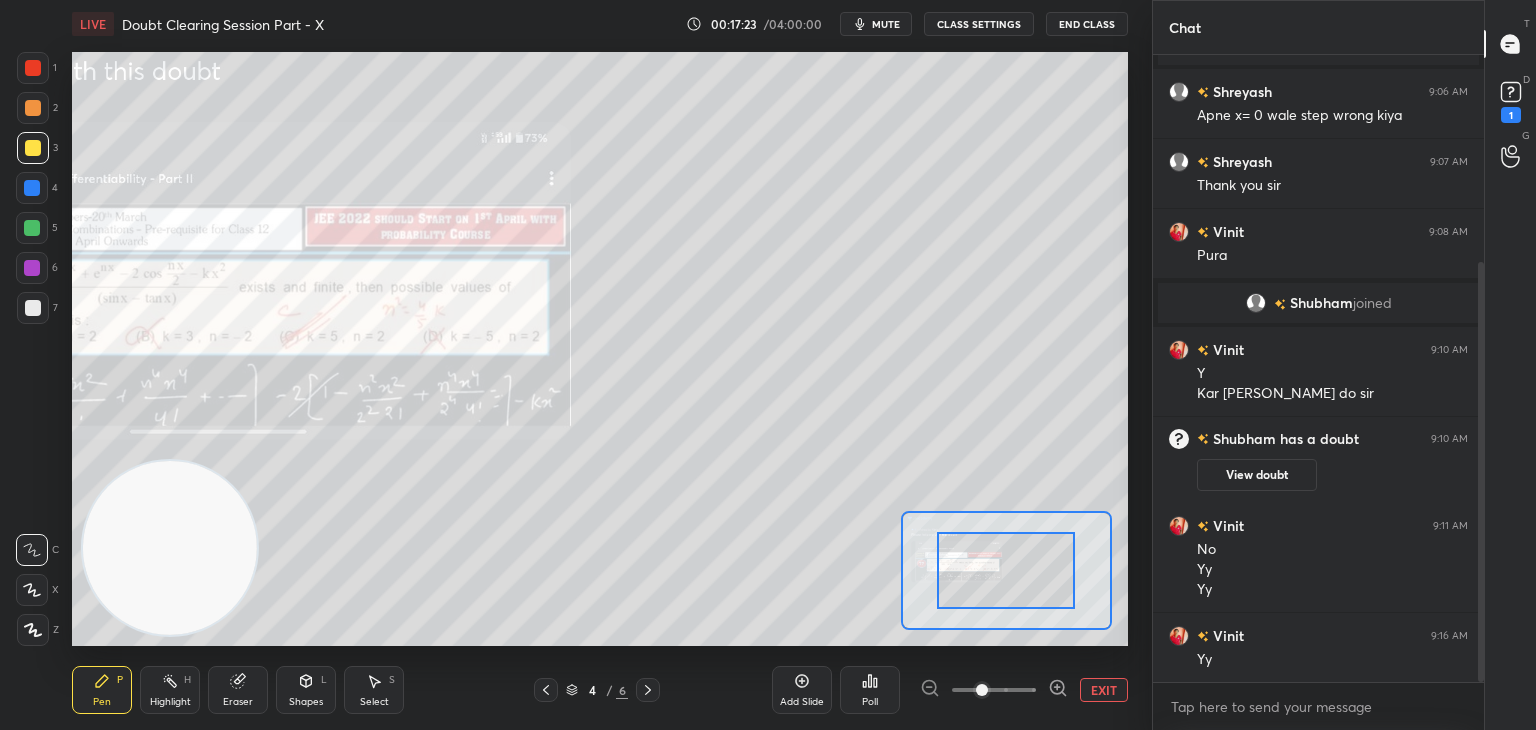 click at bounding box center (994, 690) 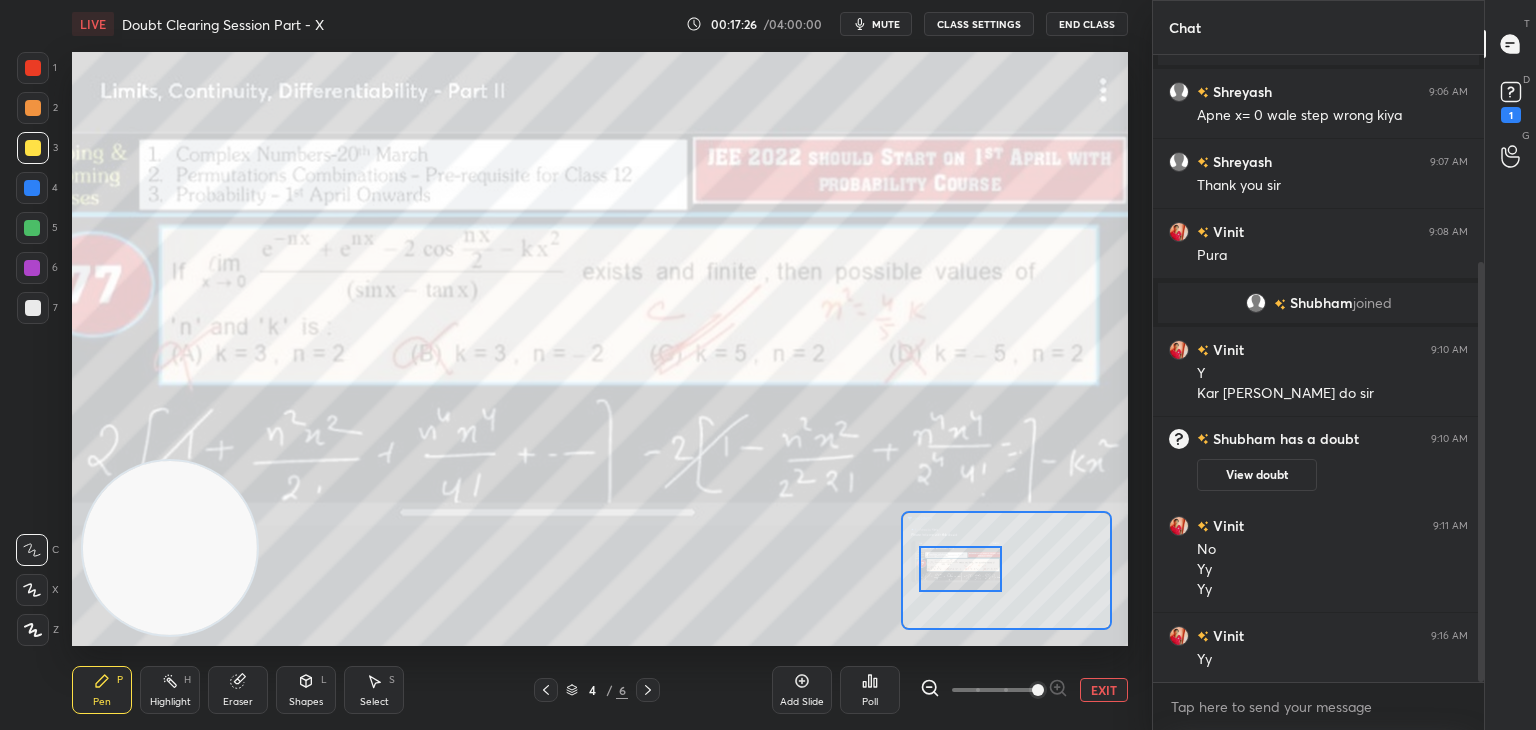drag, startPoint x: 1044, startPoint y: 565, endPoint x: 998, endPoint y: 565, distance: 46 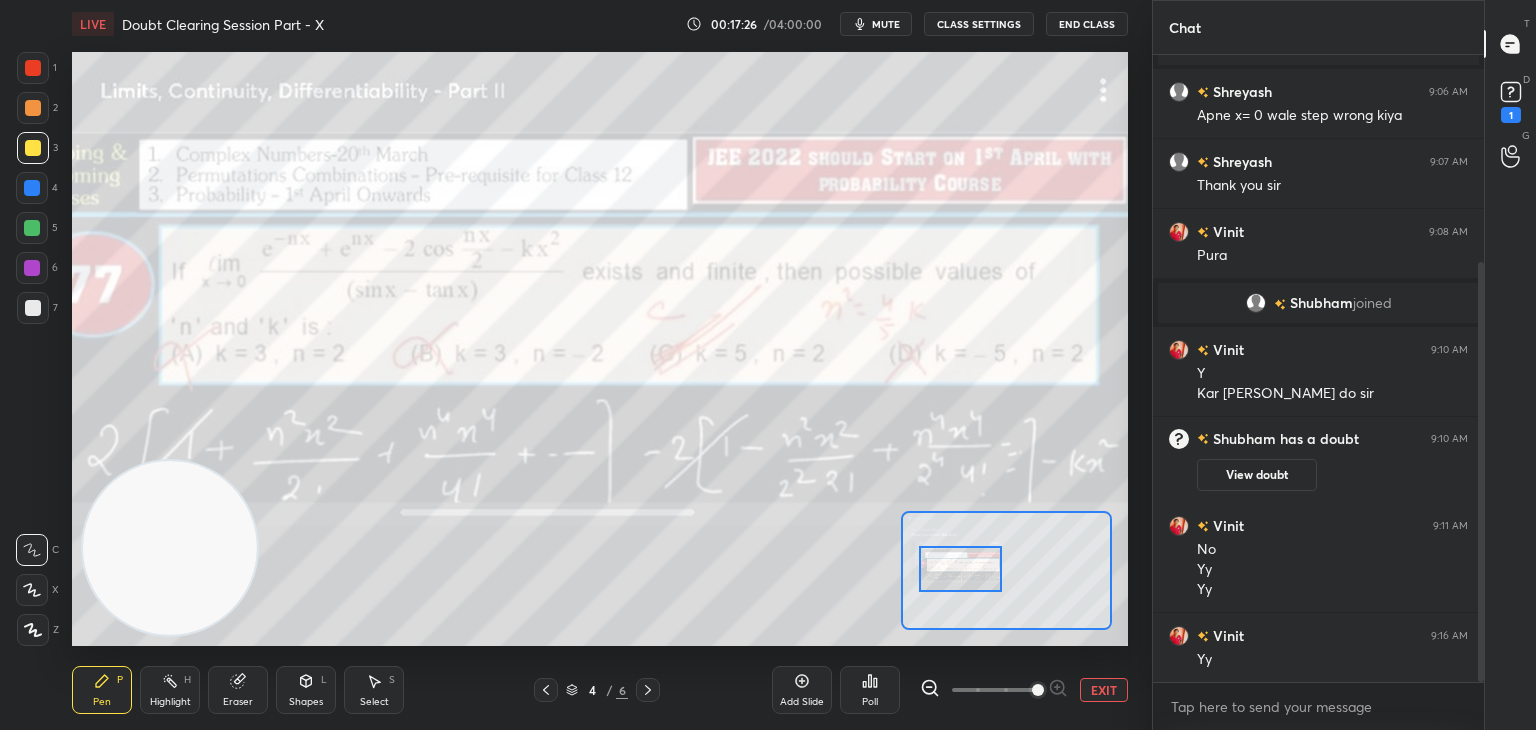 click at bounding box center (960, 569) 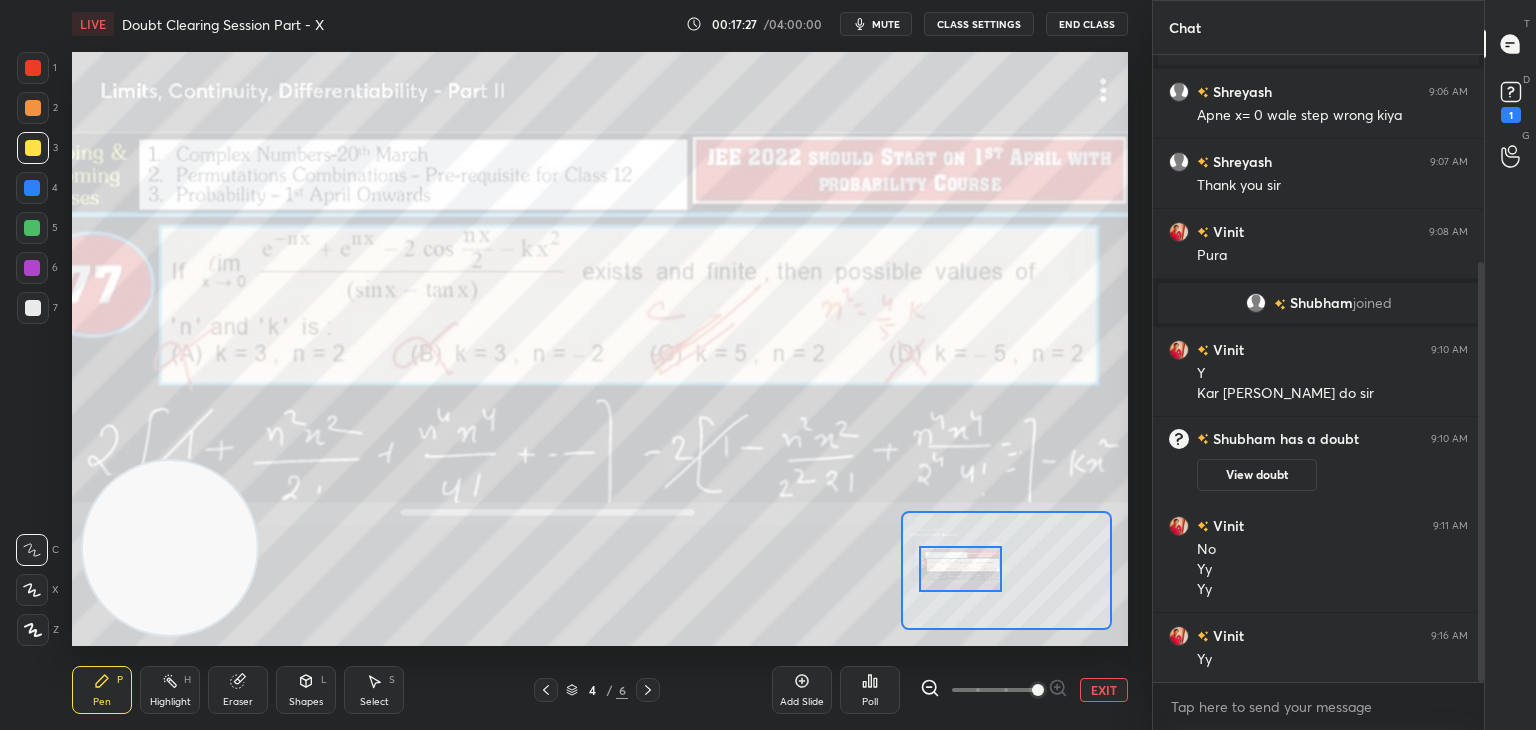 click on "EXIT" at bounding box center (1104, 690) 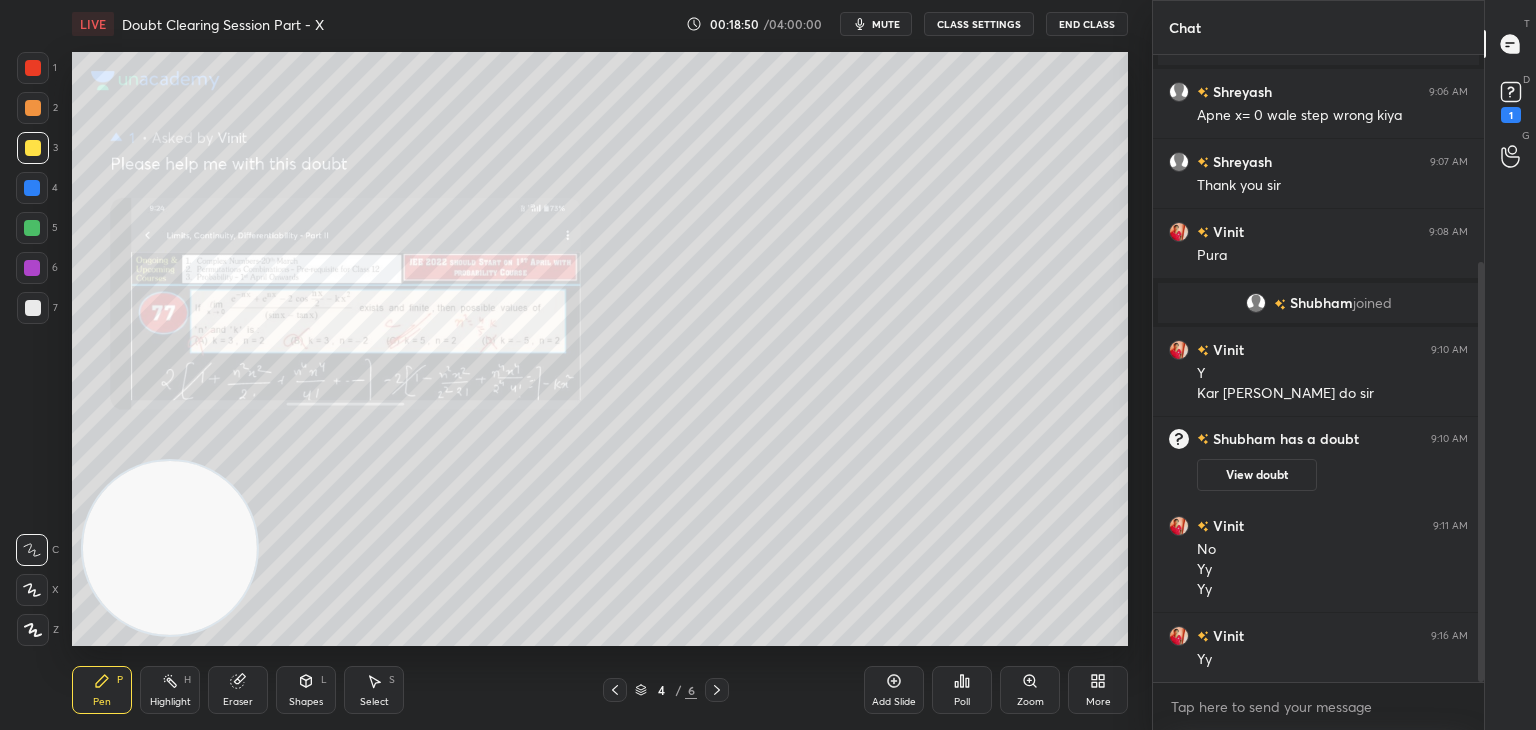 click 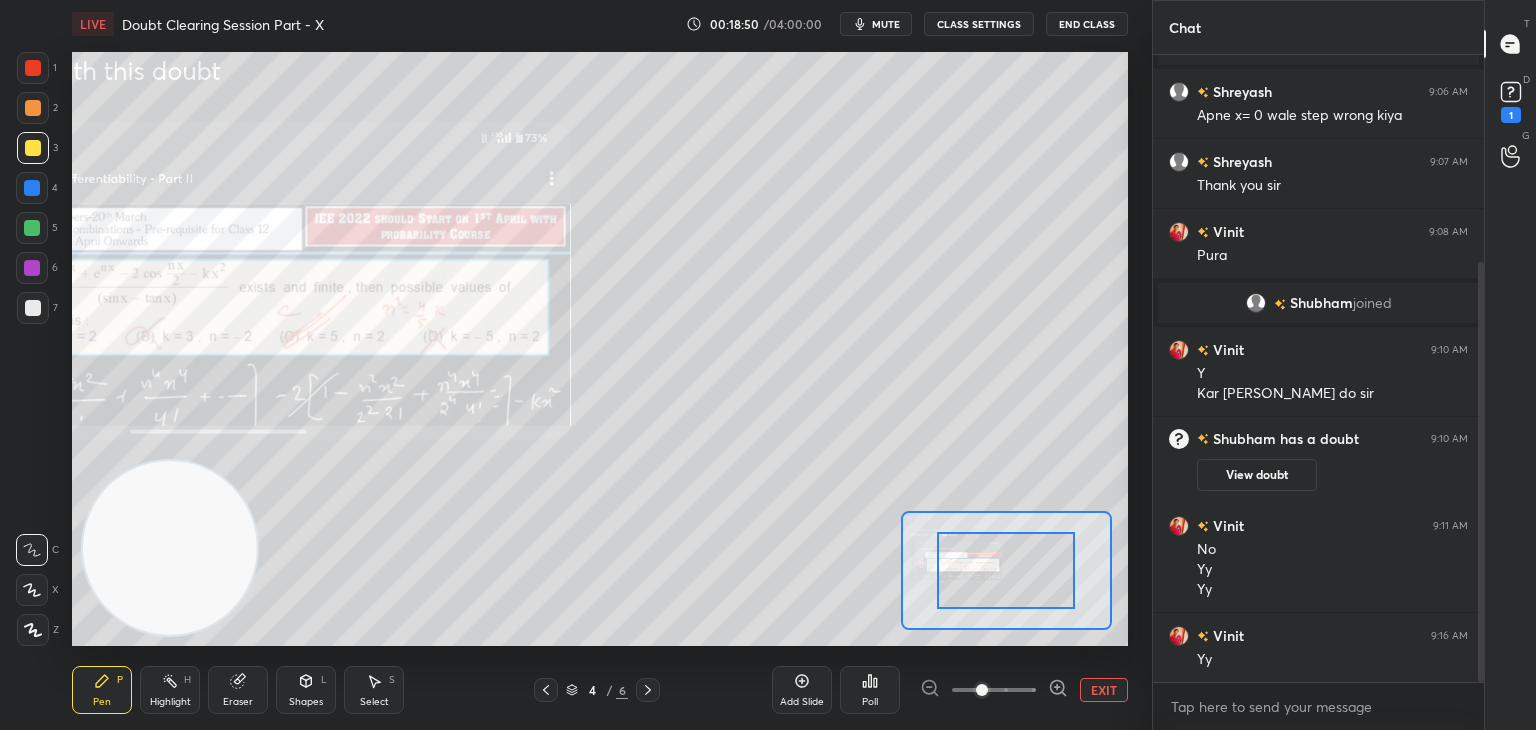 click at bounding box center [994, 690] 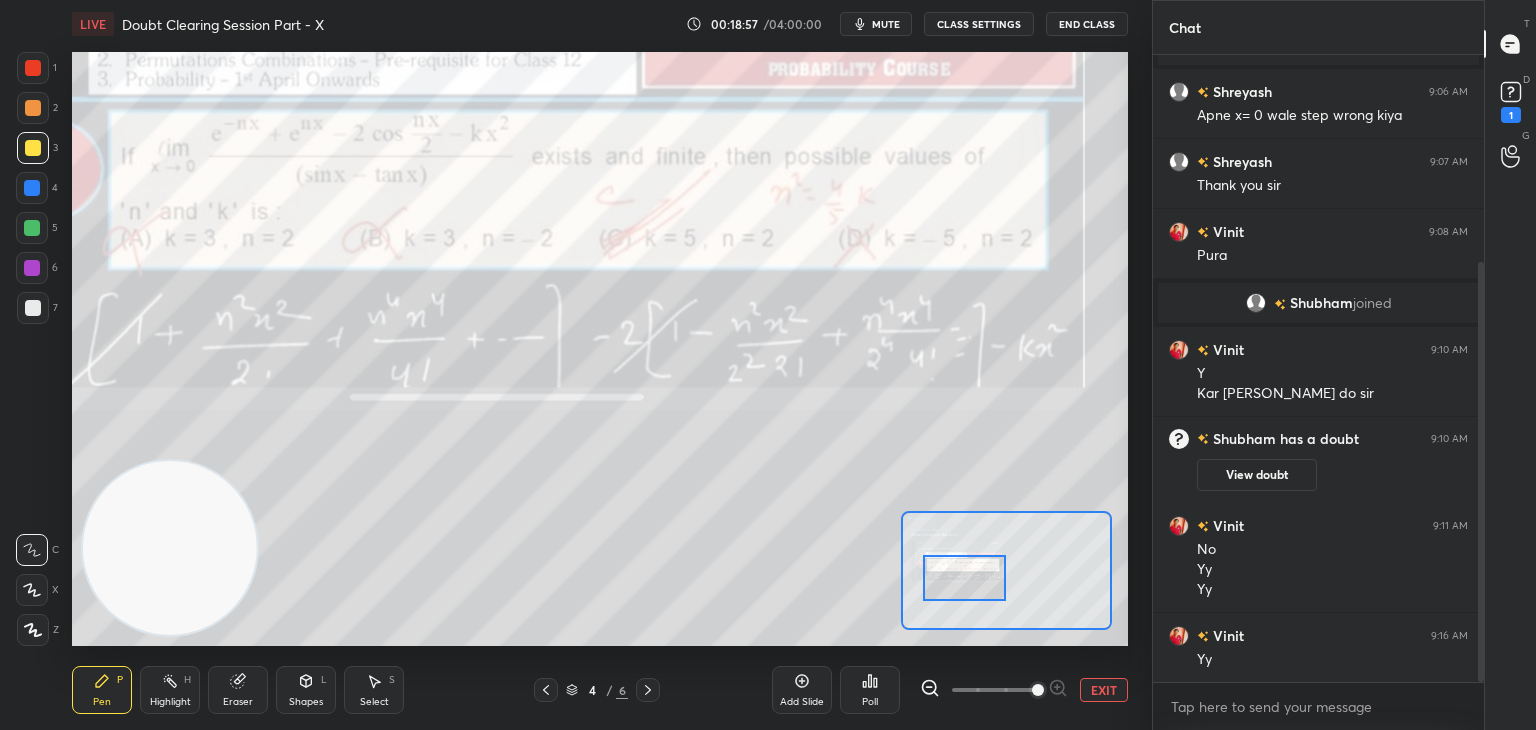 drag, startPoint x: 1008, startPoint y: 578, endPoint x: 967, endPoint y: 586, distance: 41.773197 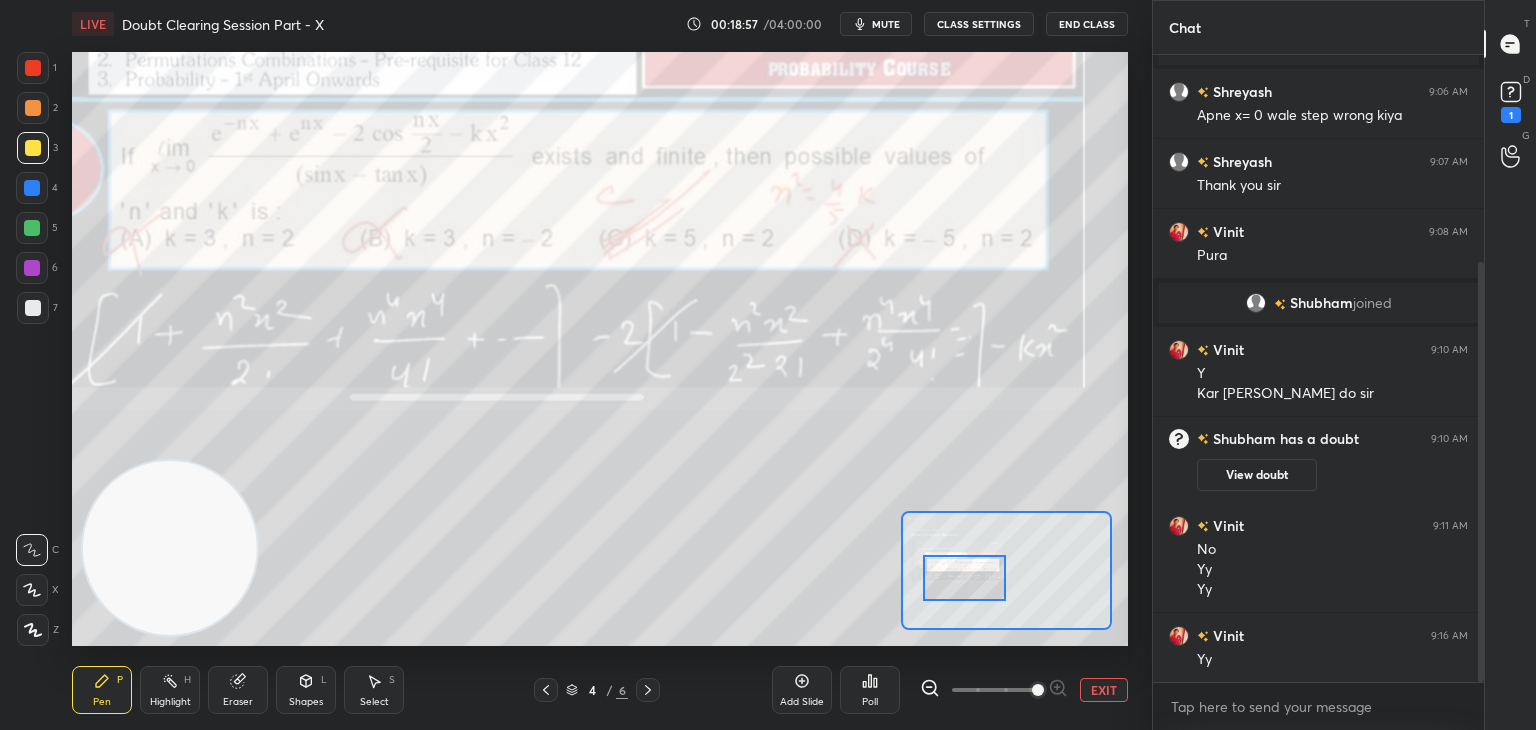 click at bounding box center [964, 578] 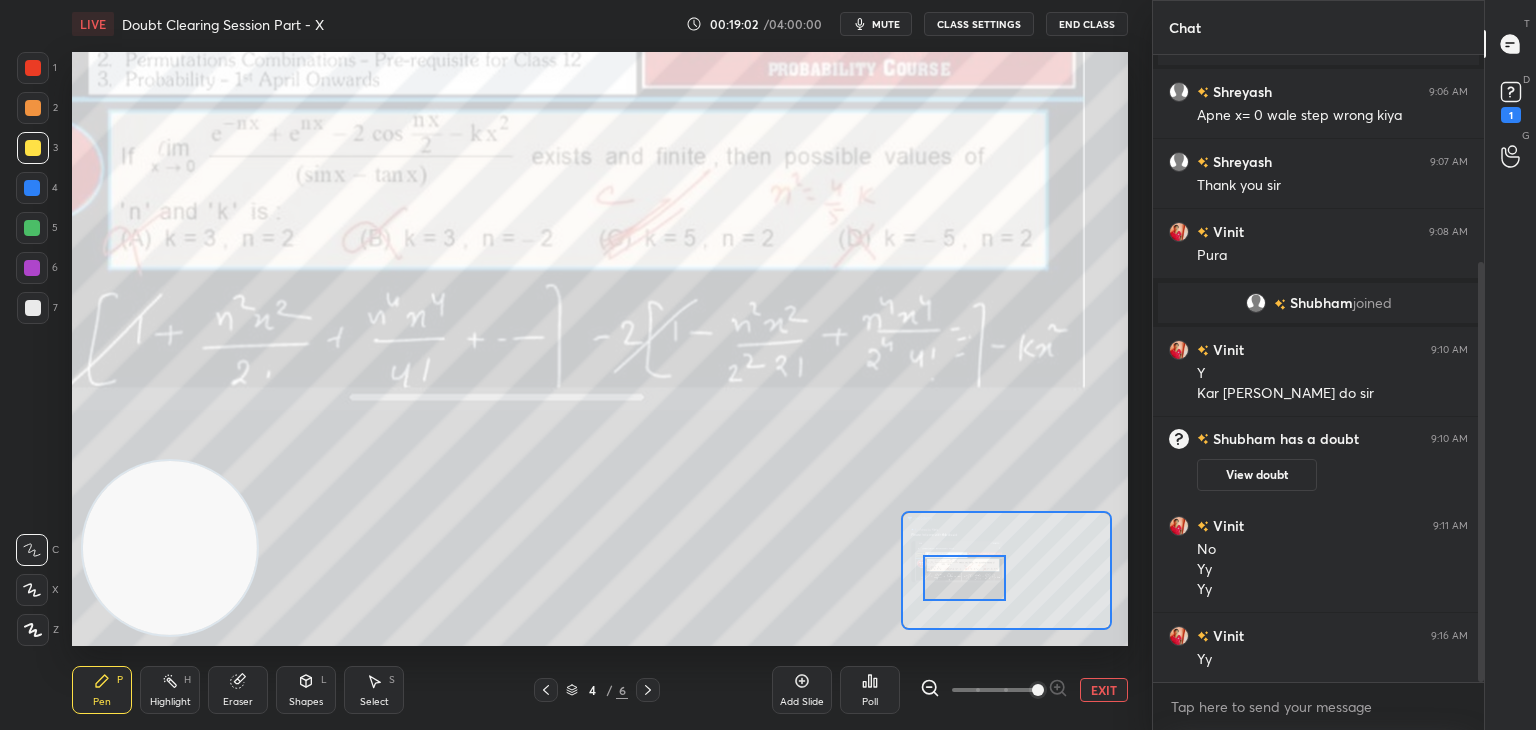 click on "EXIT" at bounding box center (1104, 690) 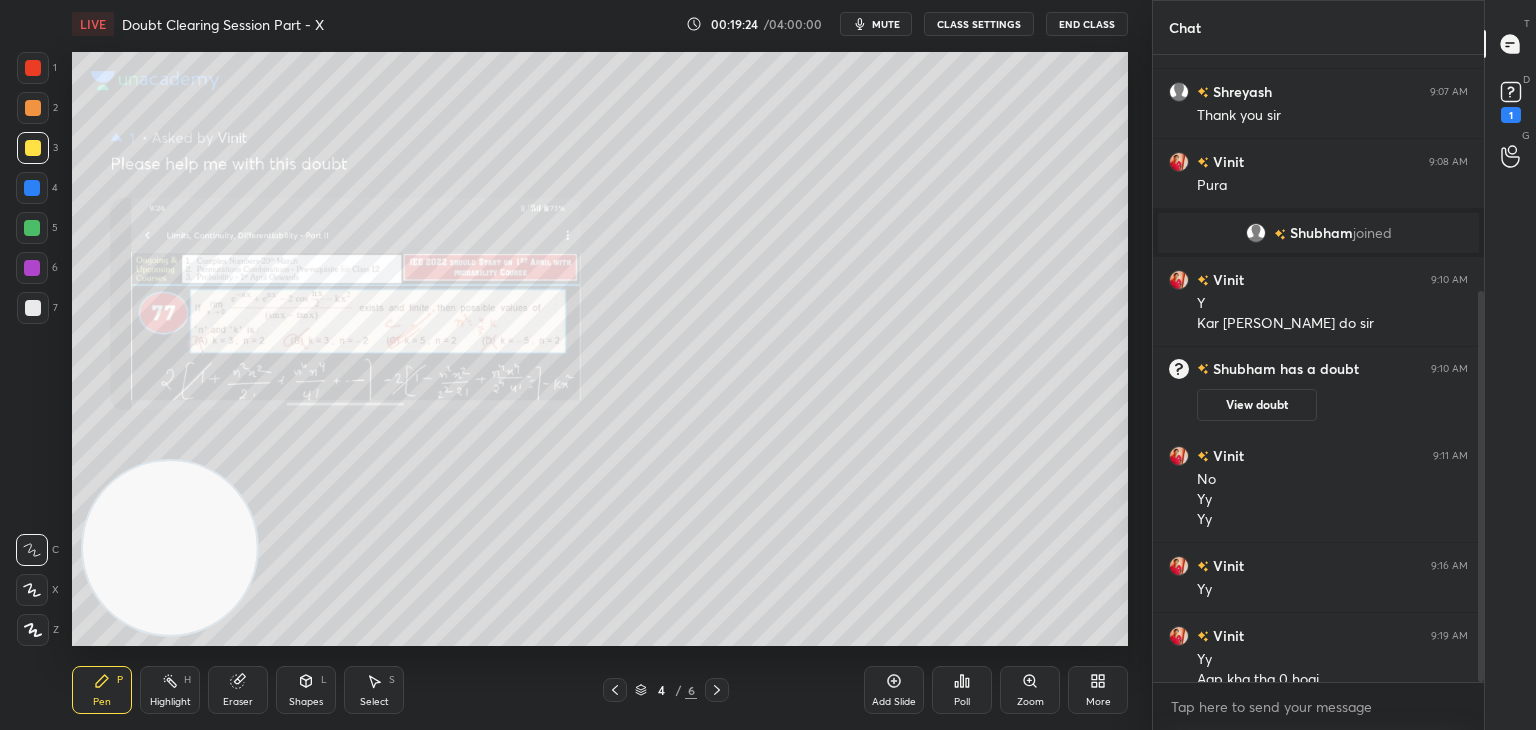 scroll, scrollTop: 400, scrollLeft: 0, axis: vertical 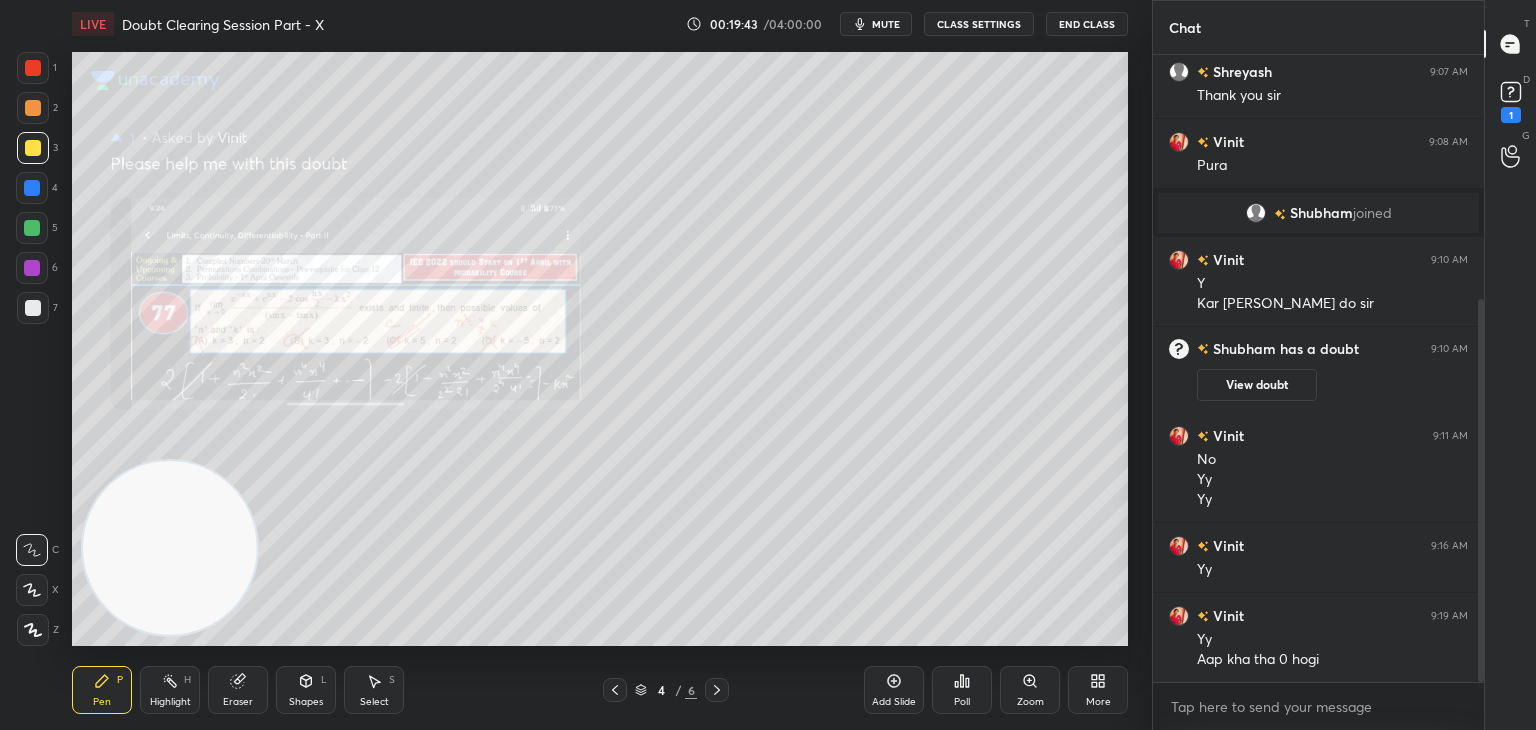 drag, startPoint x: 1055, startPoint y: 701, endPoint x: 1040, endPoint y: 696, distance: 15.811388 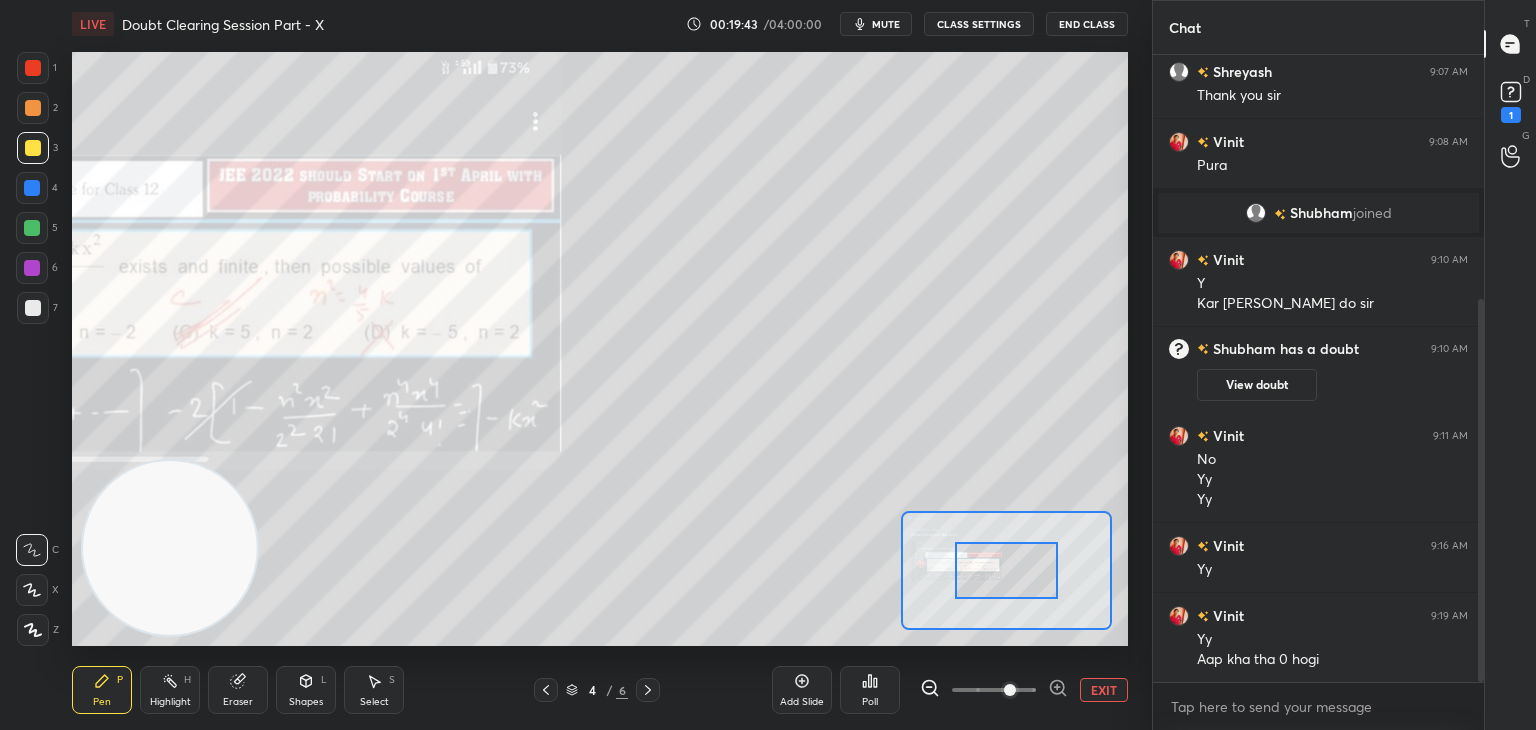 click at bounding box center [994, 690] 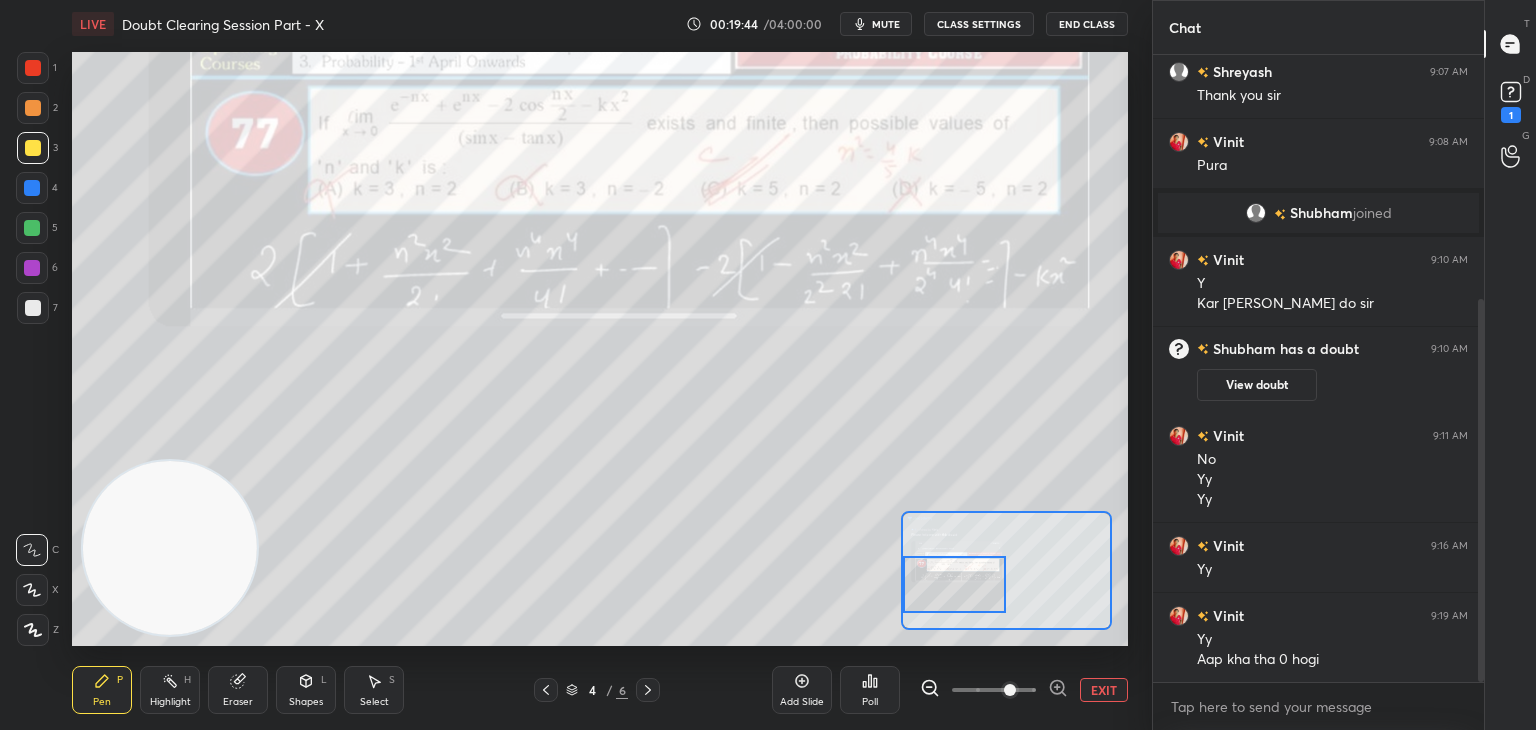 drag, startPoint x: 985, startPoint y: 564, endPoint x: 939, endPoint y: 565, distance: 46.010868 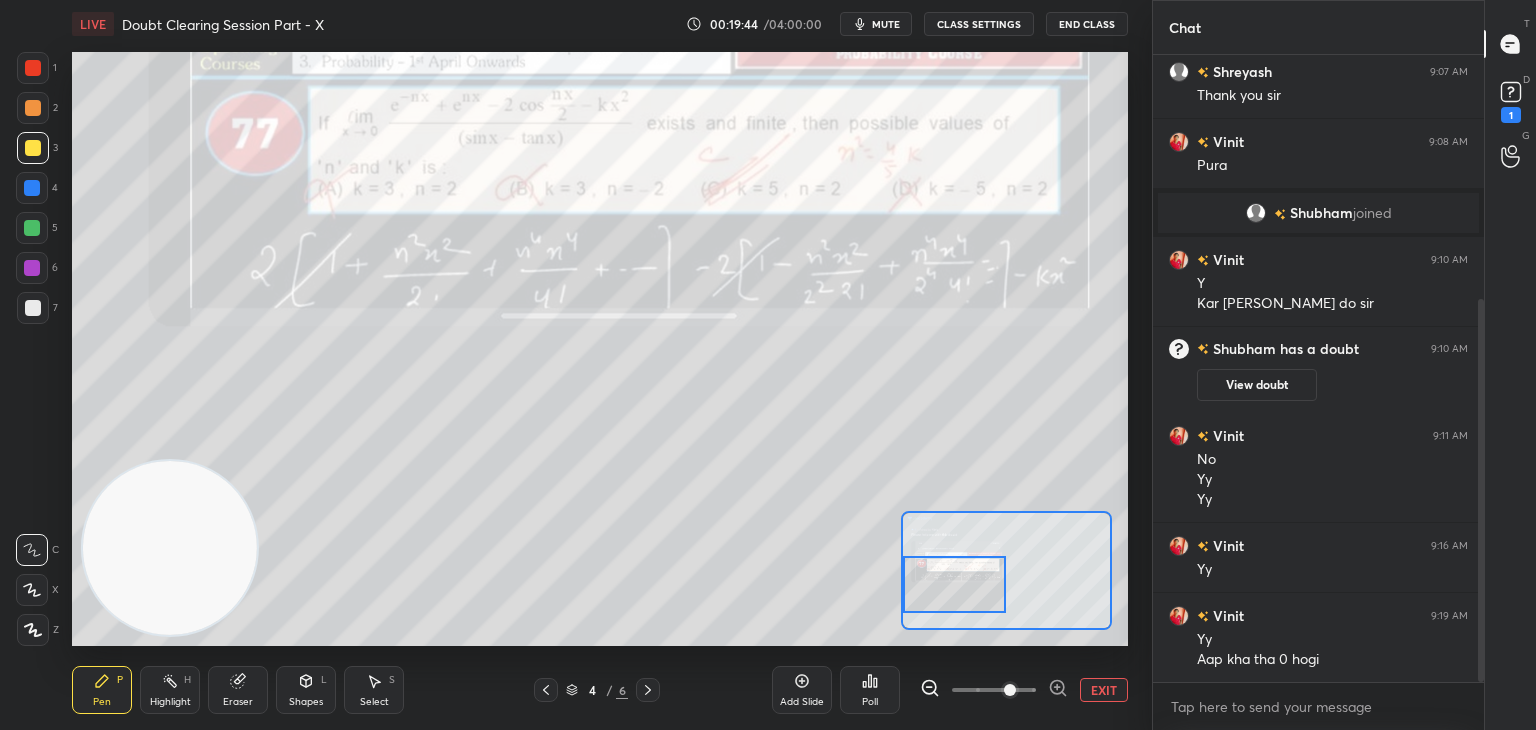 click at bounding box center [955, 584] 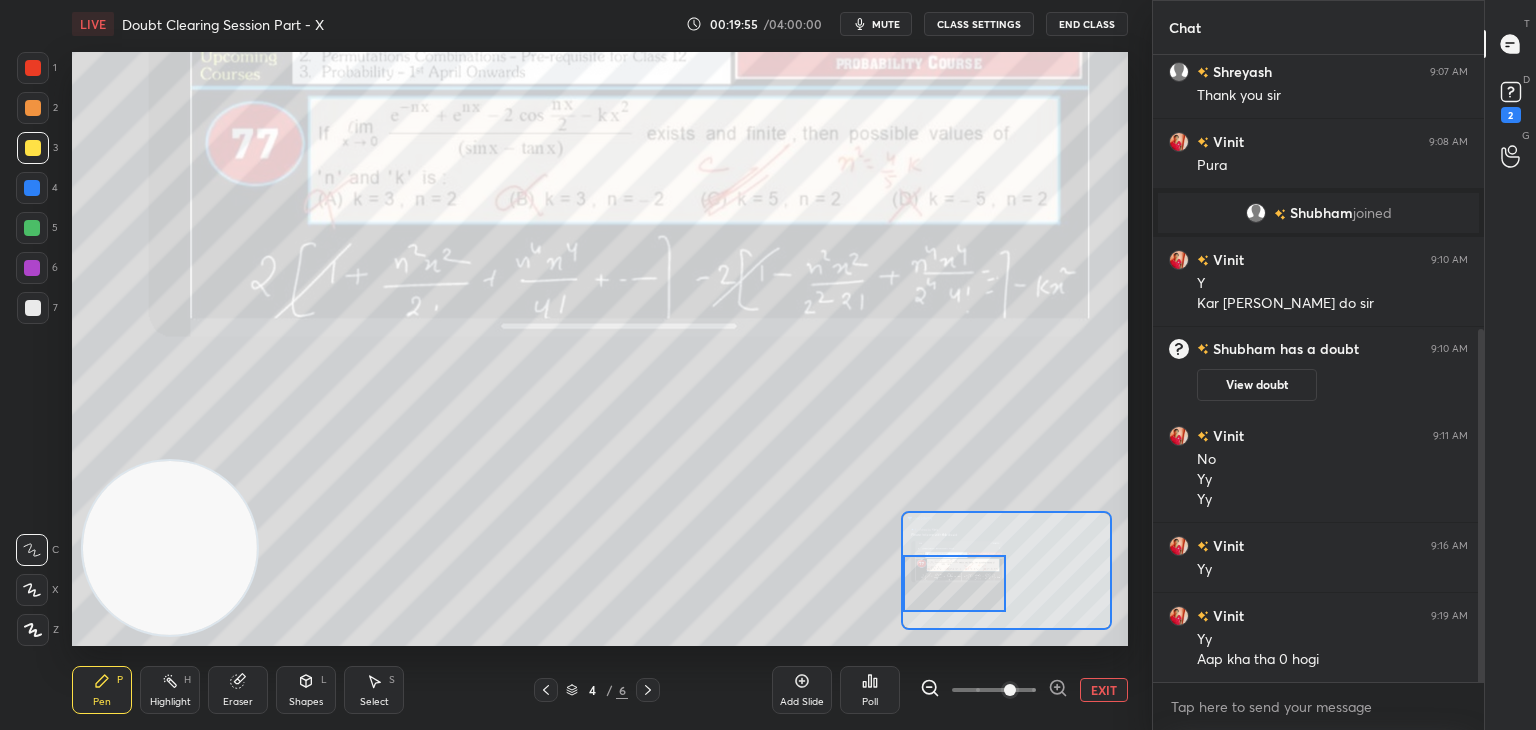 scroll, scrollTop: 486, scrollLeft: 0, axis: vertical 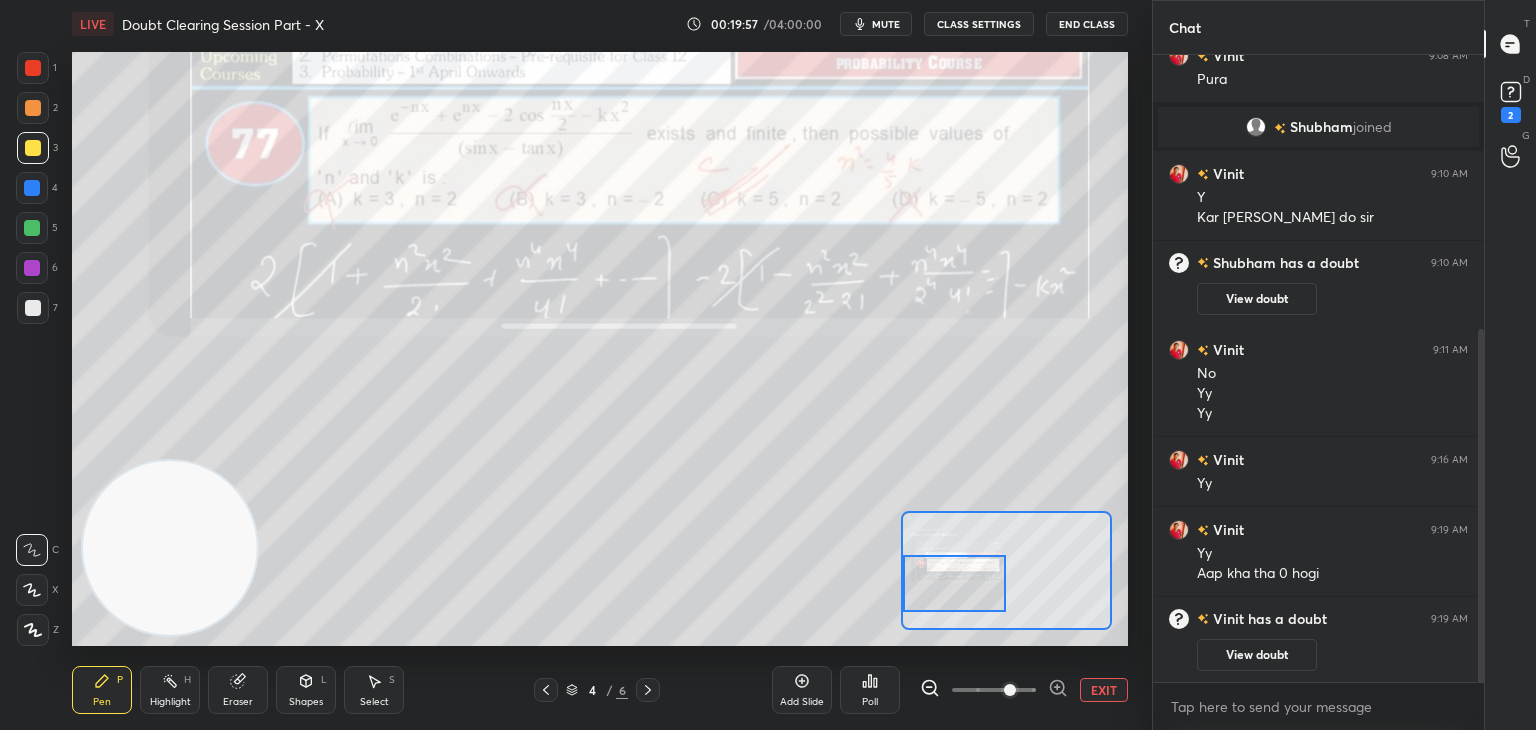 click on "mute" at bounding box center [886, 24] 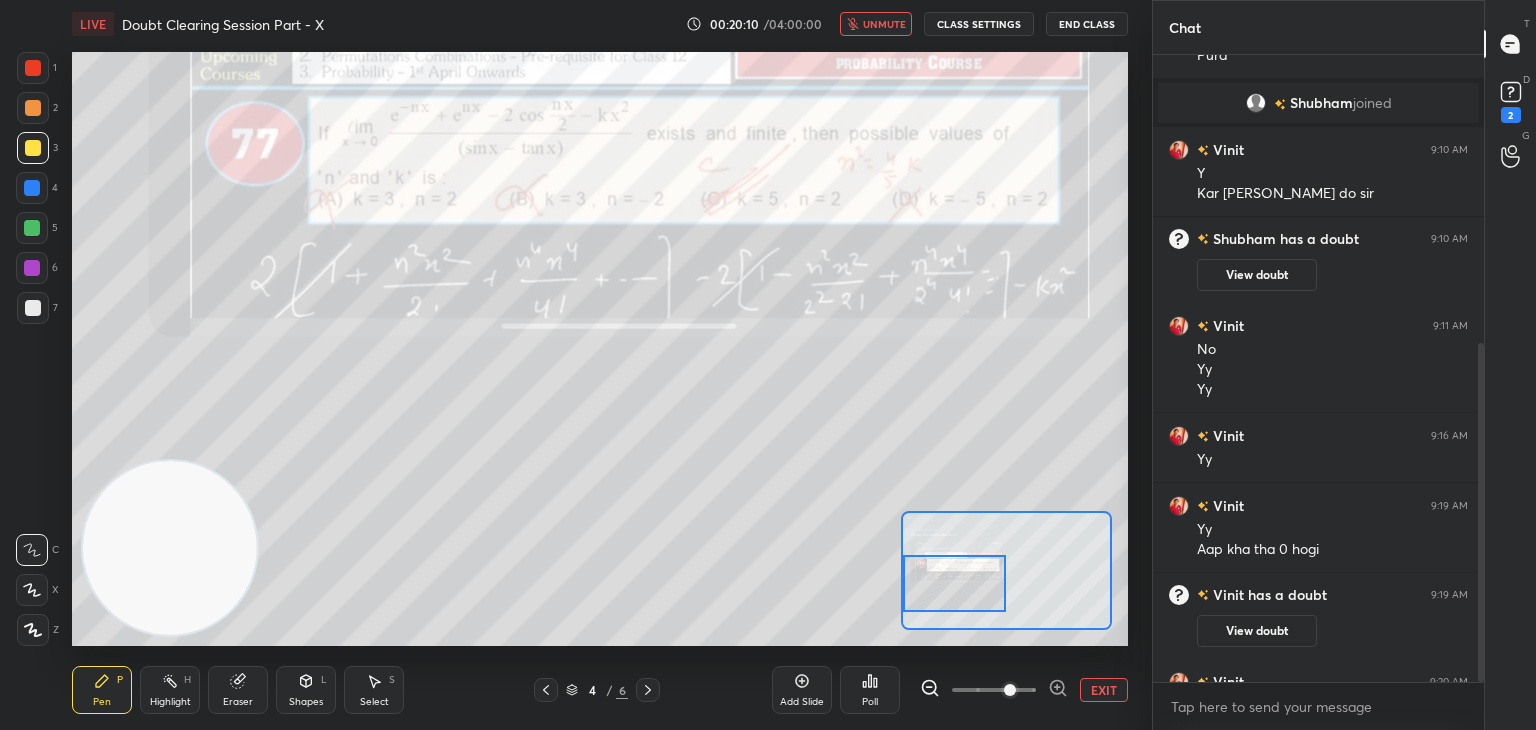 scroll, scrollTop: 532, scrollLeft: 0, axis: vertical 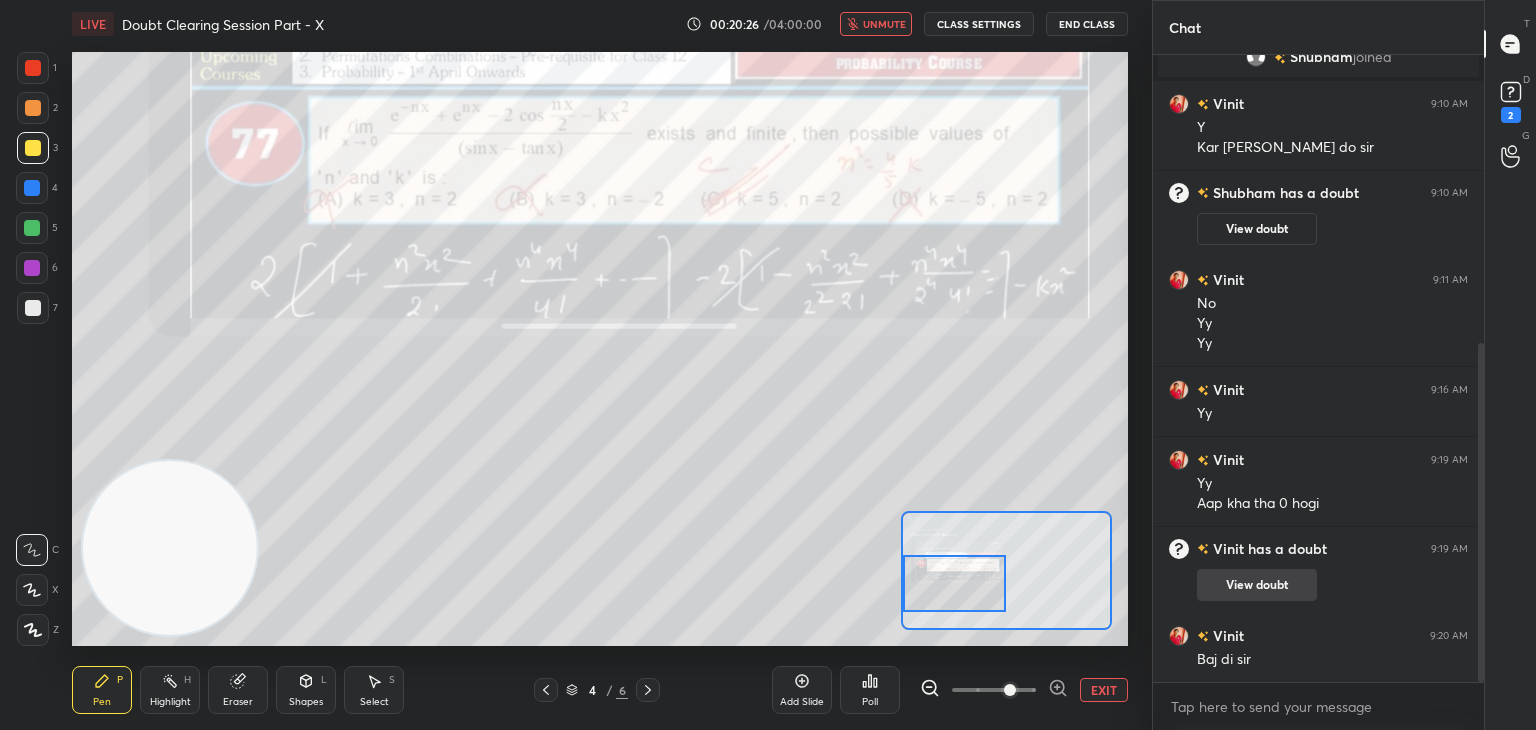 click on "View doubt" at bounding box center (1257, 585) 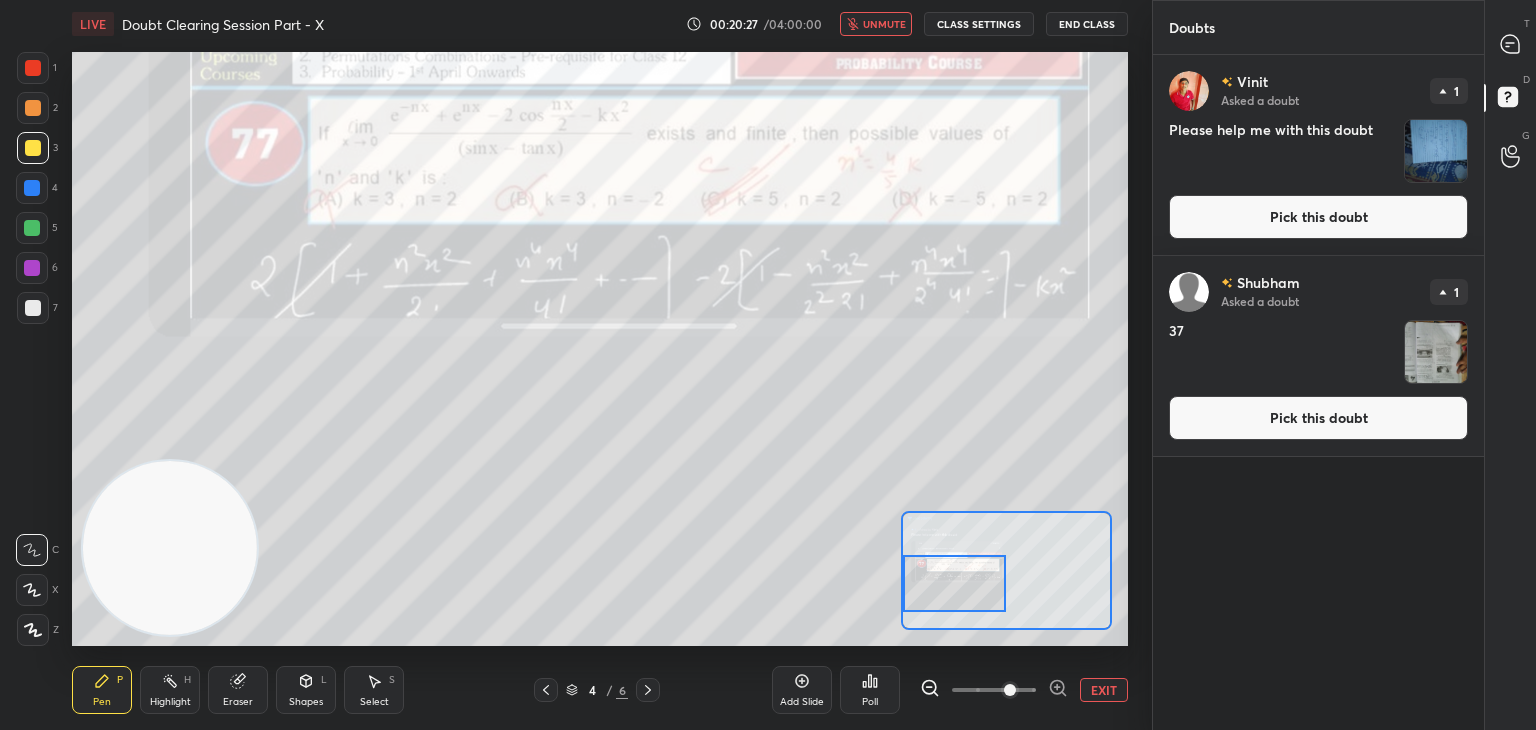 click on "Pick this doubt" at bounding box center [1318, 217] 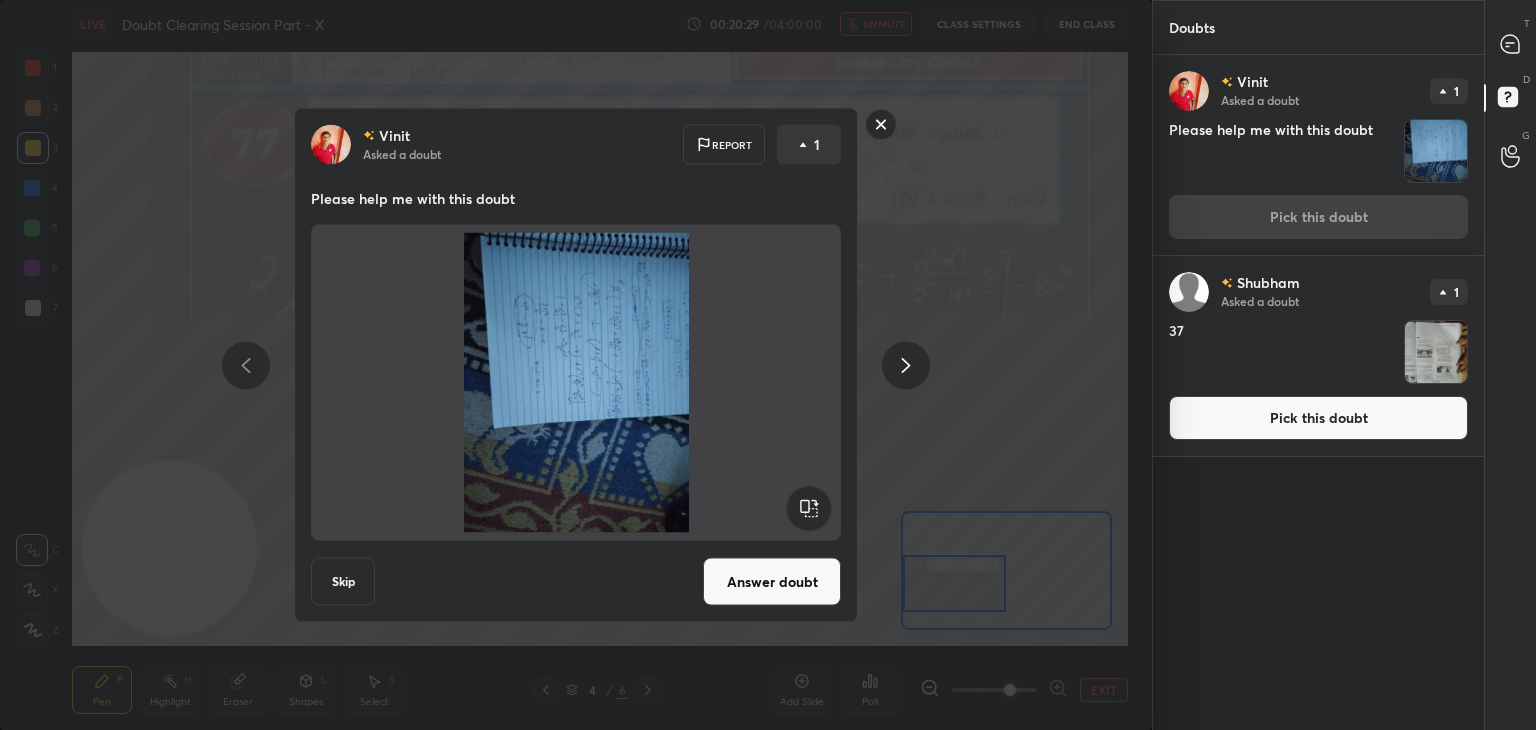 click 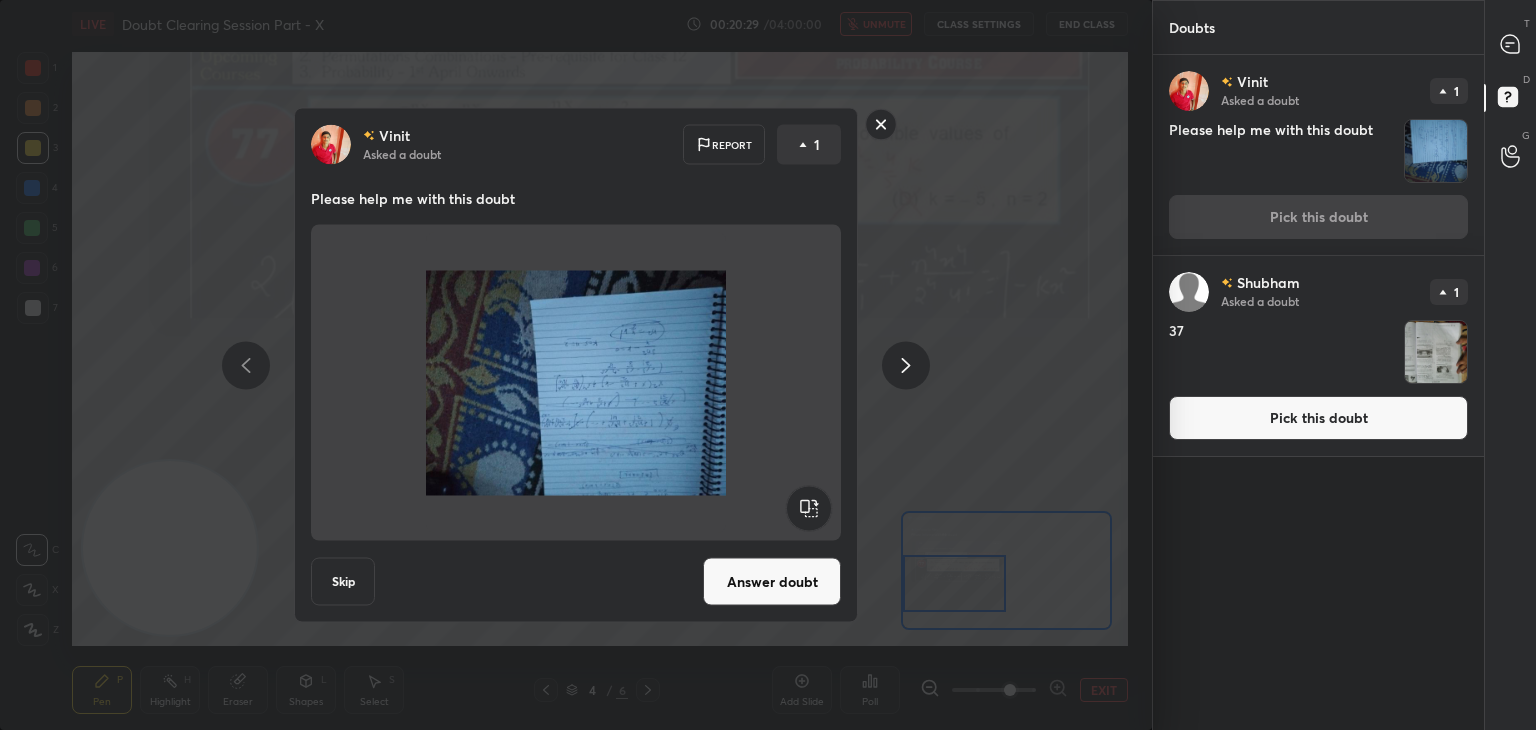 click 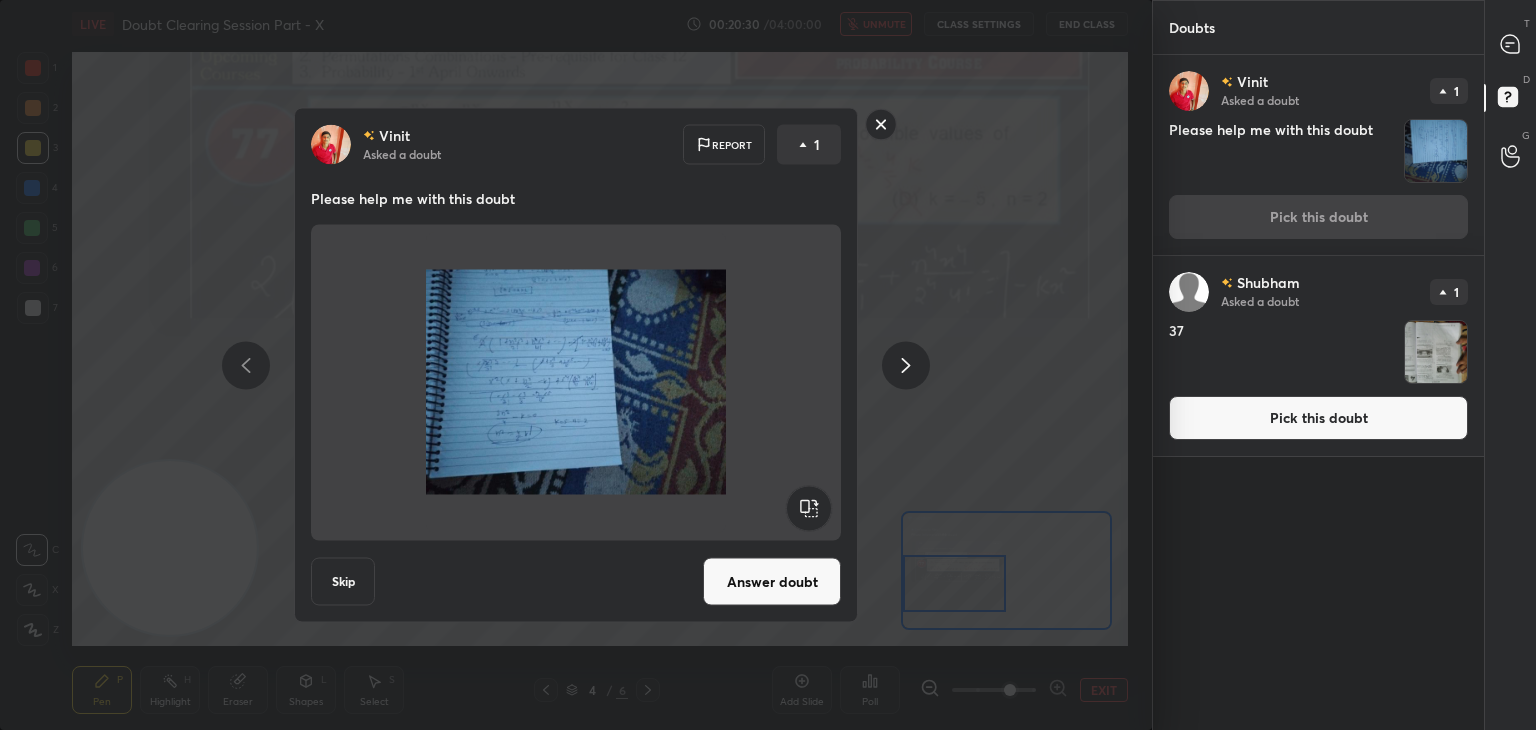 click on "Answer doubt" at bounding box center [772, 582] 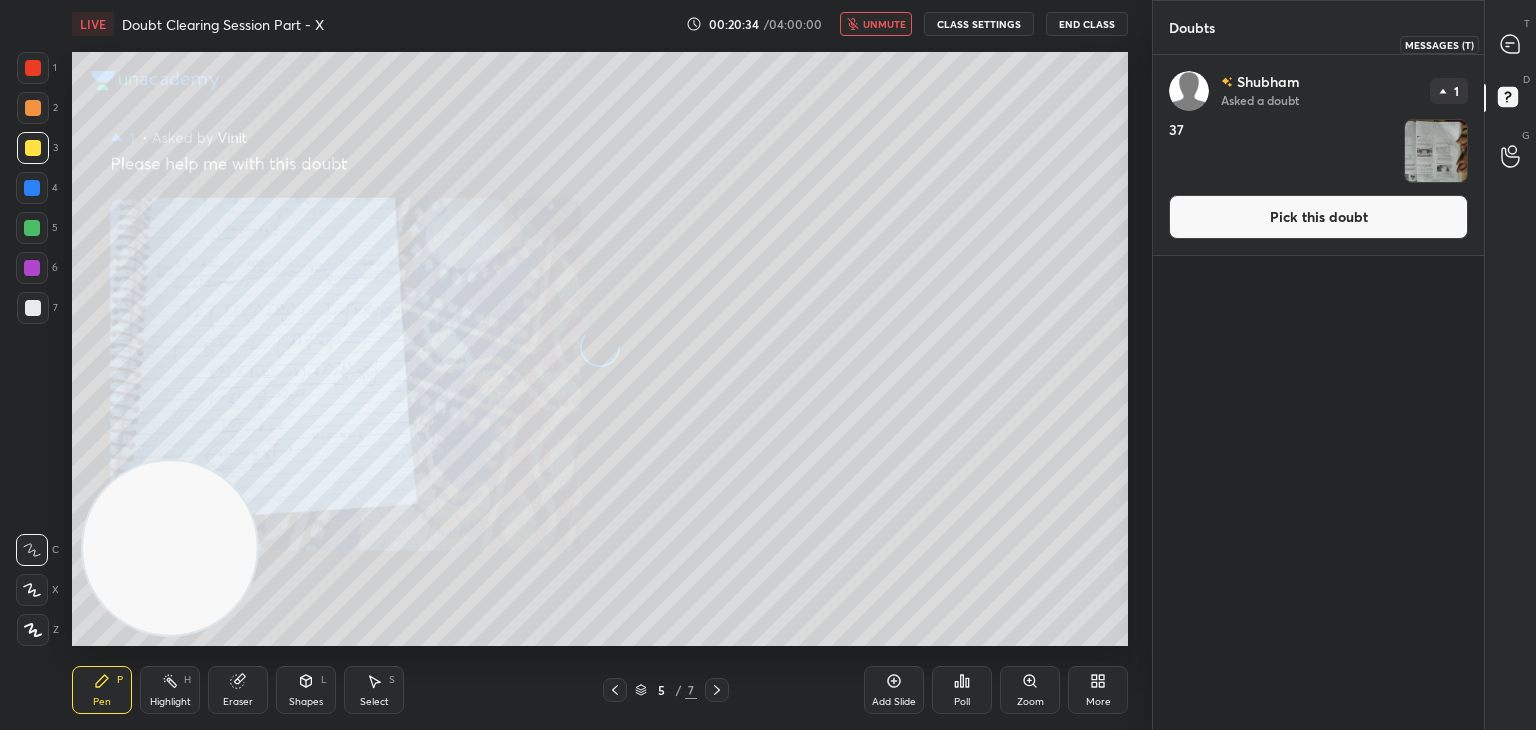 click 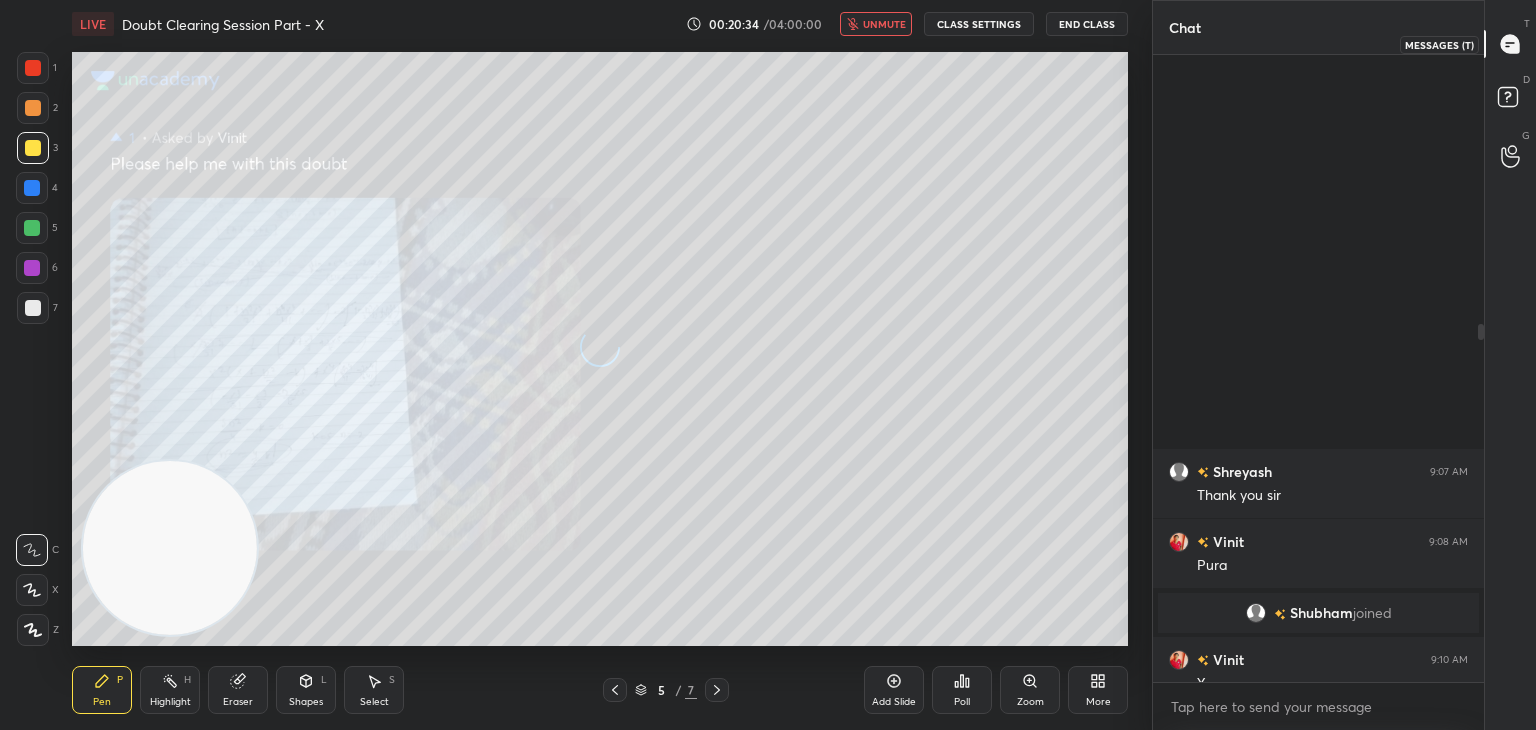 scroll, scrollTop: 470, scrollLeft: 0, axis: vertical 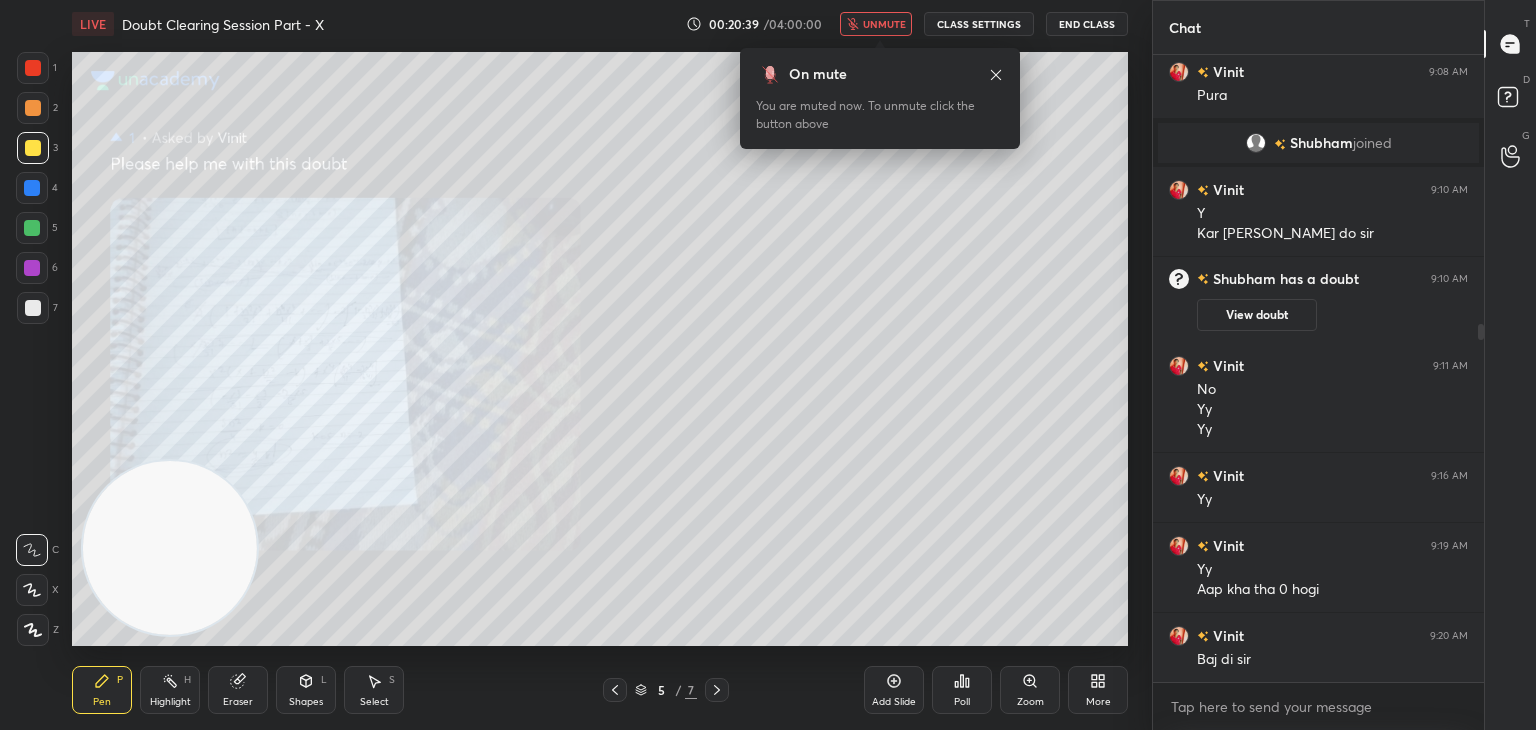 click on "Zoom" at bounding box center [1030, 690] 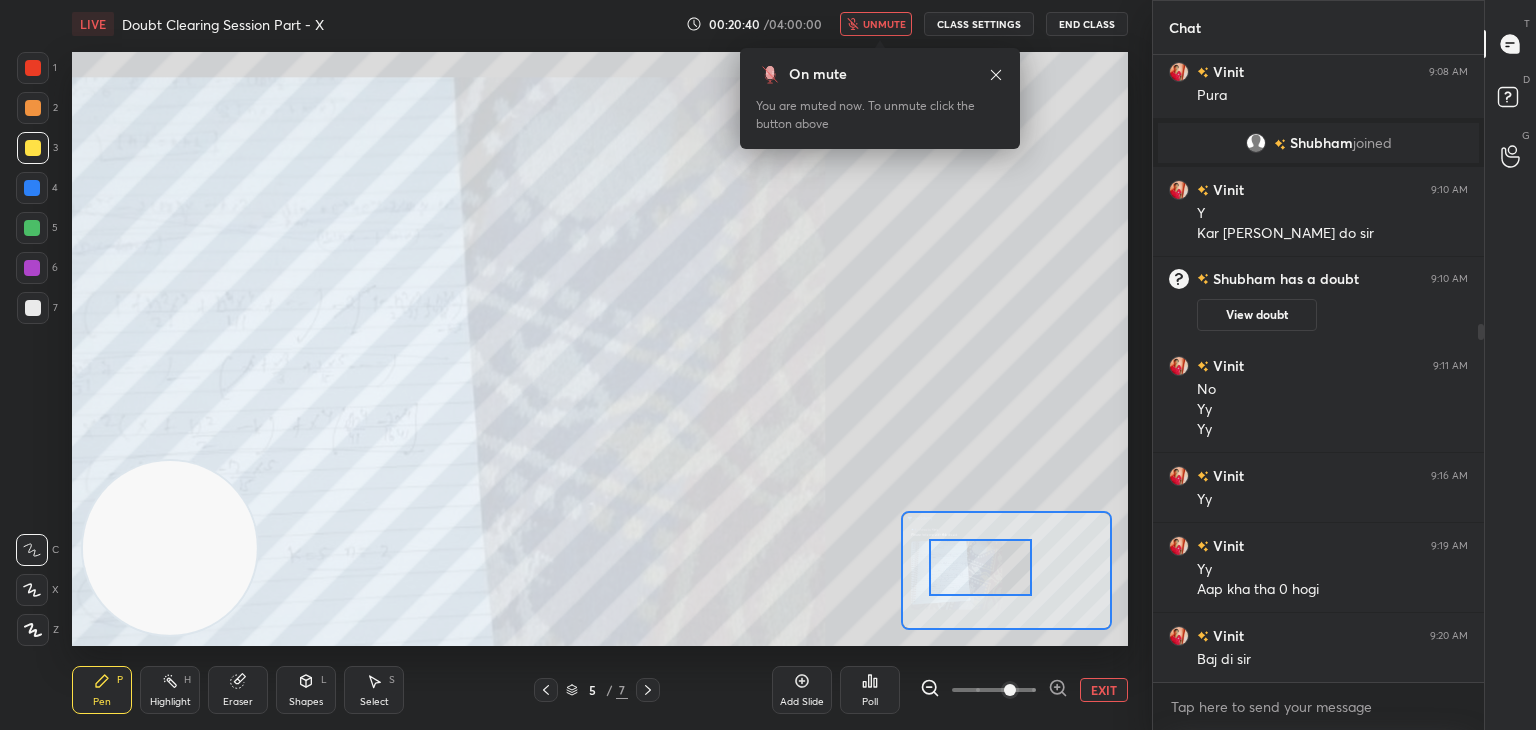 drag, startPoint x: 1022, startPoint y: 564, endPoint x: 931, endPoint y: 564, distance: 91 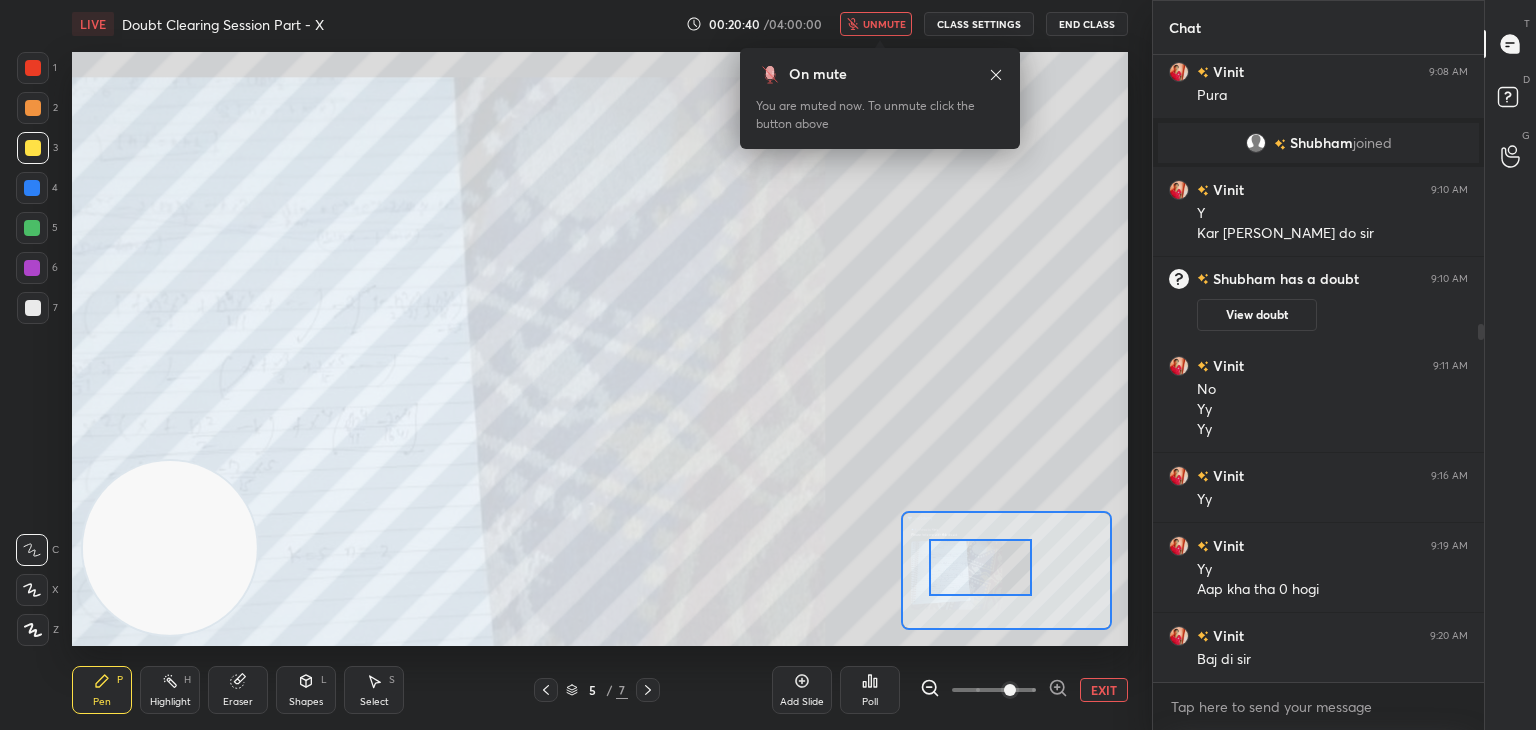click at bounding box center (981, 567) 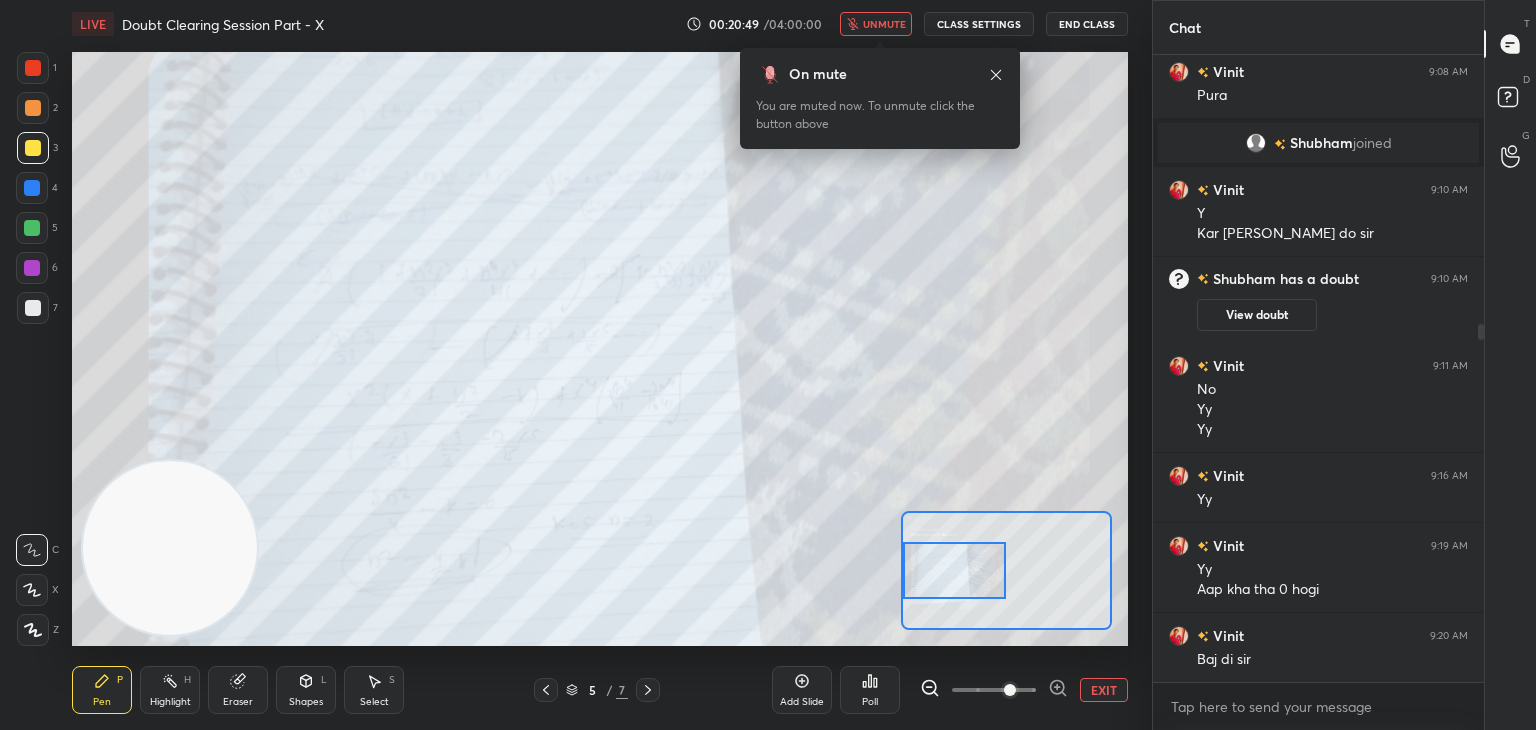 click 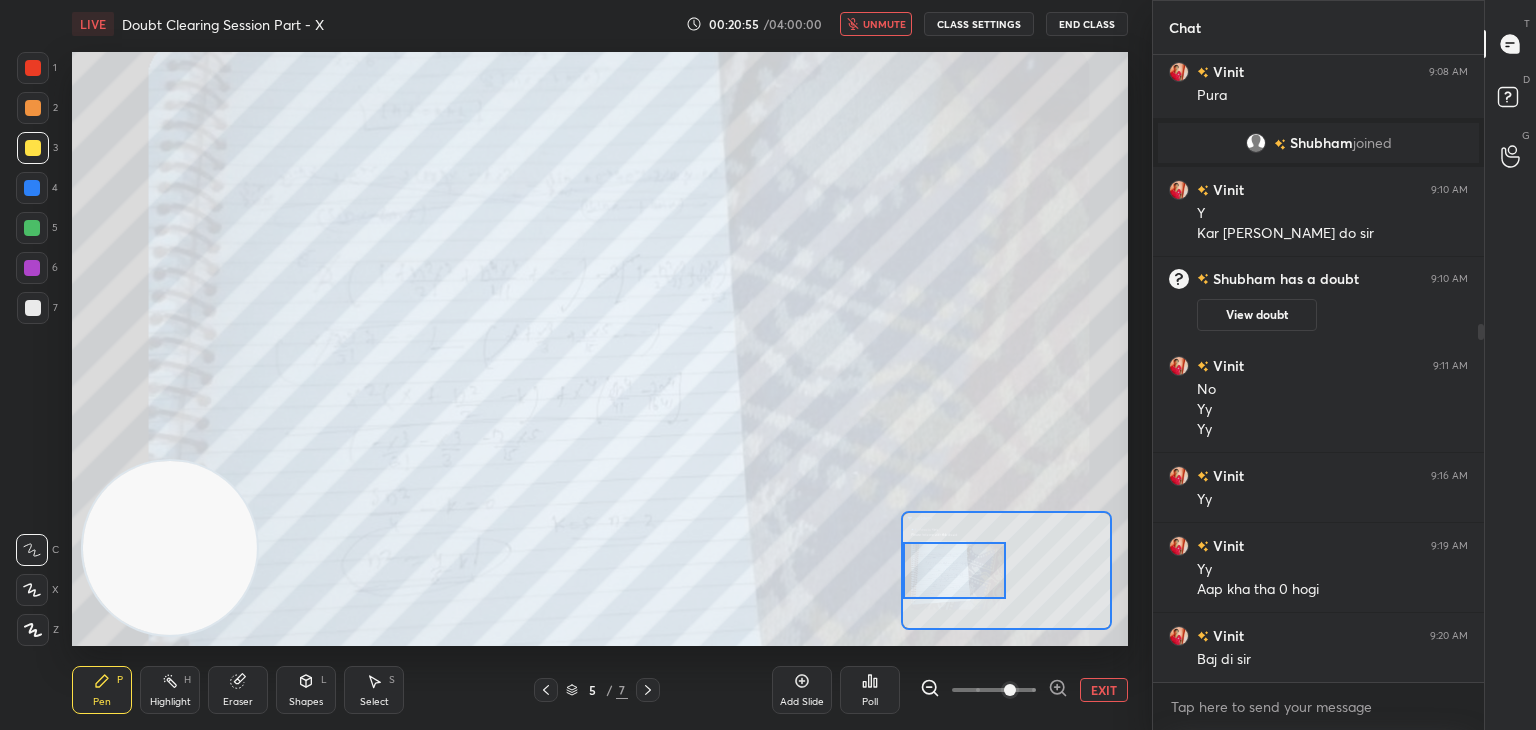click on "unmute" at bounding box center [884, 24] 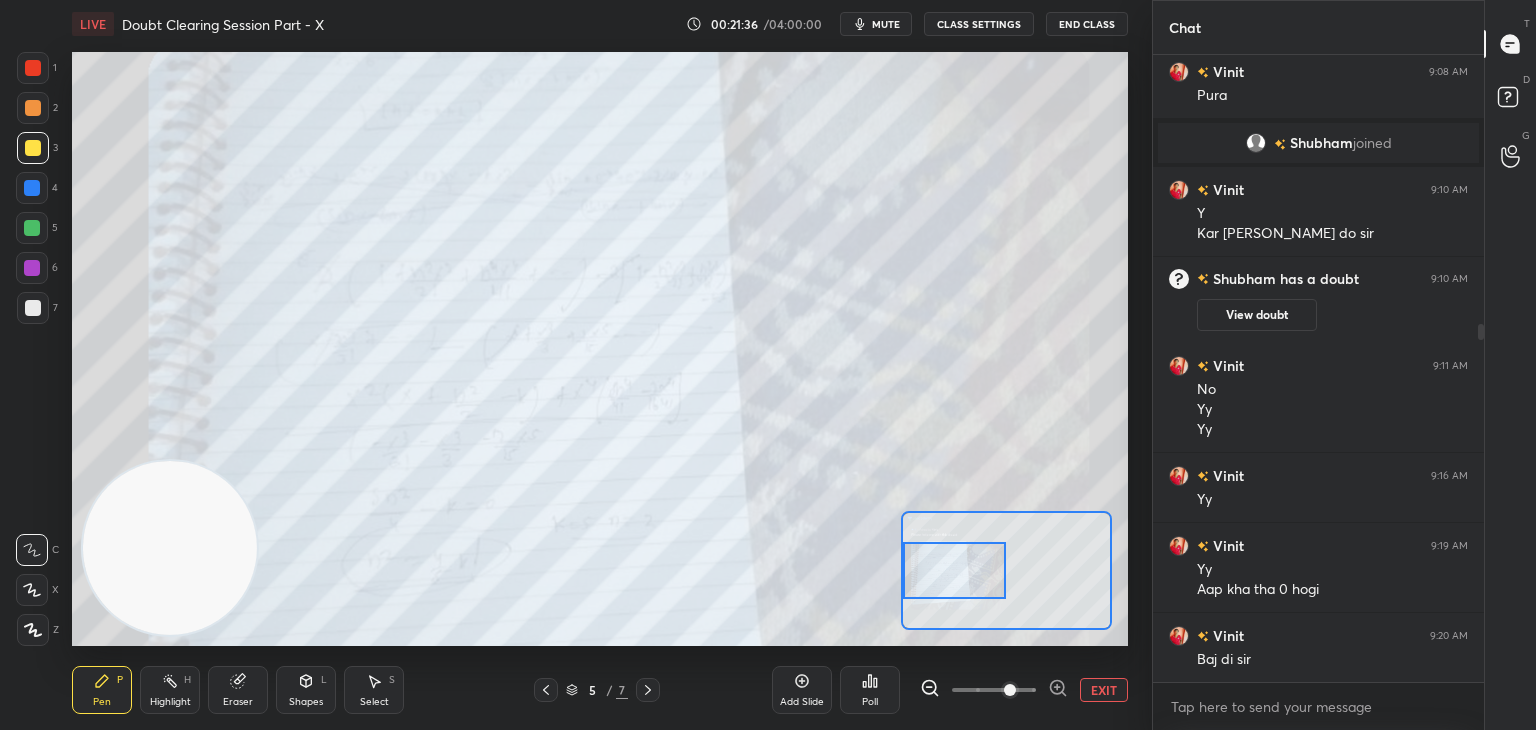 click at bounding box center (546, 690) 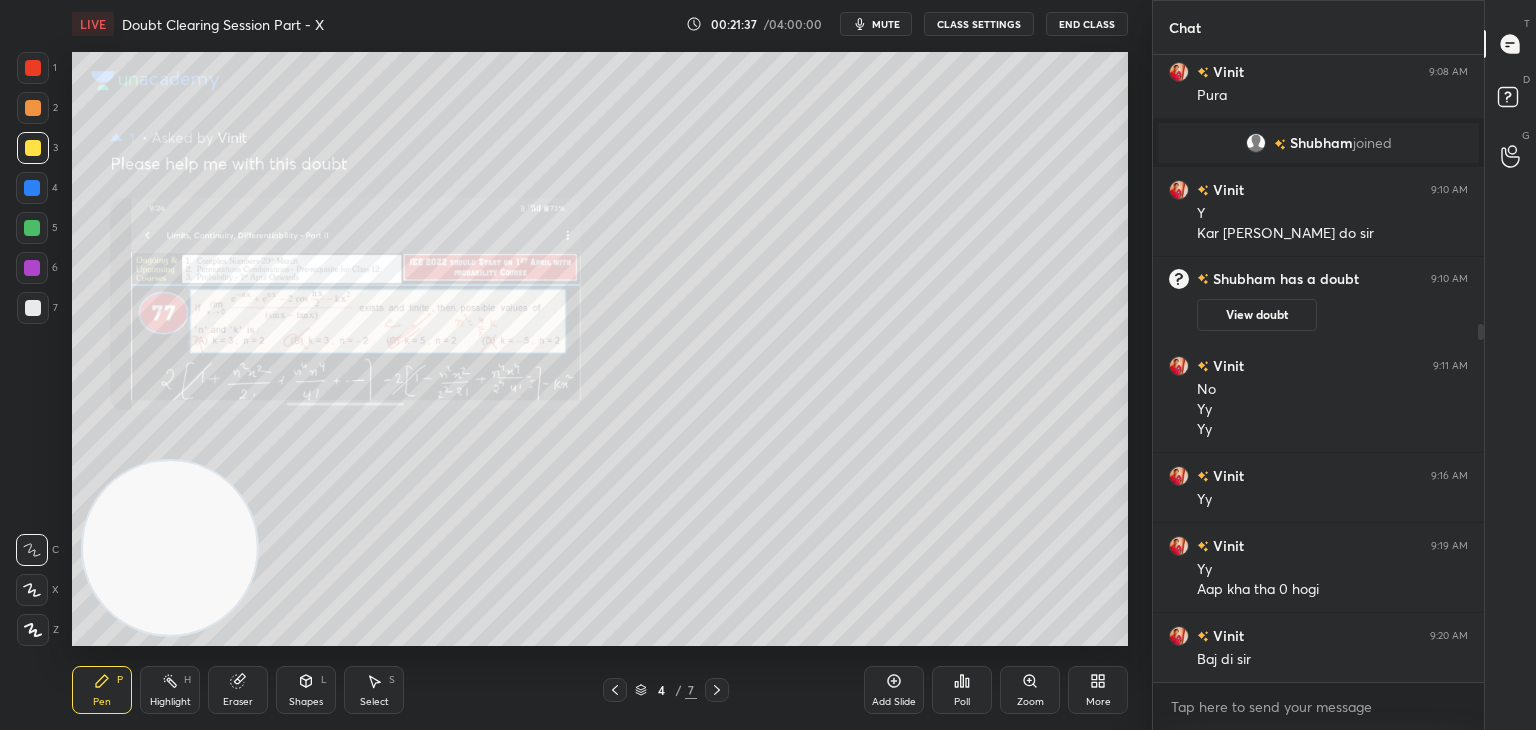 scroll, scrollTop: 540, scrollLeft: 0, axis: vertical 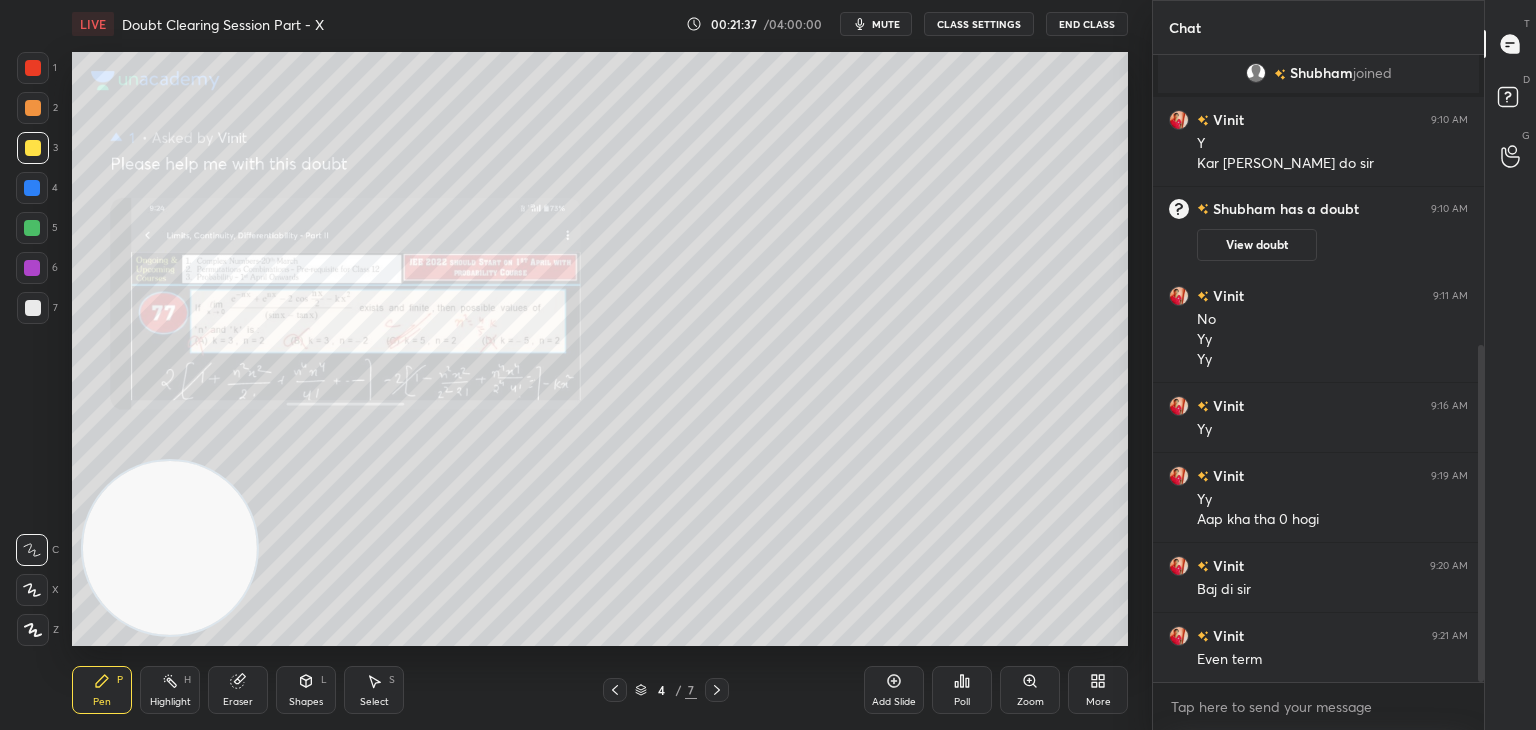 click 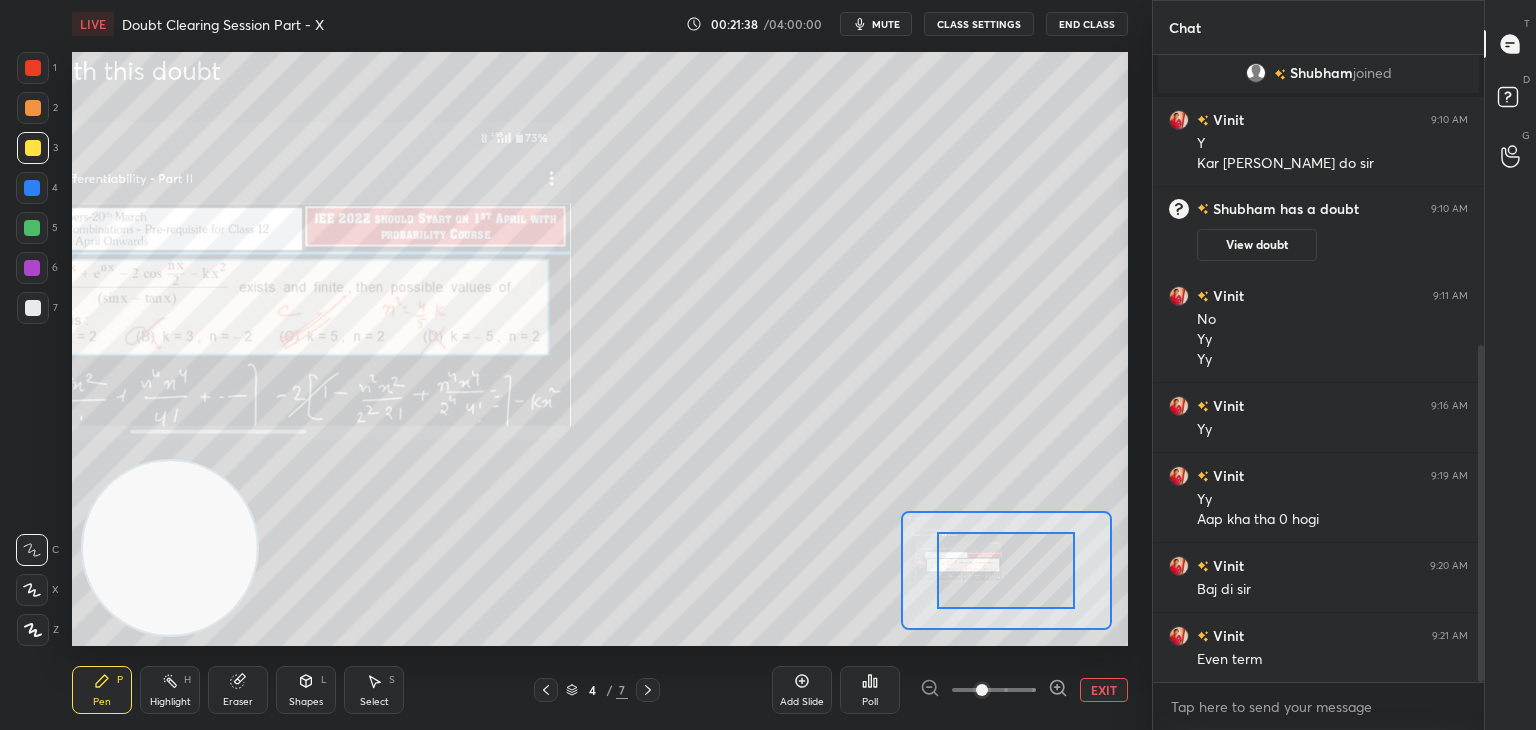 click at bounding box center (994, 690) 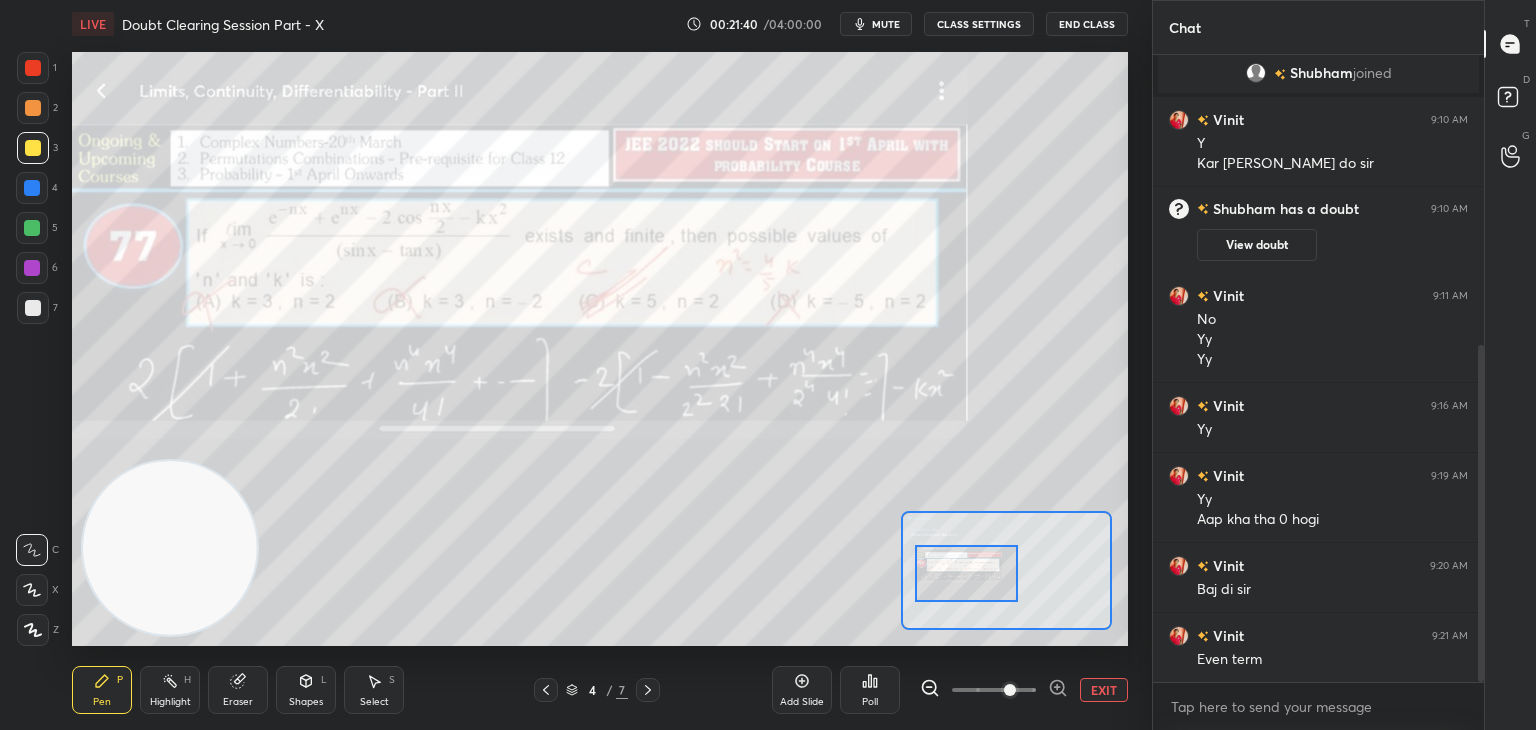 drag, startPoint x: 990, startPoint y: 573, endPoint x: 960, endPoint y: 569, distance: 30.265491 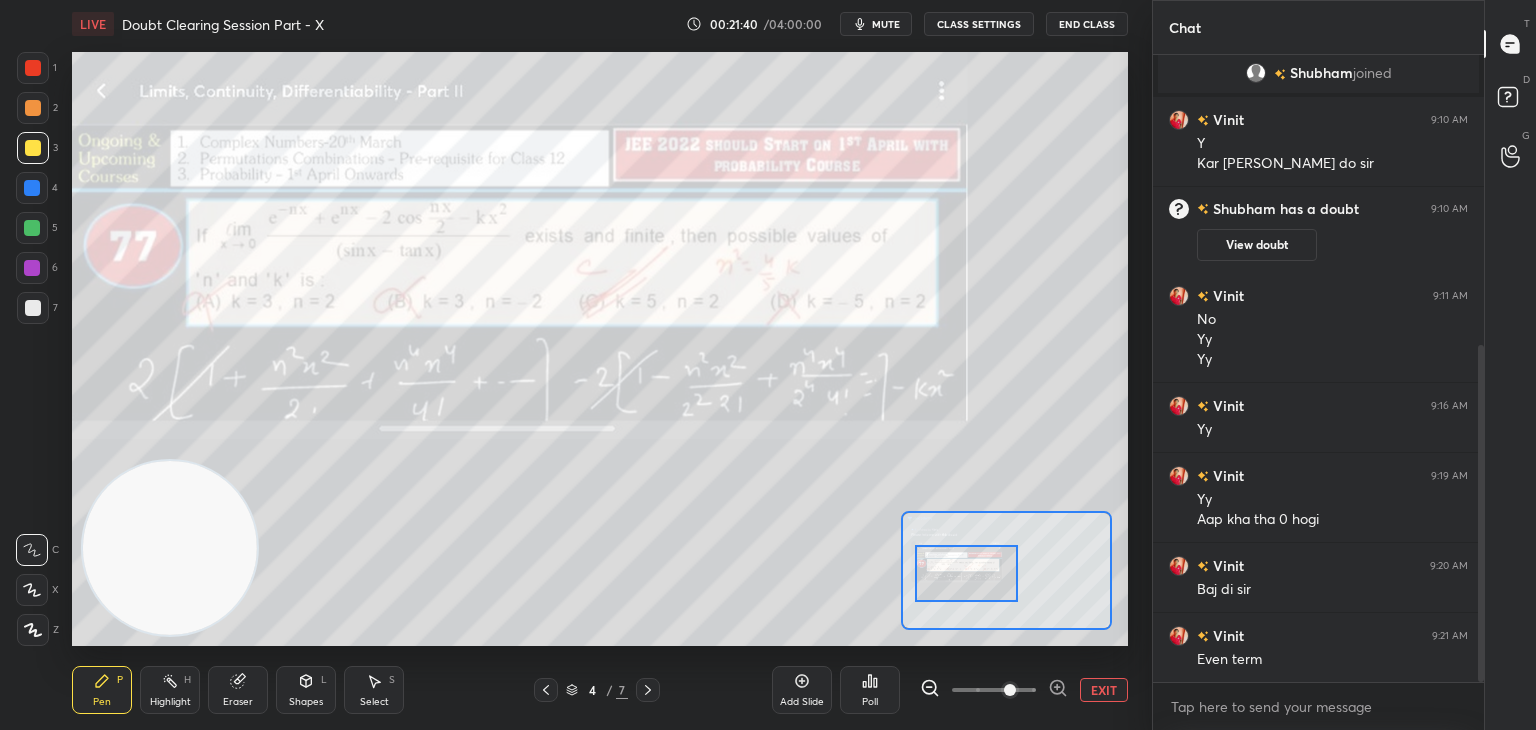 click at bounding box center [967, 573] 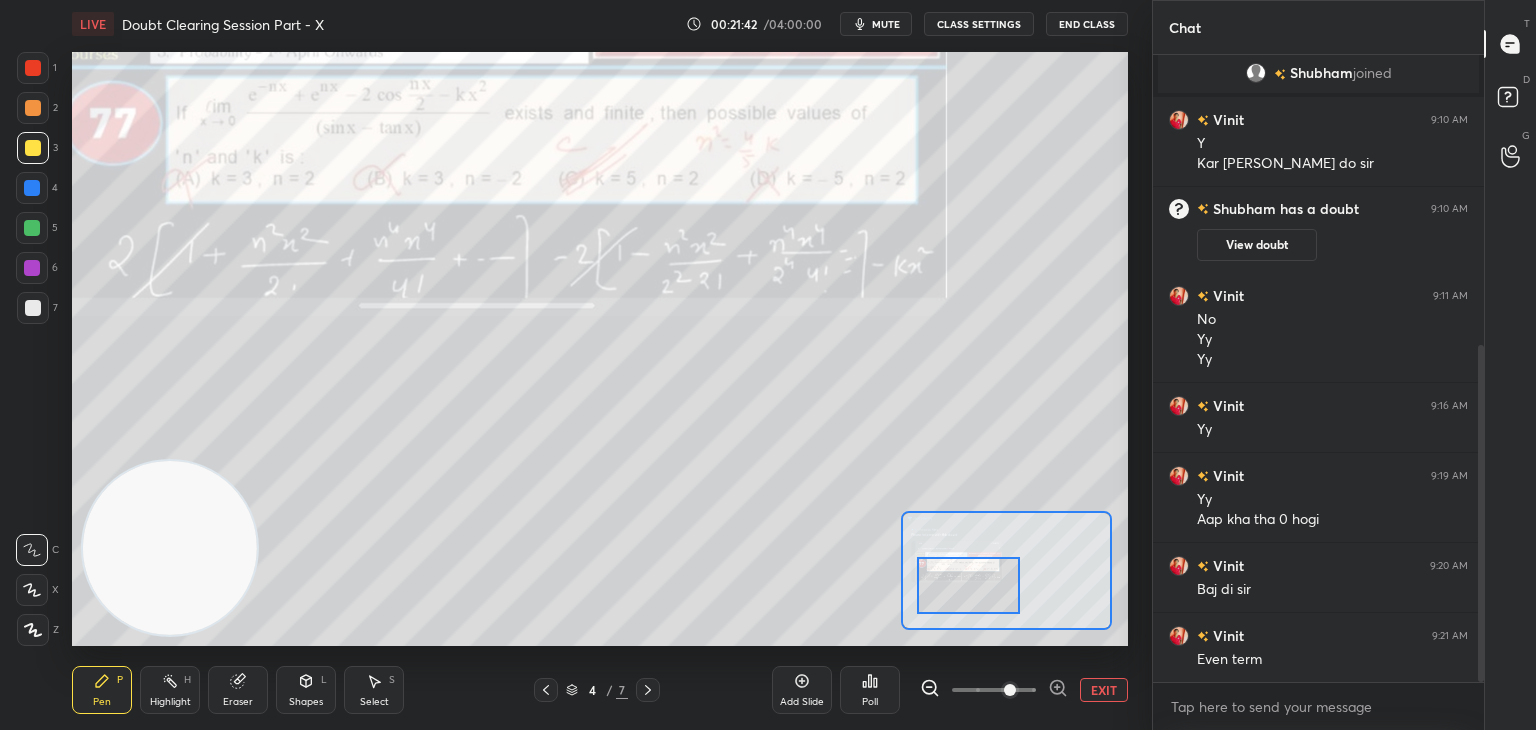 drag, startPoint x: 988, startPoint y: 569, endPoint x: 986, endPoint y: 584, distance: 15.132746 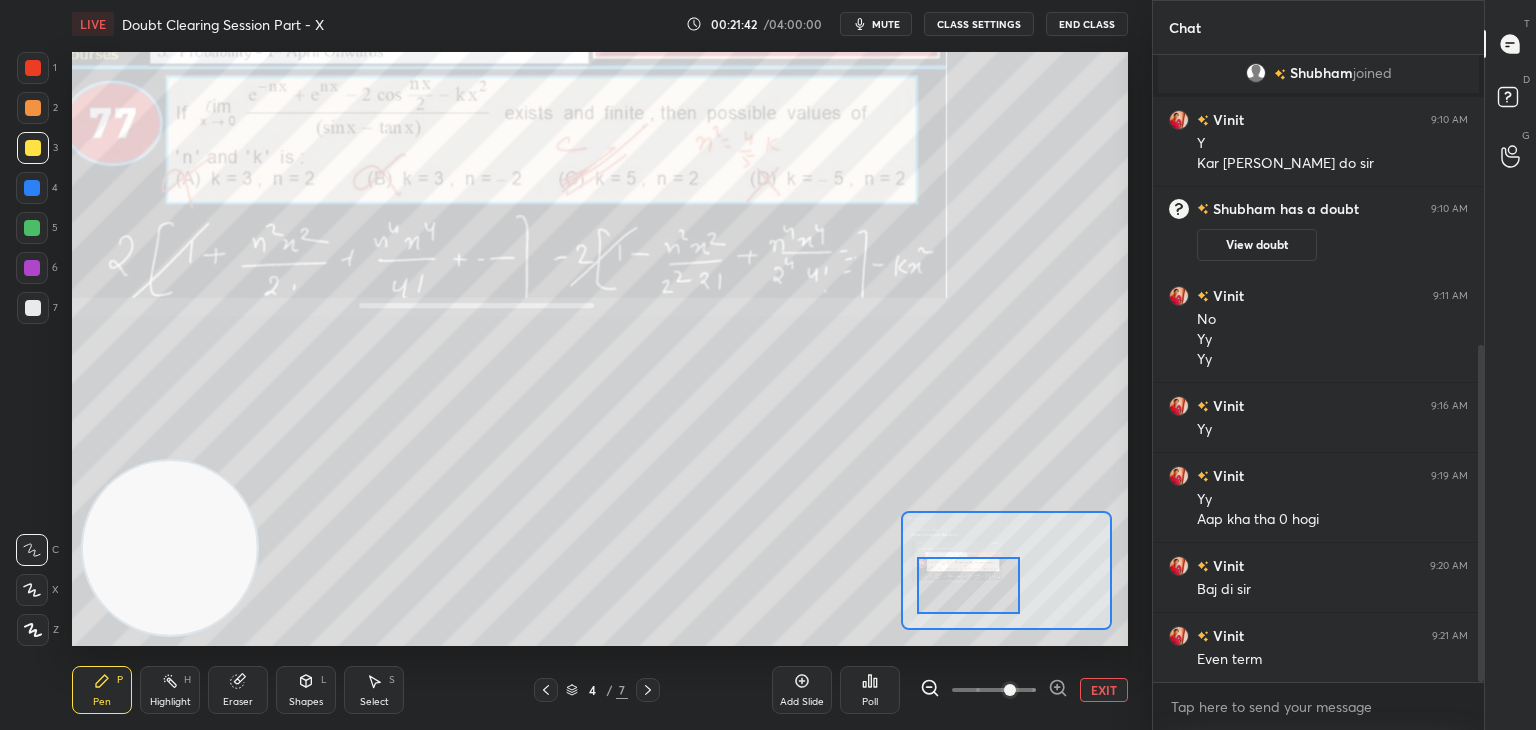 click at bounding box center (969, 585) 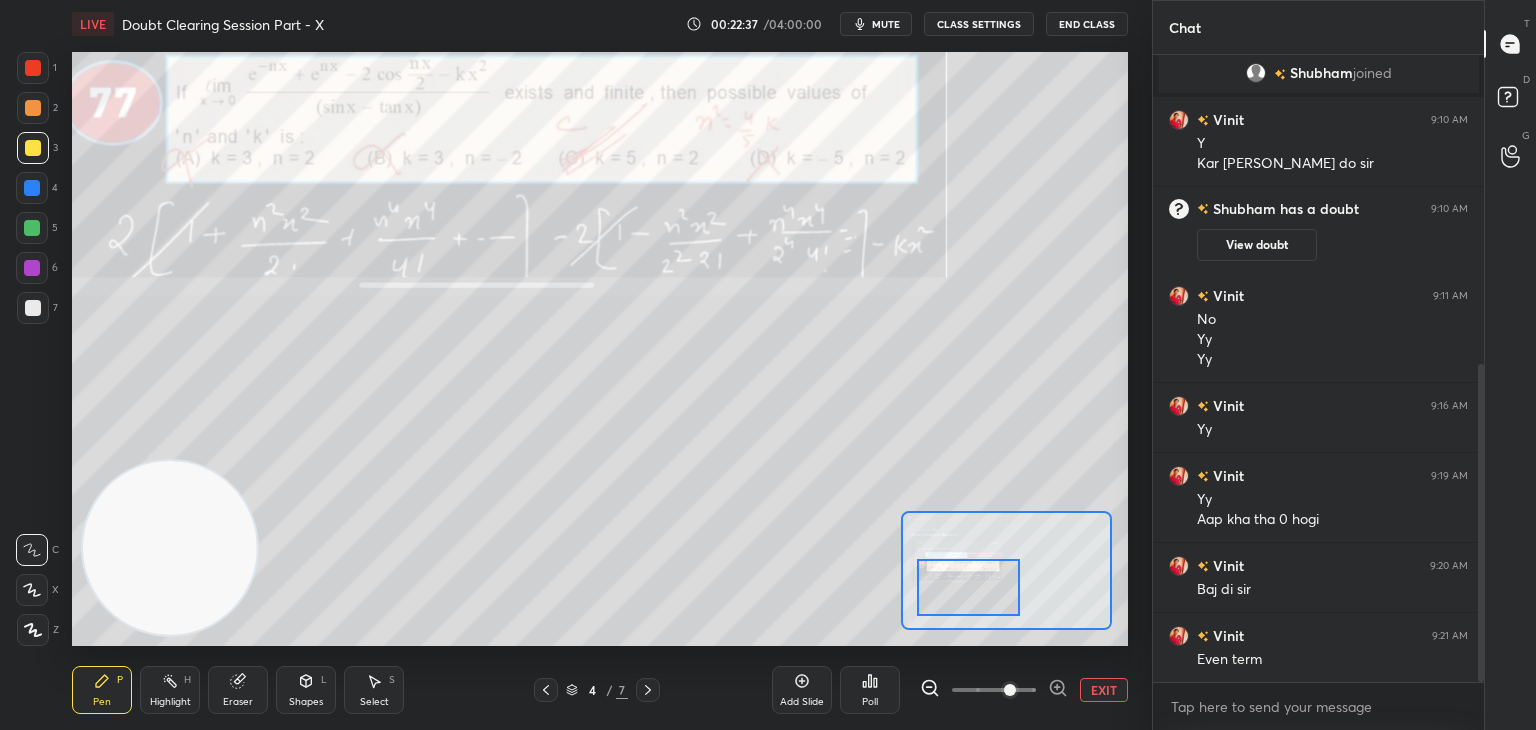 scroll, scrollTop: 610, scrollLeft: 0, axis: vertical 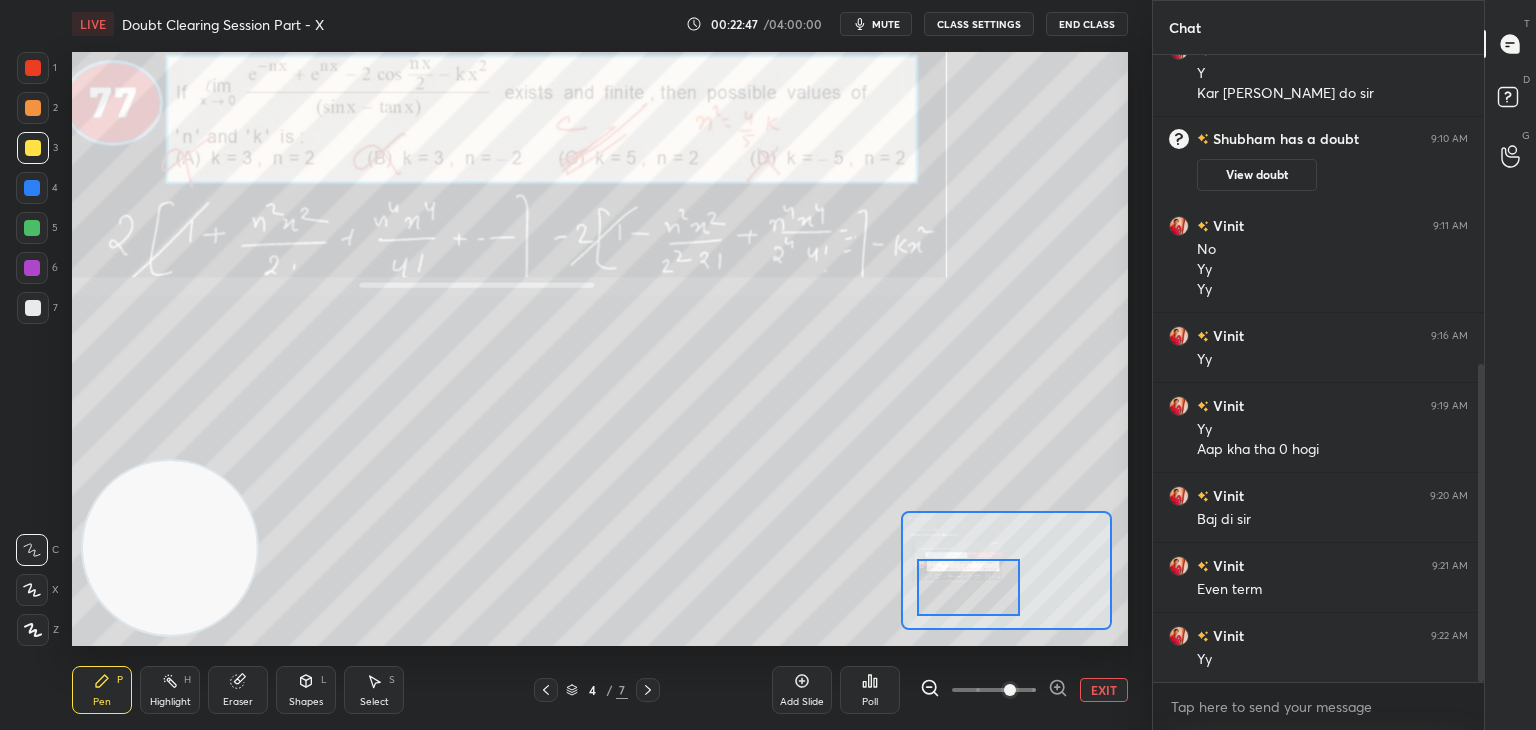 click 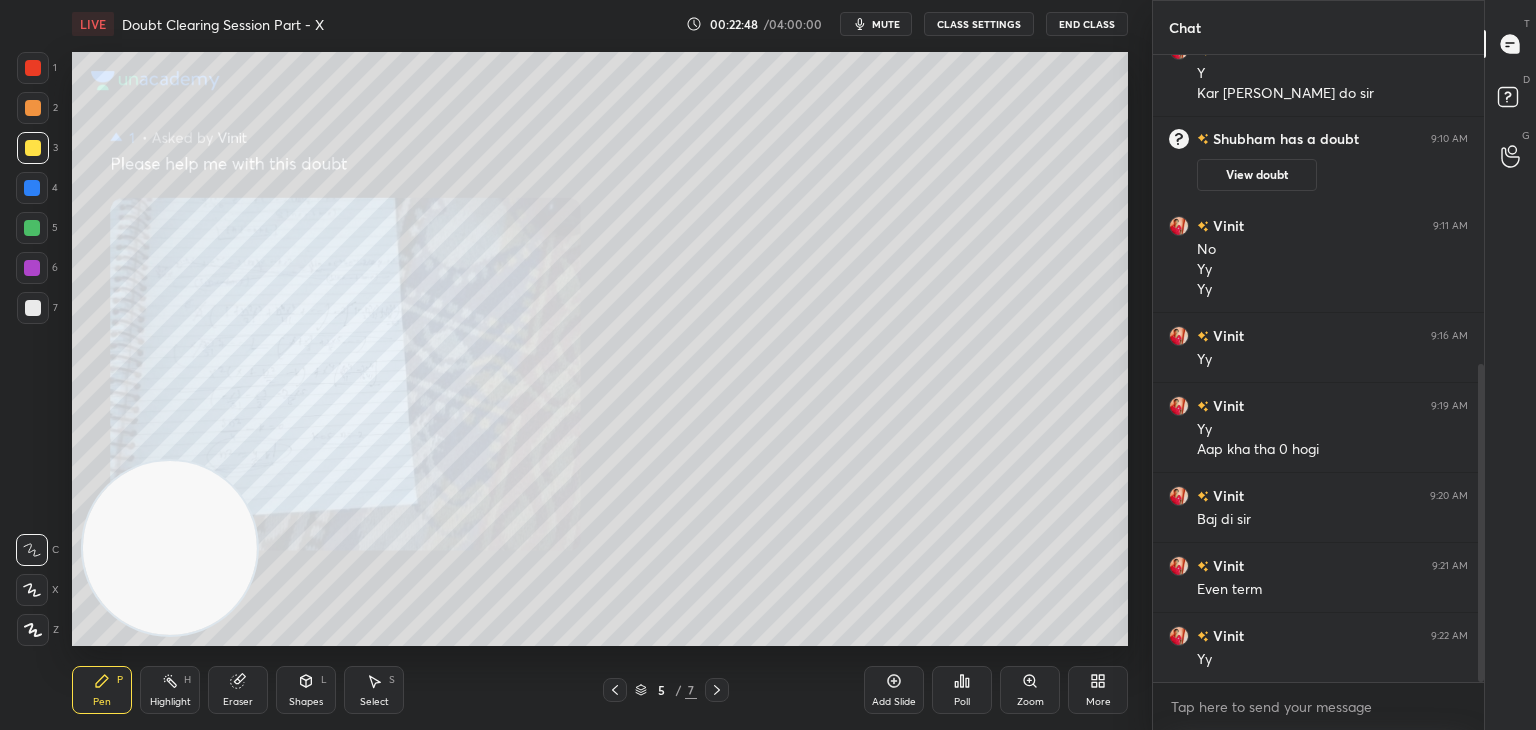 click 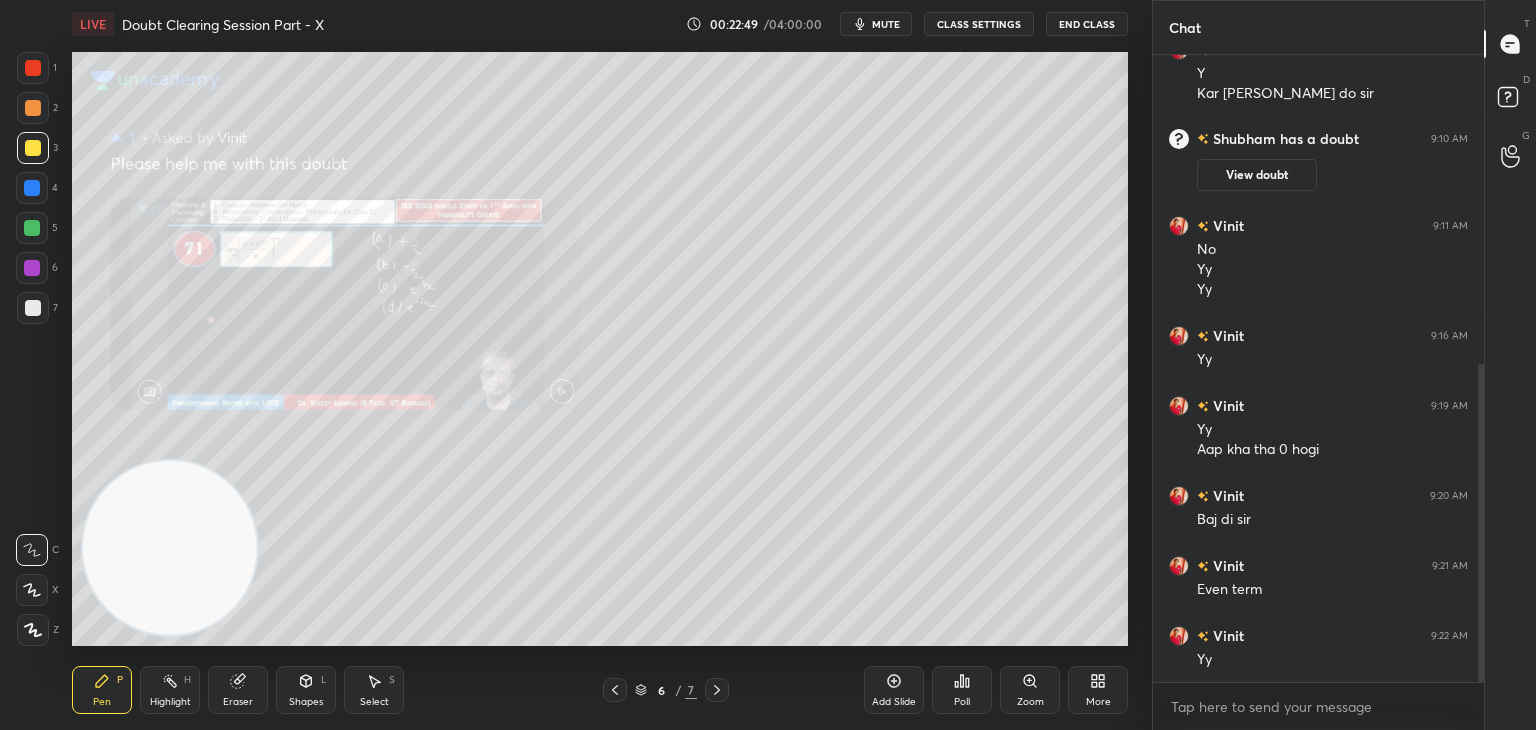 click 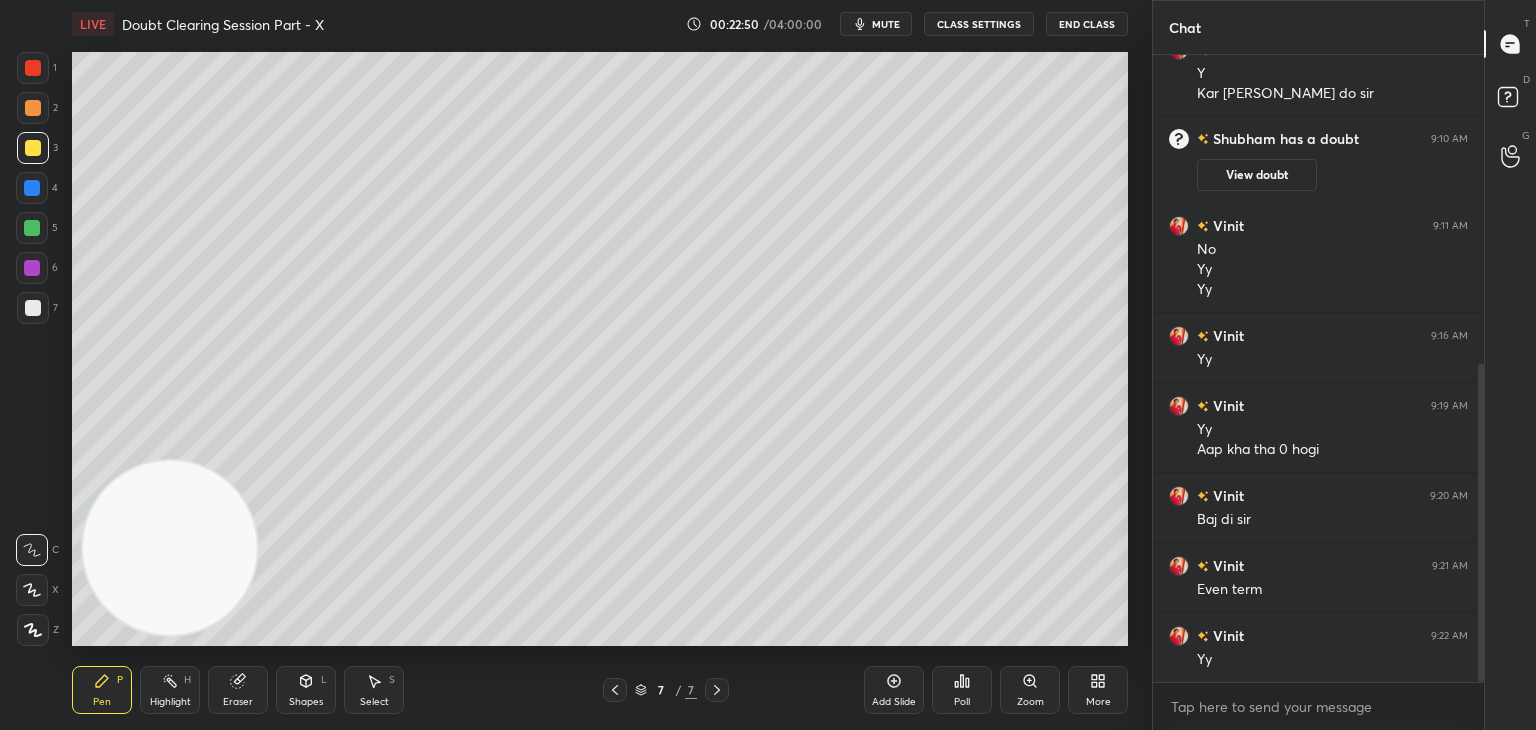 click 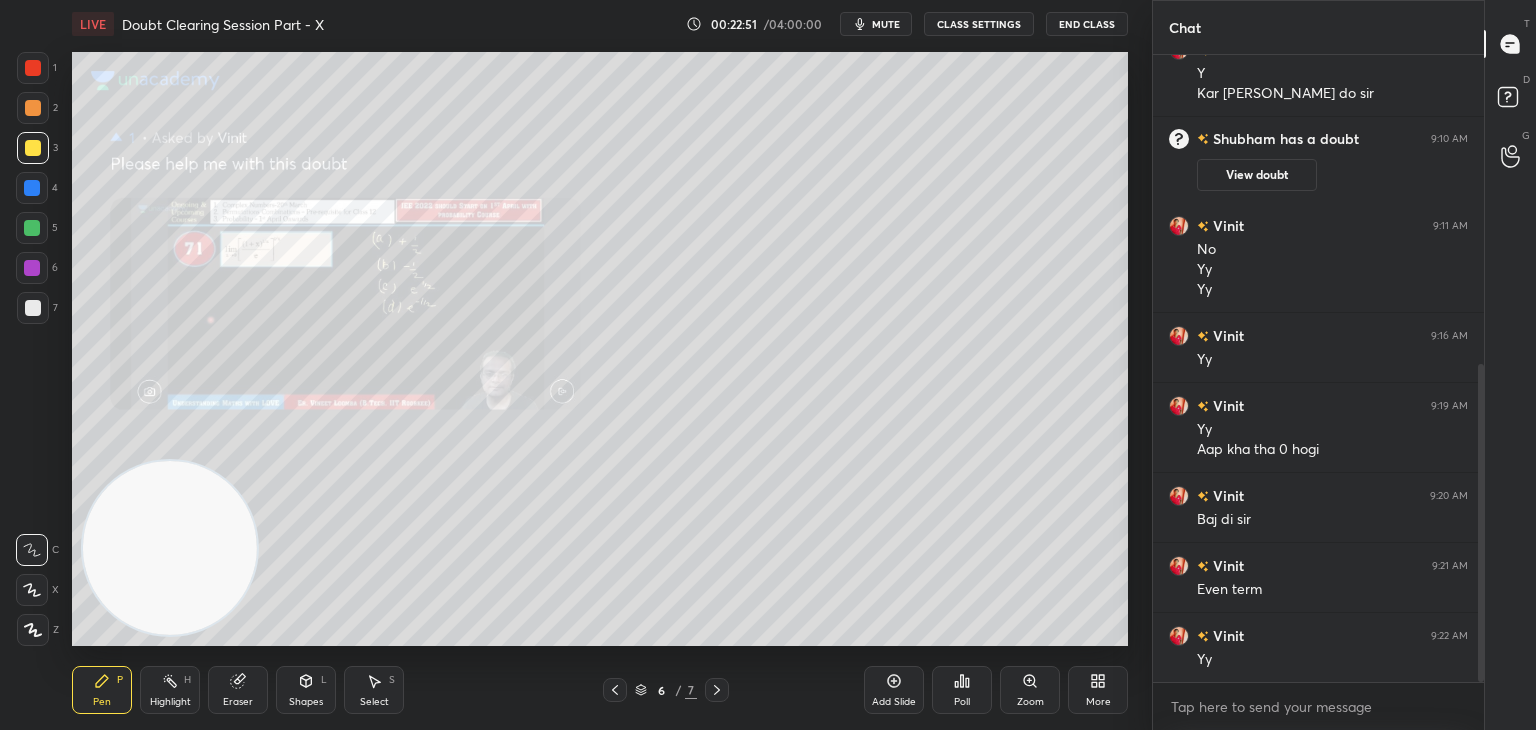 click 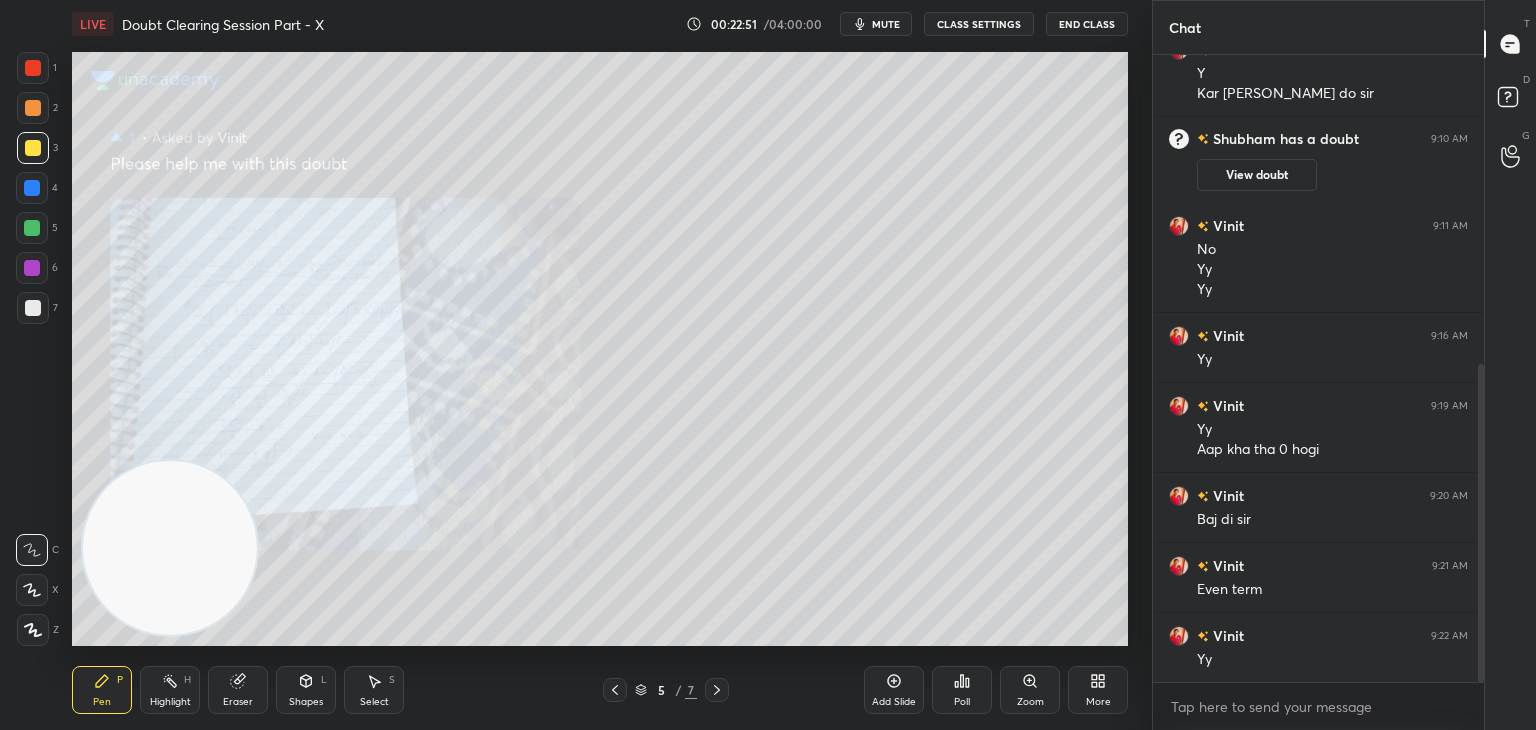 click 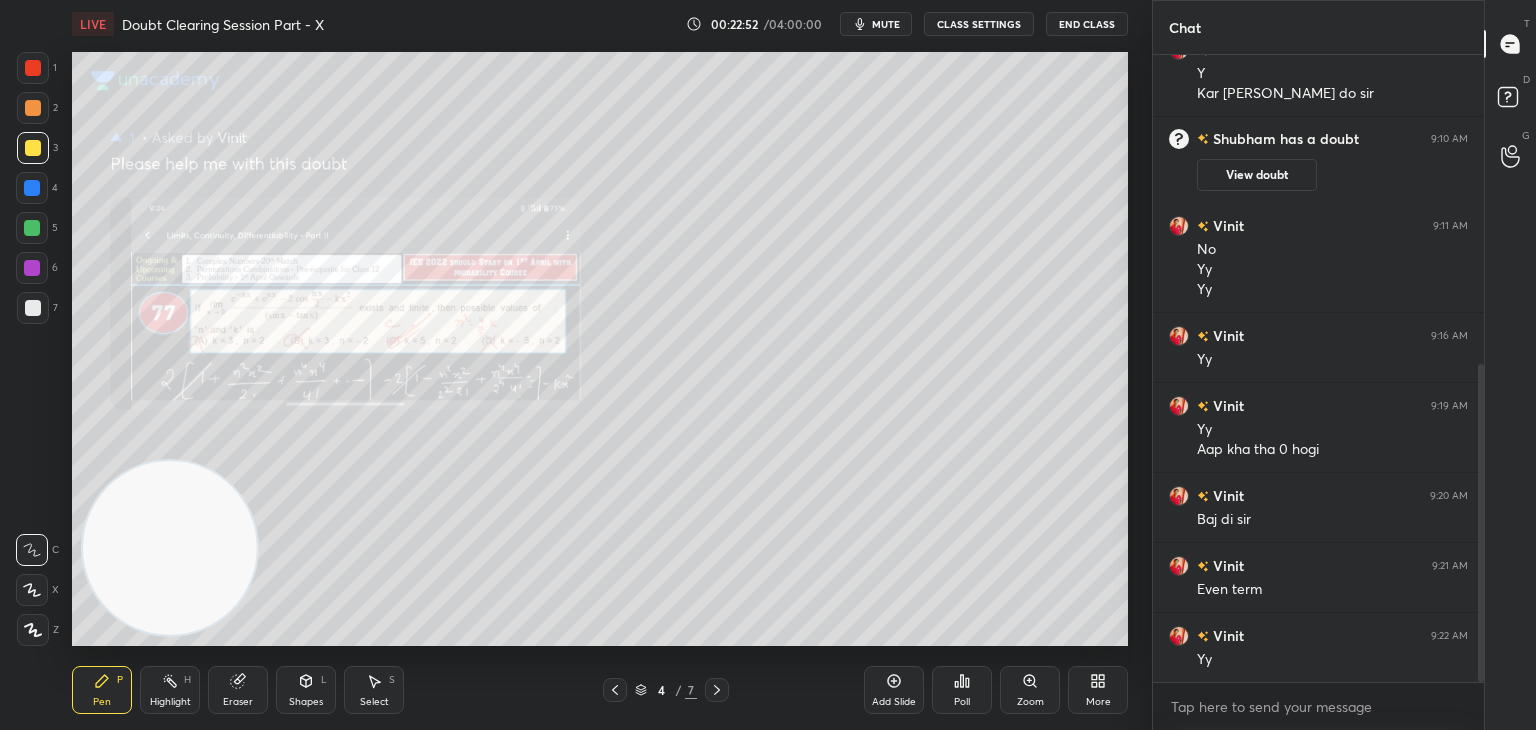 click at bounding box center [615, 690] 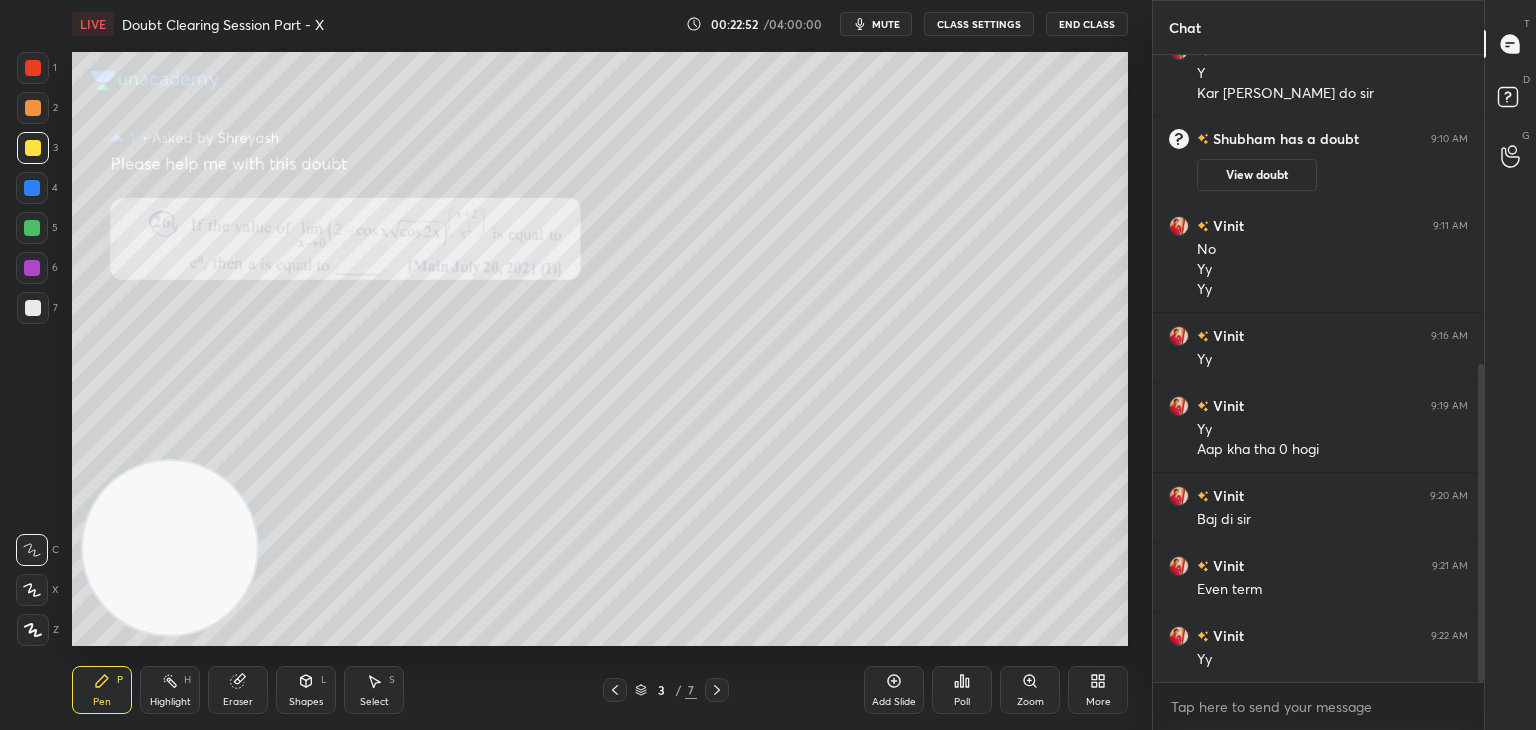 click at bounding box center (615, 690) 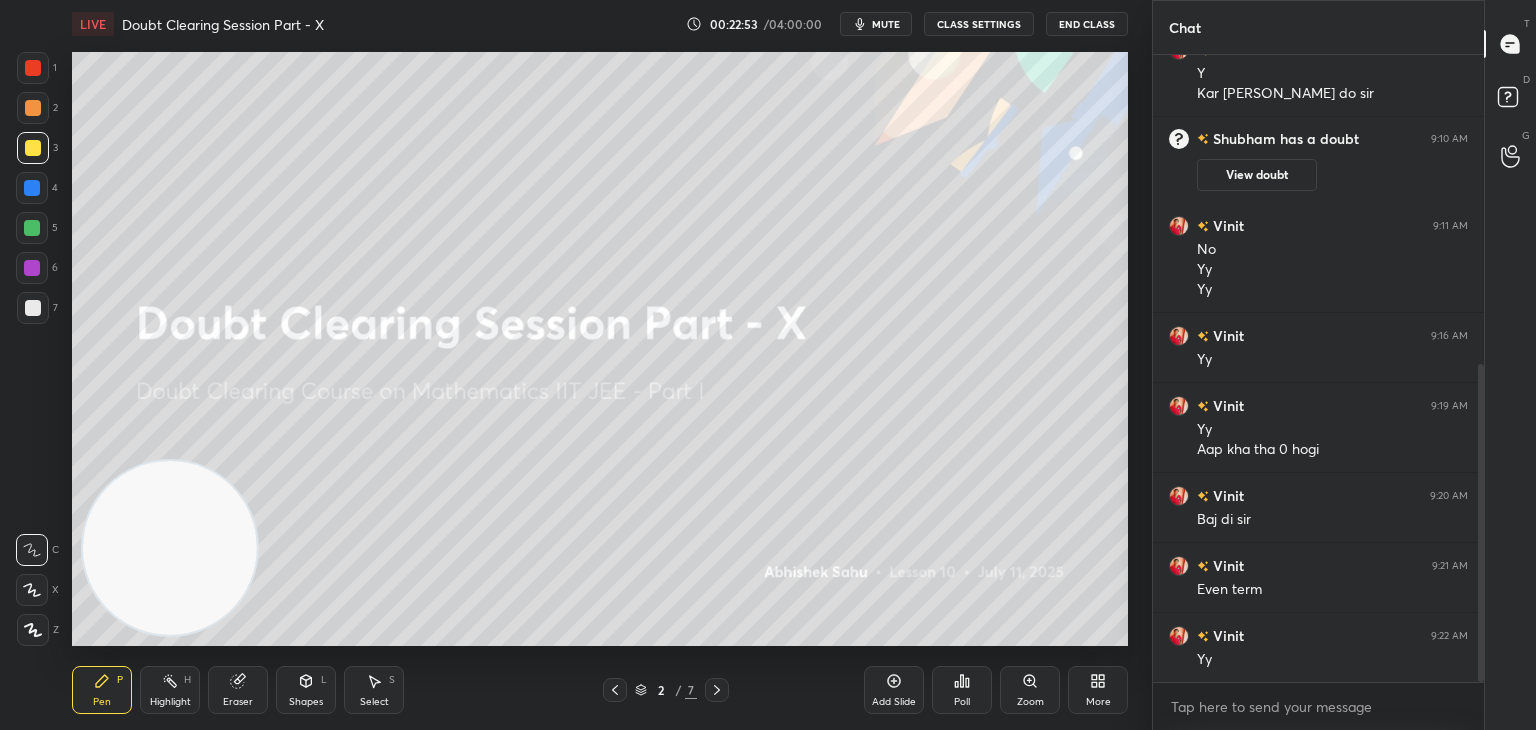 click 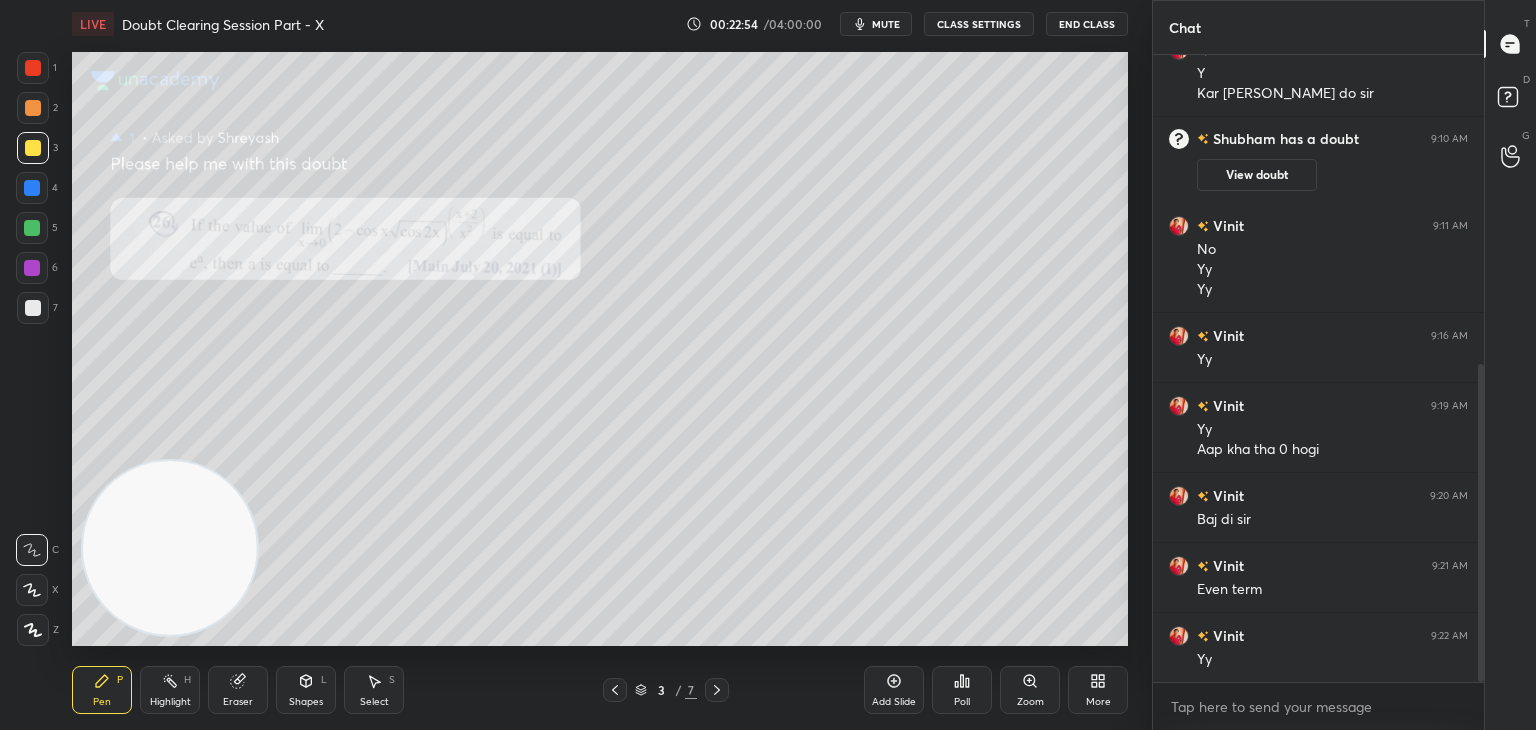 click 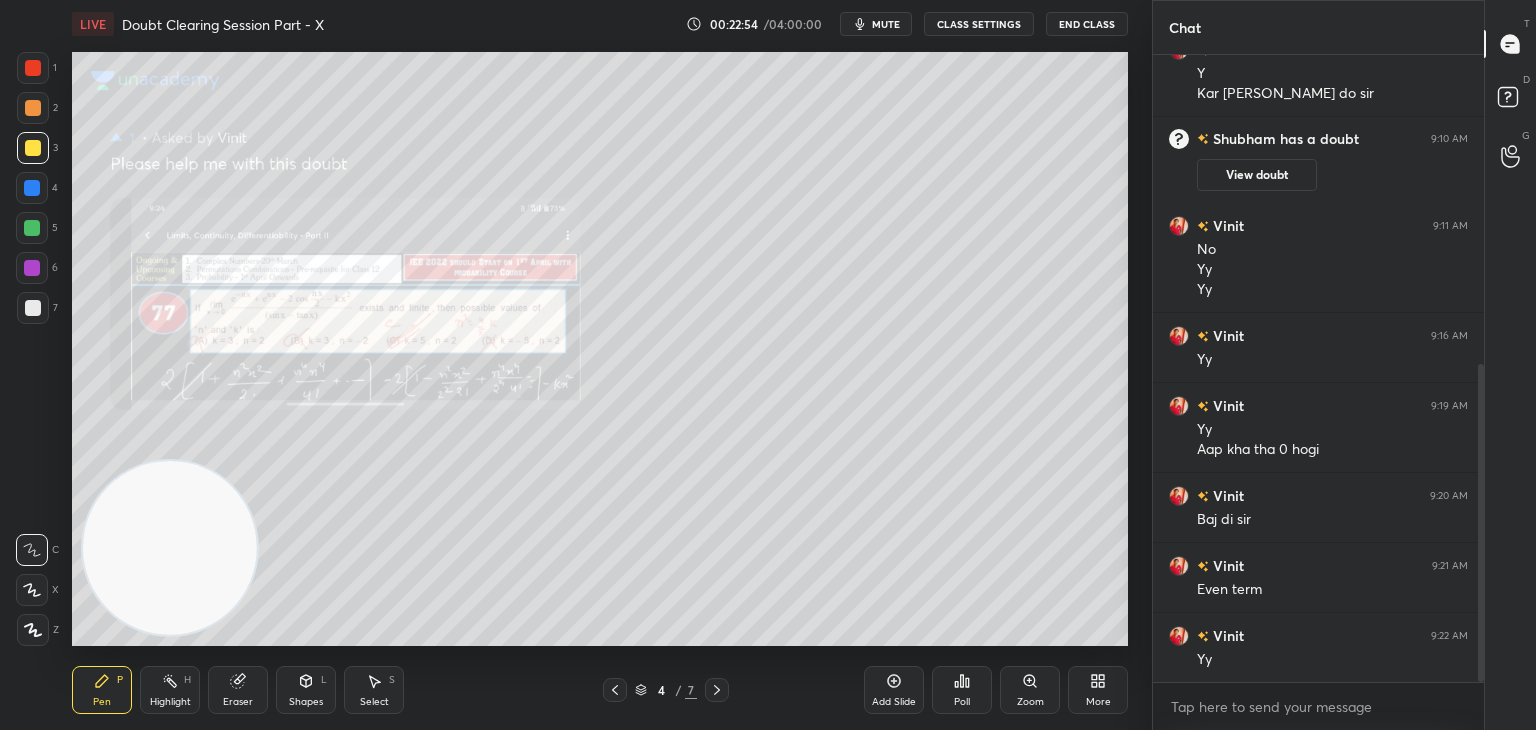 click 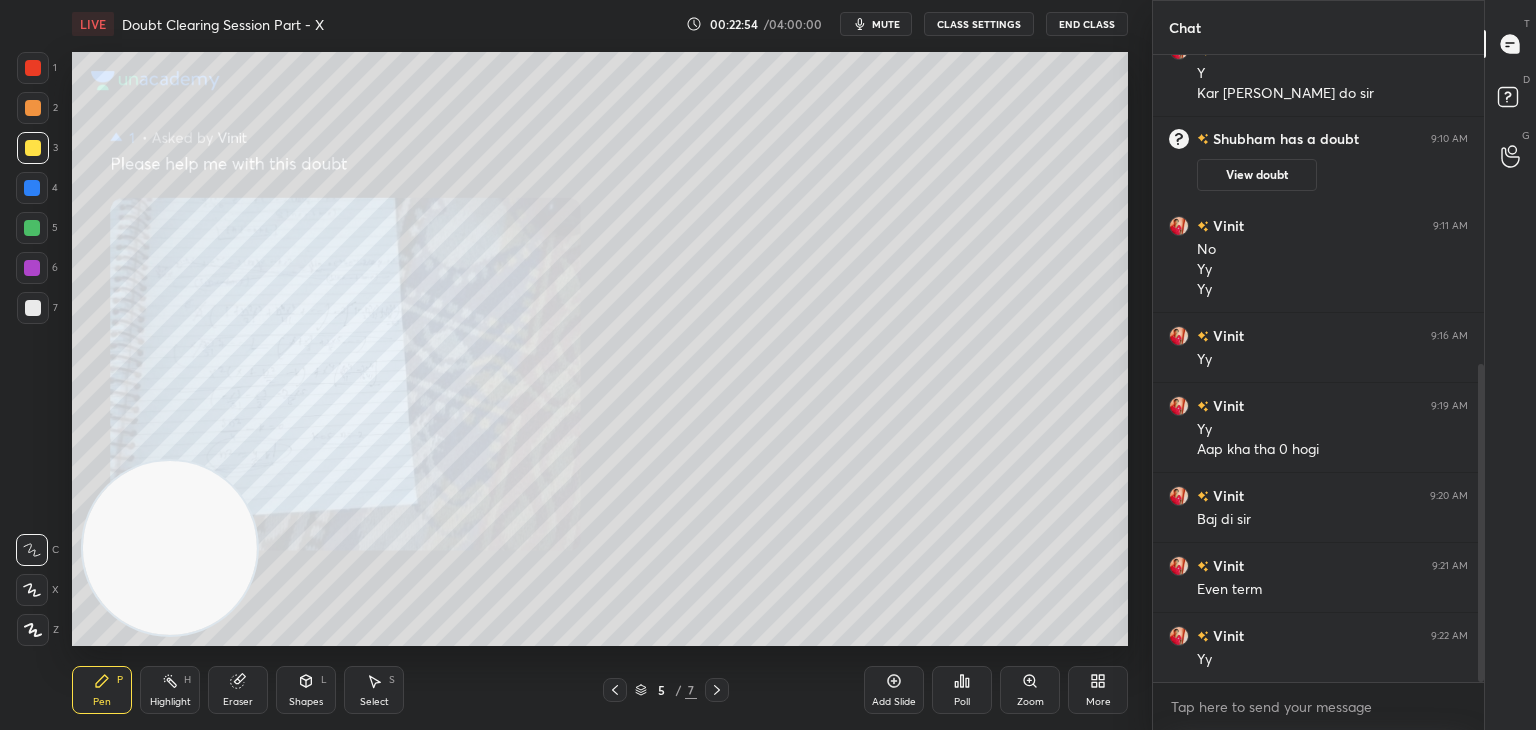 click 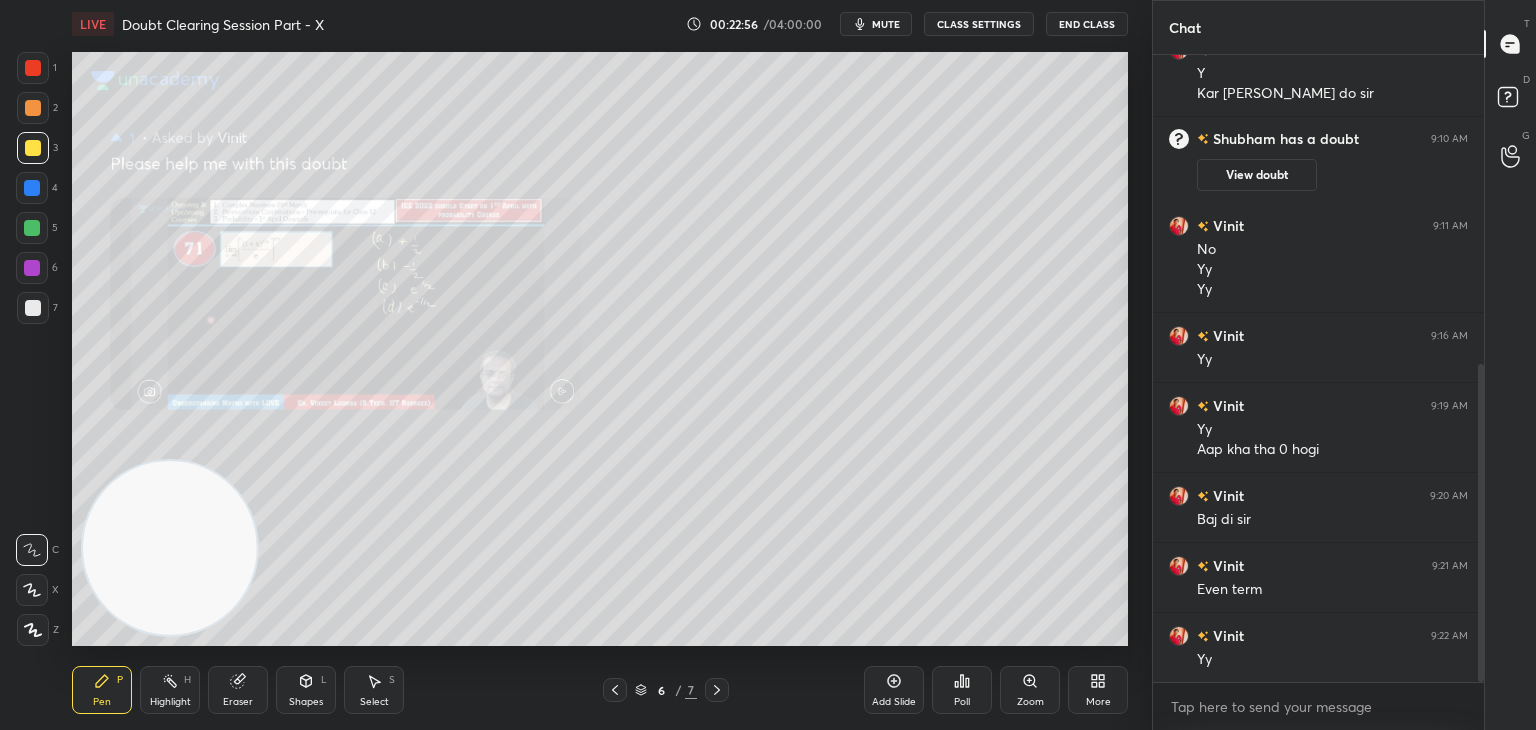 click on "Zoom" at bounding box center [1030, 690] 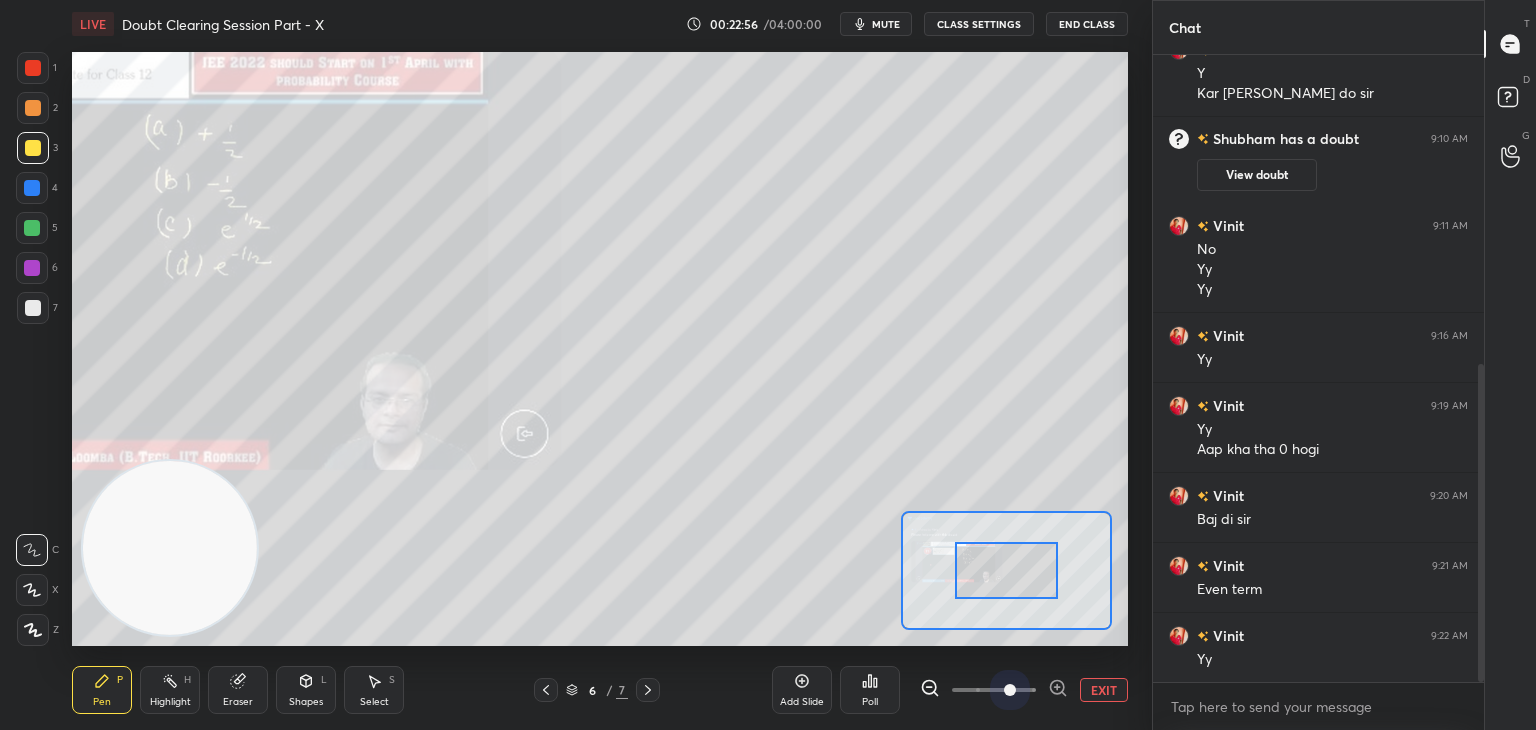 click at bounding box center [994, 690] 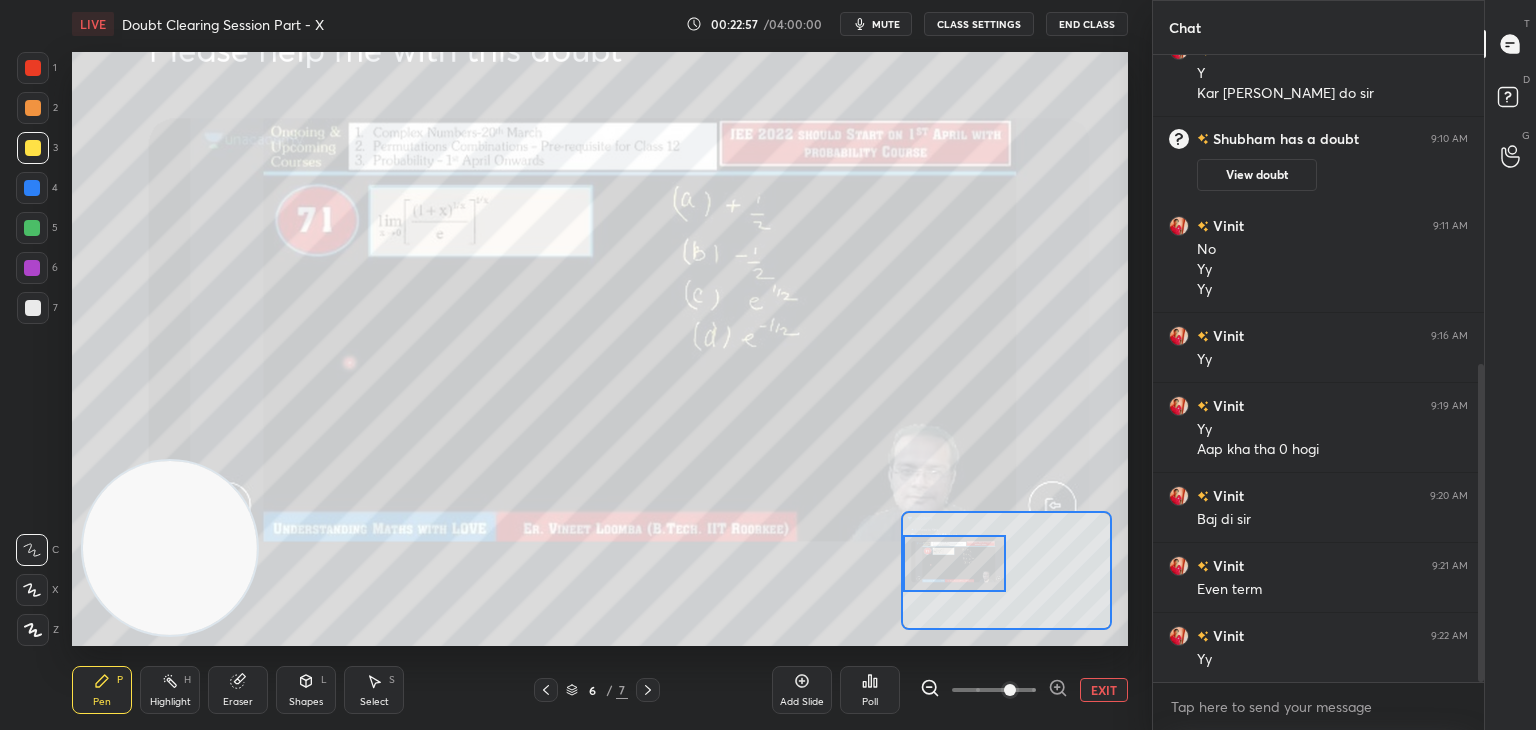 drag, startPoint x: 1004, startPoint y: 572, endPoint x: 944, endPoint y: 564, distance: 60.530983 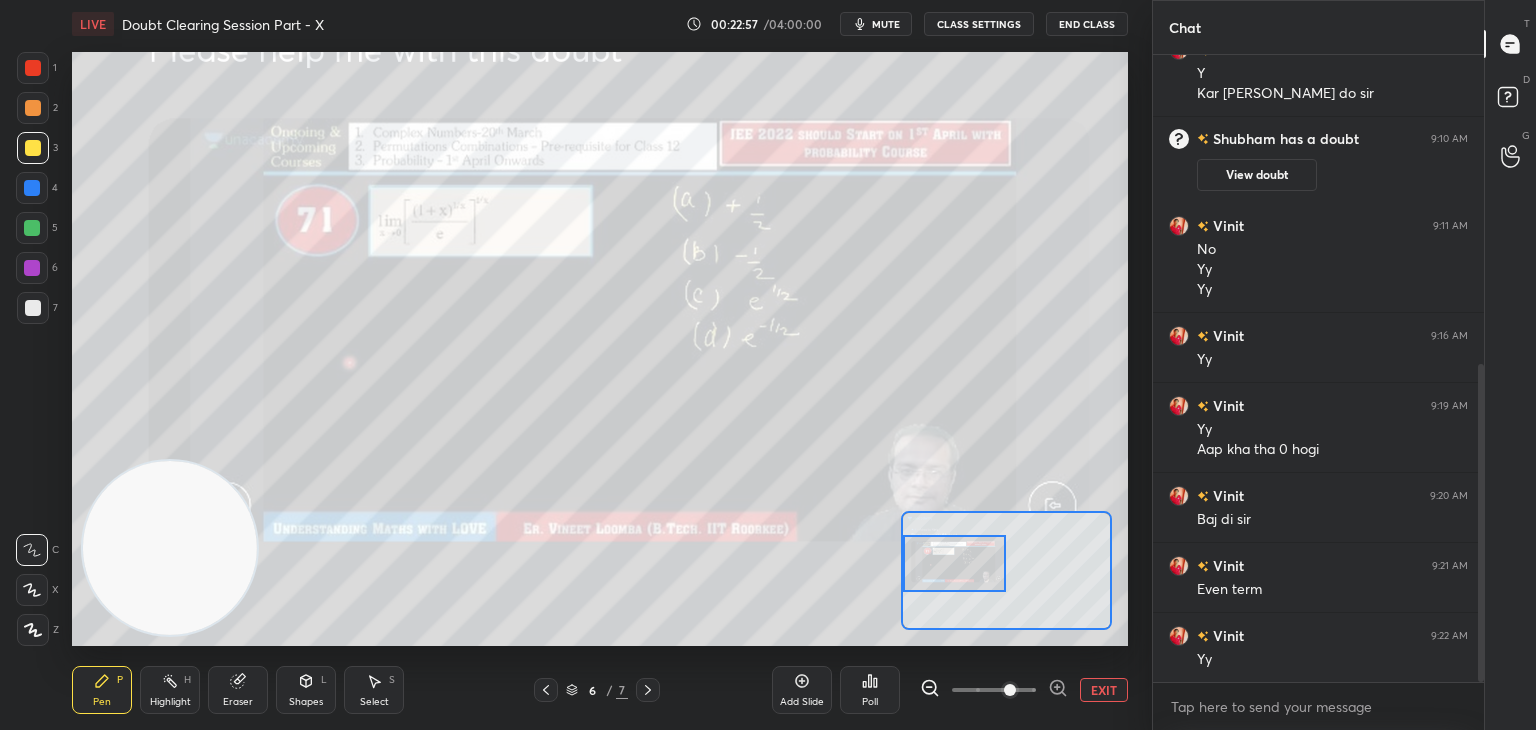 click at bounding box center [955, 563] 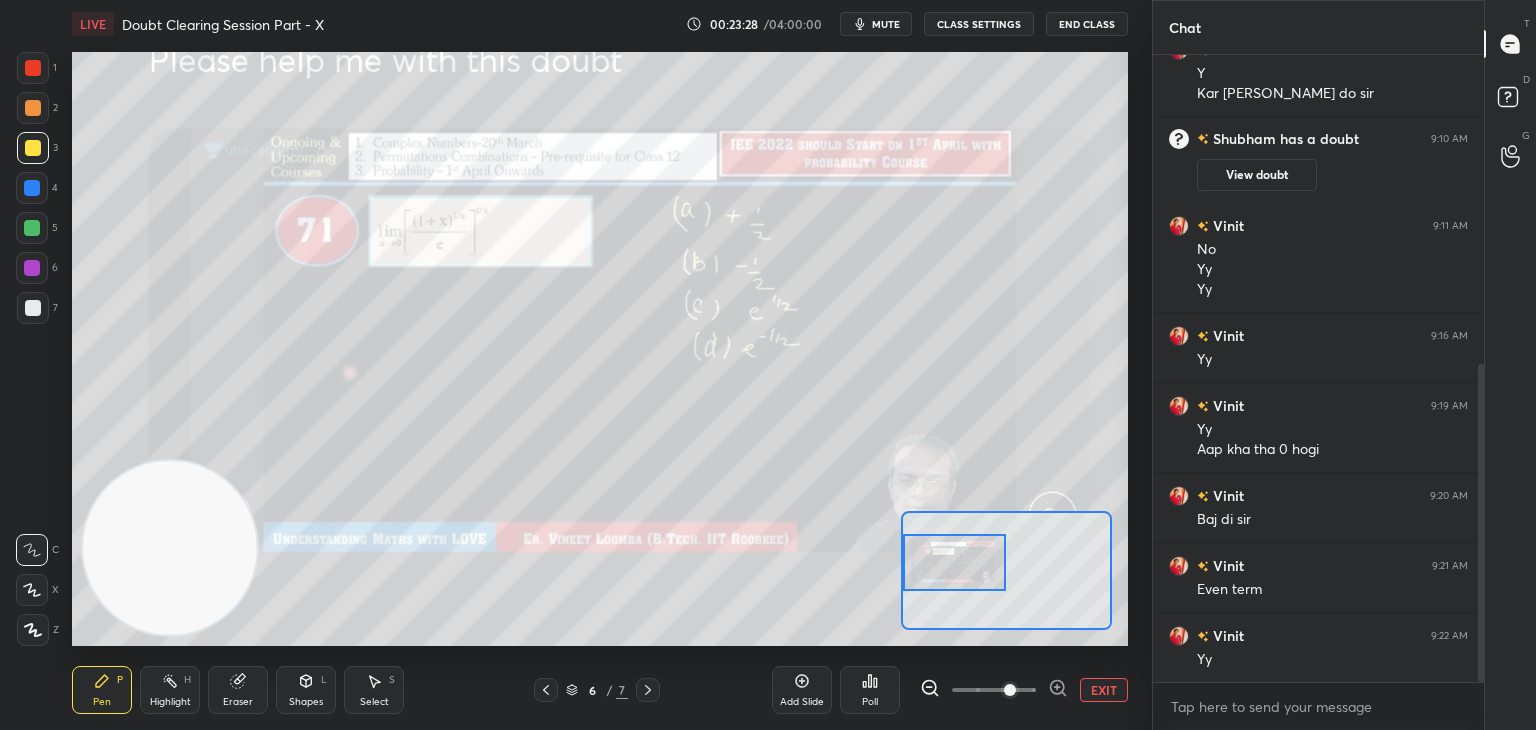 click at bounding box center [1010, 690] 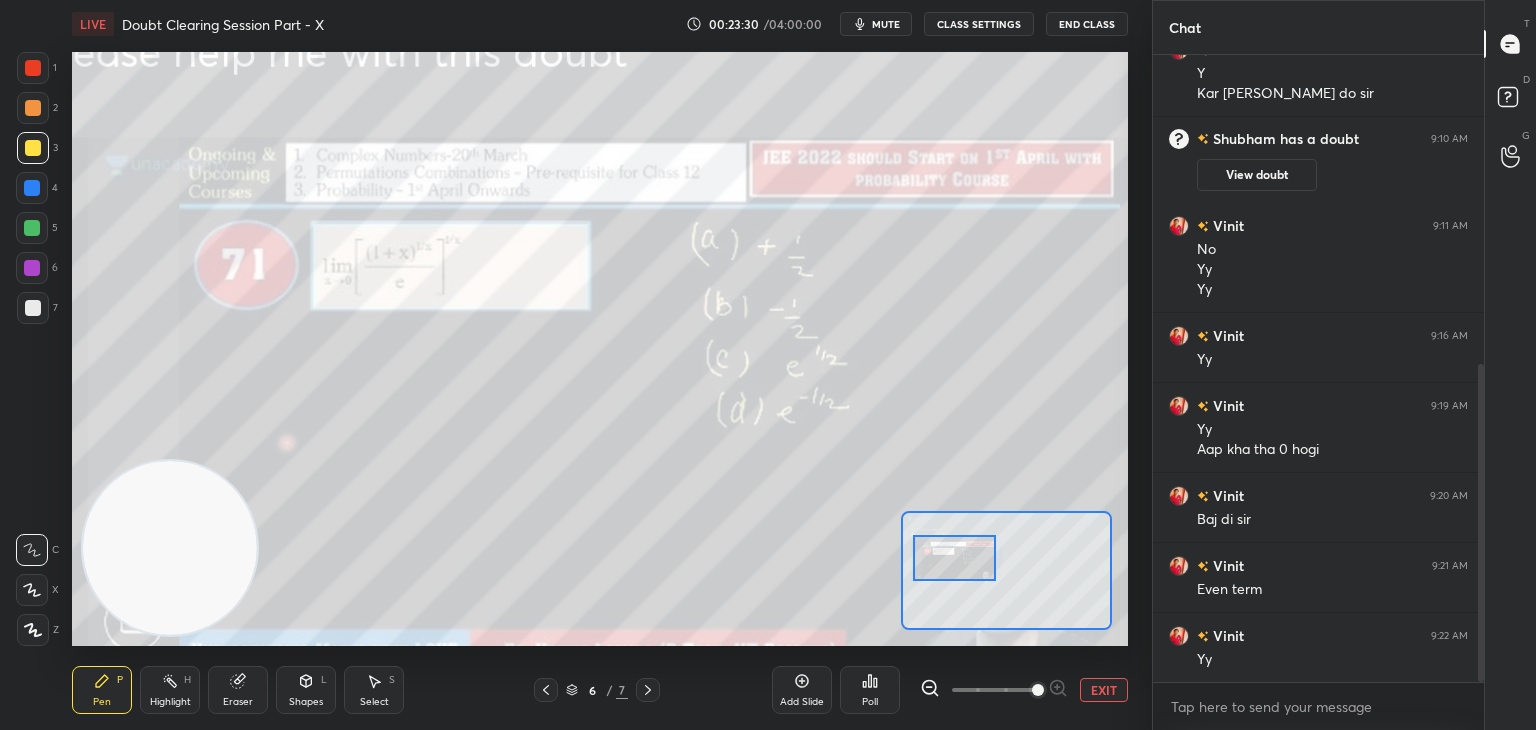 click at bounding box center (954, 558) 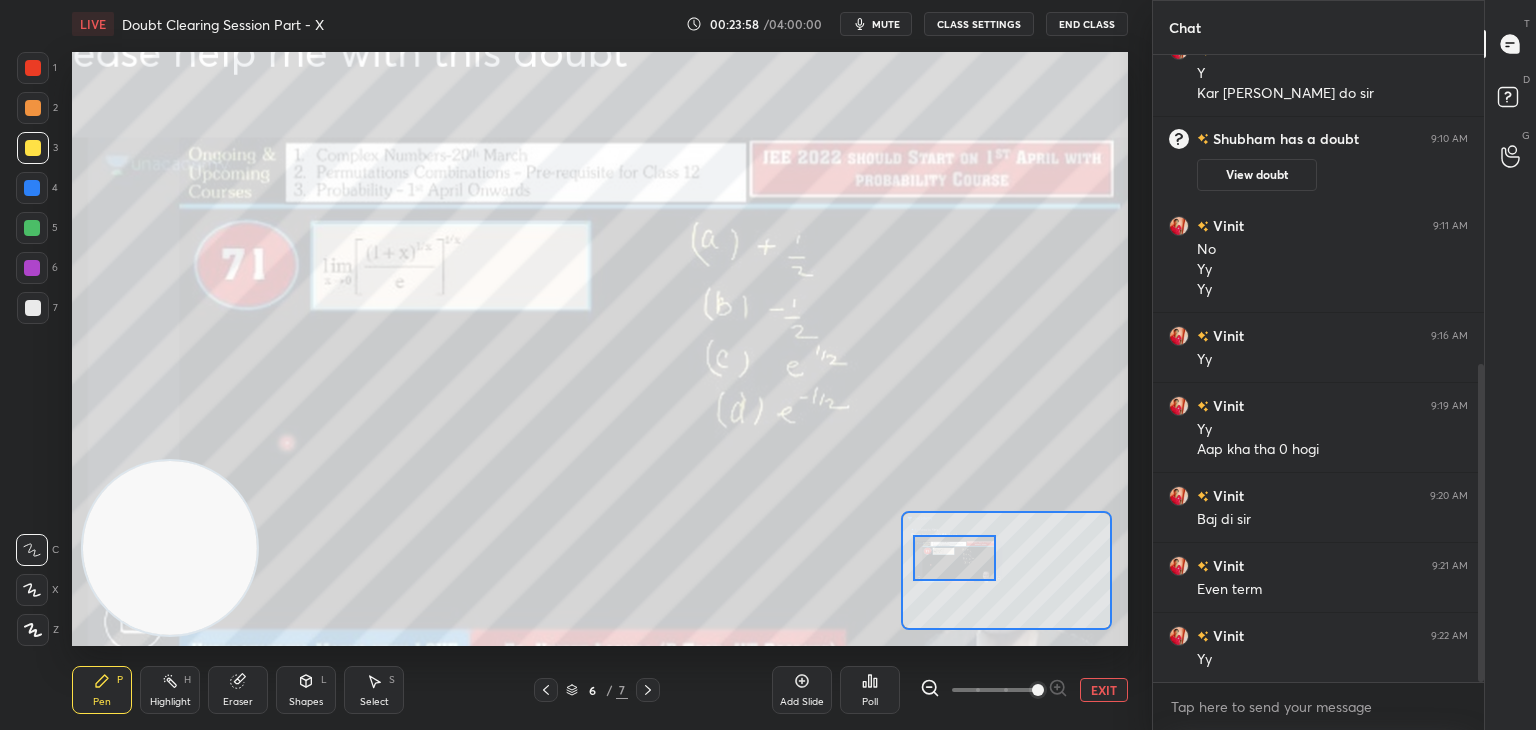 click on "mute" at bounding box center (876, 24) 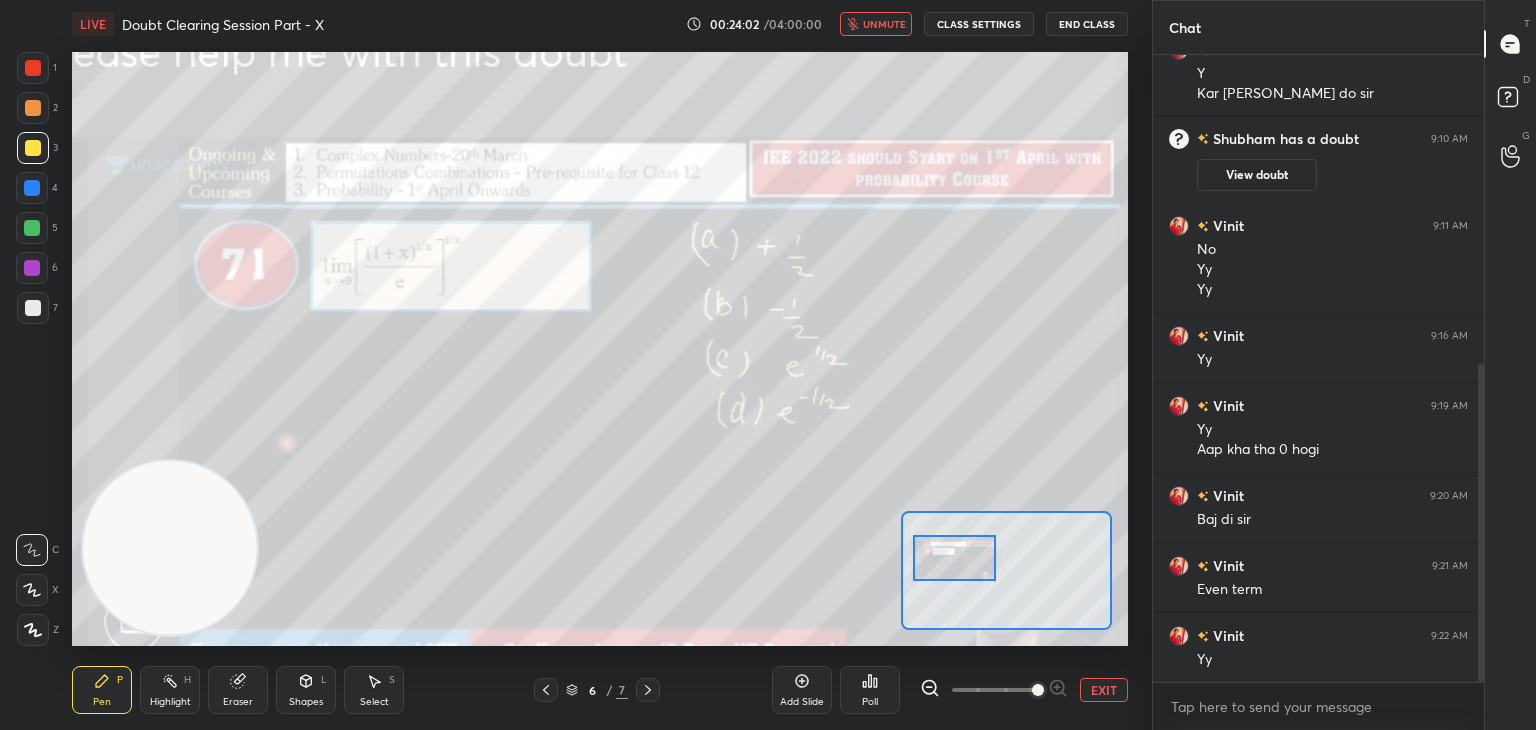 click on "unmute" at bounding box center [884, 24] 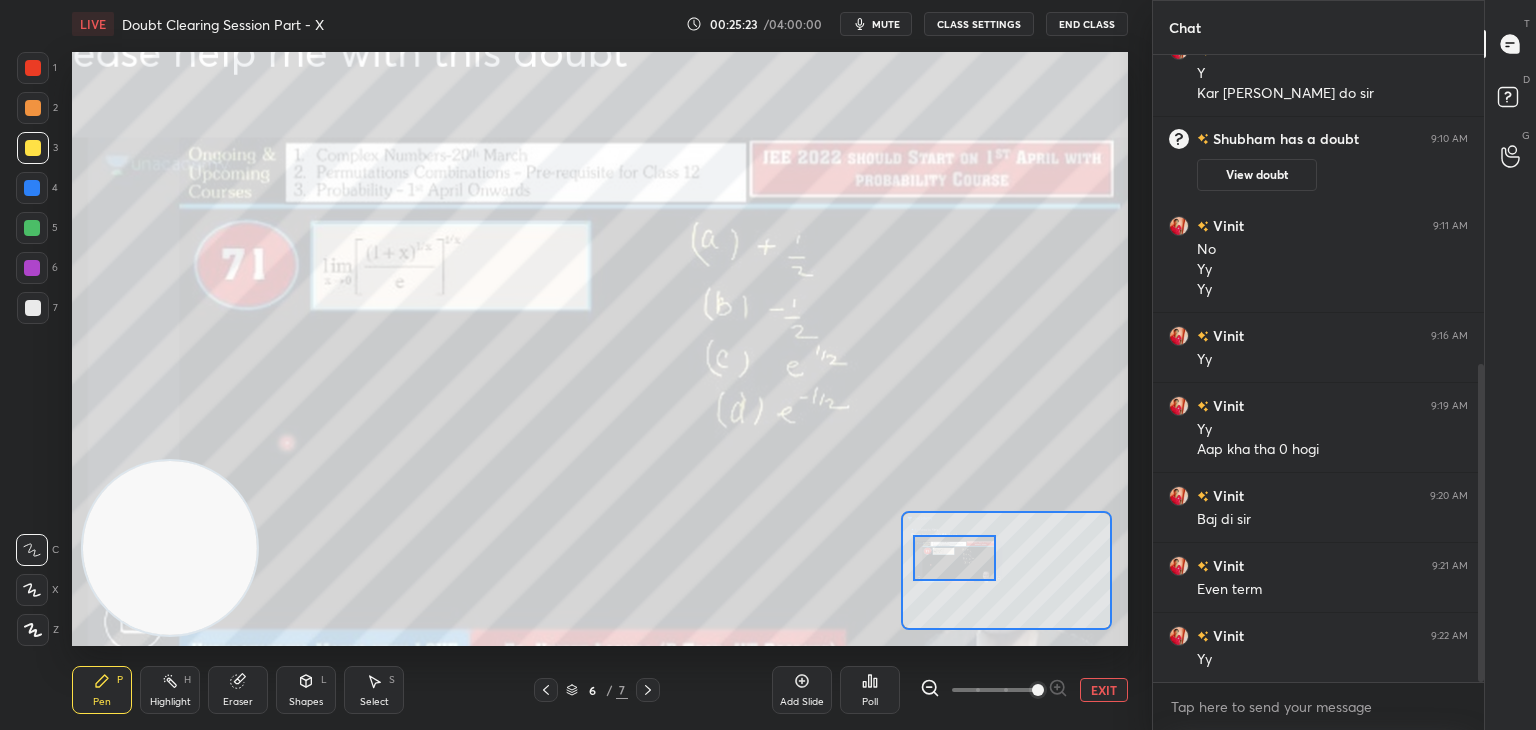 drag, startPoint x: 242, startPoint y: 694, endPoint x: 214, endPoint y: 673, distance: 35 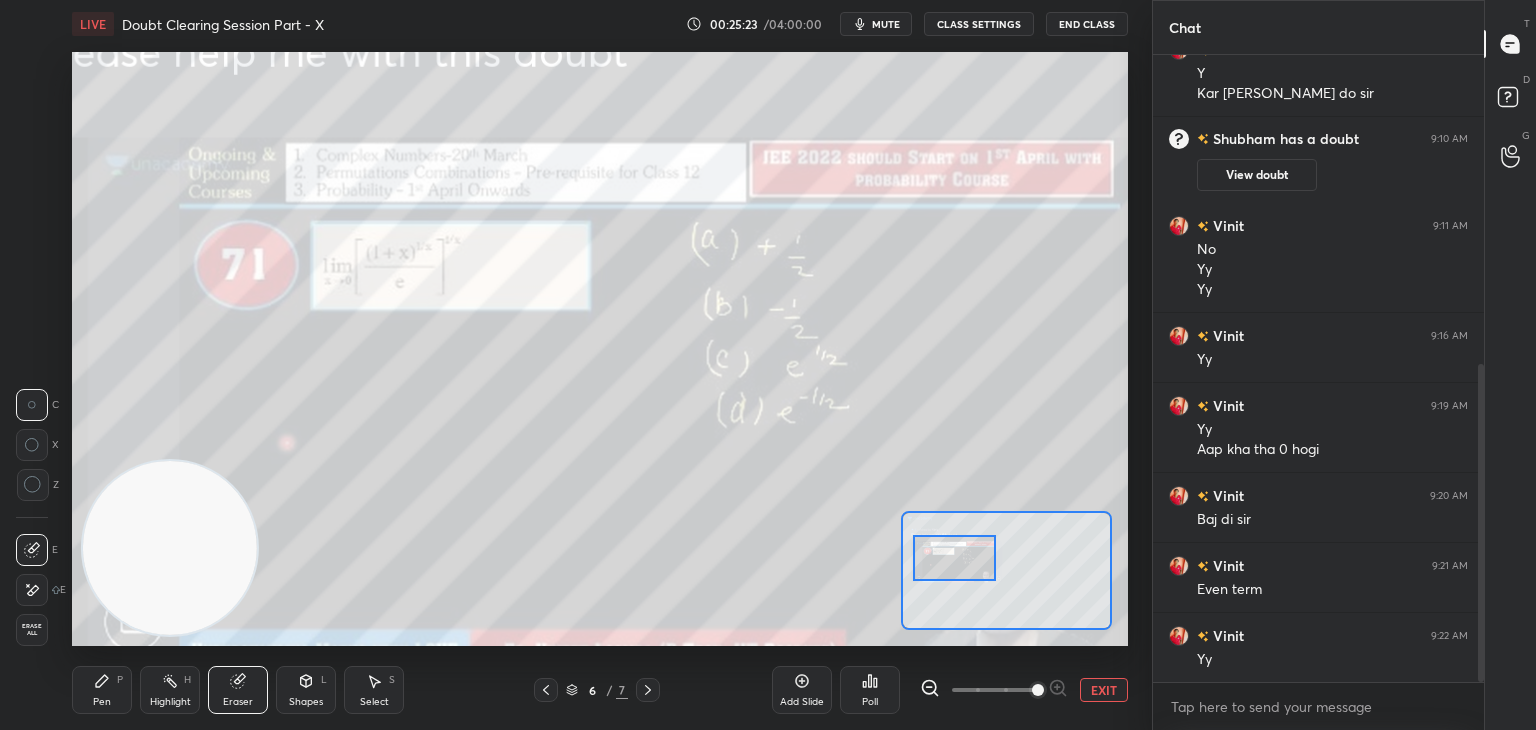 click on "Erase all" at bounding box center [32, 630] 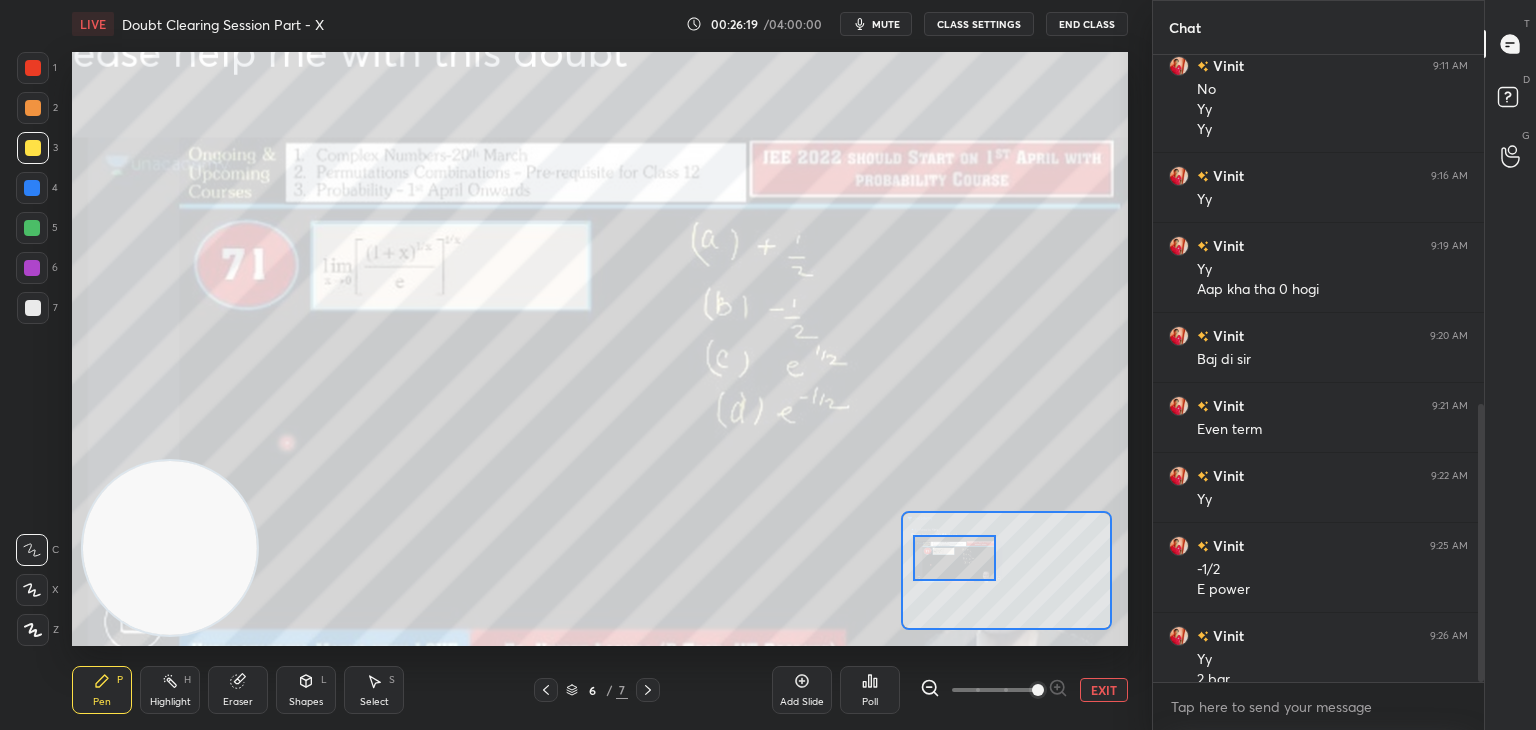 scroll, scrollTop: 790, scrollLeft: 0, axis: vertical 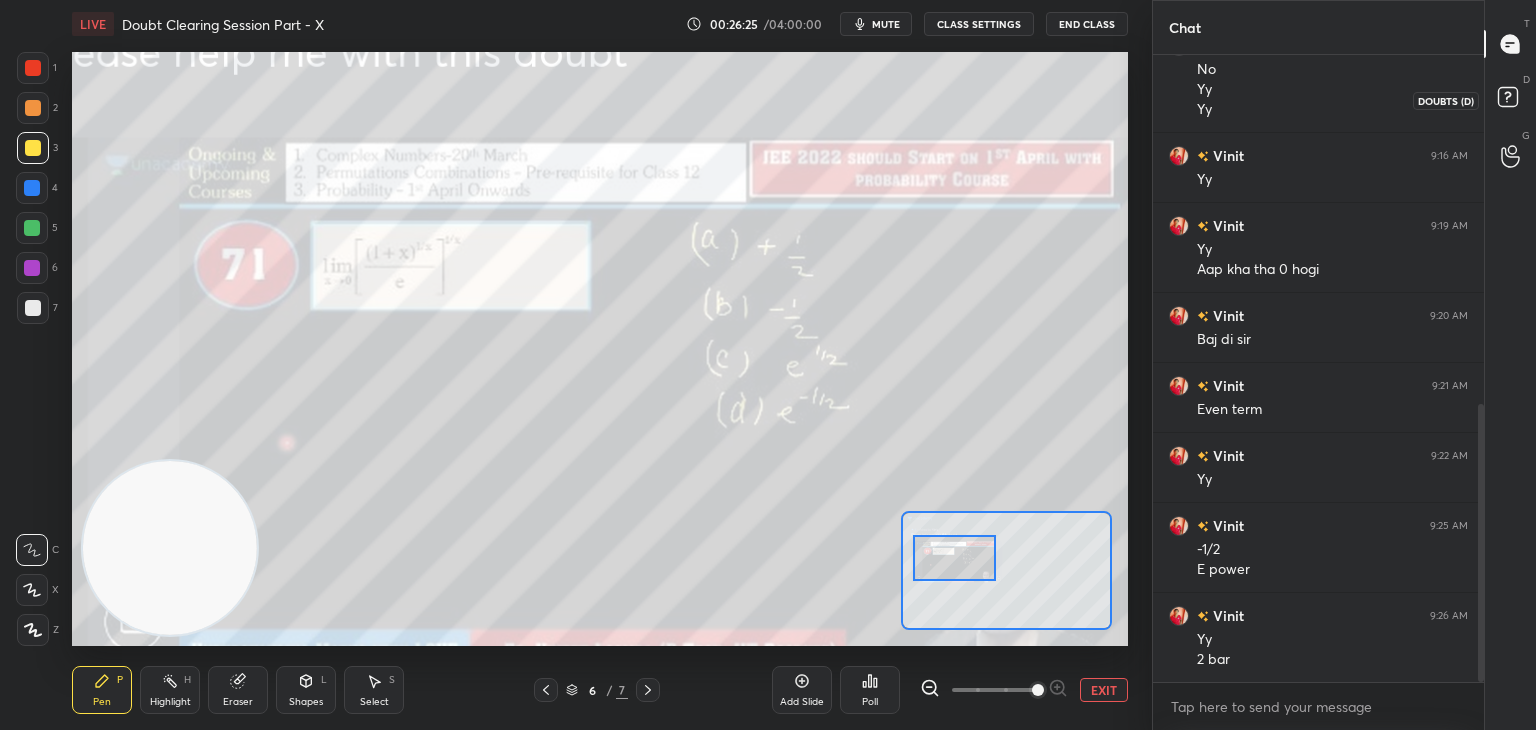 click 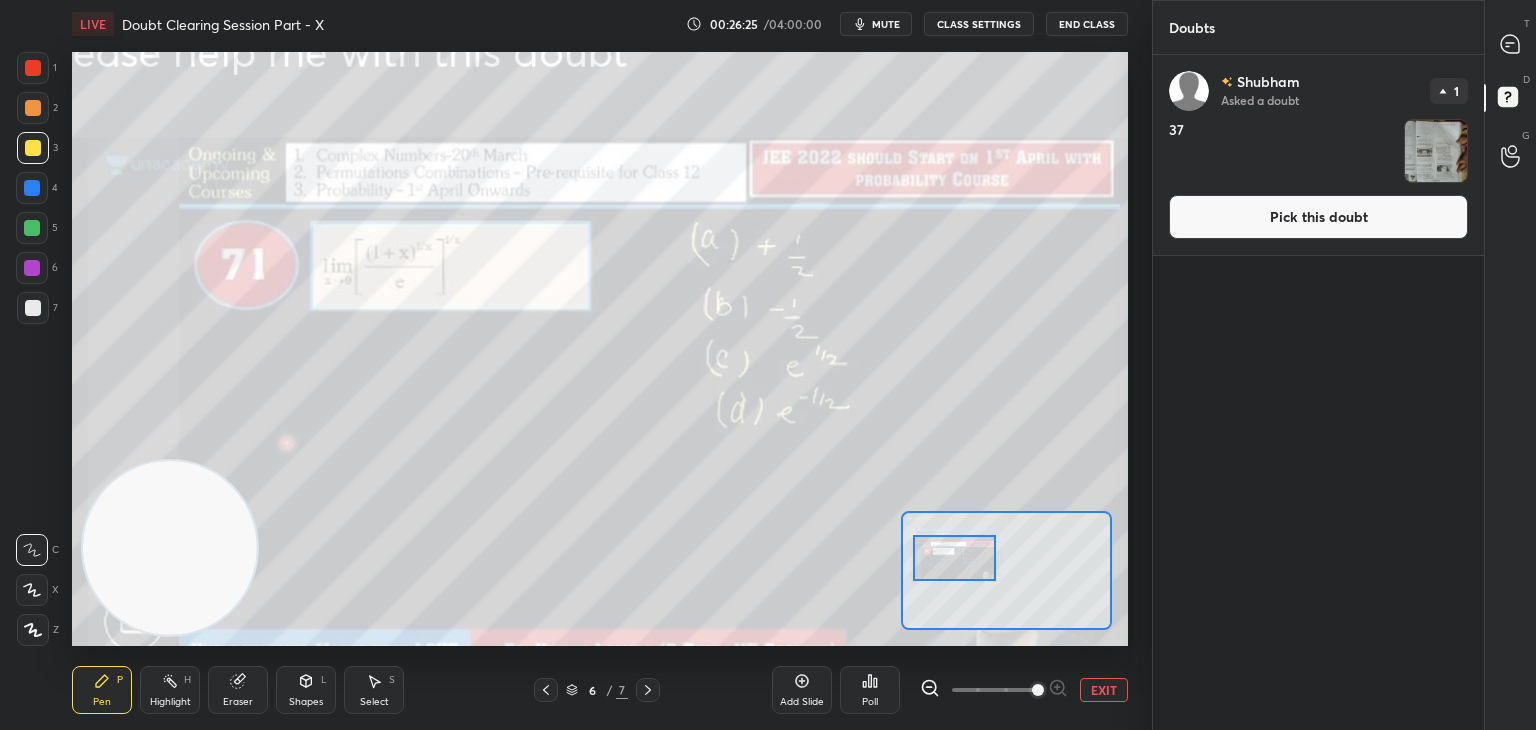 drag, startPoint x: 1331, startPoint y: 213, endPoint x: 1320, endPoint y: 217, distance: 11.7046995 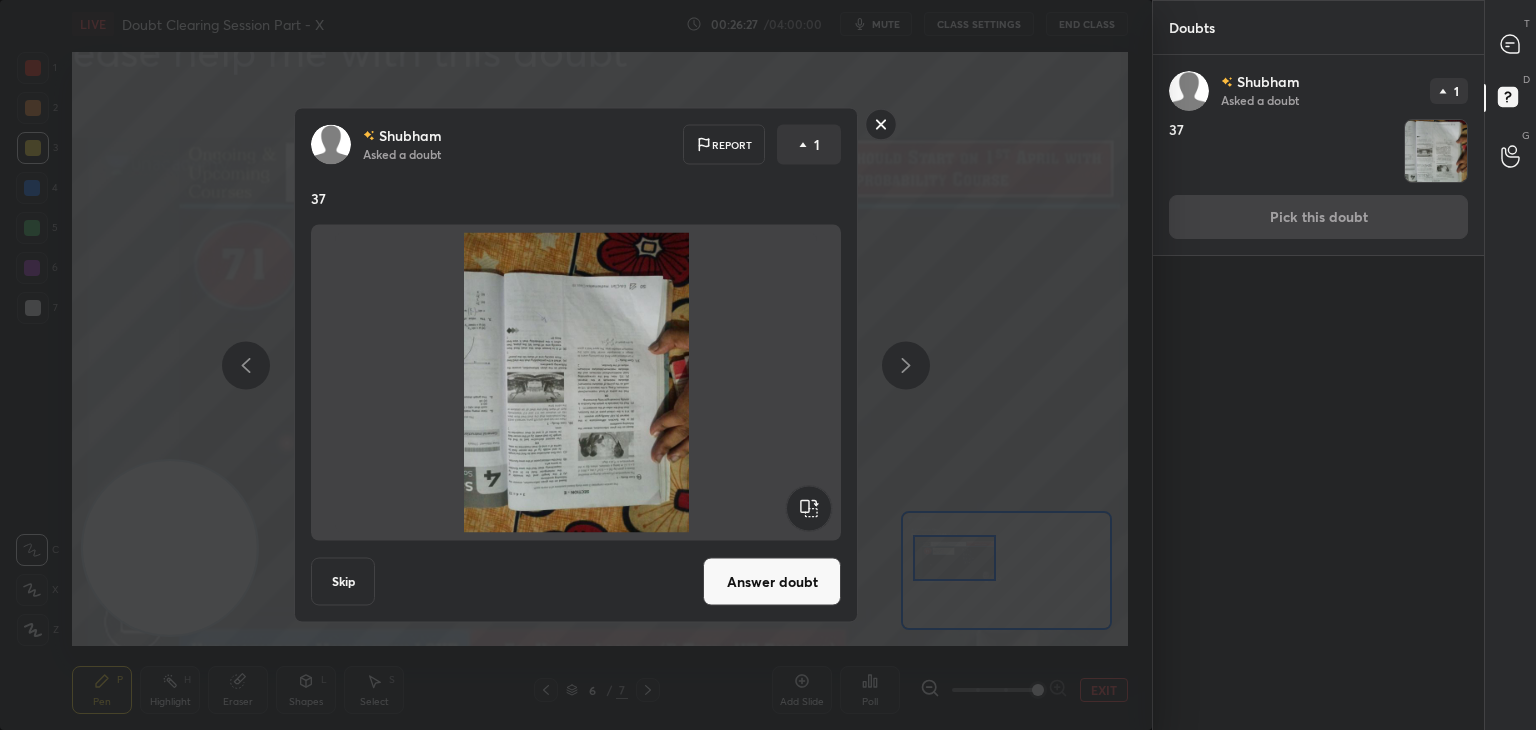click 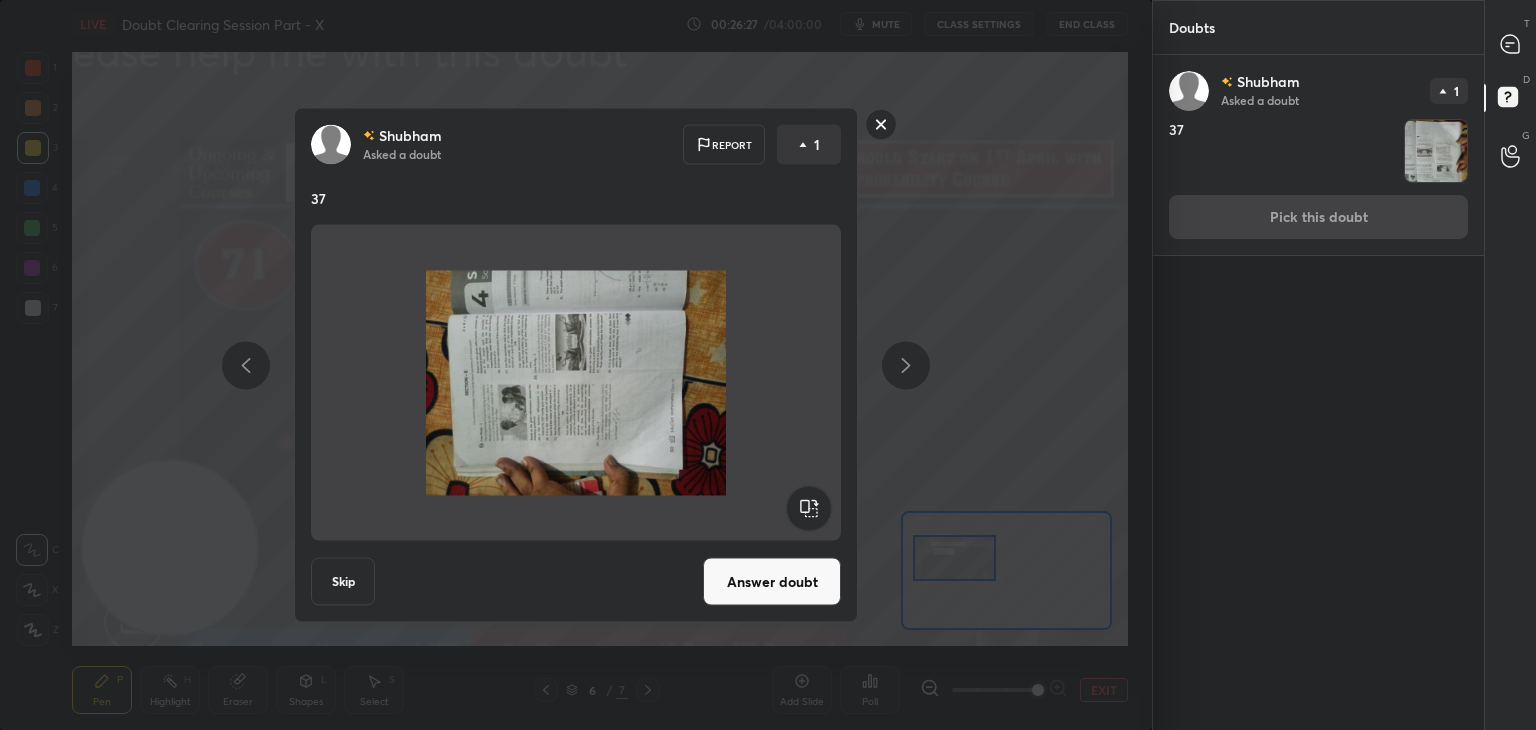 click 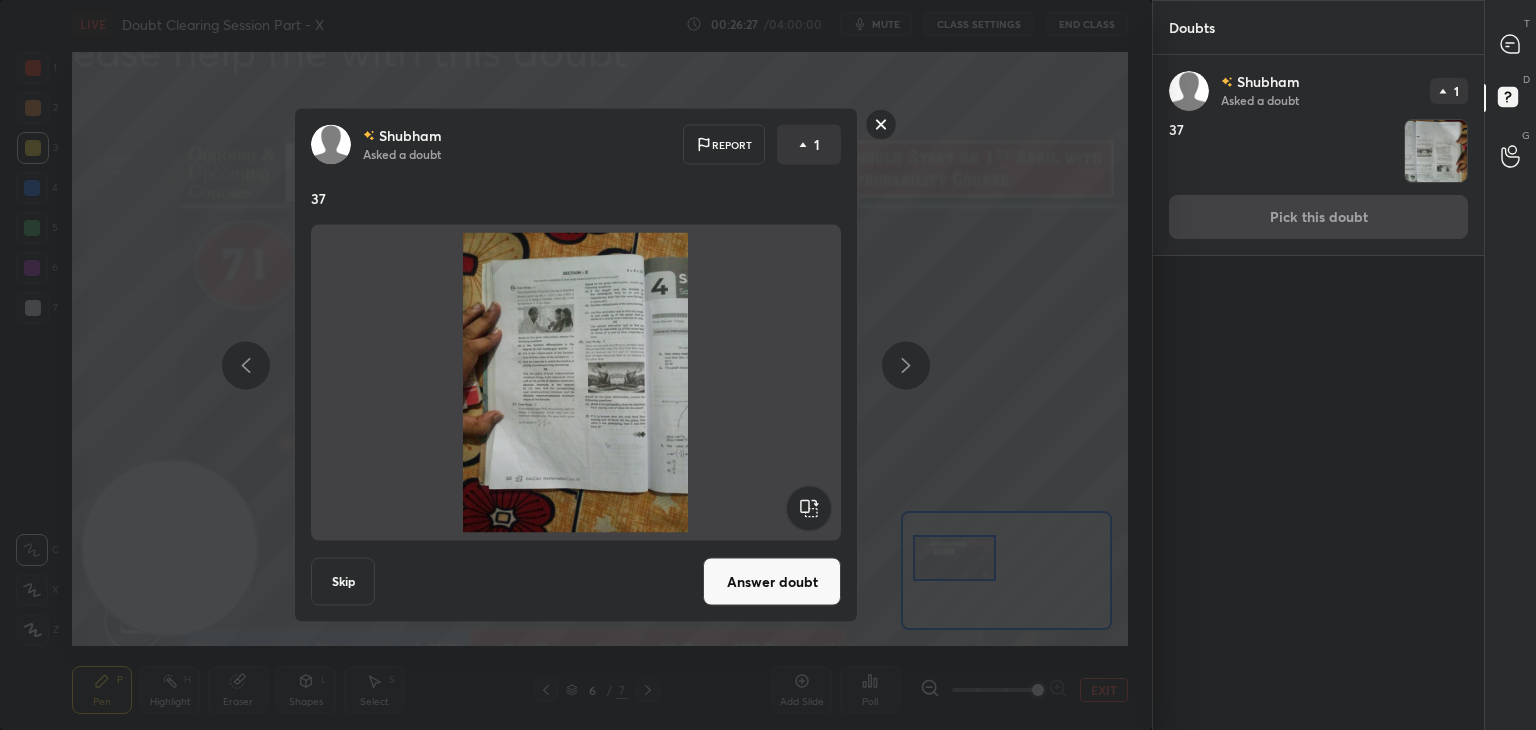 click 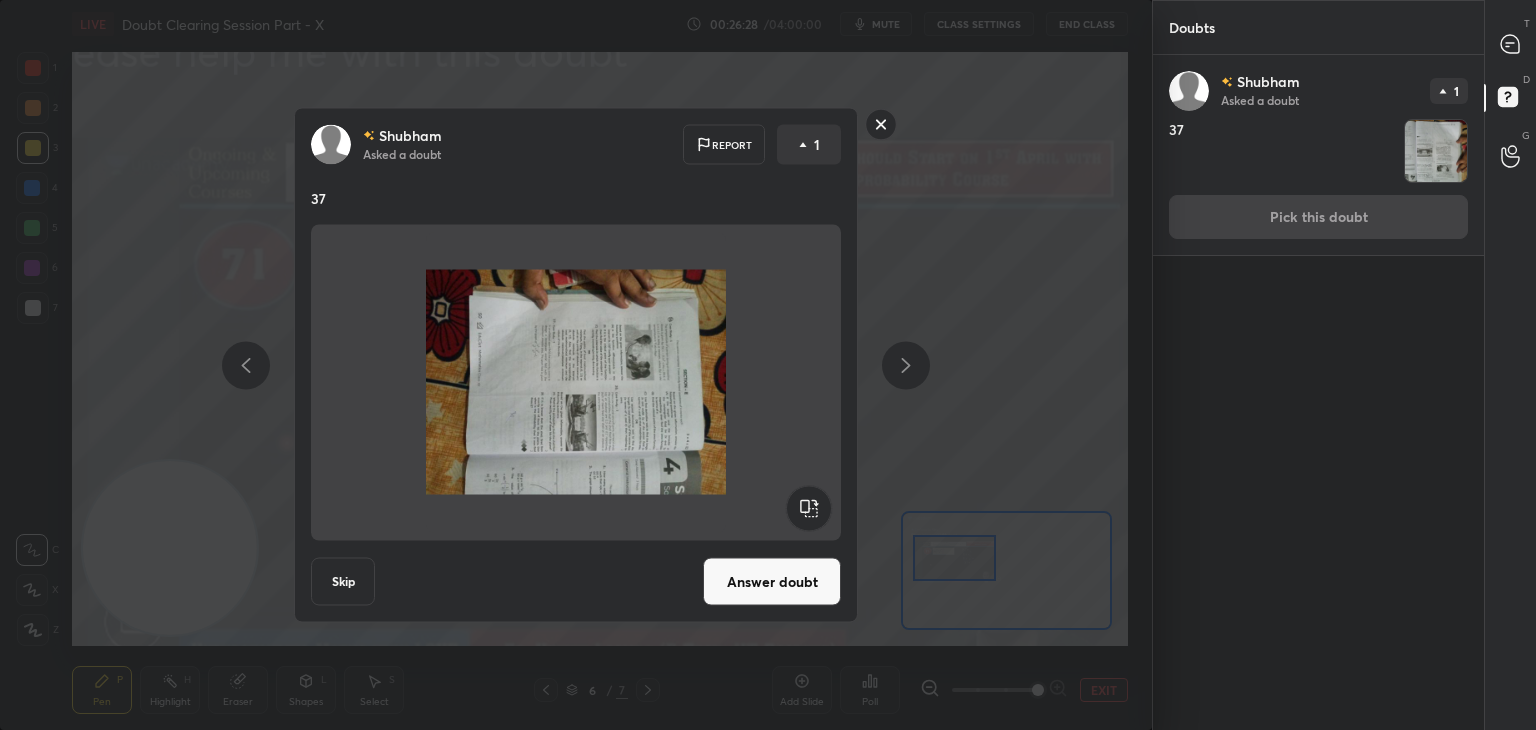 click 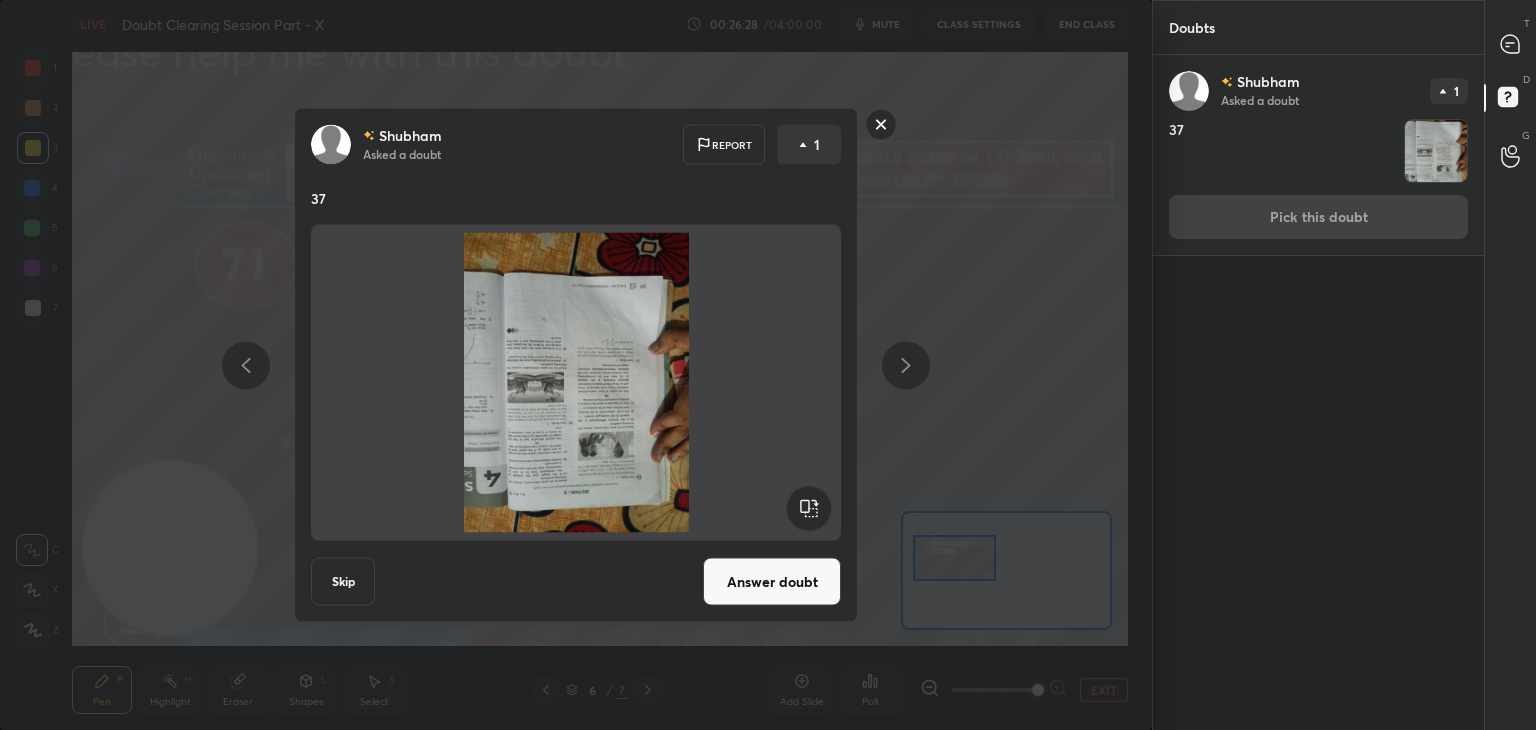 click 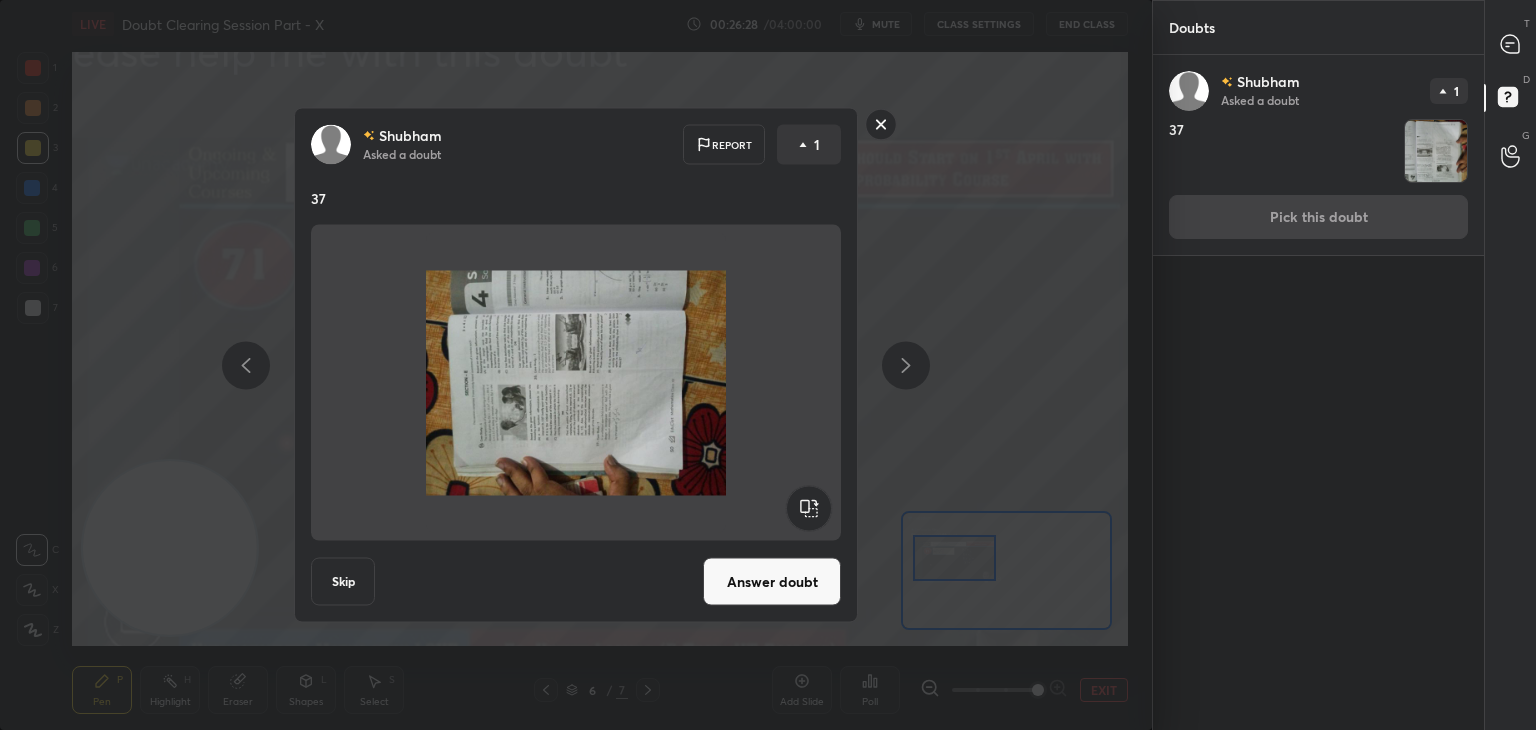 click 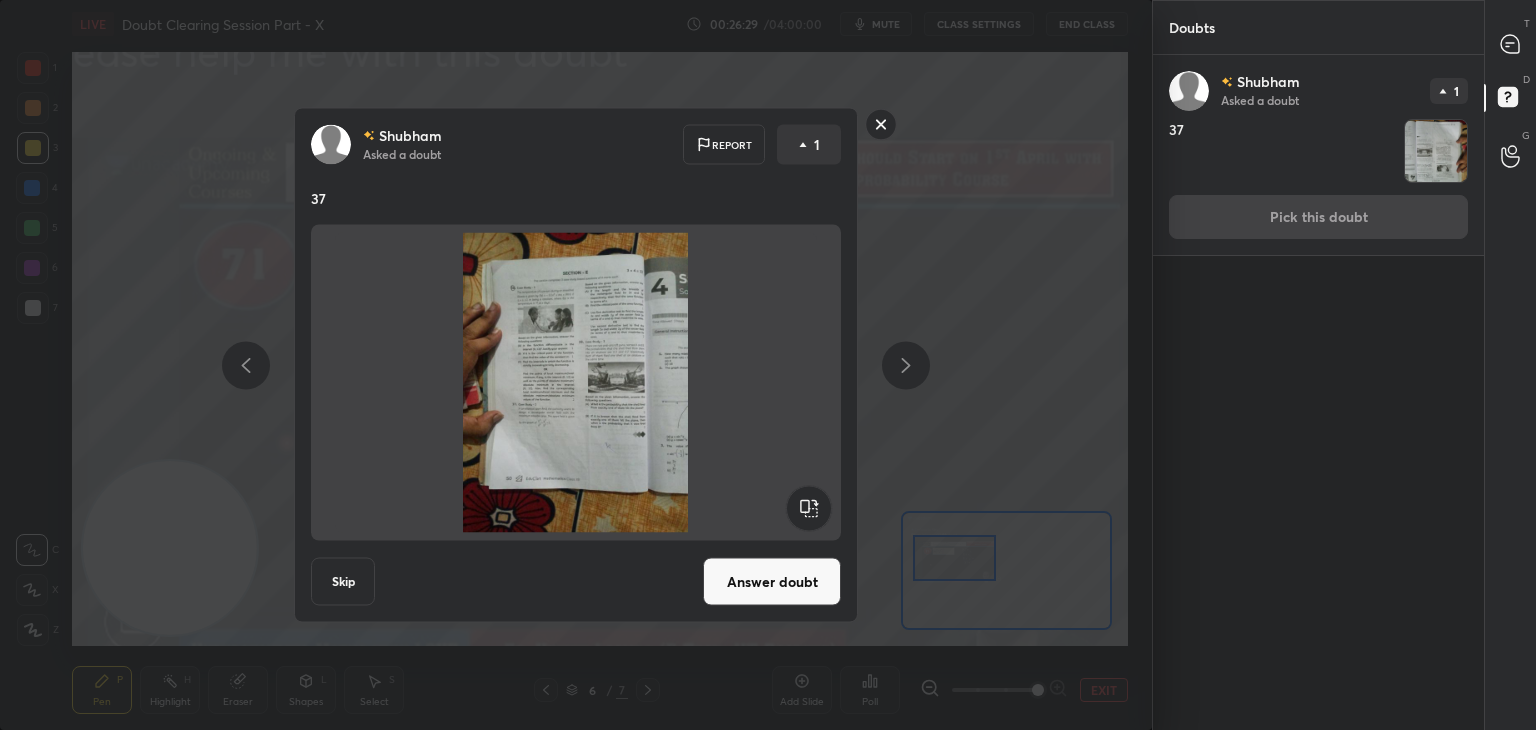 click on "Answer doubt" at bounding box center [772, 582] 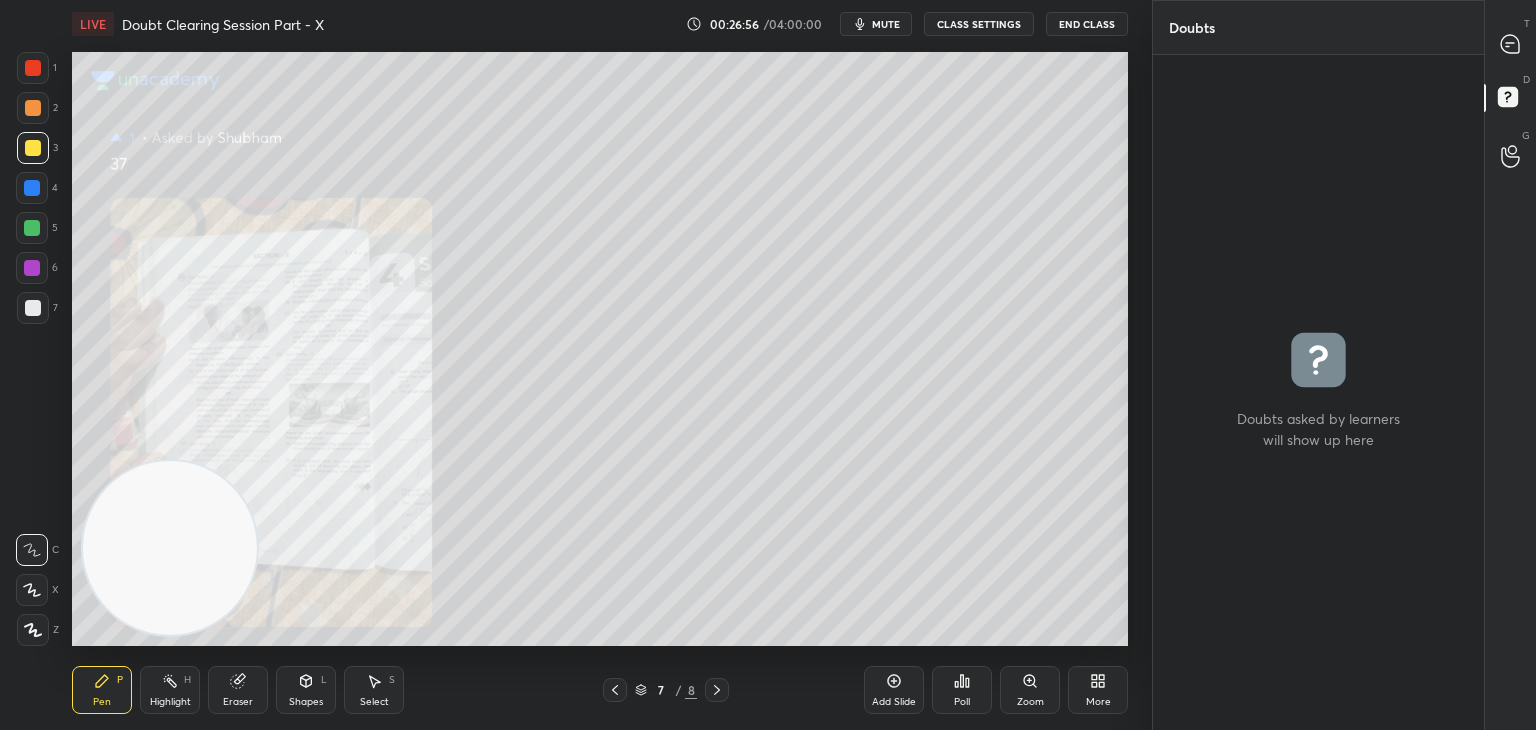 click at bounding box center (1511, 44) 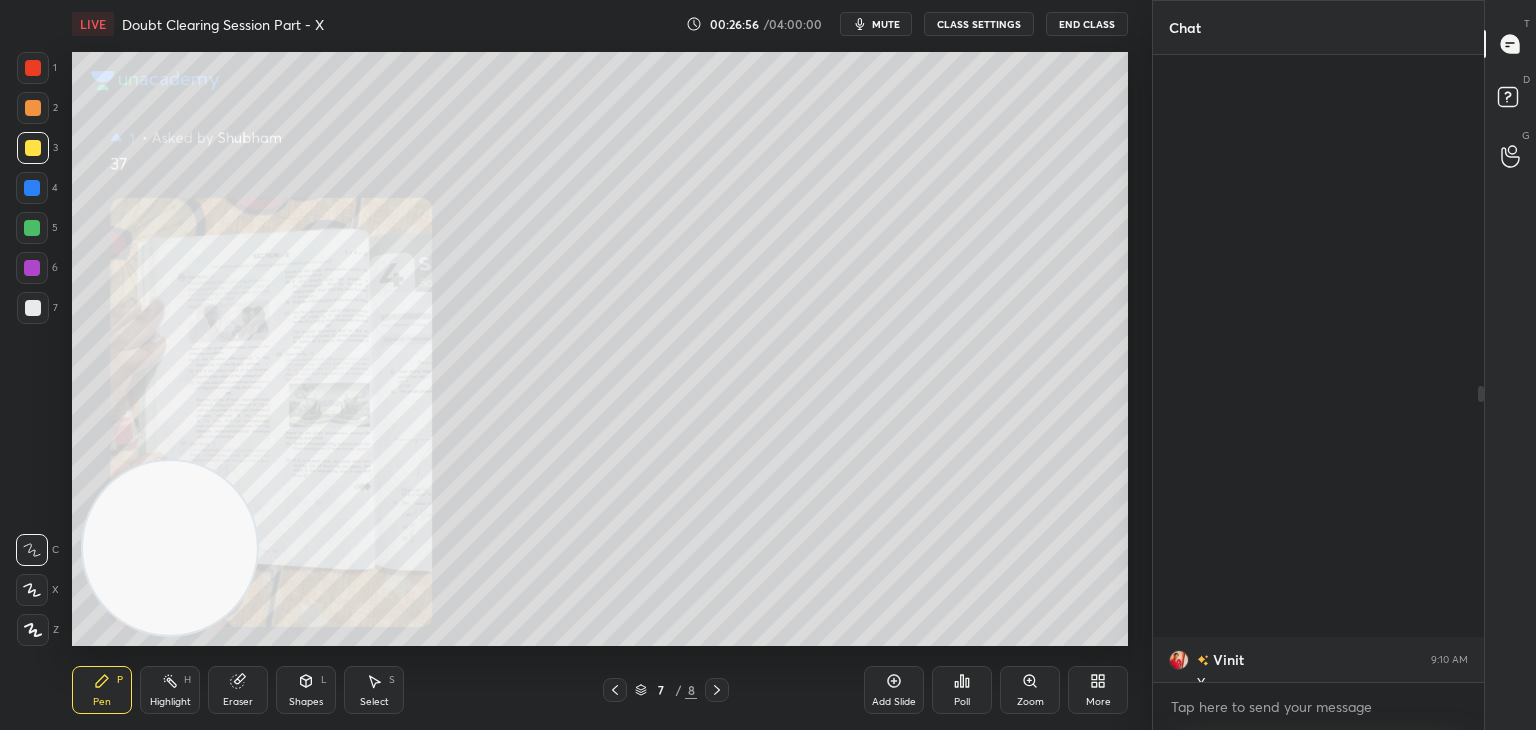 scroll, scrollTop: 704, scrollLeft: 0, axis: vertical 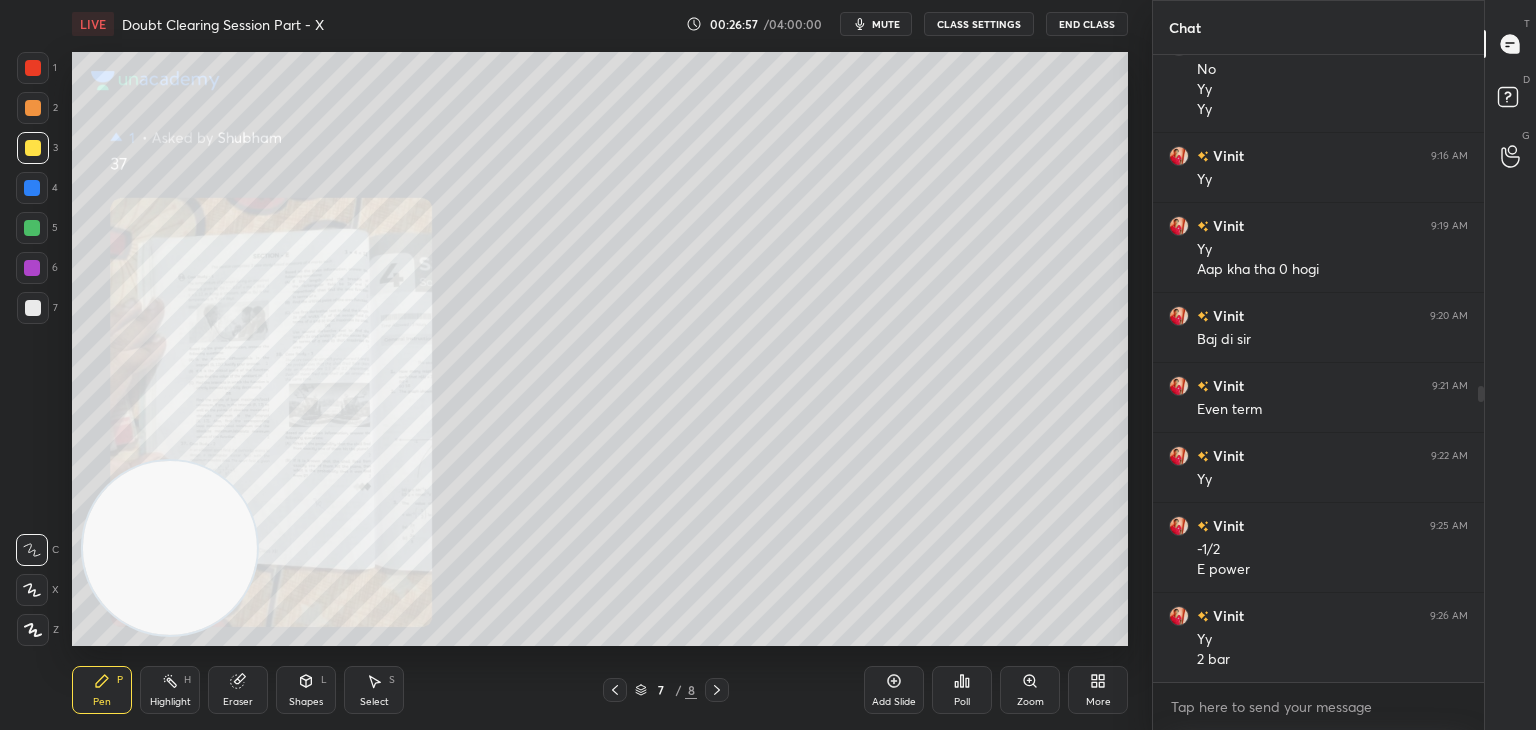 click on "Zoom" at bounding box center (1030, 690) 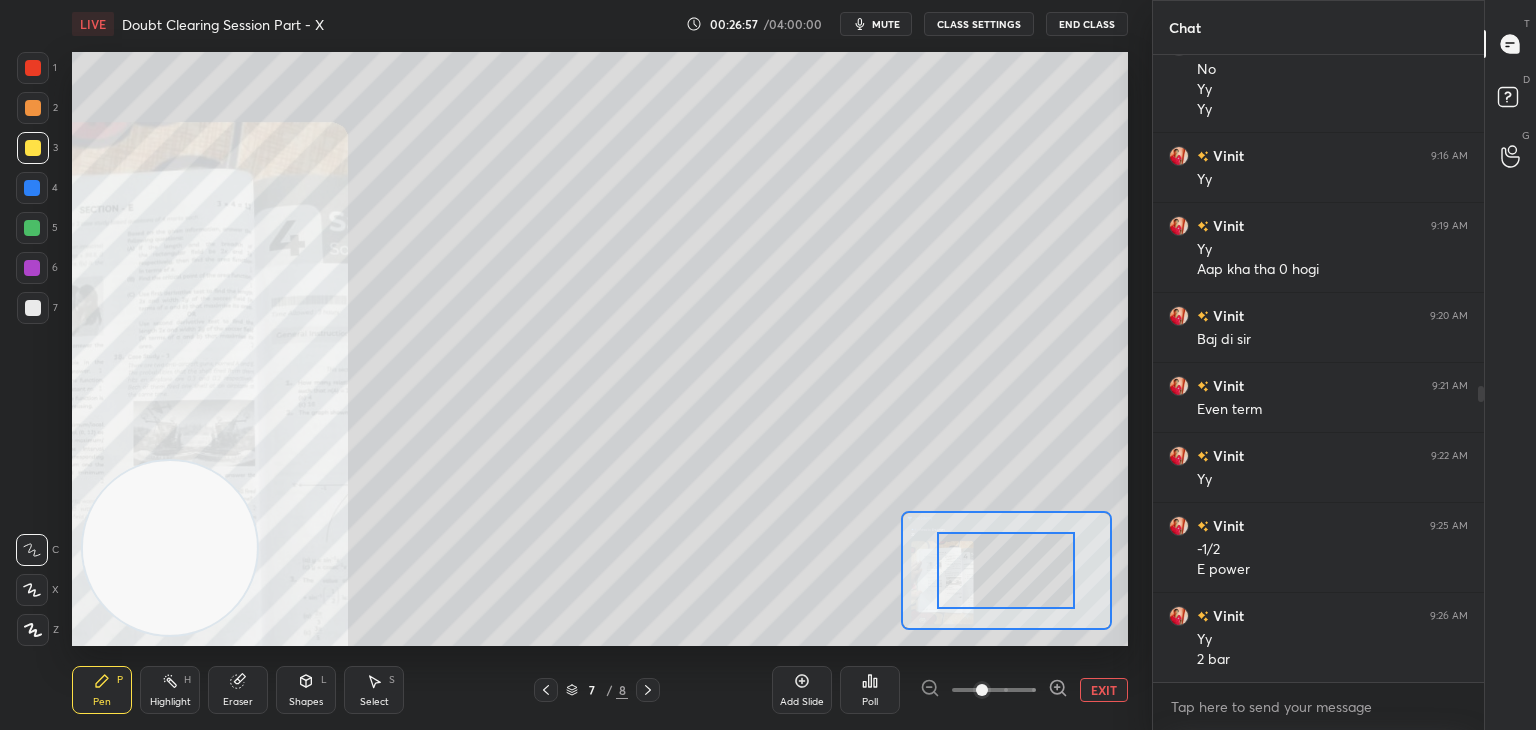 click at bounding box center [994, 690] 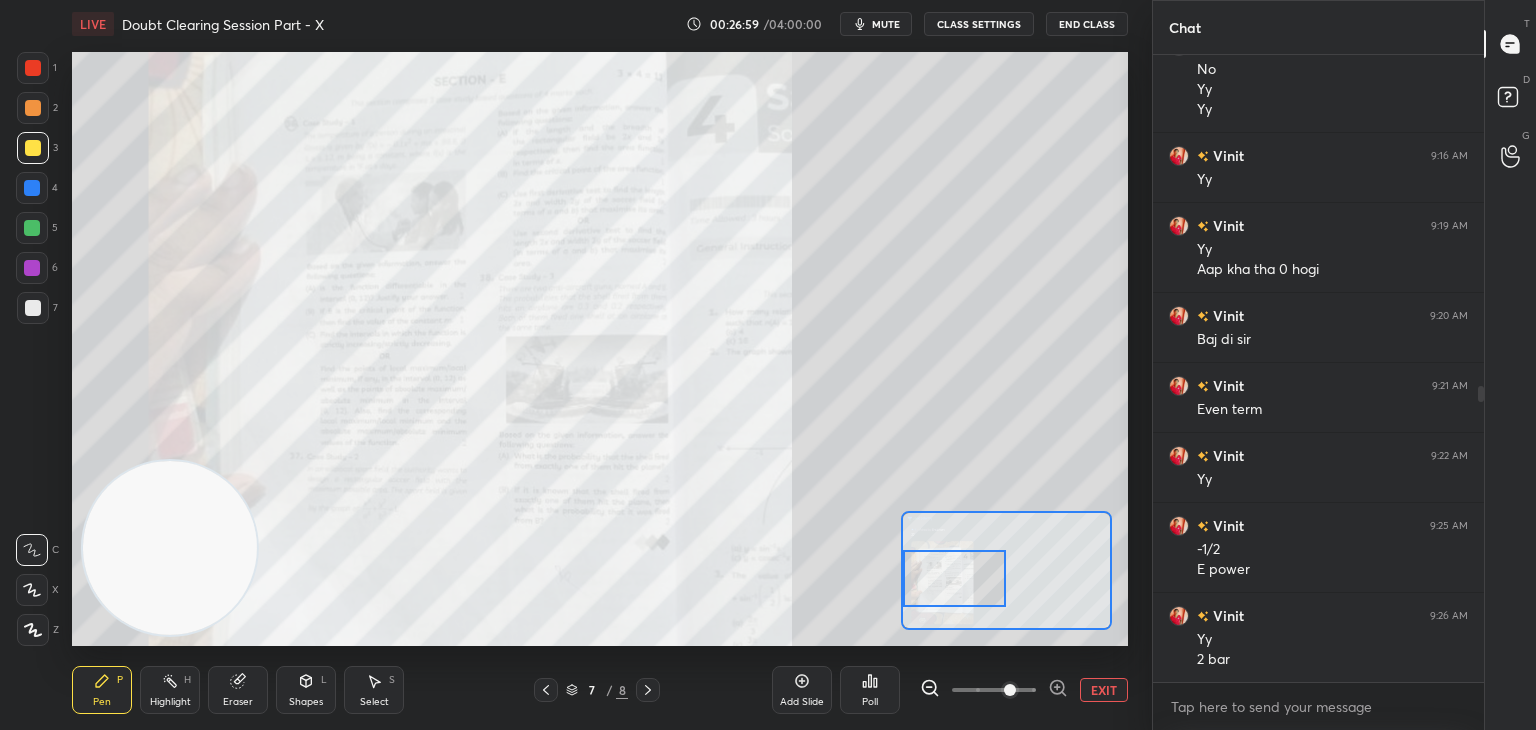 drag, startPoint x: 970, startPoint y: 569, endPoint x: 932, endPoint y: 569, distance: 38 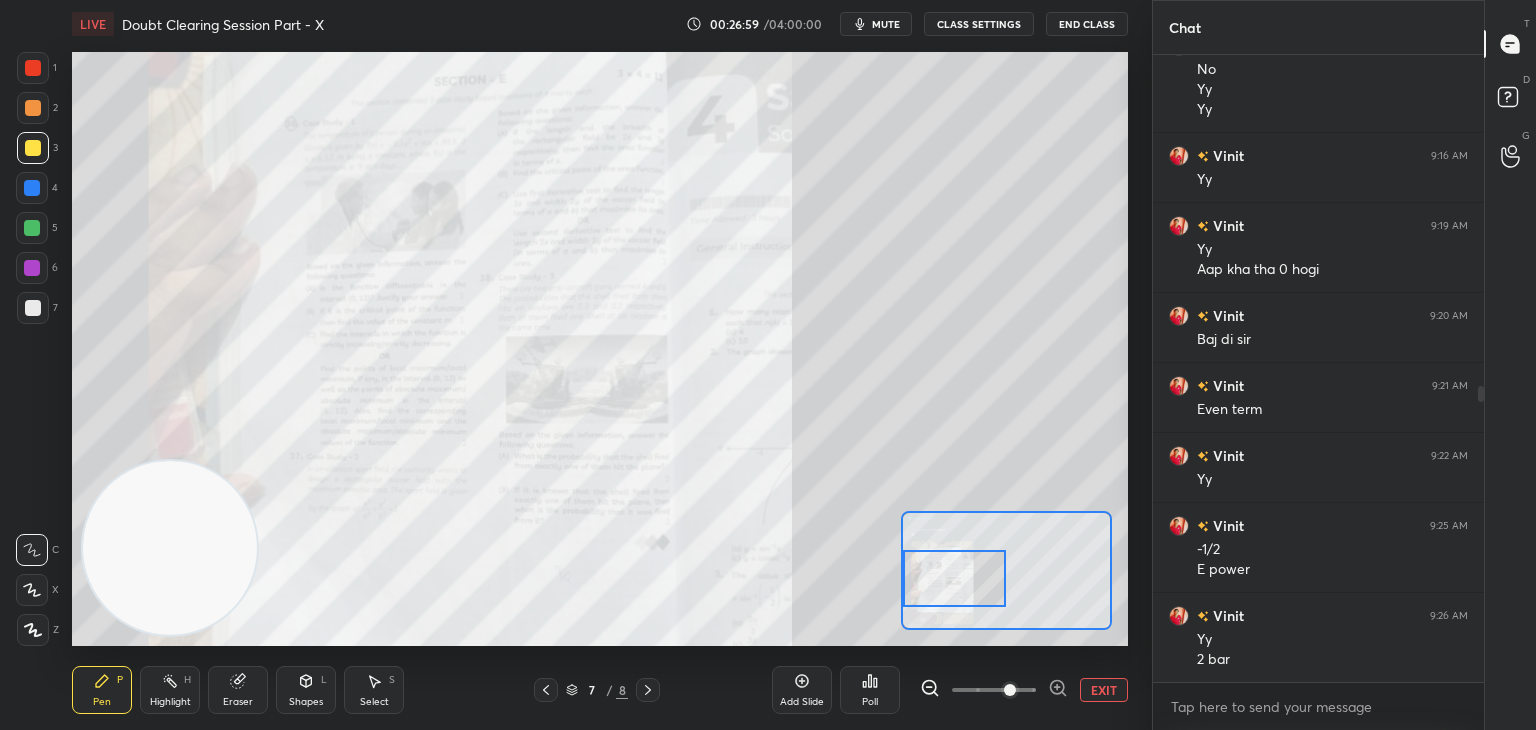 click at bounding box center (955, 578) 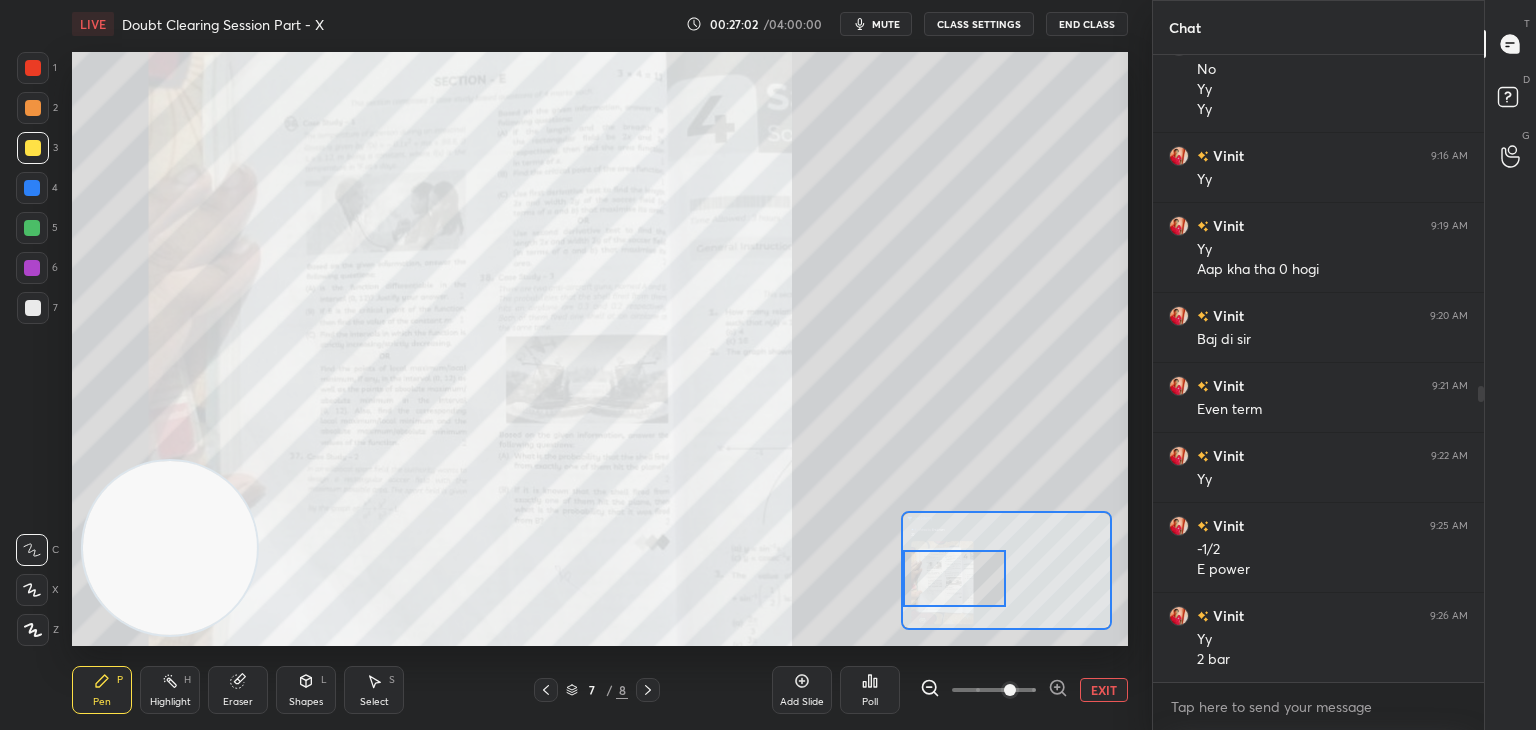 click on "mute" at bounding box center [886, 24] 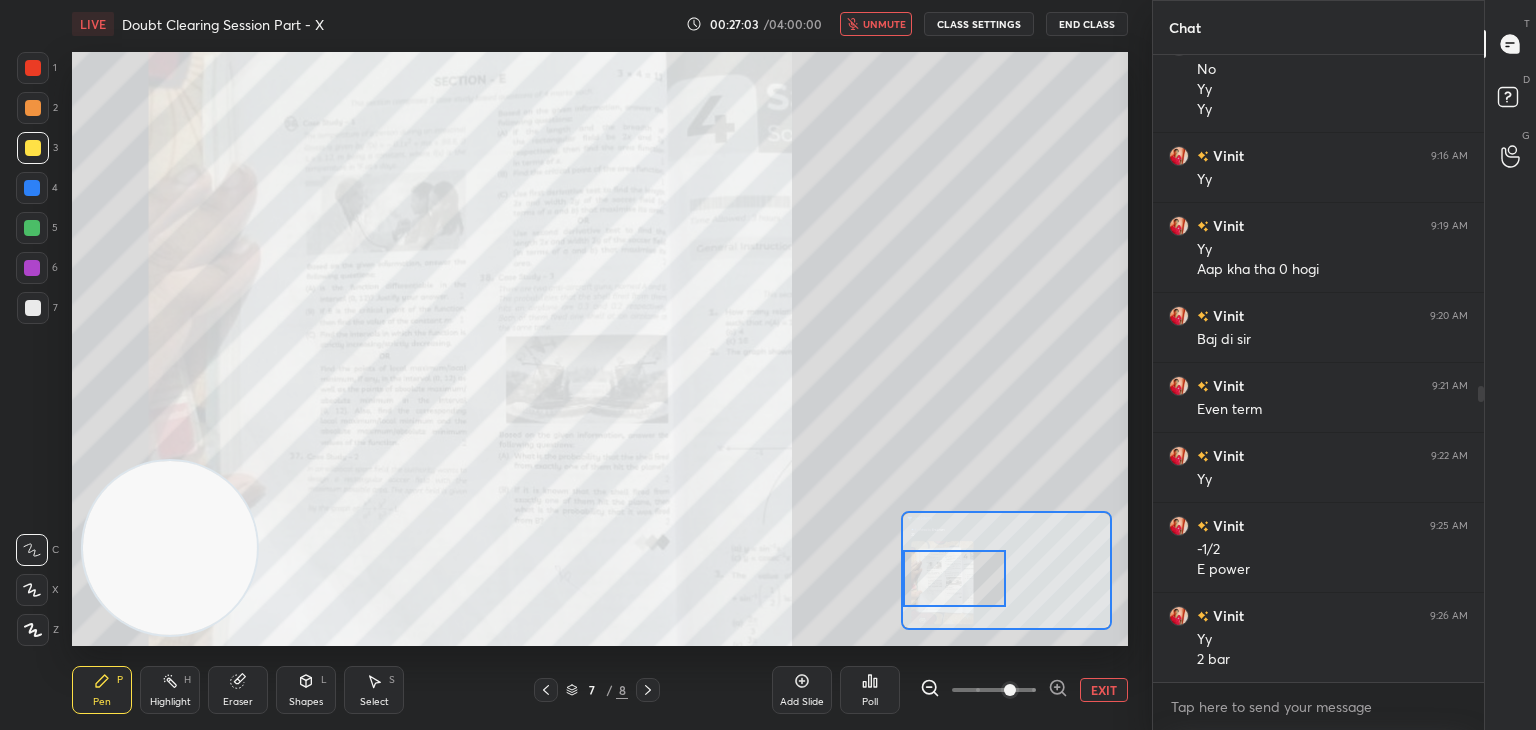 click at bounding box center [1010, 690] 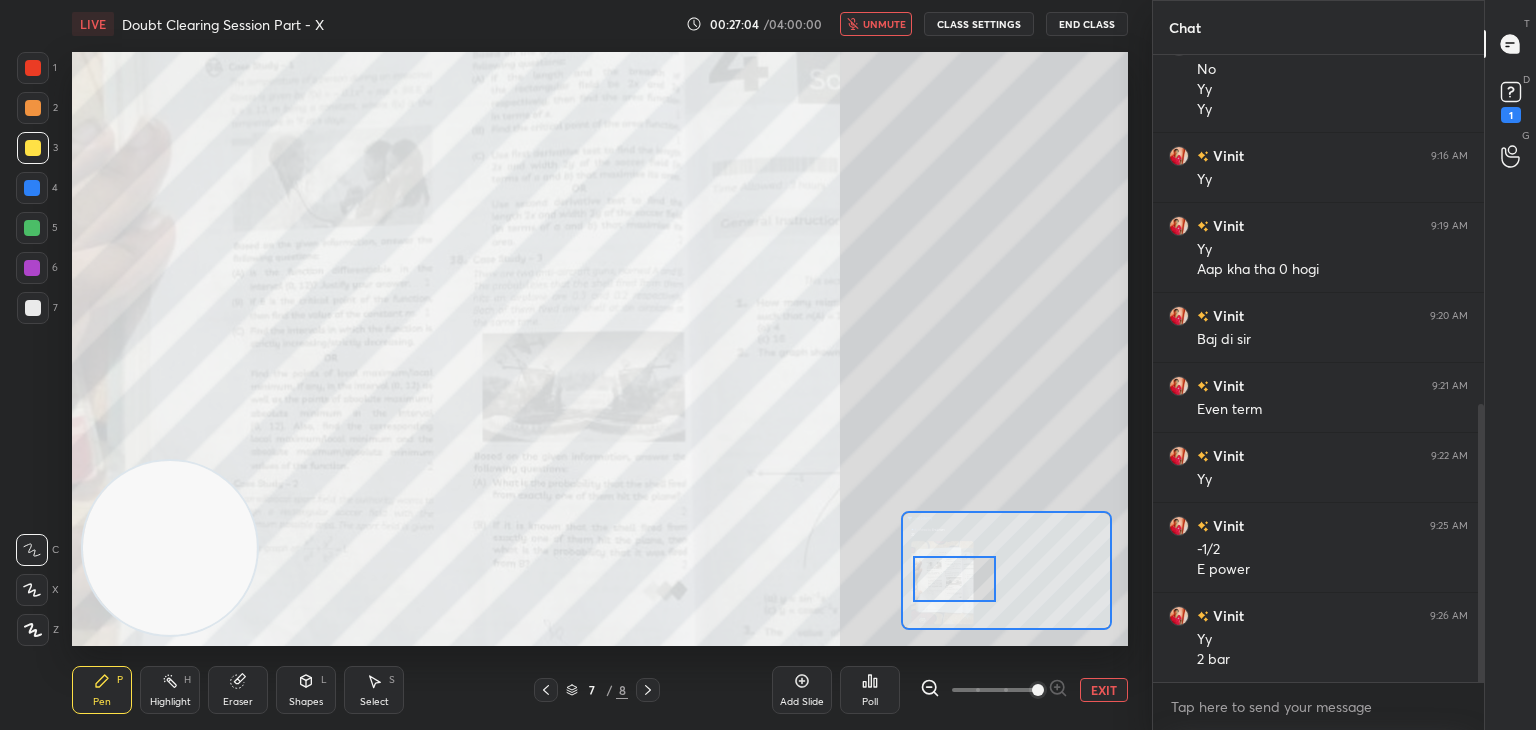 scroll, scrollTop: 790, scrollLeft: 0, axis: vertical 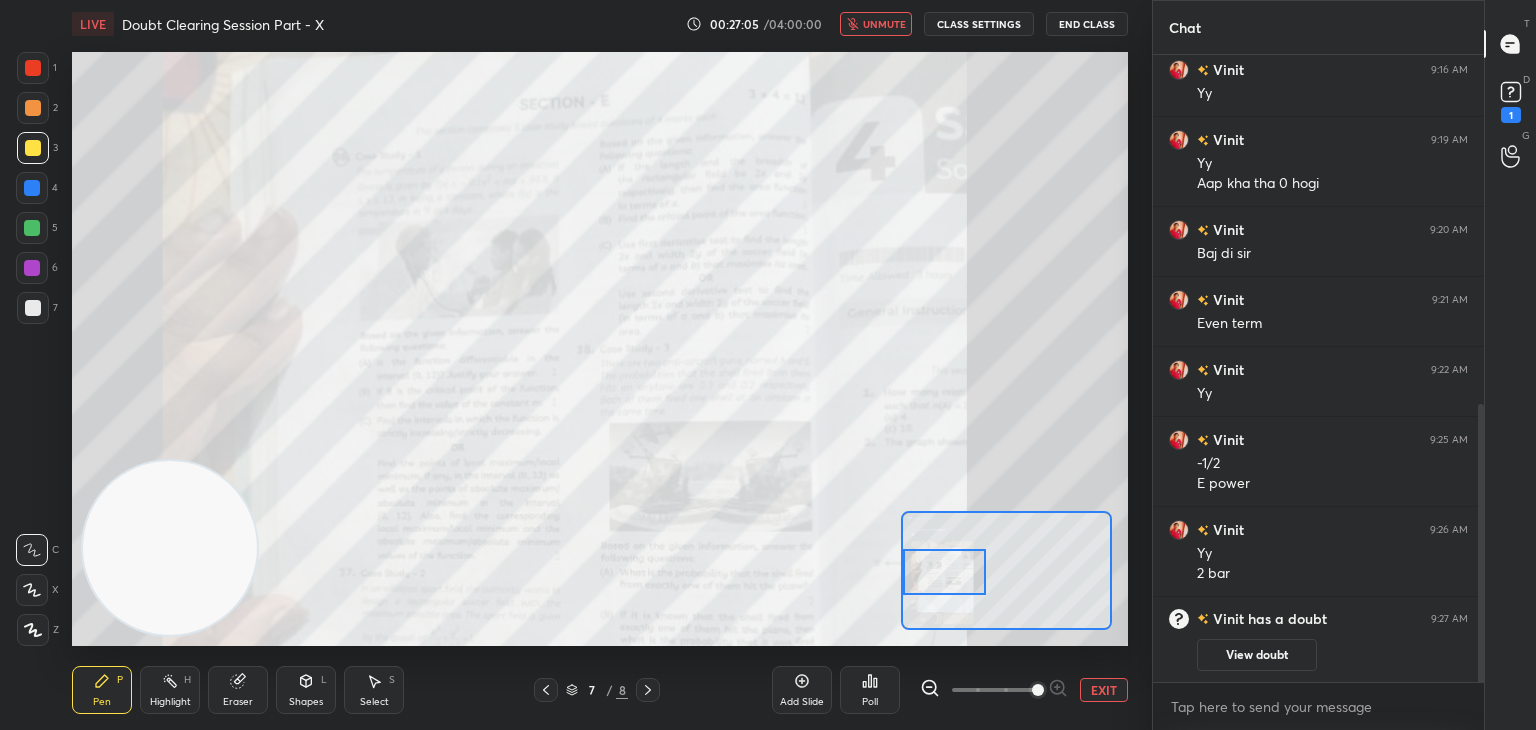 drag, startPoint x: 956, startPoint y: 573, endPoint x: 941, endPoint y: 569, distance: 15.524175 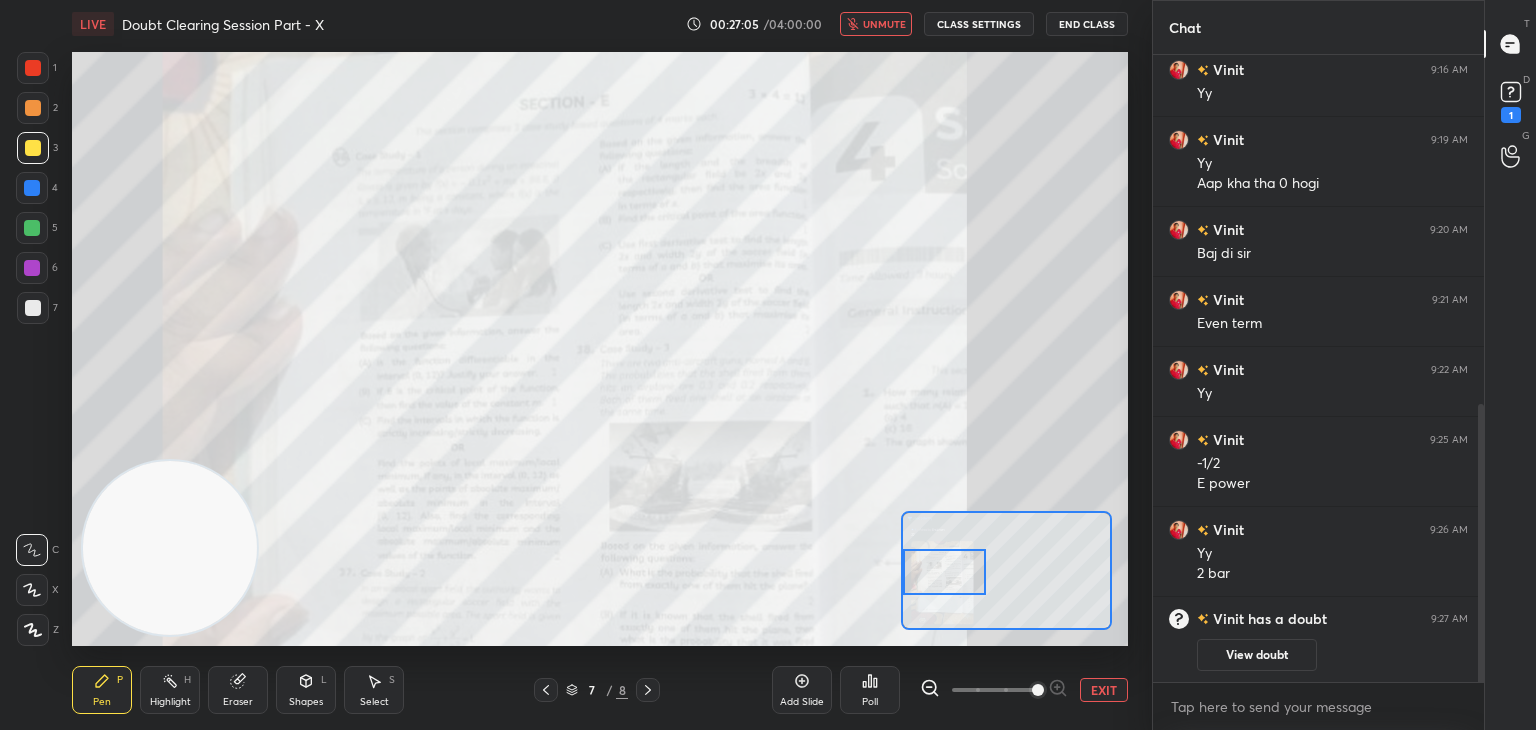click at bounding box center [944, 572] 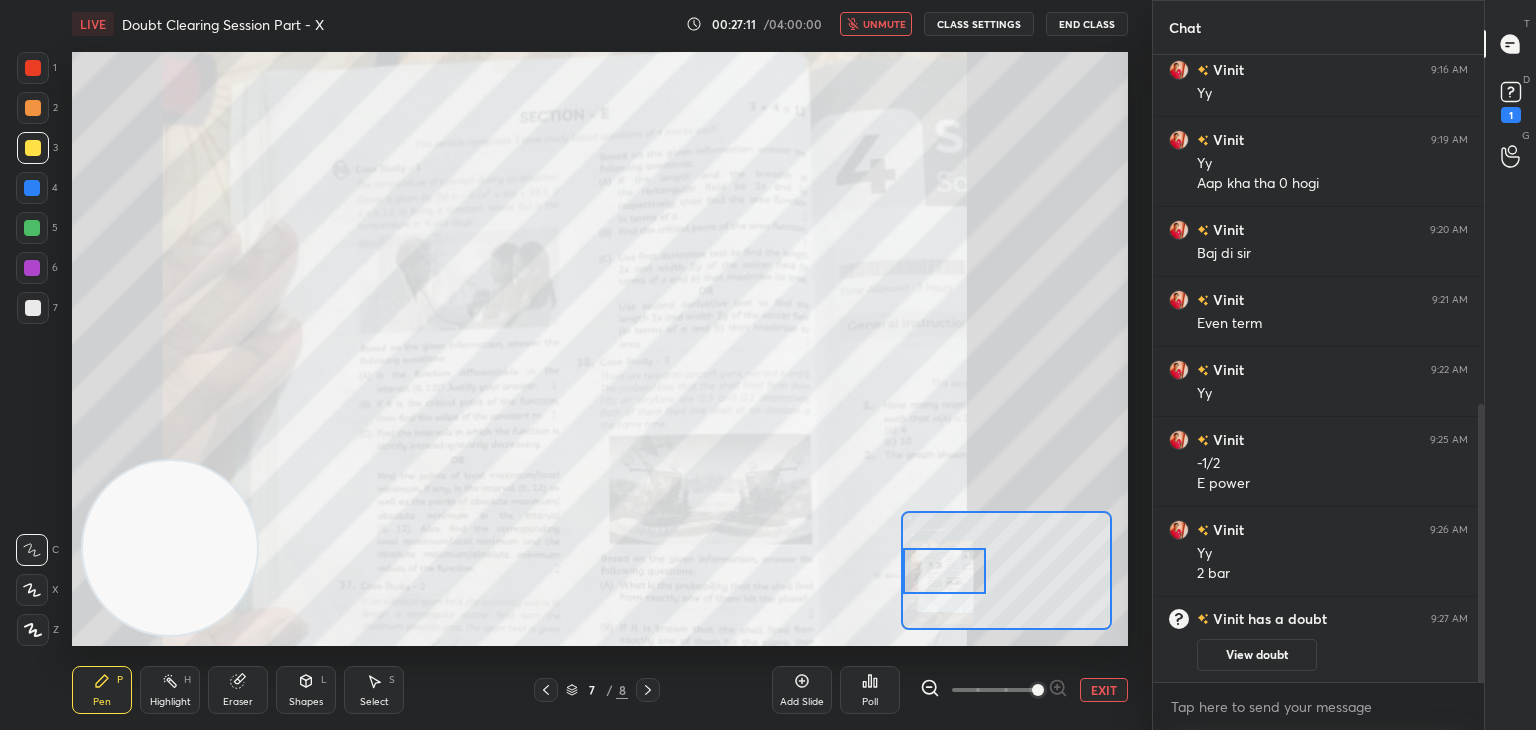 scroll, scrollTop: 862, scrollLeft: 0, axis: vertical 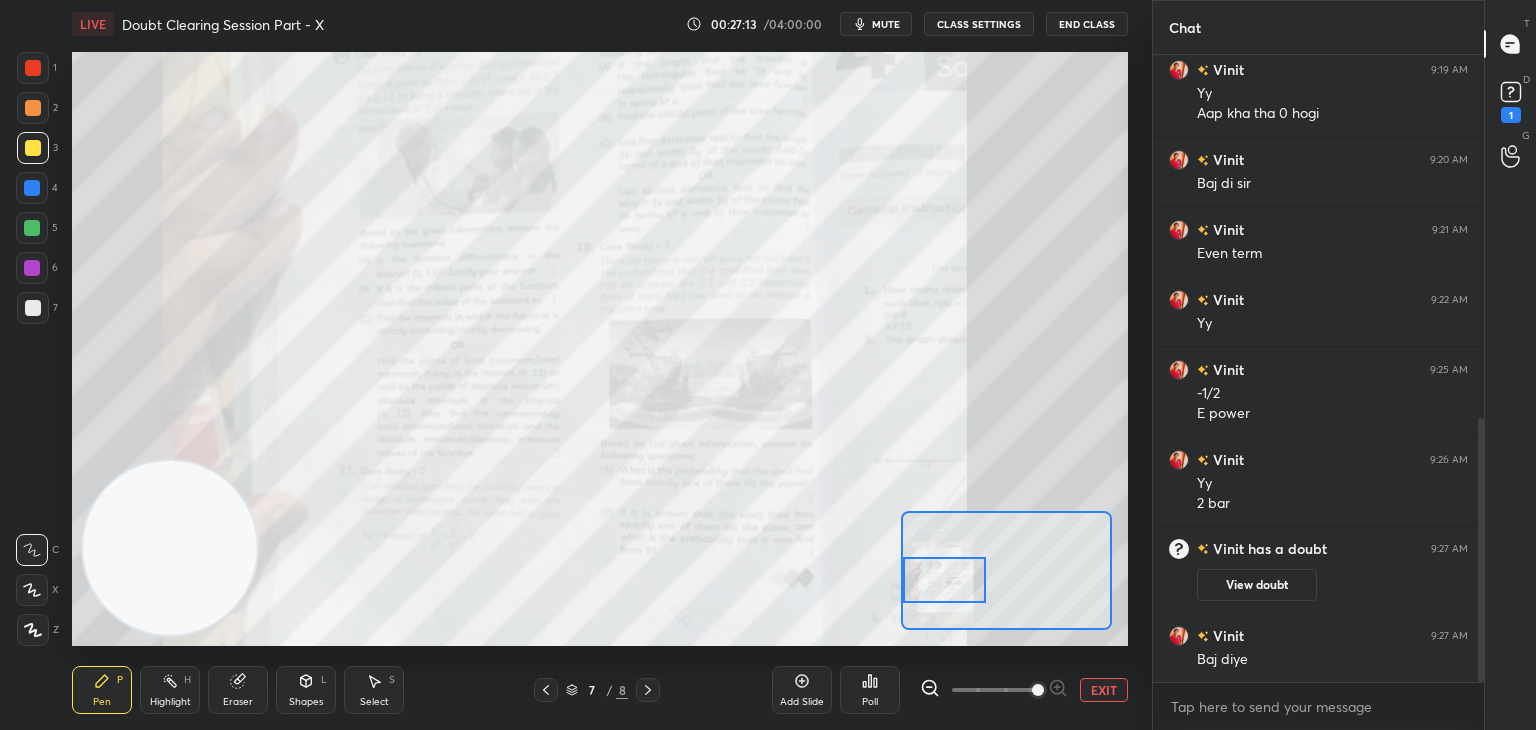 drag, startPoint x: 954, startPoint y: 567, endPoint x: 939, endPoint y: 565, distance: 15.132746 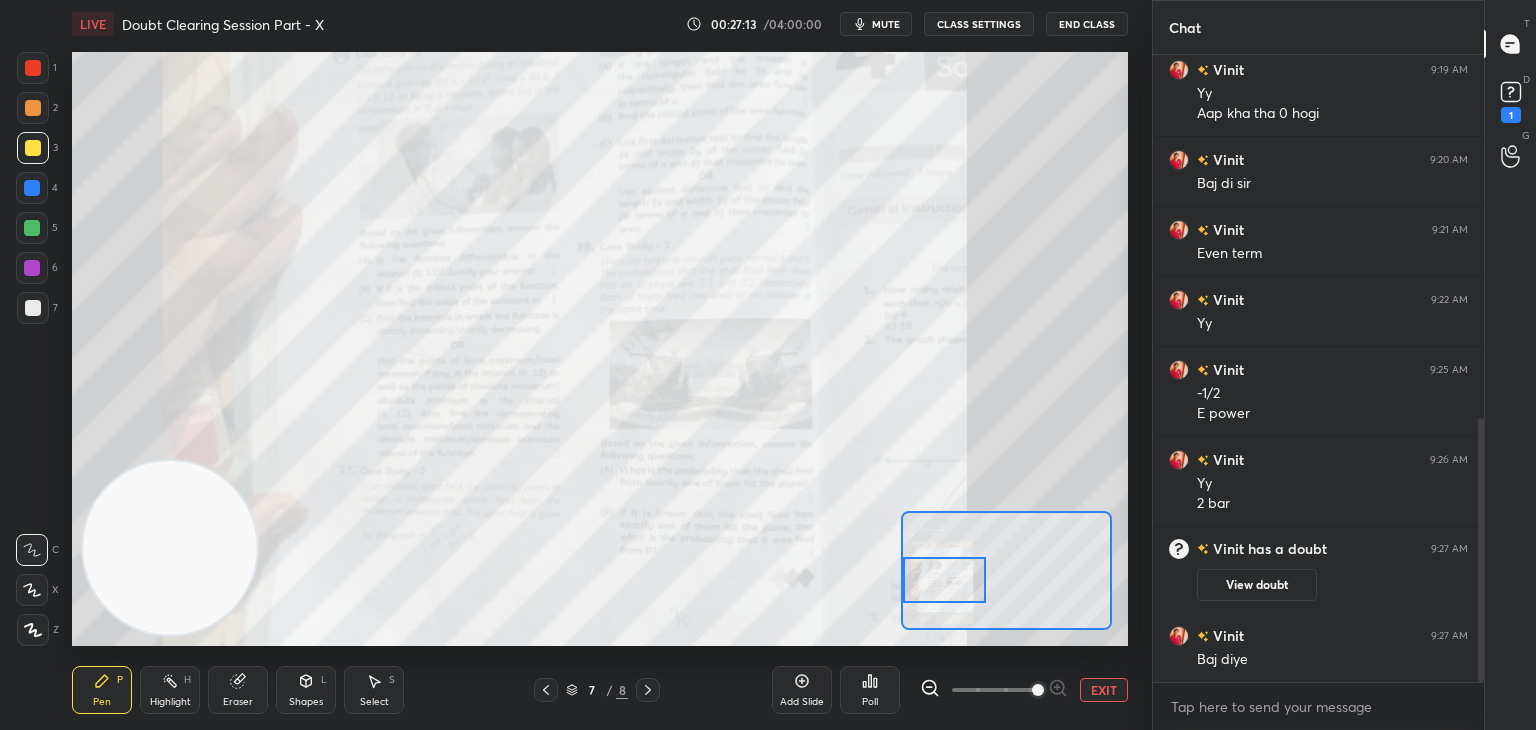 click at bounding box center [944, 580] 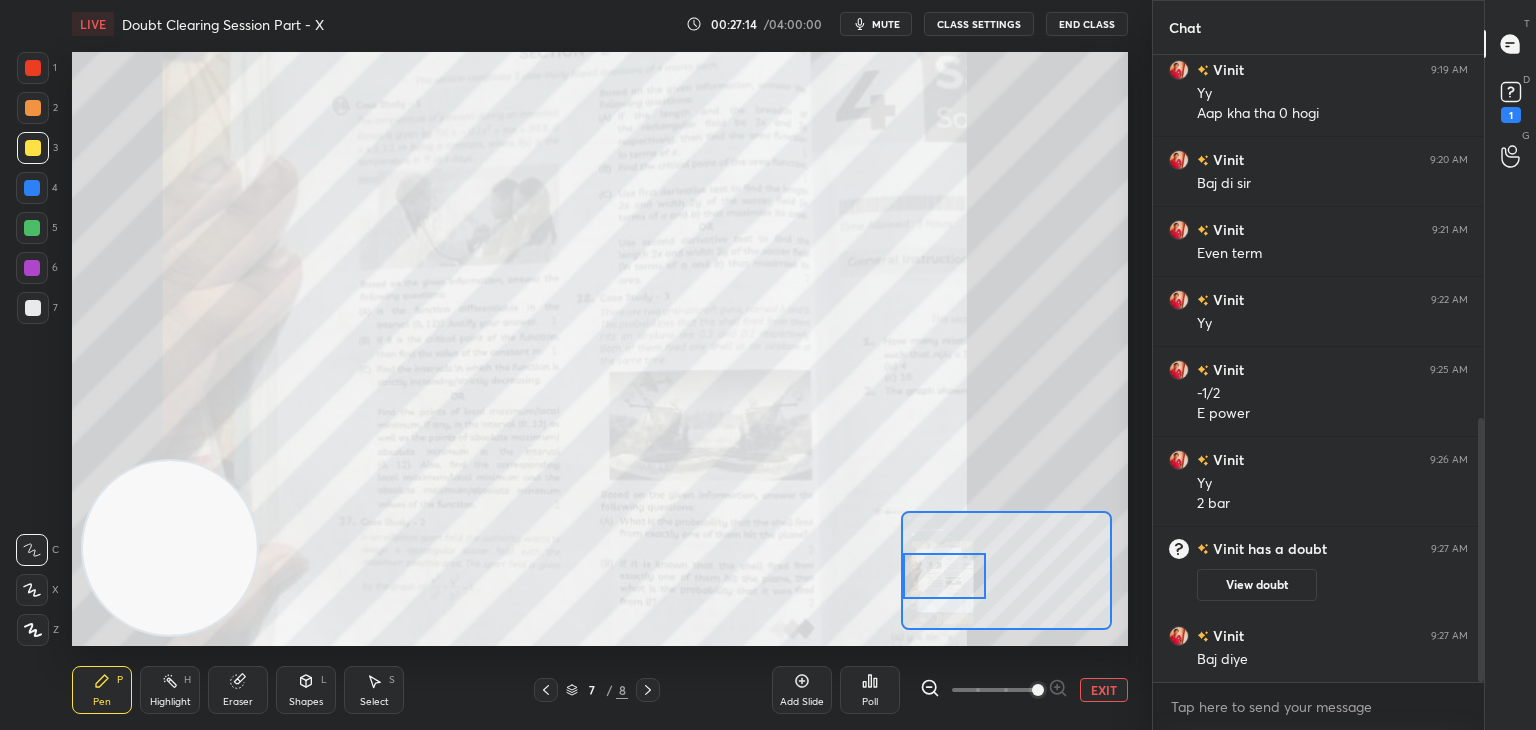 click at bounding box center (546, 690) 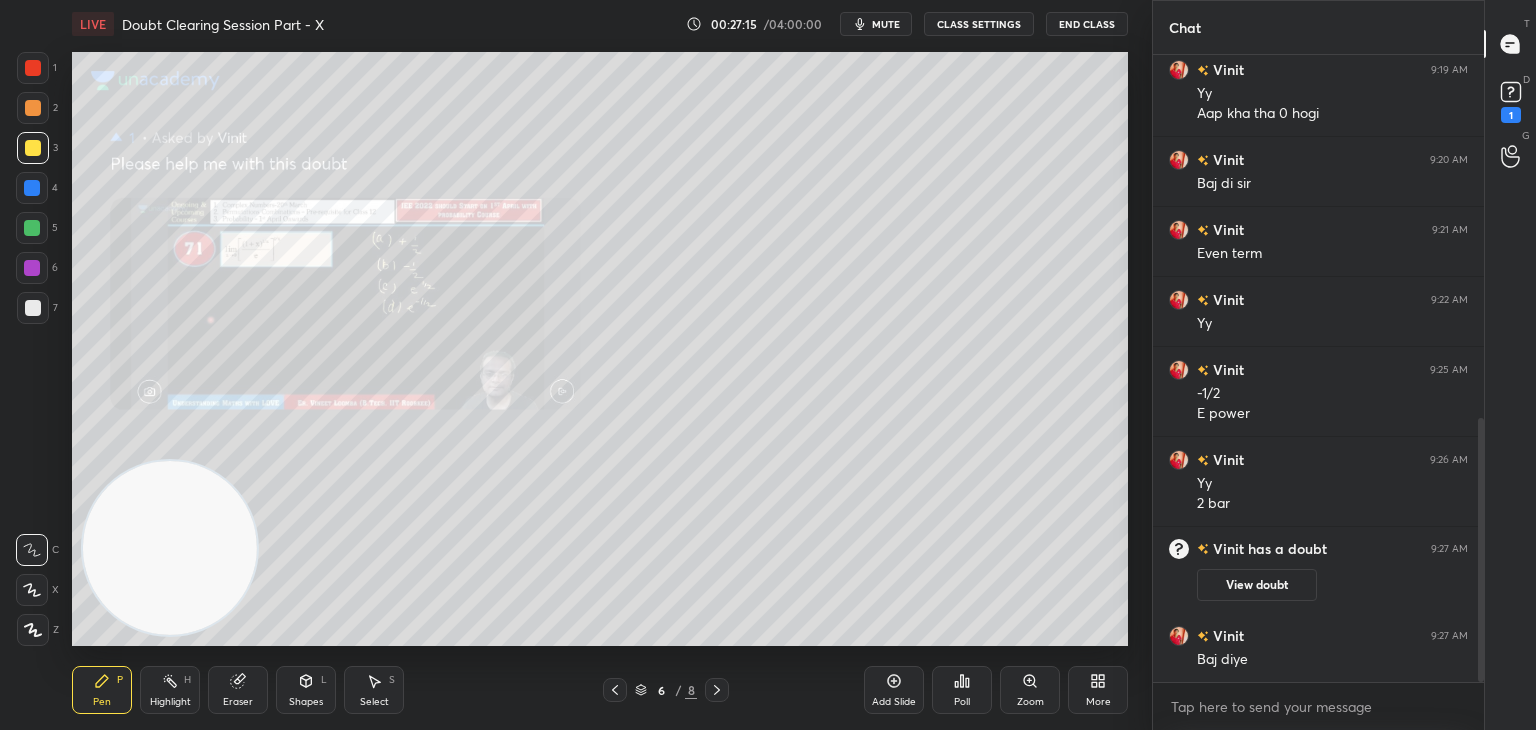 drag, startPoint x: 1253, startPoint y: 593, endPoint x: 1256, endPoint y: 570, distance: 23.194826 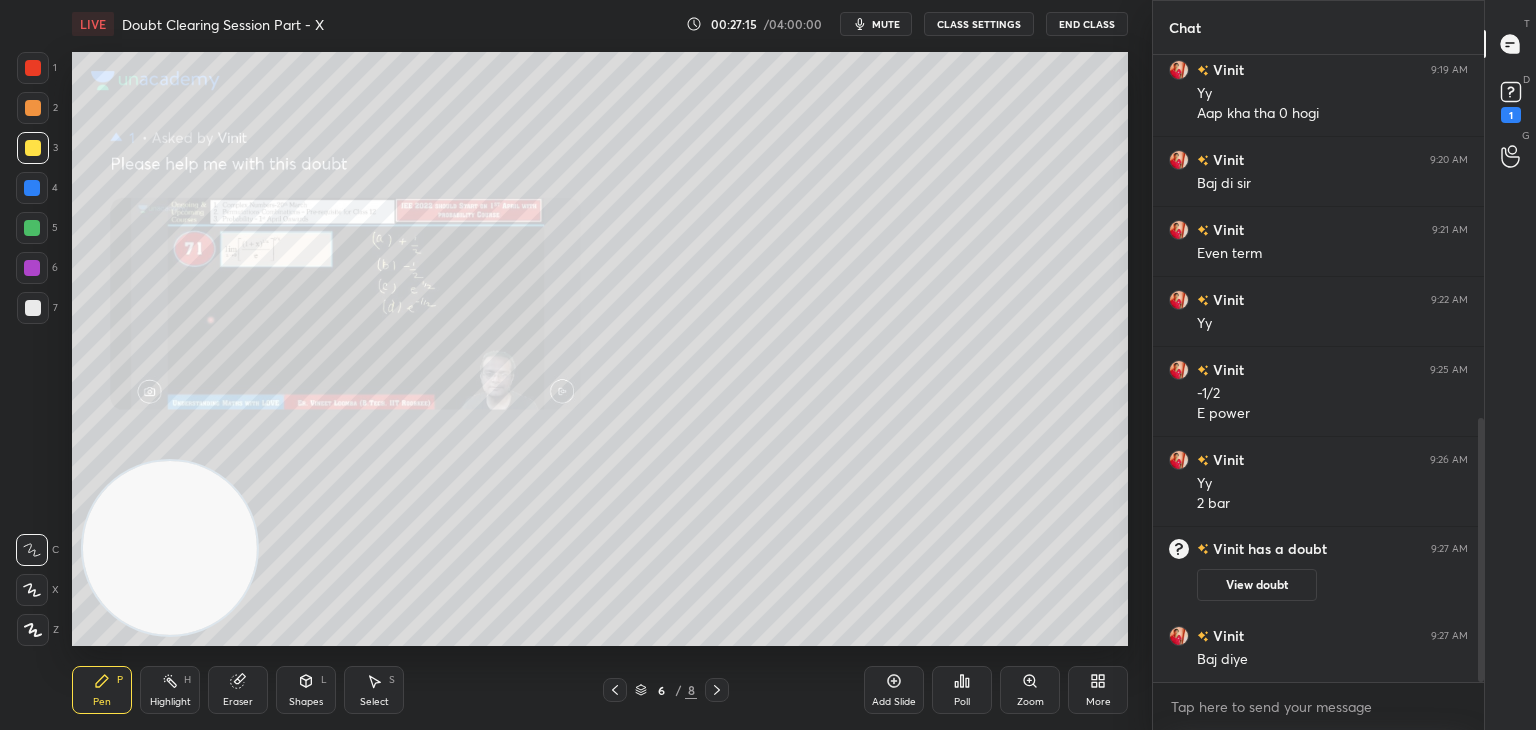 click on "View doubt" at bounding box center [1257, 585] 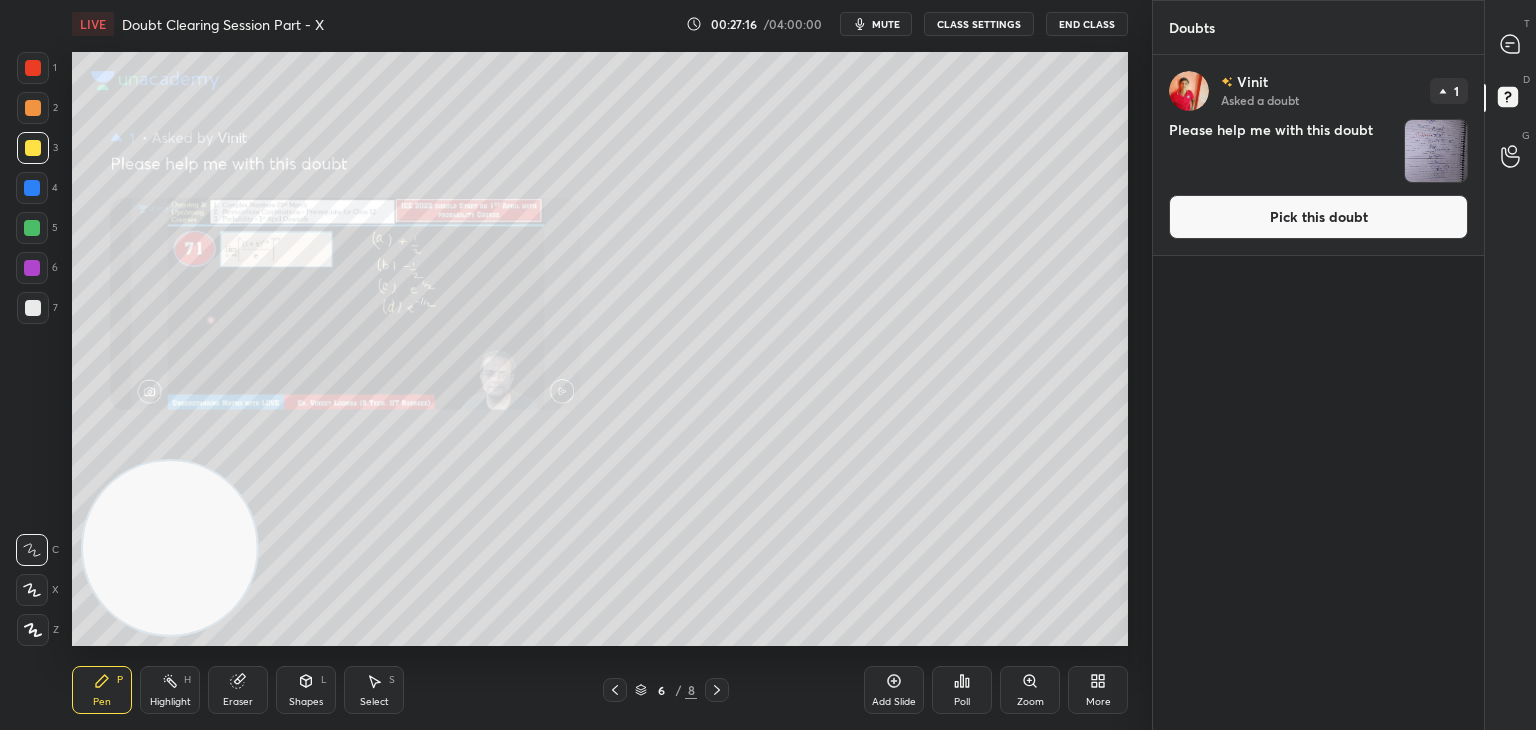 click on "Pick this doubt" at bounding box center (1318, 217) 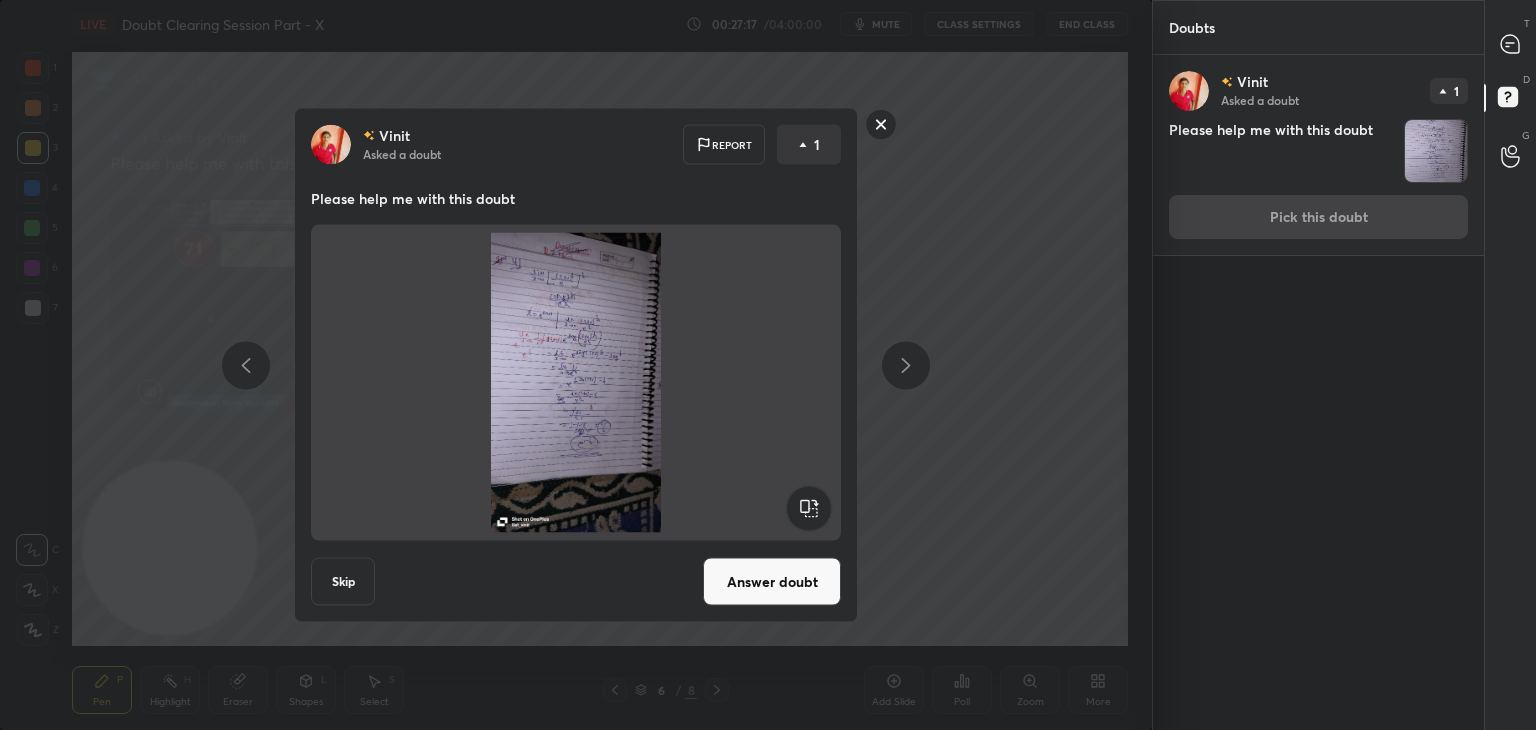 click on "Answer doubt" at bounding box center (772, 582) 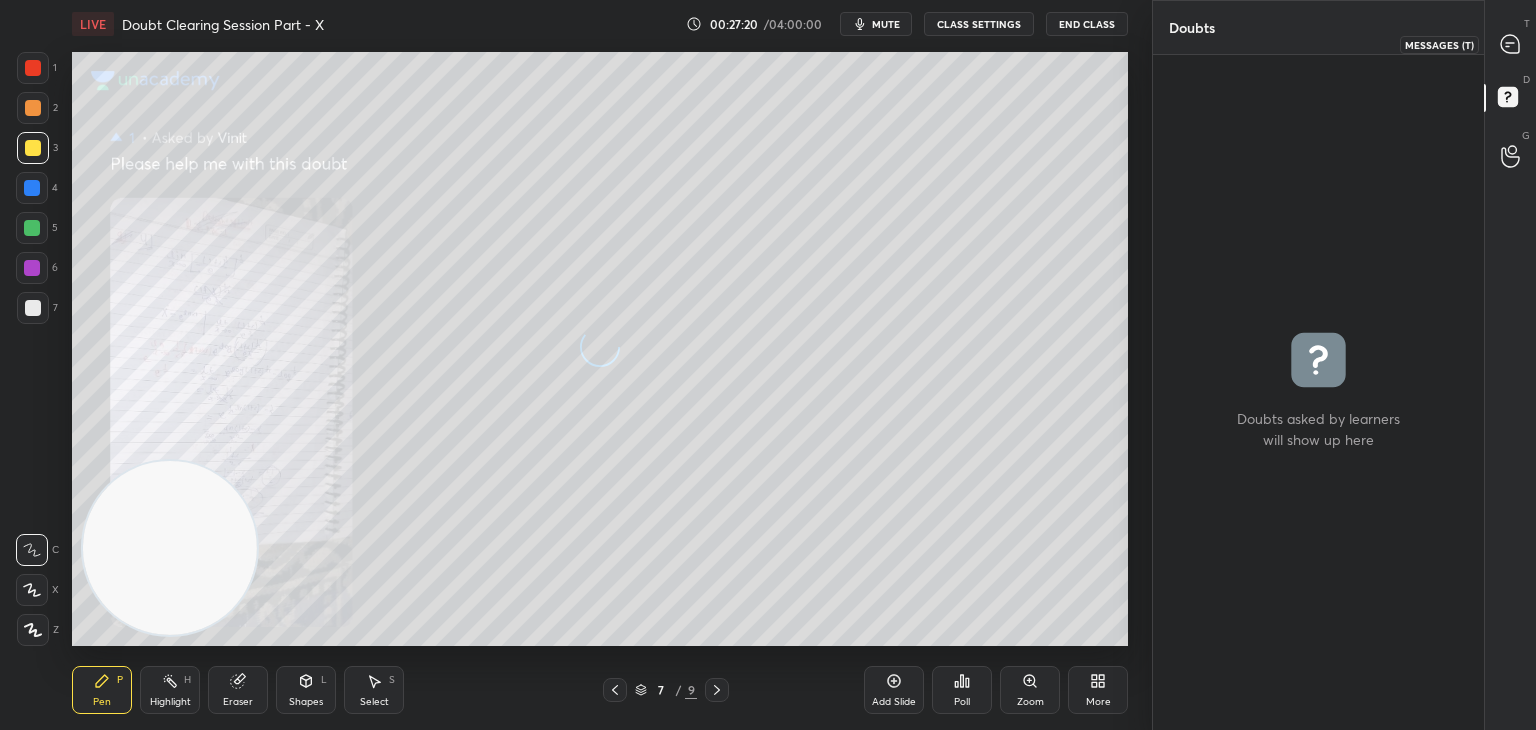 drag, startPoint x: 1515, startPoint y: 47, endPoint x: 1484, endPoint y: 53, distance: 31.575306 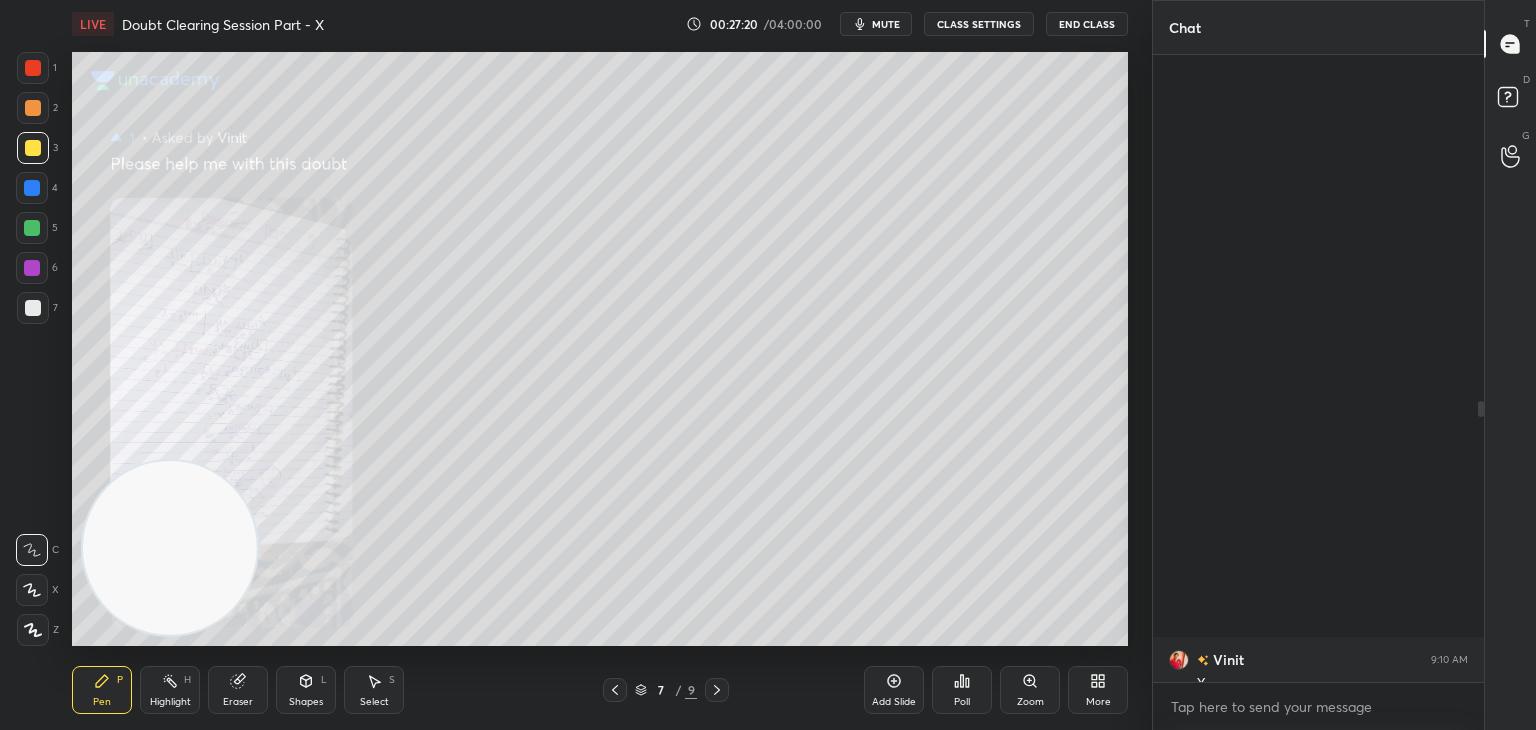 scroll, scrollTop: 774, scrollLeft: 0, axis: vertical 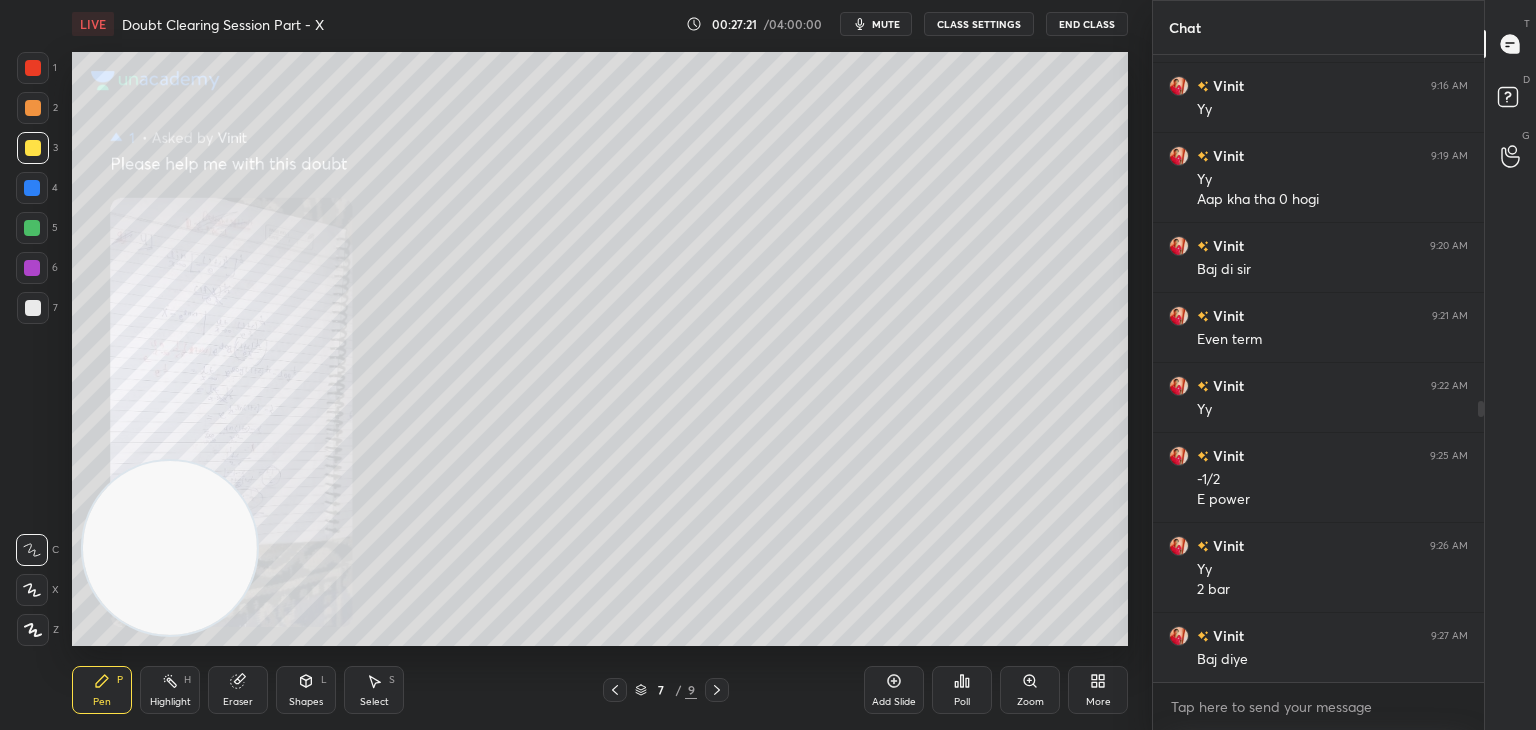 click on "Zoom" at bounding box center (1030, 690) 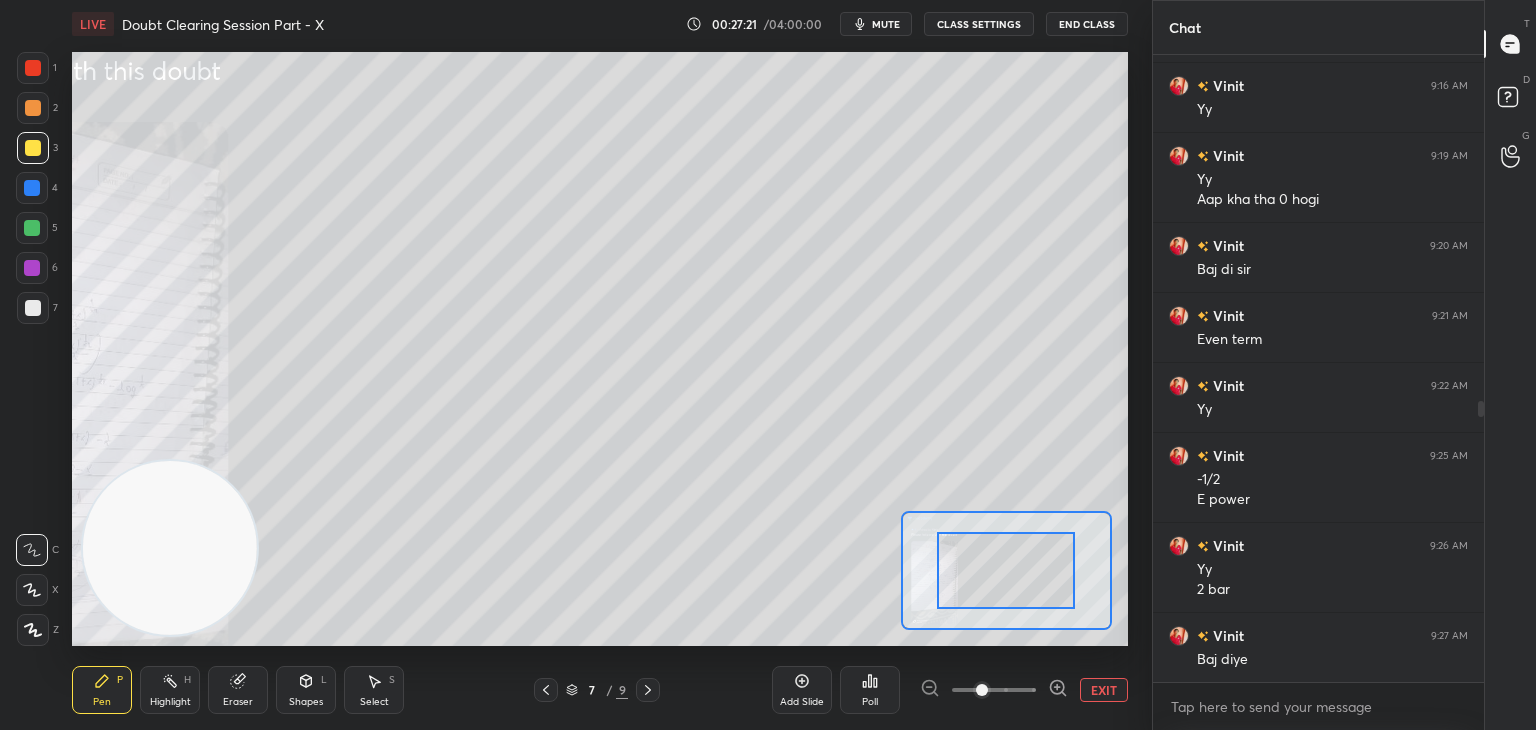 click at bounding box center [994, 690] 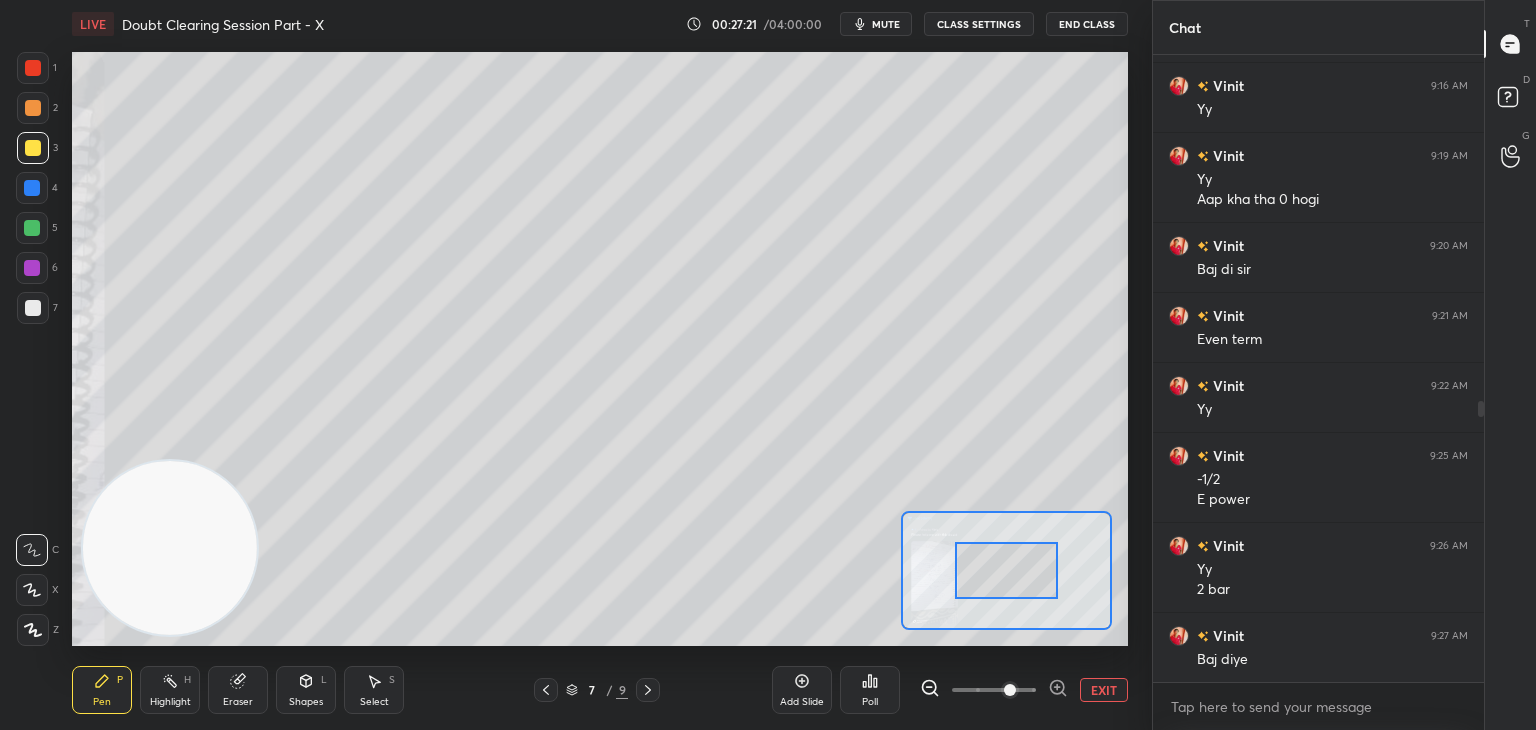 click at bounding box center (1010, 690) 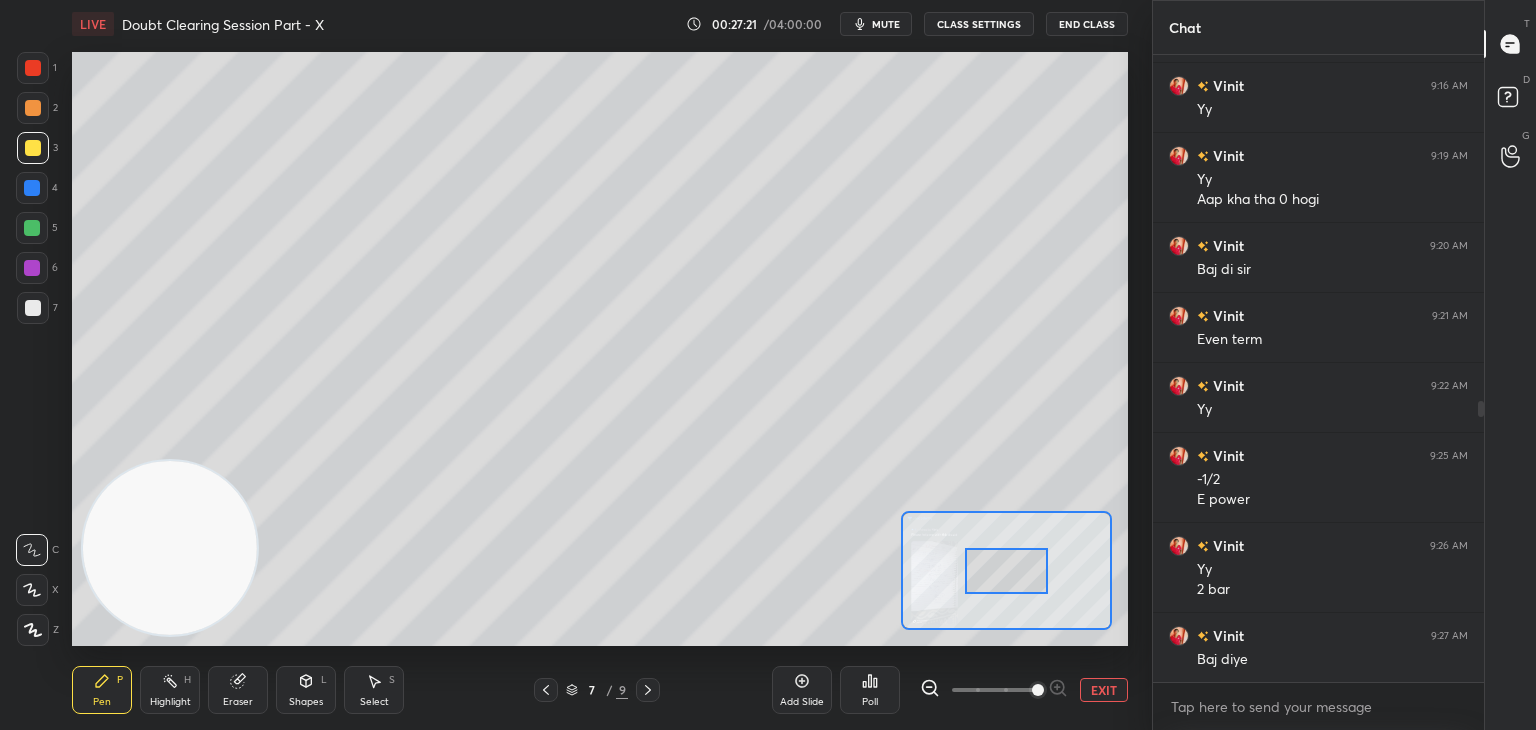 drag, startPoint x: 1028, startPoint y: 689, endPoint x: 1012, endPoint y: 649, distance: 43.081318 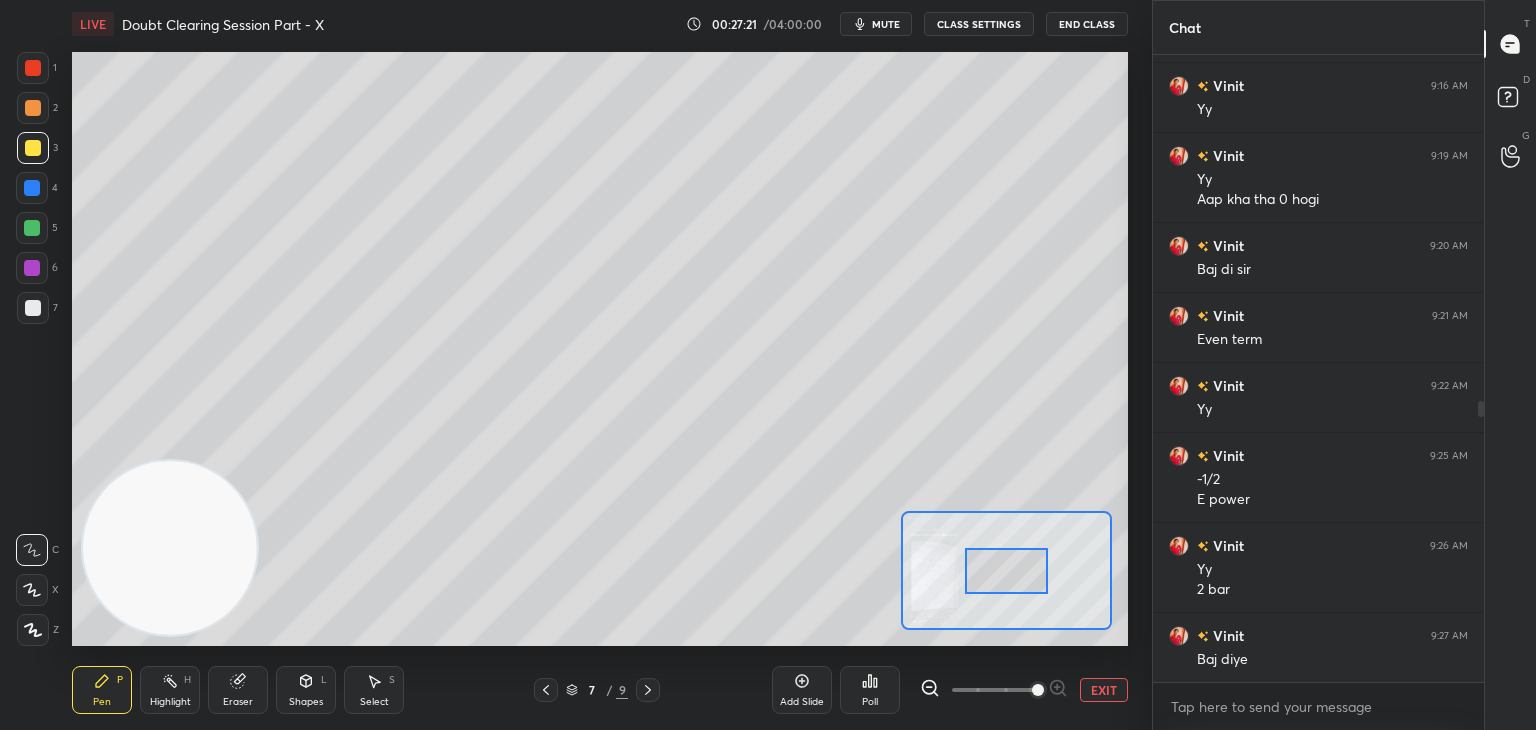 click at bounding box center (1038, 690) 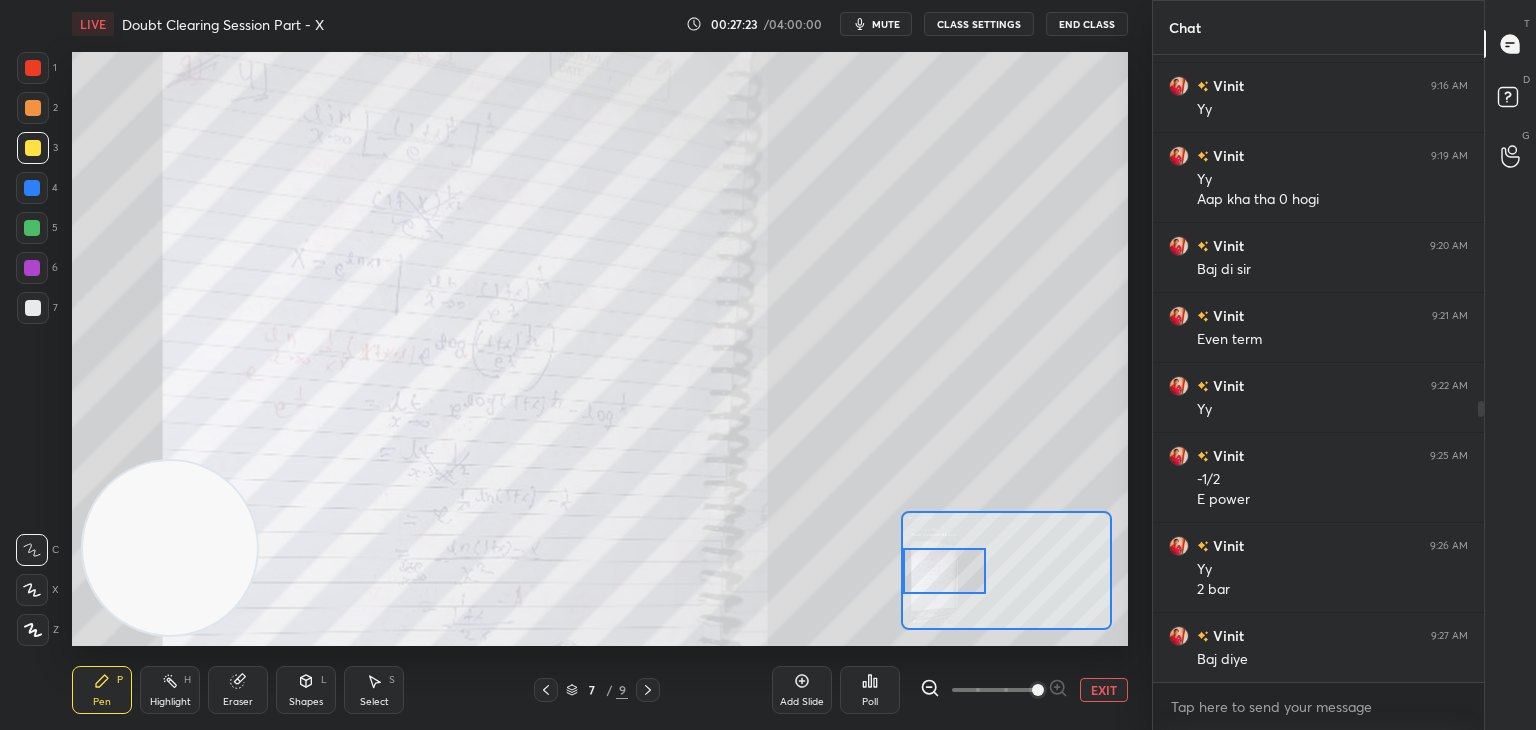 drag, startPoint x: 1011, startPoint y: 566, endPoint x: 979, endPoint y: 550, distance: 35.77709 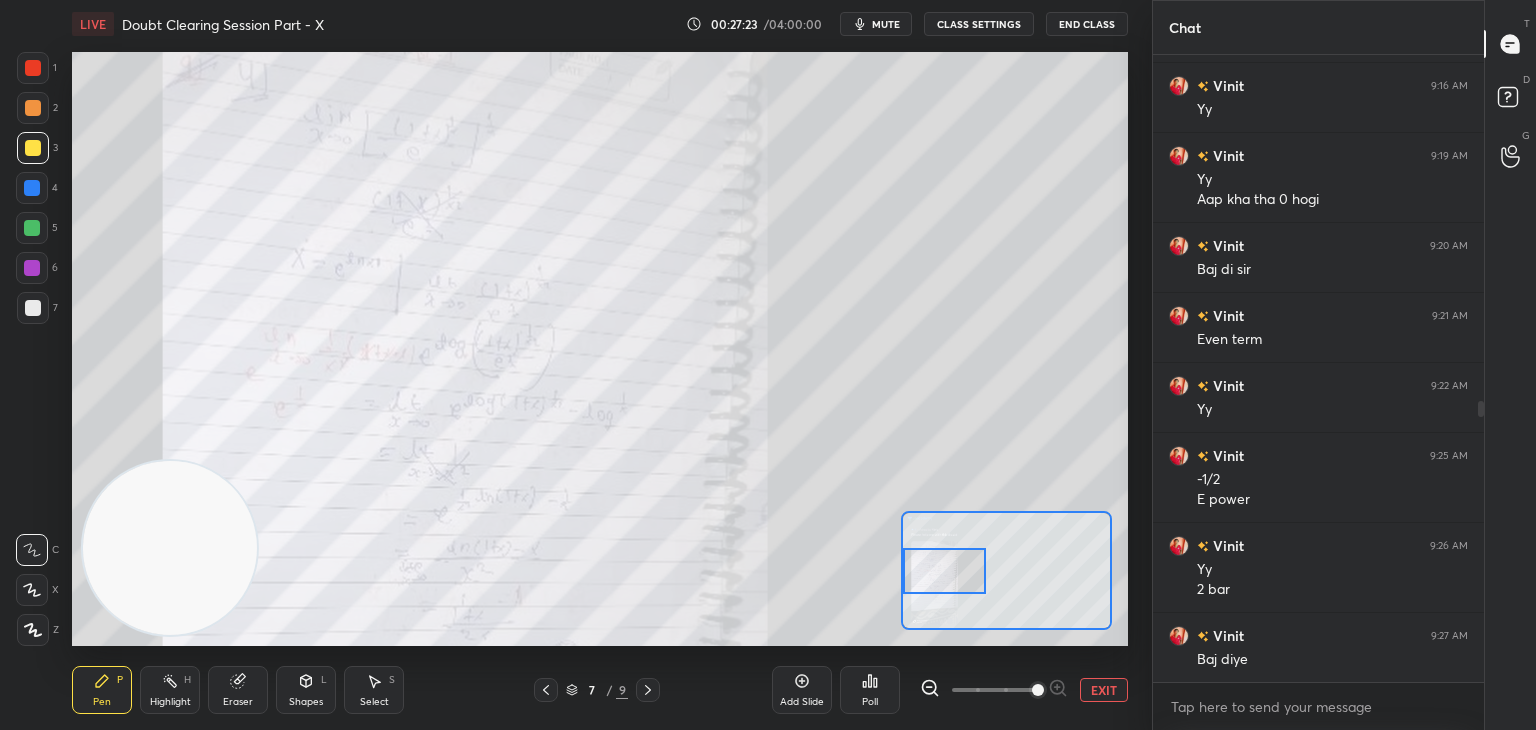 click at bounding box center [944, 571] 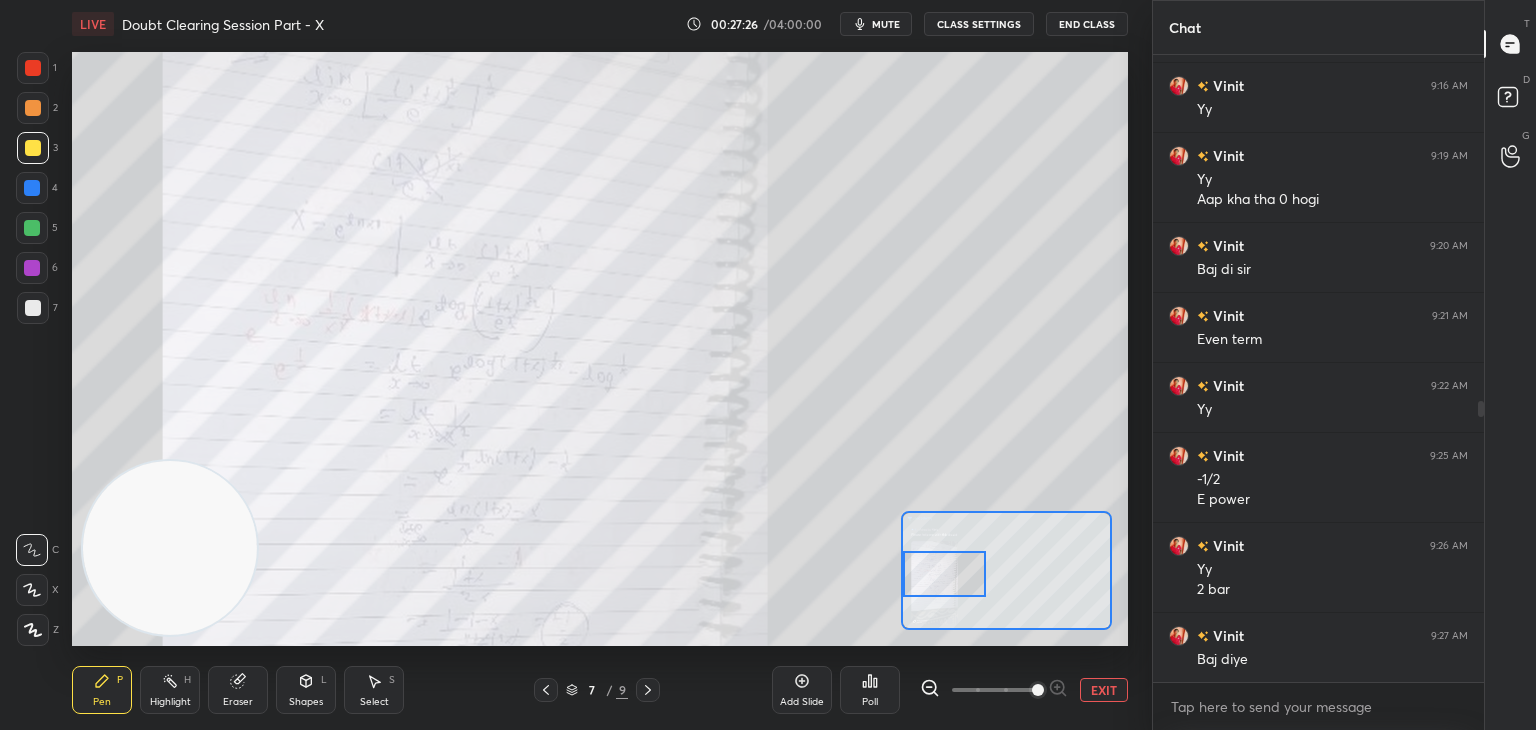 drag, startPoint x: 983, startPoint y: 565, endPoint x: 968, endPoint y: 568, distance: 15.297058 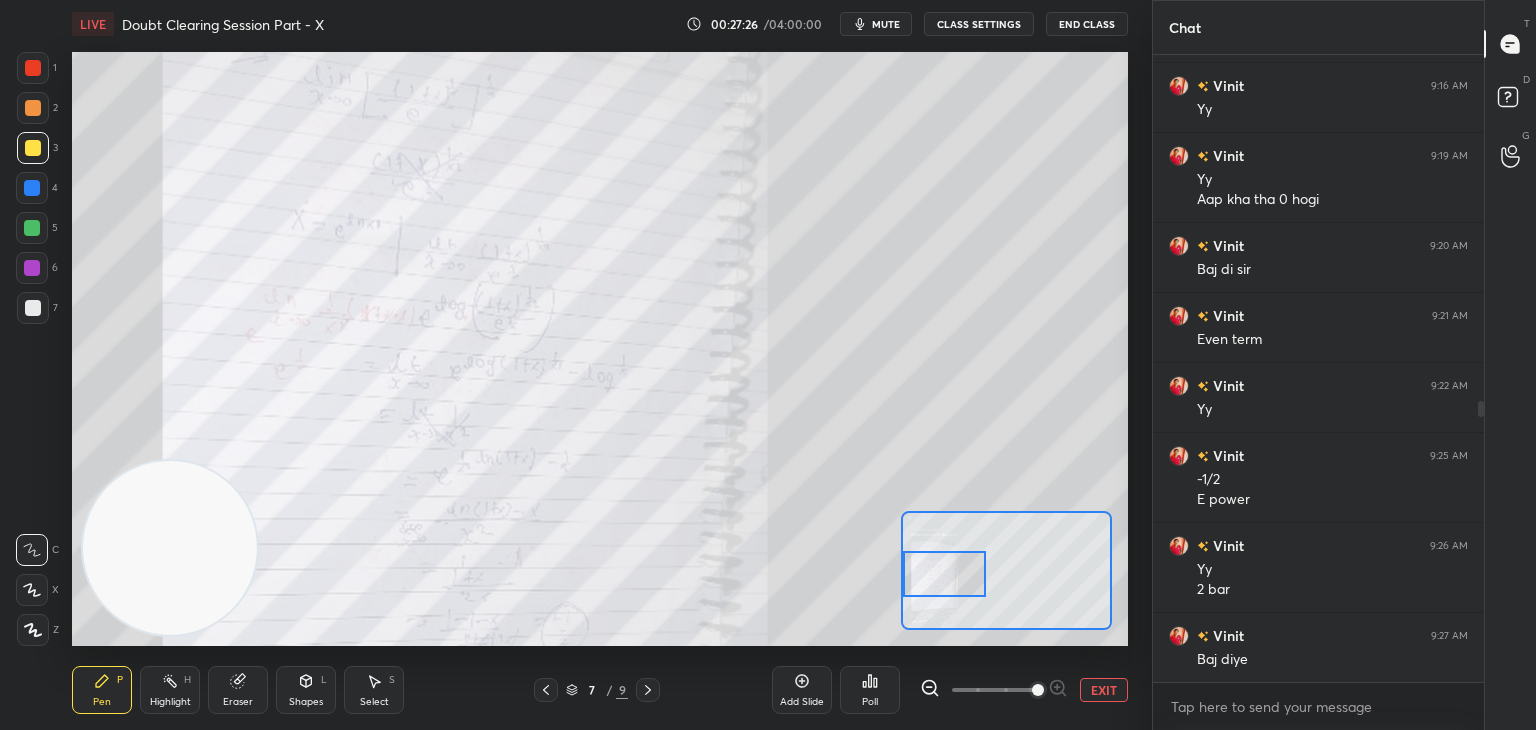 click at bounding box center (944, 574) 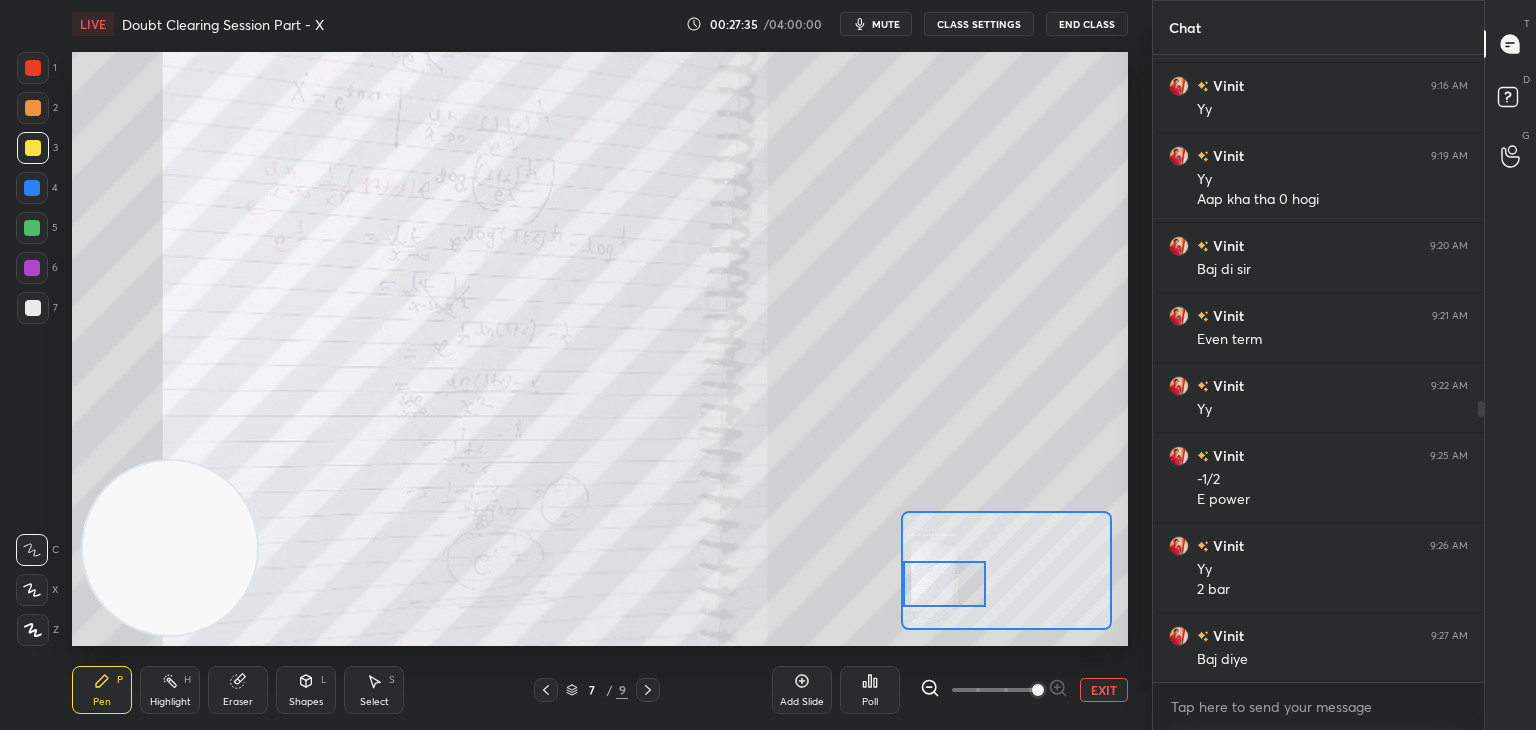 click at bounding box center [944, 584] 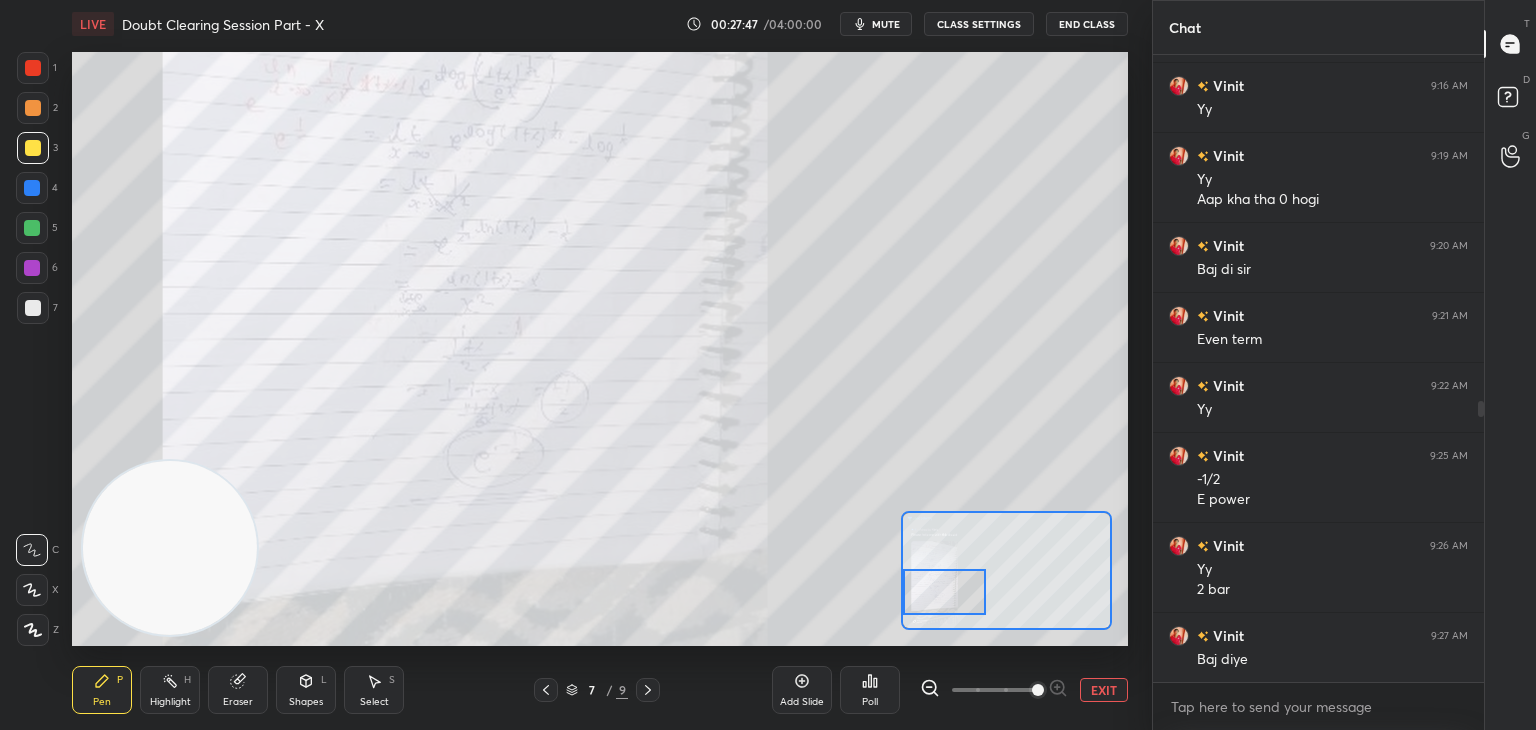 drag, startPoint x: 929, startPoint y: 577, endPoint x: 928, endPoint y: 587, distance: 10.049875 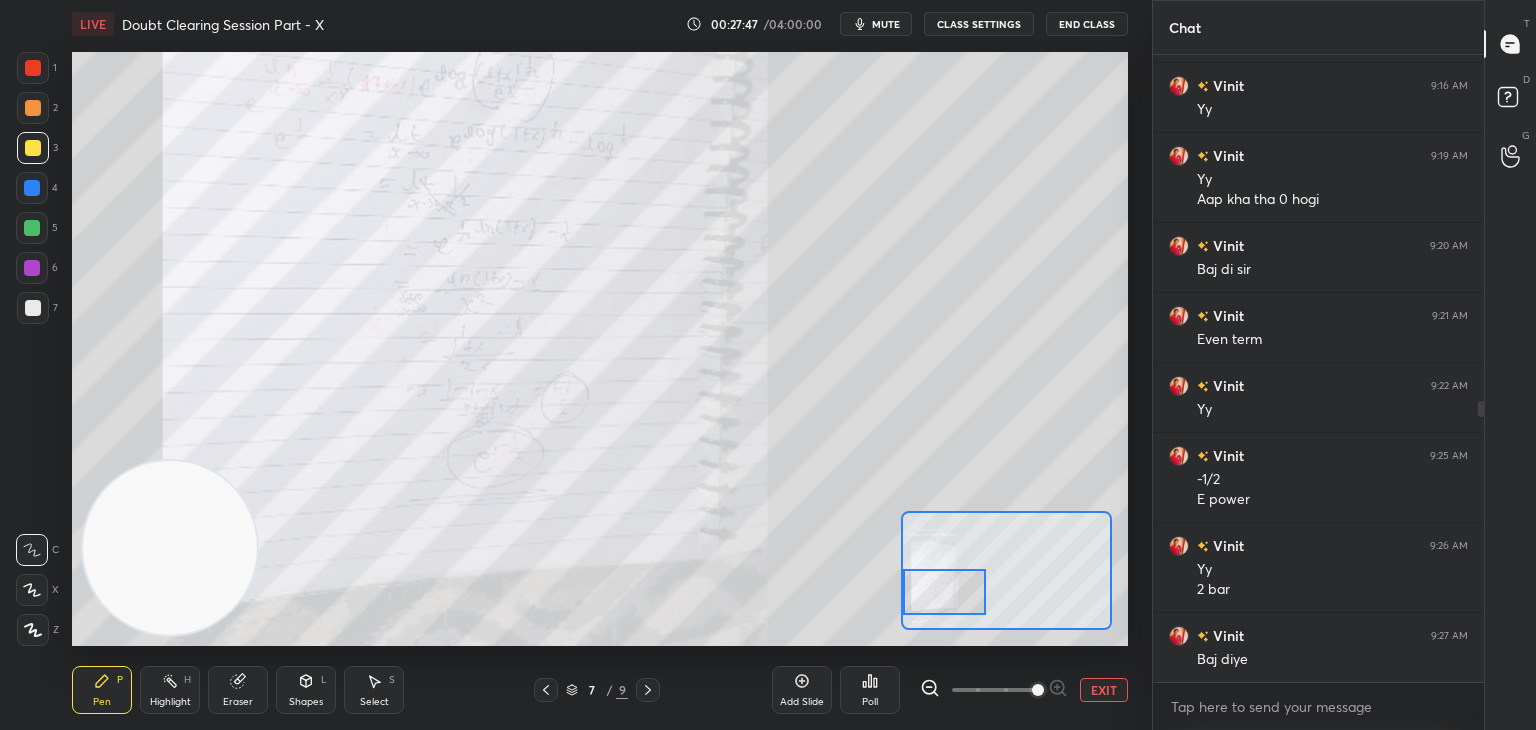 click at bounding box center (944, 592) 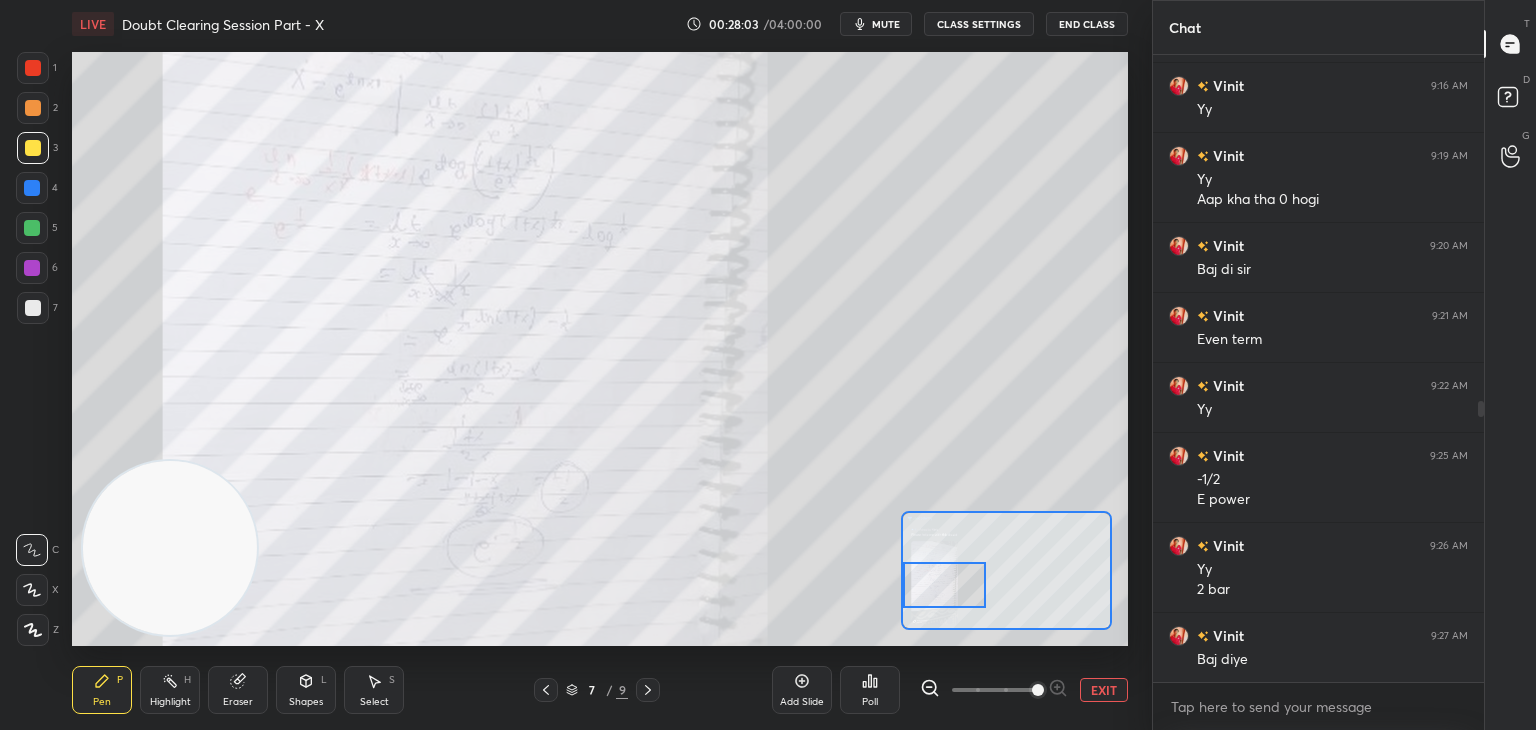 click at bounding box center [944, 585] 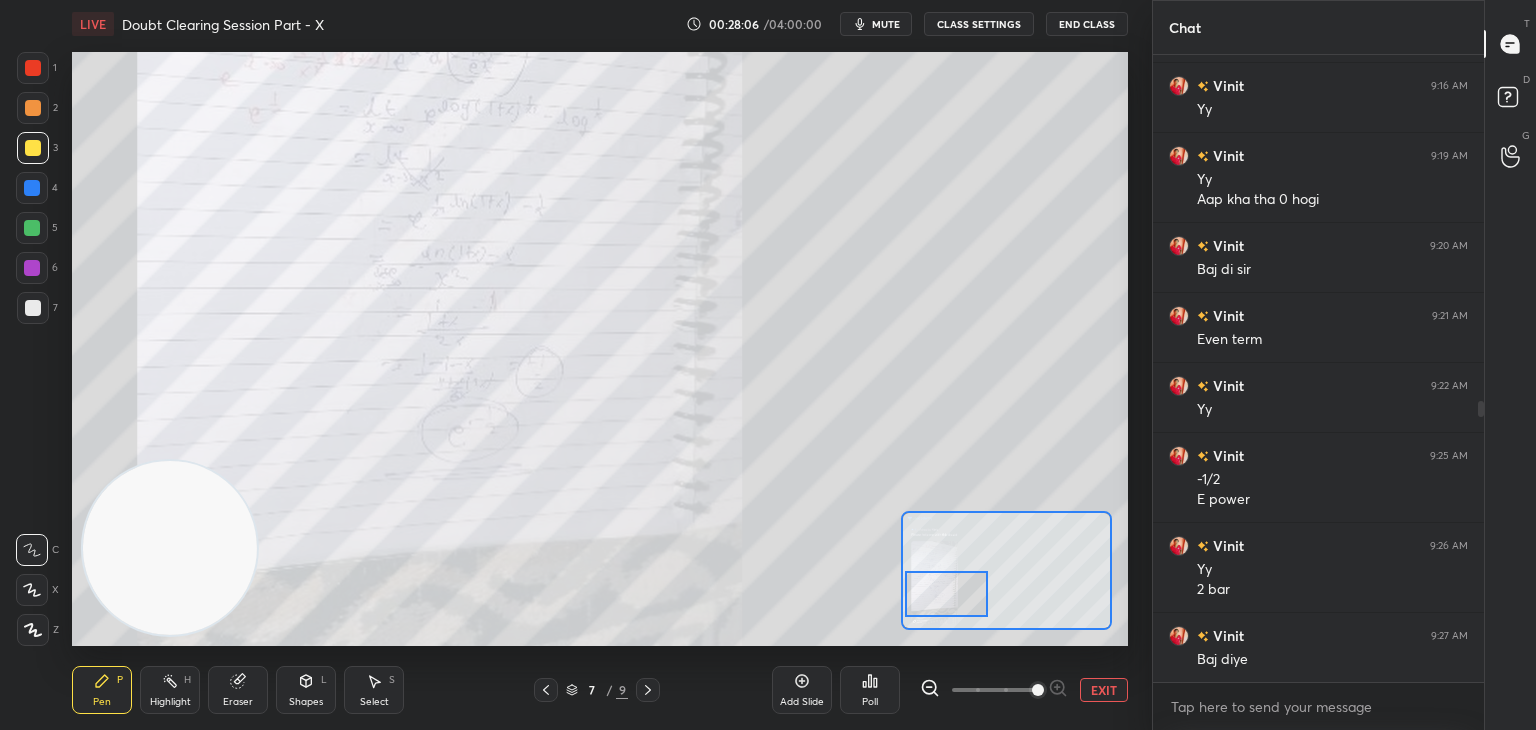click at bounding box center [946, 594] 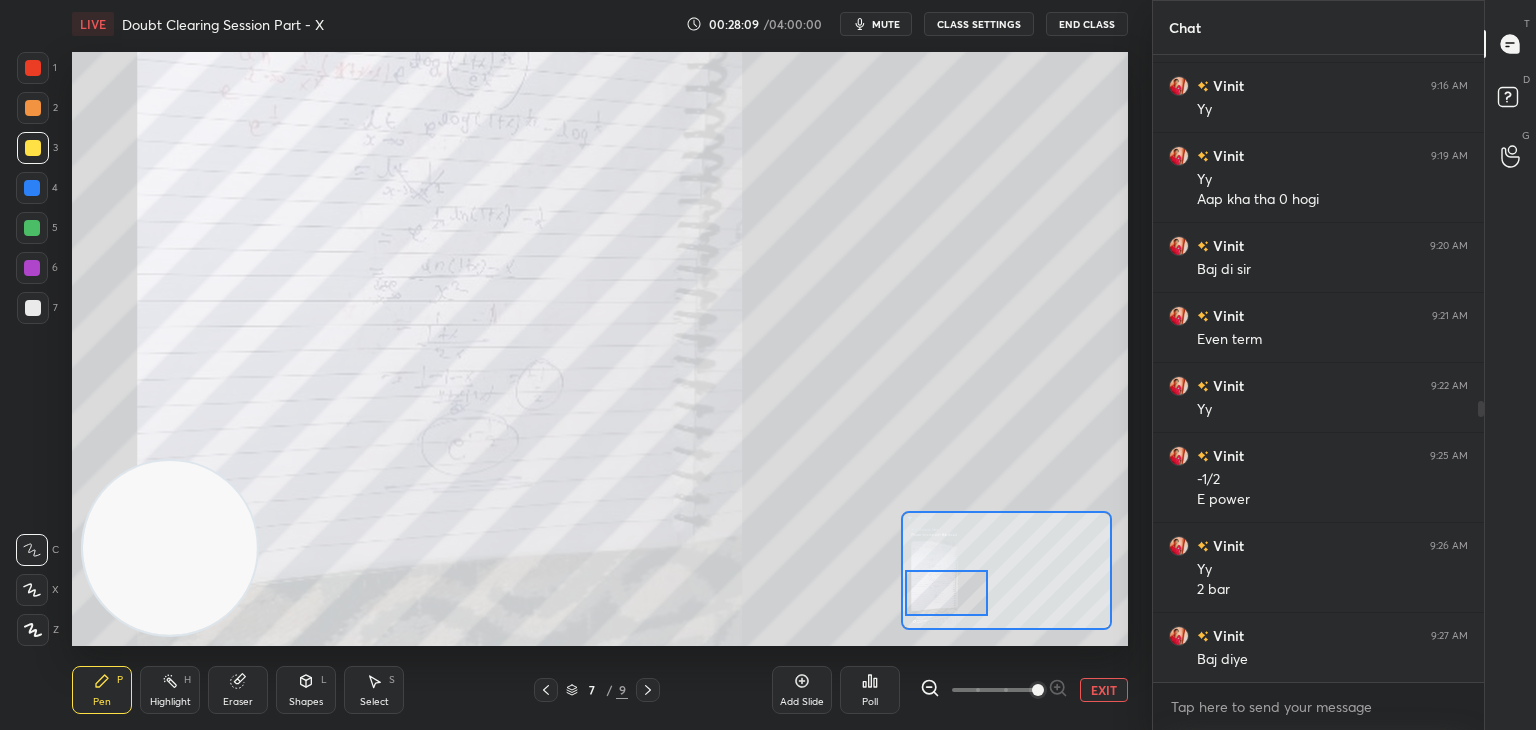 click on "EXIT" at bounding box center (1104, 690) 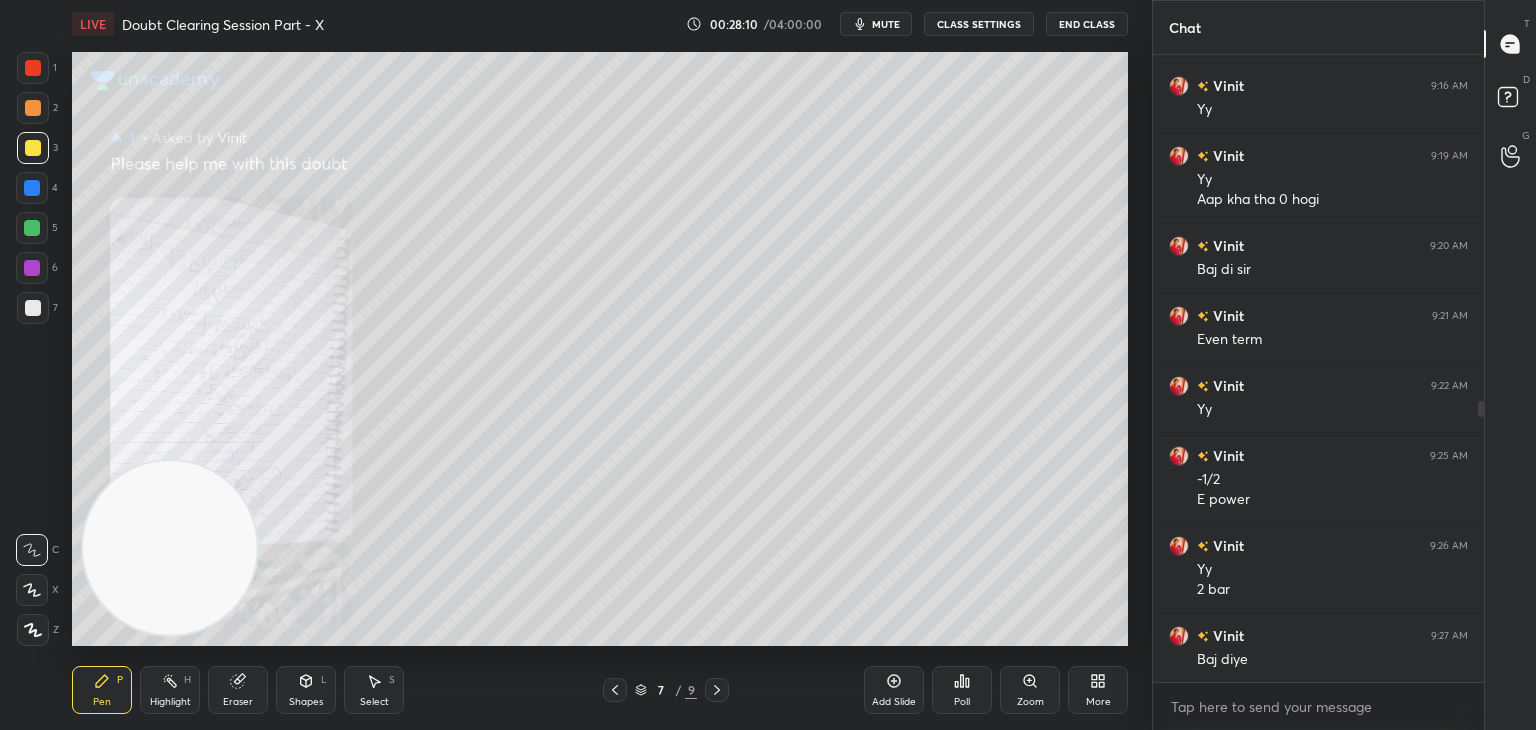 click 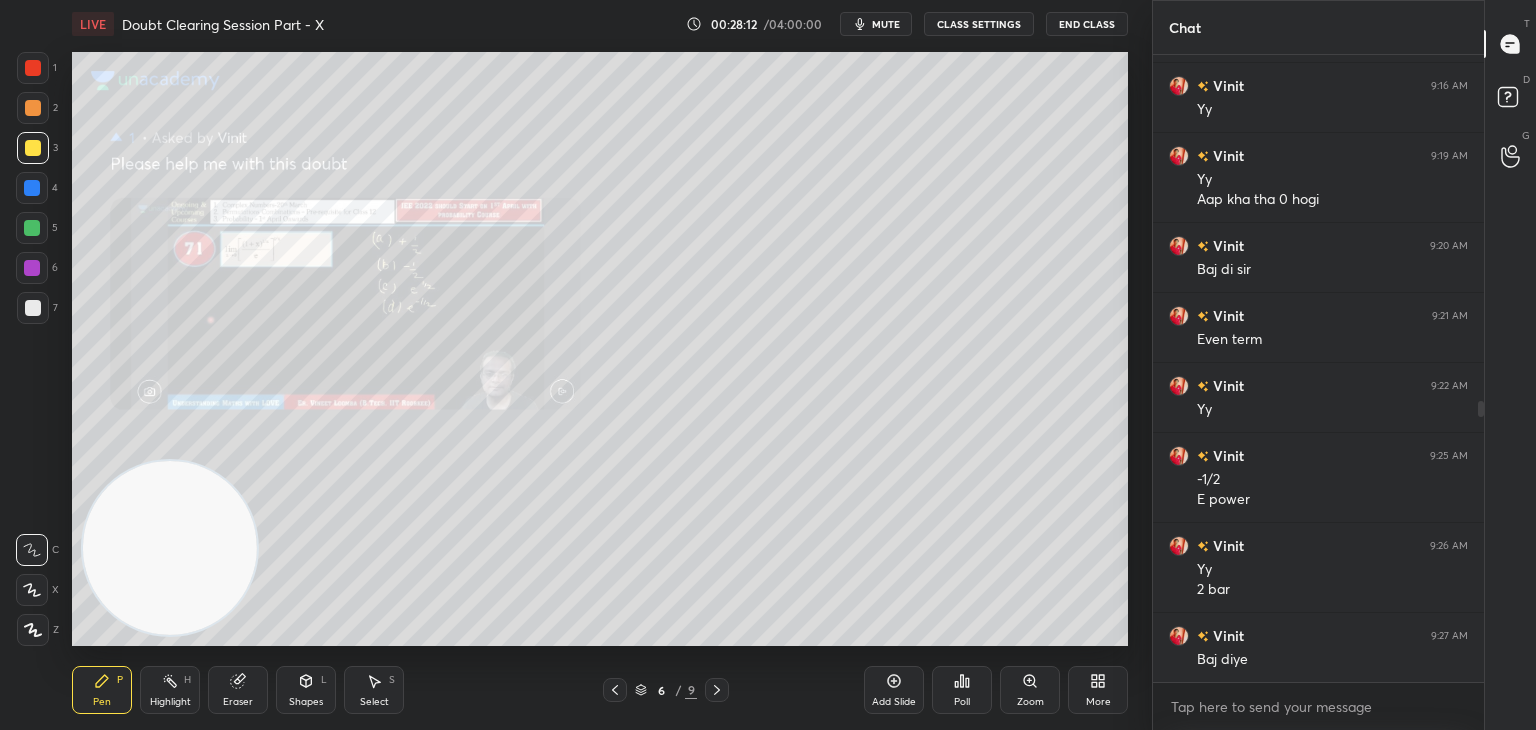 click on "Zoom" at bounding box center [1030, 690] 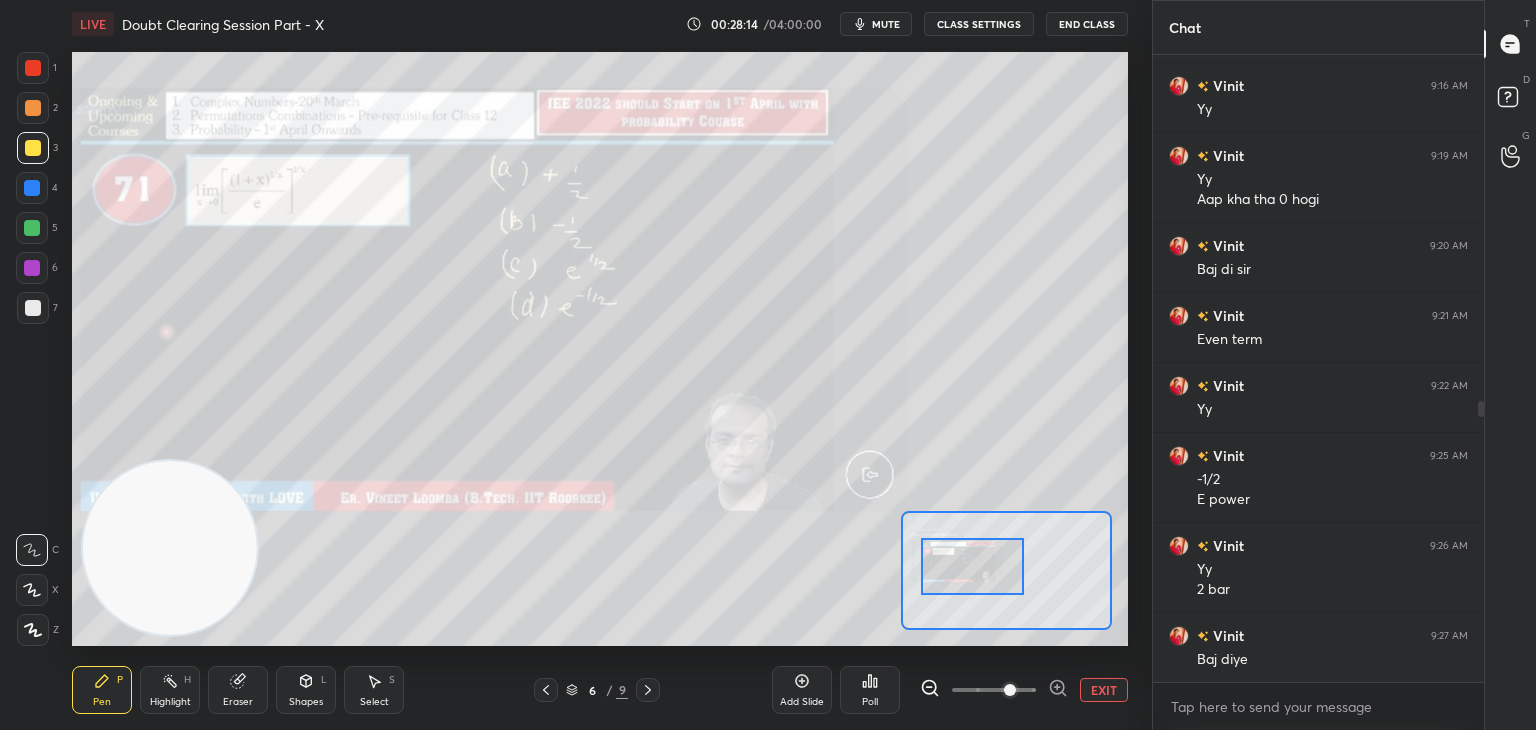 drag, startPoint x: 1010, startPoint y: 575, endPoint x: 994, endPoint y: 573, distance: 16.124516 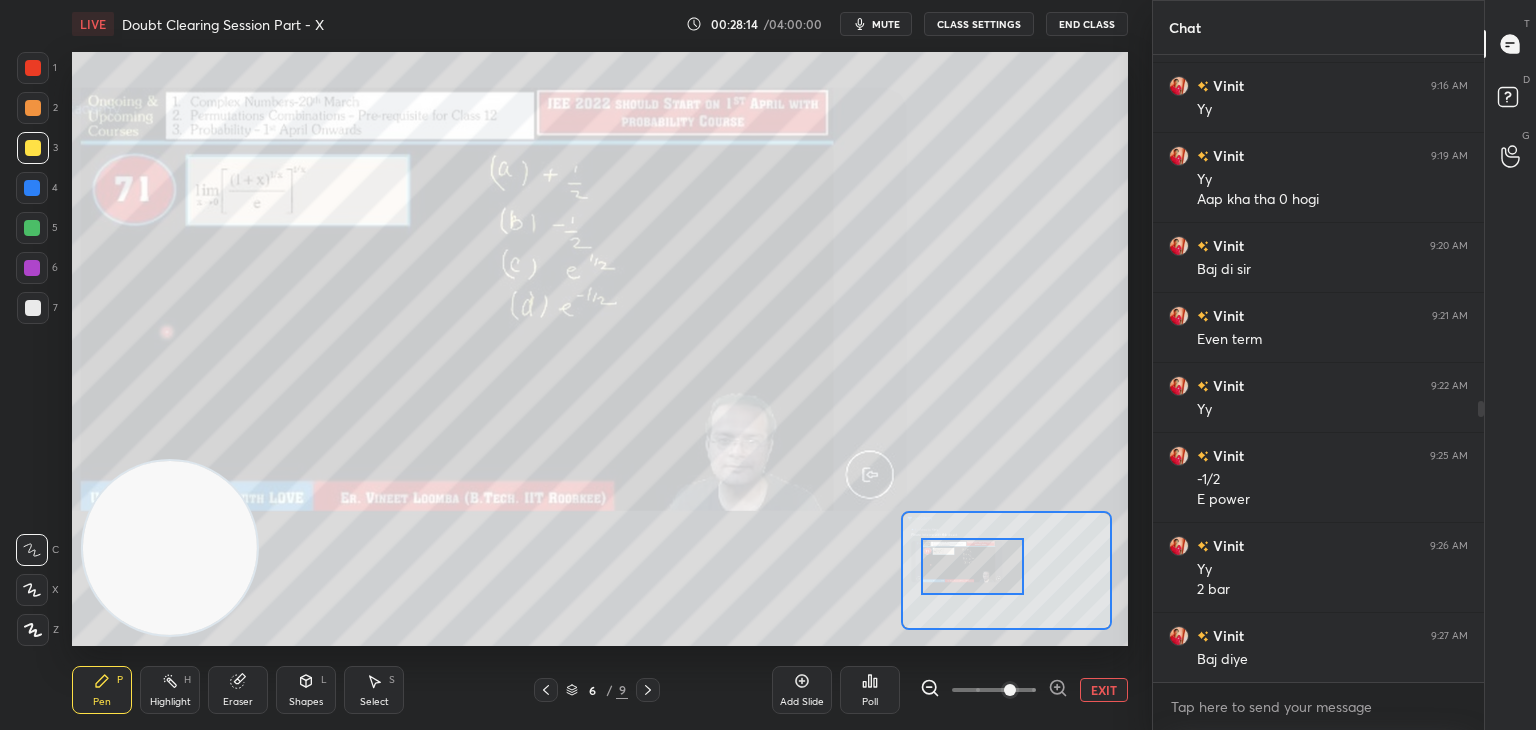 click at bounding box center [973, 566] 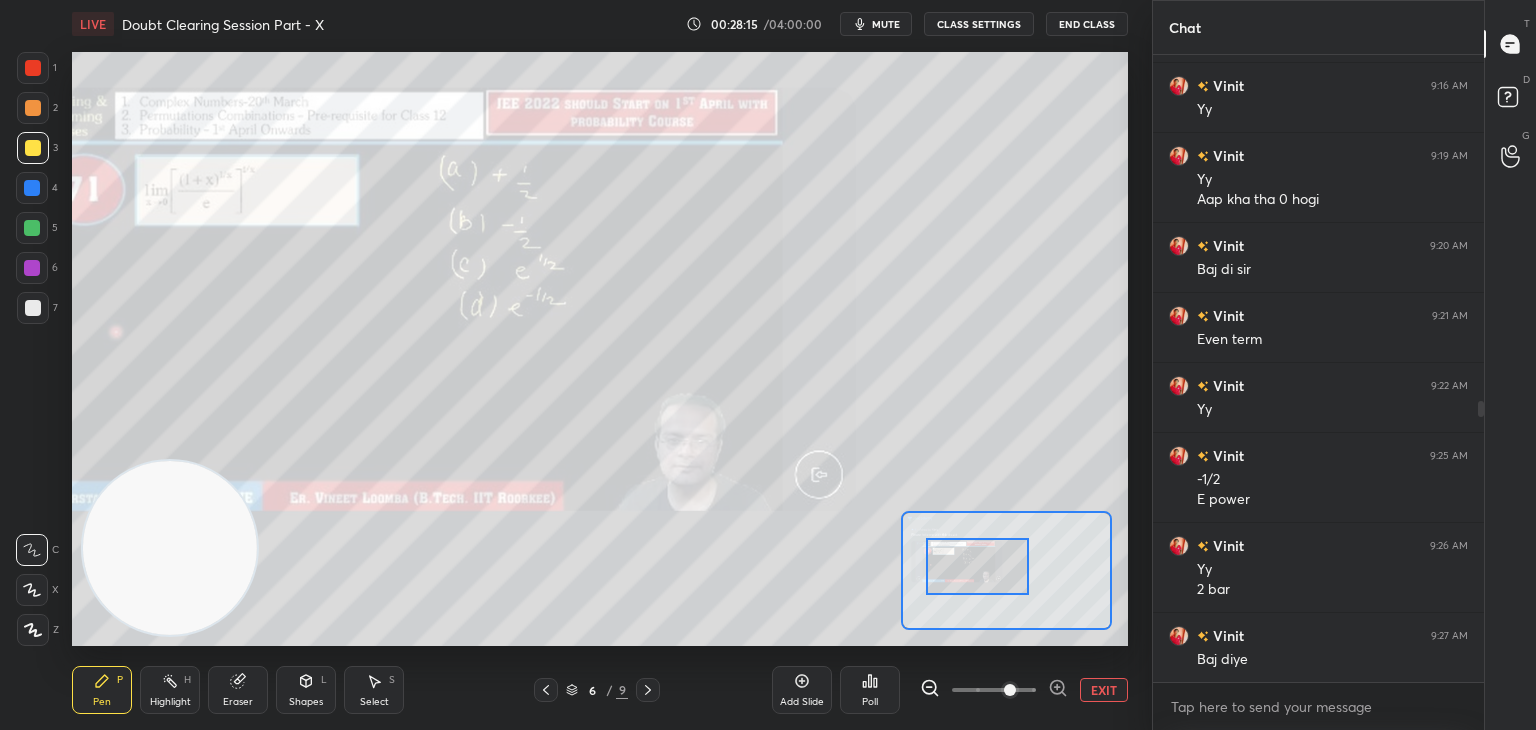 click on "Add Slide Poll EXIT" at bounding box center [950, 690] 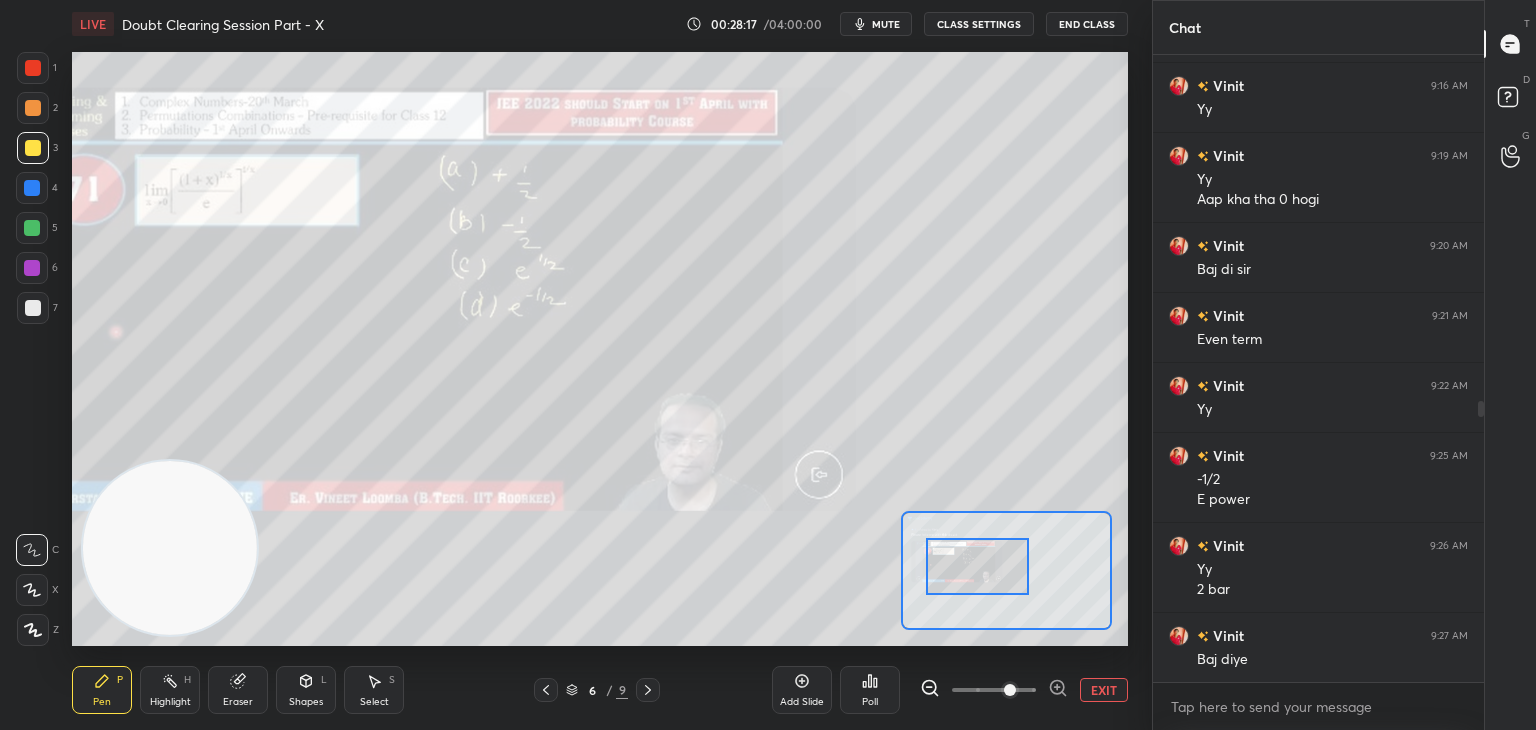 click on "EXIT" at bounding box center [1104, 690] 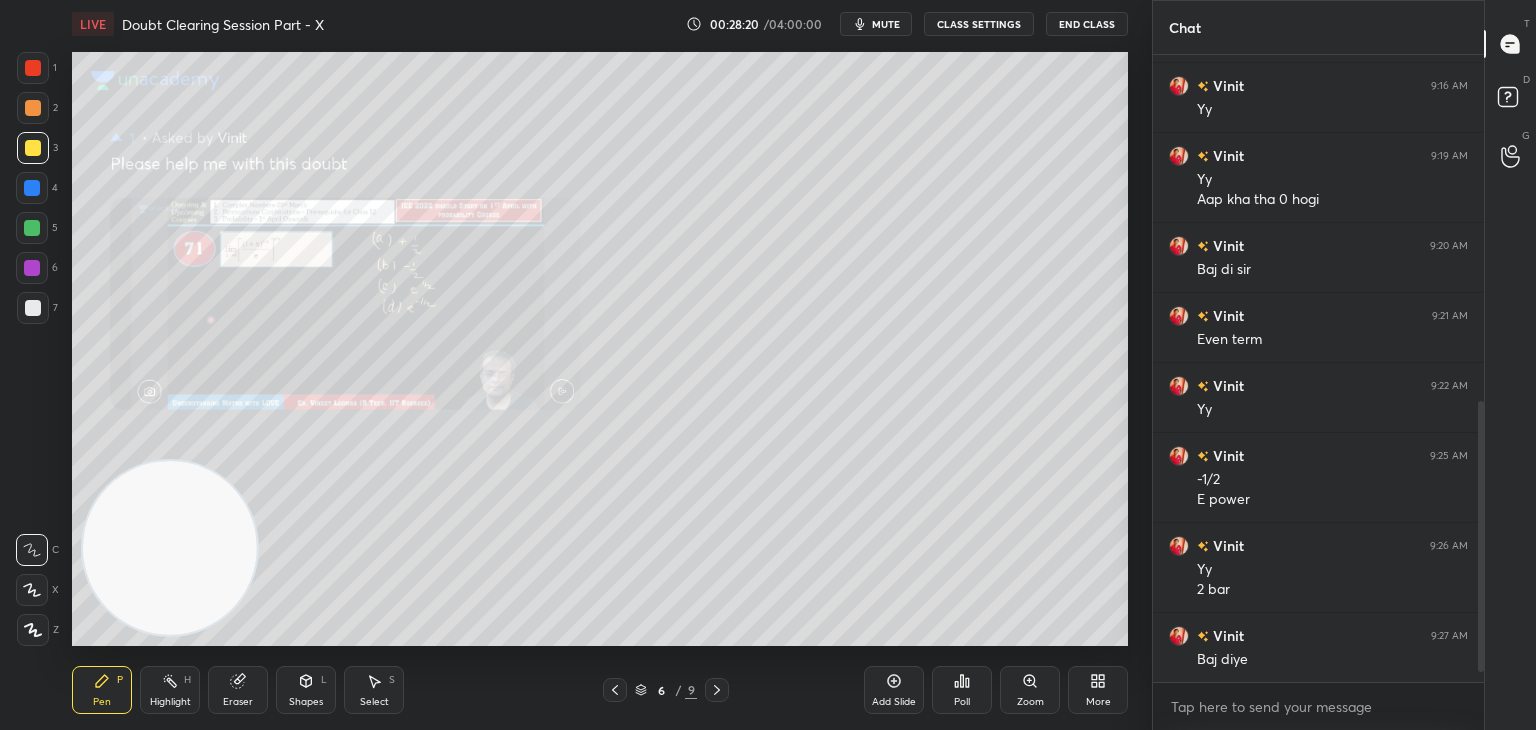scroll, scrollTop: 844, scrollLeft: 0, axis: vertical 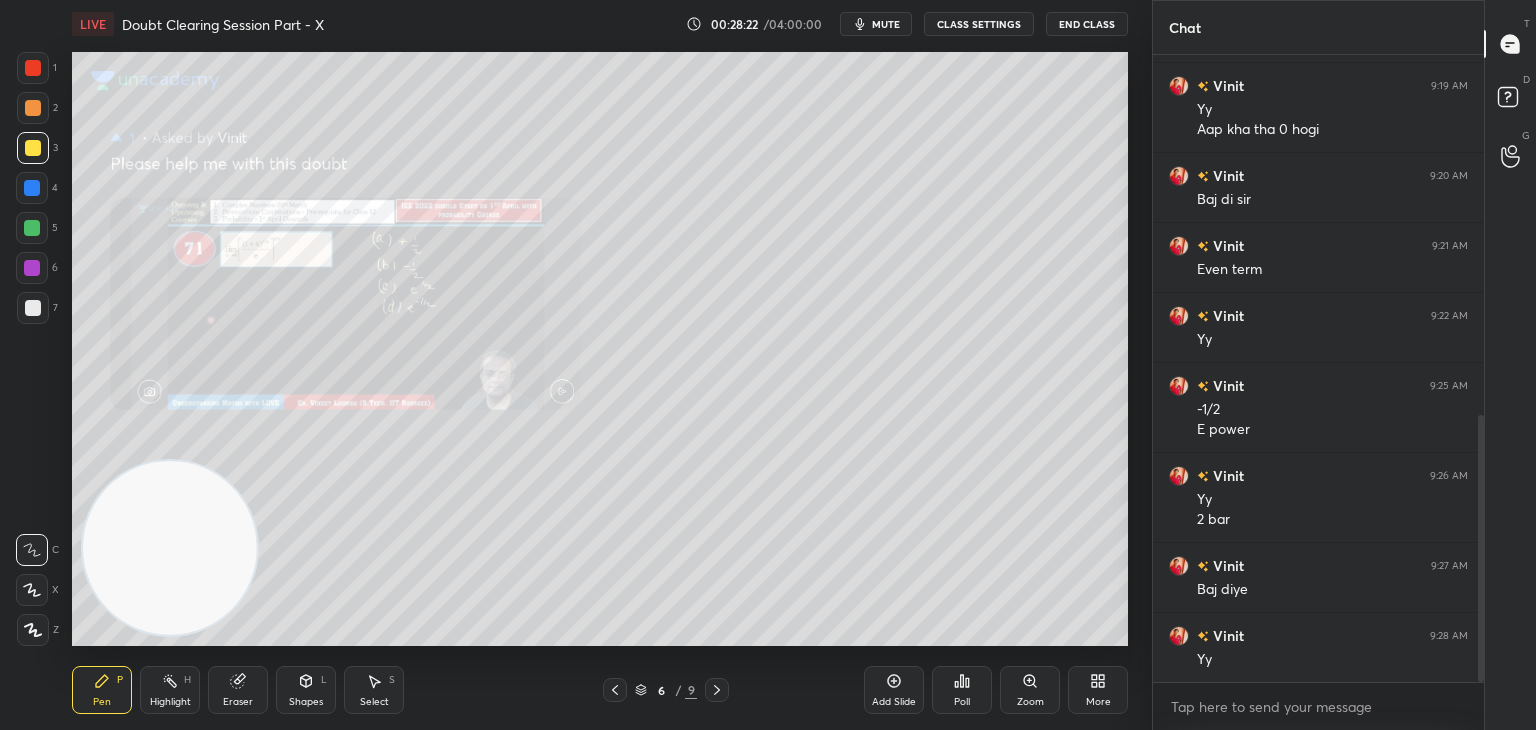 click 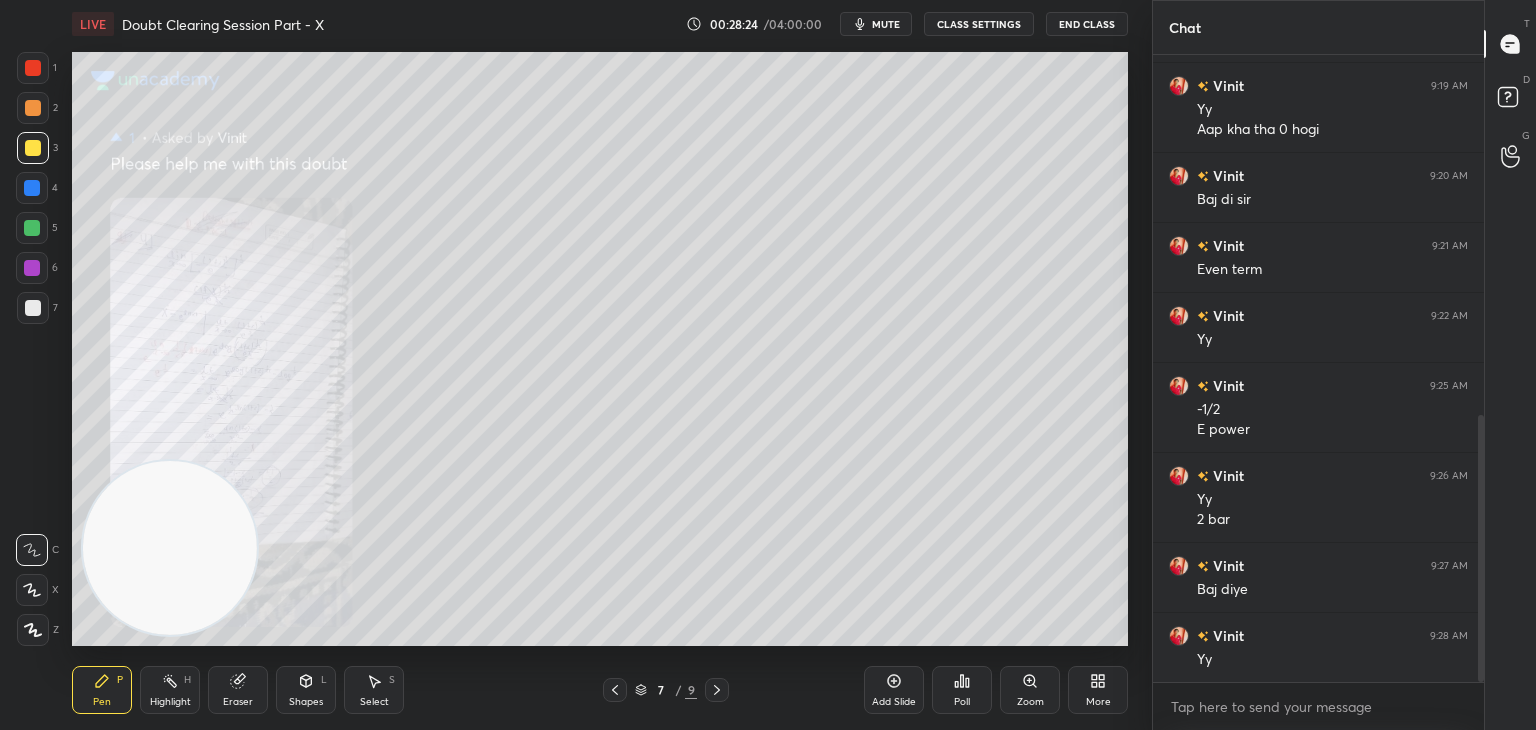 click on "Zoom" at bounding box center (1030, 690) 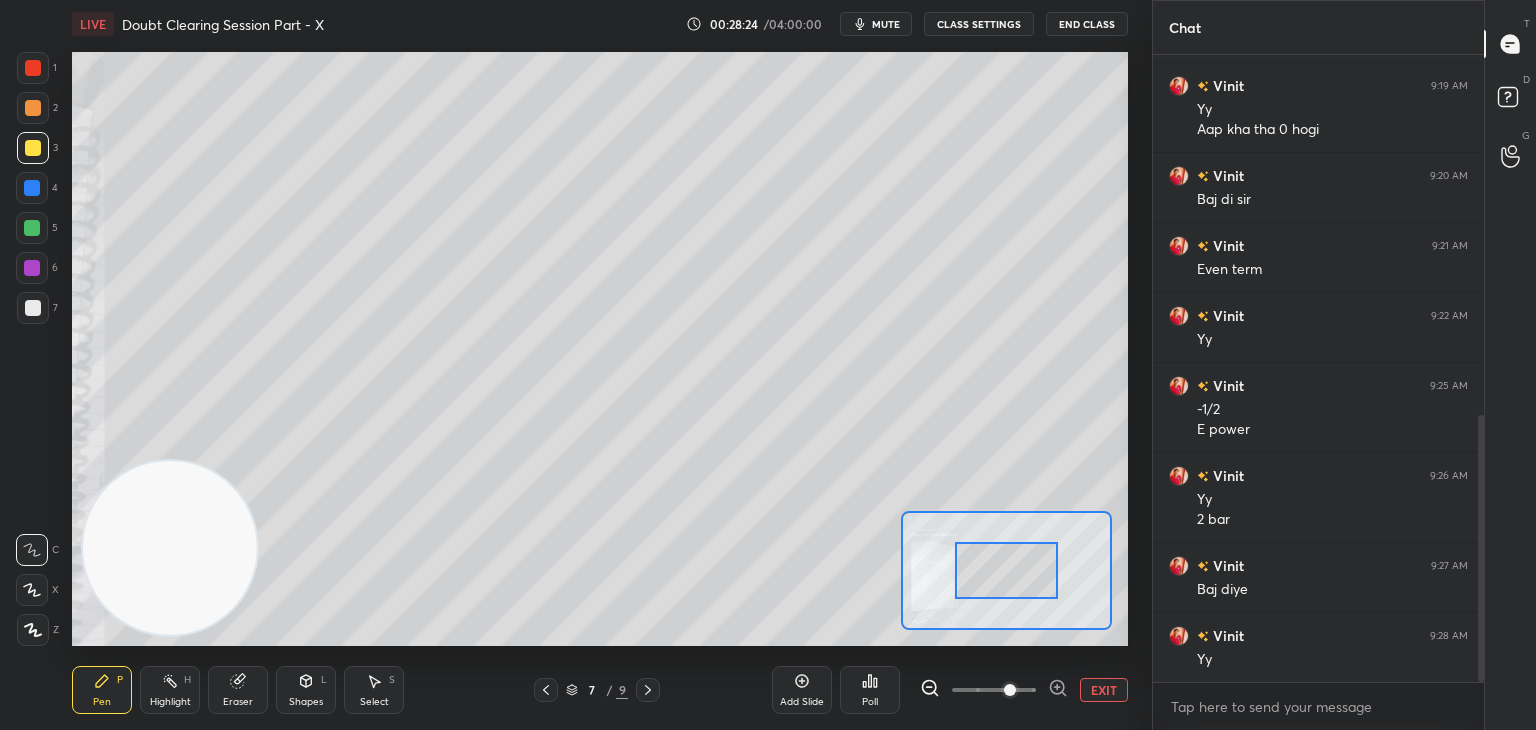 click at bounding box center (994, 690) 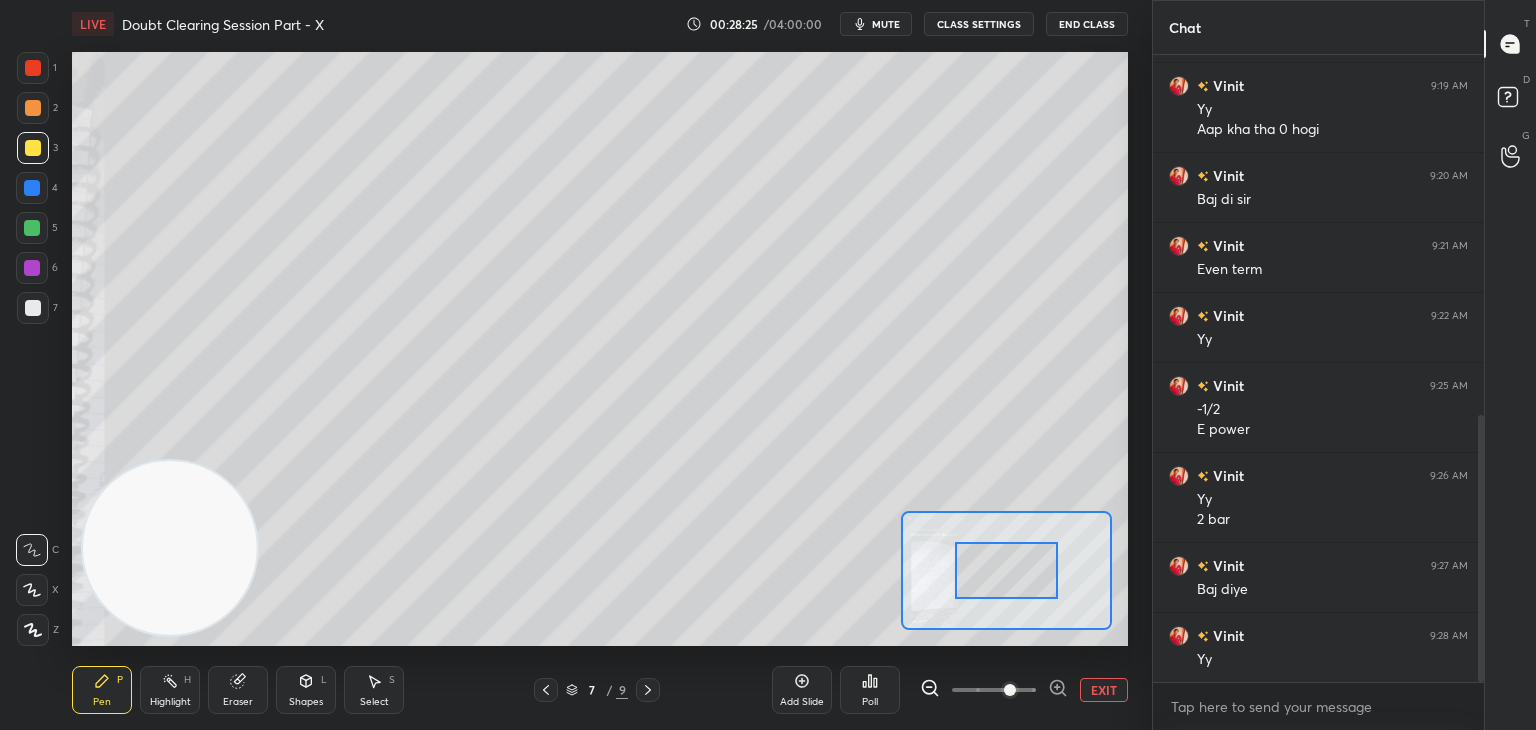 click at bounding box center [994, 690] 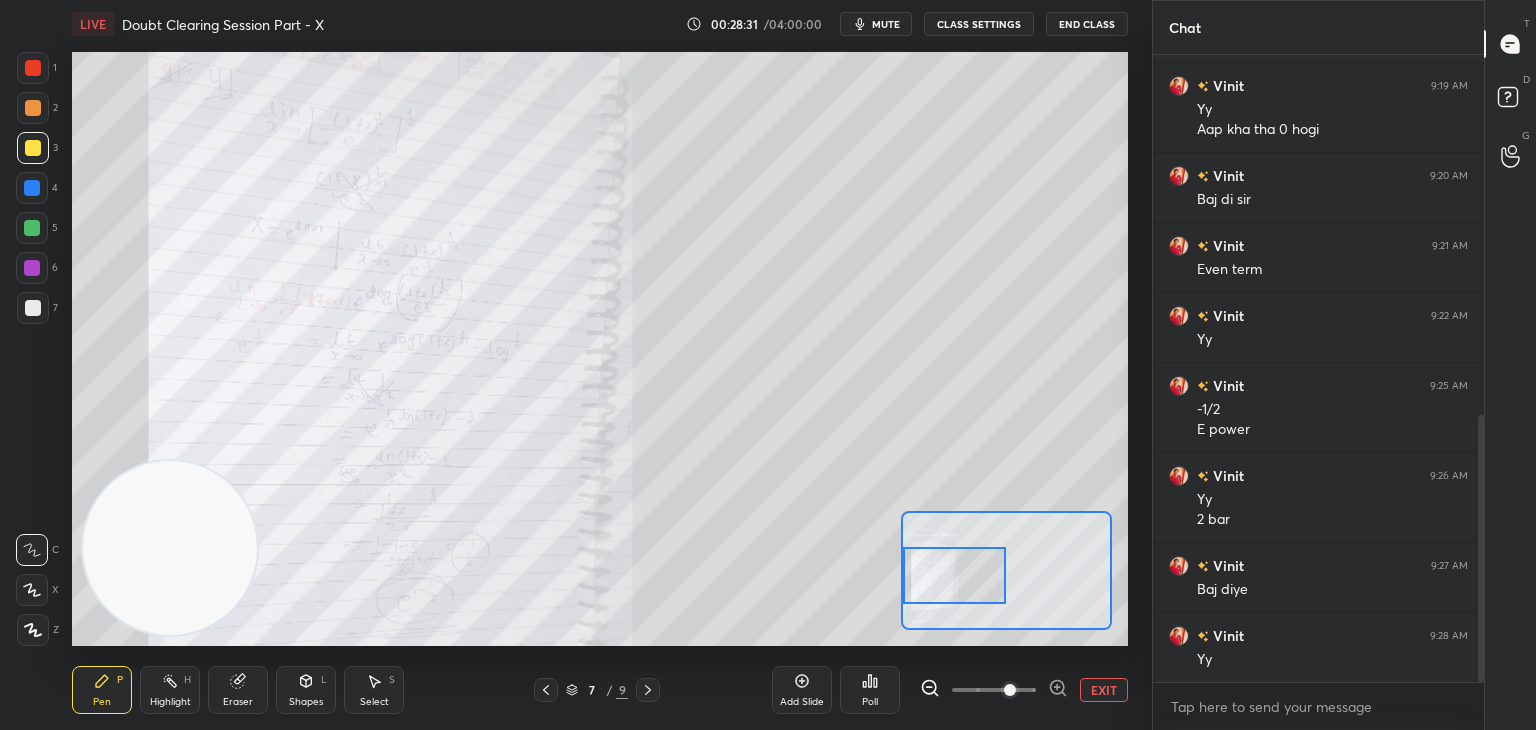 drag, startPoint x: 1024, startPoint y: 545, endPoint x: 930, endPoint y: 545, distance: 94 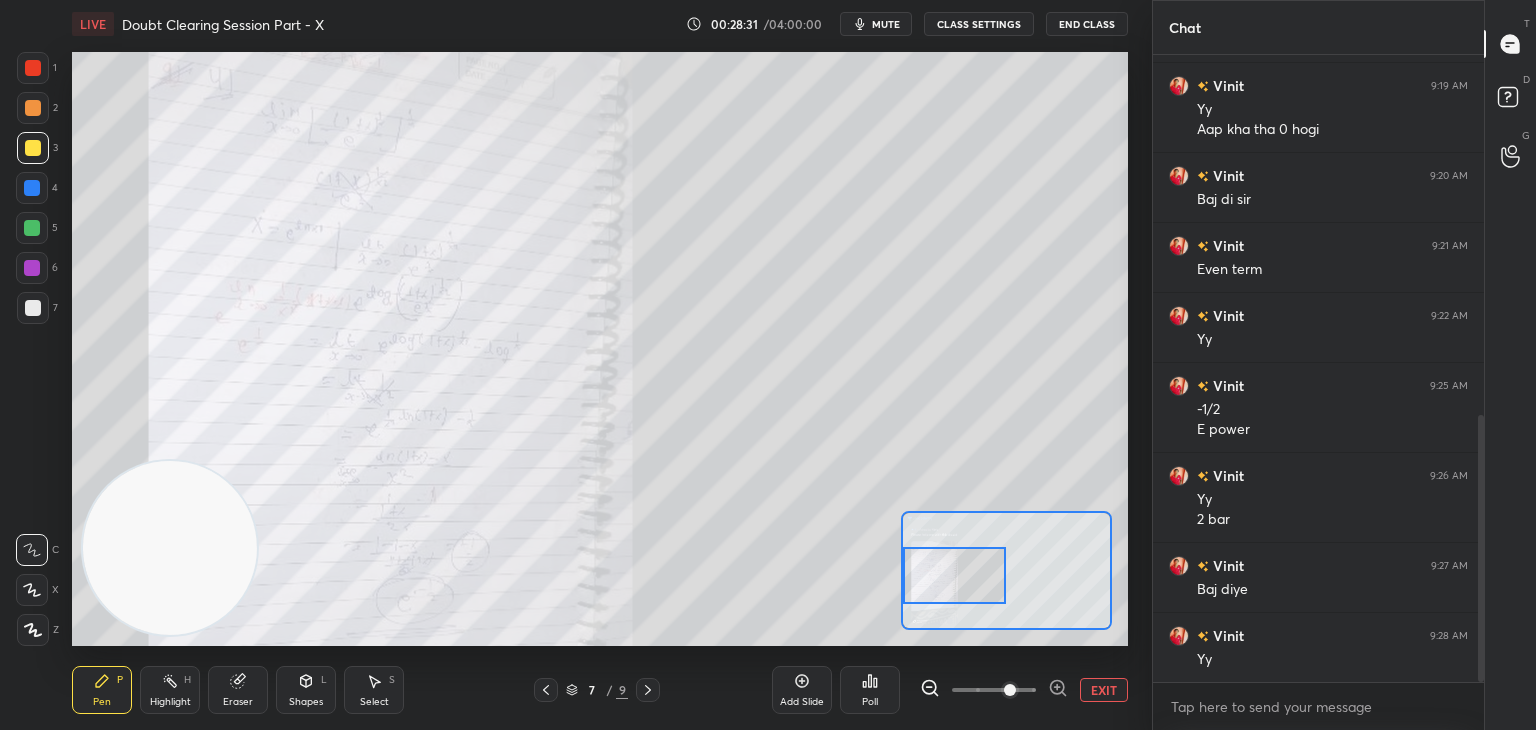 click at bounding box center (955, 575) 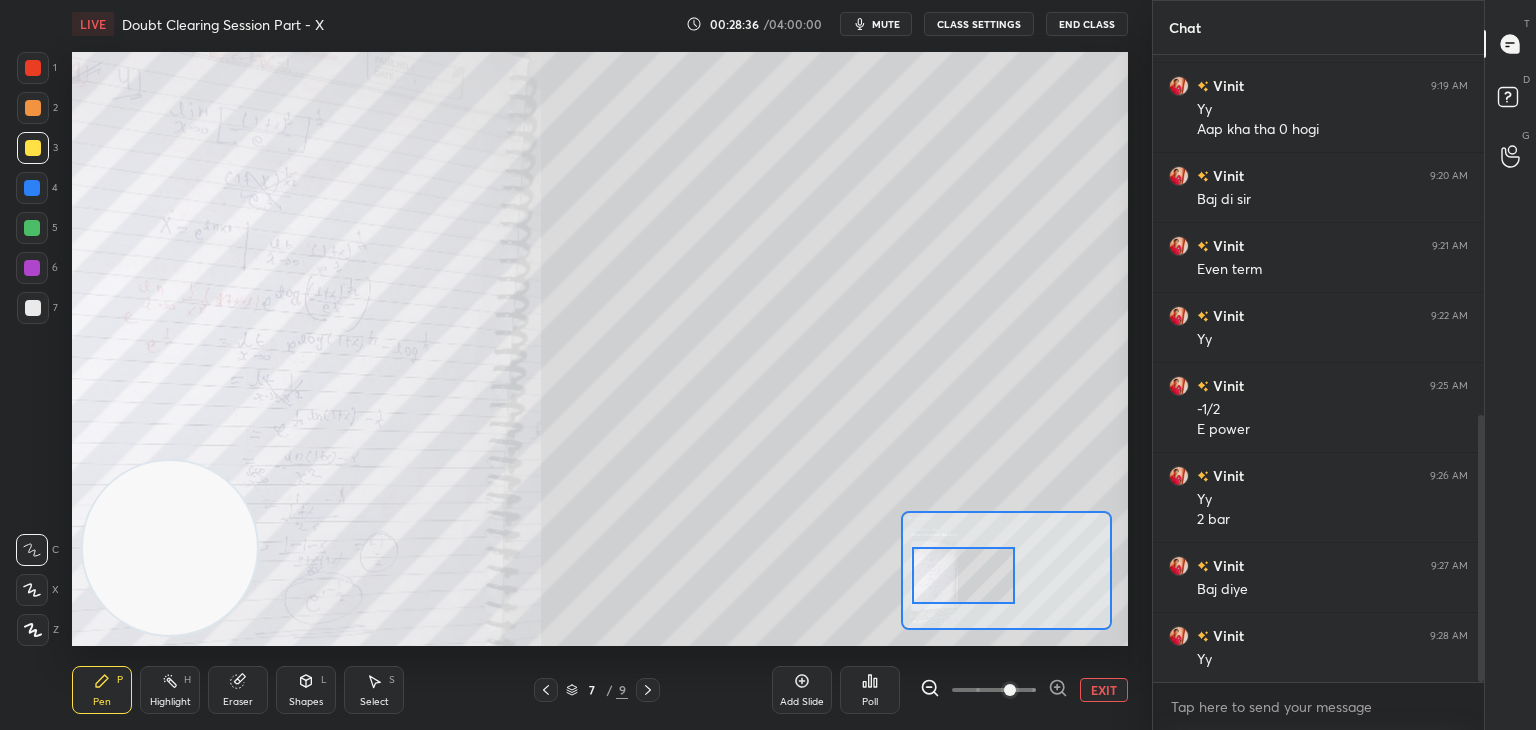 click at bounding box center (964, 575) 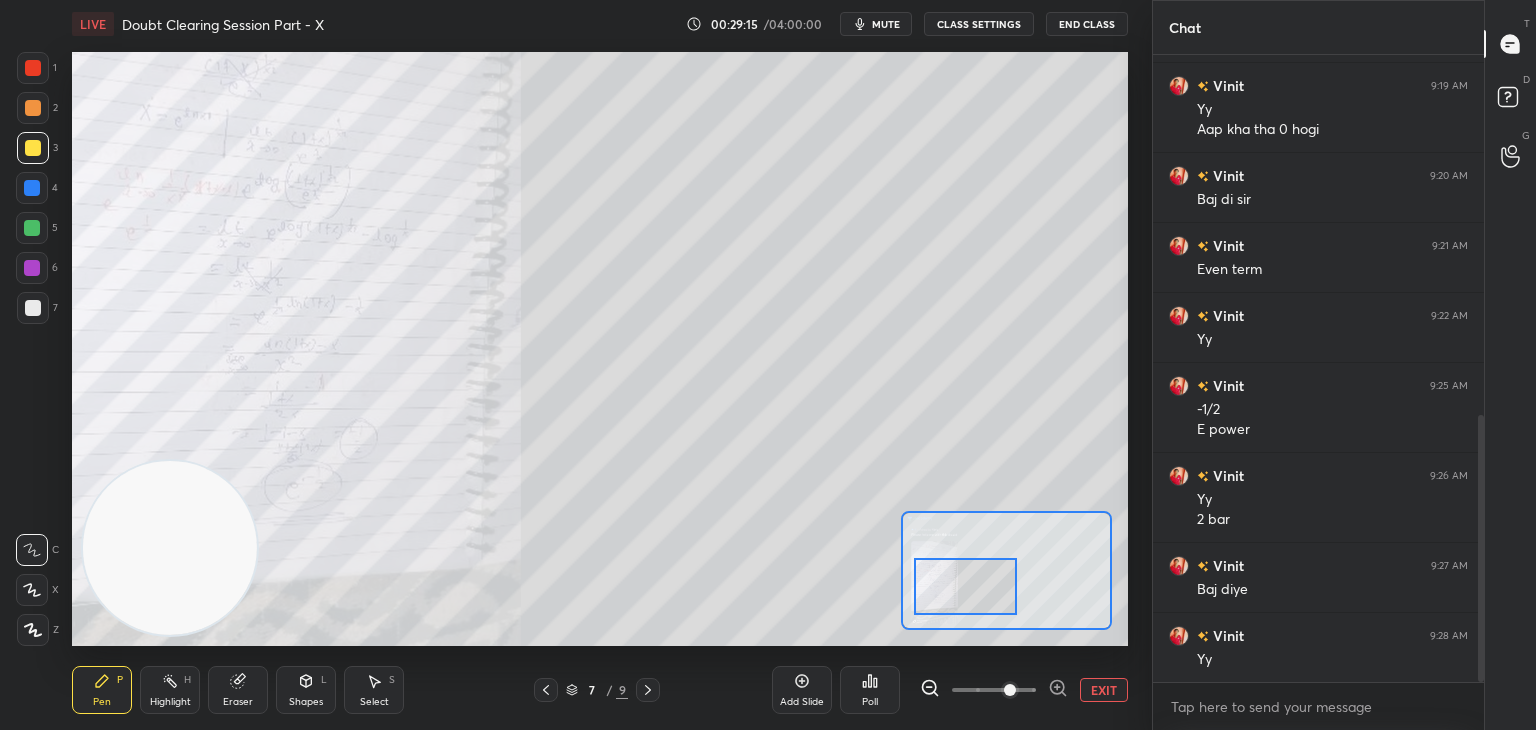 drag, startPoint x: 968, startPoint y: 579, endPoint x: 968, endPoint y: 593, distance: 14 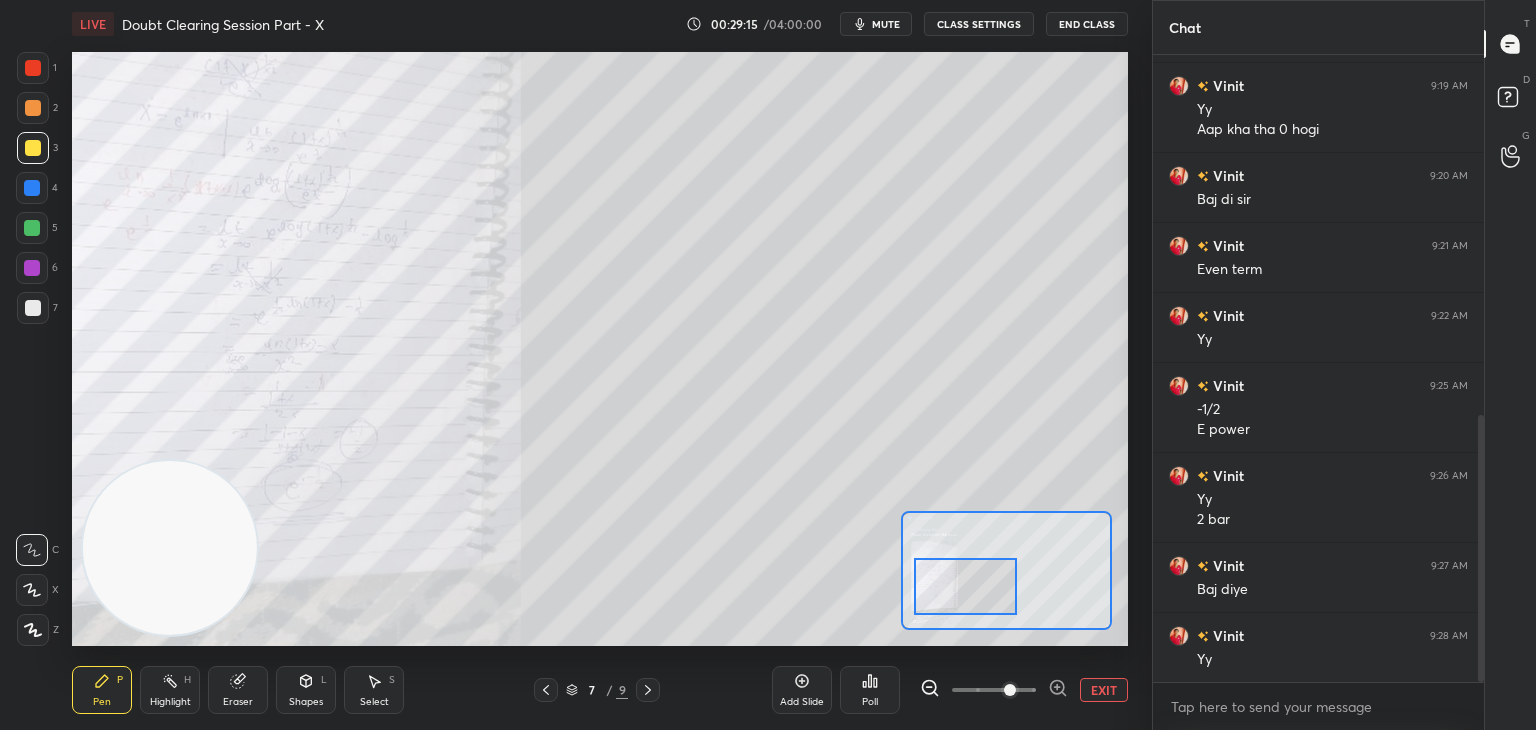 click at bounding box center [966, 586] 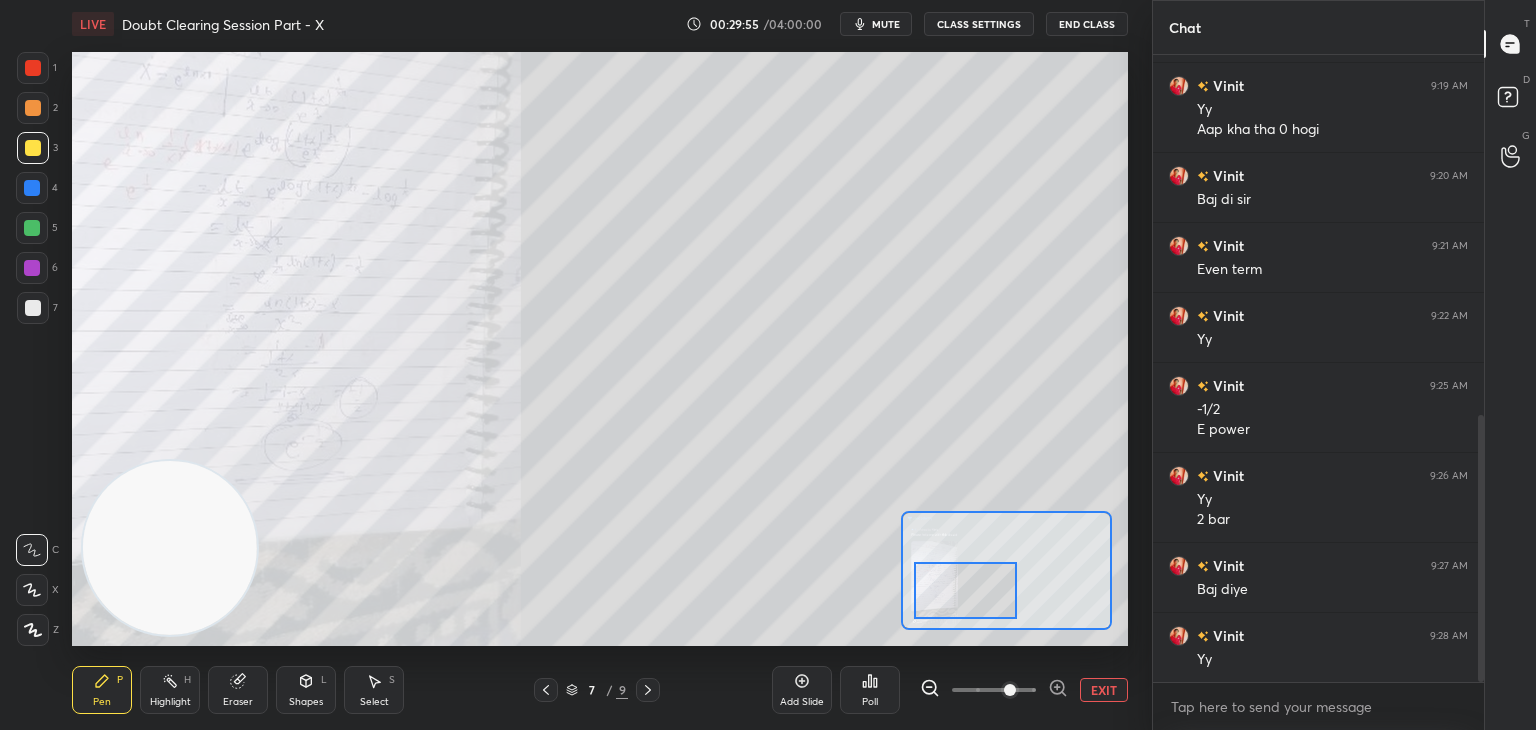click on "EXIT" at bounding box center (1104, 690) 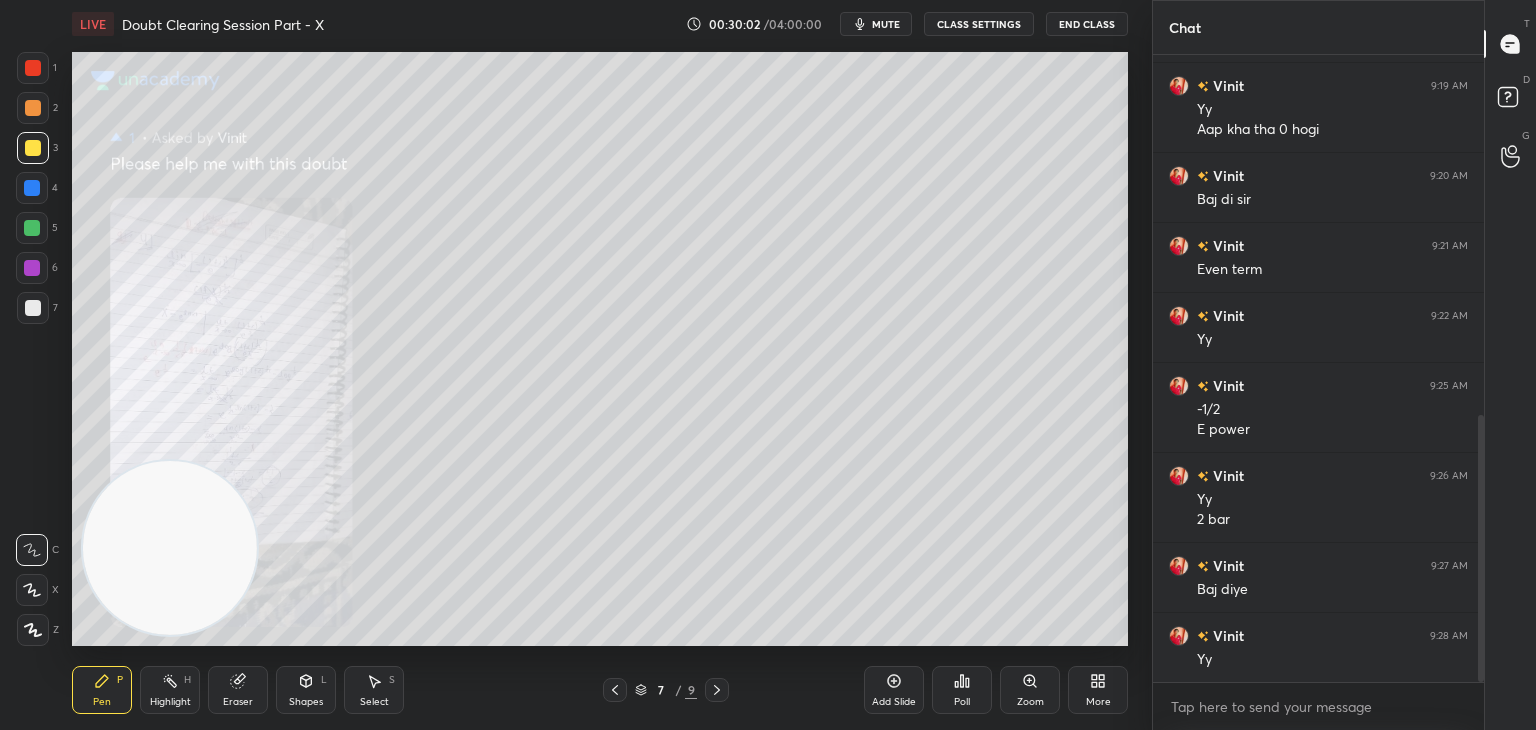drag, startPoint x: 880, startPoint y: 29, endPoint x: 863, endPoint y: 36, distance: 18.384777 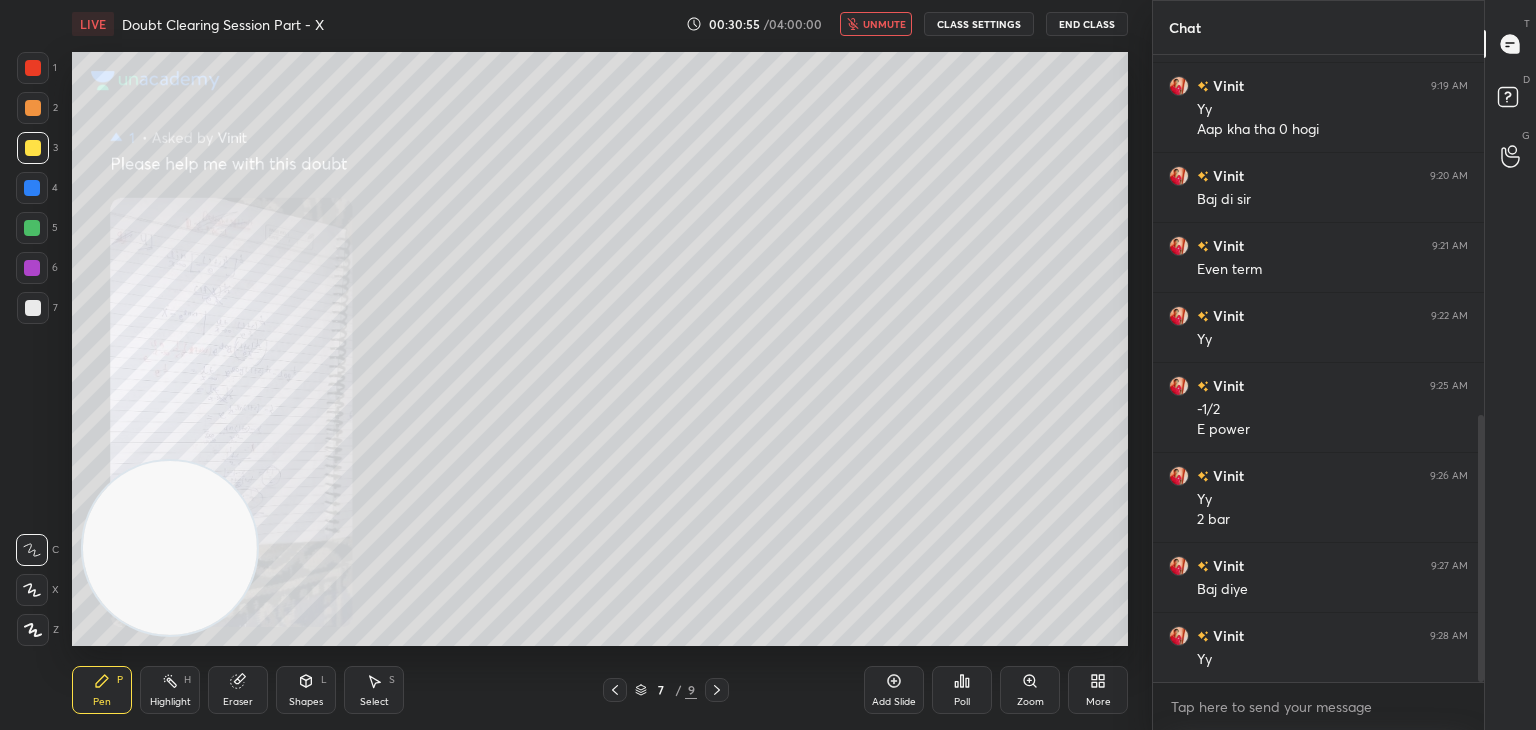 click 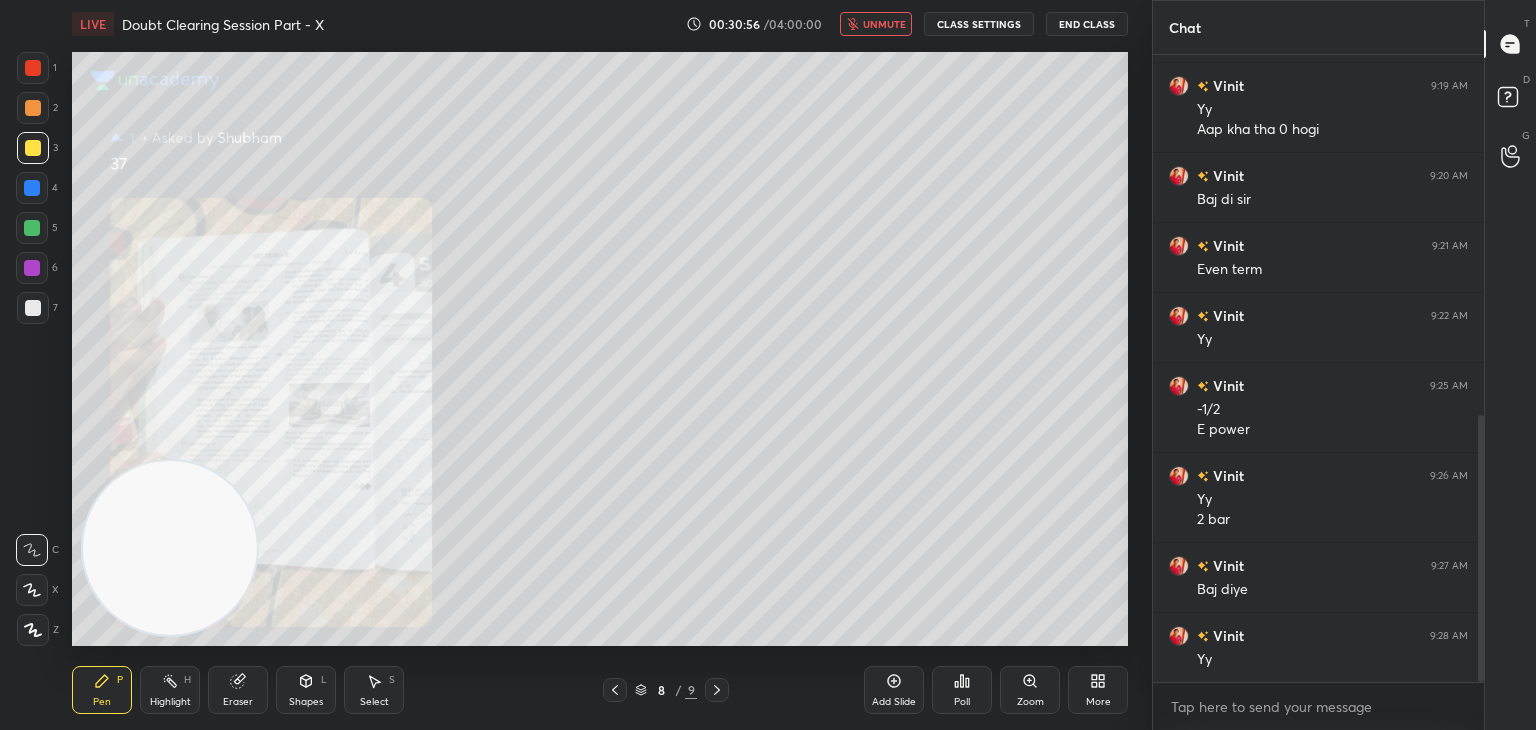 click 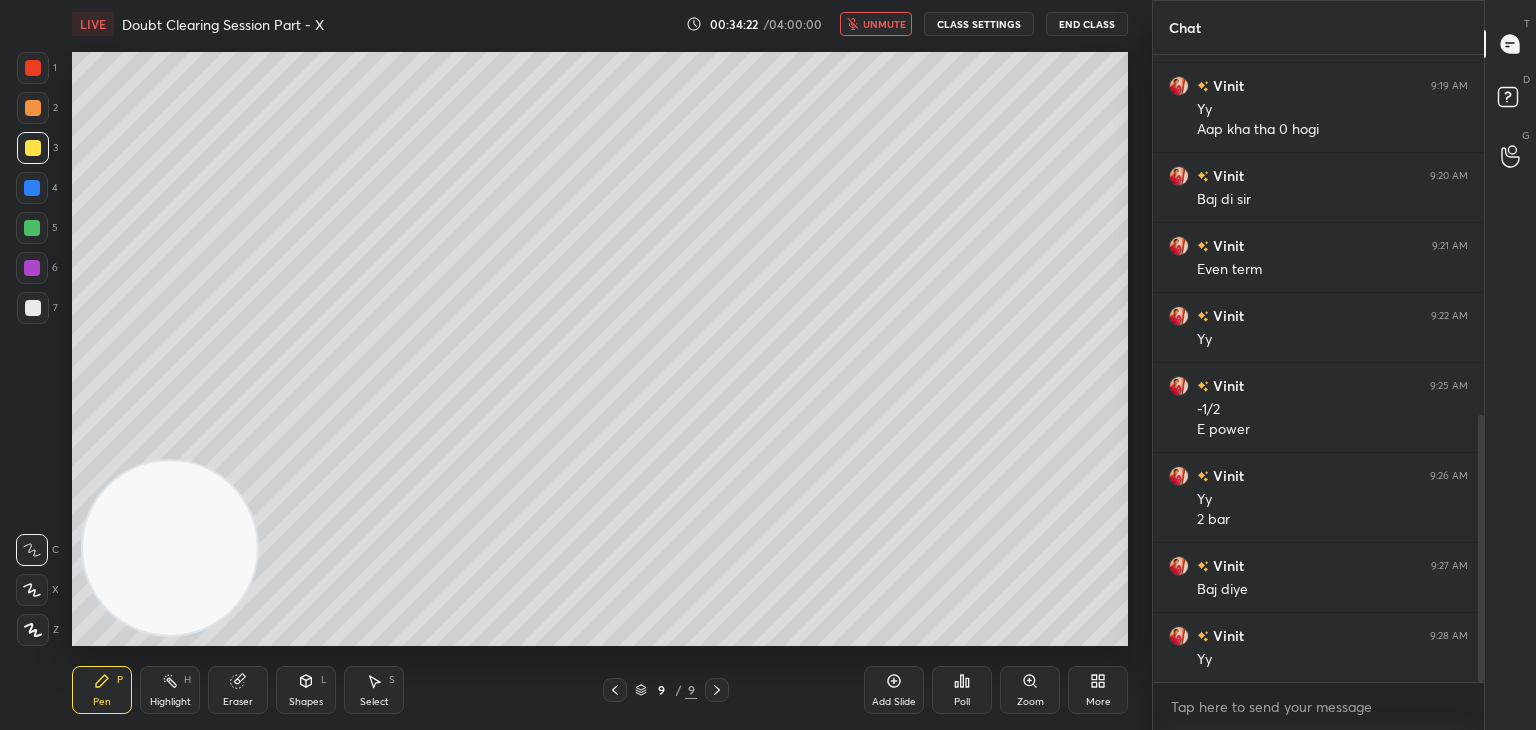 scroll, scrollTop: 930, scrollLeft: 0, axis: vertical 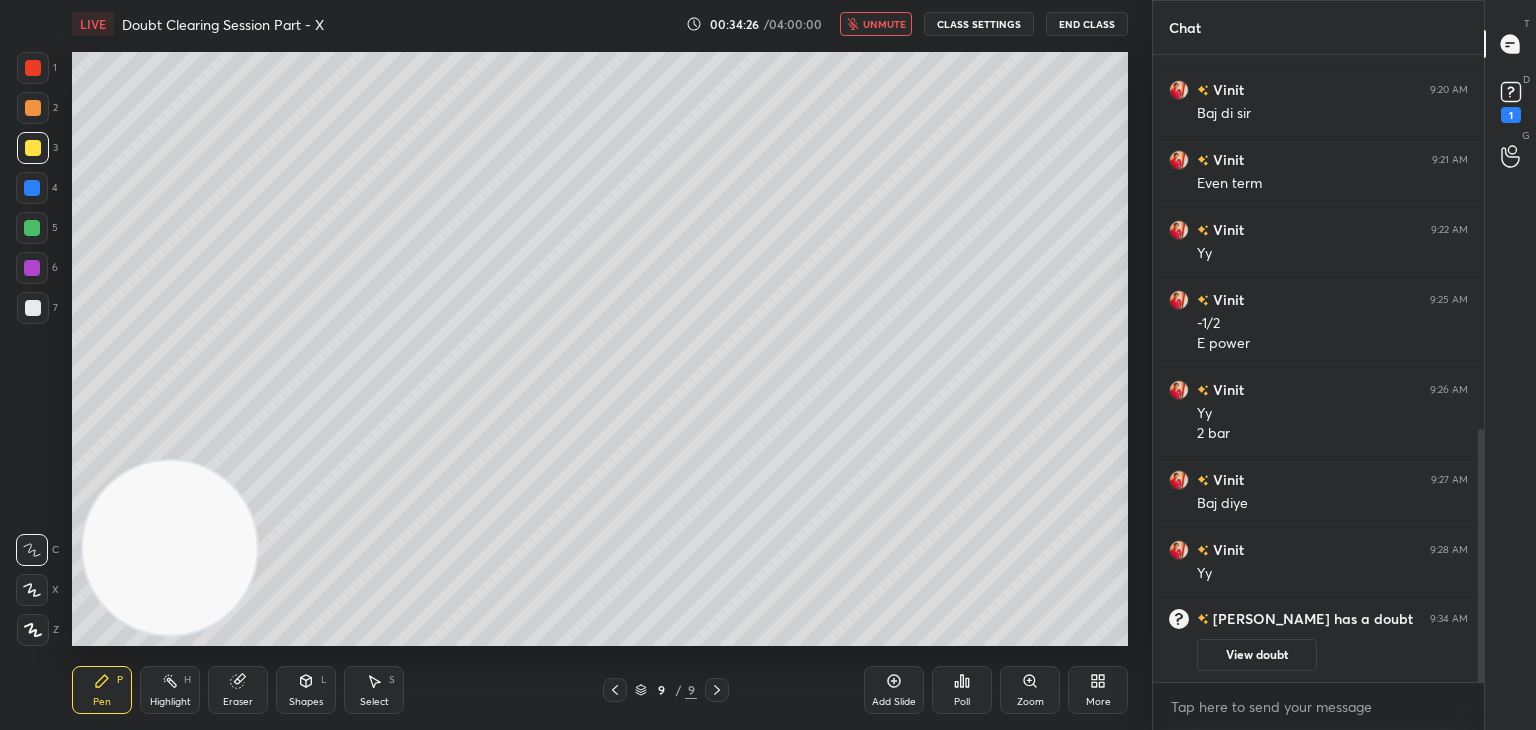 click 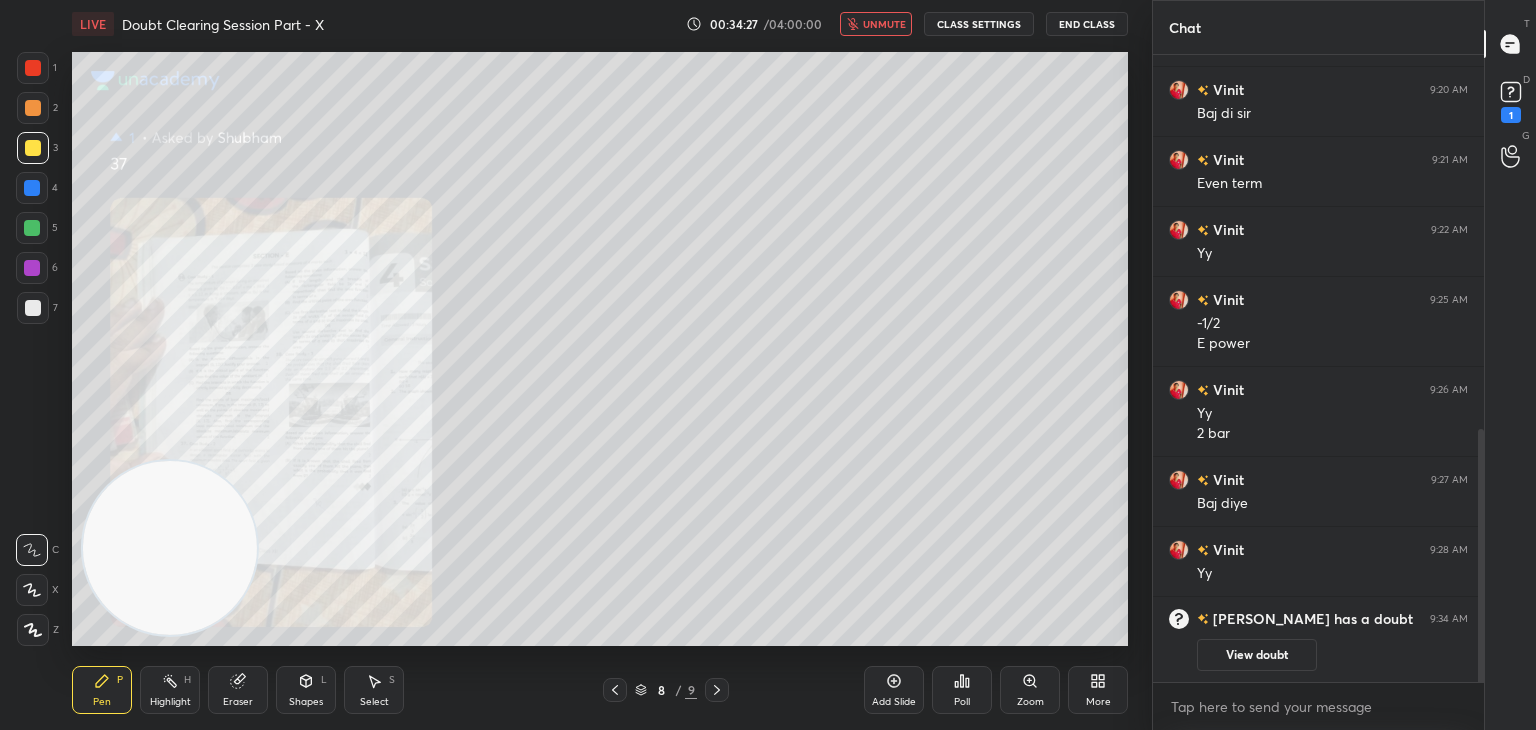 click on "View doubt" at bounding box center [1257, 655] 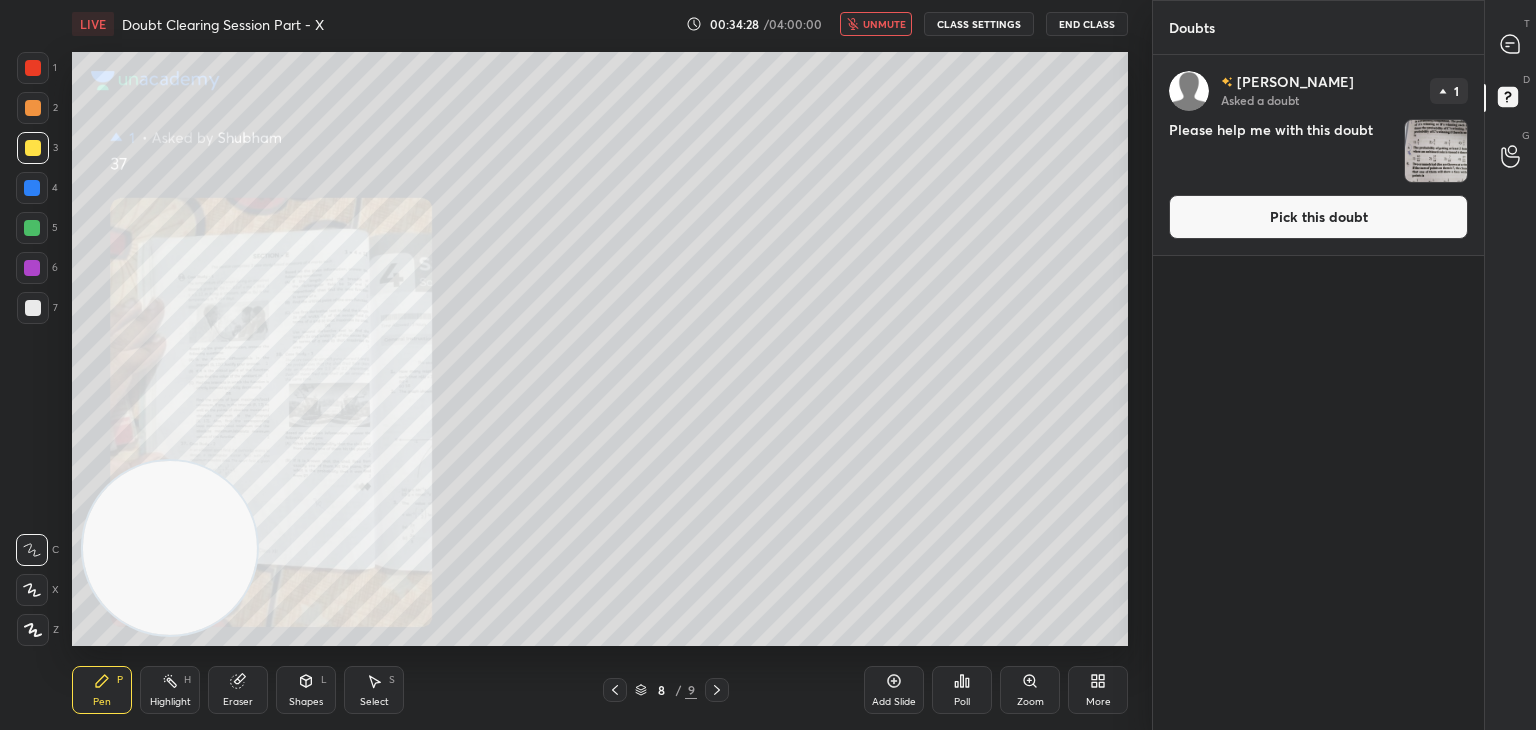 drag, startPoint x: 1280, startPoint y: 228, endPoint x: 1258, endPoint y: 226, distance: 22.090721 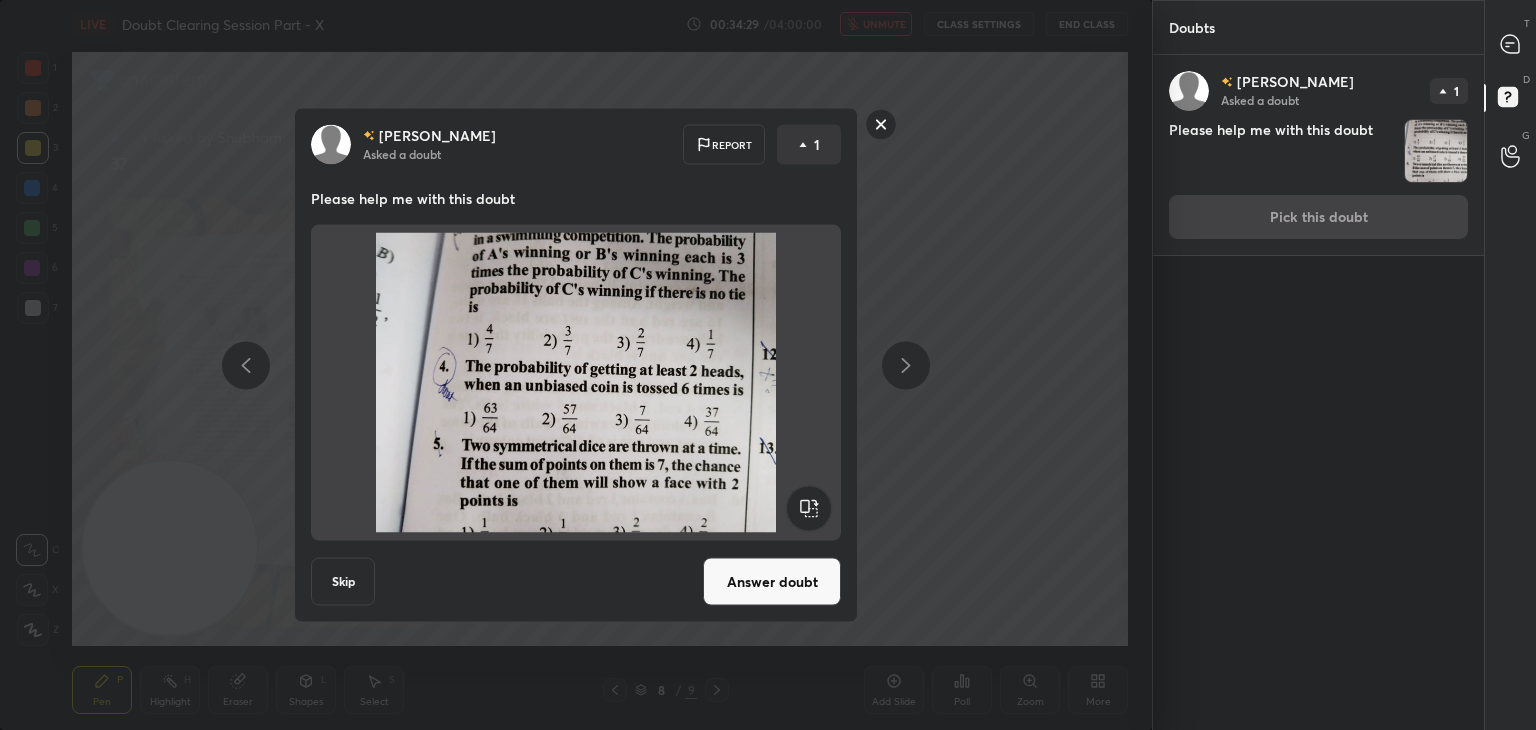 click on "Answer doubt" at bounding box center [772, 582] 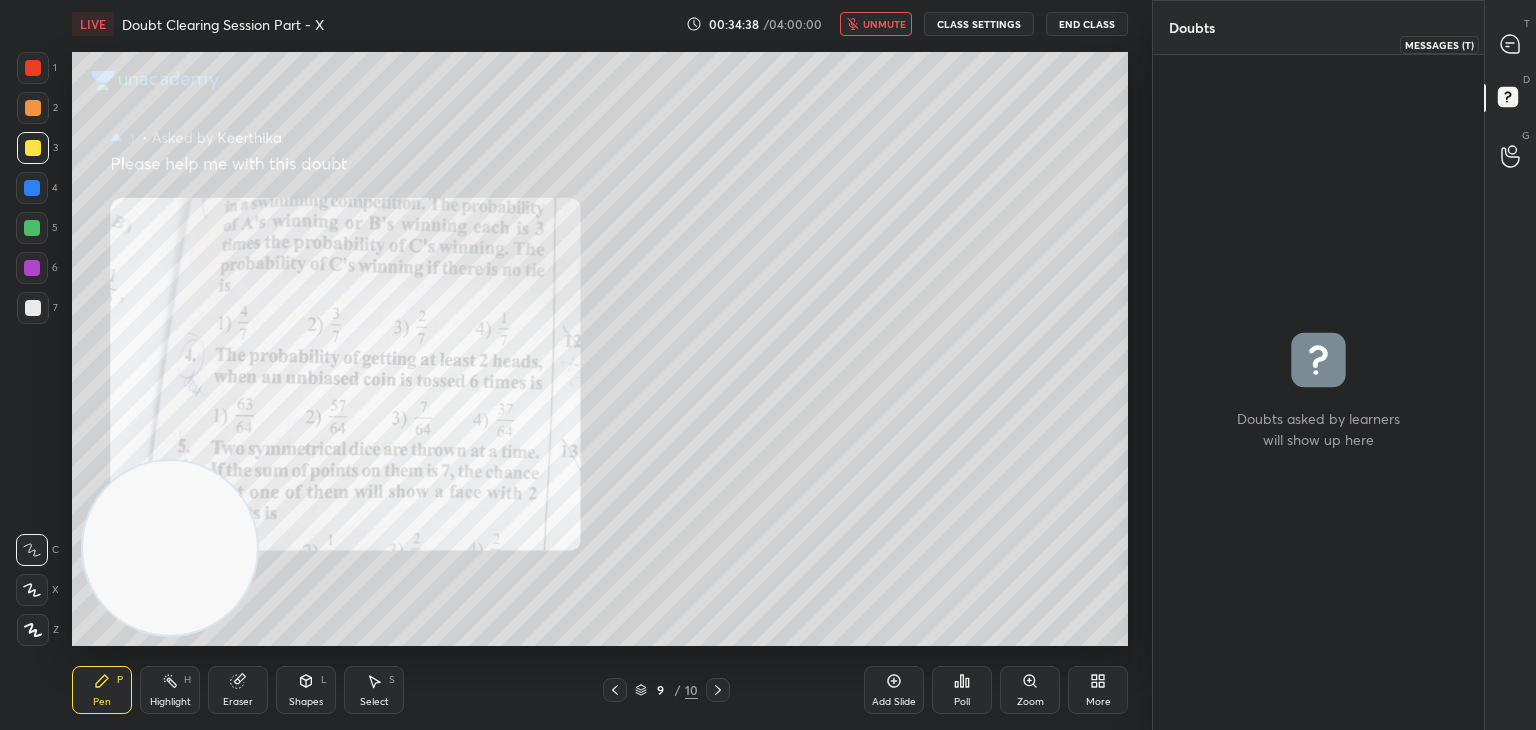 click 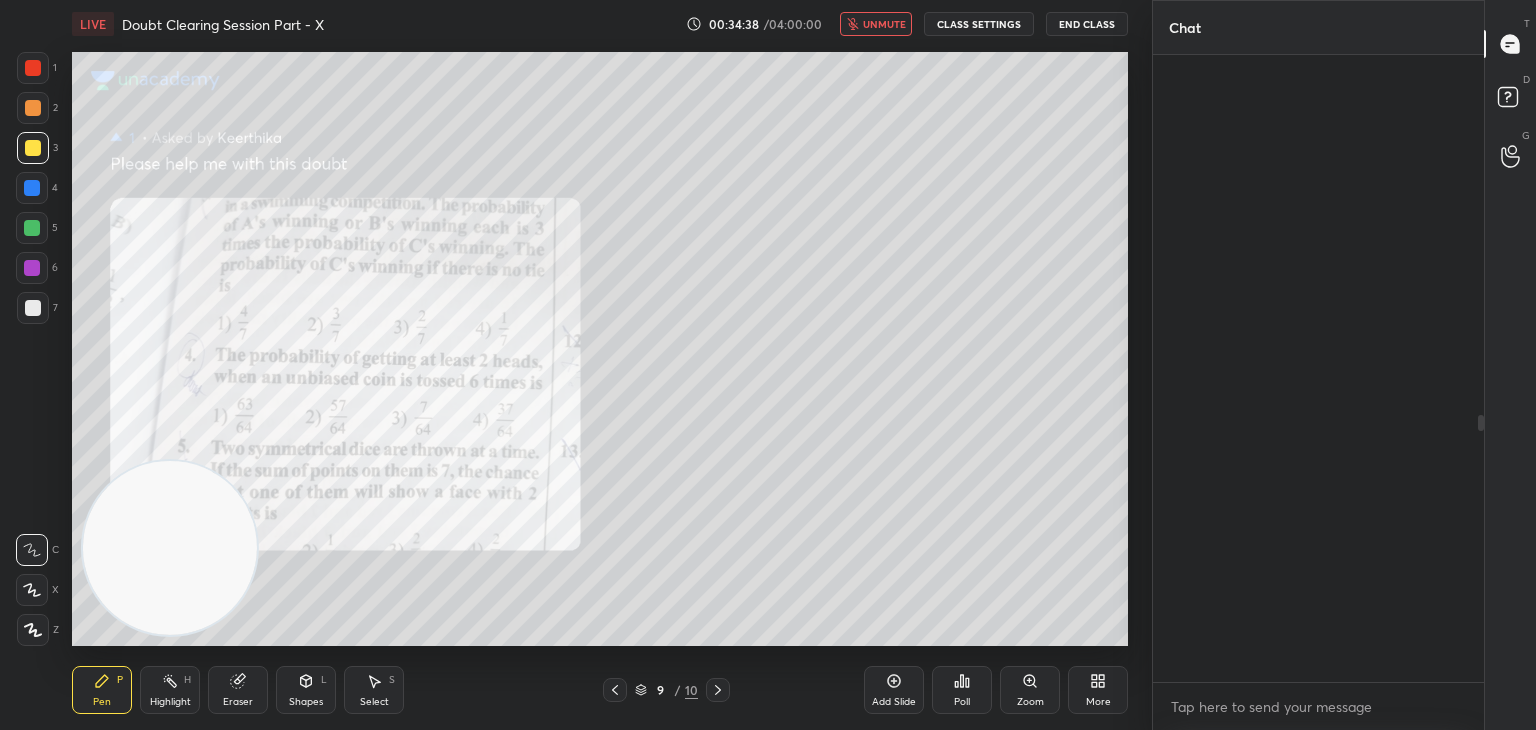 scroll, scrollTop: 844, scrollLeft: 0, axis: vertical 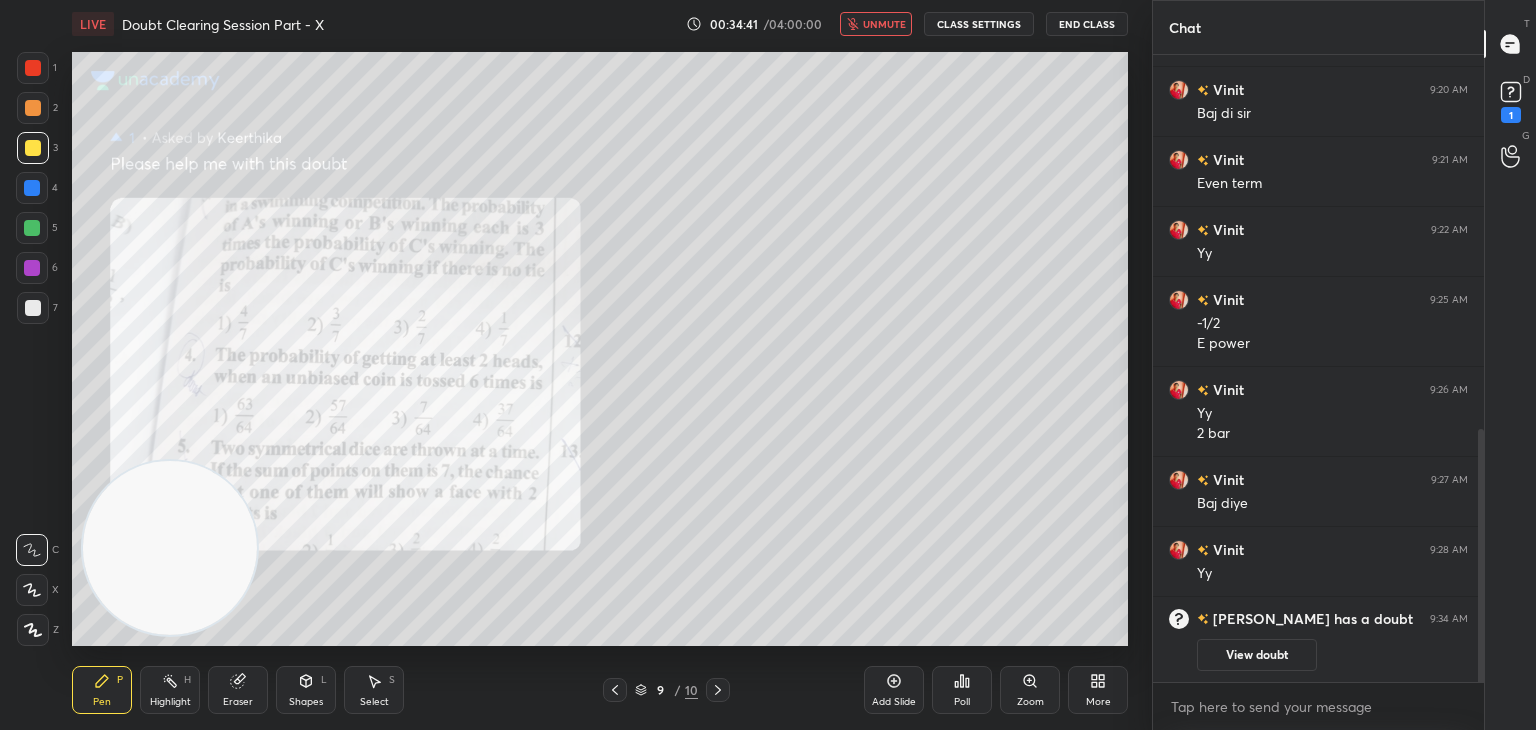 click on "Zoom" at bounding box center [1030, 690] 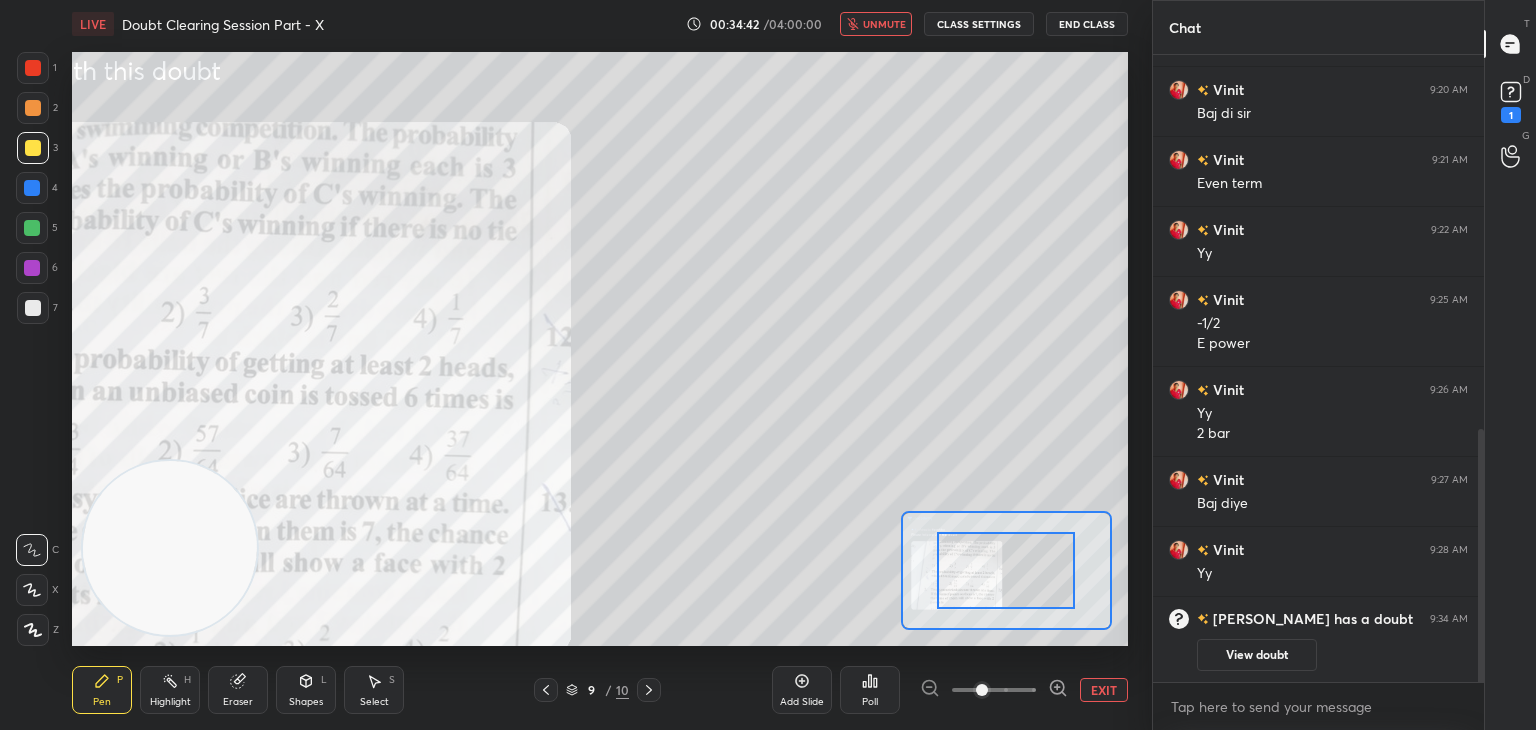 drag, startPoint x: 1225, startPoint y: 654, endPoint x: 1220, endPoint y: 645, distance: 10.29563 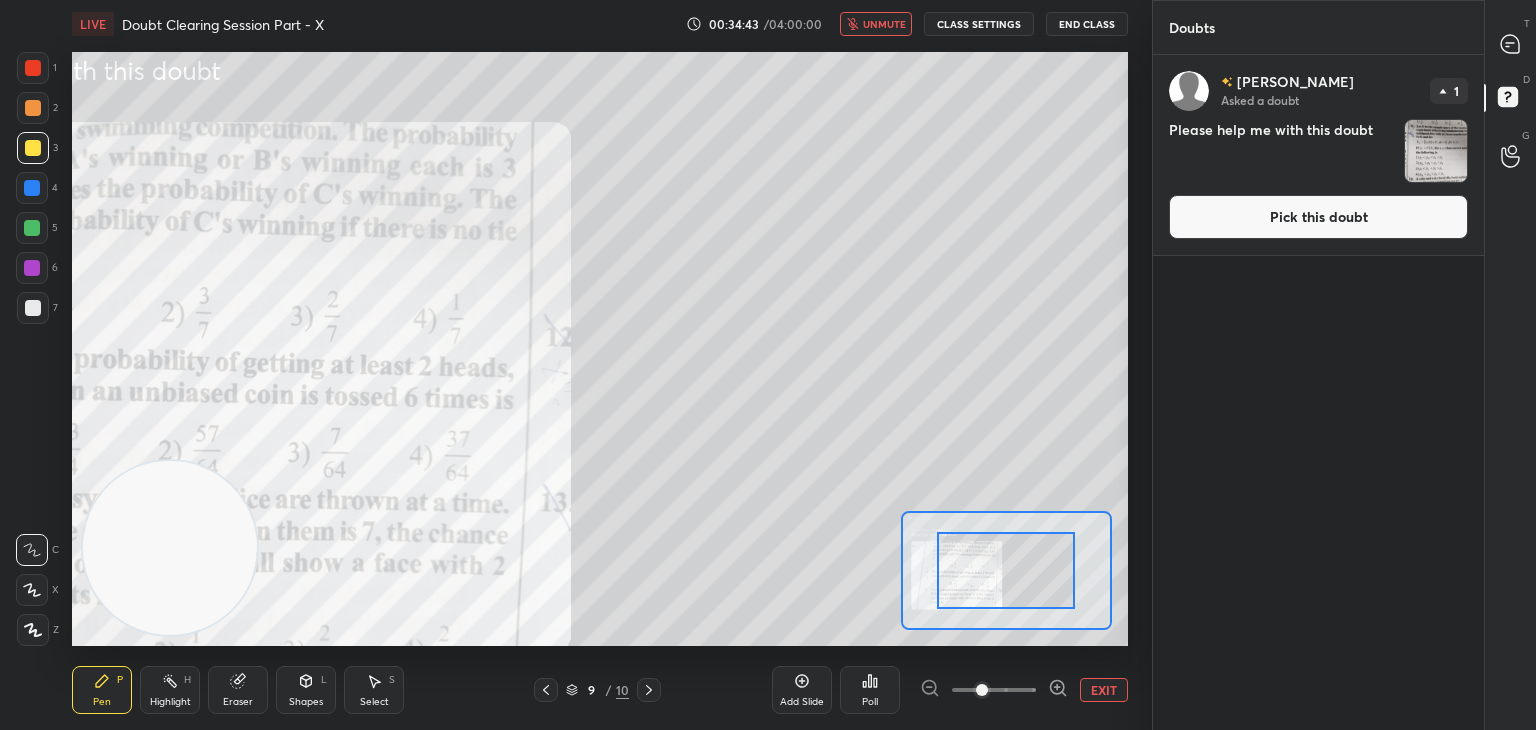 click on "Pick this doubt" at bounding box center (1318, 217) 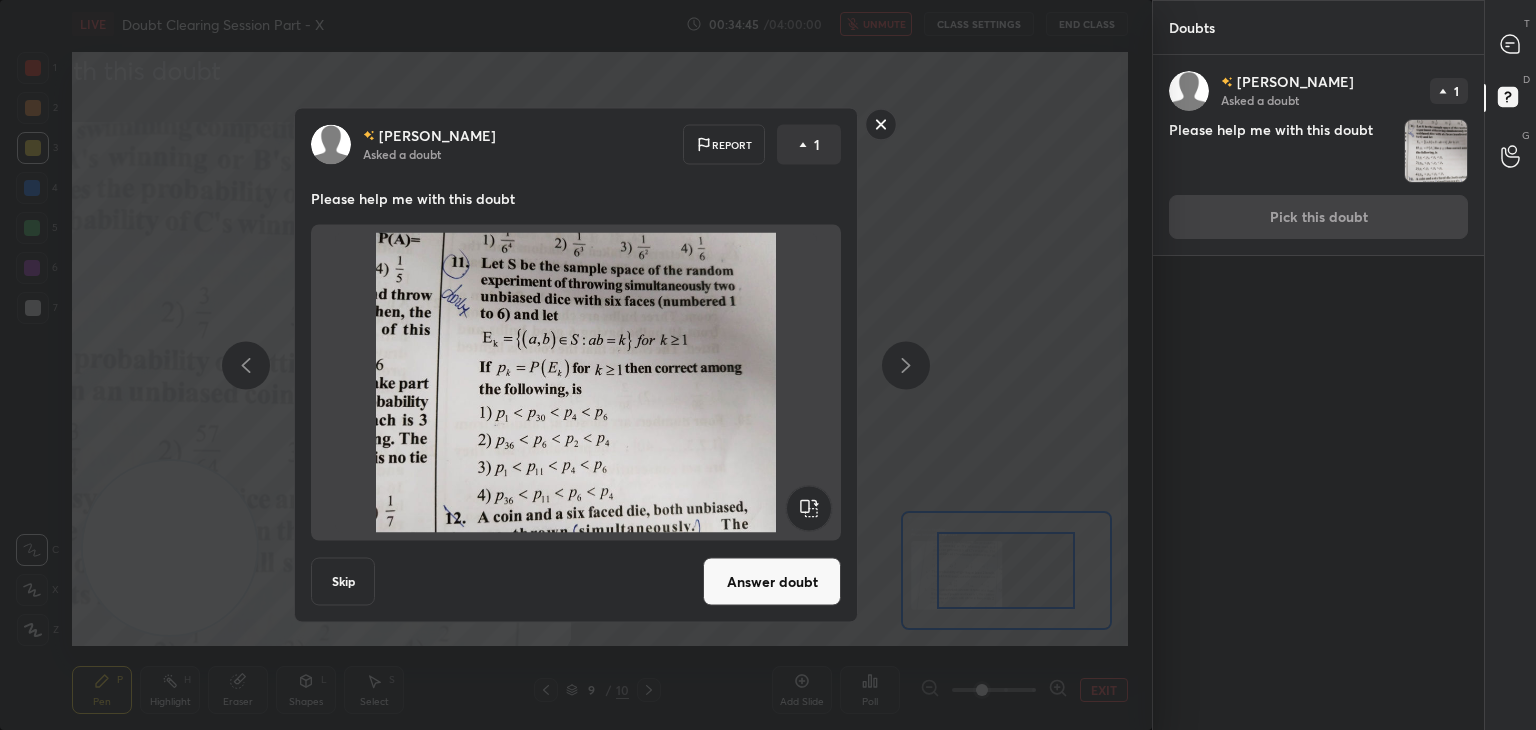 click on "Answer doubt" at bounding box center [772, 582] 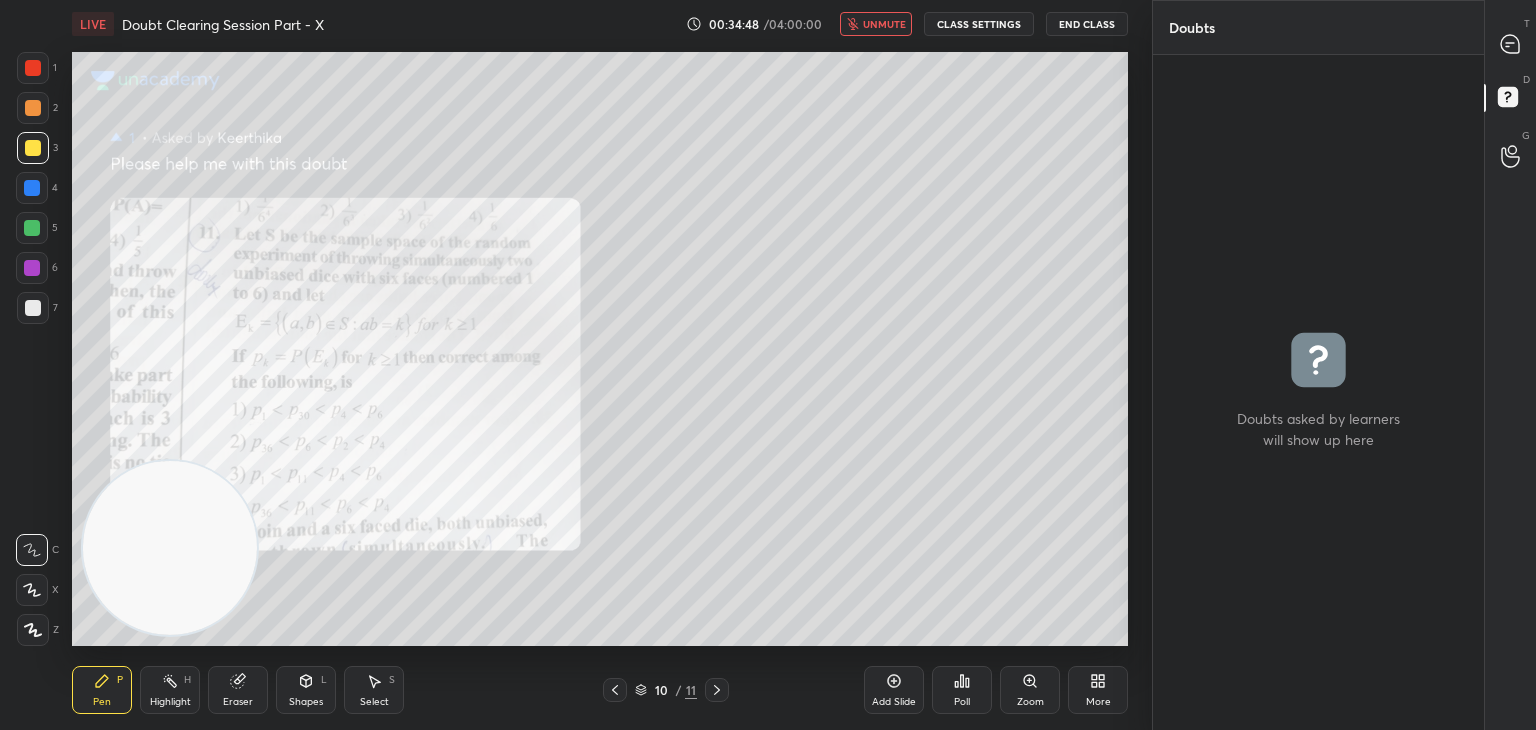 click on "Pen P Highlight H Eraser Shapes L Select S 10 / 11 Add Slide Poll Zoom More" at bounding box center (600, 690) 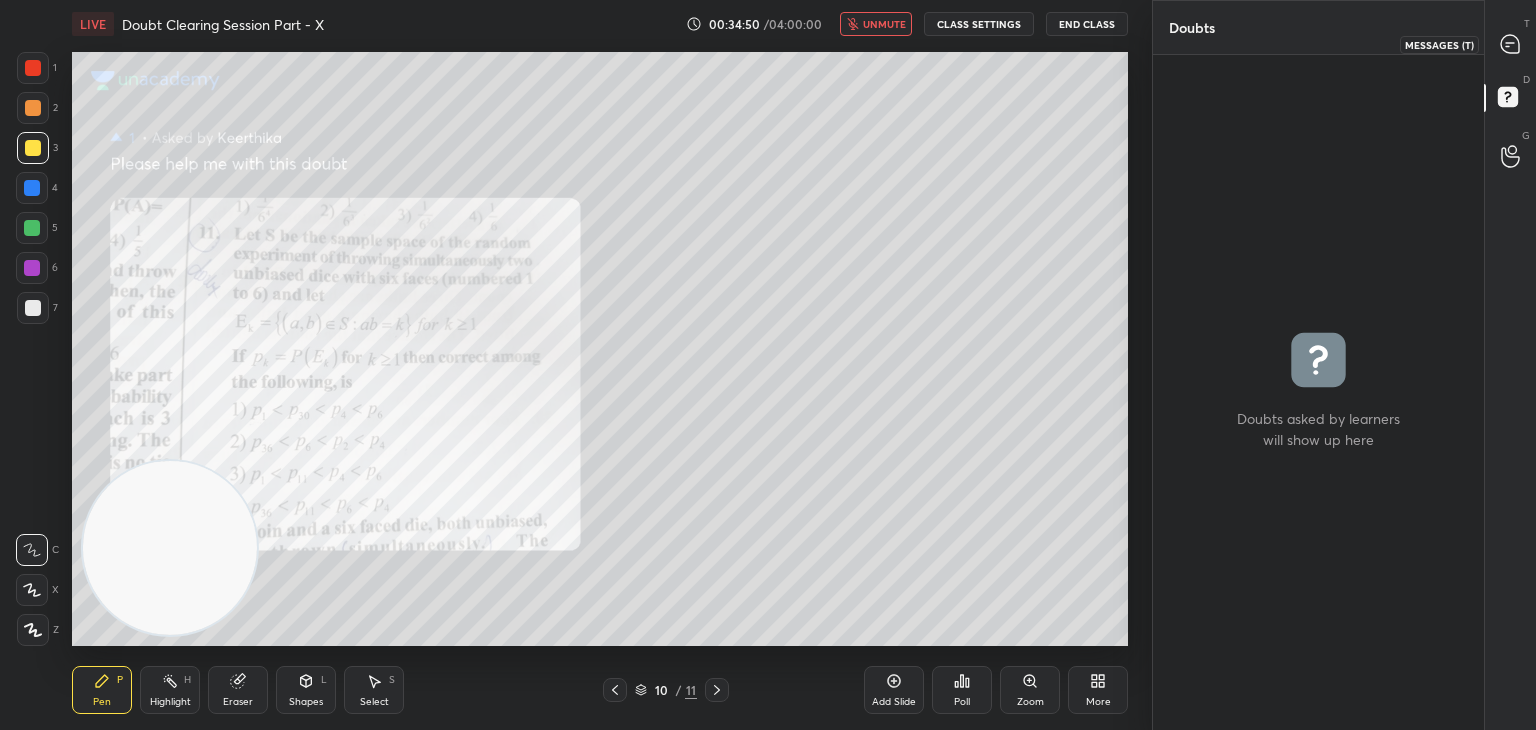 drag, startPoint x: 1516, startPoint y: 32, endPoint x: 1497, endPoint y: 39, distance: 20.248457 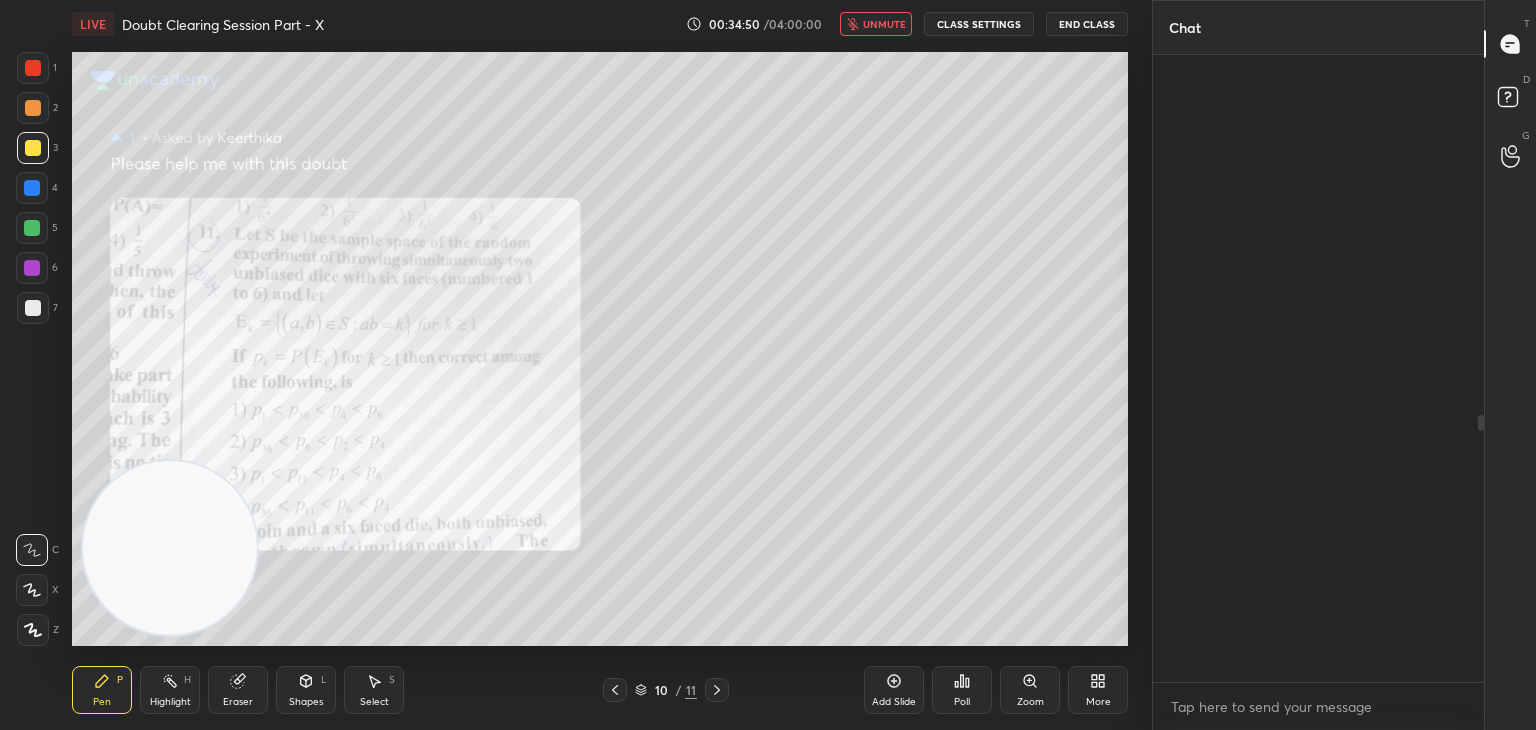 scroll, scrollTop: 844, scrollLeft: 0, axis: vertical 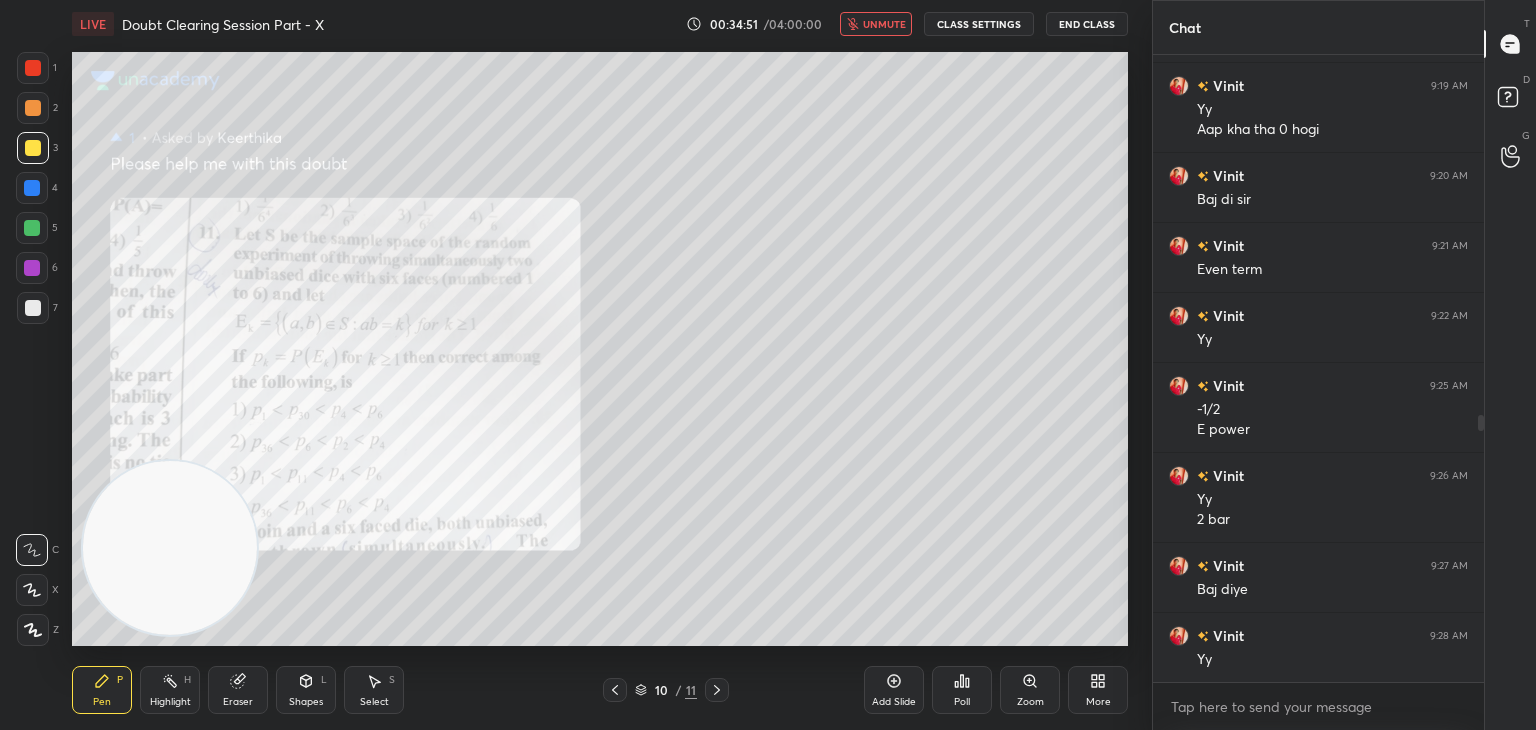 click 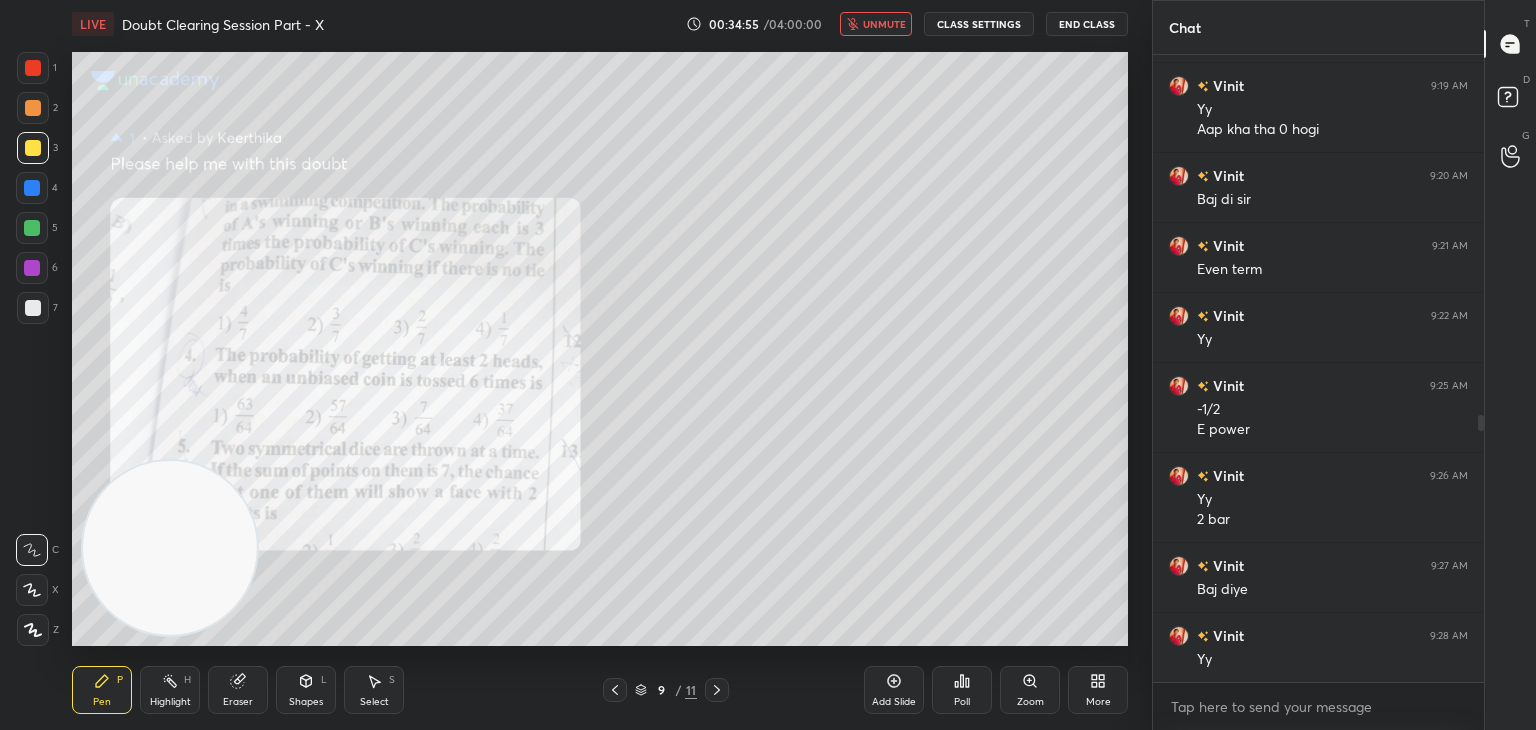 click on "unmute" at bounding box center [876, 24] 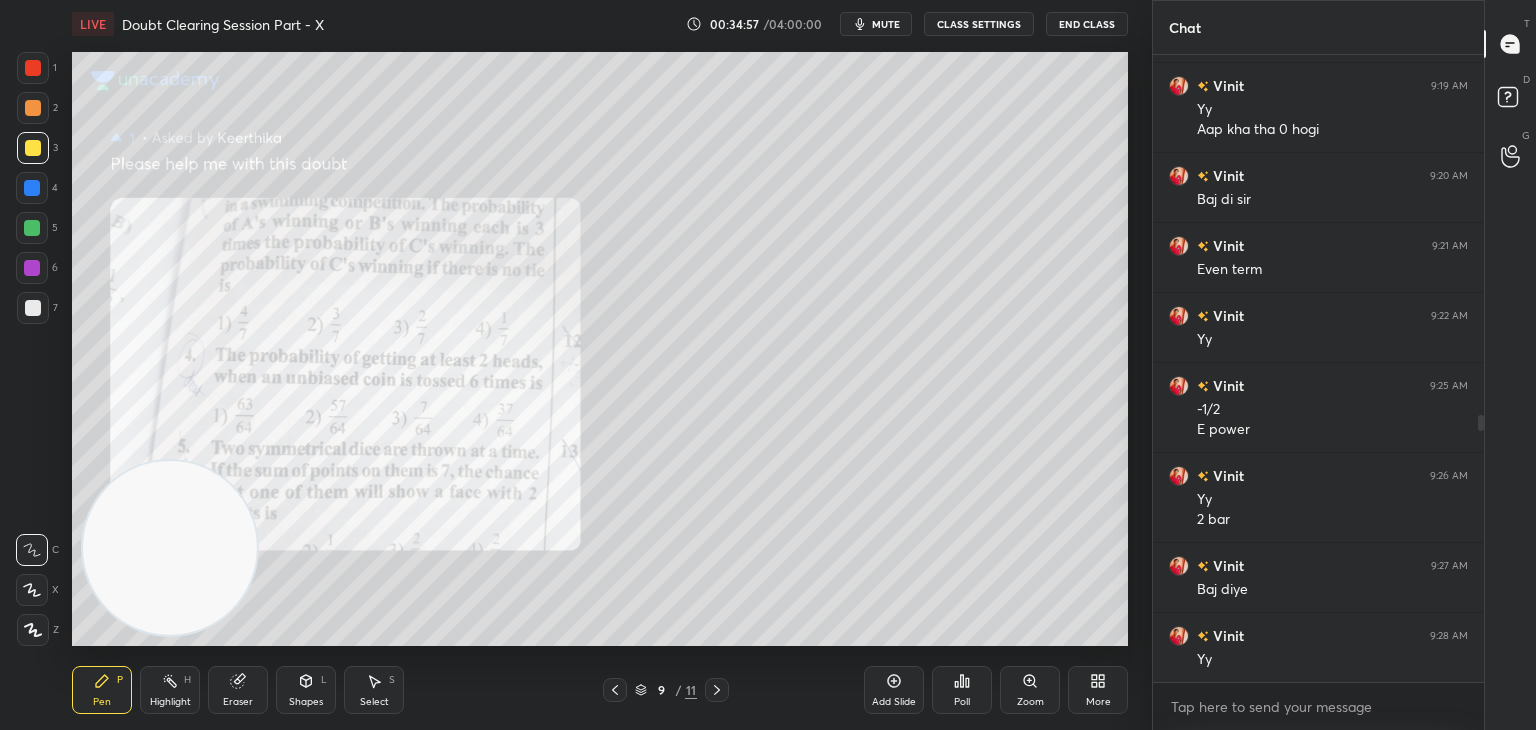 click on "Zoom" at bounding box center (1030, 690) 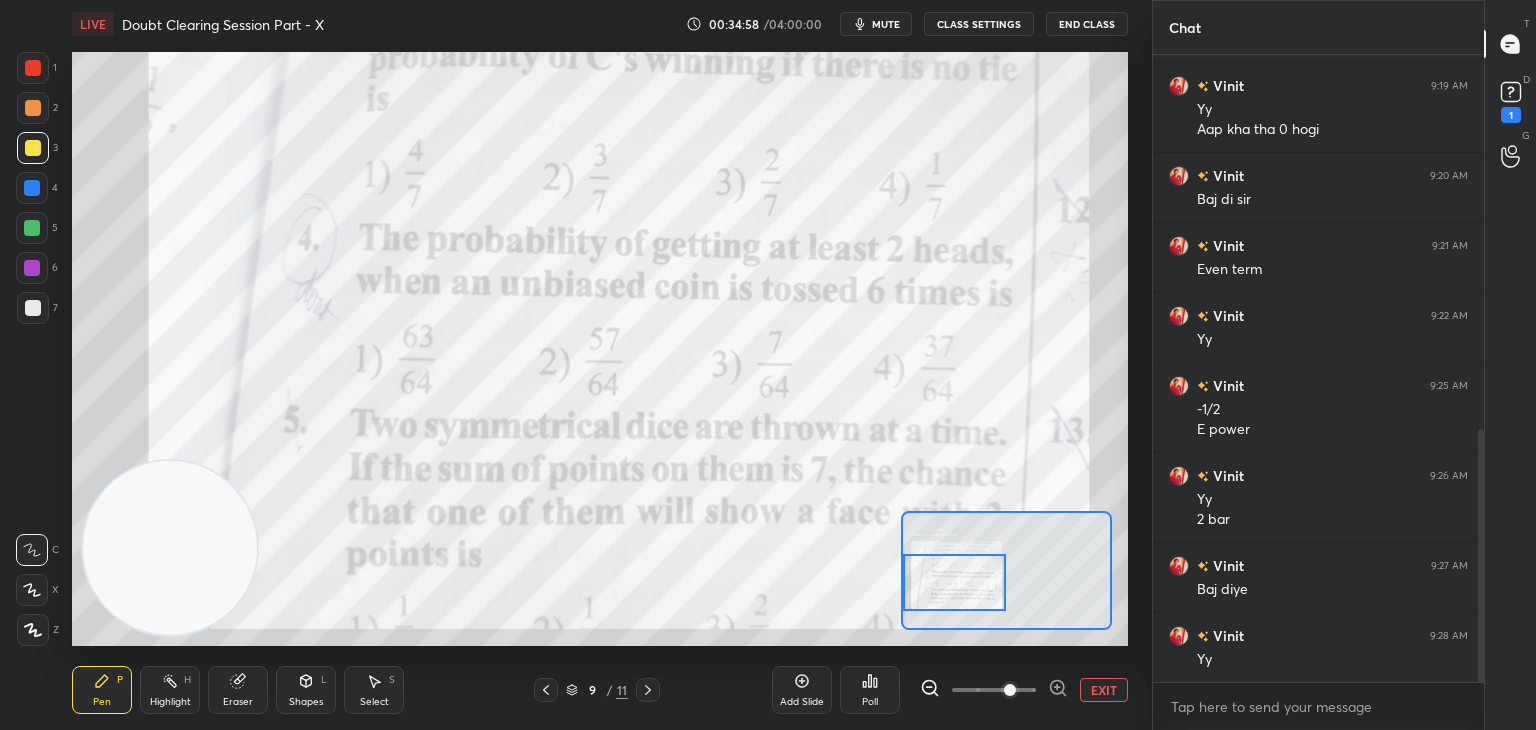 scroll, scrollTop: 930, scrollLeft: 0, axis: vertical 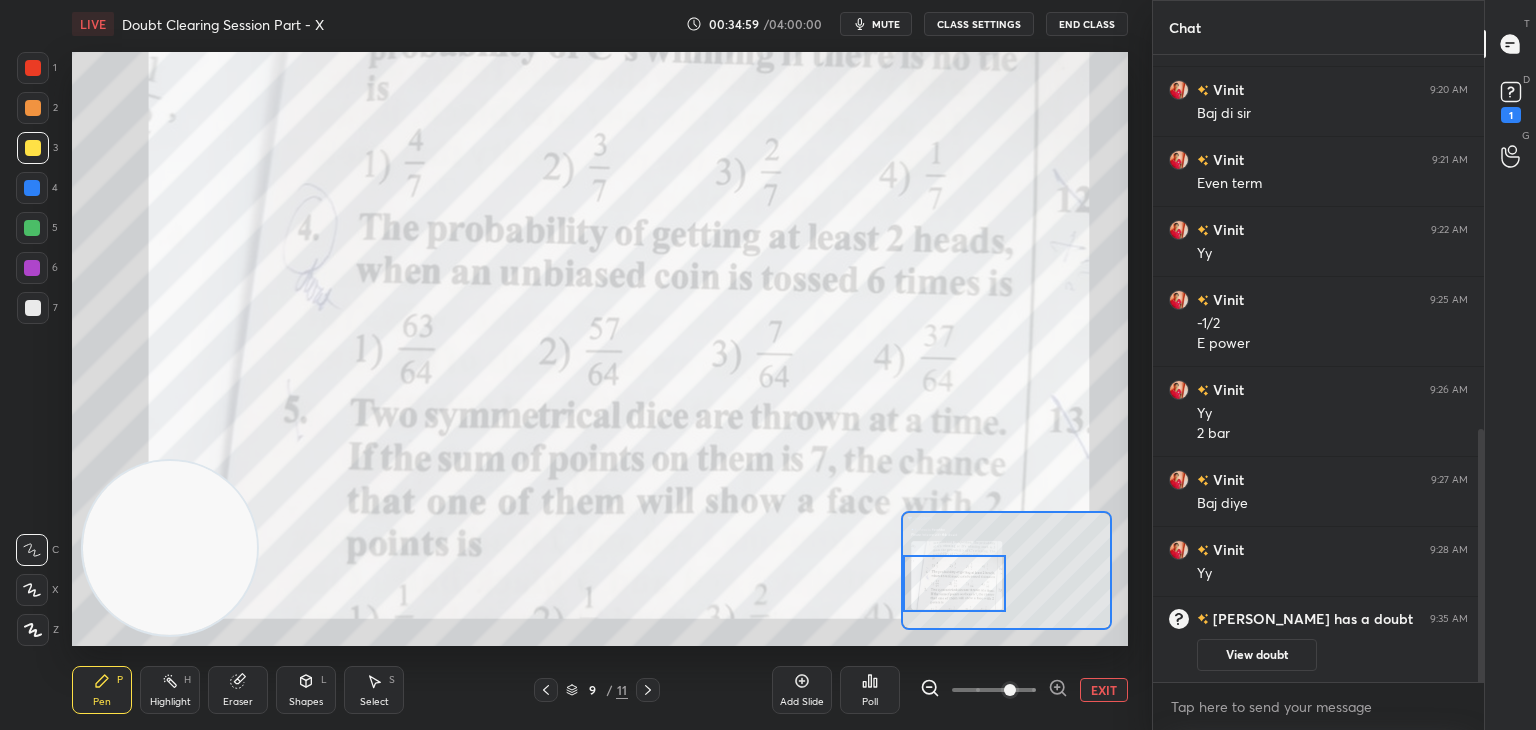 drag, startPoint x: 994, startPoint y: 553, endPoint x: 970, endPoint y: 555, distance: 24.083189 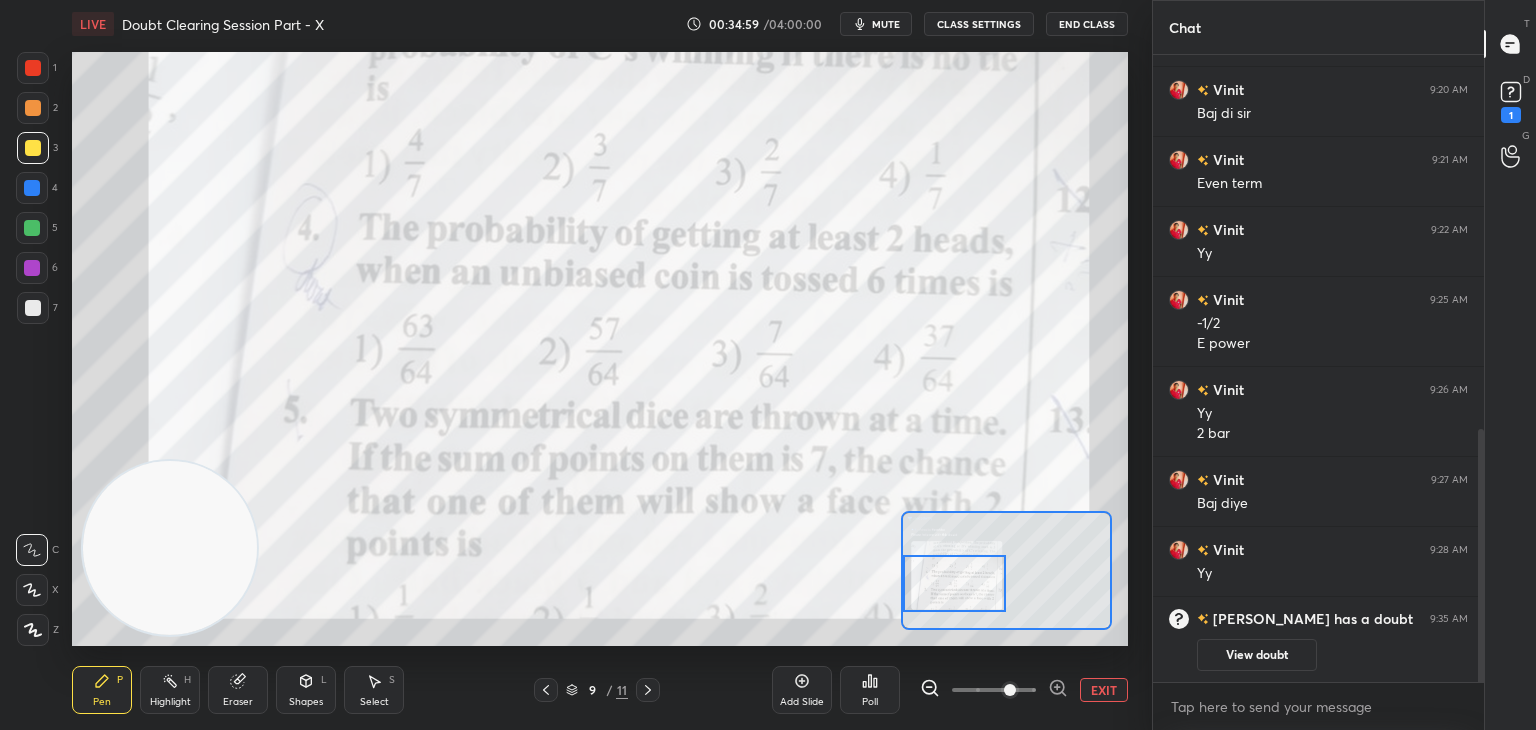 click at bounding box center (955, 583) 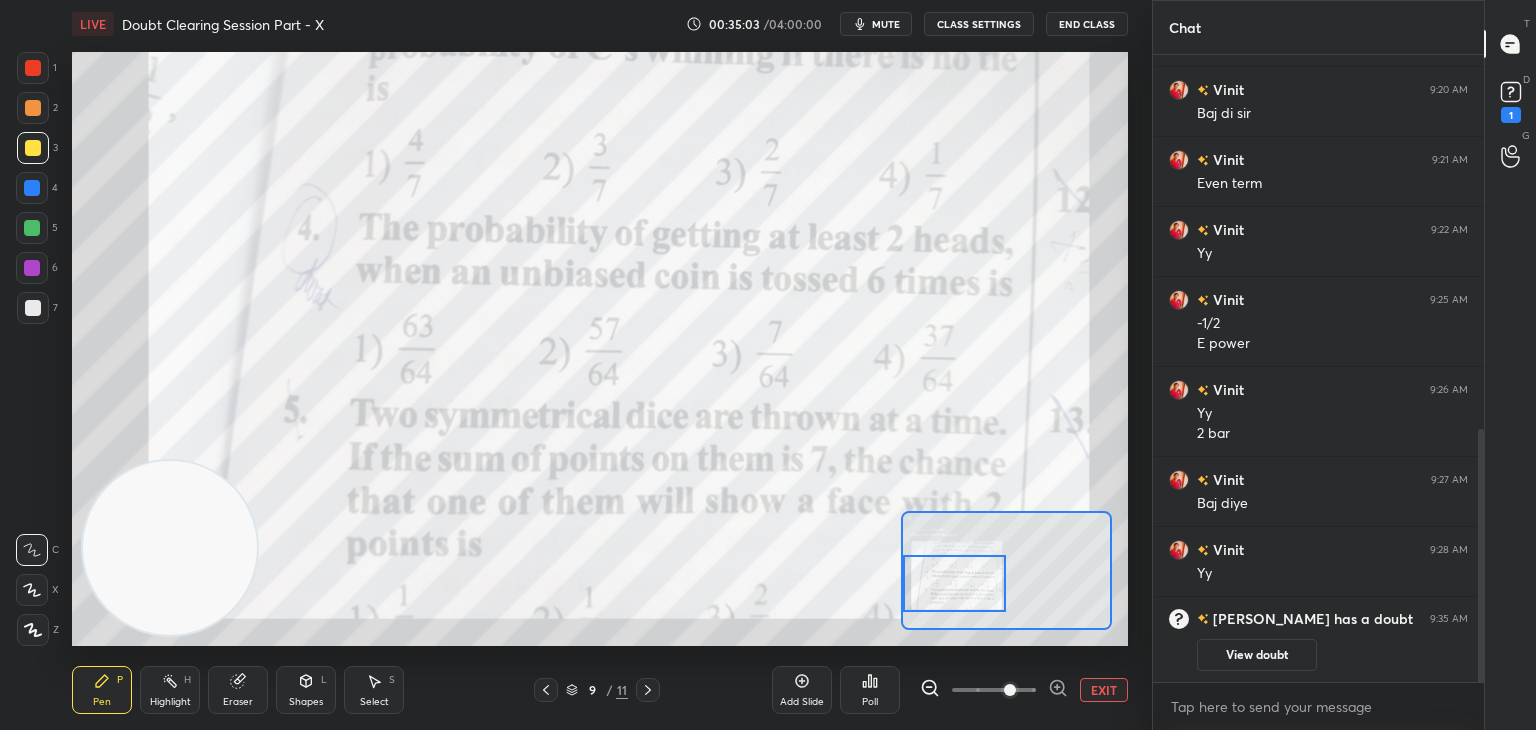 click on "EXIT" at bounding box center (1104, 690) 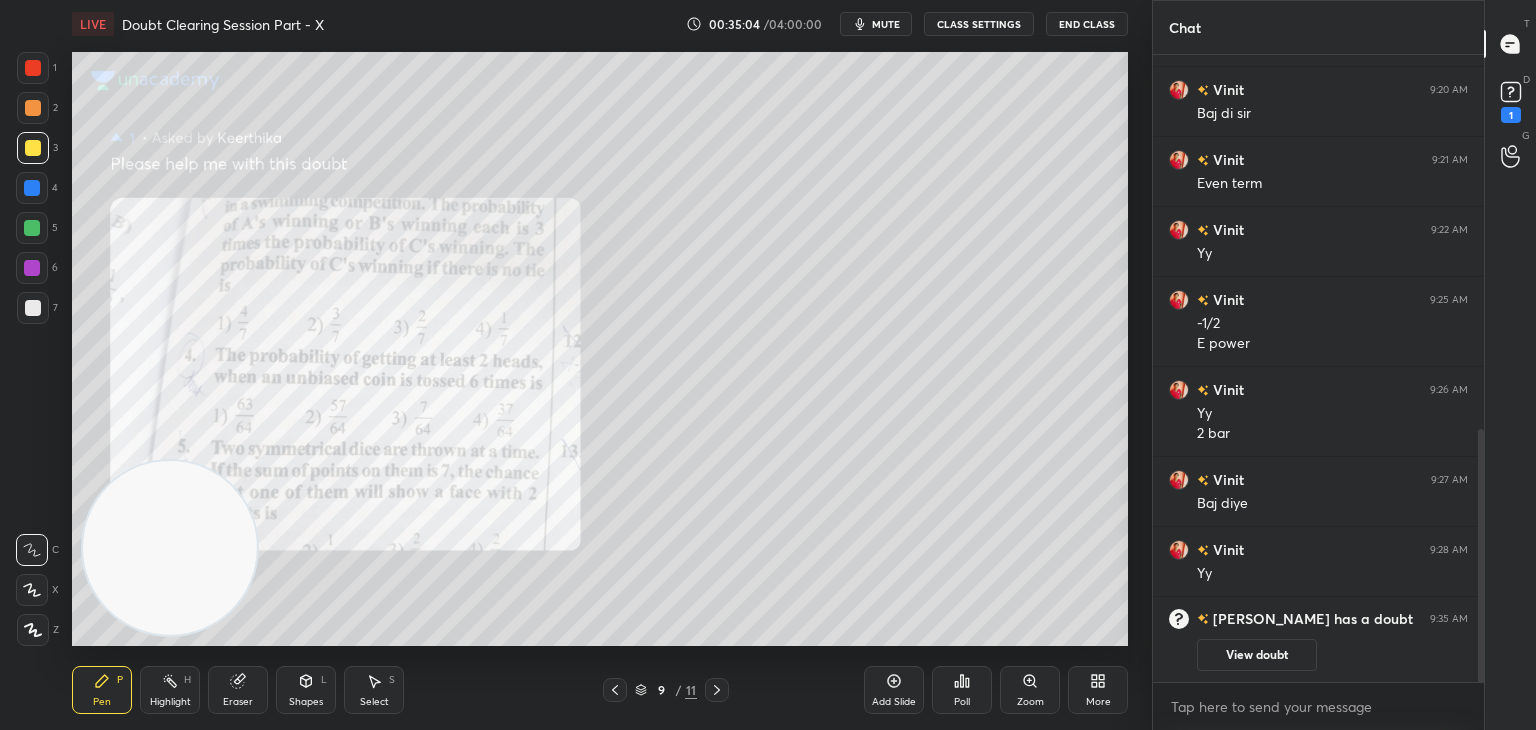 click 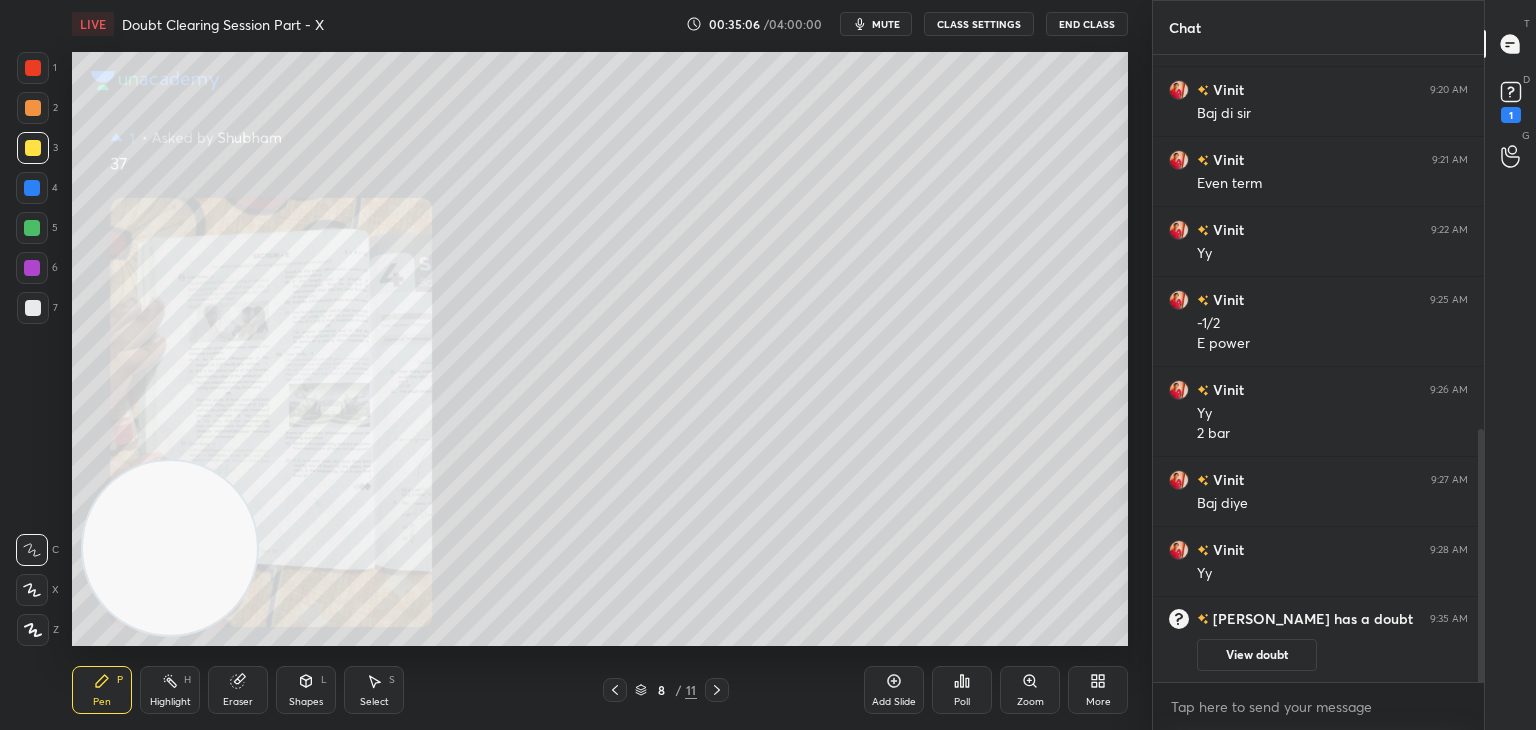 click 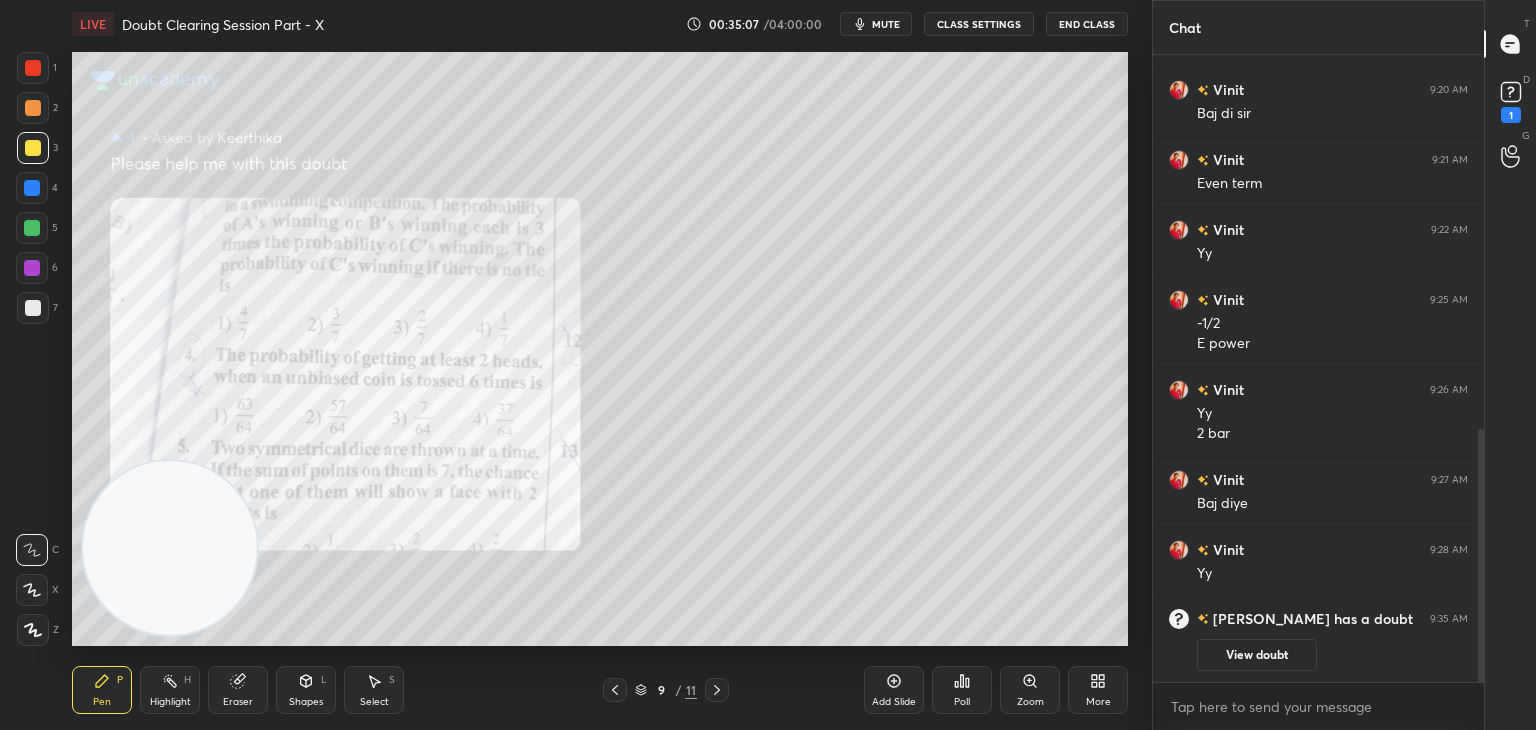 click on "Zoom" at bounding box center (1030, 690) 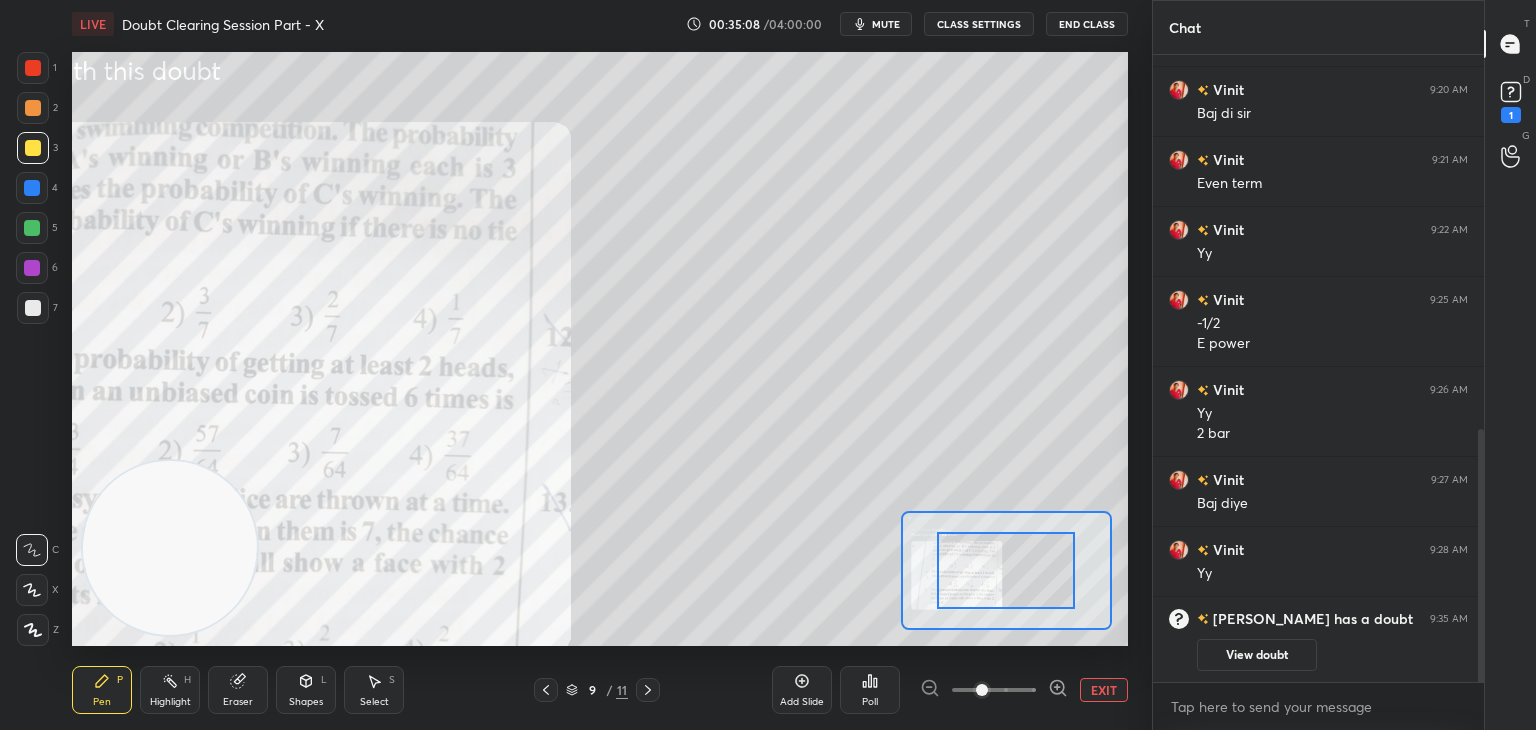 click at bounding box center (994, 690) 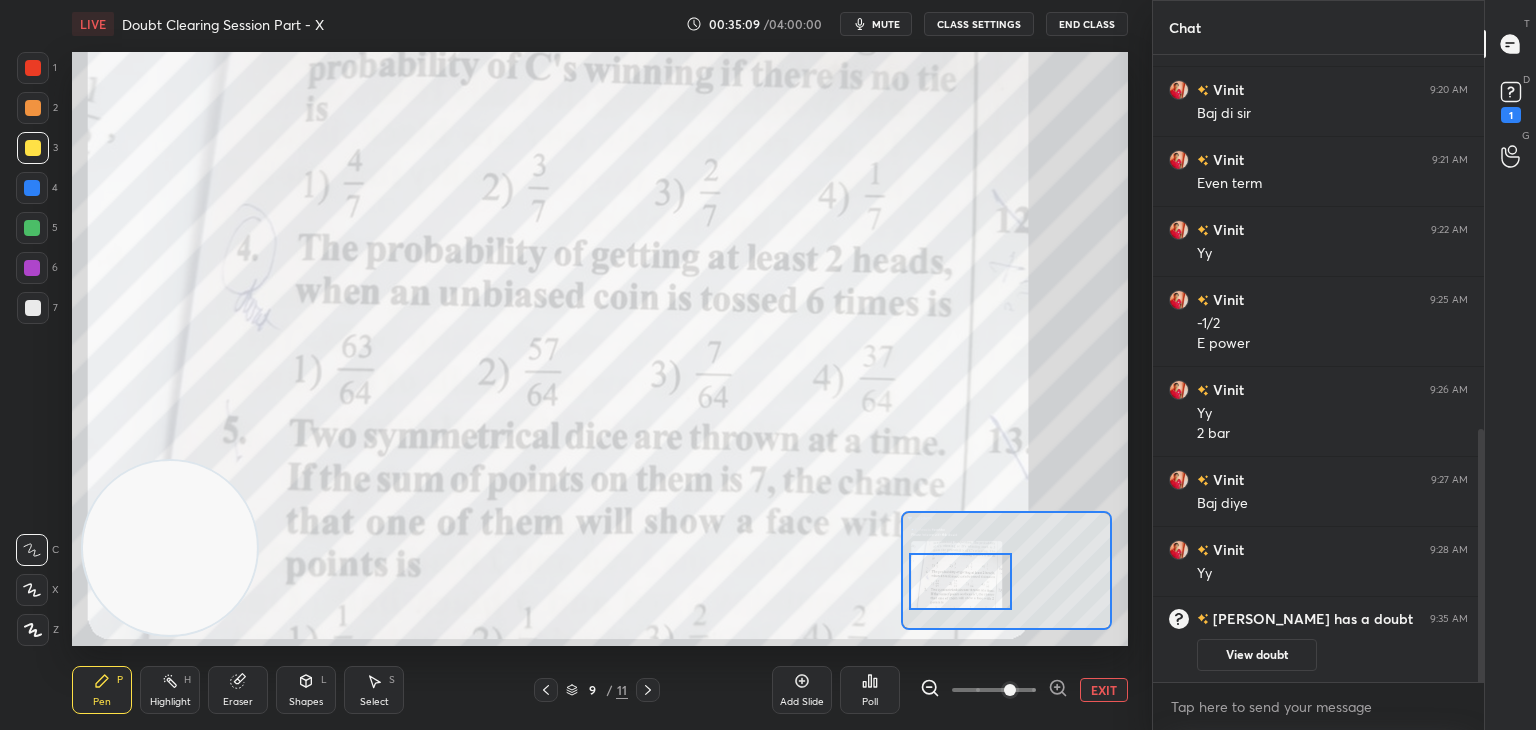 drag, startPoint x: 1008, startPoint y: 589, endPoint x: 978, endPoint y: 600, distance: 31.95309 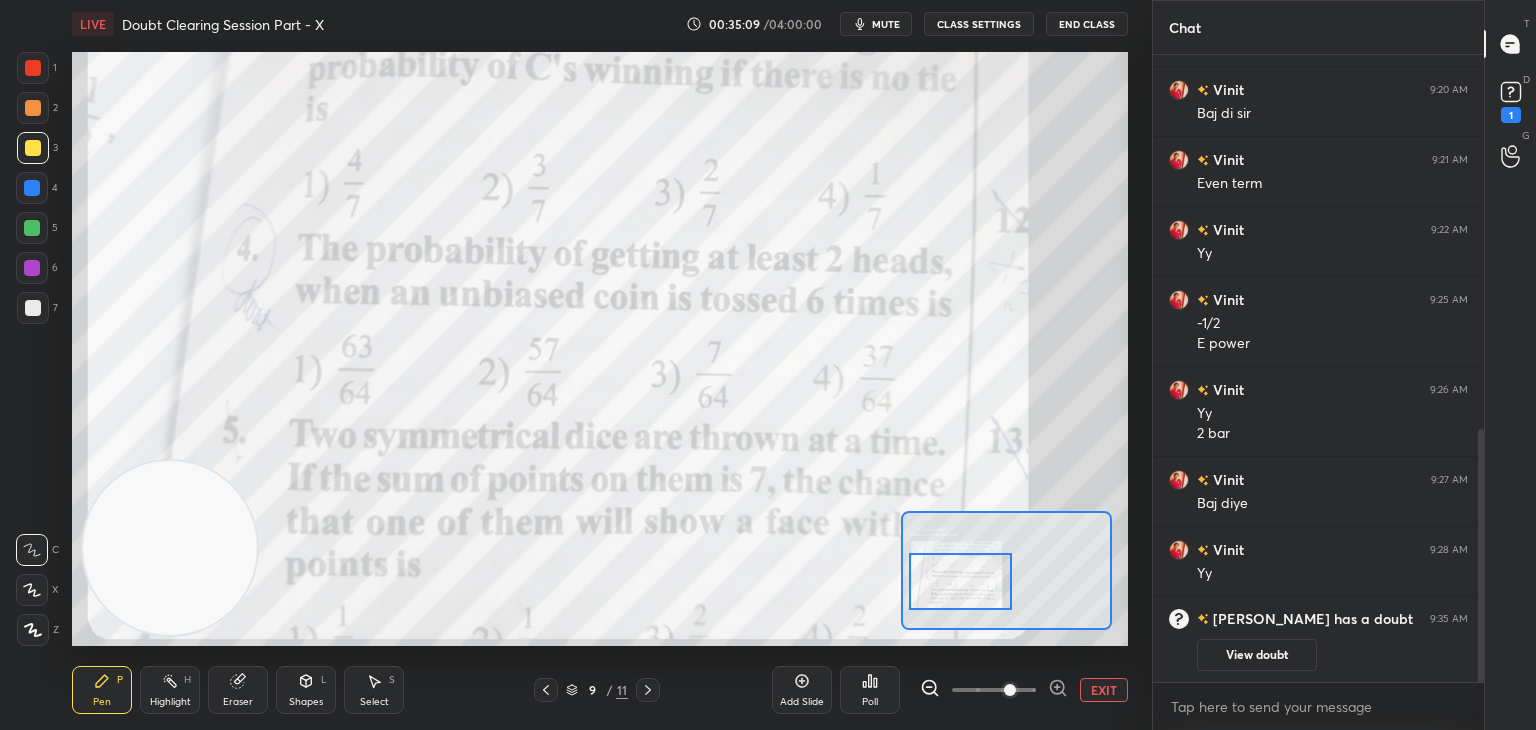 click at bounding box center [961, 581] 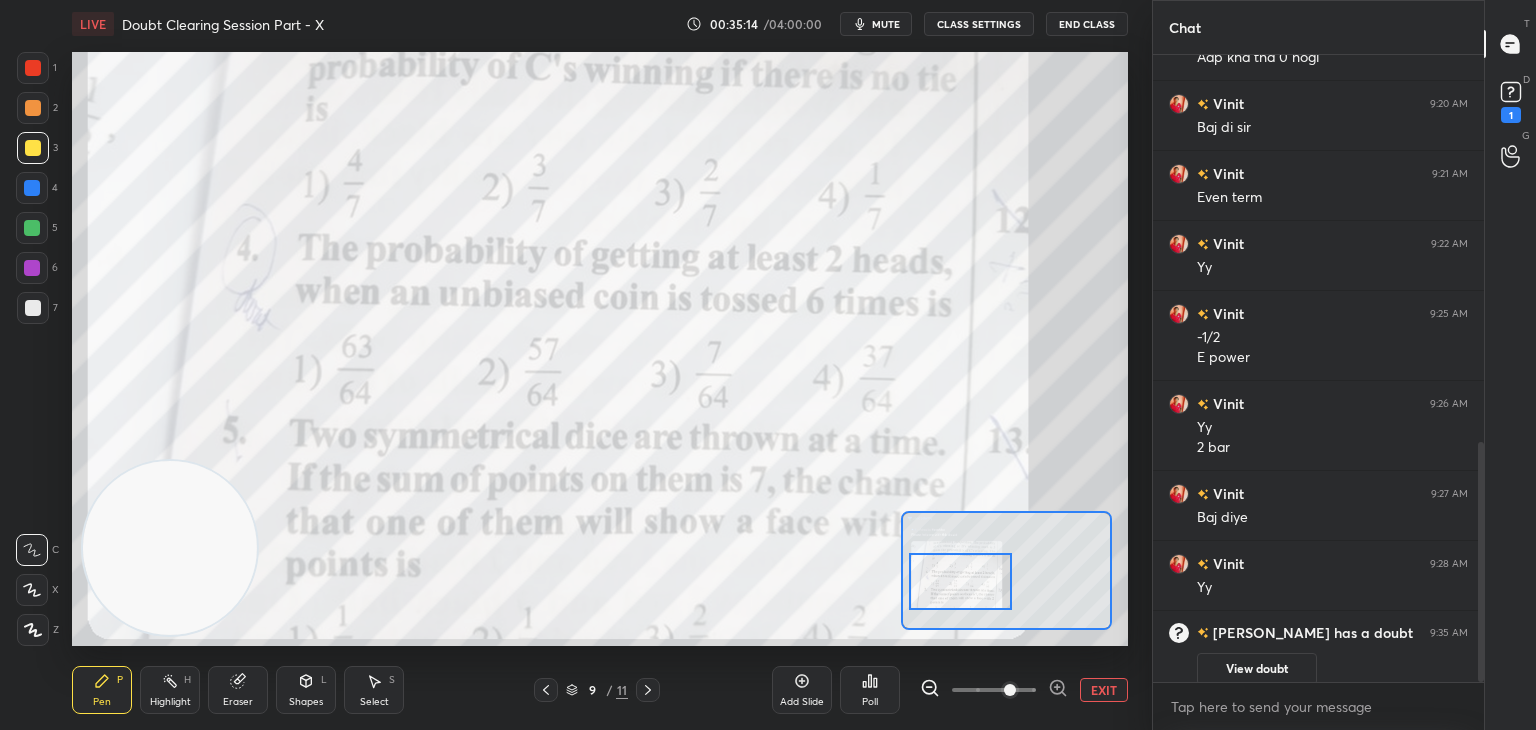 scroll, scrollTop: 1014, scrollLeft: 0, axis: vertical 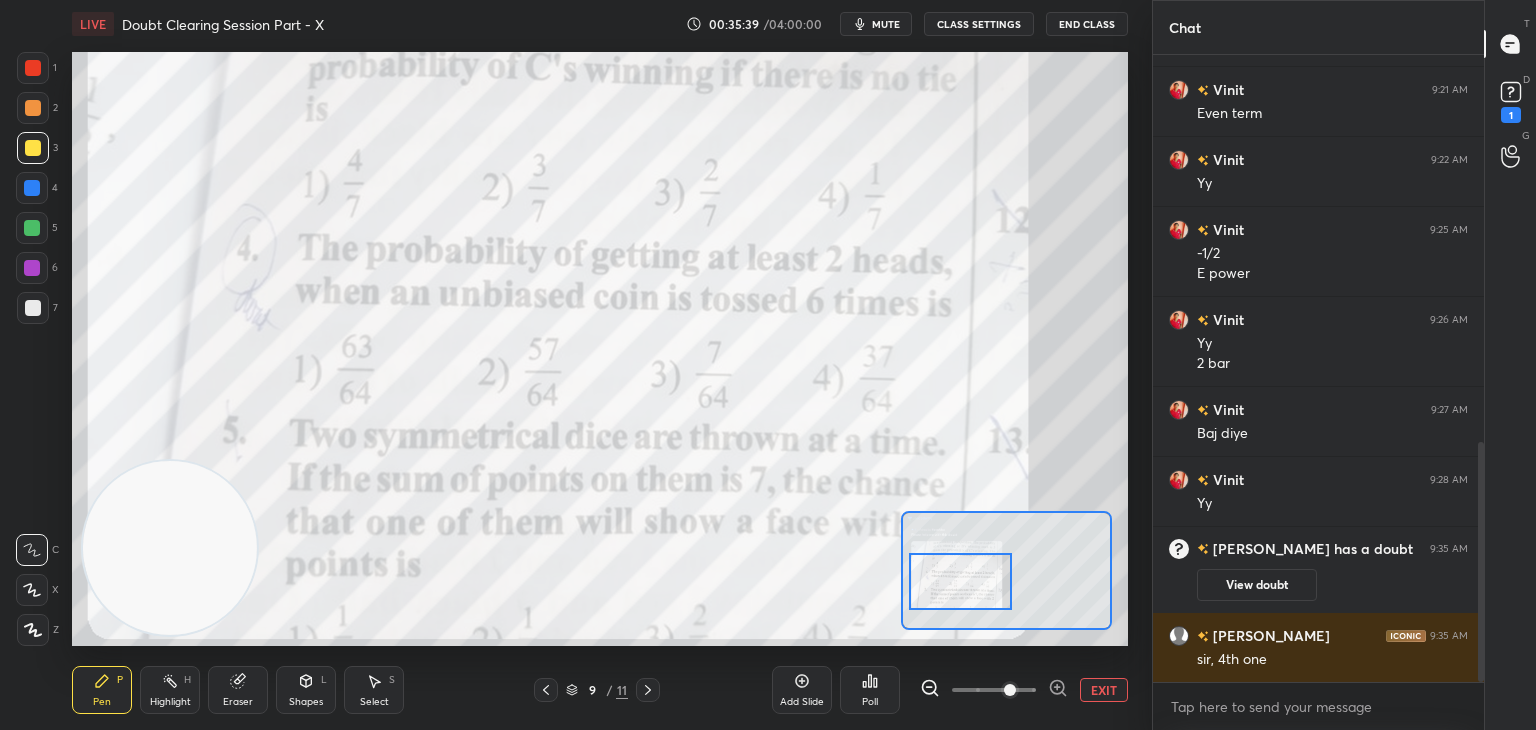 click on "Add Slide Poll EXIT" at bounding box center [950, 690] 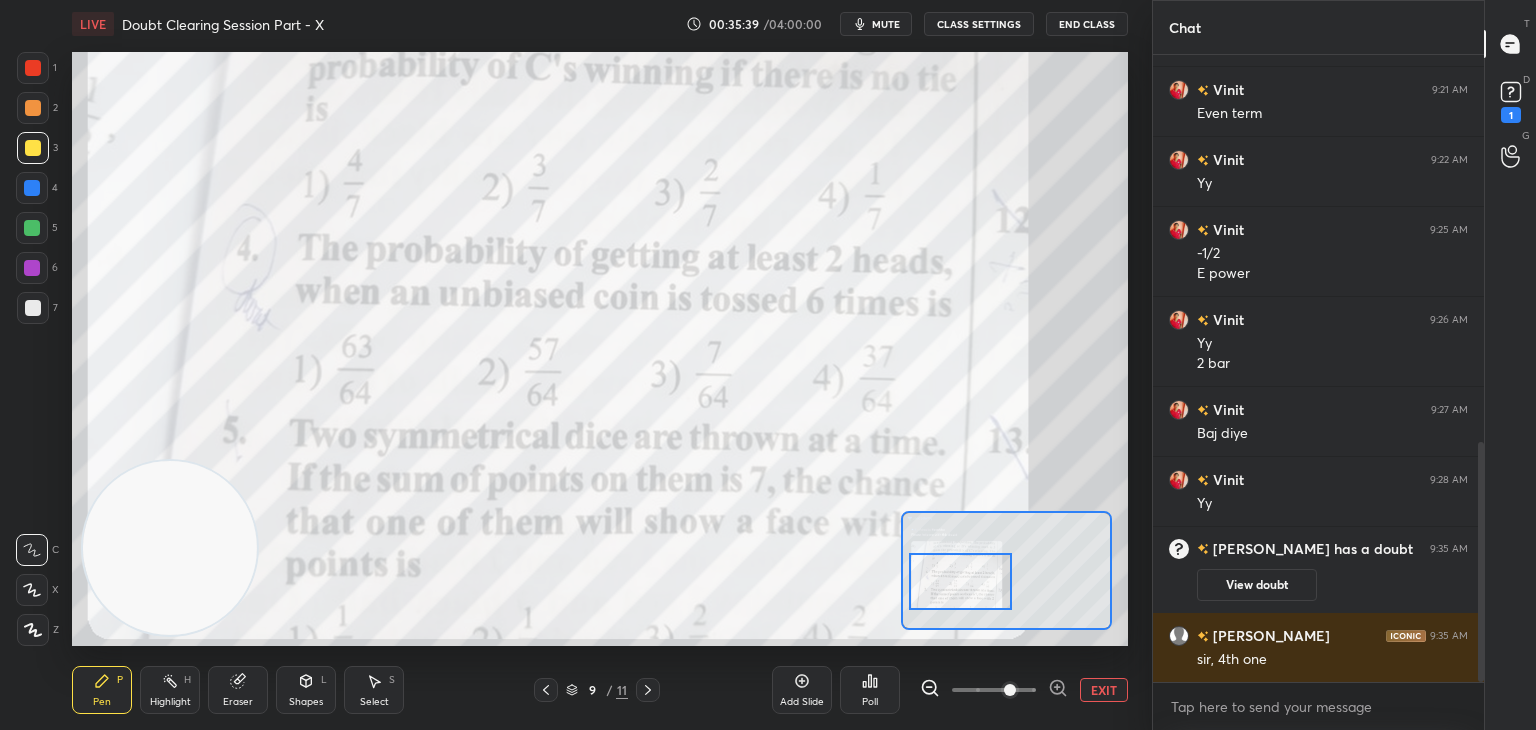 click on "EXIT" at bounding box center [1104, 690] 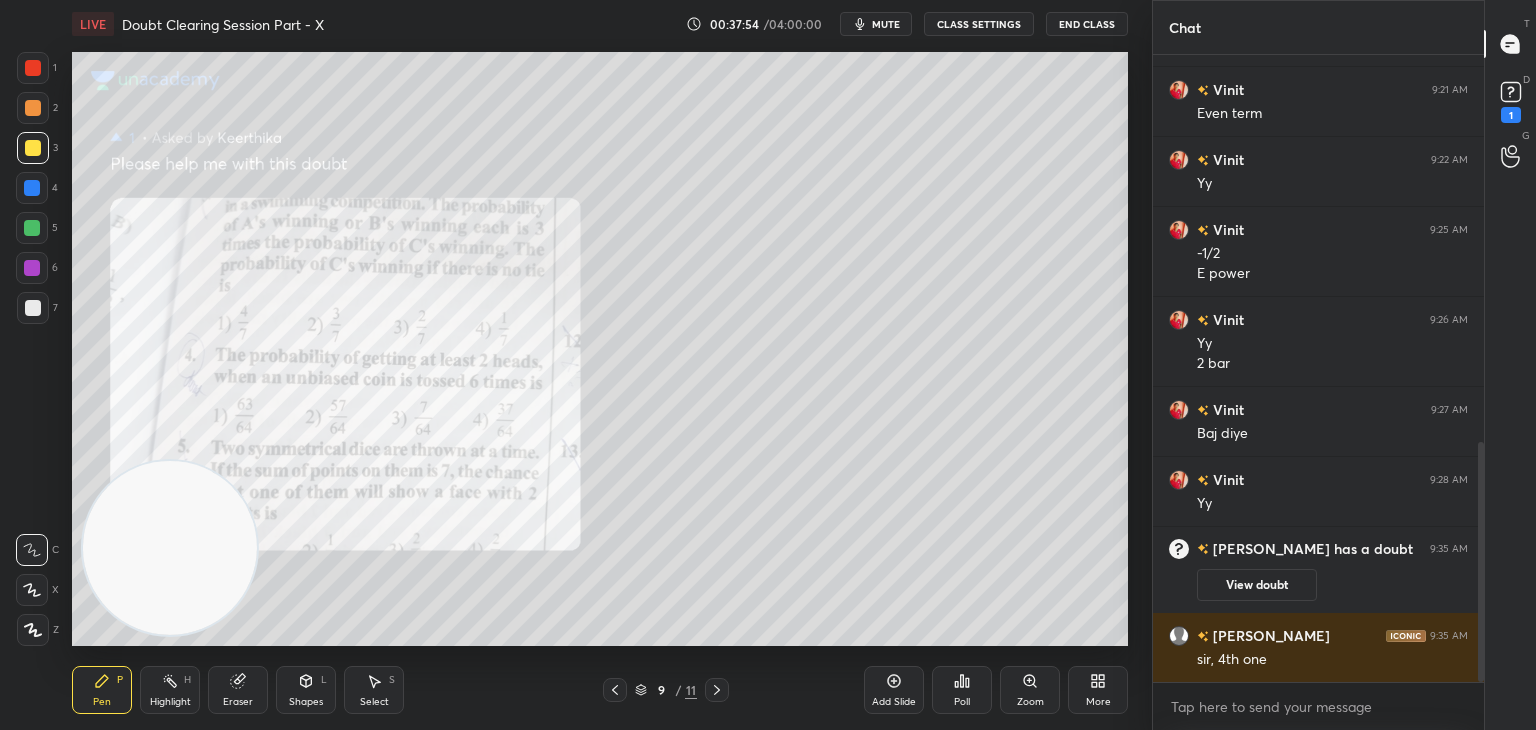 scroll, scrollTop: 1062, scrollLeft: 0, axis: vertical 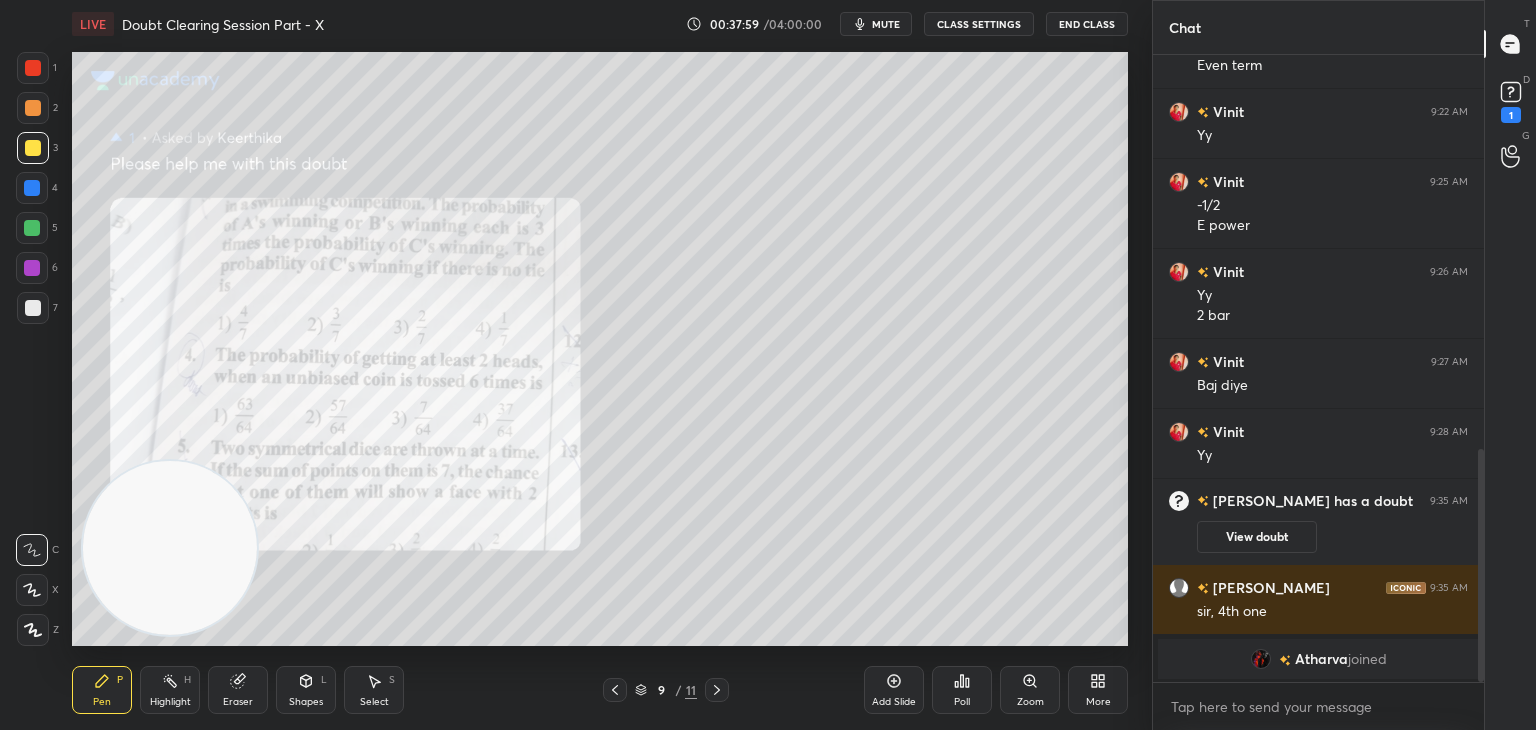 click 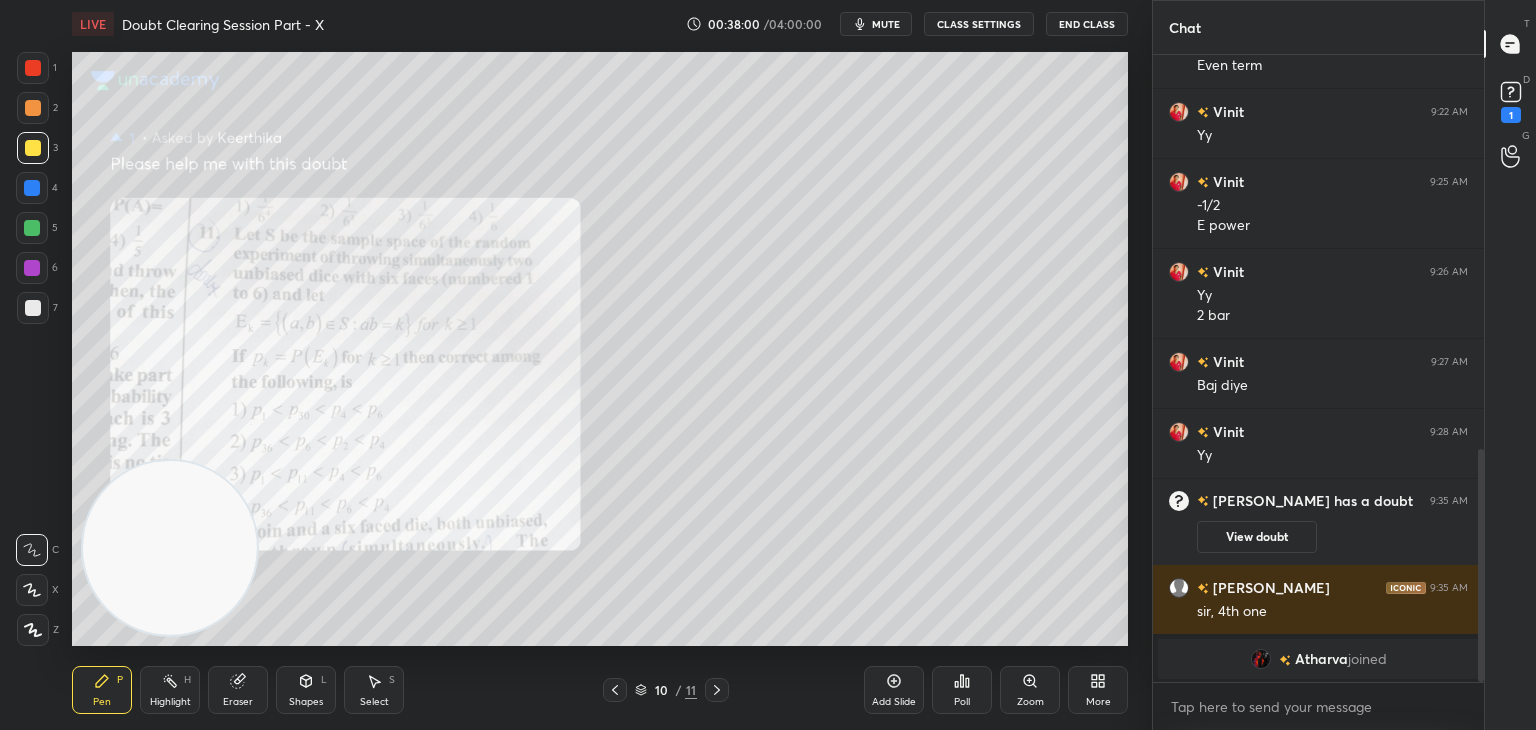 scroll, scrollTop: 1132, scrollLeft: 0, axis: vertical 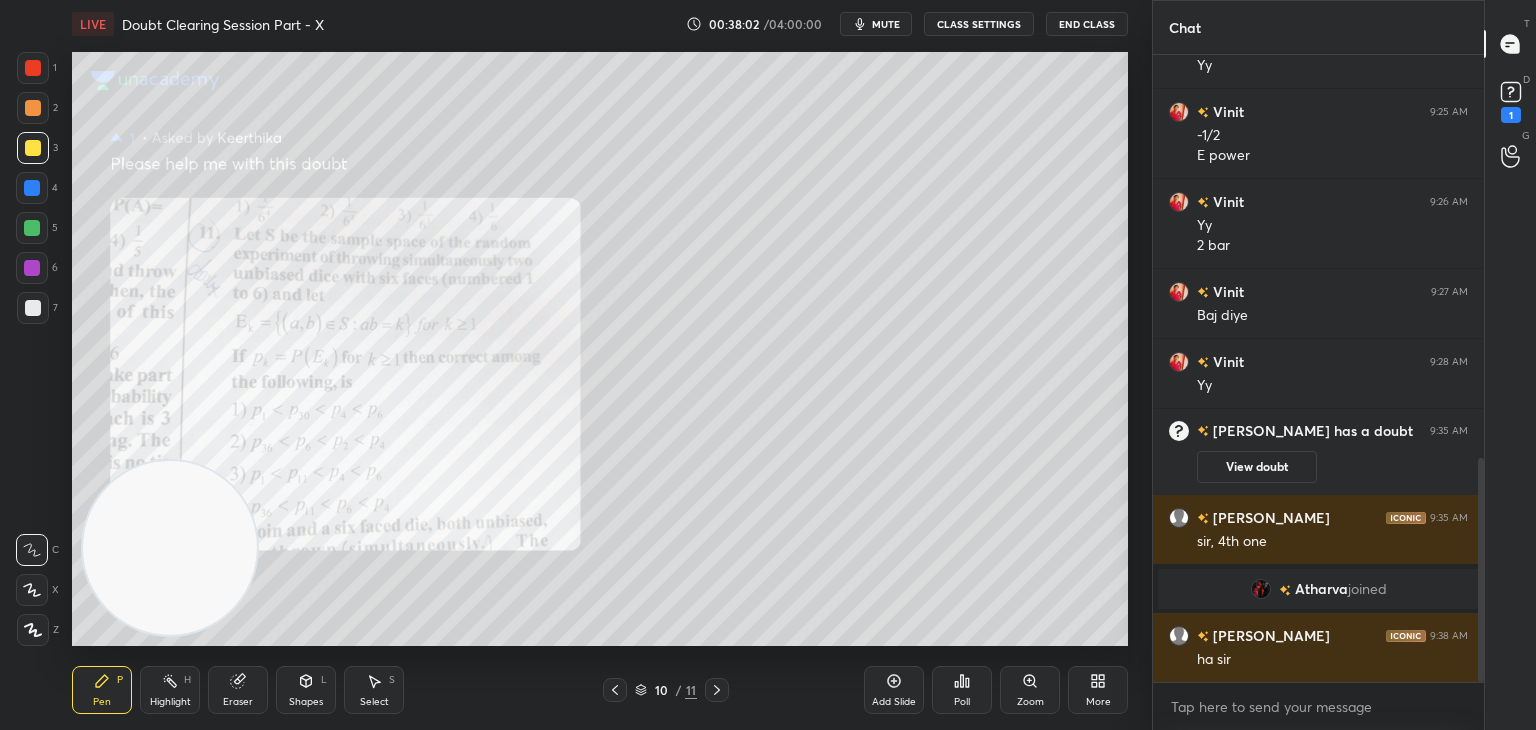 click 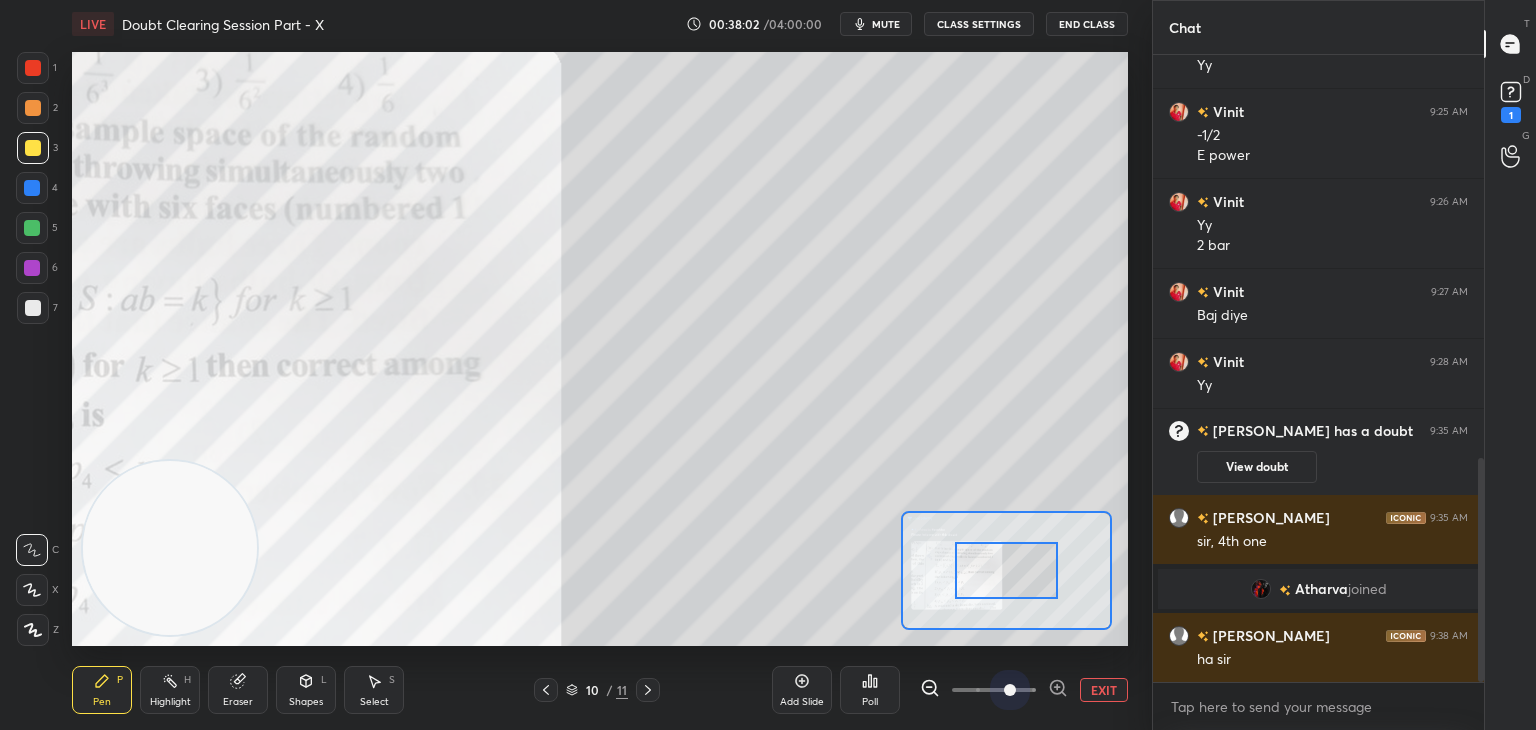 click at bounding box center [994, 690] 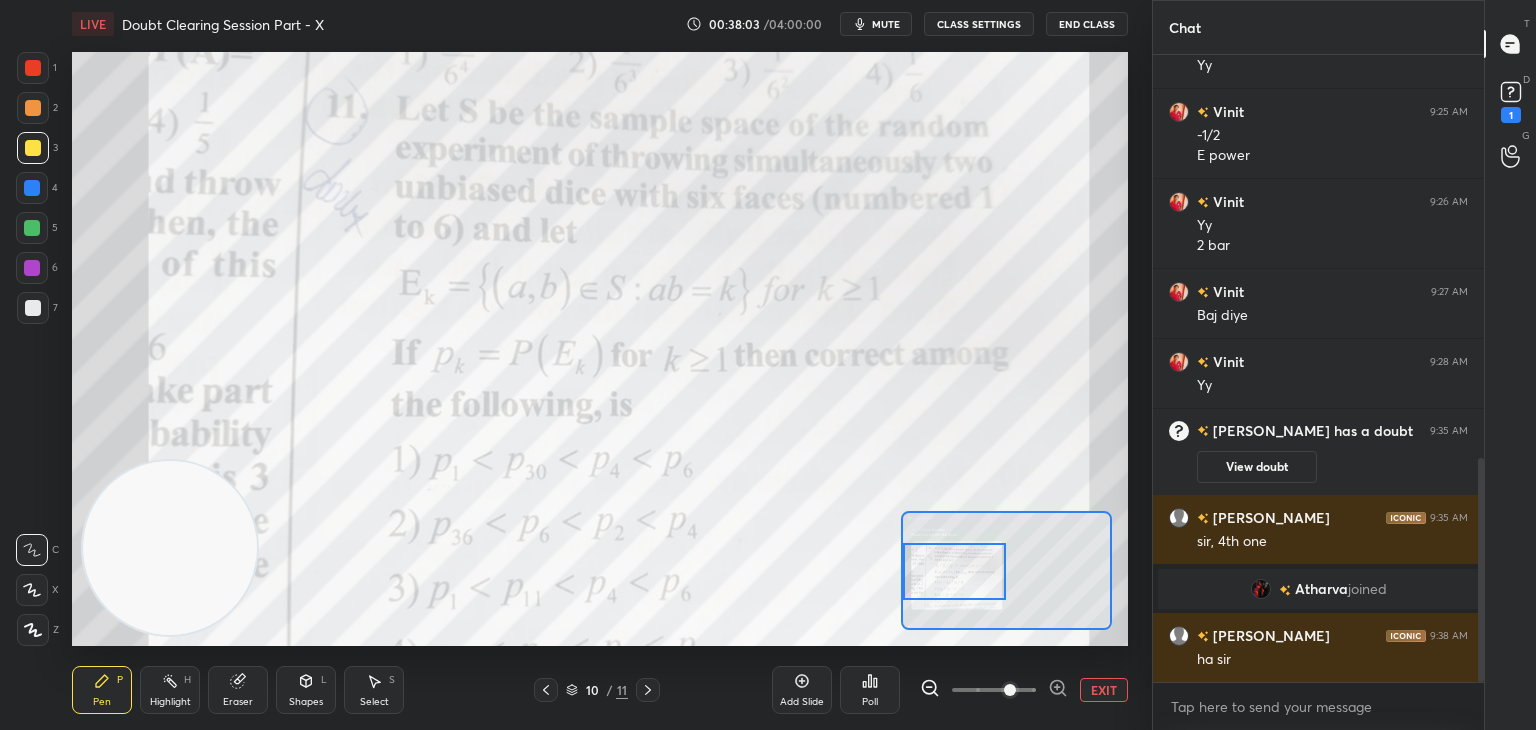drag, startPoint x: 990, startPoint y: 558, endPoint x: 938, endPoint y: 543, distance: 54.120235 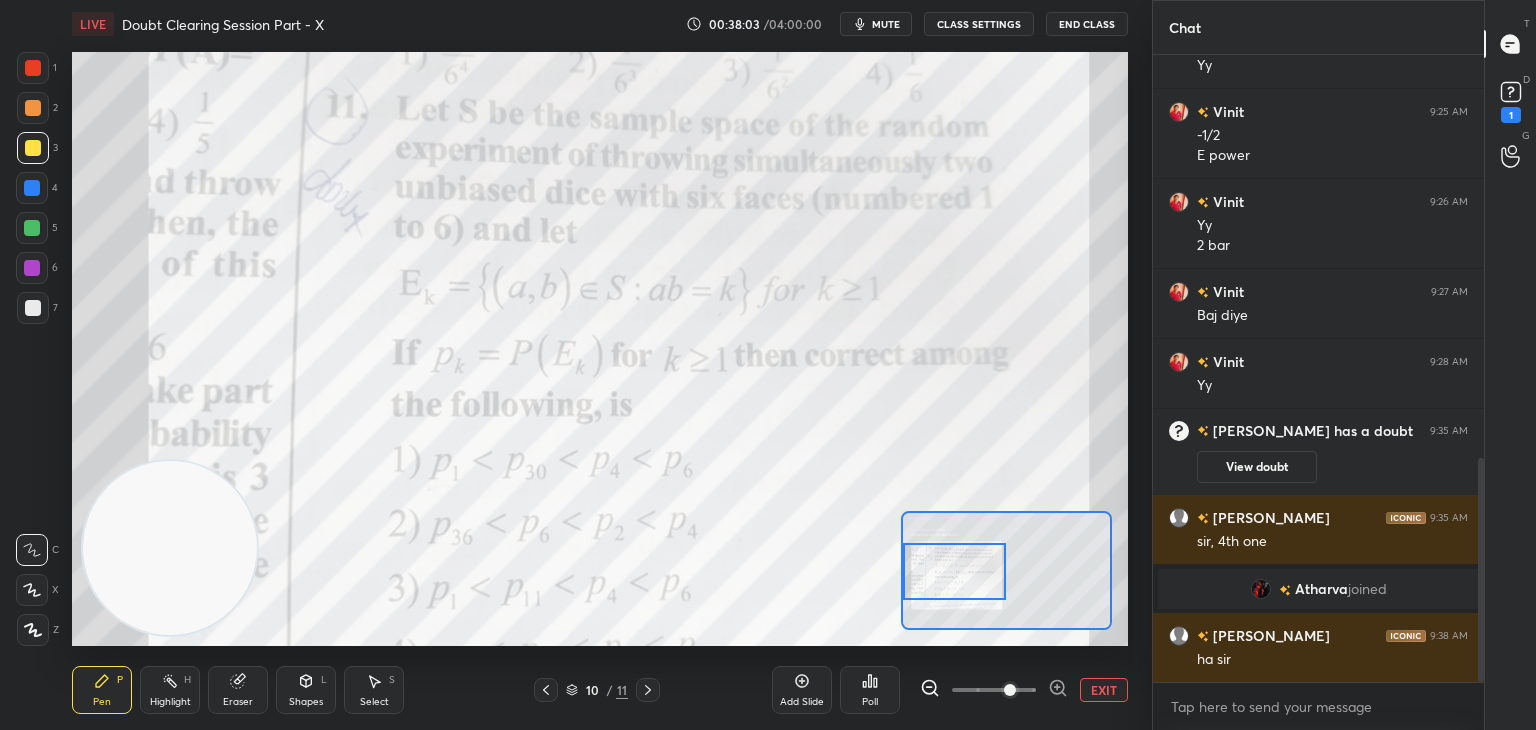 click at bounding box center (955, 571) 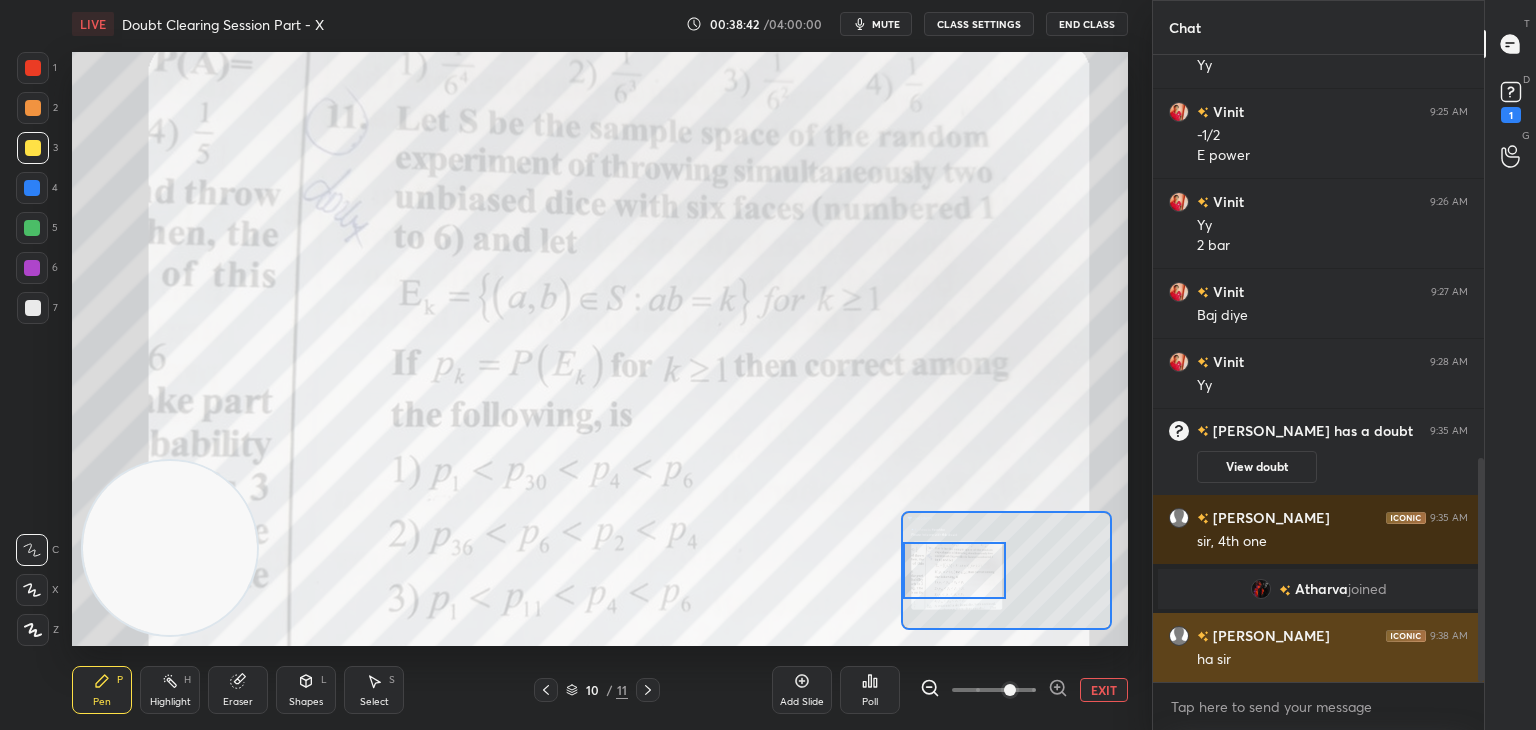 drag, startPoint x: 1110, startPoint y: 690, endPoint x: 1152, endPoint y: 665, distance: 48.8774 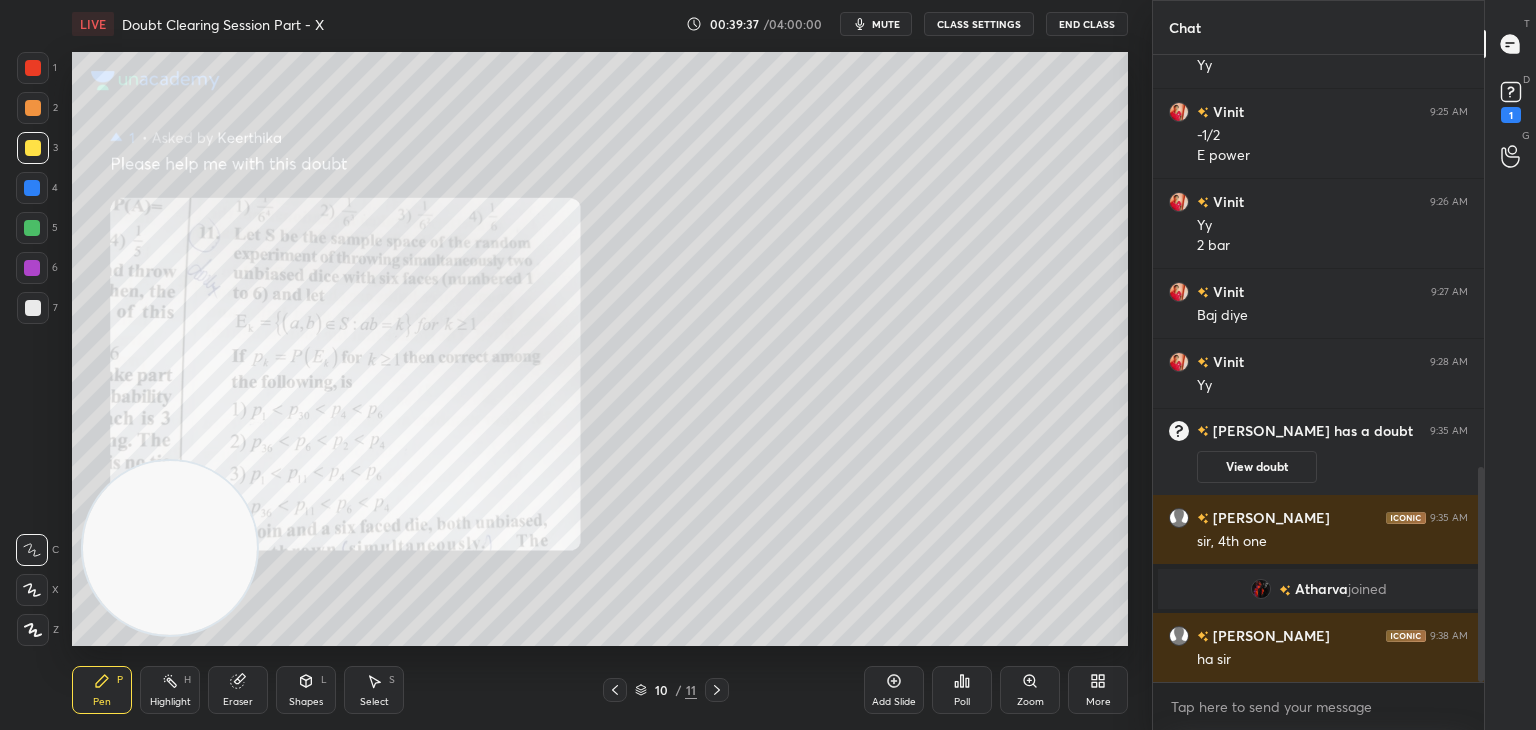 scroll, scrollTop: 1202, scrollLeft: 0, axis: vertical 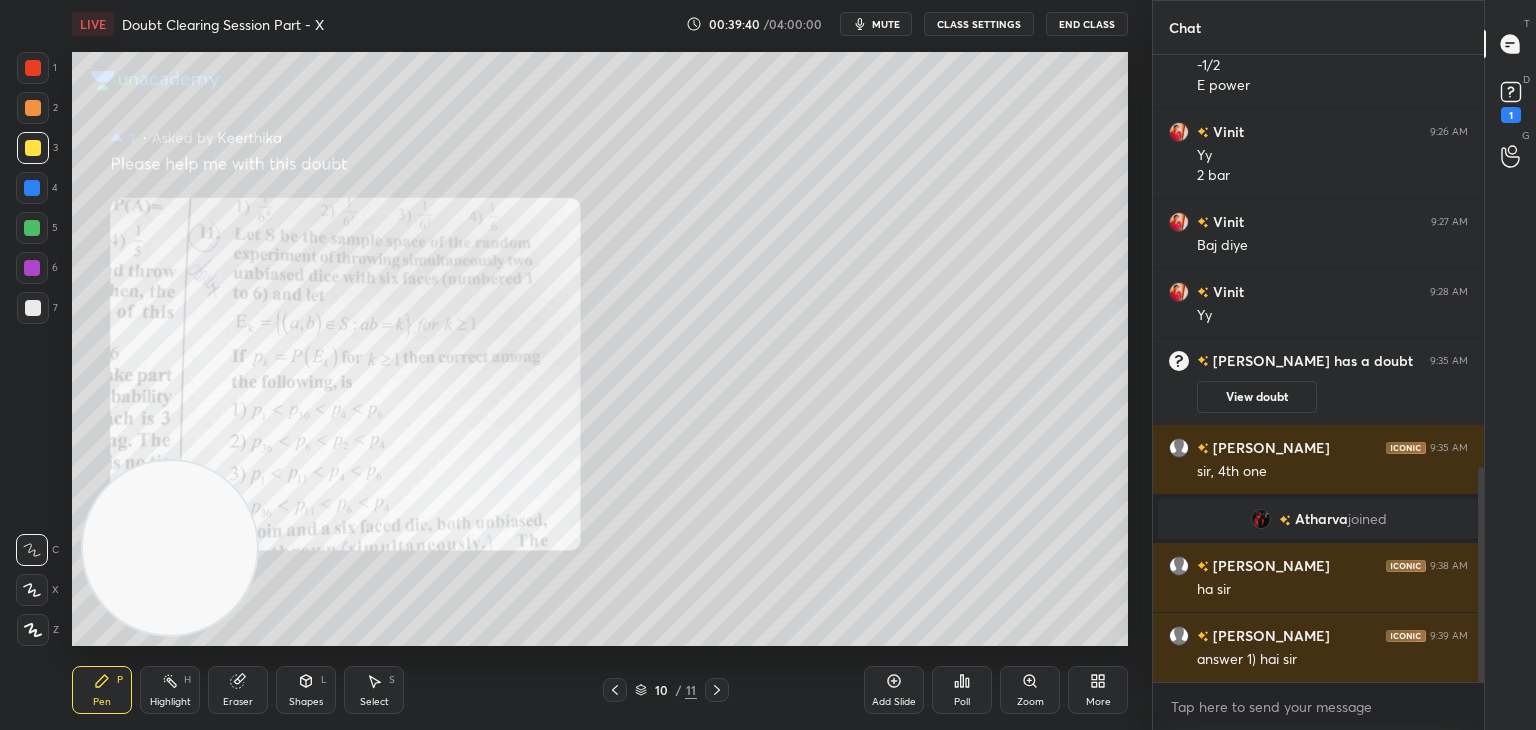 click at bounding box center [33, 68] 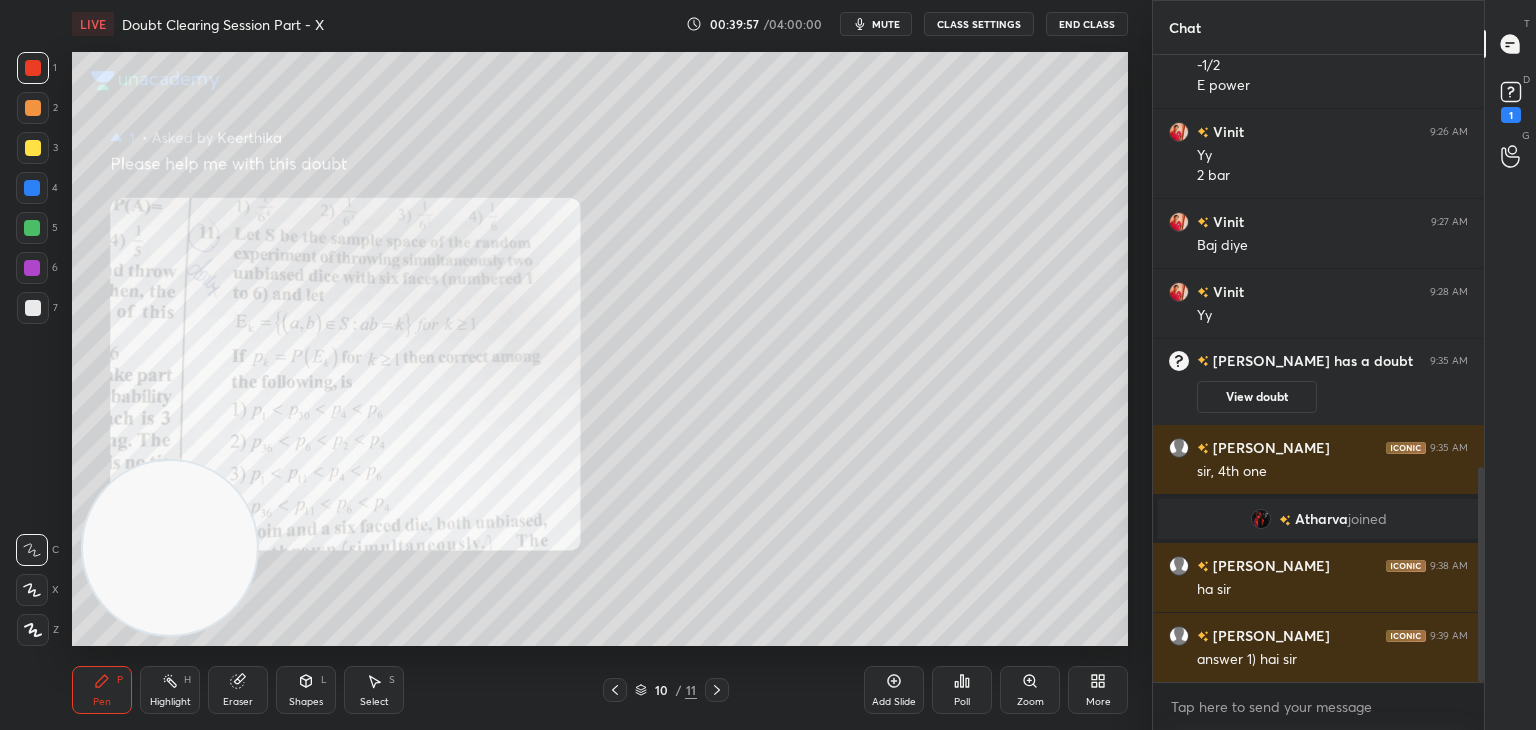 click at bounding box center (33, 148) 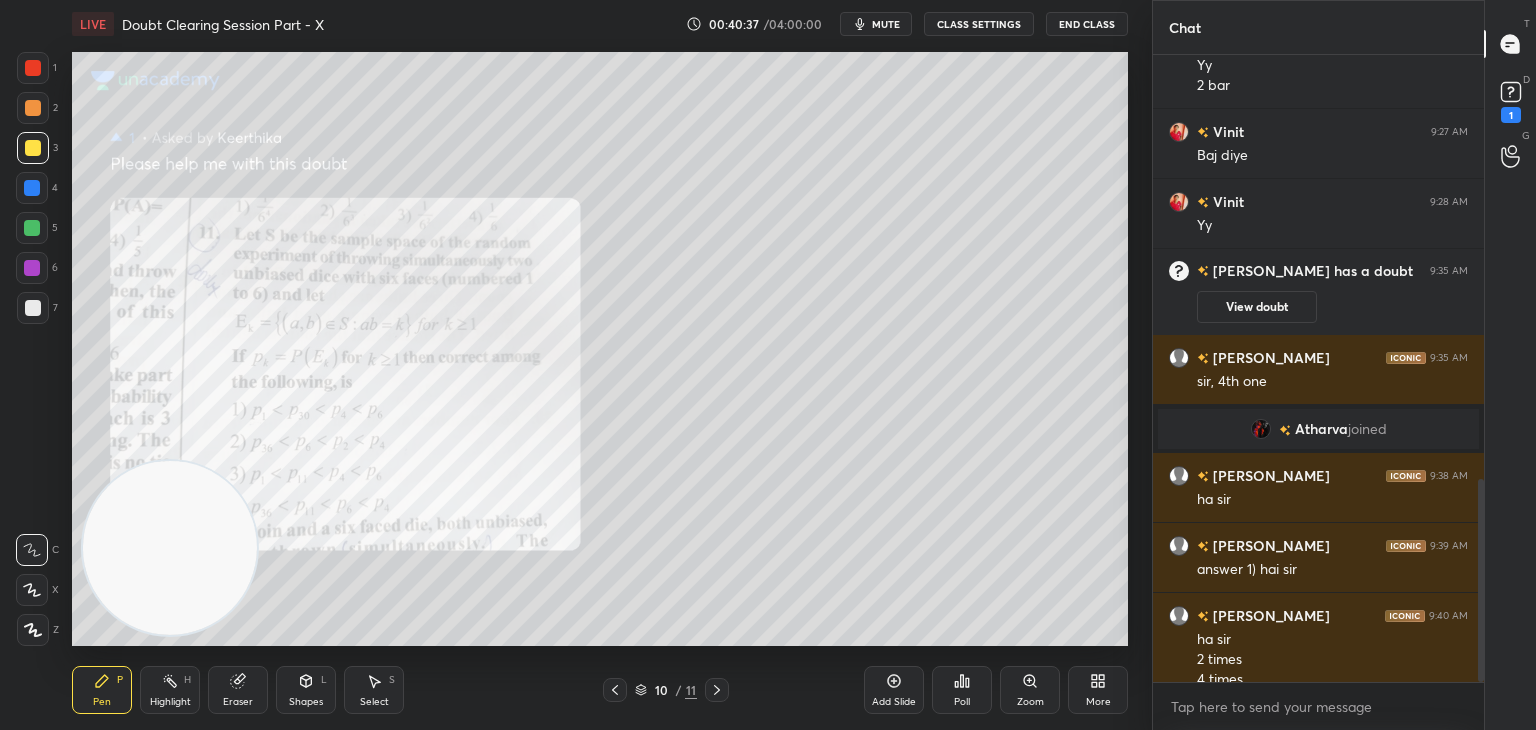 scroll, scrollTop: 1312, scrollLeft: 0, axis: vertical 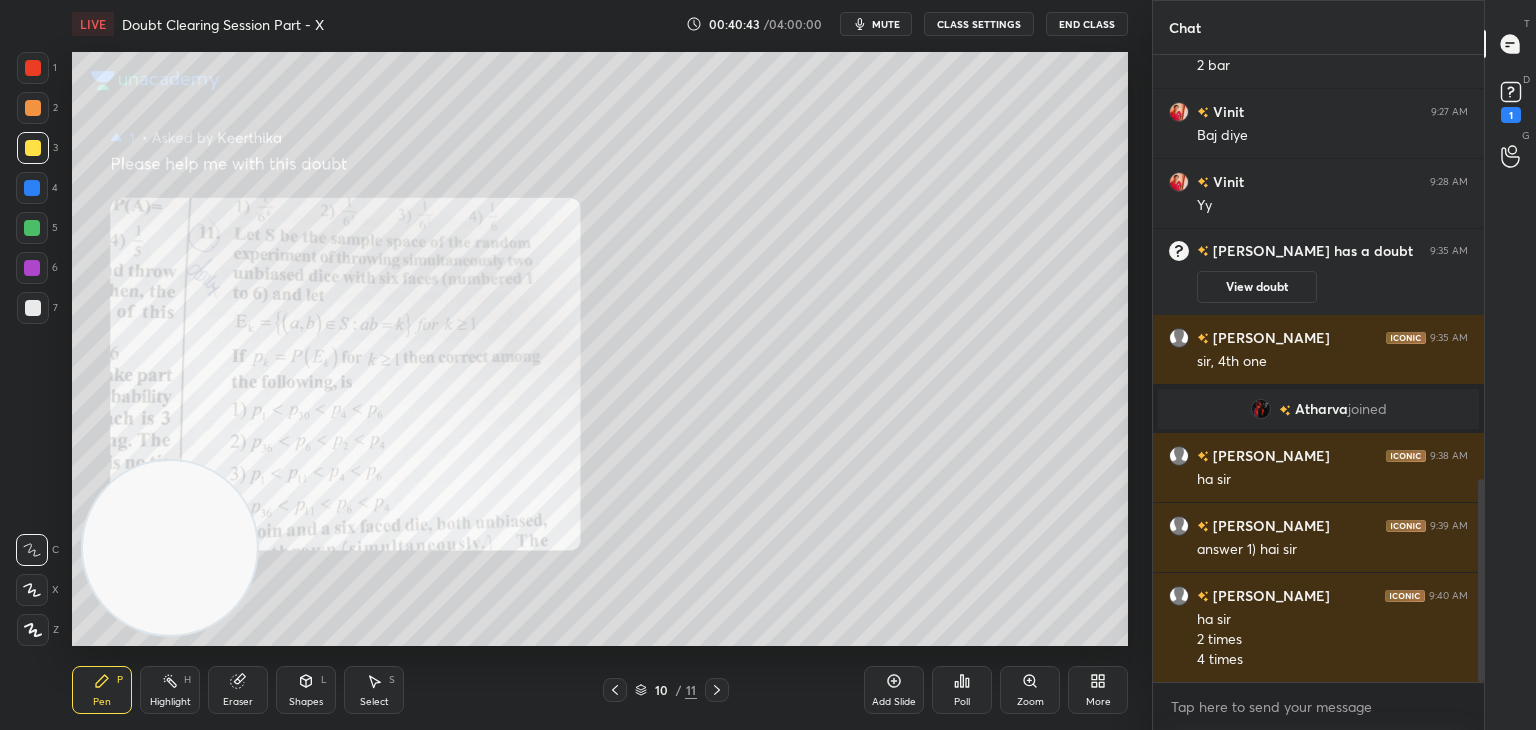 click 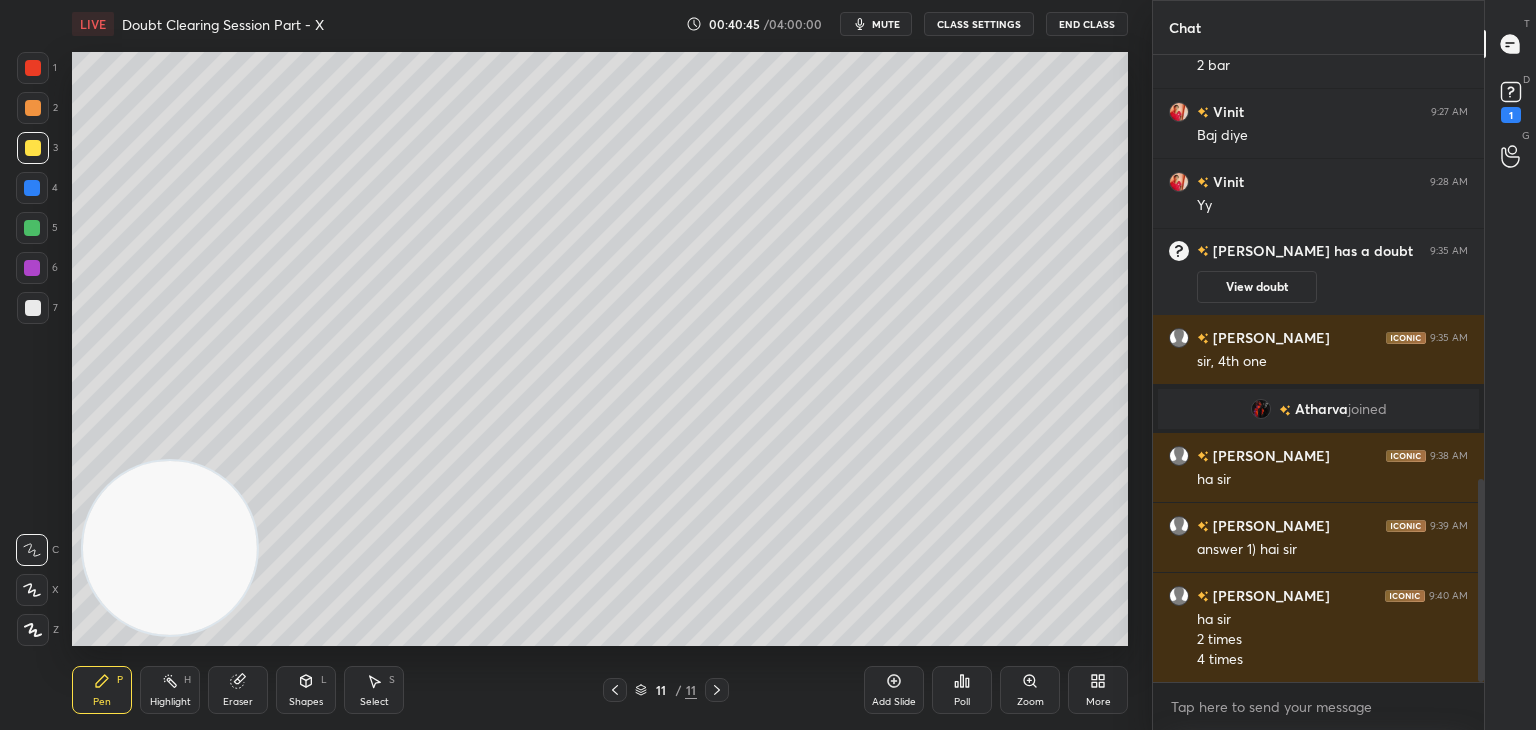 click on "11 / 11" at bounding box center (666, 690) 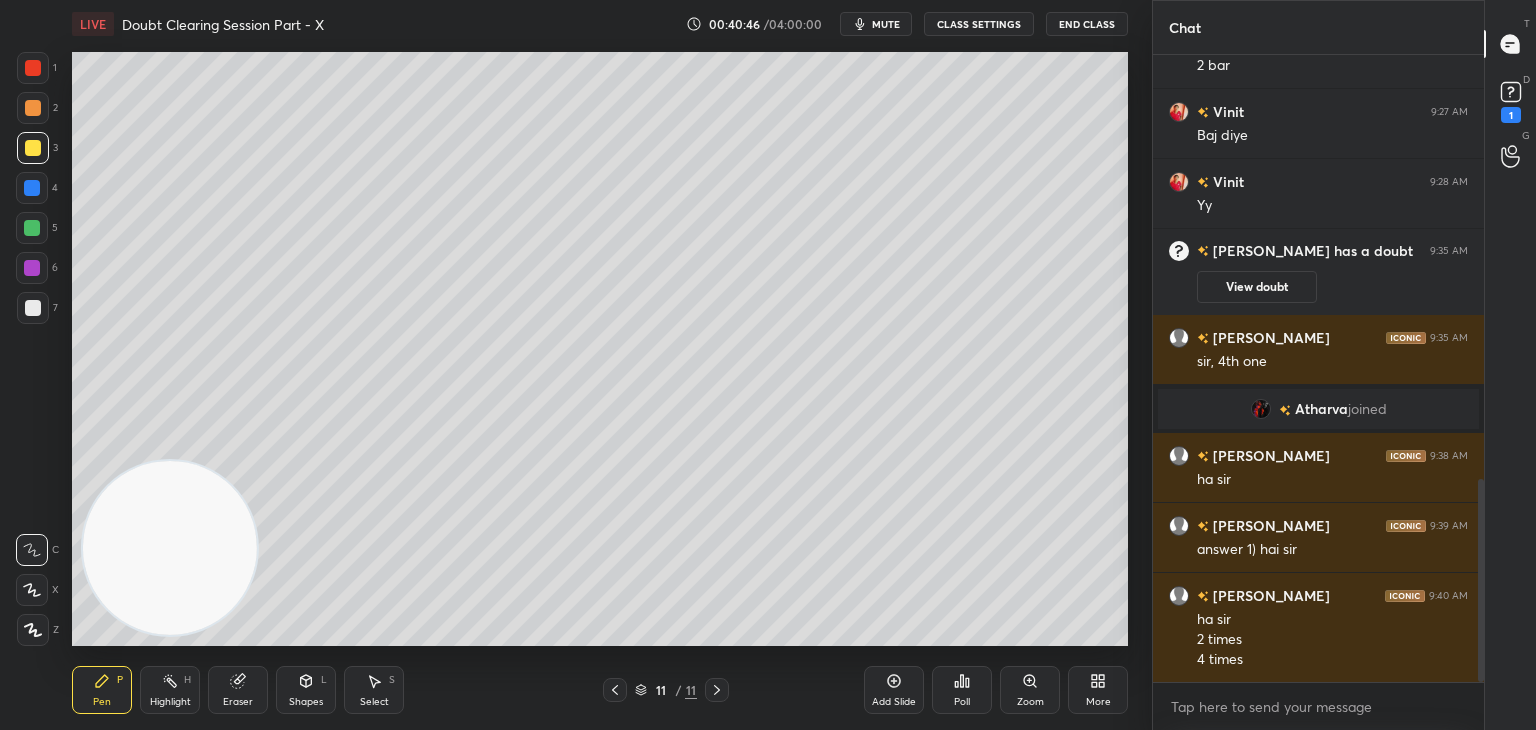 drag, startPoint x: 611, startPoint y: 693, endPoint x: 635, endPoint y: 657, distance: 43.266617 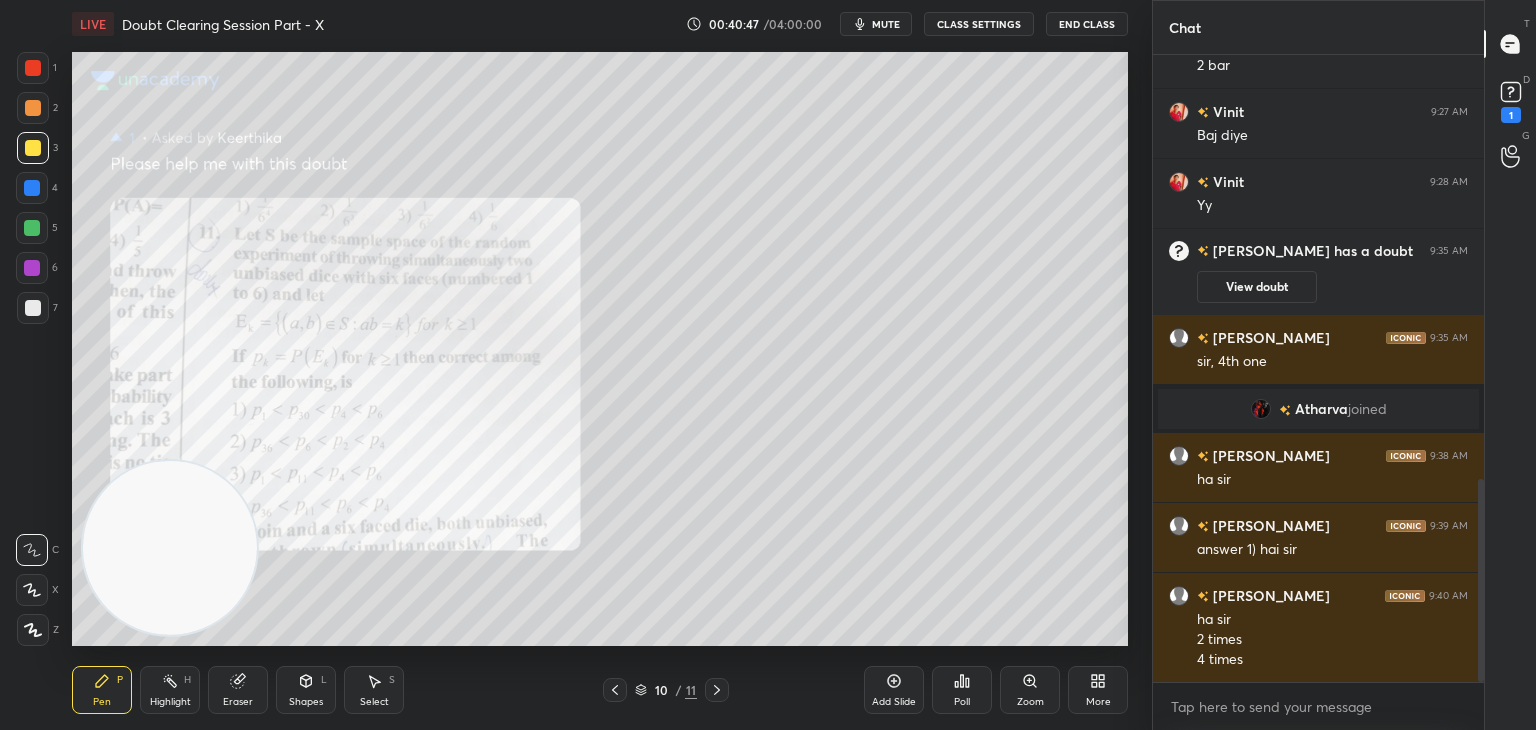 click on "View doubt" at bounding box center (1257, 287) 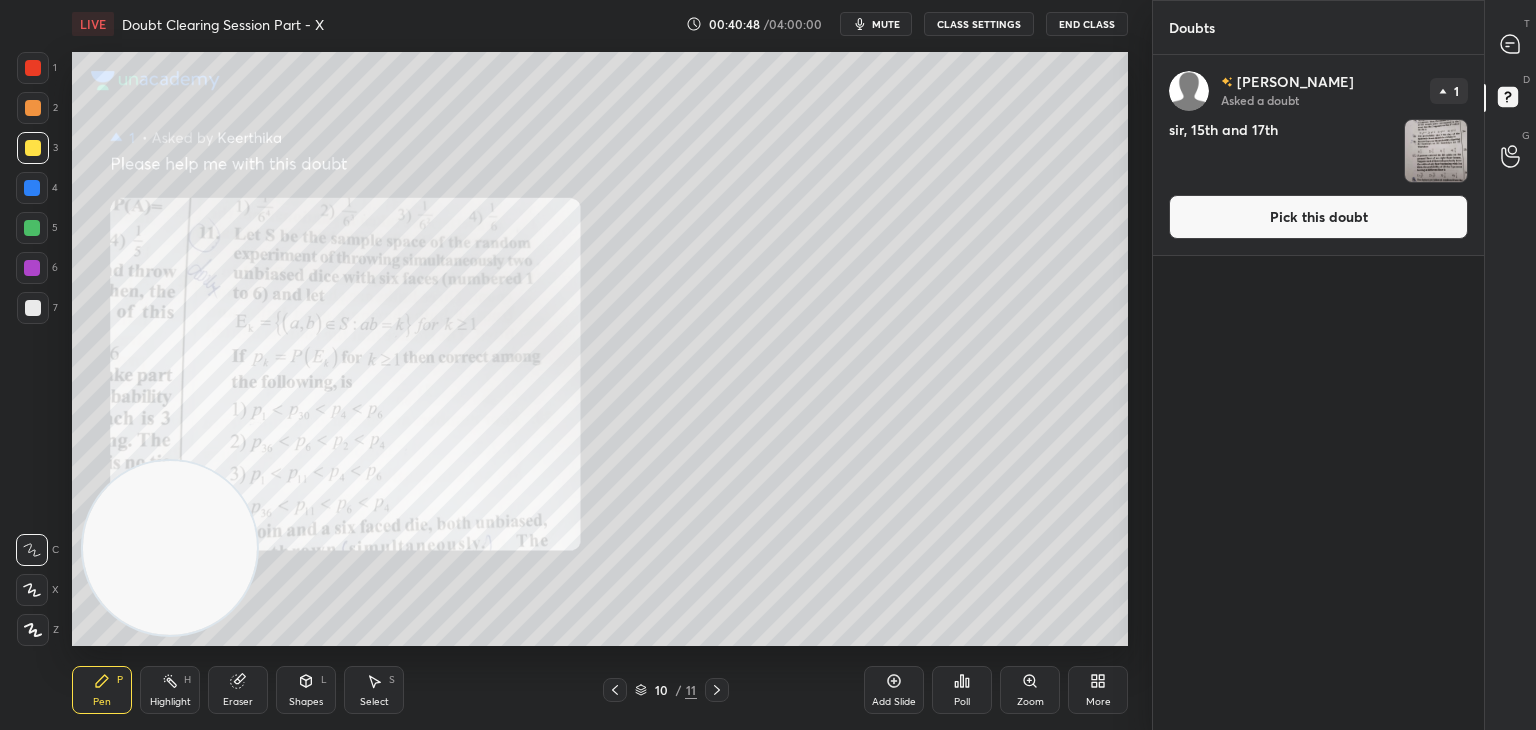 drag, startPoint x: 1210, startPoint y: 221, endPoint x: 1186, endPoint y: 222, distance: 24.020824 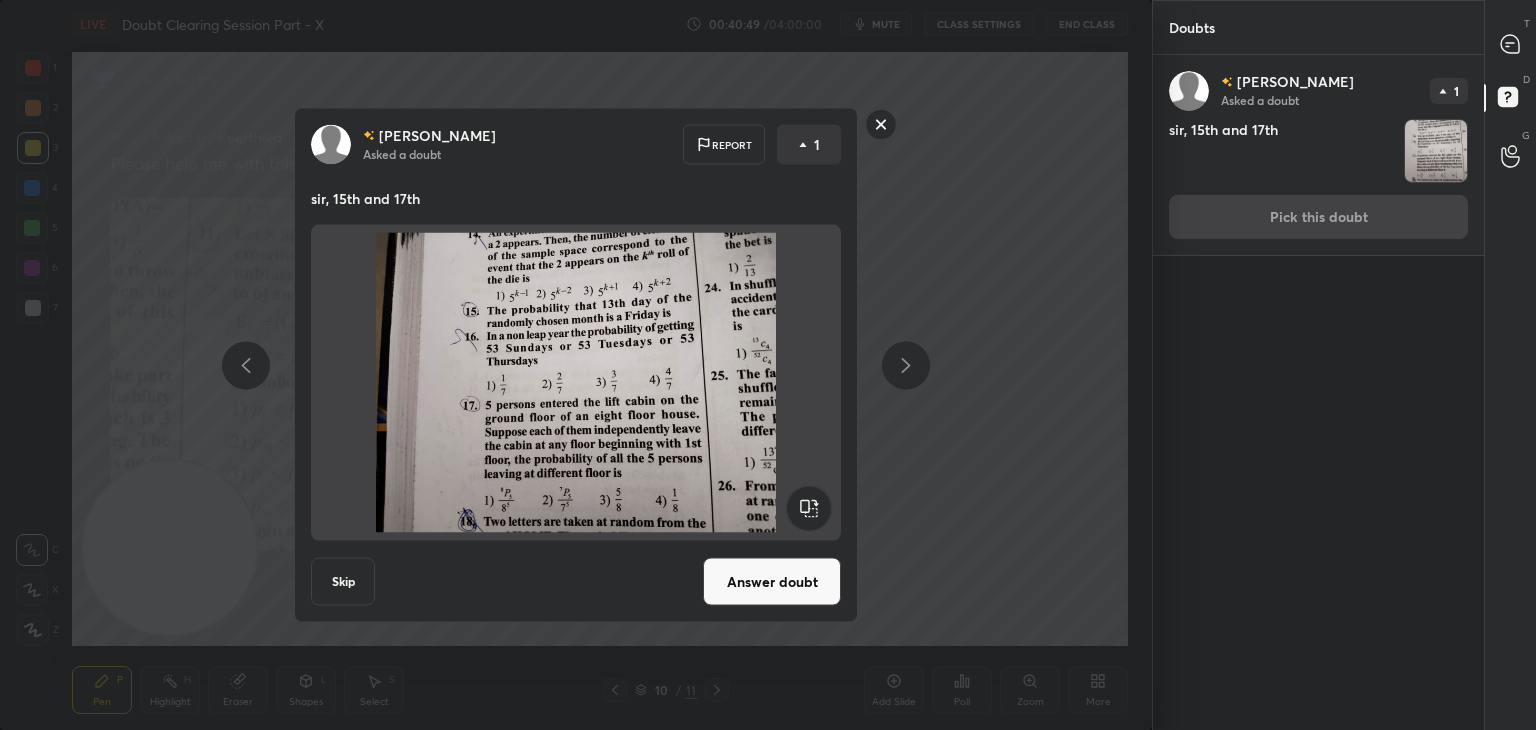 drag, startPoint x: 762, startPoint y: 587, endPoint x: 789, endPoint y: 570, distance: 31.906113 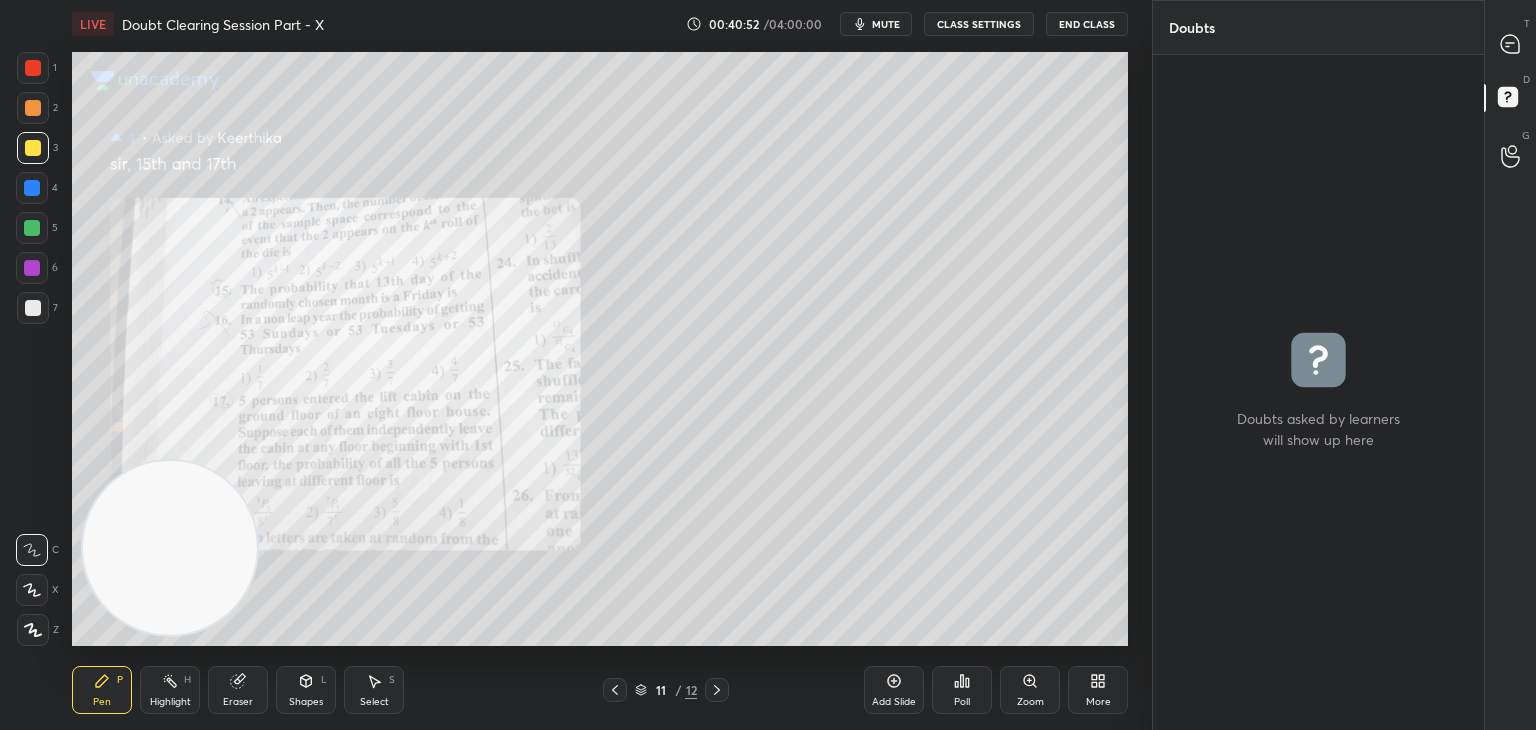 click 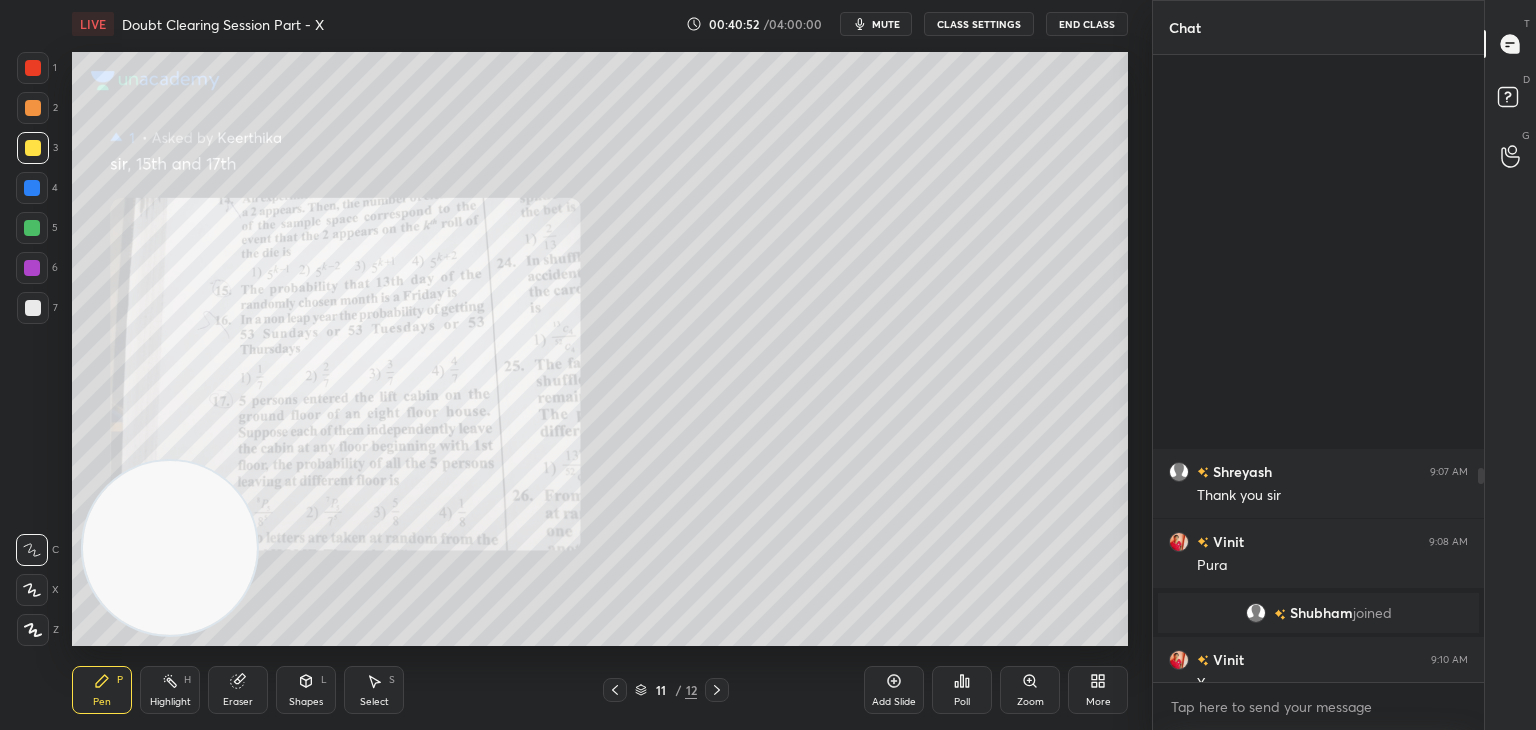 scroll, scrollTop: 1212, scrollLeft: 0, axis: vertical 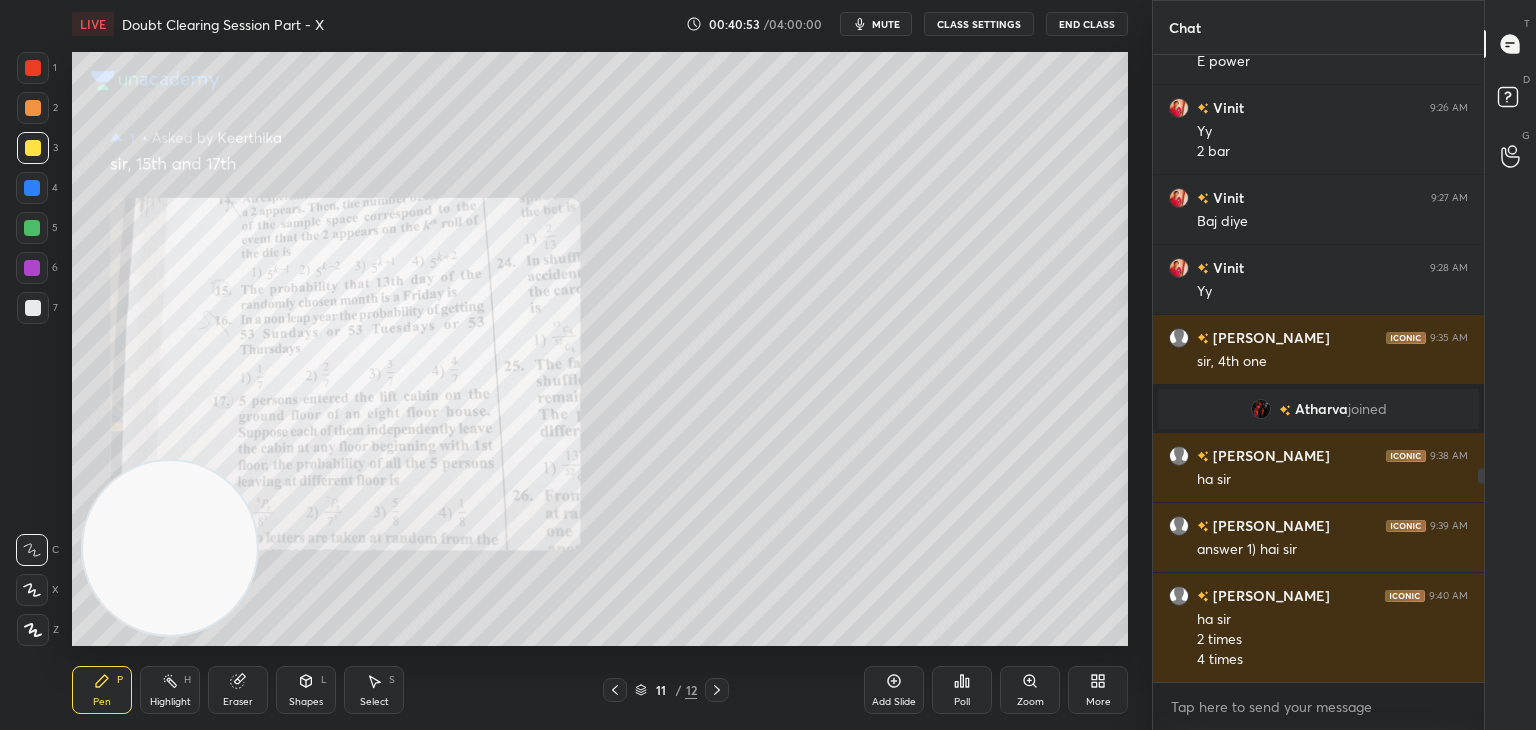 click on "Zoom" at bounding box center (1030, 690) 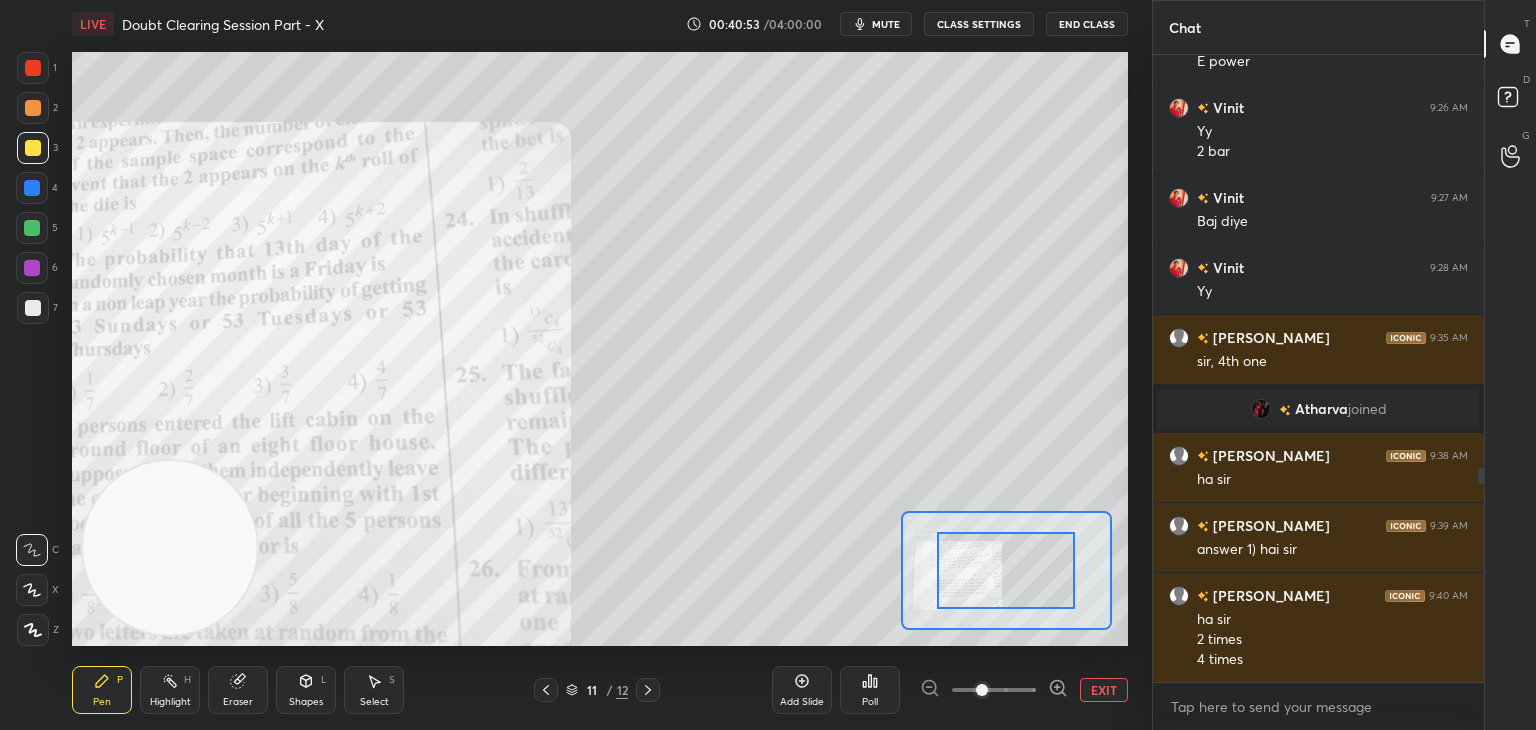 click at bounding box center (994, 690) 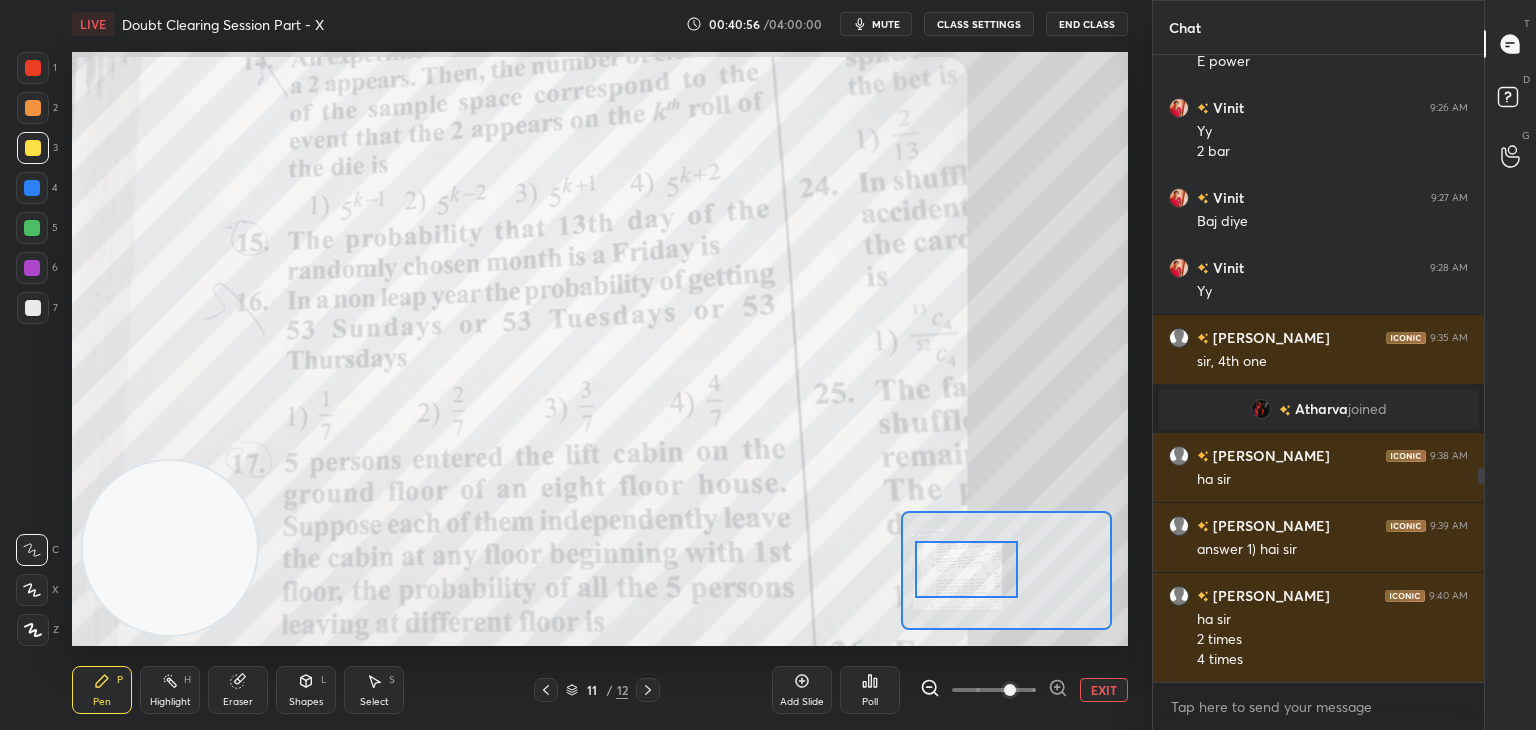 drag, startPoint x: 991, startPoint y: 588, endPoint x: 963, endPoint y: 589, distance: 28.01785 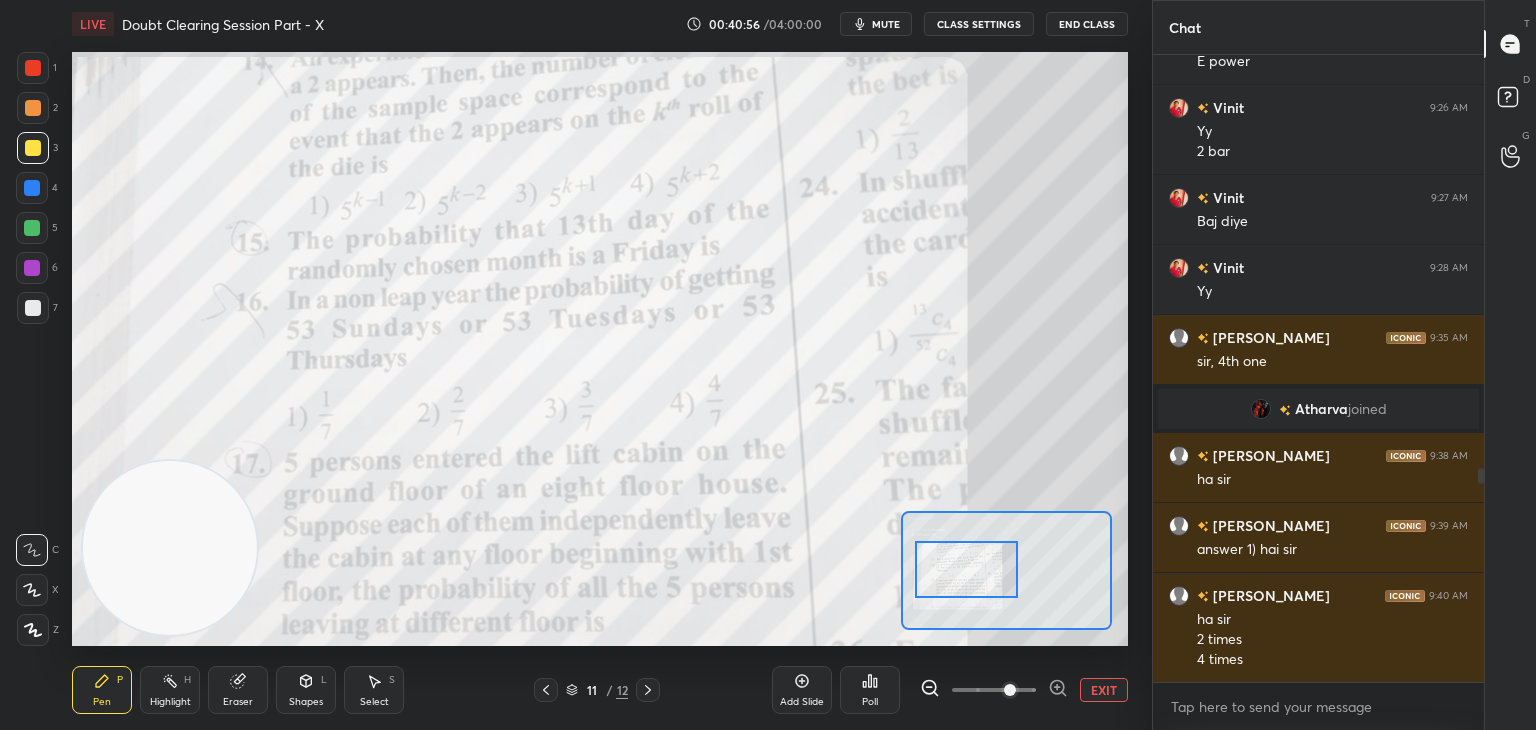 click at bounding box center (967, 569) 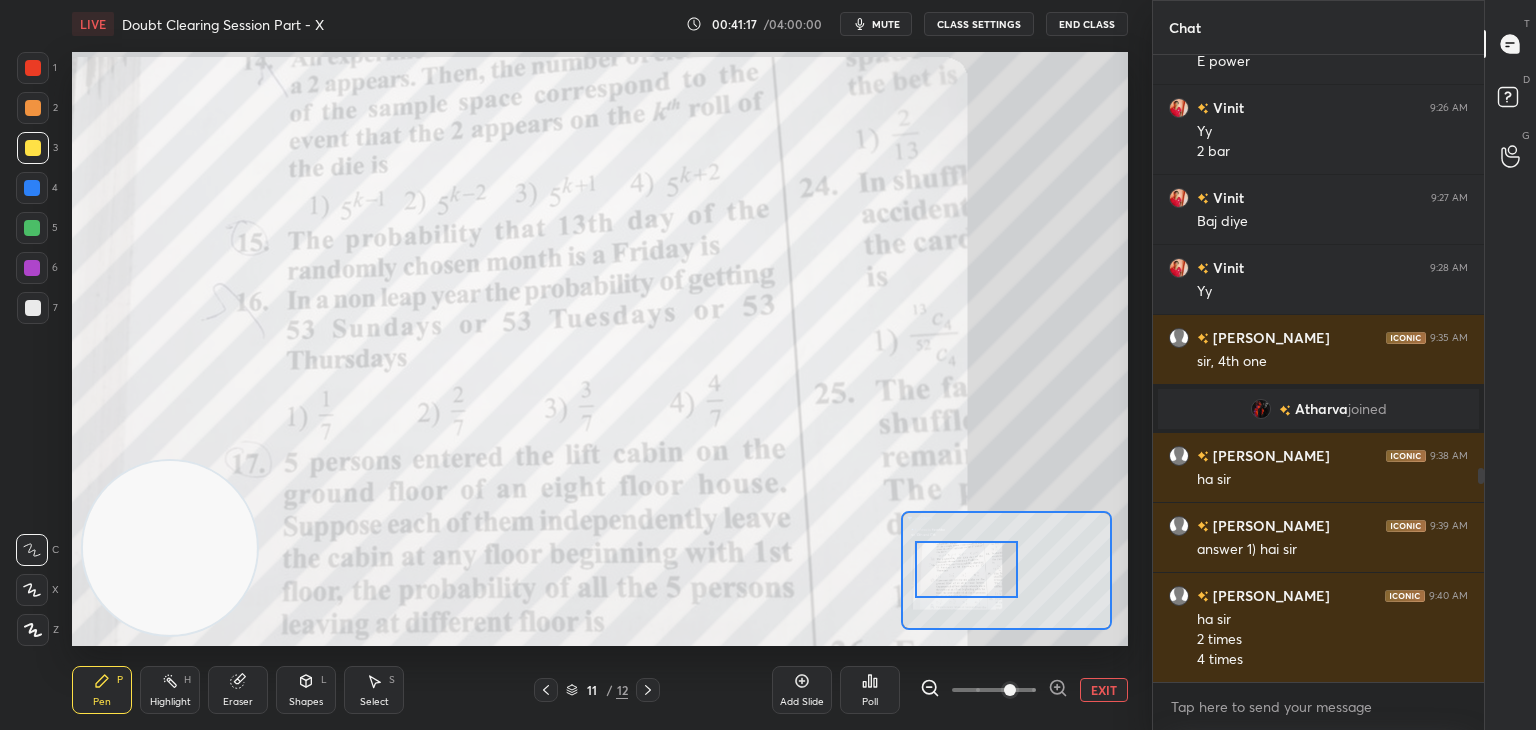 click on "EXIT" at bounding box center (1104, 690) 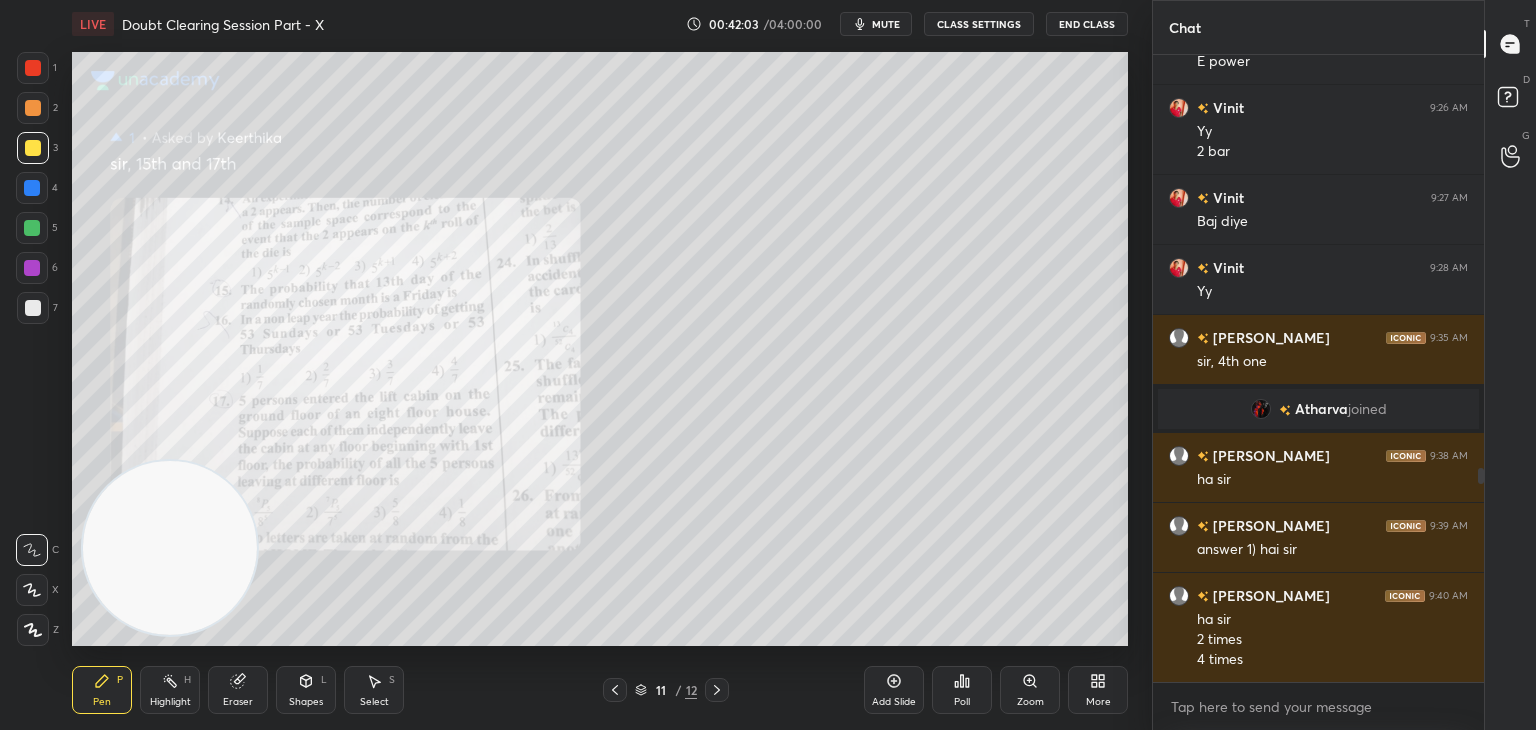 click on "mute" at bounding box center [876, 24] 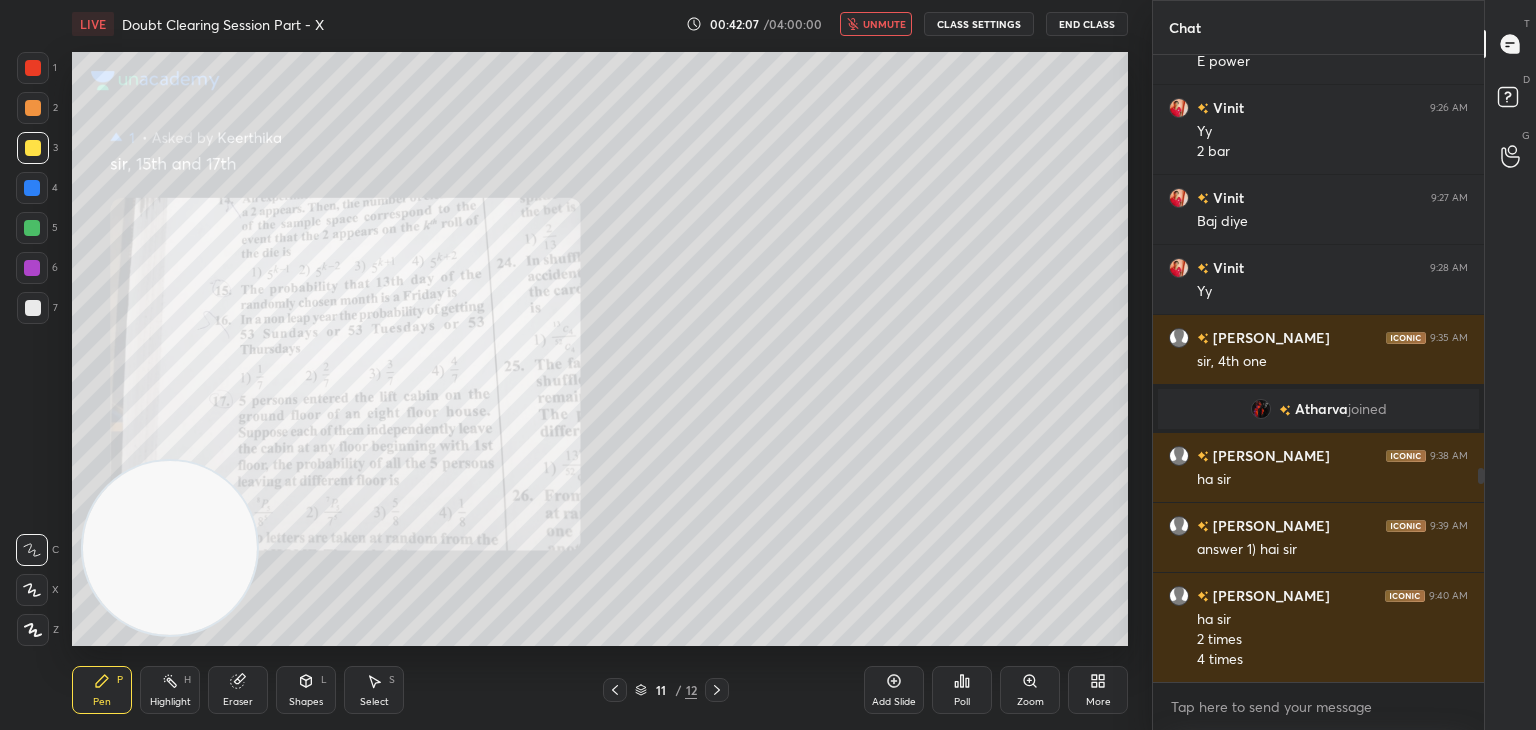 click on "unmute" at bounding box center (884, 24) 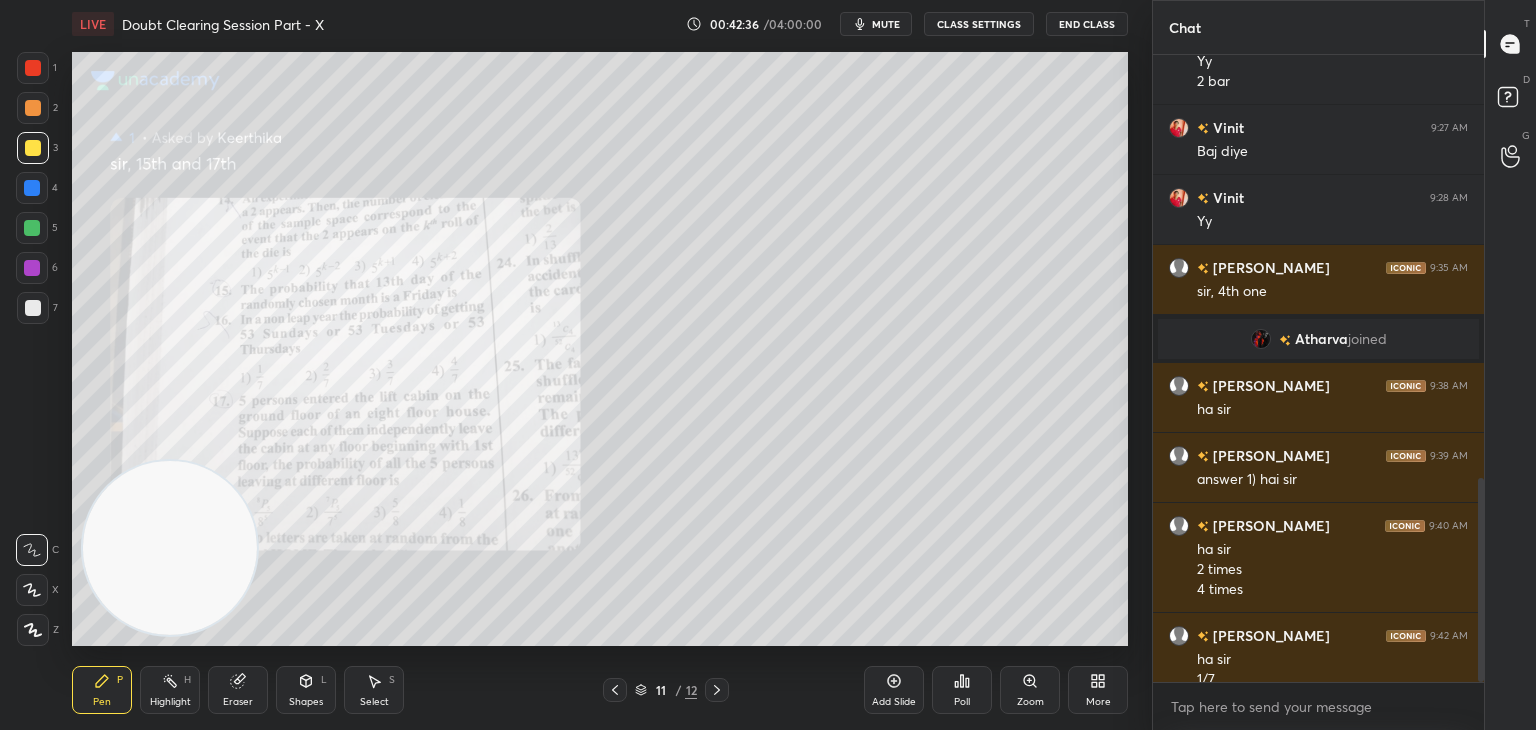 scroll, scrollTop: 1302, scrollLeft: 0, axis: vertical 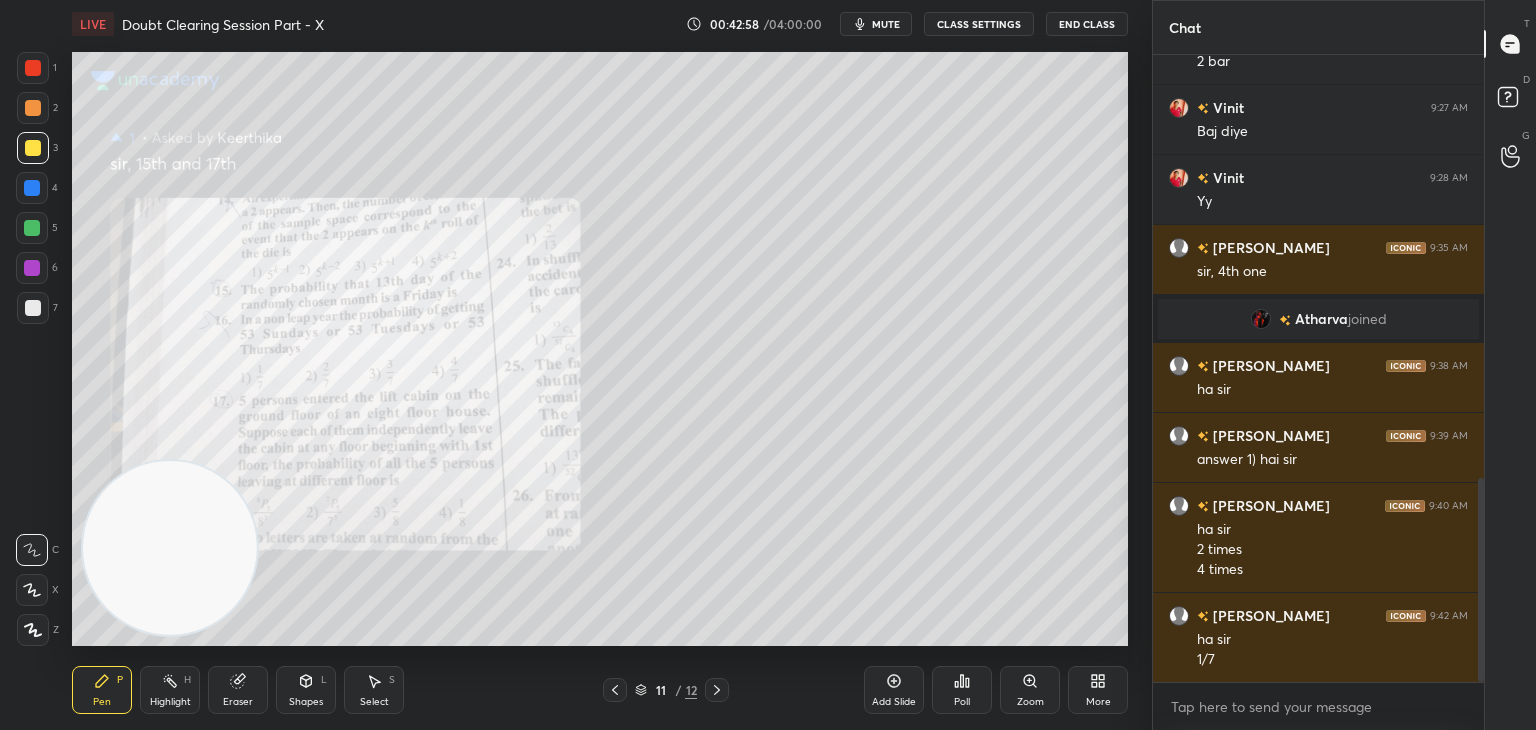 click on "Zoom" at bounding box center [1030, 690] 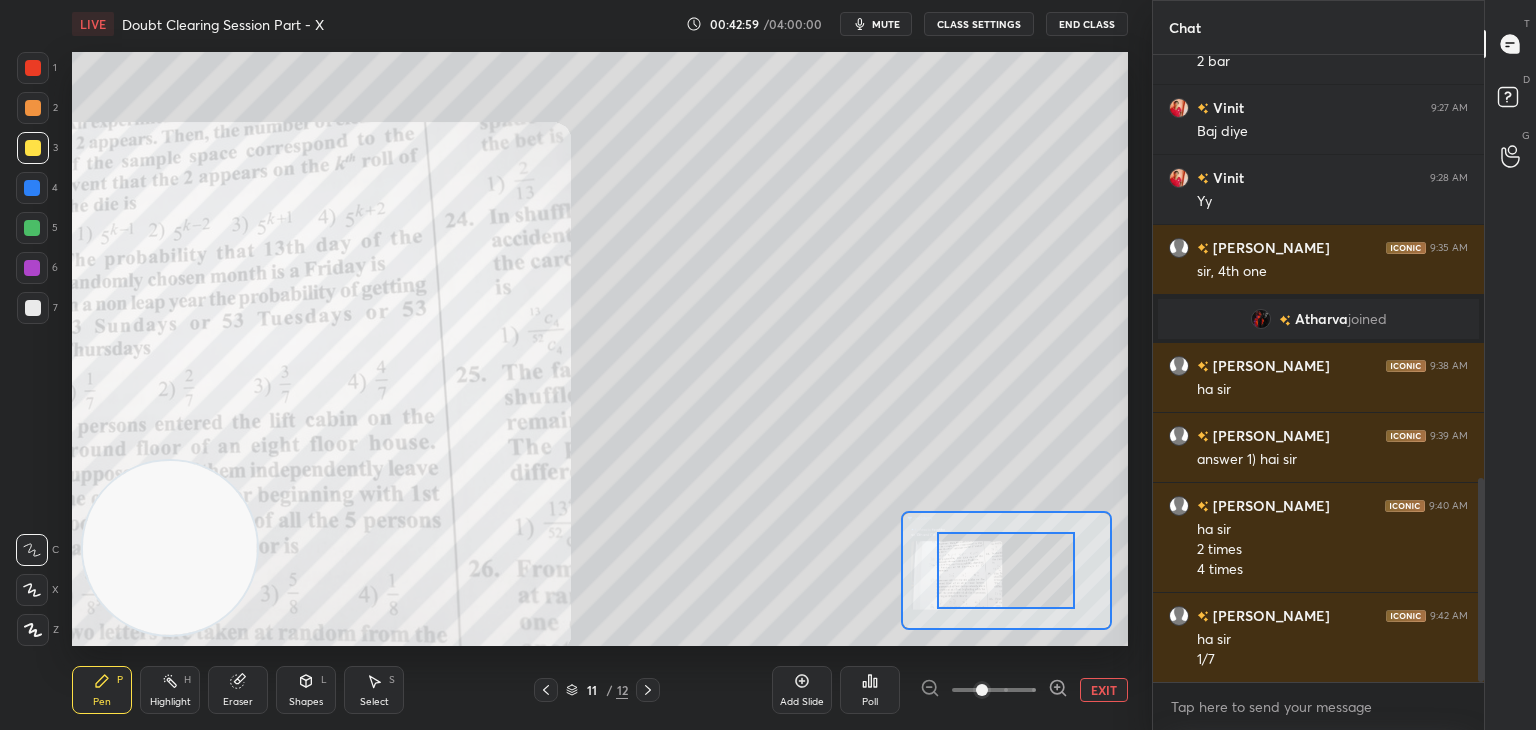 drag, startPoint x: 1031, startPoint y: 691, endPoint x: 1016, endPoint y: 692, distance: 15.033297 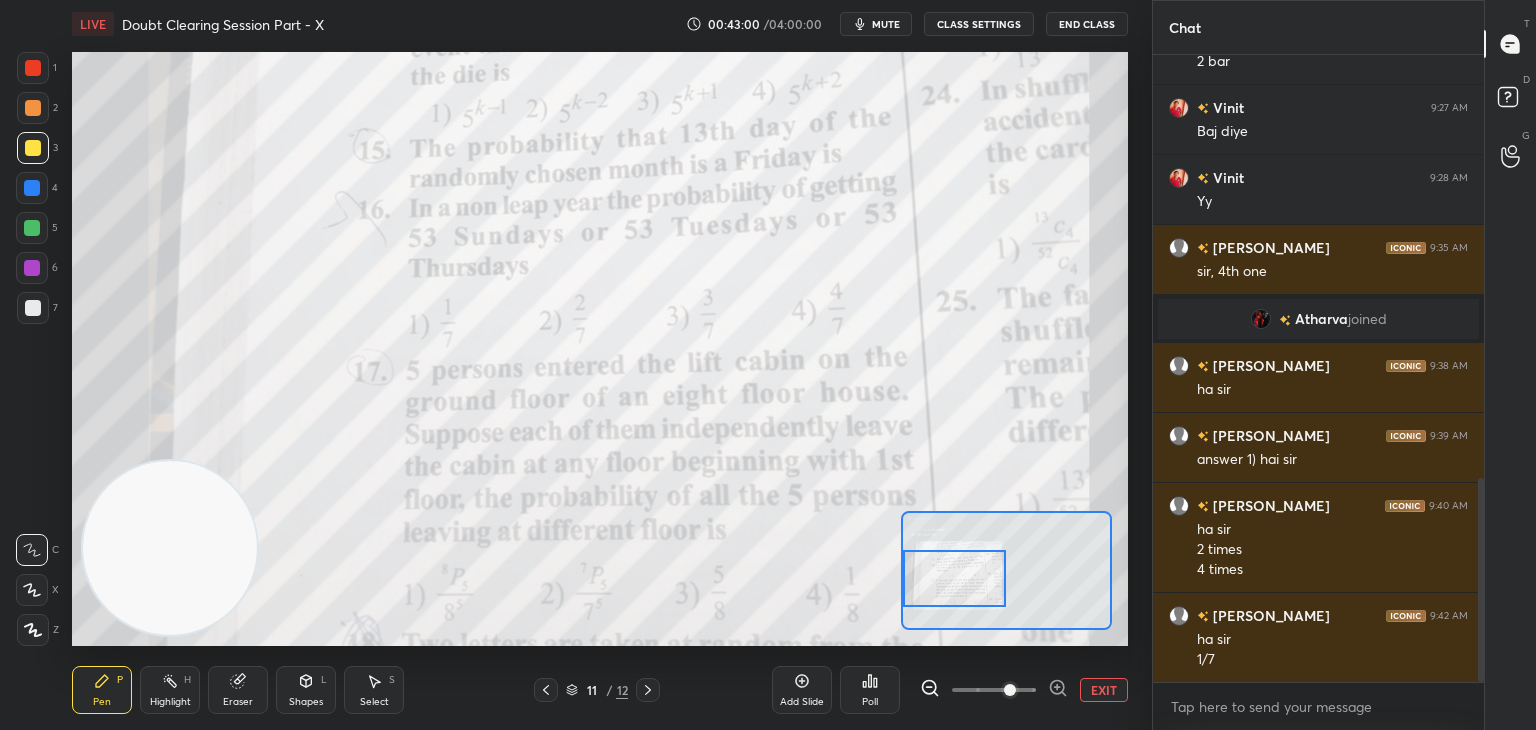 drag, startPoint x: 1039, startPoint y: 574, endPoint x: 904, endPoint y: 567, distance: 135.18137 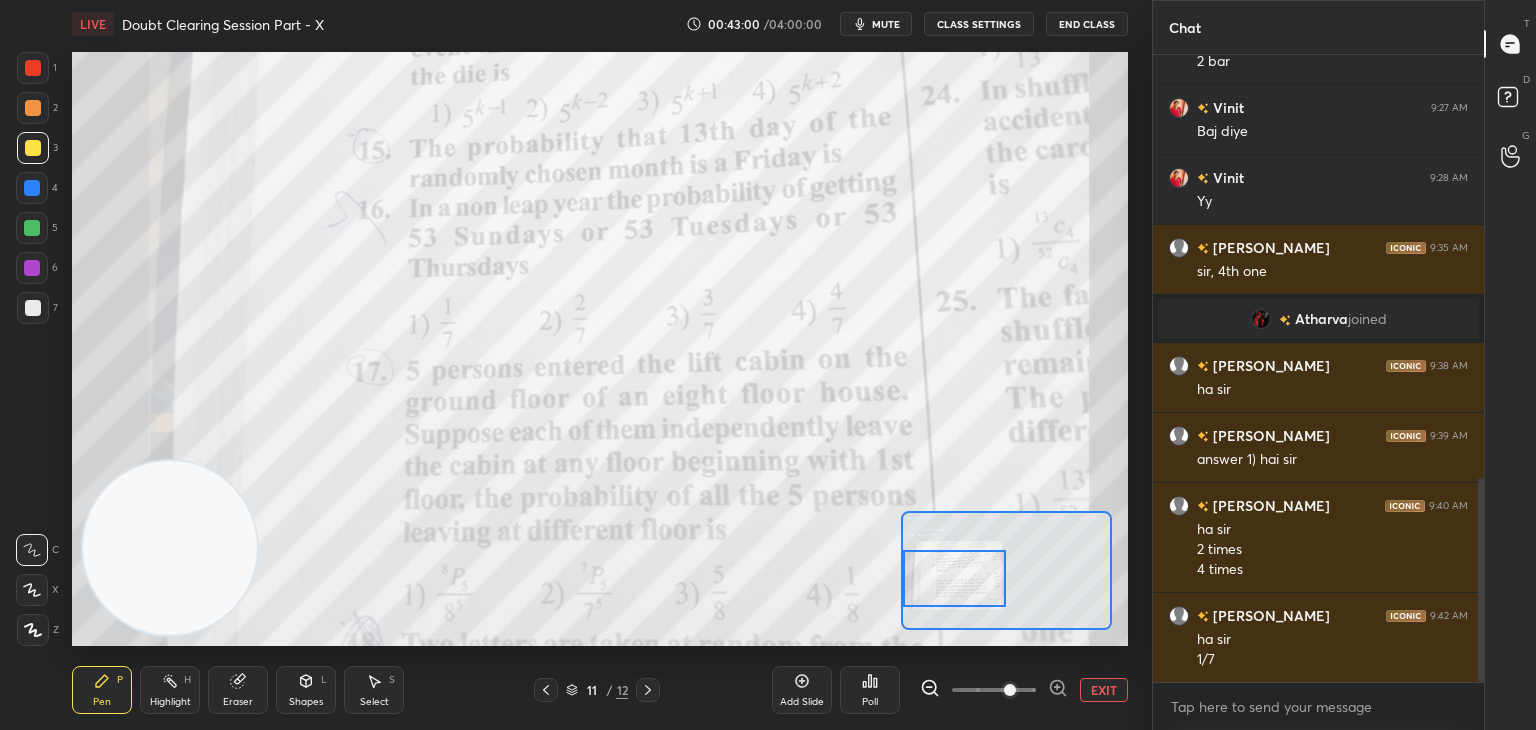click at bounding box center [955, 578] 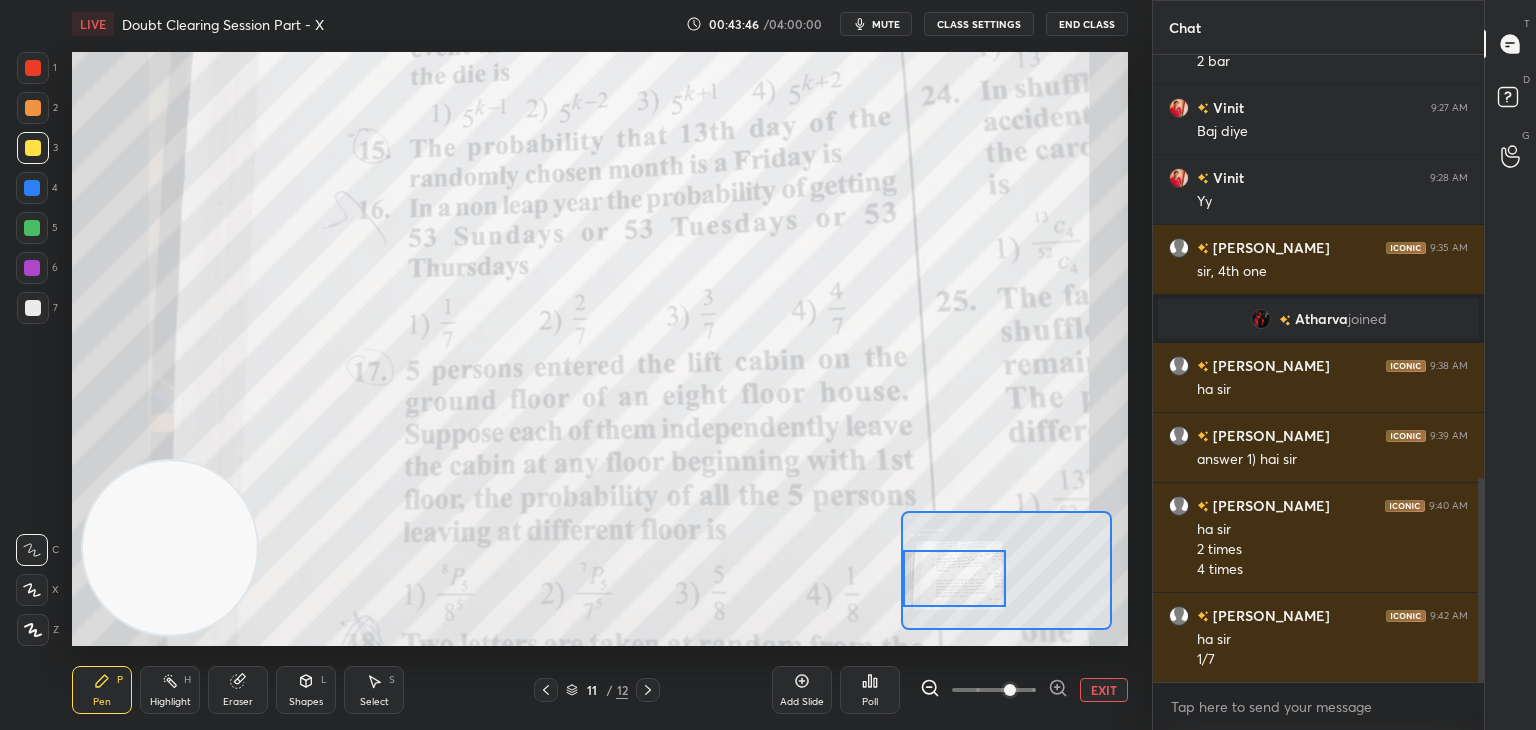 click on "EXIT" at bounding box center (1104, 690) 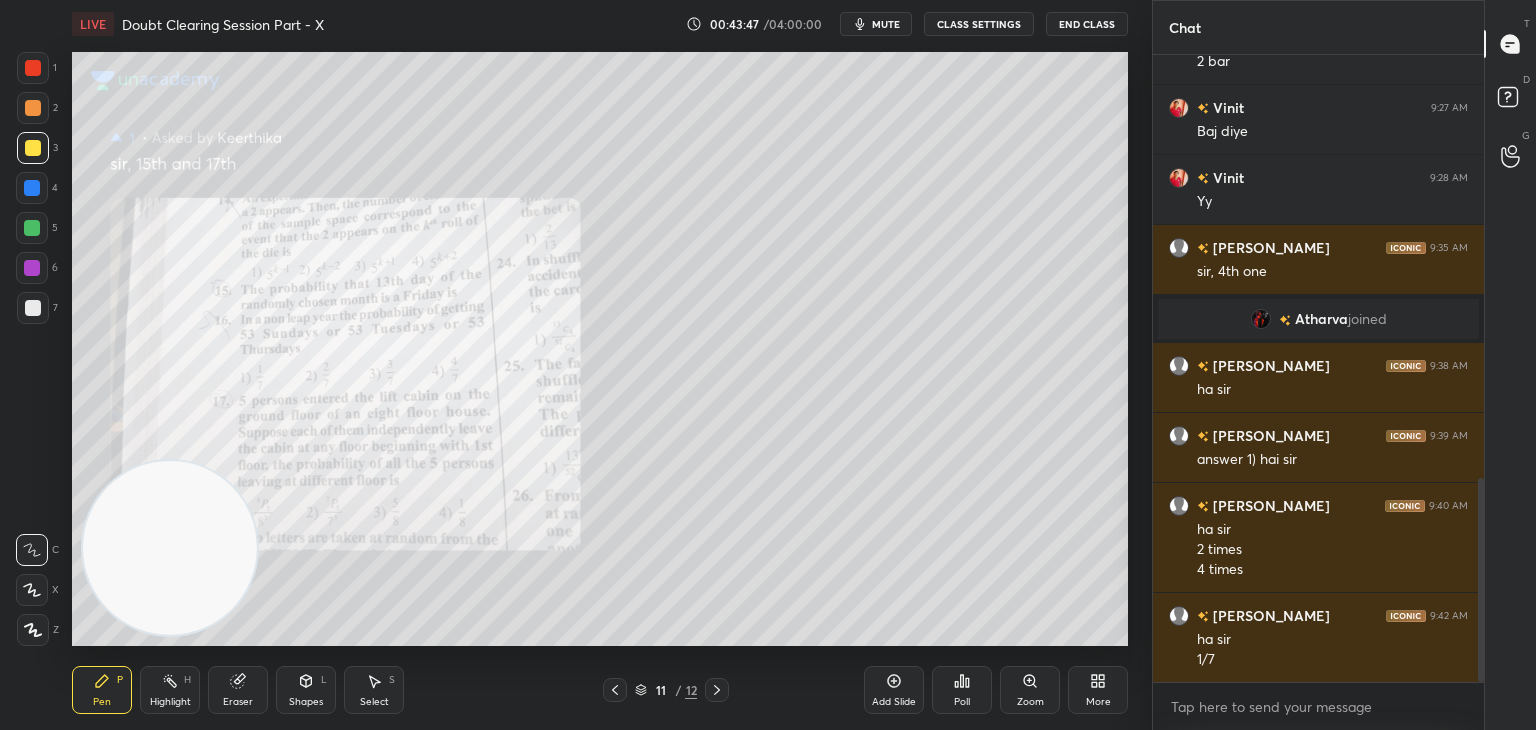 click on "Eraser" at bounding box center (238, 690) 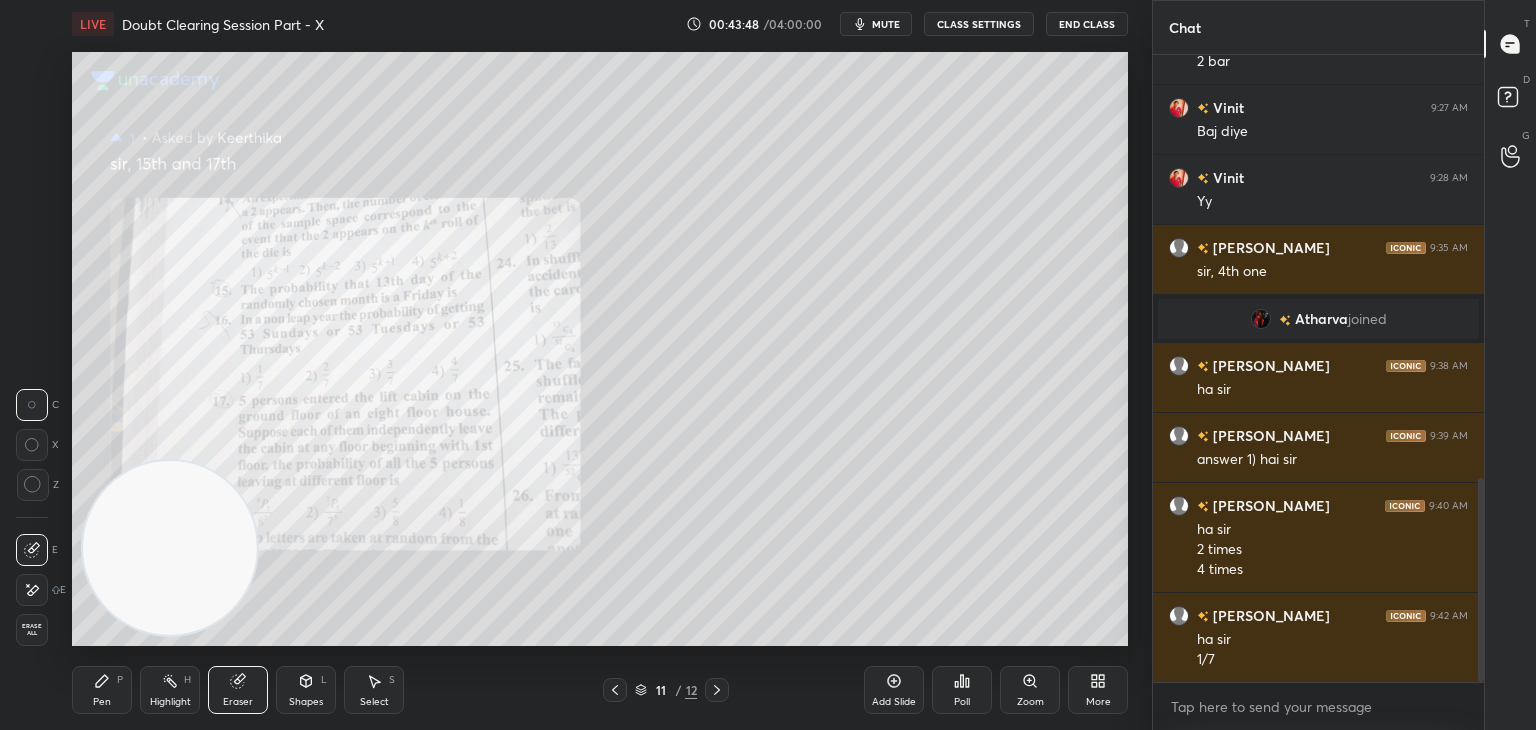 click on "Erase all" at bounding box center [32, 630] 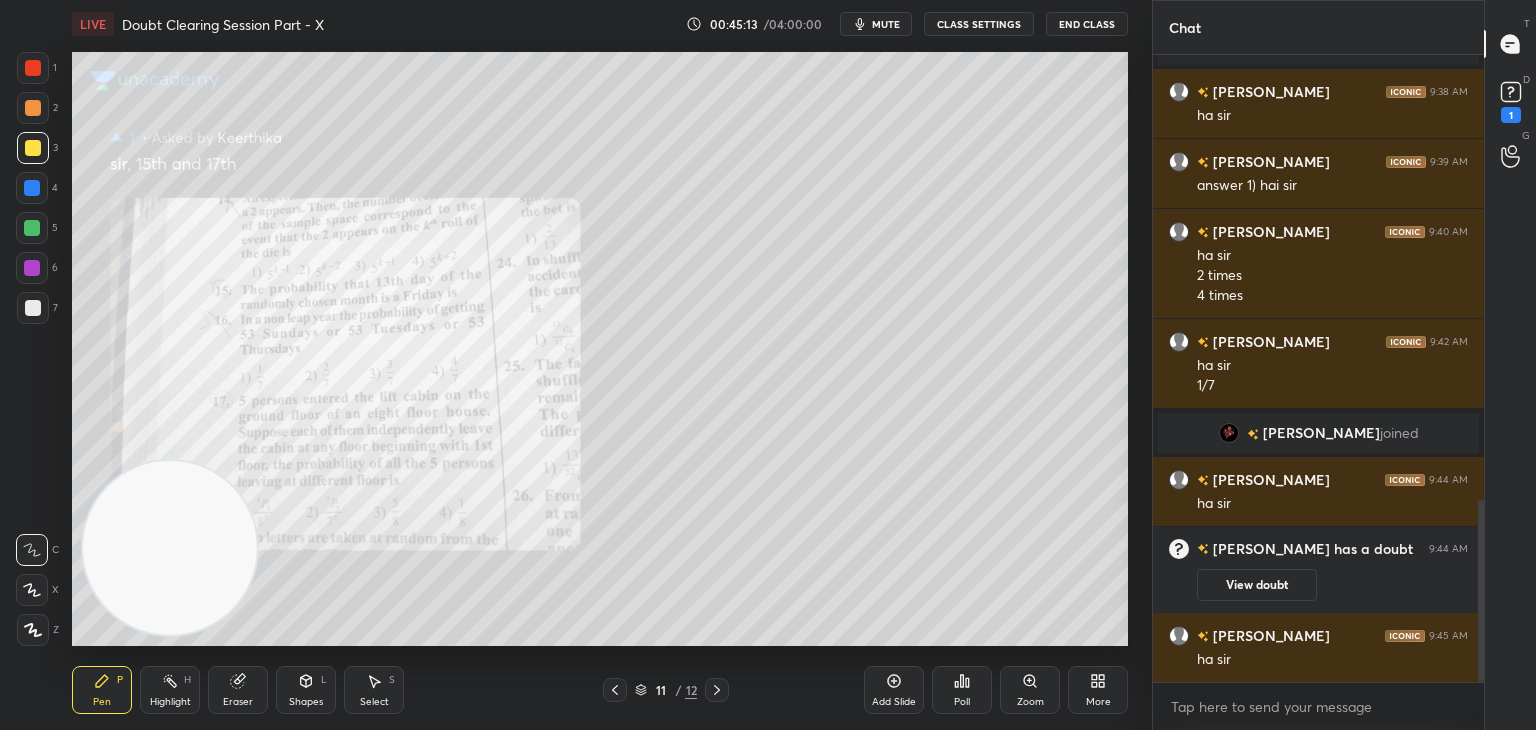 scroll, scrollTop: 1552, scrollLeft: 0, axis: vertical 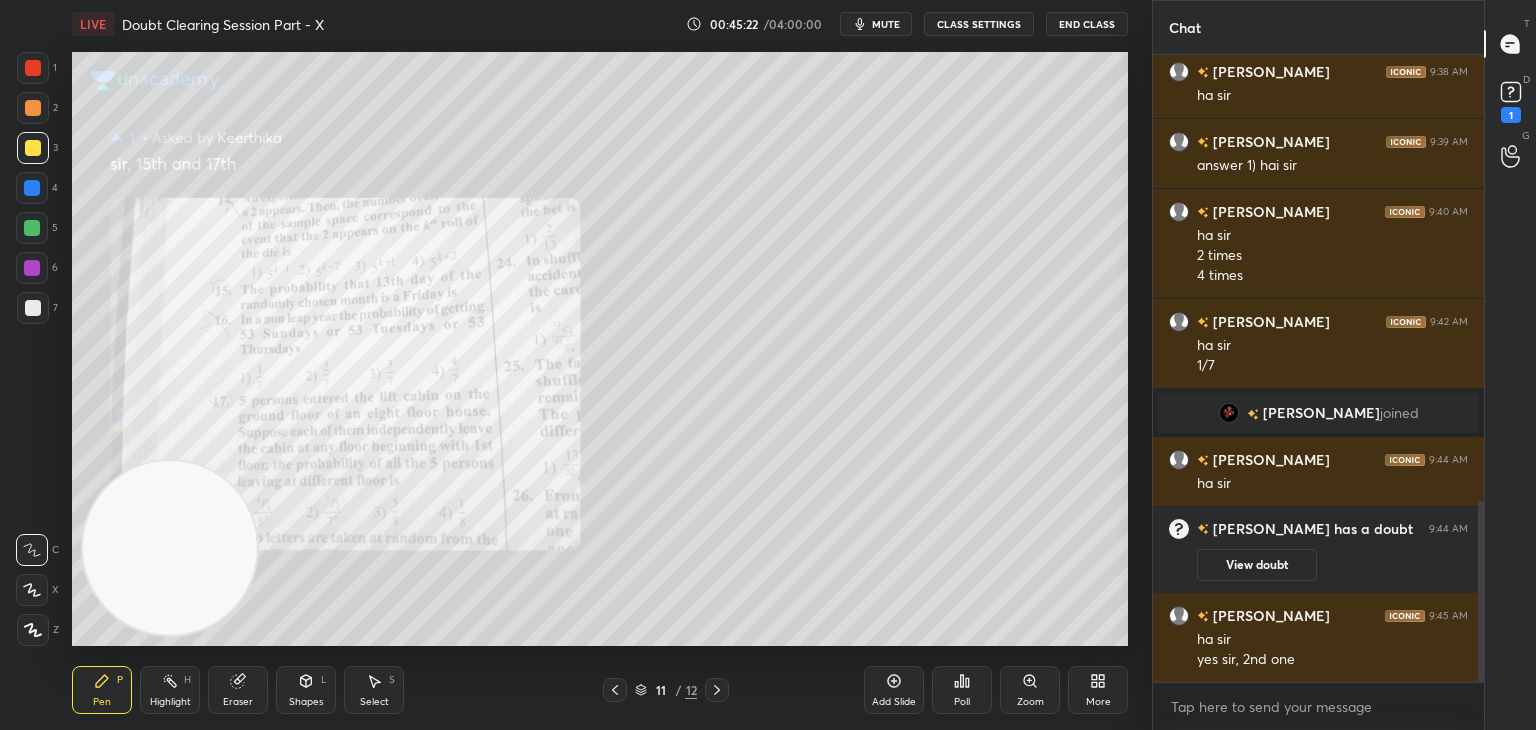 click at bounding box center [717, 690] 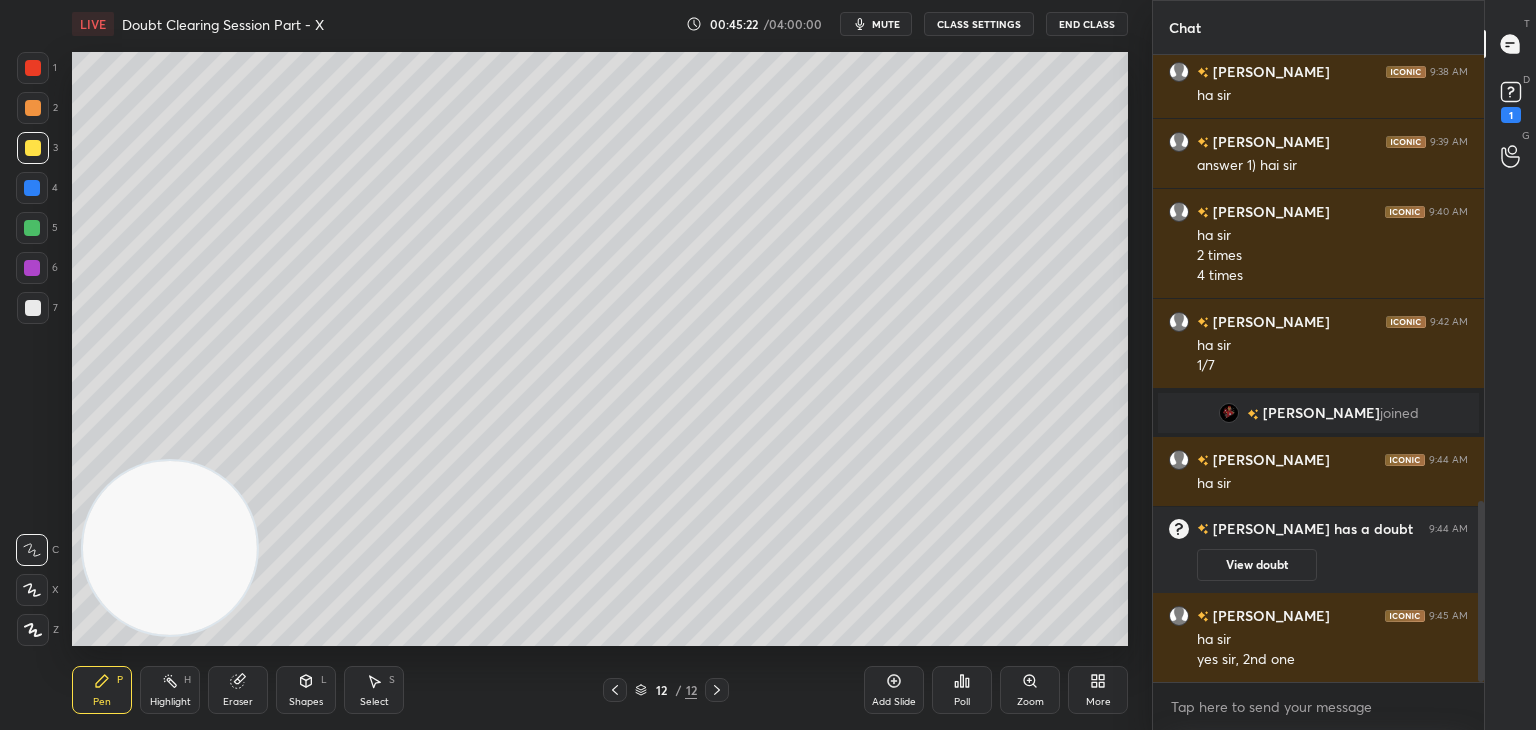 click 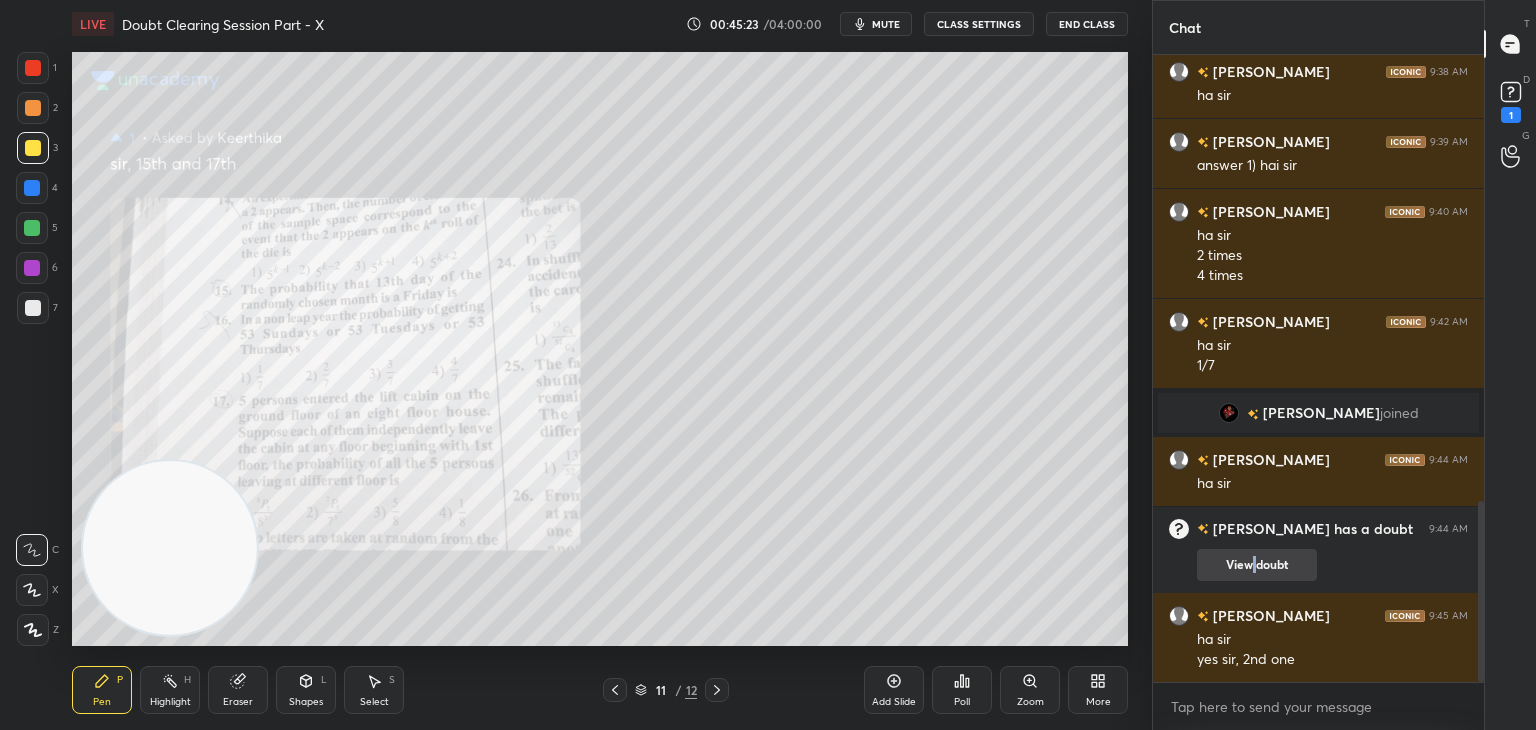 click on "View doubt" at bounding box center [1257, 565] 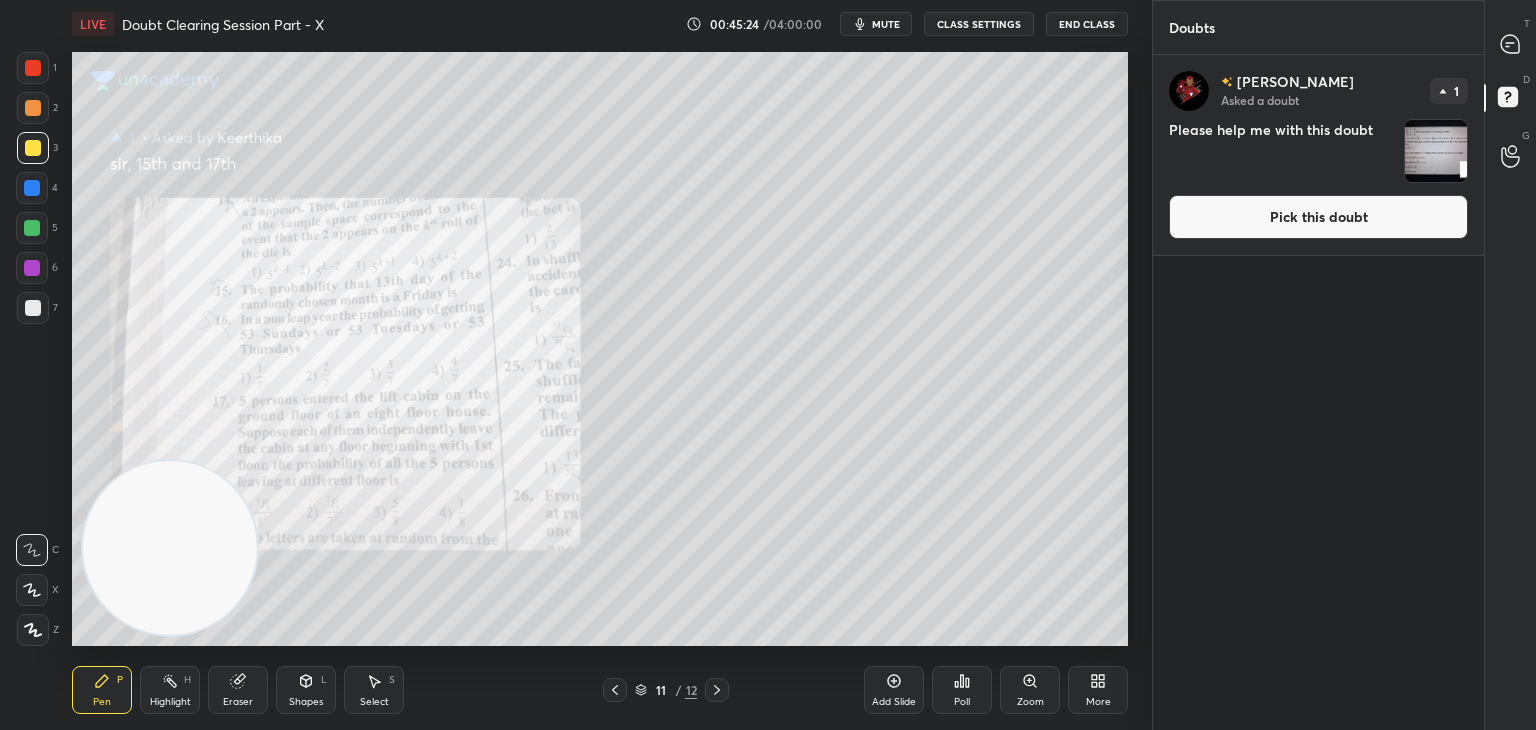drag, startPoint x: 1244, startPoint y: 226, endPoint x: 1202, endPoint y: 245, distance: 46.09772 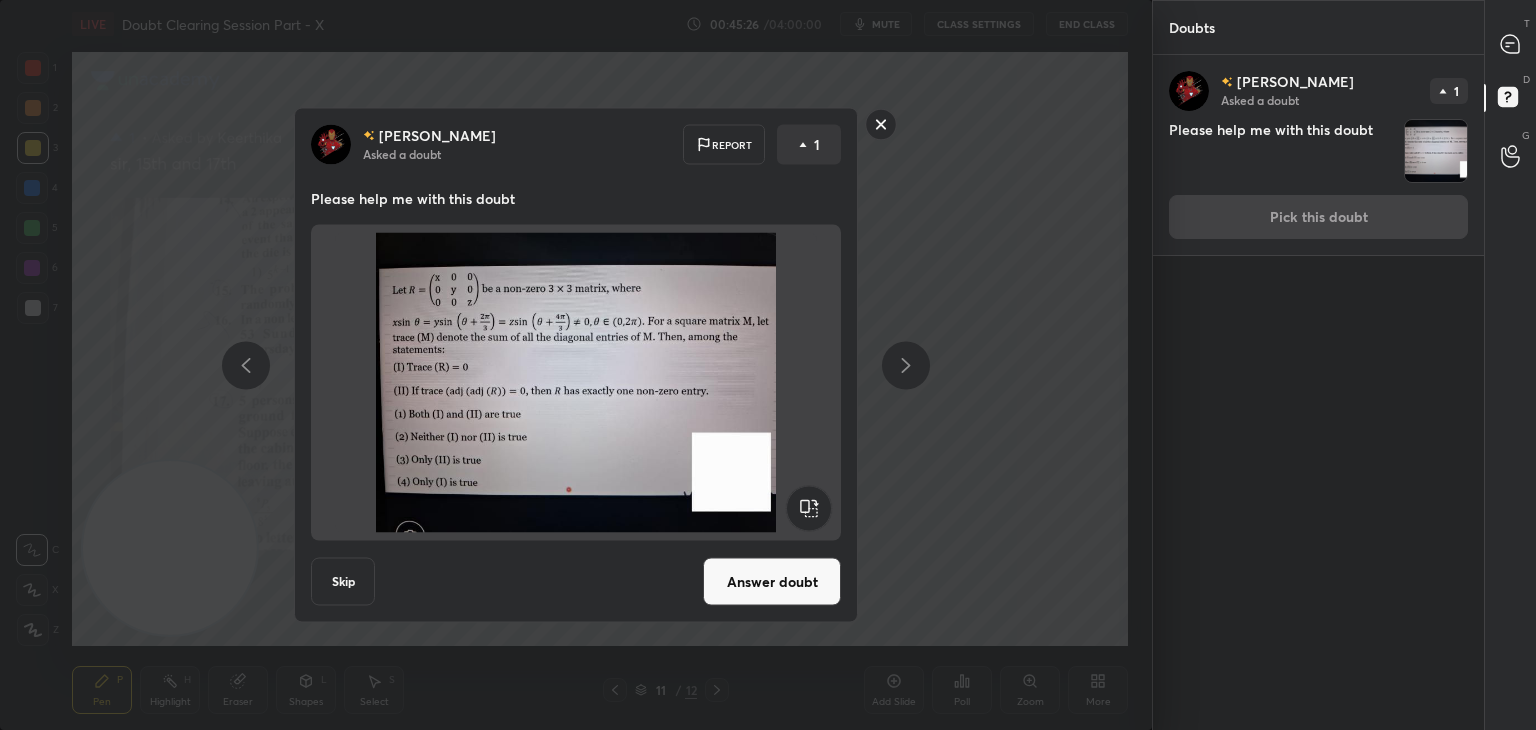 click on "Answer doubt" at bounding box center (772, 582) 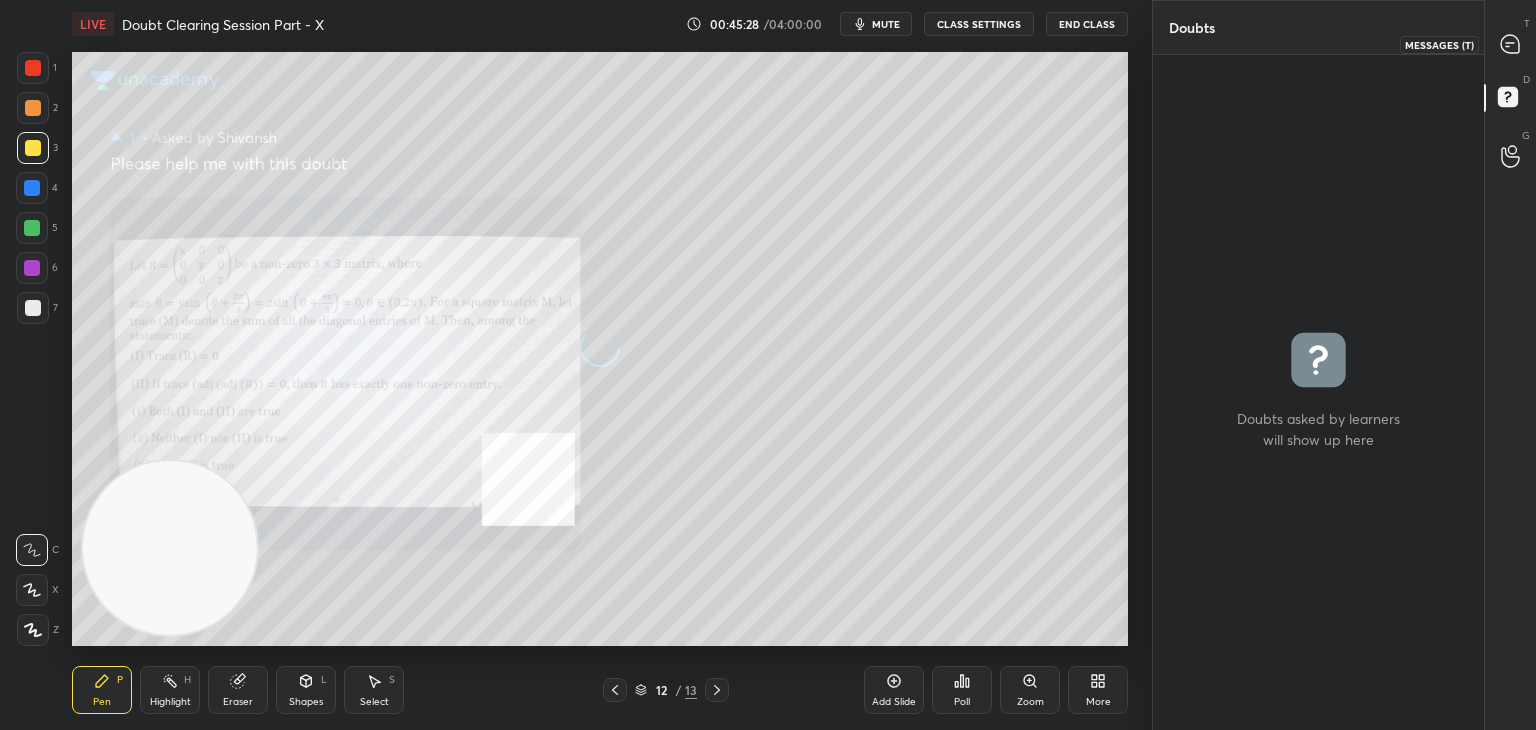 click 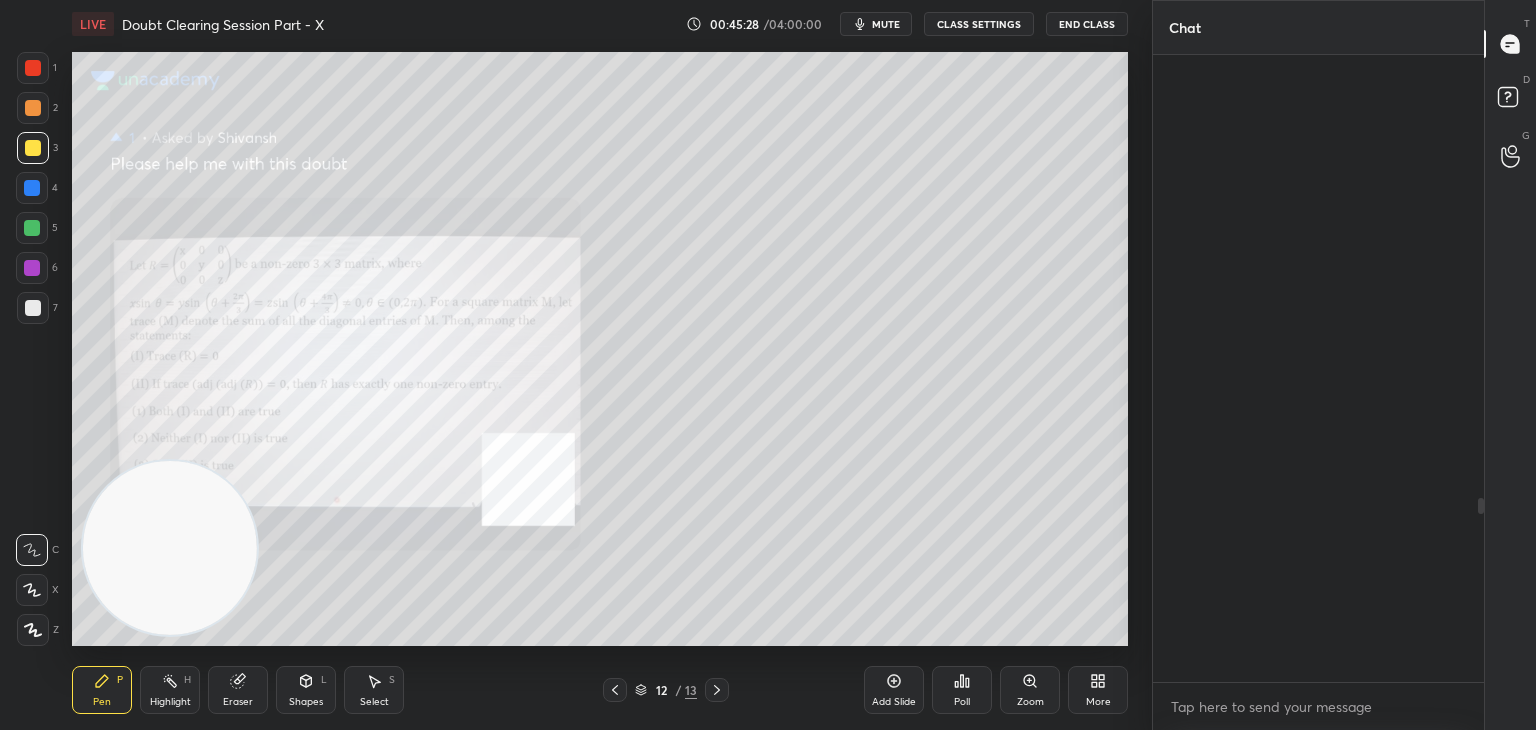 scroll, scrollTop: 1510, scrollLeft: 0, axis: vertical 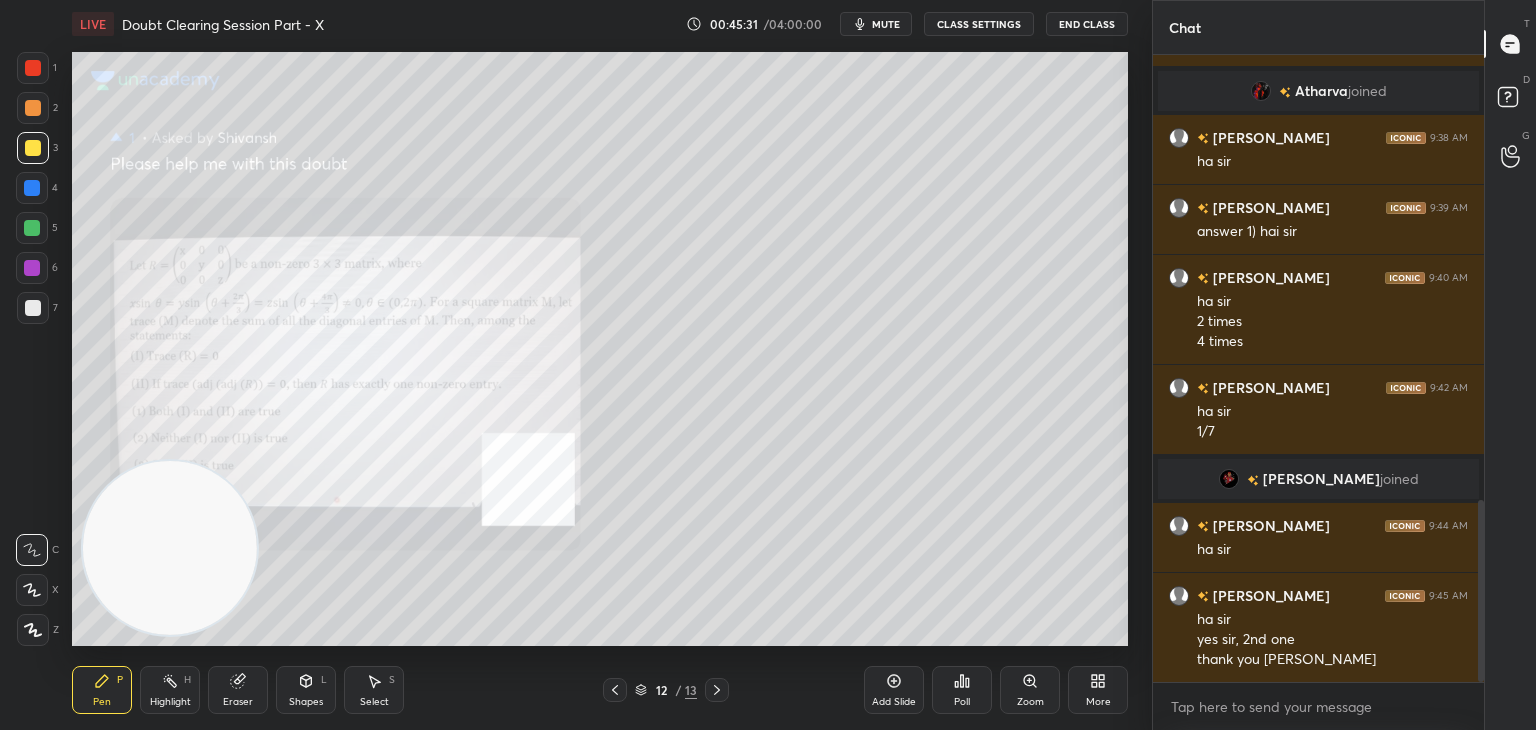 click on "Zoom" at bounding box center (1030, 690) 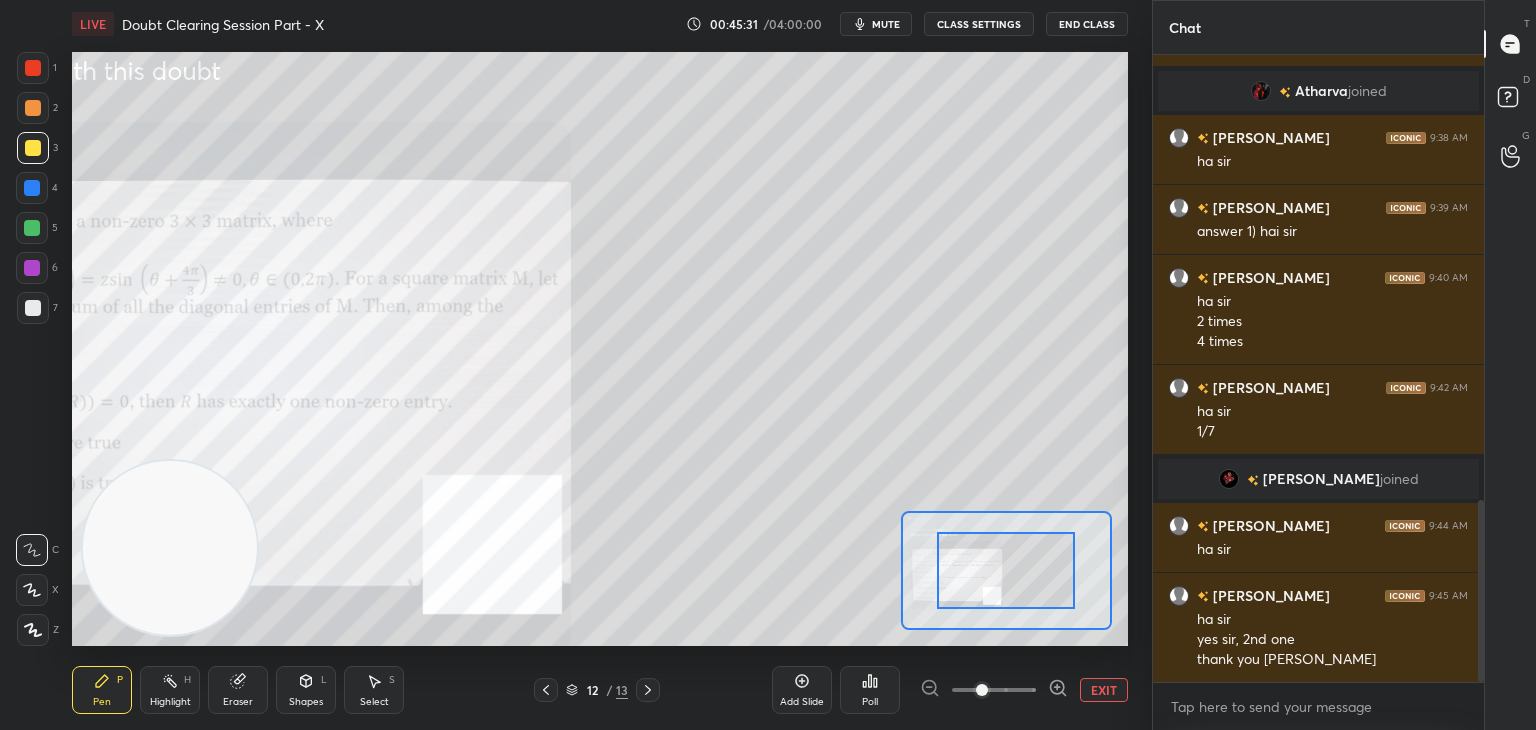 click at bounding box center [994, 690] 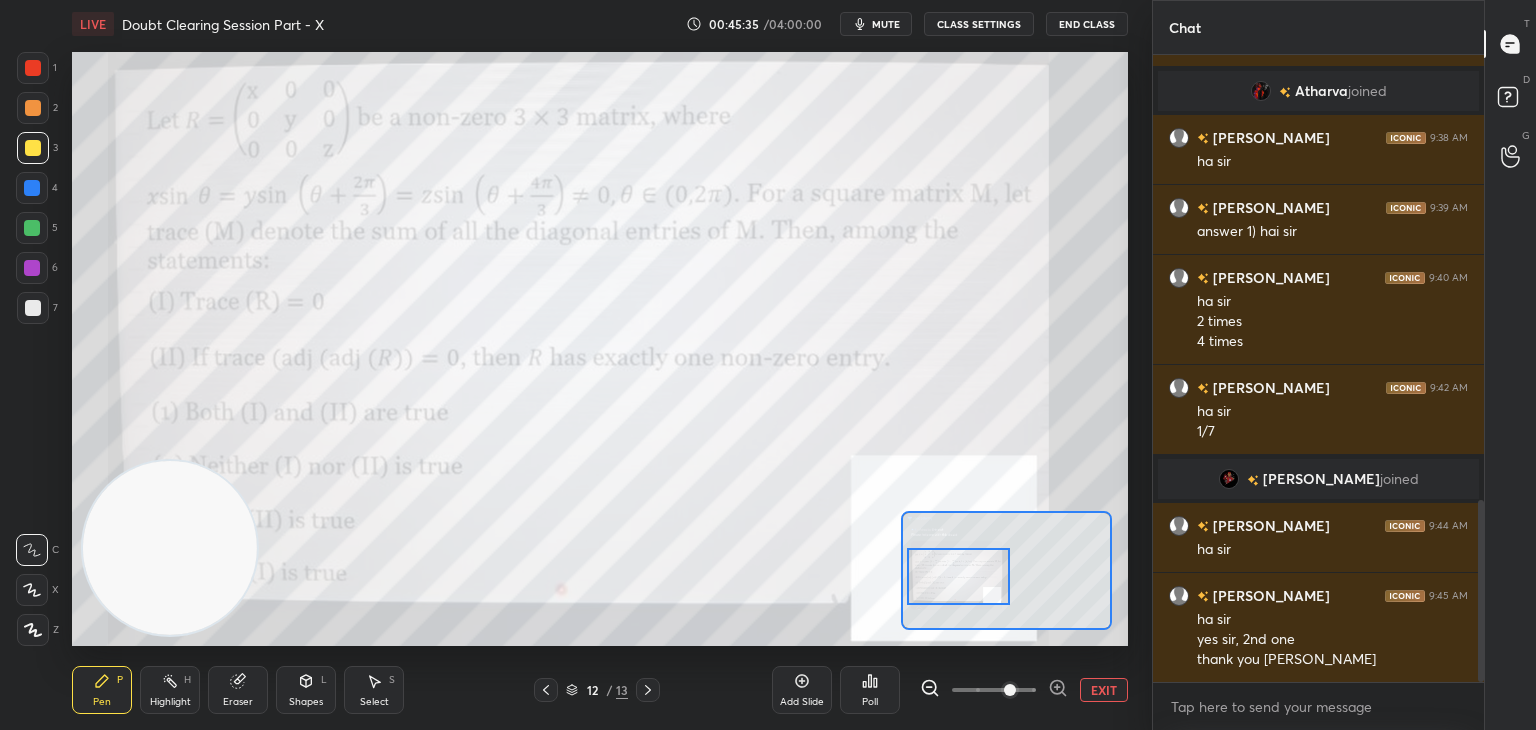 drag, startPoint x: 1030, startPoint y: 567, endPoint x: 959, endPoint y: 553, distance: 72.36712 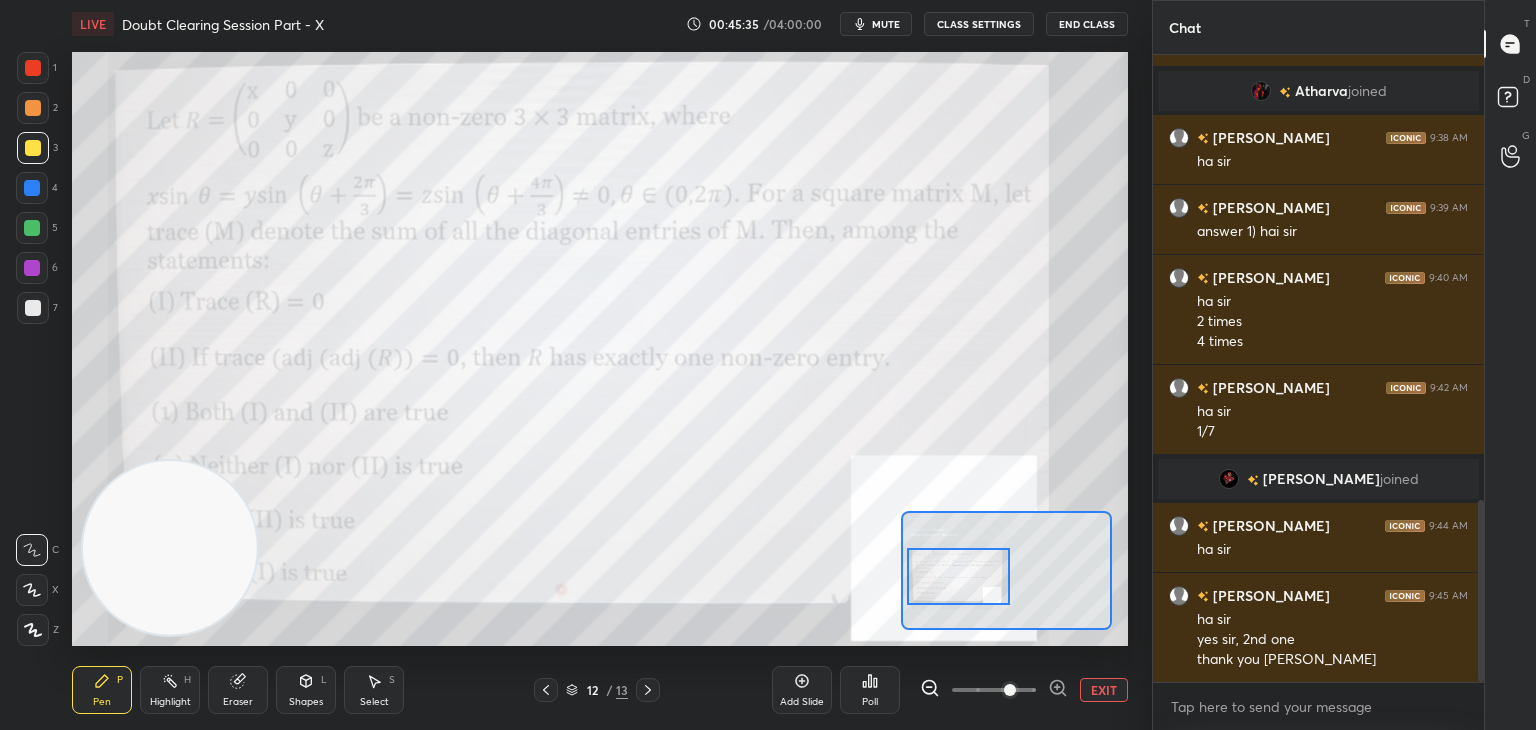 click at bounding box center [959, 576] 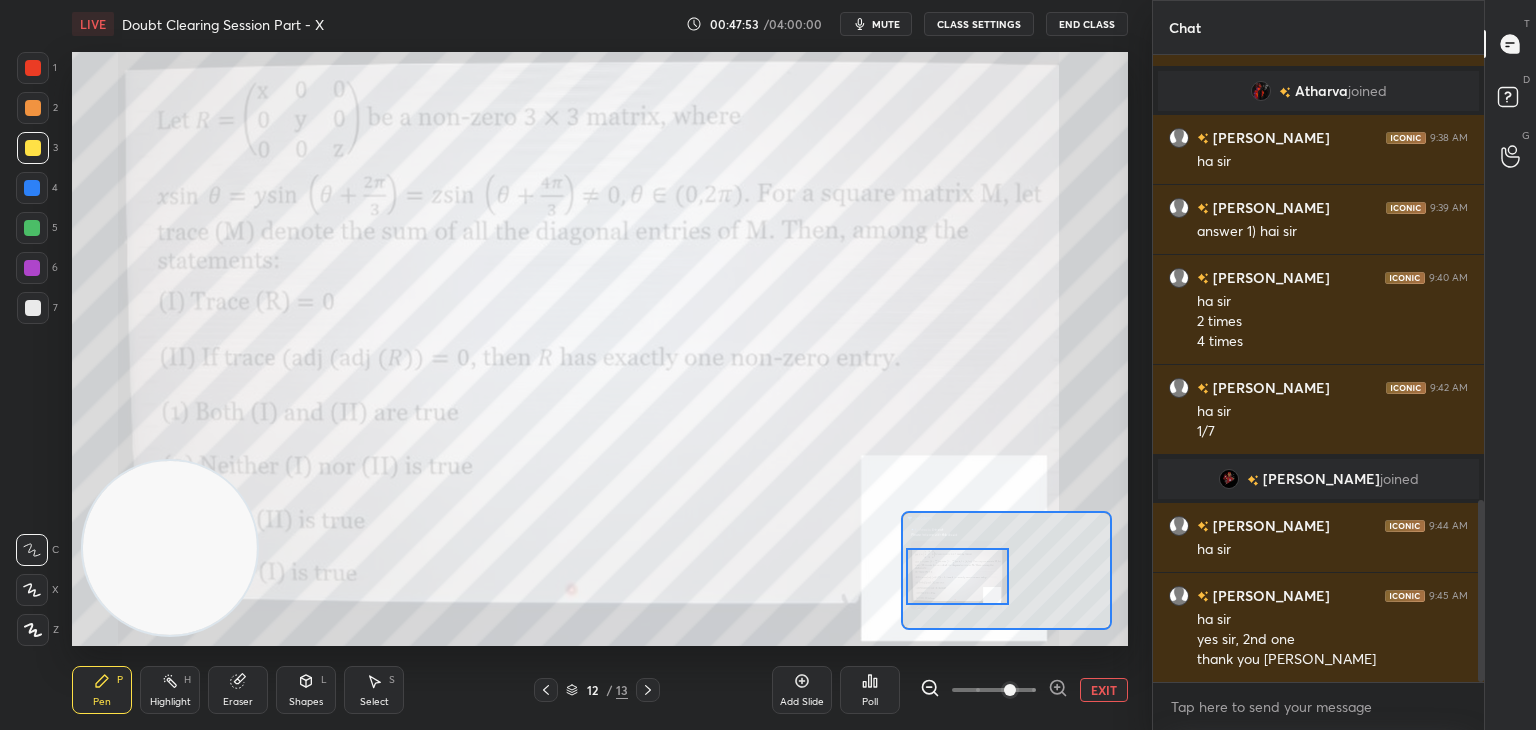 click on "EXIT" at bounding box center (1104, 690) 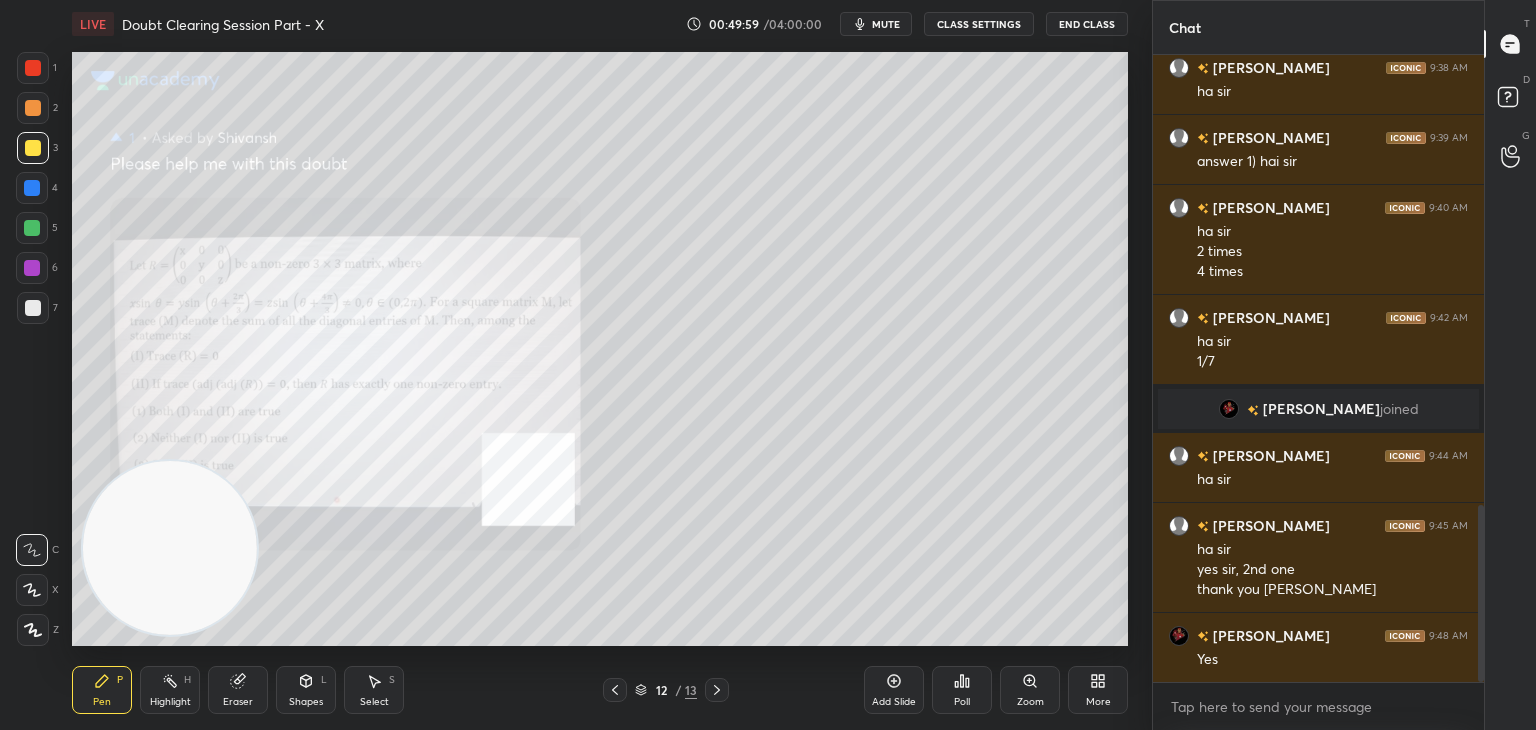 scroll, scrollTop: 1670, scrollLeft: 0, axis: vertical 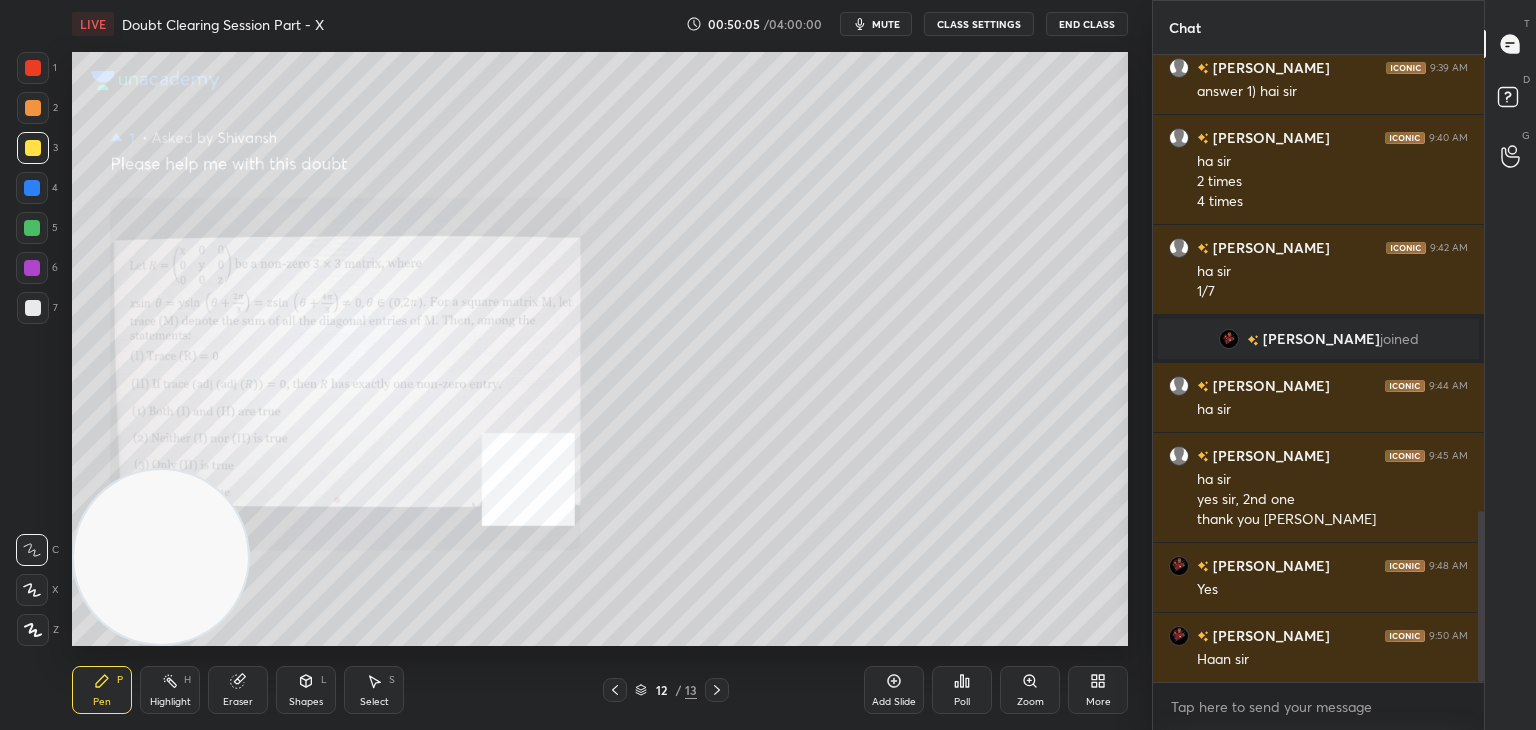 drag, startPoint x: 192, startPoint y: 565, endPoint x: 60, endPoint y: 687, distance: 179.74426 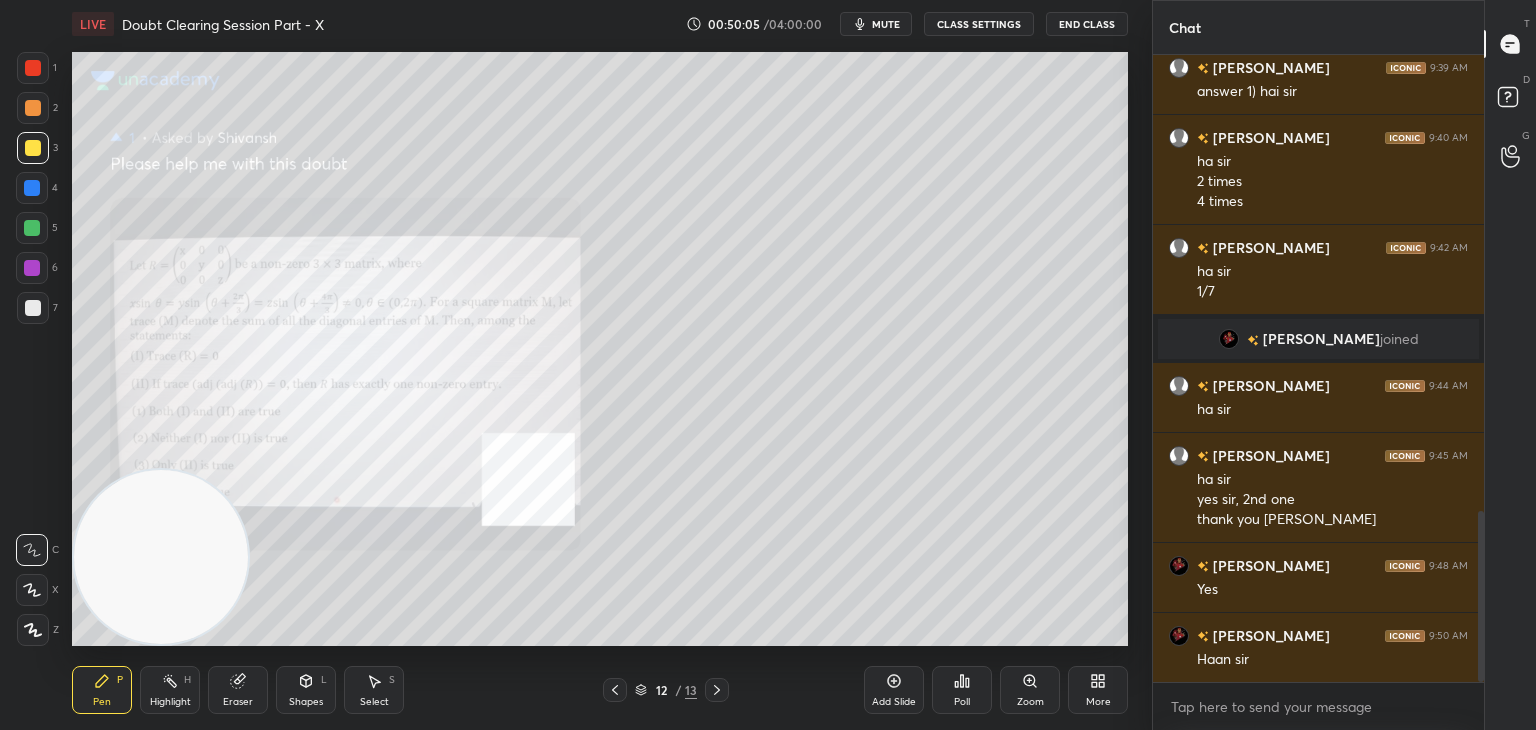 click on "LIVE Doubt Clearing Session Part - X 00:50:05 /  04:00:00 mute CLASS SETTINGS End Class Setting up your live class Poll for   secs No correct answer Start poll Back Doubt Clearing Session Part - X • L10 of Doubt Clearing Course on Mathematics IIT JEE - Part I Abhishek Sahu Pen P Highlight H Eraser Shapes L Select S 12 / 13 Add Slide Poll Zoom More" at bounding box center [600, 365] 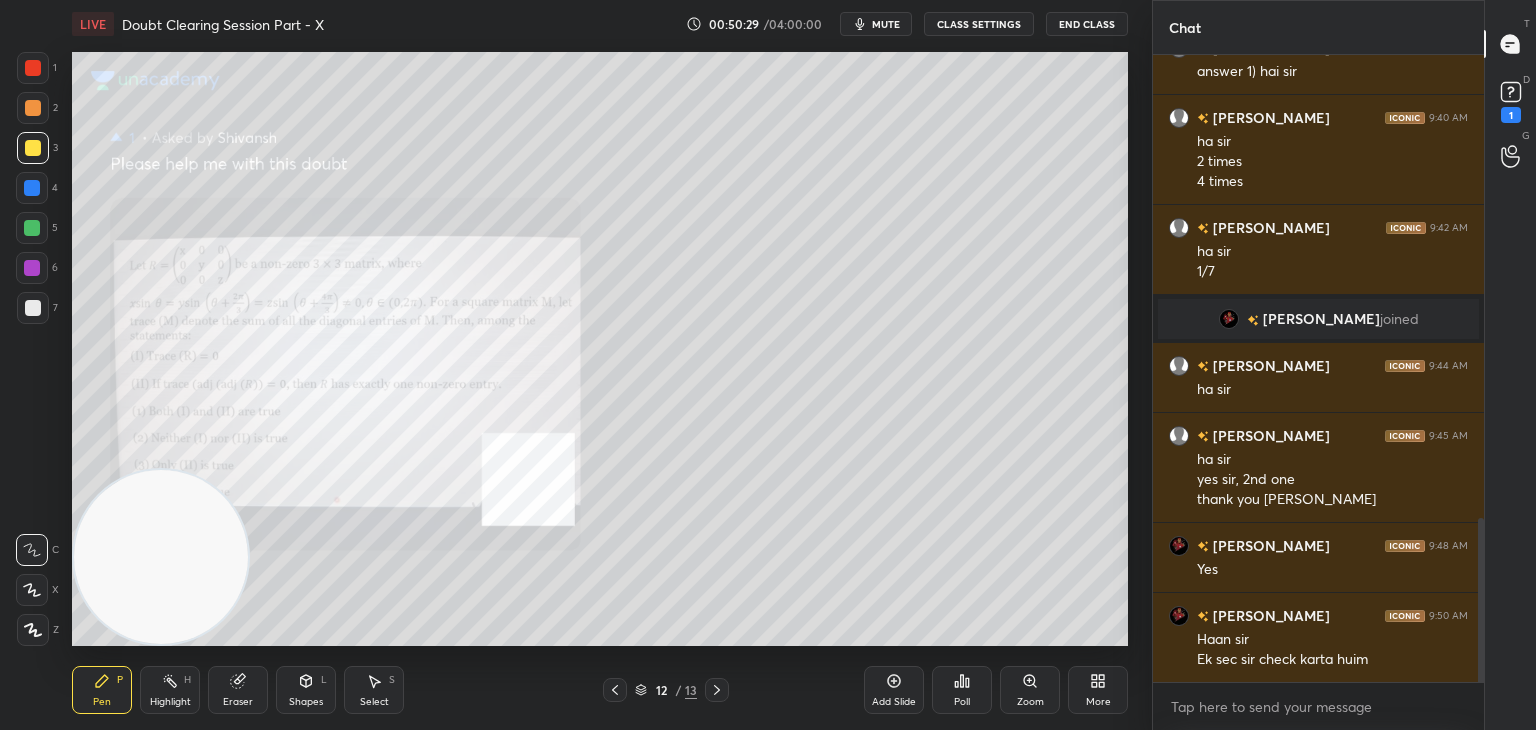 scroll, scrollTop: 1776, scrollLeft: 0, axis: vertical 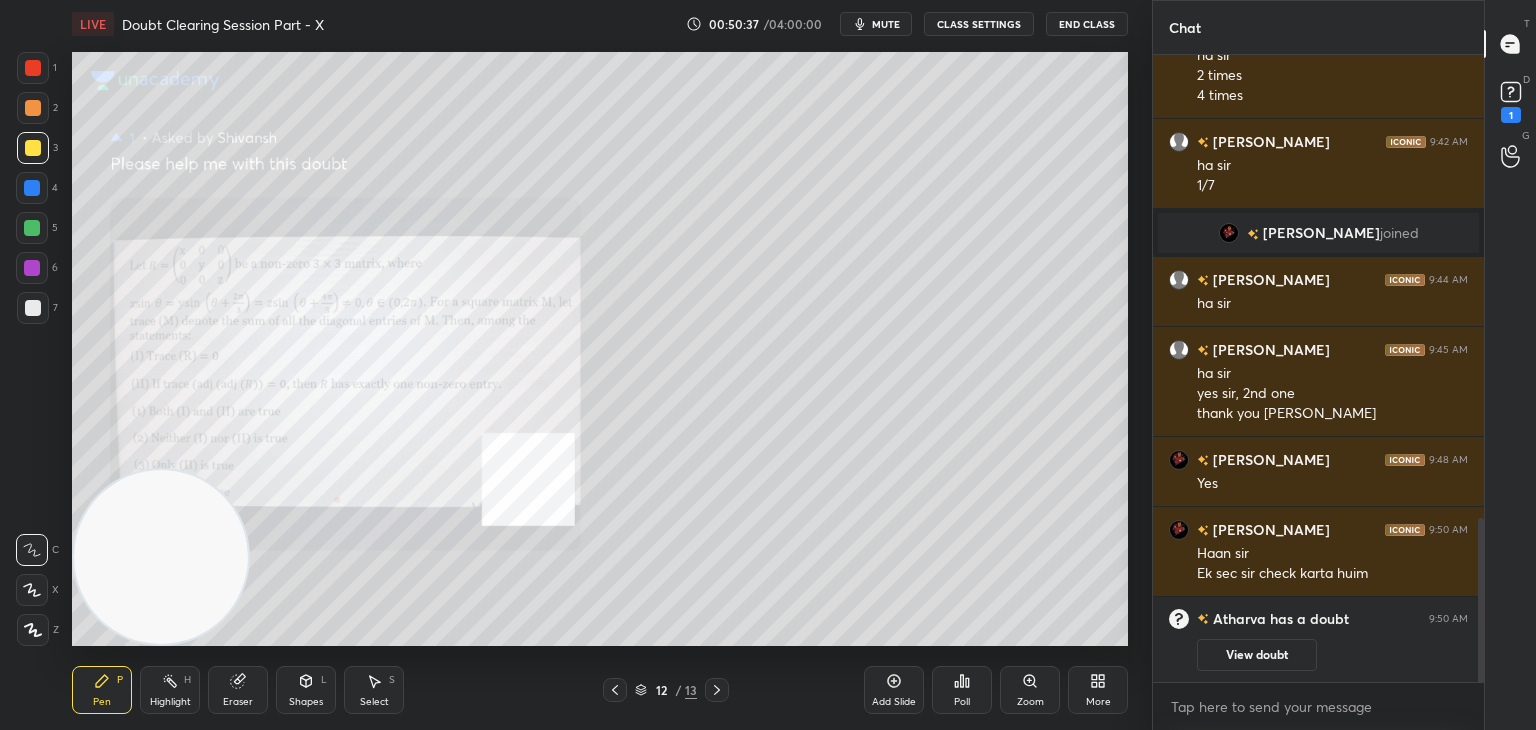 click on "View doubt" at bounding box center (1257, 655) 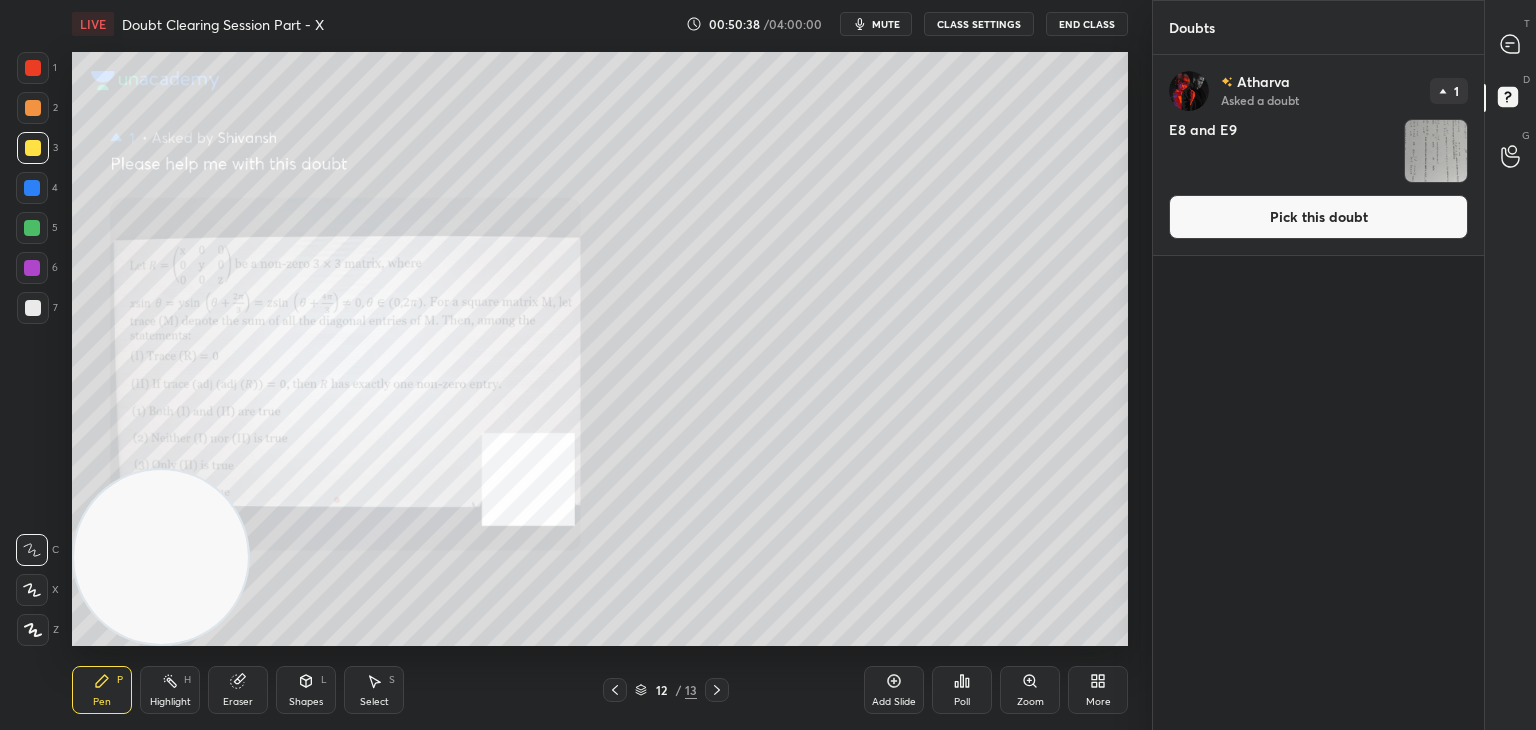 click on "Pick this doubt" at bounding box center [1318, 217] 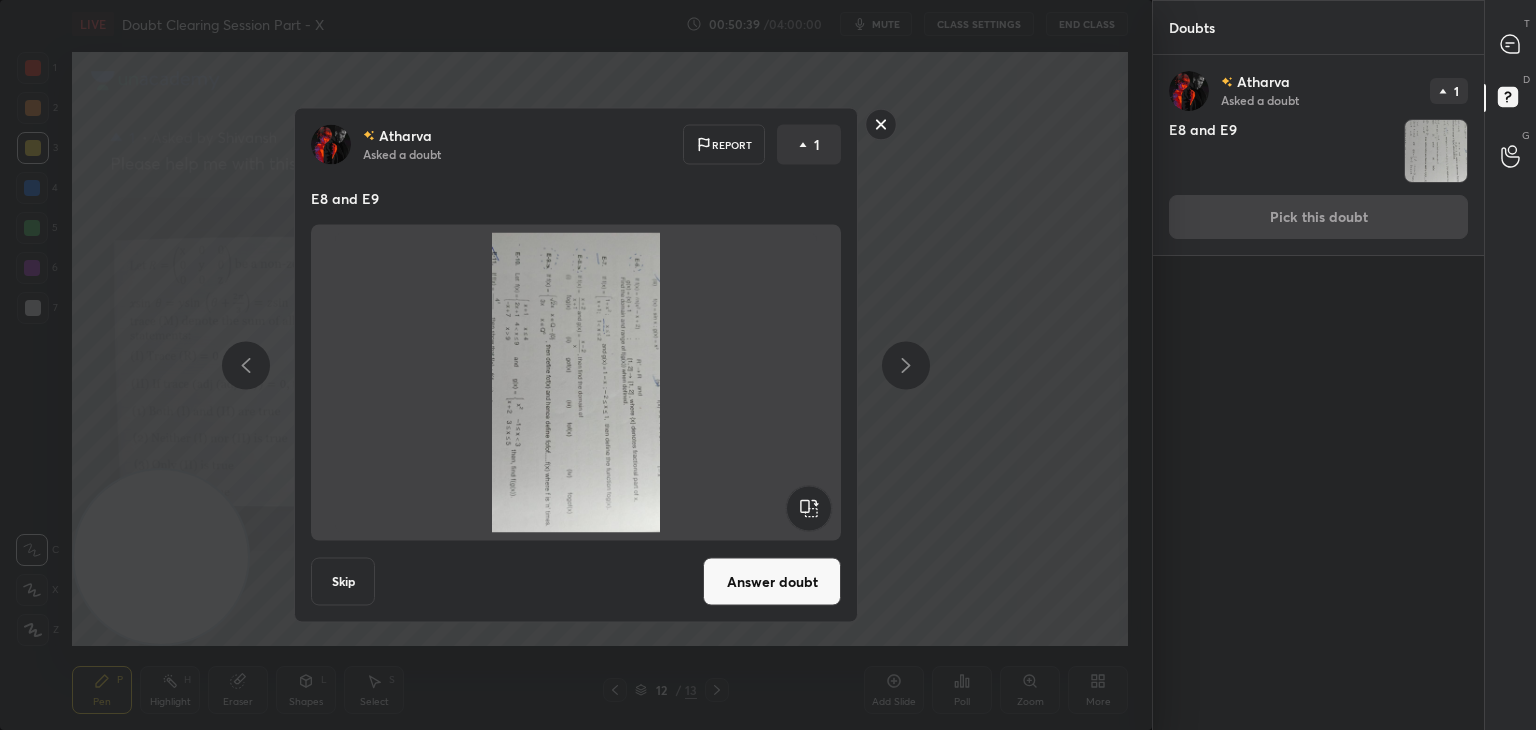 click 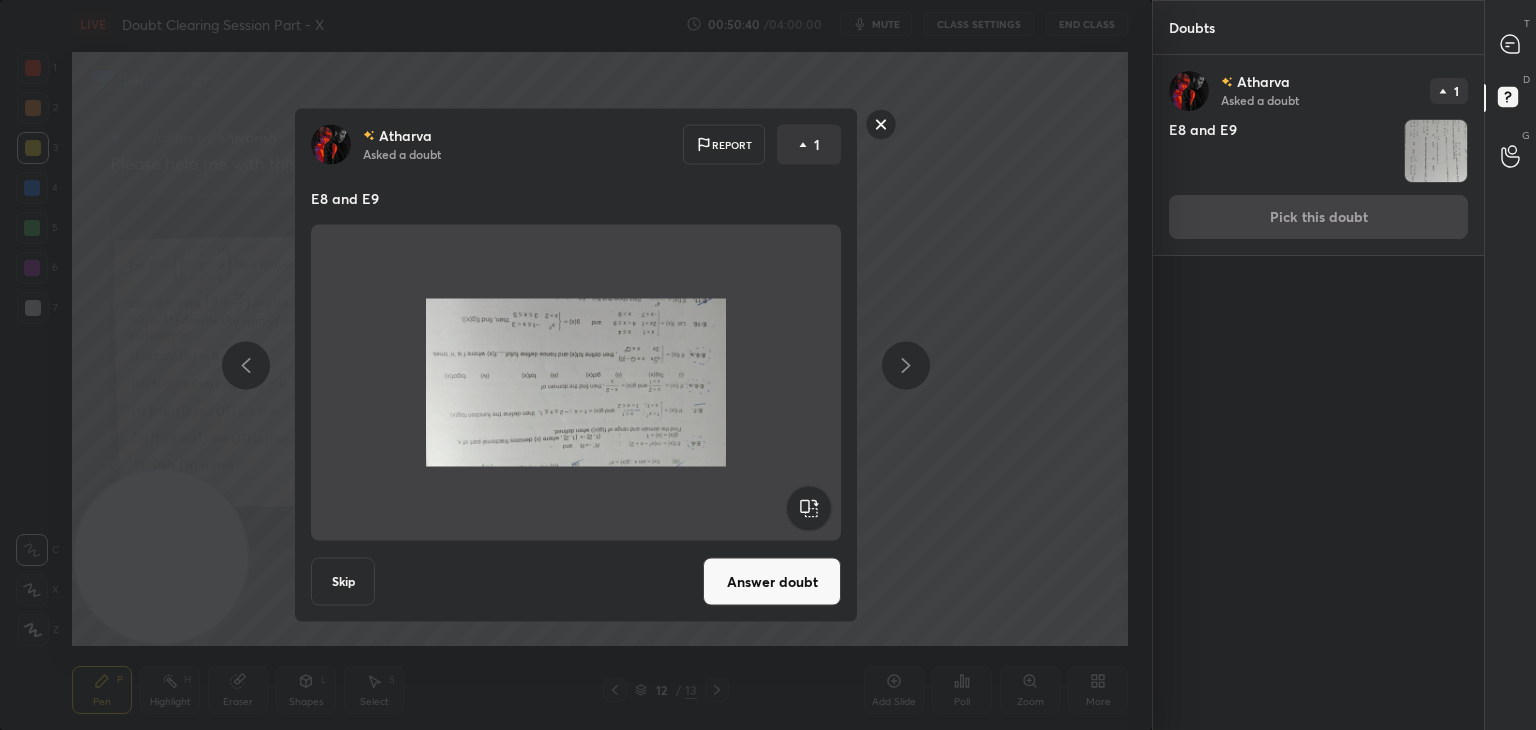 click 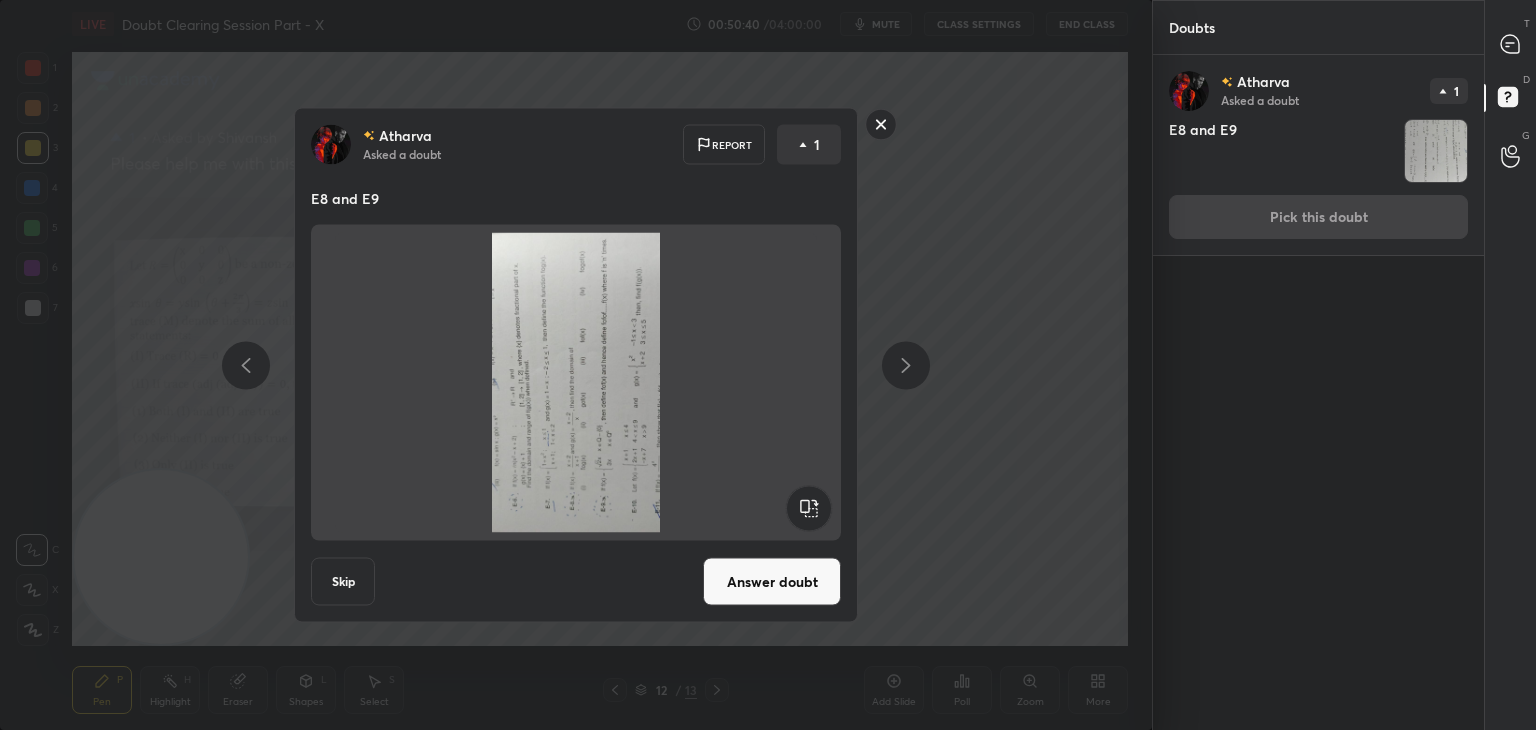 click 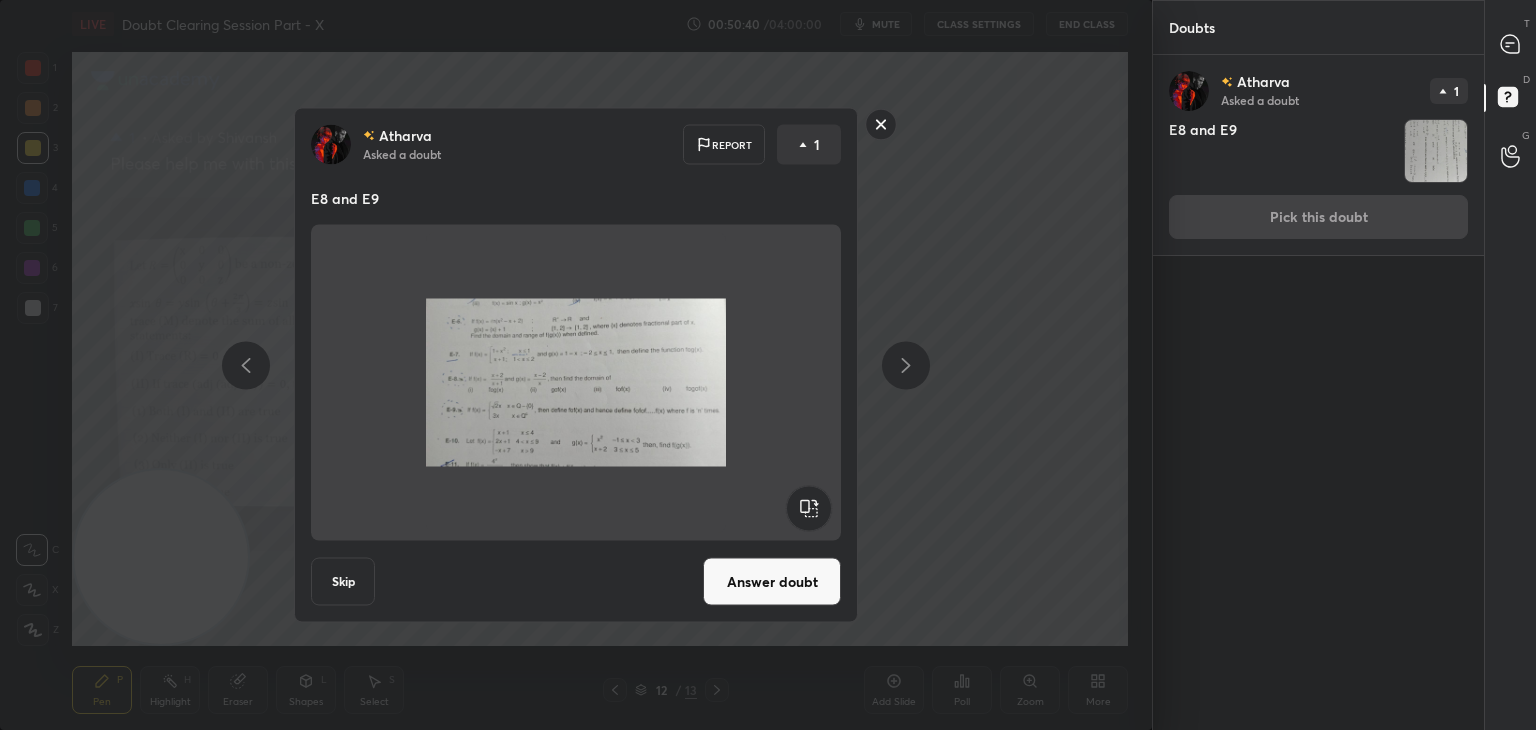 click on "Answer doubt" at bounding box center [772, 582] 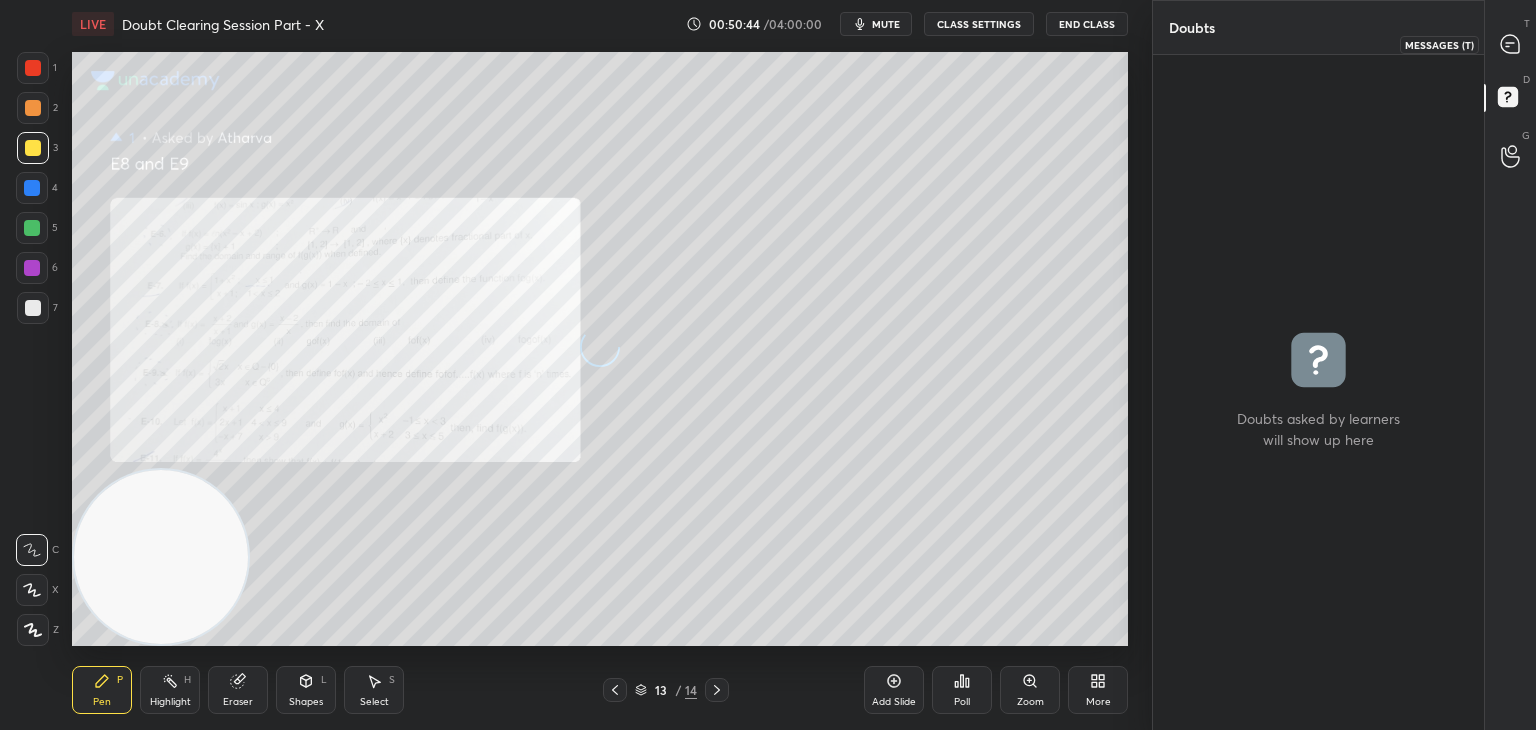 drag, startPoint x: 1512, startPoint y: 52, endPoint x: 1496, endPoint y: 53, distance: 16.03122 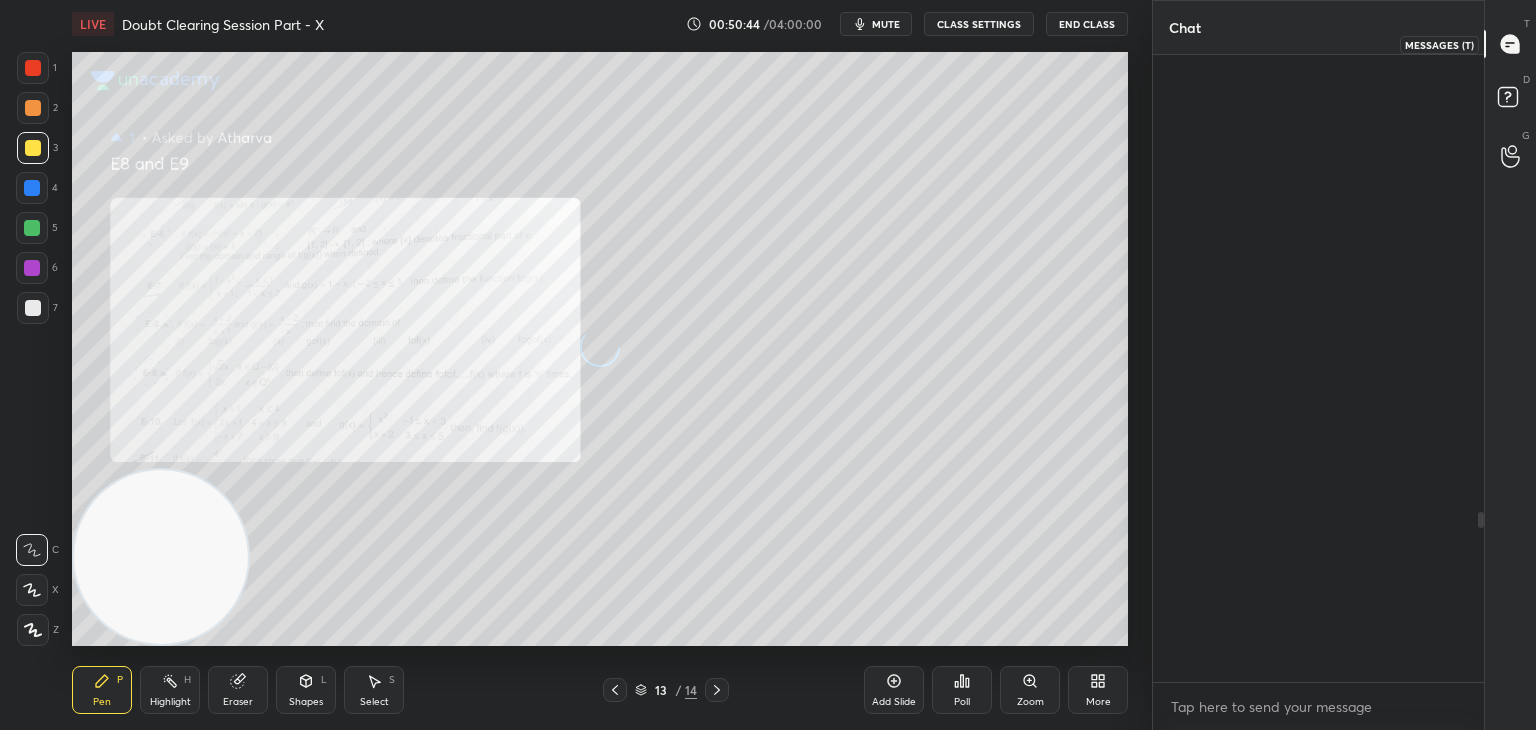 scroll, scrollTop: 1690, scrollLeft: 0, axis: vertical 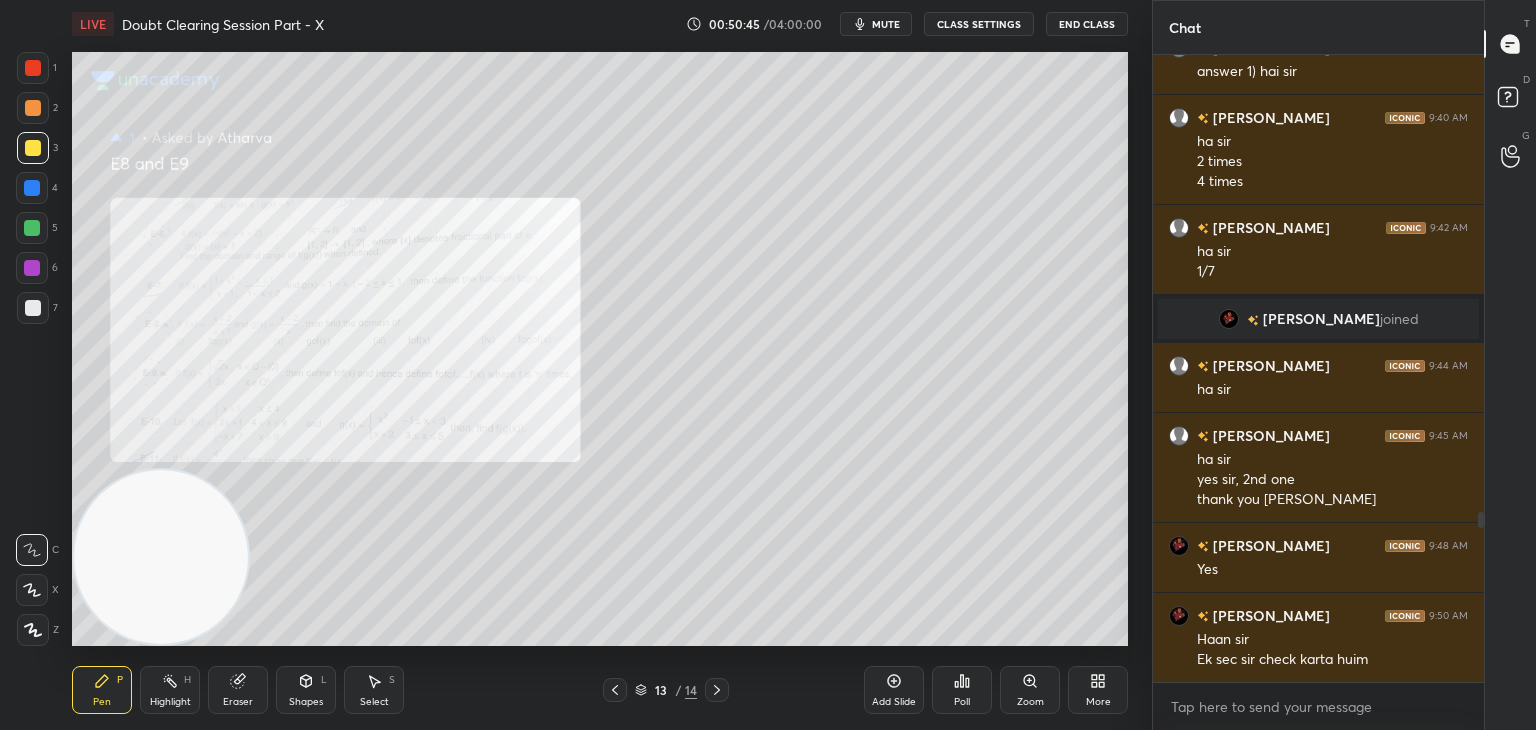 click on "Zoom" at bounding box center (1030, 690) 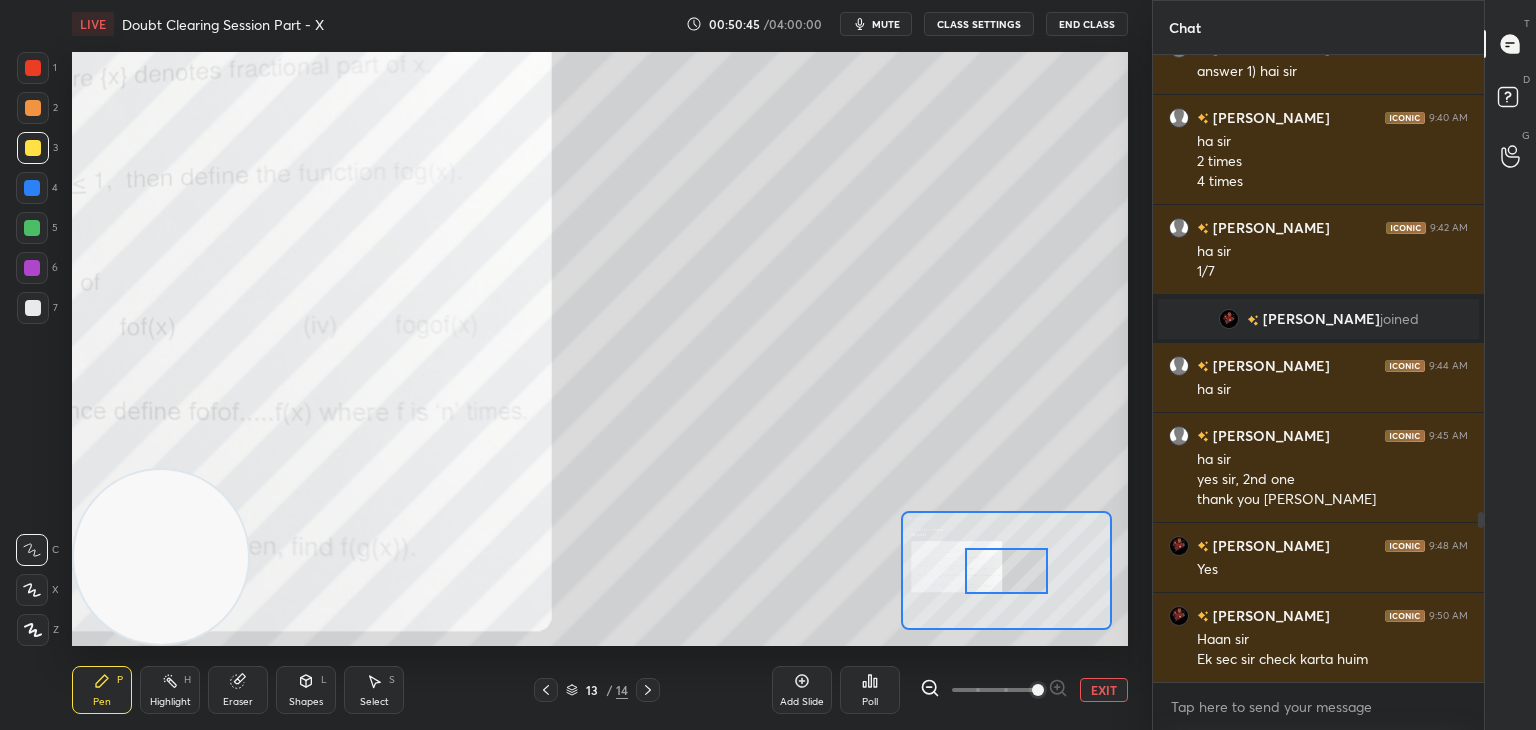 click at bounding box center (994, 690) 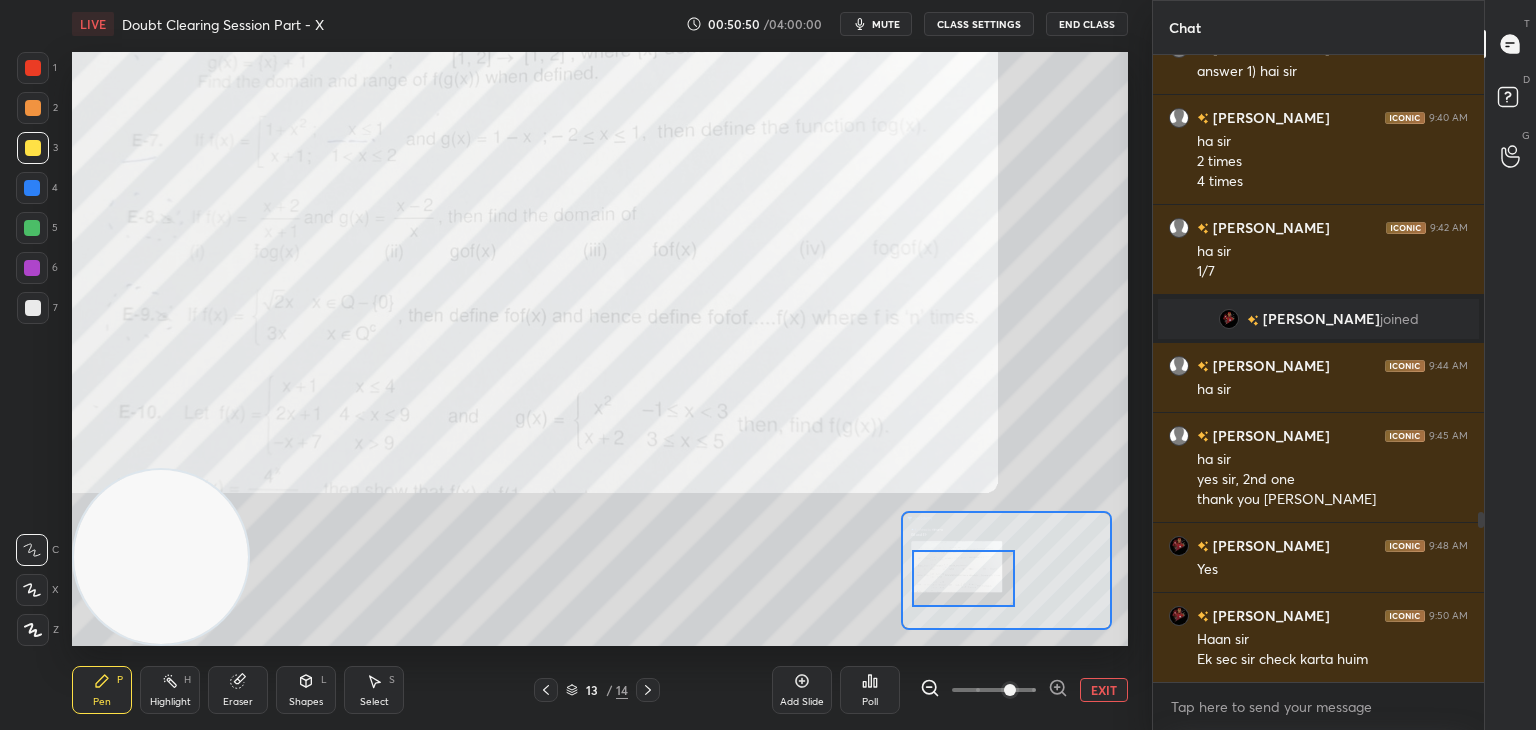 drag, startPoint x: 1015, startPoint y: 580, endPoint x: 978, endPoint y: 589, distance: 38.078865 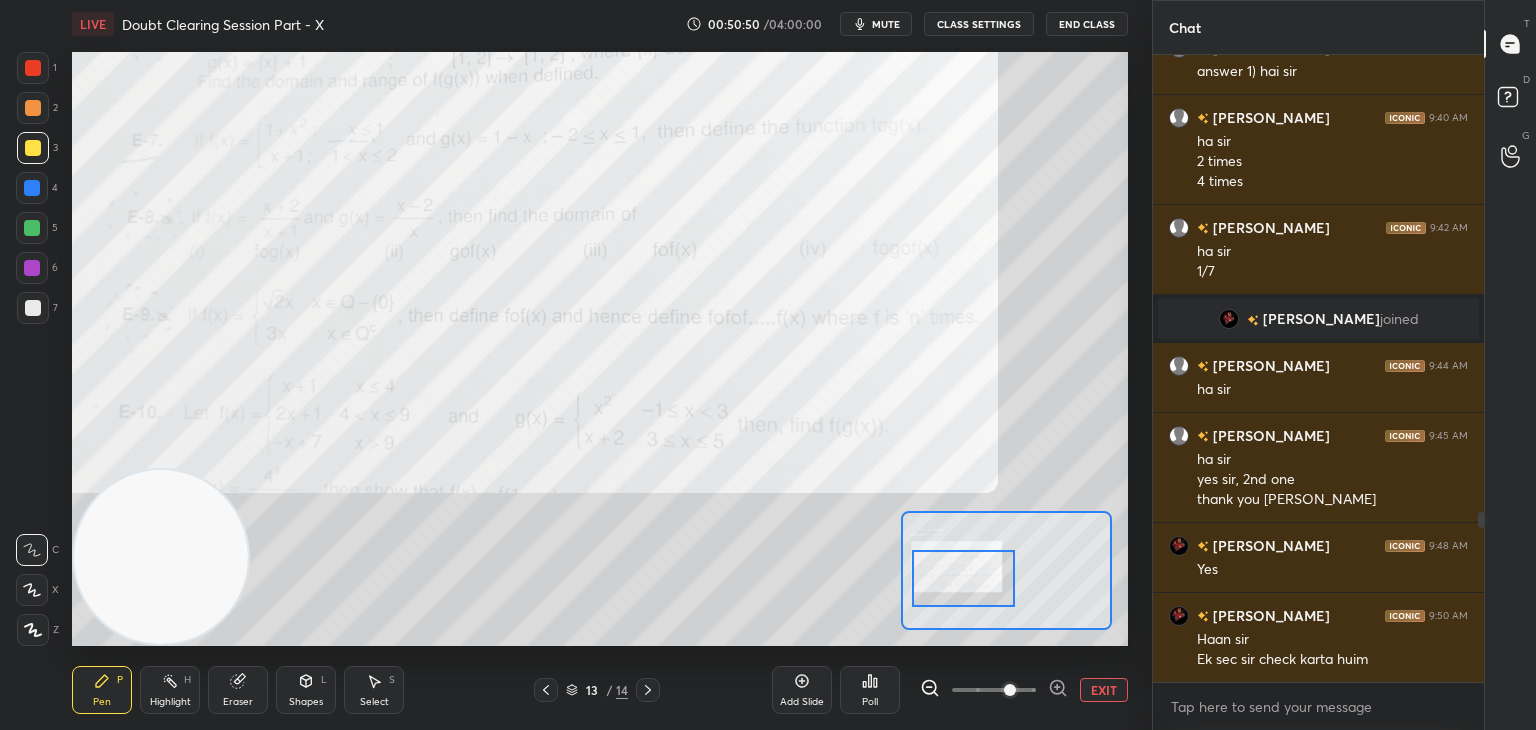 click at bounding box center (964, 578) 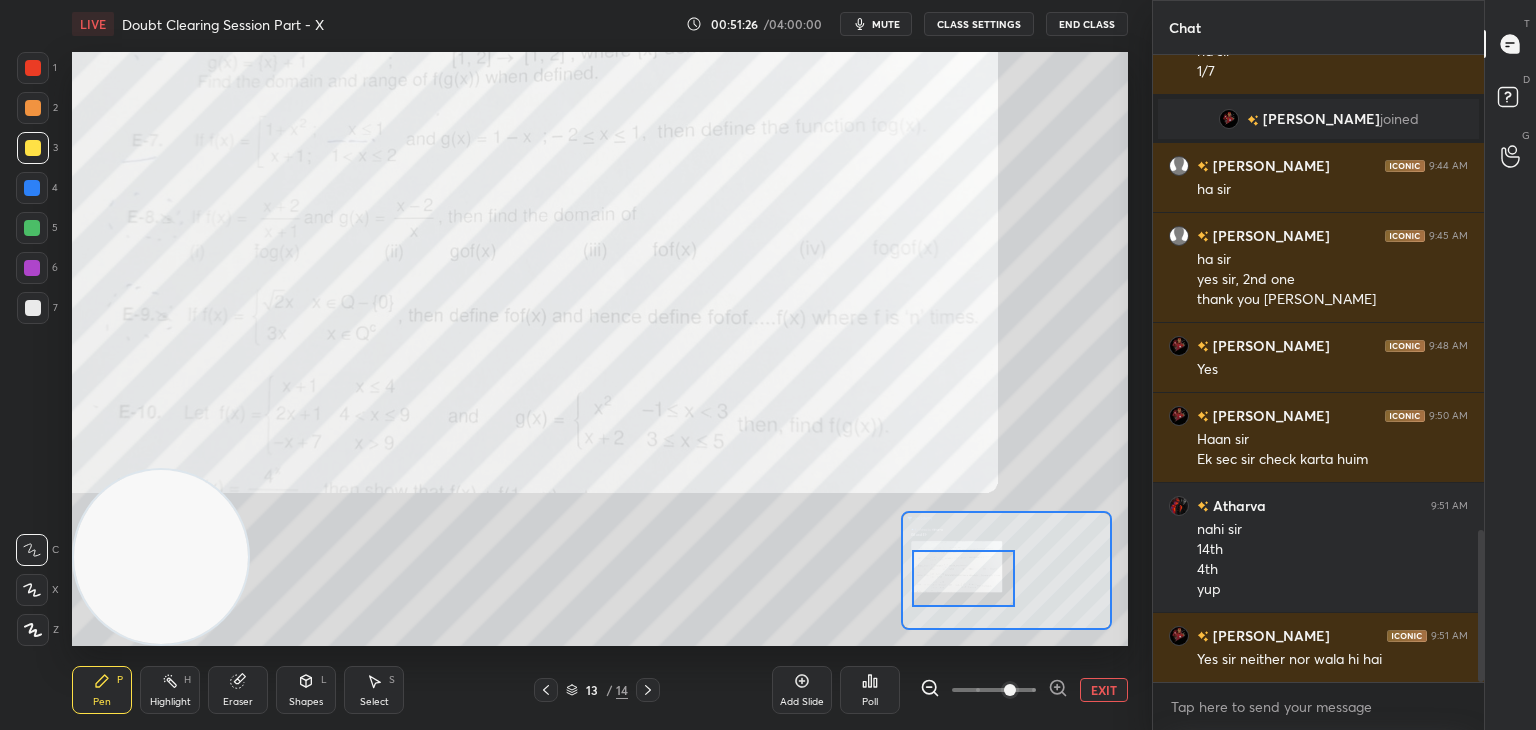 scroll, scrollTop: 1960, scrollLeft: 0, axis: vertical 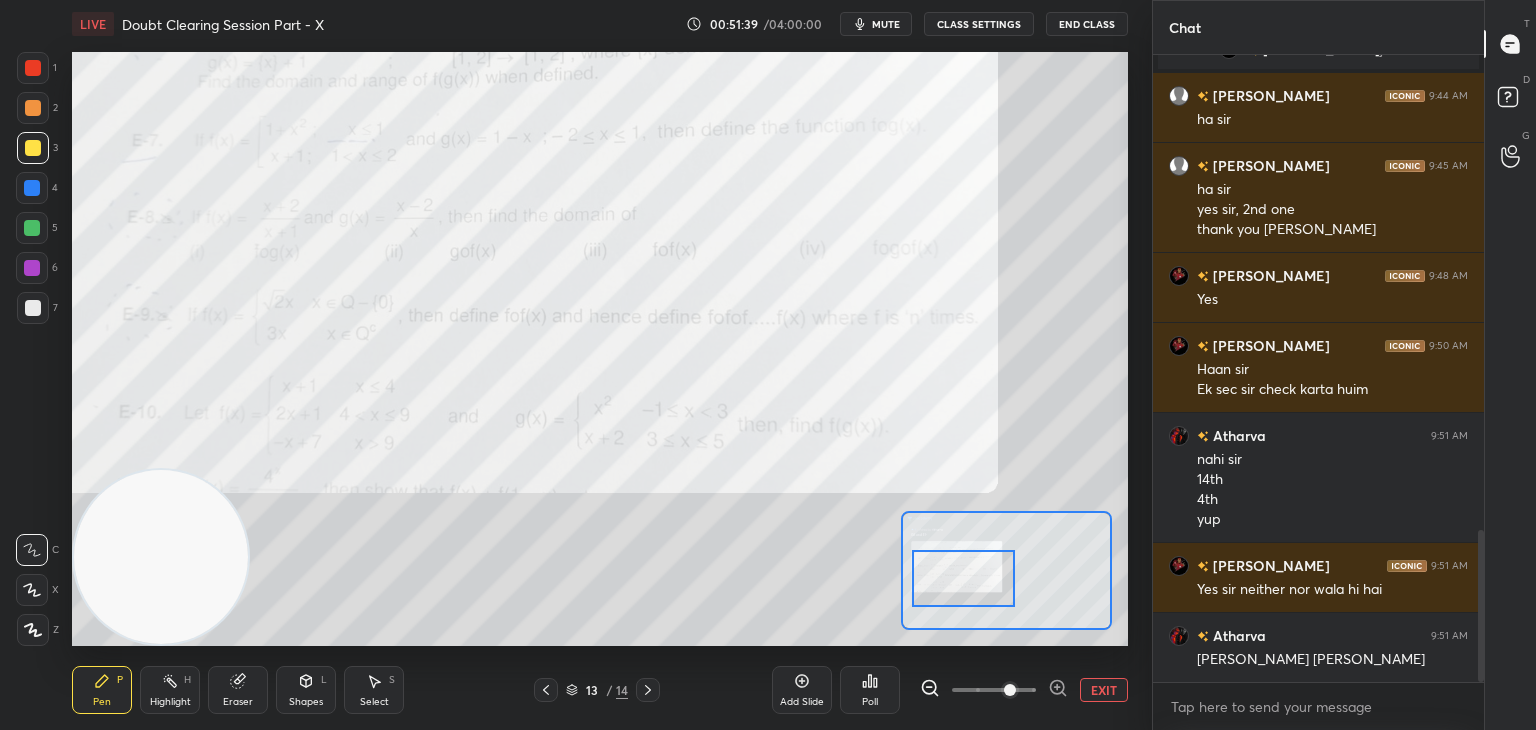 click on "EXIT" at bounding box center (1104, 690) 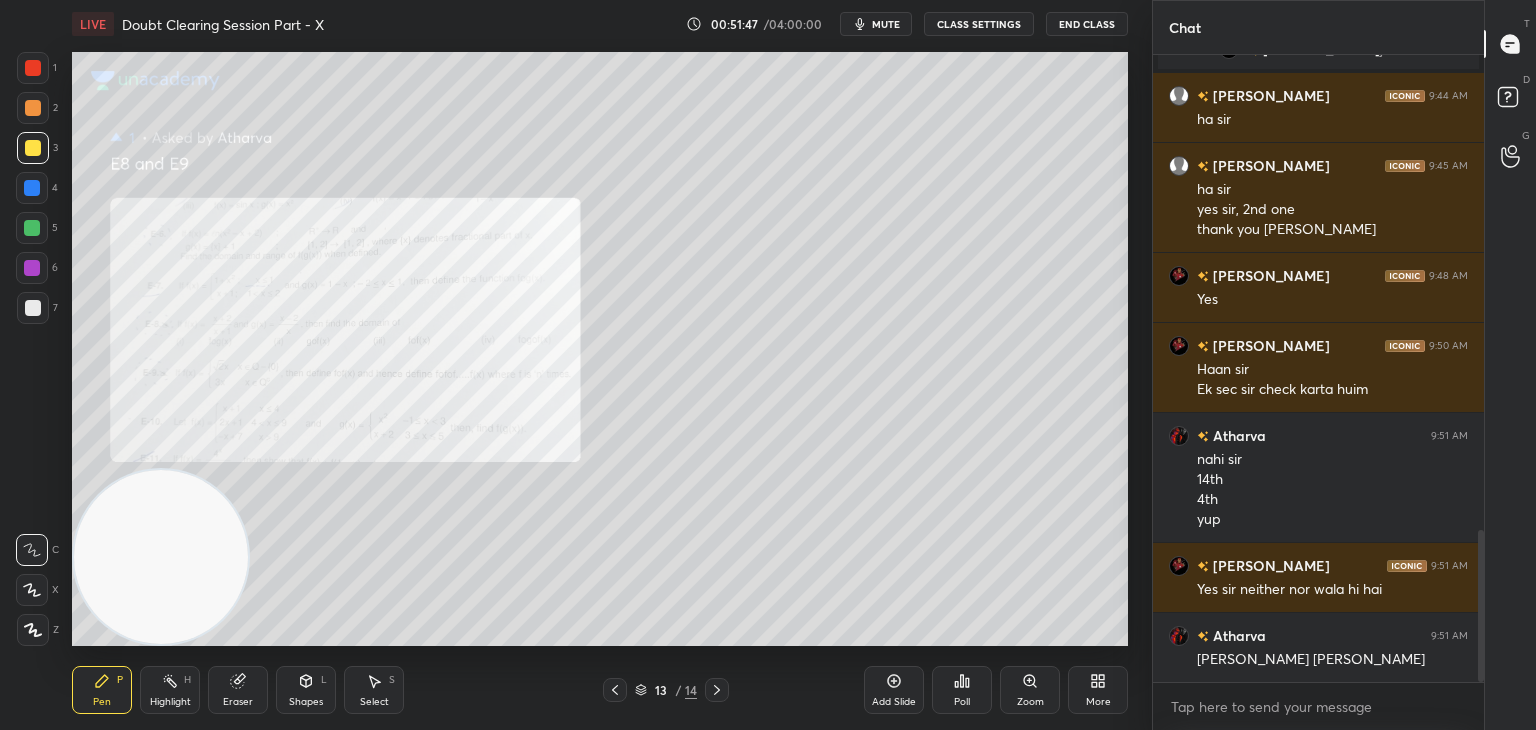 click on "Eraser" at bounding box center [238, 702] 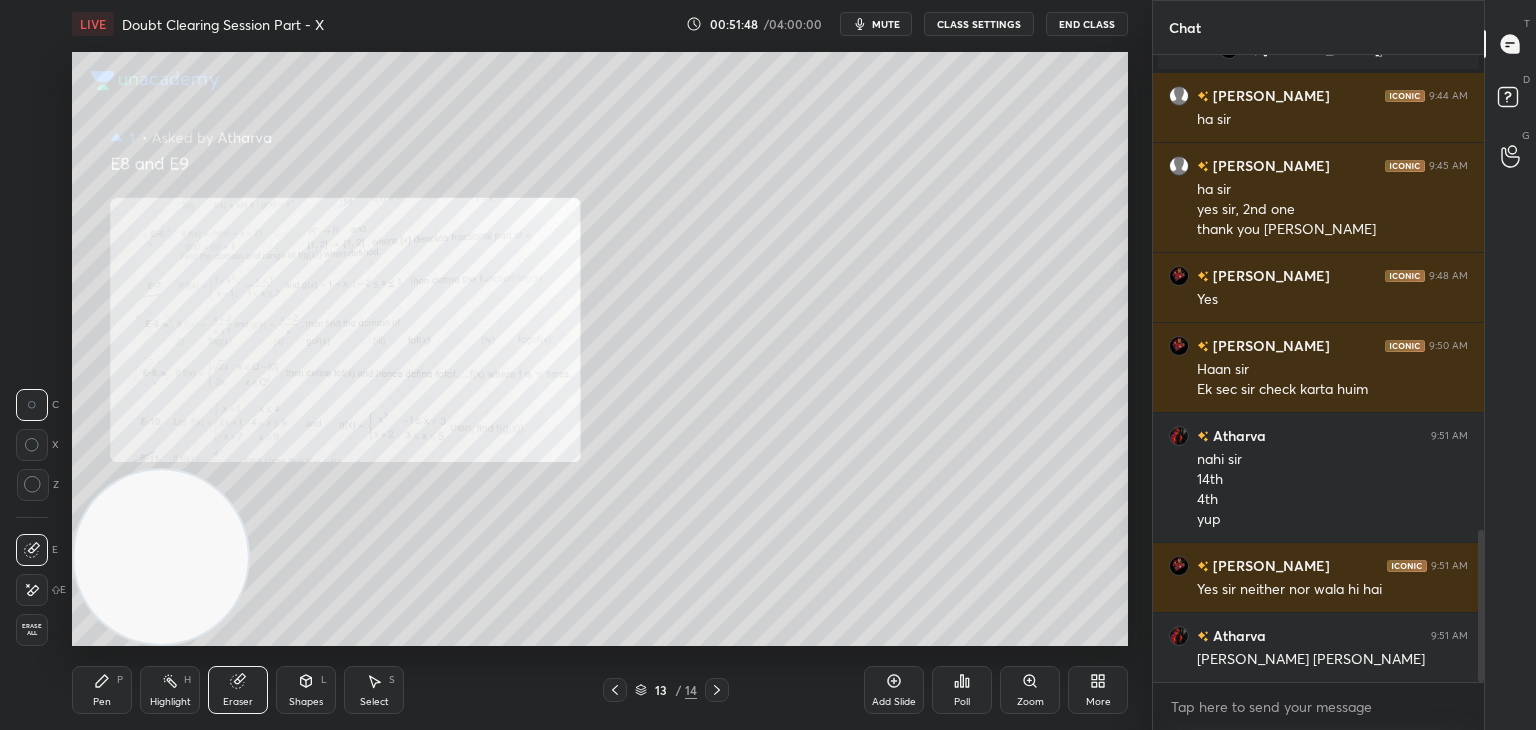 click on "Erase all" at bounding box center (32, 630) 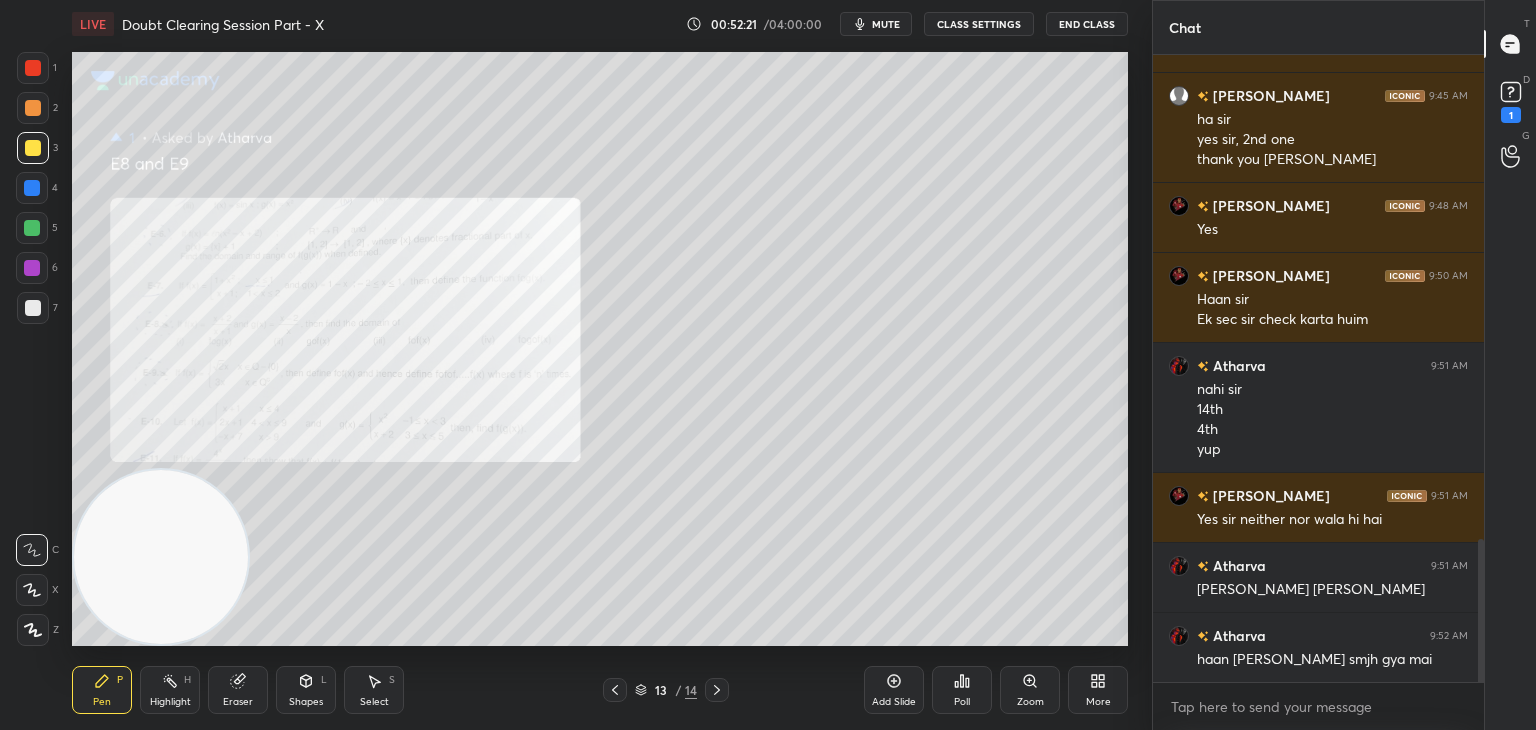 scroll, scrollTop: 2116, scrollLeft: 0, axis: vertical 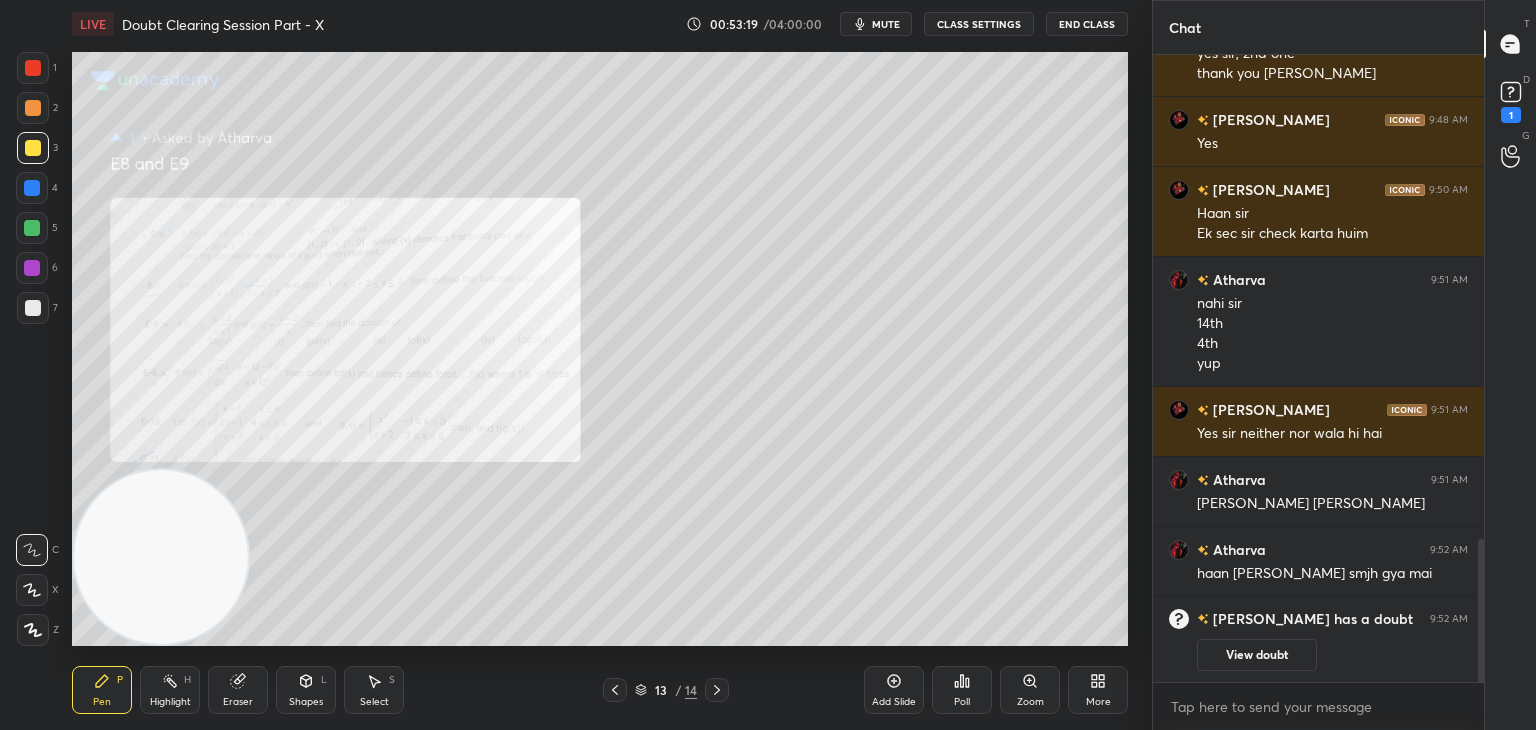 click on "Zoom" at bounding box center (1030, 690) 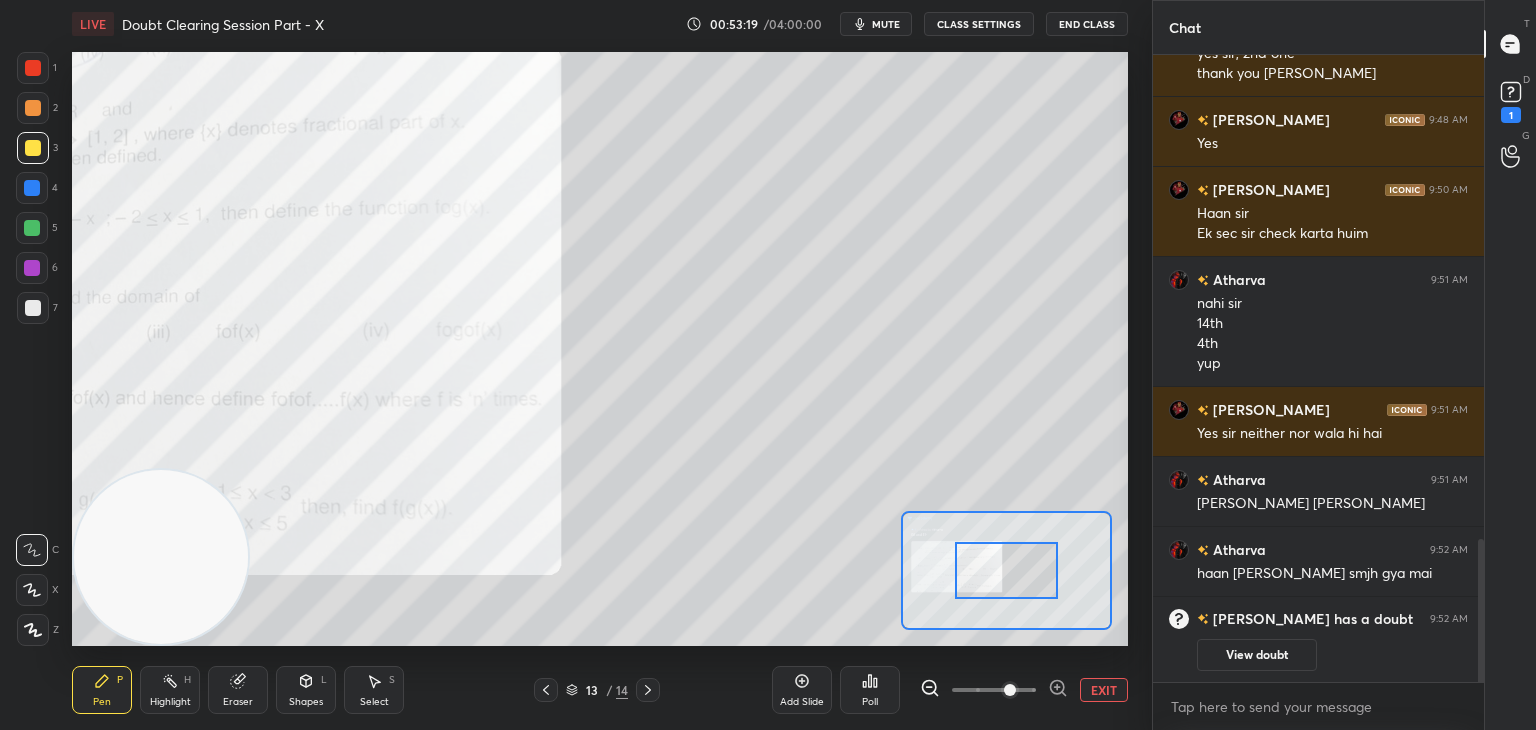 click at bounding box center (1010, 690) 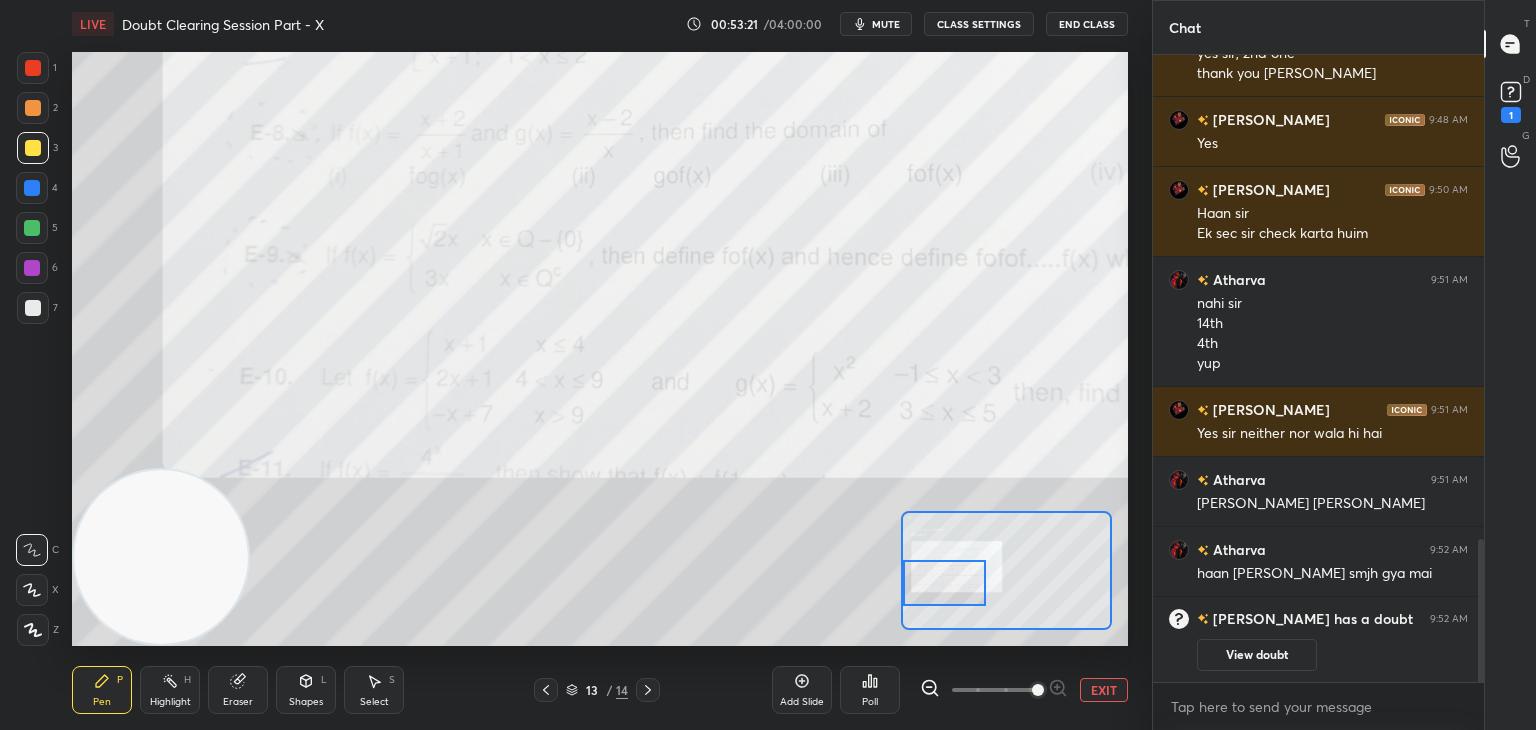 scroll, scrollTop: 1904, scrollLeft: 0, axis: vertical 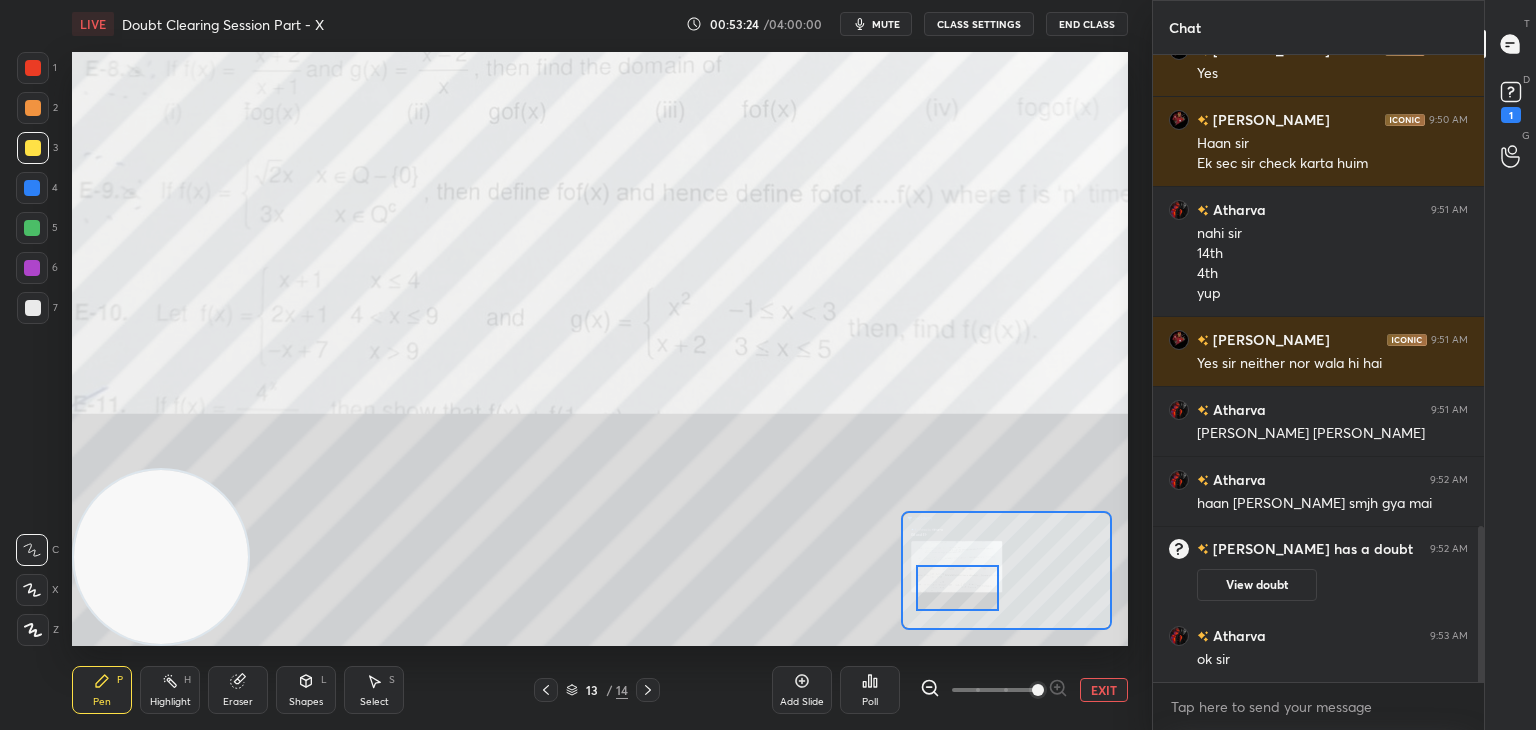 drag, startPoint x: 990, startPoint y: 575, endPoint x: 970, endPoint y: 590, distance: 25 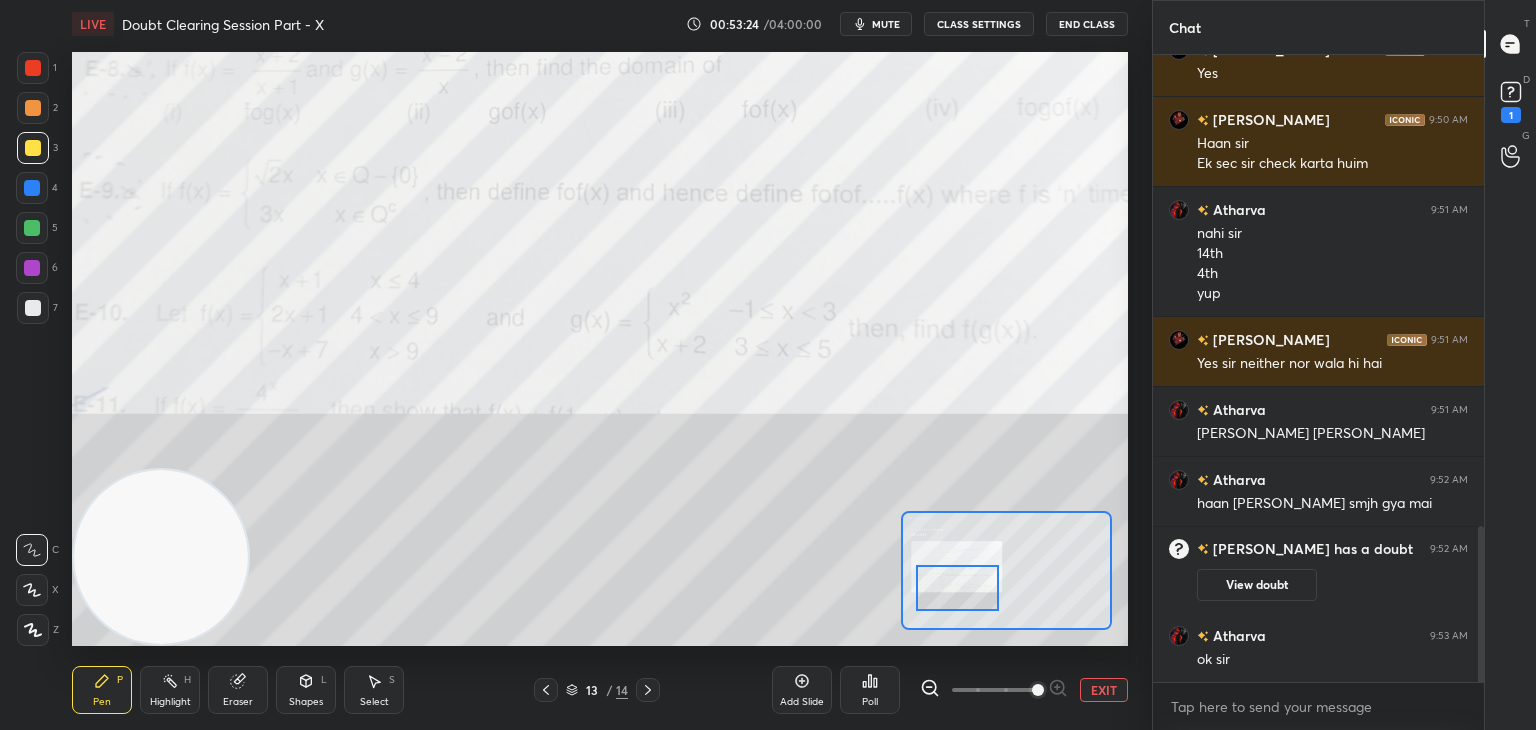 click at bounding box center (957, 588) 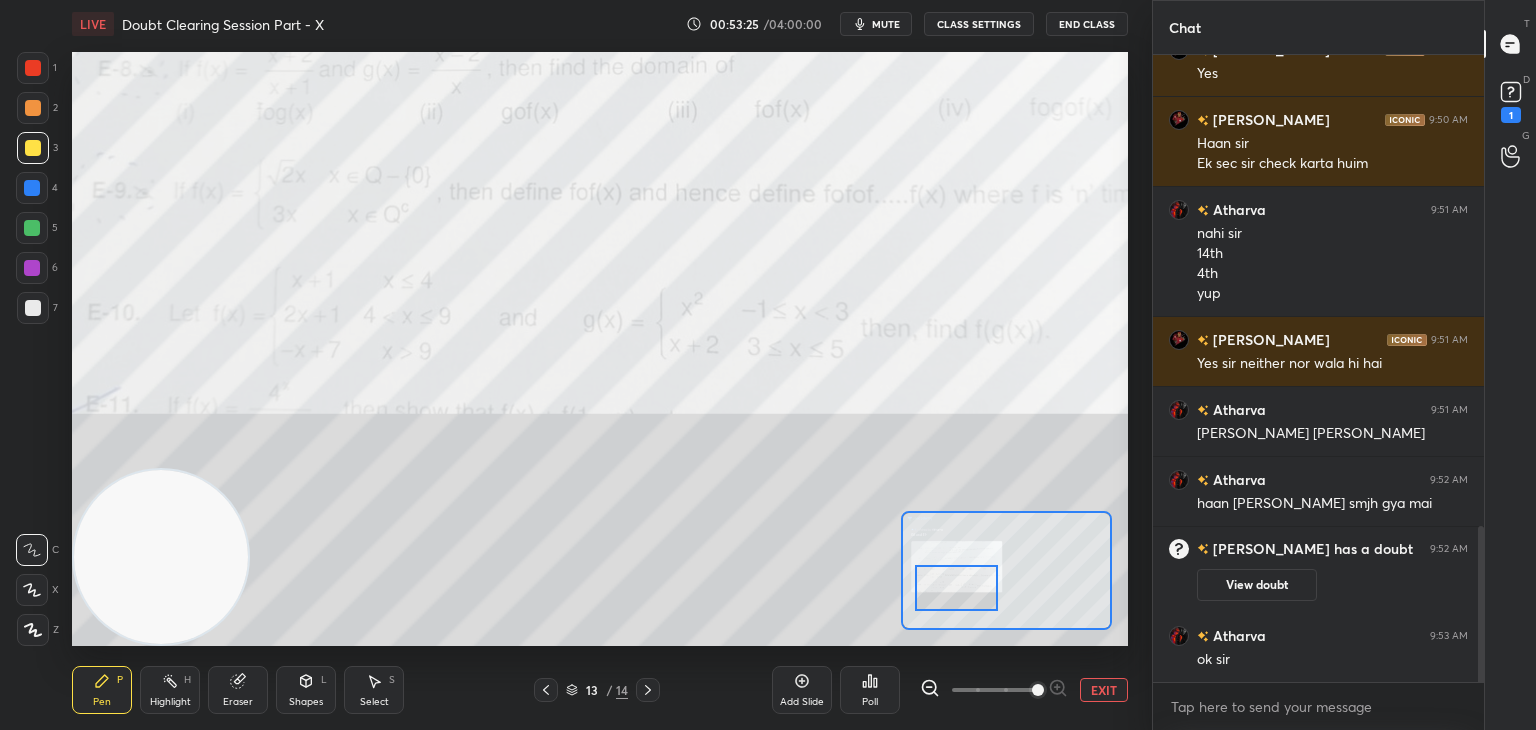 click at bounding box center [994, 690] 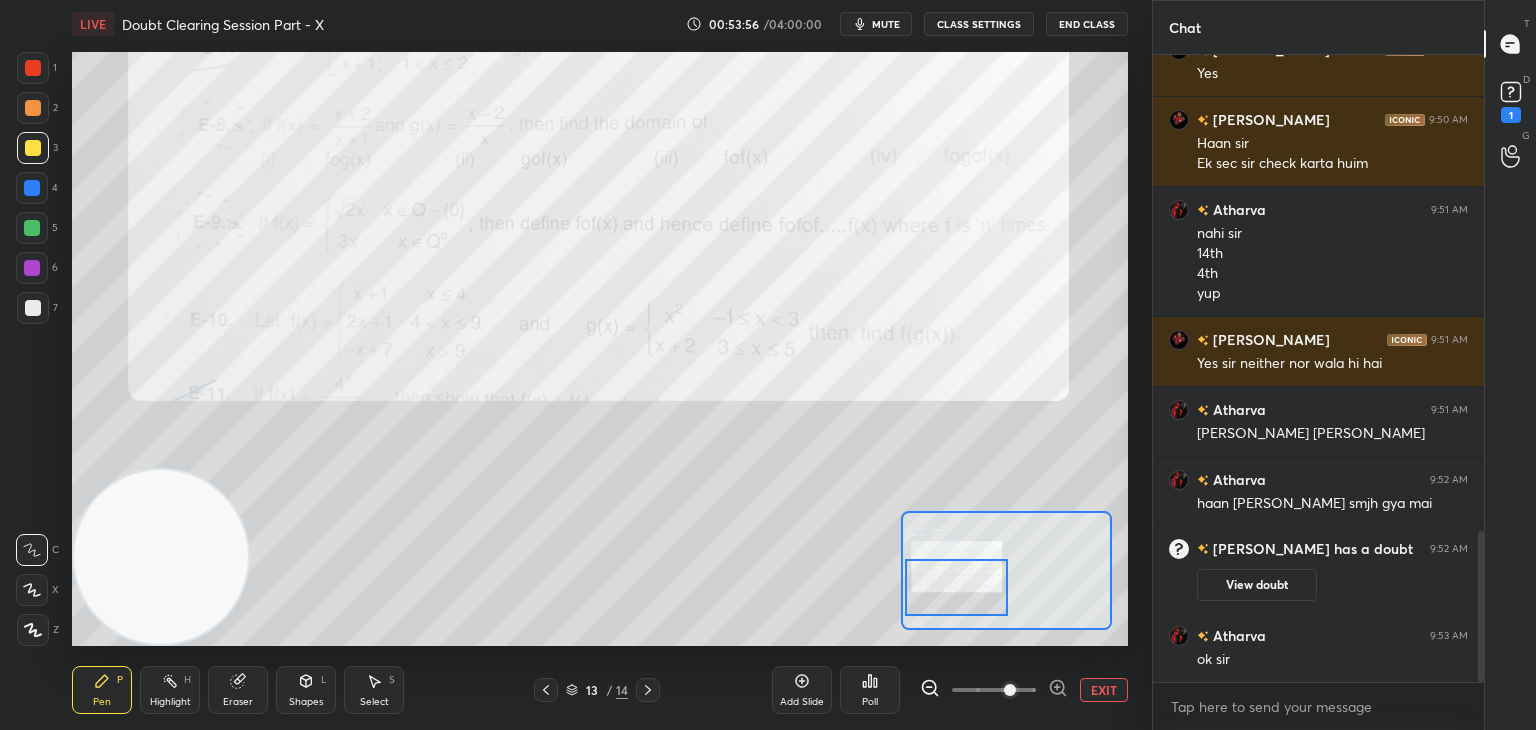 scroll, scrollTop: 1974, scrollLeft: 0, axis: vertical 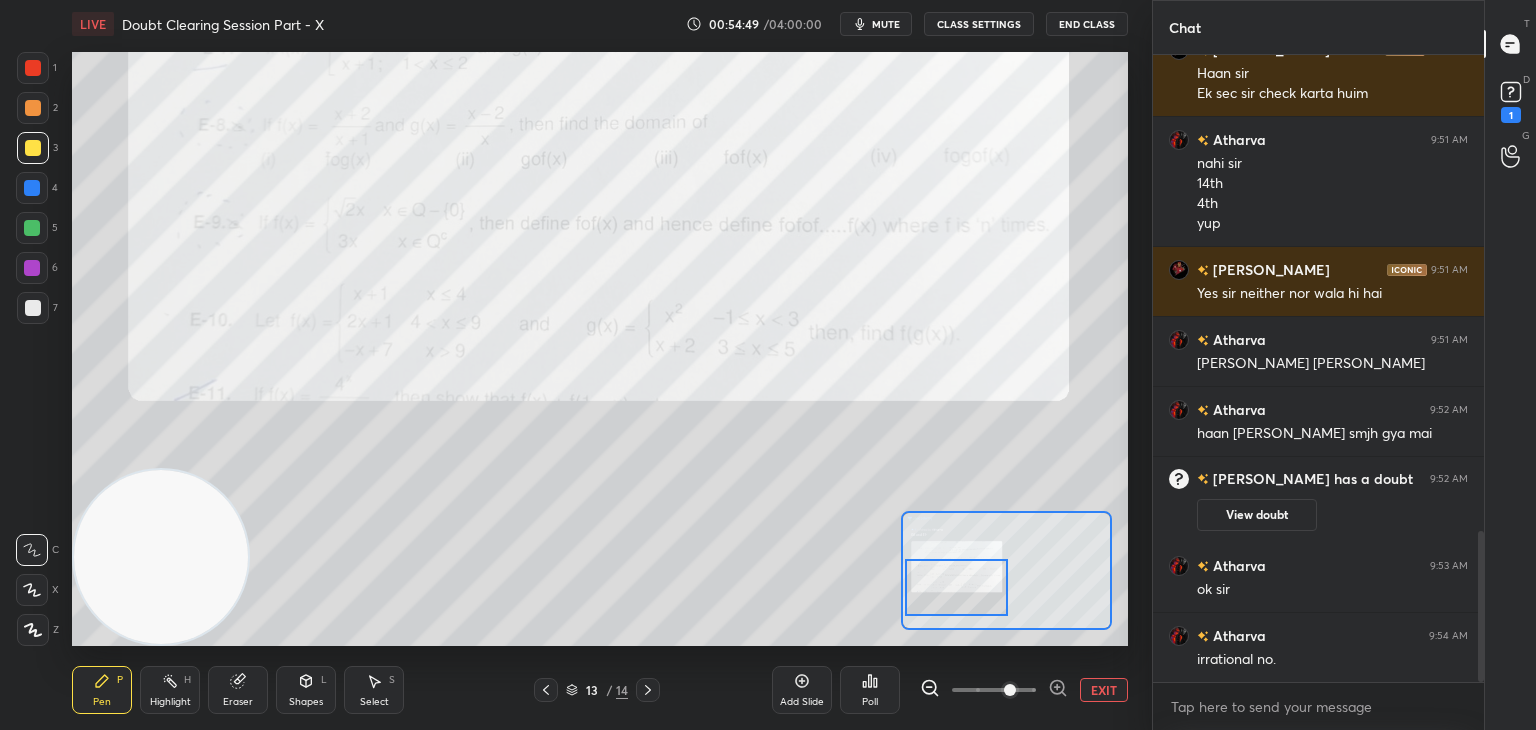 click on "mute" at bounding box center [886, 24] 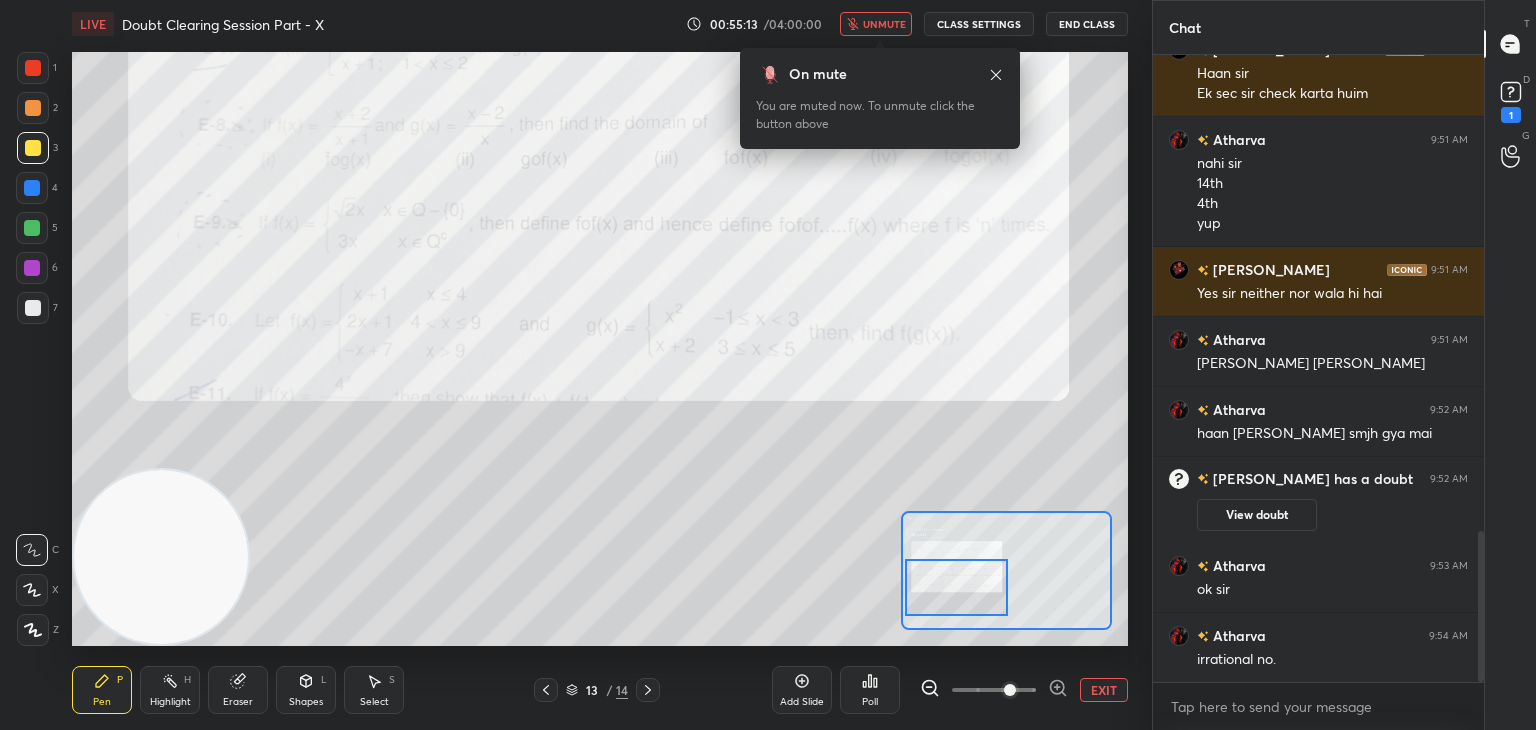 click 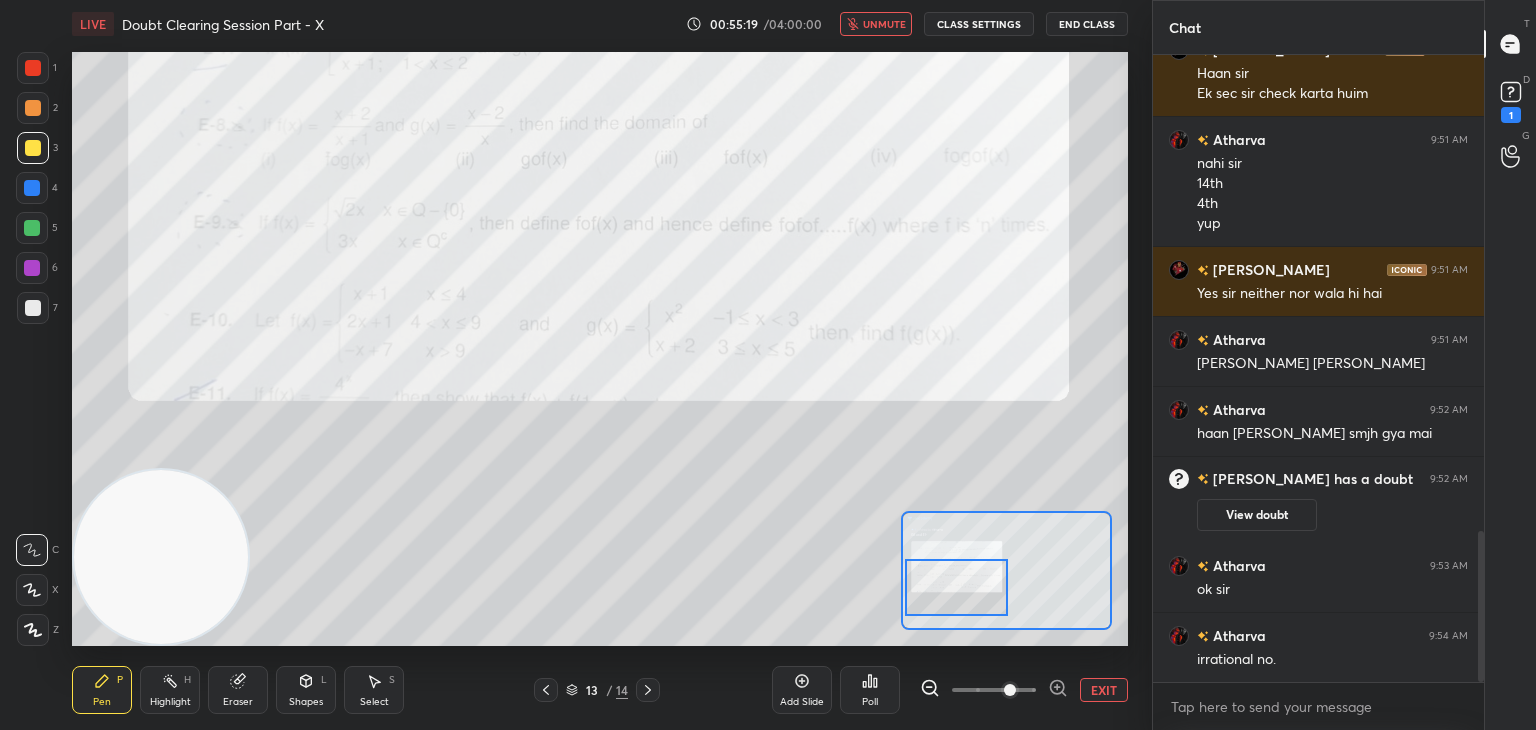 scroll, scrollTop: 2044, scrollLeft: 0, axis: vertical 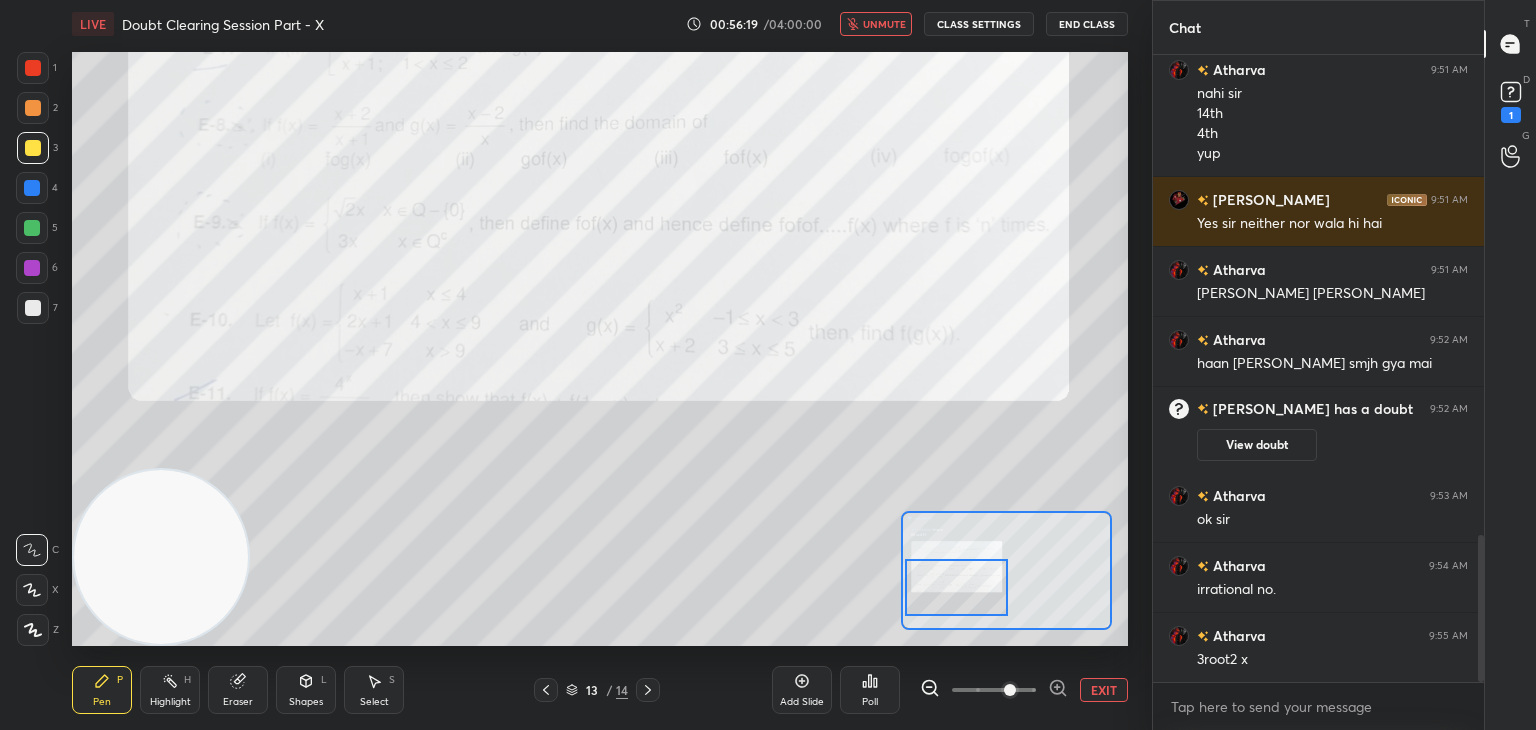click on "unmute" at bounding box center (884, 24) 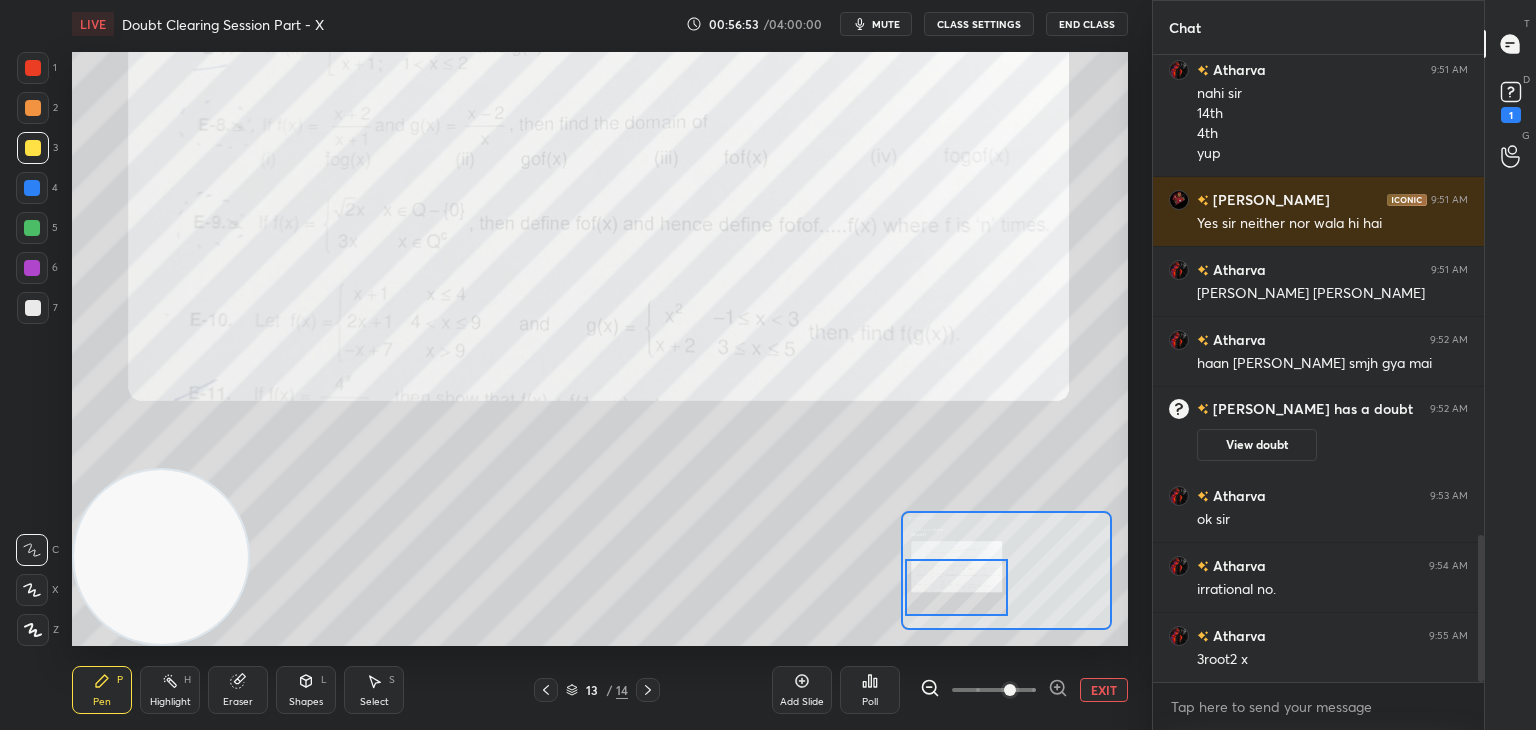 click on "EXIT" at bounding box center [1104, 690] 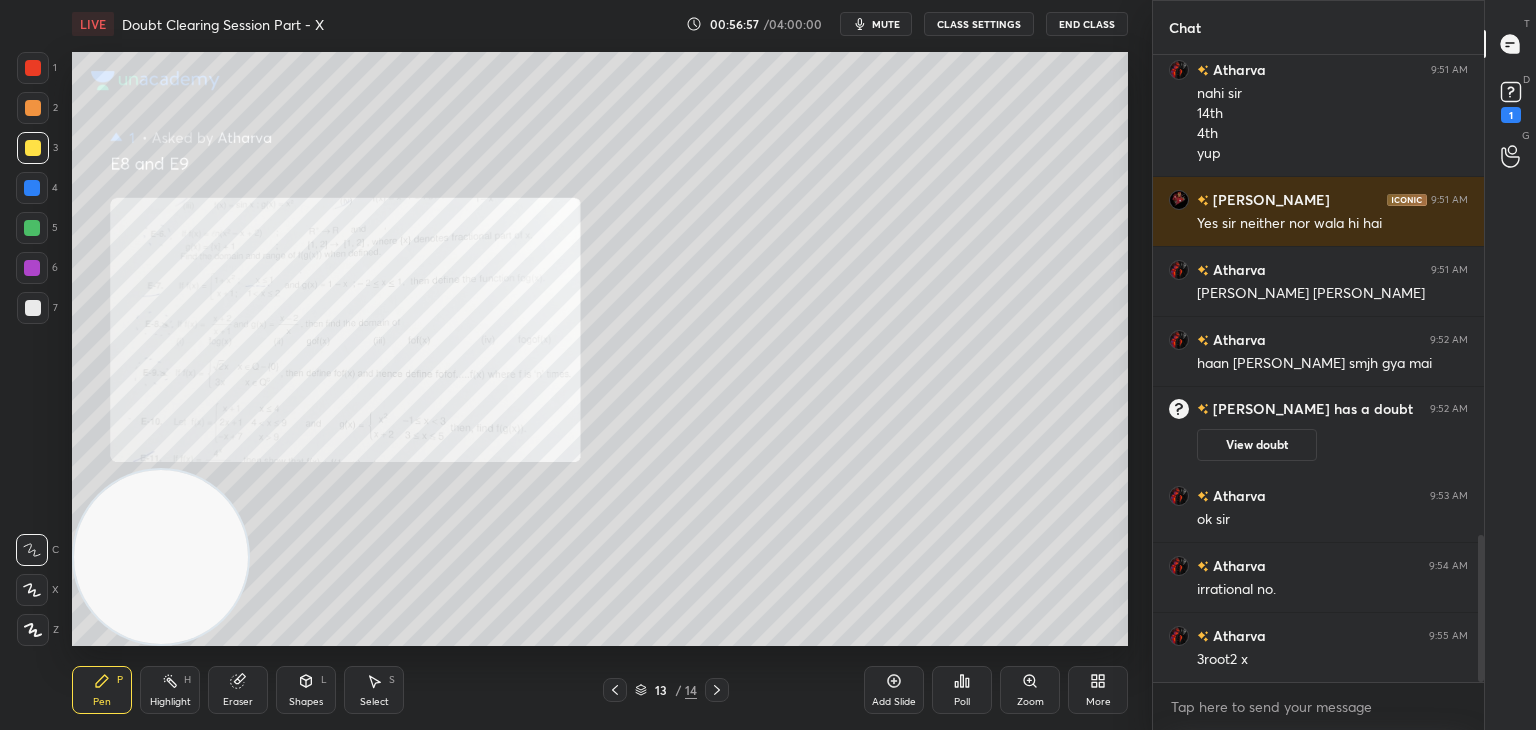 drag, startPoint x: 222, startPoint y: 697, endPoint x: 213, endPoint y: 689, distance: 12.0415945 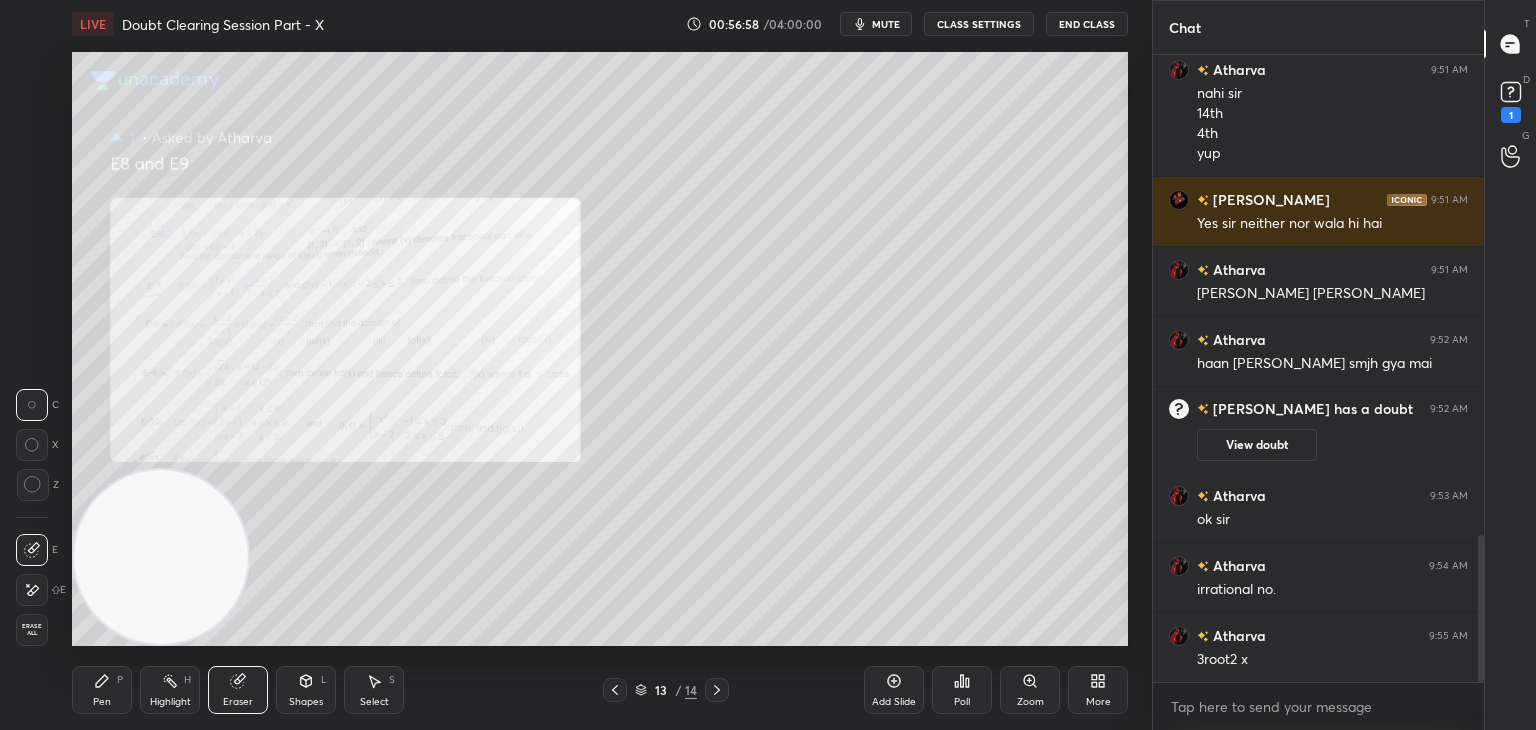 drag, startPoint x: 44, startPoint y: 631, endPoint x: 80, endPoint y: 597, distance: 49.517673 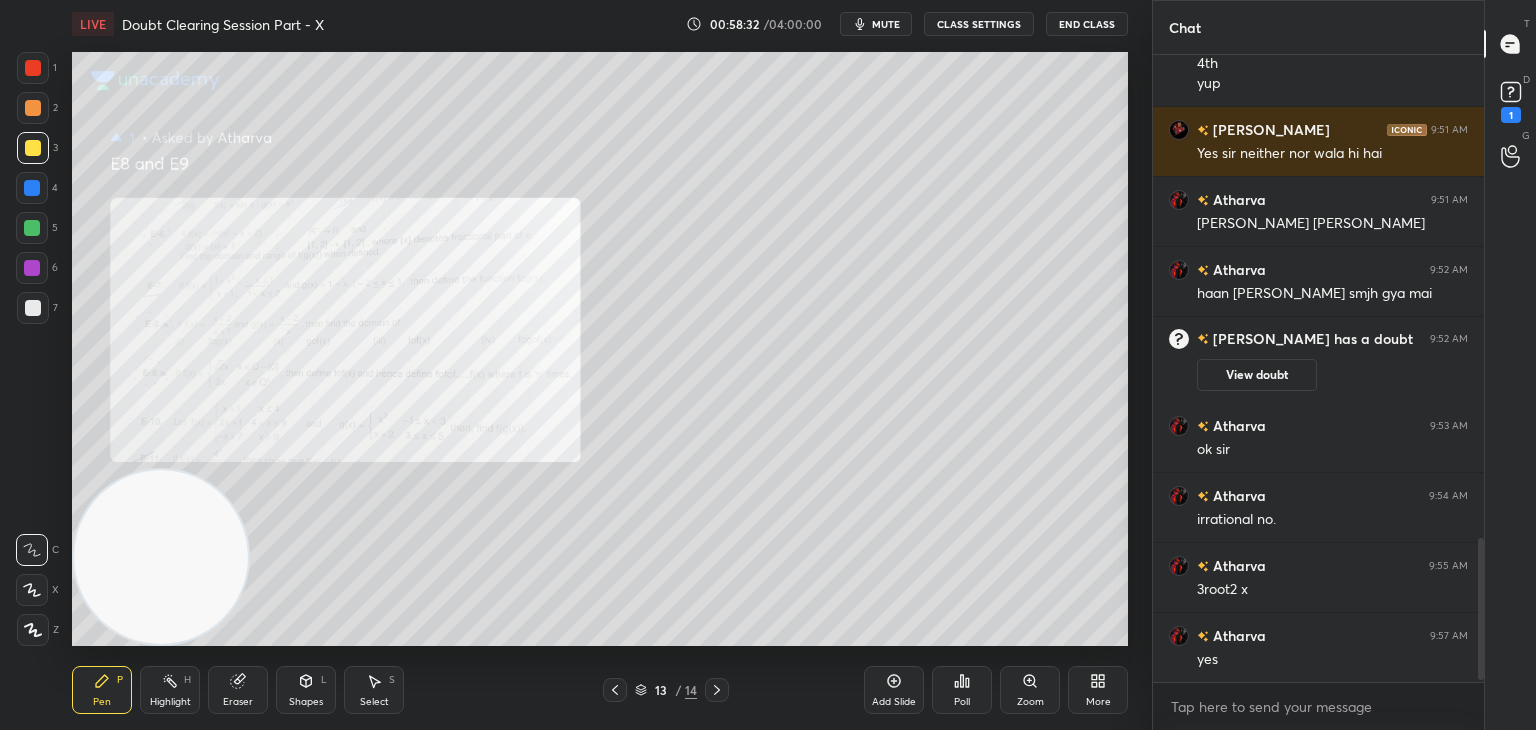scroll, scrollTop: 2184, scrollLeft: 0, axis: vertical 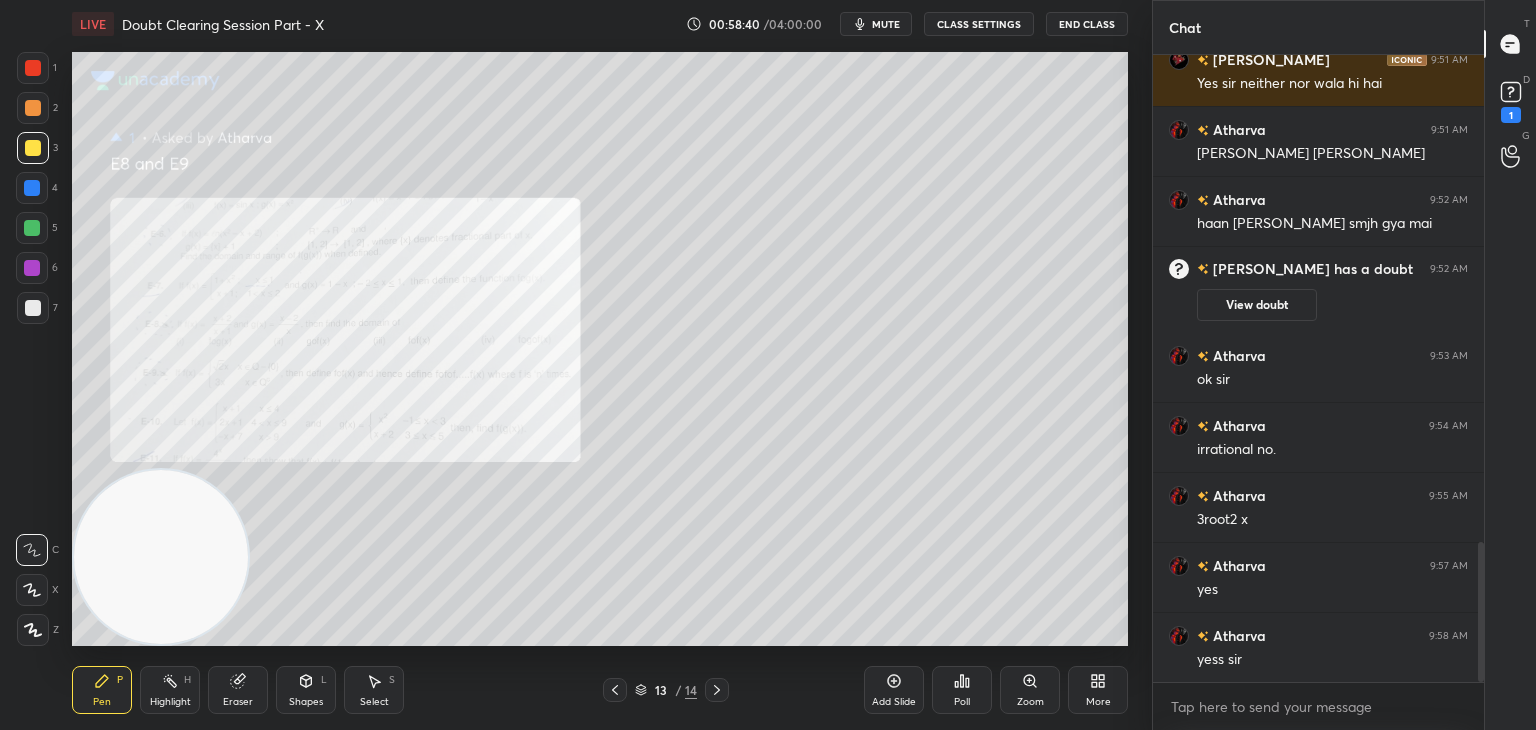 click at bounding box center (717, 690) 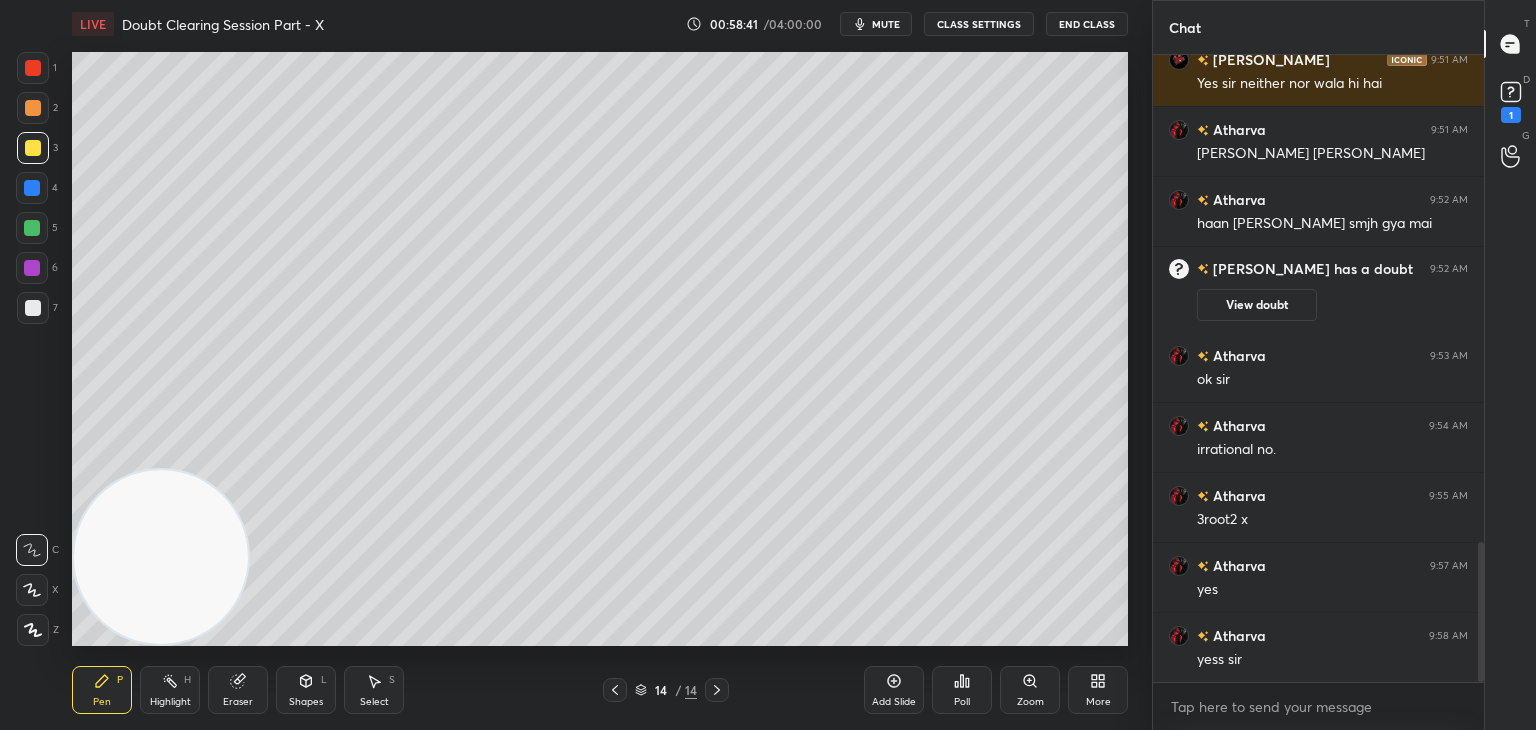 click on "14 / 14" at bounding box center [666, 690] 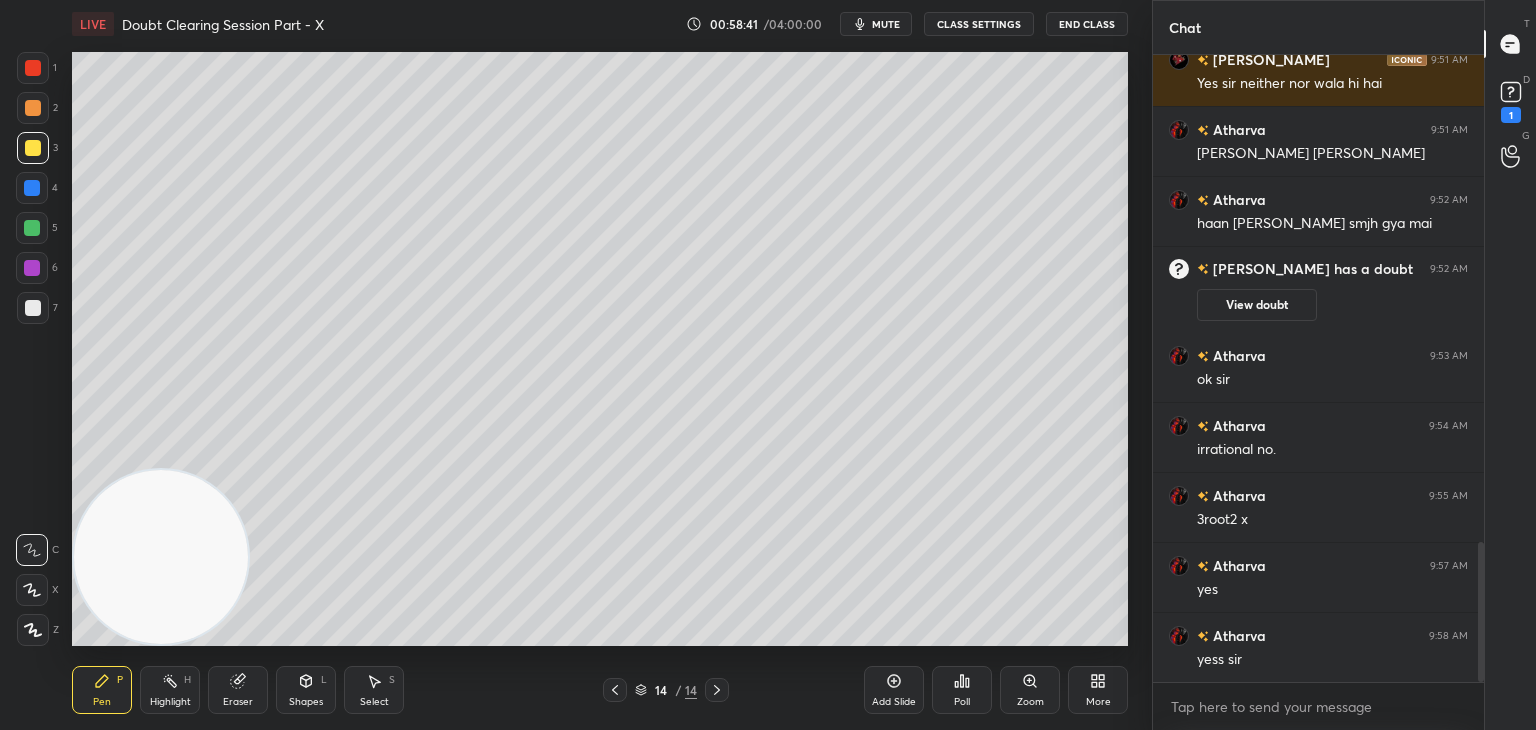 drag, startPoint x: 1215, startPoint y: 294, endPoint x: 1203, endPoint y: 294, distance: 12 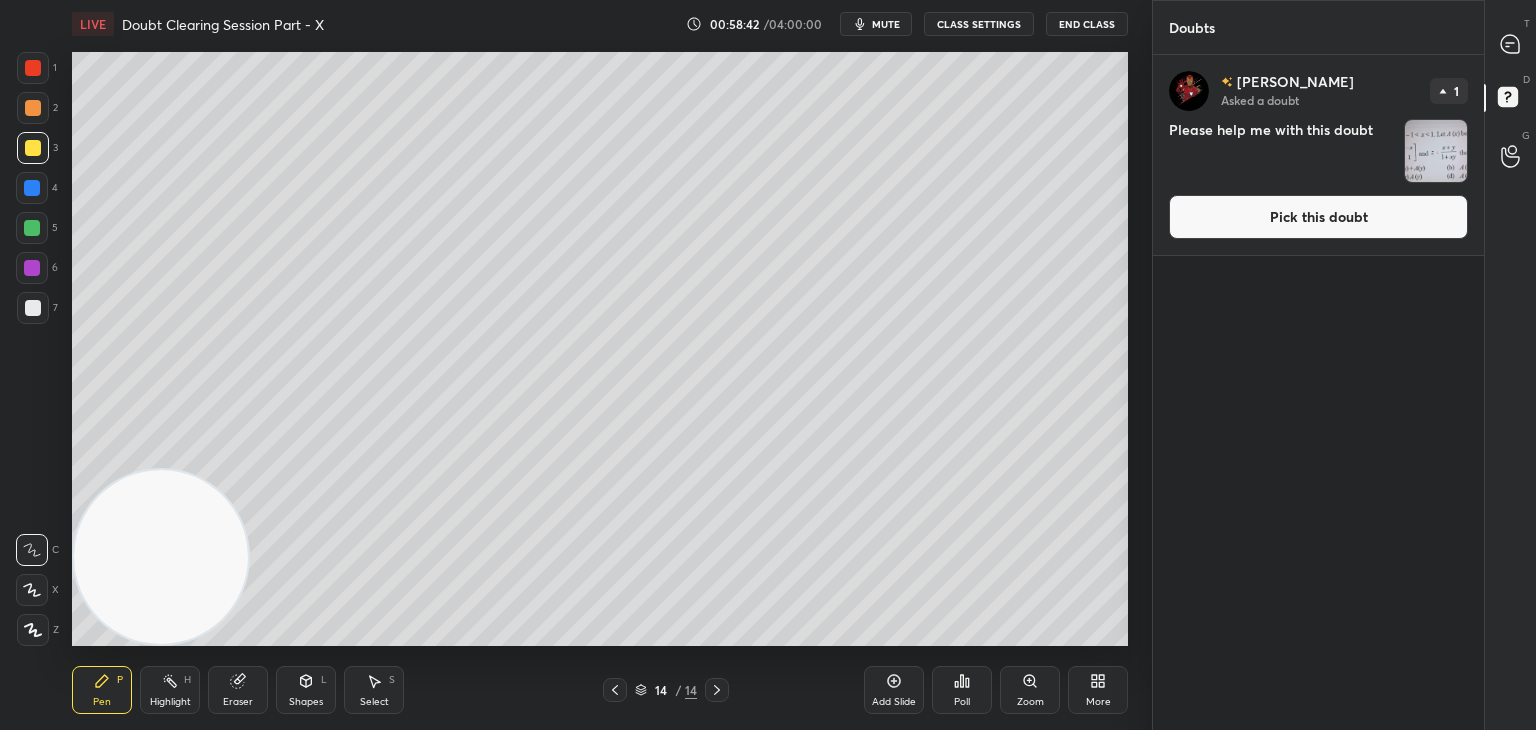 click 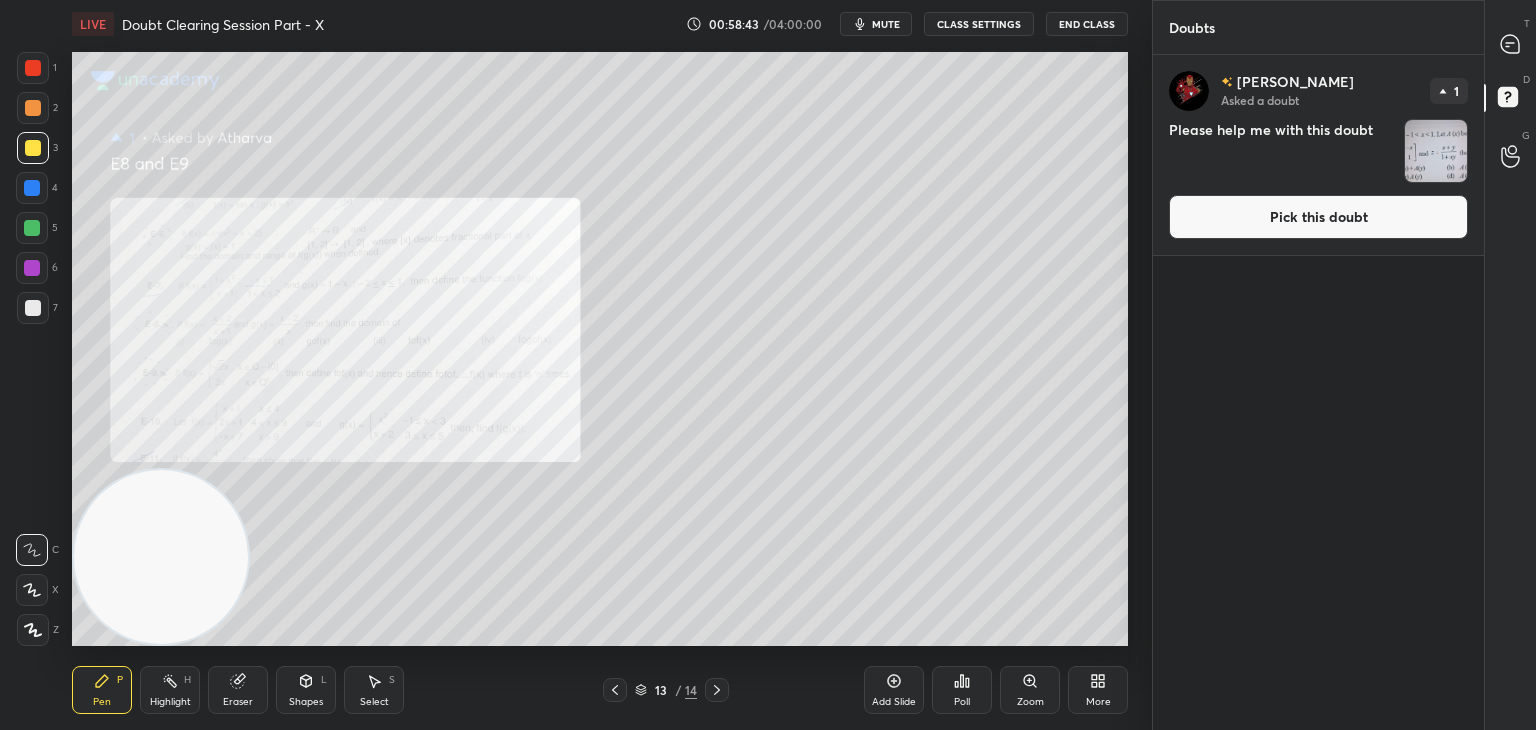 click on "Pick this doubt" at bounding box center (1318, 217) 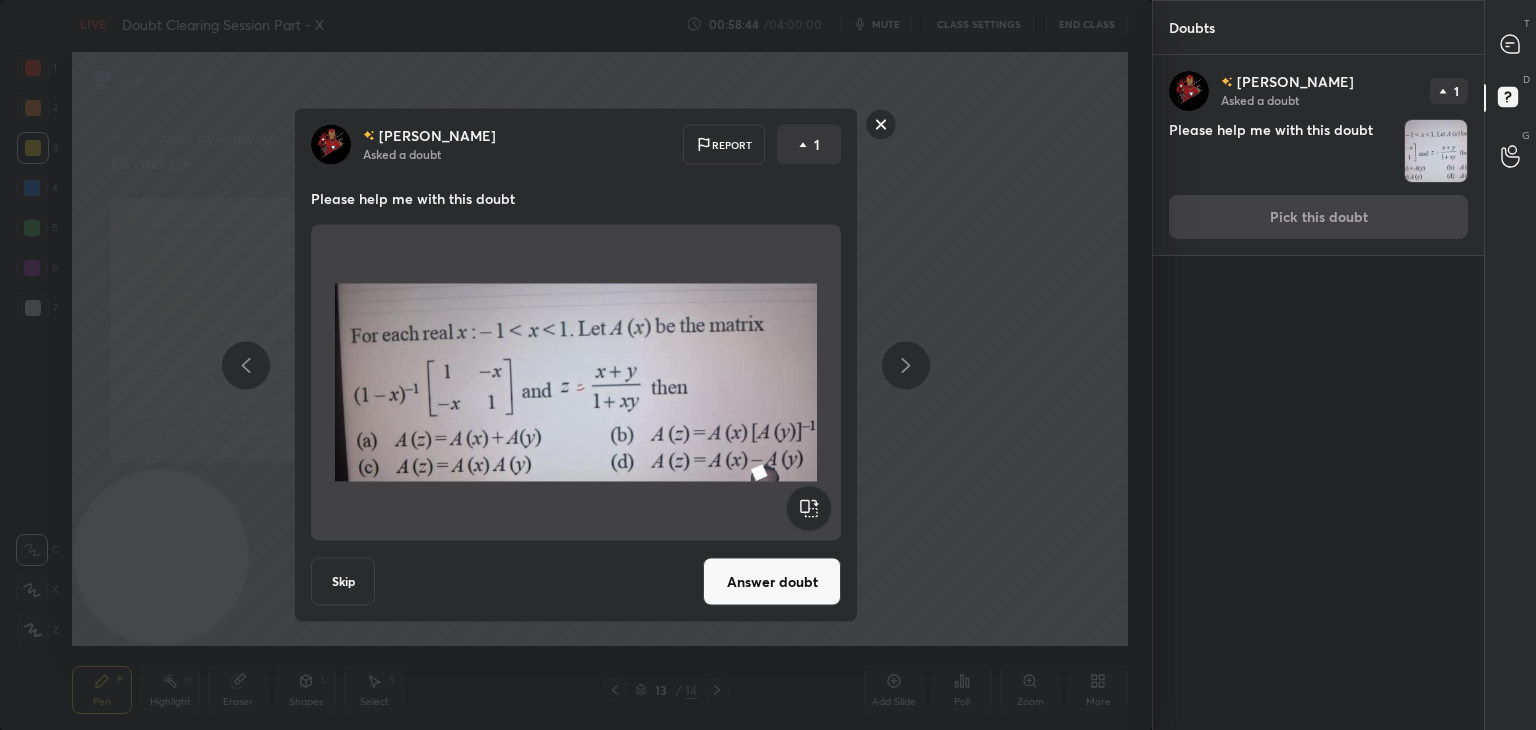 click on "Answer doubt" at bounding box center (772, 582) 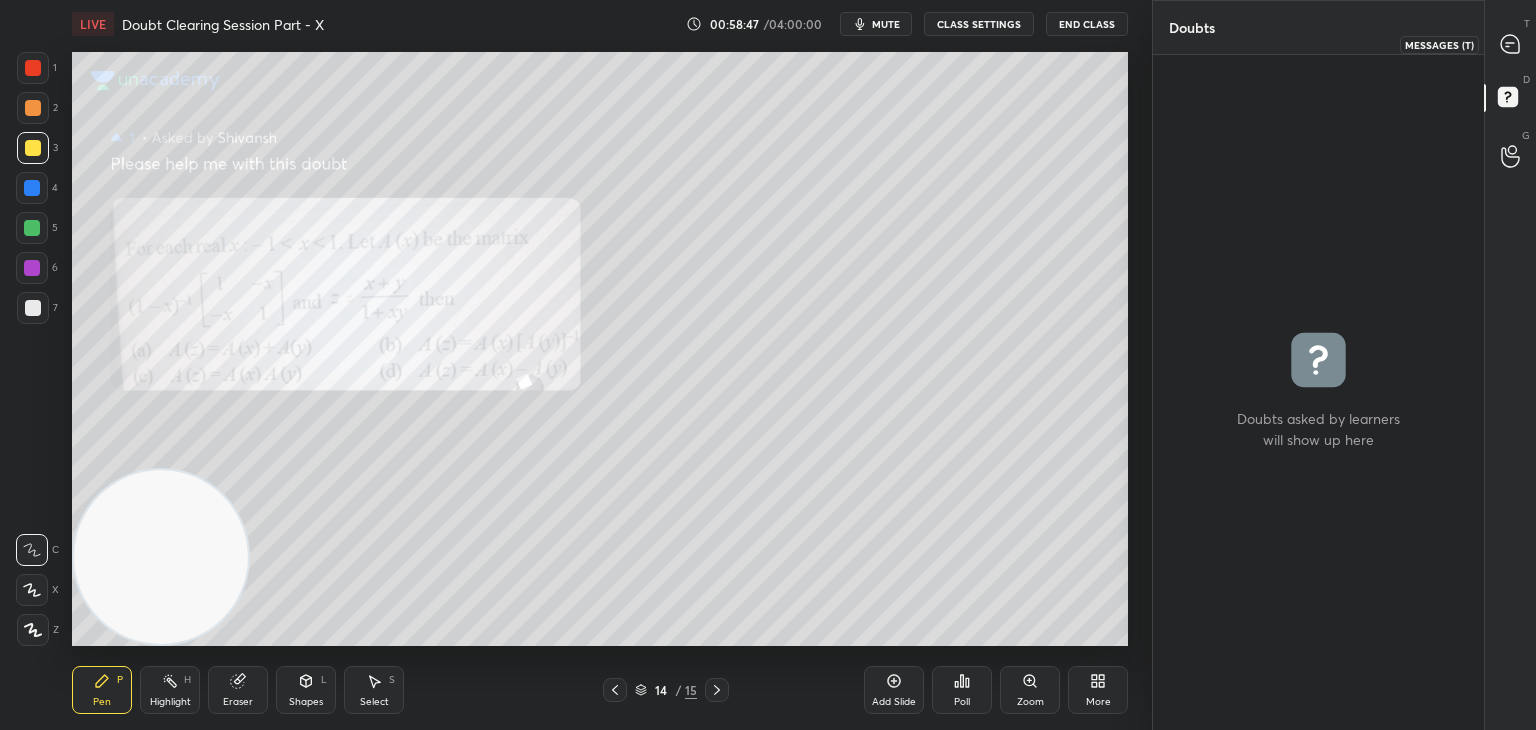 click 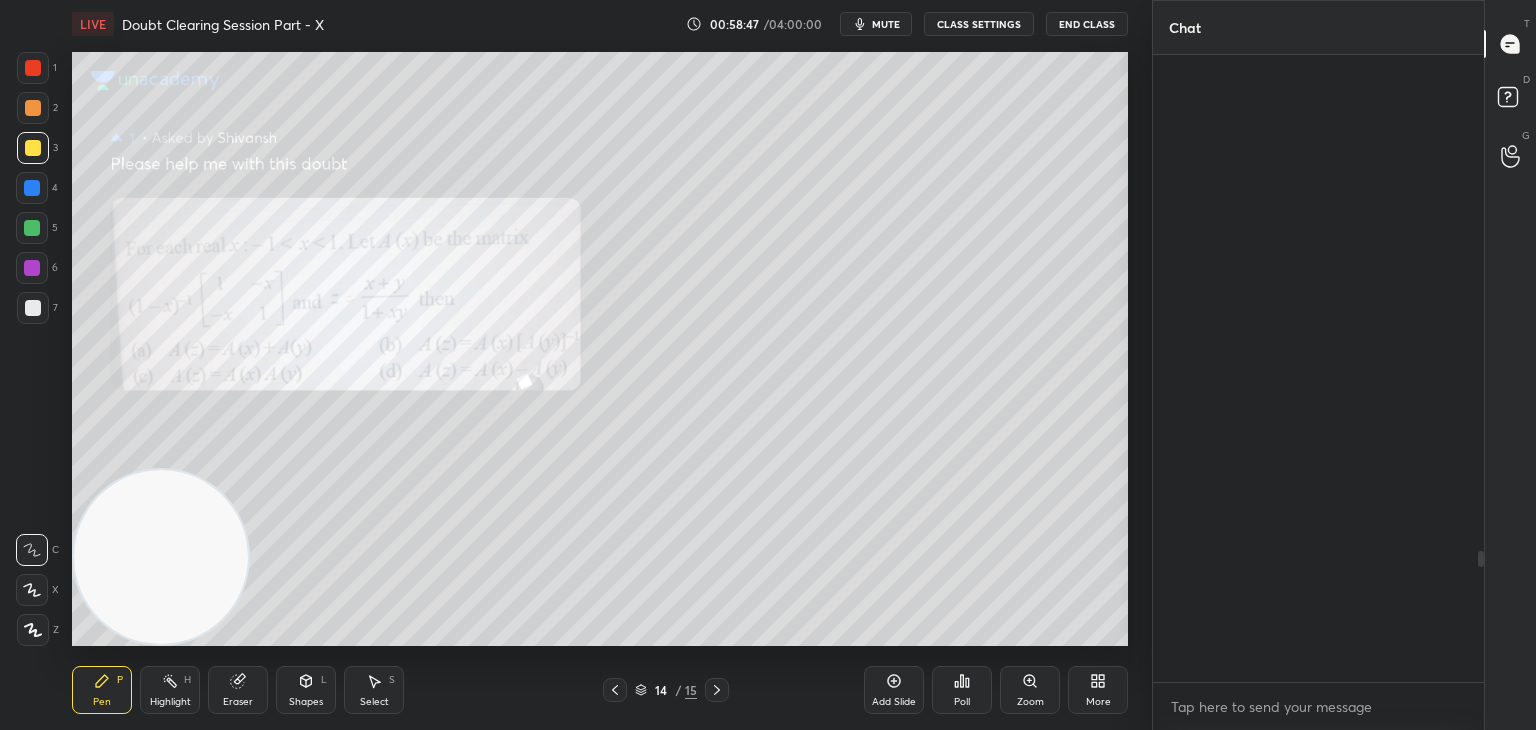 scroll, scrollTop: 2380, scrollLeft: 0, axis: vertical 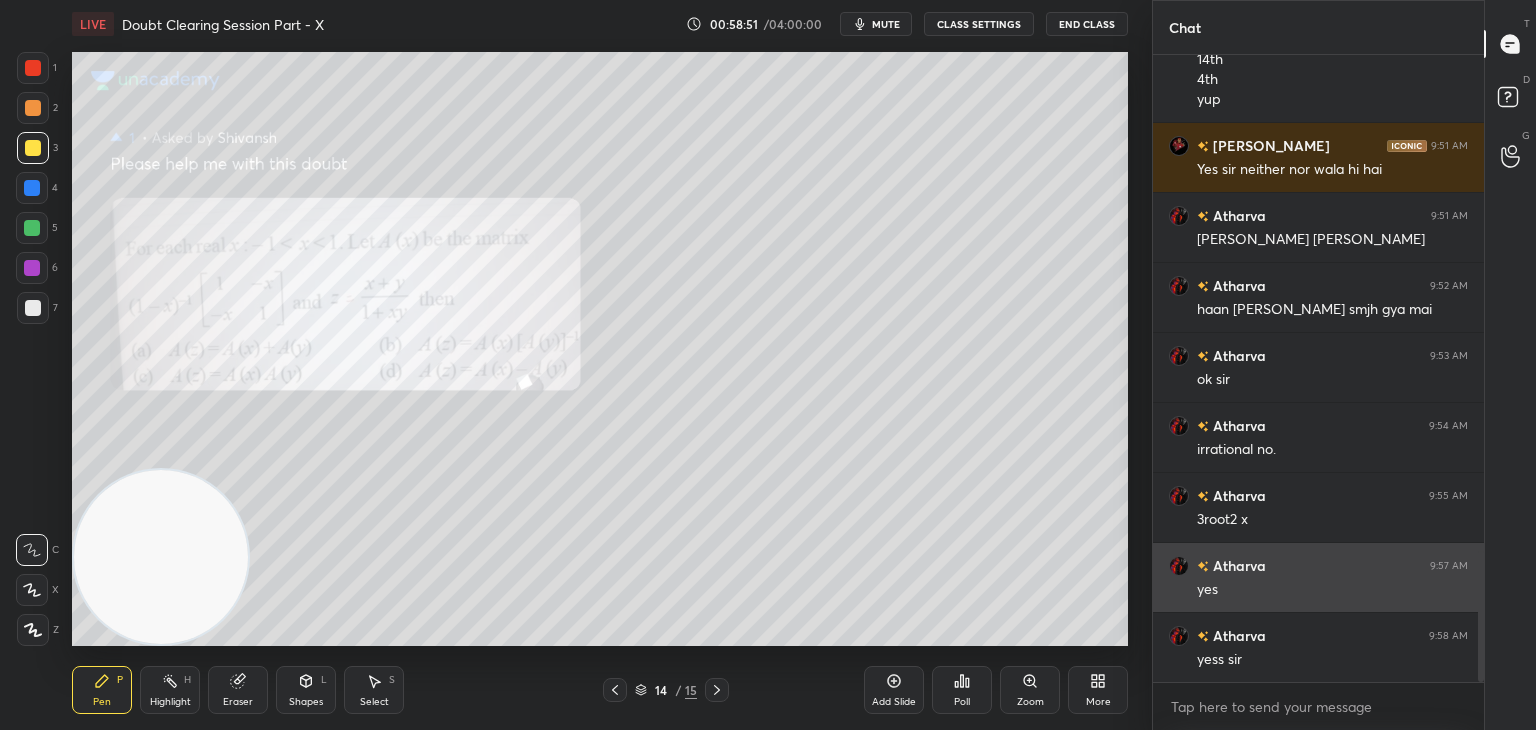 drag, startPoint x: 1479, startPoint y: 556, endPoint x: 1466, endPoint y: 612, distance: 57.48913 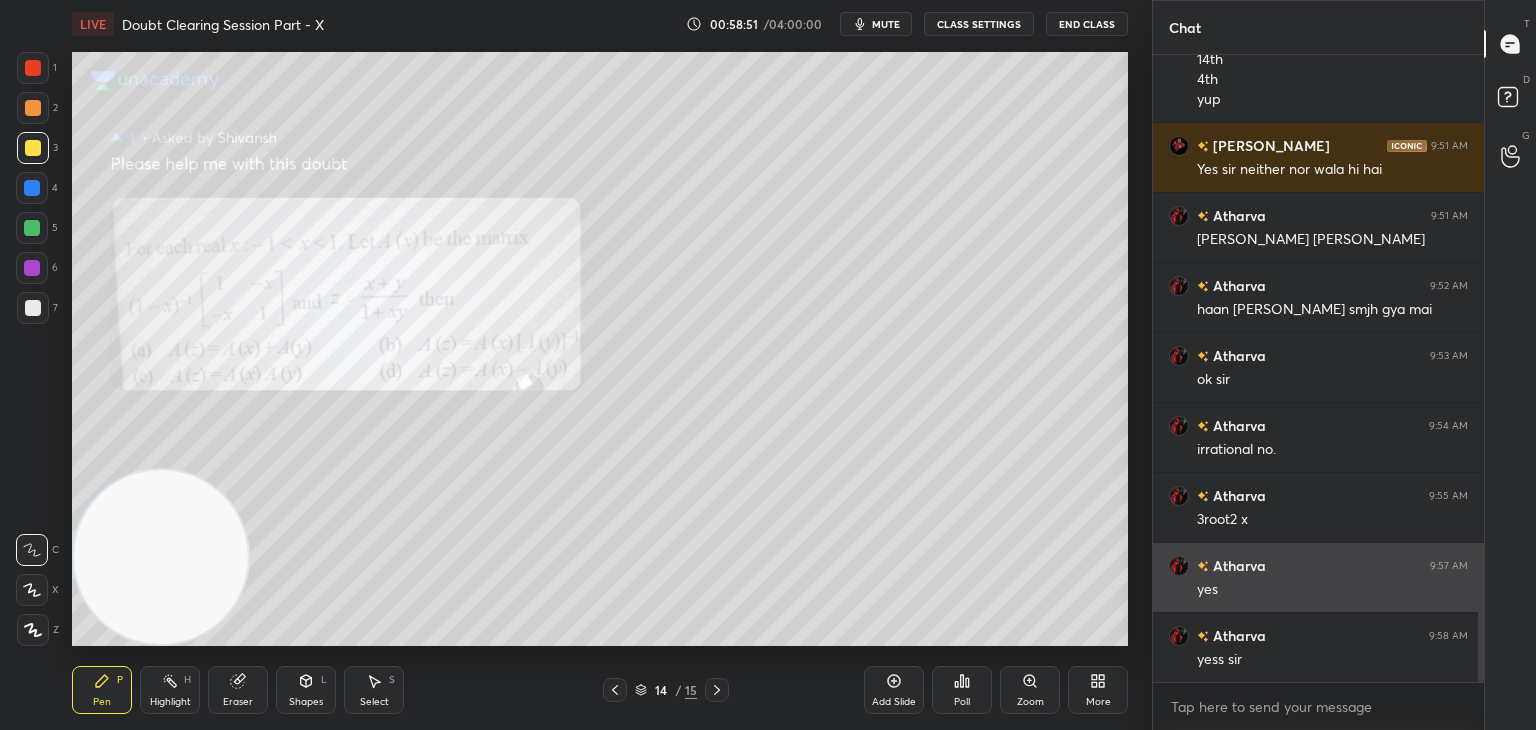 click at bounding box center [1478, 368] 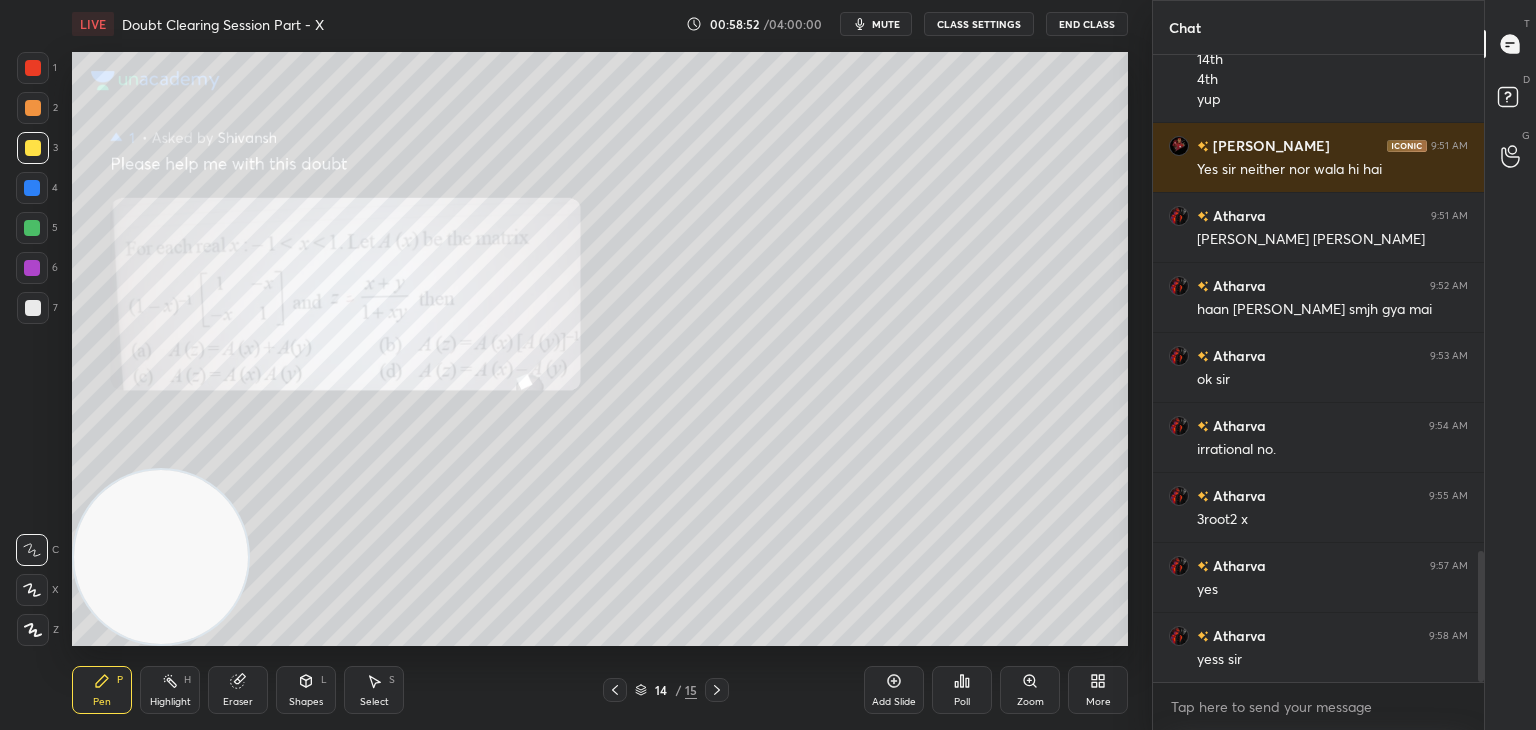 click on "mute" at bounding box center [886, 24] 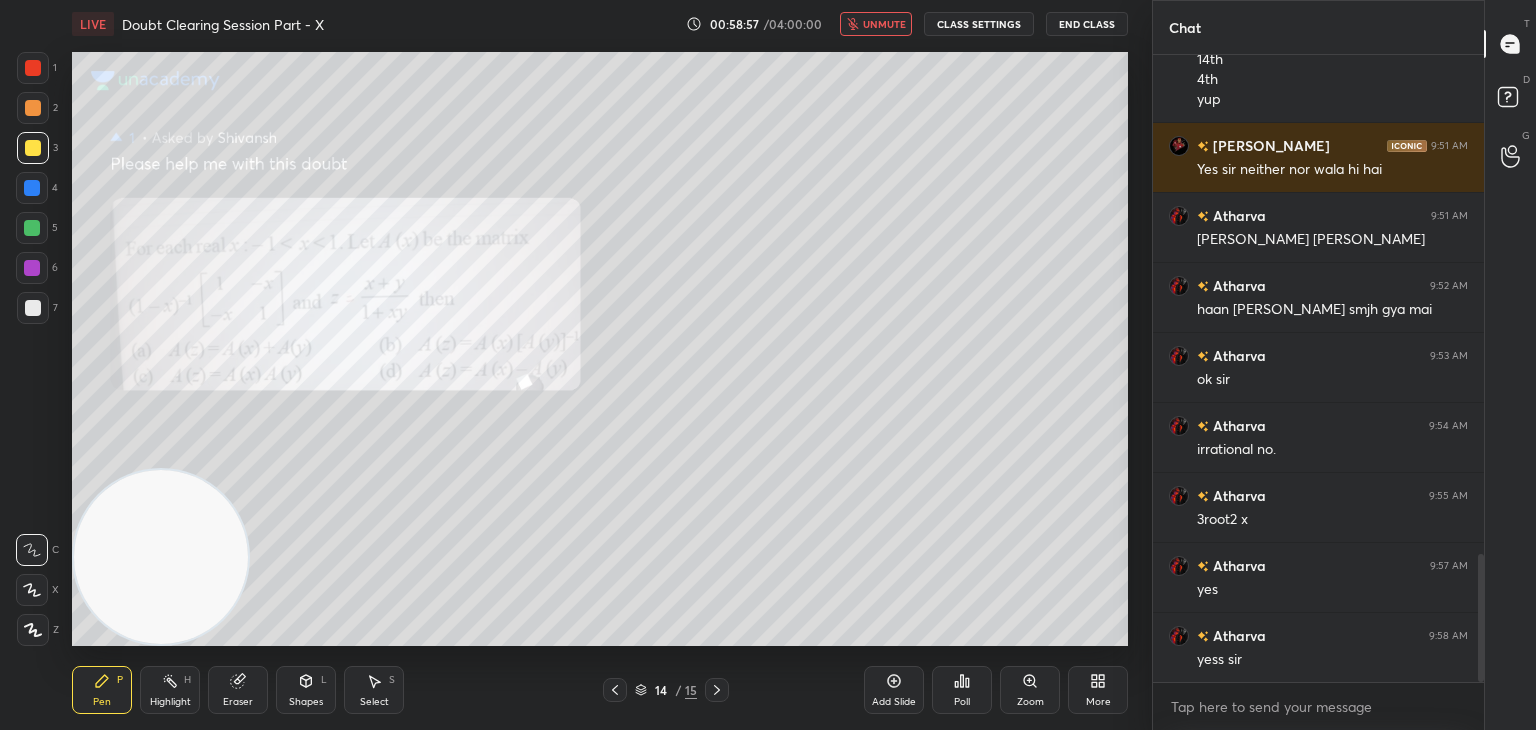 scroll, scrollTop: 2450, scrollLeft: 0, axis: vertical 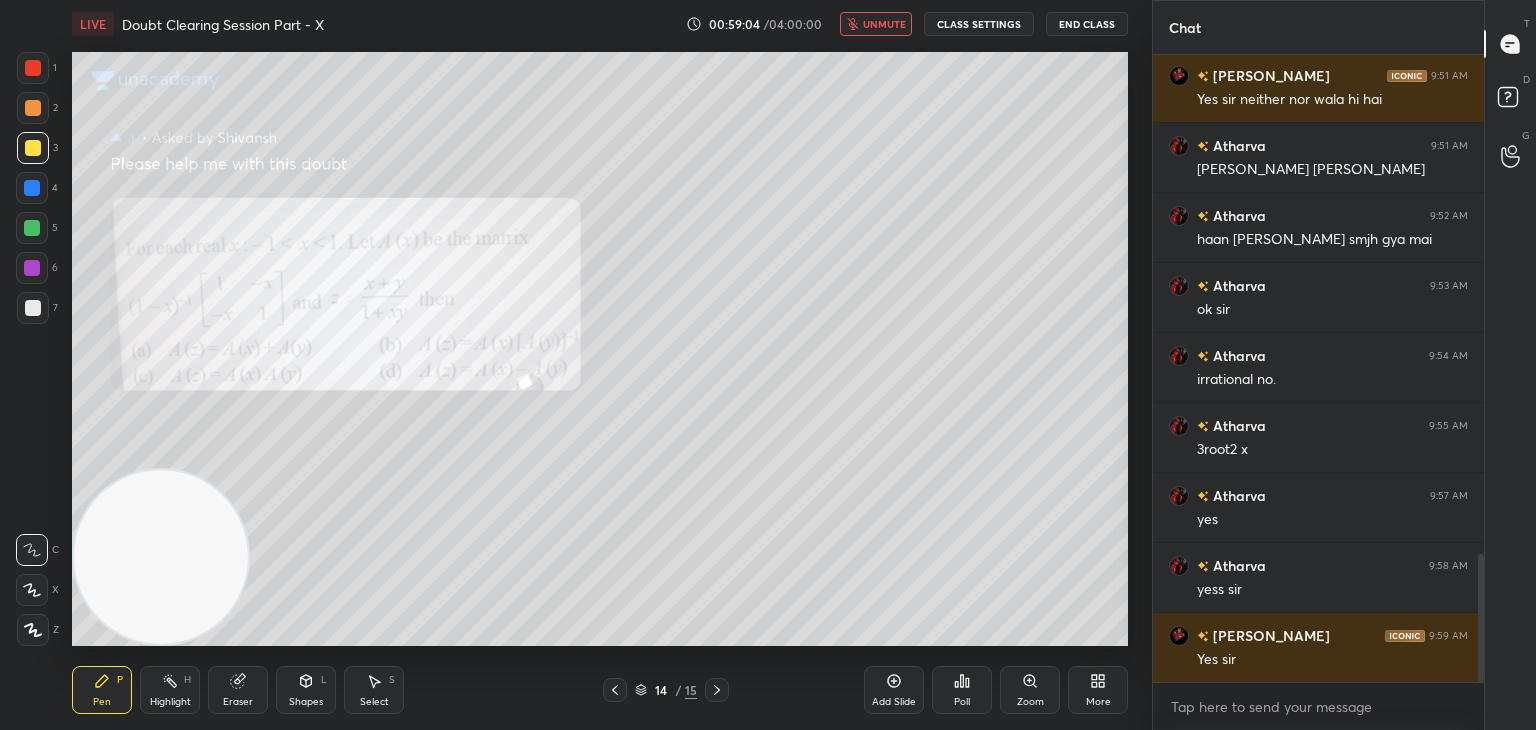 click on "unmute" at bounding box center [884, 24] 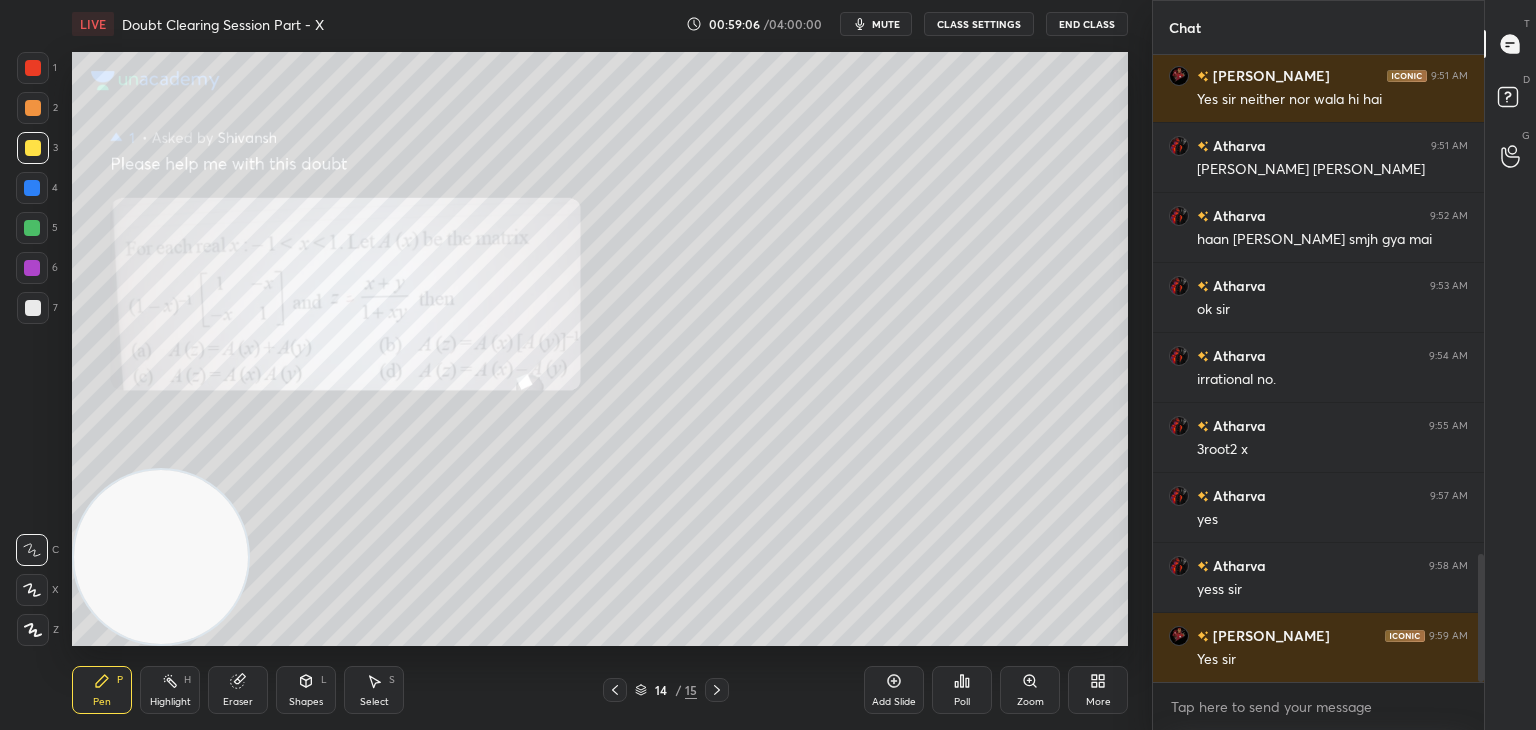 click on "mute" at bounding box center [876, 24] 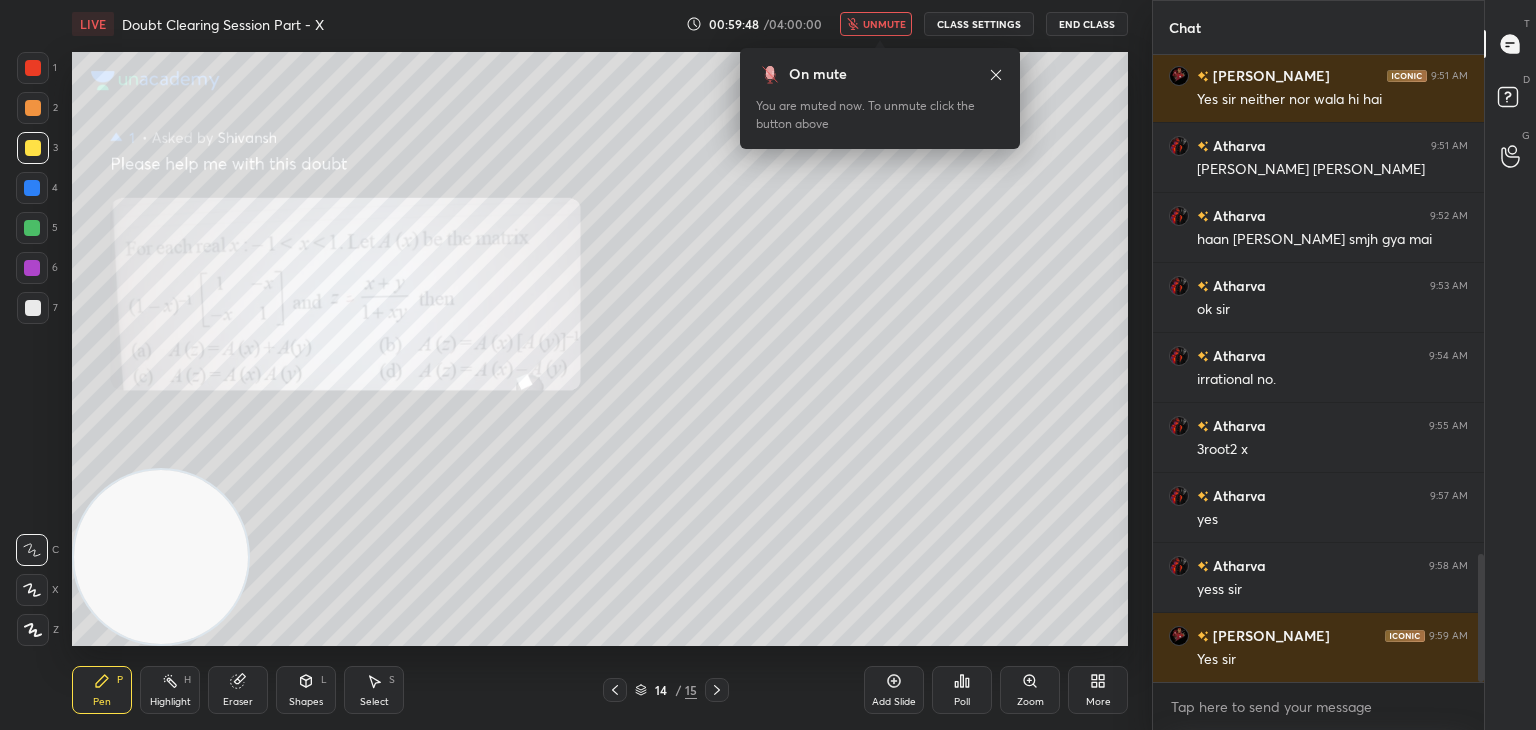 click on "unmute" at bounding box center [884, 24] 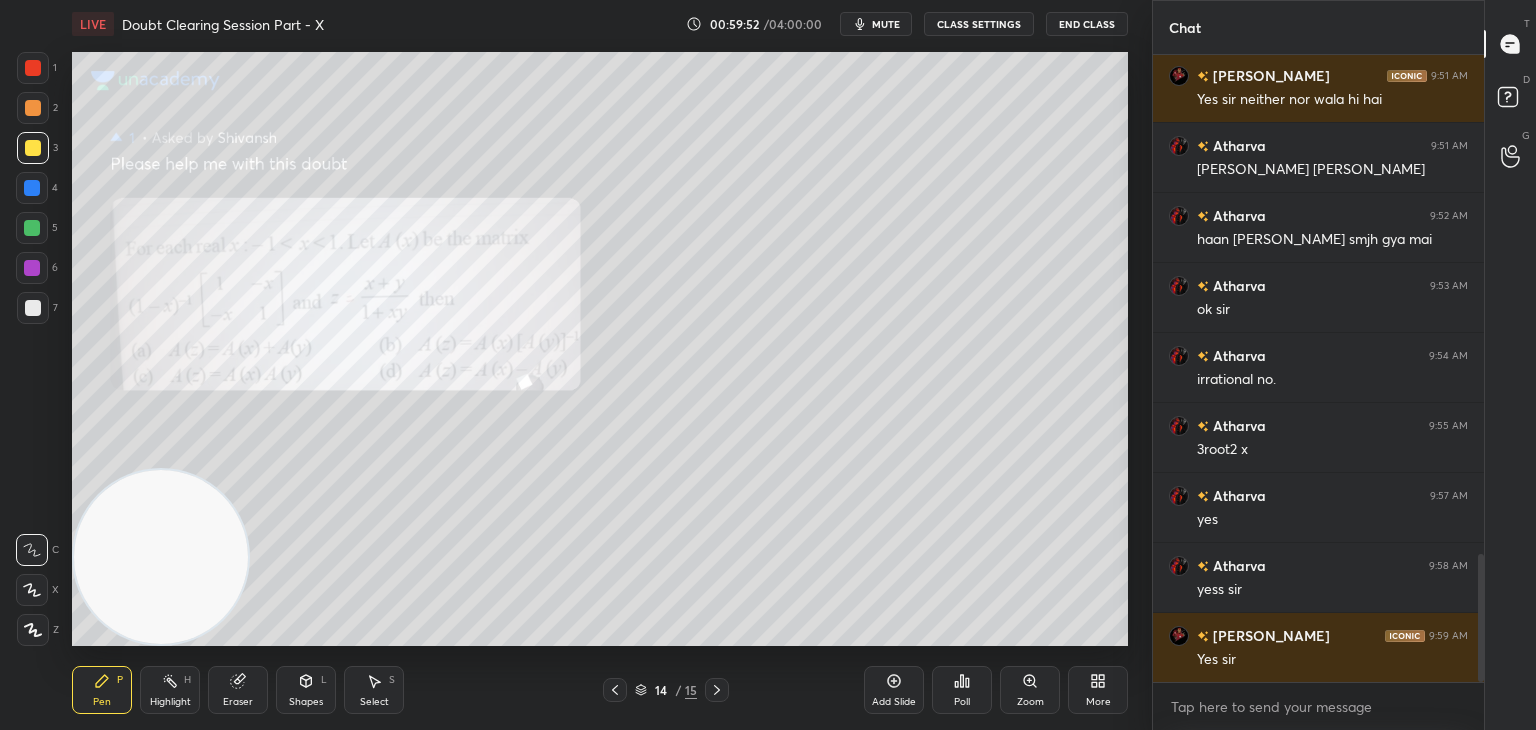 click 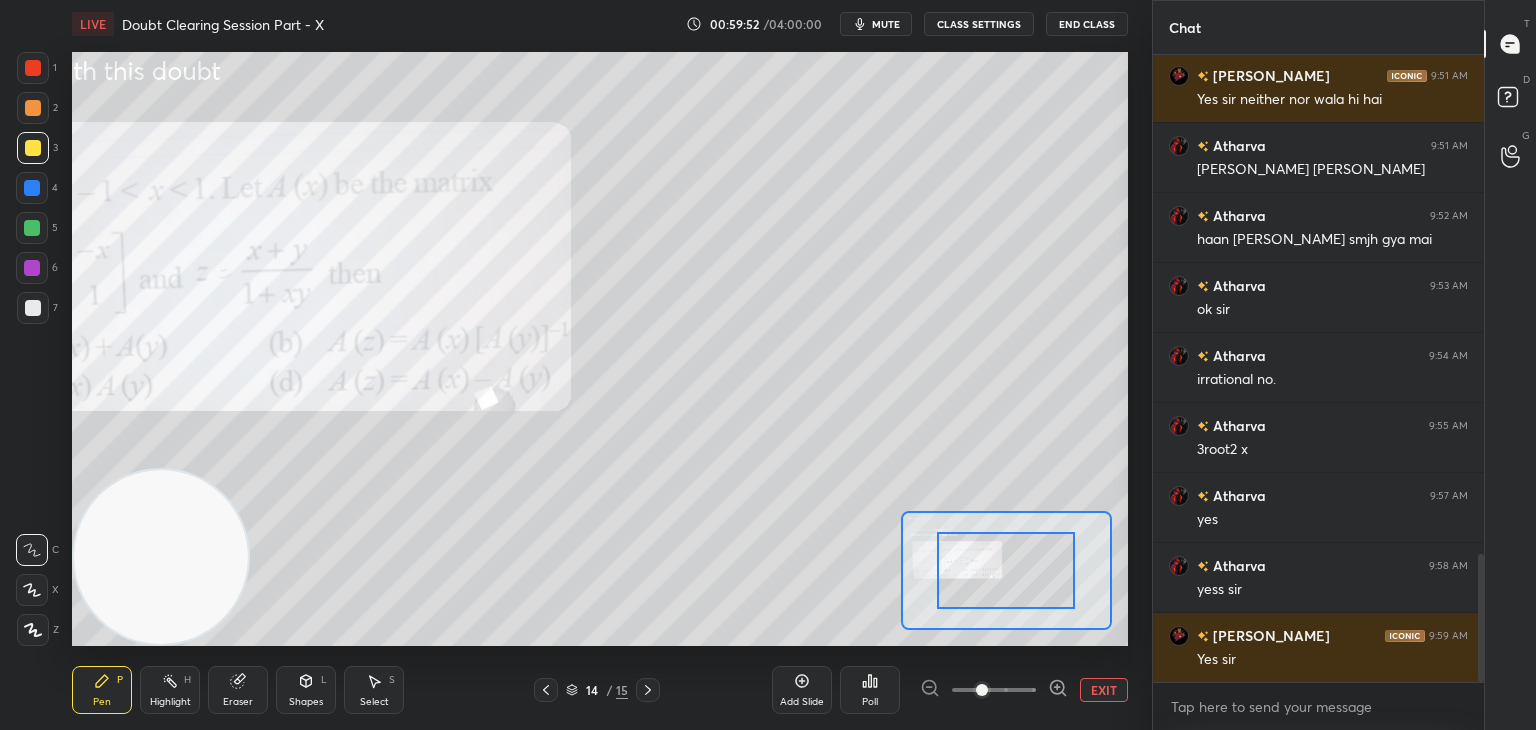 click at bounding box center [982, 690] 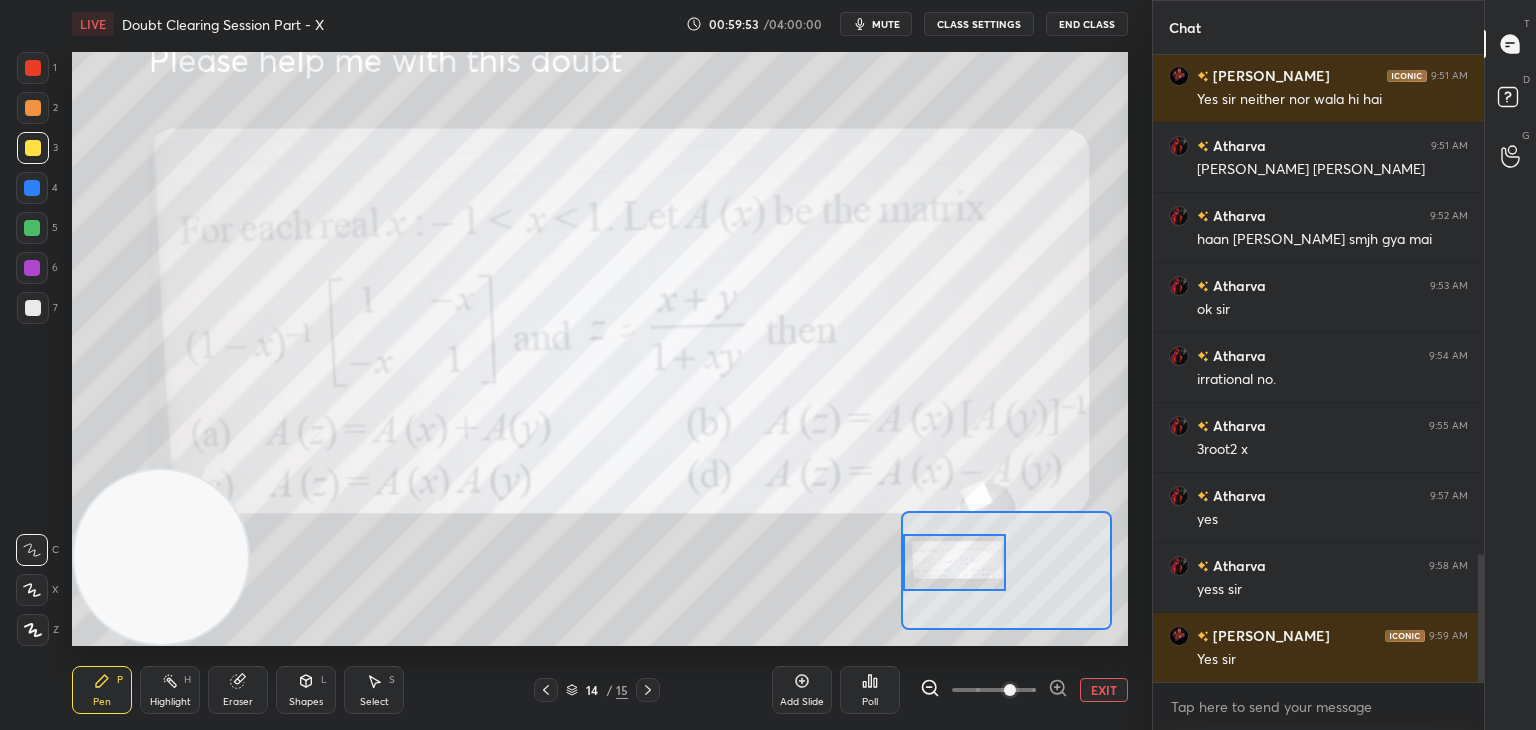 drag, startPoint x: 984, startPoint y: 573, endPoint x: 943, endPoint y: 541, distance: 52.009613 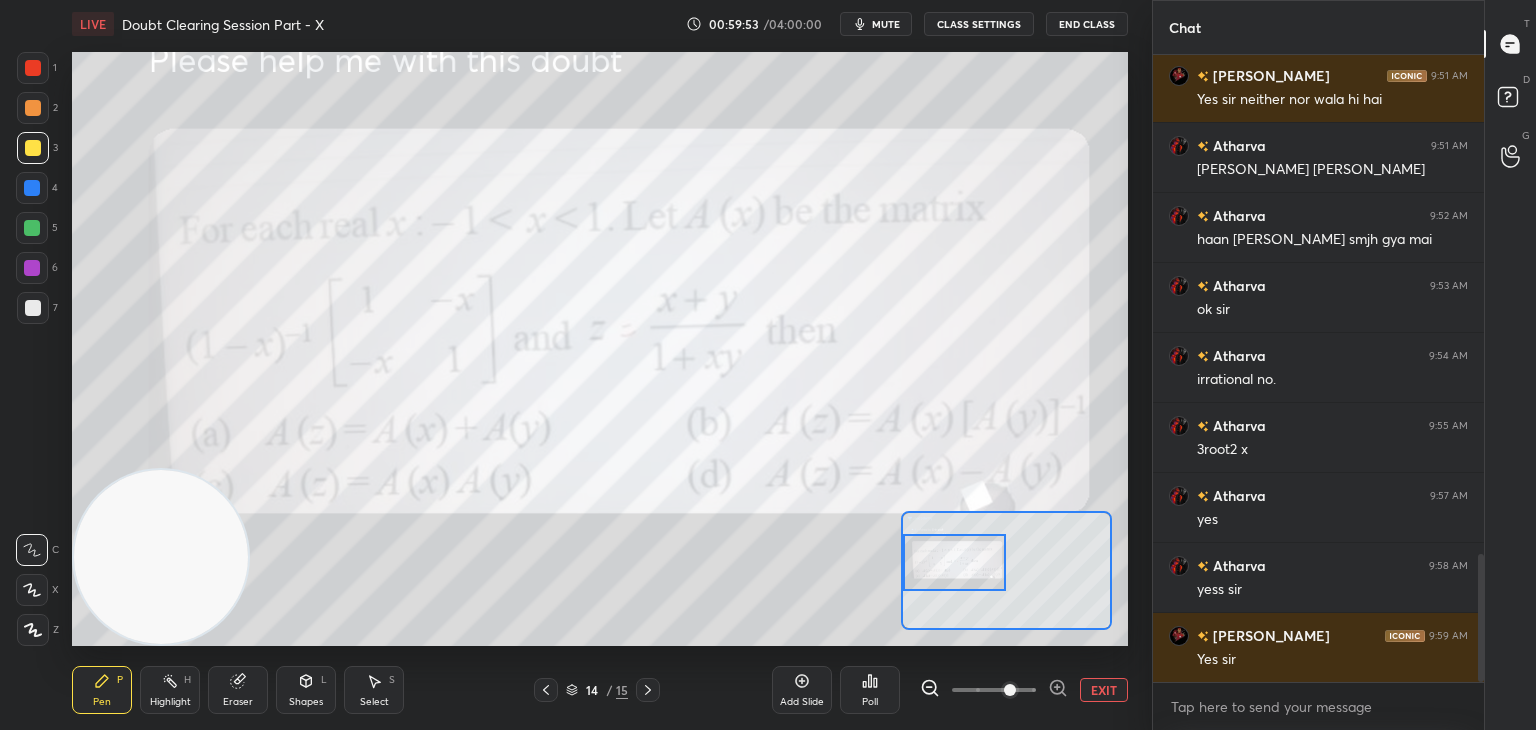 click at bounding box center (955, 562) 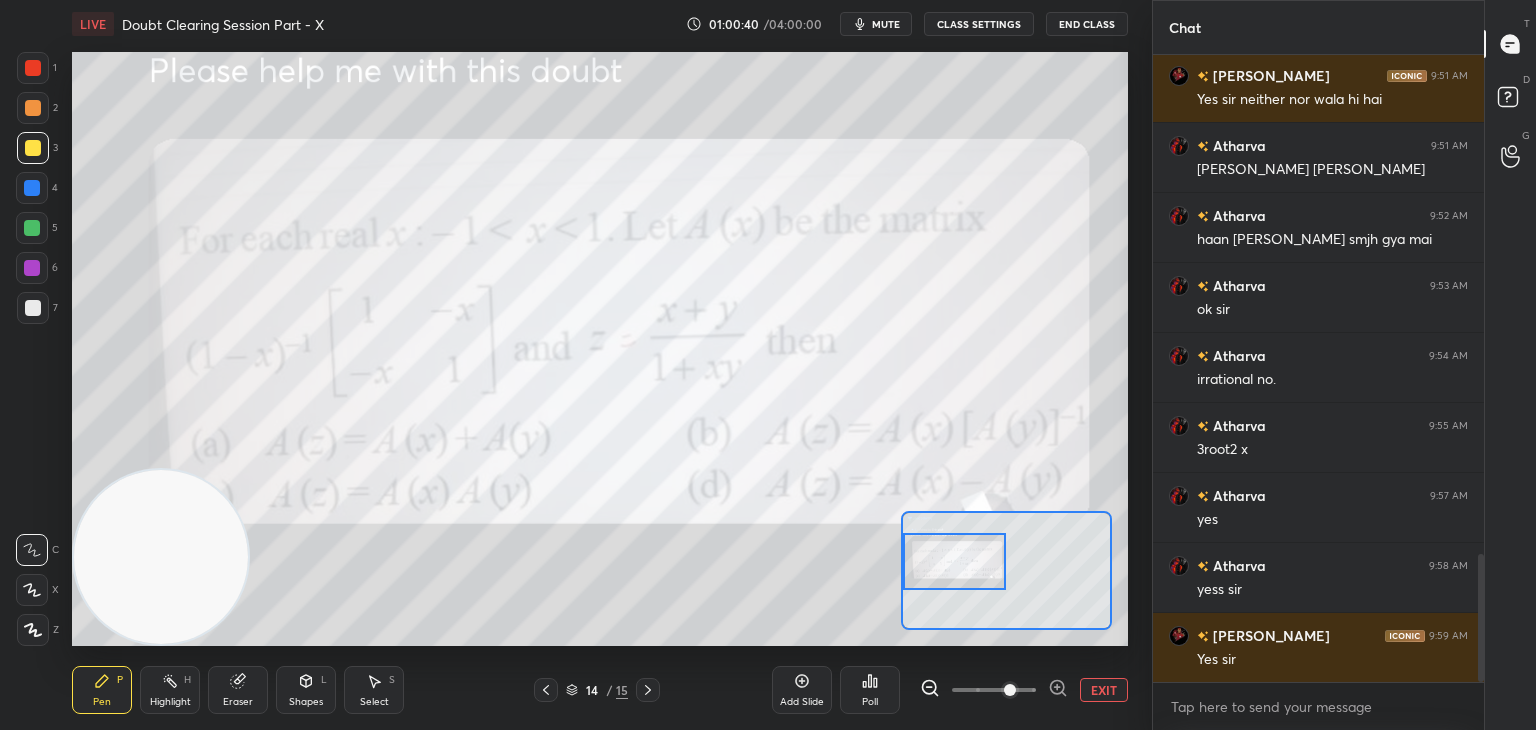 click on "EXIT" at bounding box center (1104, 690) 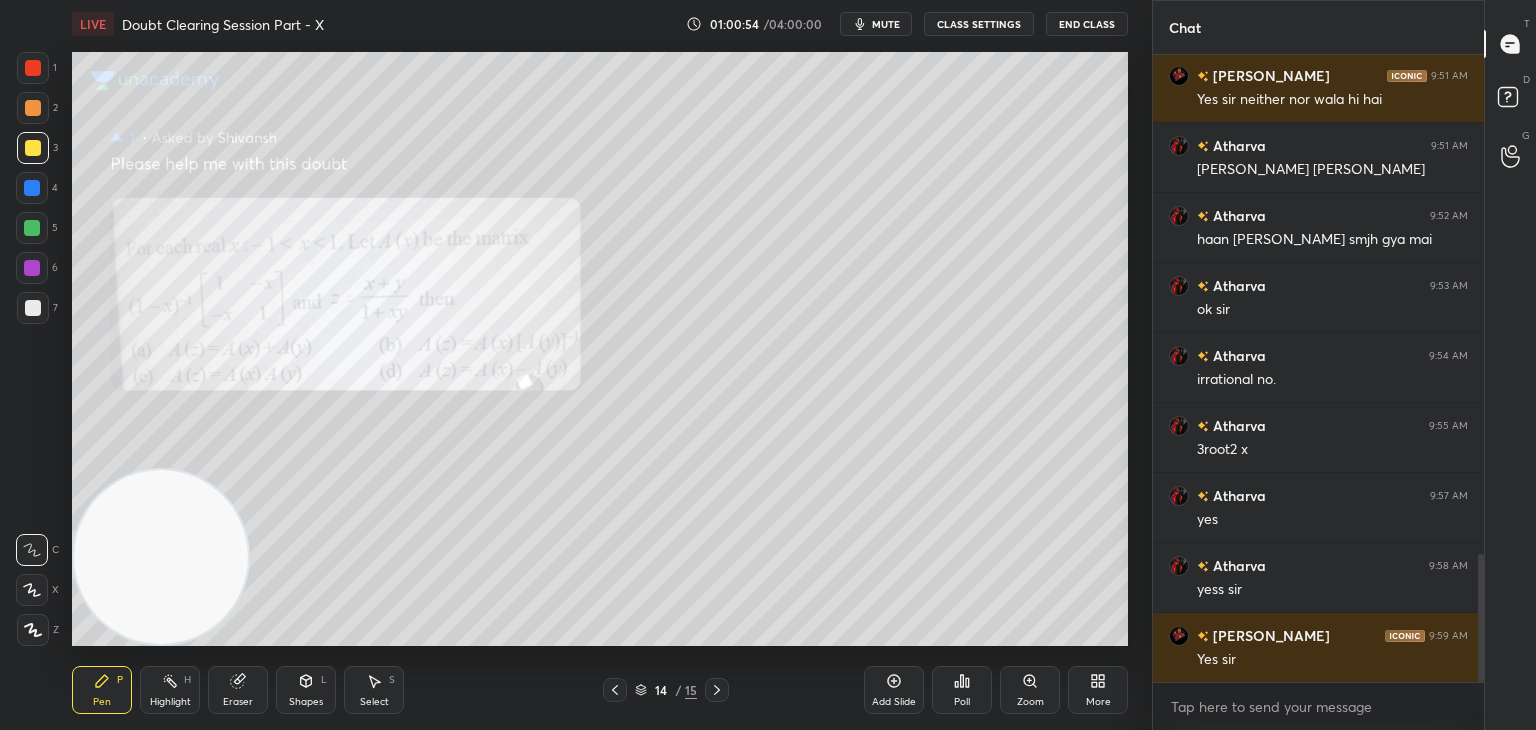 drag, startPoint x: 241, startPoint y: 683, endPoint x: 247, endPoint y: 633, distance: 50.358715 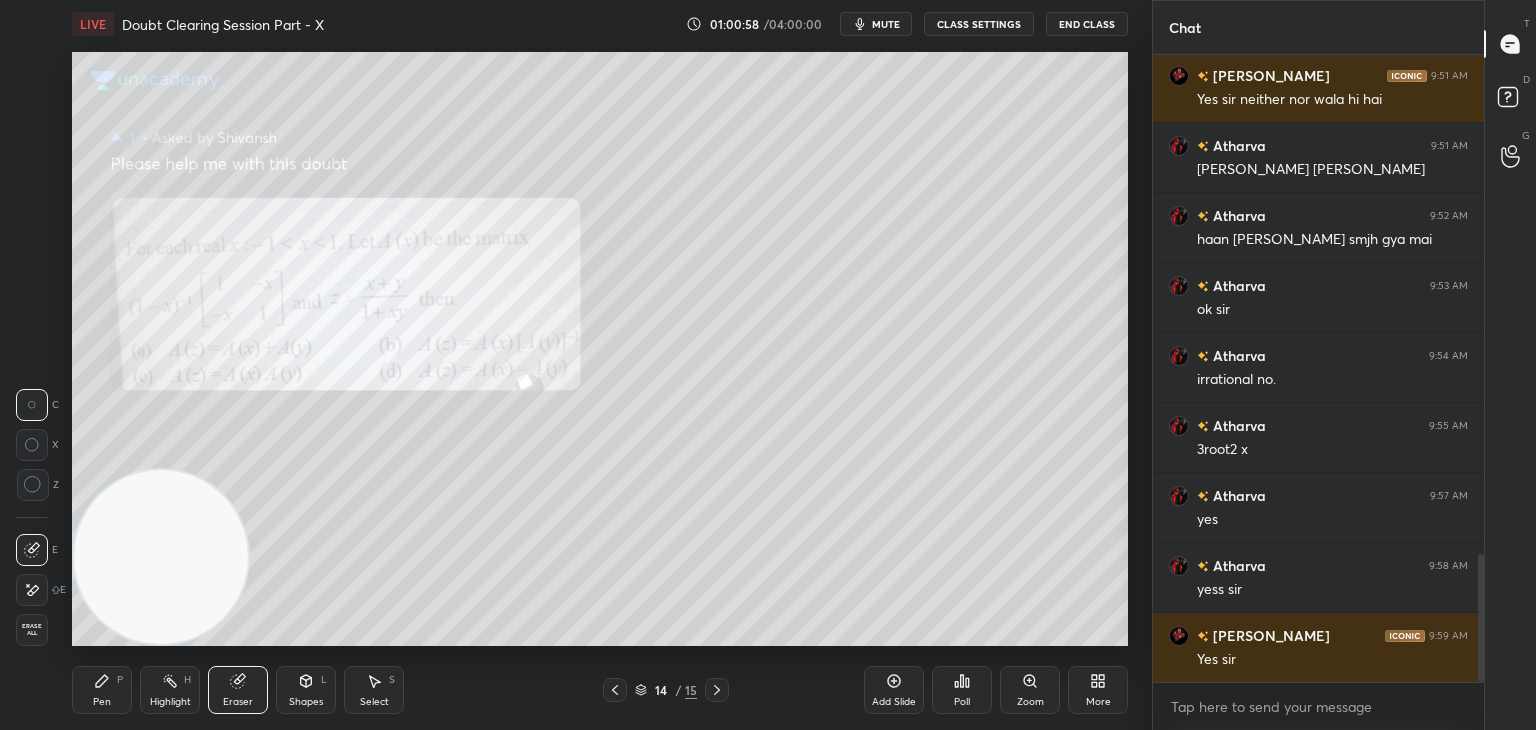 drag, startPoint x: 117, startPoint y: 694, endPoint x: 146, endPoint y: 601, distance: 97.41663 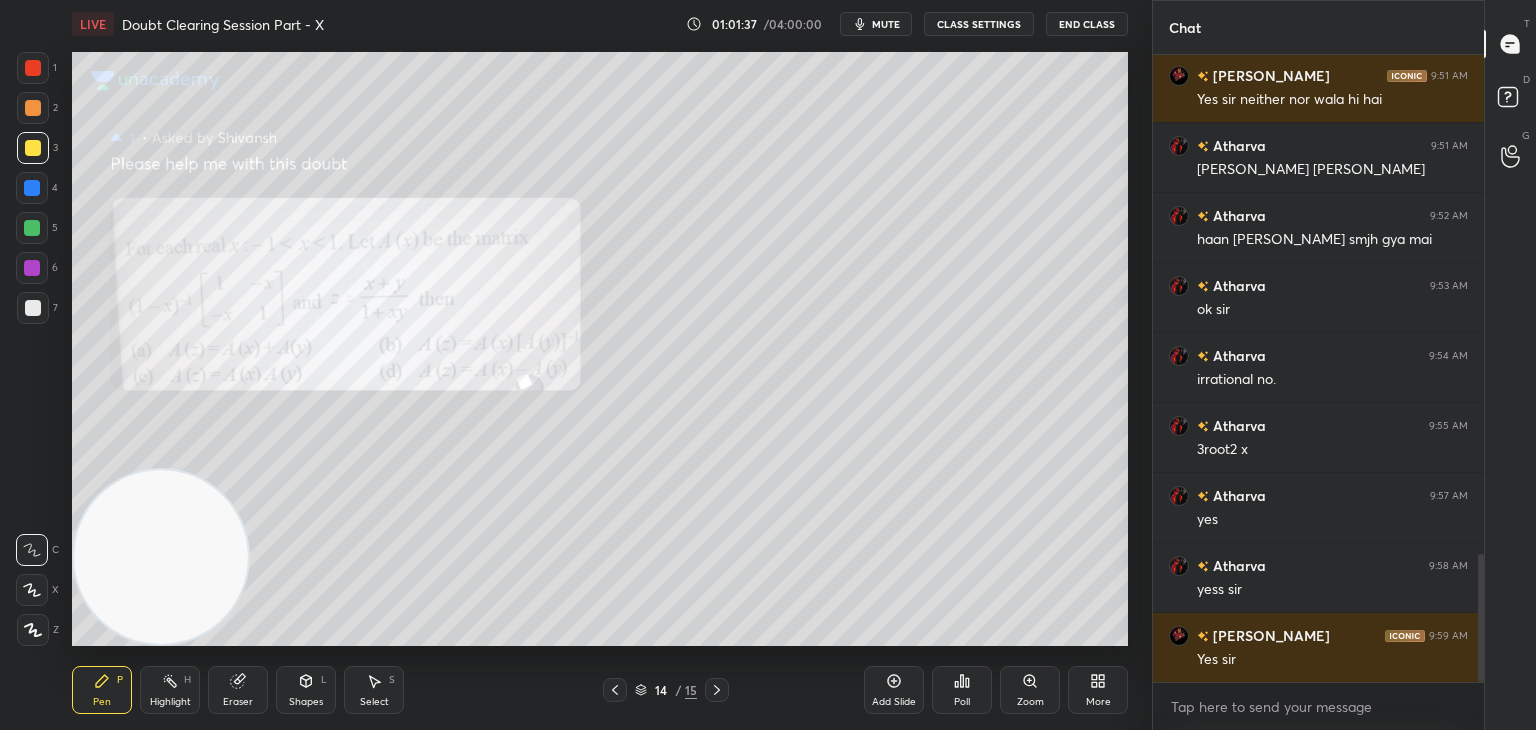 click on "mute" at bounding box center [886, 24] 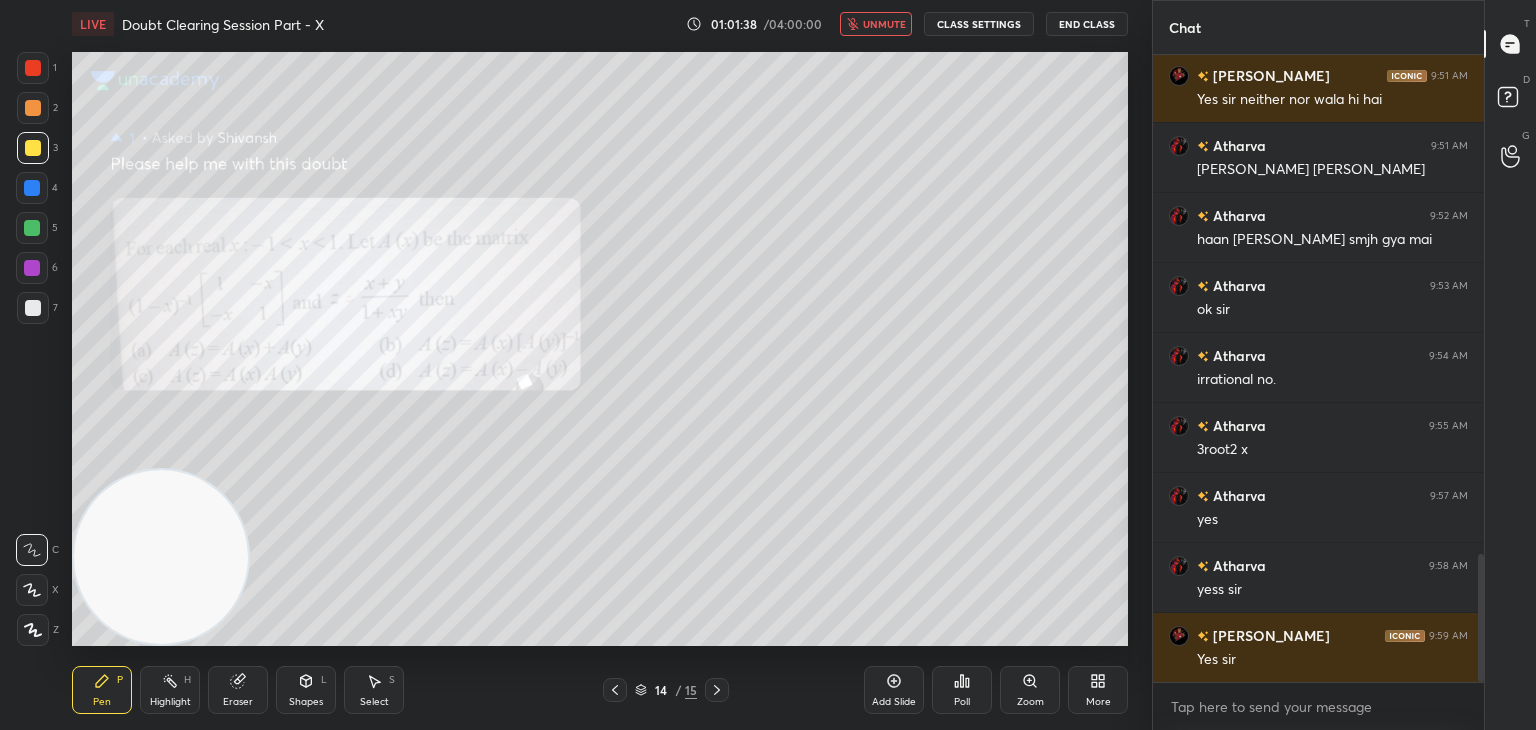 drag, startPoint x: 891, startPoint y: 24, endPoint x: 859, endPoint y: 48, distance: 40 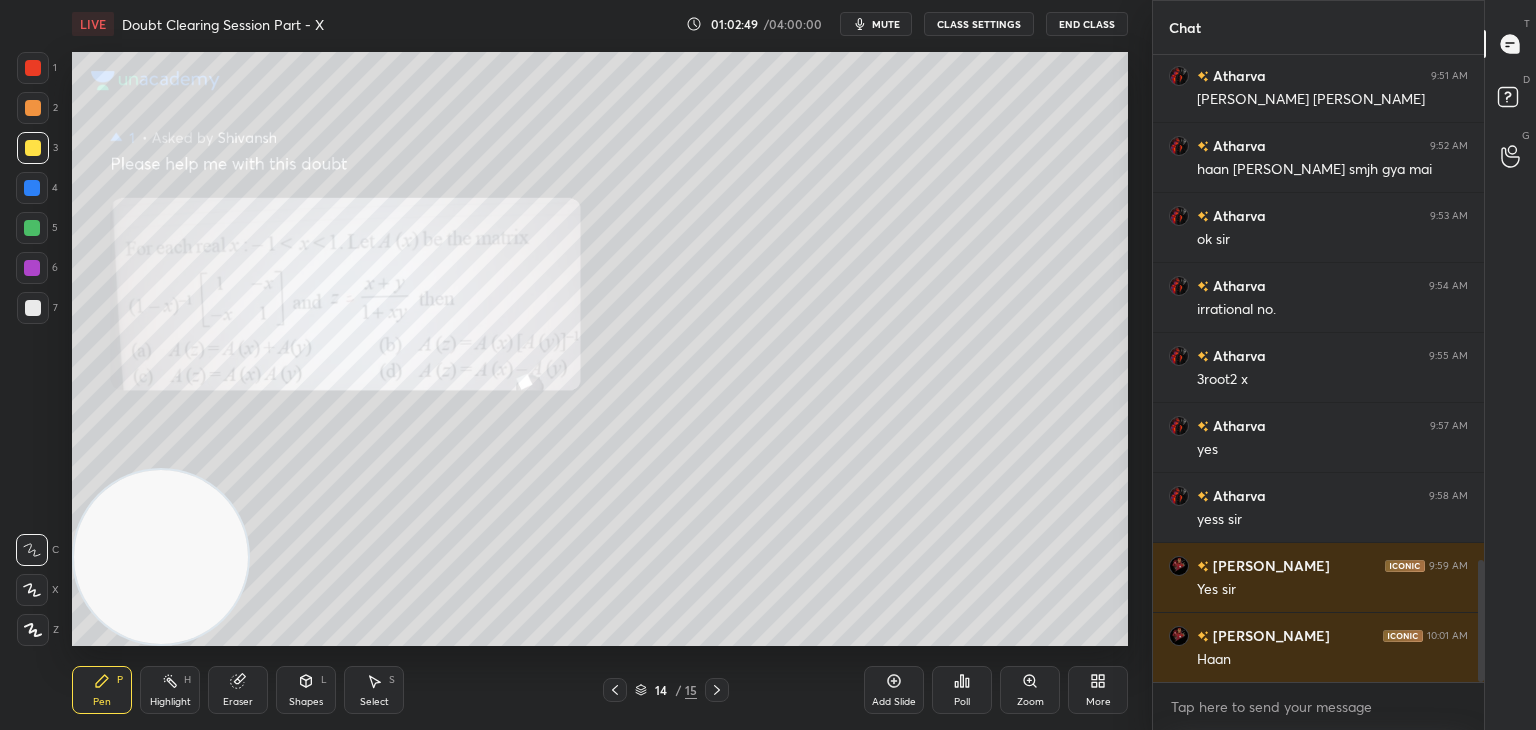 scroll, scrollTop: 2590, scrollLeft: 0, axis: vertical 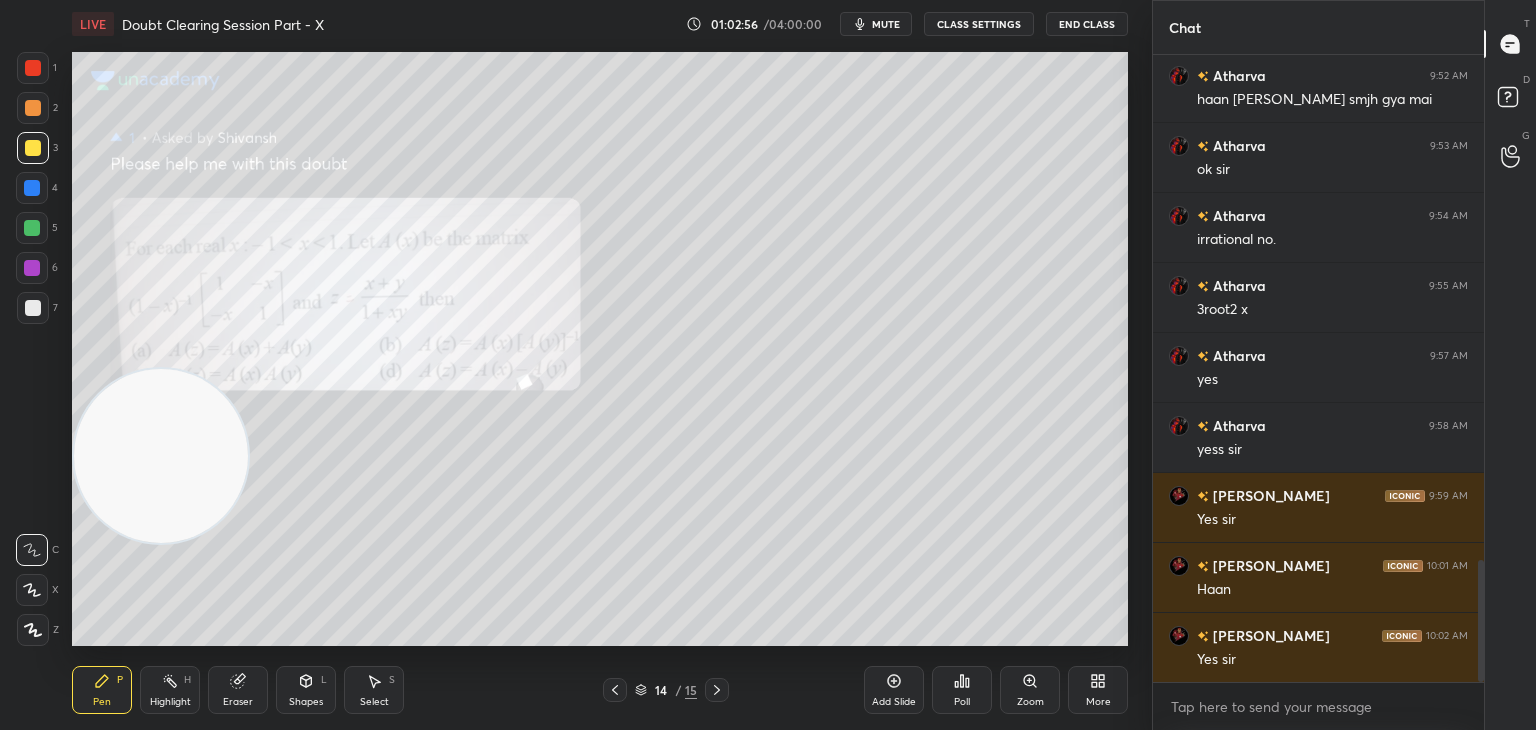 drag, startPoint x: 200, startPoint y: 569, endPoint x: 179, endPoint y: 111, distance: 458.4812 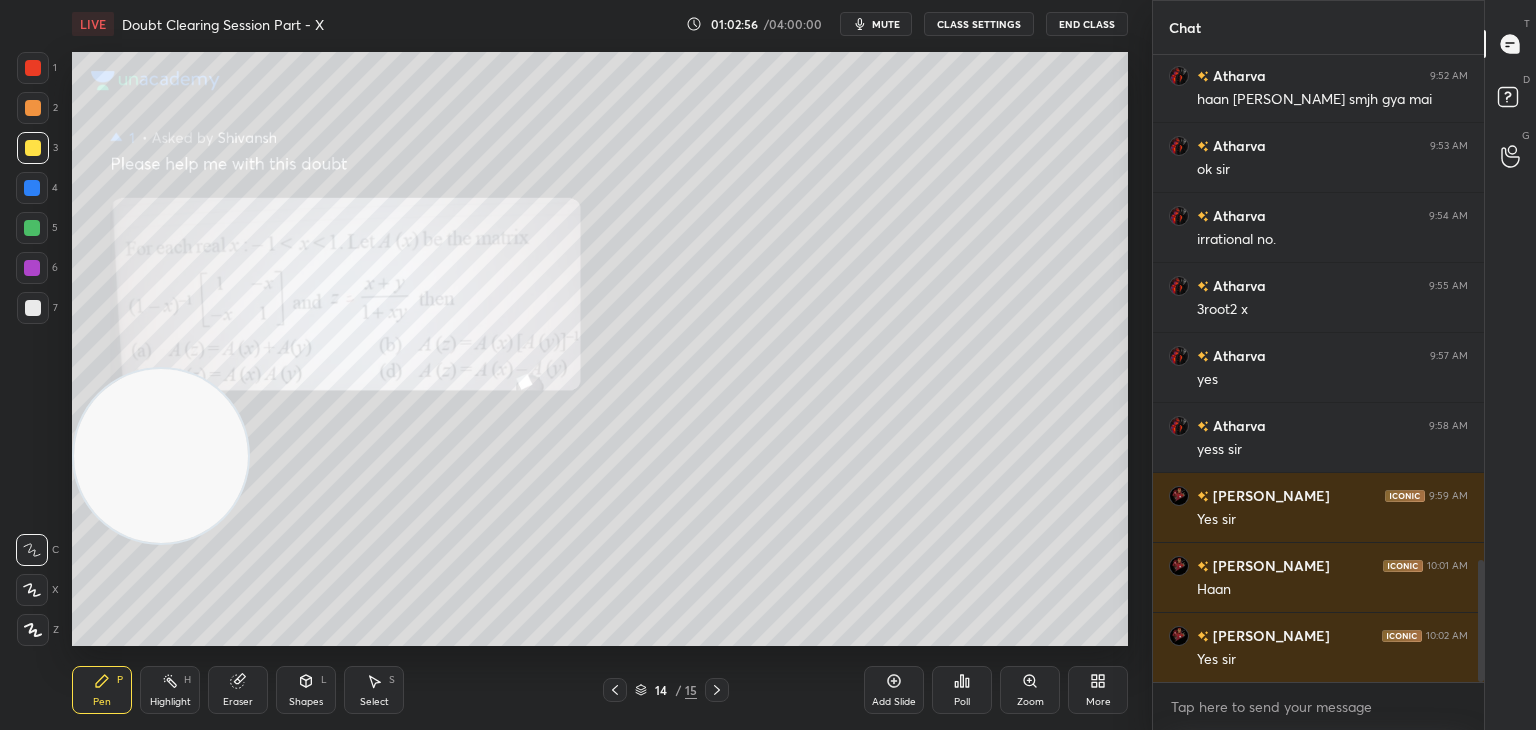 click at bounding box center (161, 456) 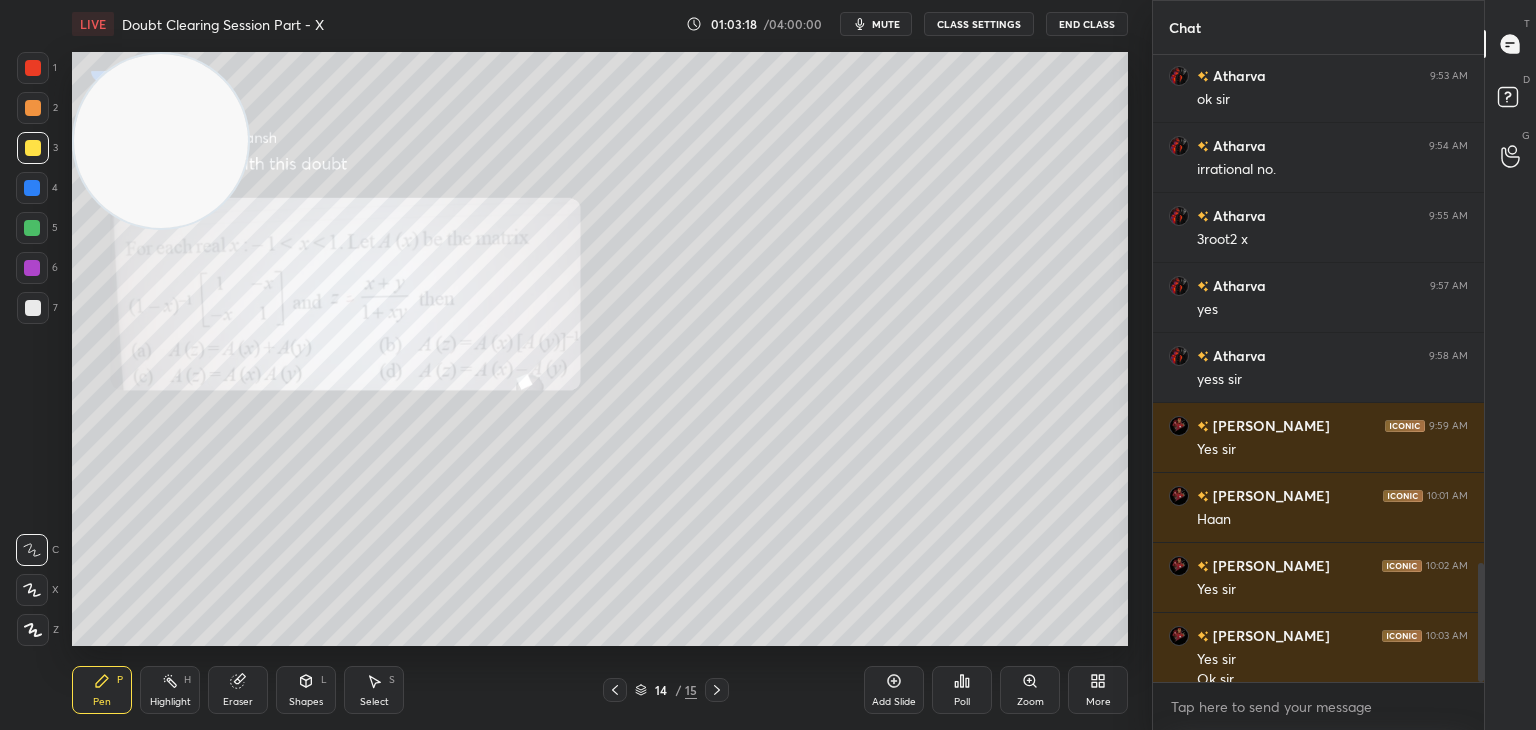 scroll, scrollTop: 2680, scrollLeft: 0, axis: vertical 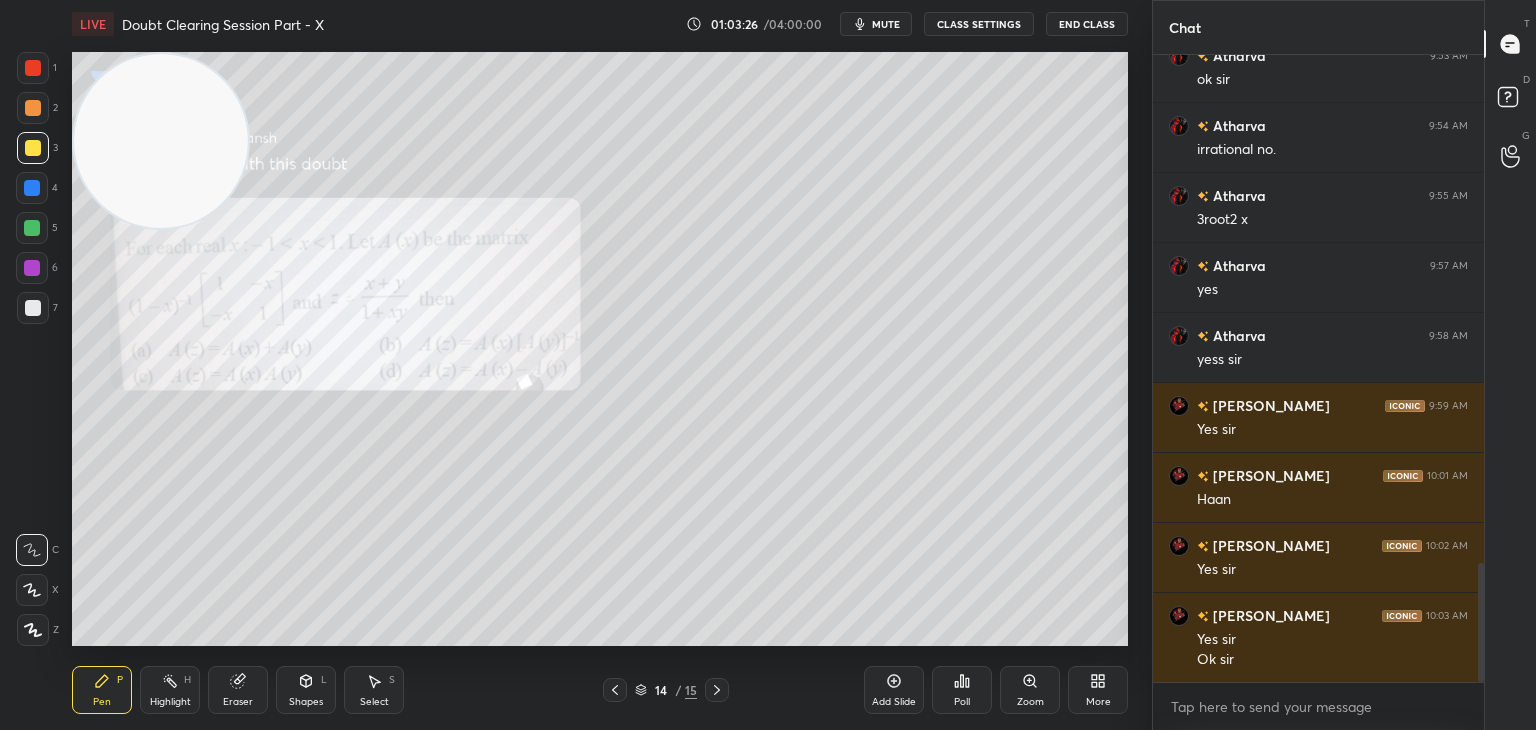 click 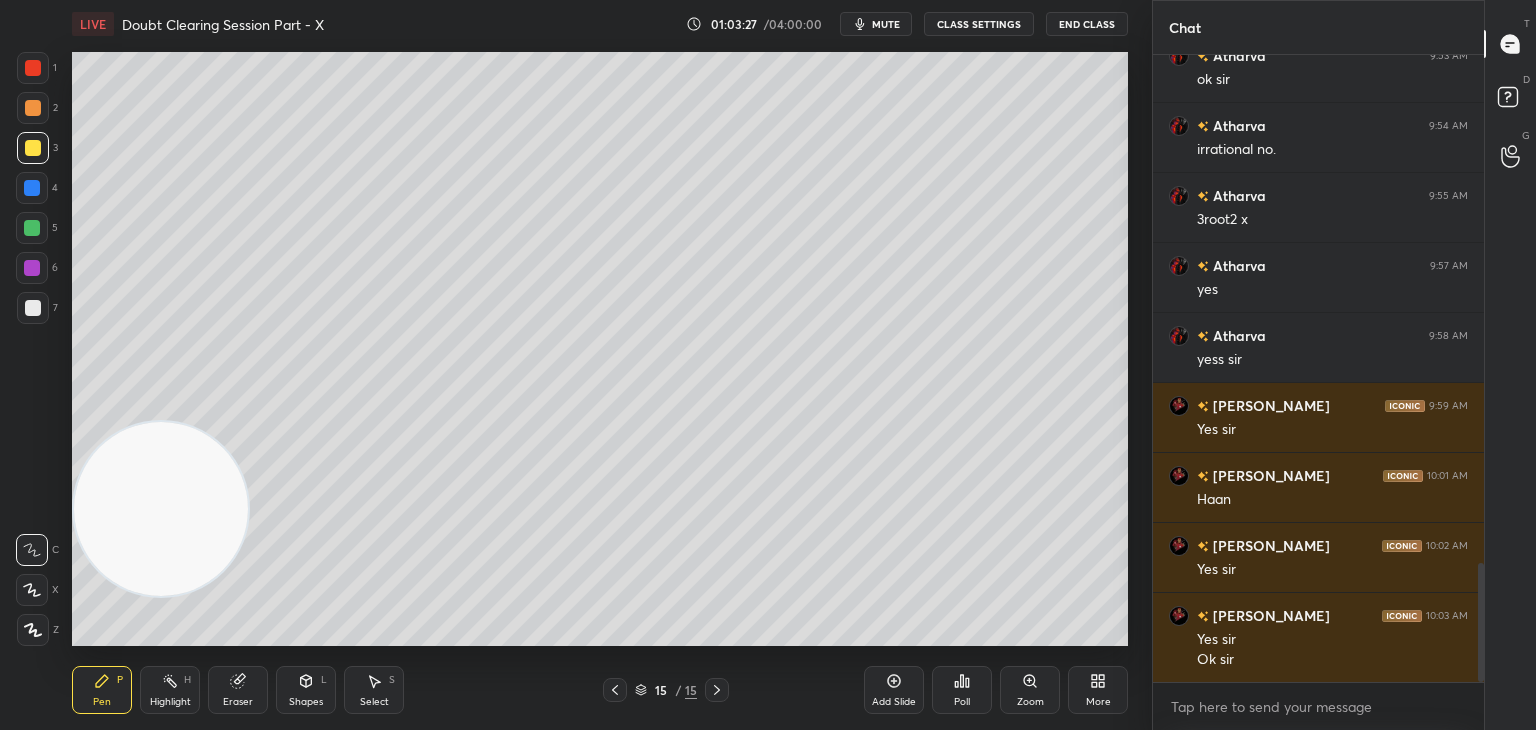 drag, startPoint x: 148, startPoint y: 237, endPoint x: 101, endPoint y: 773, distance: 538.0567 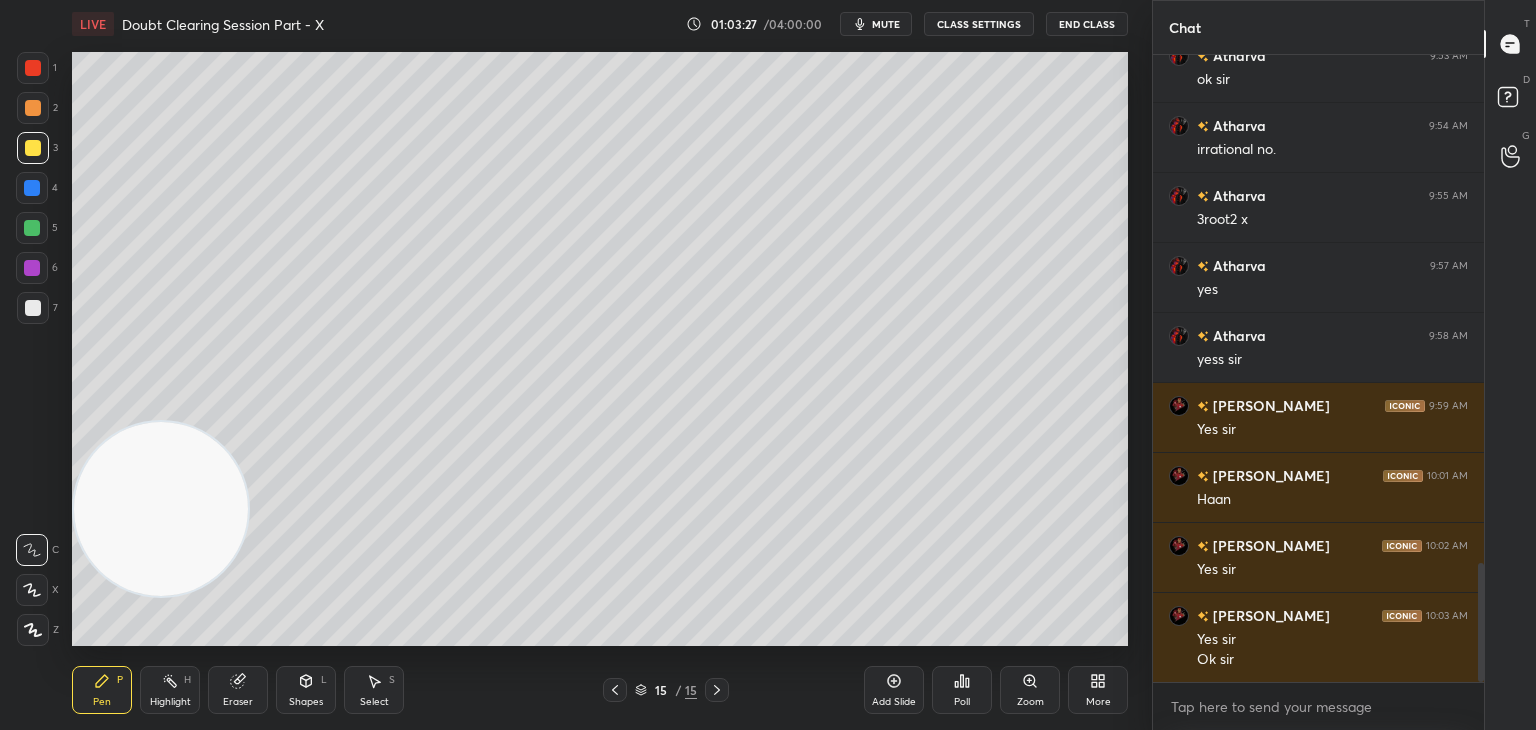 click on "1 2 3 4 5 6 7 C X Z C X Z E E Erase all   H H LIVE Doubt Clearing Session Part - X 01:03:27 /  04:00:00 mute CLASS SETTINGS End Class Setting up your live class Poll for   secs No correct answer Start poll Back Doubt Clearing Session Part - X • L10 of Doubt Clearing Course on Mathematics IIT JEE - Part I Abhishek Sahu Pen P Highlight H Eraser Shapes L Select S 15 / 15 Add Slide Poll Zoom More Chat Atharva 9:52 AM haan sir hojayega smjh gya [PERSON_NAME] 9:53 AM ok sir Atharva 9:54 AM irrational no. Atharva 9:55 AM 3root2 x Atharva 9:57 AM yes Atharva 9:58 AM yess [PERSON_NAME] 9:59 AM Yes [PERSON_NAME] 10:01 AM [PERSON_NAME] 10:02 AM Yes [PERSON_NAME] 10:03 AM Yes sir Ok sir JUMP TO LATEST Enable hand raising Enable raise hand to speak to learners. Once enabled, chat will be turned off temporarily. Enable x   Doubts asked by learners will show up here NEW DOUBTS ASKED No one has raised a hand yet Can't raise hand Looks like educator just invited you to speak. Please wait before you can raise your hand again. T D" at bounding box center (768, 0) 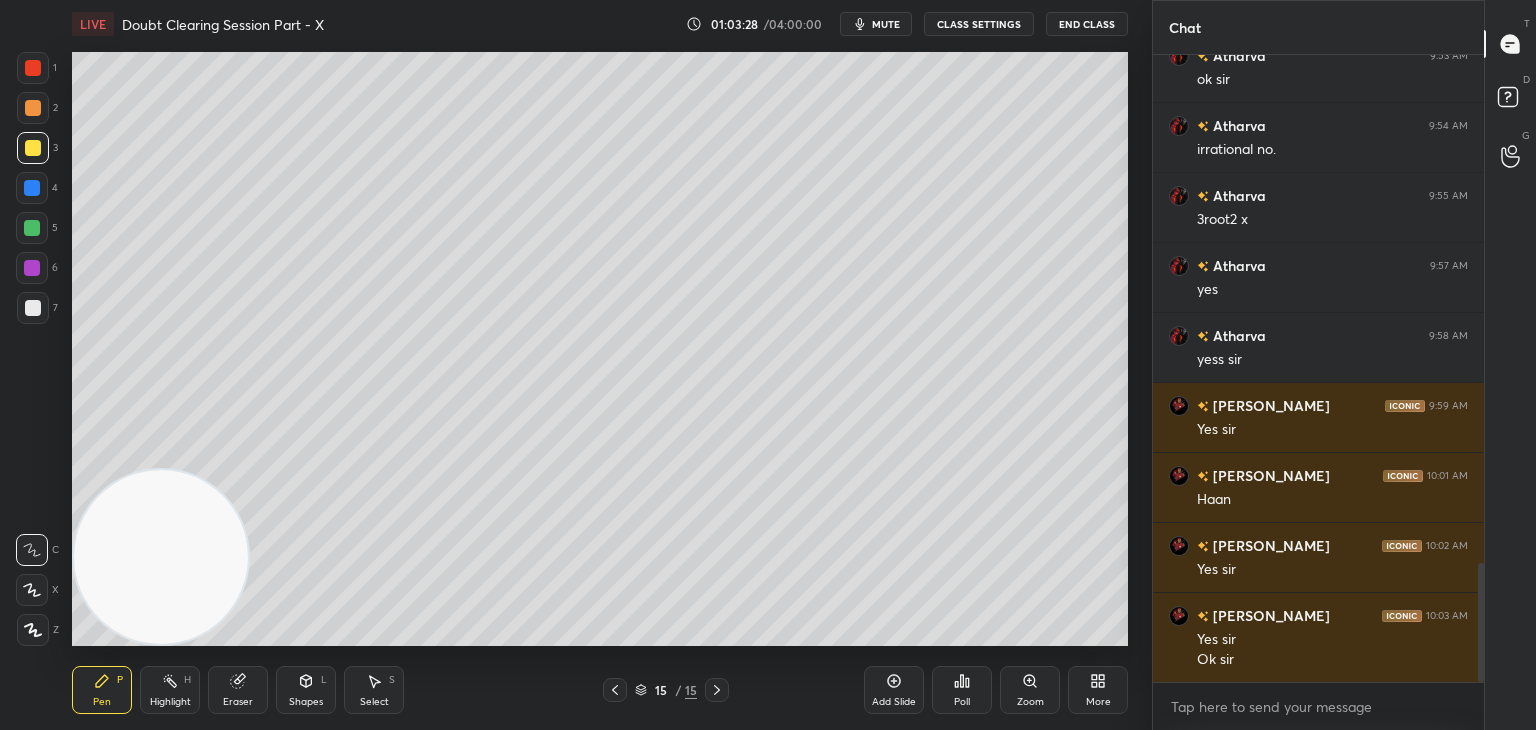 click on "mute" at bounding box center (886, 24) 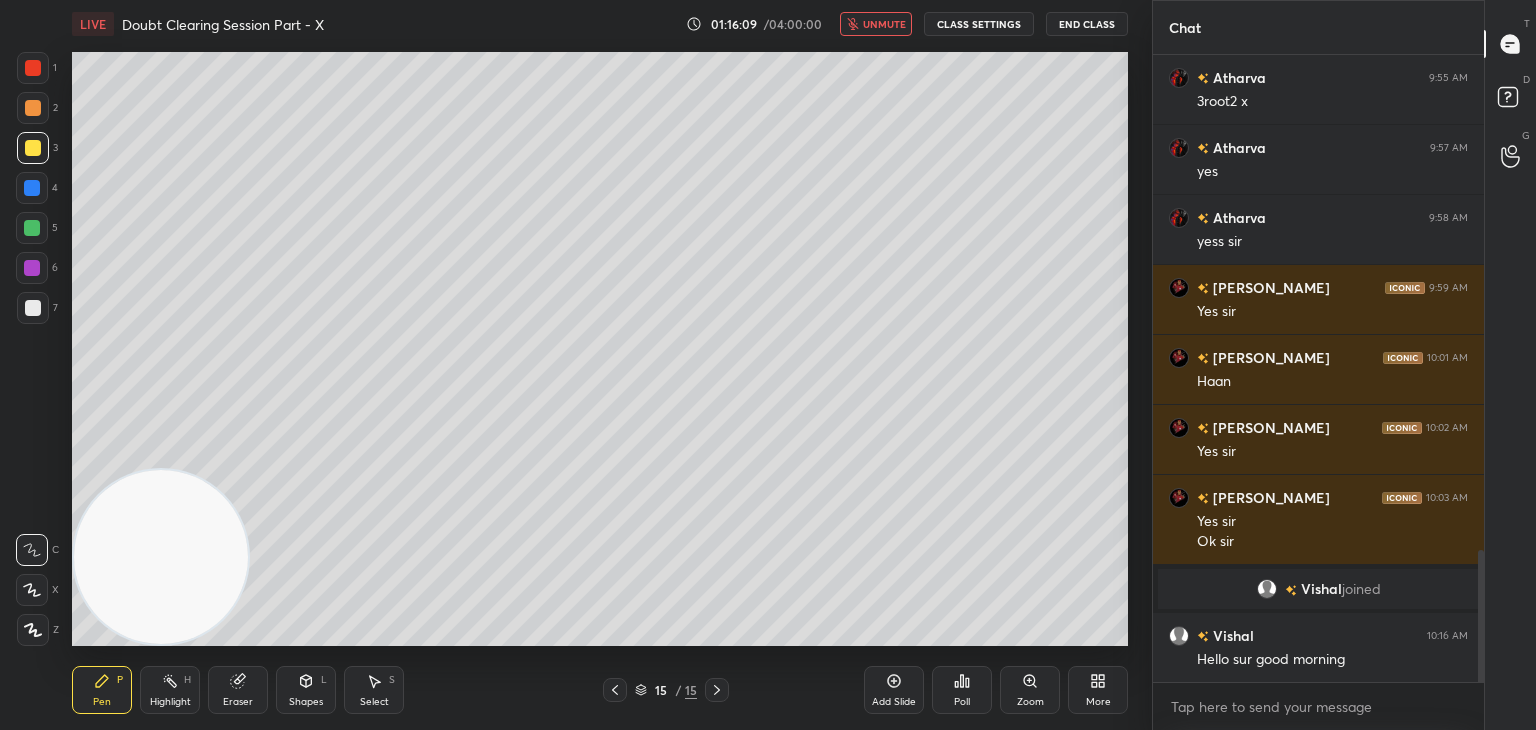 scroll, scrollTop: 2356, scrollLeft: 0, axis: vertical 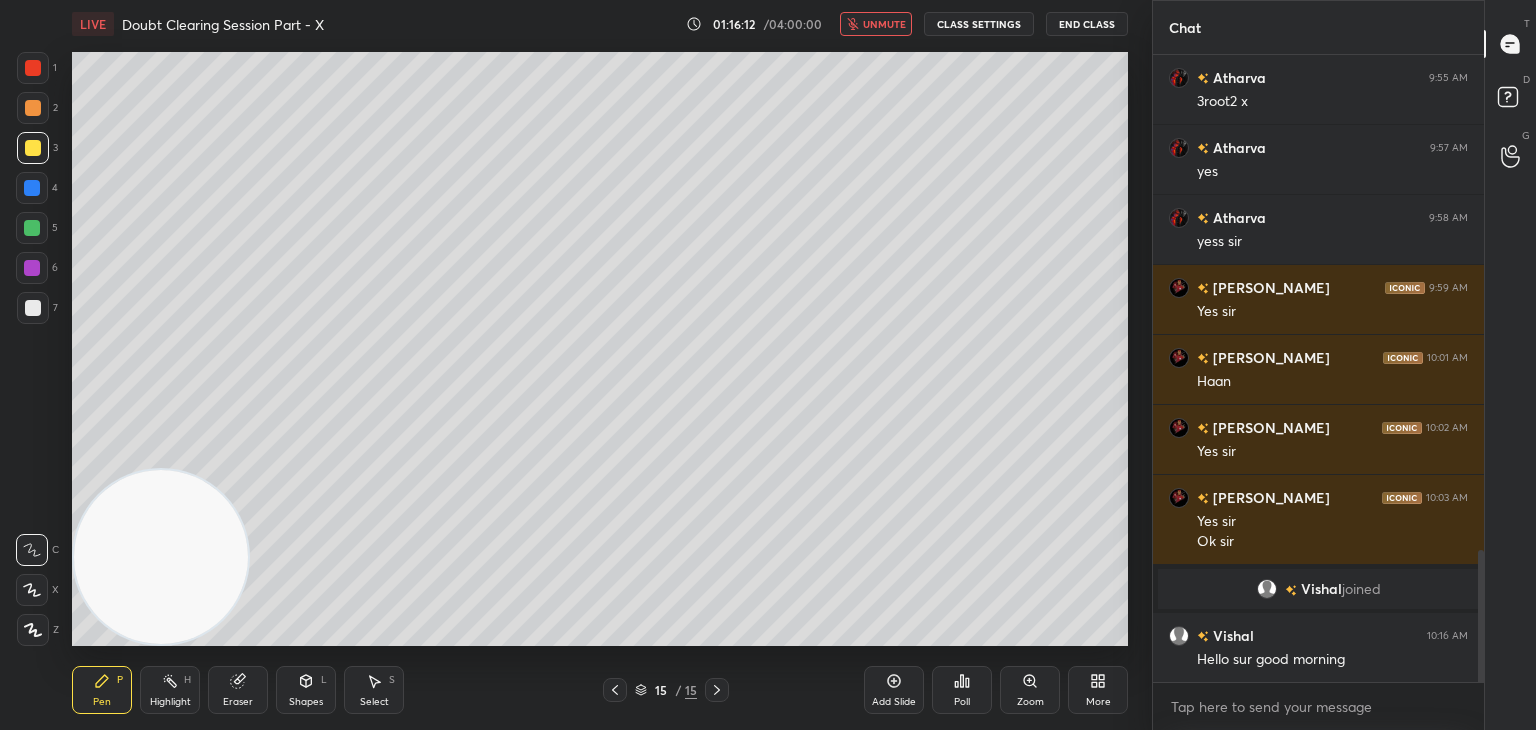 click on "unmute" at bounding box center [884, 24] 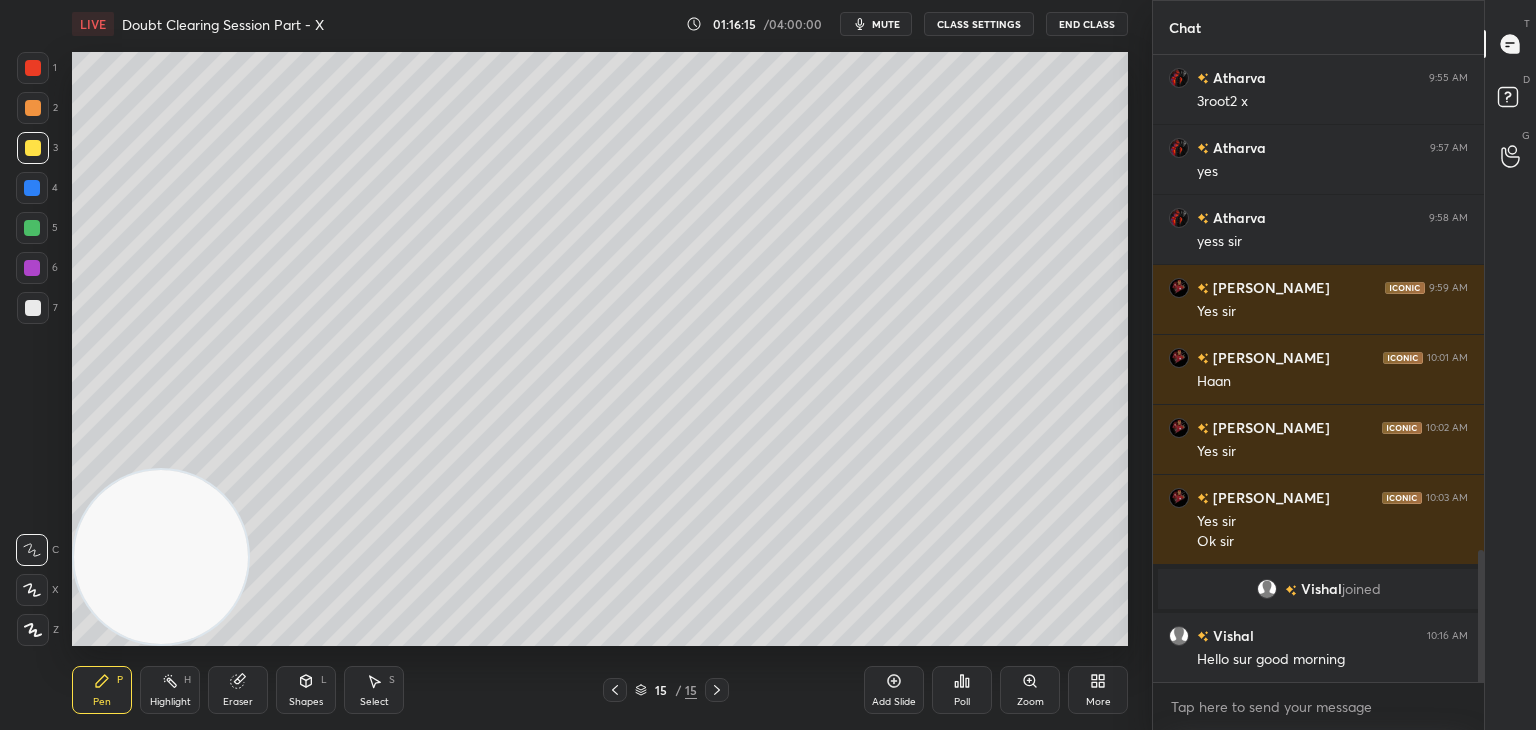 click on "mute" at bounding box center [876, 24] 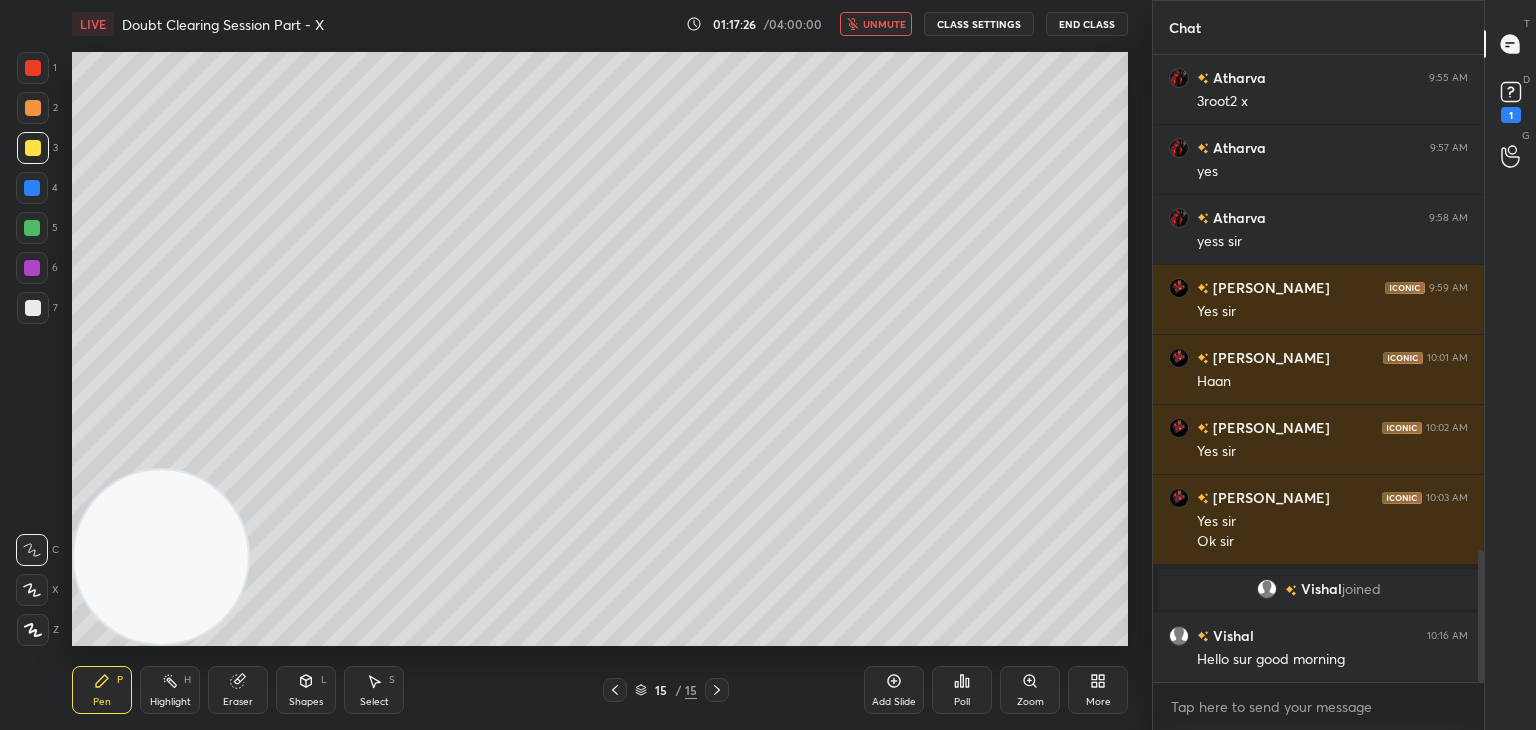 scroll, scrollTop: 2442, scrollLeft: 0, axis: vertical 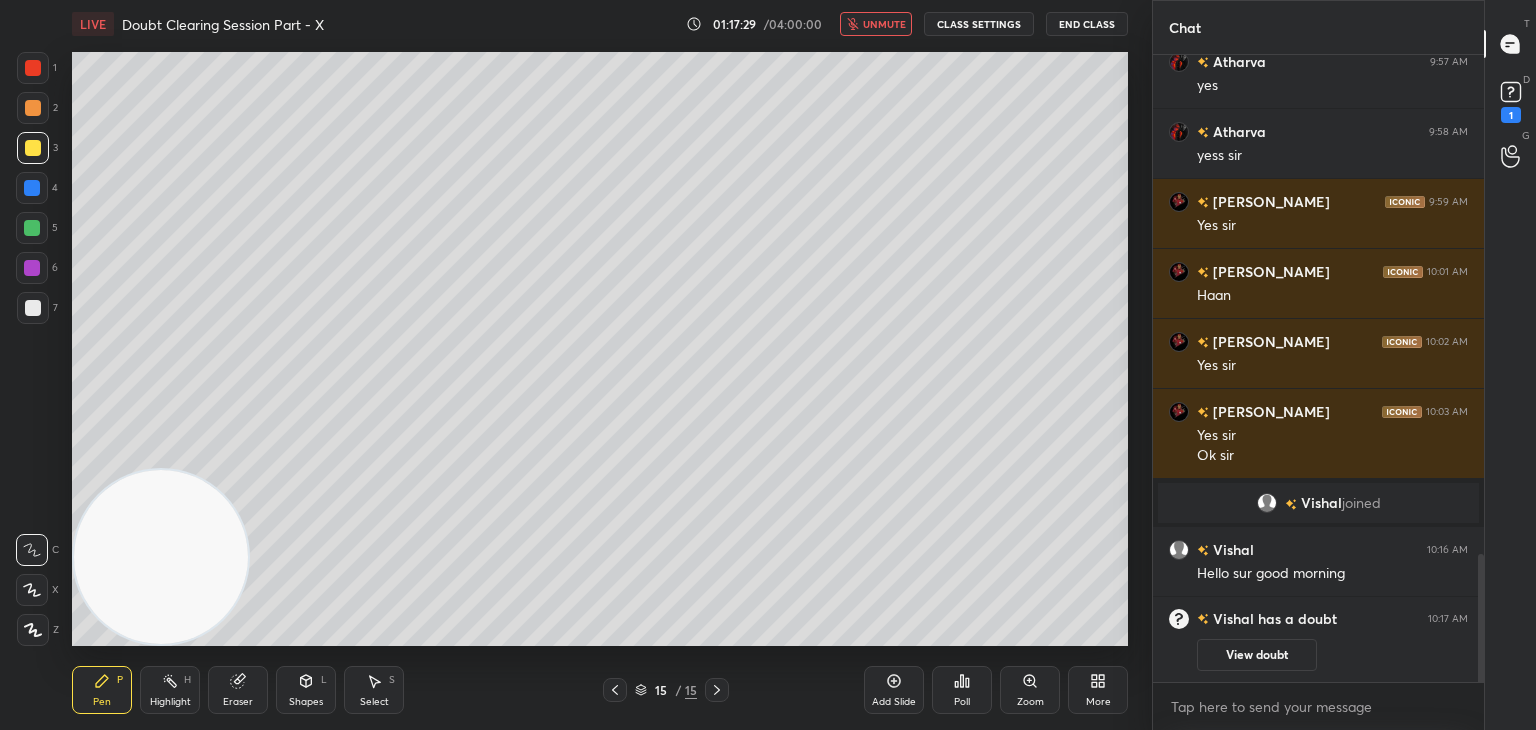 drag, startPoint x: 613, startPoint y: 691, endPoint x: 679, endPoint y: 670, distance: 69.260376 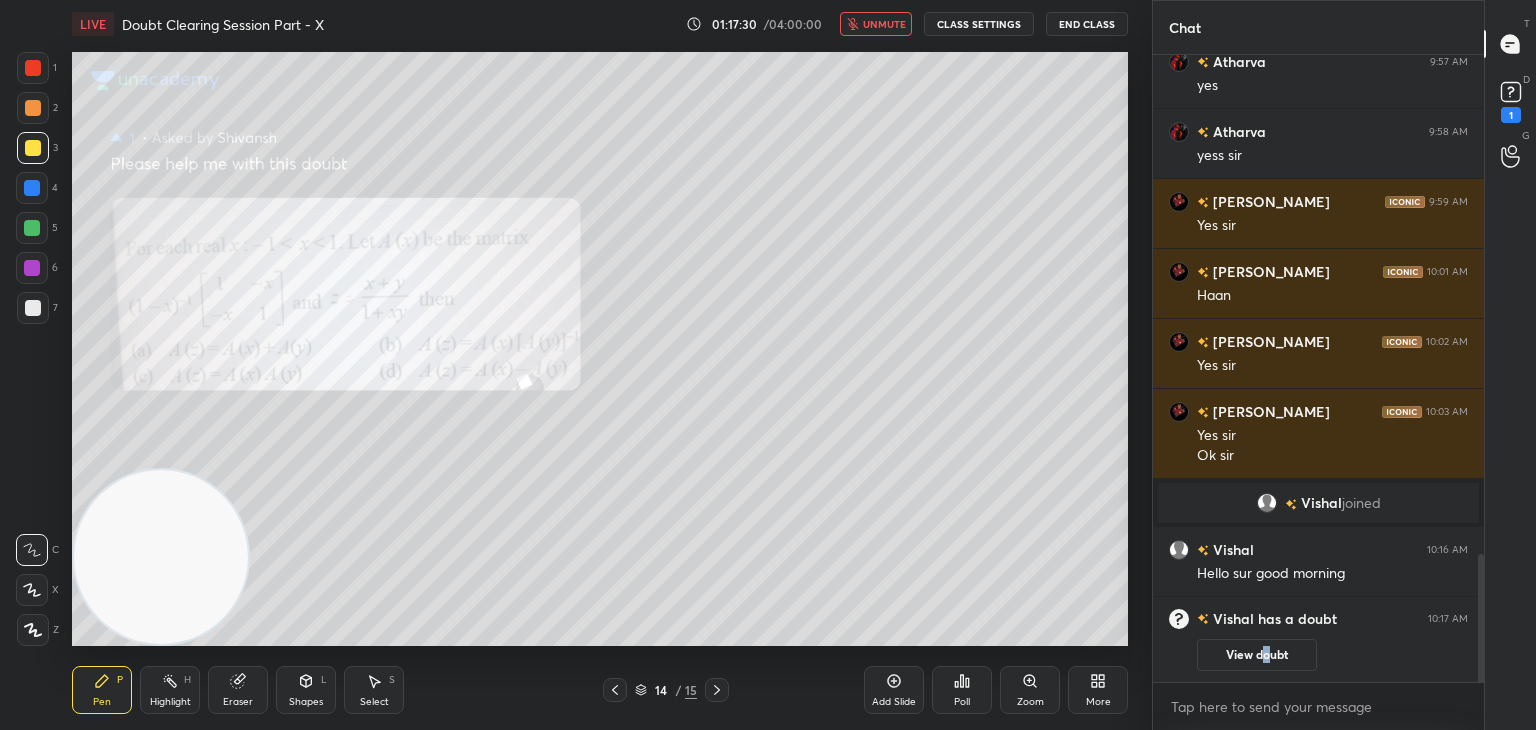 drag, startPoint x: 1266, startPoint y: 651, endPoint x: 1229, endPoint y: 613, distance: 53.037724 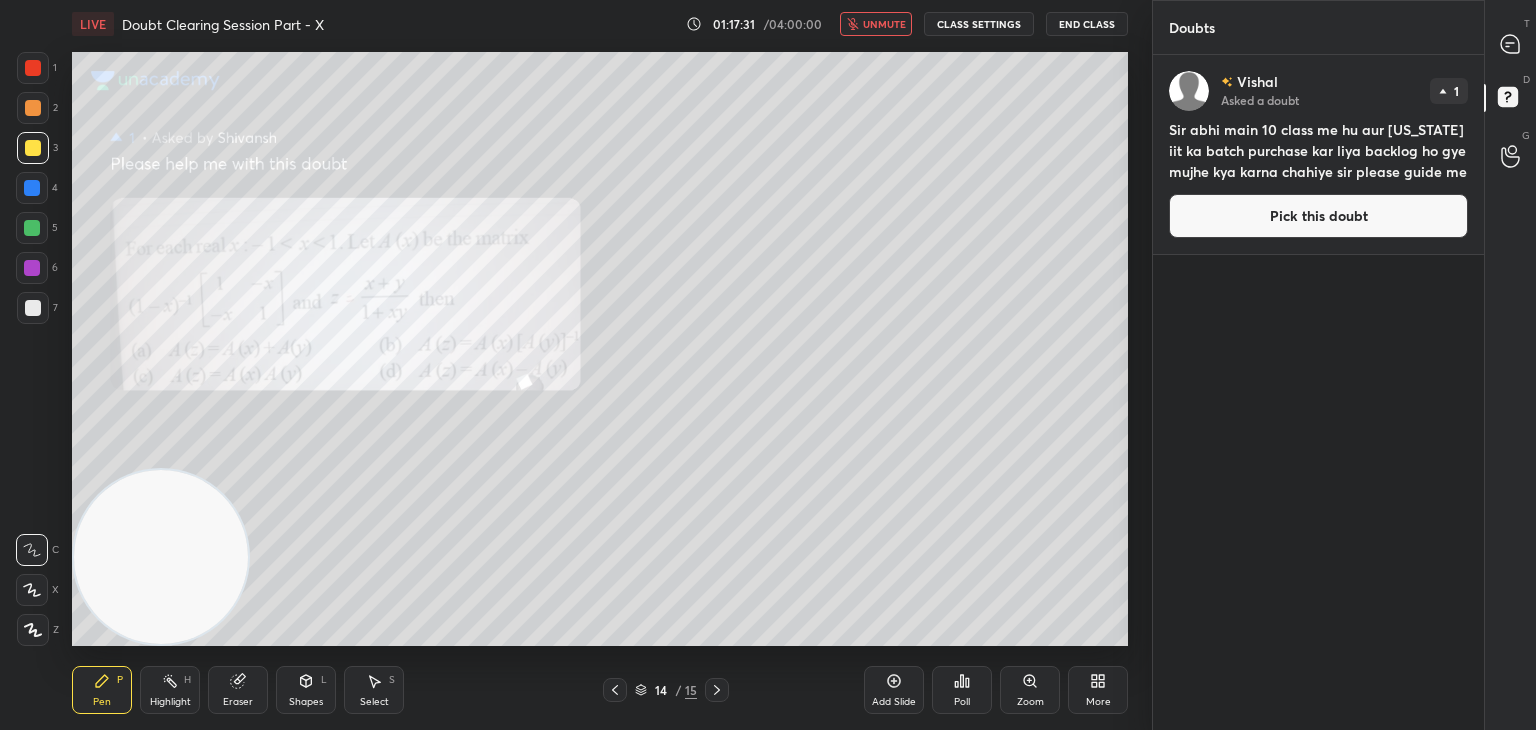 click on "Pick this doubt" at bounding box center [1318, 216] 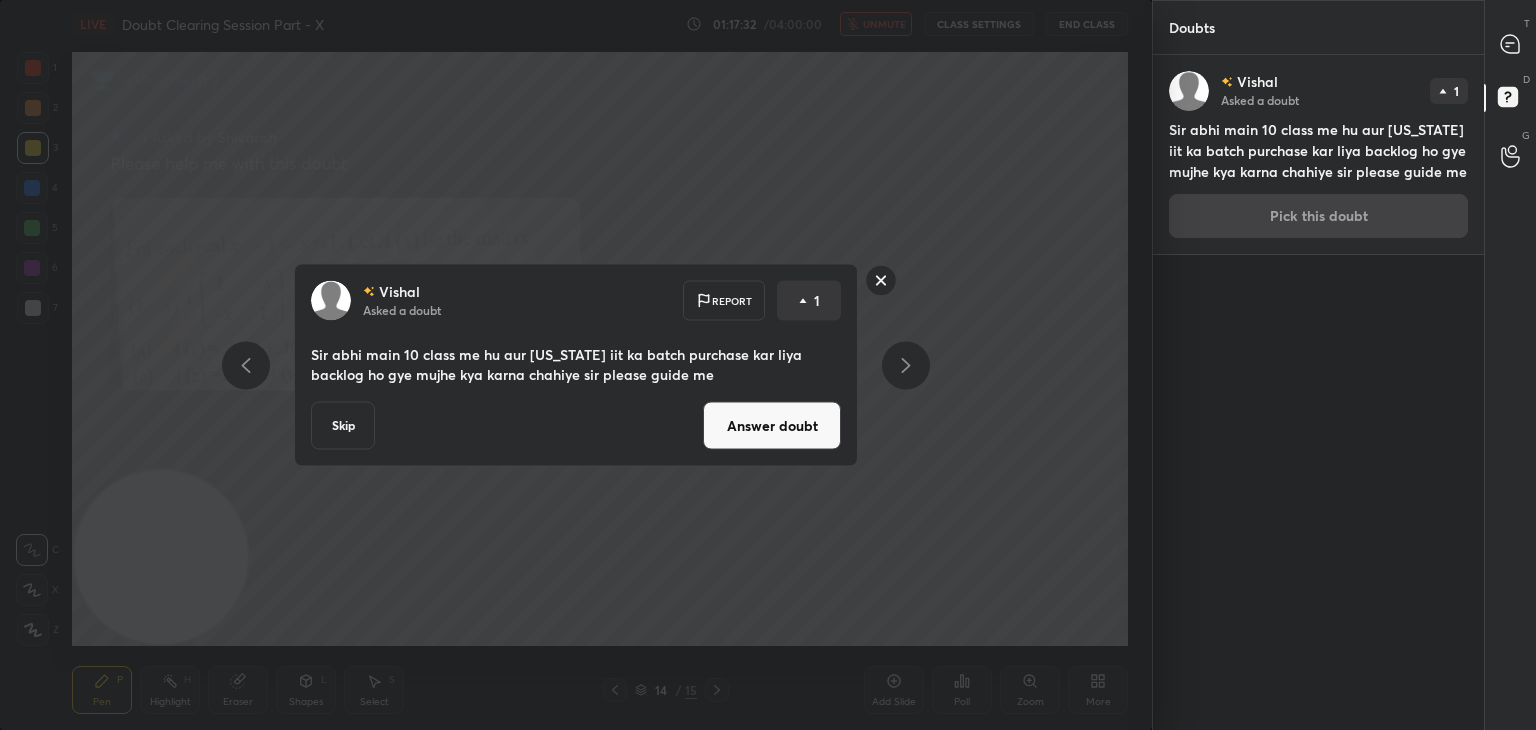 click on "Answer doubt" at bounding box center [772, 426] 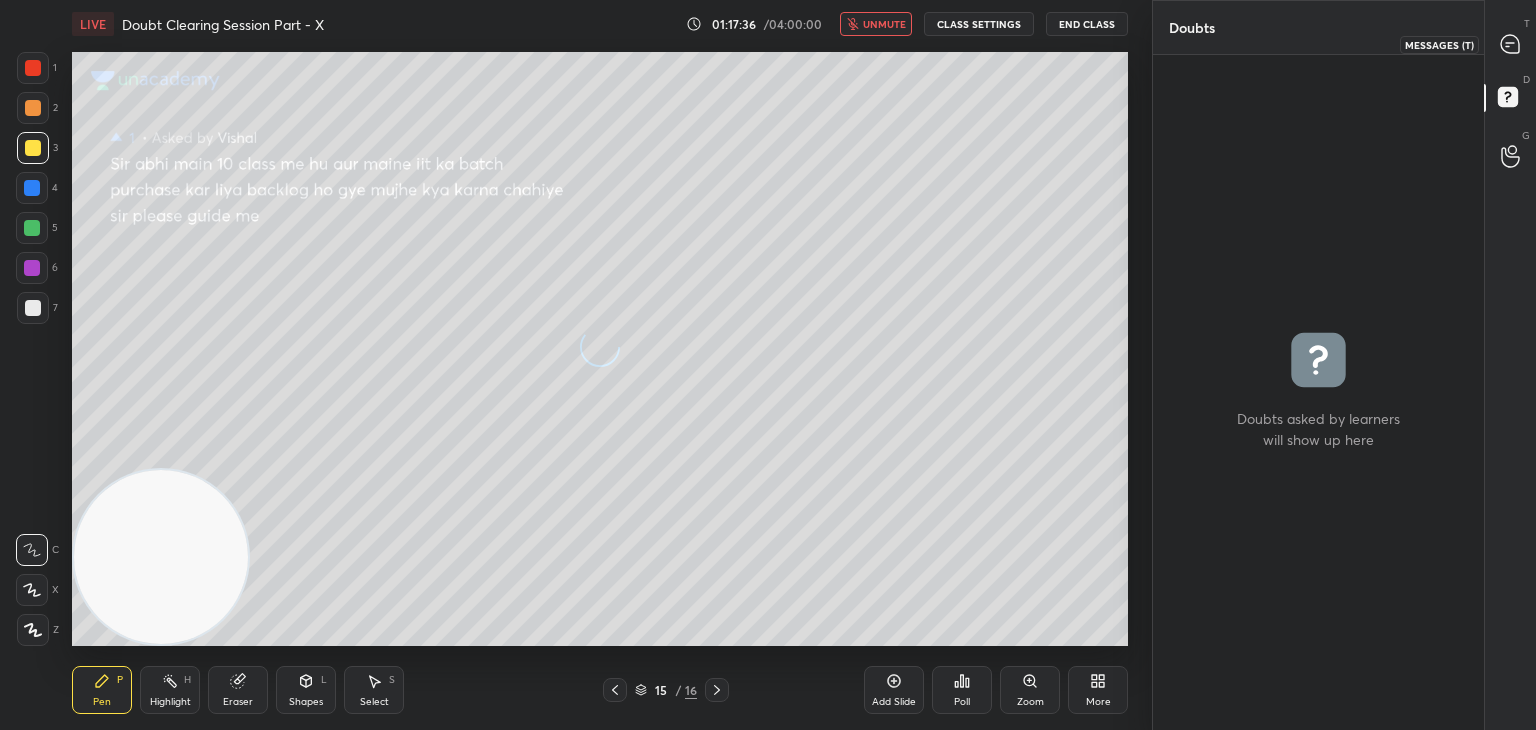 click 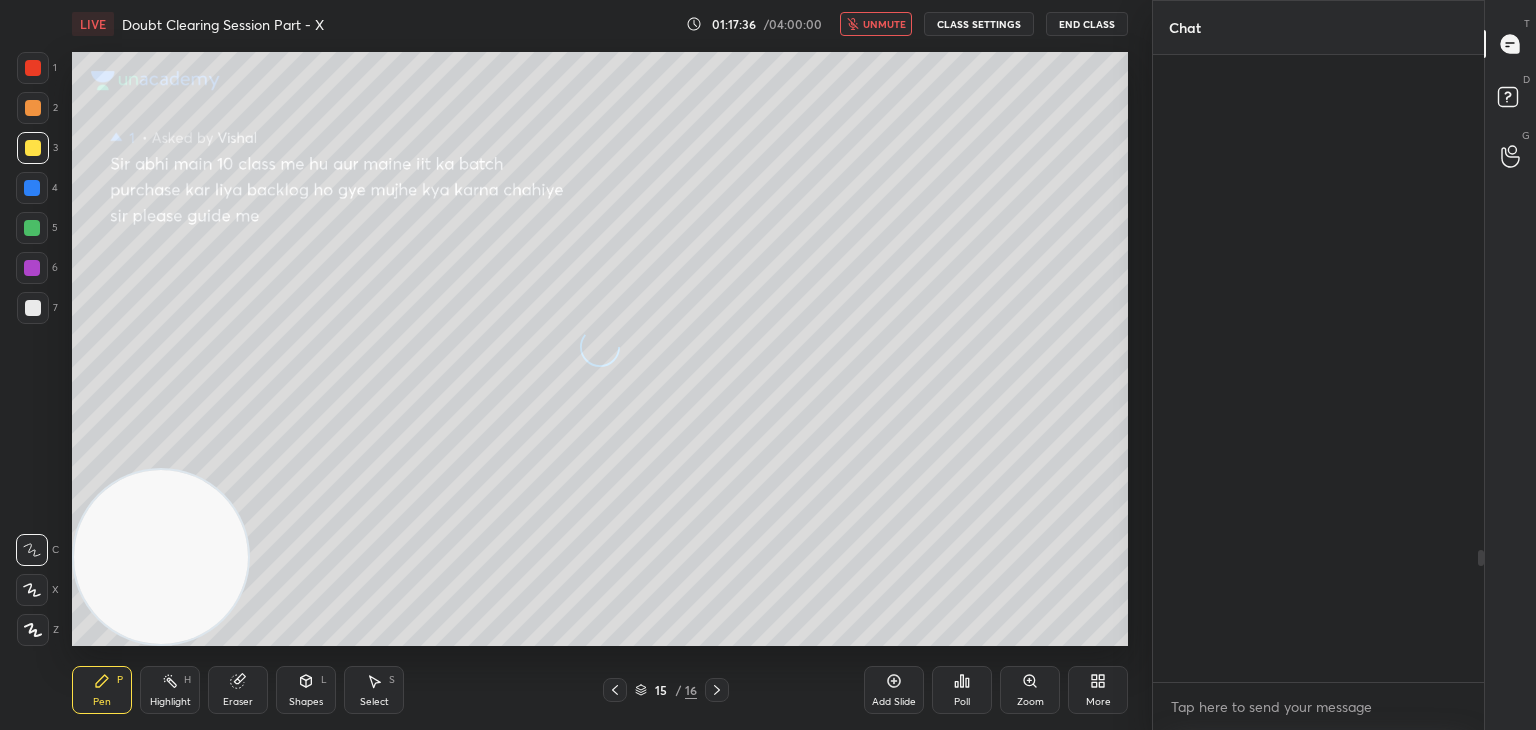 scroll, scrollTop: 2360, scrollLeft: 0, axis: vertical 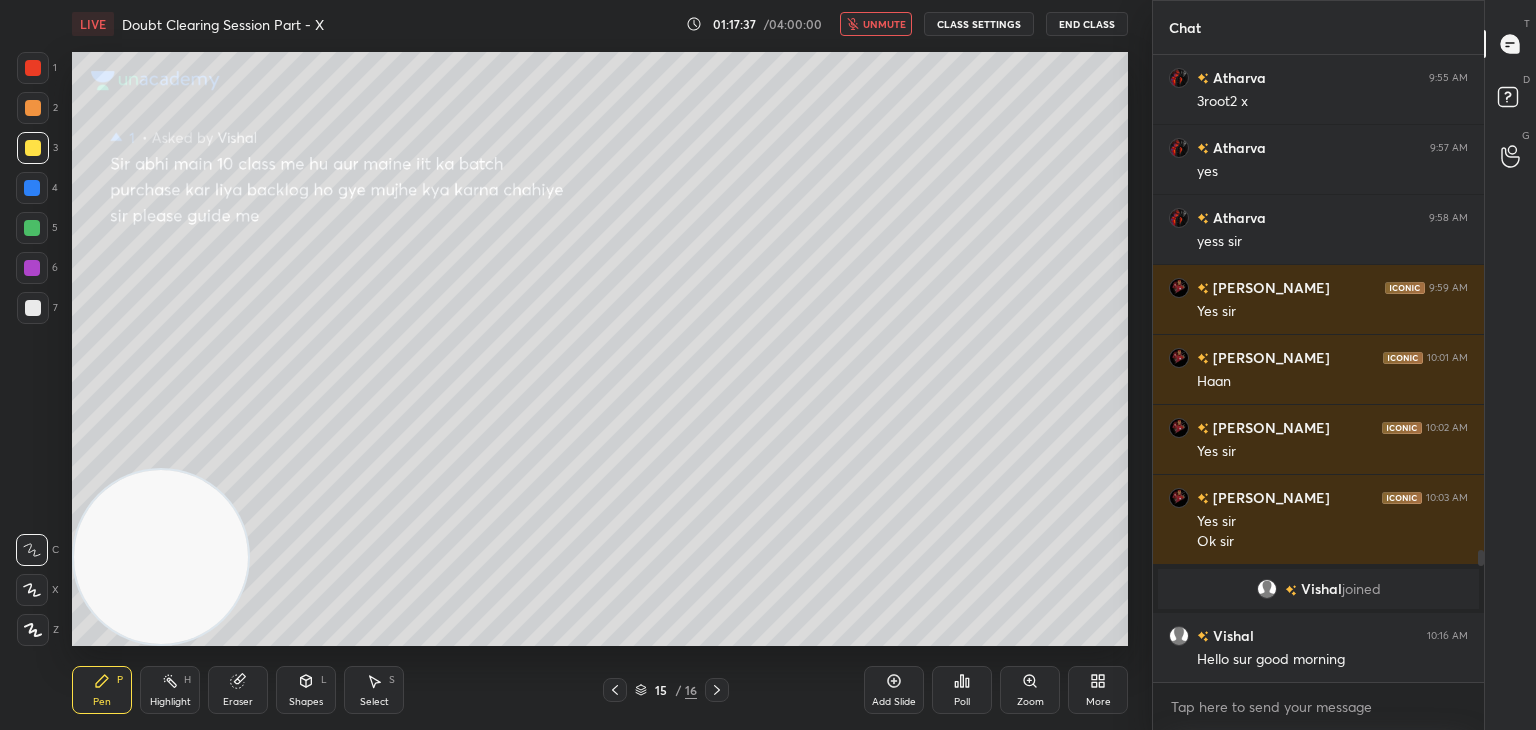 click 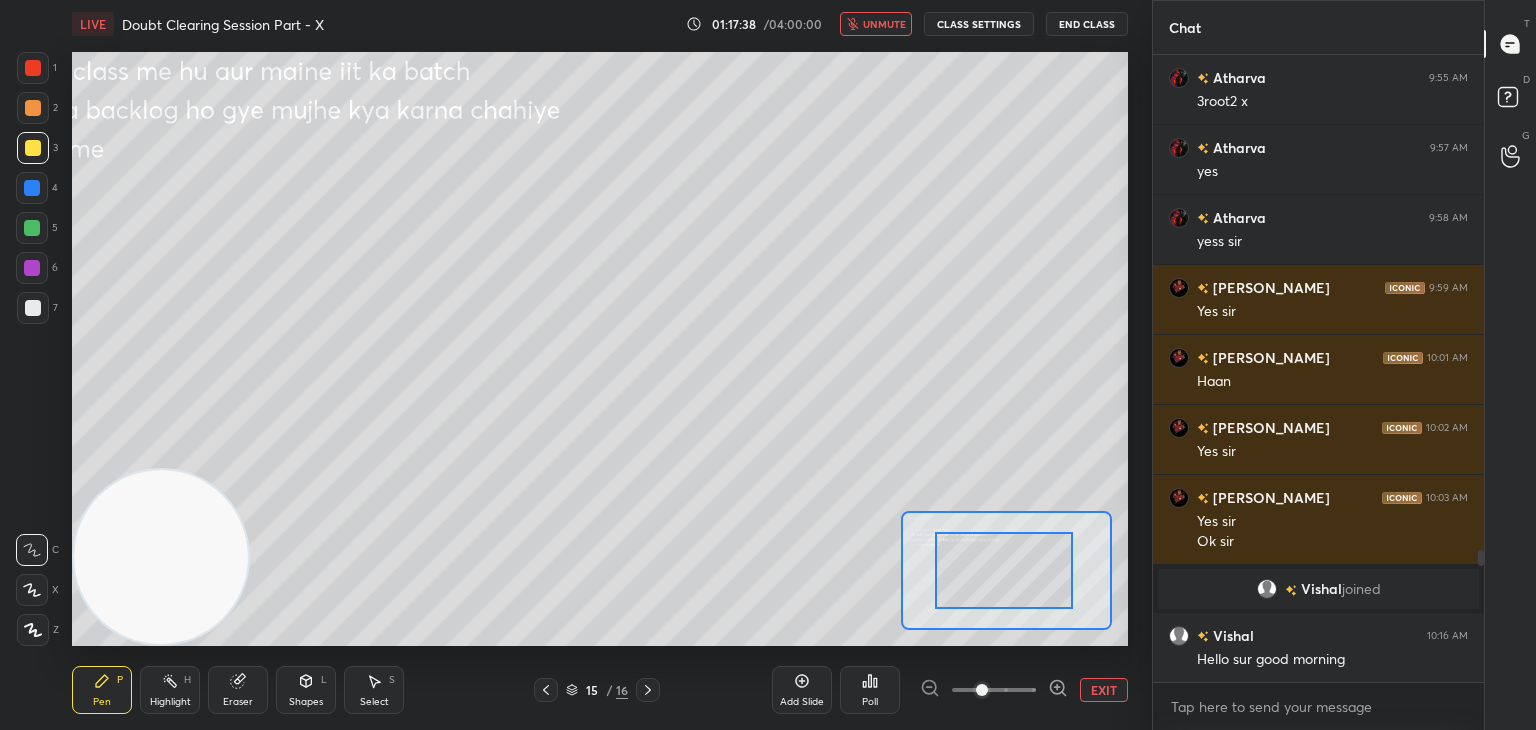 drag, startPoint x: 1019, startPoint y: 565, endPoint x: 956, endPoint y: 561, distance: 63.126858 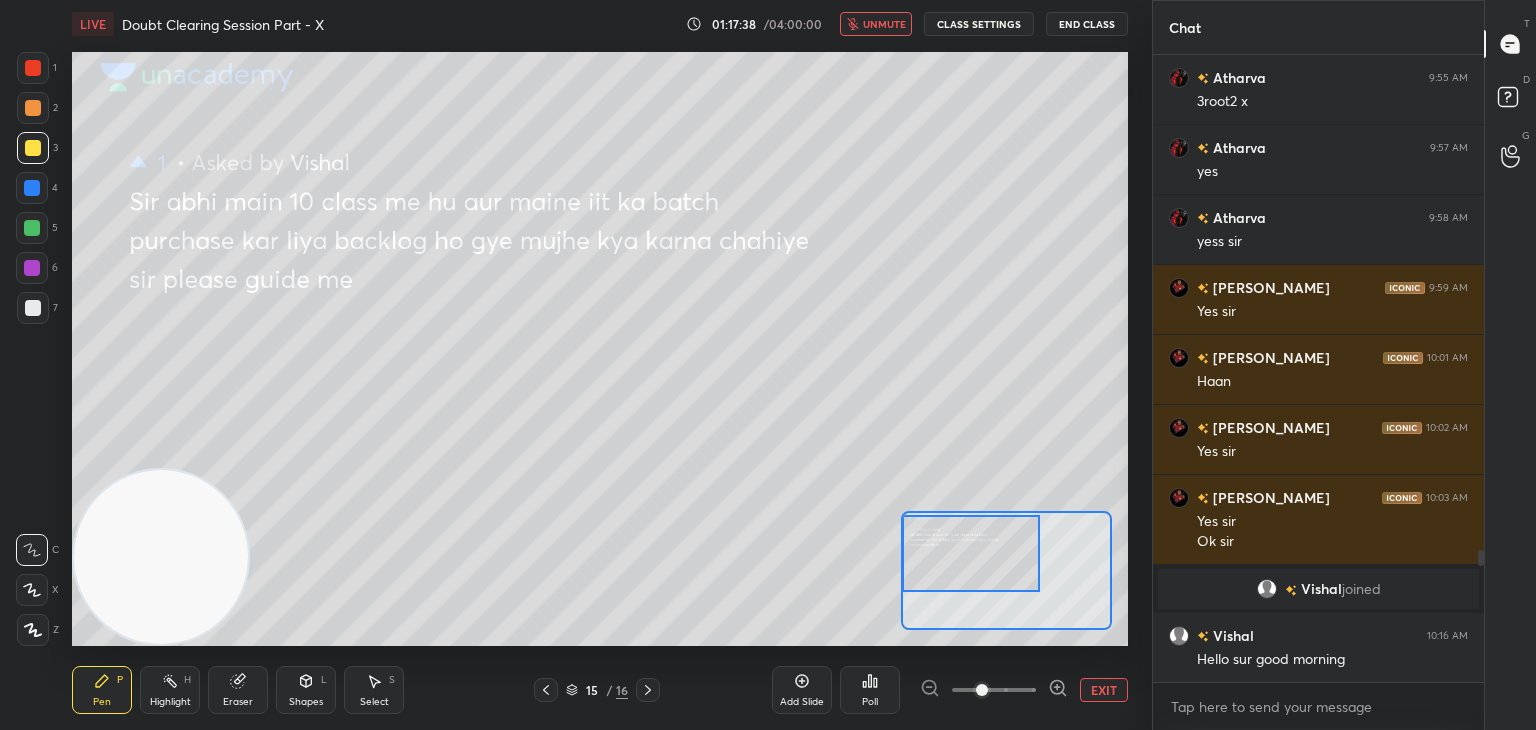 drag, startPoint x: 945, startPoint y: 549, endPoint x: 926, endPoint y: 541, distance: 20.615528 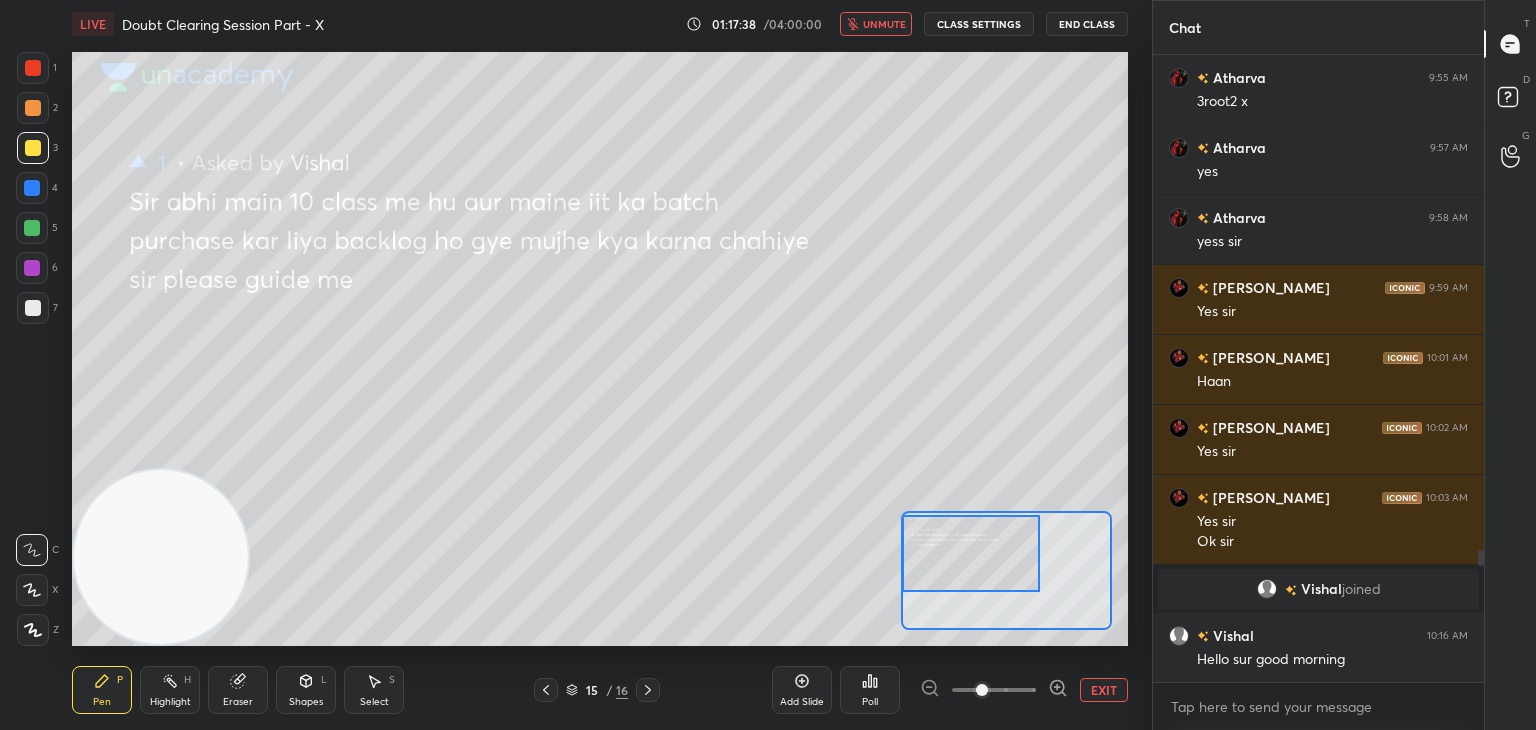 click at bounding box center [971, 553] 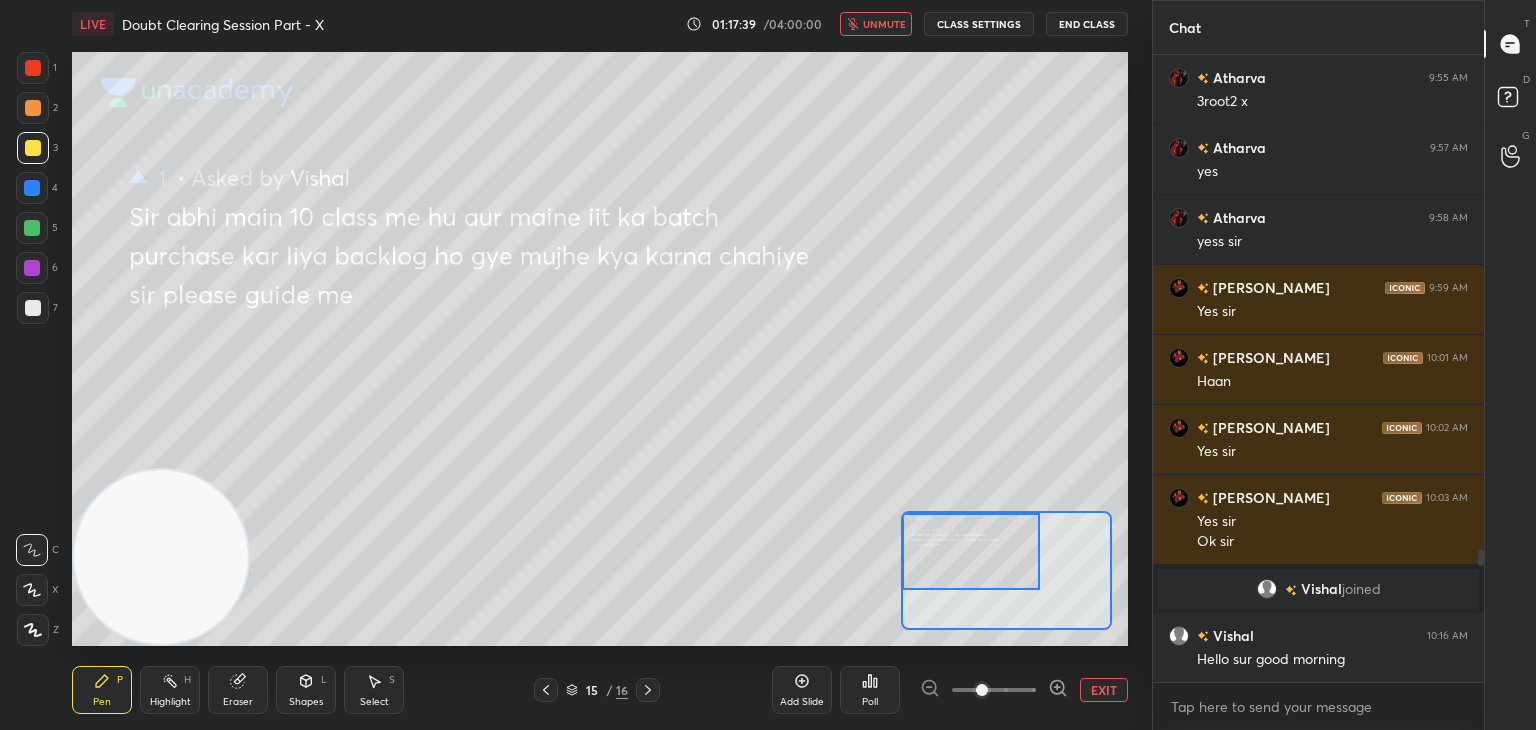 click on "unmute" at bounding box center (884, 24) 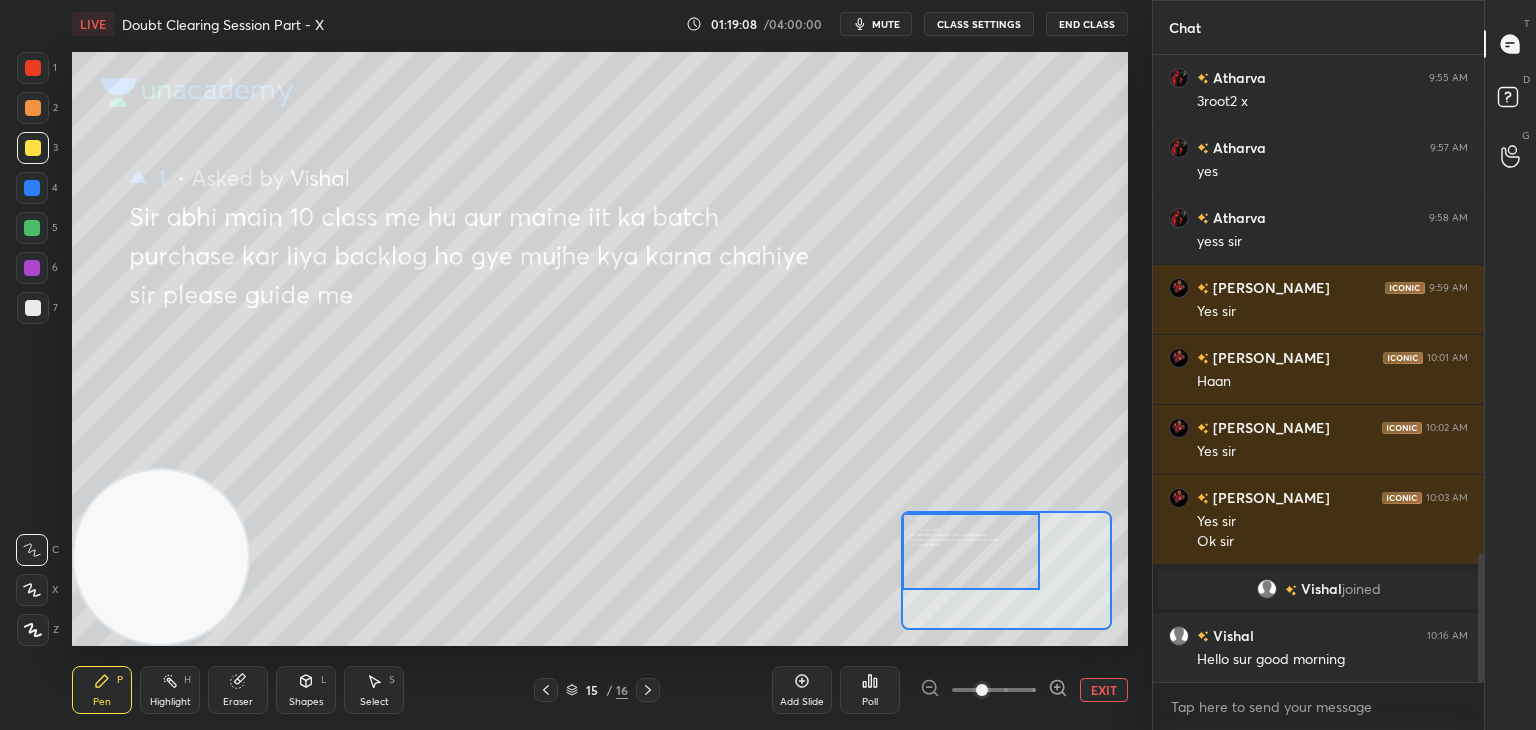 scroll, scrollTop: 2430, scrollLeft: 0, axis: vertical 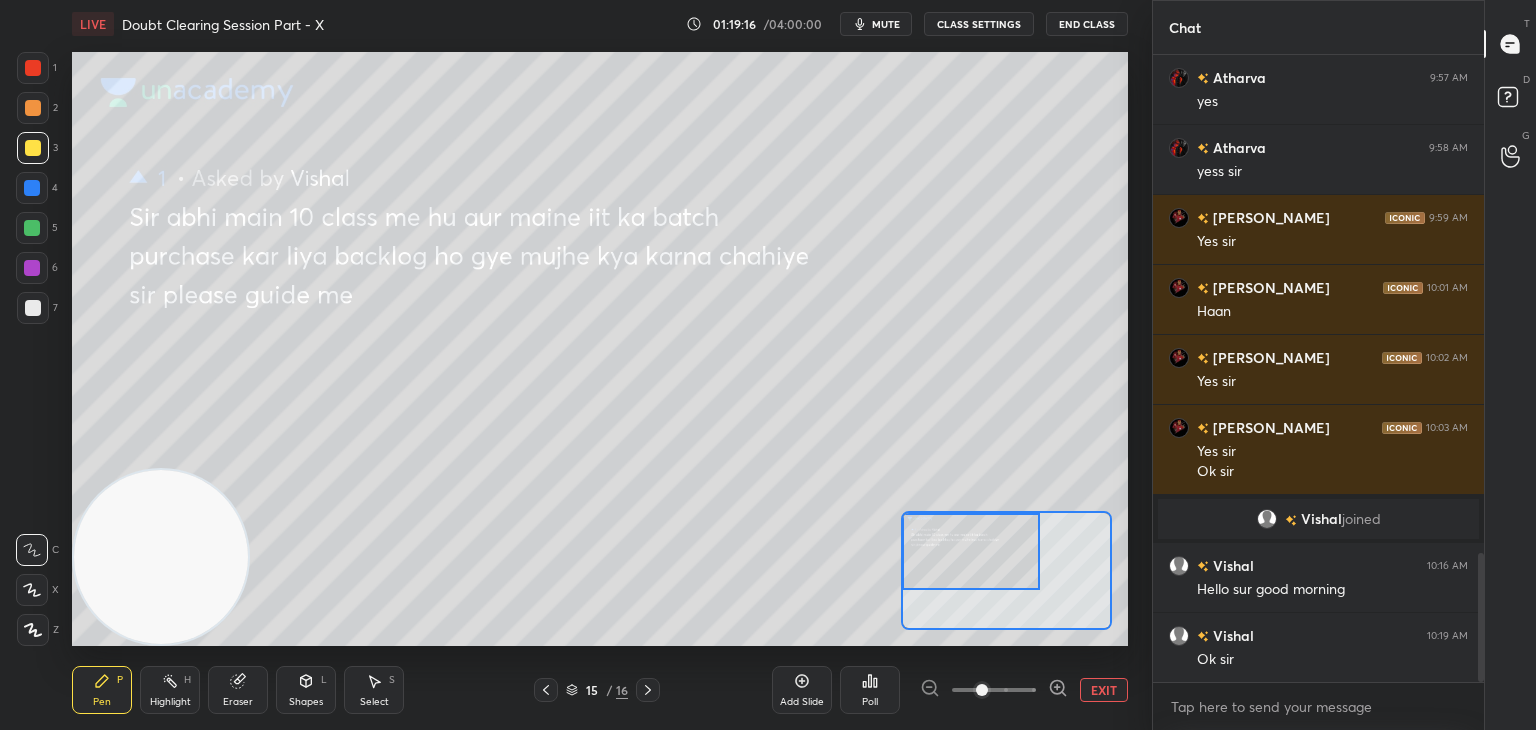 click on "15 / 16" at bounding box center [597, 690] 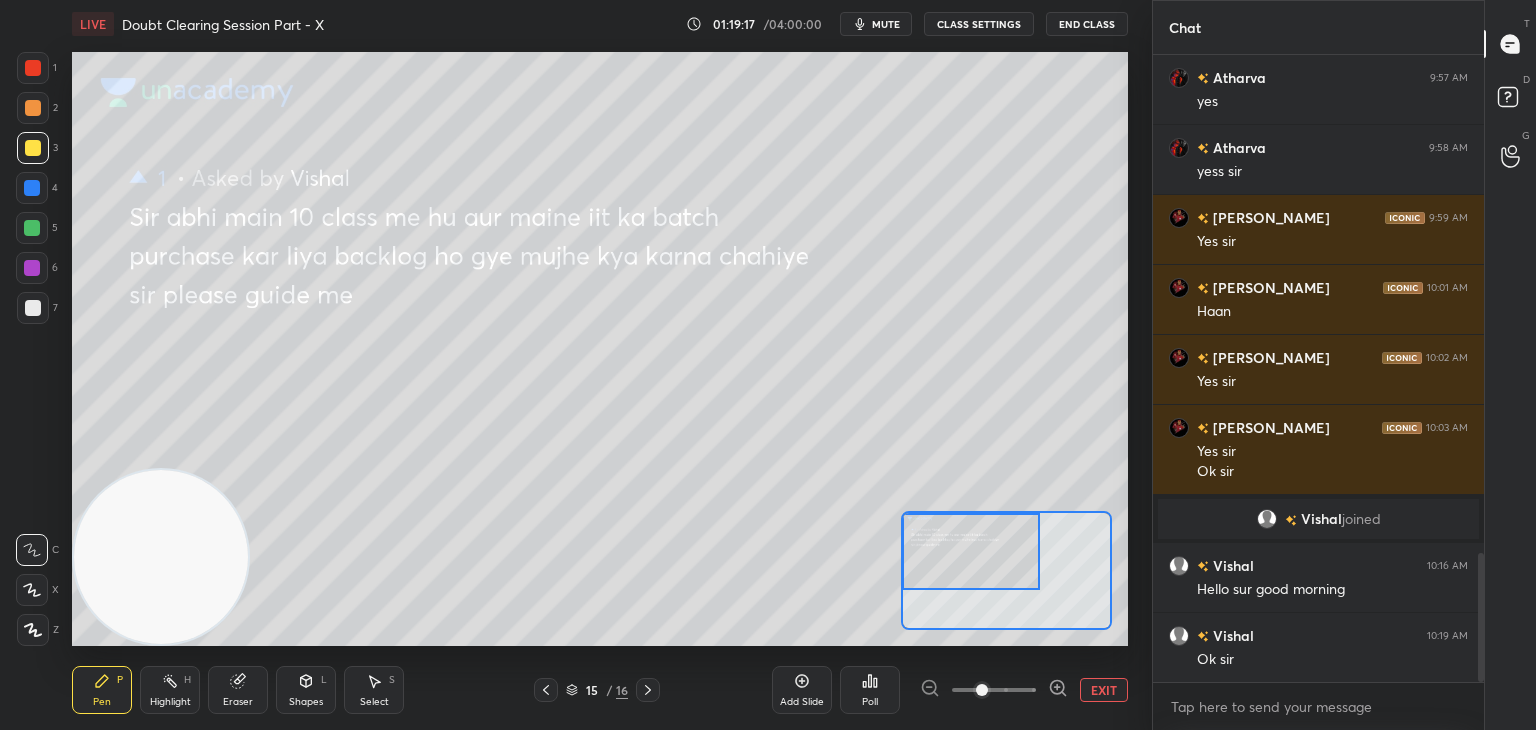 click 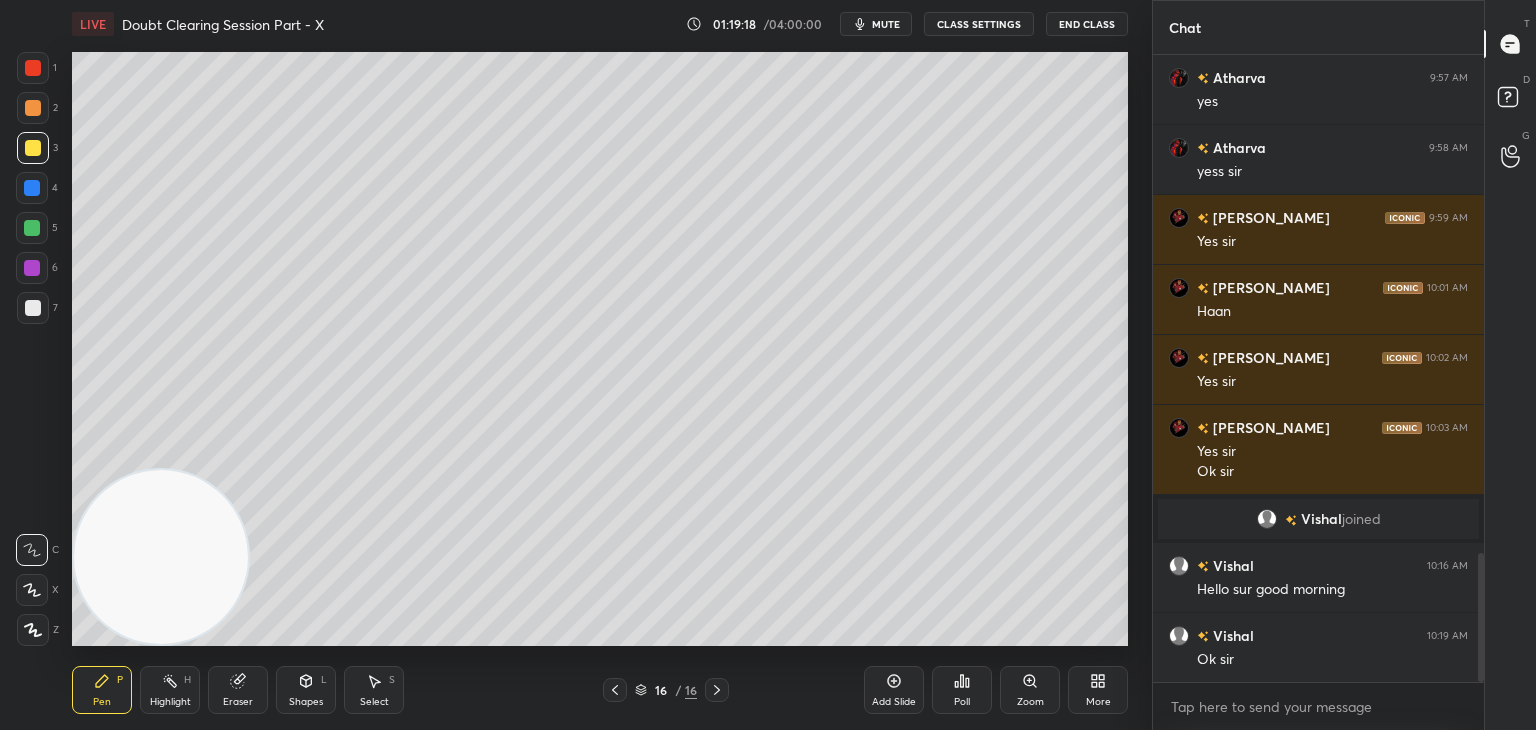 drag, startPoint x: 891, startPoint y: 20, endPoint x: 874, endPoint y: 9, distance: 20.248457 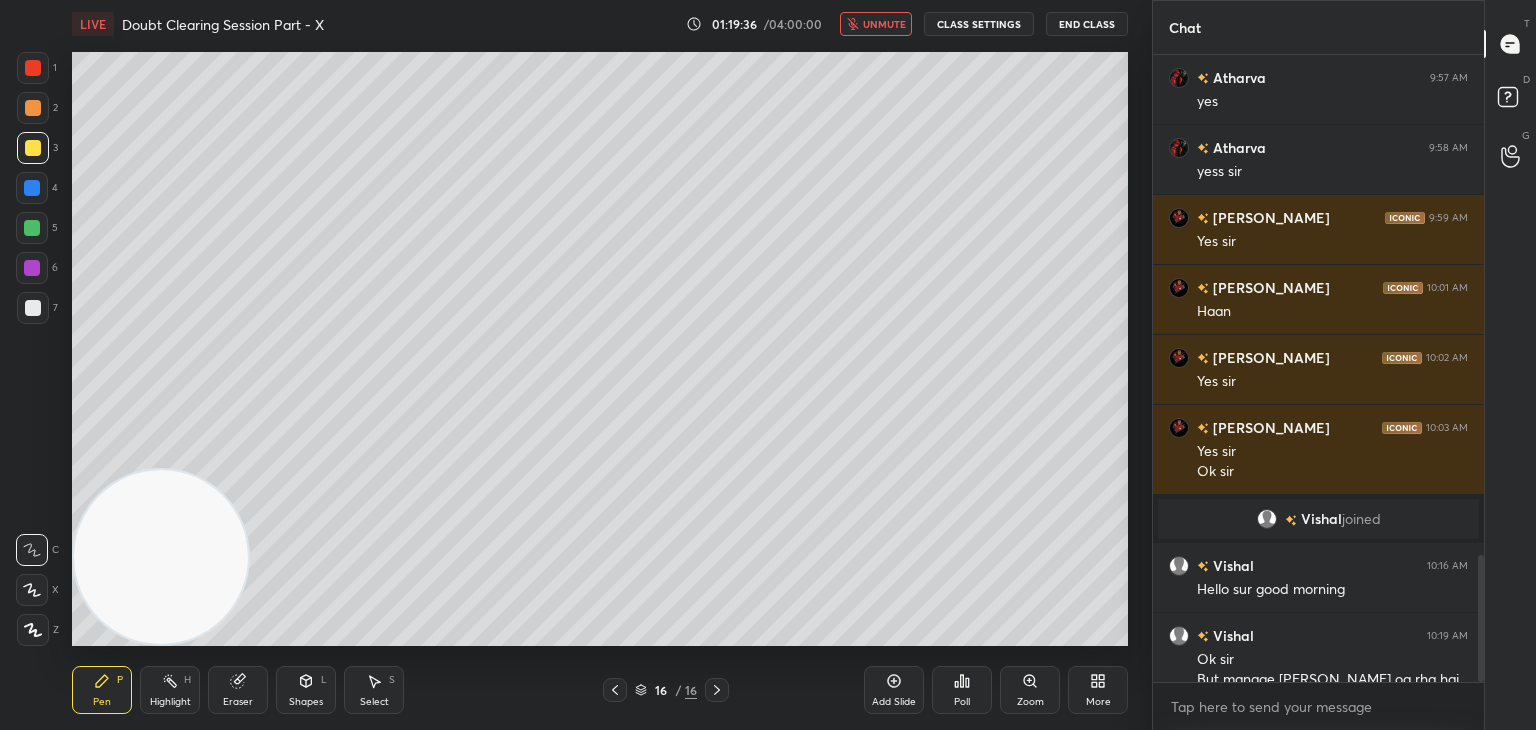 scroll, scrollTop: 2468, scrollLeft: 0, axis: vertical 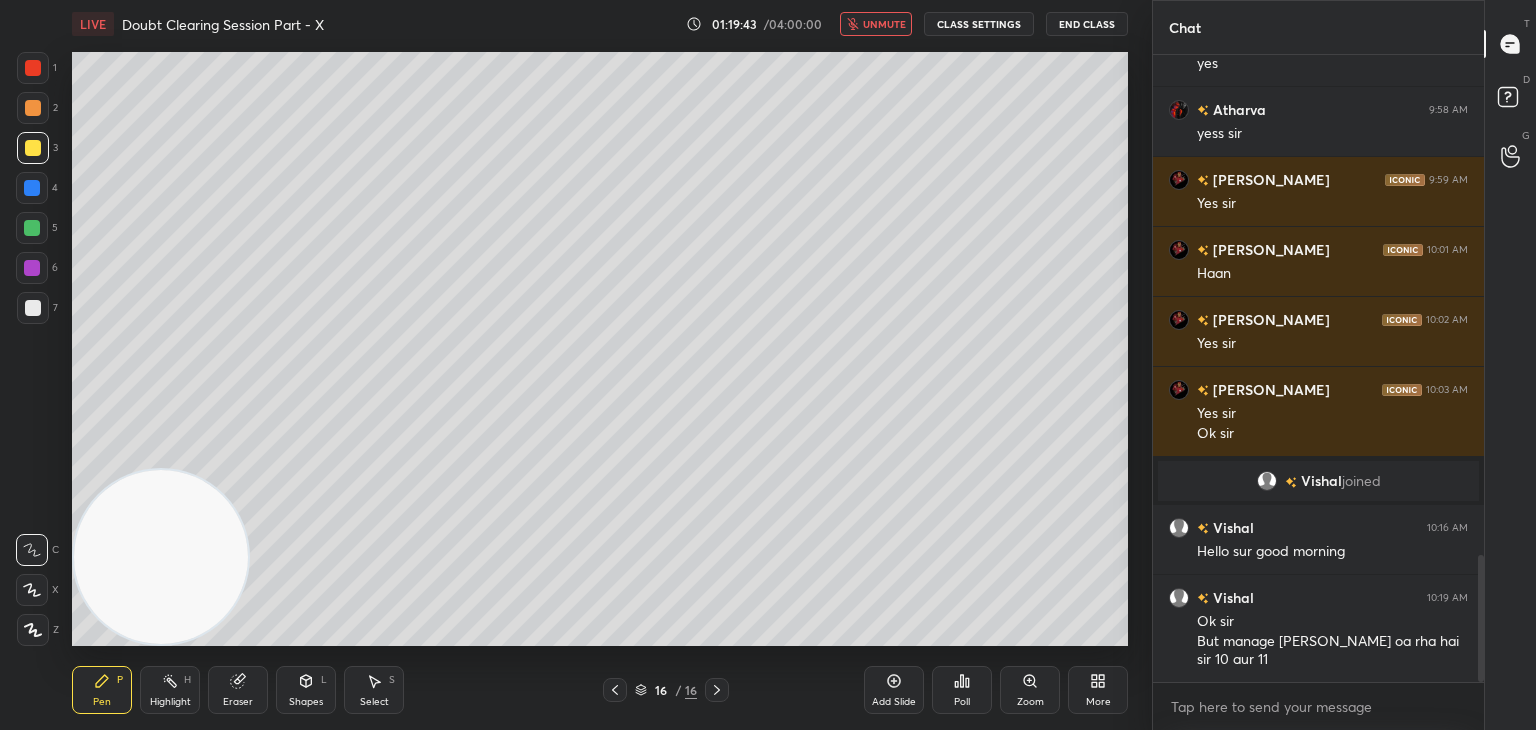 click on "unmute" at bounding box center (884, 24) 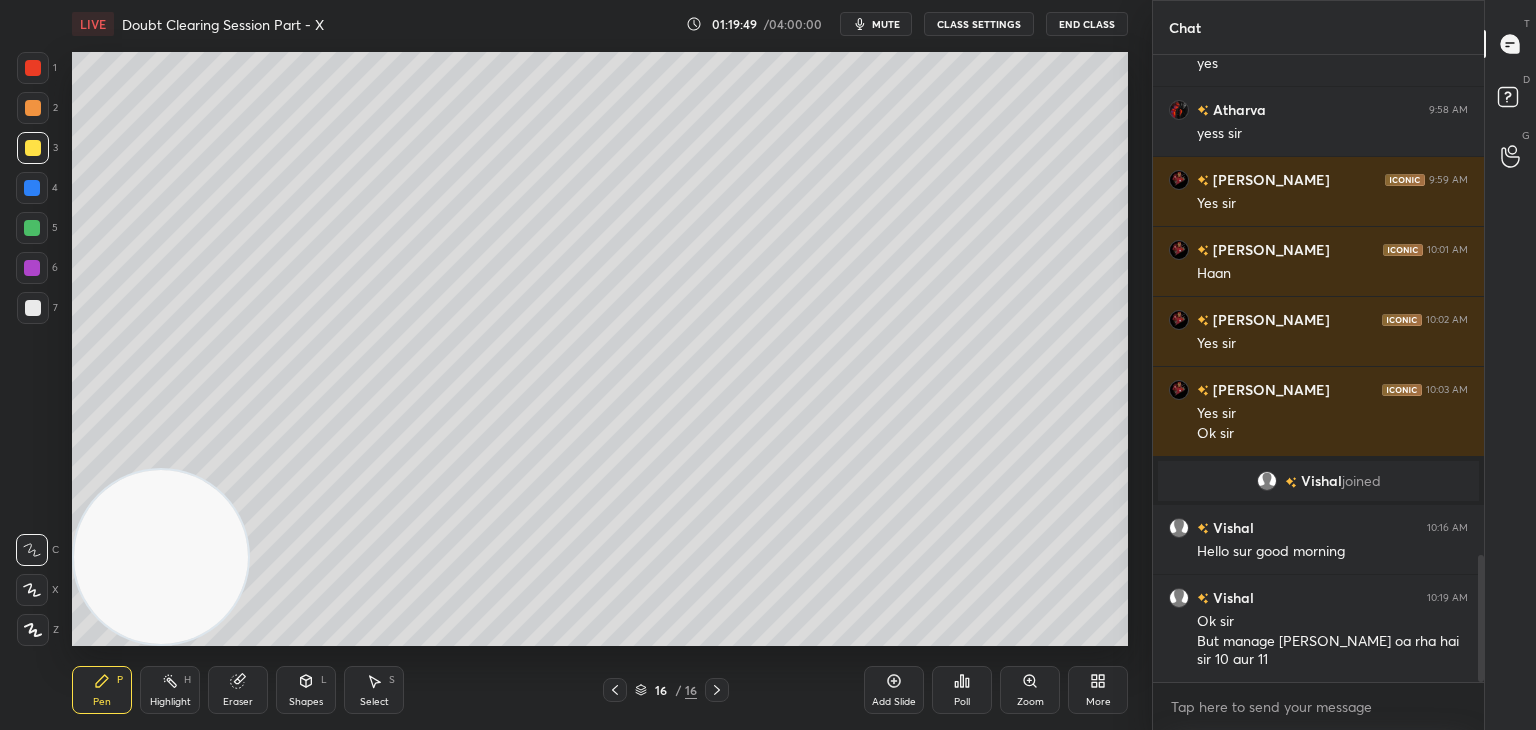 click on "mute" at bounding box center [876, 24] 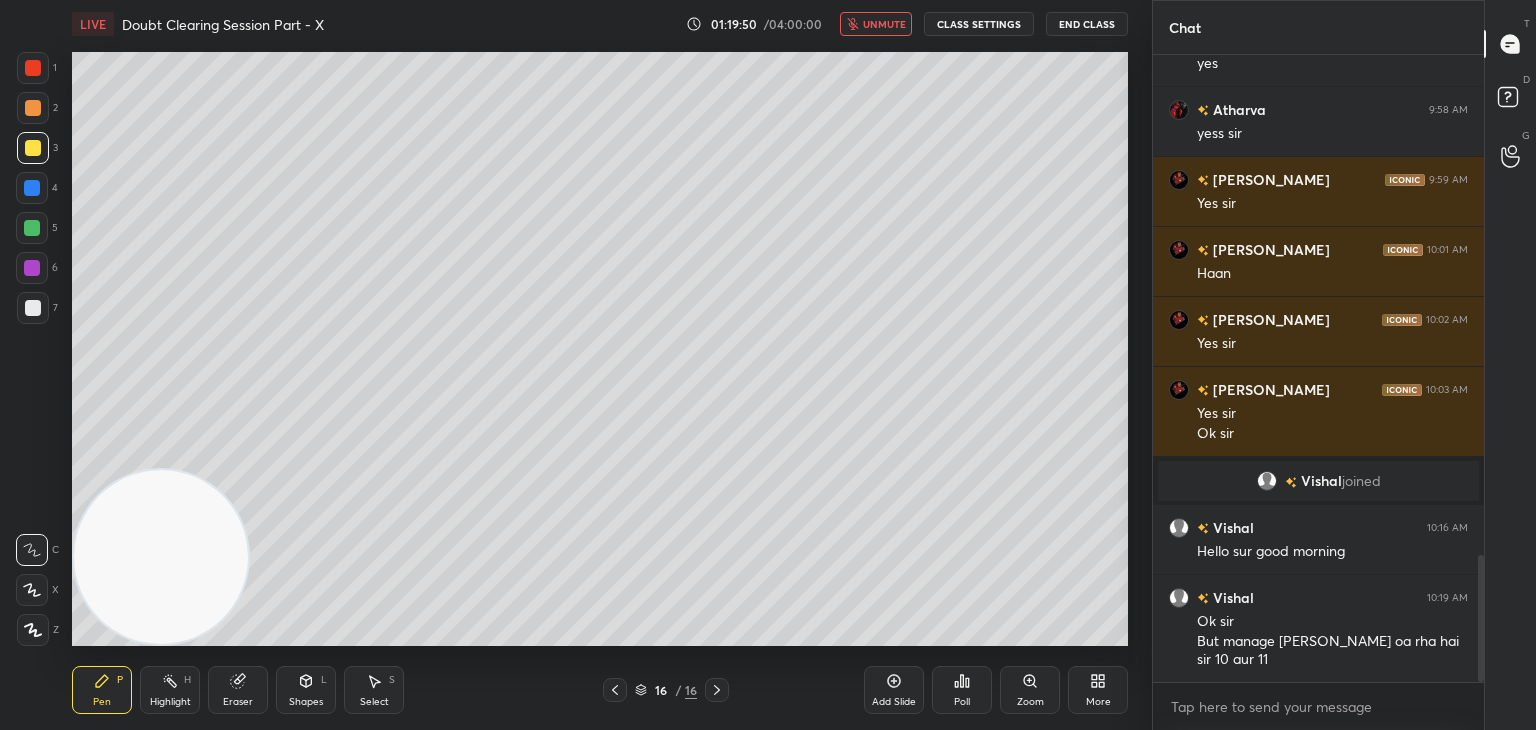 click on "unmute" at bounding box center (884, 24) 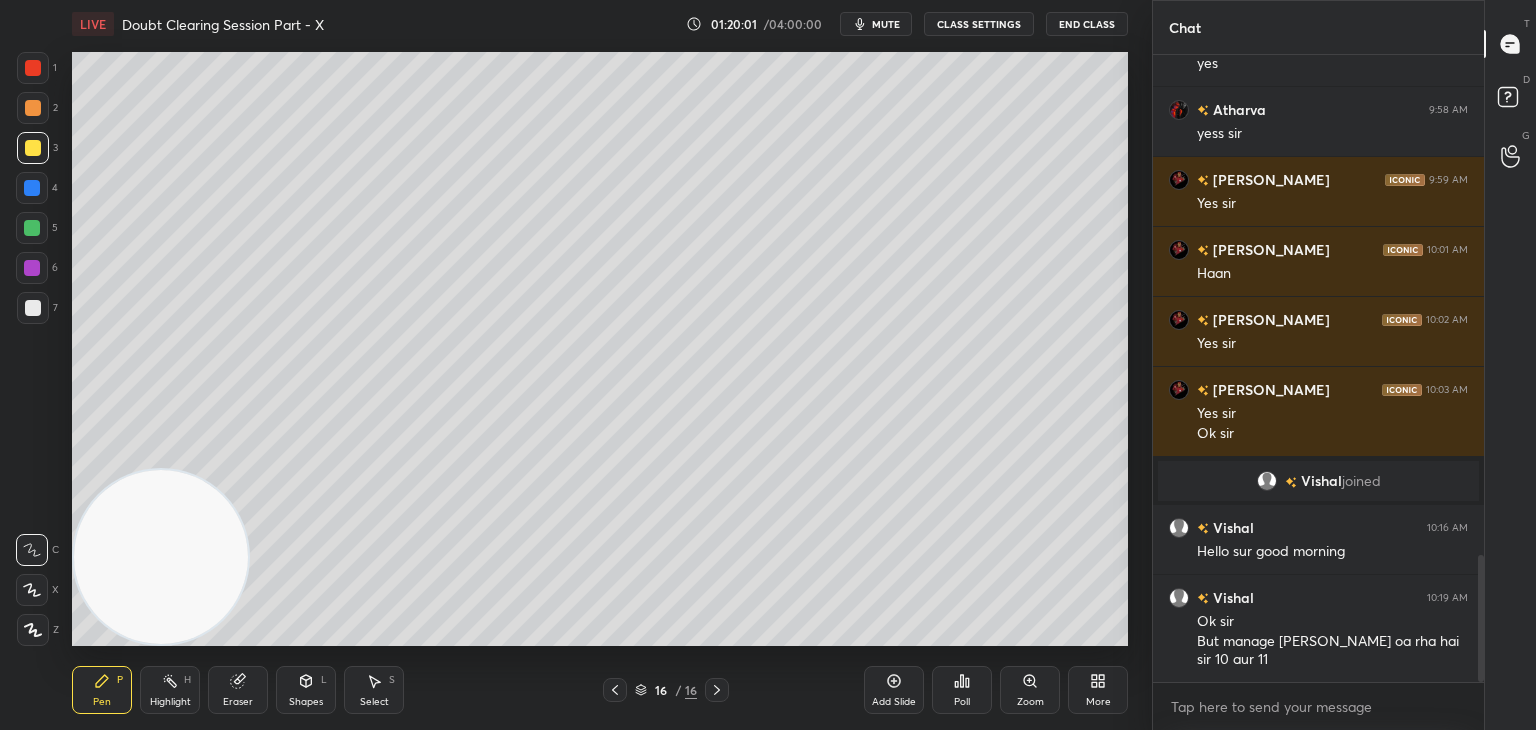click 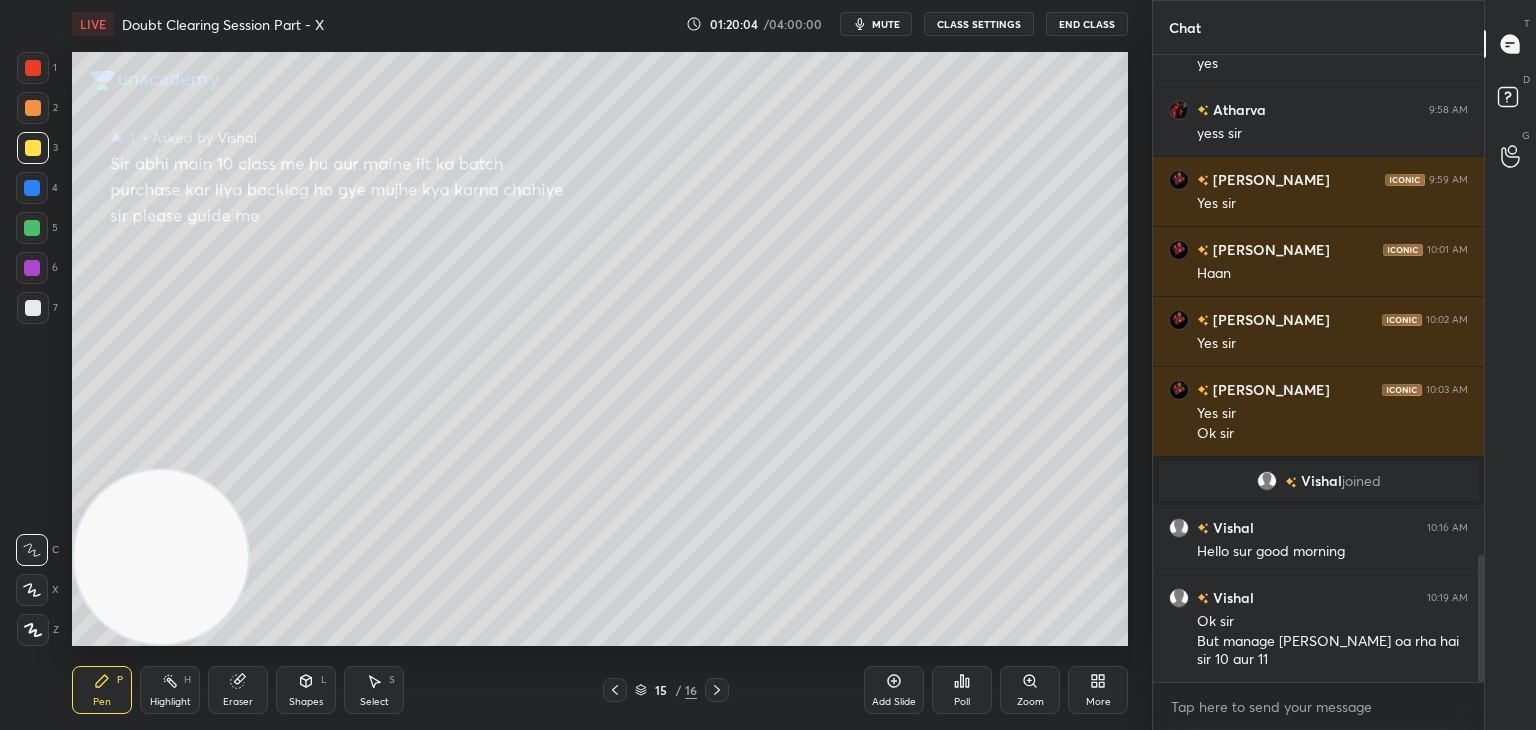 click 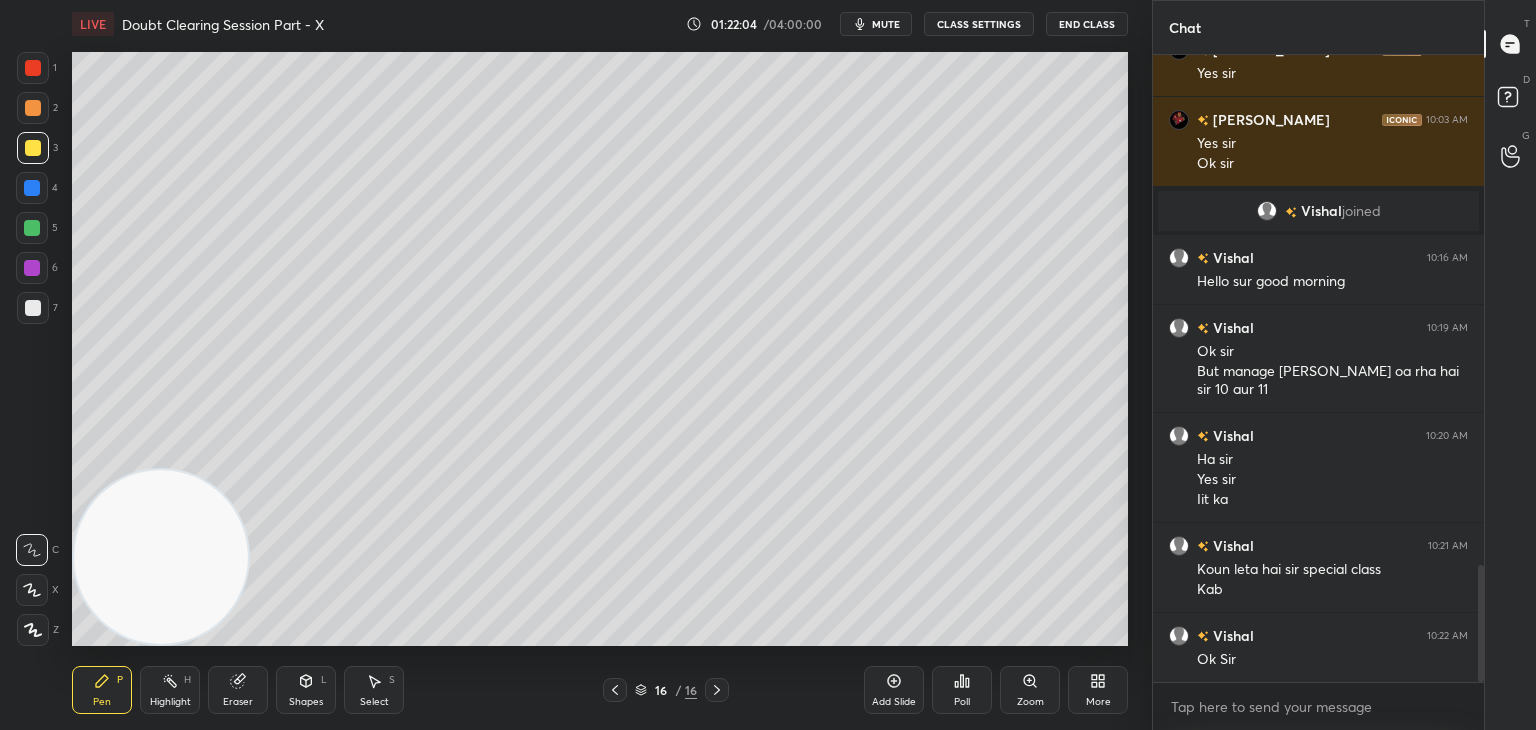 scroll, scrollTop: 2758, scrollLeft: 0, axis: vertical 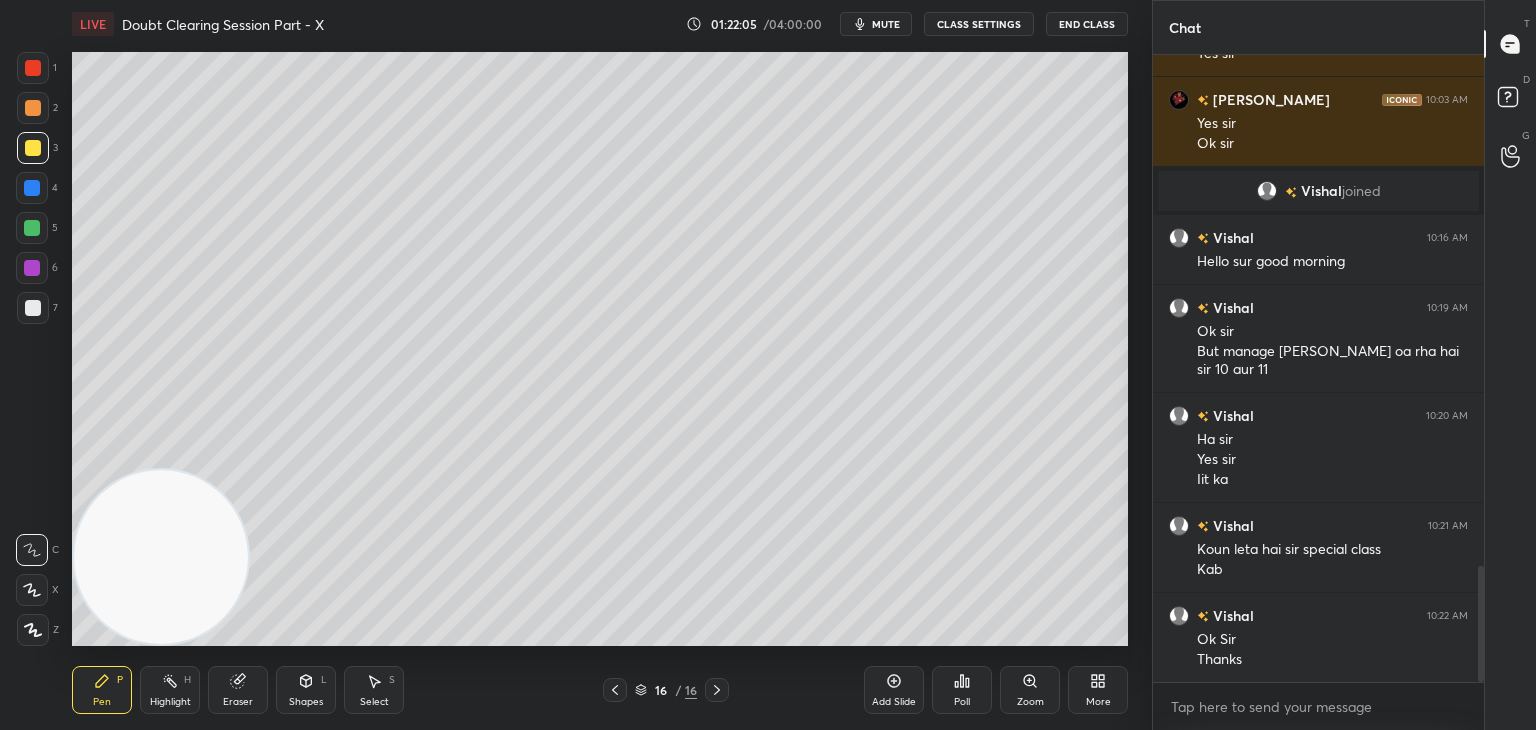 click on "LIVE Doubt Clearing Session Part - X 01:22:05 /  04:00:00 mute CLASS SETTINGS End Class Setting up your live class Poll for   secs No correct answer Start poll Back Doubt Clearing Session Part - X • L10 of Doubt Clearing Course on Mathematics IIT JEE - Part I Abhishek Sahu Pen P Highlight H Eraser Shapes L Select S 16 / 16 Add Slide Poll Zoom More" at bounding box center (600, 365) 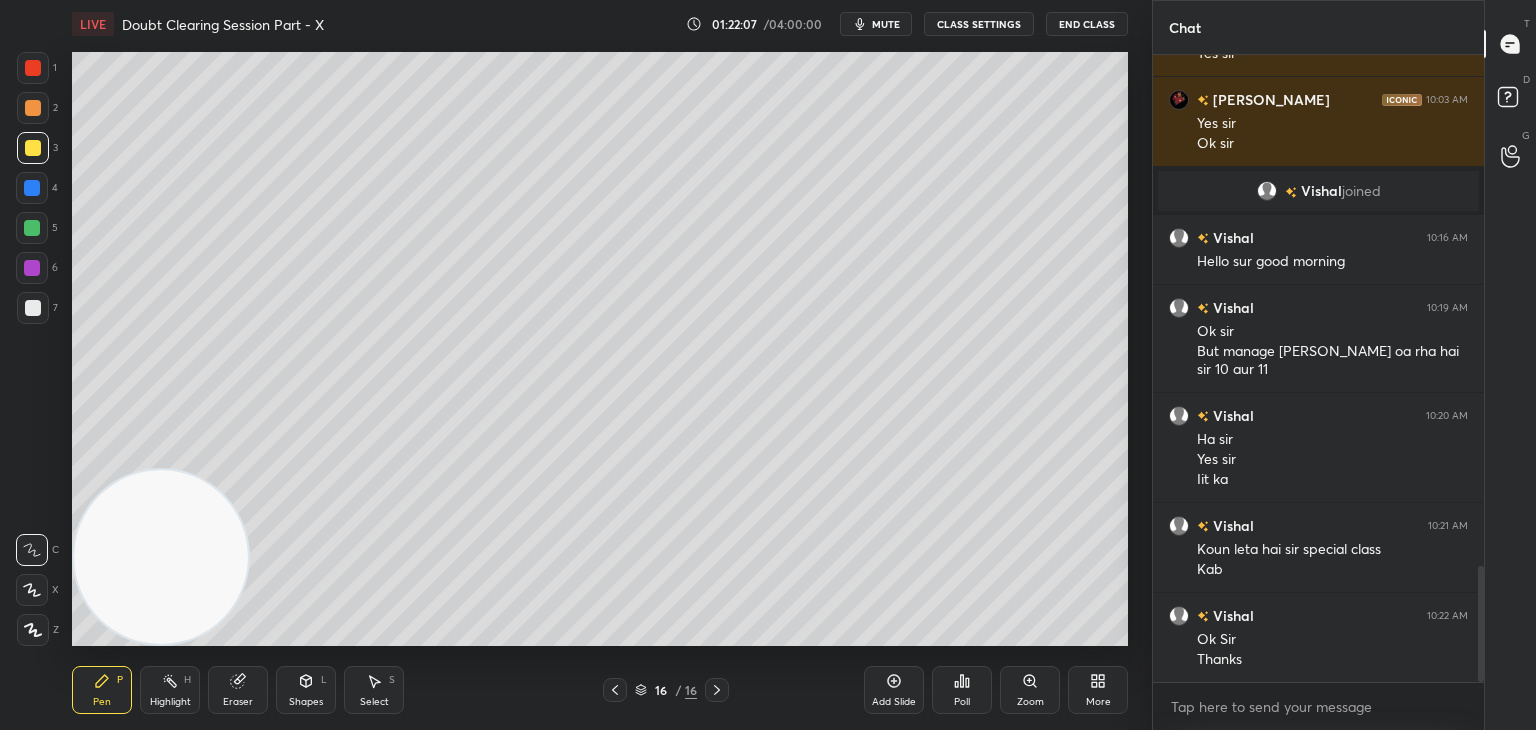drag, startPoint x: 884, startPoint y: 29, endPoint x: 873, endPoint y: 16, distance: 17.029387 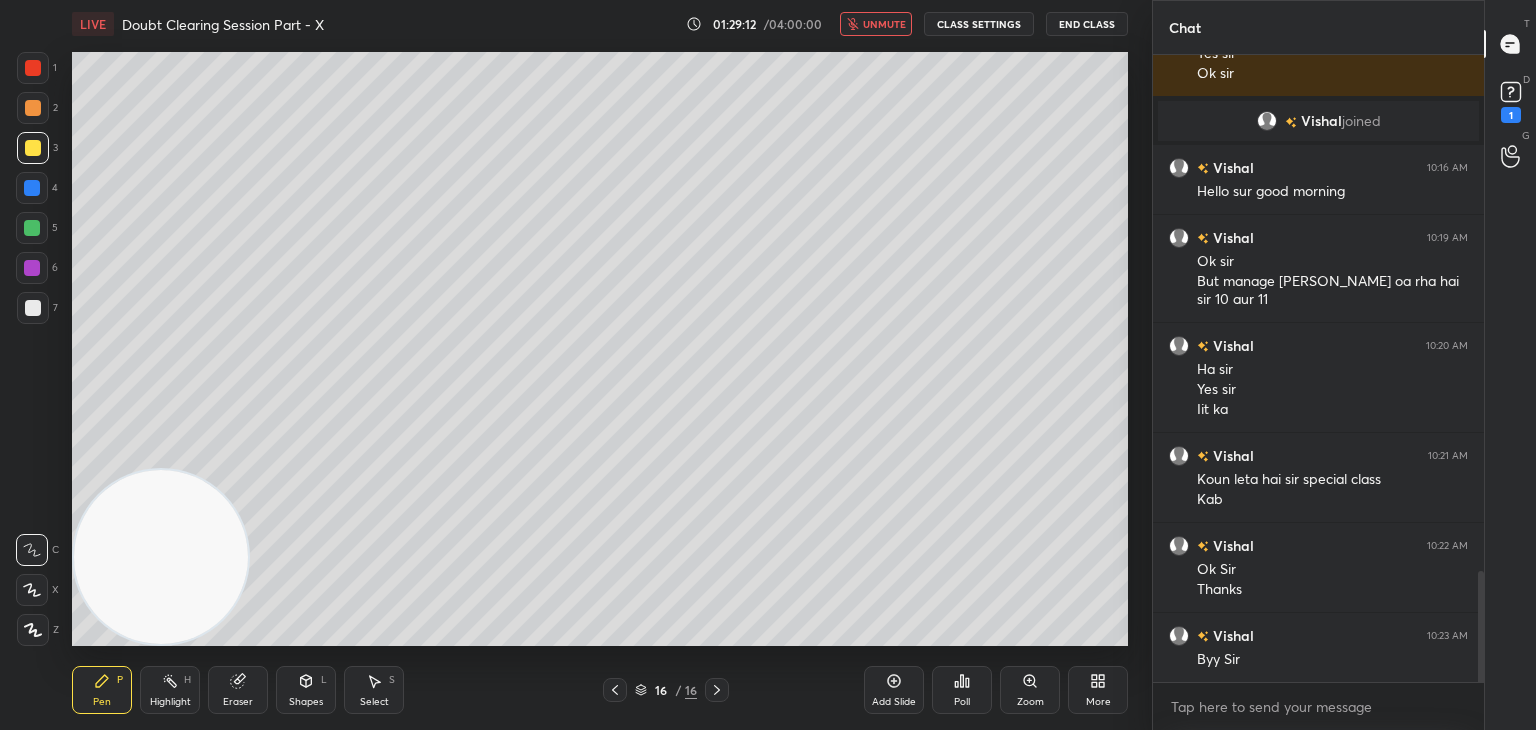scroll, scrollTop: 2914, scrollLeft: 0, axis: vertical 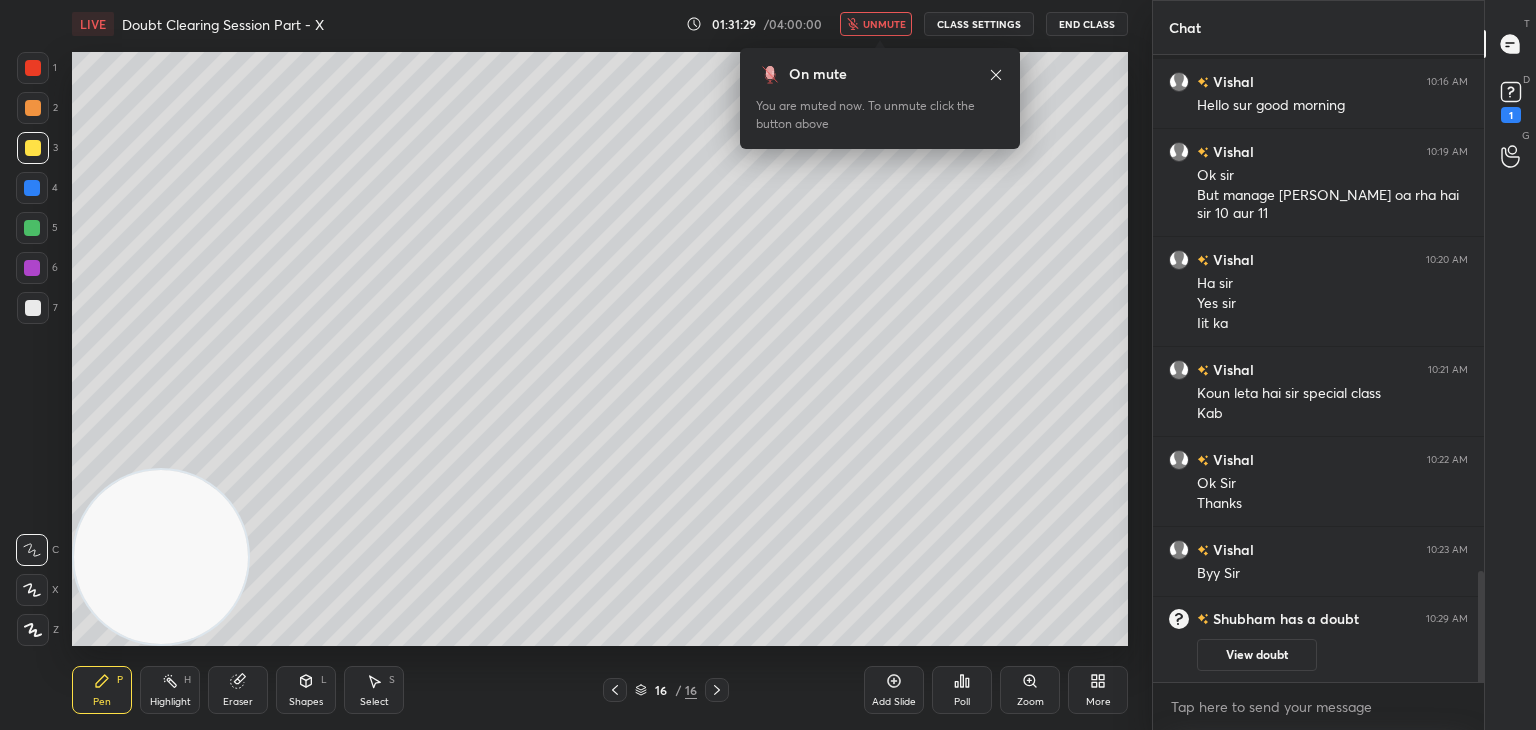 click 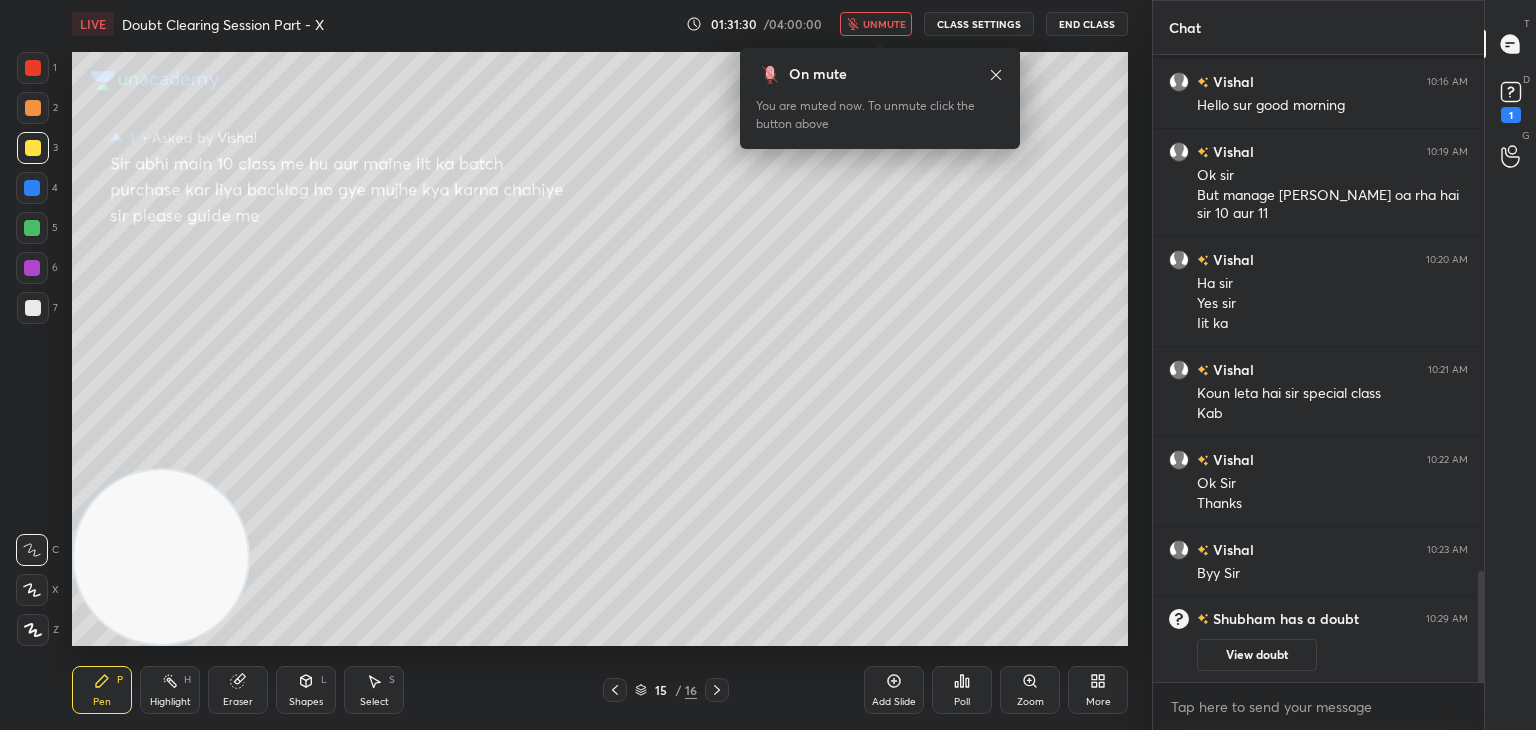 drag, startPoint x: 1244, startPoint y: 652, endPoint x: 1240, endPoint y: 633, distance: 19.416489 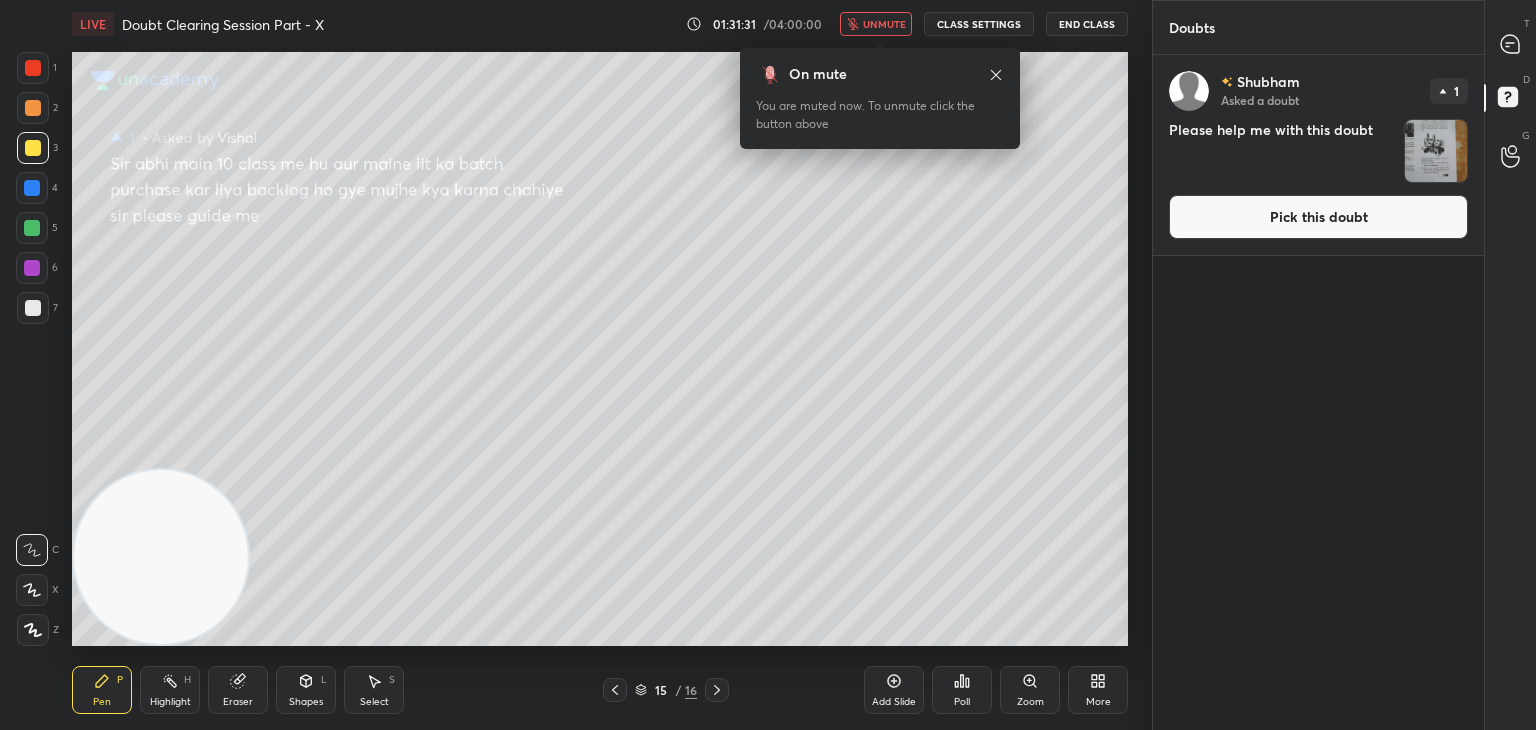 drag, startPoint x: 1241, startPoint y: 225, endPoint x: 1211, endPoint y: 213, distance: 32.31099 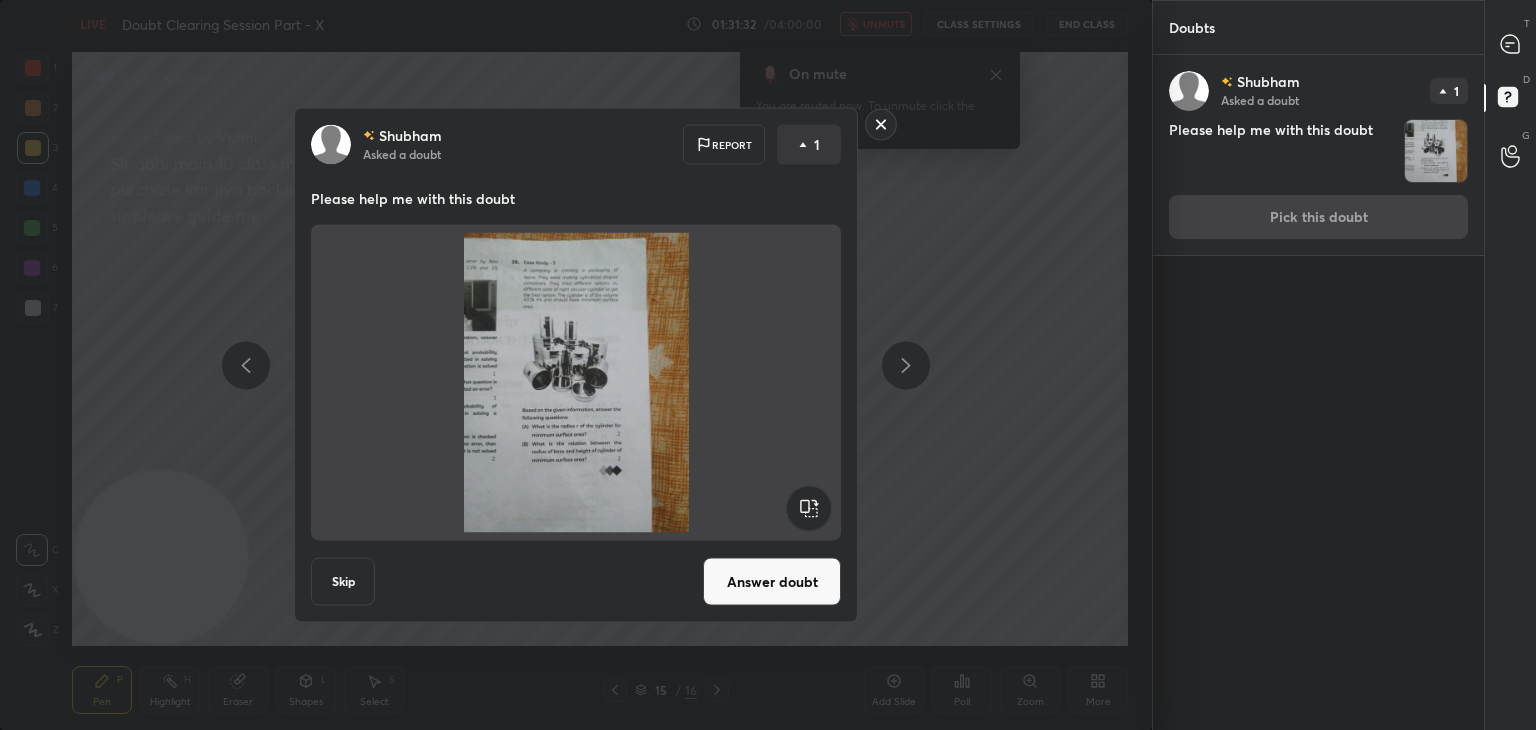 click on "Answer doubt" at bounding box center [772, 582] 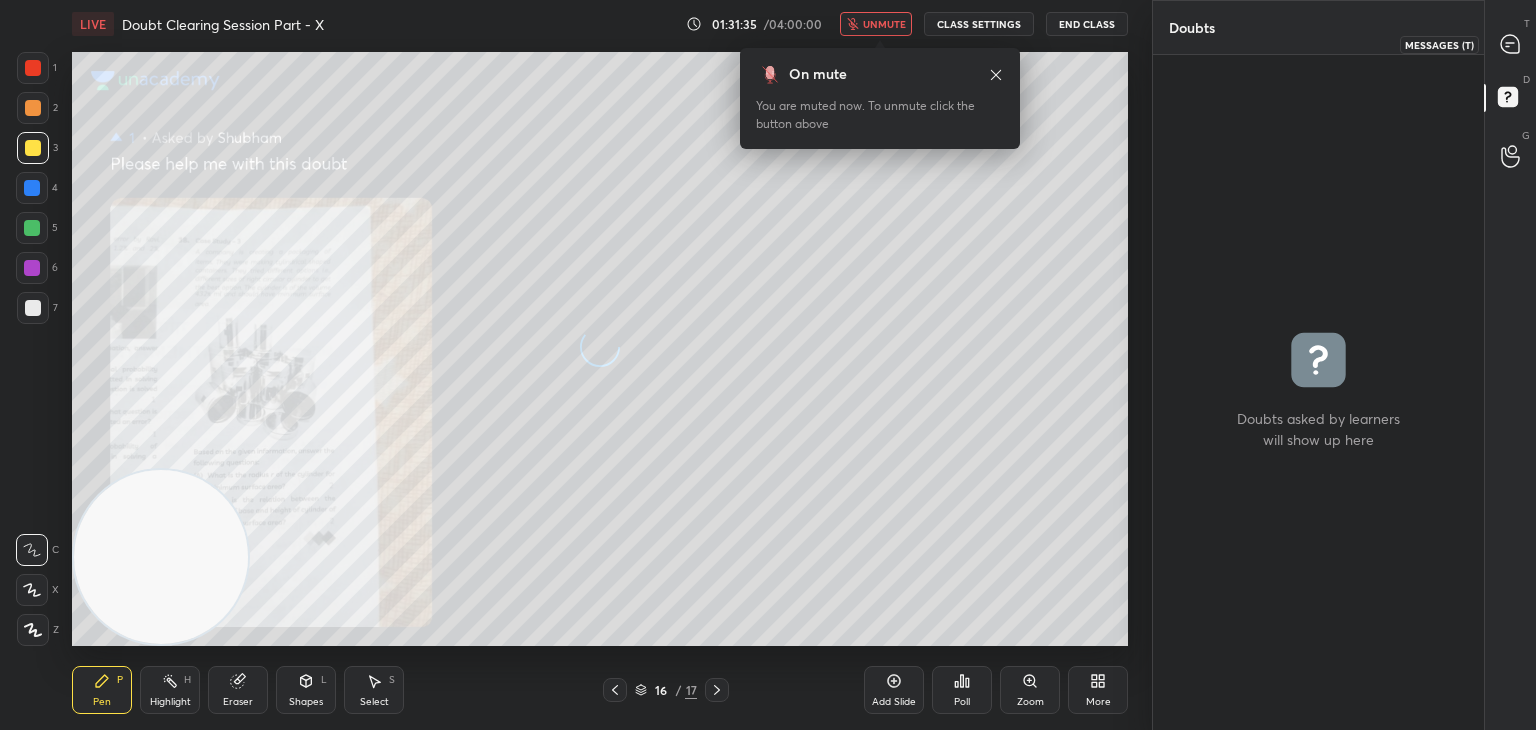 click 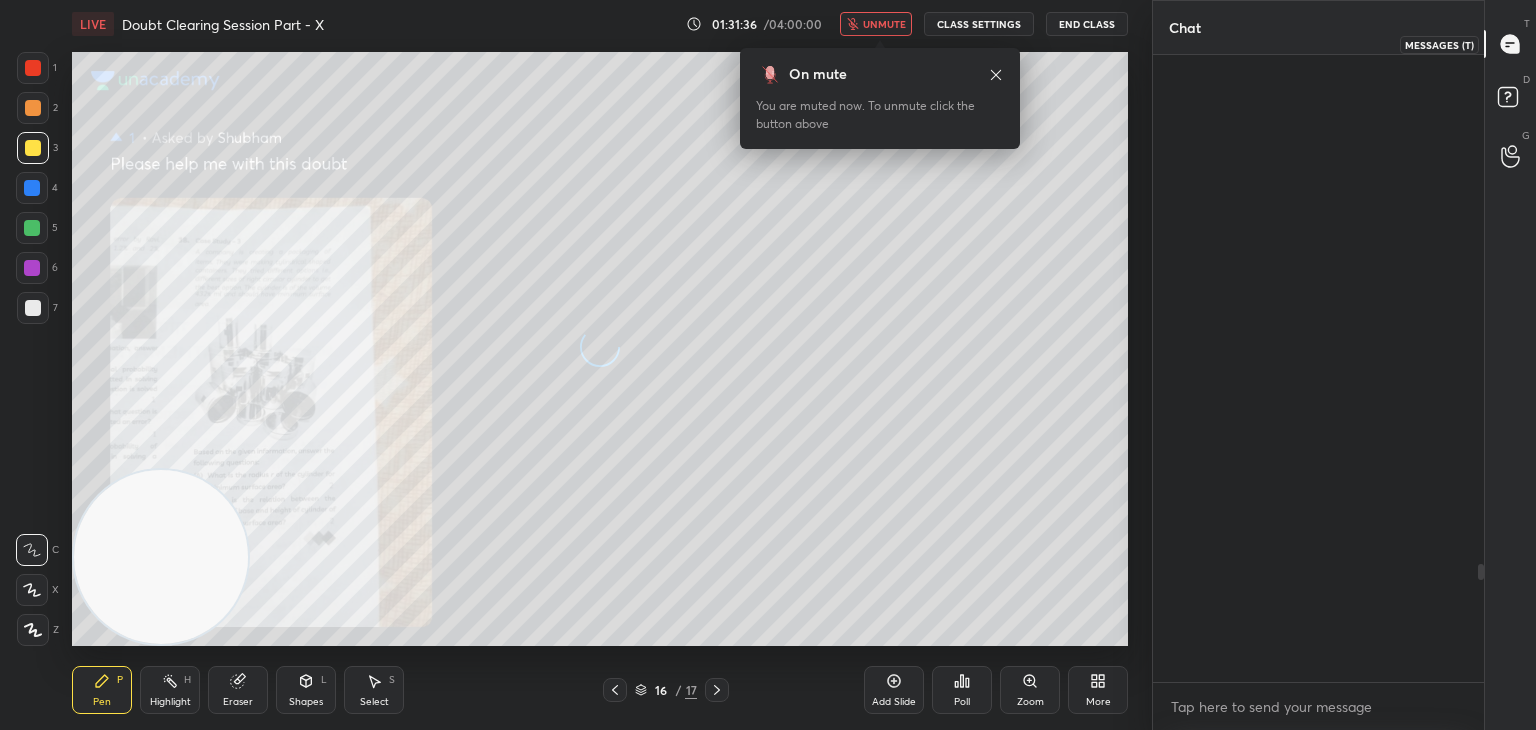 scroll, scrollTop: 2708, scrollLeft: 0, axis: vertical 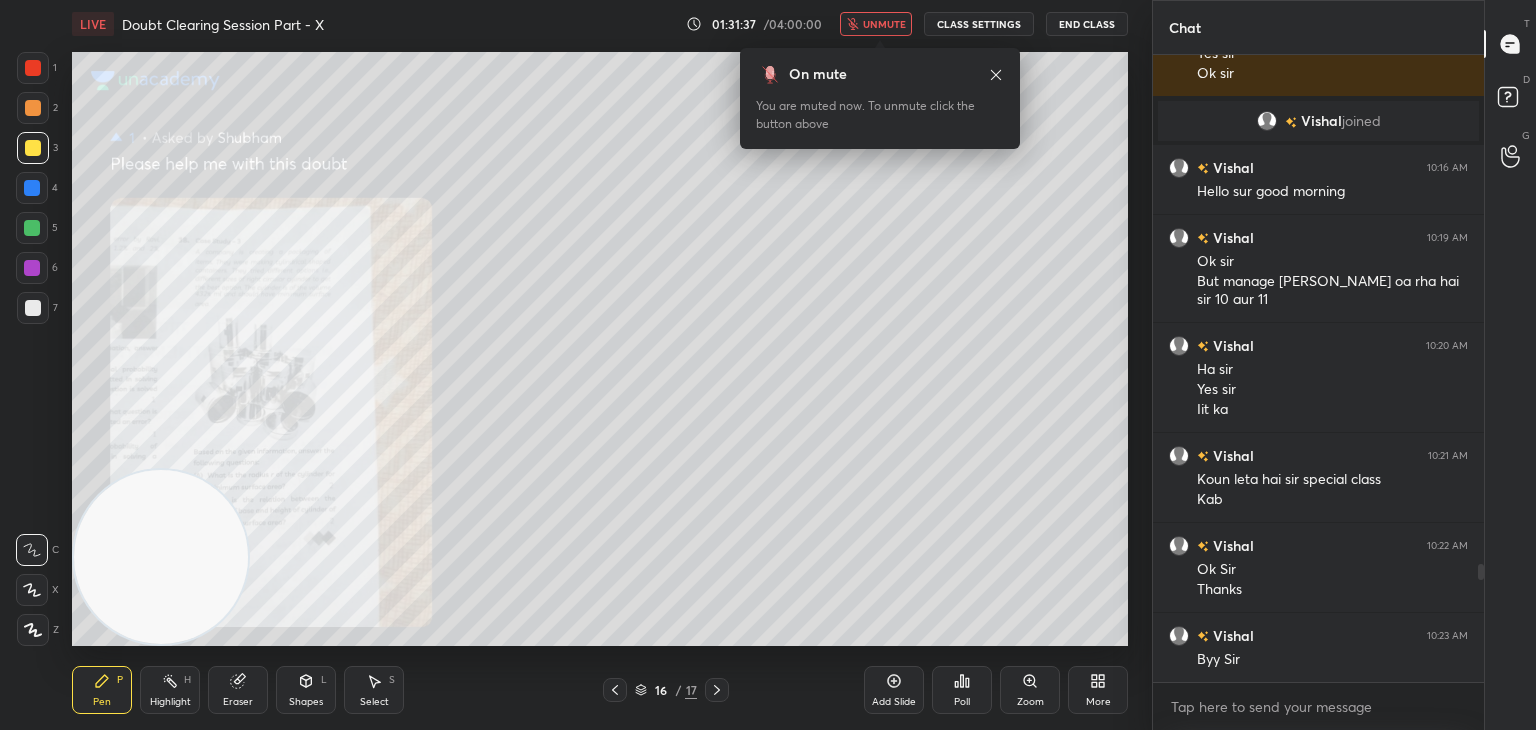 click 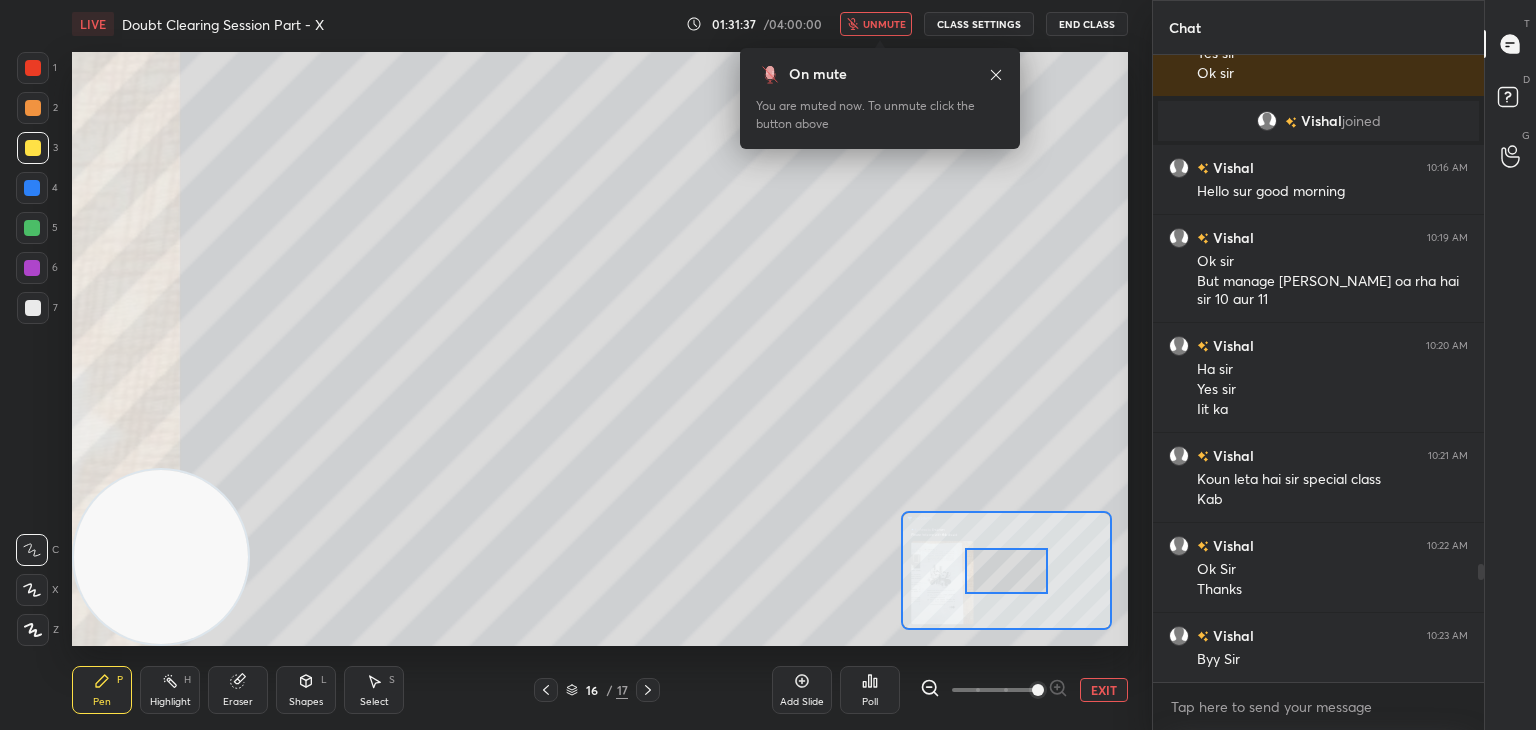 click at bounding box center [994, 690] 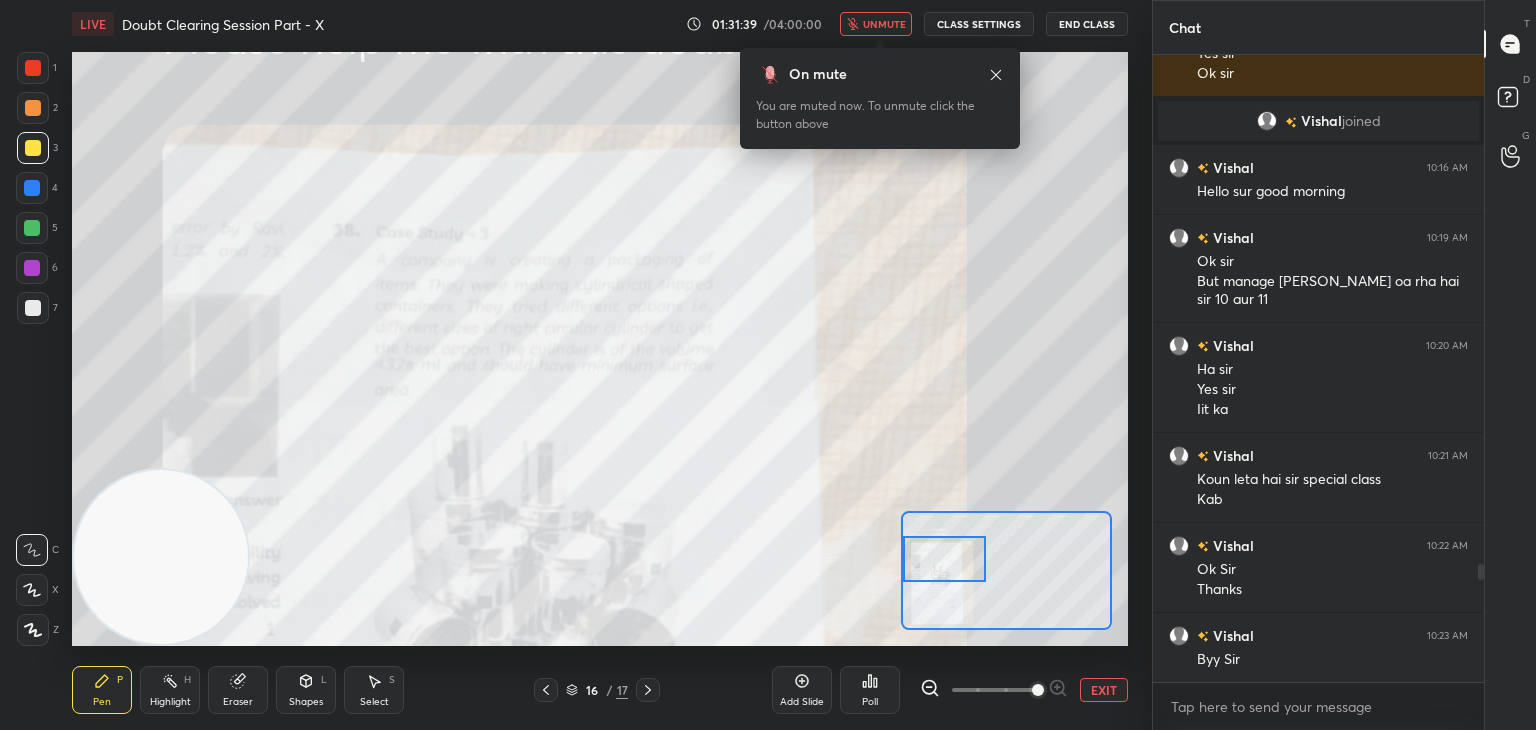 drag, startPoint x: 998, startPoint y: 561, endPoint x: 911, endPoint y: 556, distance: 87.14356 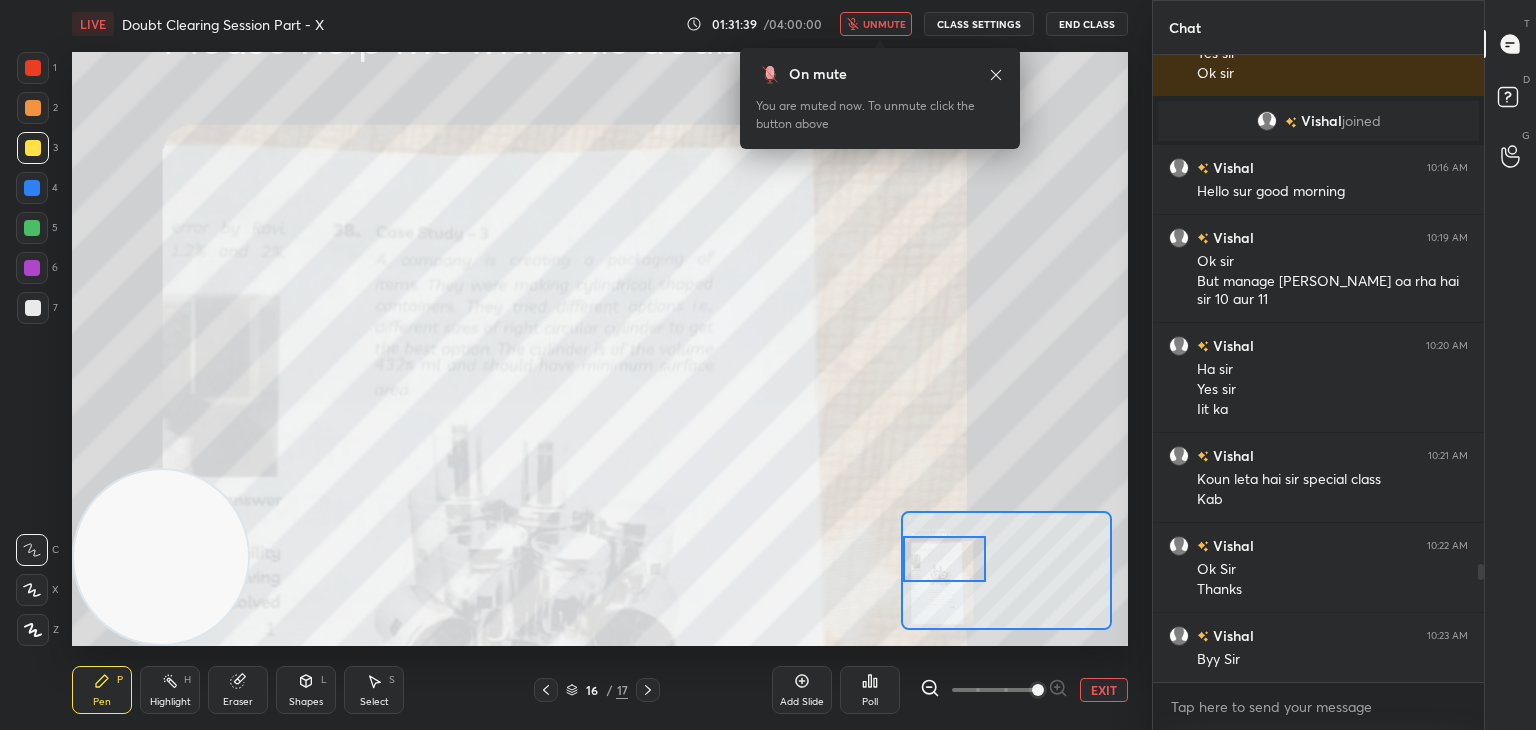 click at bounding box center (944, 559) 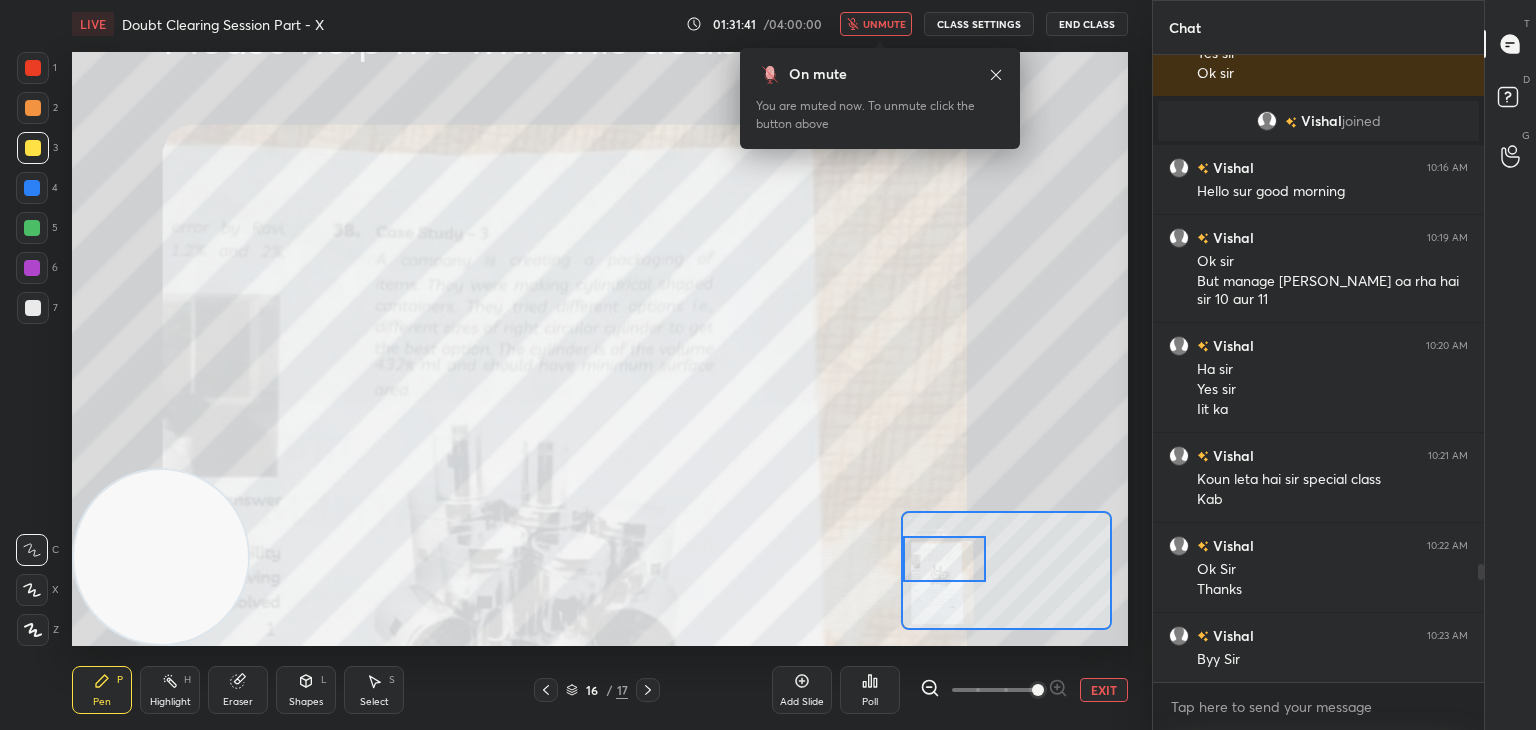 click on "unmute" at bounding box center (884, 24) 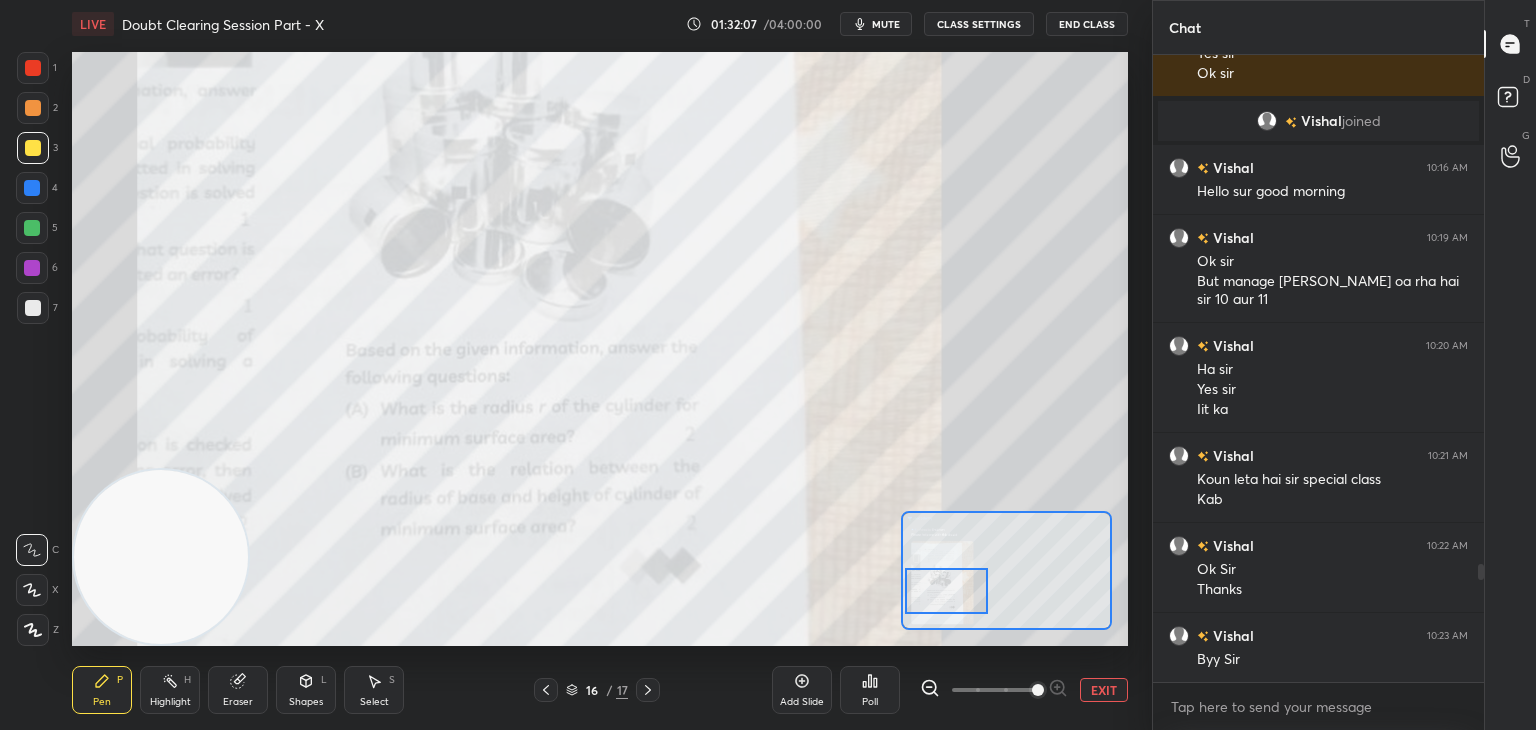 drag, startPoint x: 951, startPoint y: 553, endPoint x: 948, endPoint y: 578, distance: 25.179358 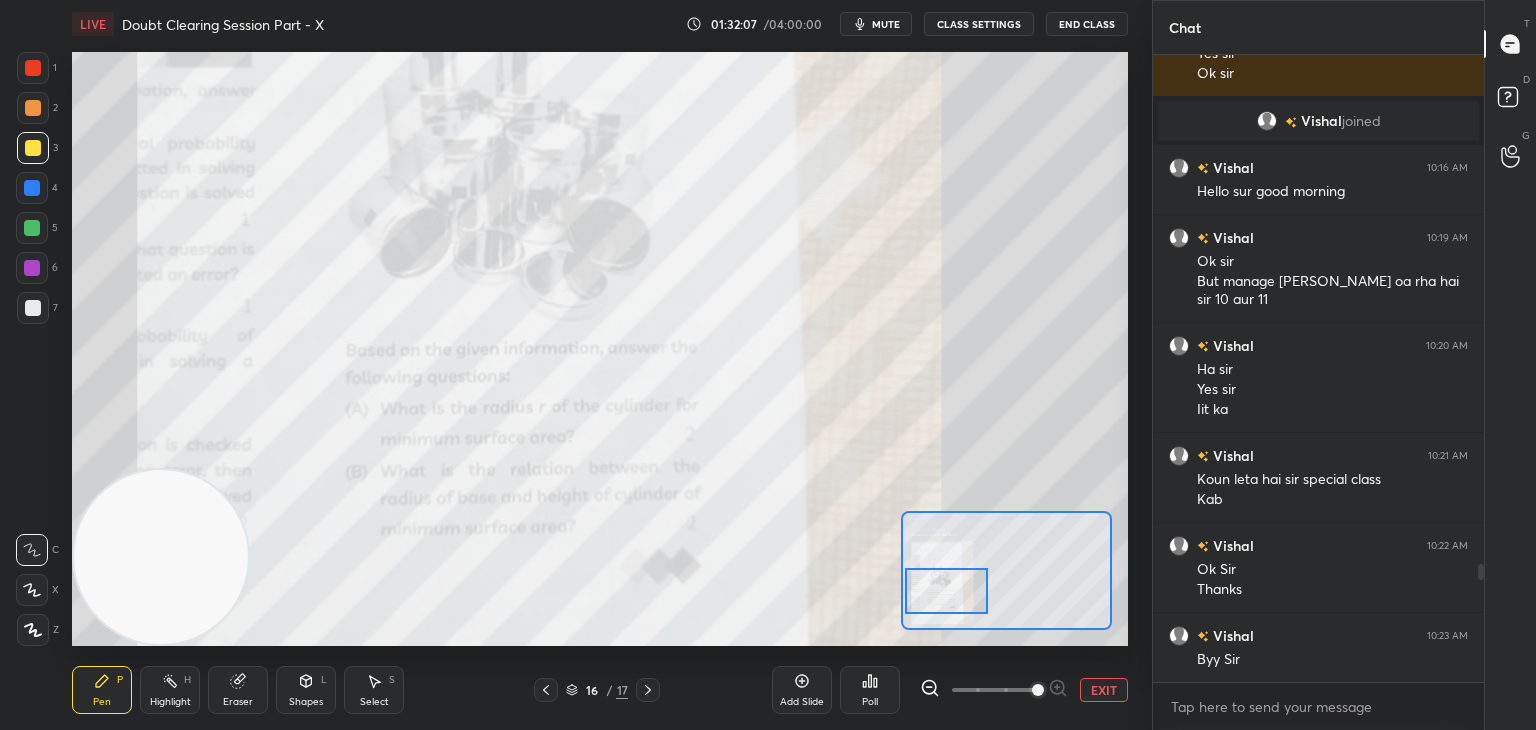 click at bounding box center (946, 591) 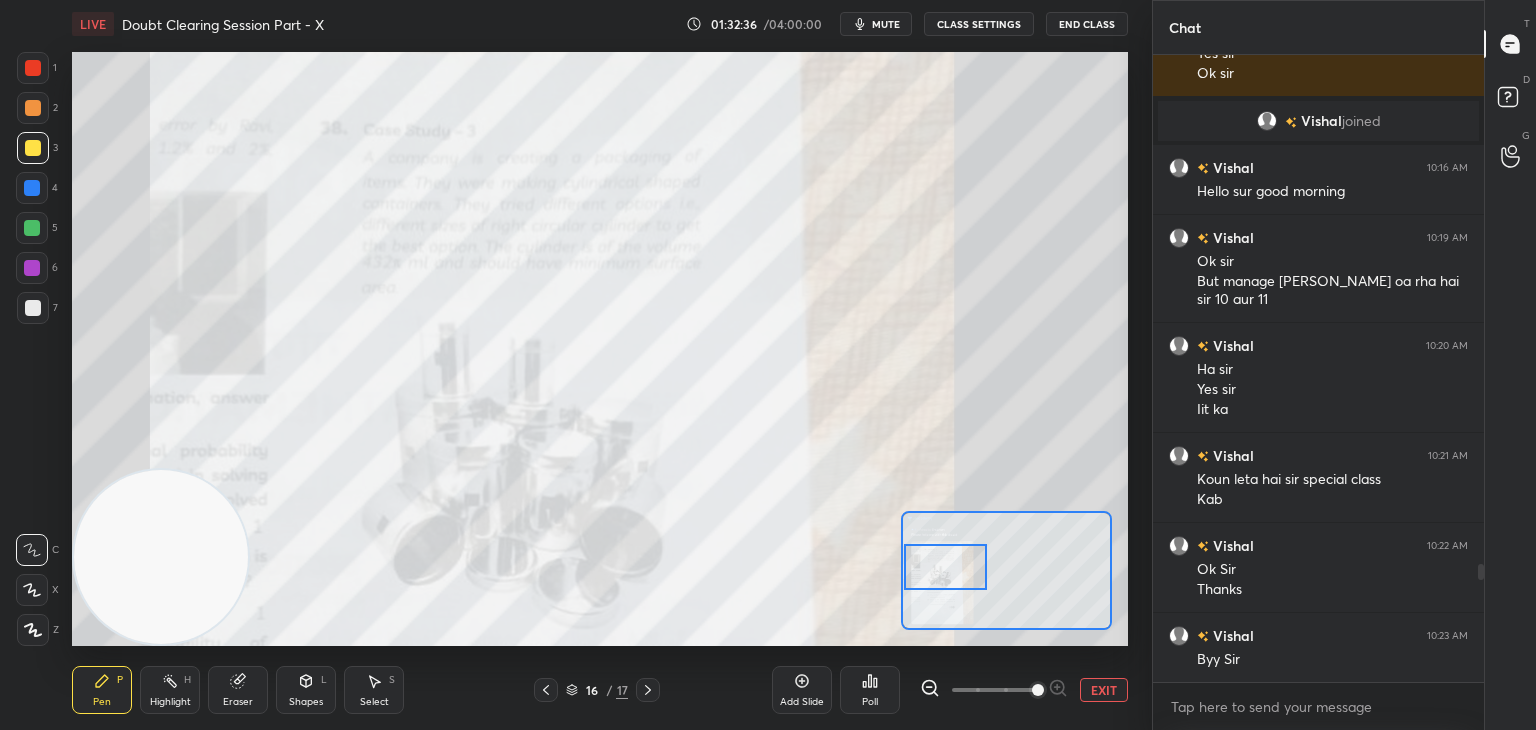 drag, startPoint x: 968, startPoint y: 598, endPoint x: 968, endPoint y: 576, distance: 22 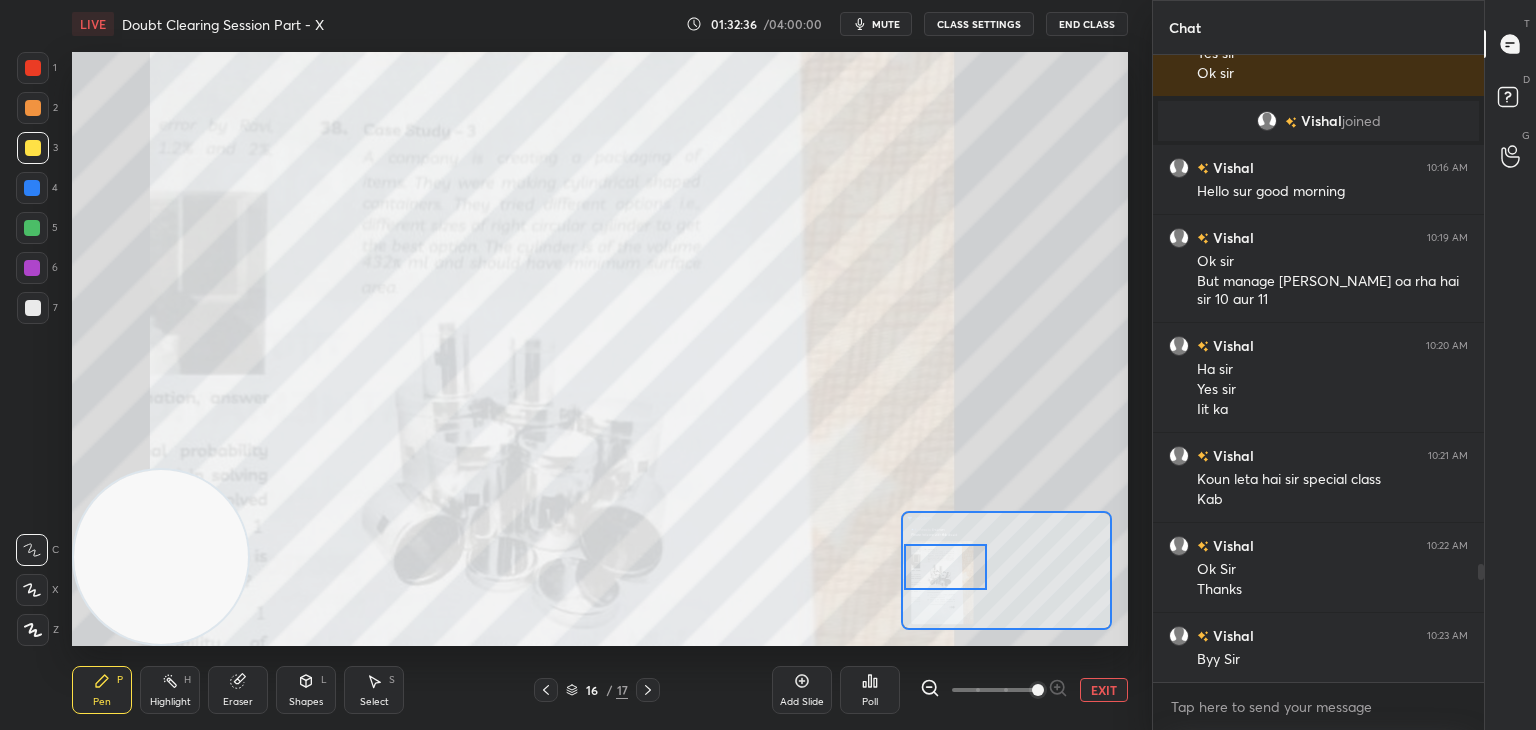 click at bounding box center (945, 567) 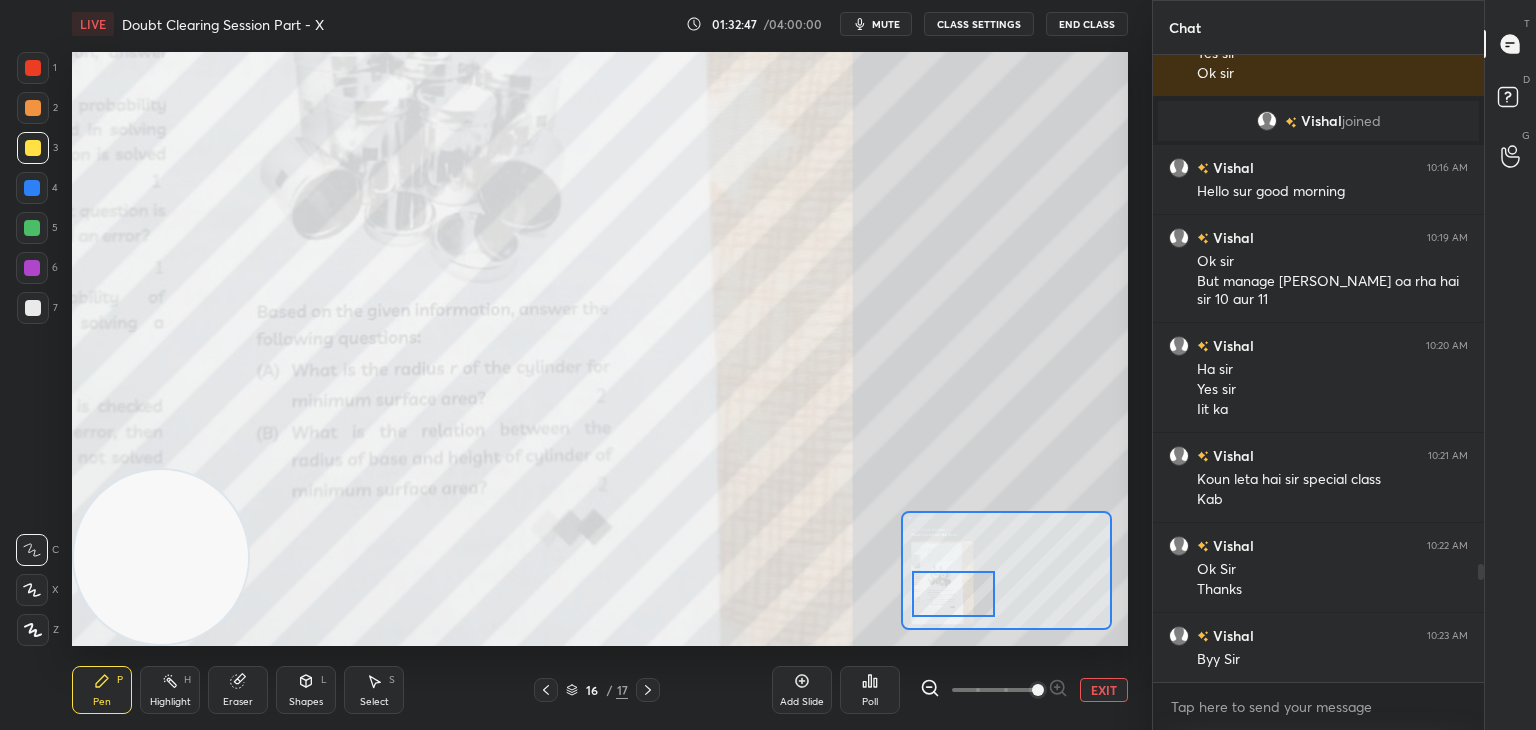 drag, startPoint x: 948, startPoint y: 556, endPoint x: 952, endPoint y: 574, distance: 18.439089 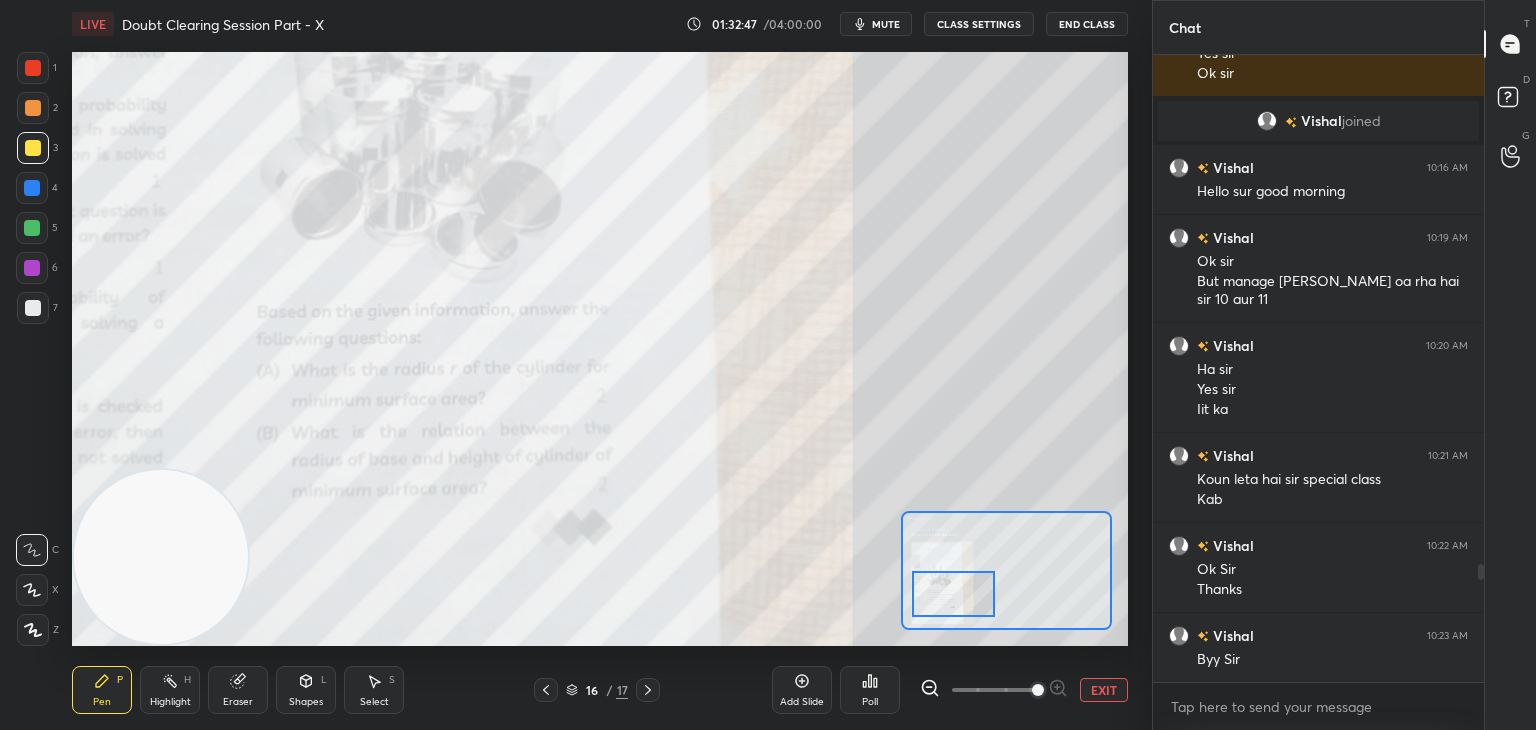 click at bounding box center [953, 594] 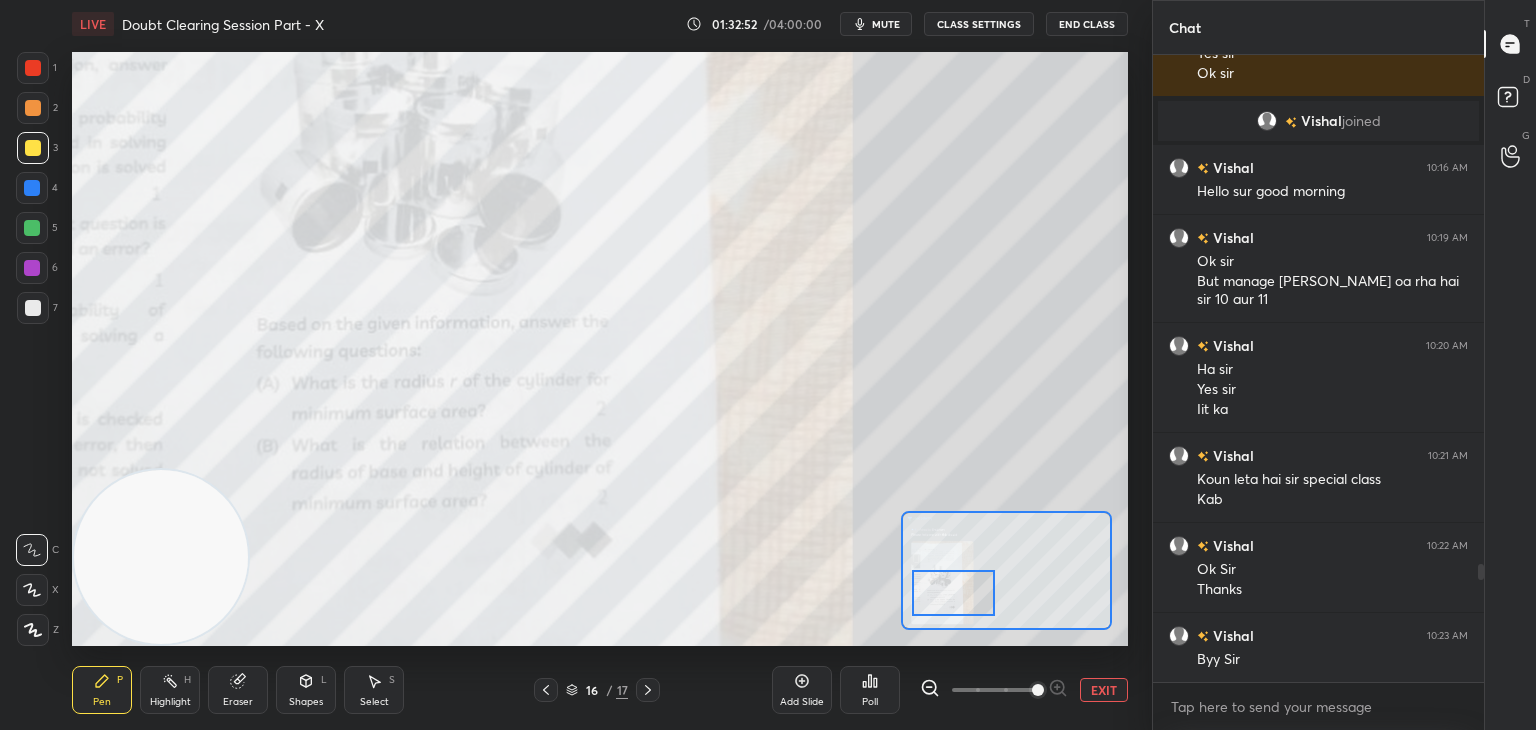 click on "EXIT" at bounding box center (1104, 690) 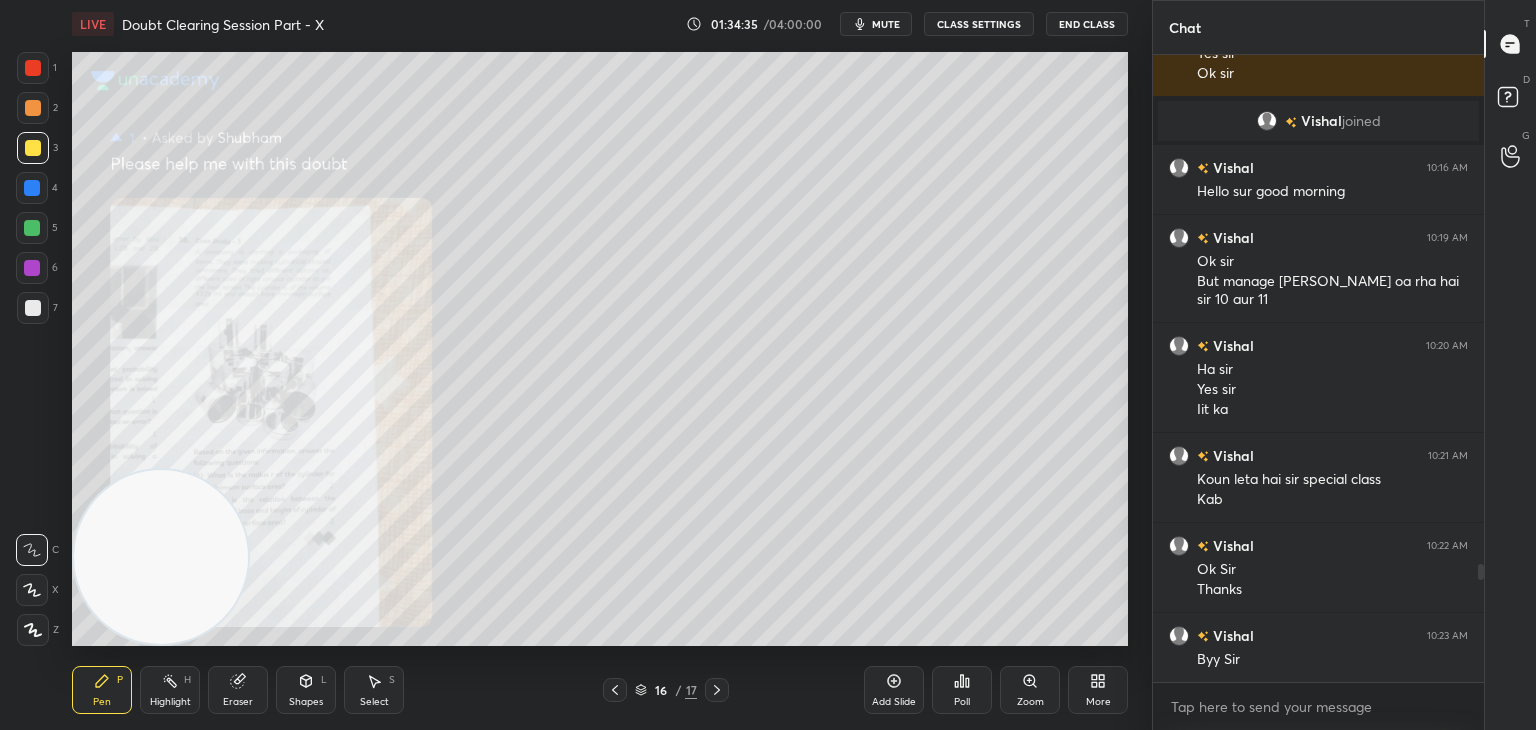 click on "Zoom" at bounding box center (1030, 690) 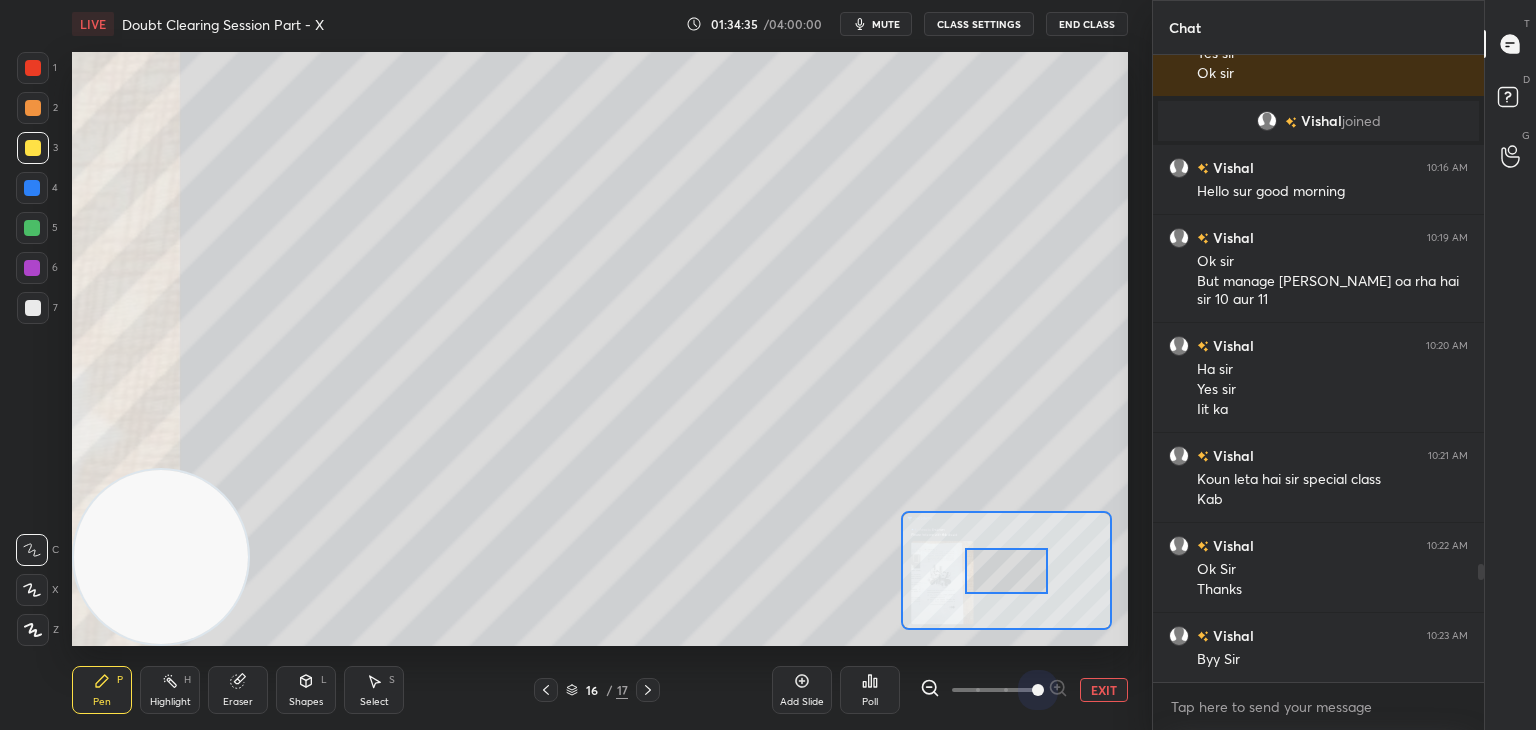 click at bounding box center [994, 690] 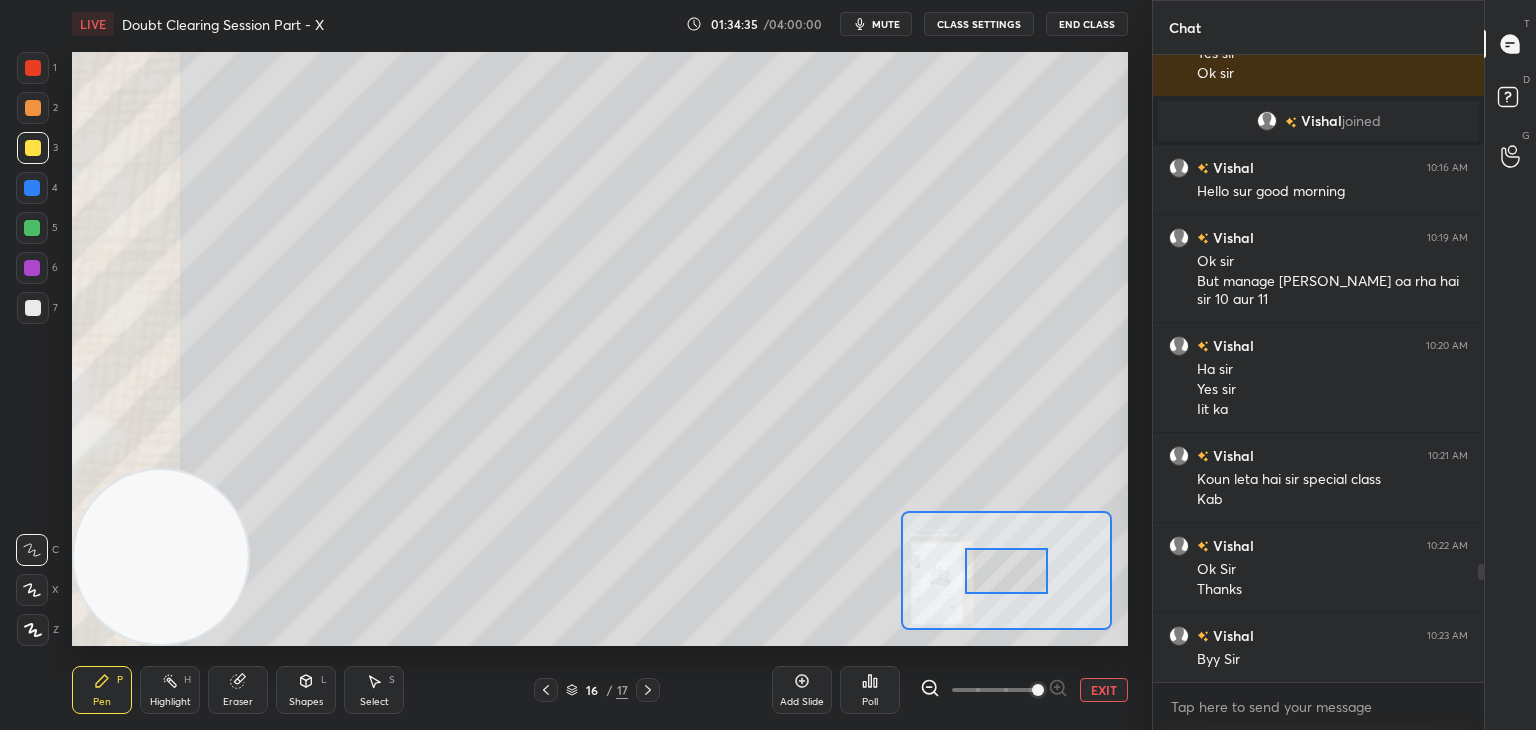 click at bounding box center [1038, 690] 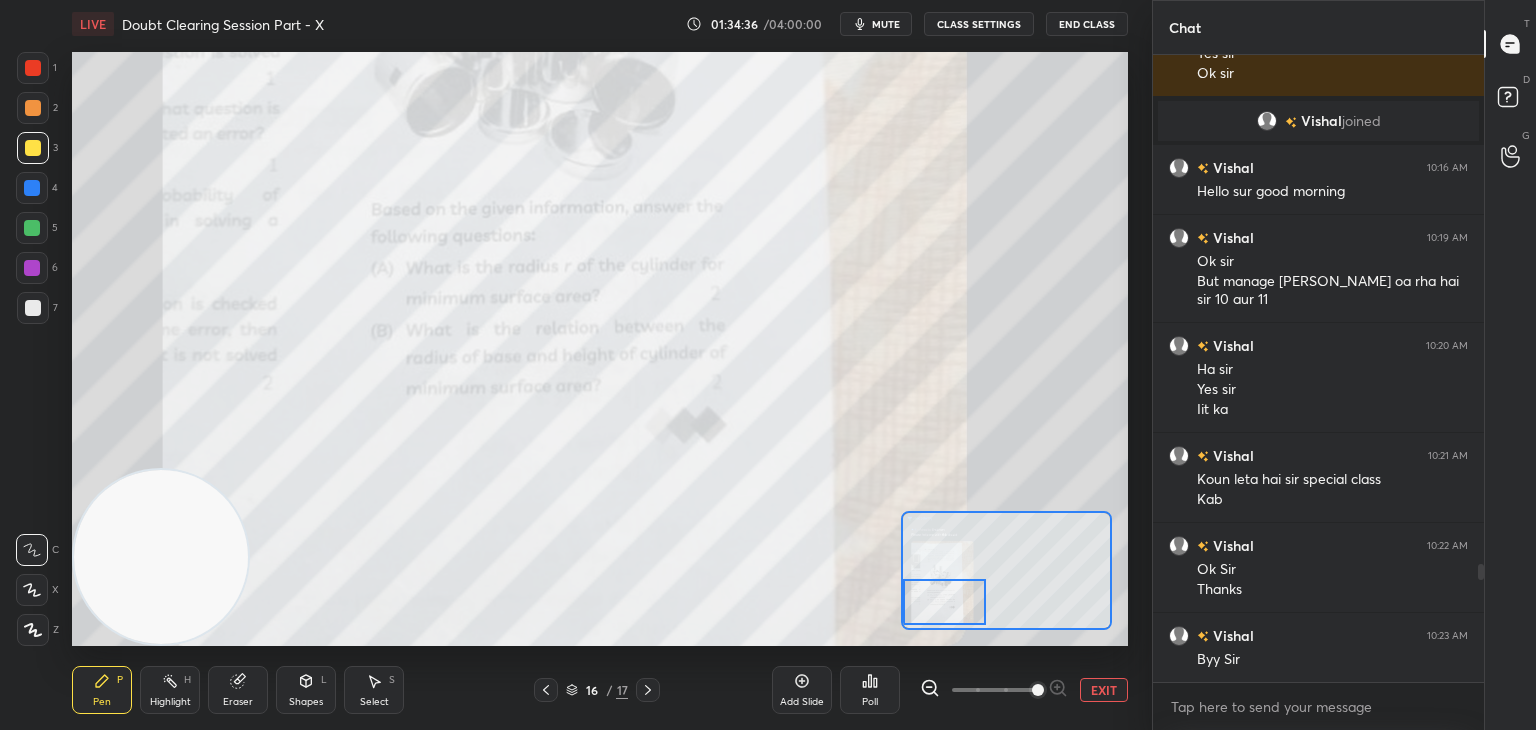 drag, startPoint x: 972, startPoint y: 576, endPoint x: 933, endPoint y: 597, distance: 44.294468 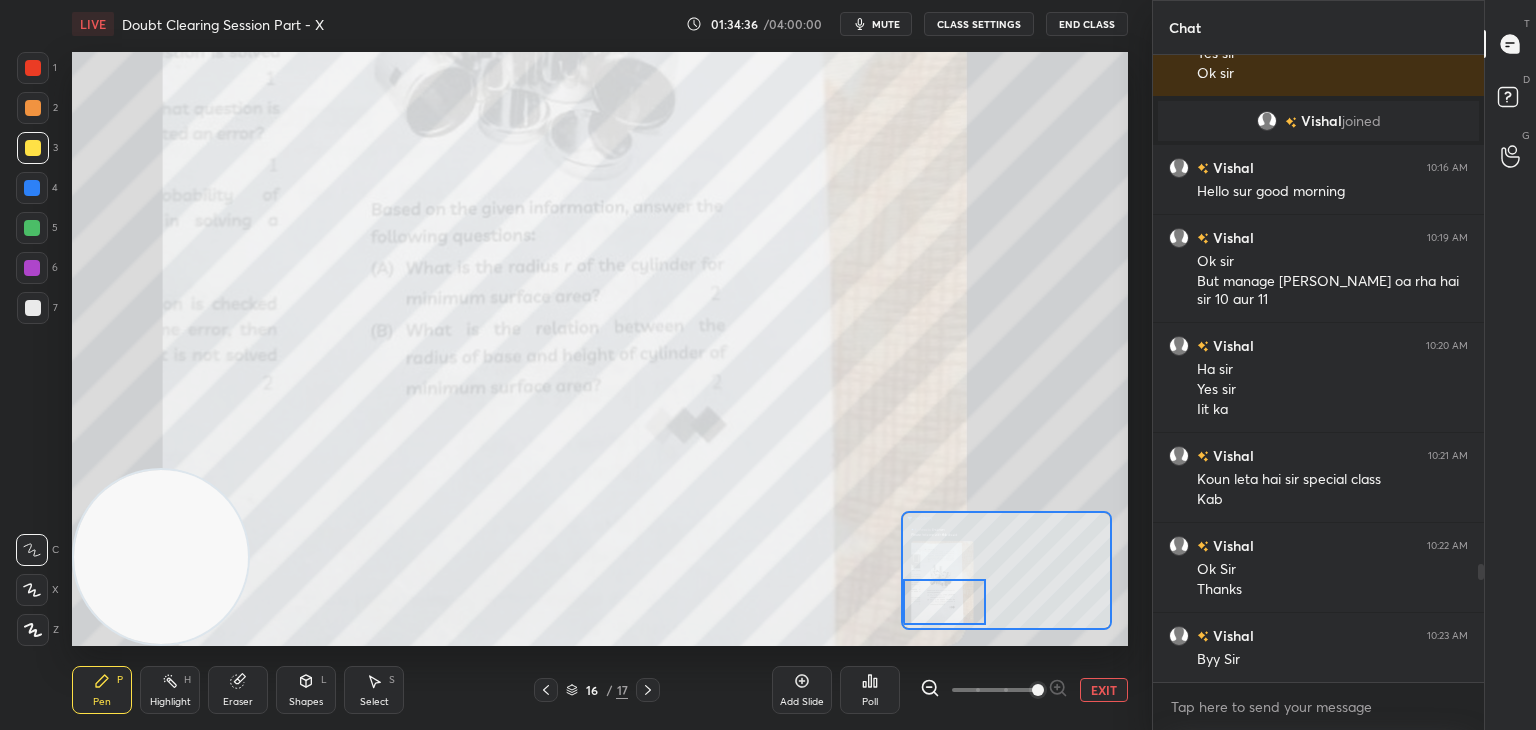 click at bounding box center [944, 602] 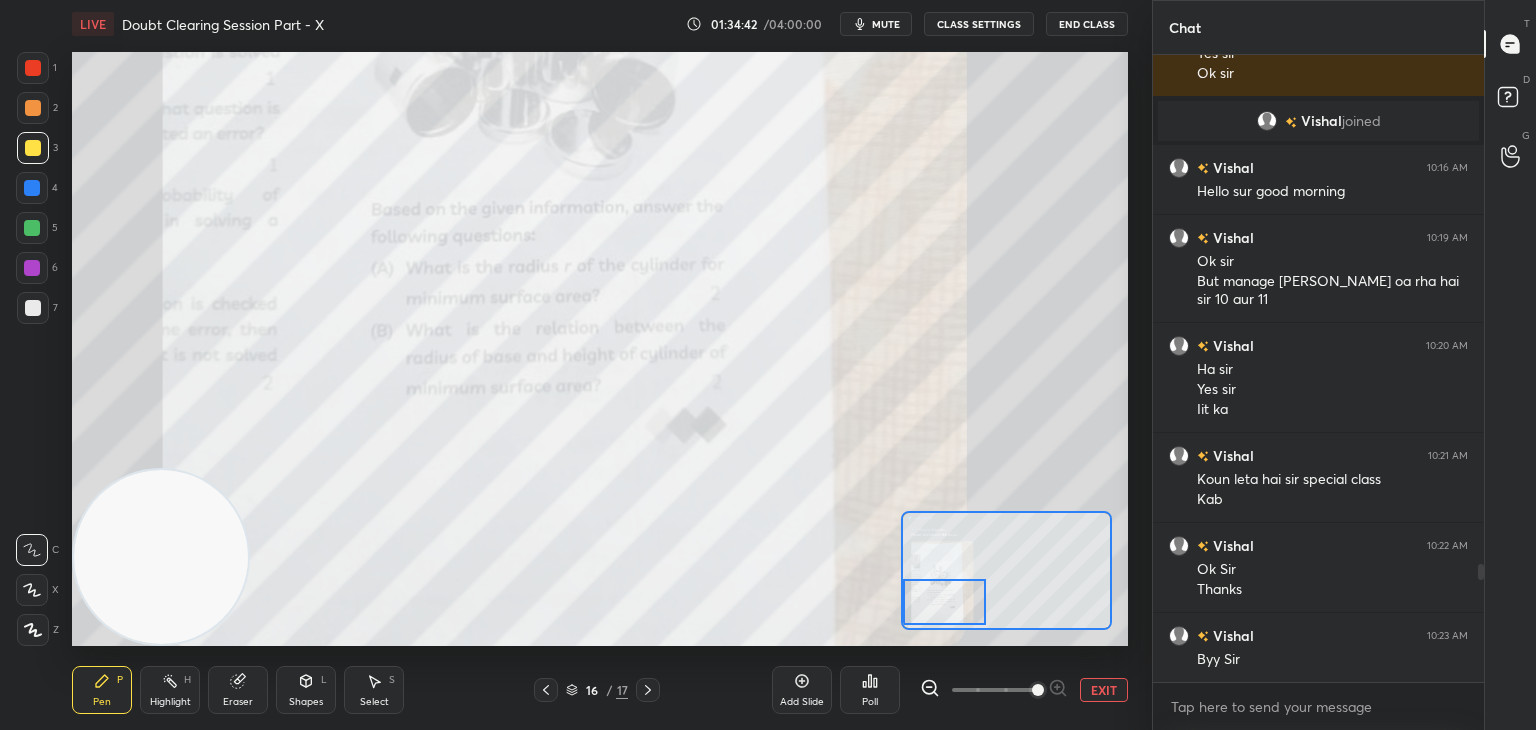 click on "EXIT" at bounding box center (1104, 690) 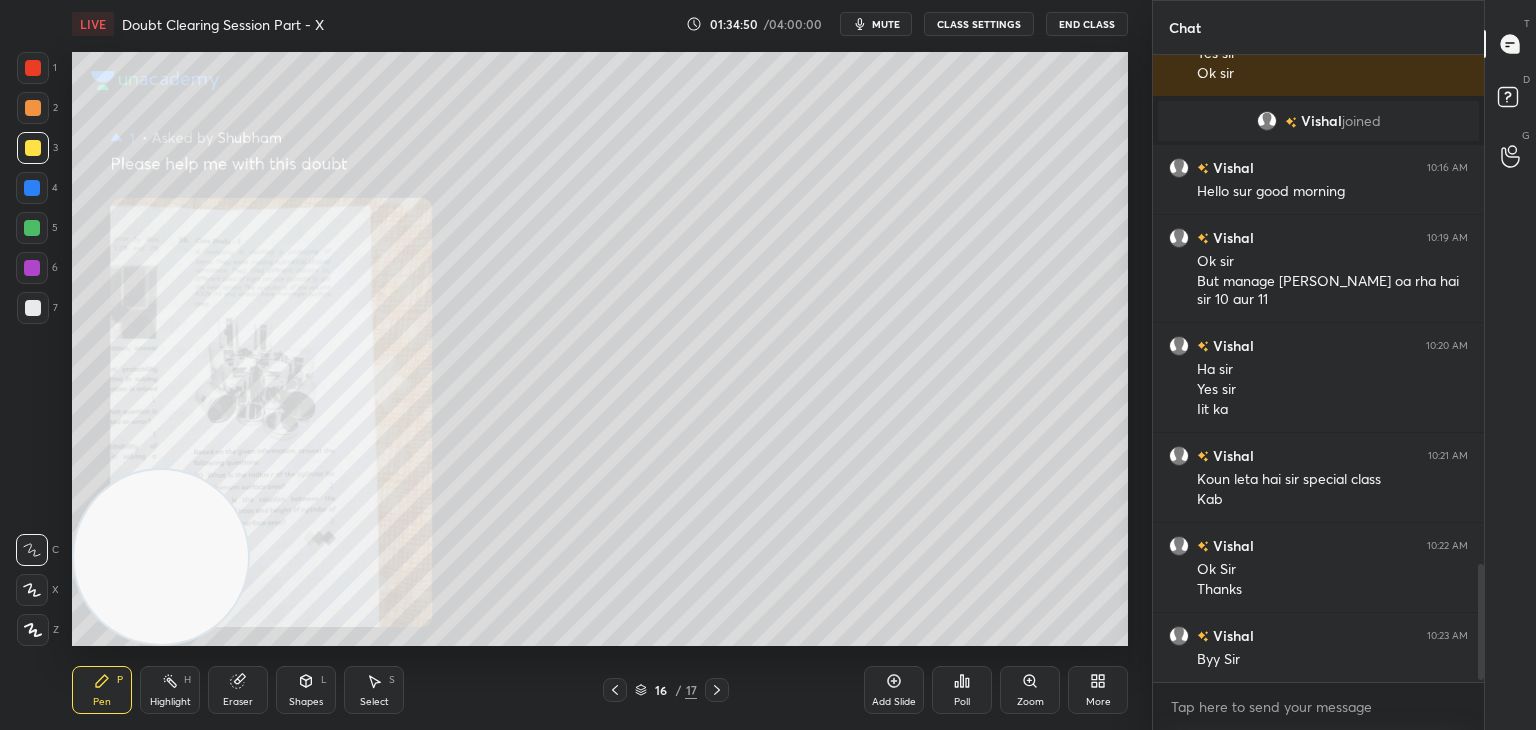 scroll, scrollTop: 2778, scrollLeft: 0, axis: vertical 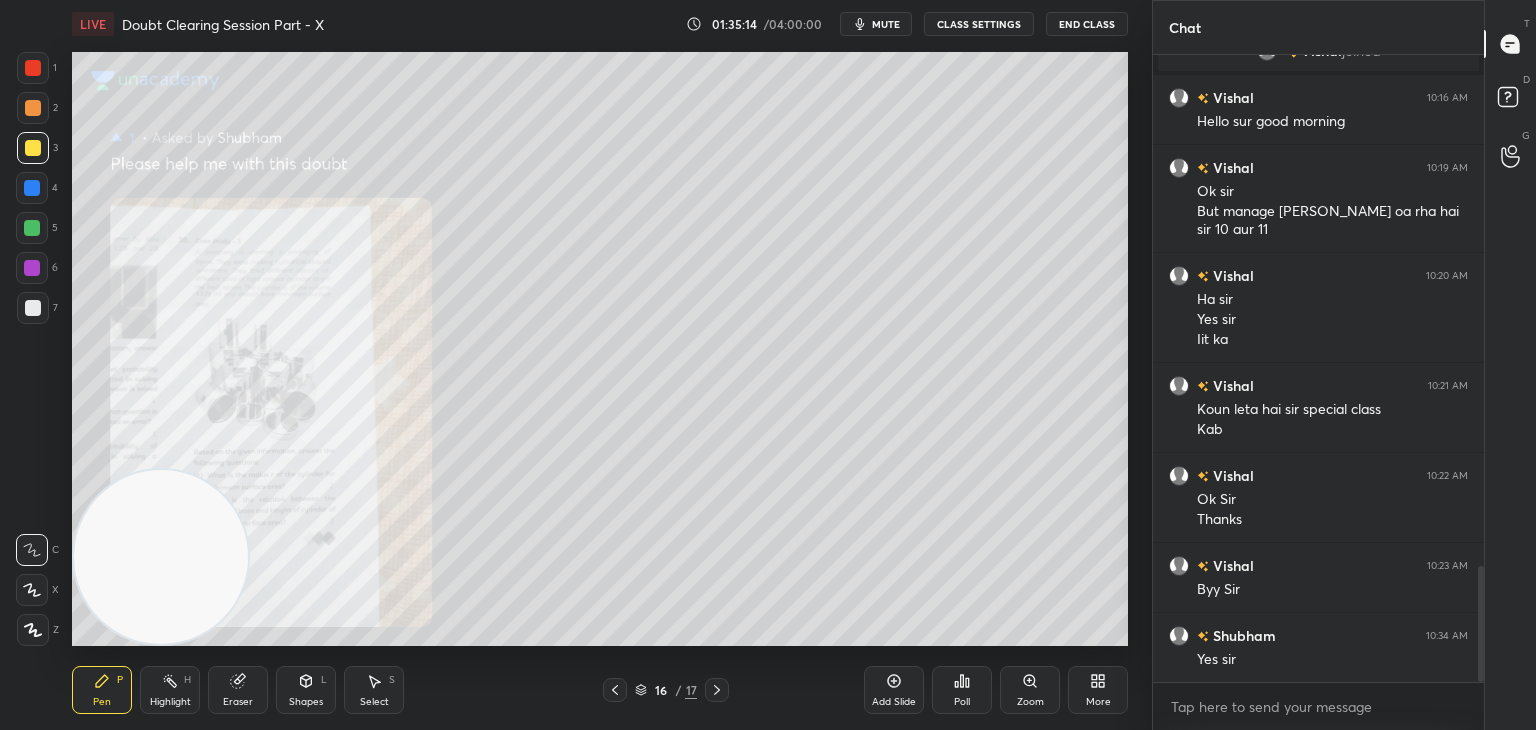 click 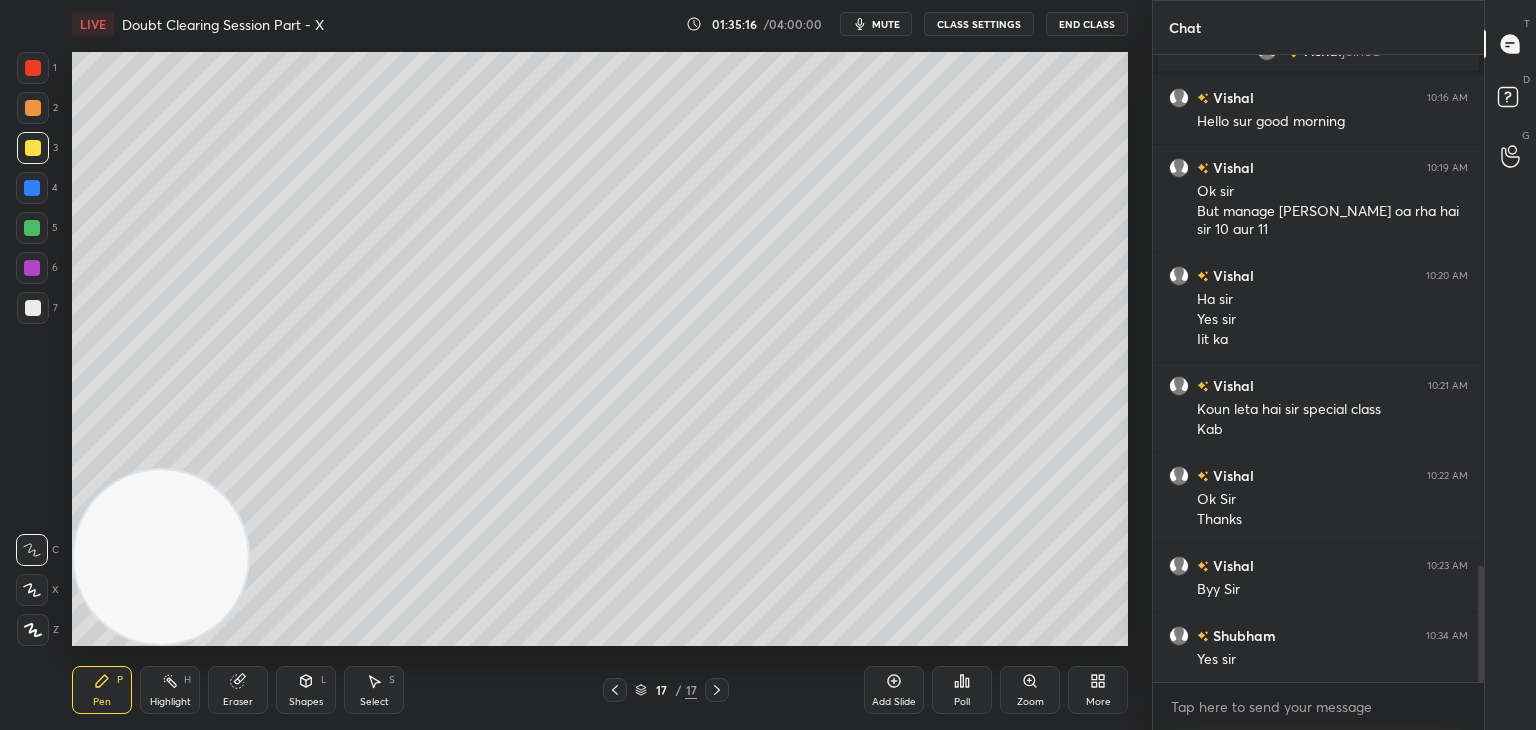 drag, startPoint x: 885, startPoint y: 25, endPoint x: 868, endPoint y: 24, distance: 17.029387 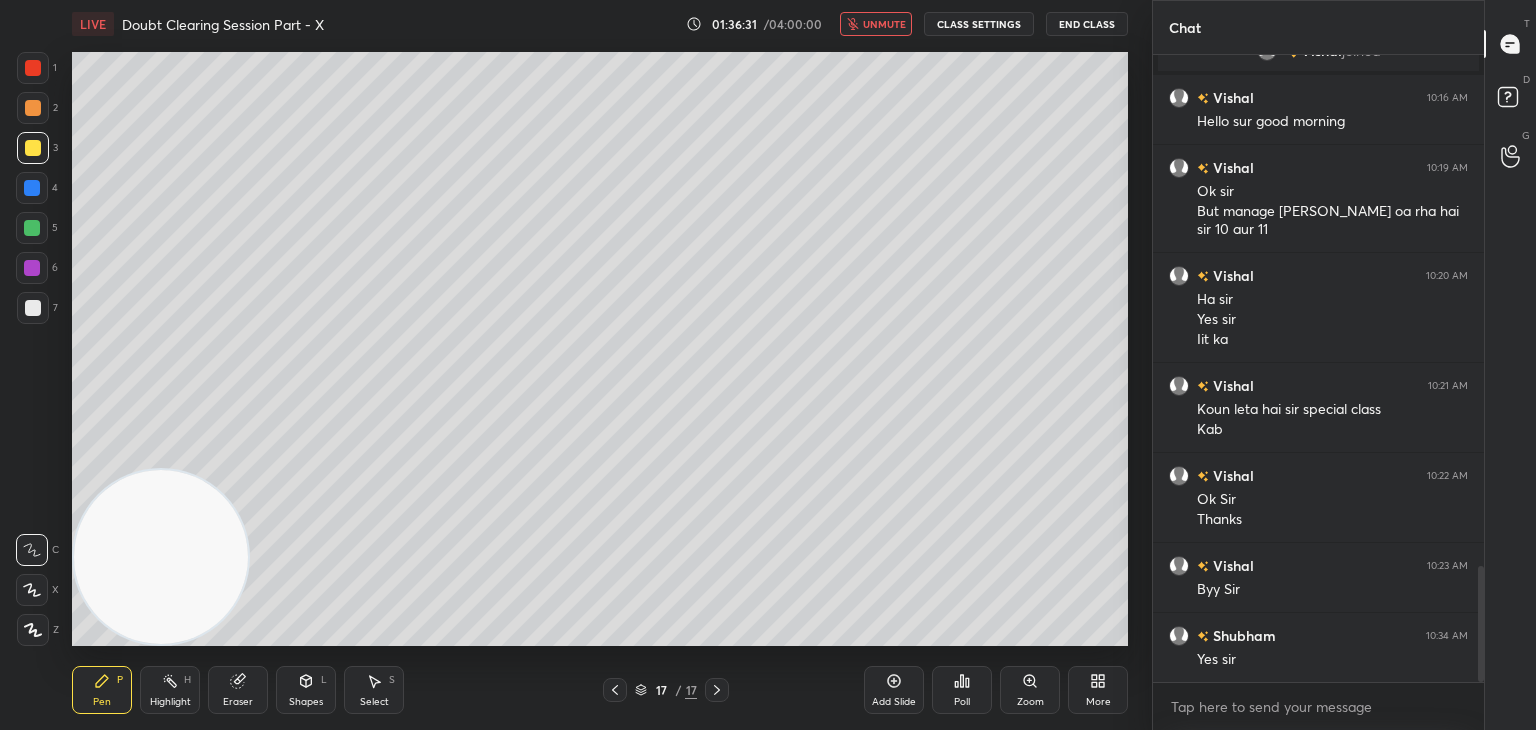 scroll, scrollTop: 2864, scrollLeft: 0, axis: vertical 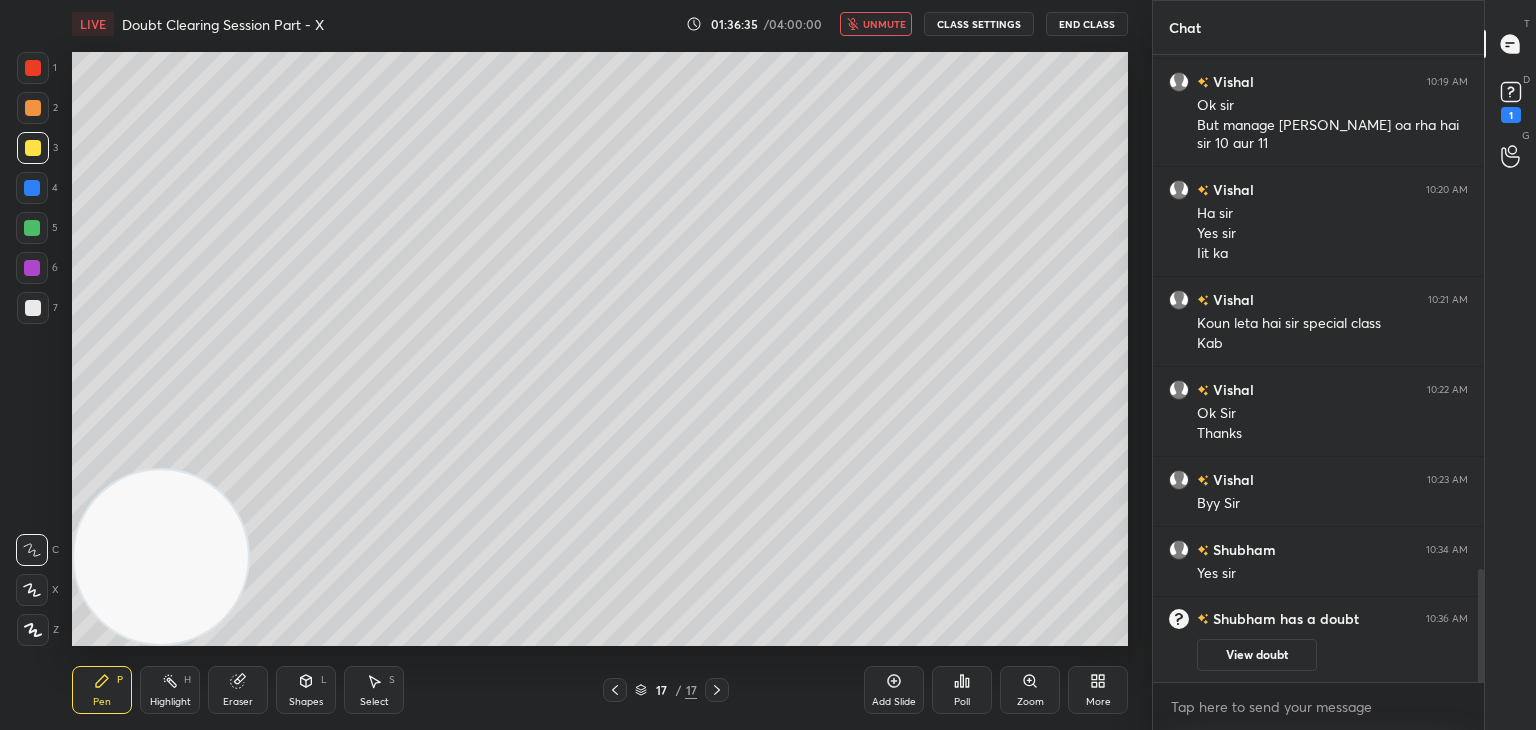 click 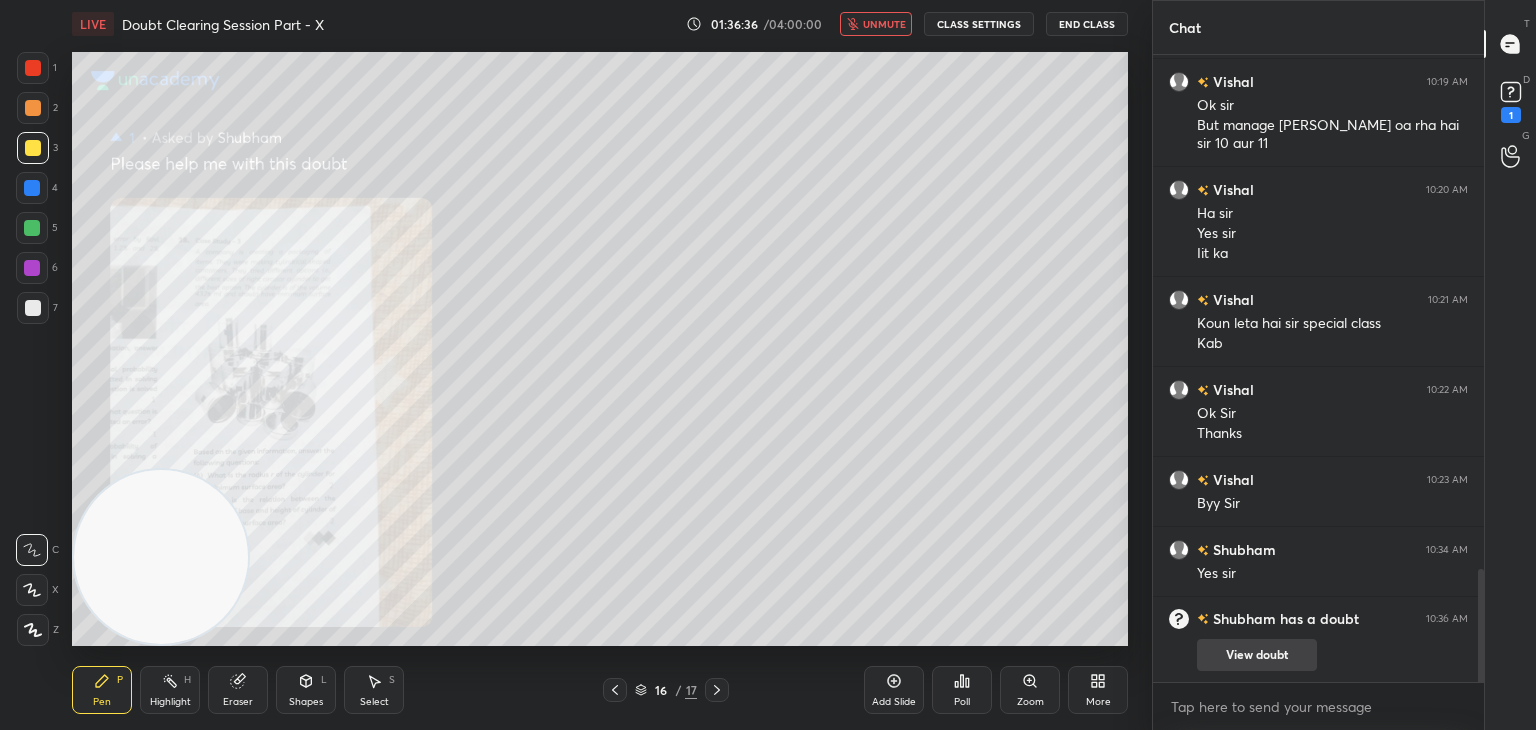 drag, startPoint x: 1249, startPoint y: 641, endPoint x: 1244, endPoint y: 607, distance: 34.36568 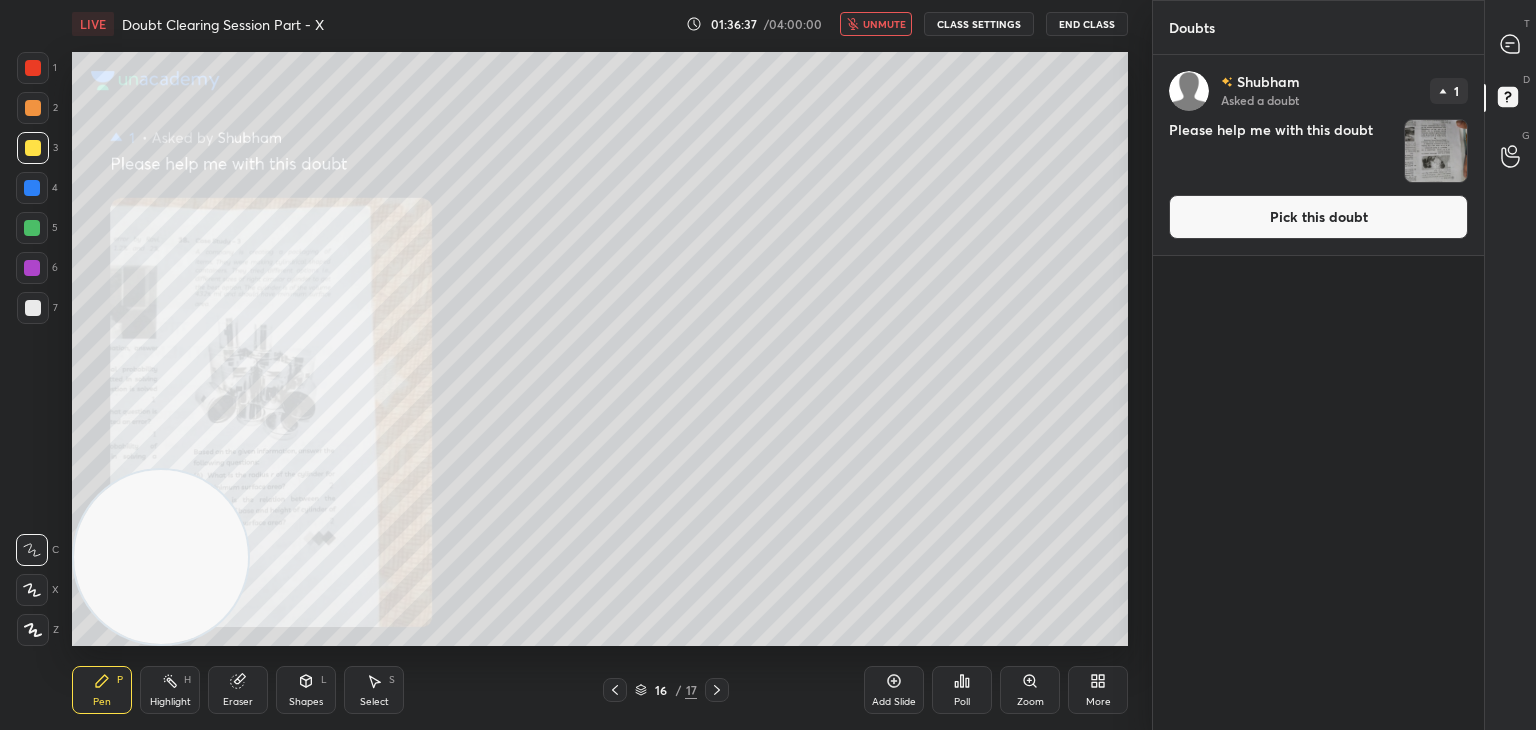 click on "Pick this doubt" at bounding box center (1318, 217) 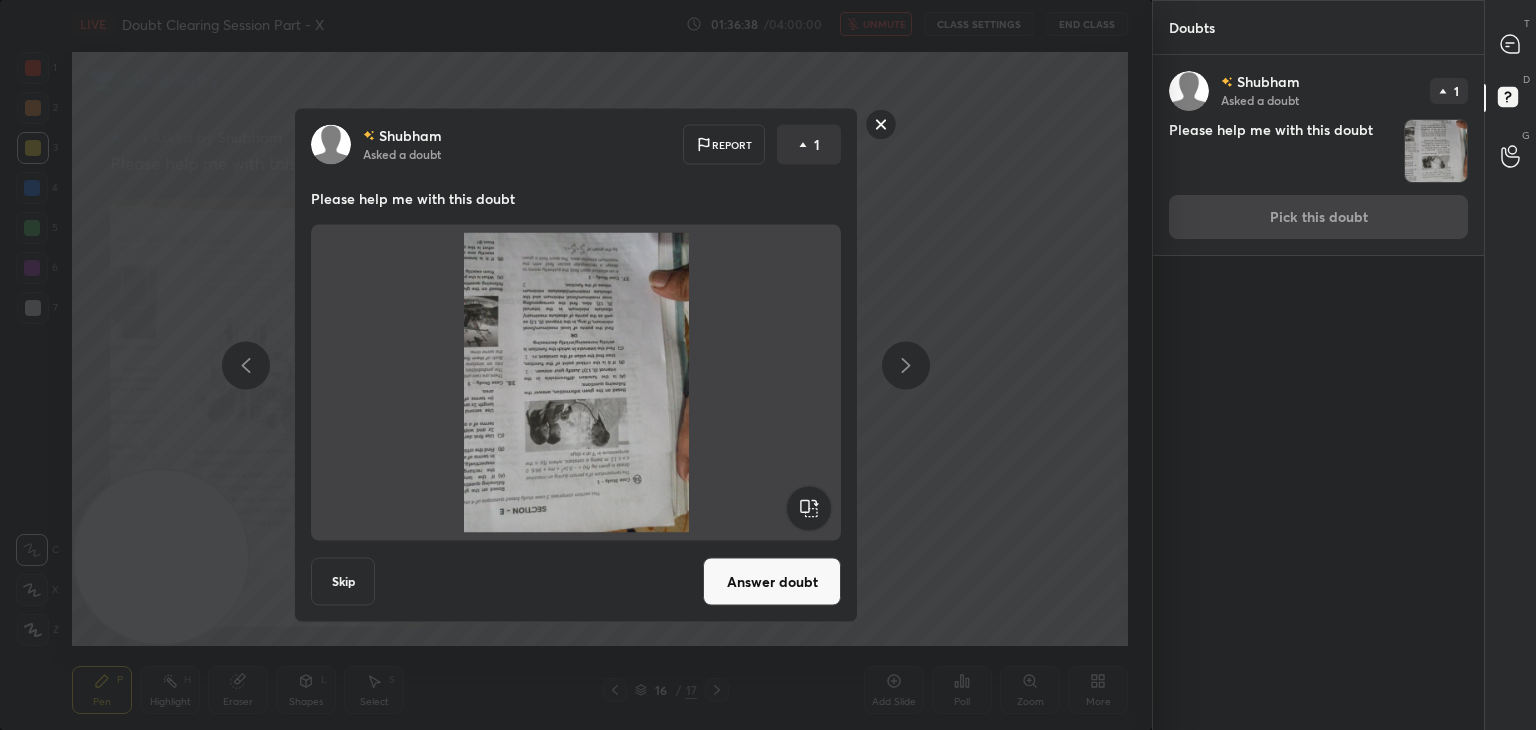 click 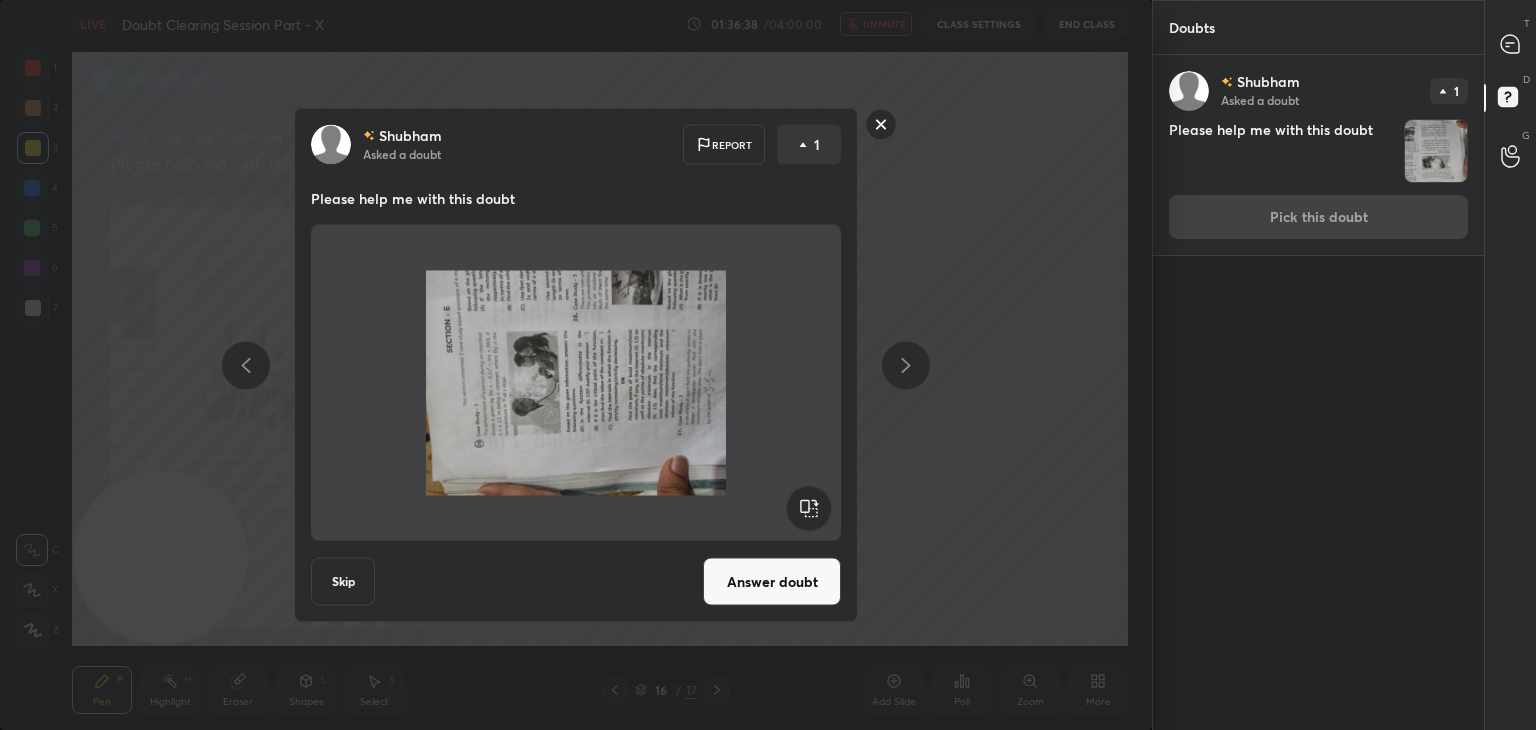 click 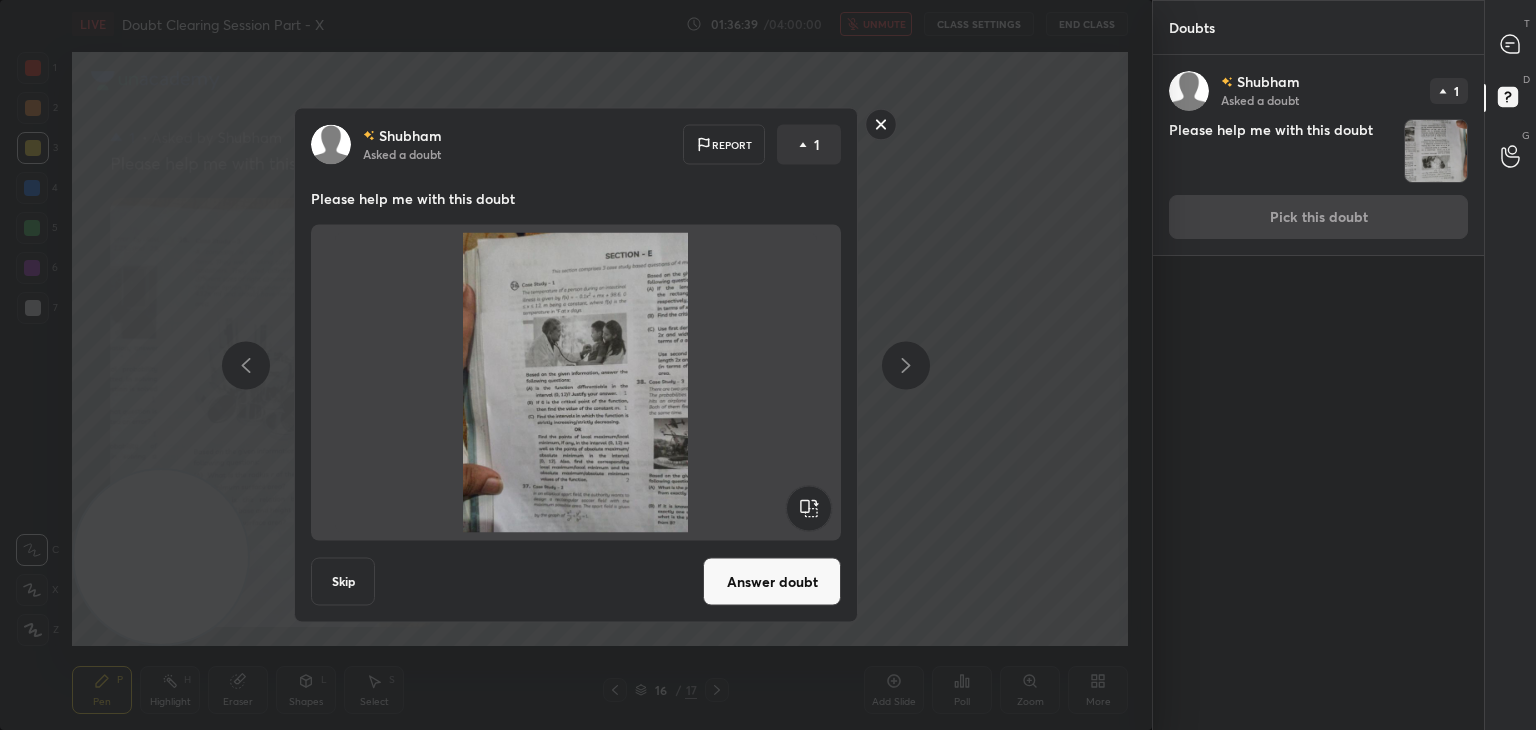 click 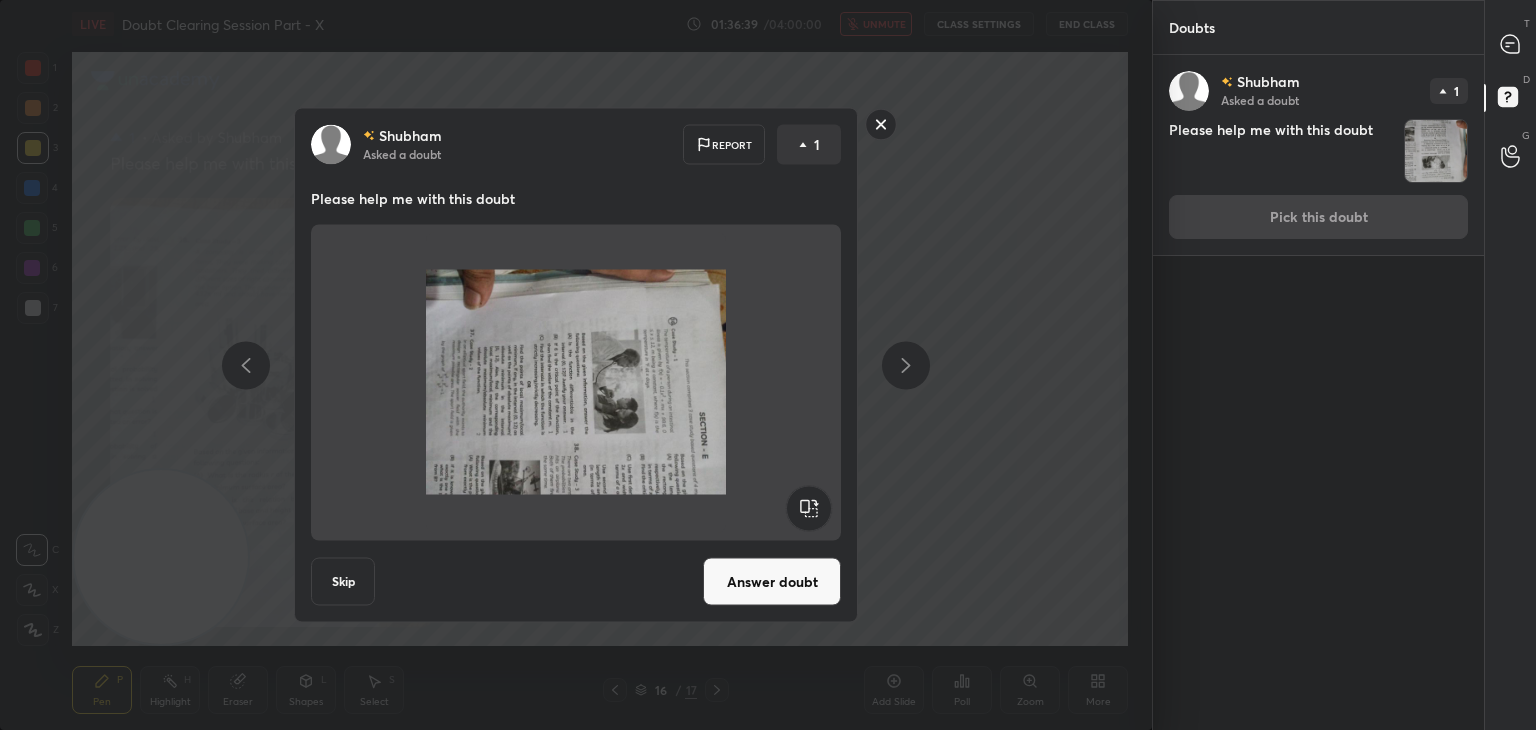 click 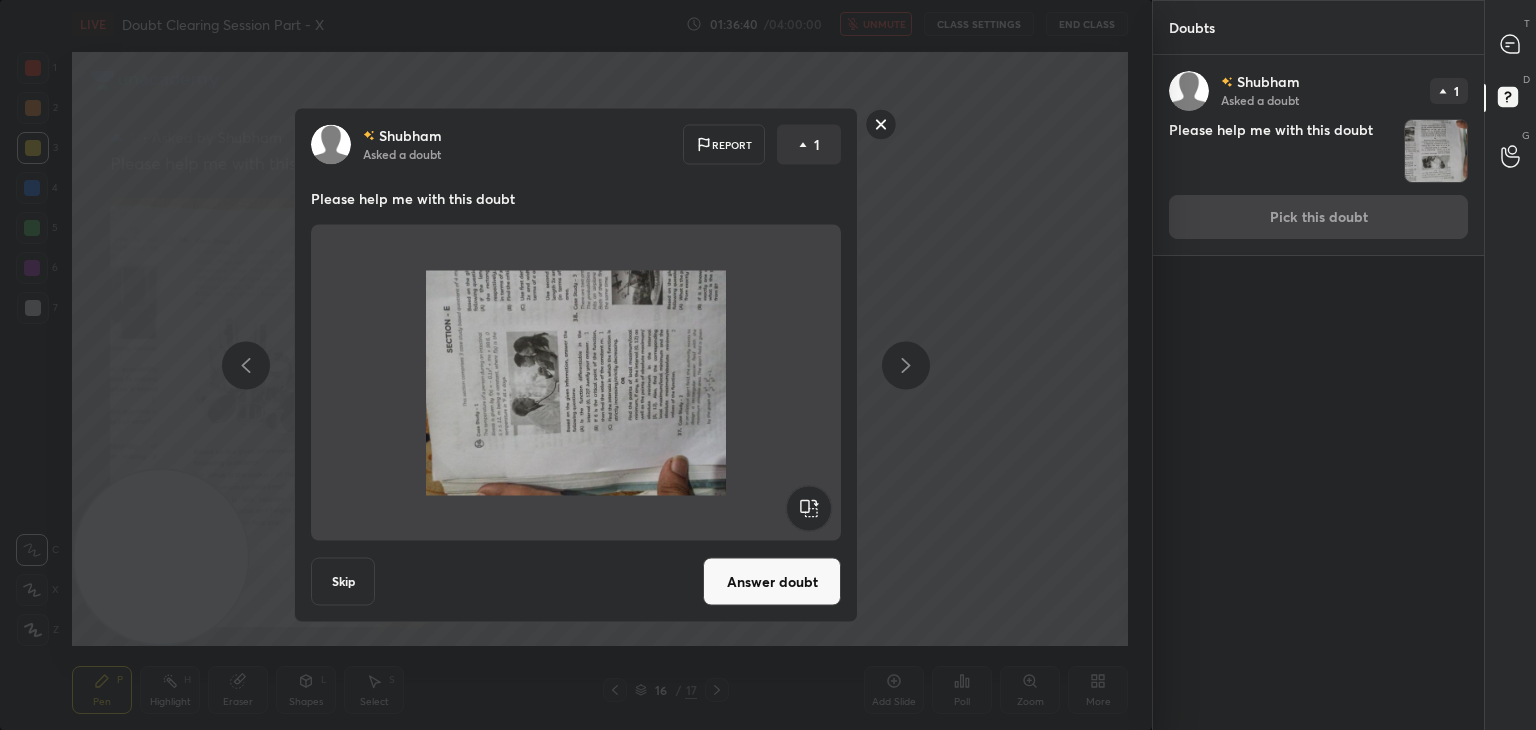 click 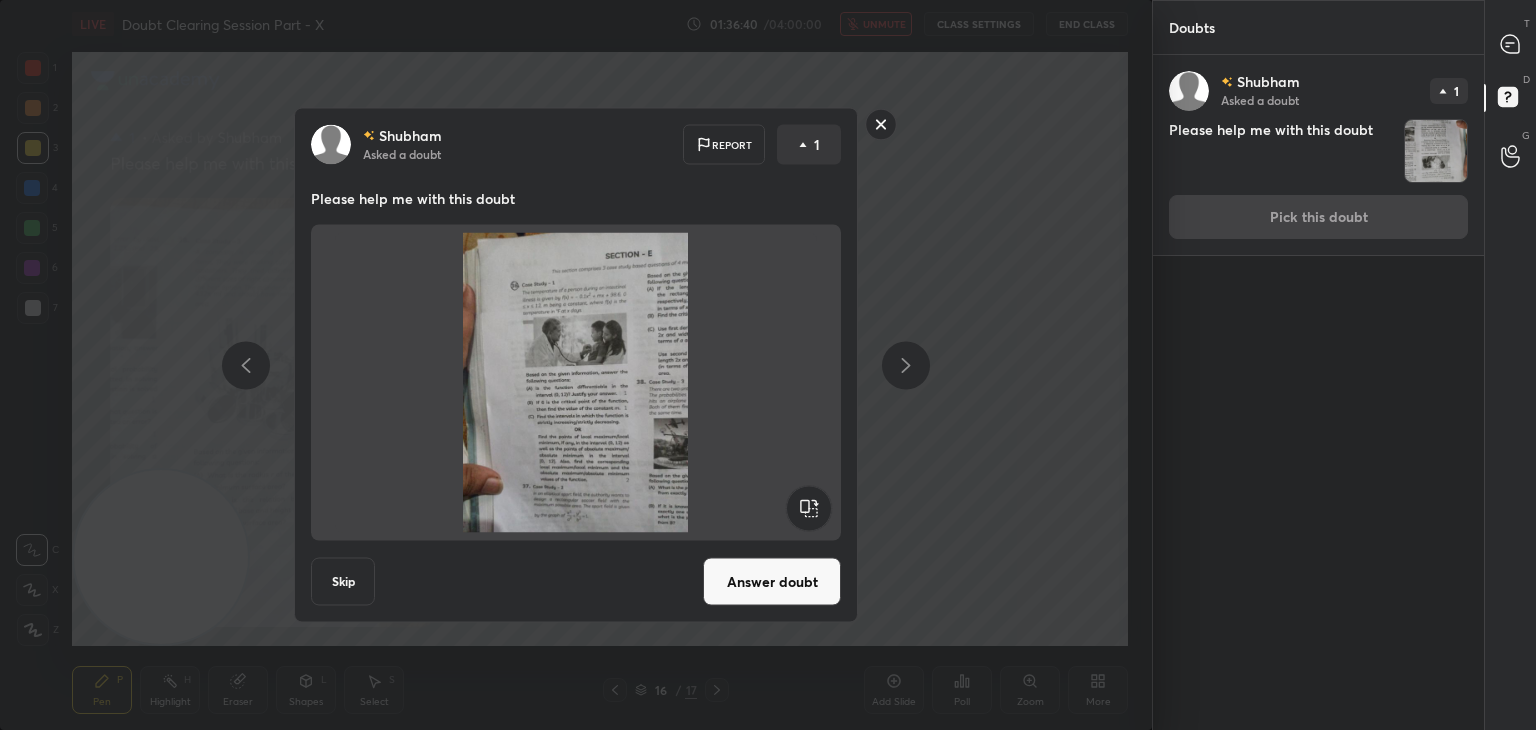 click on "Answer doubt" at bounding box center [772, 582] 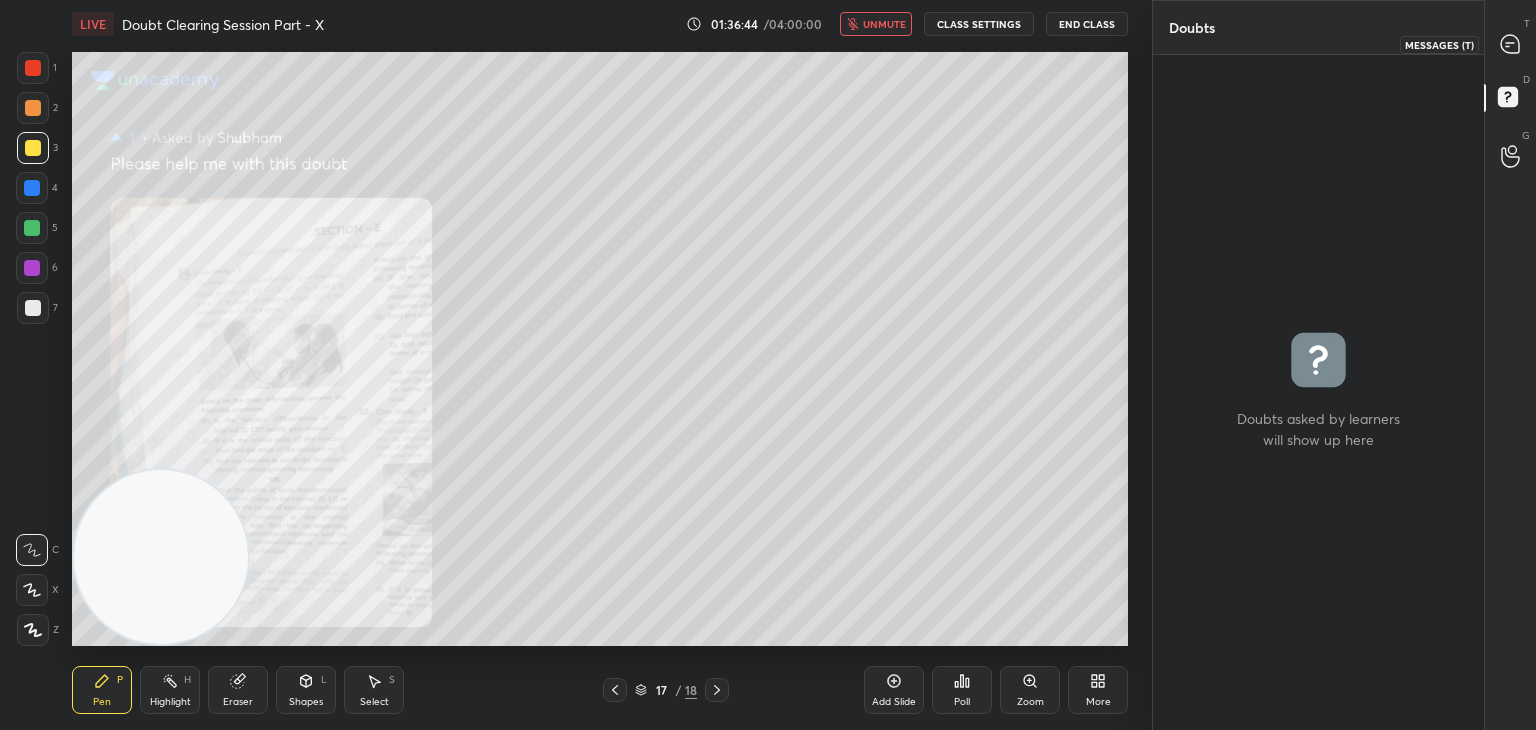 drag, startPoint x: 1508, startPoint y: 51, endPoint x: 1468, endPoint y: 47, distance: 40.1995 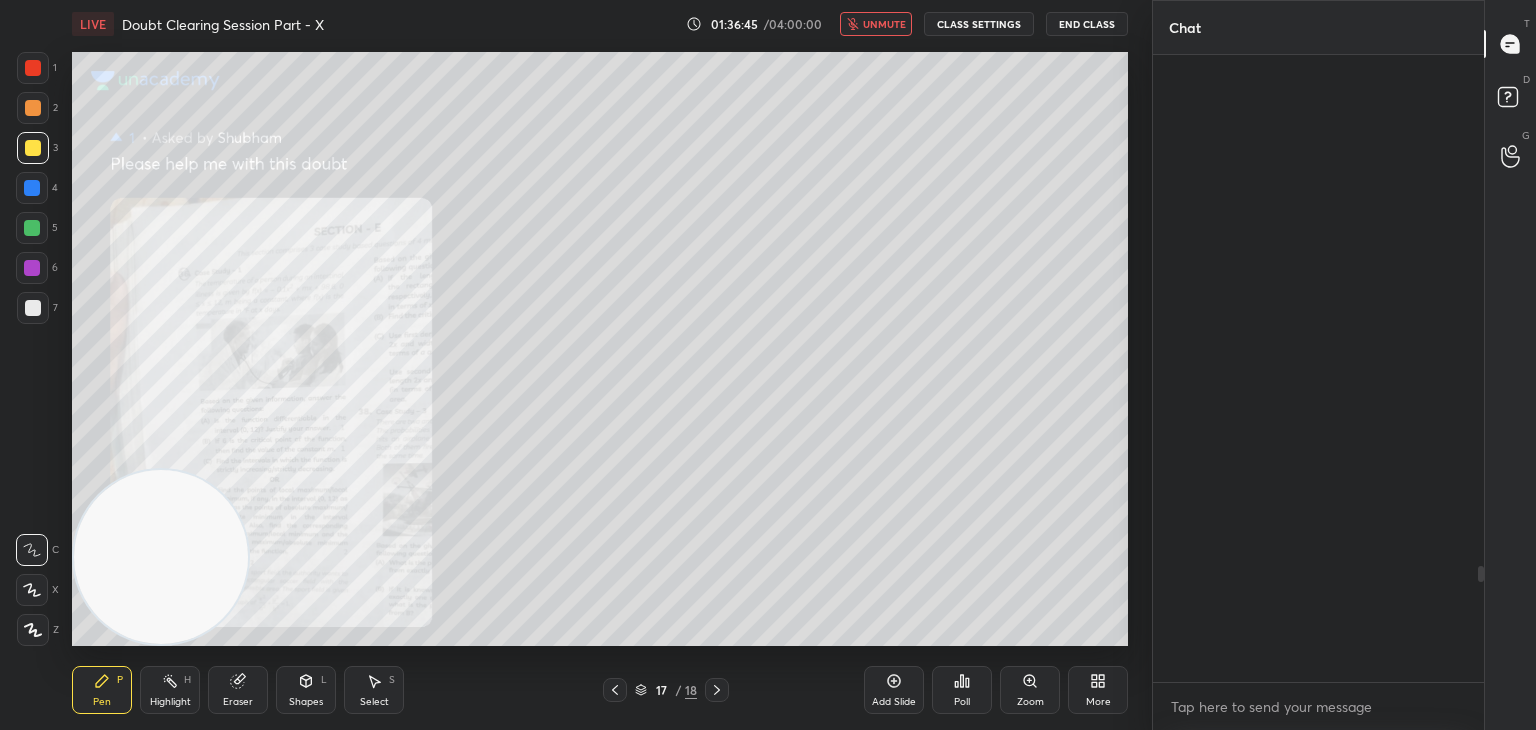 scroll, scrollTop: 2758, scrollLeft: 0, axis: vertical 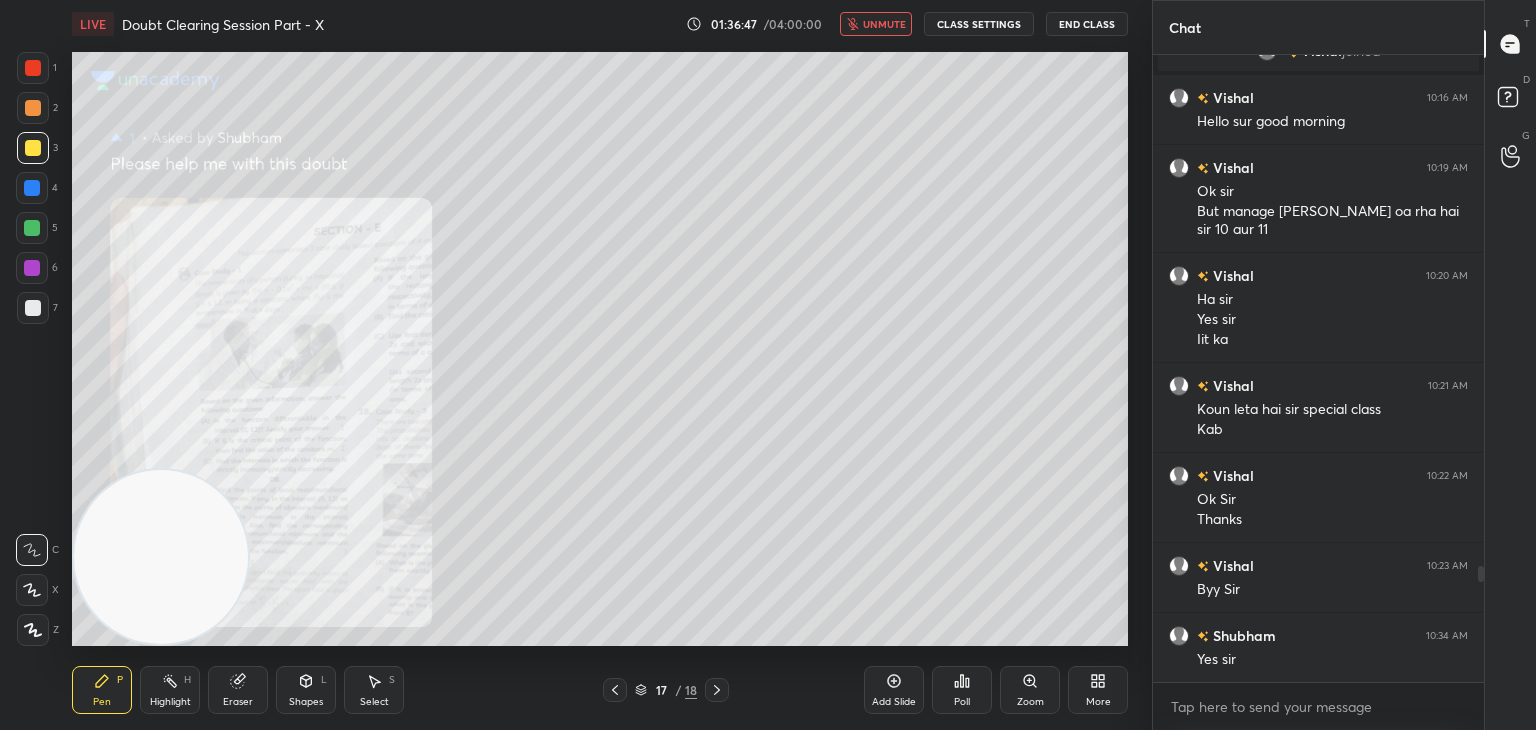 click on "Zoom" at bounding box center [1030, 690] 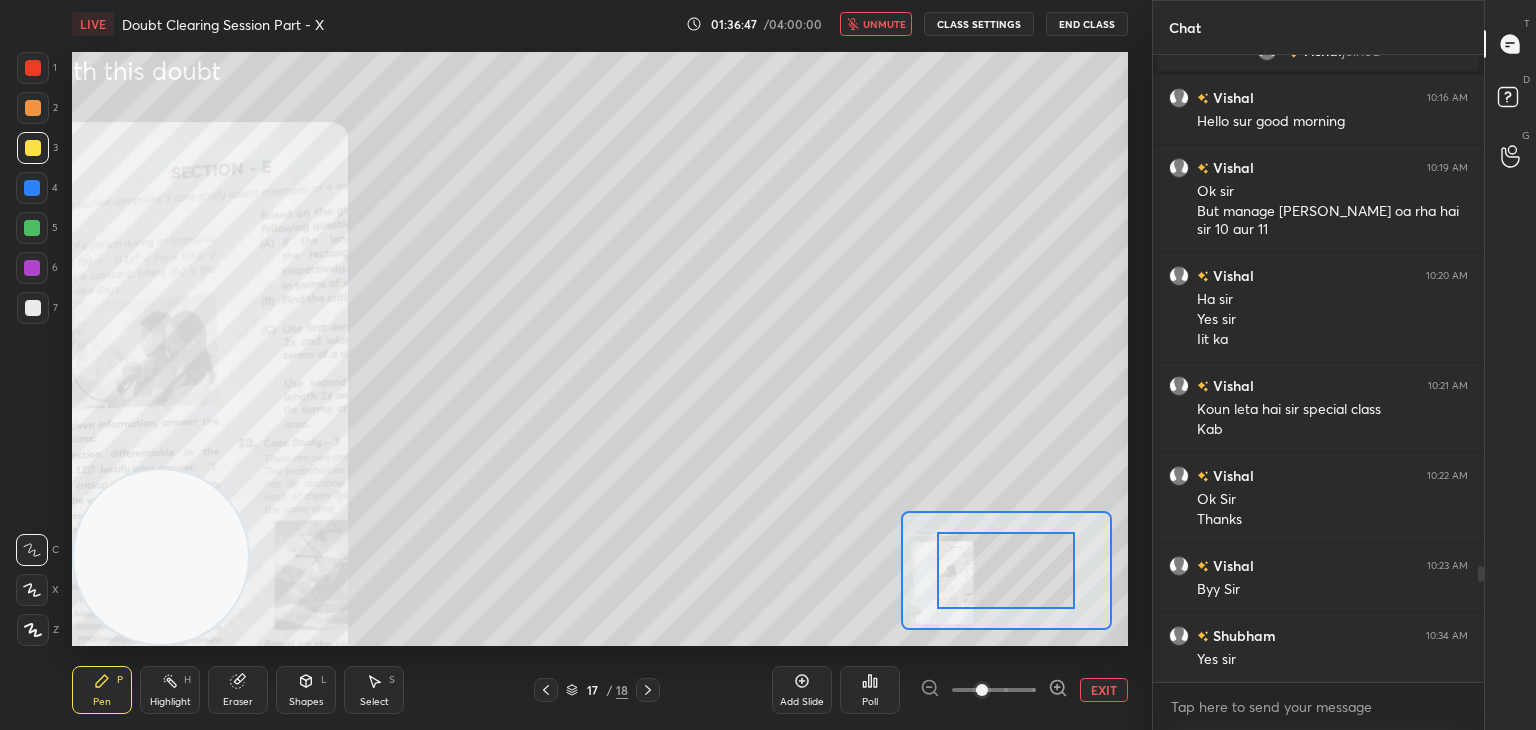 click at bounding box center [994, 690] 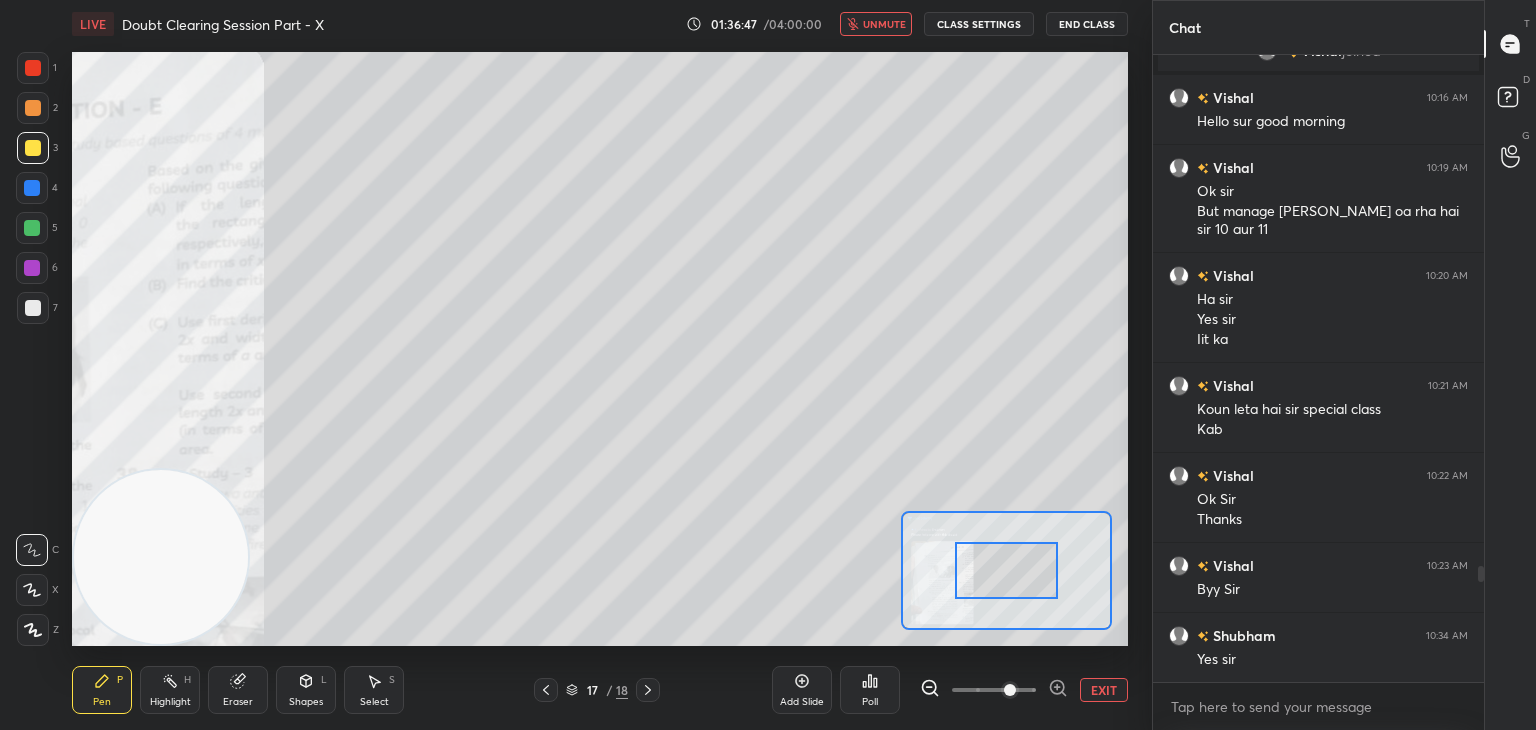 drag, startPoint x: 1026, startPoint y: 689, endPoint x: 1021, endPoint y: 664, distance: 25.495098 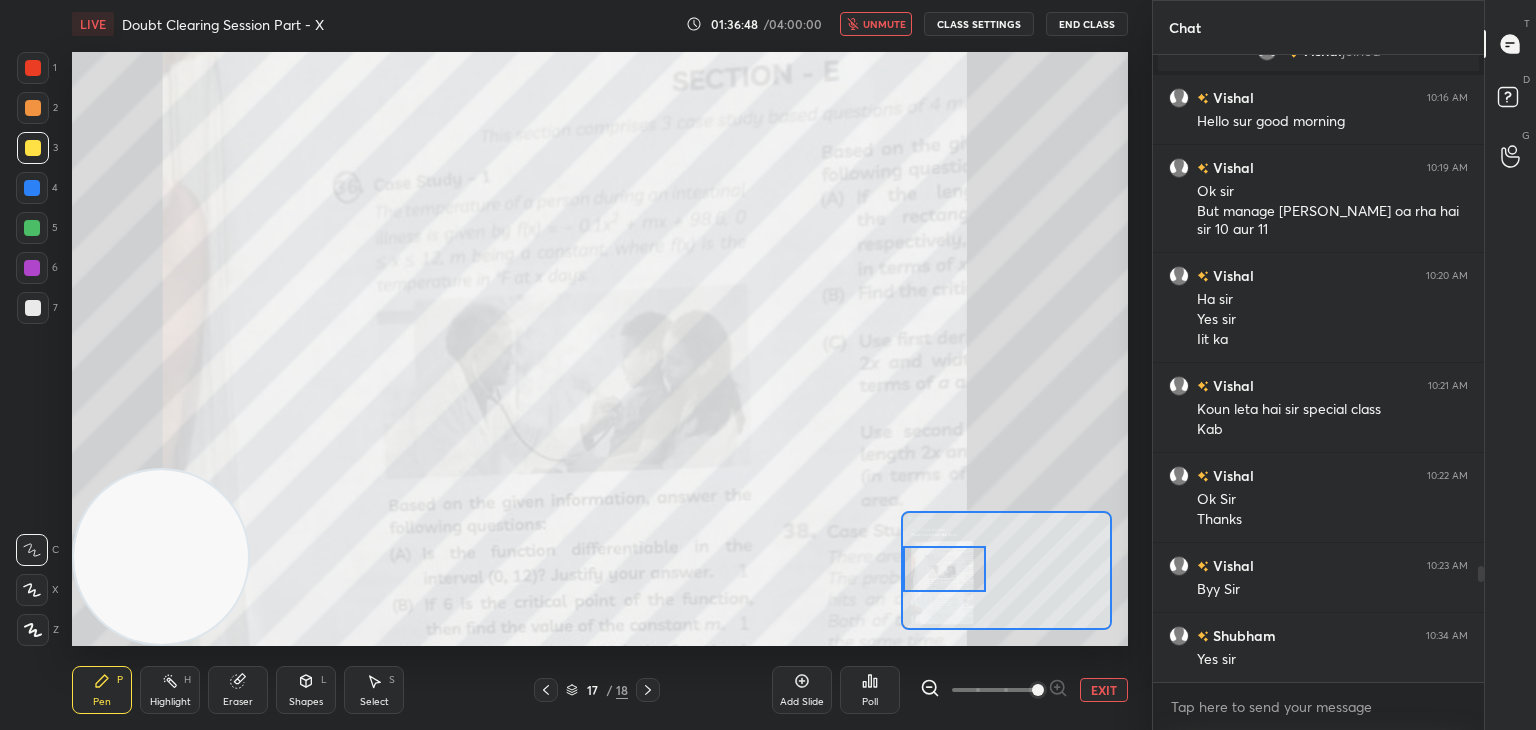 drag, startPoint x: 1010, startPoint y: 553, endPoint x: 900, endPoint y: 549, distance: 110.0727 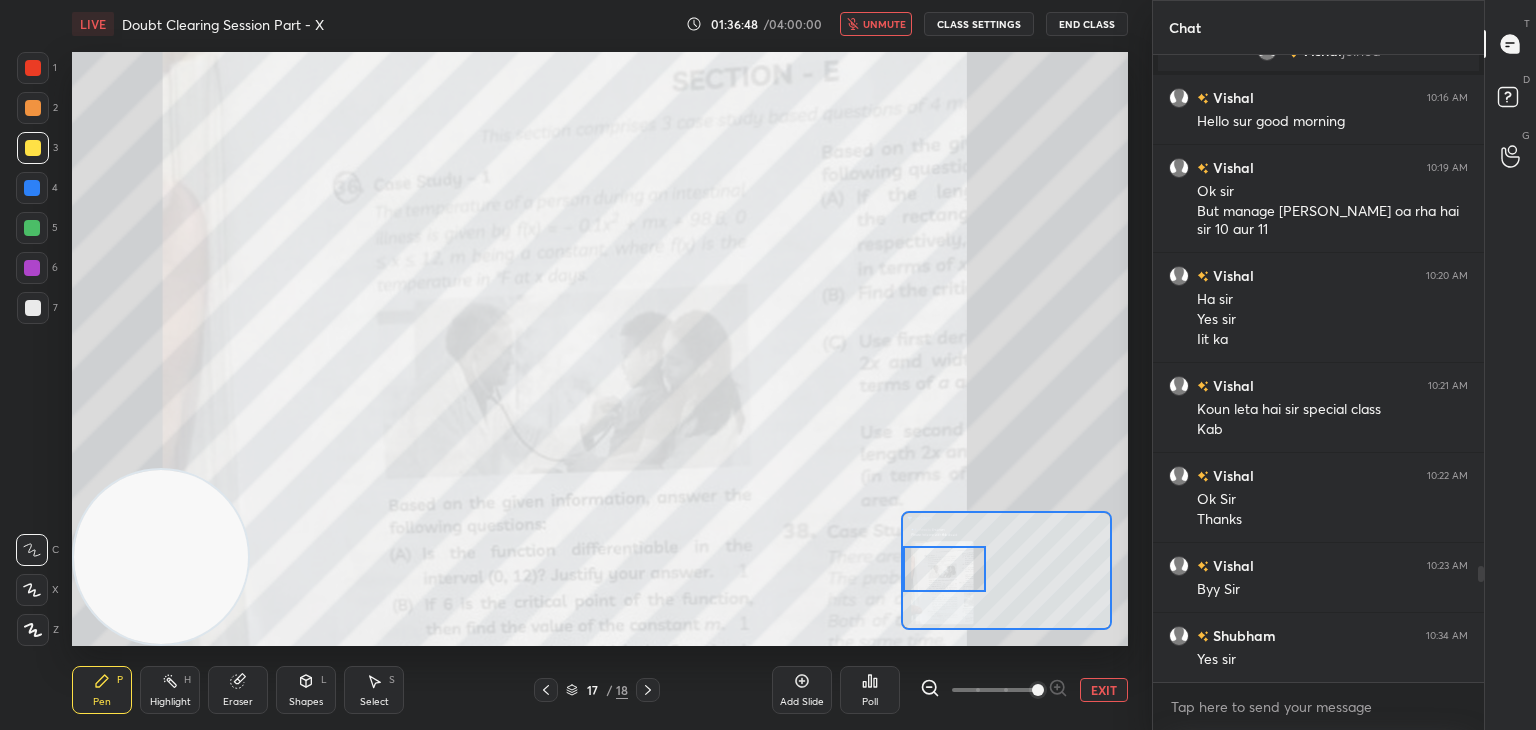 click at bounding box center [944, 569] 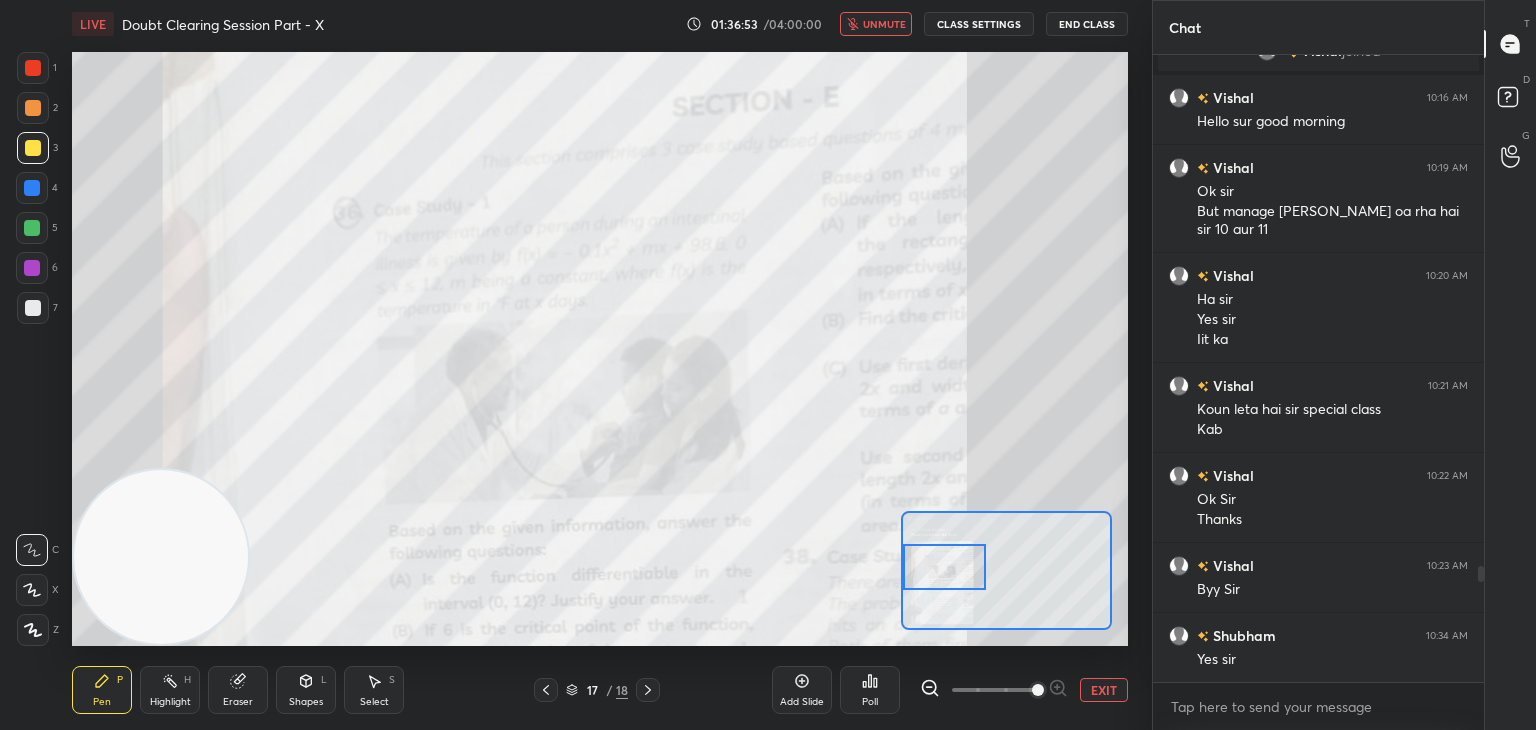 click on "unmute" at bounding box center (884, 24) 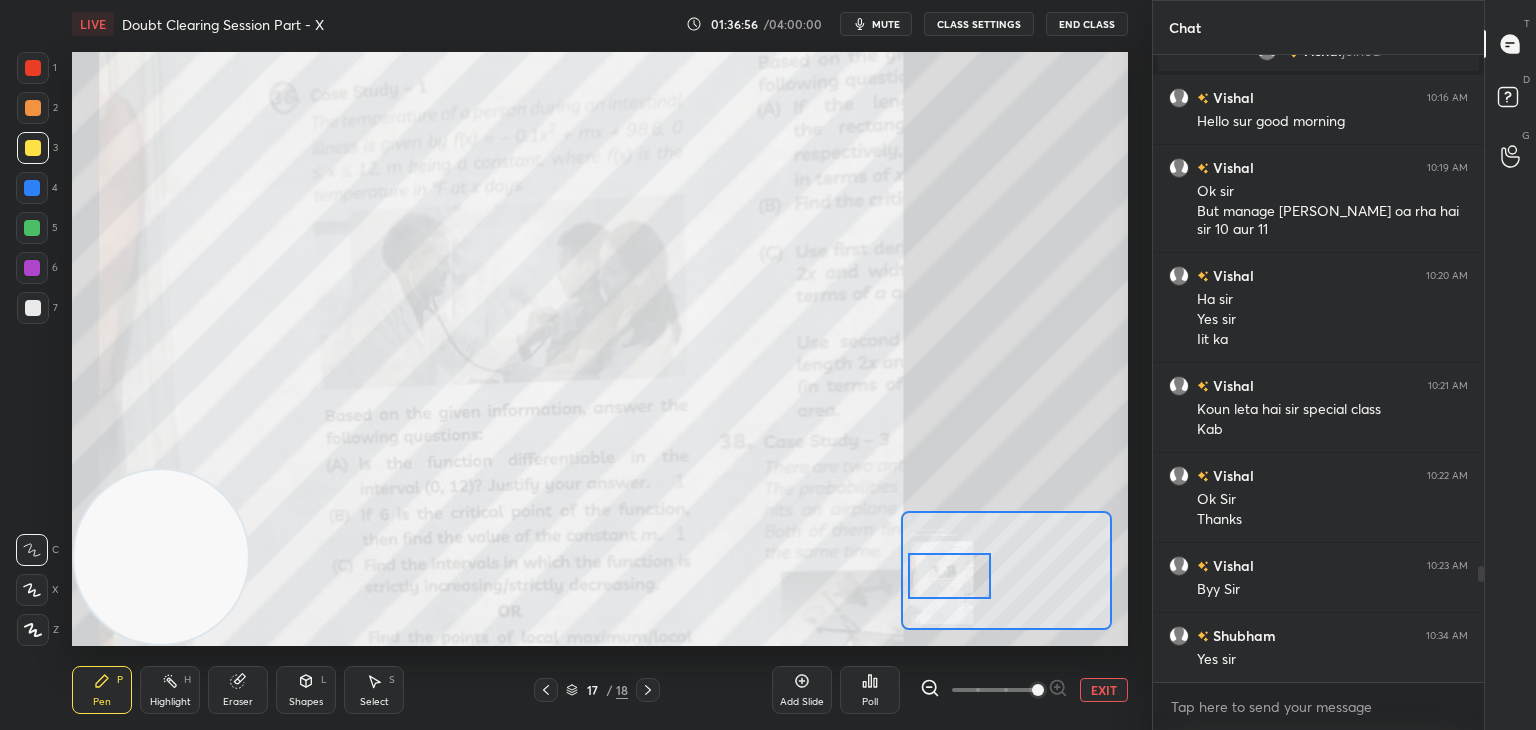 drag, startPoint x: 940, startPoint y: 569, endPoint x: 949, endPoint y: 574, distance: 10.29563 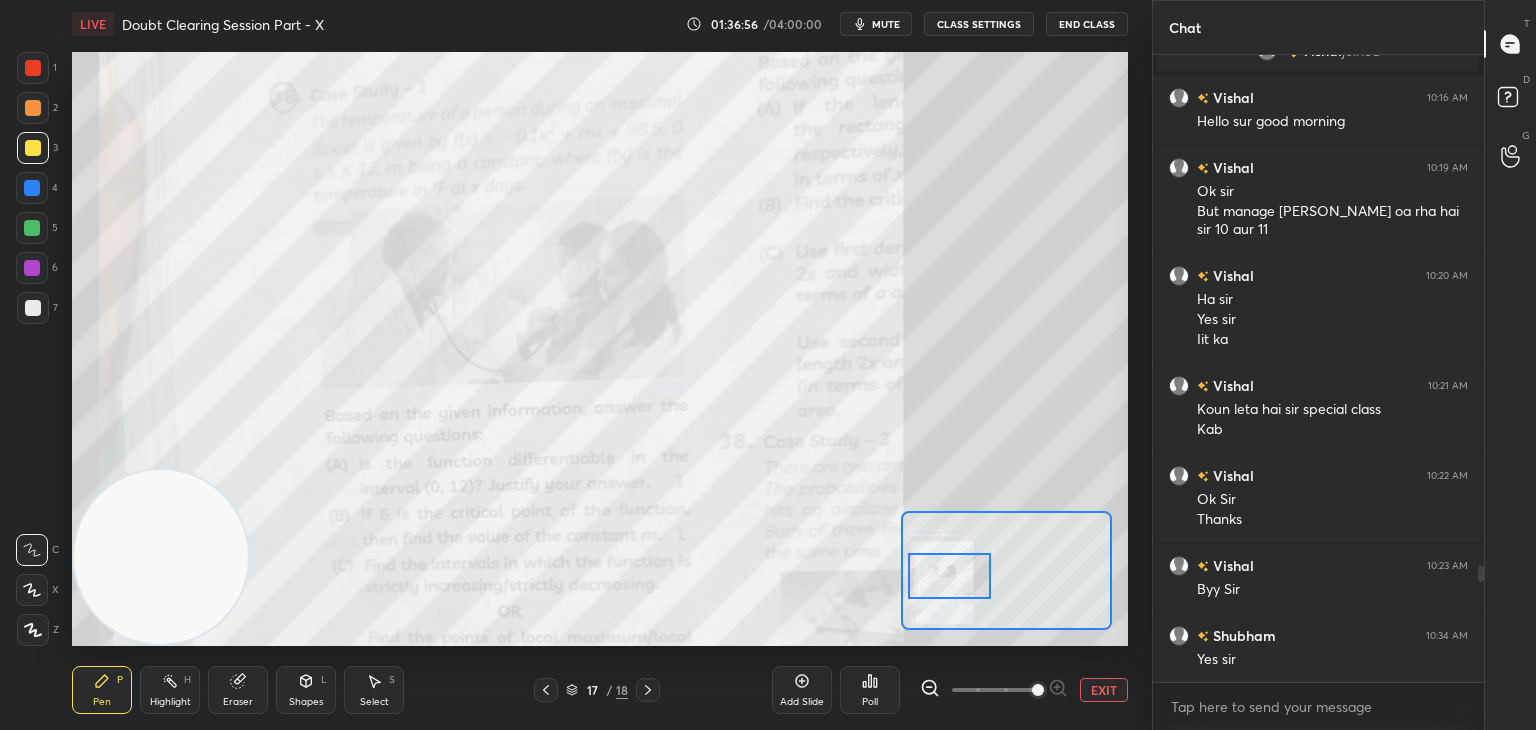 click at bounding box center (949, 576) 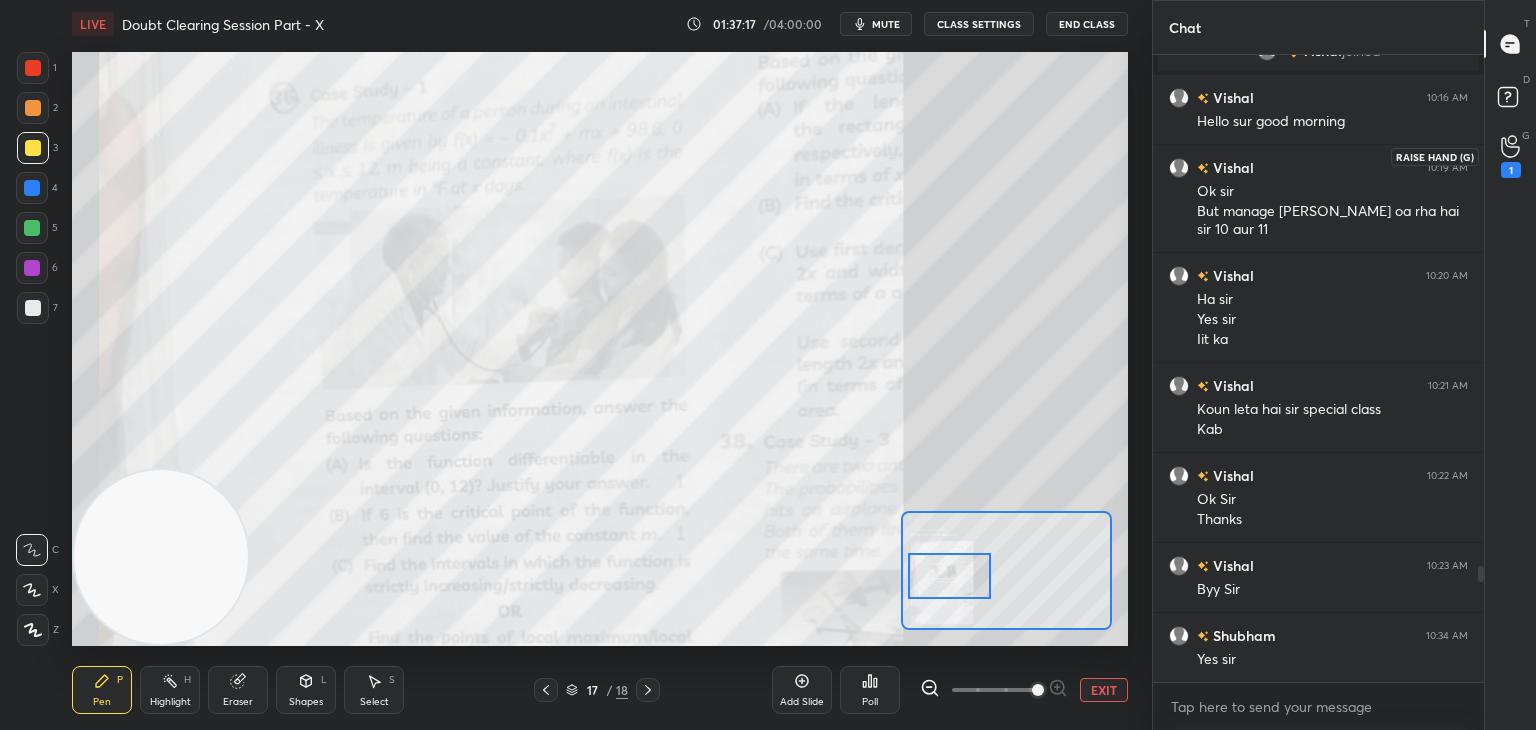 click on "1" at bounding box center (1511, 170) 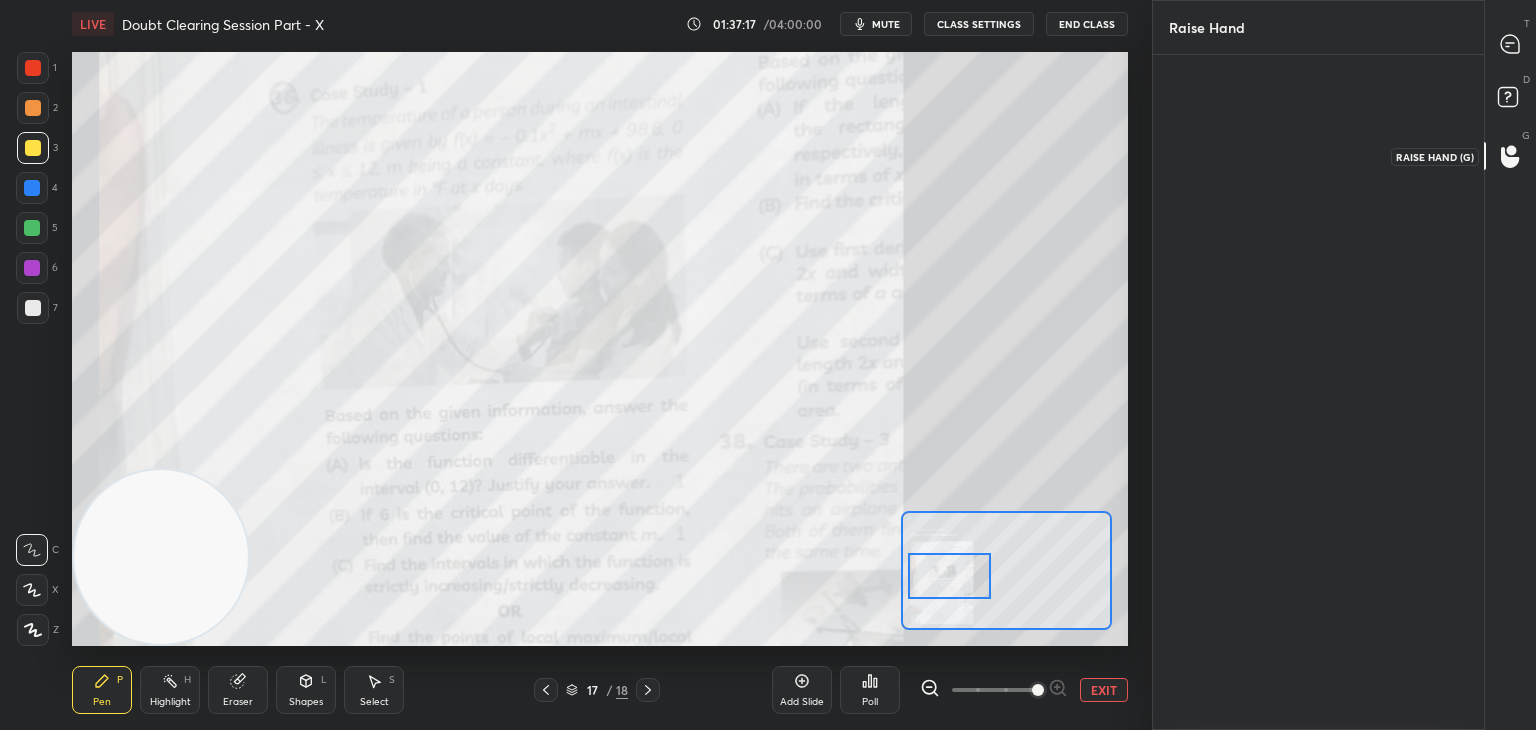scroll, scrollTop: 669, scrollLeft: 325, axis: both 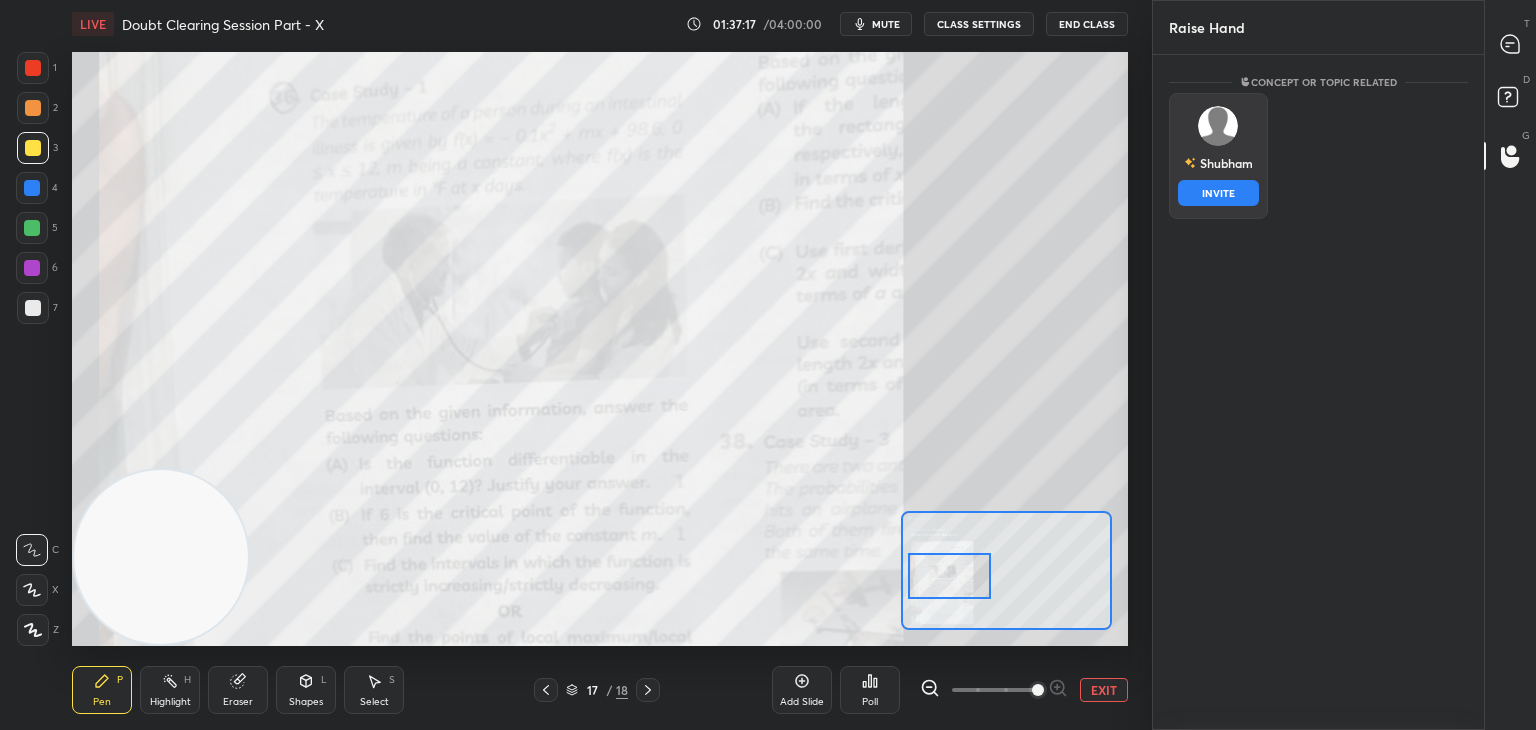 click on "[PERSON_NAME] INVITE" at bounding box center [1218, 156] 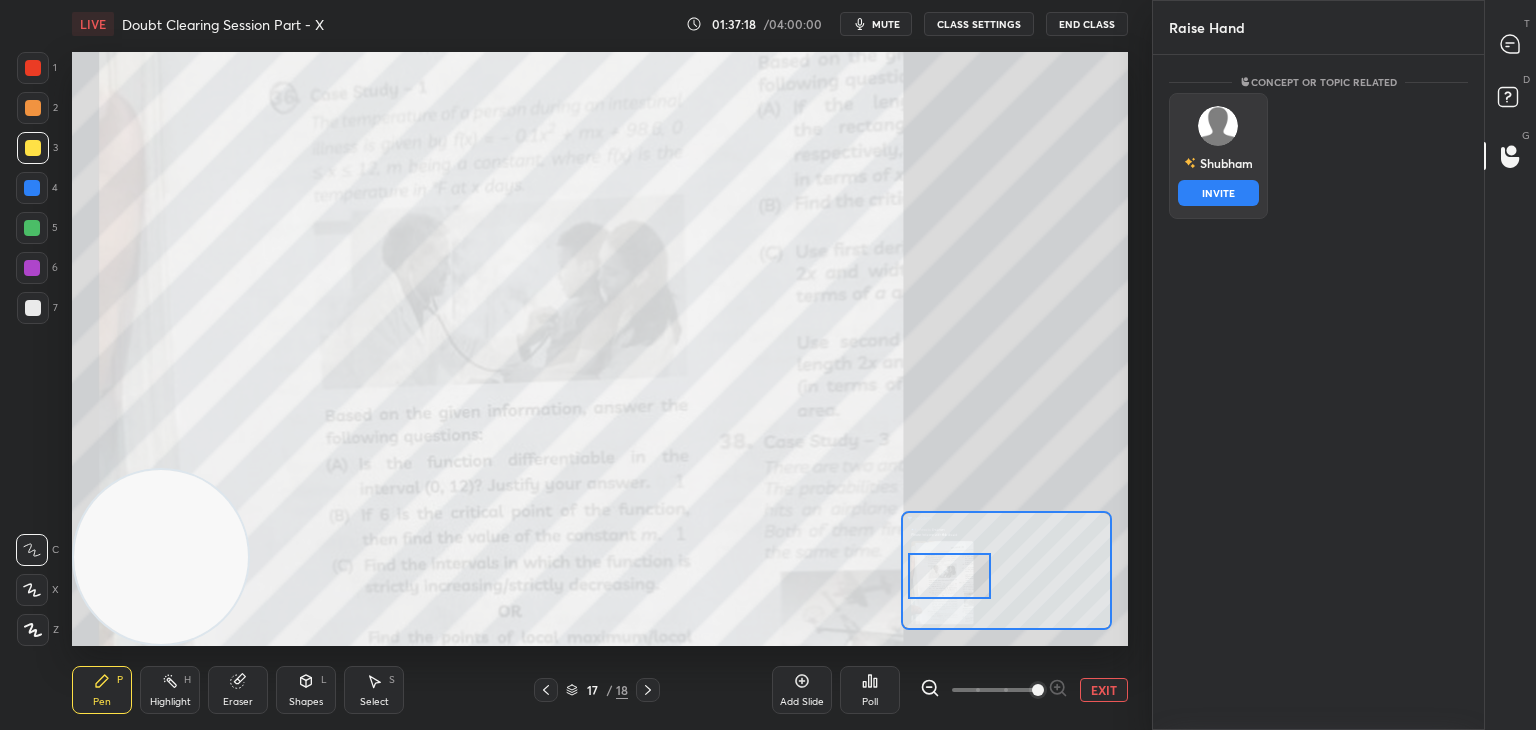 click on "INVITE" at bounding box center [1218, 193] 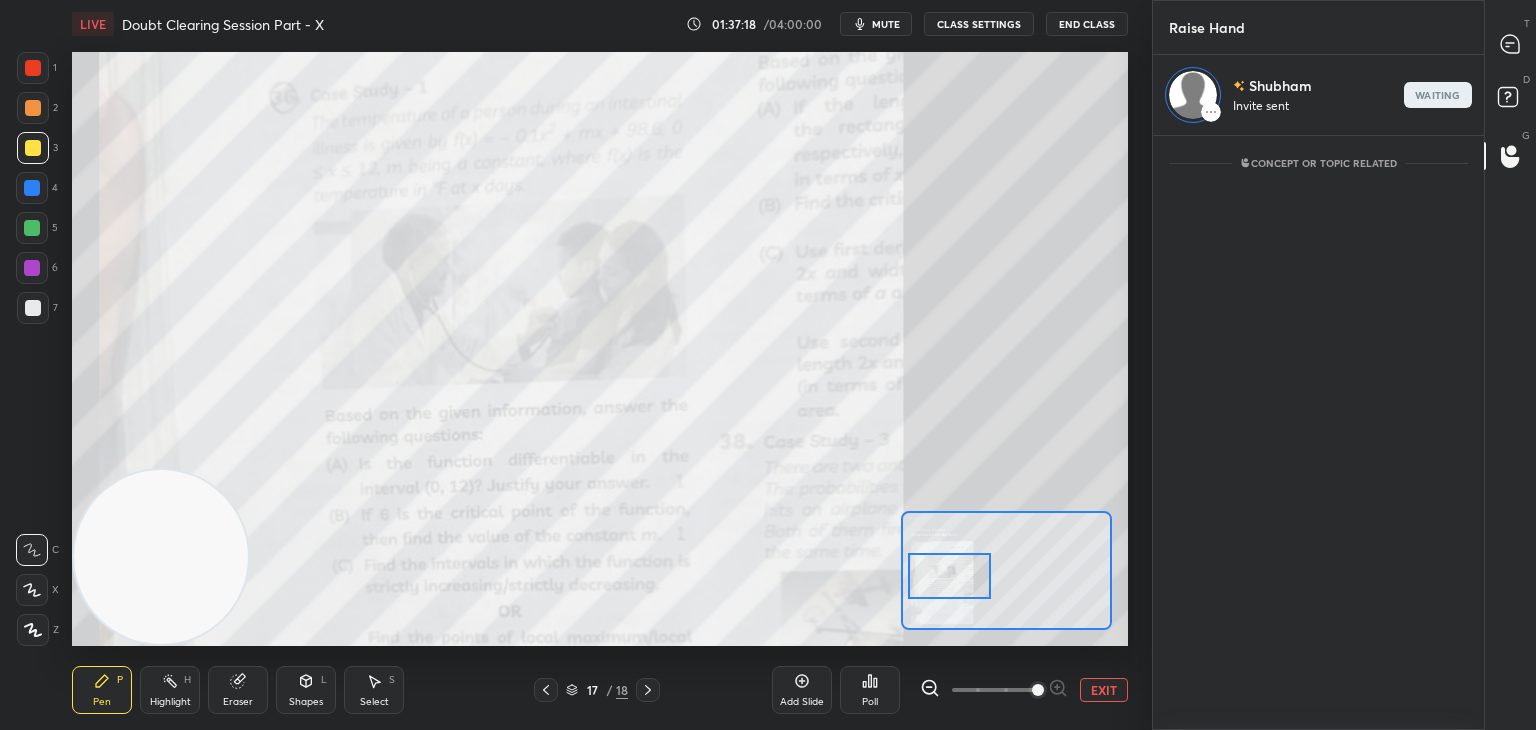 scroll, scrollTop: 589, scrollLeft: 325, axis: both 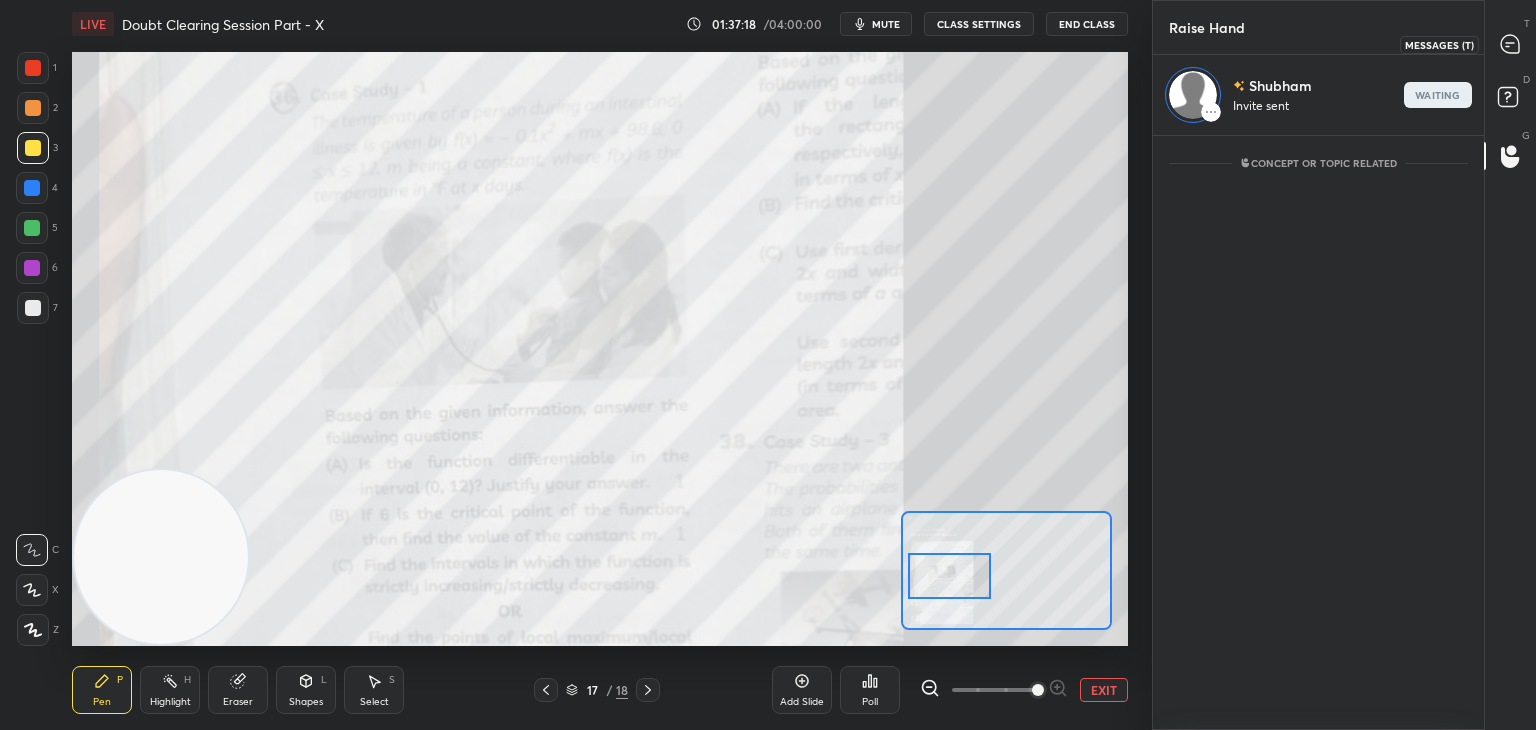 drag, startPoint x: 1503, startPoint y: 40, endPoint x: 1479, endPoint y: 33, distance: 25 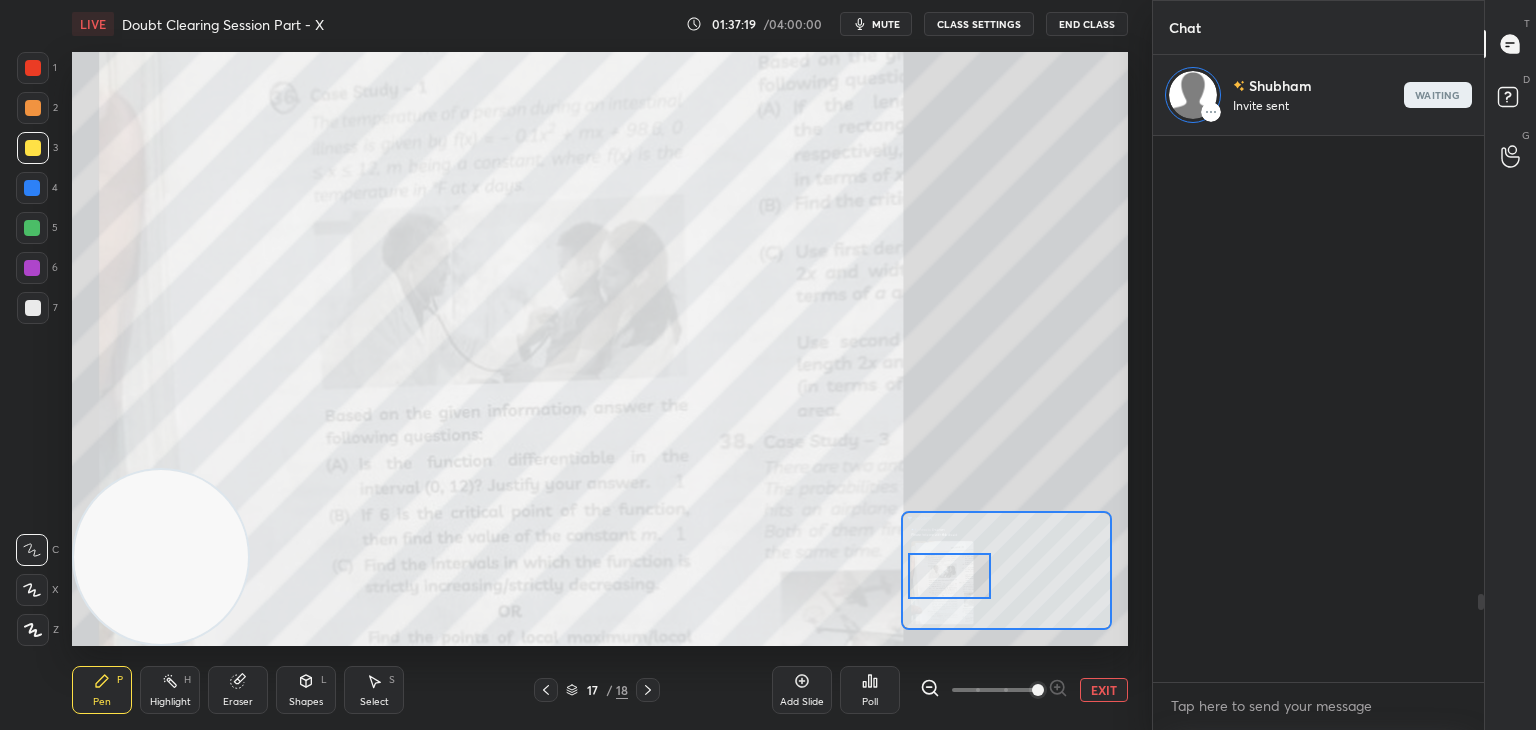 scroll, scrollTop: 2839, scrollLeft: 0, axis: vertical 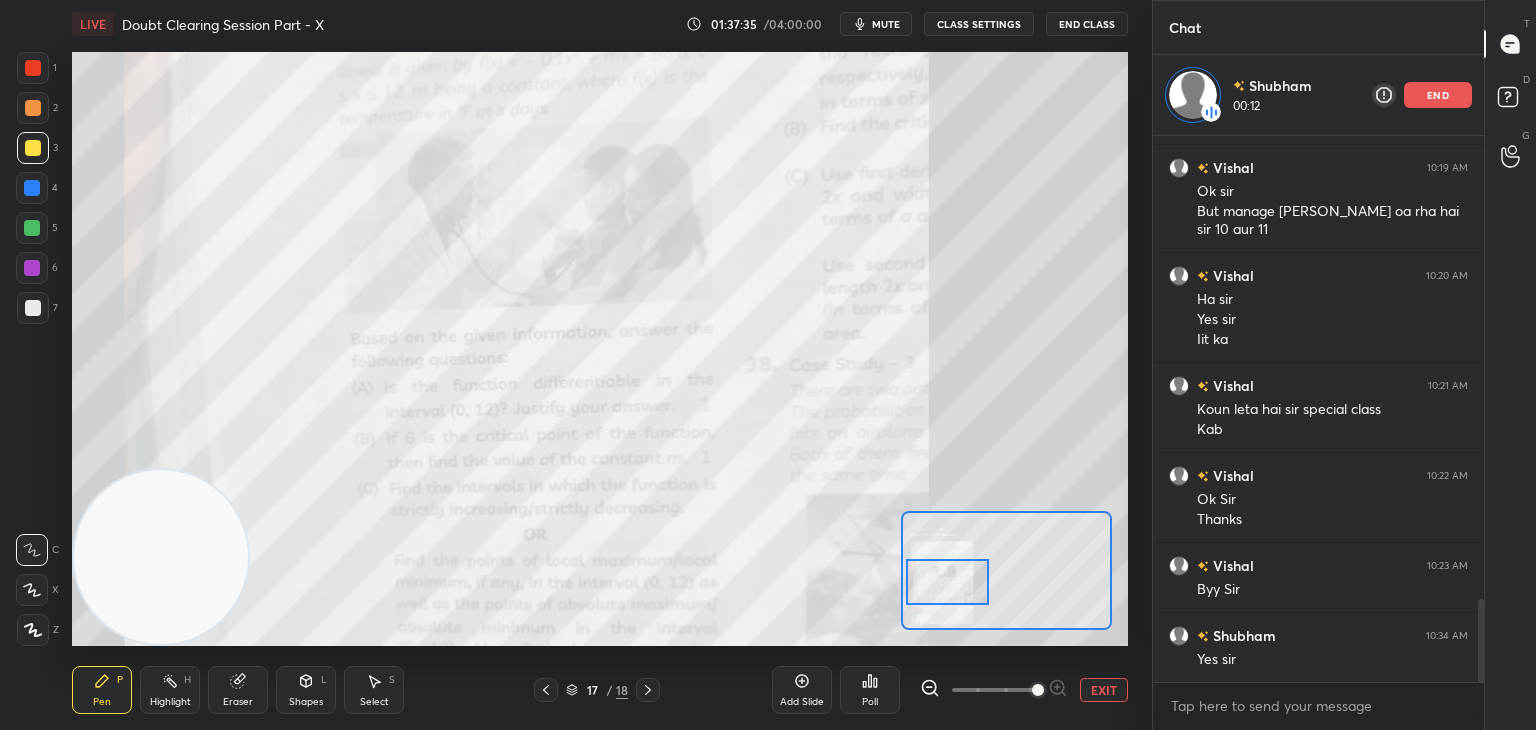click at bounding box center [947, 582] 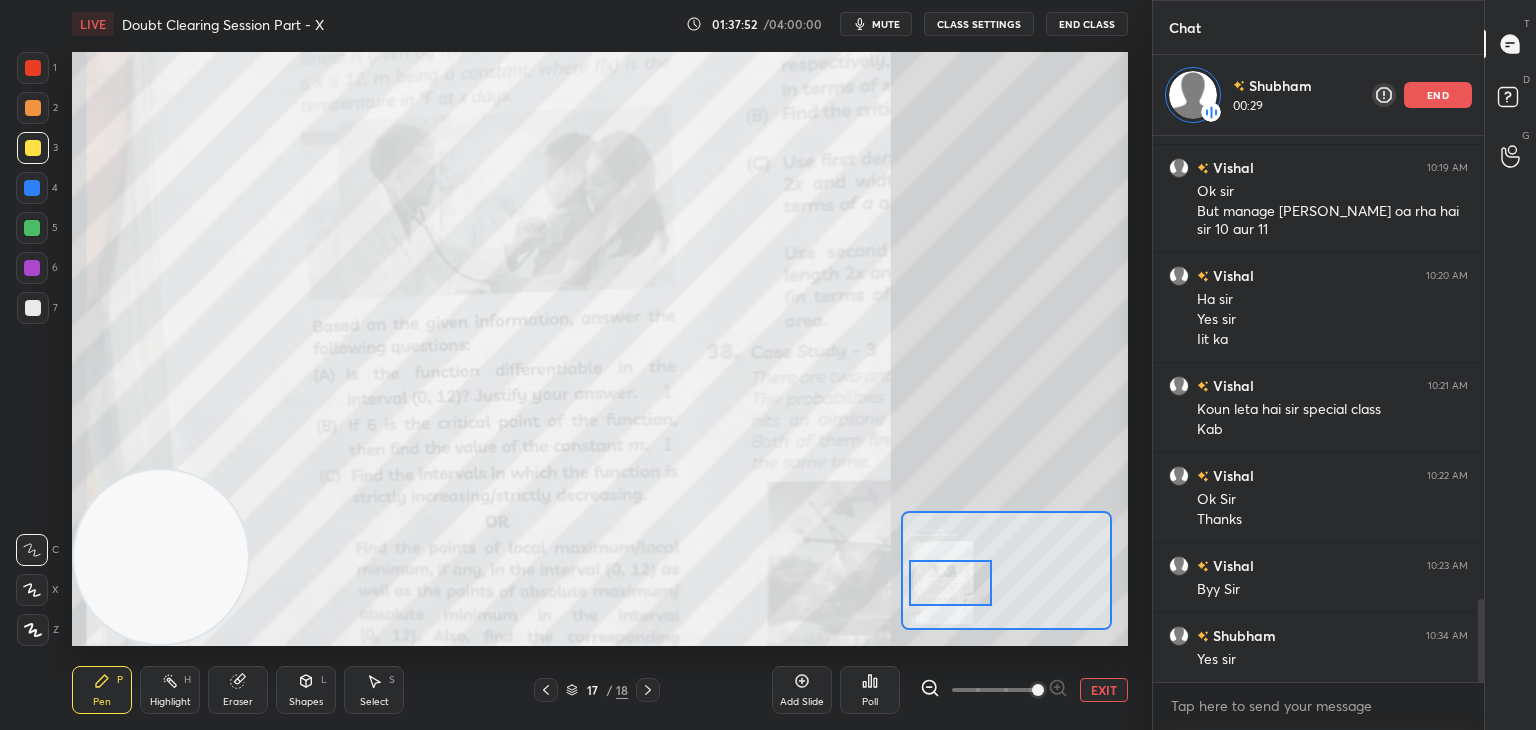 click on "EXIT" at bounding box center (1104, 690) 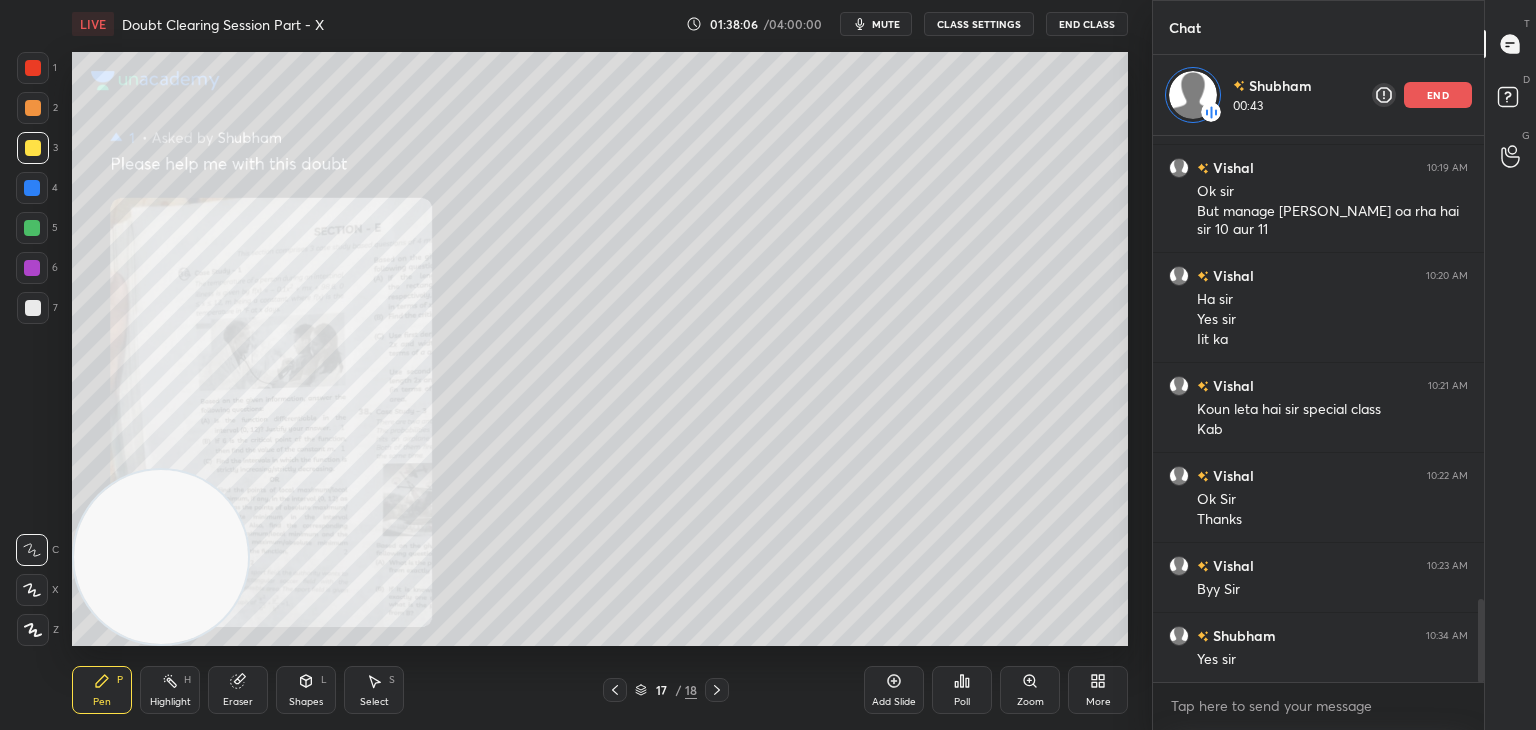 drag, startPoint x: 728, startPoint y: 688, endPoint x: 714, endPoint y: 656, distance: 34.928497 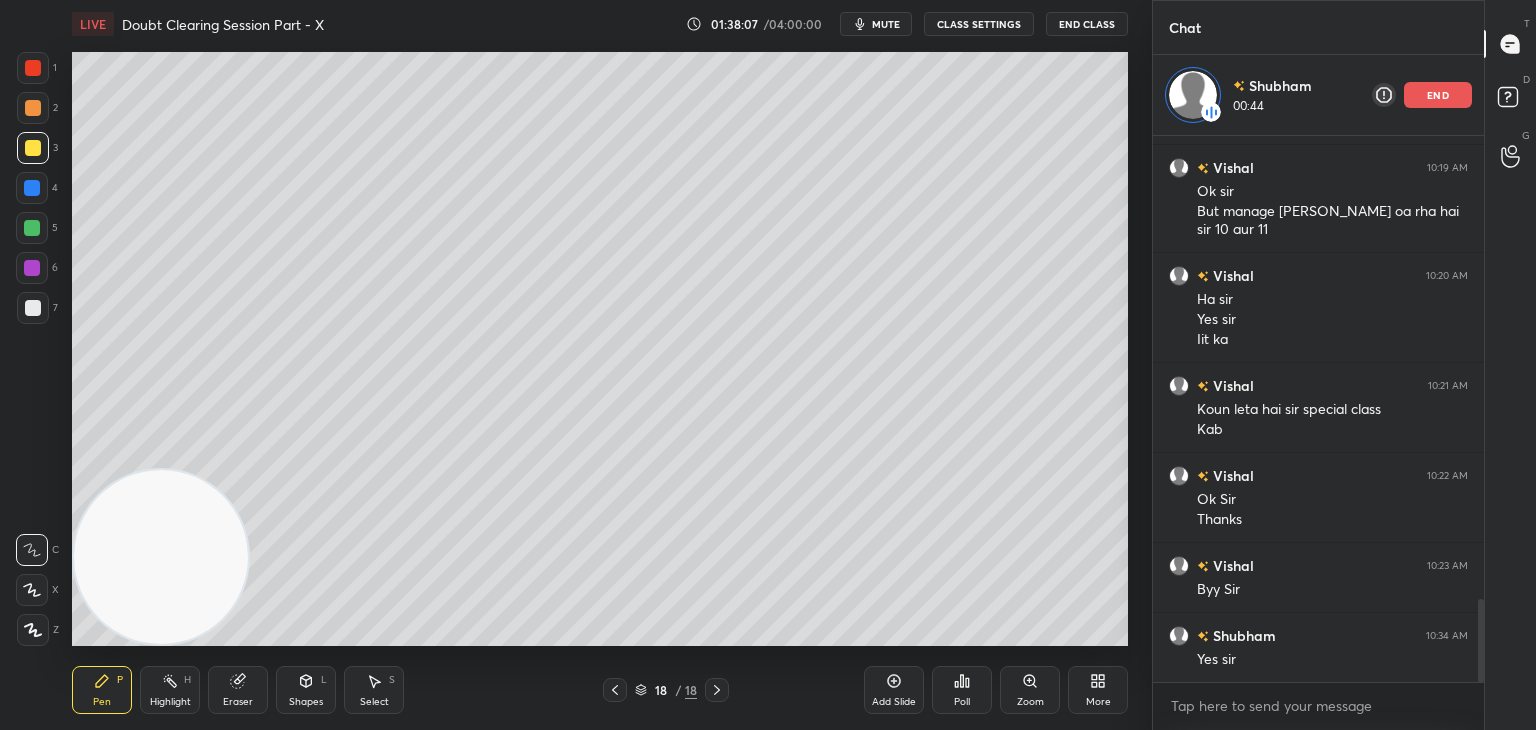 click 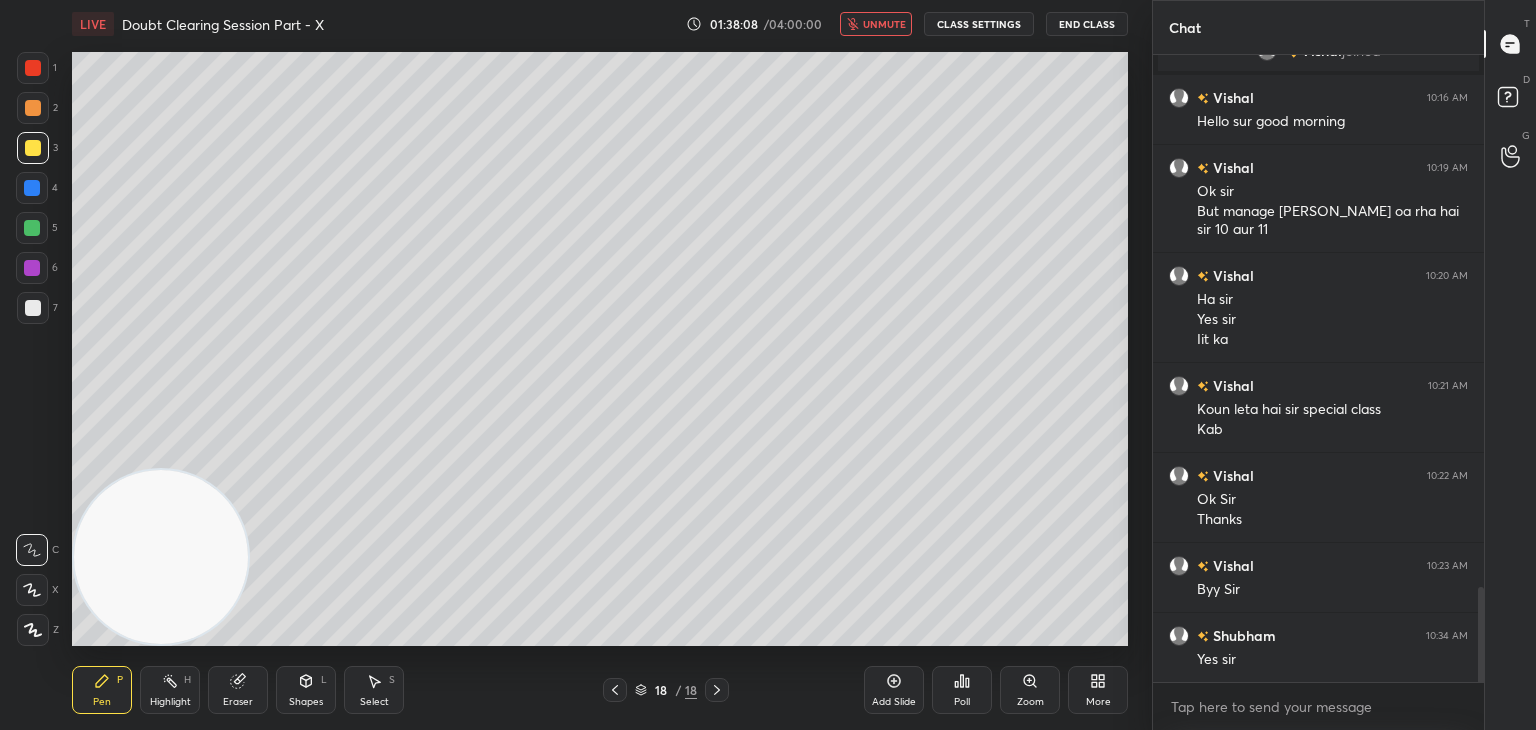 scroll, scrollTop: 6, scrollLeft: 6, axis: both 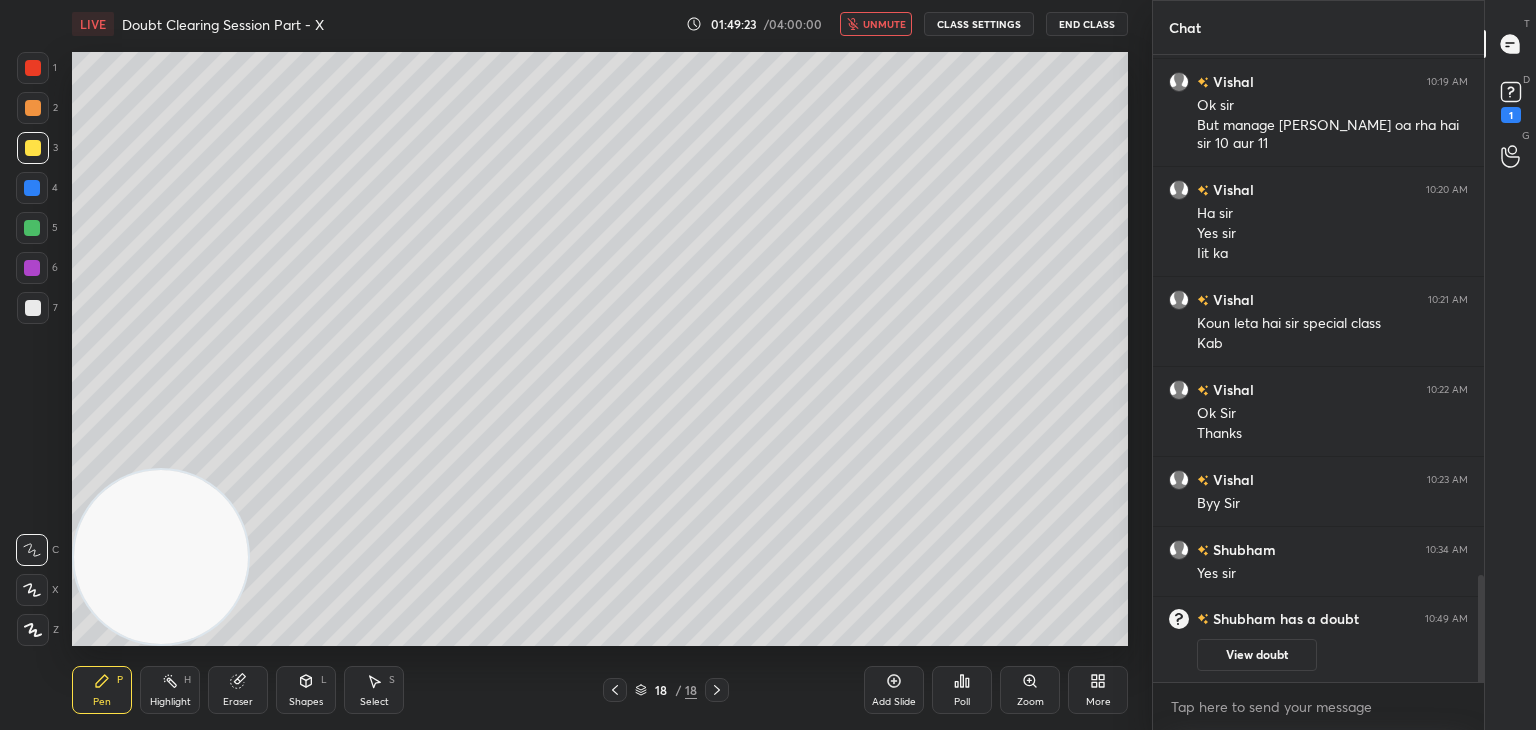 click on "LIVE Doubt Clearing Session Part - X 01:49:23 /  04:00:00 unmute CLASS SETTINGS End Class" at bounding box center (600, 24) 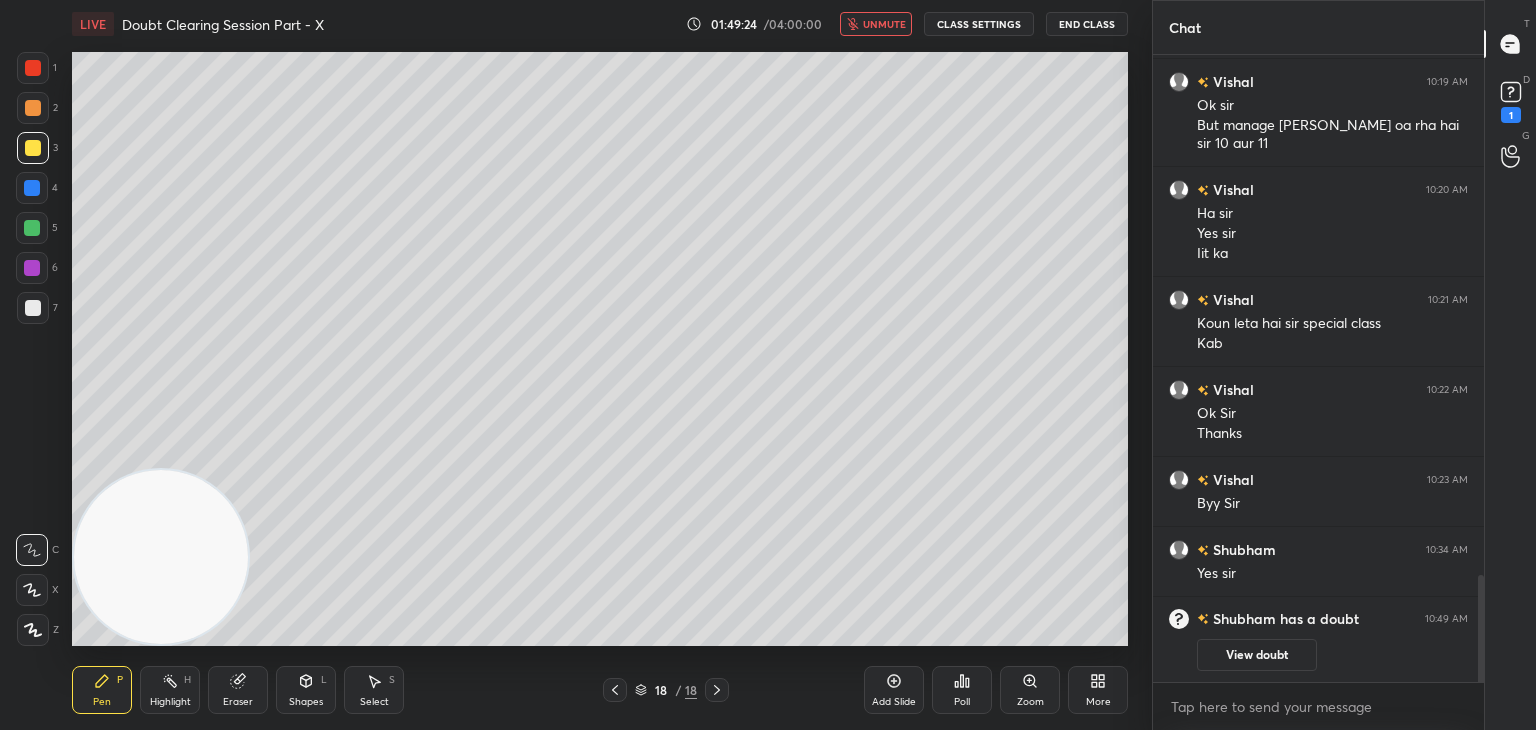 drag, startPoint x: 888, startPoint y: 23, endPoint x: 859, endPoint y: 44, distance: 35.805027 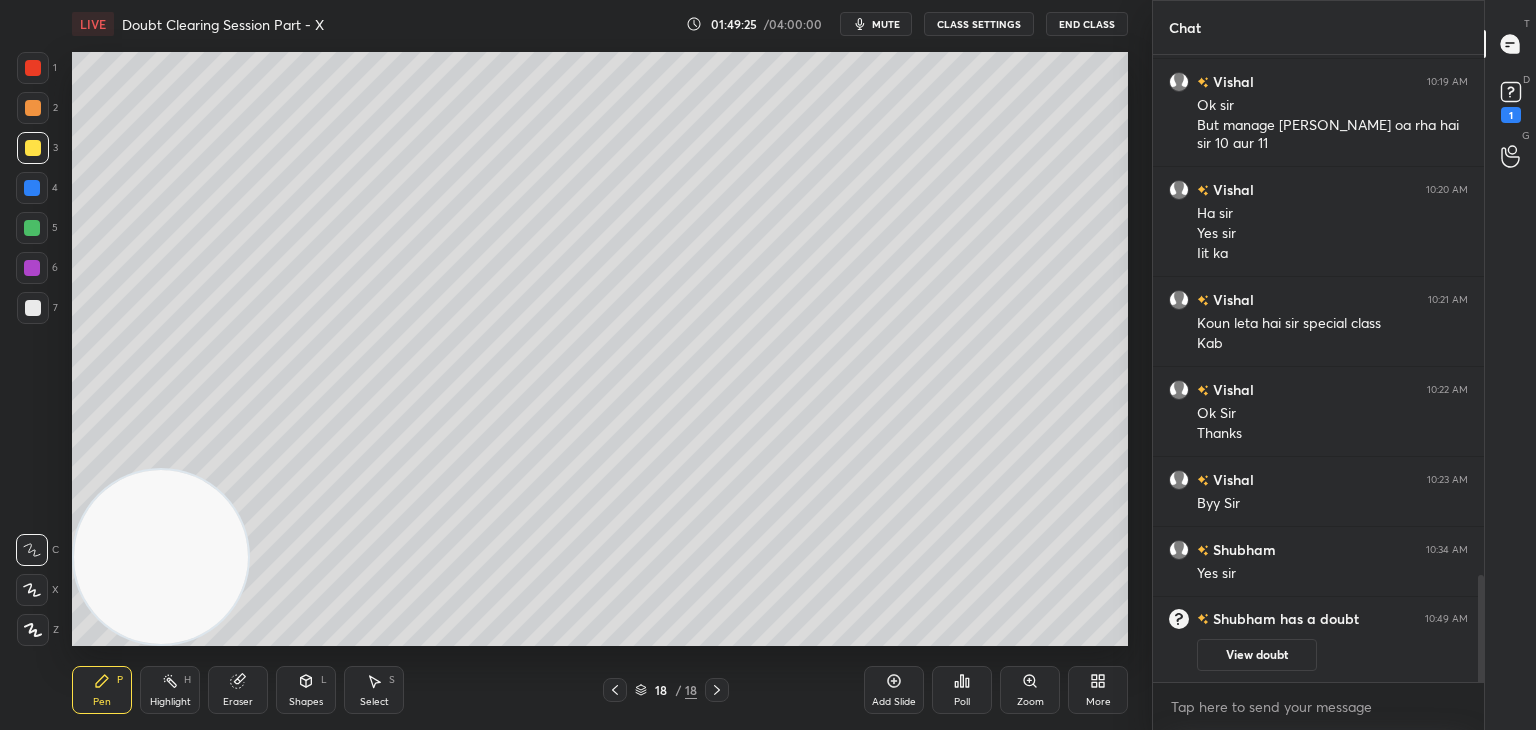 click at bounding box center (615, 690) 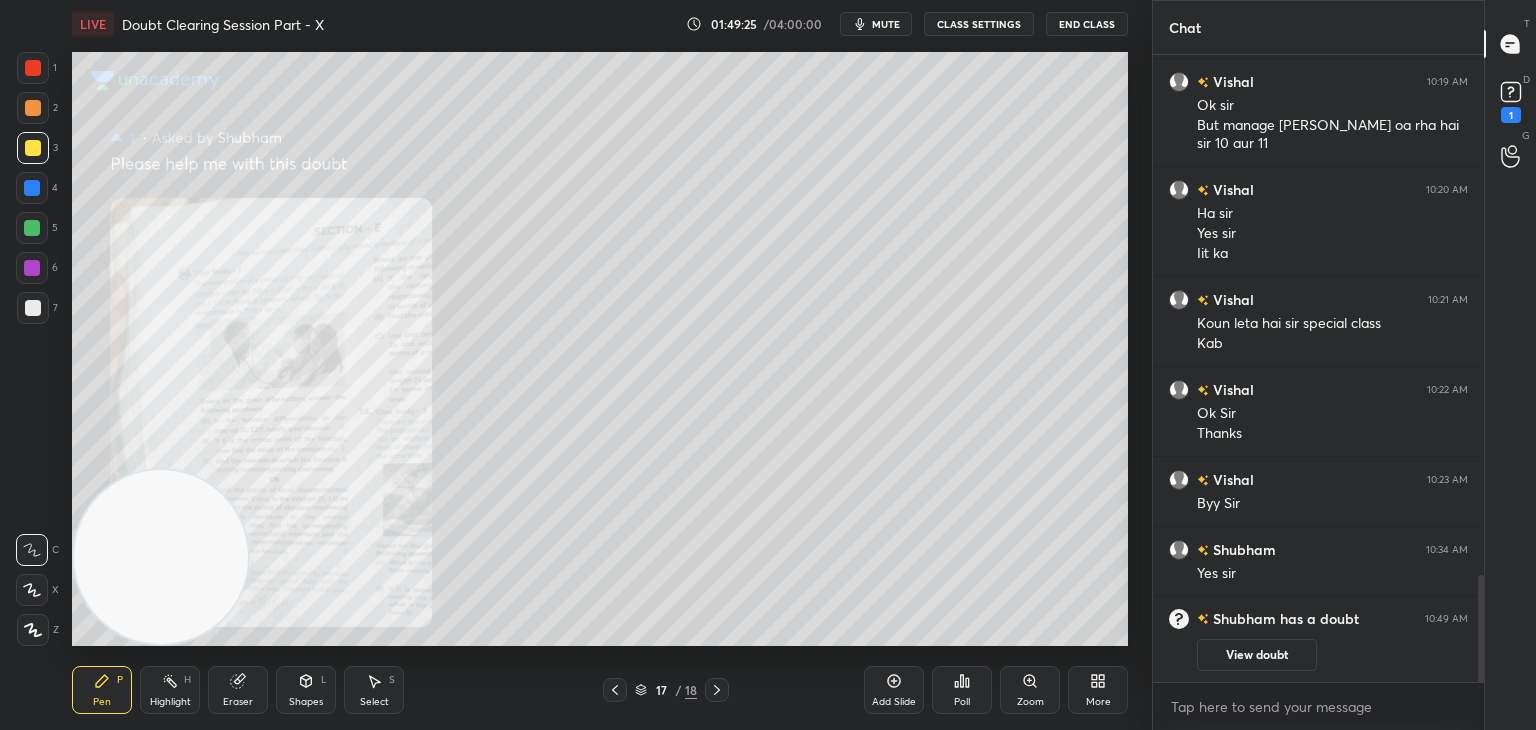 drag, startPoint x: 612, startPoint y: 685, endPoint x: 776, endPoint y: 662, distance: 165.60495 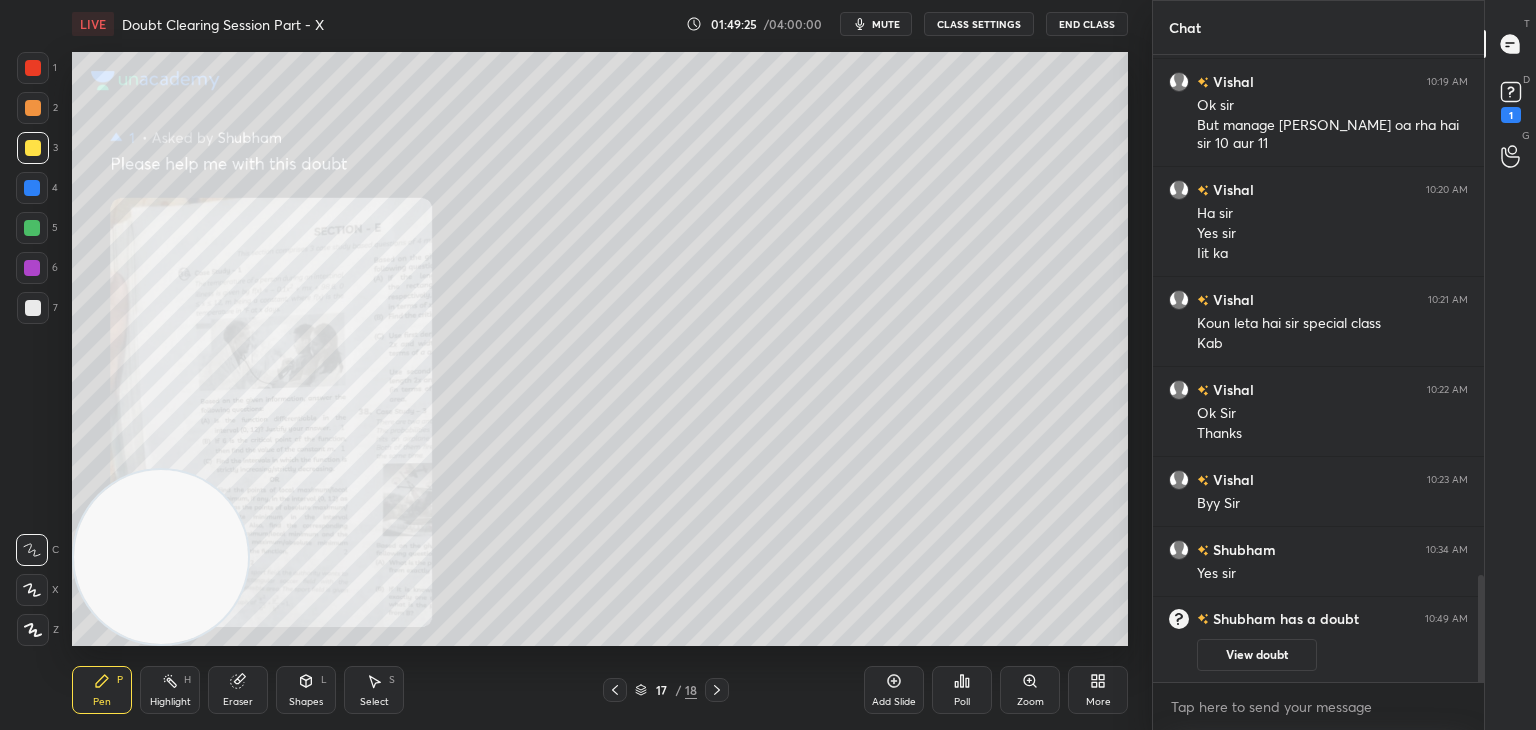 click 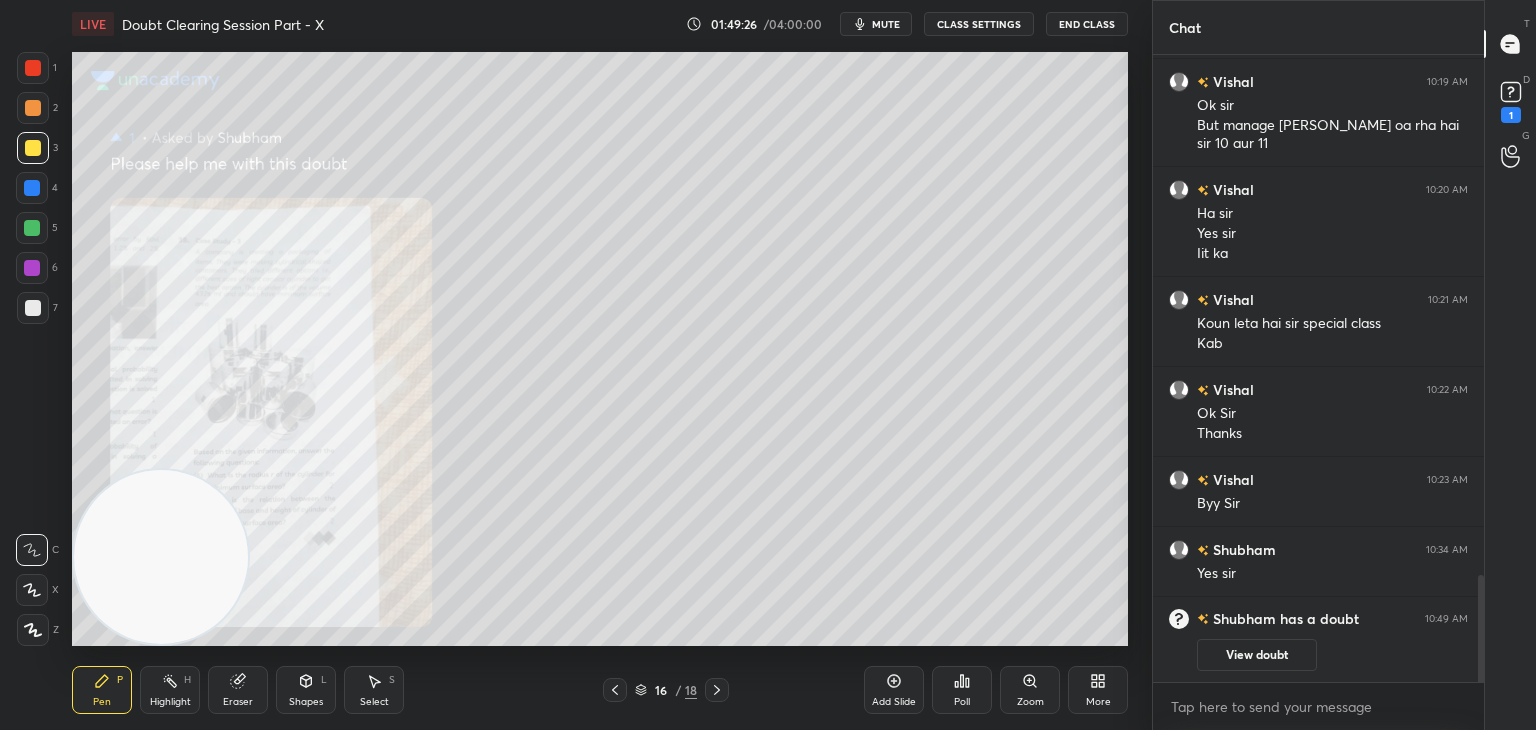 click 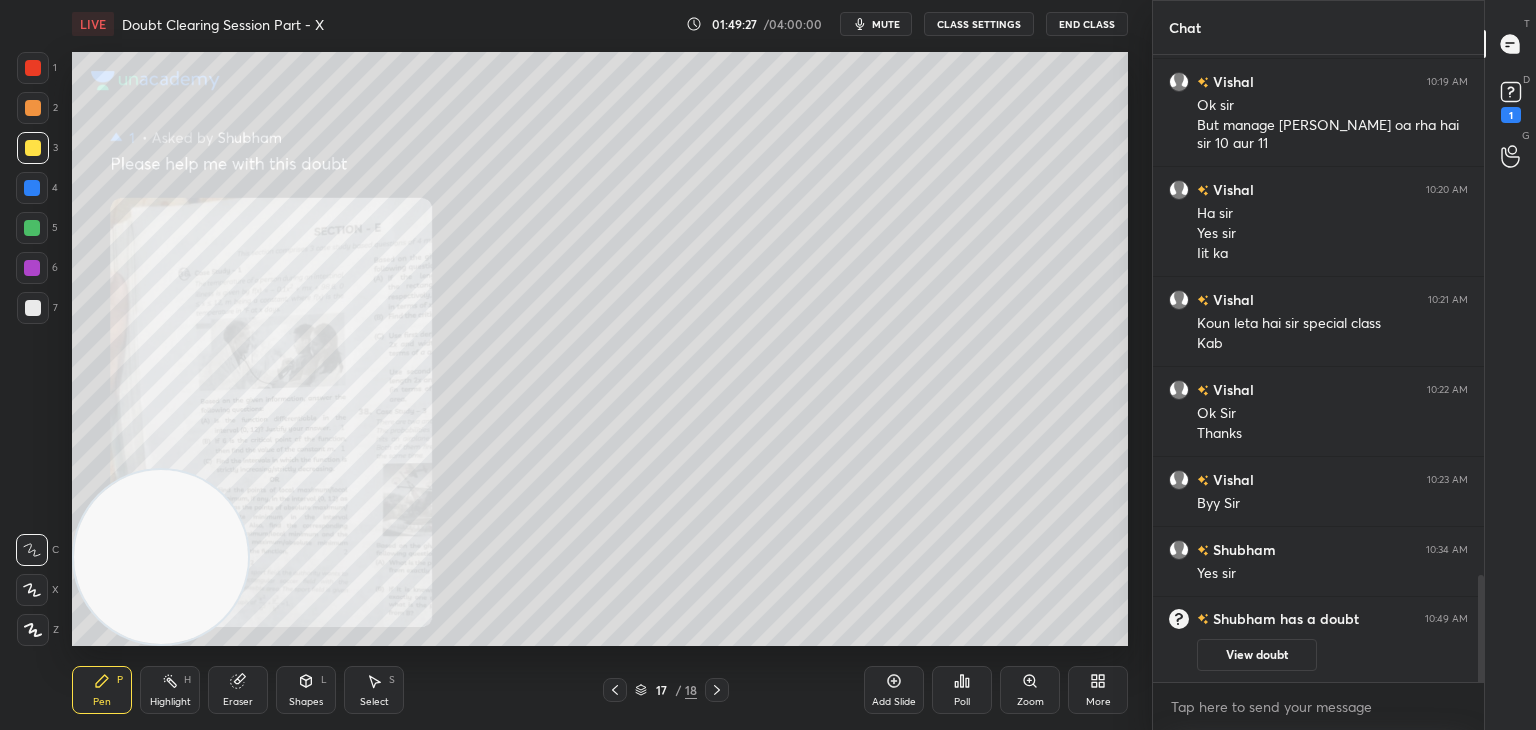drag, startPoint x: 1270, startPoint y: 651, endPoint x: 1260, endPoint y: 647, distance: 10.770329 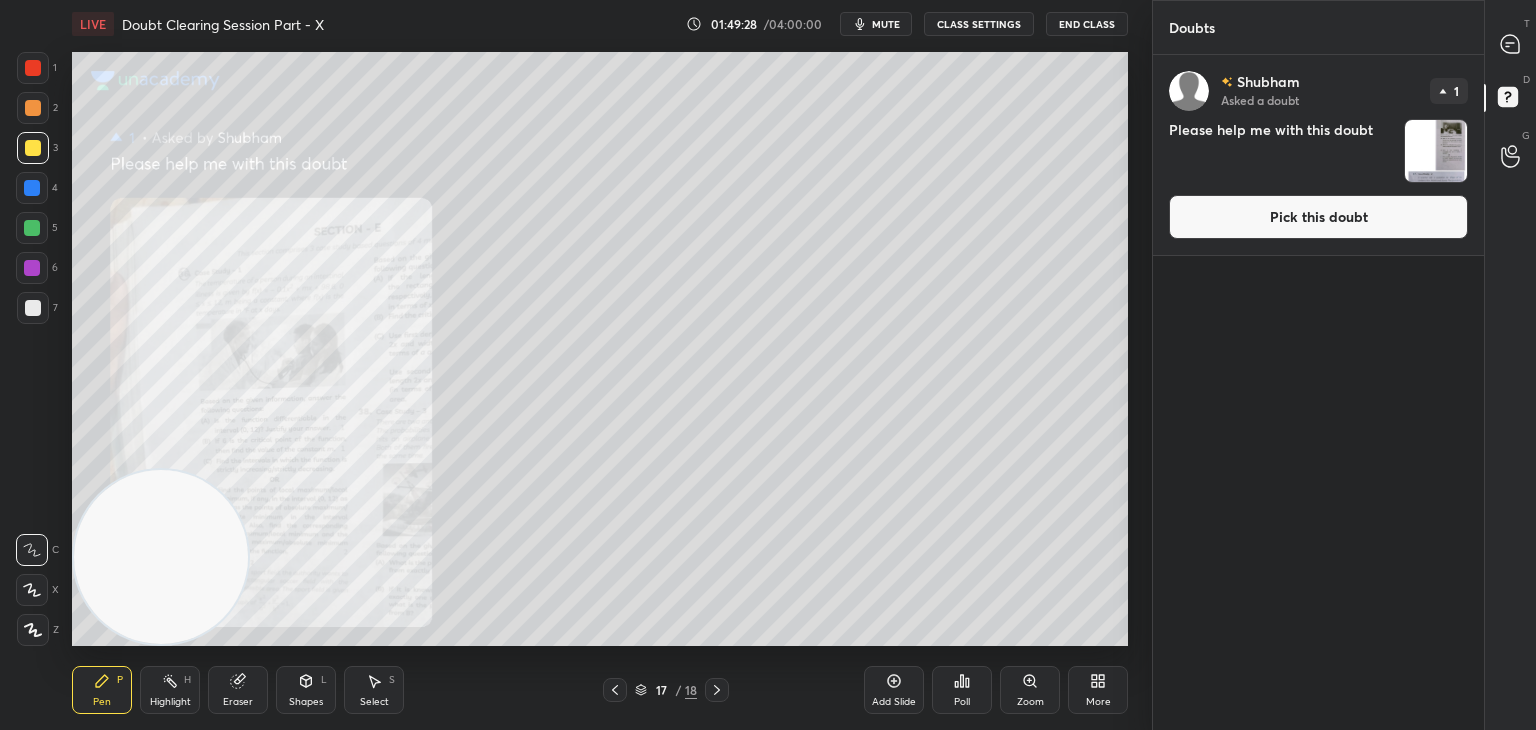 click on "Pick this doubt" at bounding box center [1318, 217] 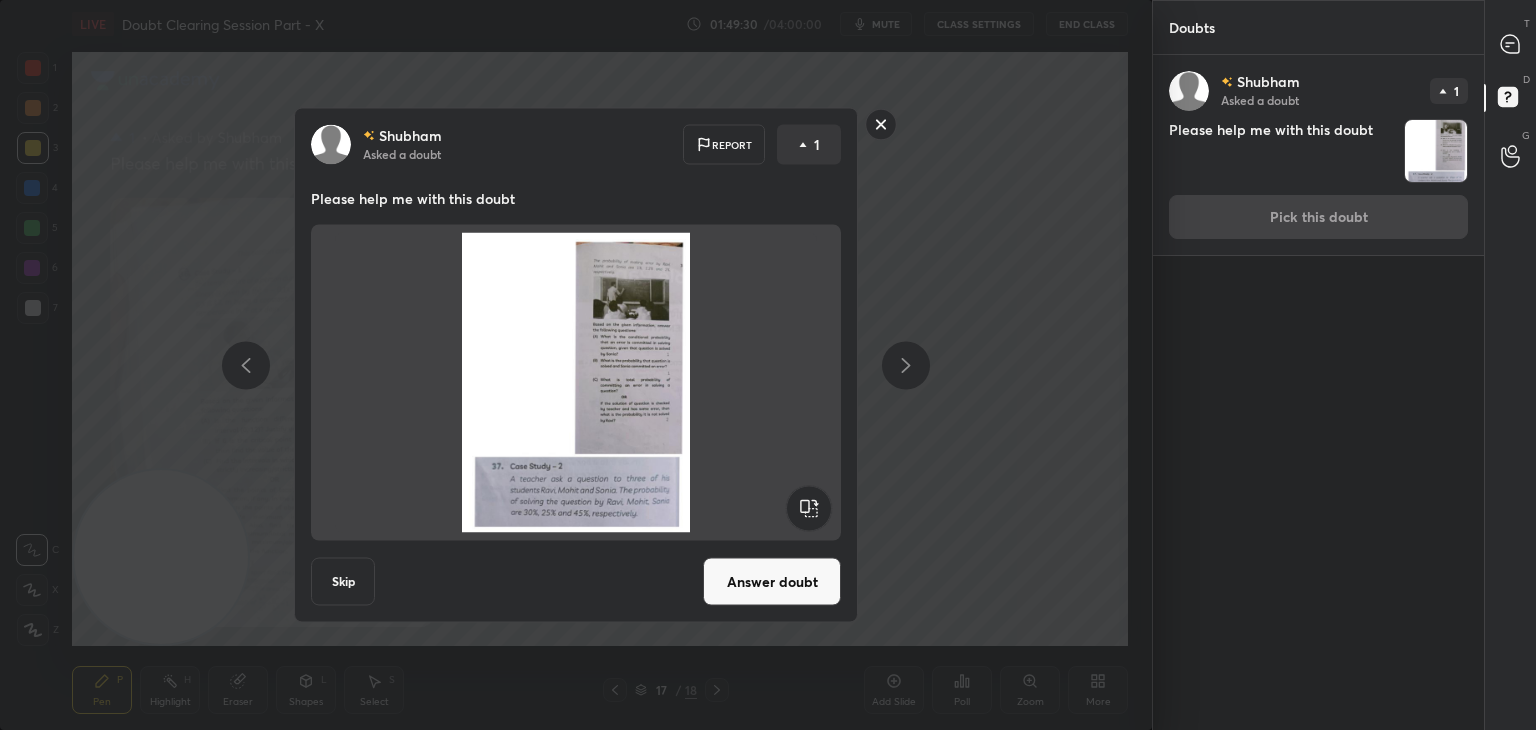click on "Answer doubt" at bounding box center [772, 582] 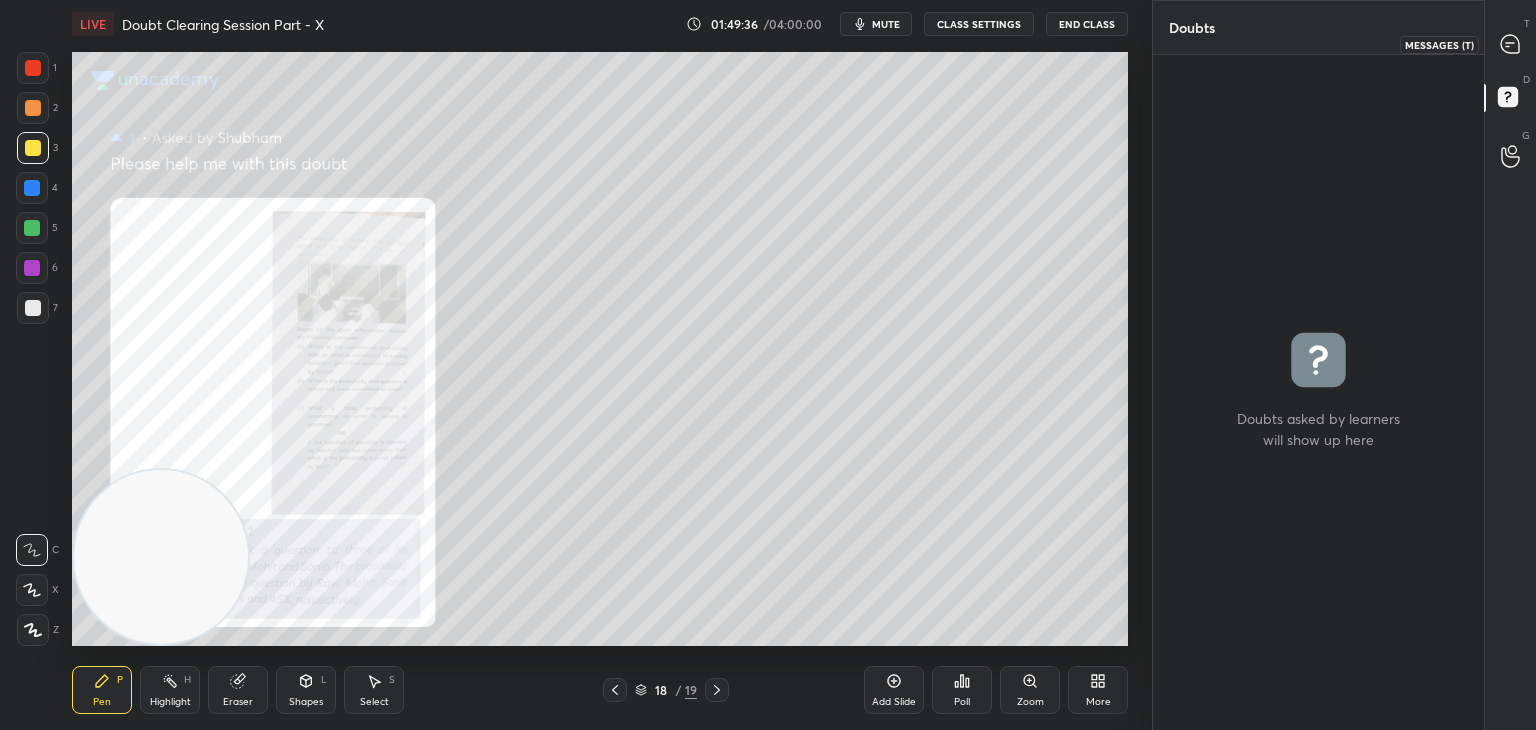 drag, startPoint x: 1519, startPoint y: 32, endPoint x: 1504, endPoint y: 32, distance: 15 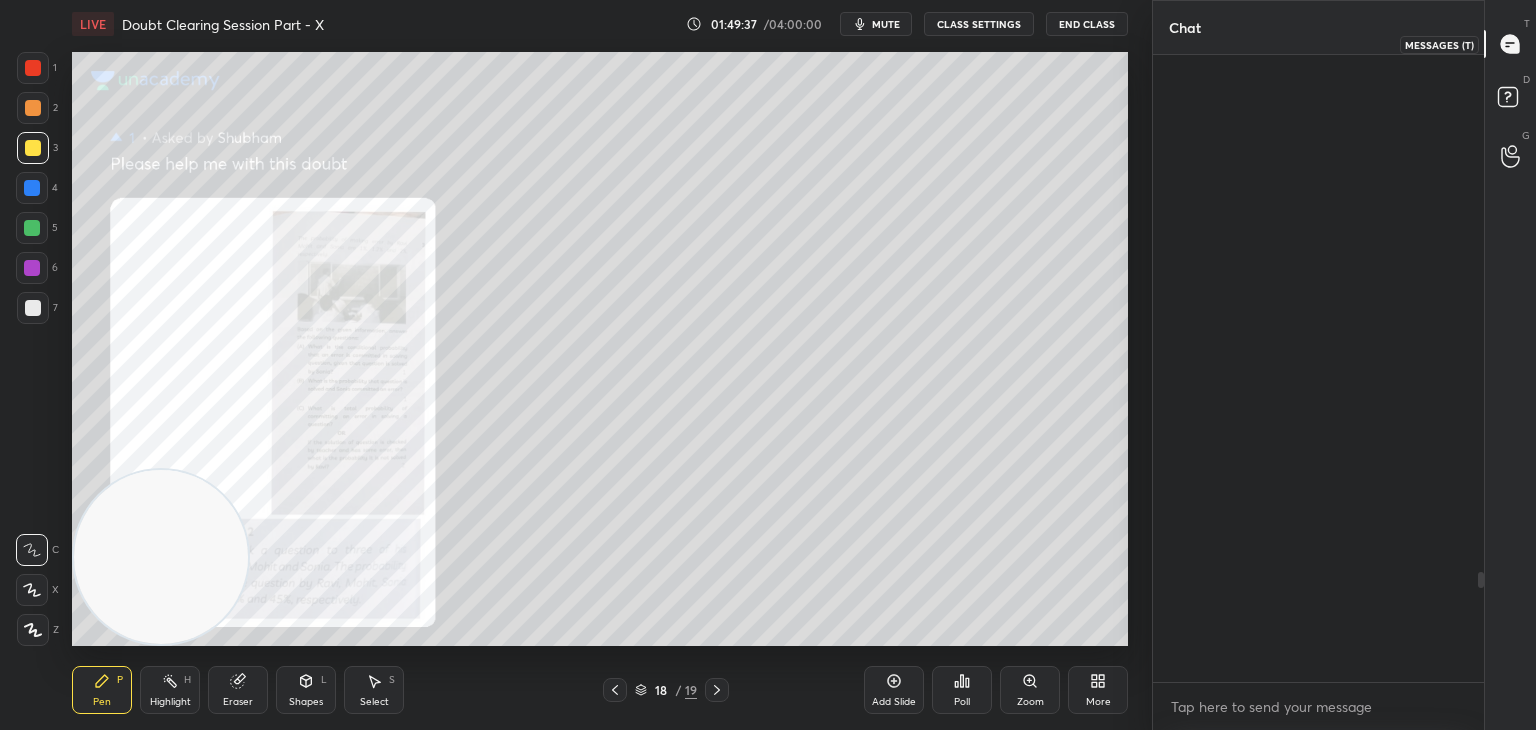 scroll, scrollTop: 2938, scrollLeft: 0, axis: vertical 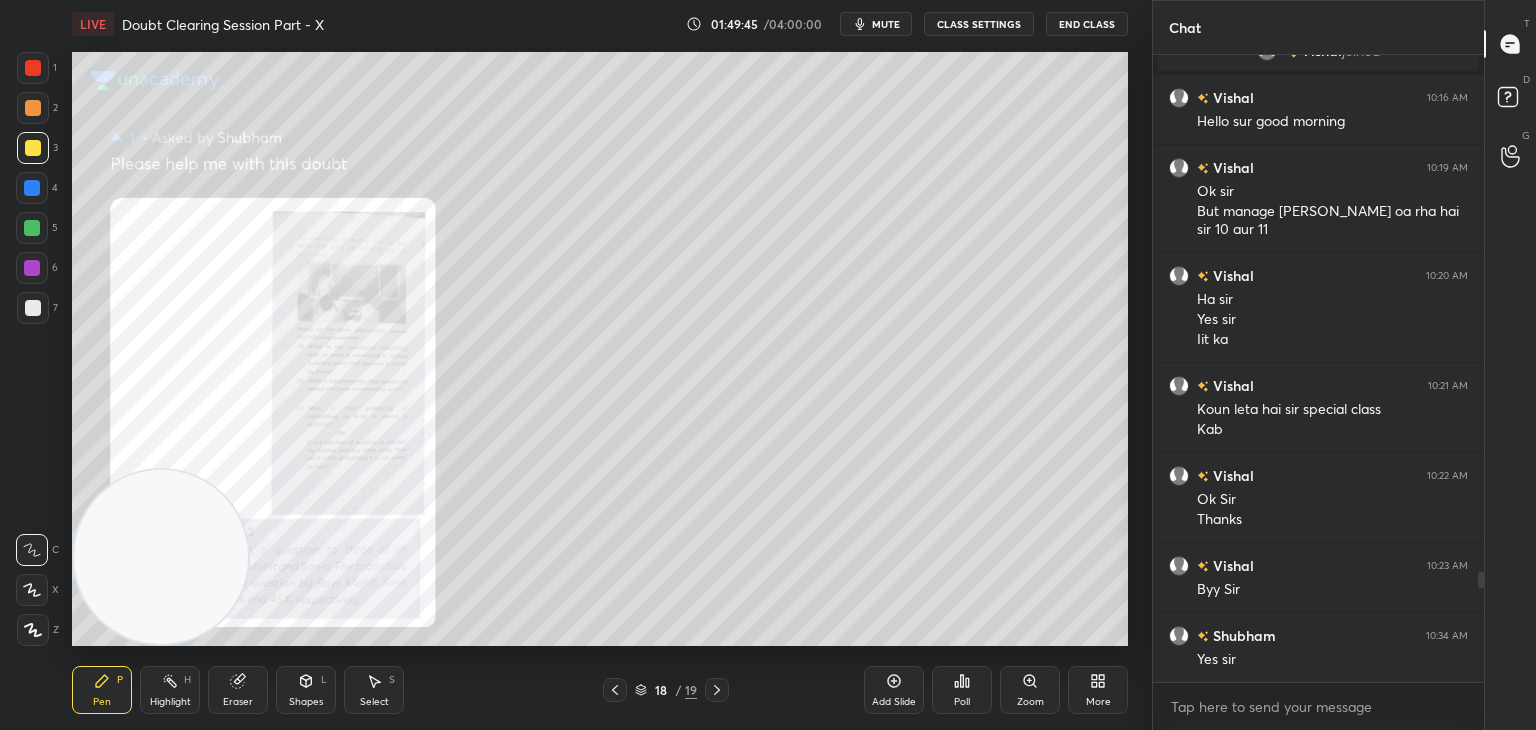 click on "Zoom" at bounding box center (1030, 690) 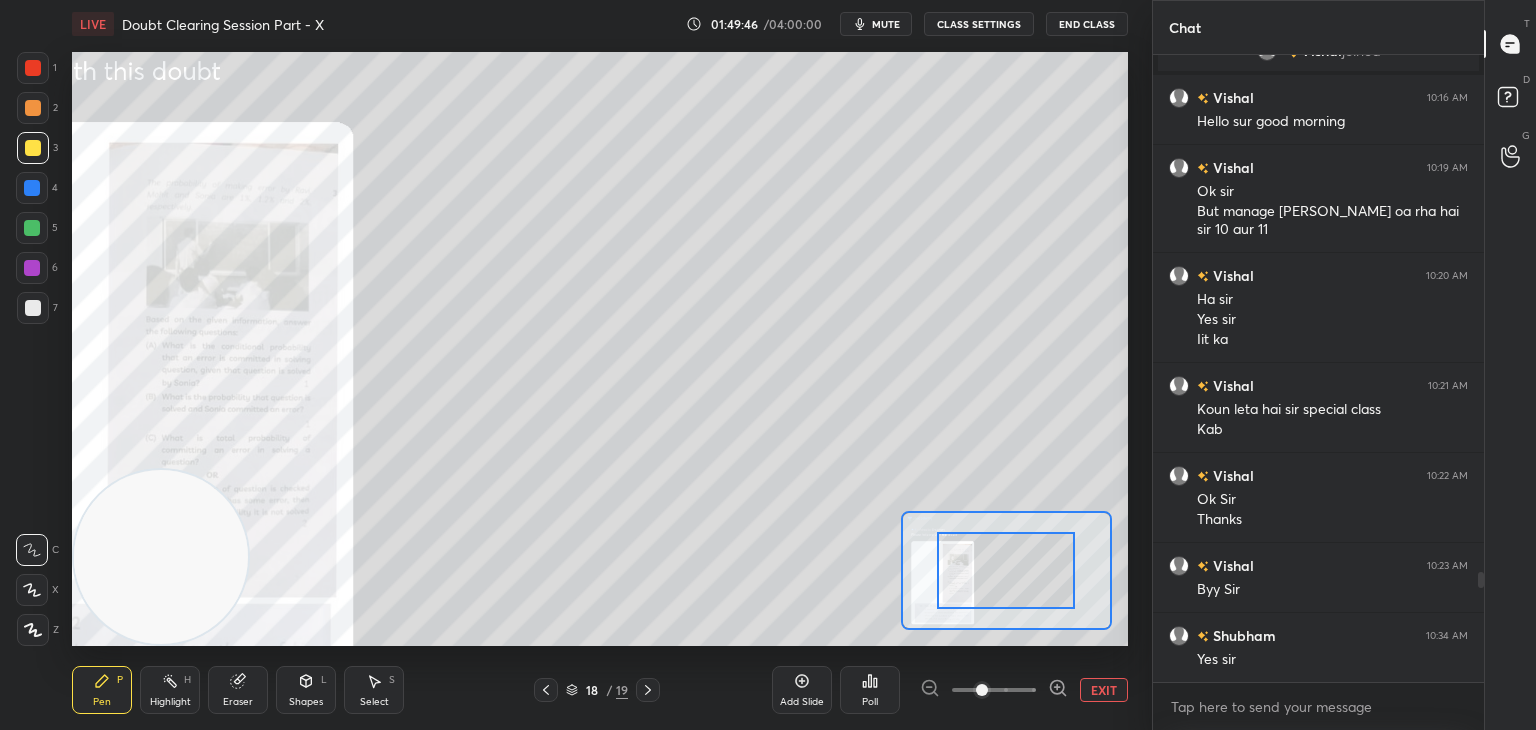 click at bounding box center [994, 690] 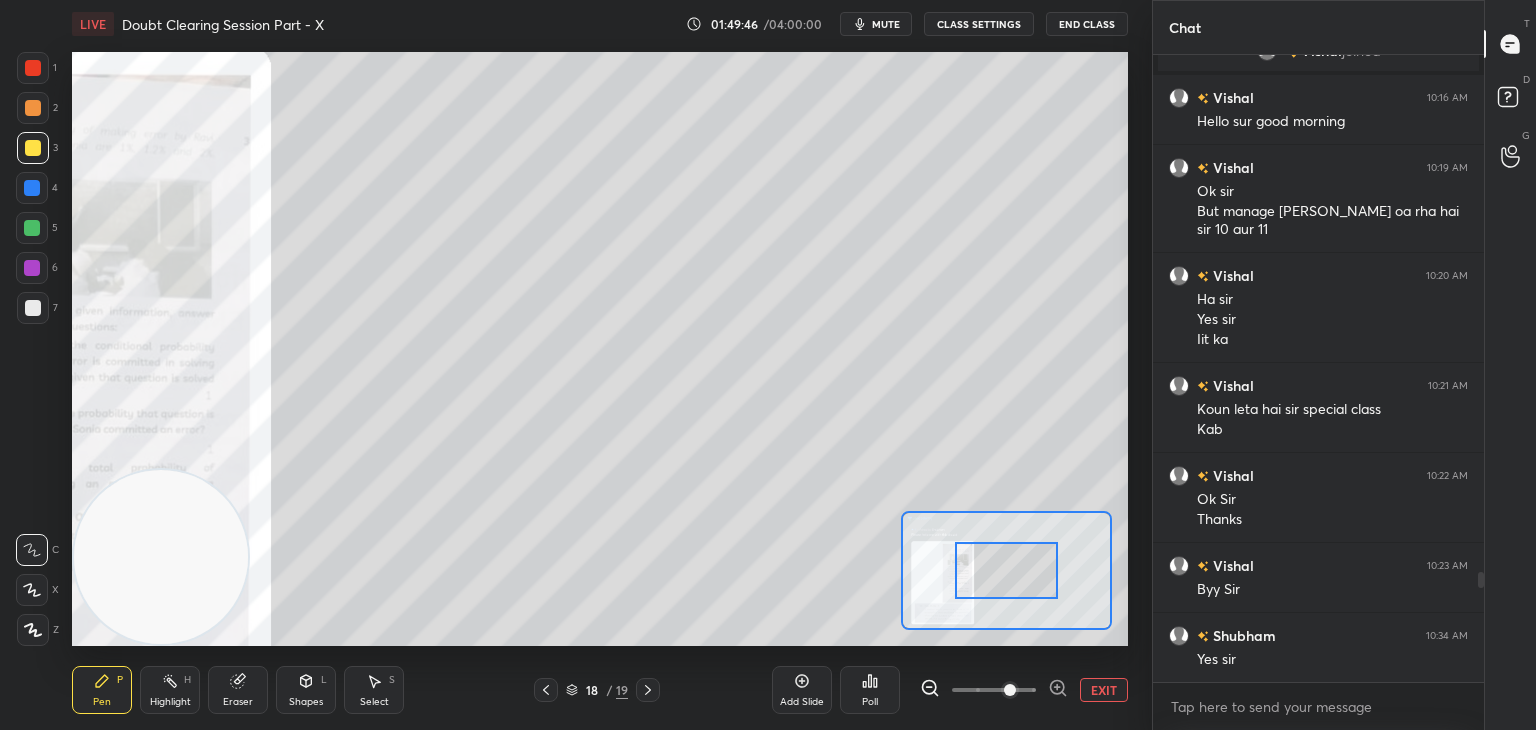 click at bounding box center (1010, 690) 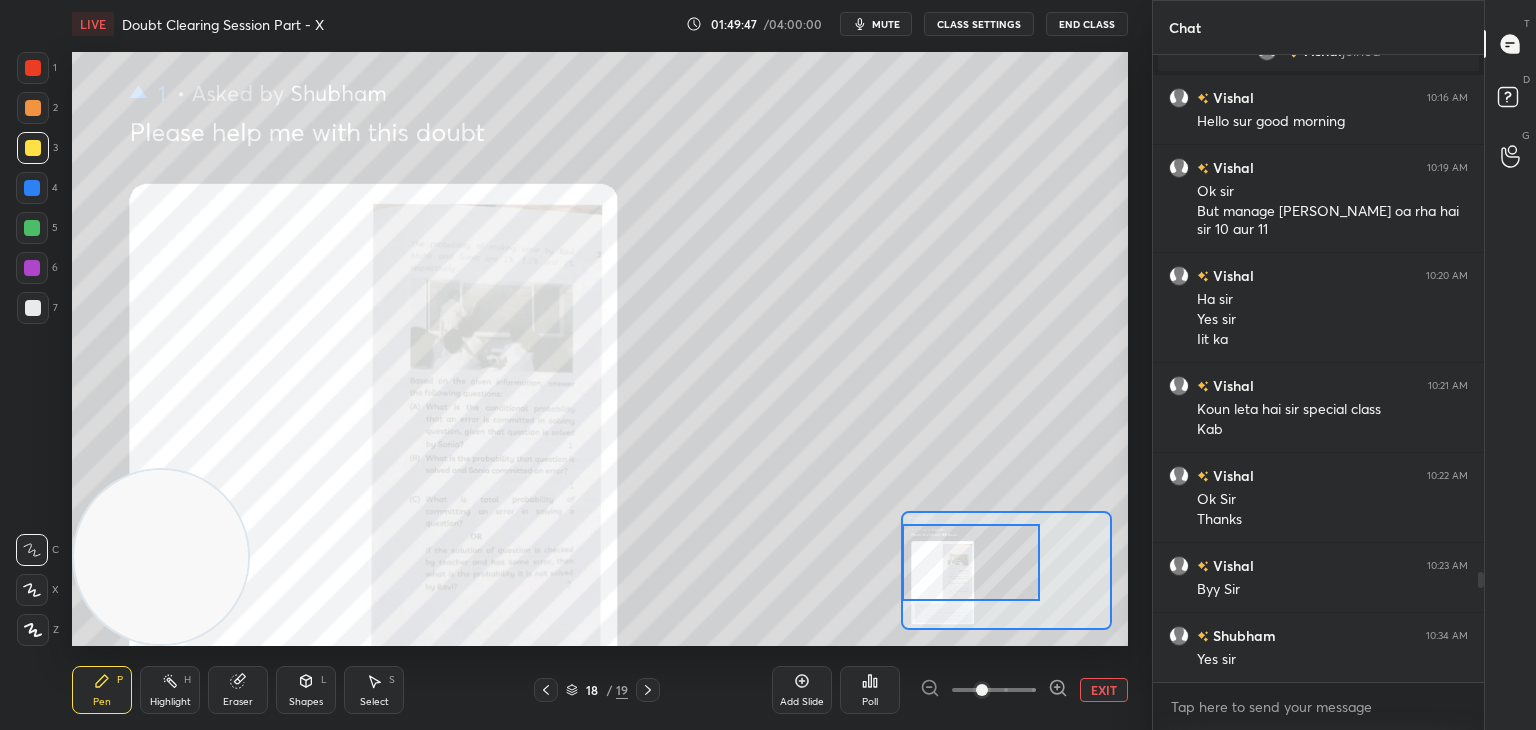 drag, startPoint x: 1057, startPoint y: 580, endPoint x: 955, endPoint y: 573, distance: 102.239914 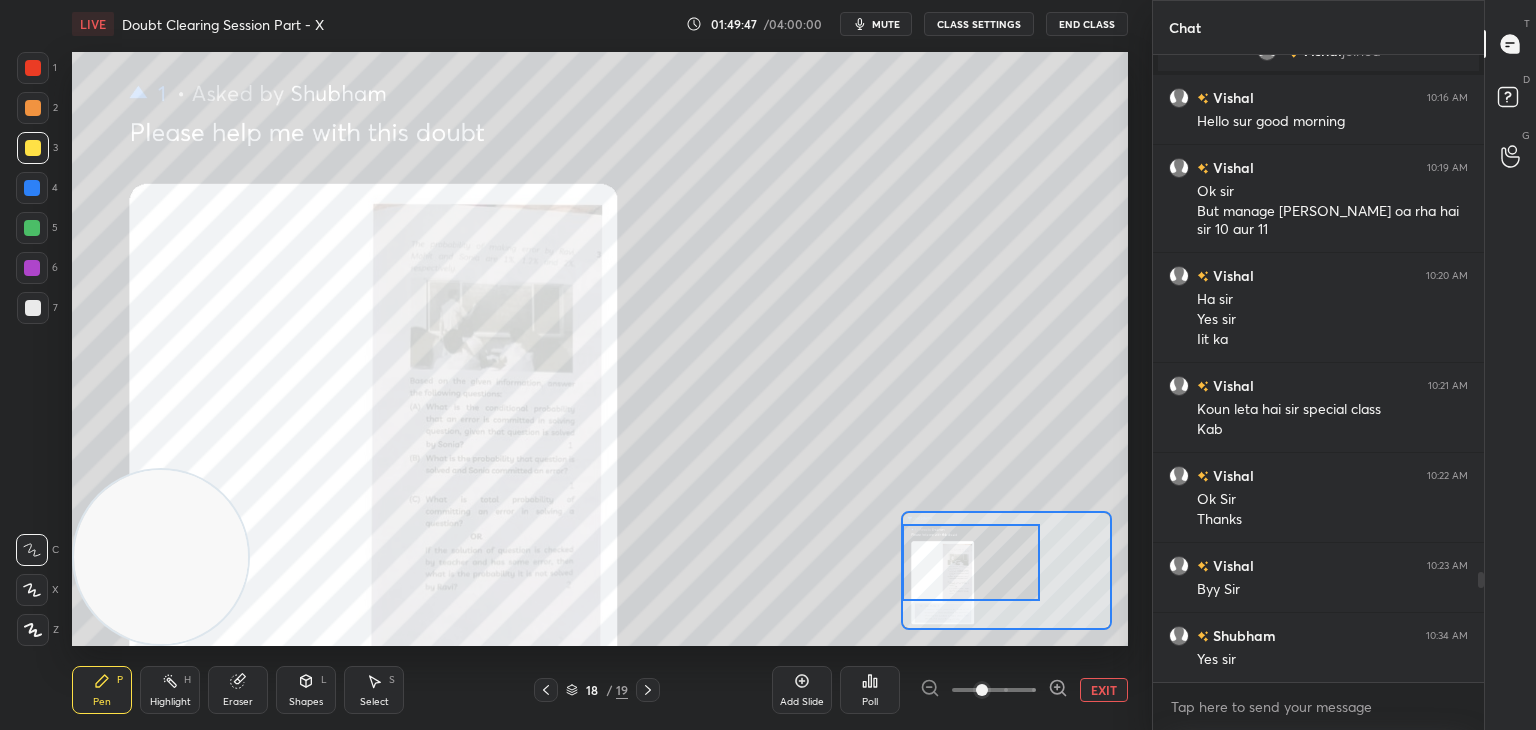 click at bounding box center (971, 562) 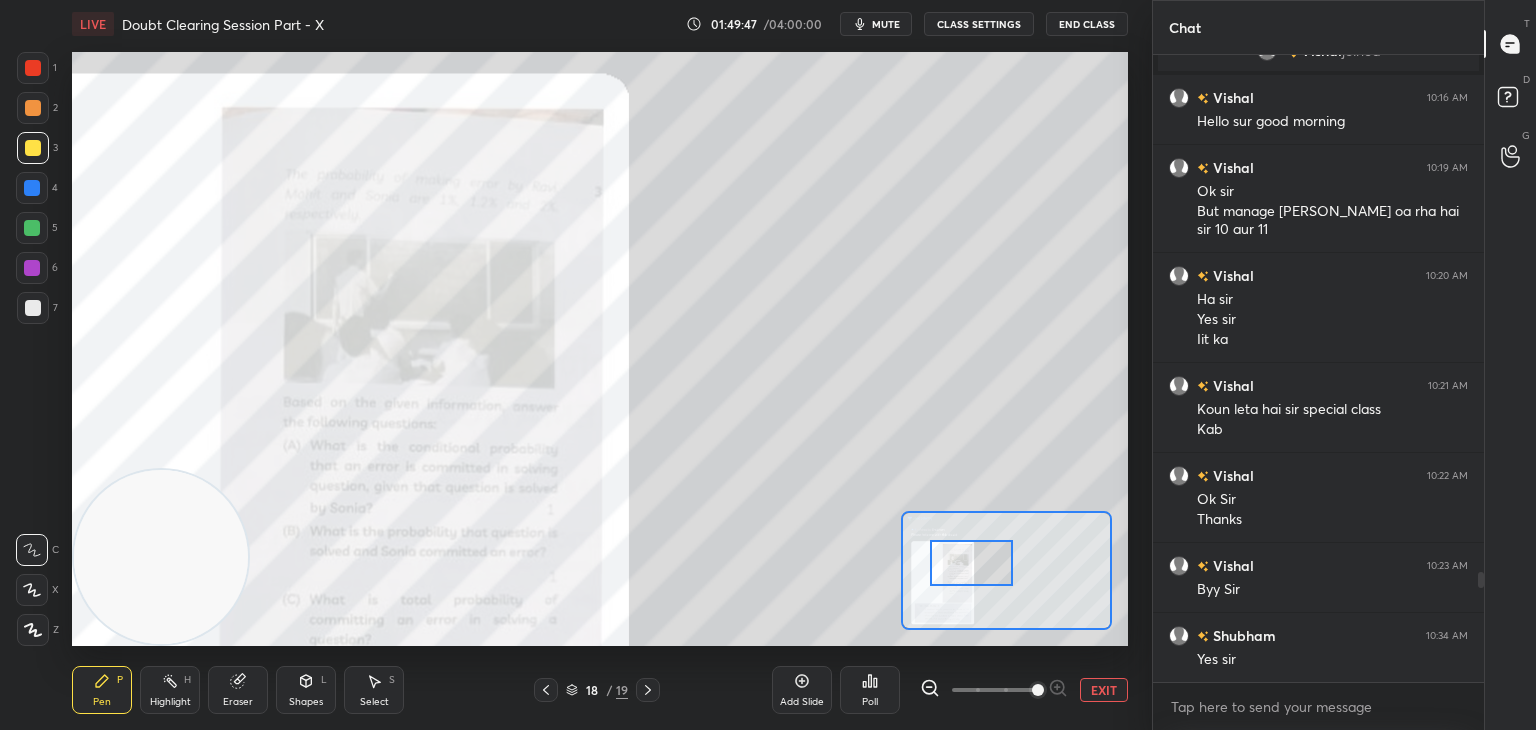 click at bounding box center (994, 690) 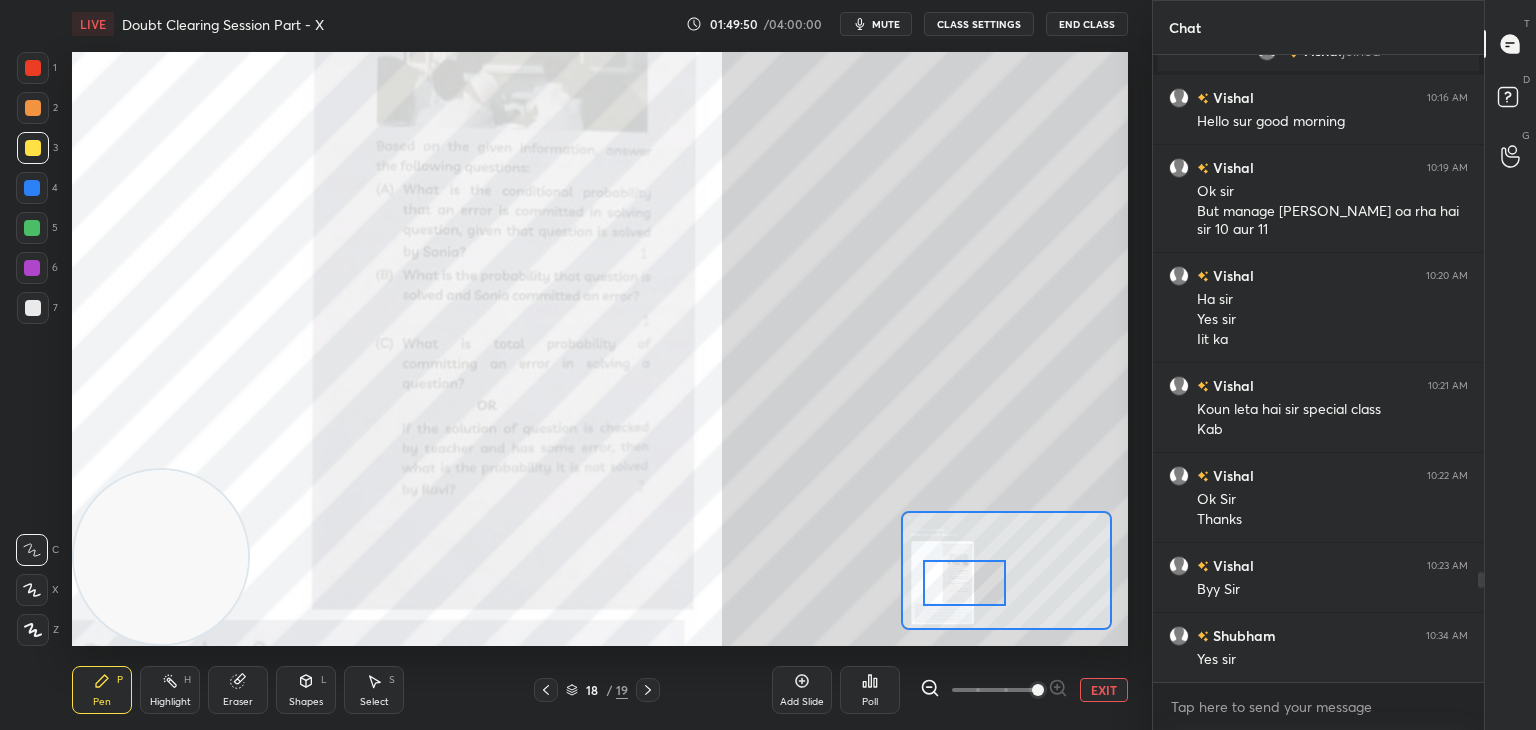 drag, startPoint x: 984, startPoint y: 562, endPoint x: 977, endPoint y: 581, distance: 20.248457 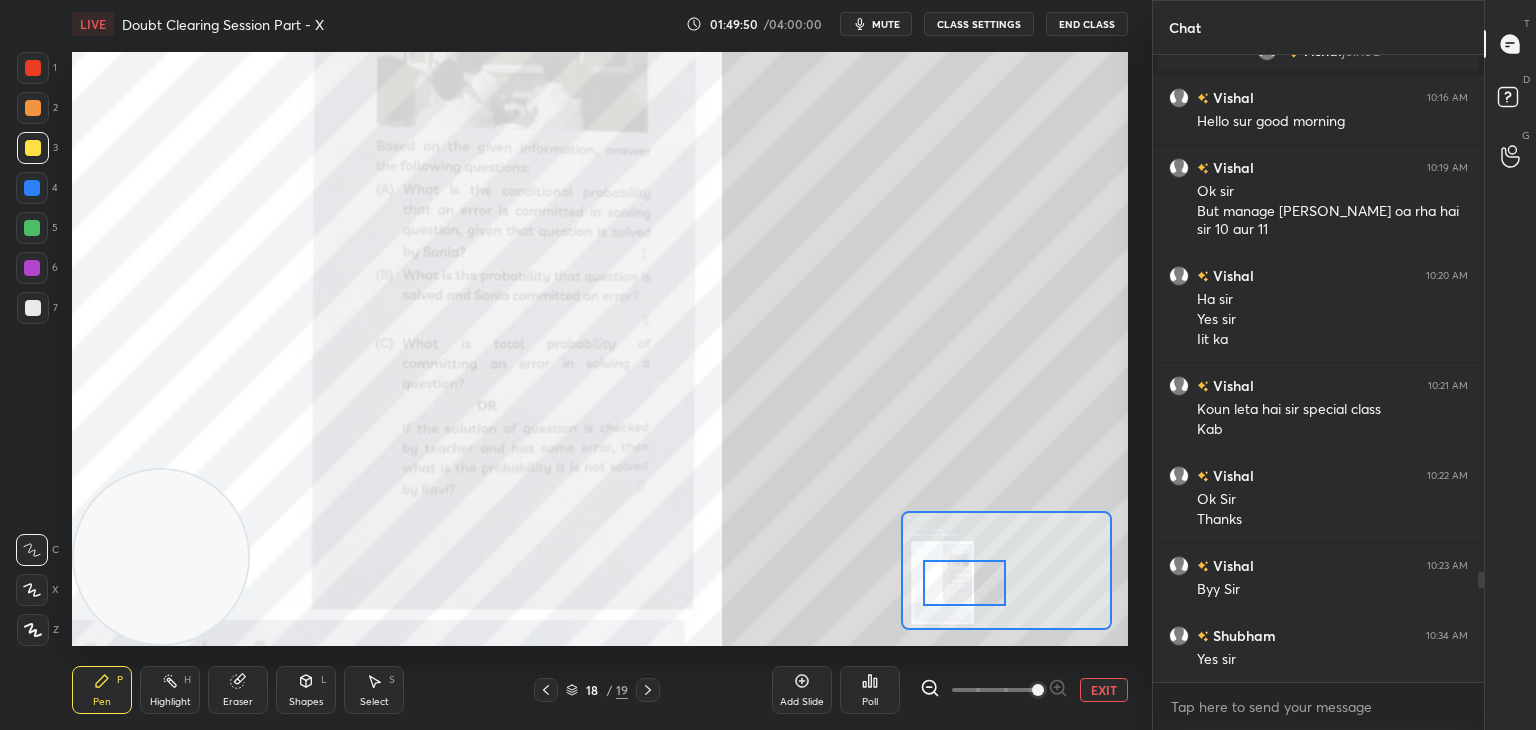 click at bounding box center [964, 583] 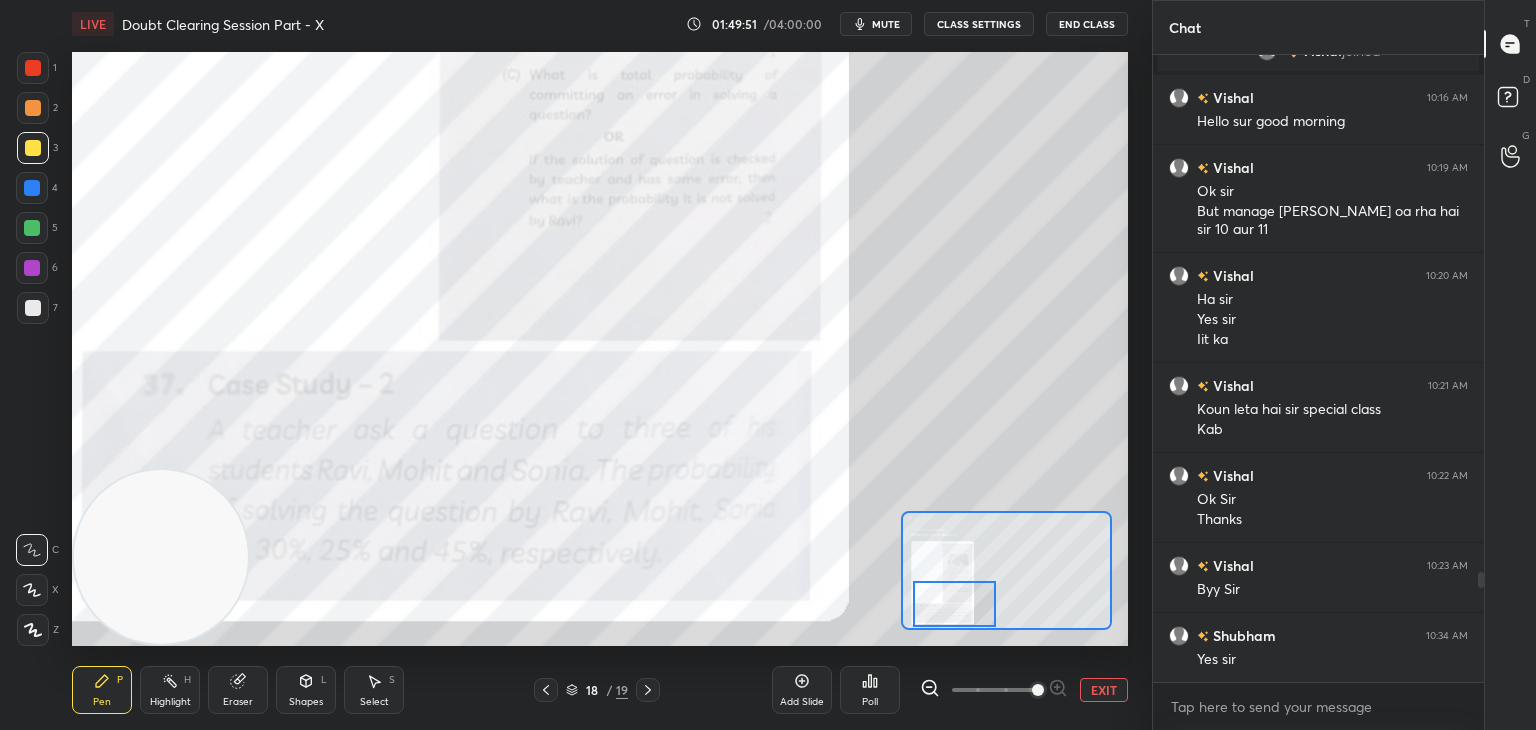 drag, startPoint x: 984, startPoint y: 581, endPoint x: 975, endPoint y: 602, distance: 22.847319 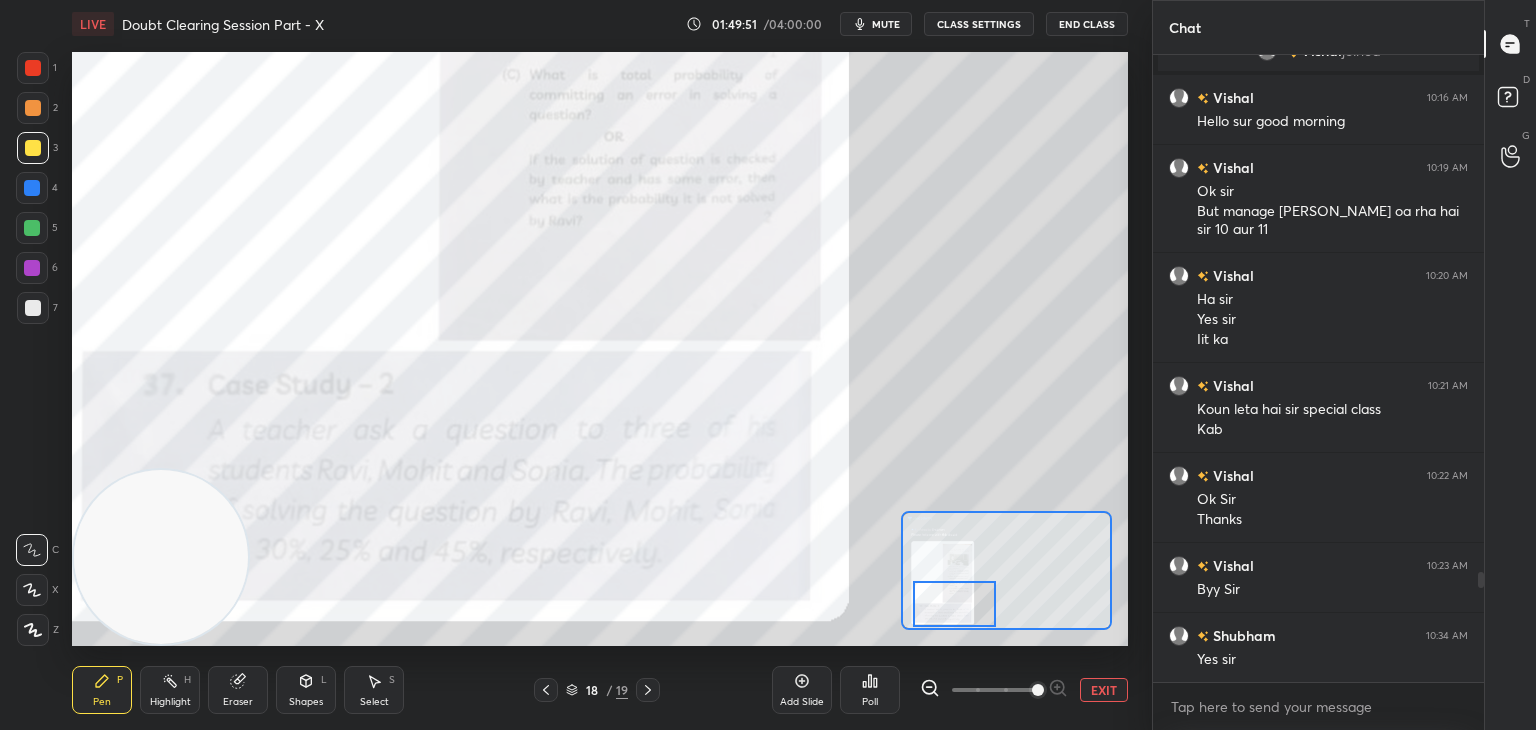click at bounding box center [954, 604] 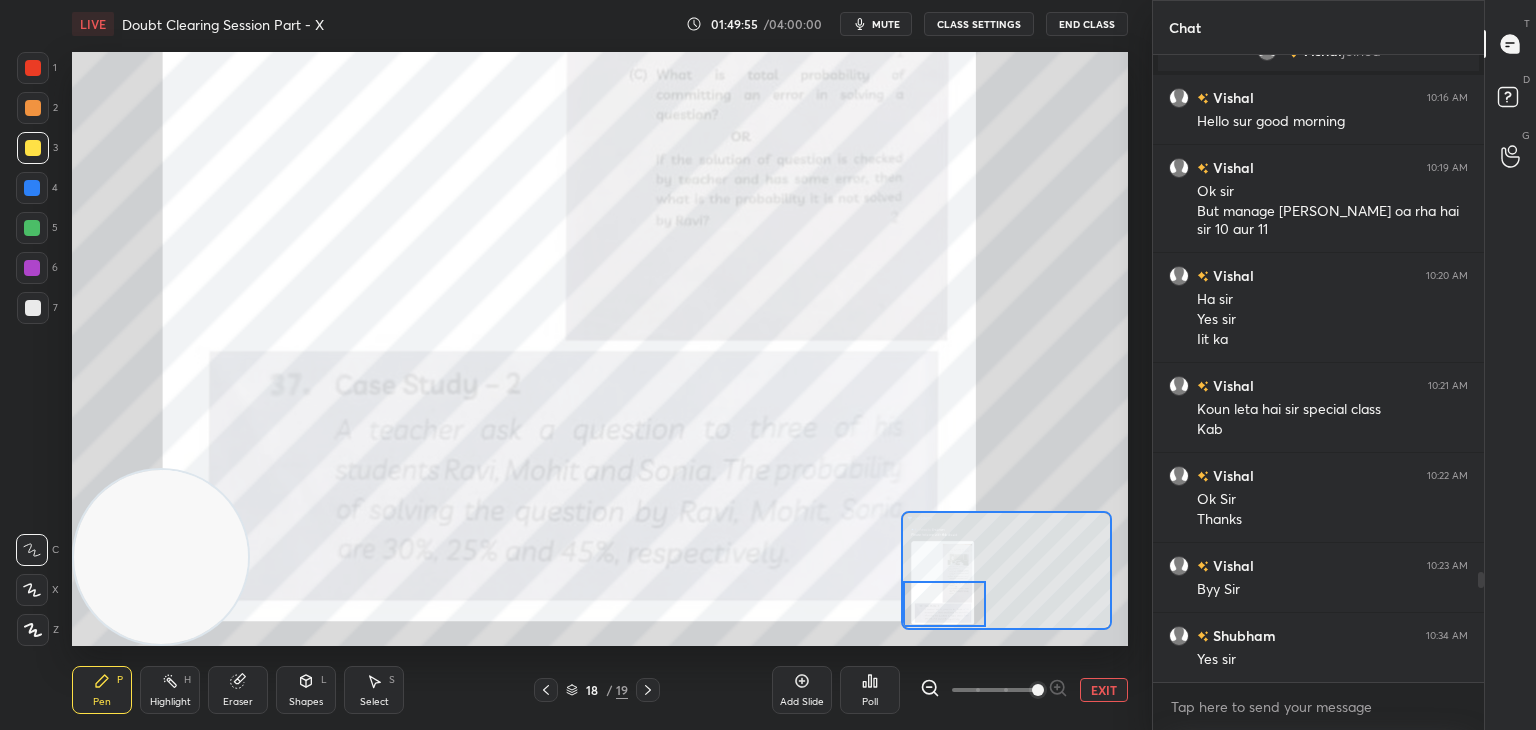 drag, startPoint x: 992, startPoint y: 585, endPoint x: 981, endPoint y: 584, distance: 11.045361 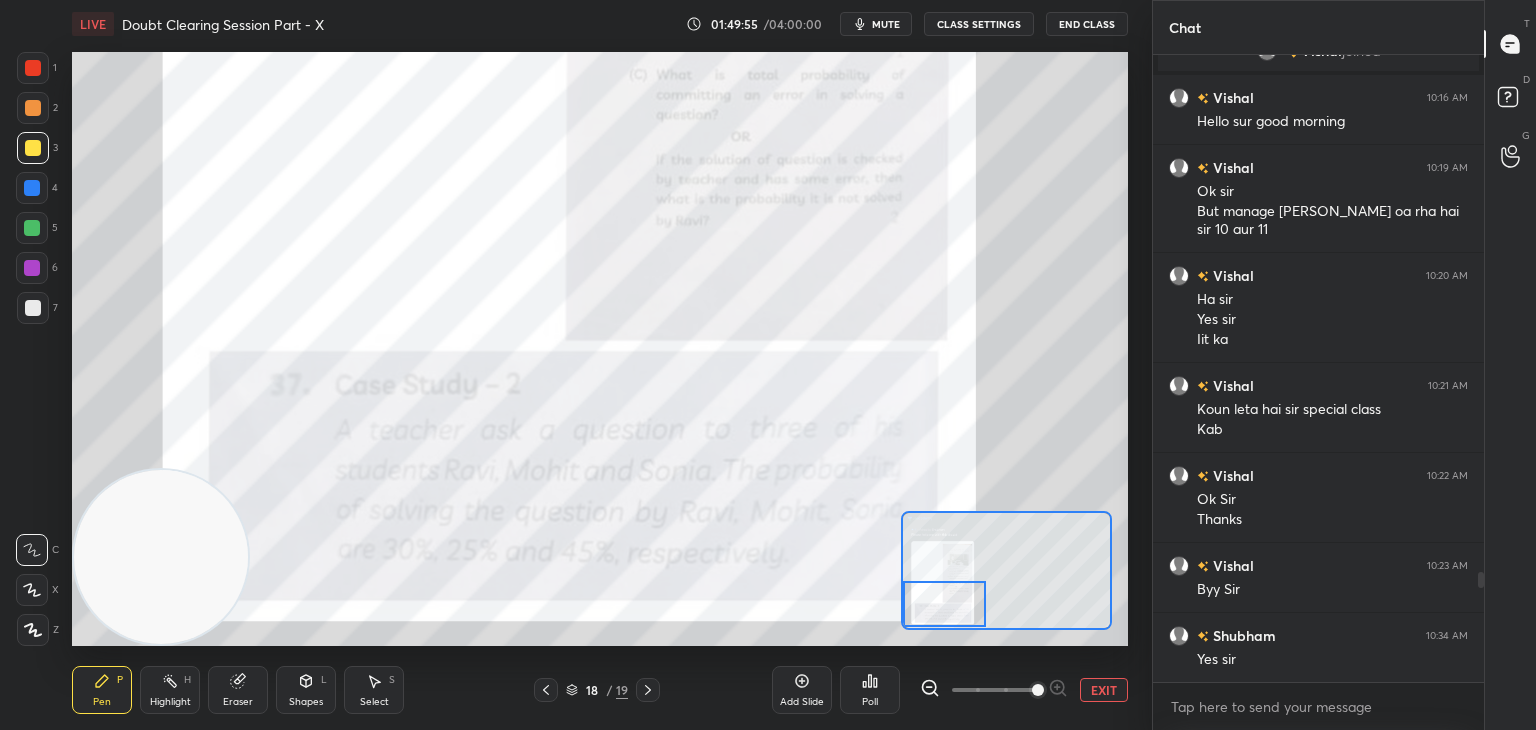 click at bounding box center (944, 604) 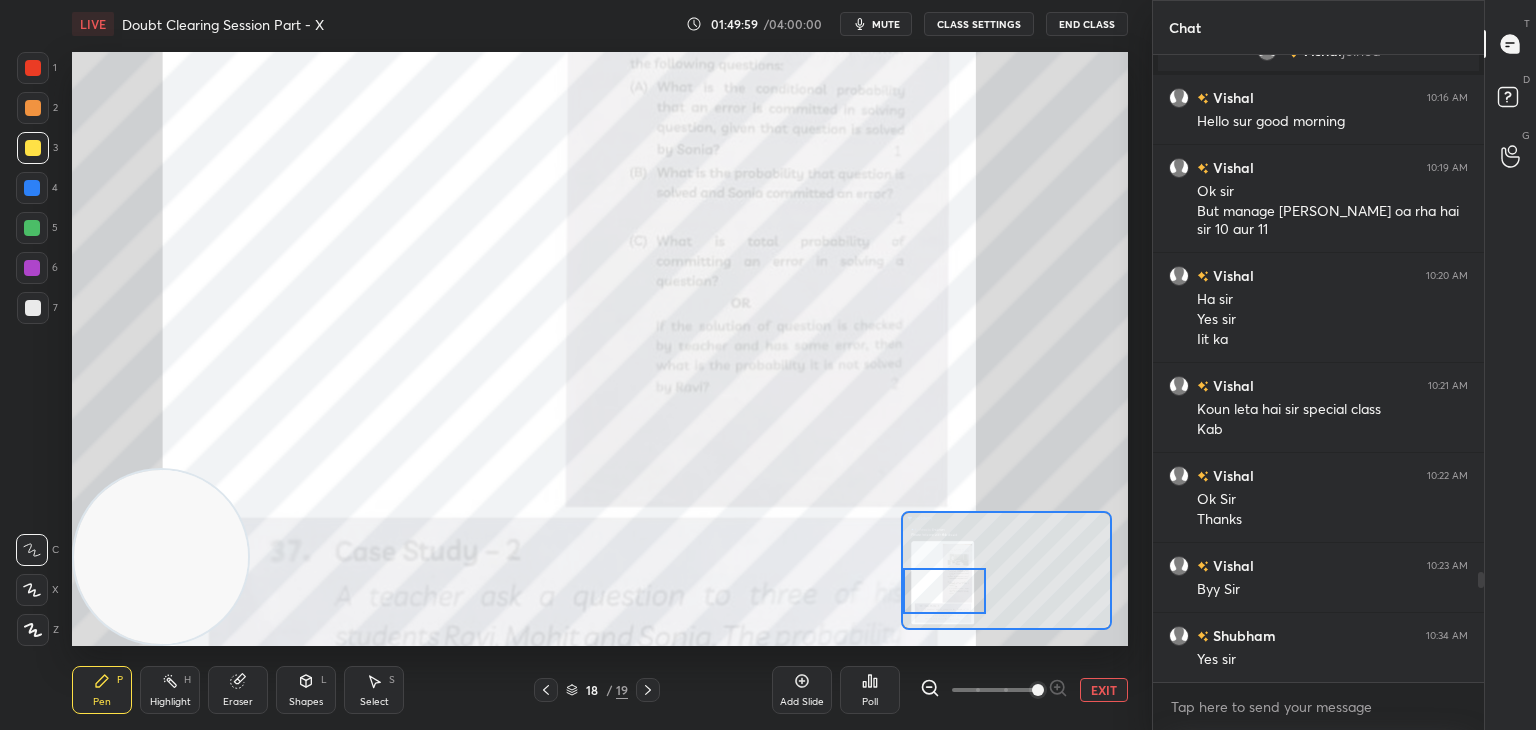 drag, startPoint x: 953, startPoint y: 588, endPoint x: 951, endPoint y: 566, distance: 22.090721 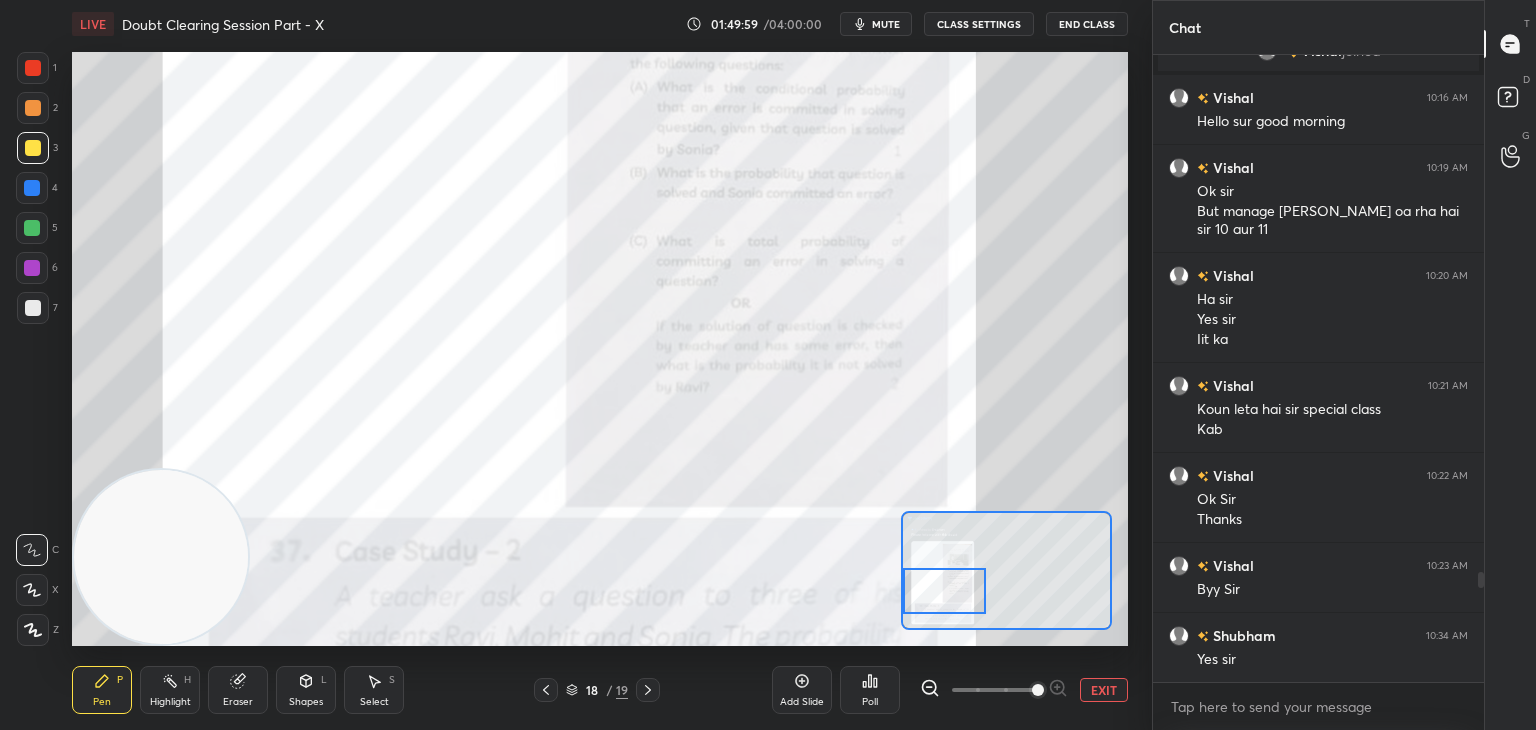 click at bounding box center (944, 591) 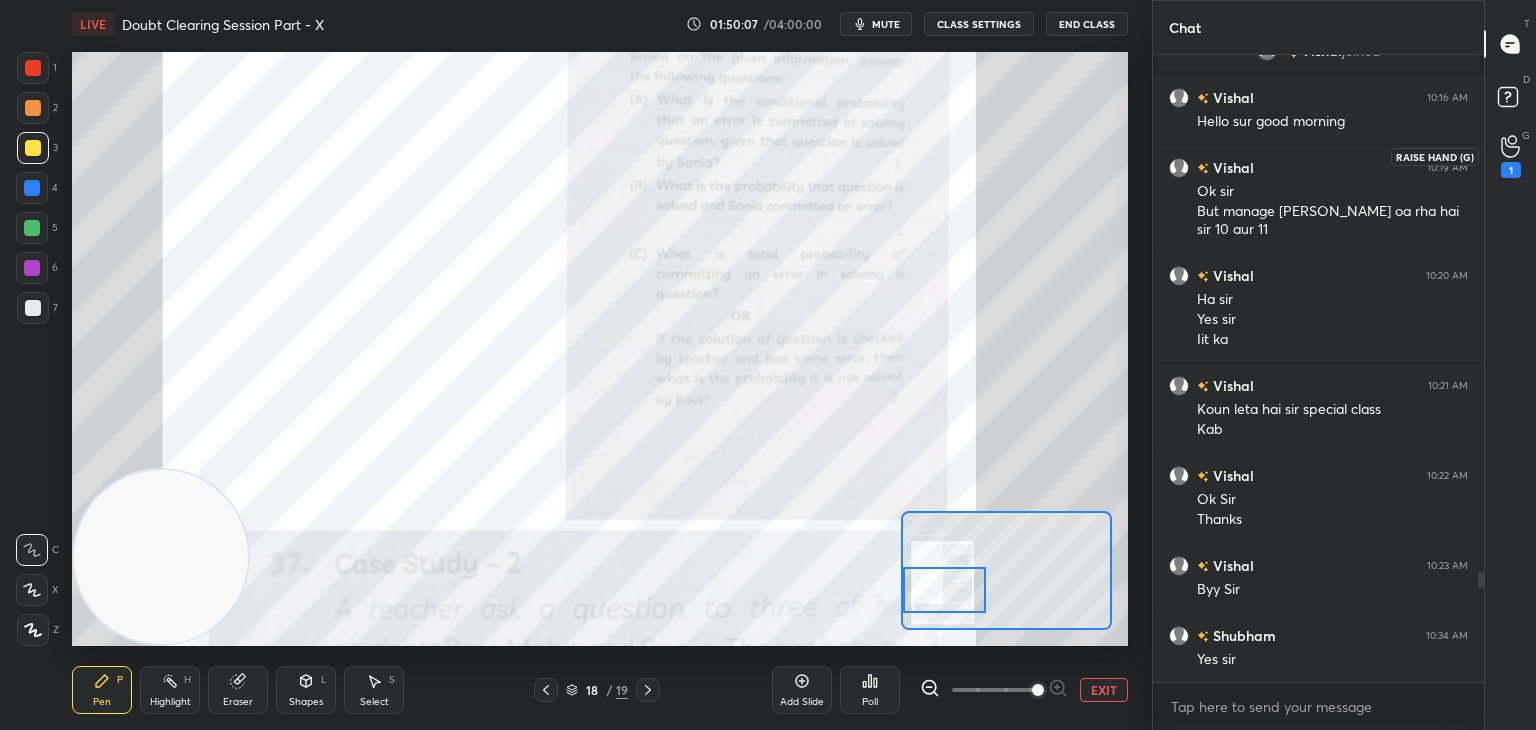 drag, startPoint x: 1516, startPoint y: 141, endPoint x: 1495, endPoint y: 143, distance: 21.095022 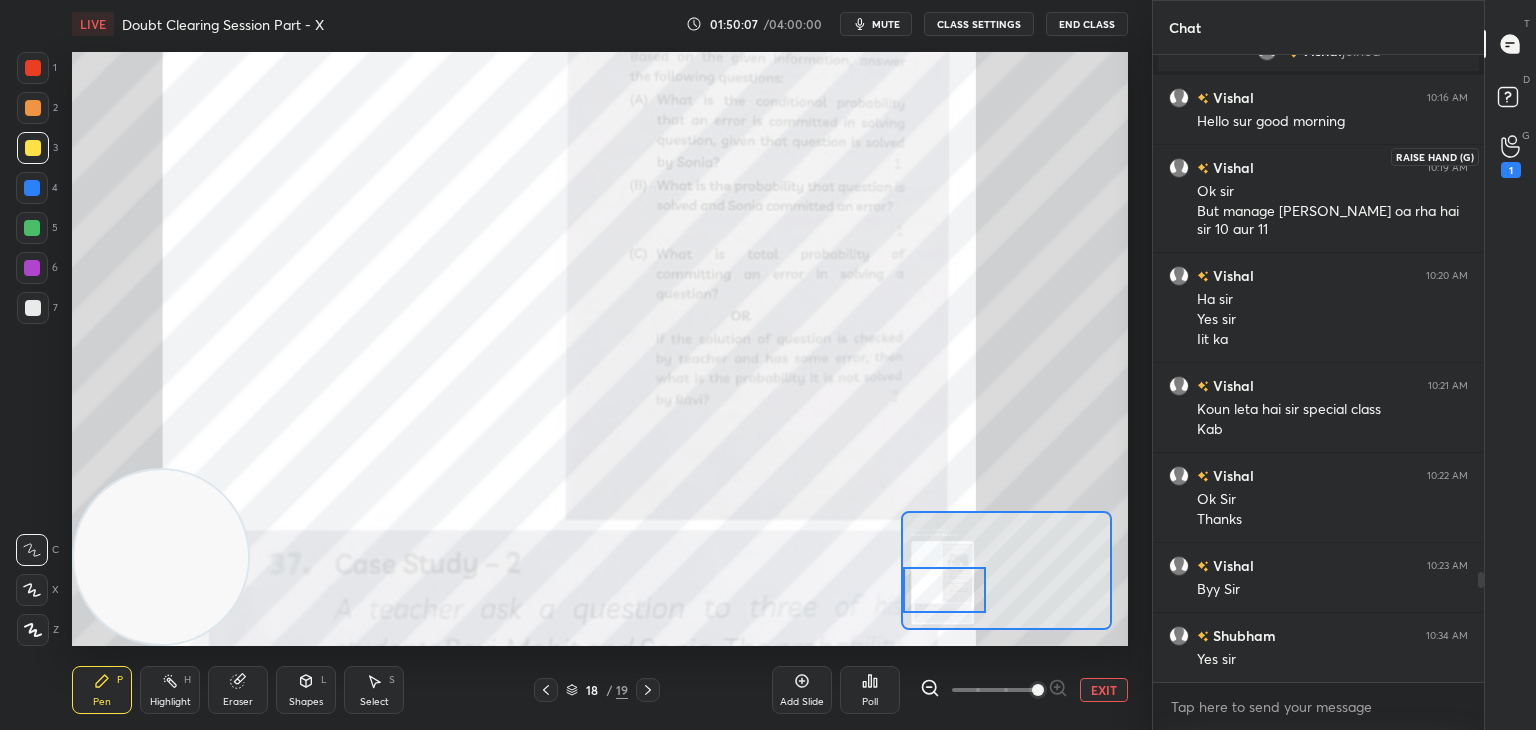 click 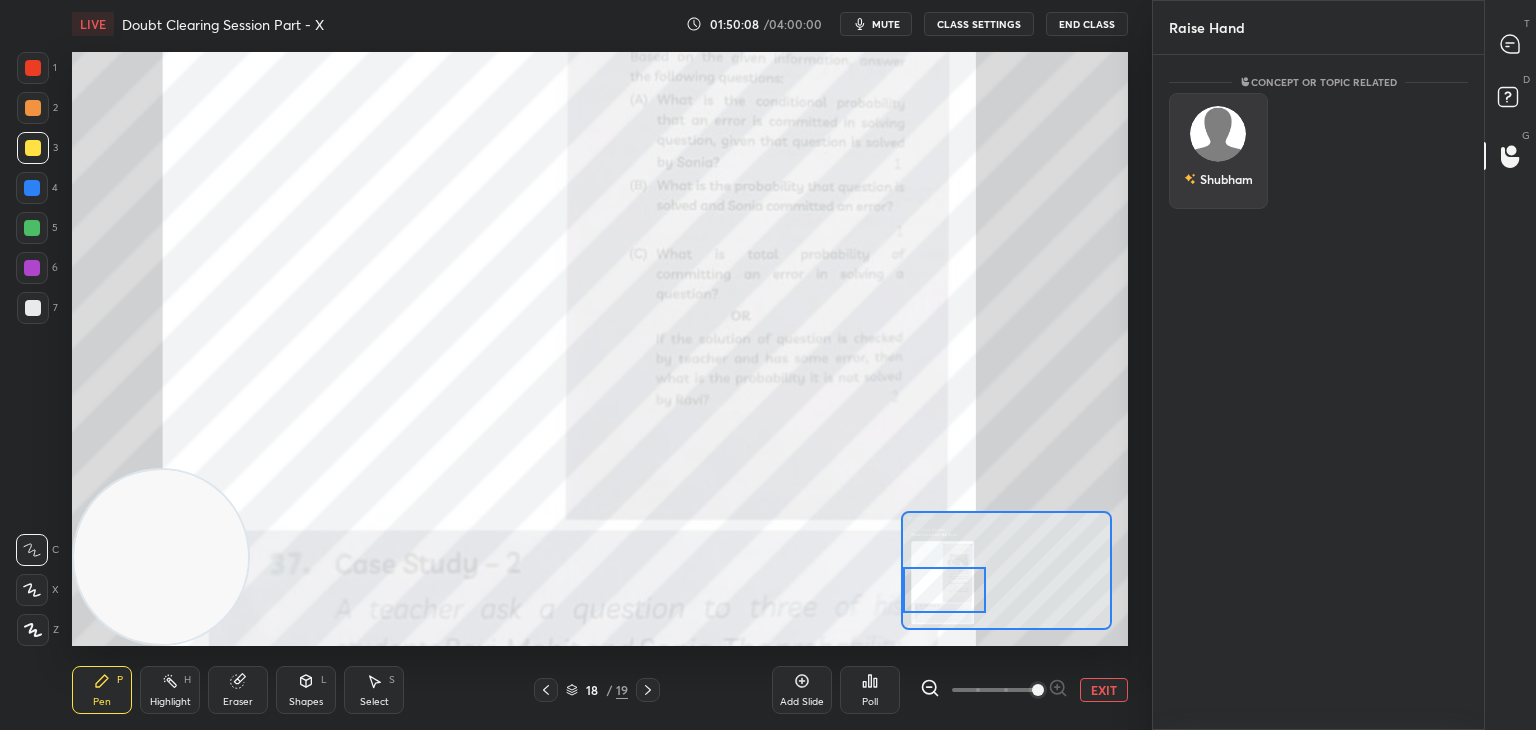 click on "Shubham" at bounding box center (1218, 151) 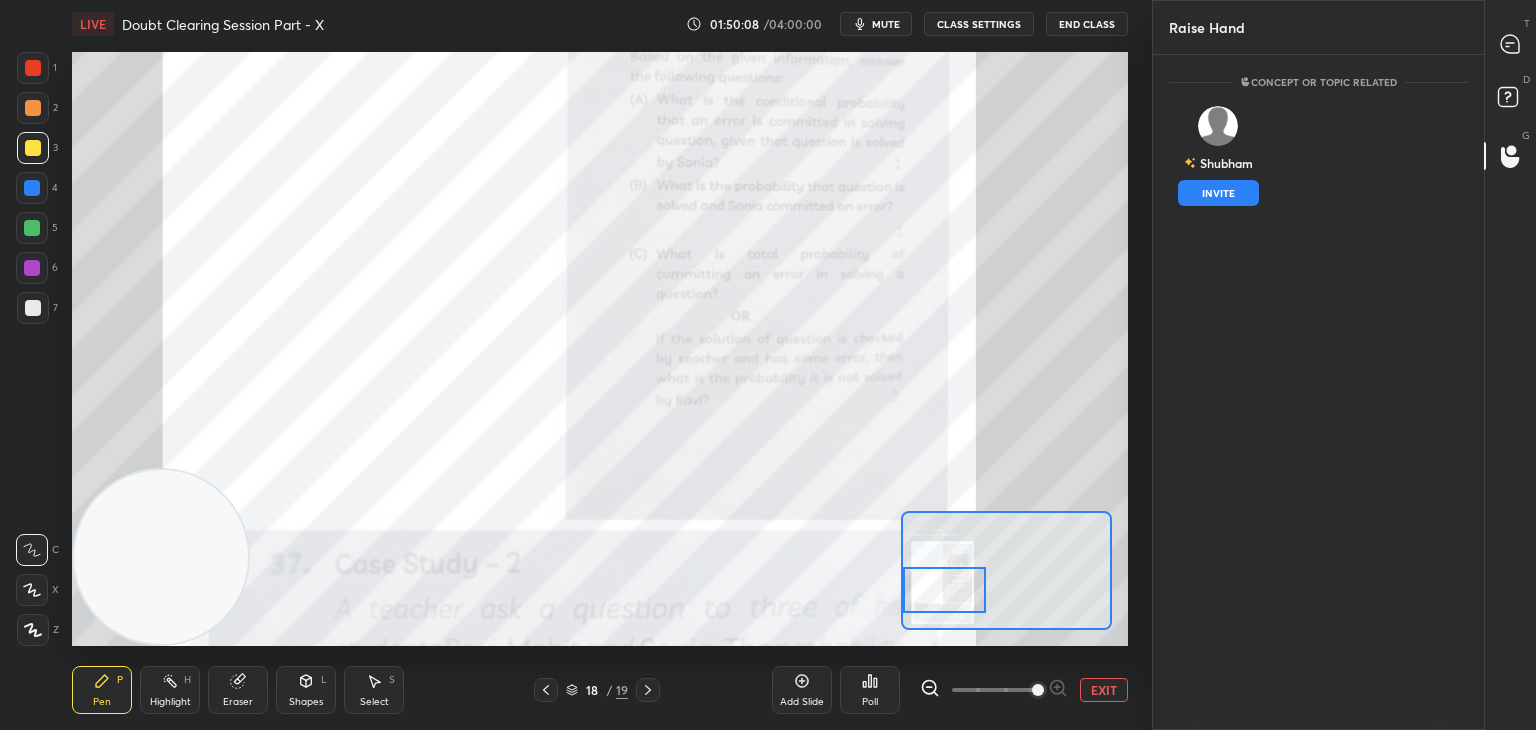 click on "INVITE" at bounding box center (1218, 193) 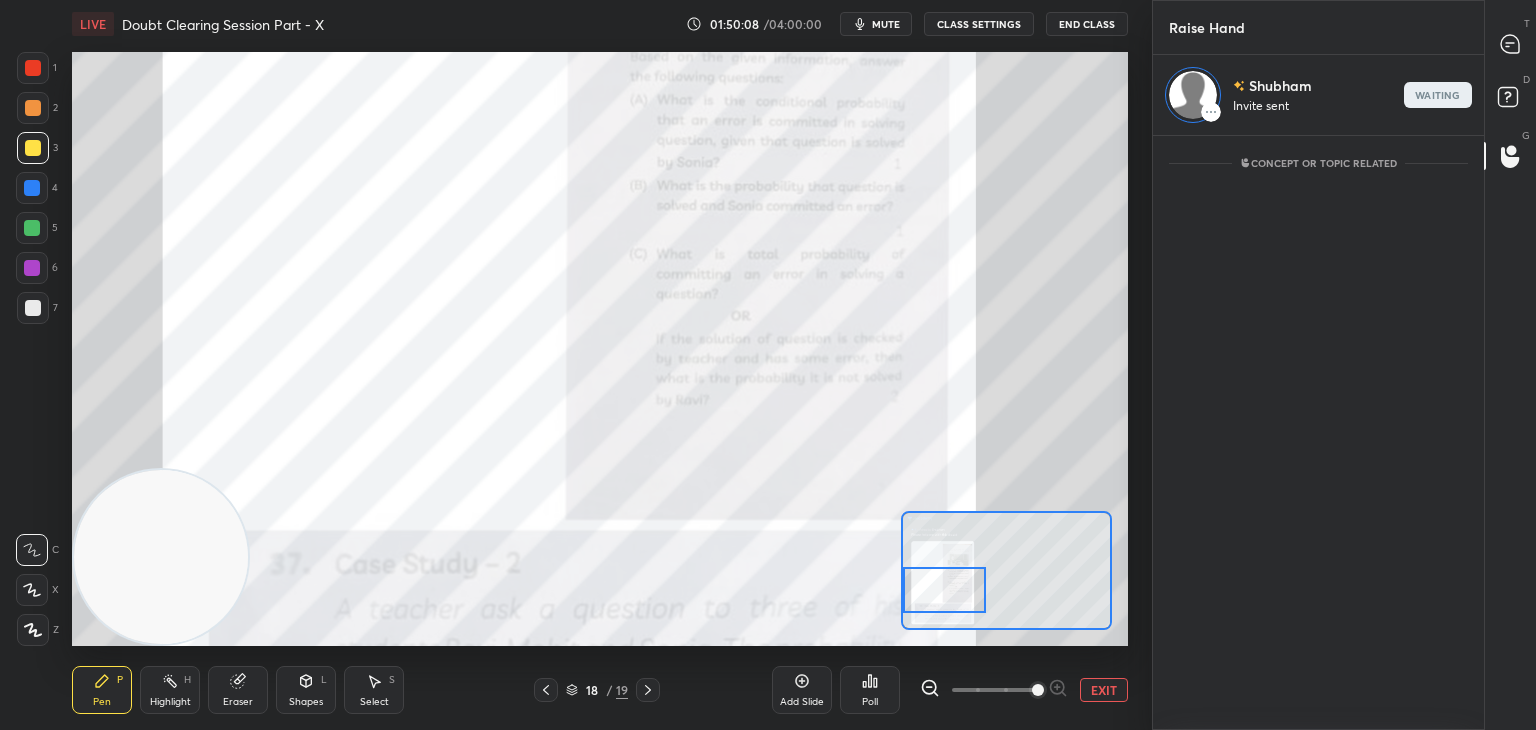scroll, scrollTop: 589, scrollLeft: 325, axis: both 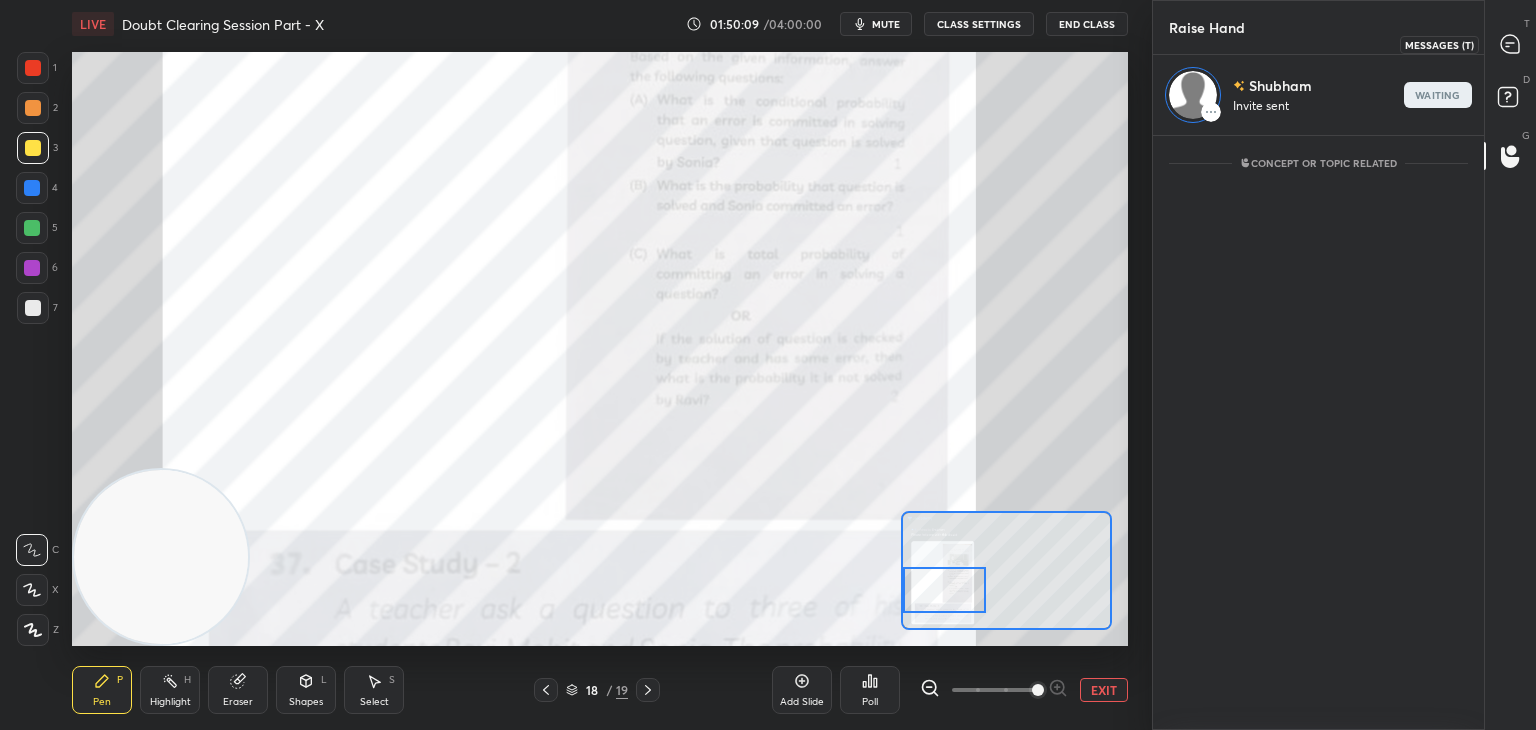 click at bounding box center (1511, 44) 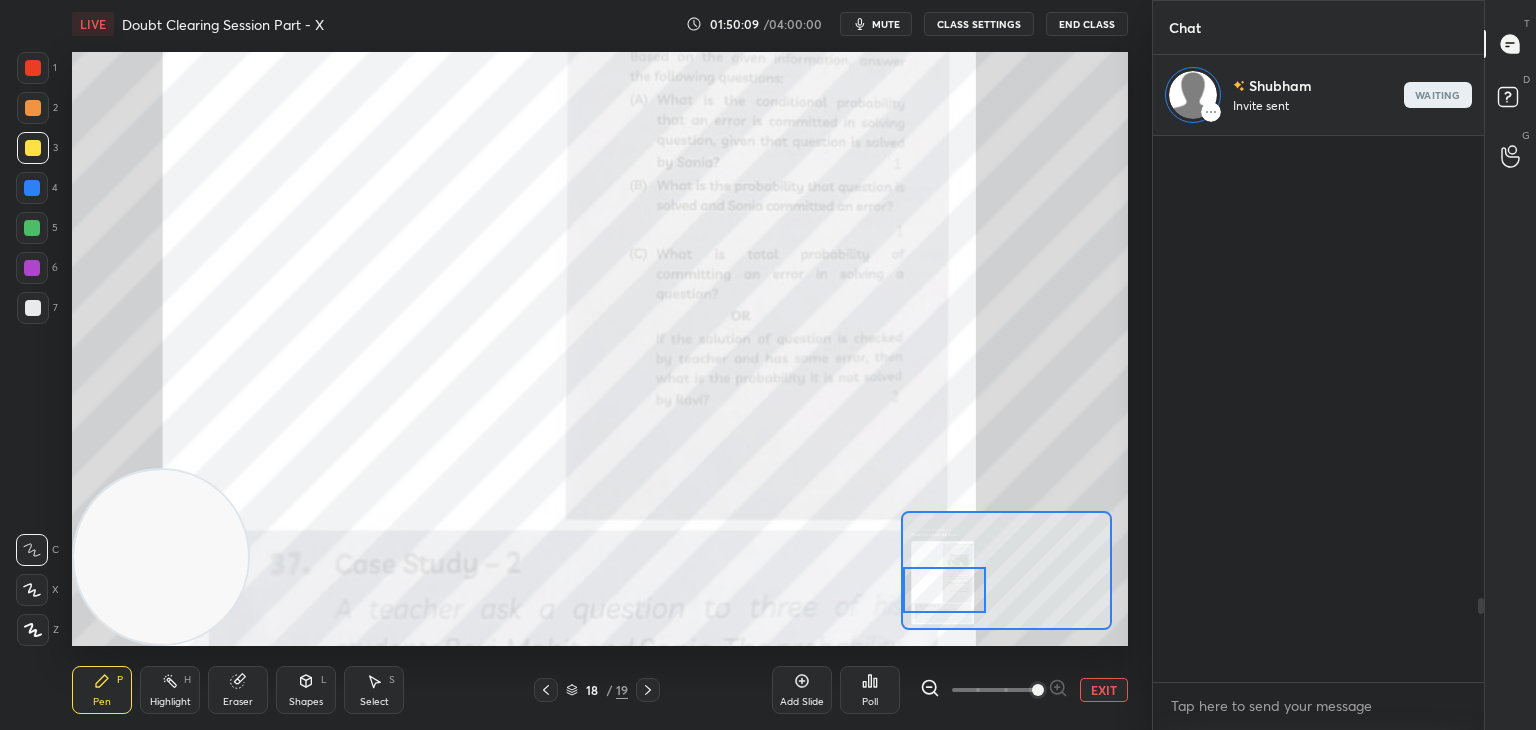 scroll, scrollTop: 3019, scrollLeft: 0, axis: vertical 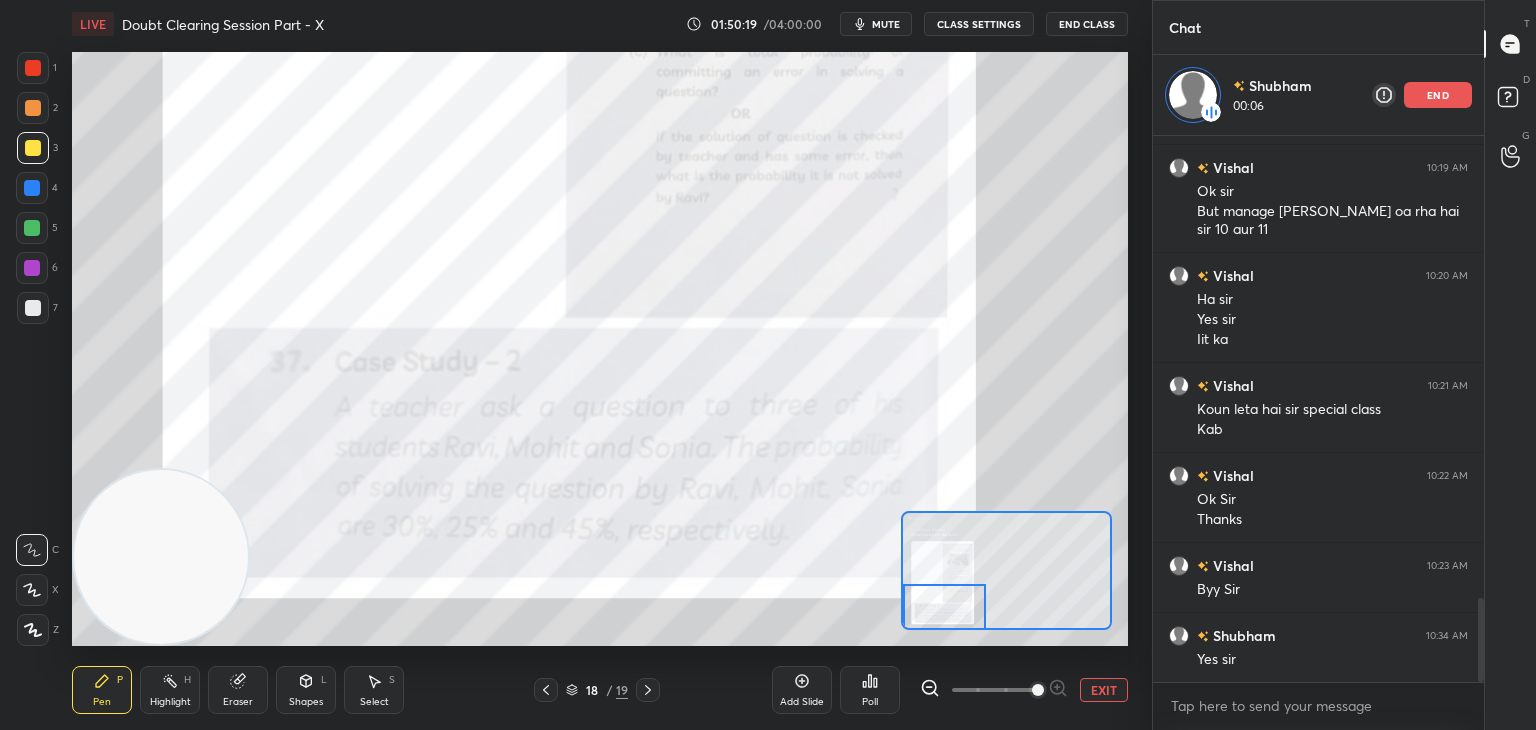 click at bounding box center (944, 607) 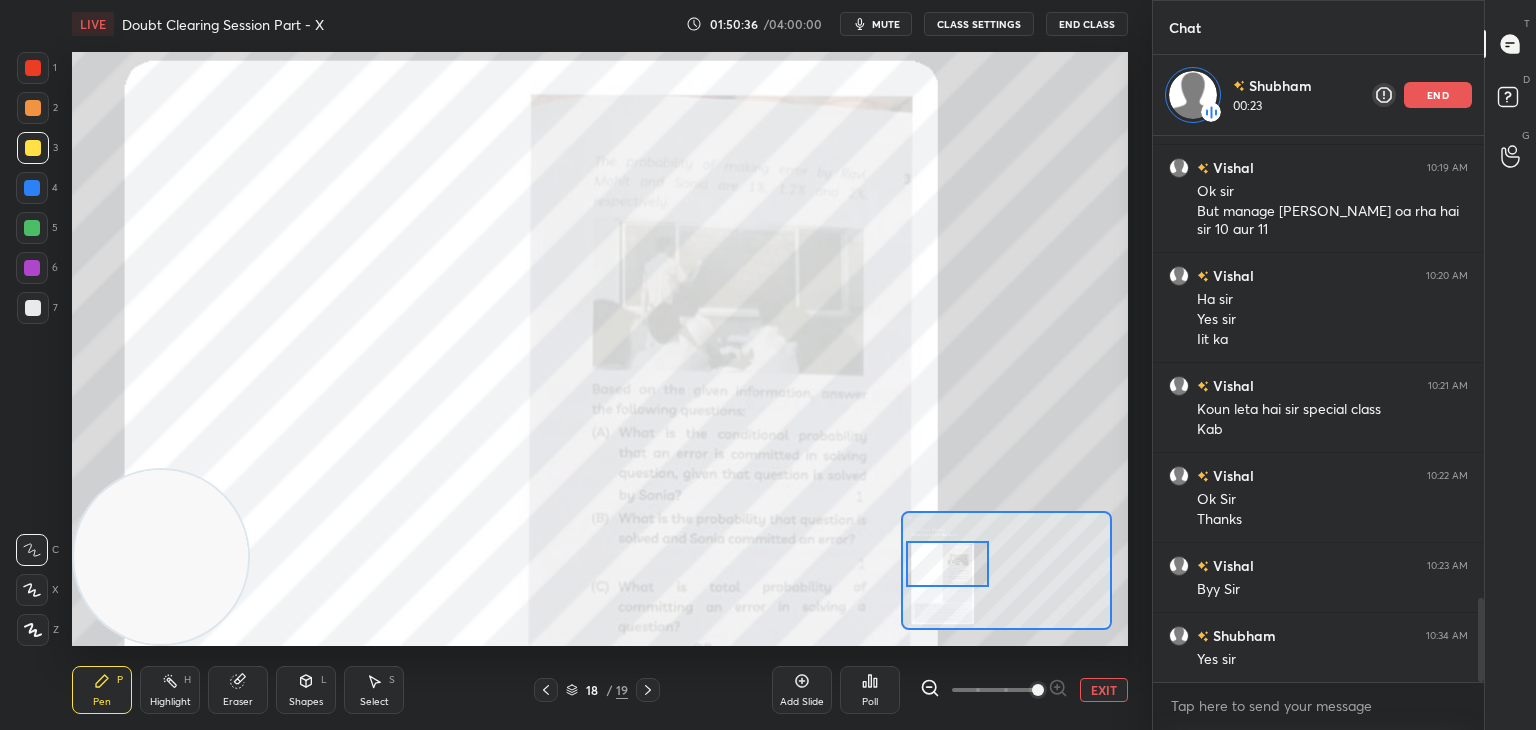 drag, startPoint x: 980, startPoint y: 567, endPoint x: 981, endPoint y: 551, distance: 16.03122 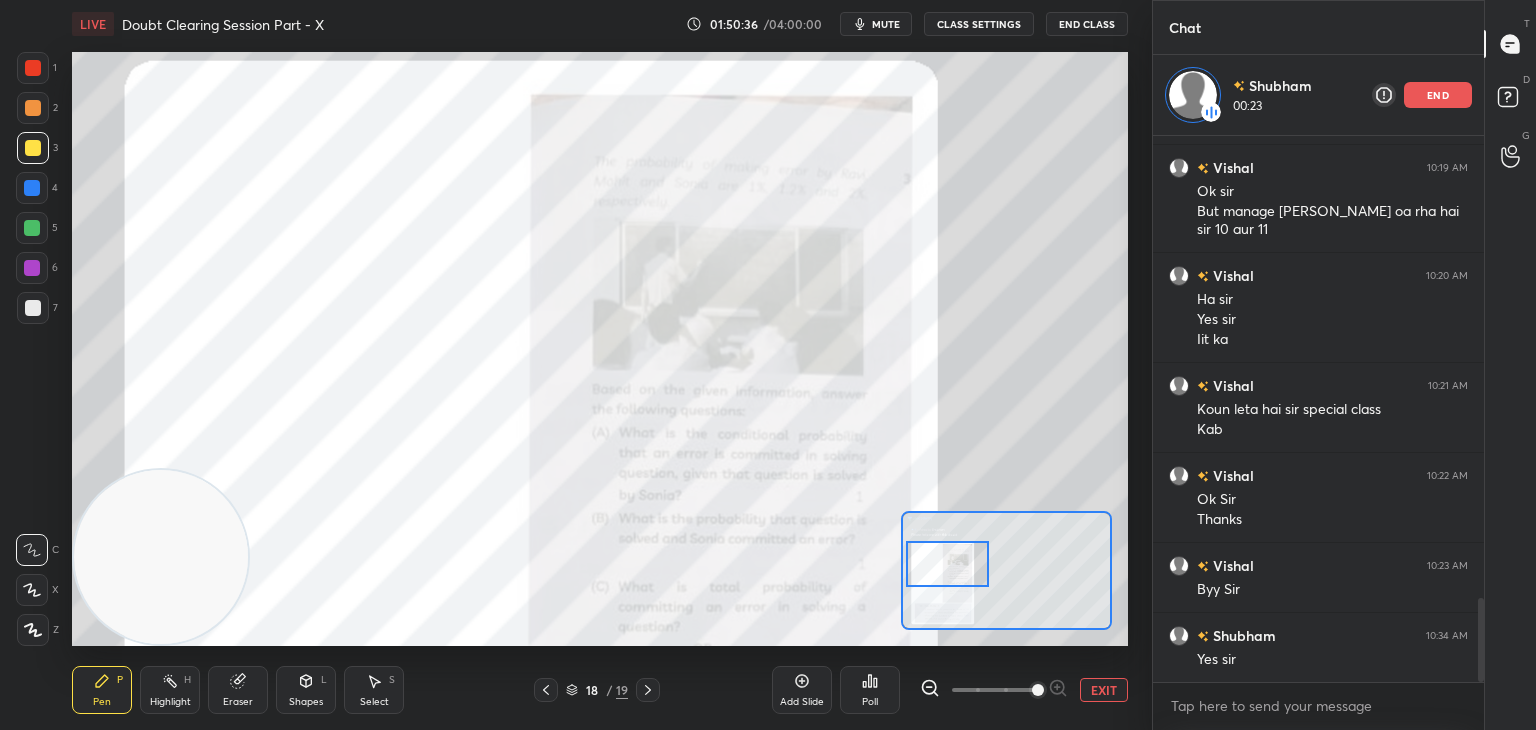 click at bounding box center [947, 564] 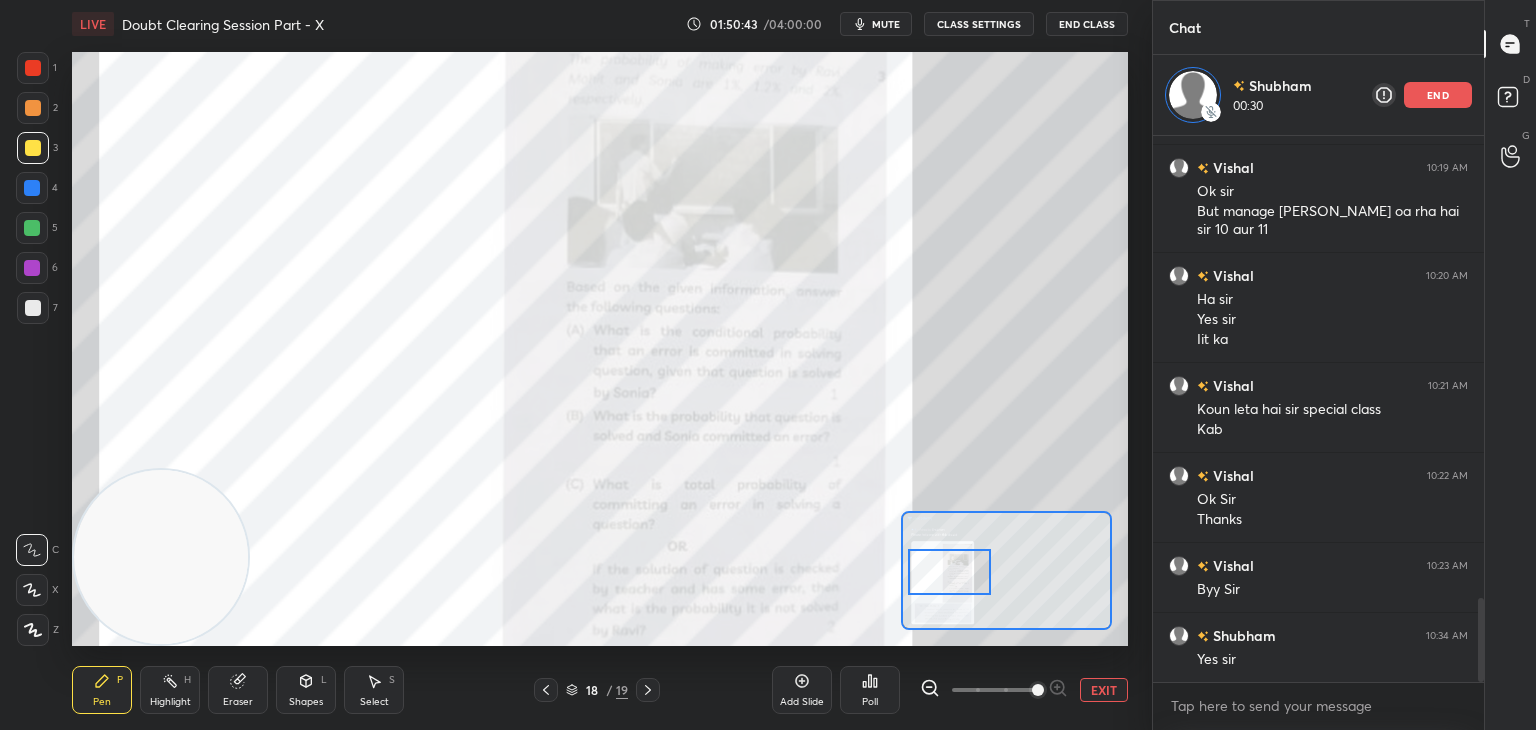 drag, startPoint x: 949, startPoint y: 572, endPoint x: 938, endPoint y: 573, distance: 11.045361 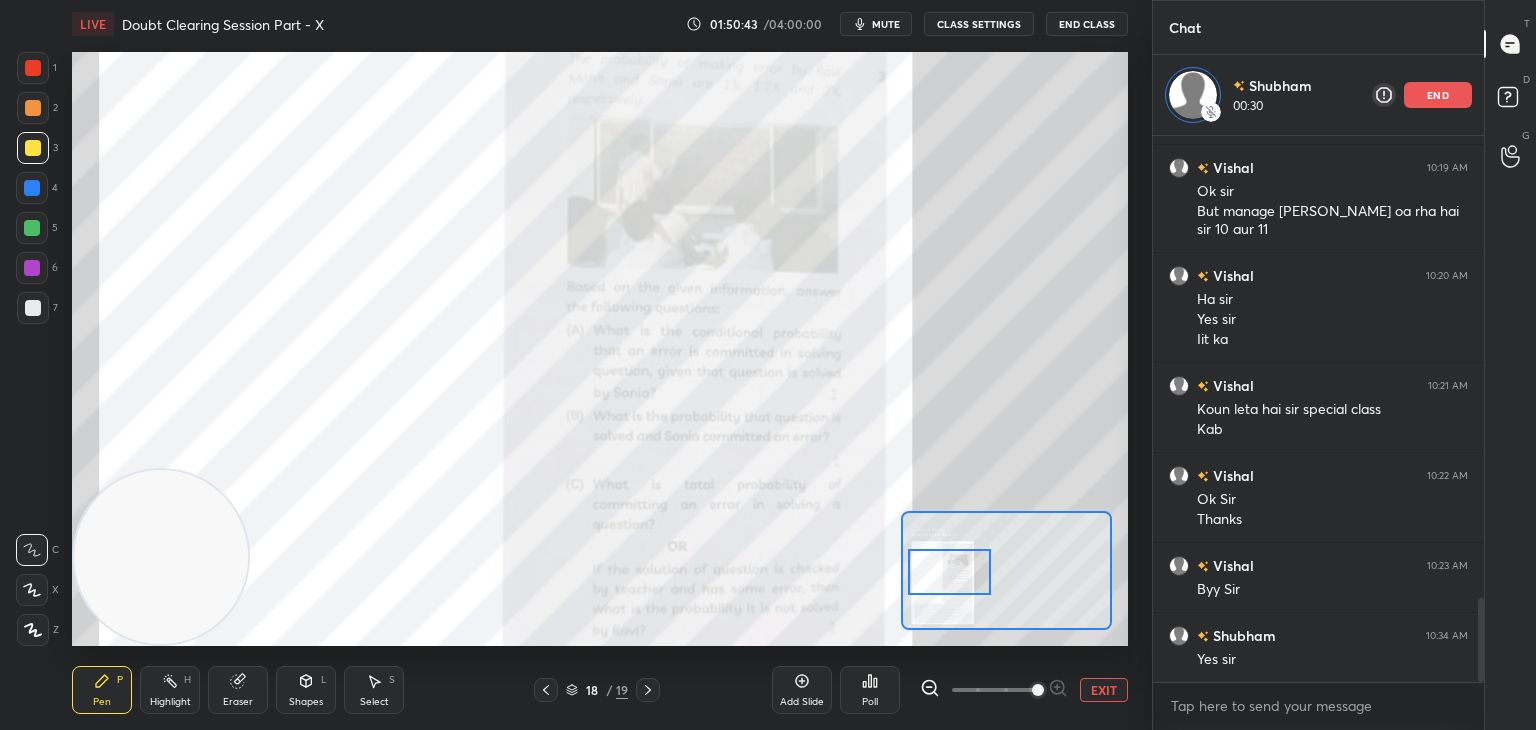 click at bounding box center (949, 572) 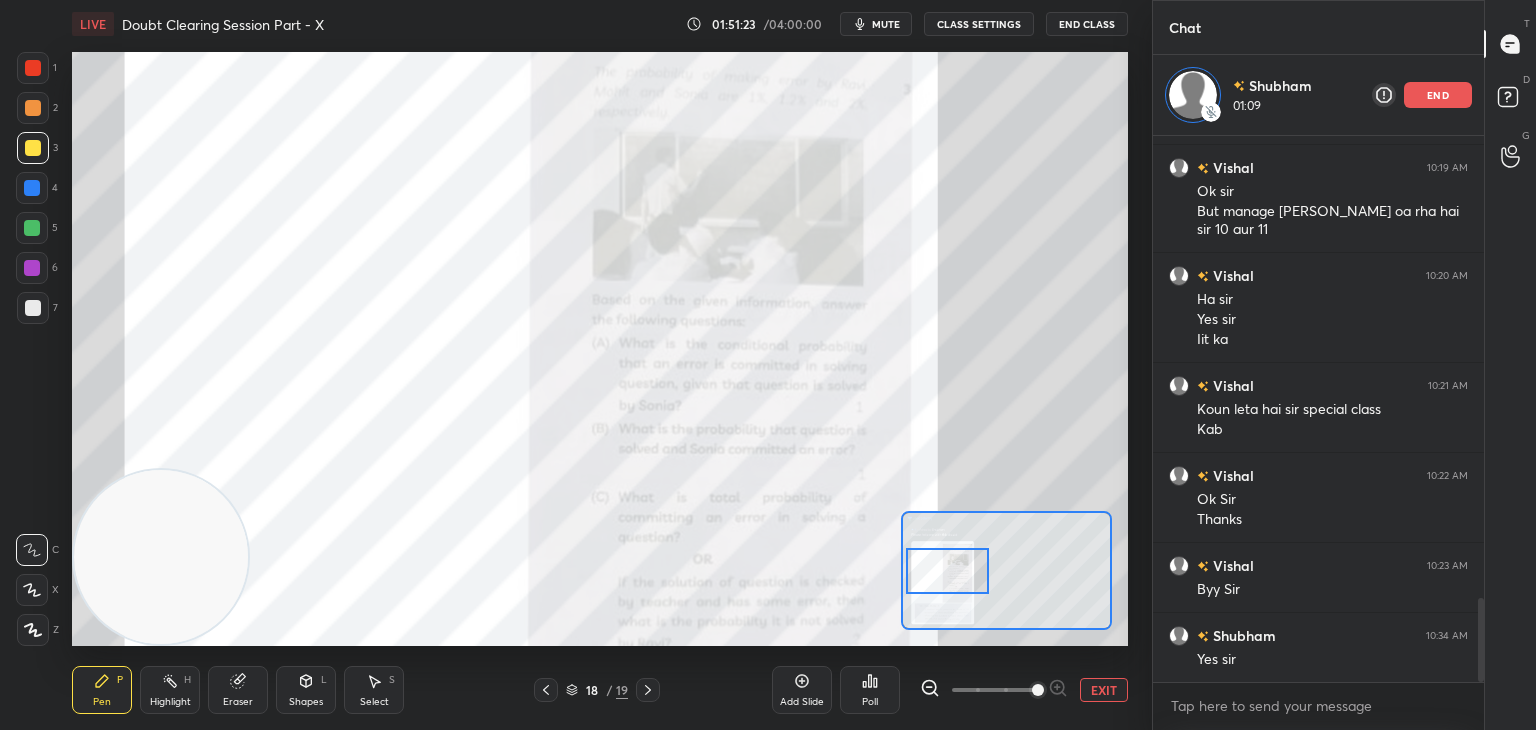click on "EXIT" at bounding box center [1104, 690] 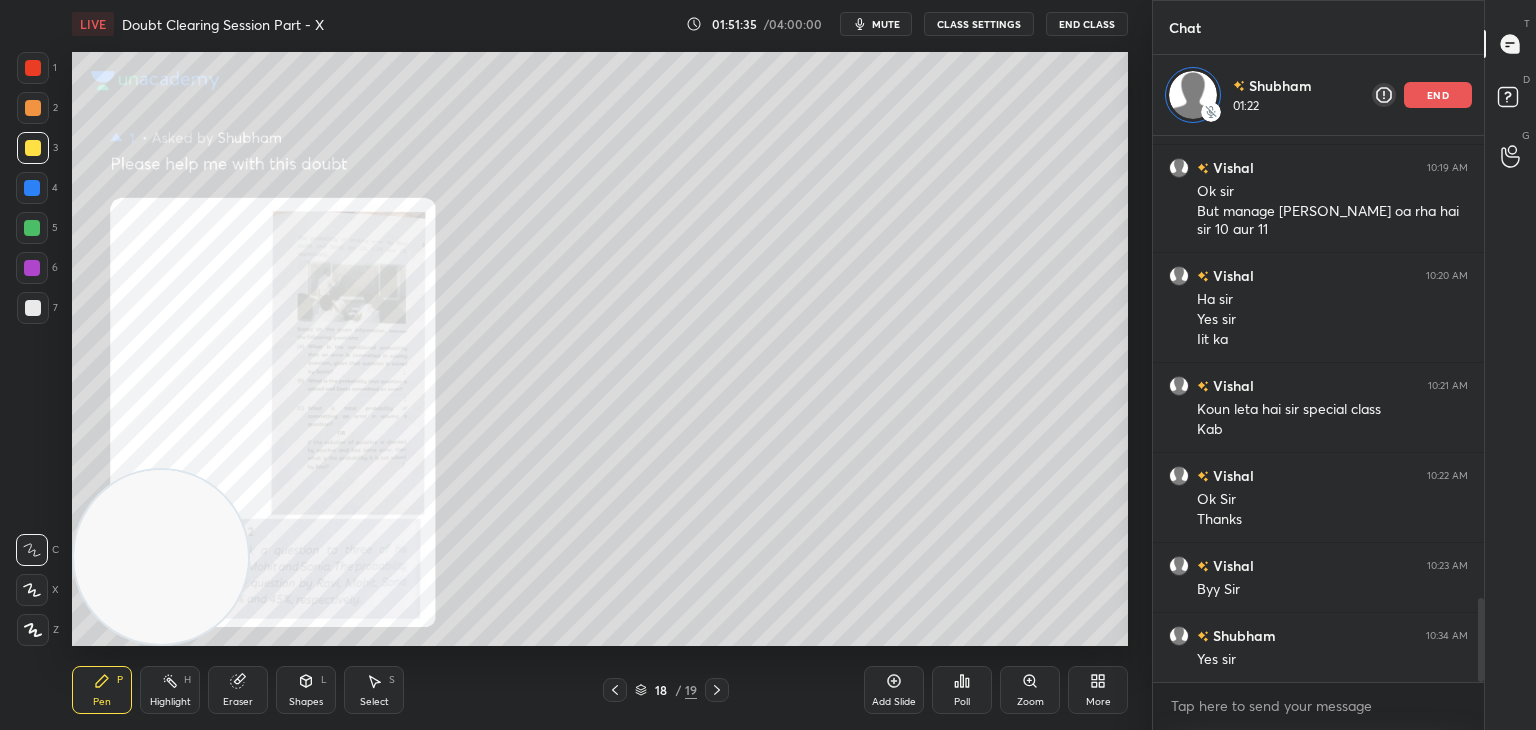 click 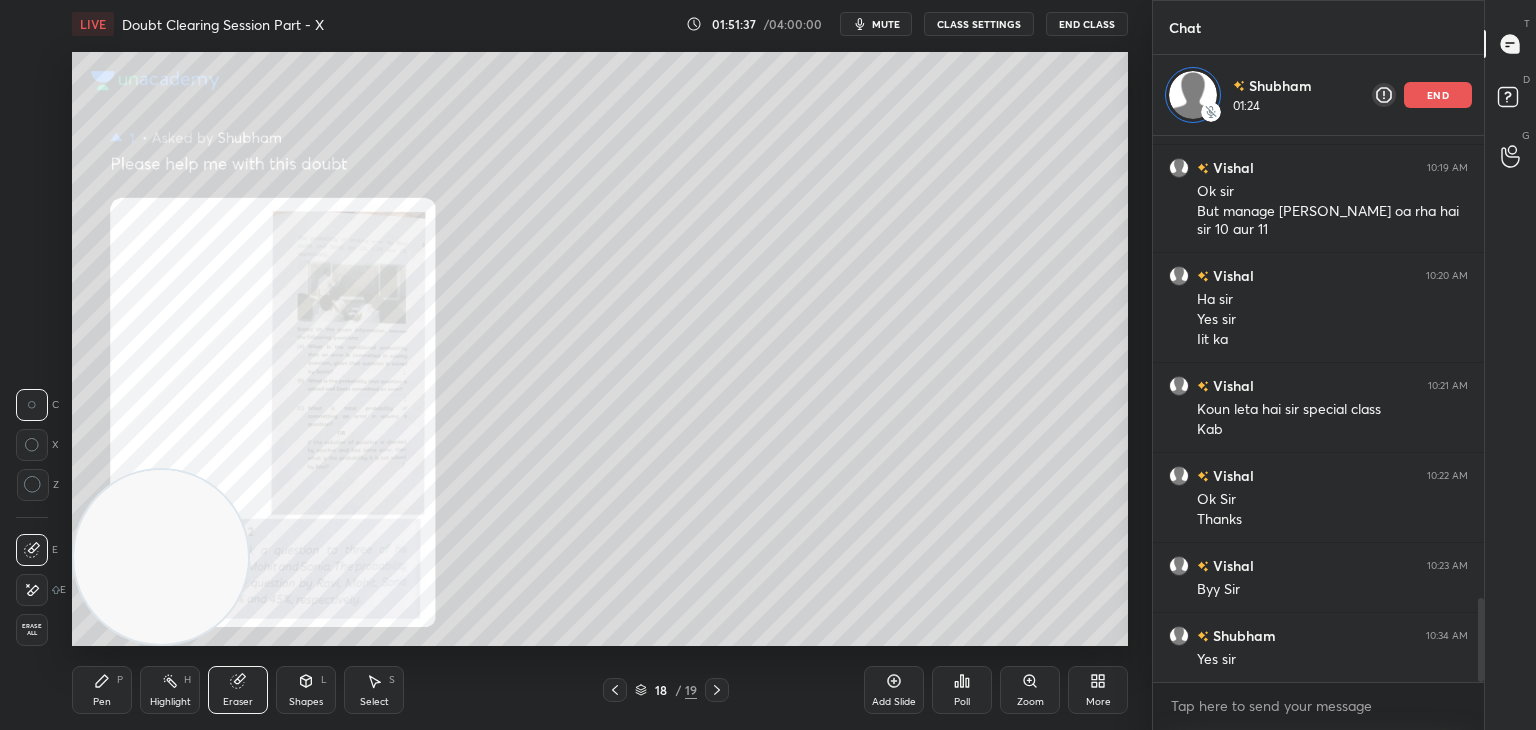 drag, startPoint x: 118, startPoint y: 696, endPoint x: 132, endPoint y: 648, distance: 50 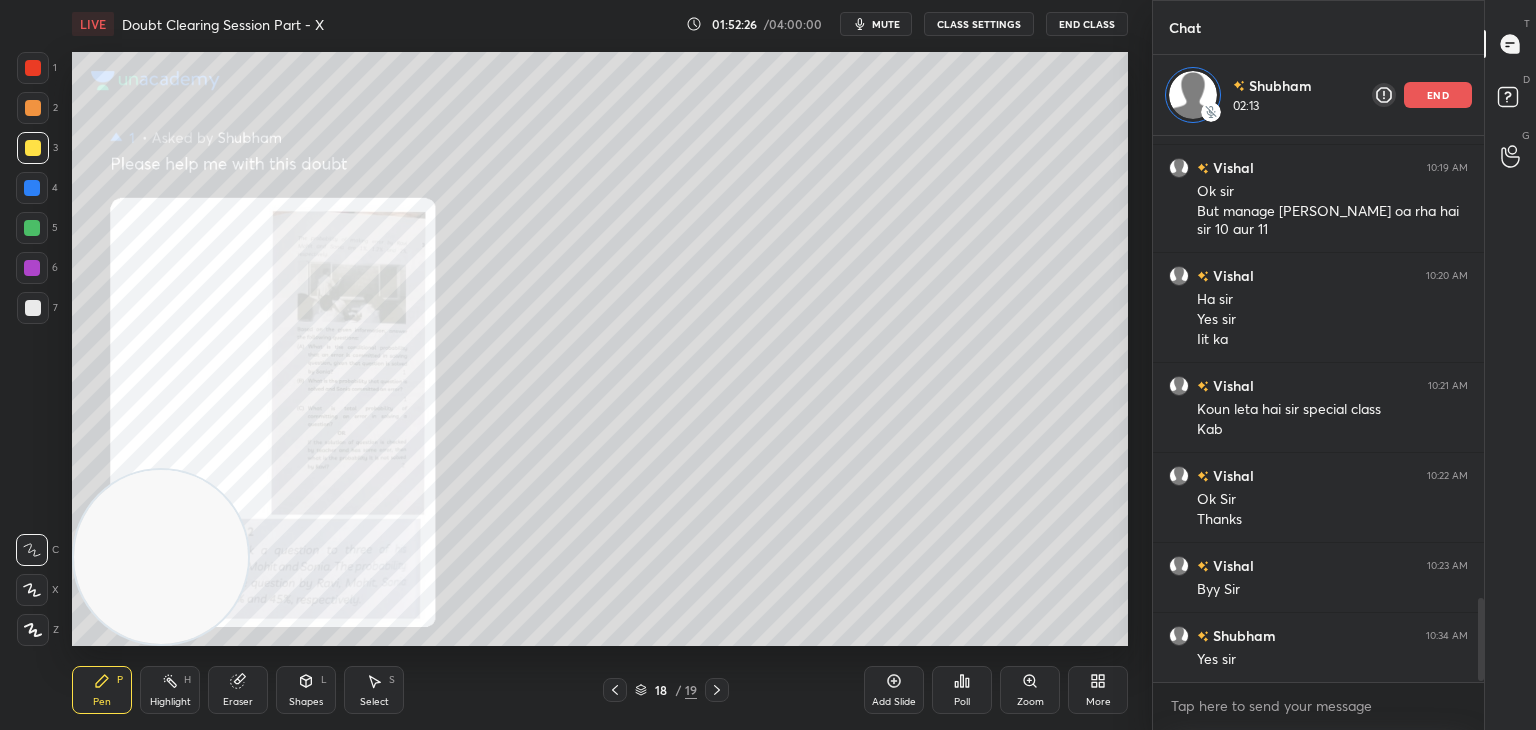 scroll, scrollTop: 3067, scrollLeft: 0, axis: vertical 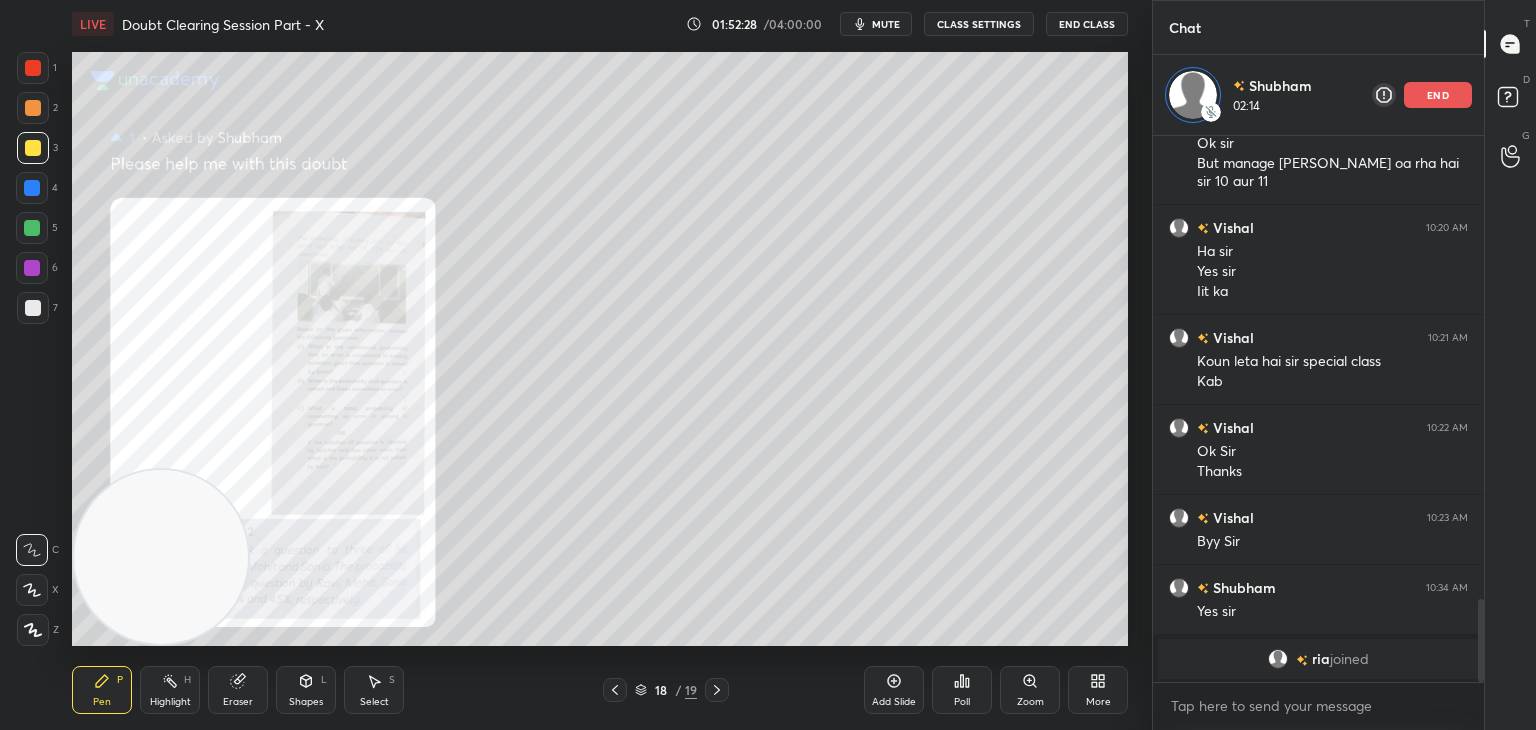 click on "Zoom" at bounding box center (1030, 690) 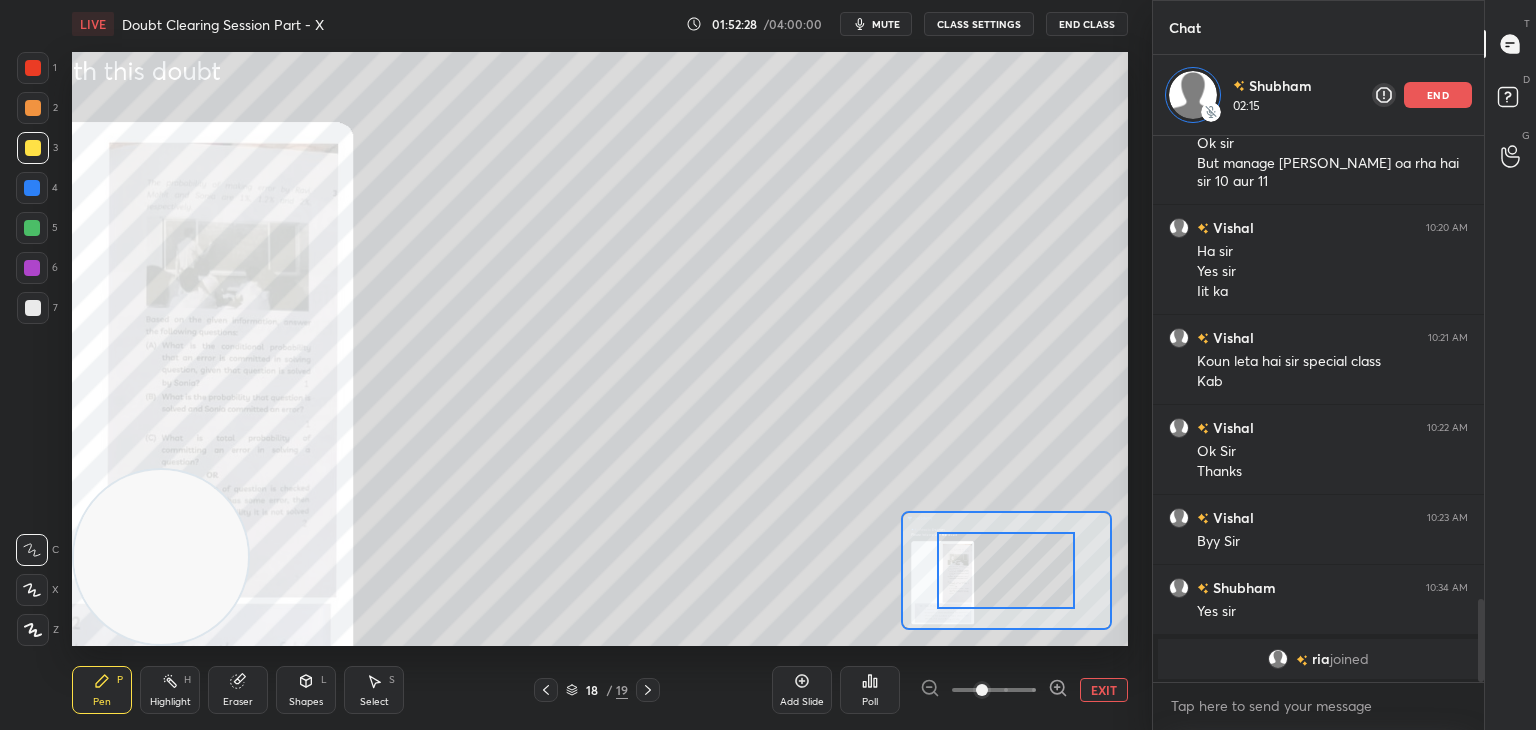 click at bounding box center (994, 690) 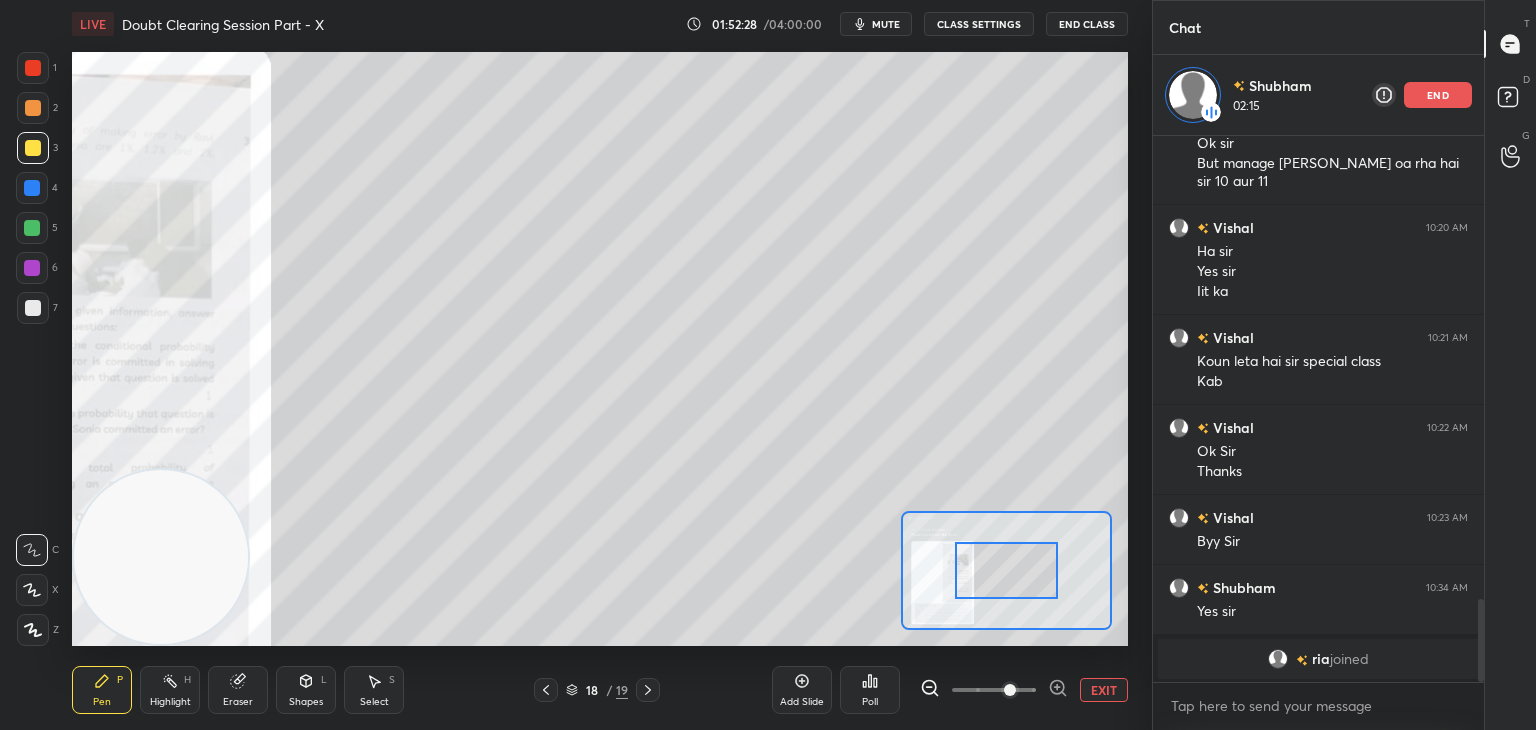click at bounding box center [1010, 690] 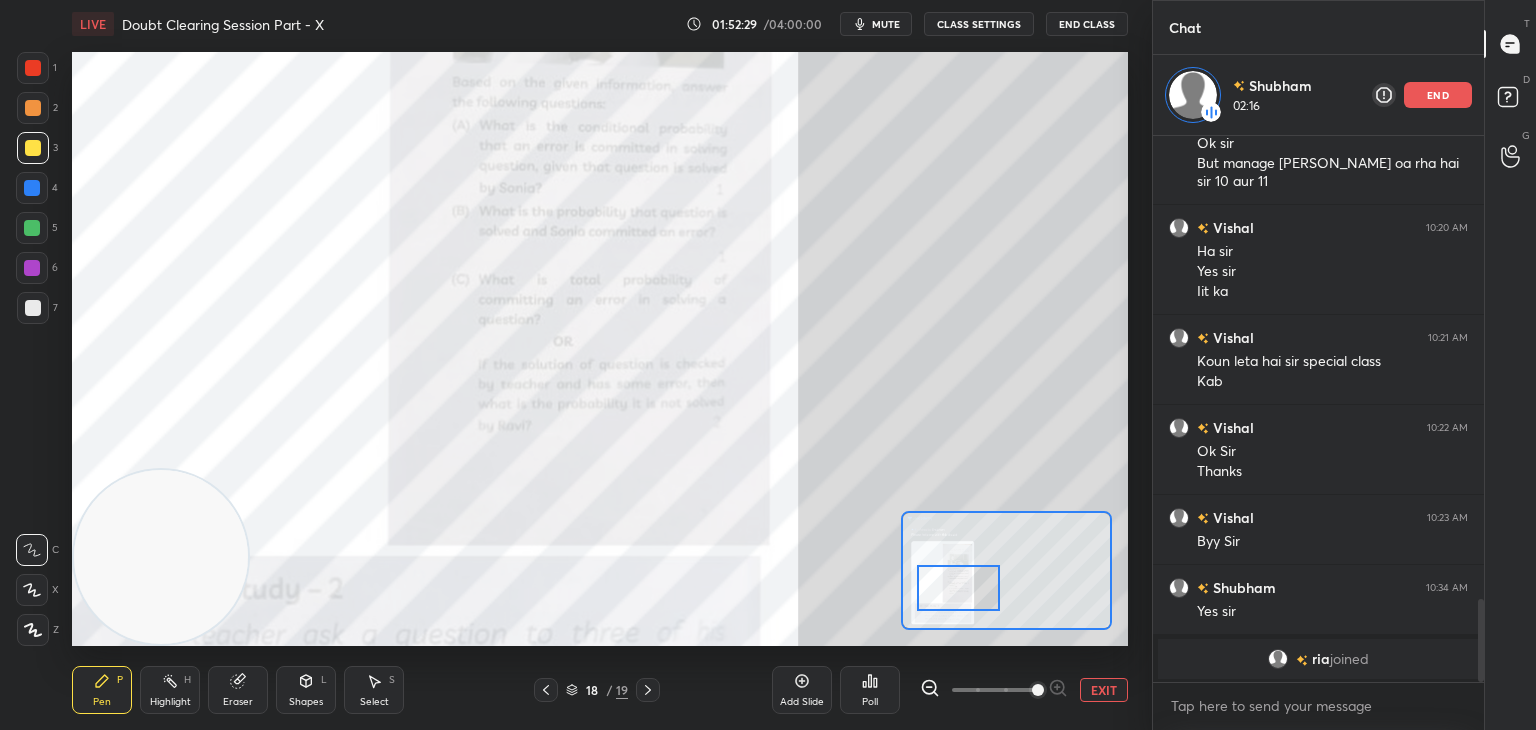 drag, startPoint x: 1016, startPoint y: 573, endPoint x: 971, endPoint y: 589, distance: 47.759815 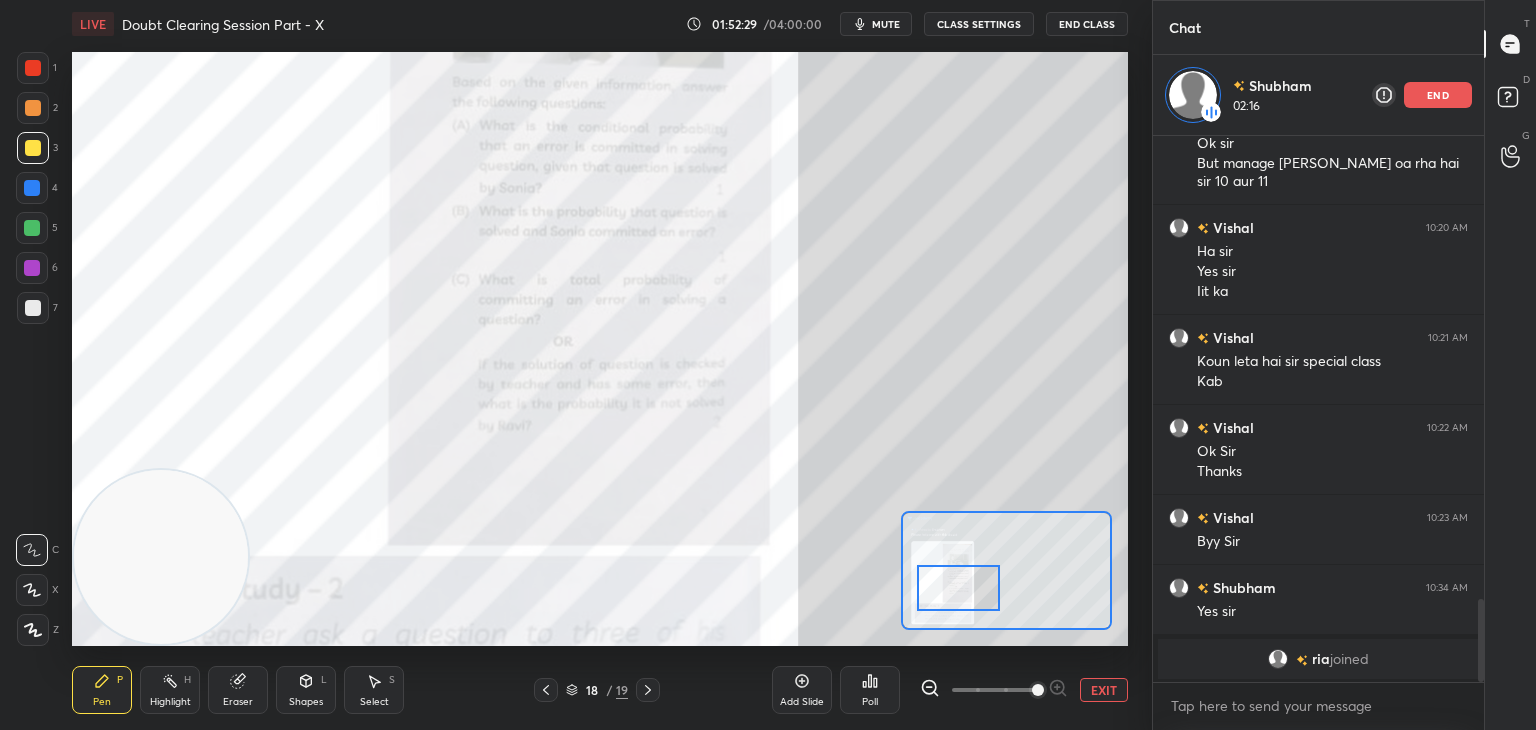 click at bounding box center (958, 588) 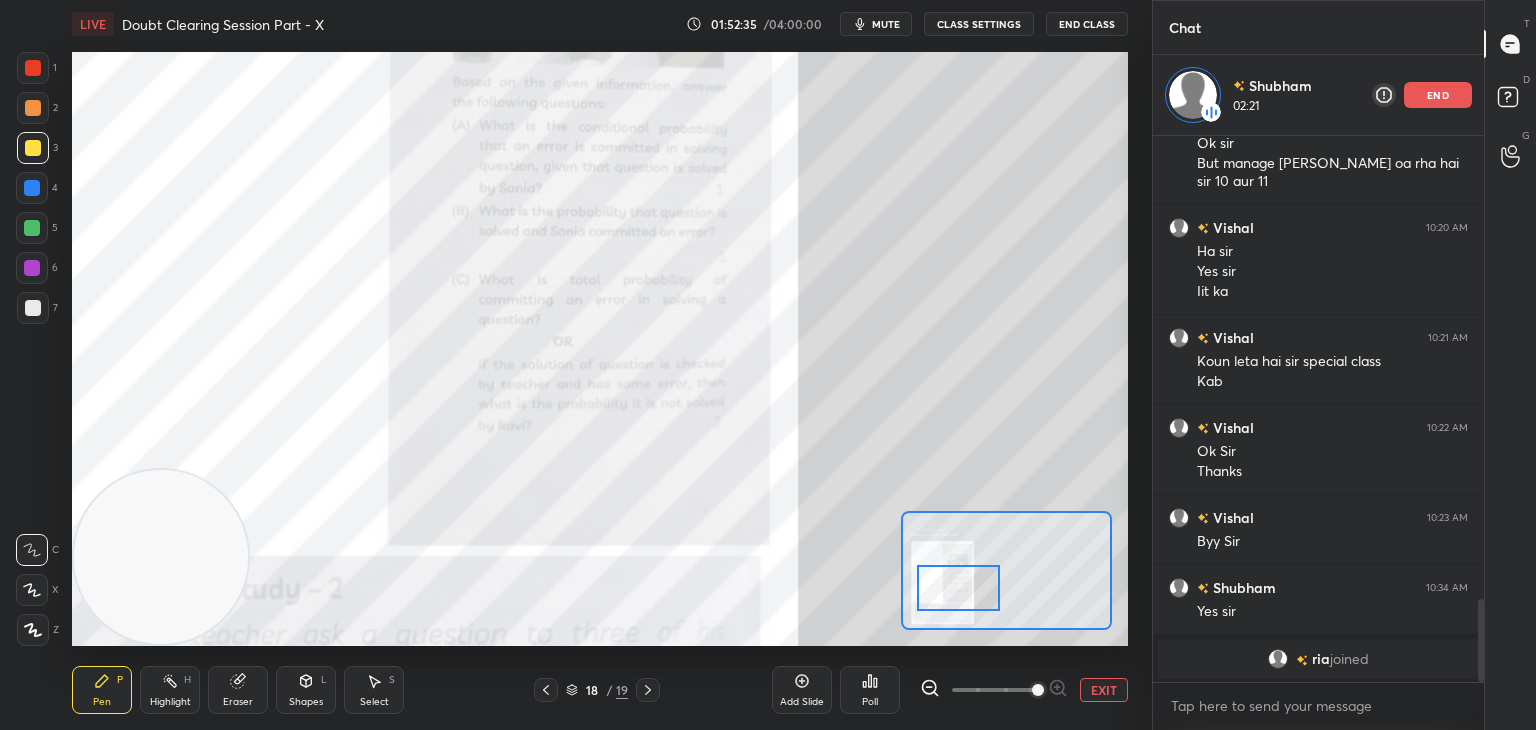 click on "Add Slide Poll EXIT" at bounding box center [950, 690] 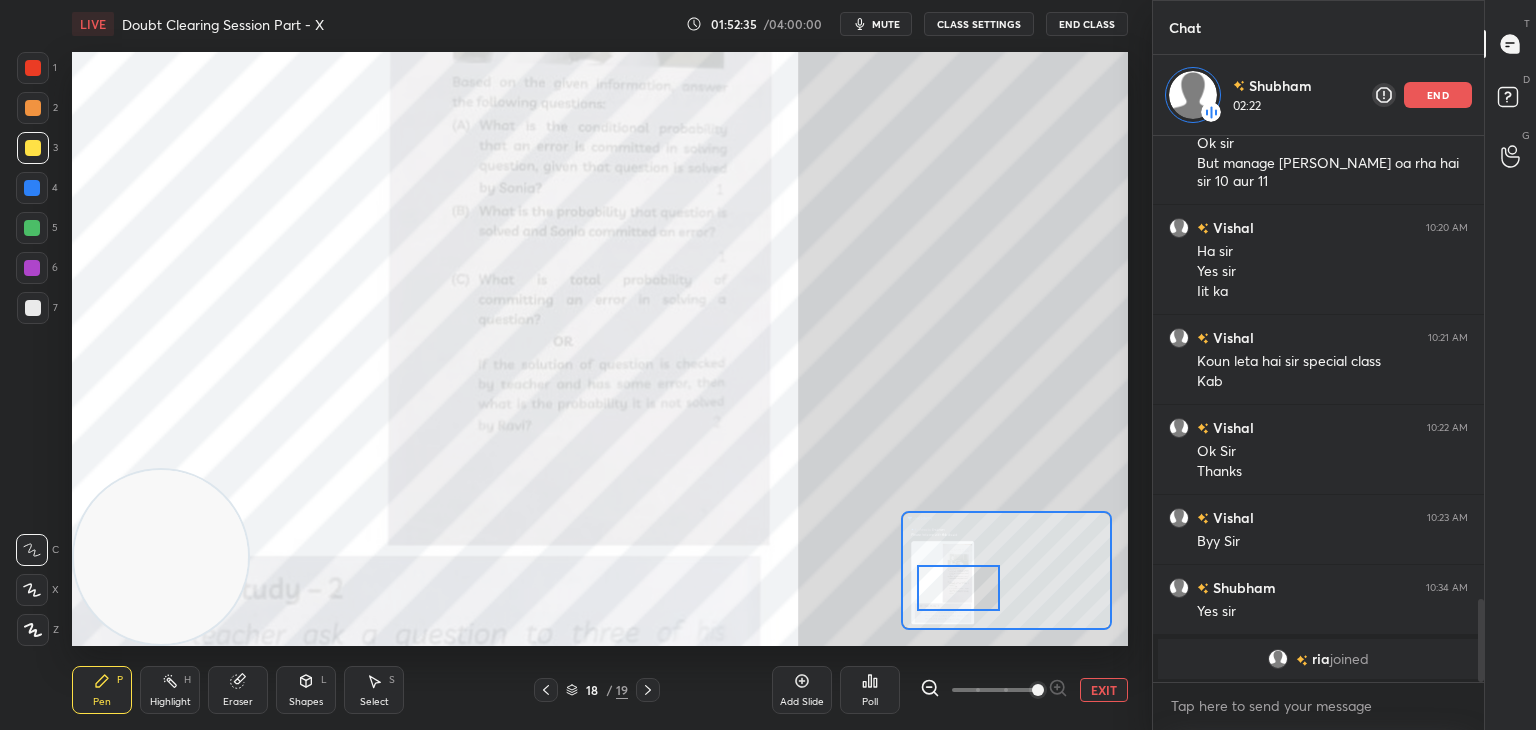 click on "EXIT" at bounding box center [1104, 690] 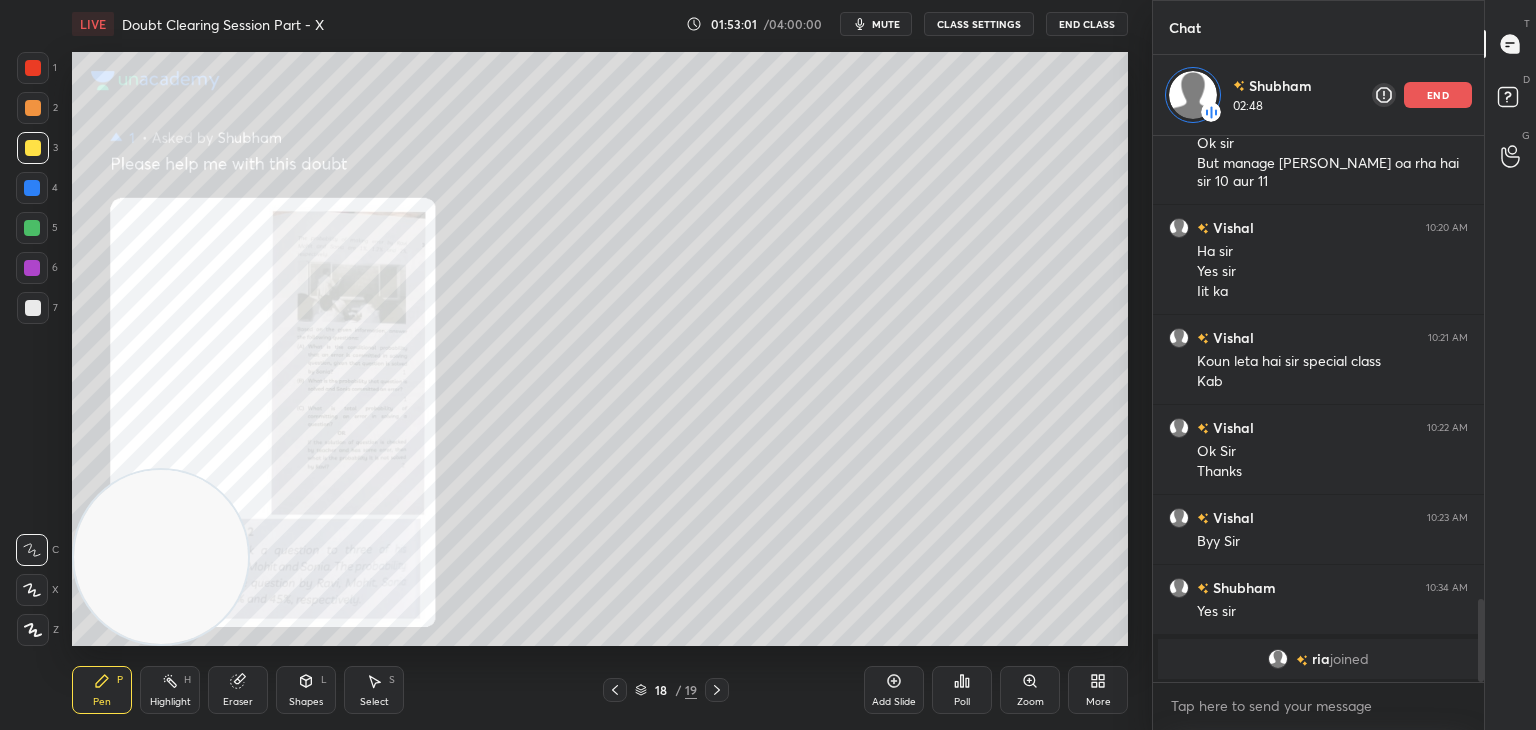 click on "Eraser" at bounding box center (238, 690) 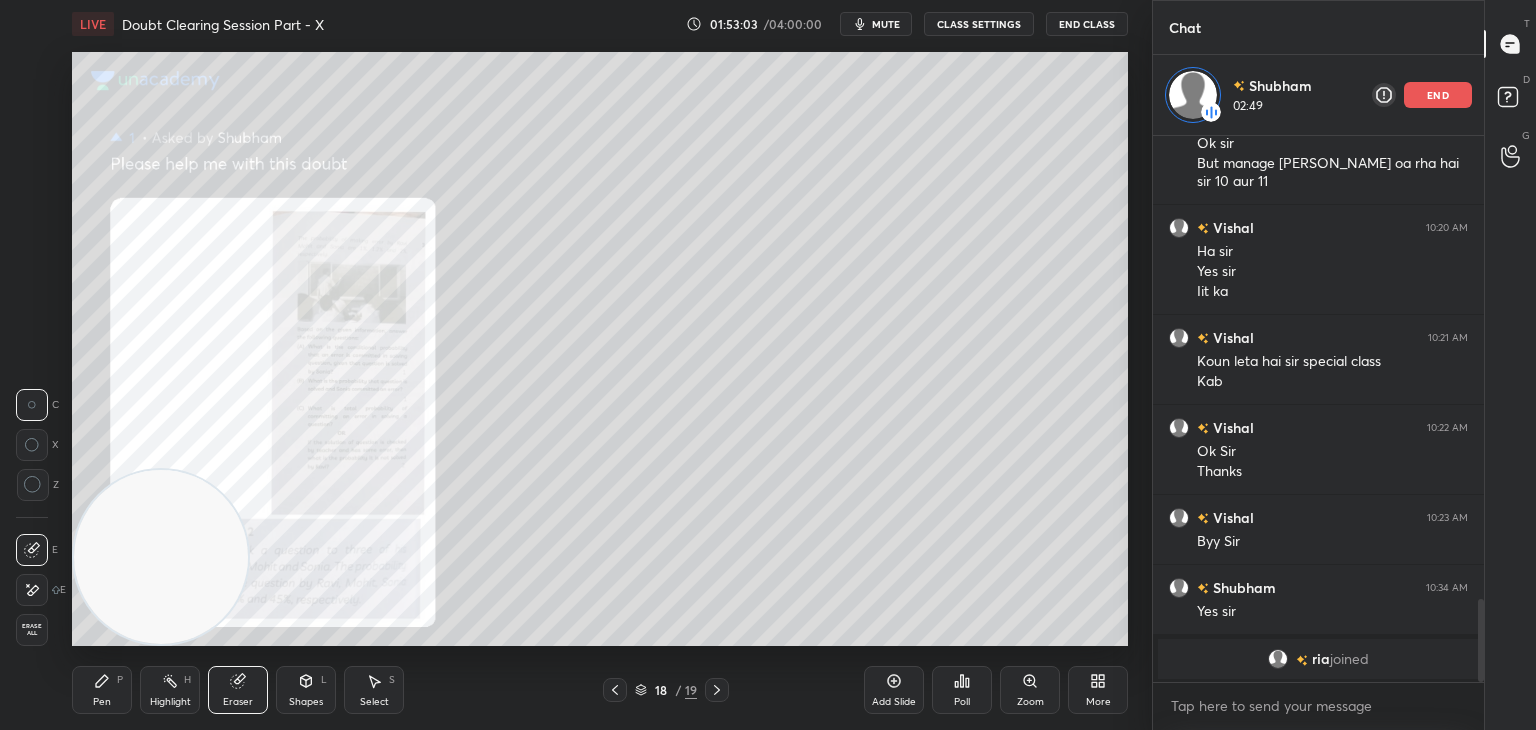 click on "Pen P" at bounding box center (102, 690) 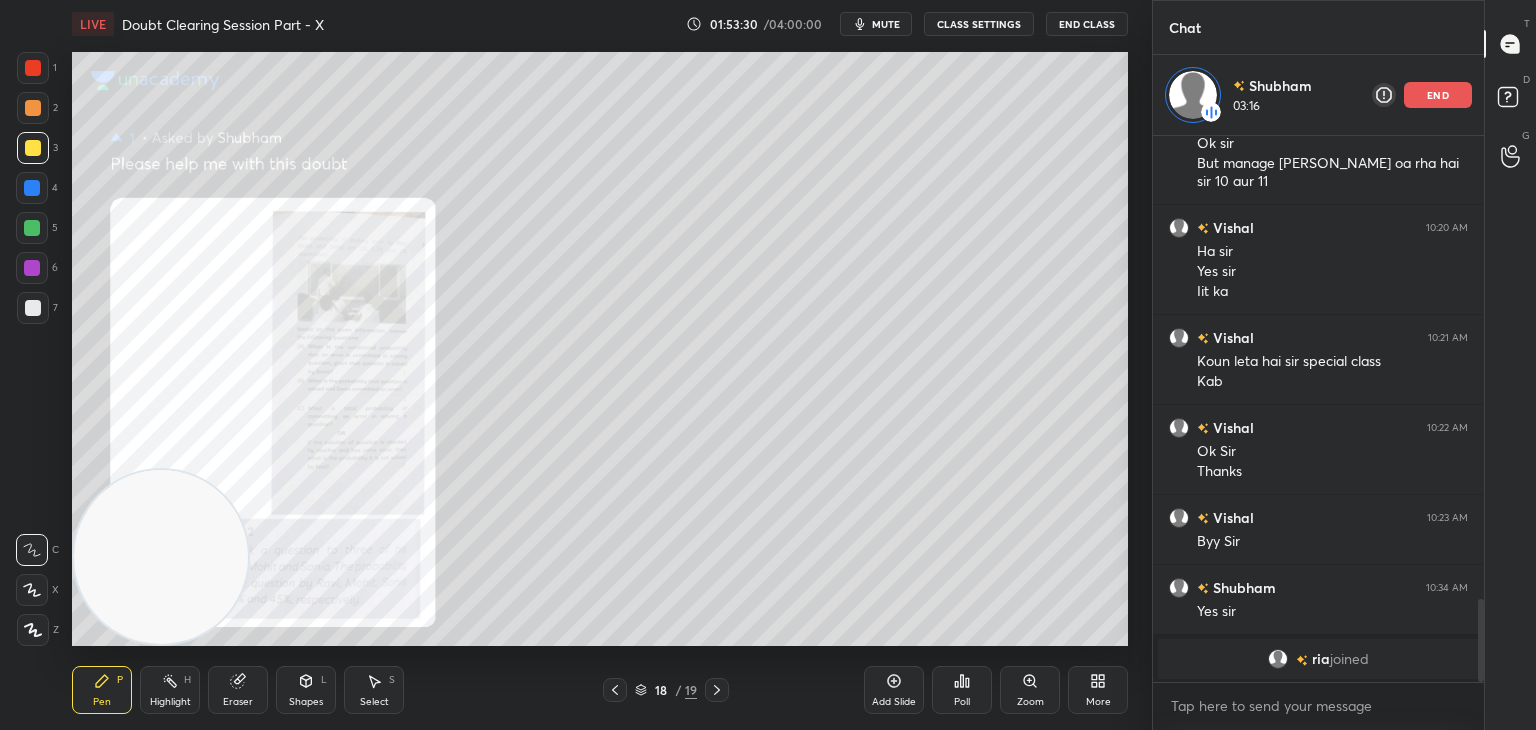 click on "Zoom" at bounding box center [1030, 702] 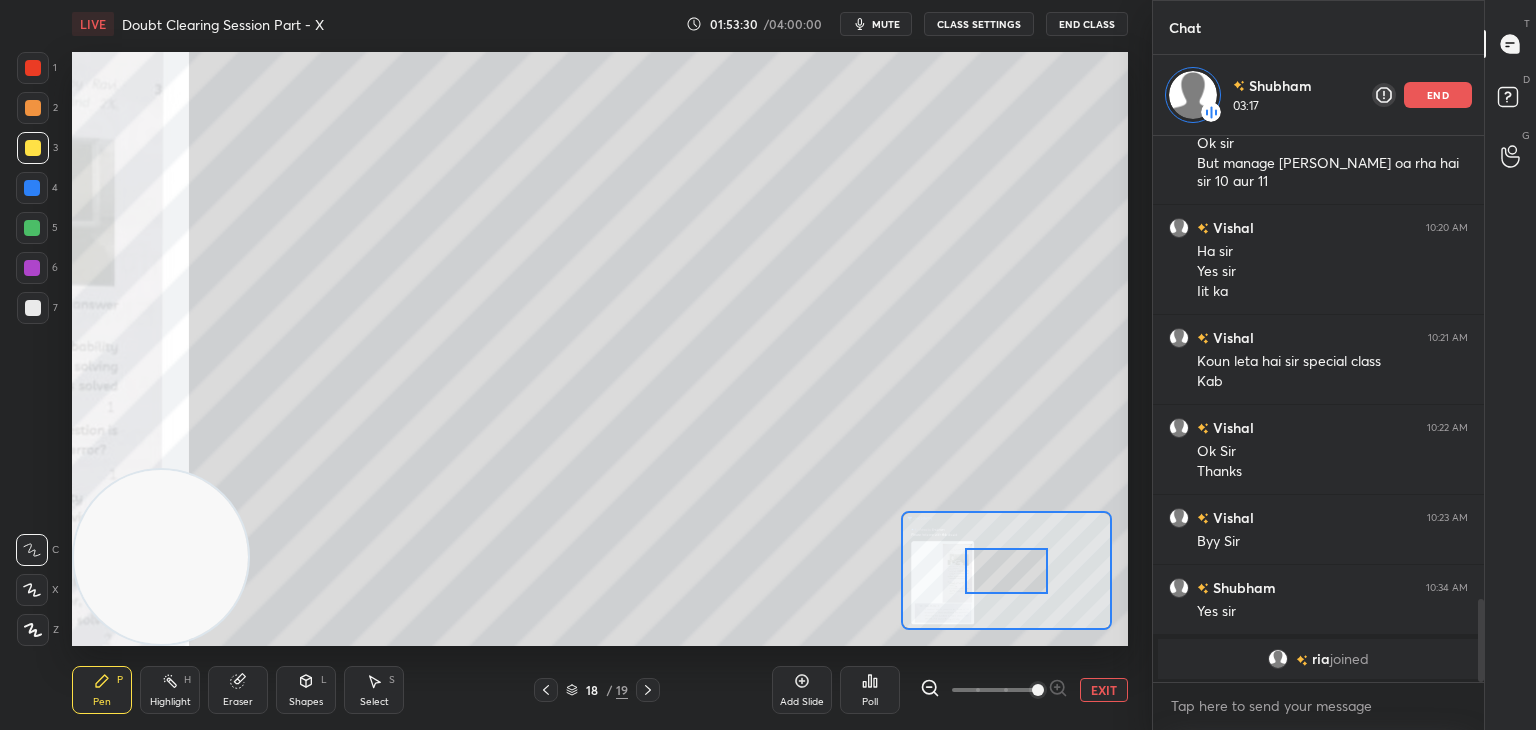 drag, startPoint x: 1037, startPoint y: 689, endPoint x: 1040, endPoint y: 674, distance: 15.297058 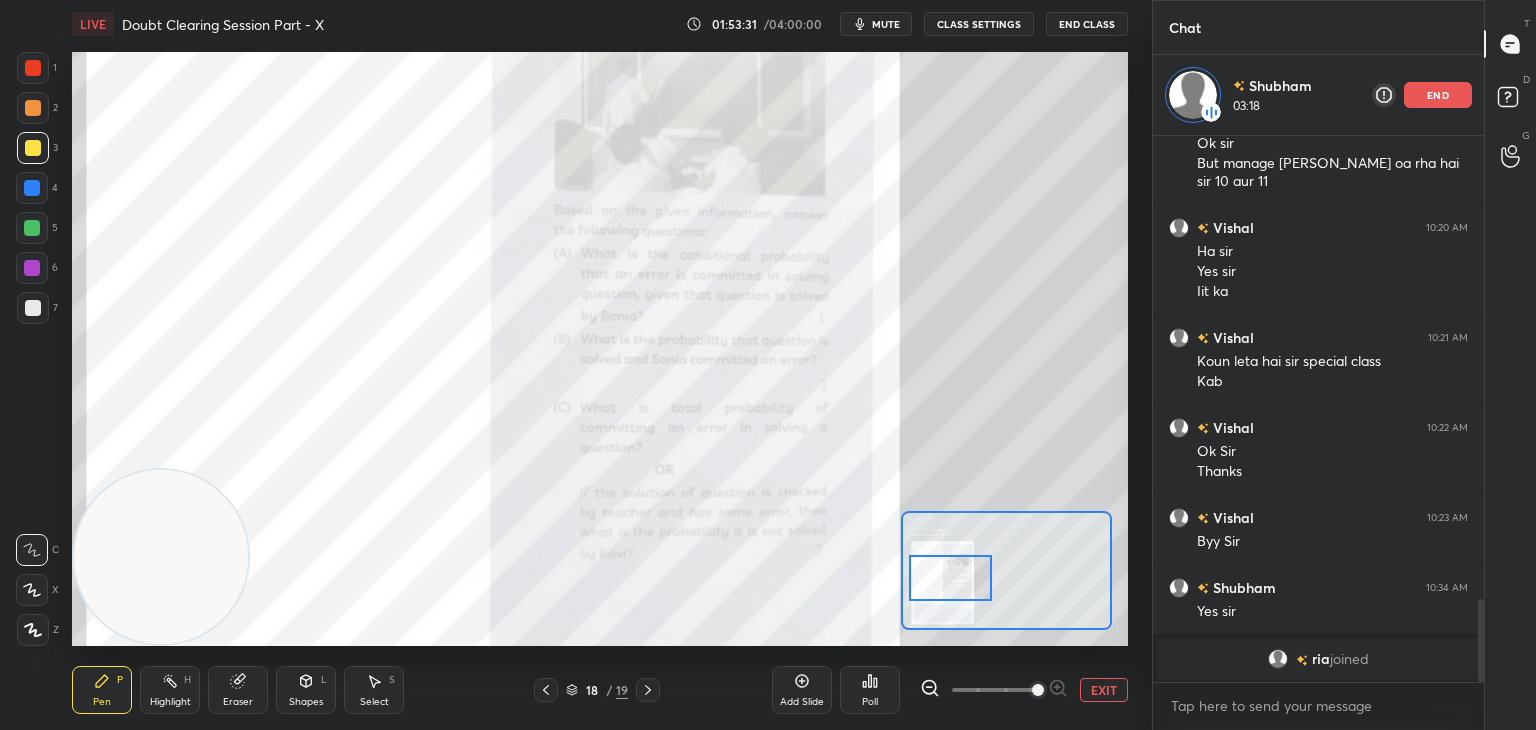 drag, startPoint x: 977, startPoint y: 585, endPoint x: 966, endPoint y: 588, distance: 11.401754 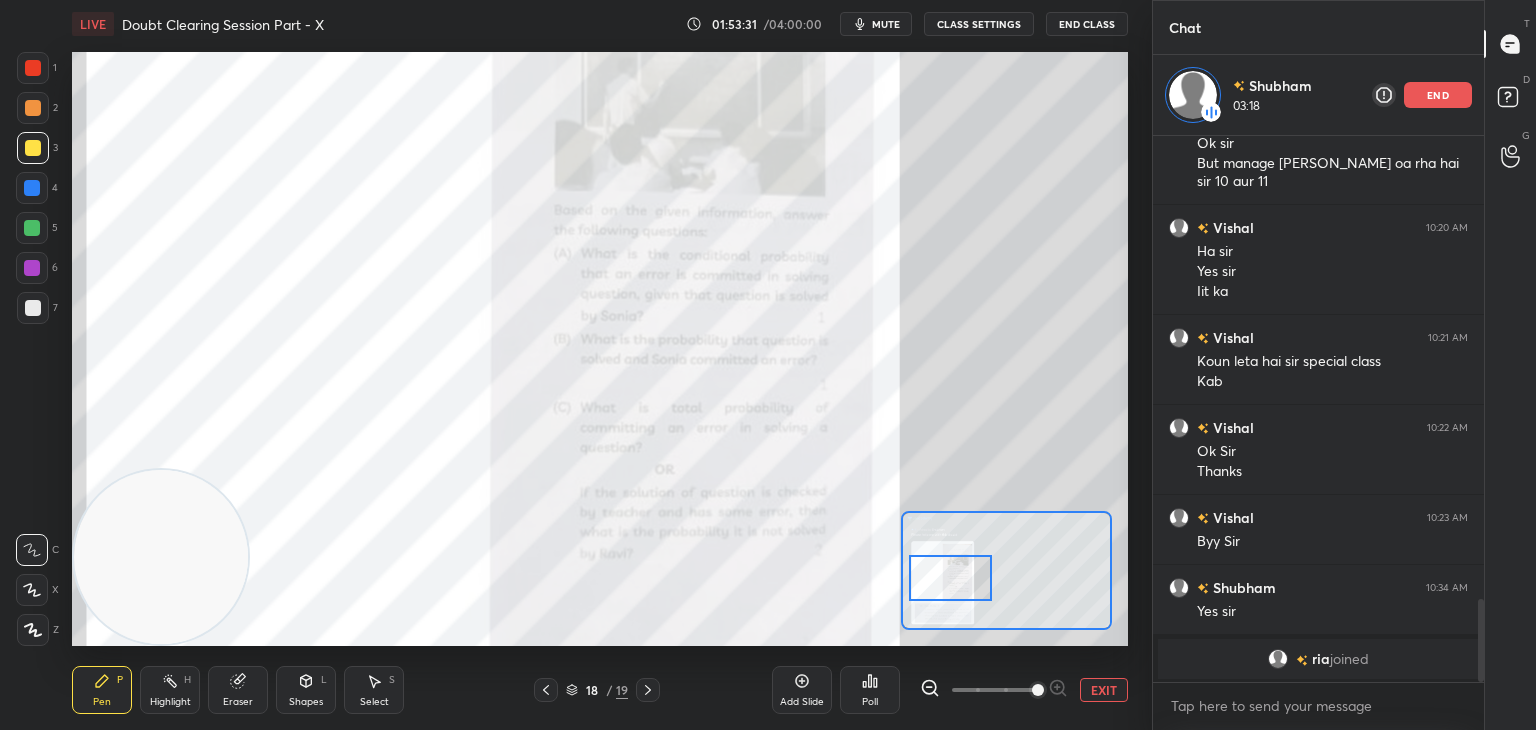click at bounding box center [950, 578] 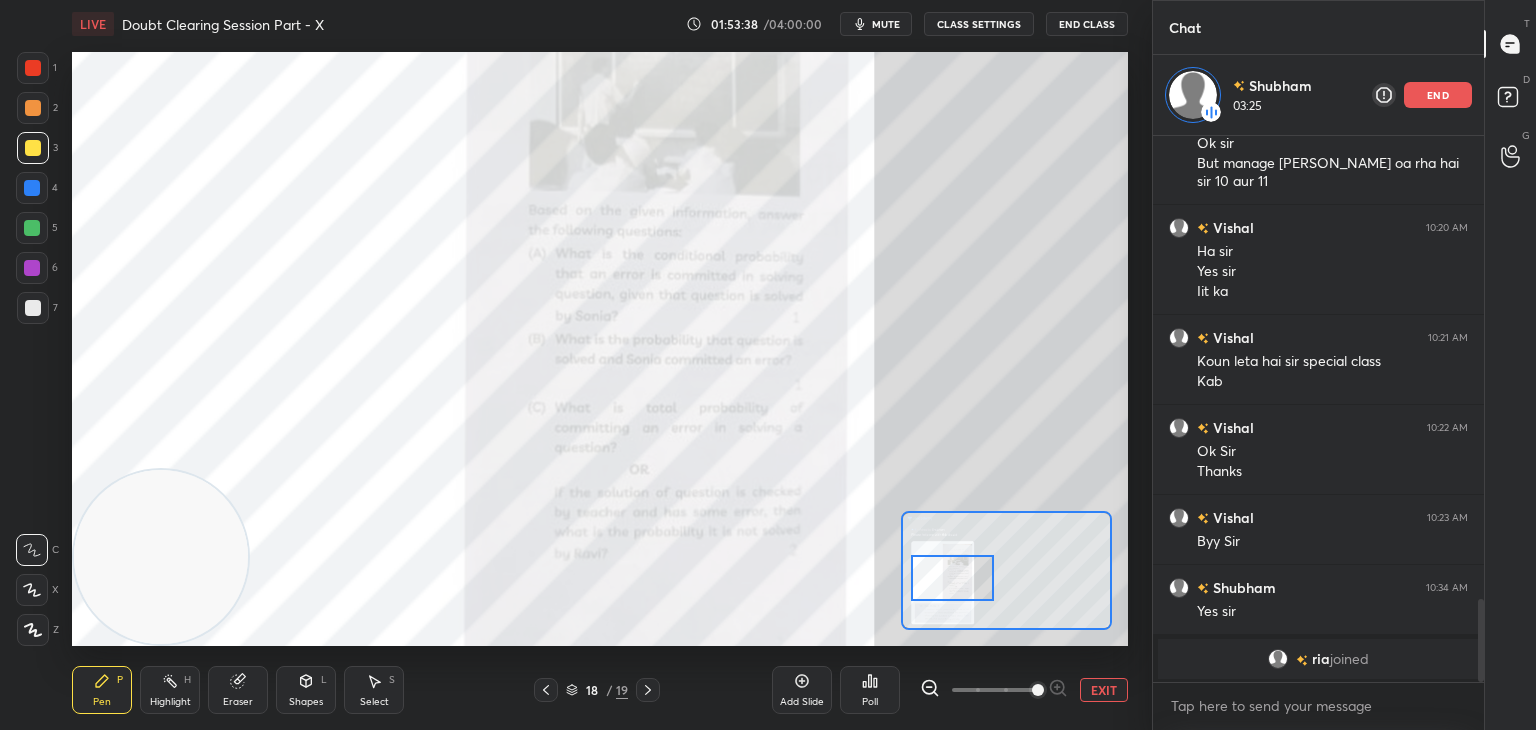 click on "EXIT" at bounding box center (1104, 690) 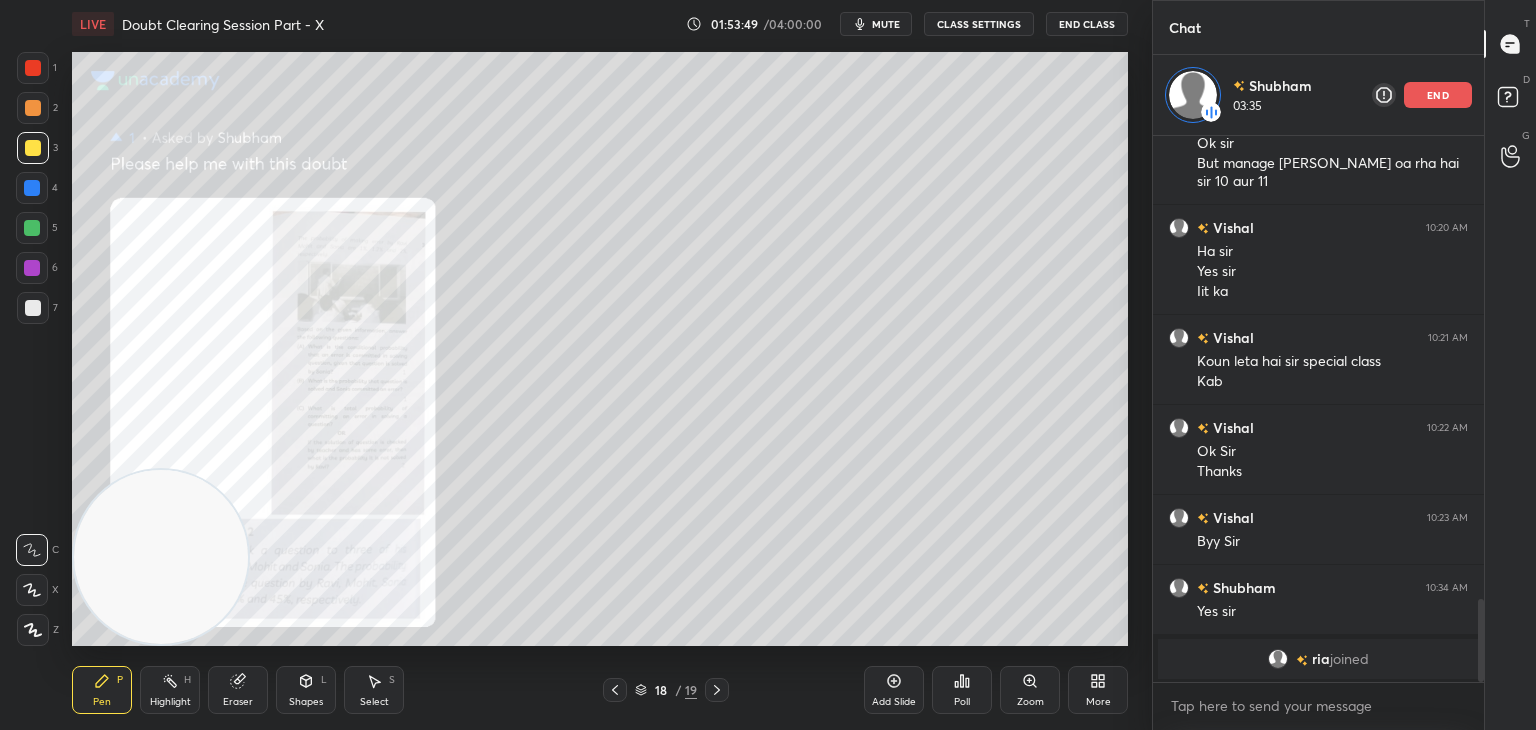 click on "Zoom" at bounding box center (1030, 702) 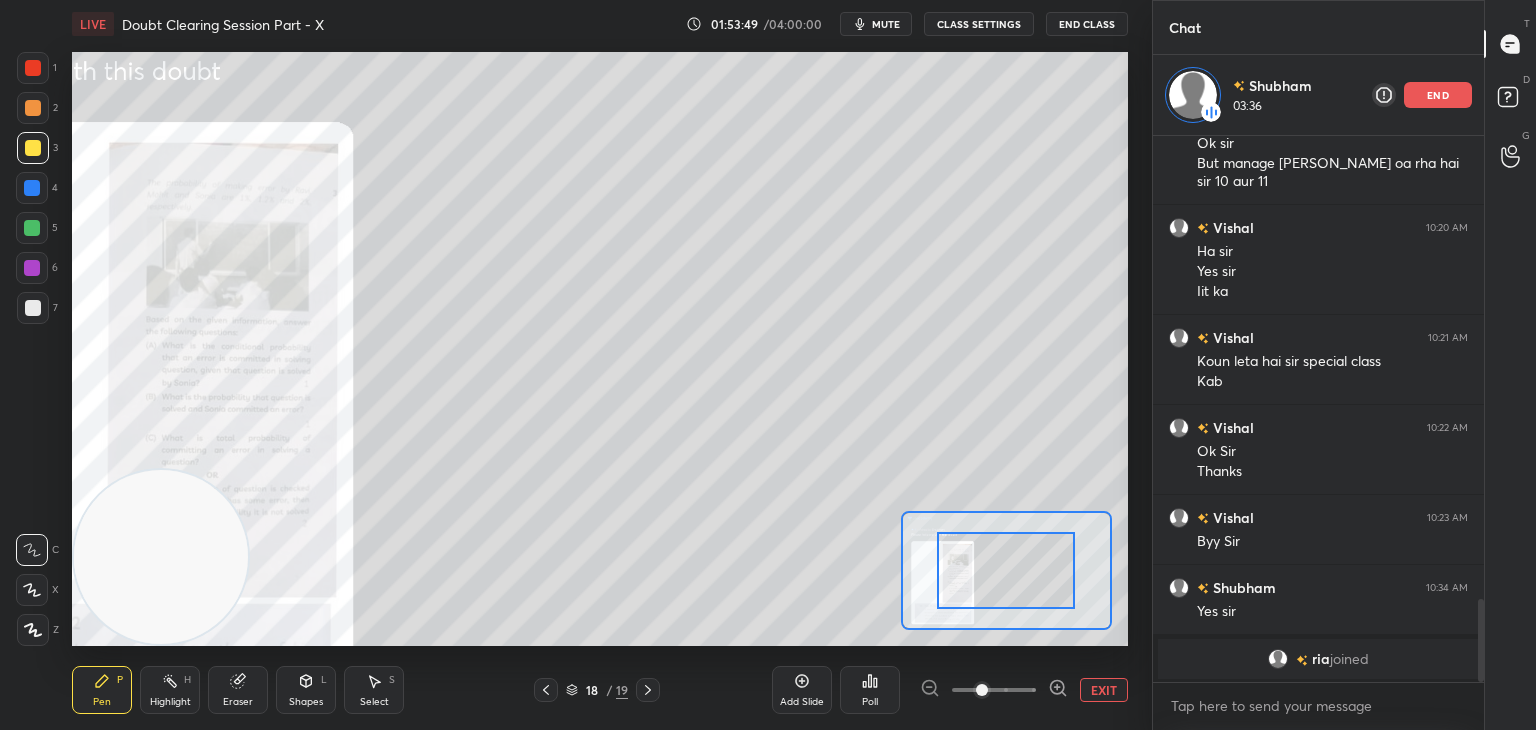 click at bounding box center [994, 690] 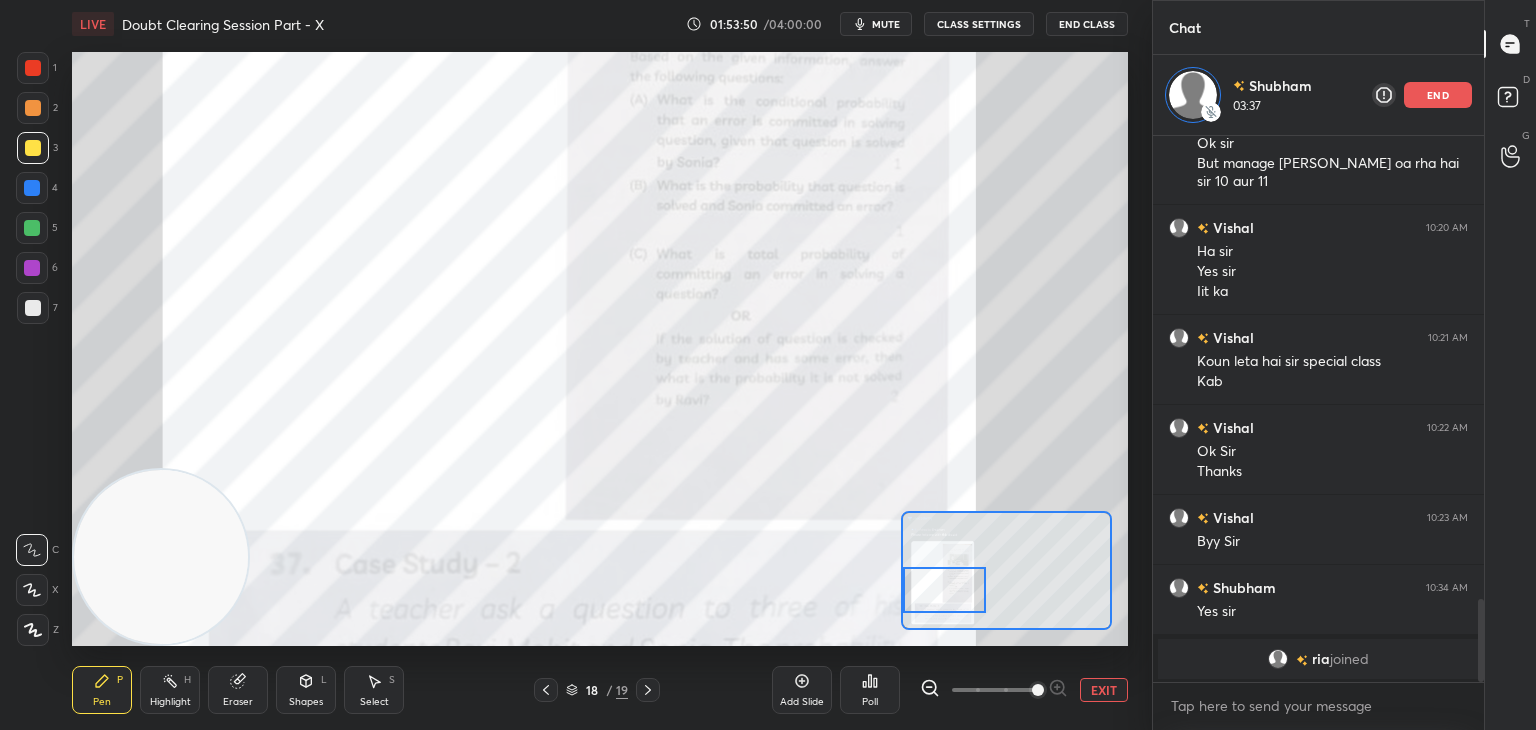 drag, startPoint x: 1008, startPoint y: 578, endPoint x: 952, endPoint y: 597, distance: 59.135437 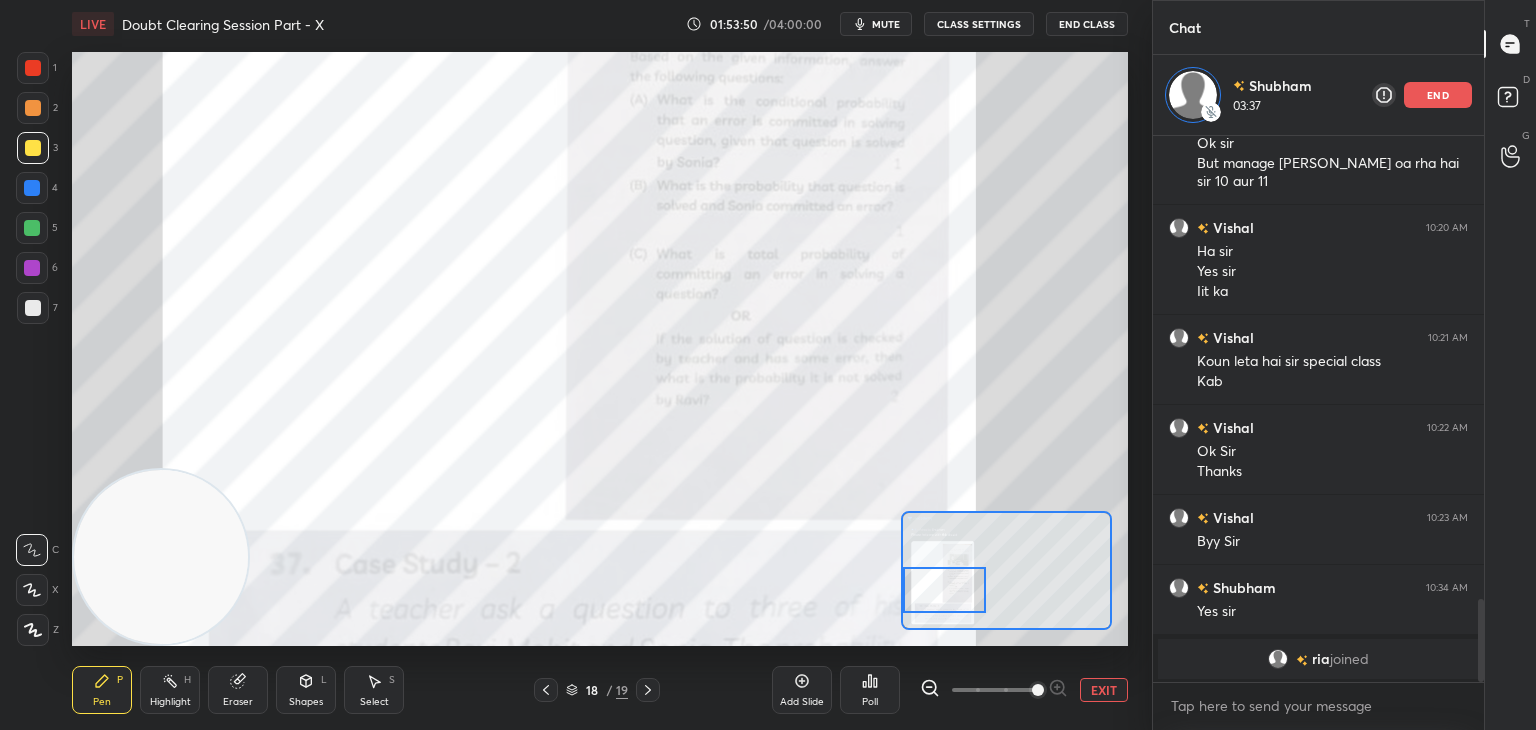 click at bounding box center [944, 590] 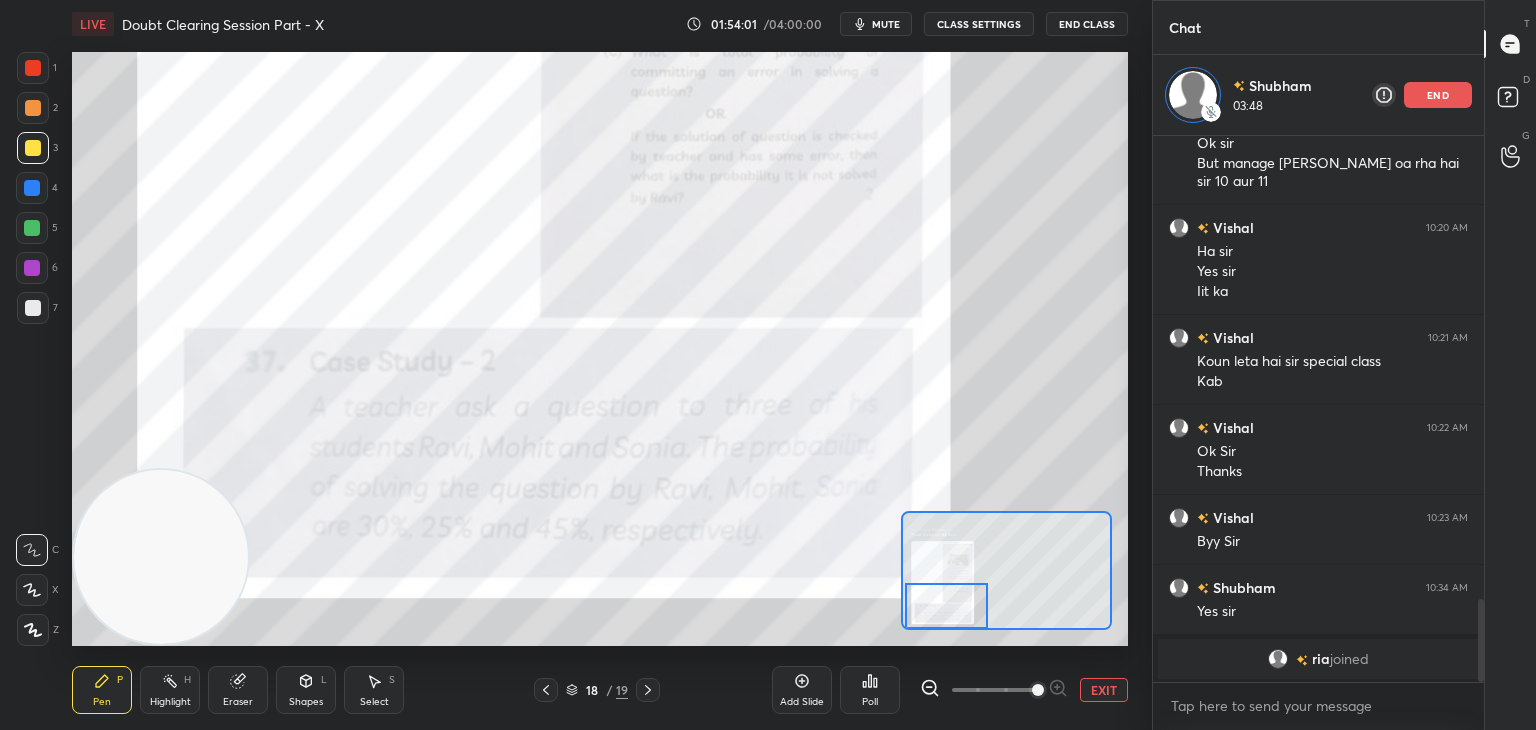 drag, startPoint x: 963, startPoint y: 577, endPoint x: 963, endPoint y: 594, distance: 17 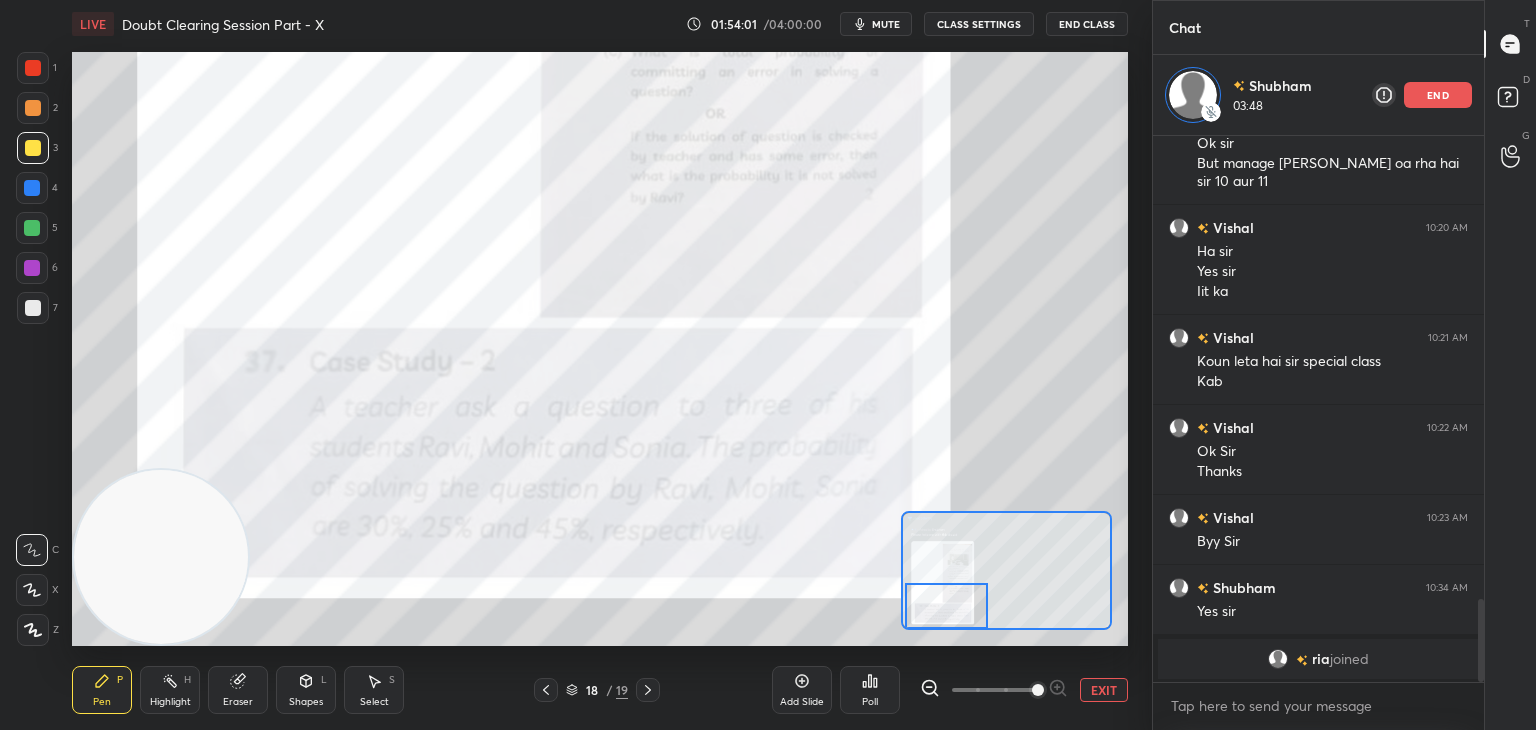 click at bounding box center (946, 606) 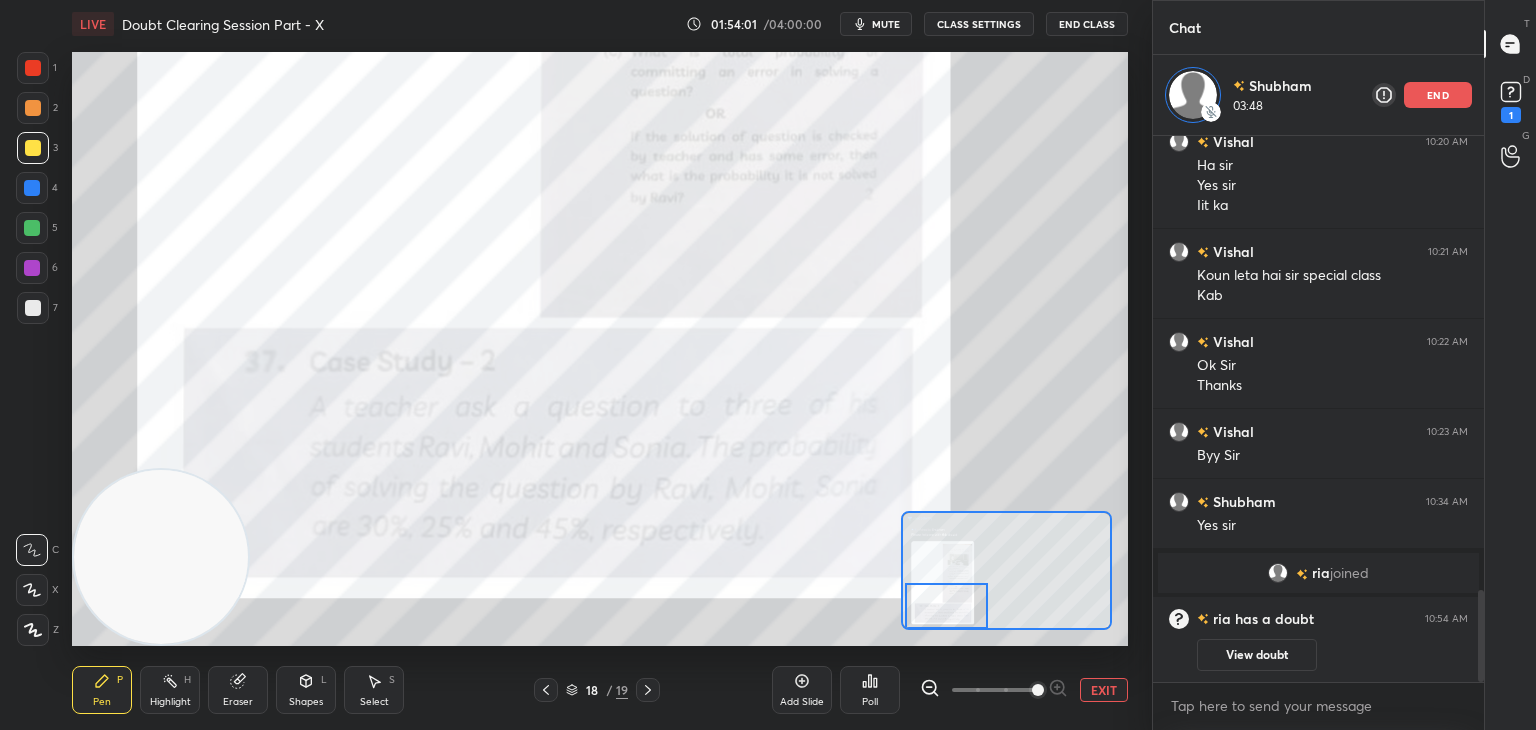 scroll, scrollTop: 2692, scrollLeft: 0, axis: vertical 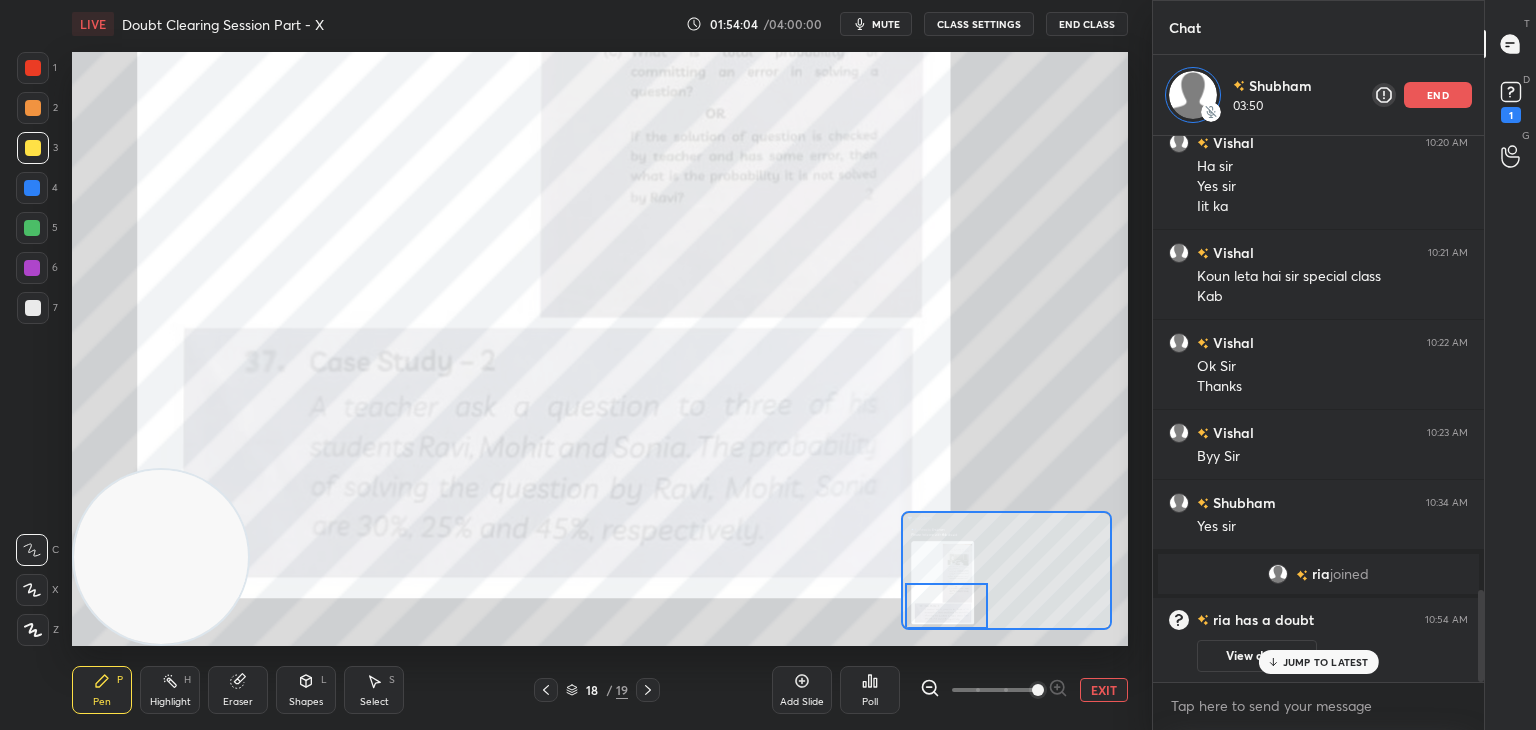 click on "Add Slide Poll EXIT" at bounding box center (950, 690) 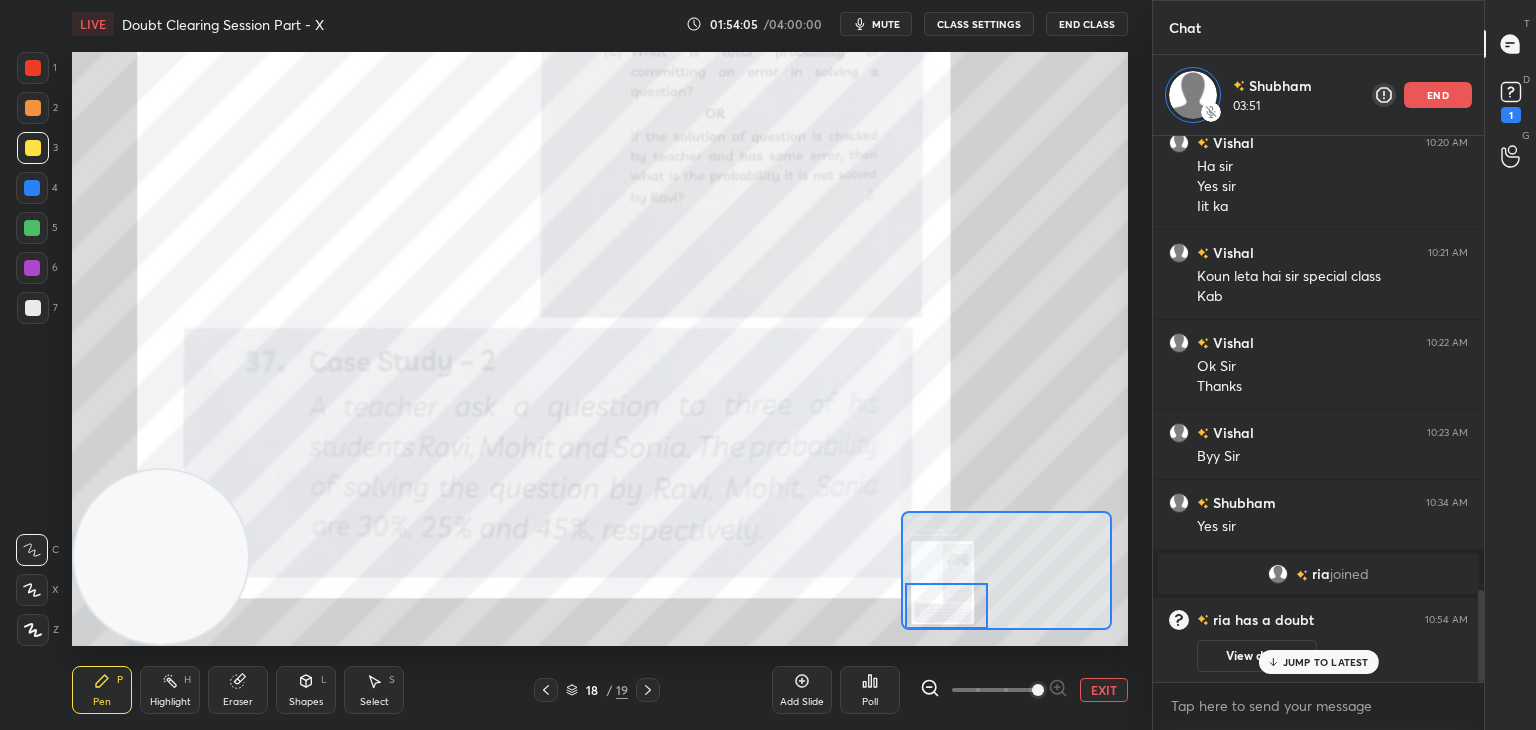 click on "EXIT" at bounding box center [1104, 690] 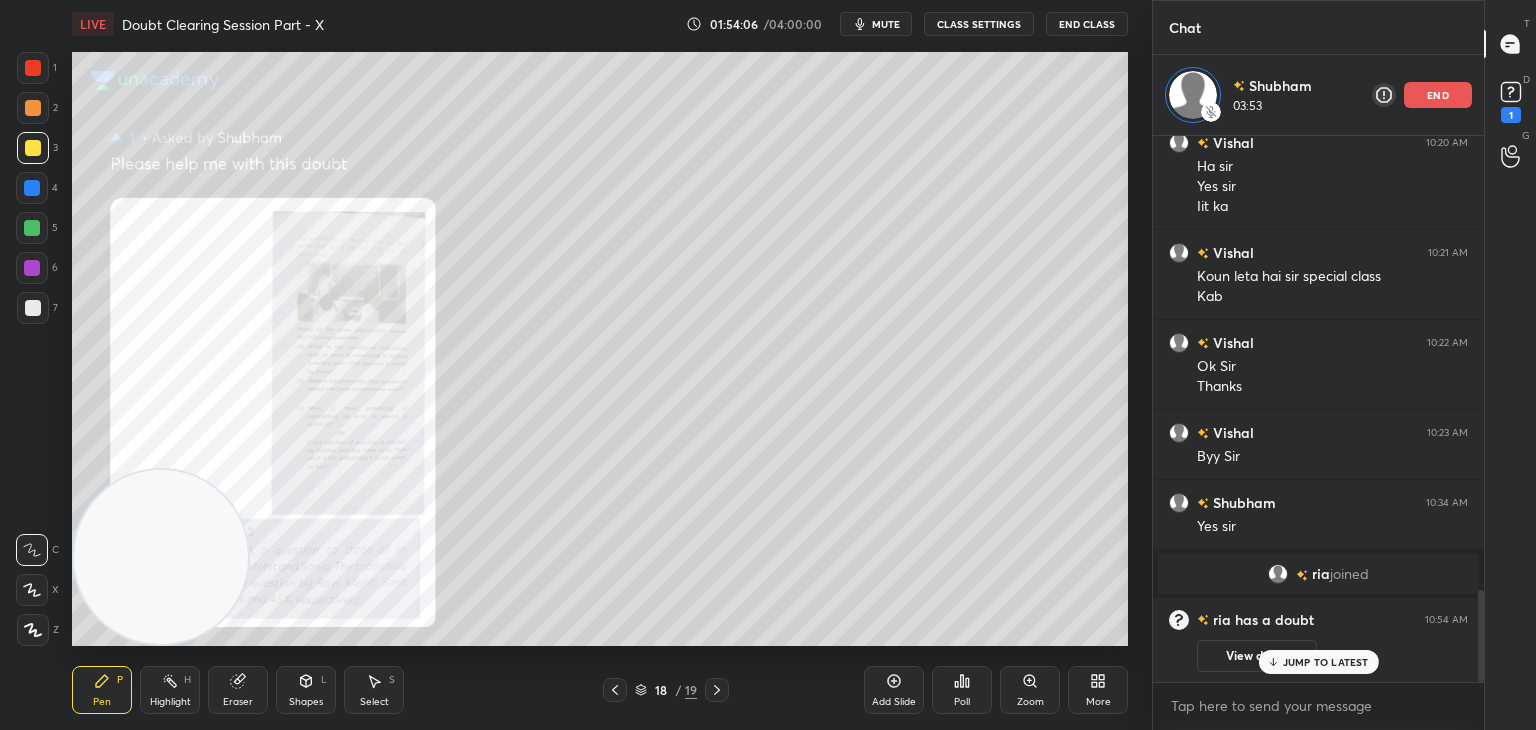 click on "Eraser" at bounding box center (238, 690) 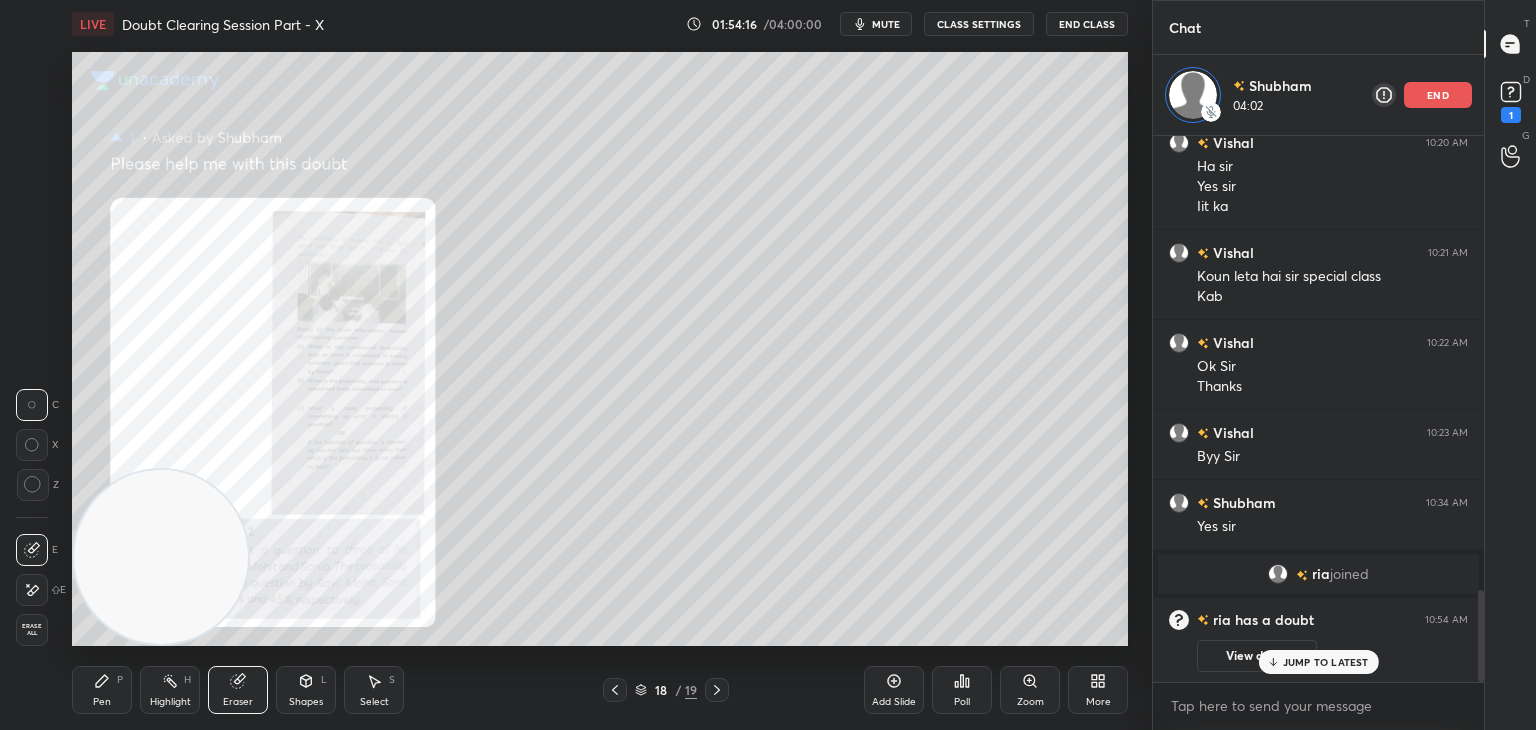 click on "Pen P" at bounding box center (102, 690) 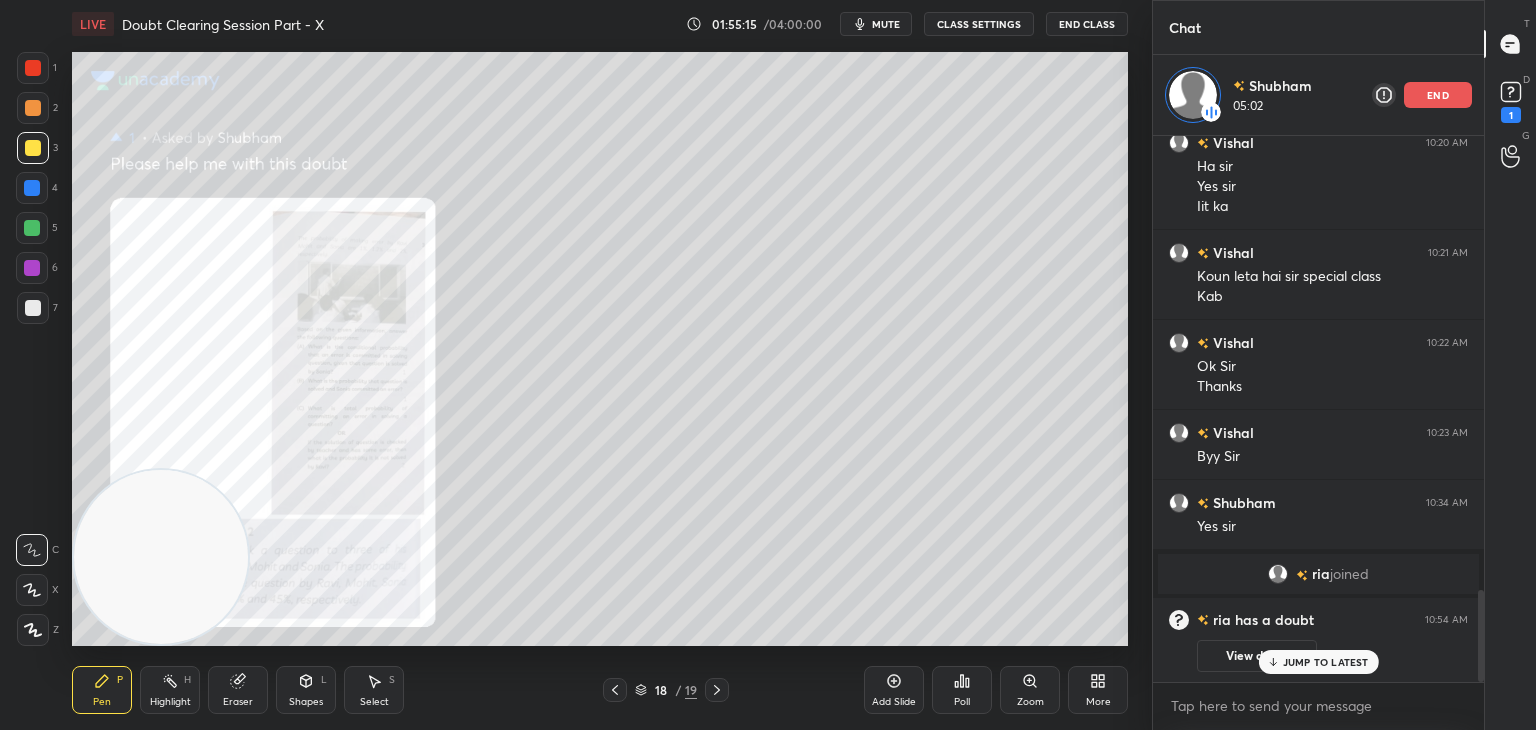 click on "Zoom" at bounding box center (1030, 690) 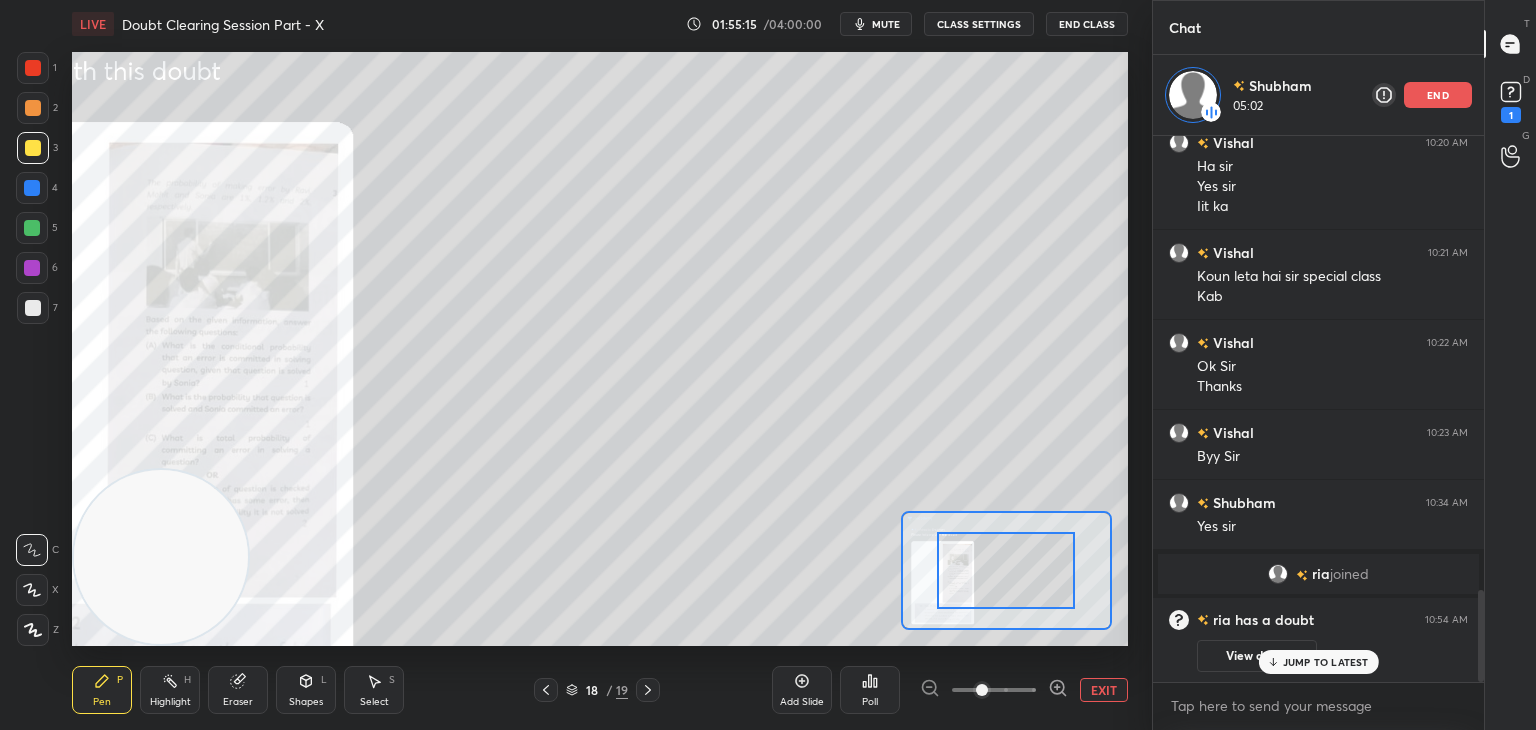 click at bounding box center [994, 690] 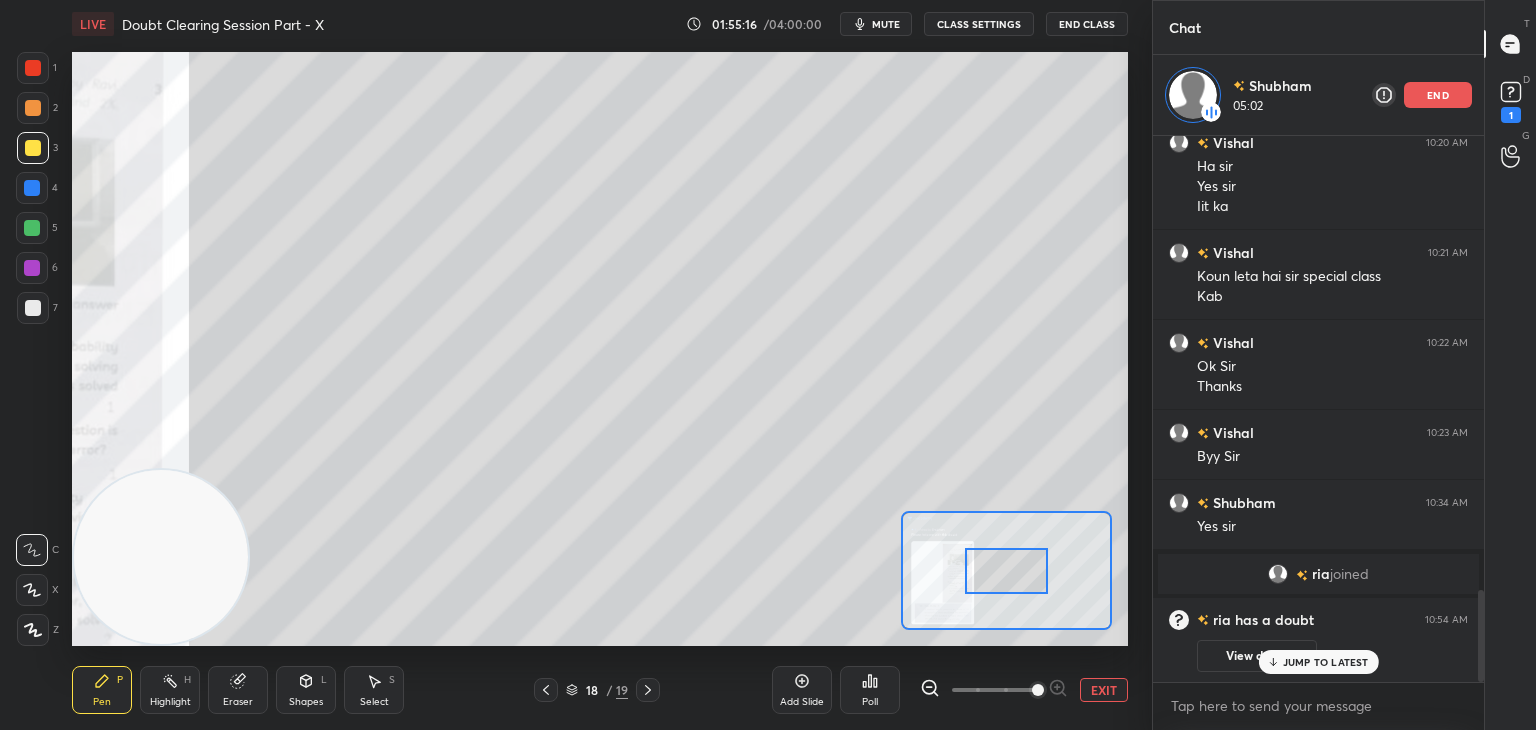 click at bounding box center (1038, 690) 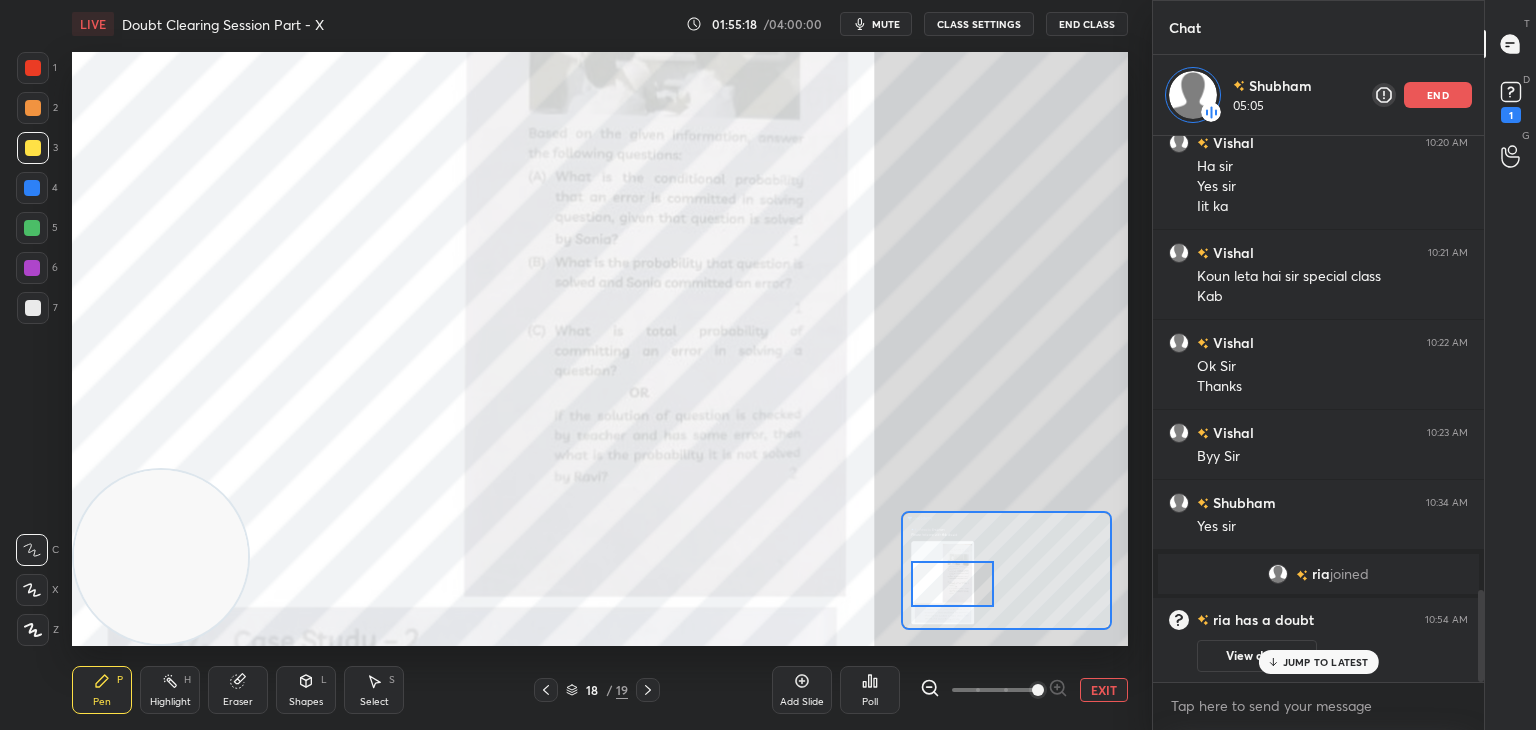 drag, startPoint x: 1021, startPoint y: 558, endPoint x: 984, endPoint y: 589, distance: 48.270073 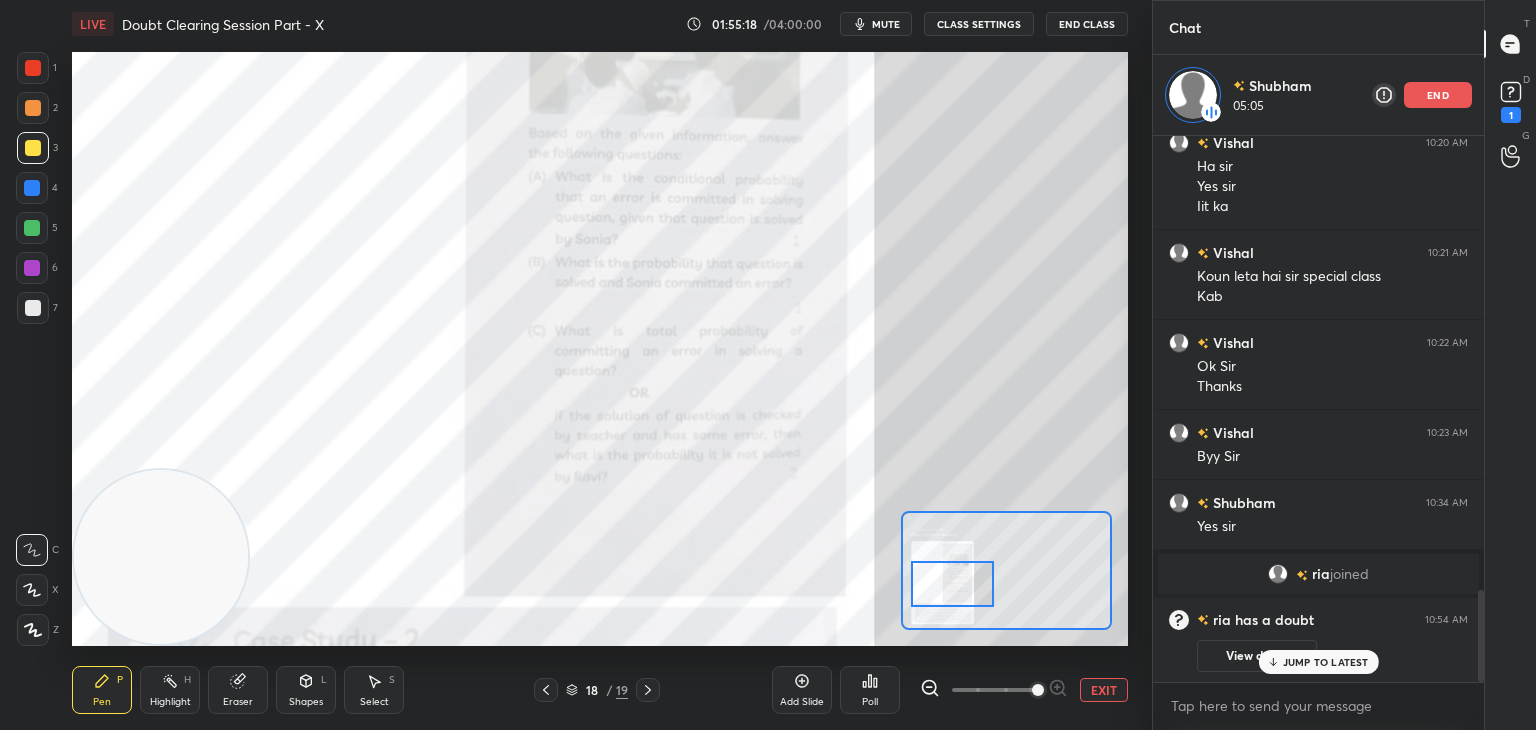 click at bounding box center [952, 584] 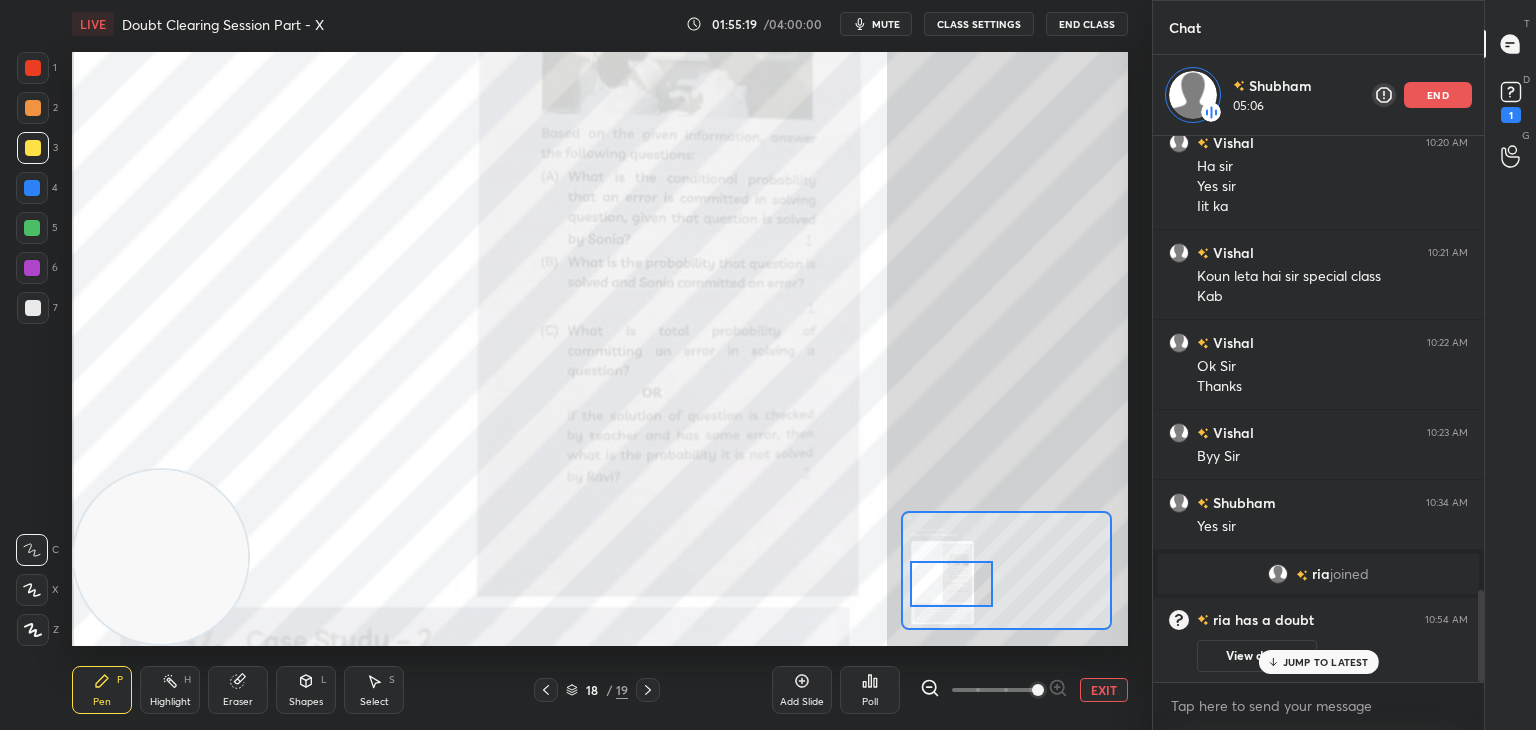 click on "EXIT" at bounding box center [1104, 690] 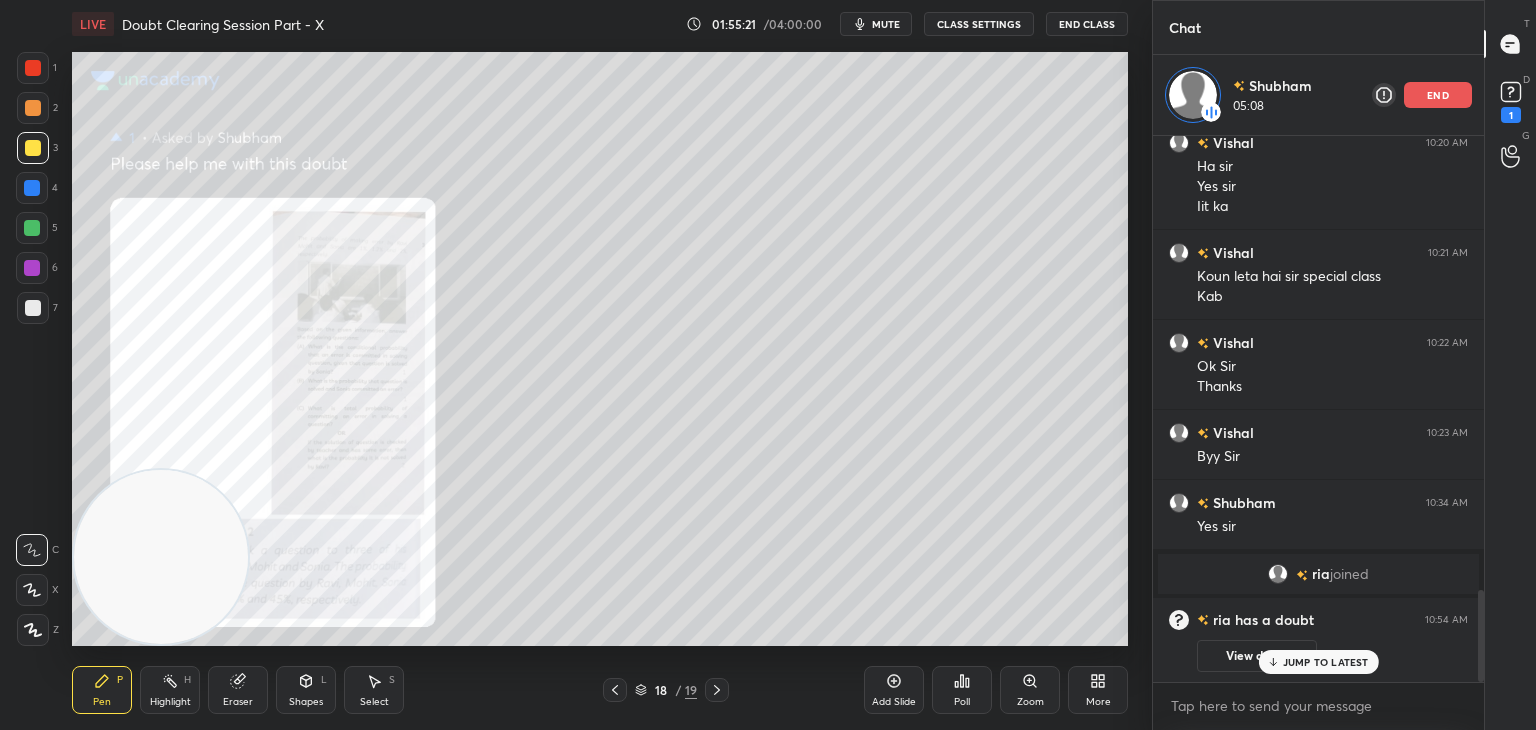 click on "Eraser" at bounding box center [238, 690] 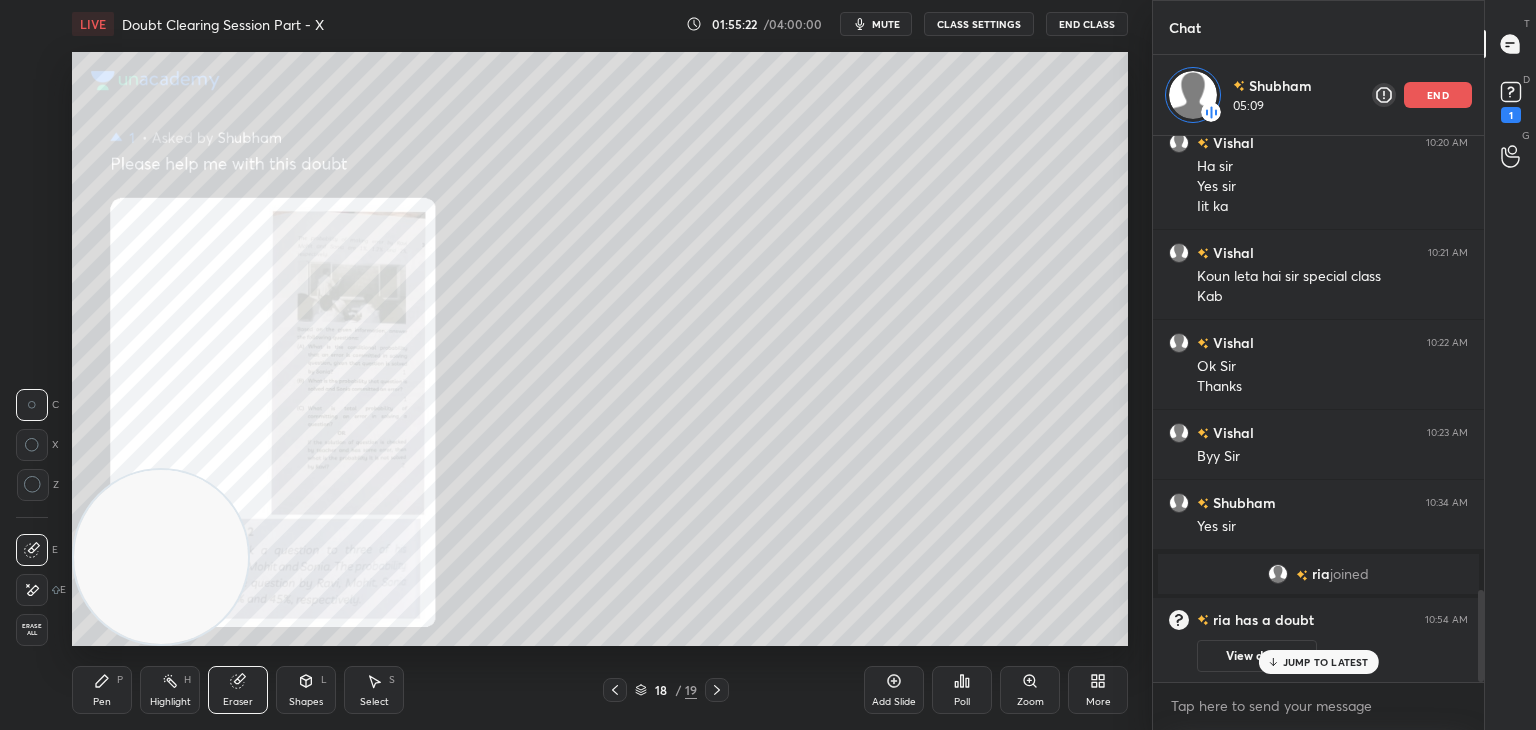 click 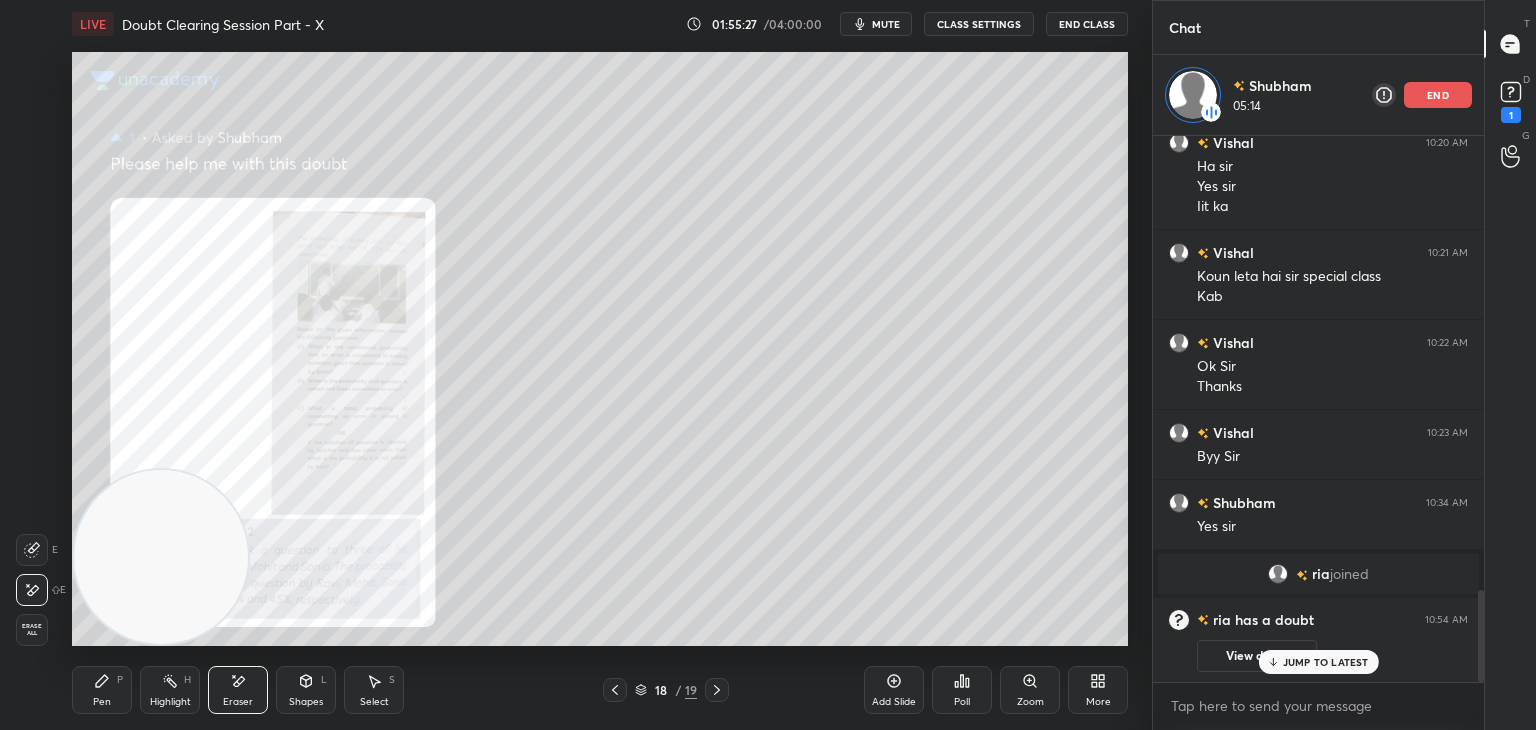 click on "Pen P" at bounding box center (102, 690) 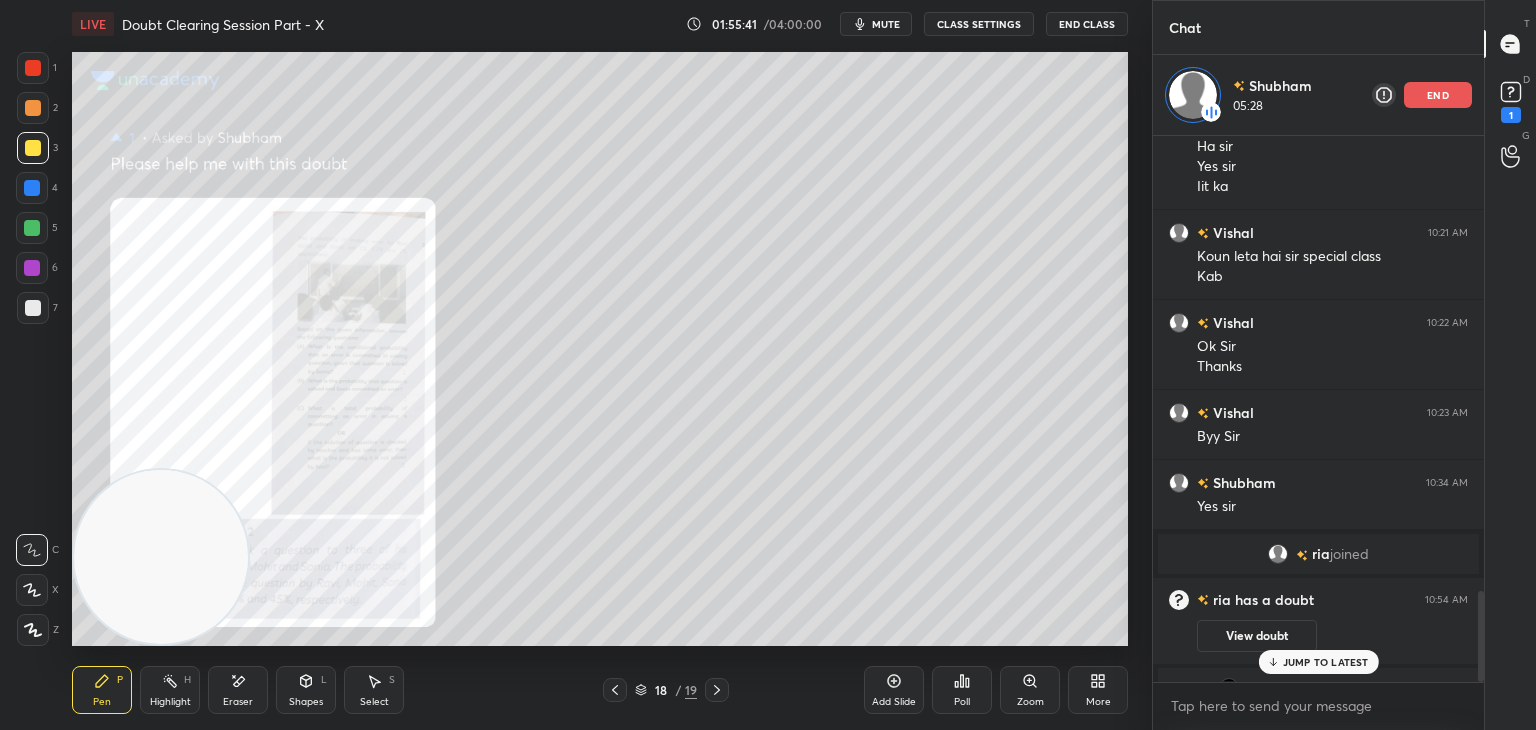 scroll, scrollTop: 2720, scrollLeft: 0, axis: vertical 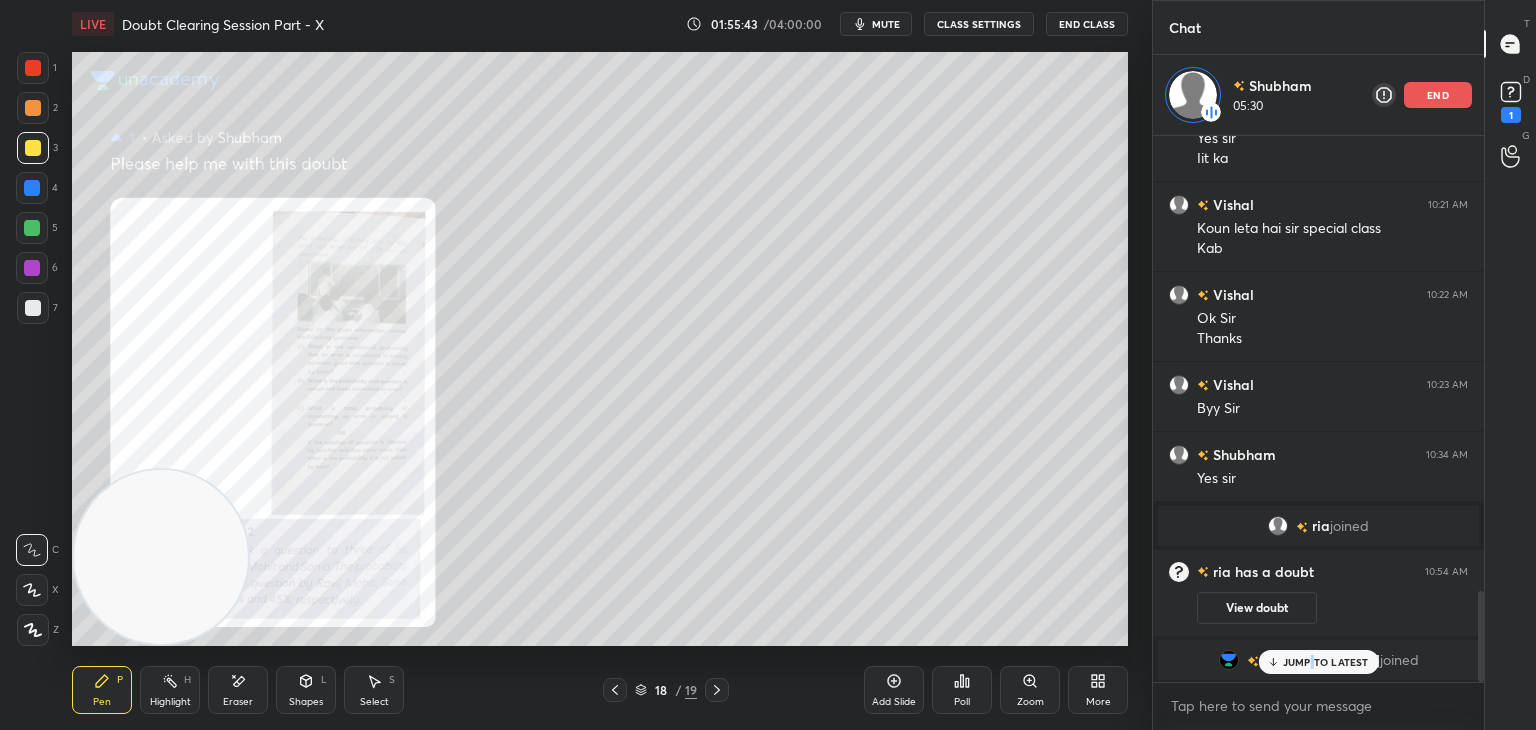 click on "JUMP TO LATEST" at bounding box center (1326, 662) 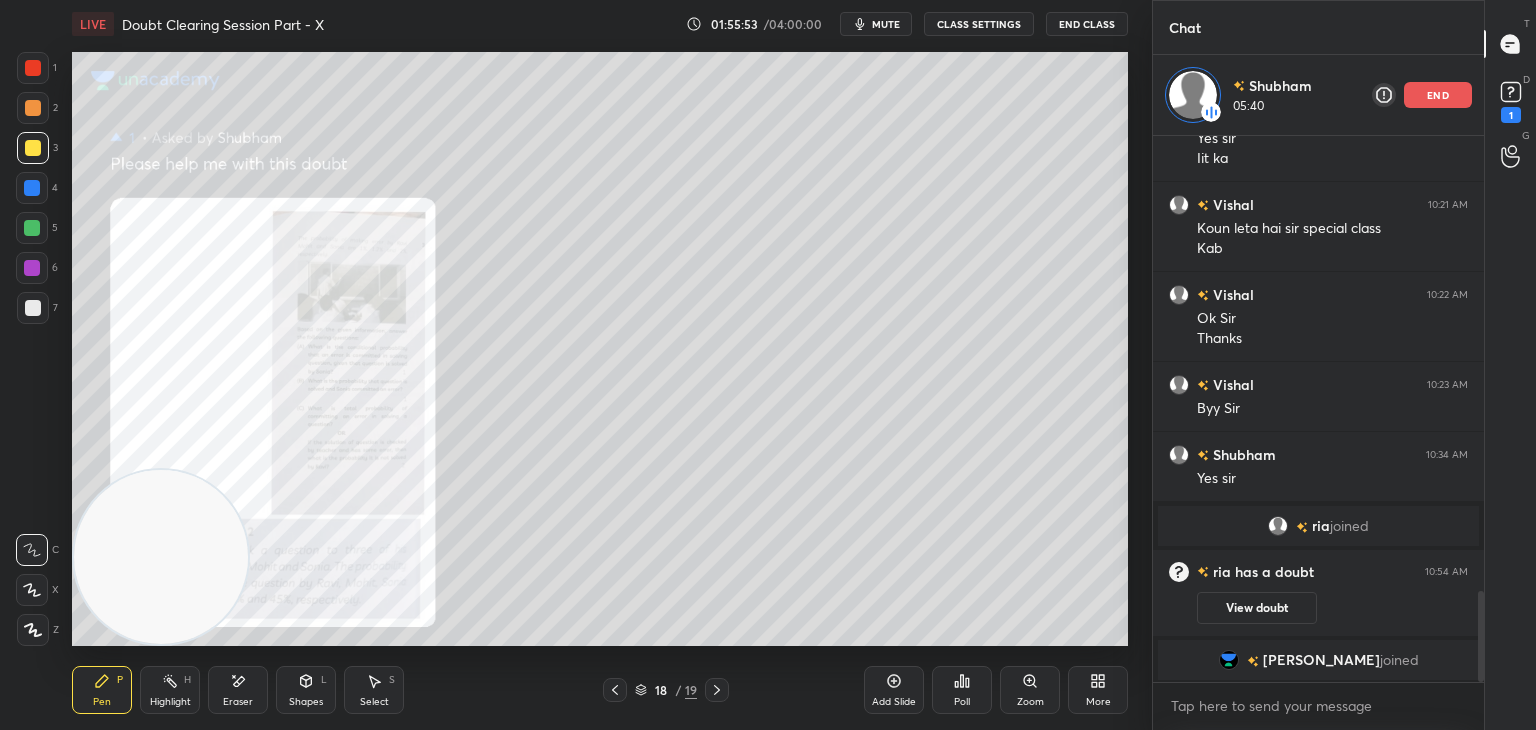 click 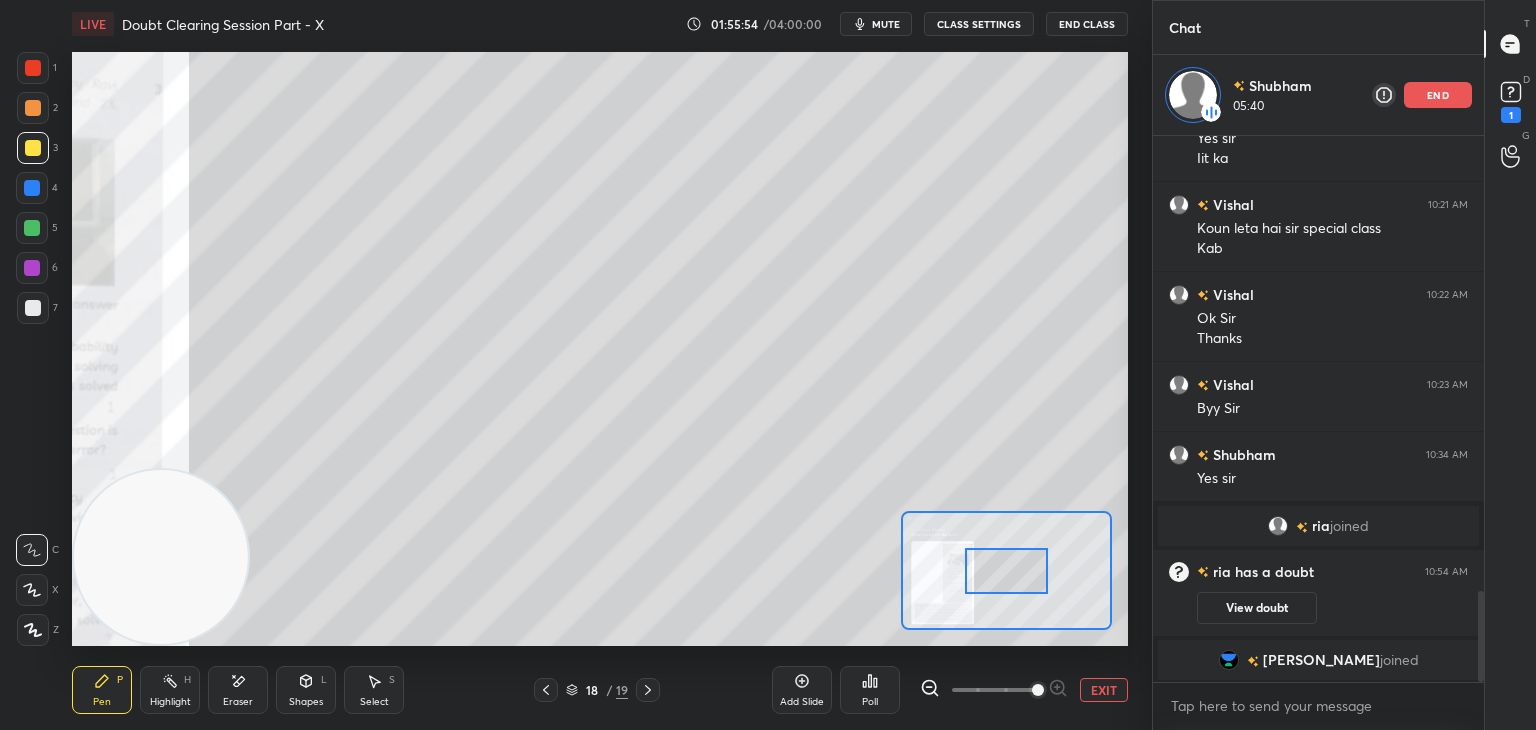 click at bounding box center [994, 690] 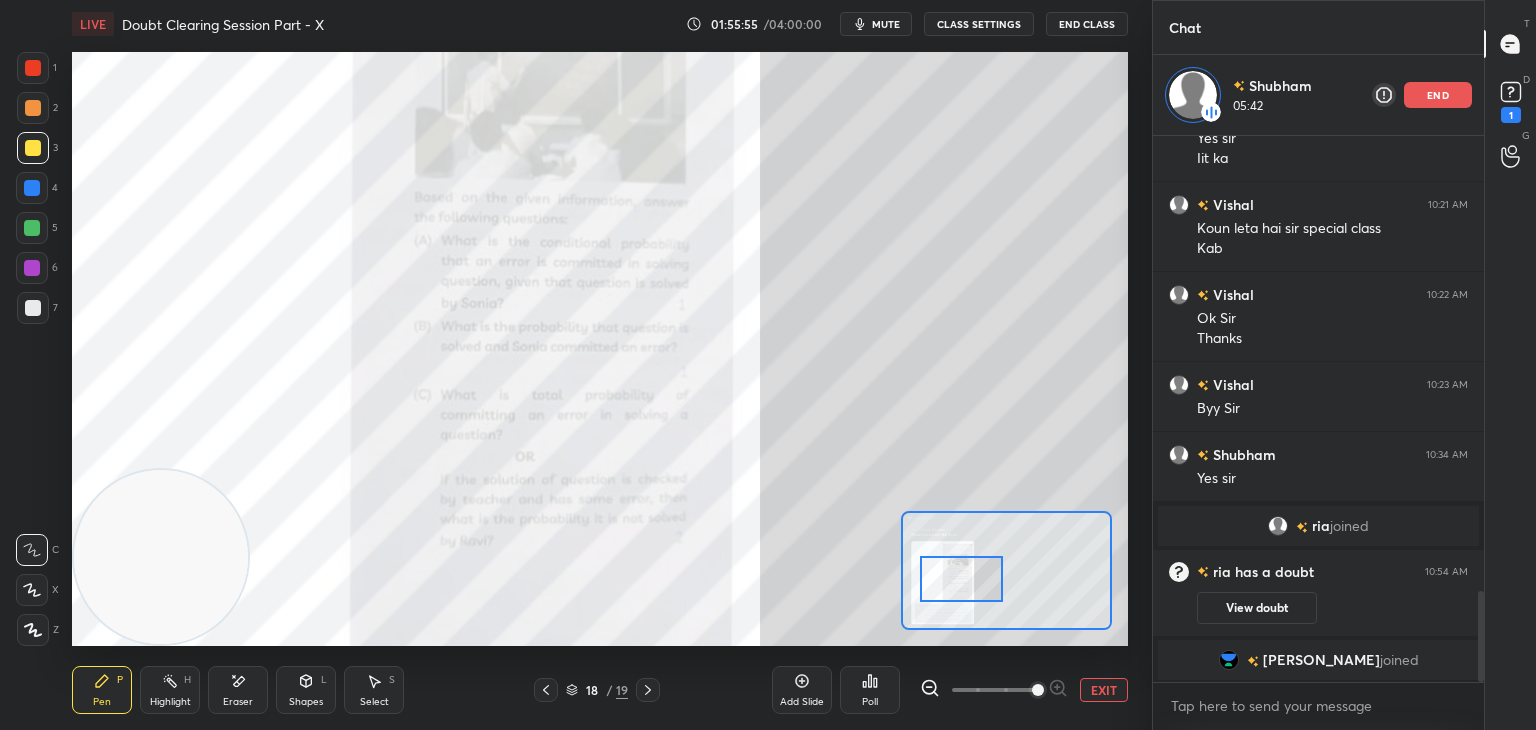 click at bounding box center (961, 579) 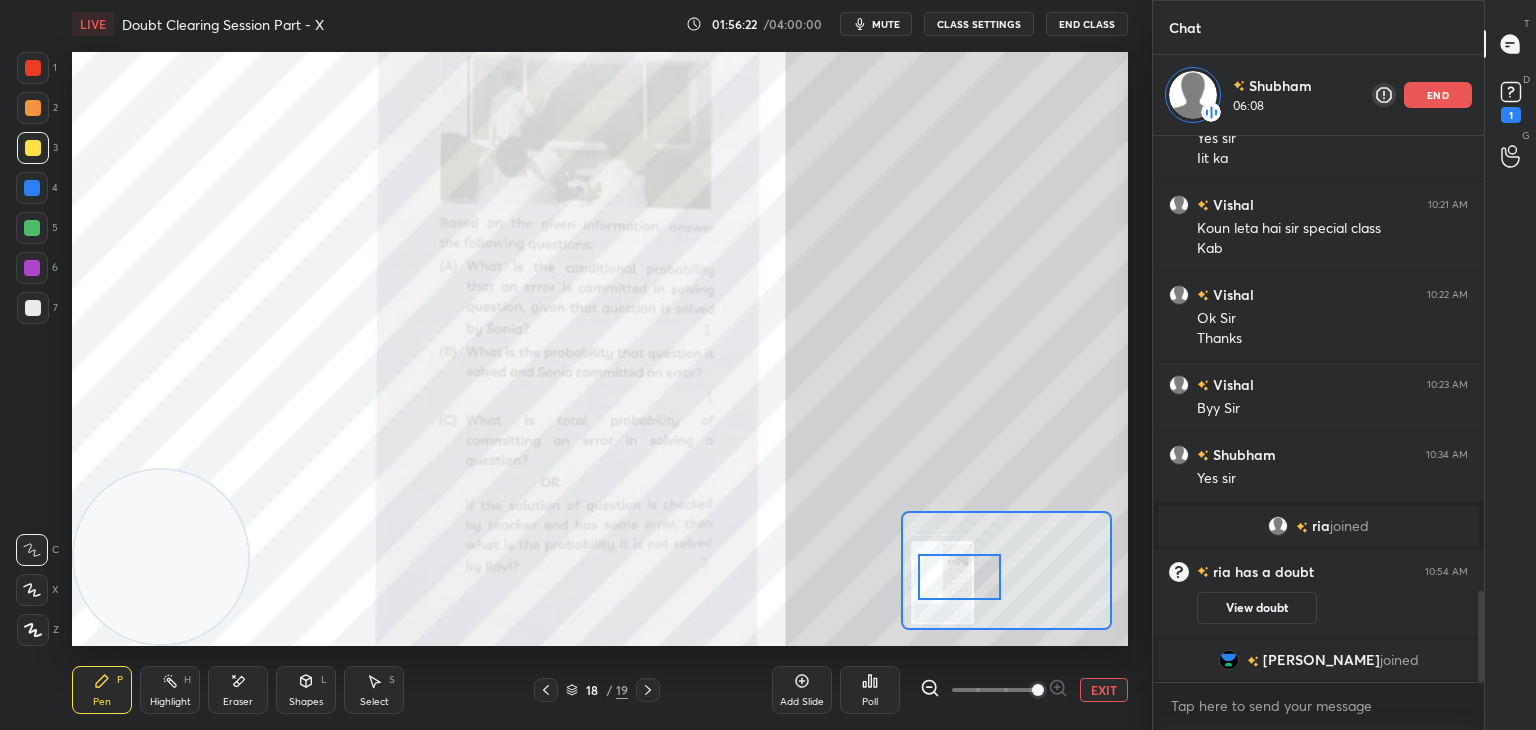 click on "EXIT" at bounding box center [1104, 690] 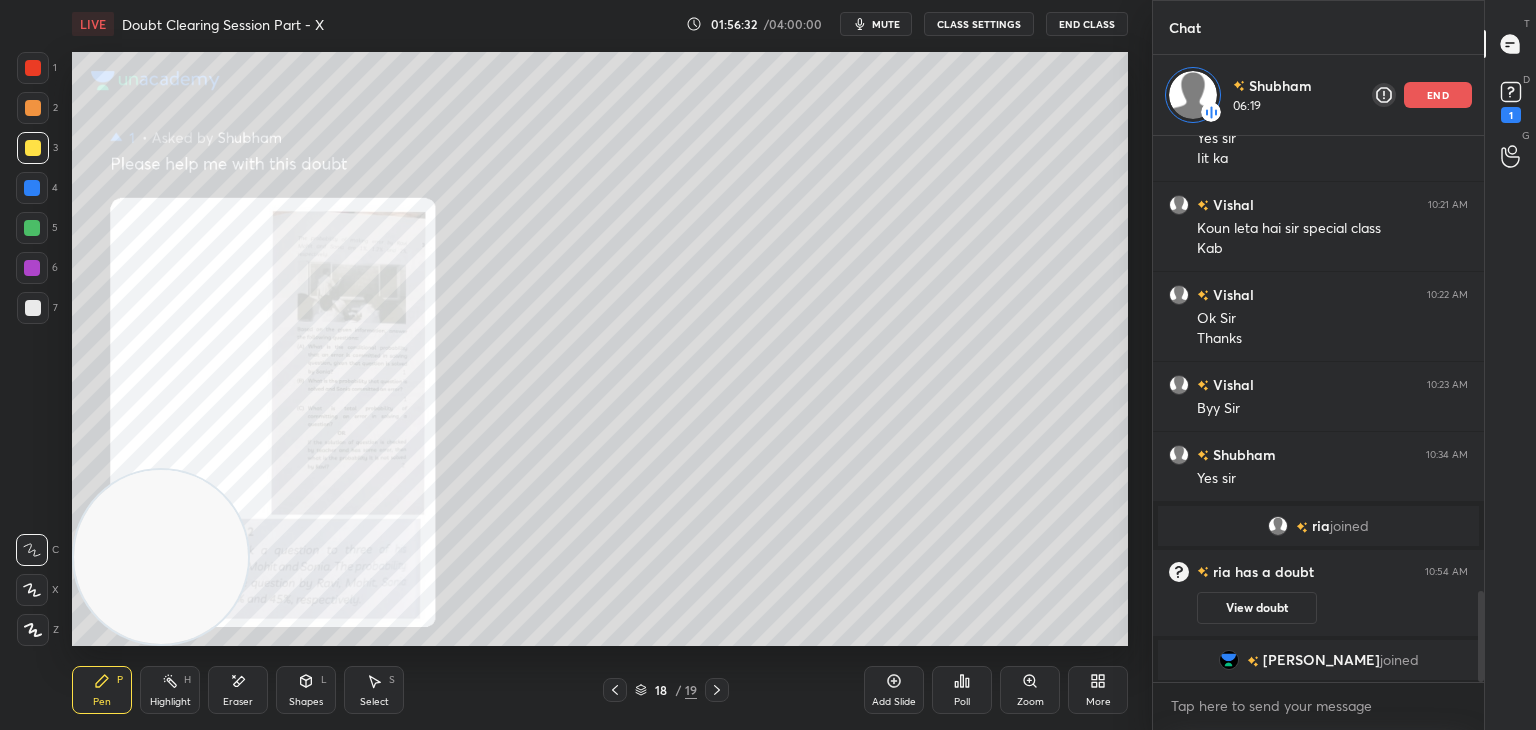 click 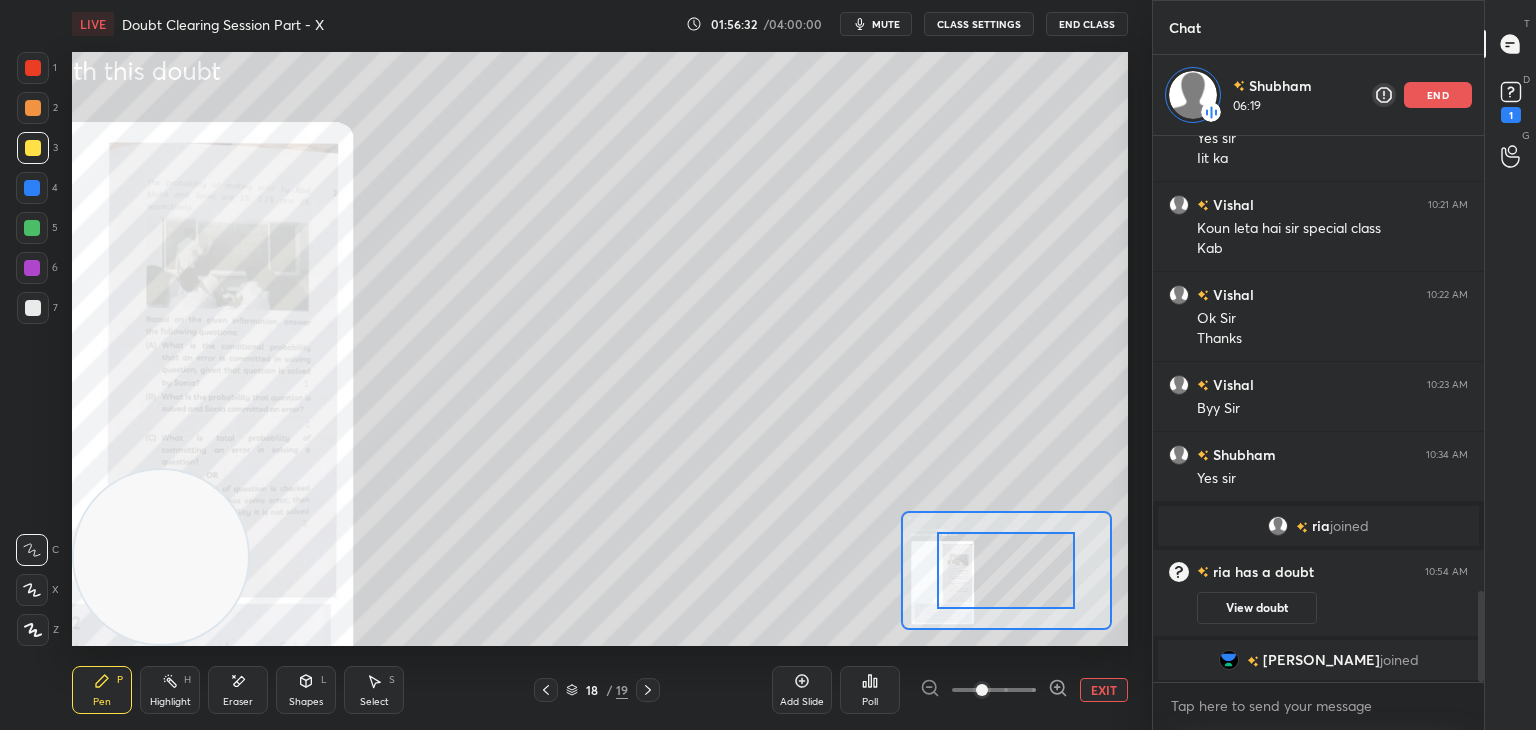 click at bounding box center (994, 690) 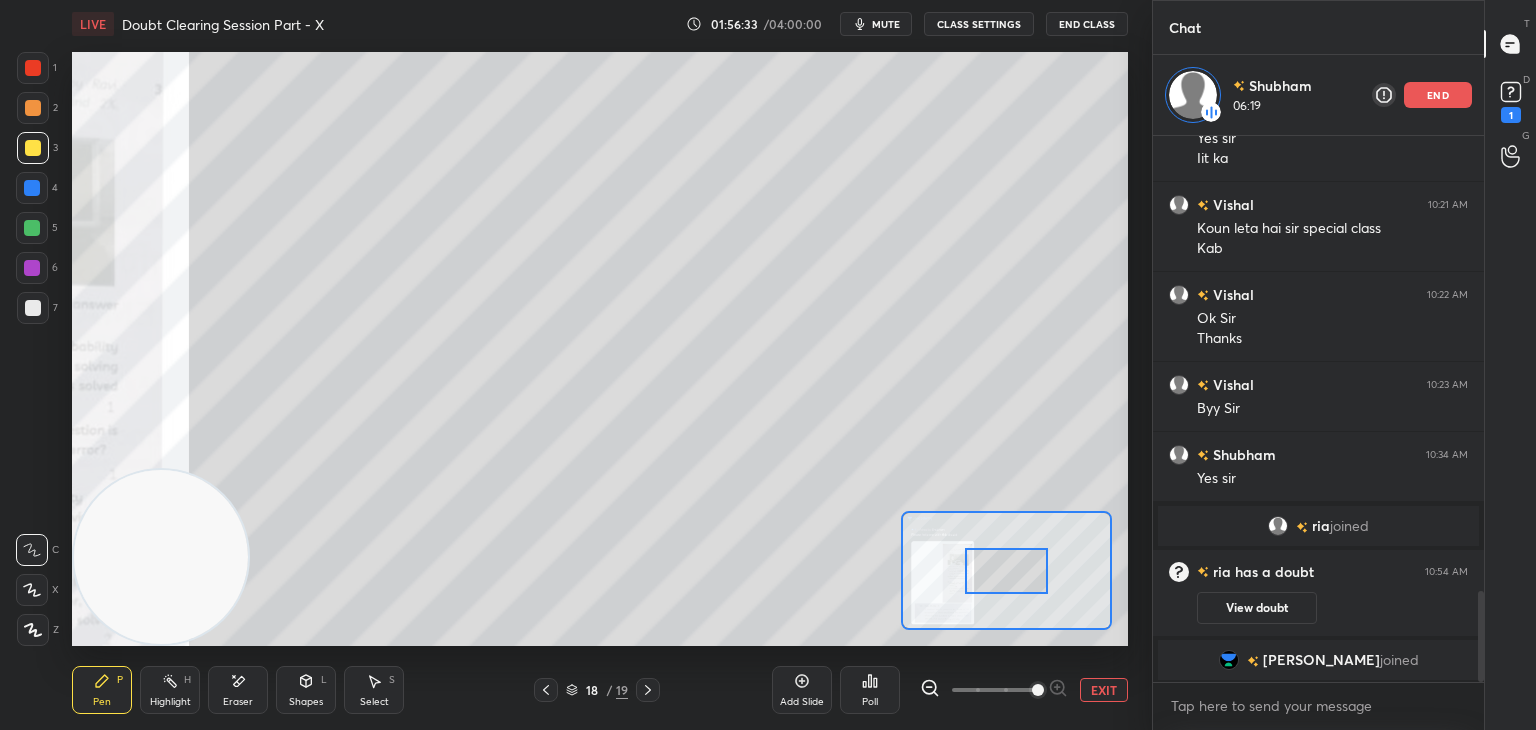click at bounding box center (1038, 690) 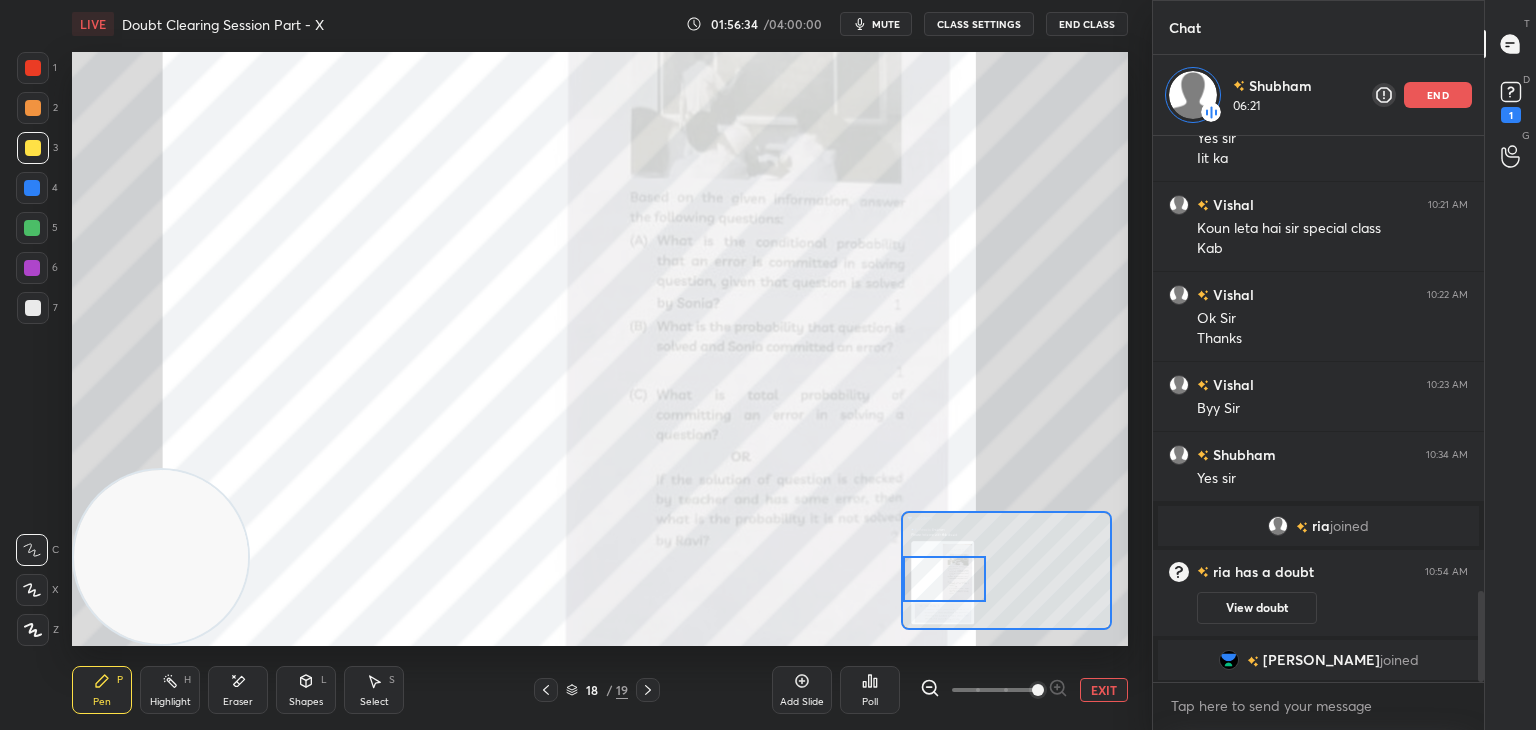 drag, startPoint x: 925, startPoint y: 561, endPoint x: 907, endPoint y: 556, distance: 18.681541 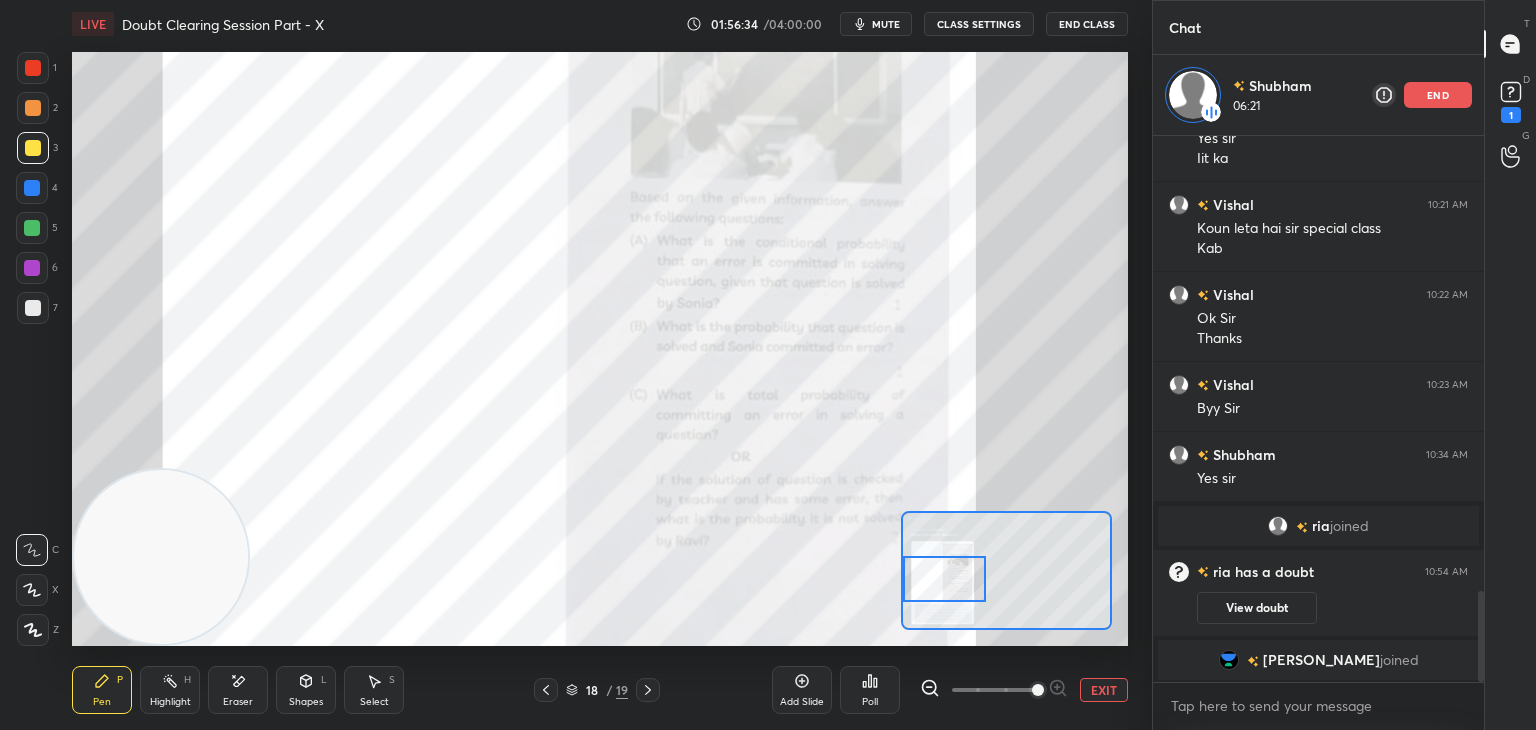 click at bounding box center (944, 579) 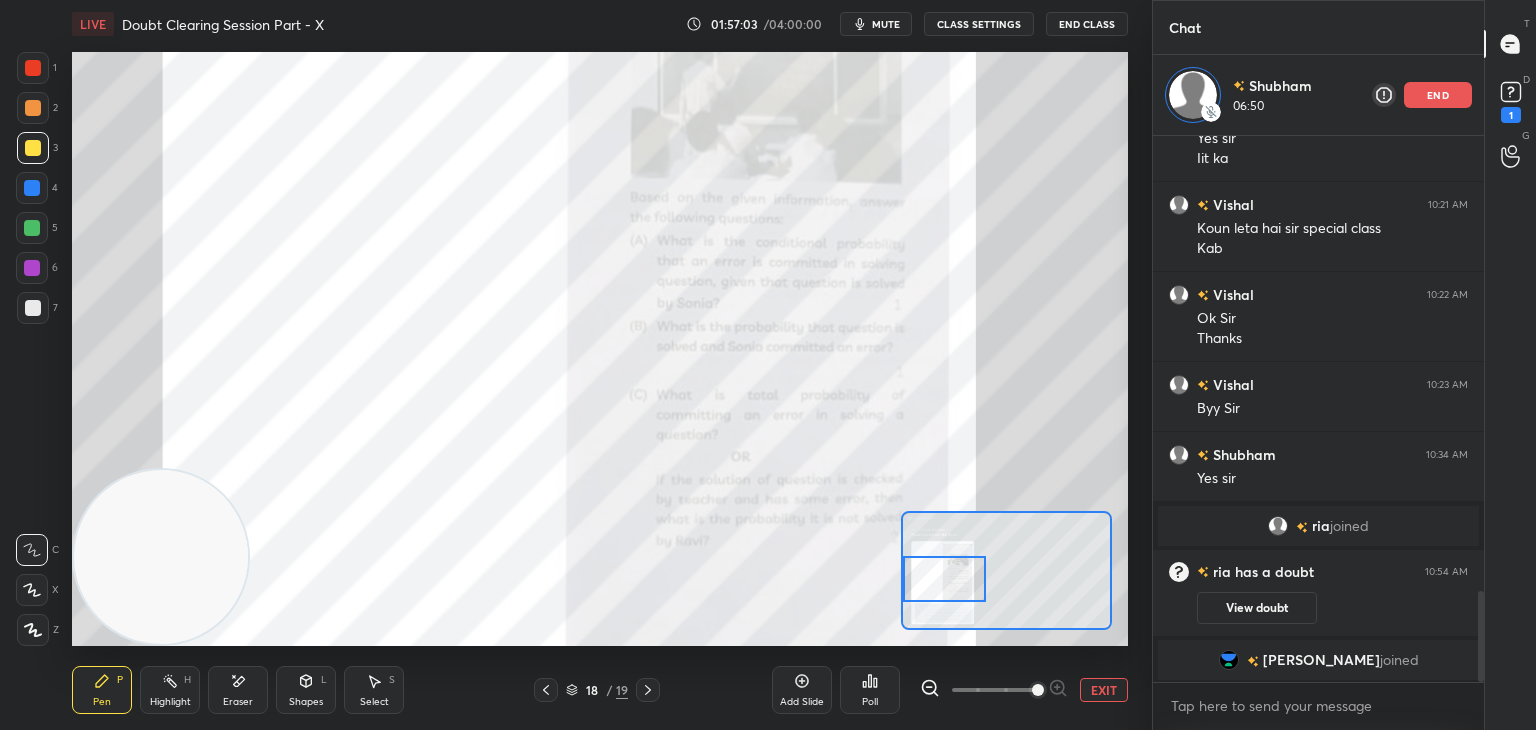 click on "EXIT" at bounding box center (1104, 690) 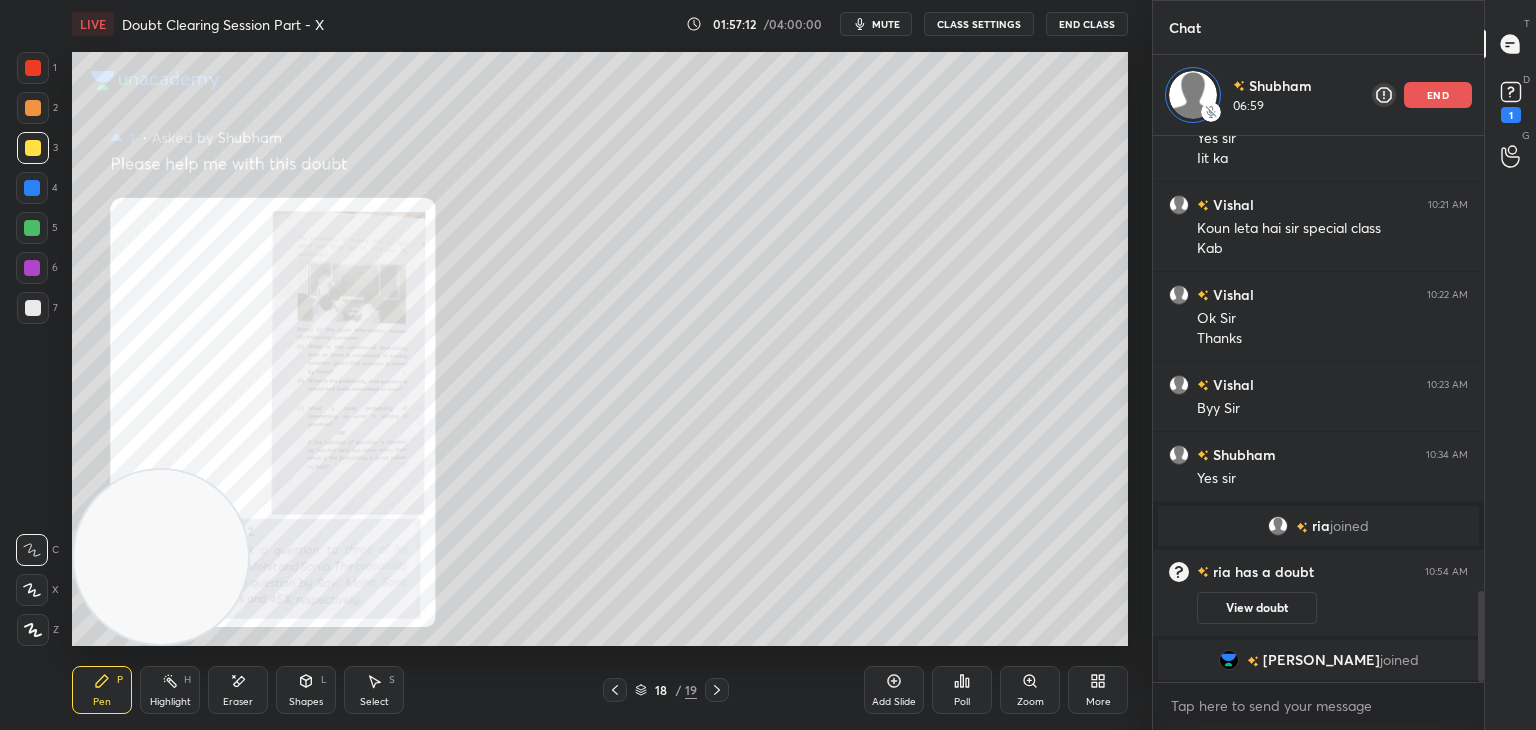 click on "Zoom" at bounding box center (1030, 690) 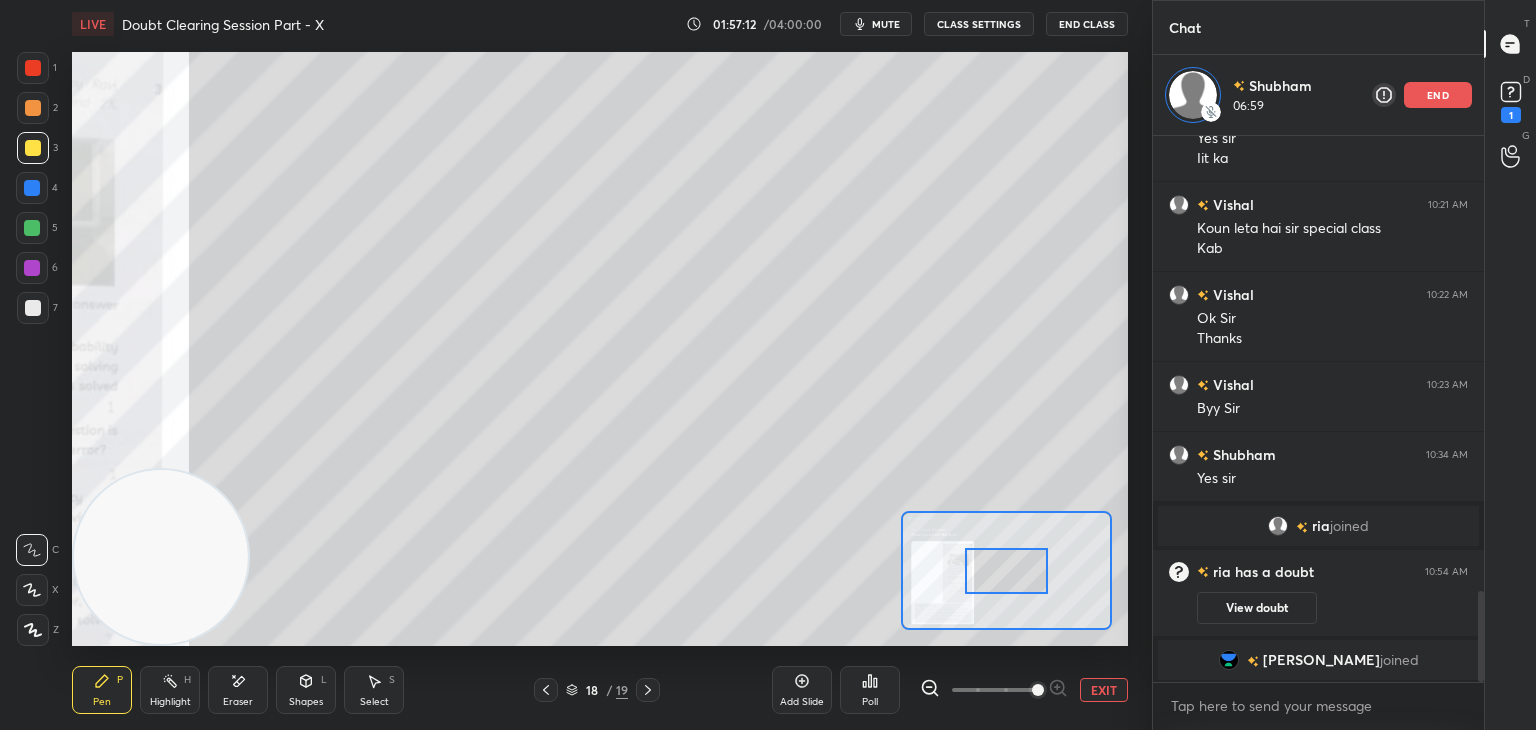 click at bounding box center [1038, 690] 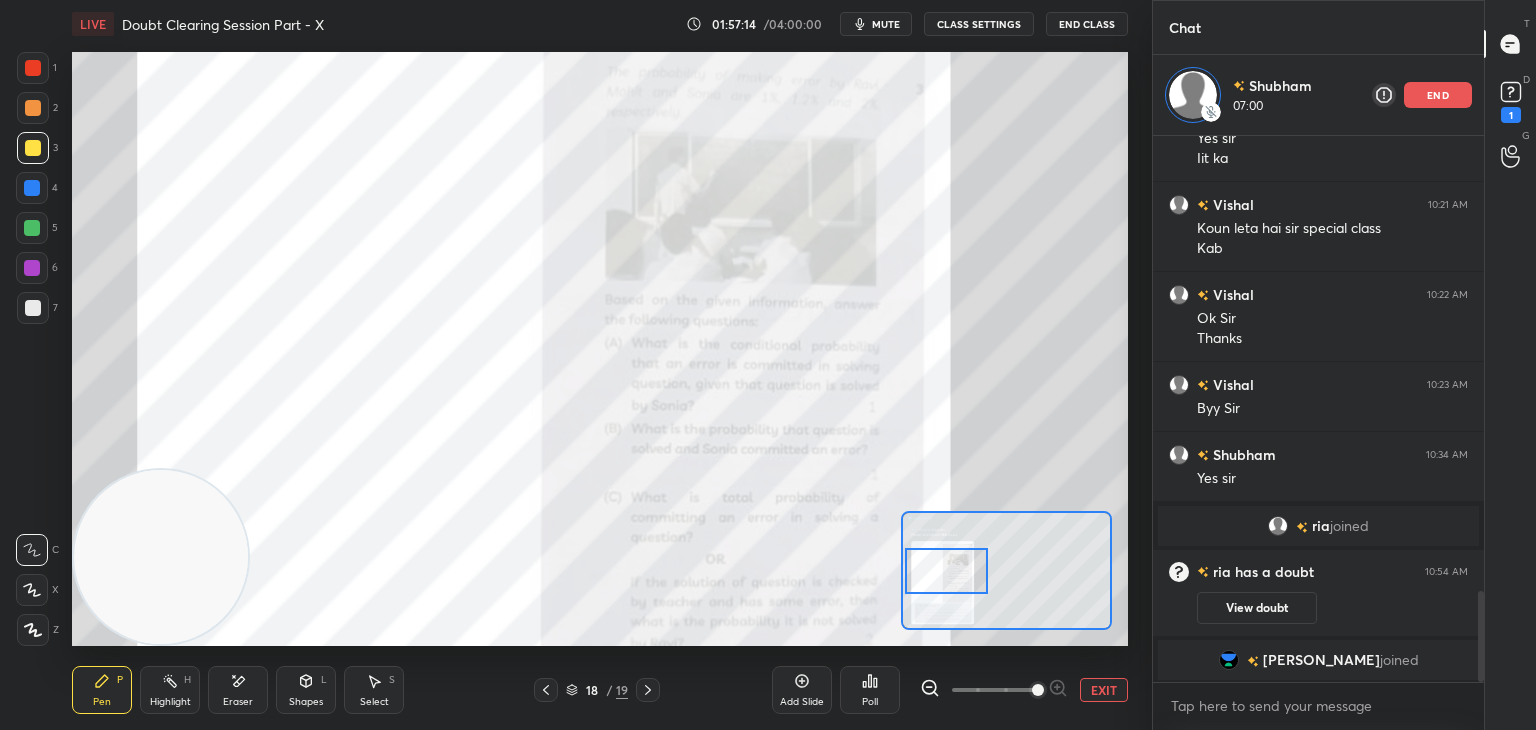 drag, startPoint x: 997, startPoint y: 561, endPoint x: 945, endPoint y: 563, distance: 52.03845 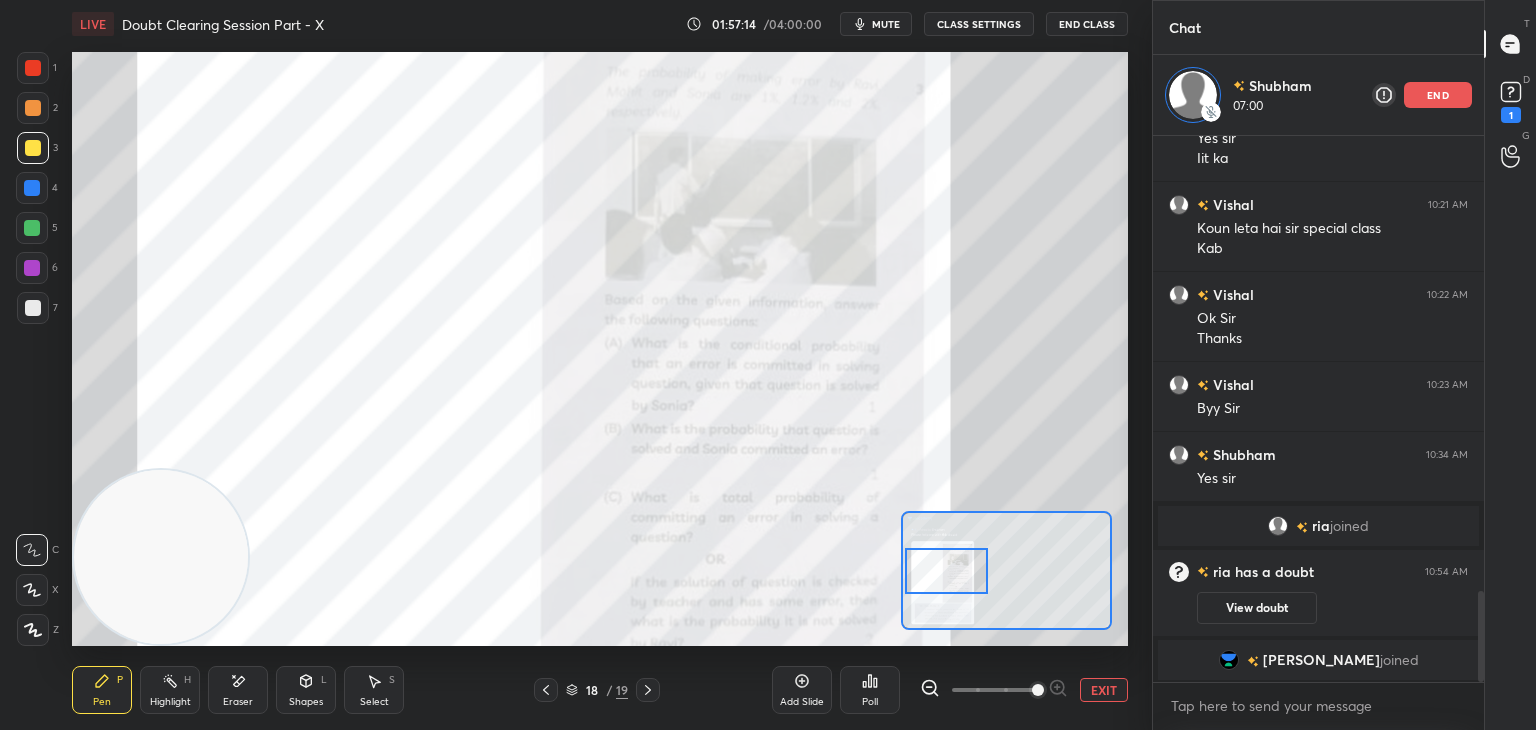 click at bounding box center (946, 571) 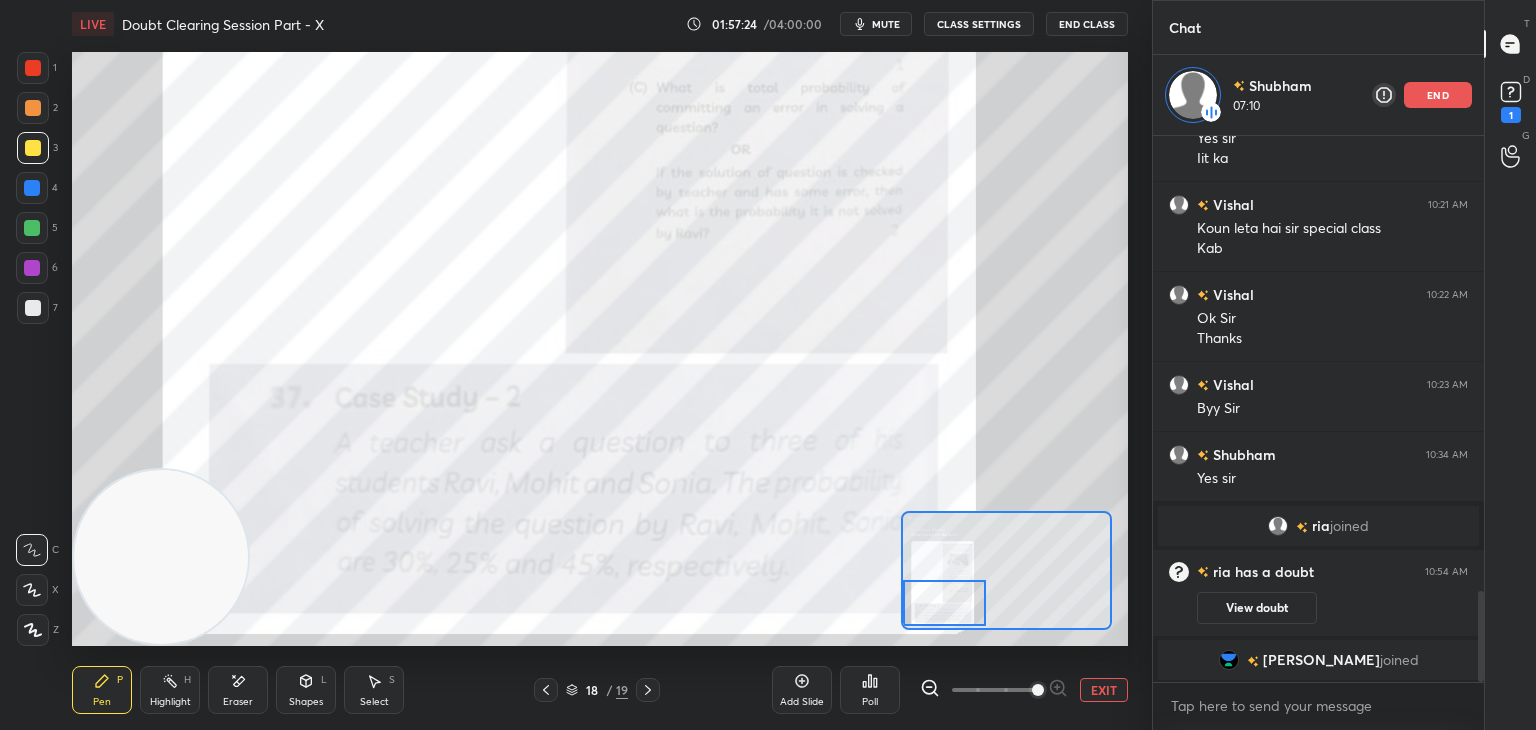 drag, startPoint x: 948, startPoint y: 585, endPoint x: 940, endPoint y: 615, distance: 31.04835 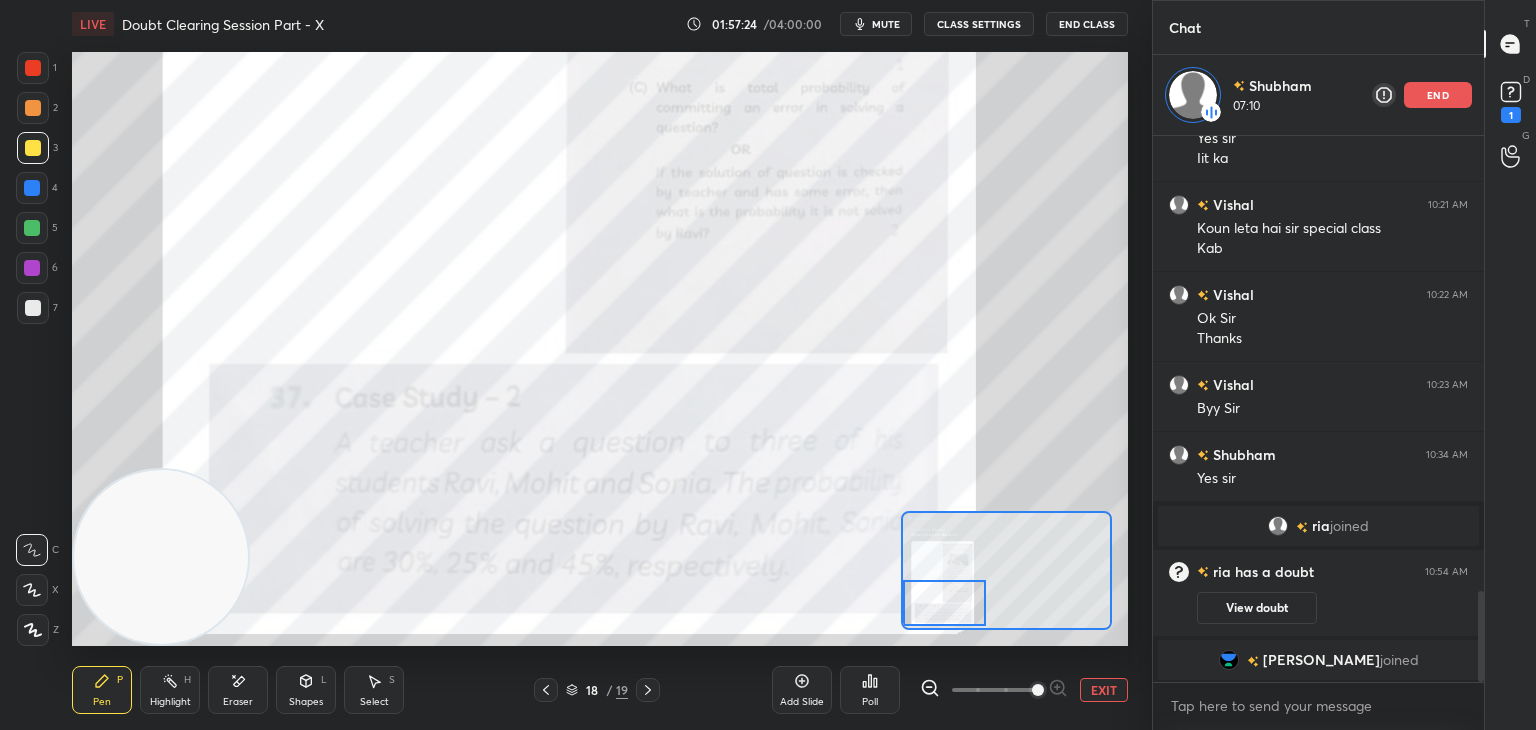 click at bounding box center [944, 603] 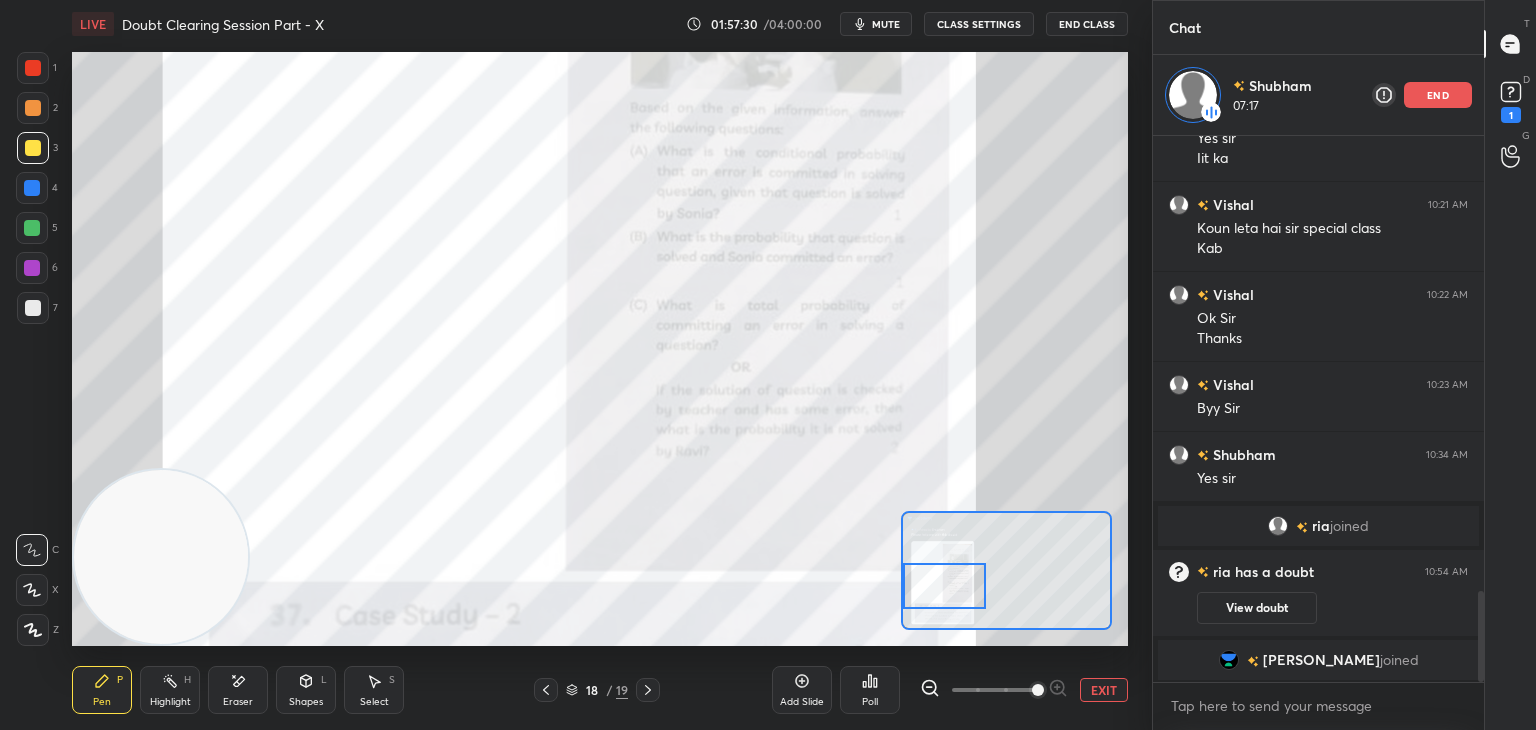 drag, startPoint x: 940, startPoint y: 603, endPoint x: 927, endPoint y: 590, distance: 18.384777 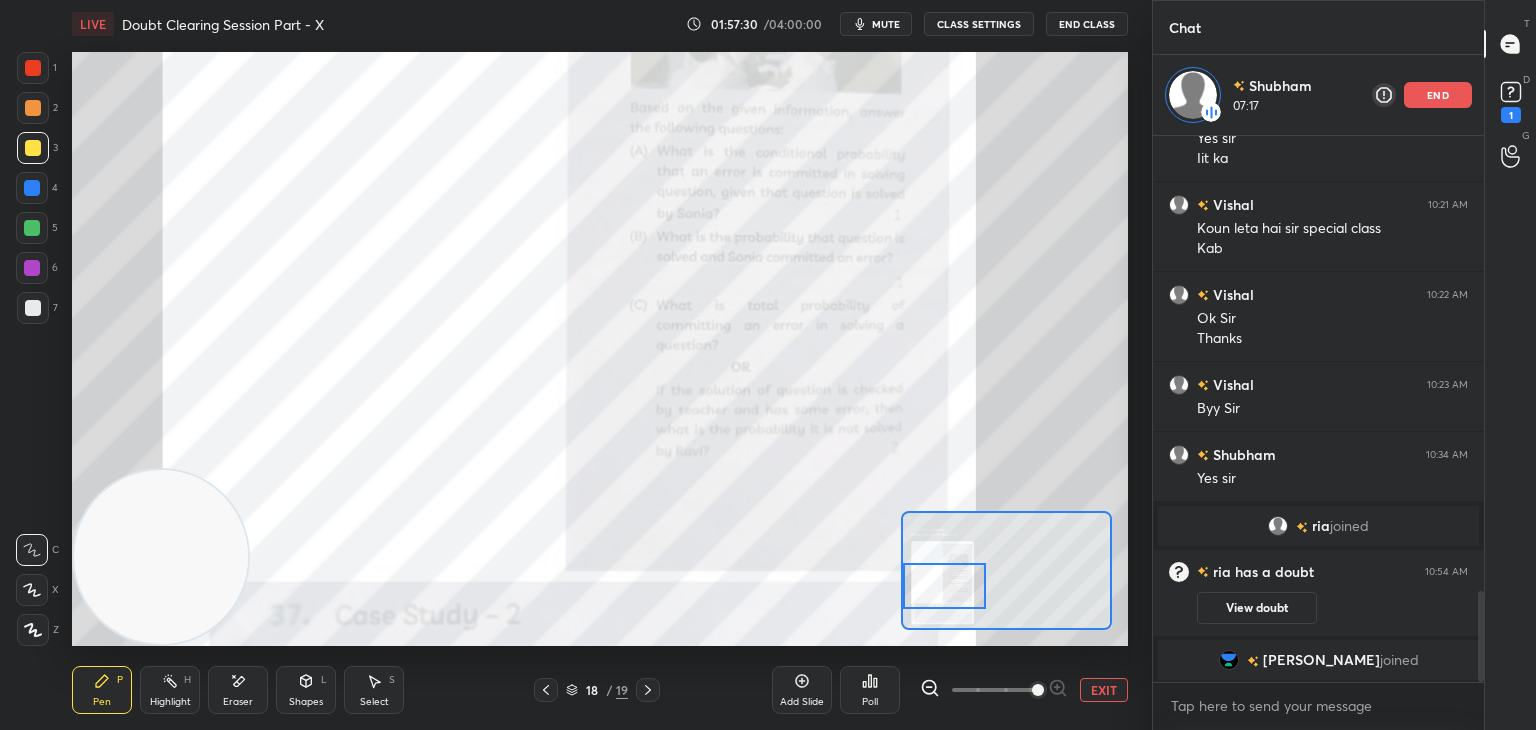 click at bounding box center [944, 586] 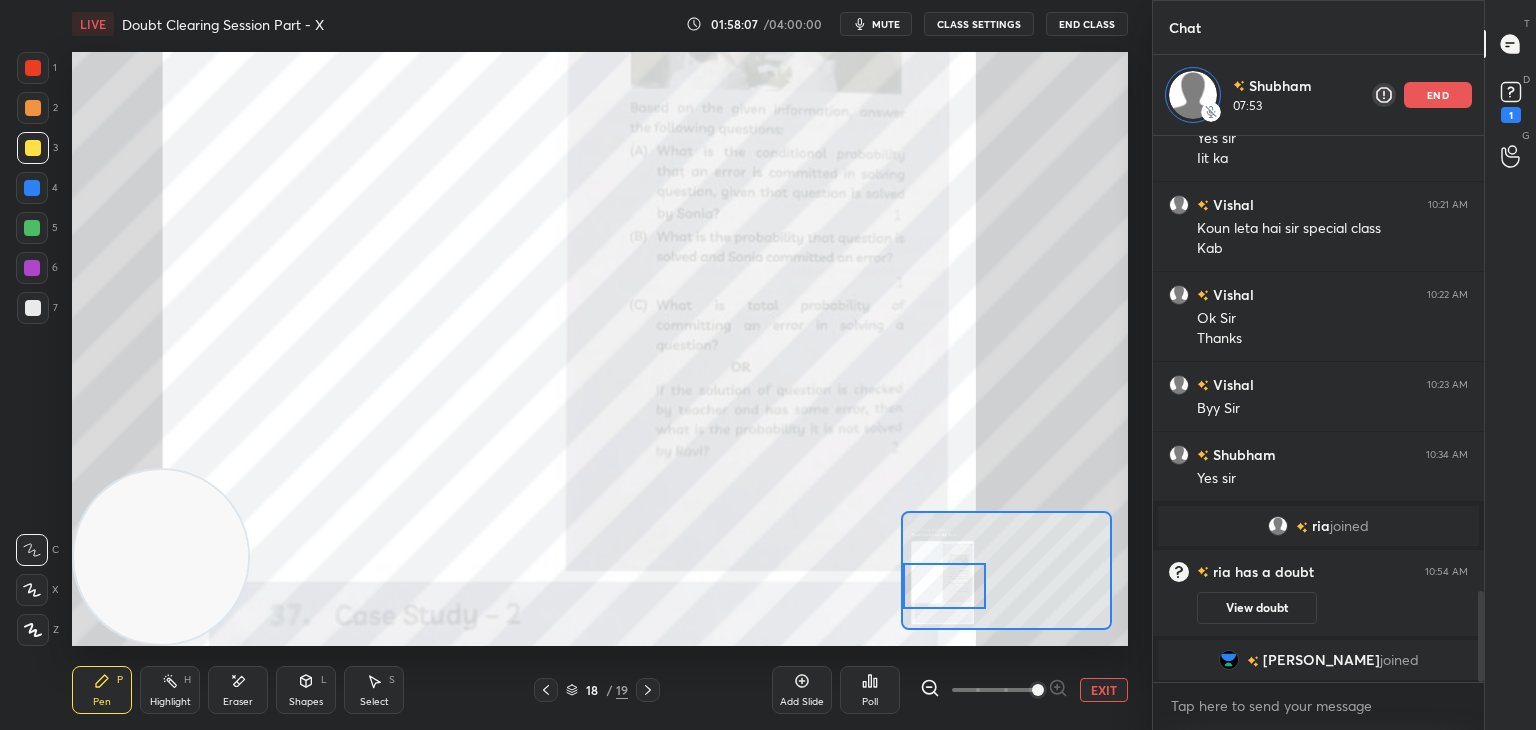 click on "LIVE Doubt Clearing Session Part - X 01:58:07 /  04:00:00 mute CLASS SETTINGS End Class Setting up your live class Poll for   secs No correct answer Start poll Back Doubt Clearing Session Part - X • L10 of Doubt Clearing Course on Mathematics IIT JEE - Part I Abhishek Sahu Pen P Highlight H Eraser Shapes L Select S 18 / 19 Add Slide Poll EXIT" at bounding box center [600, 365] 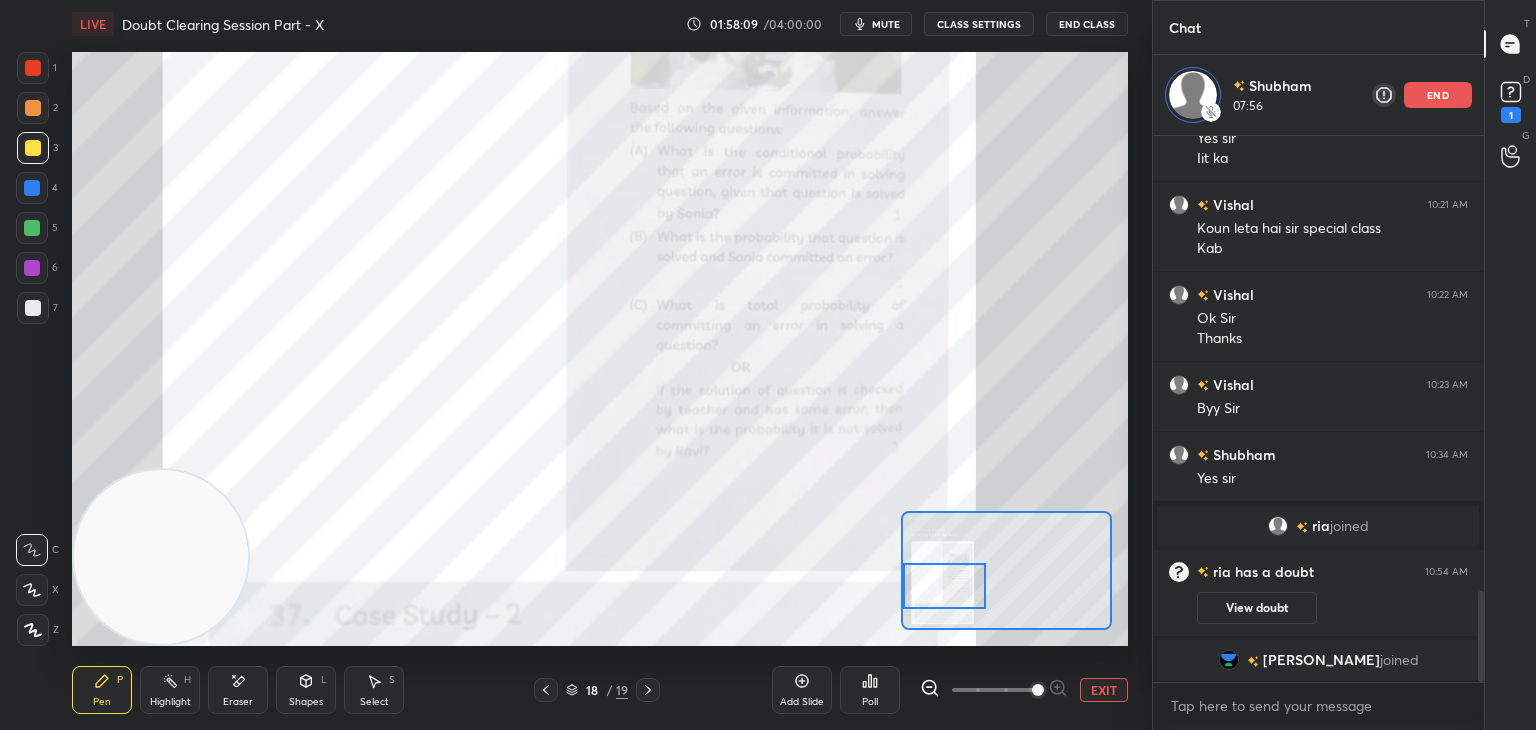 click on "EXIT" at bounding box center (1104, 690) 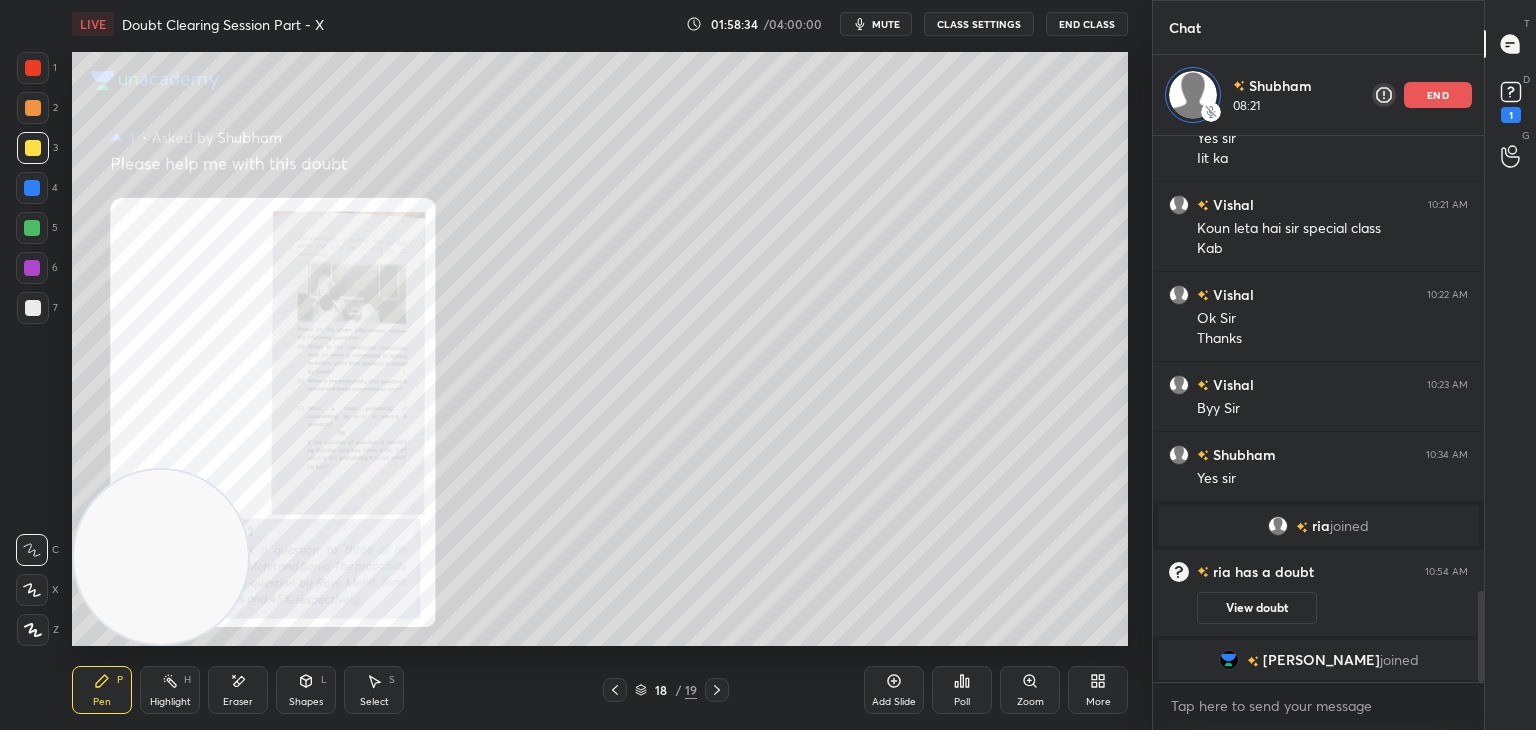 click on "Add Slide Poll Zoom More" at bounding box center [996, 690] 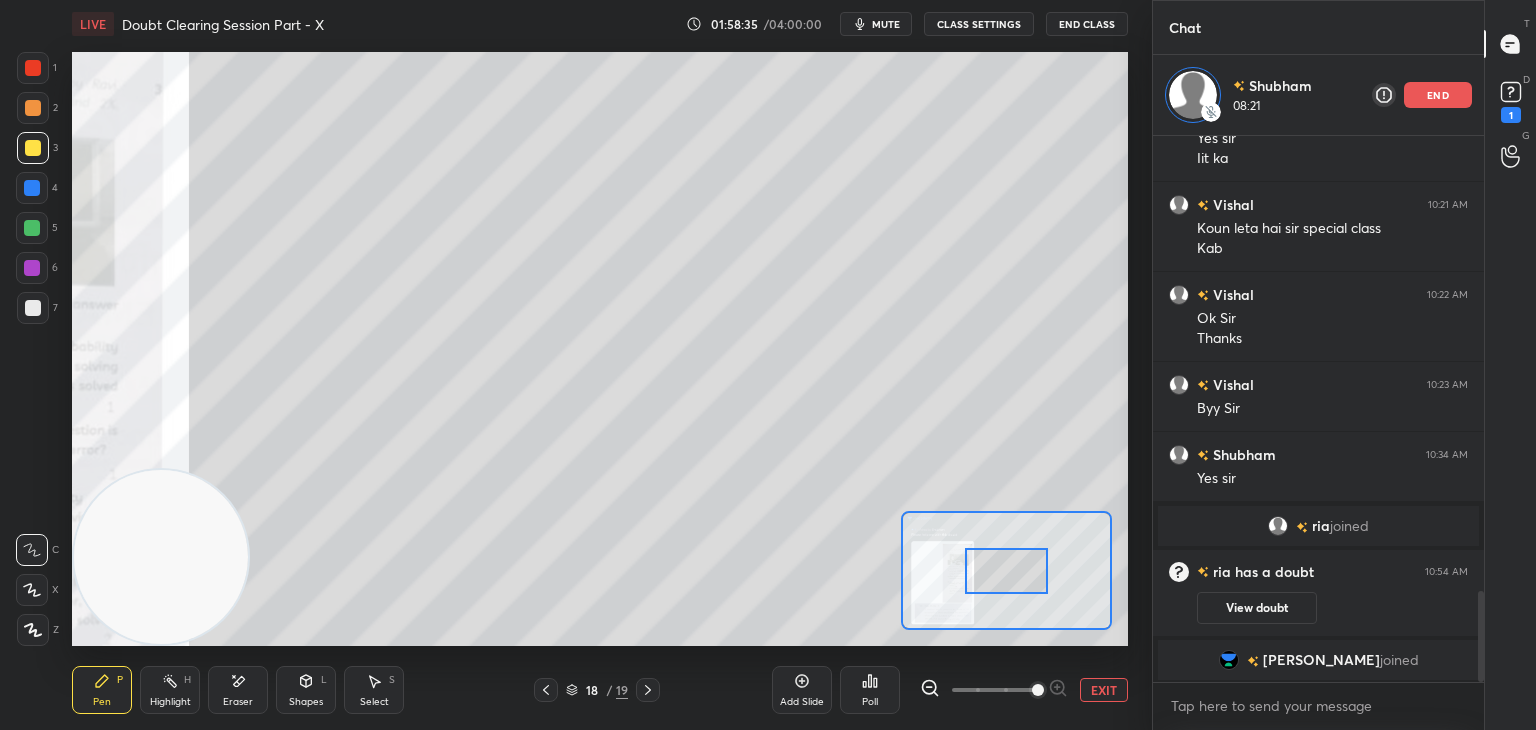 click at bounding box center (994, 690) 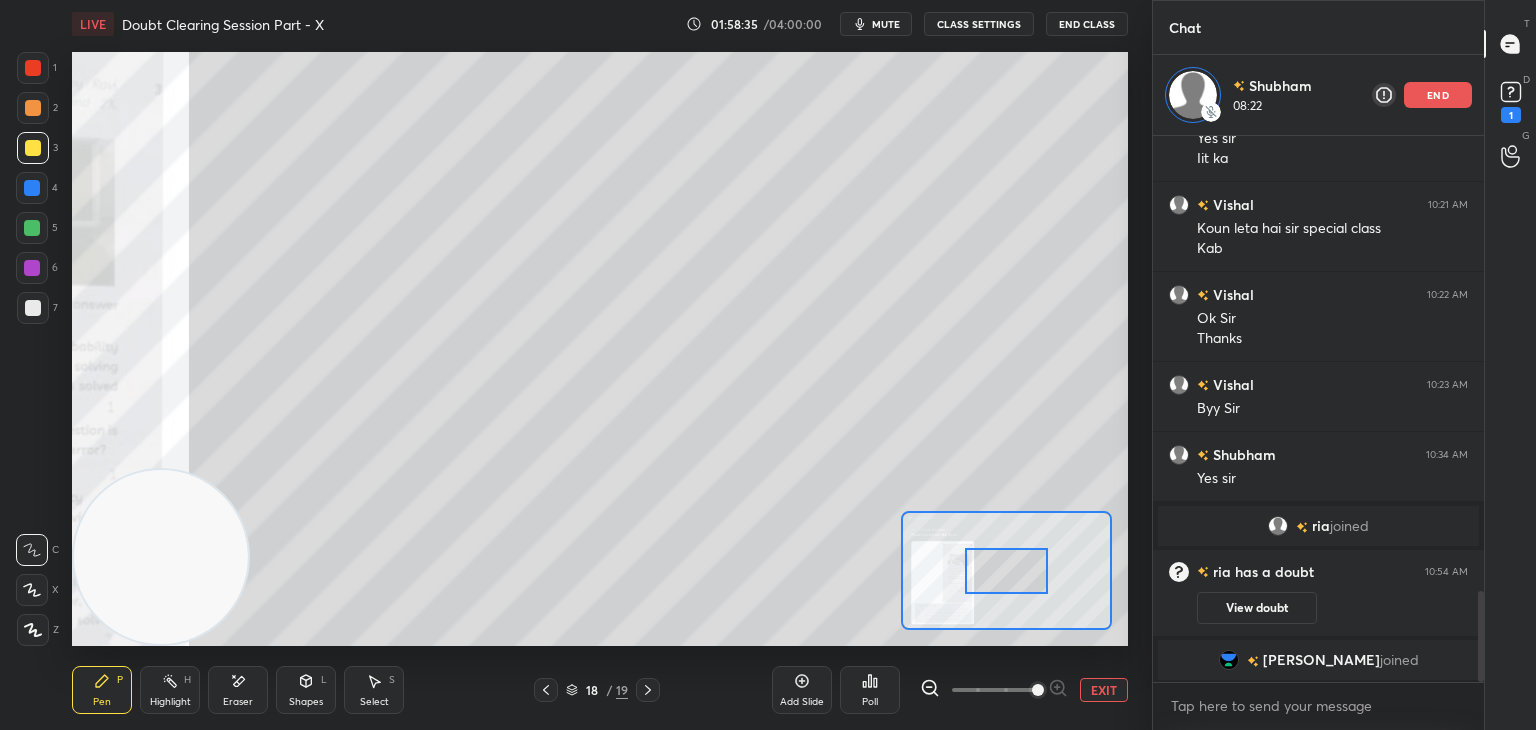 click at bounding box center [1038, 690] 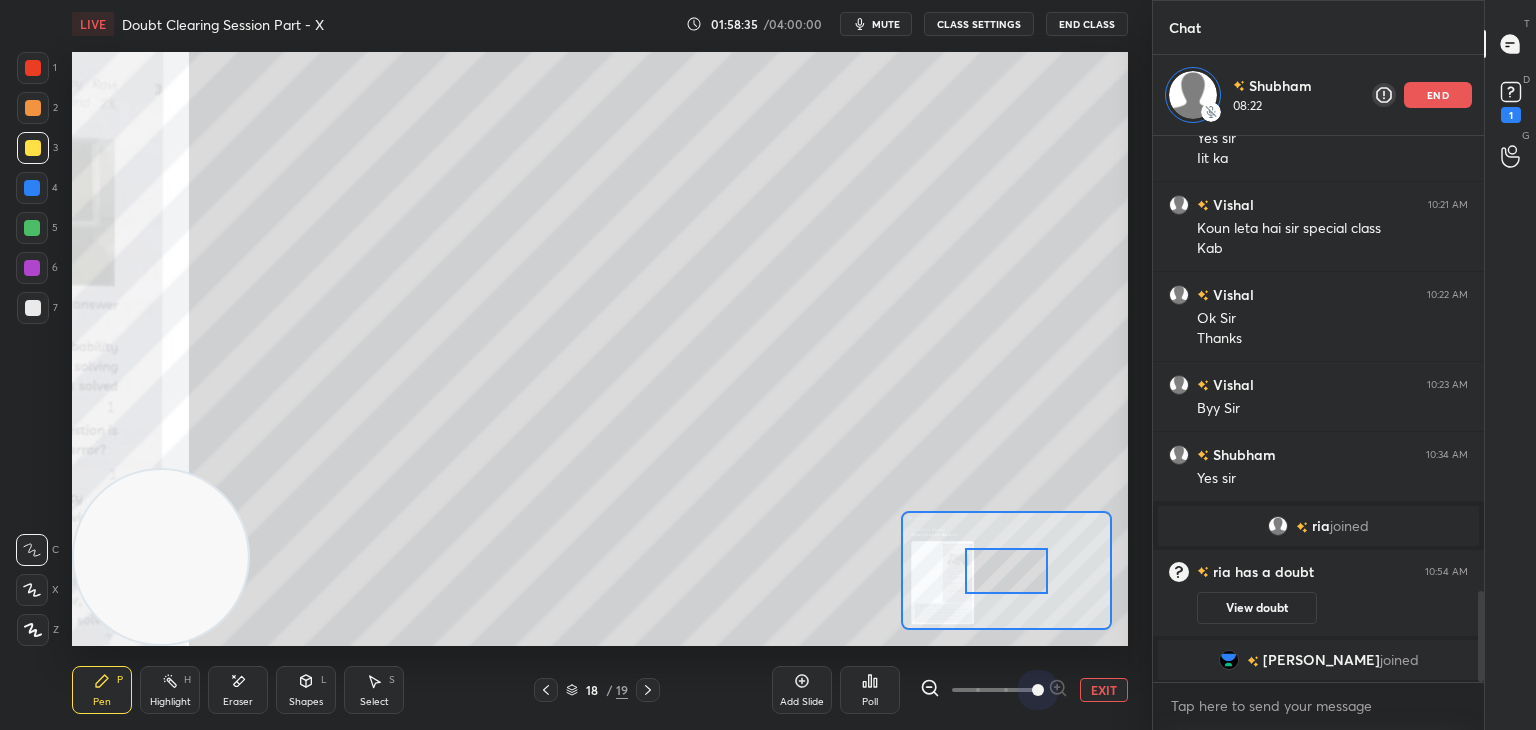 drag, startPoint x: 1025, startPoint y: 688, endPoint x: 1024, endPoint y: 649, distance: 39.012817 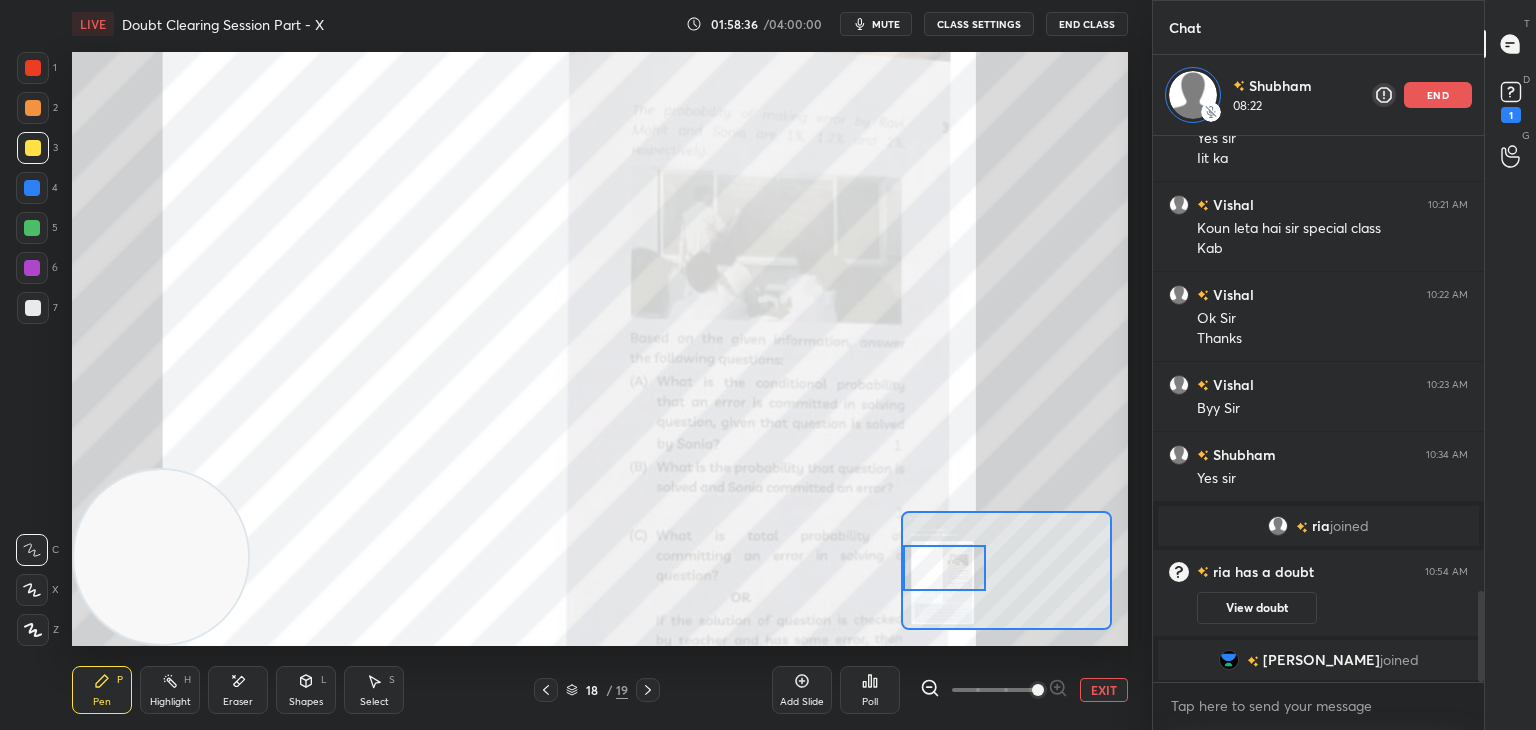 drag, startPoint x: 1028, startPoint y: 593, endPoint x: 949, endPoint y: 589, distance: 79.101204 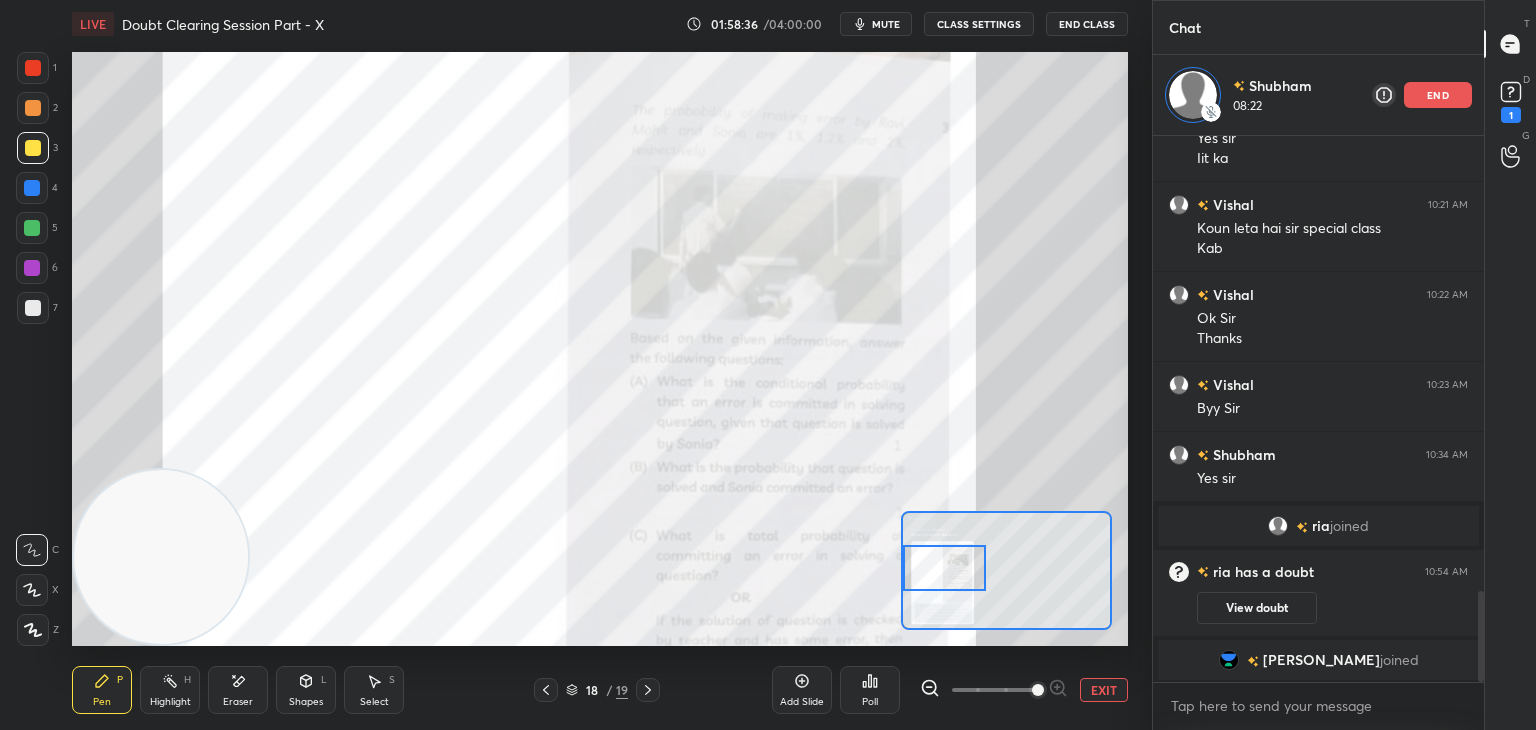 click at bounding box center [944, 568] 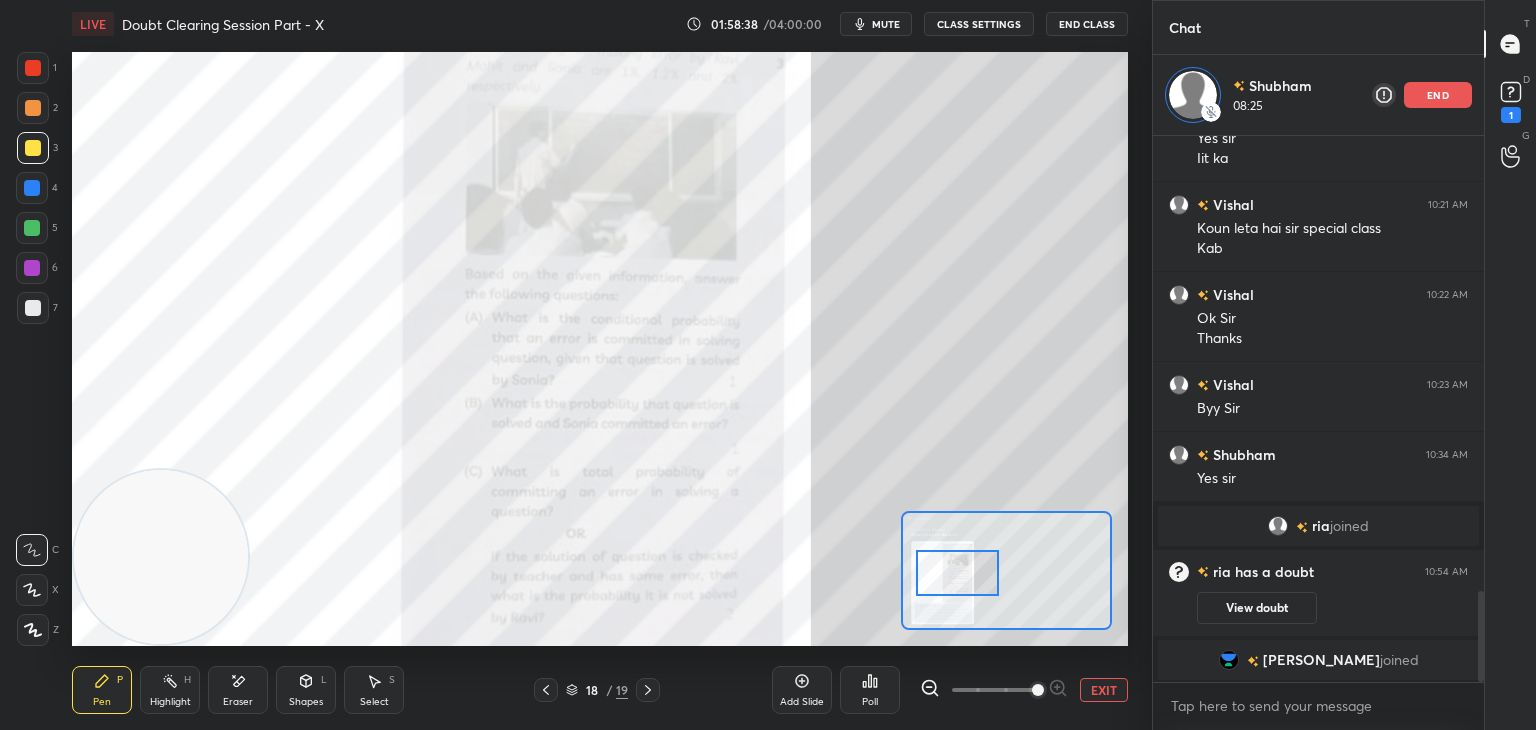 drag, startPoint x: 960, startPoint y: 585, endPoint x: 973, endPoint y: 590, distance: 13.928389 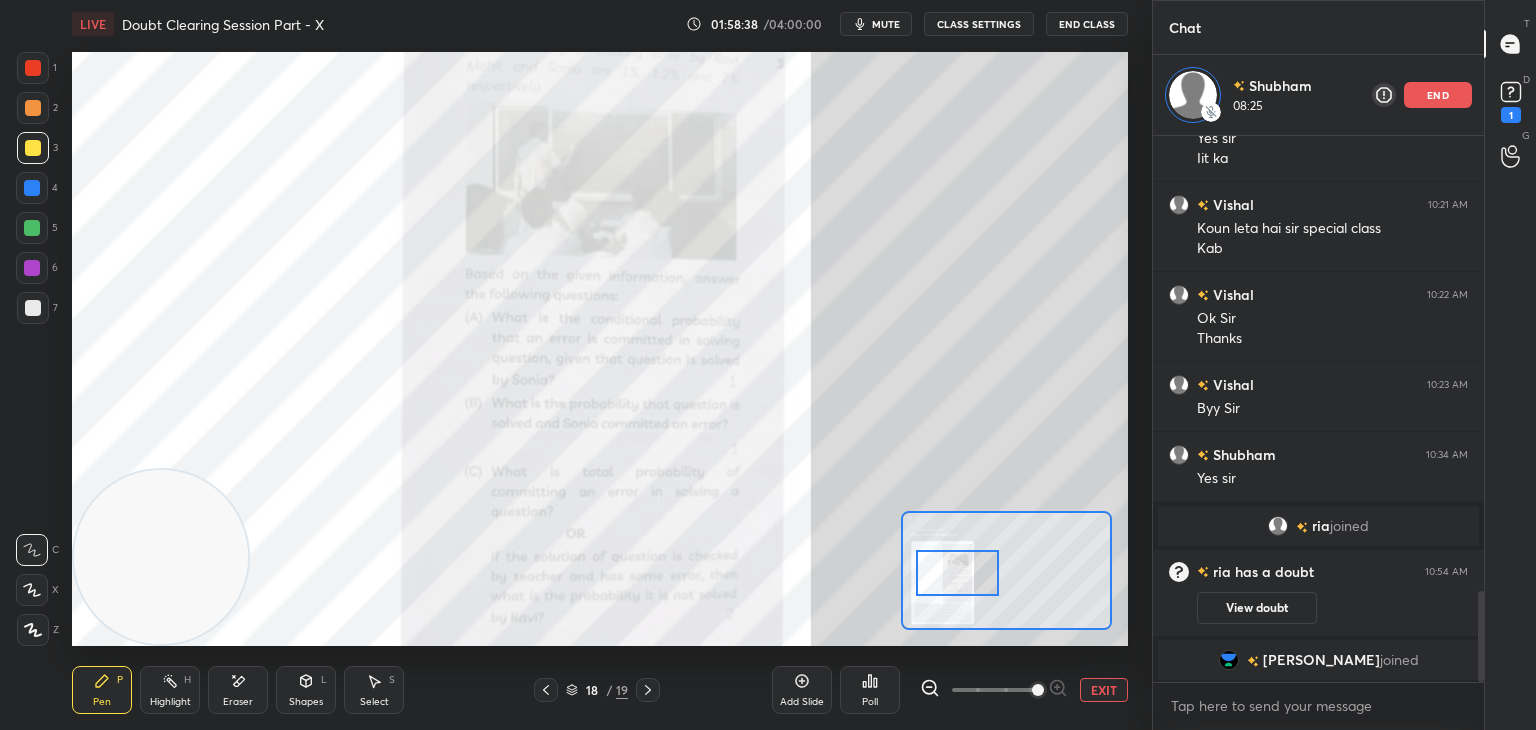 click at bounding box center [957, 573] 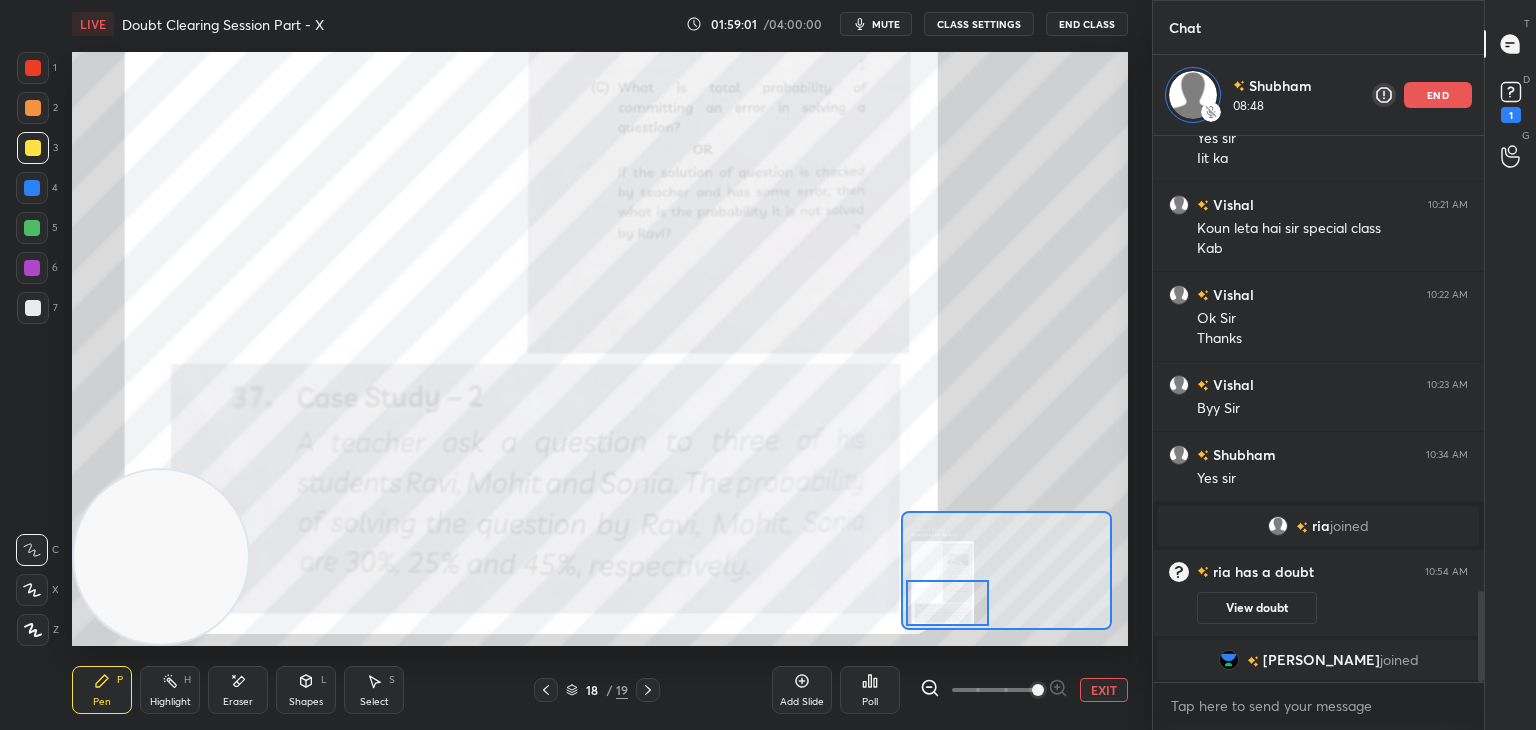 drag, startPoint x: 967, startPoint y: 579, endPoint x: 959, endPoint y: 604, distance: 26.24881 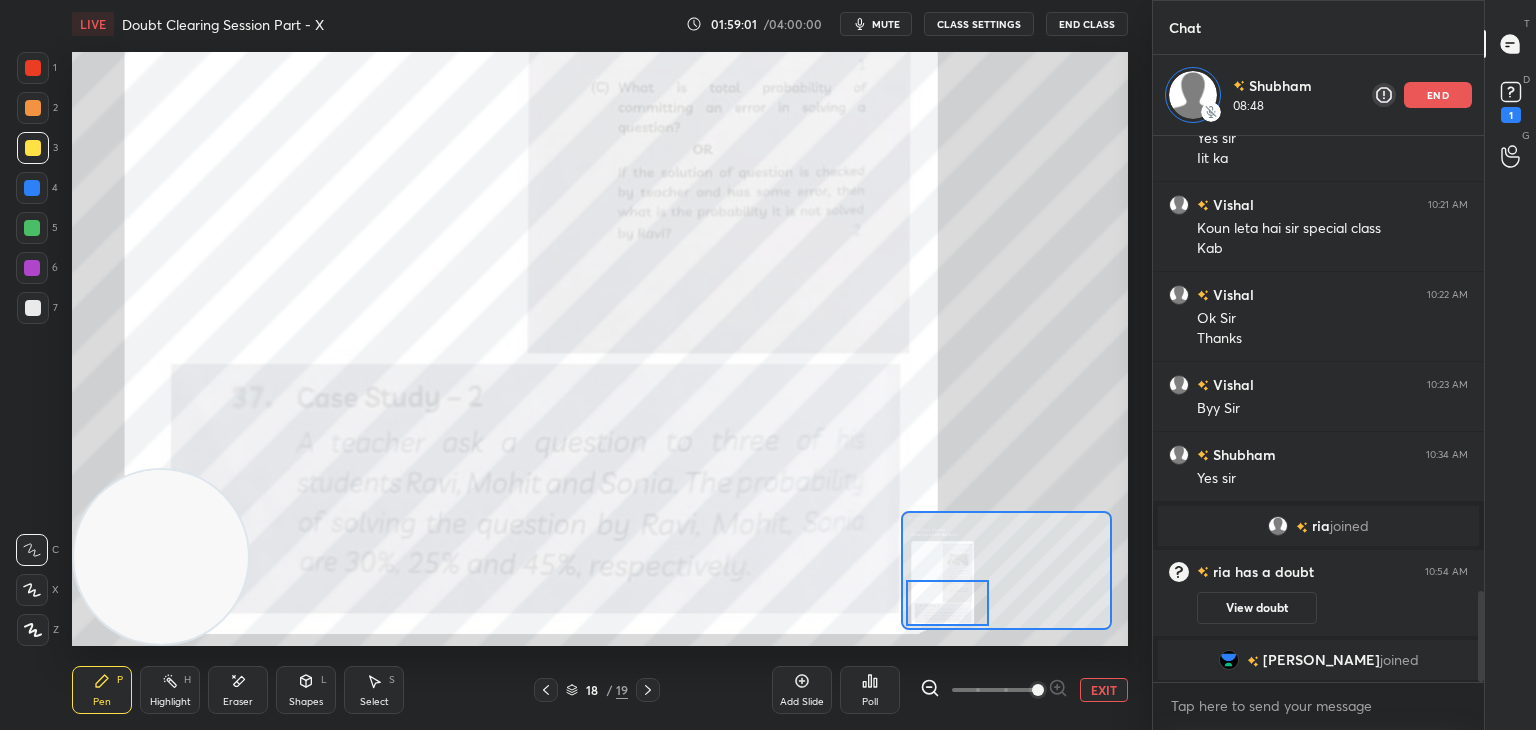 click at bounding box center [947, 603] 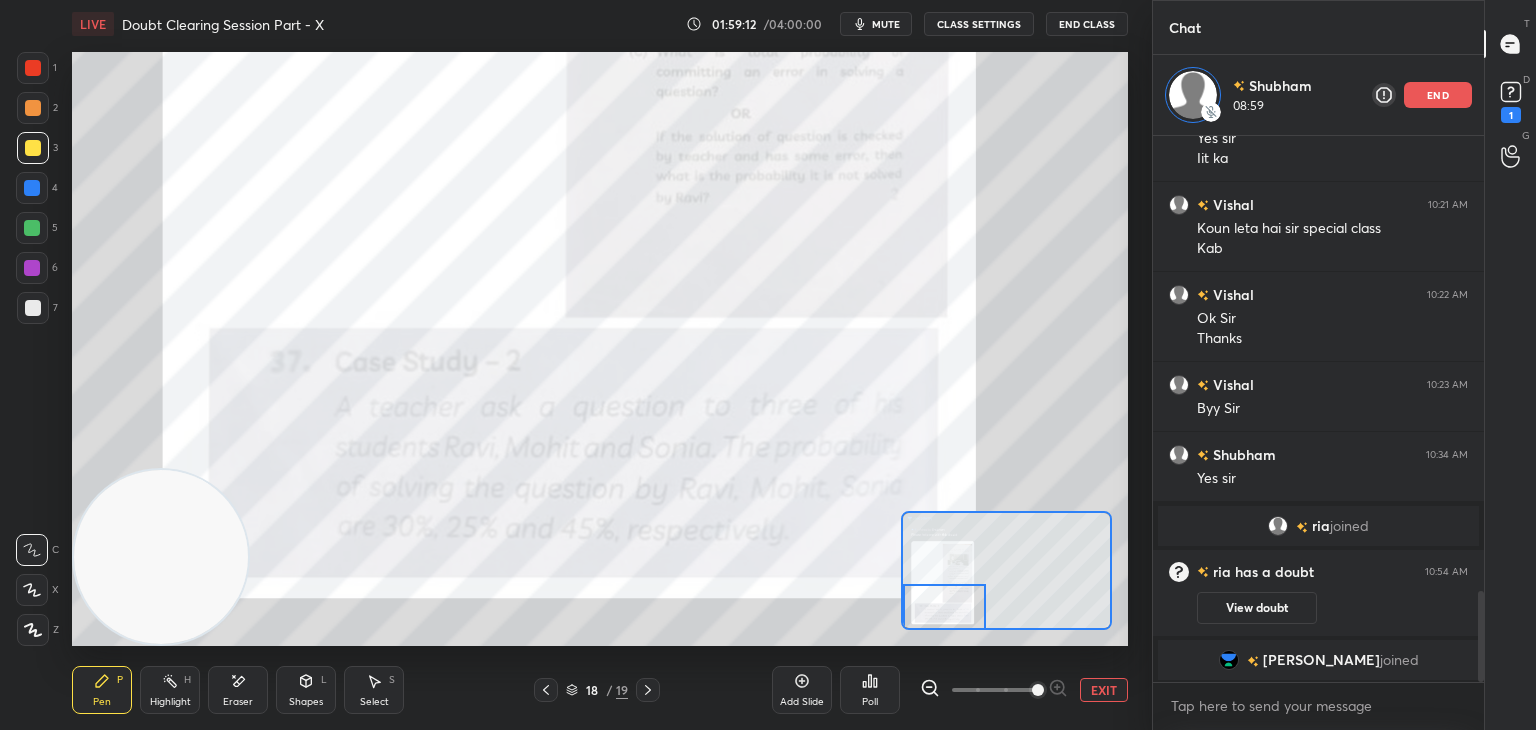 drag, startPoint x: 948, startPoint y: 602, endPoint x: 935, endPoint y: 648, distance: 47.801674 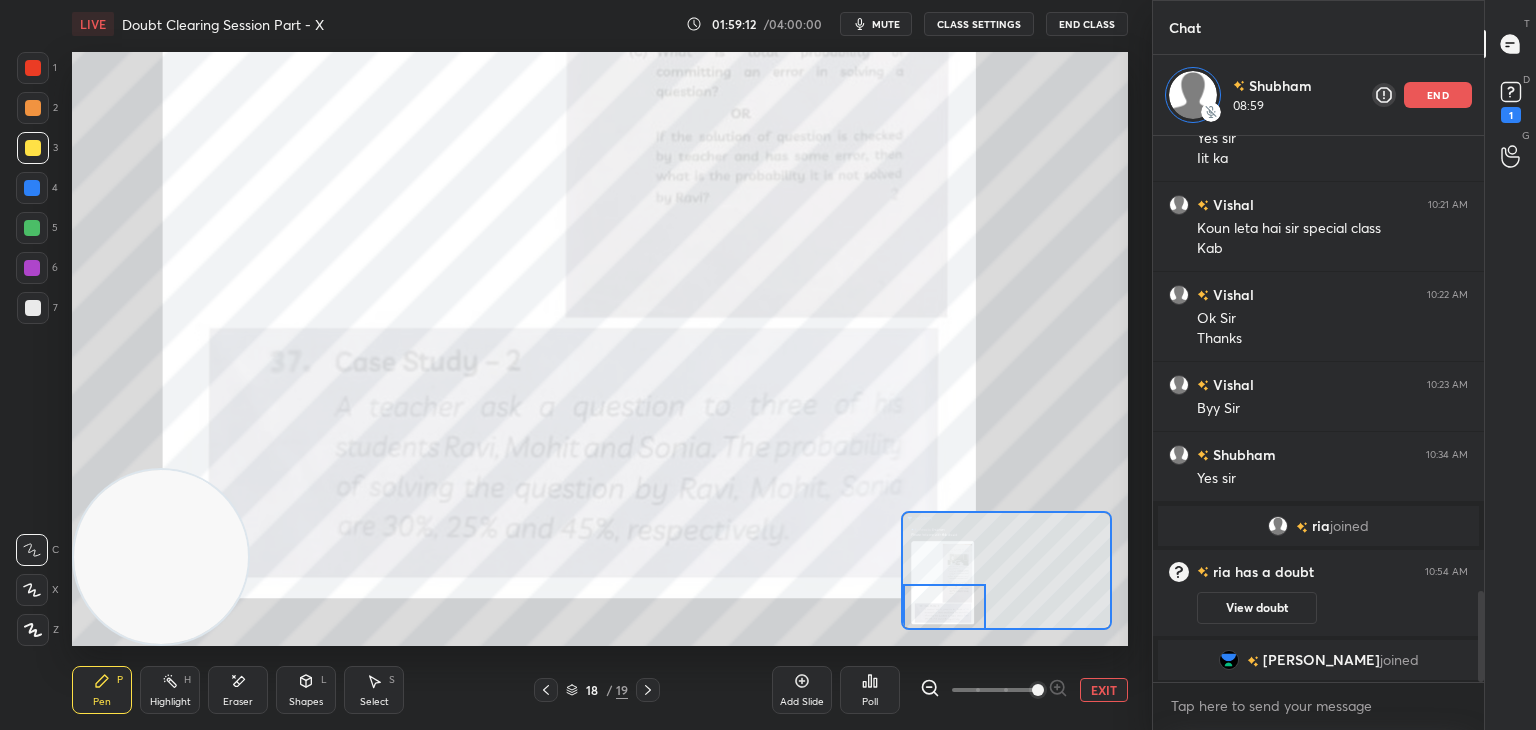 click on "LIVE Doubt Clearing Session Part - X 01:59:12 /  04:00:00 mute CLASS SETTINGS End Class Setting up your live class Poll for   secs No correct answer Start poll Back Doubt Clearing Session Part - X • L10 of Doubt Clearing Course on Mathematics IIT JEE - Part I Abhishek Sahu Pen P Highlight H Eraser Shapes L Select S 18 / 19 Add Slide Poll EXIT" at bounding box center (600, 365) 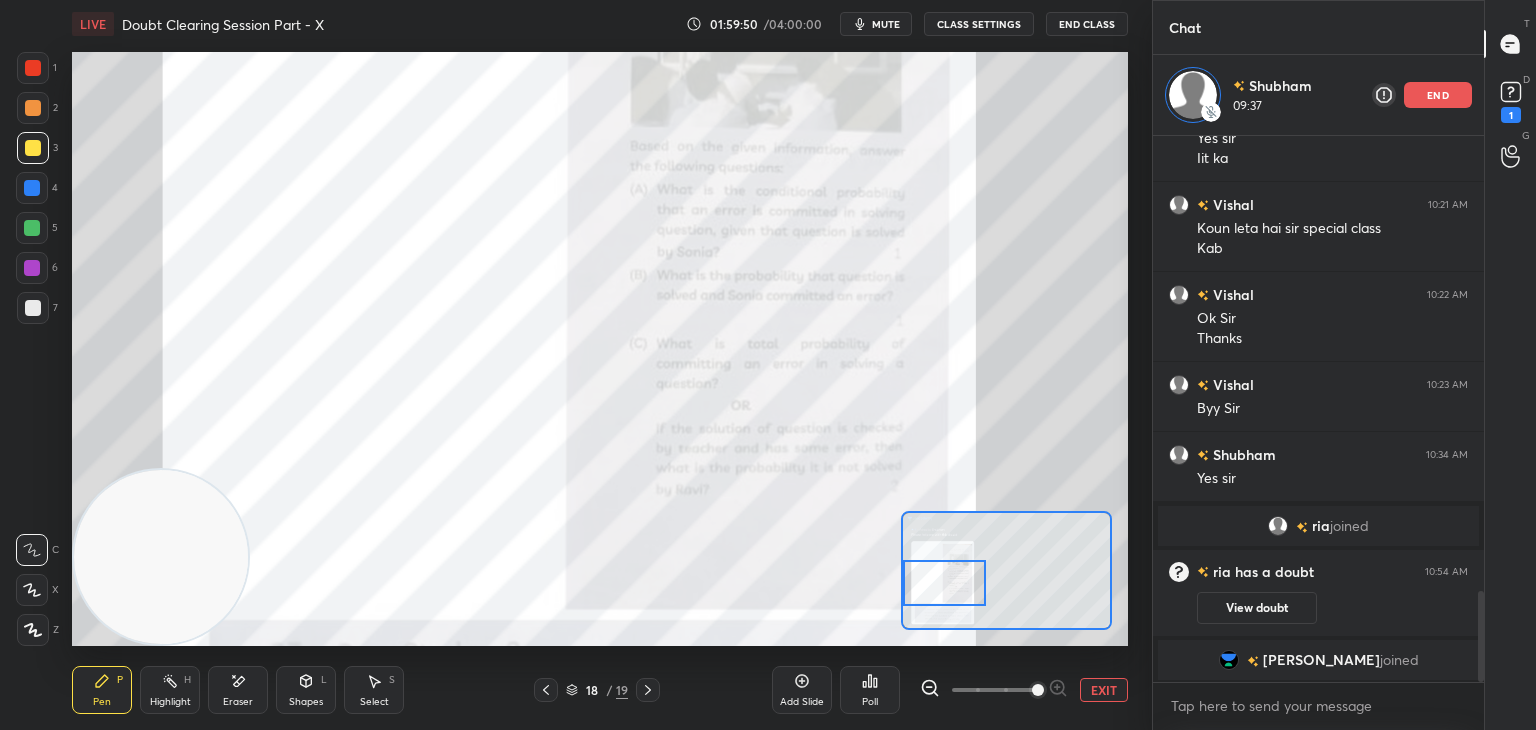 drag, startPoint x: 947, startPoint y: 597, endPoint x: 944, endPoint y: 573, distance: 24.186773 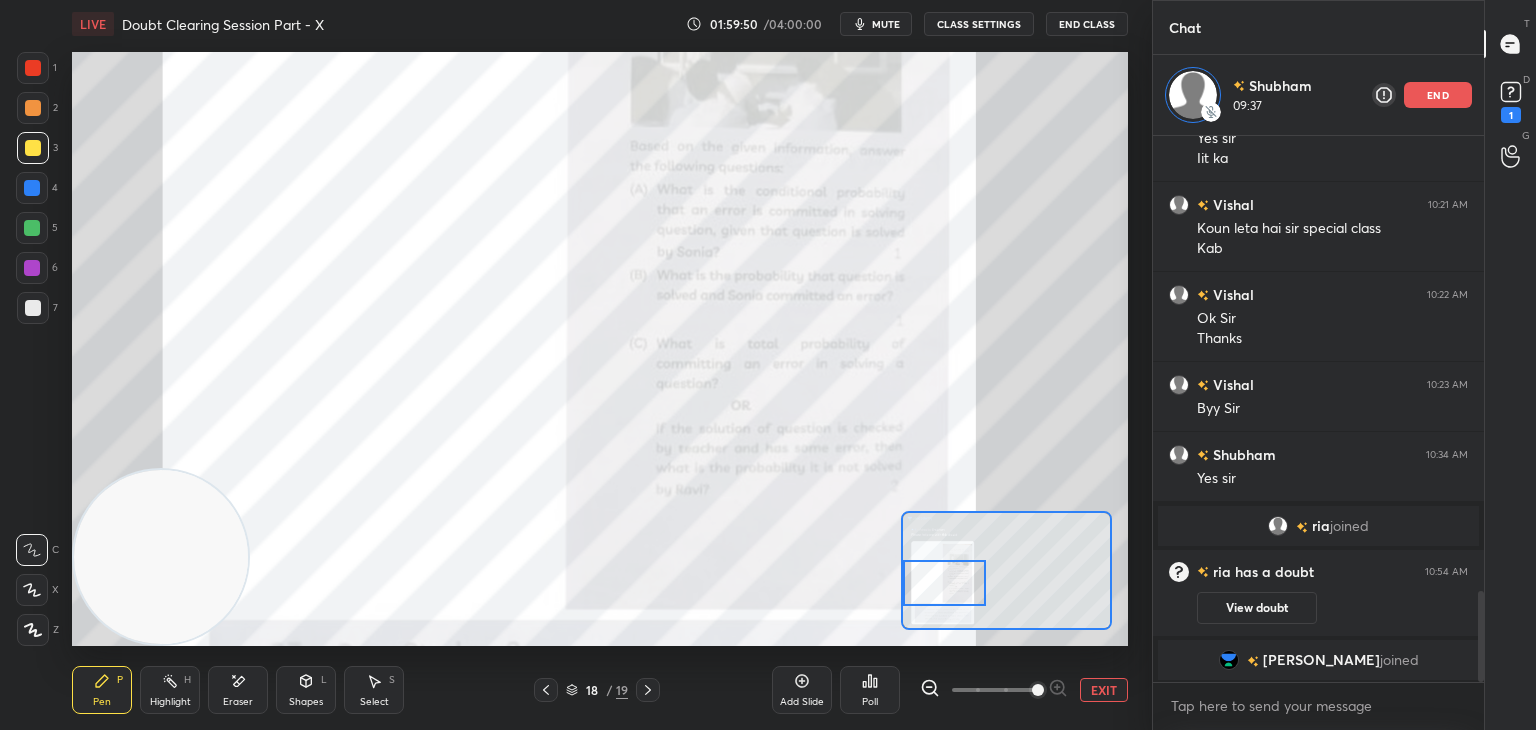 click at bounding box center (944, 583) 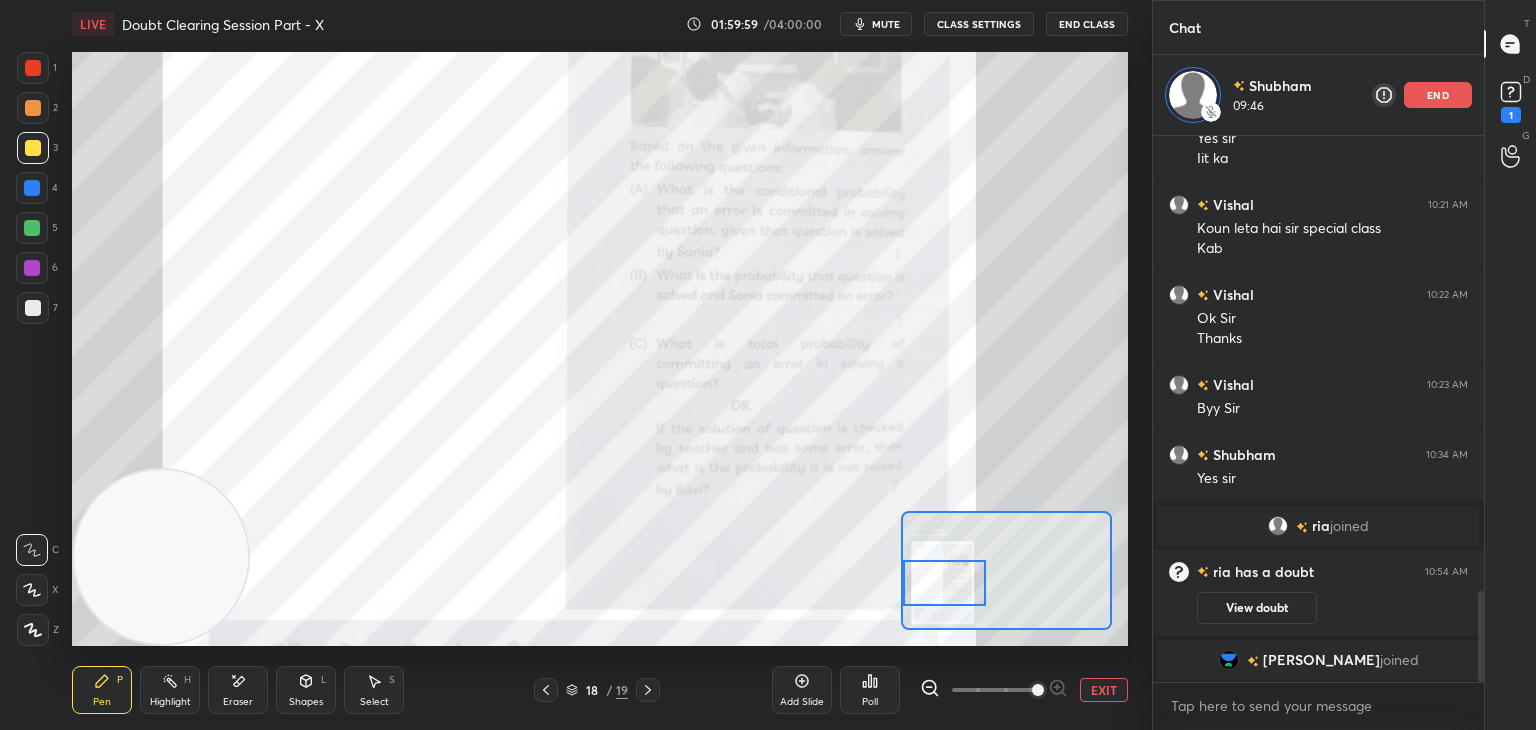 click on "EXIT" at bounding box center [1104, 690] 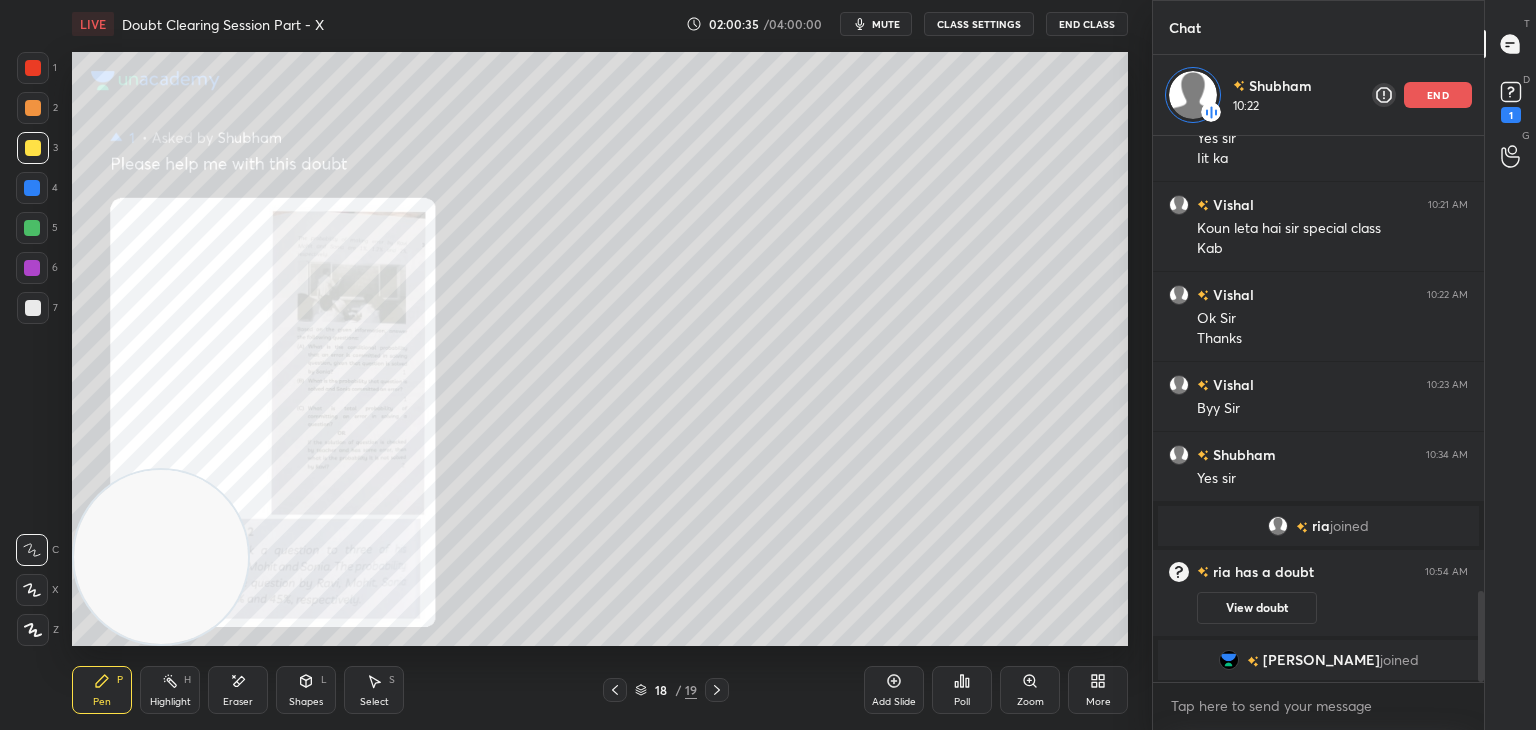 click on "Eraser" at bounding box center (238, 690) 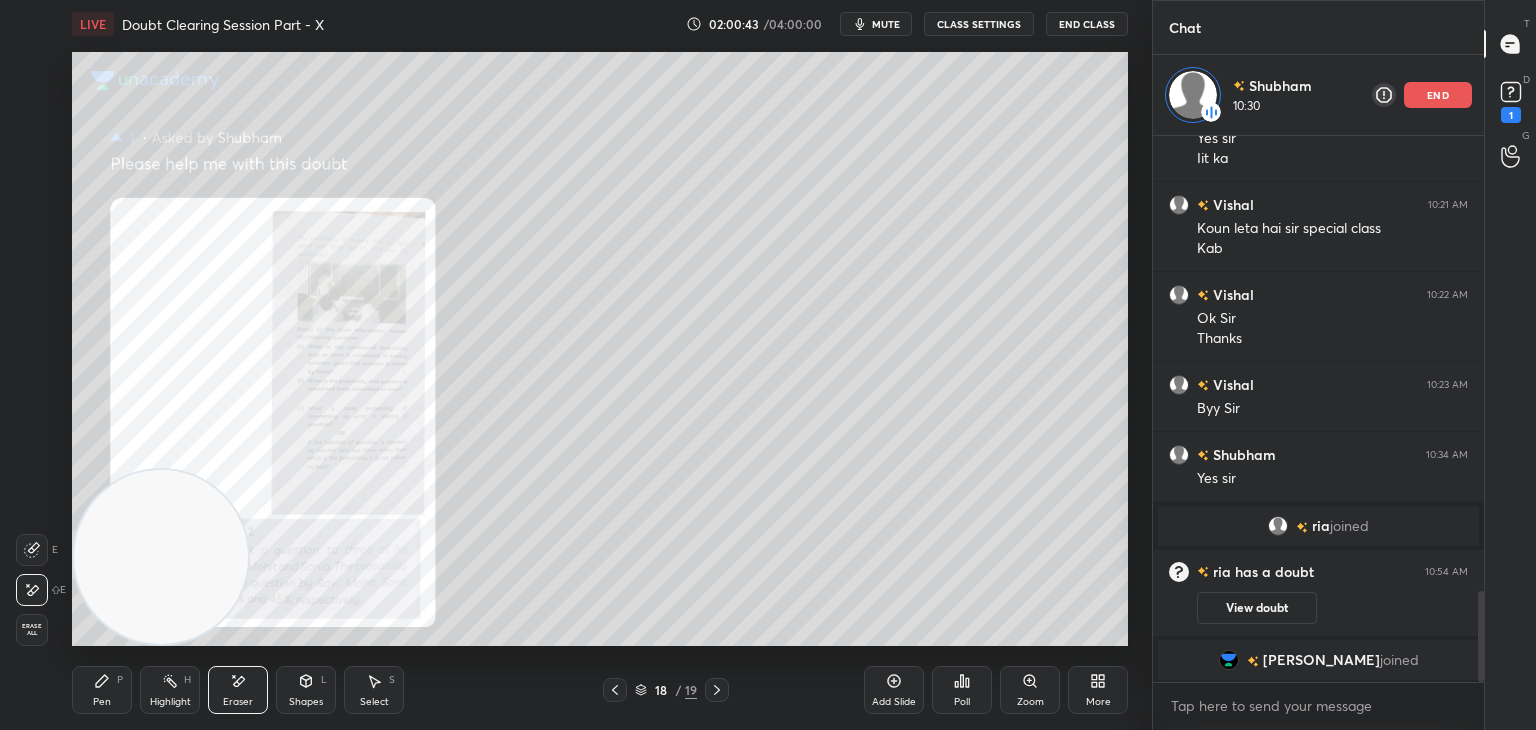 click on "Pen P" at bounding box center [102, 690] 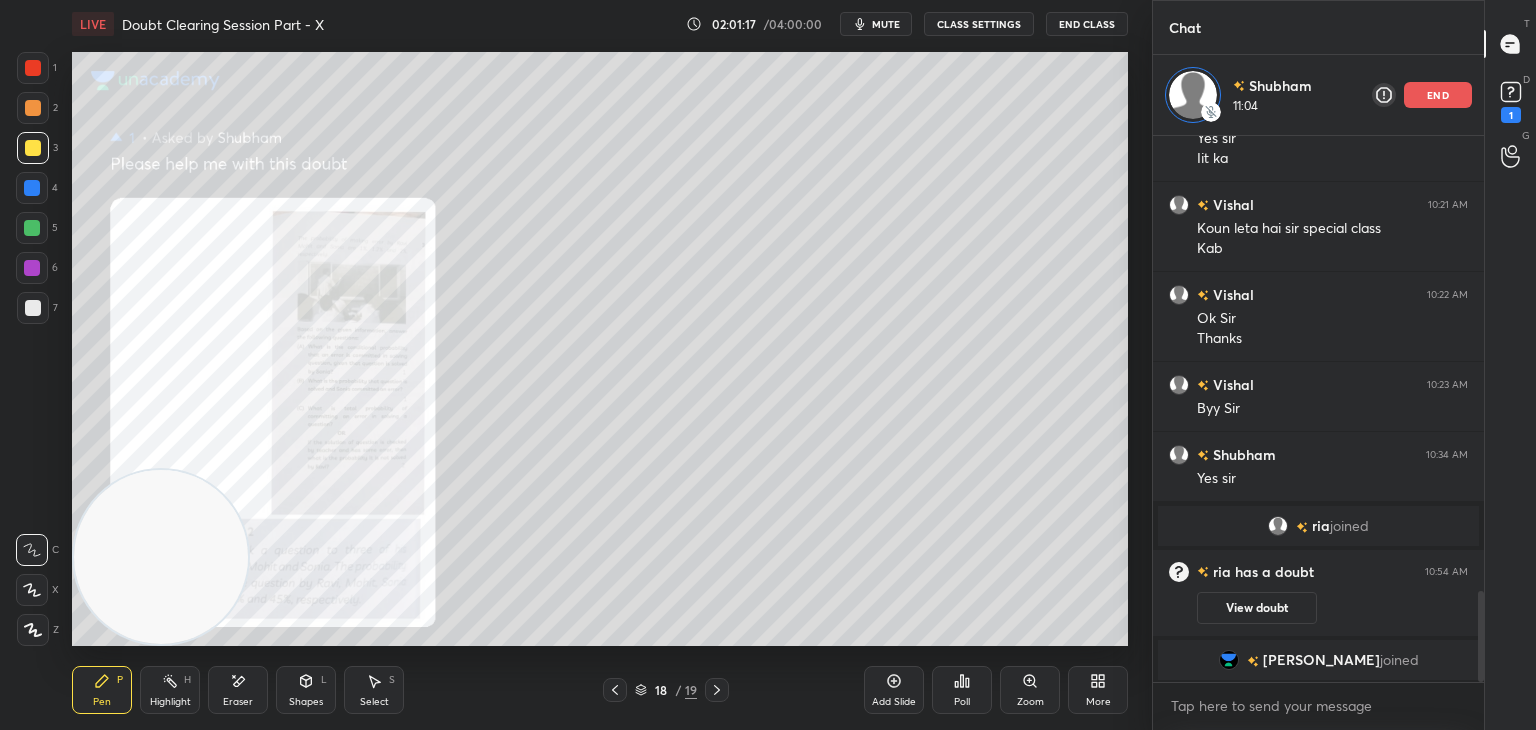 click on "Zoom" at bounding box center (1030, 690) 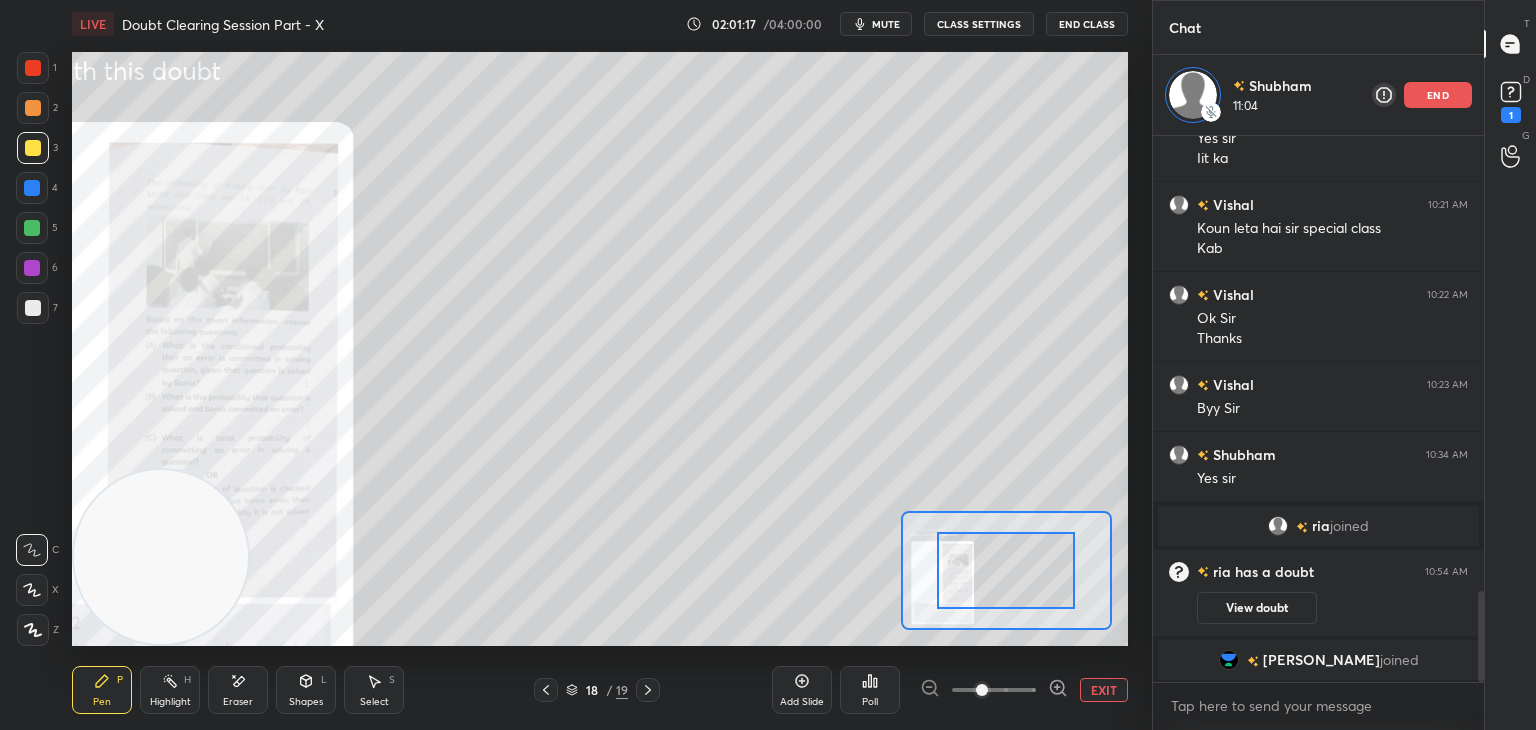 drag, startPoint x: 1015, startPoint y: 699, endPoint x: 1031, endPoint y: 696, distance: 16.27882 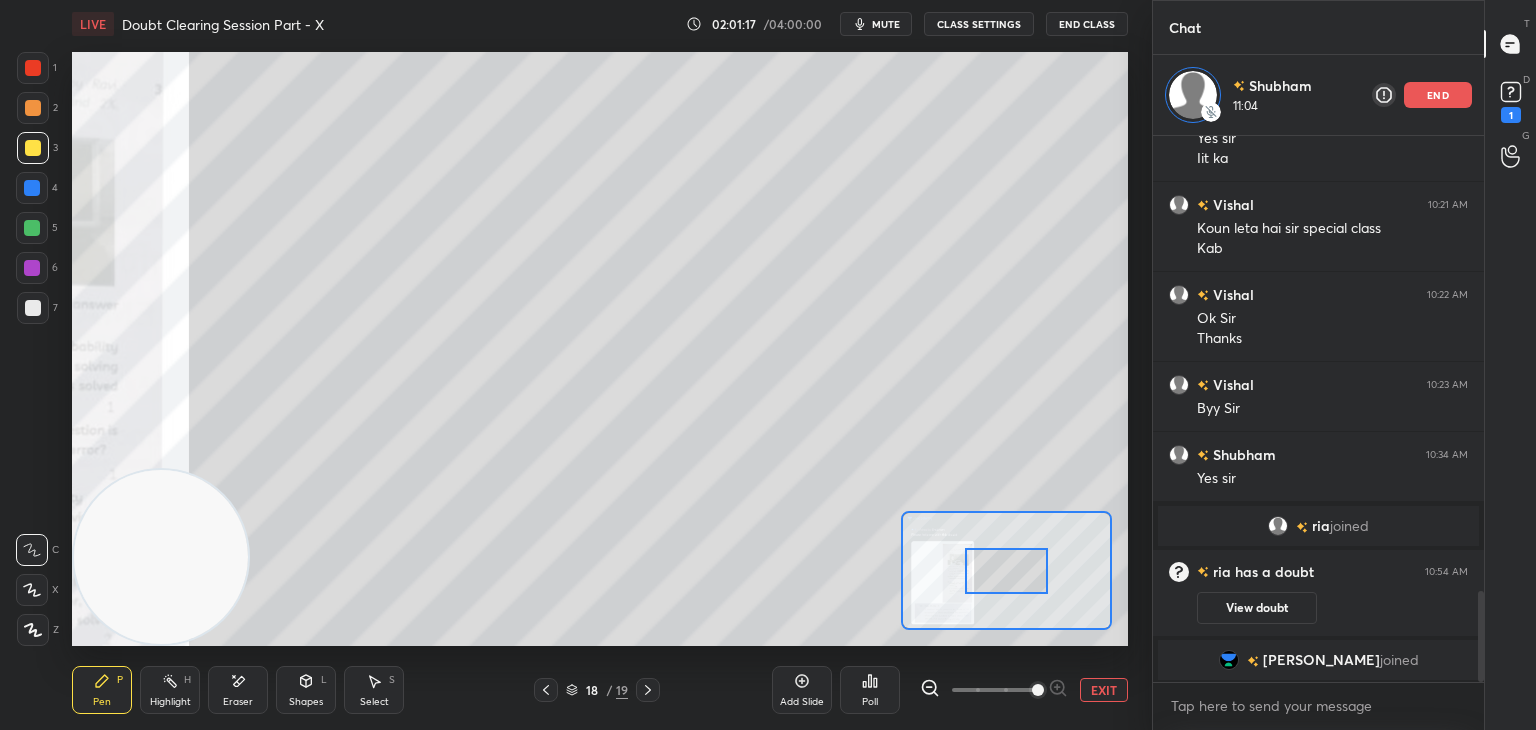 click at bounding box center [994, 690] 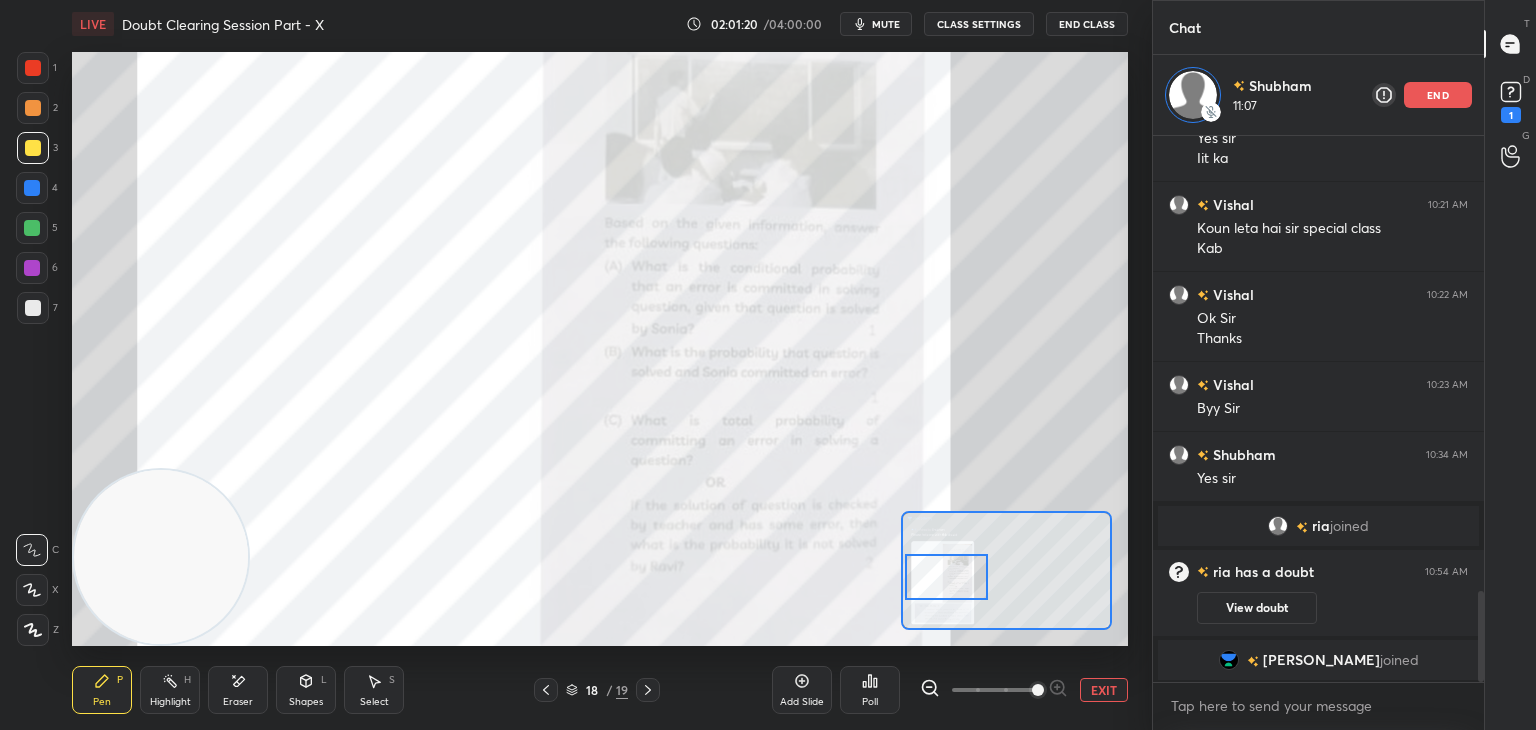 drag, startPoint x: 998, startPoint y: 570, endPoint x: 943, endPoint y: 577, distance: 55.443665 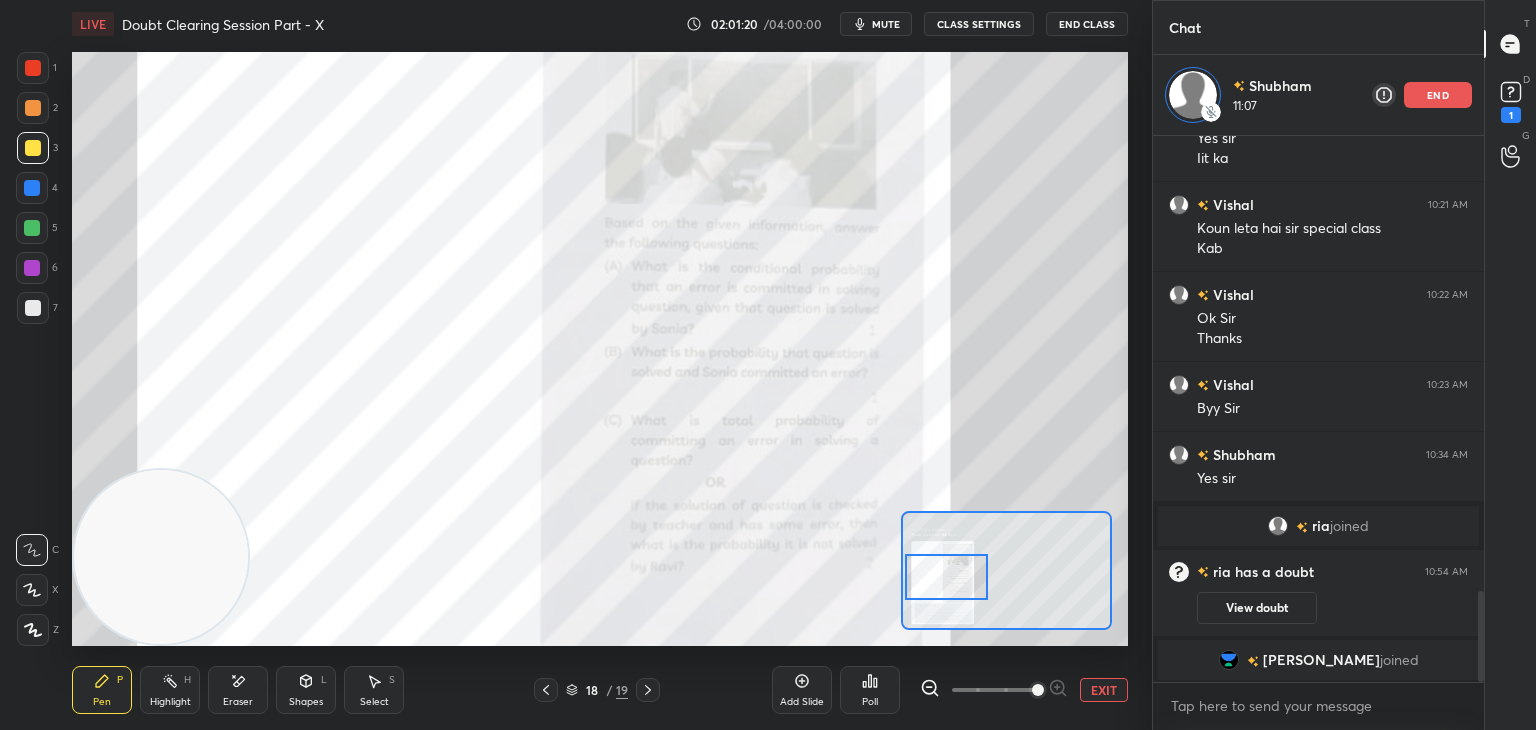 click at bounding box center (946, 577) 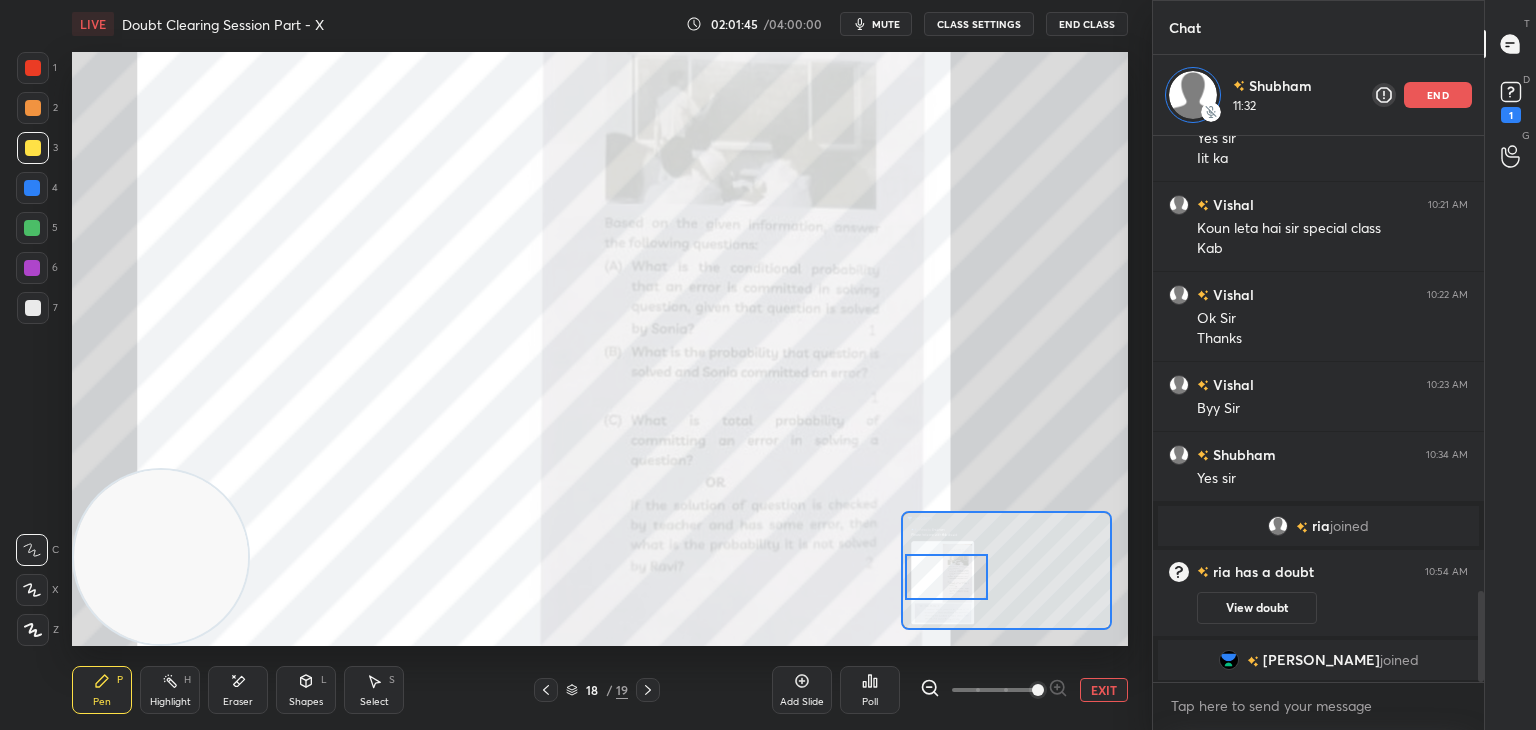 click on "Eraser" at bounding box center (238, 702) 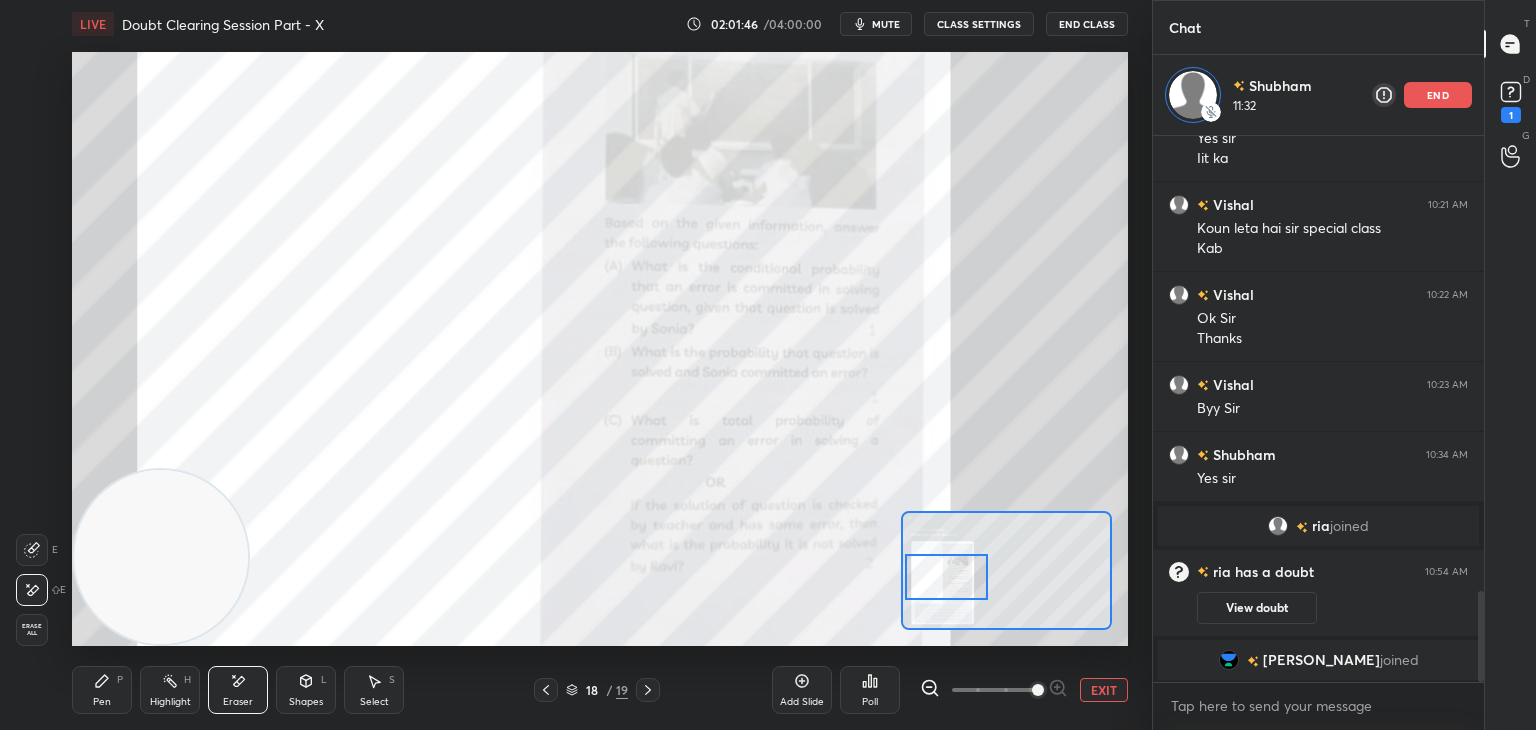 click on "Erase all" at bounding box center [32, 630] 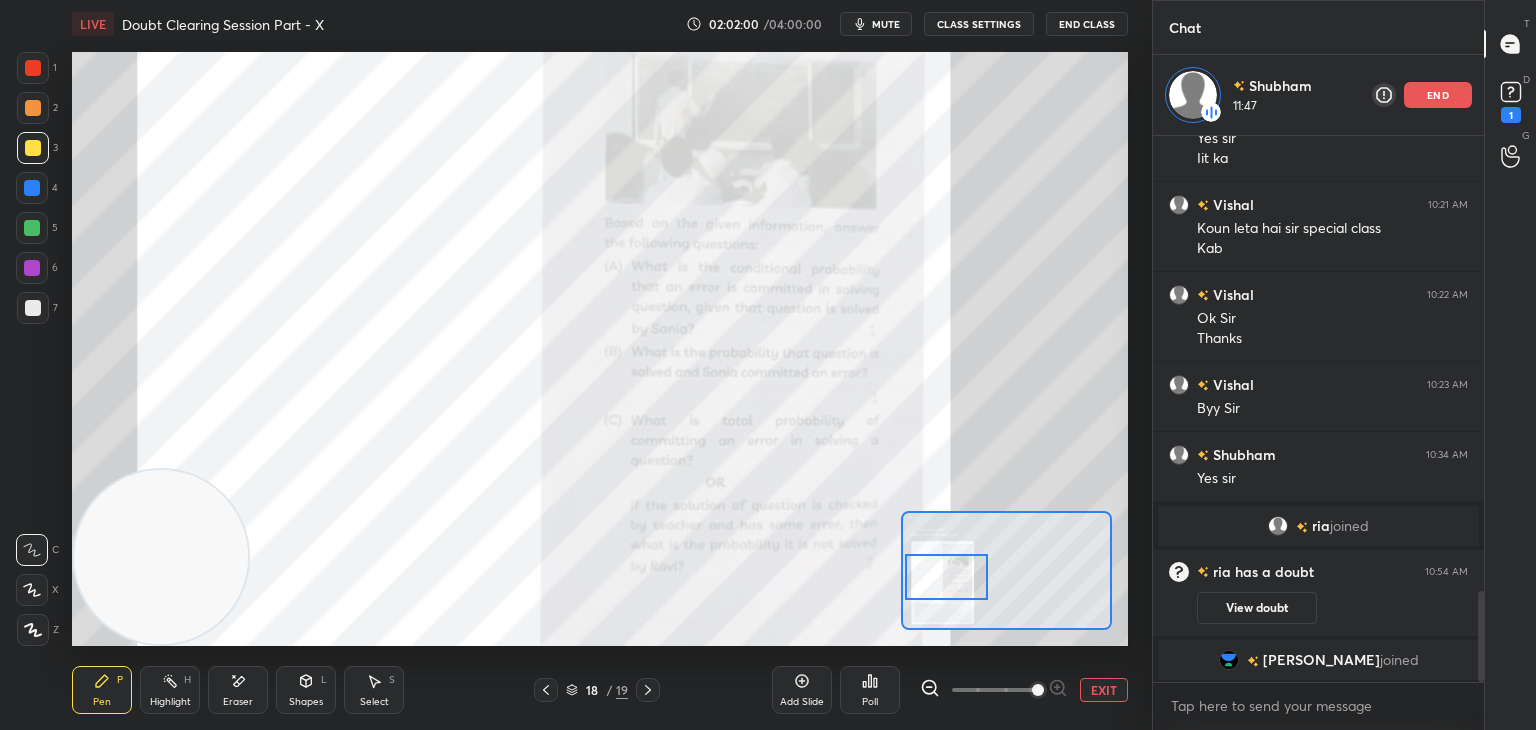 click on "EXIT" at bounding box center (1104, 690) 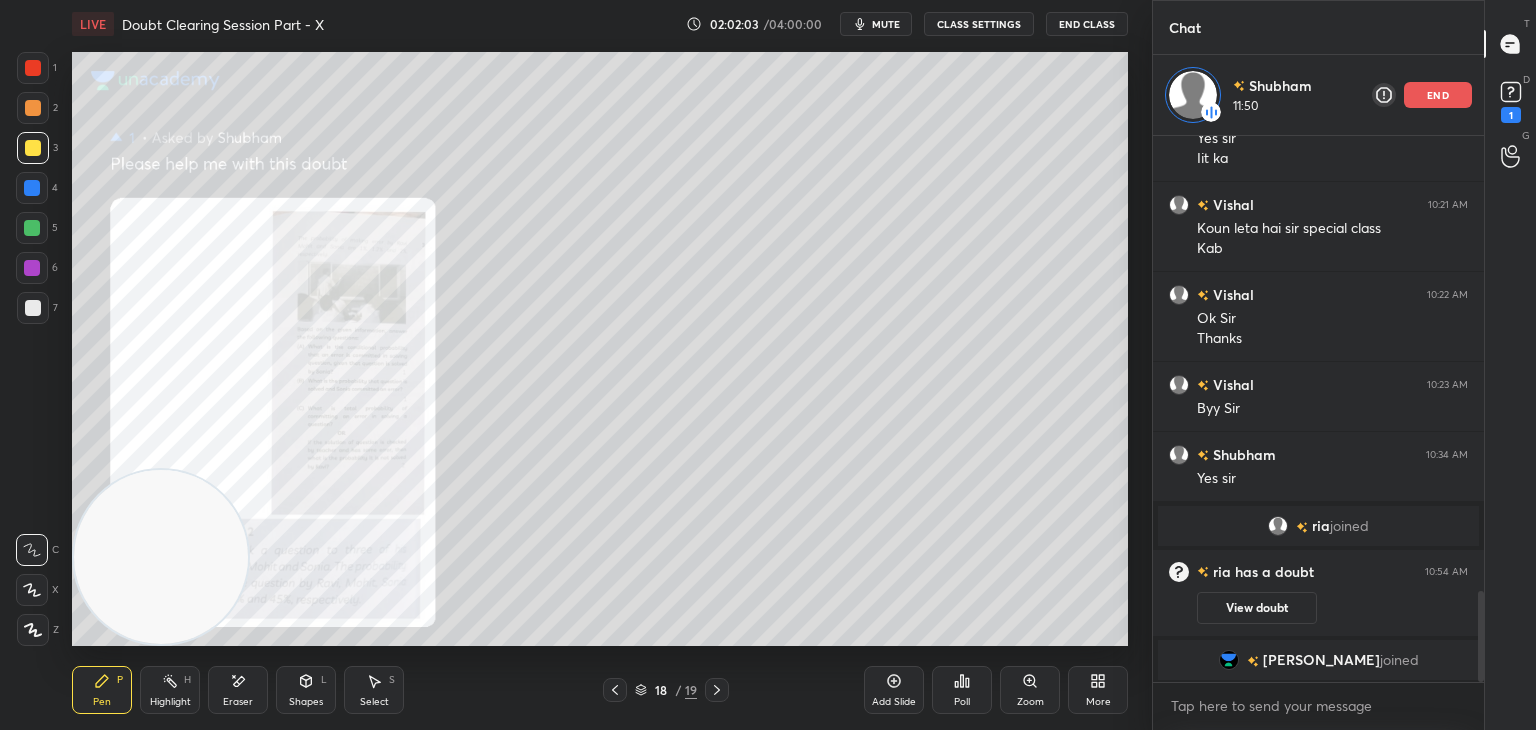 click on "Zoom" at bounding box center (1030, 690) 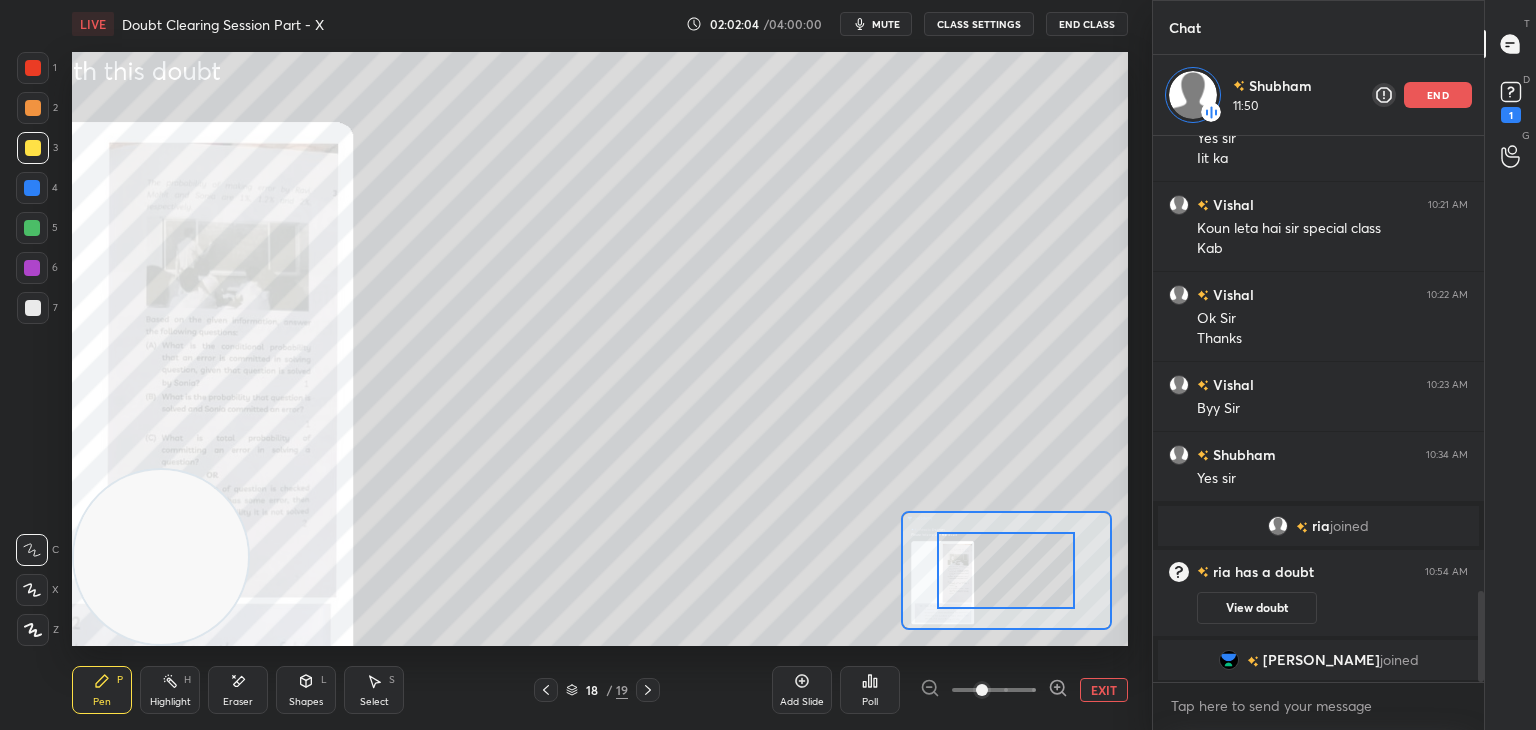 click at bounding box center (994, 690) 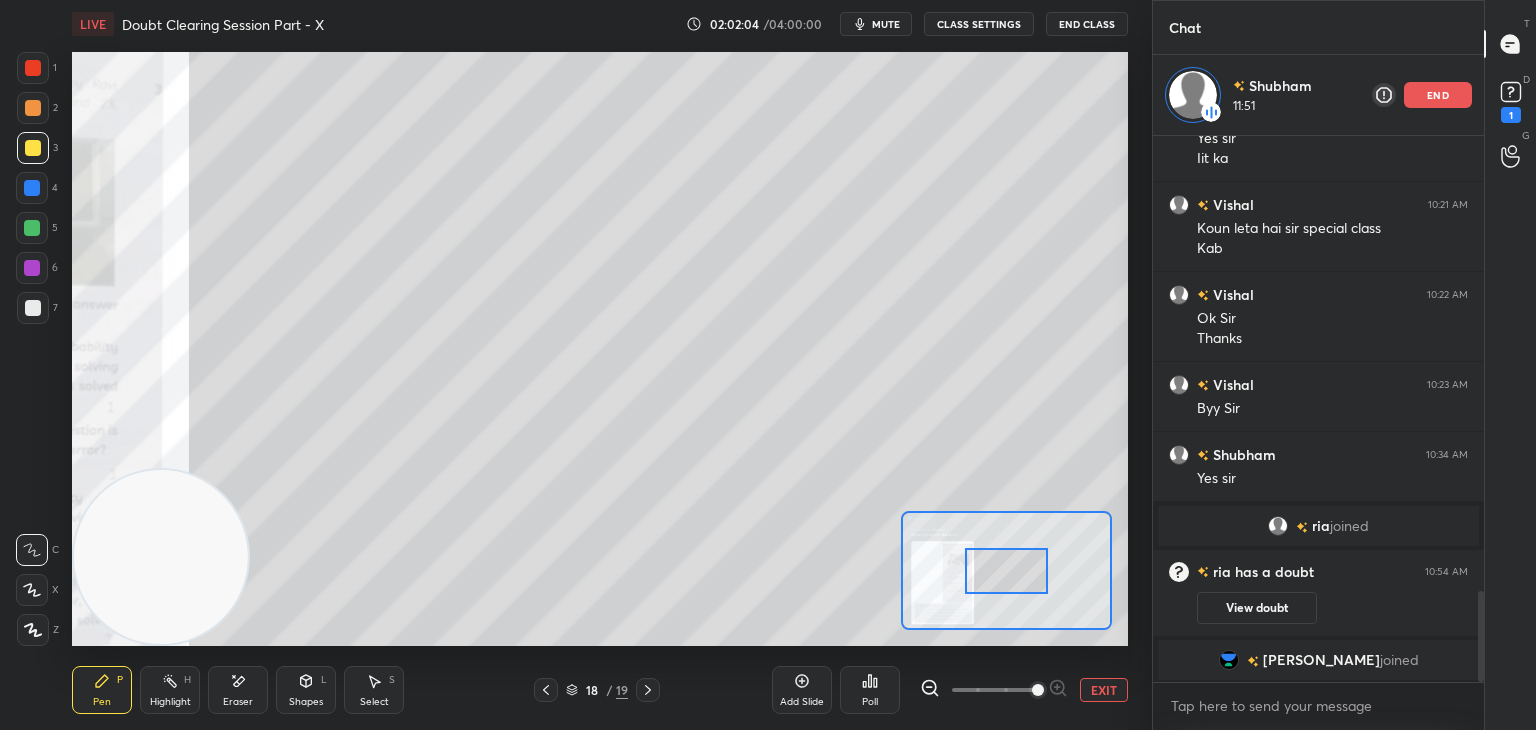 click at bounding box center [994, 690] 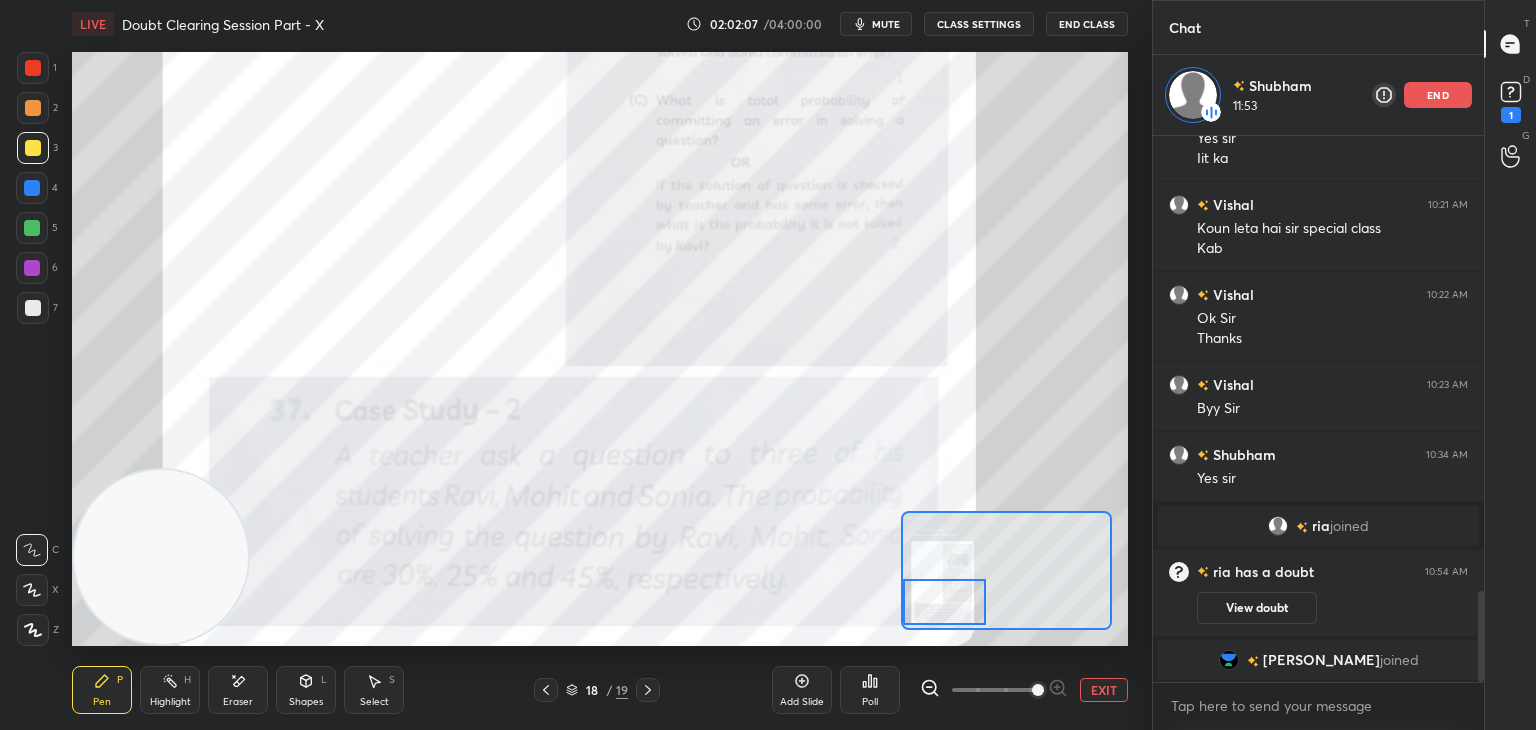 drag, startPoint x: 977, startPoint y: 602, endPoint x: 955, endPoint y: 604, distance: 22.090721 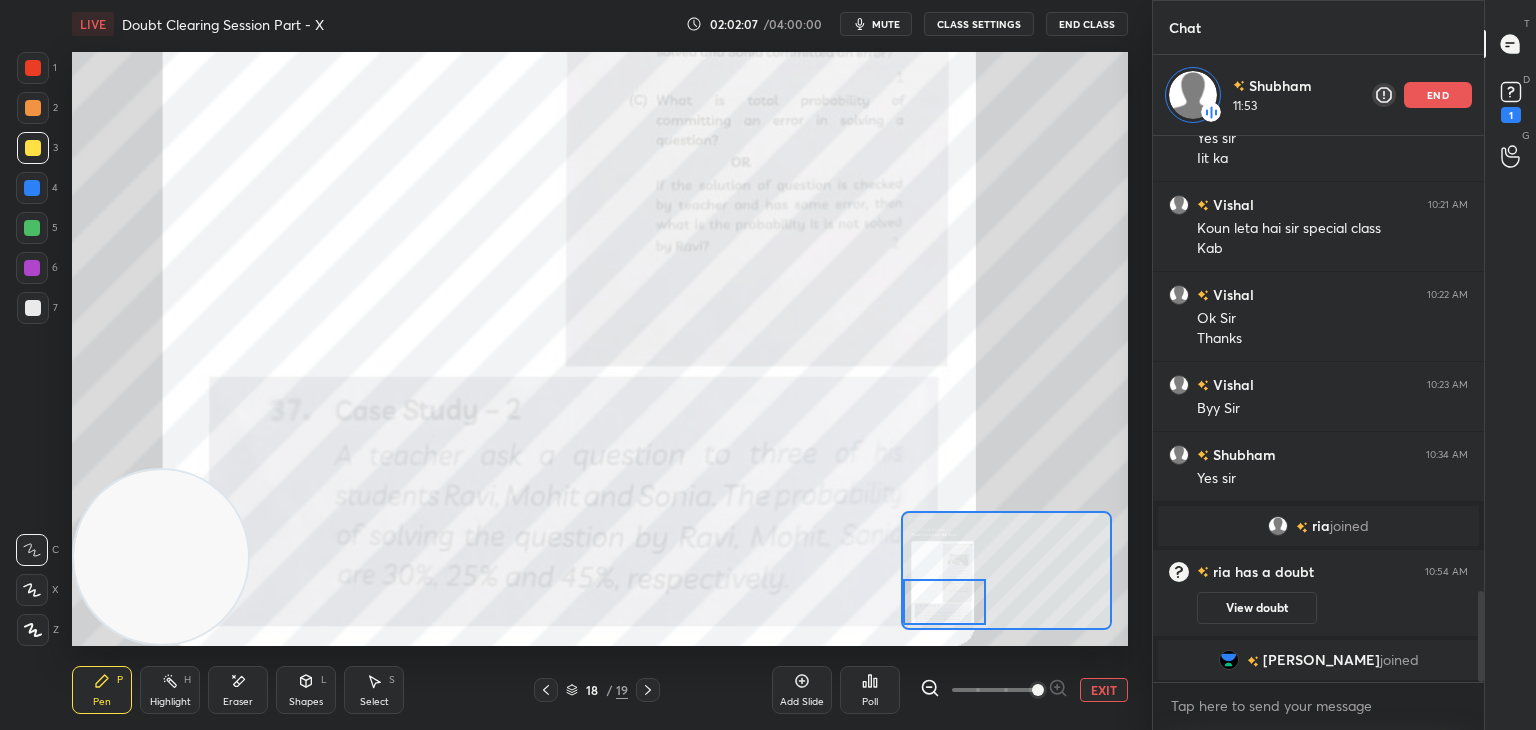 click at bounding box center (944, 602) 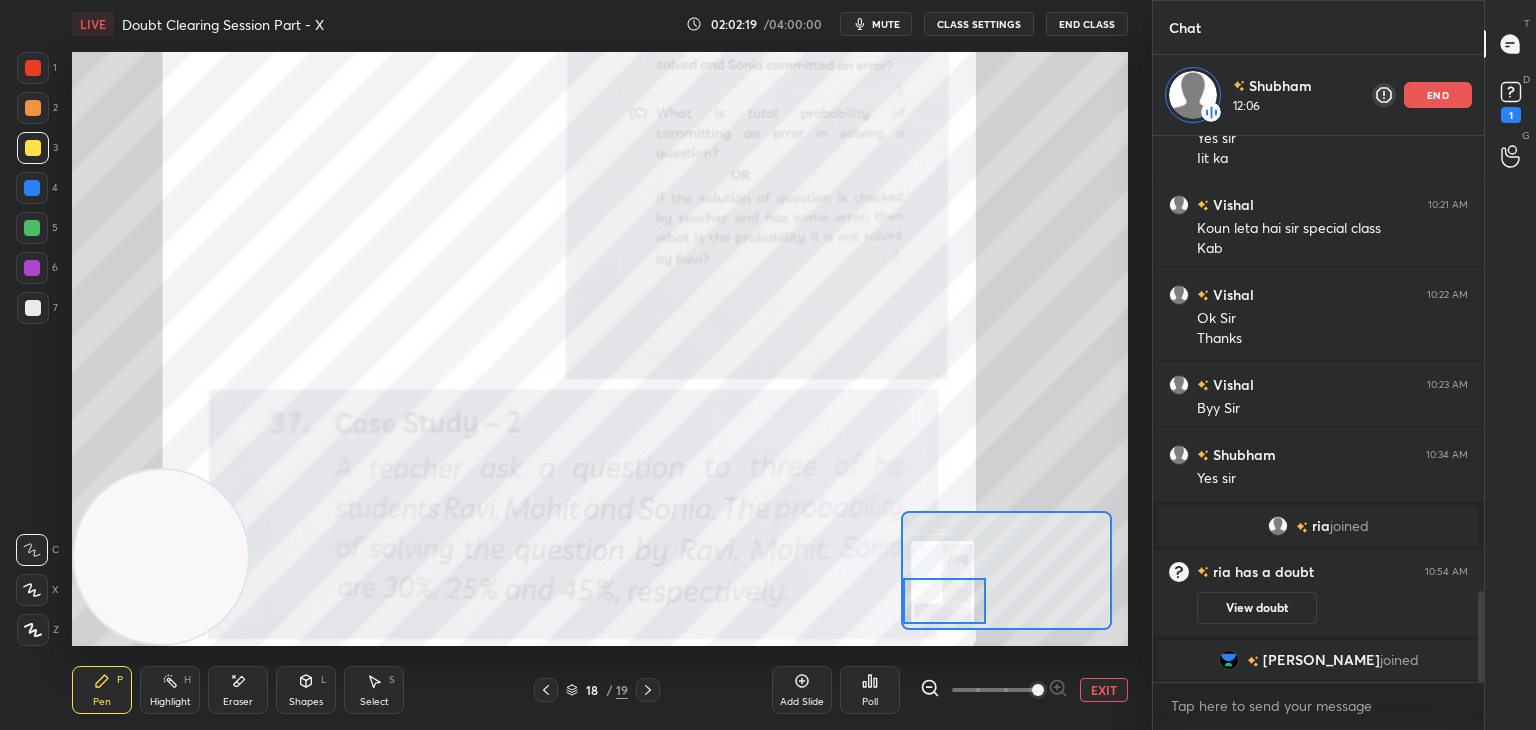 click on "EXIT" at bounding box center [1104, 690] 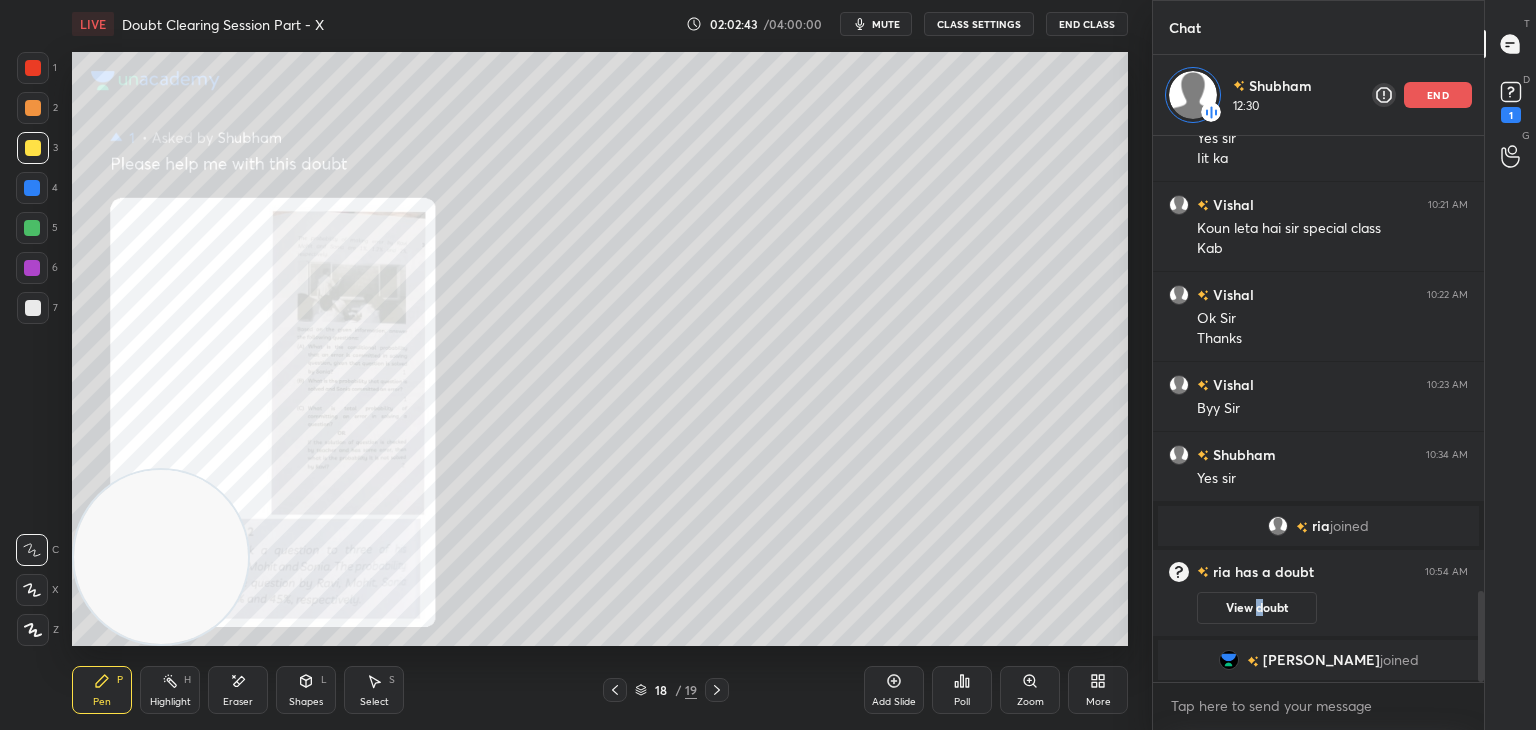 click on "View doubt" at bounding box center (1257, 608) 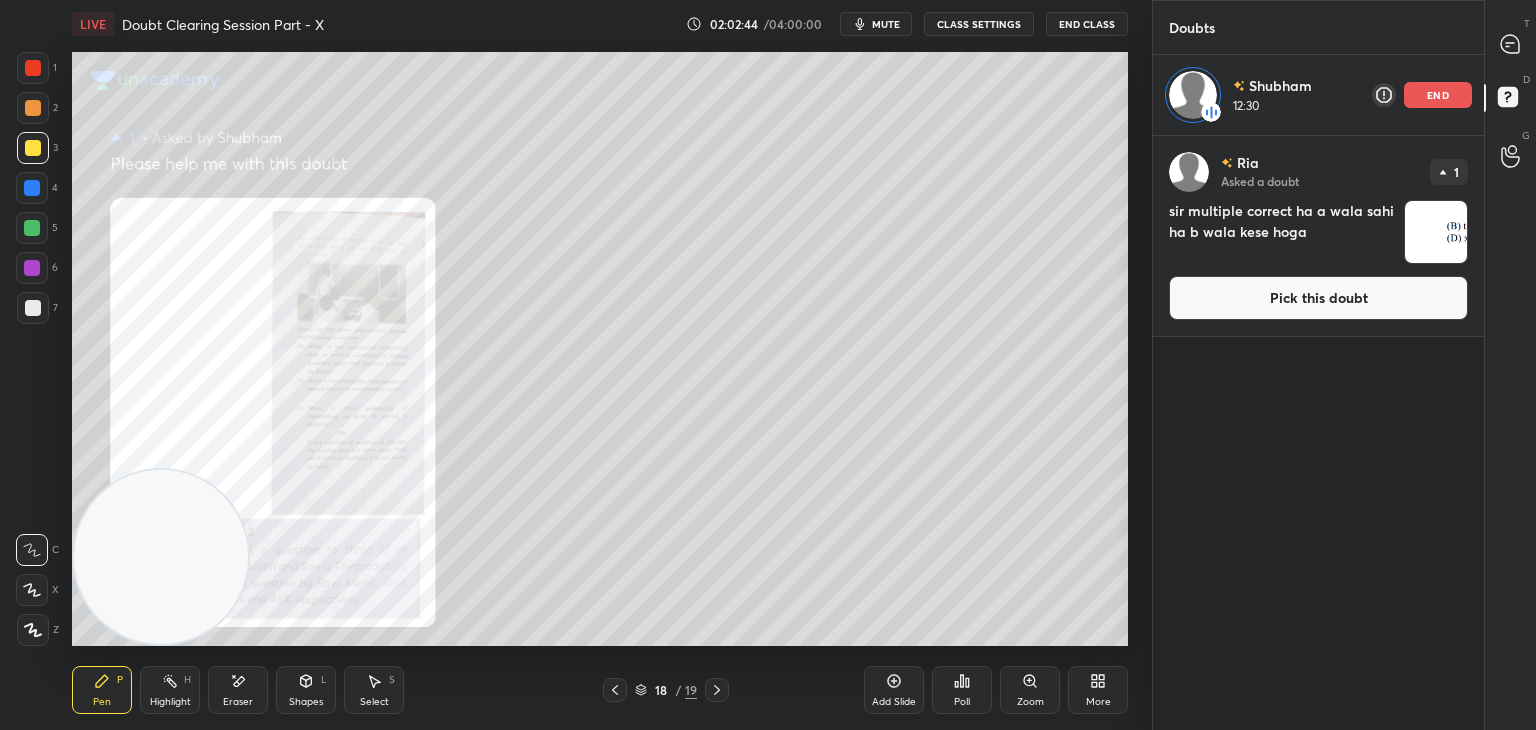 click on "Pick this doubt" at bounding box center [1318, 298] 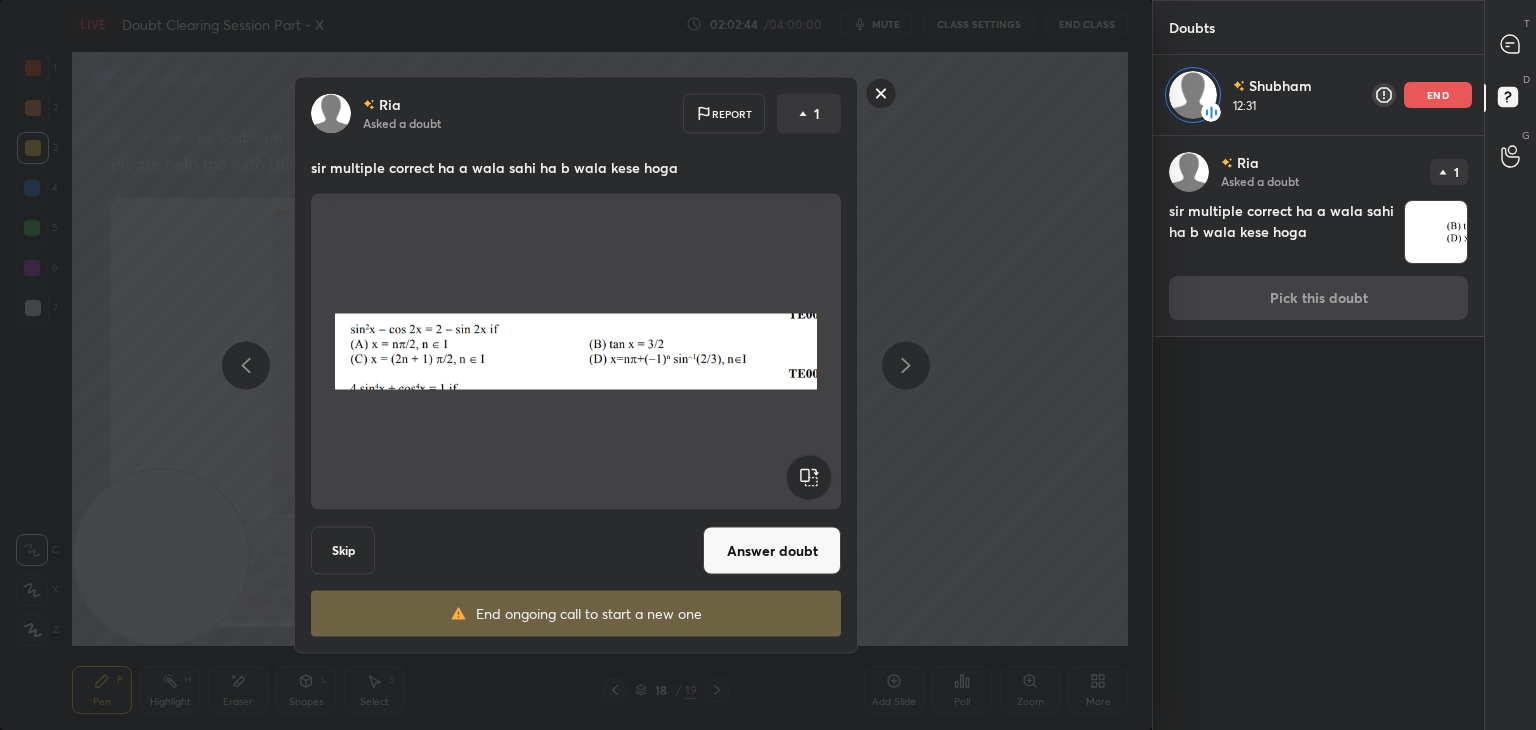 click on "Answer doubt" at bounding box center [772, 551] 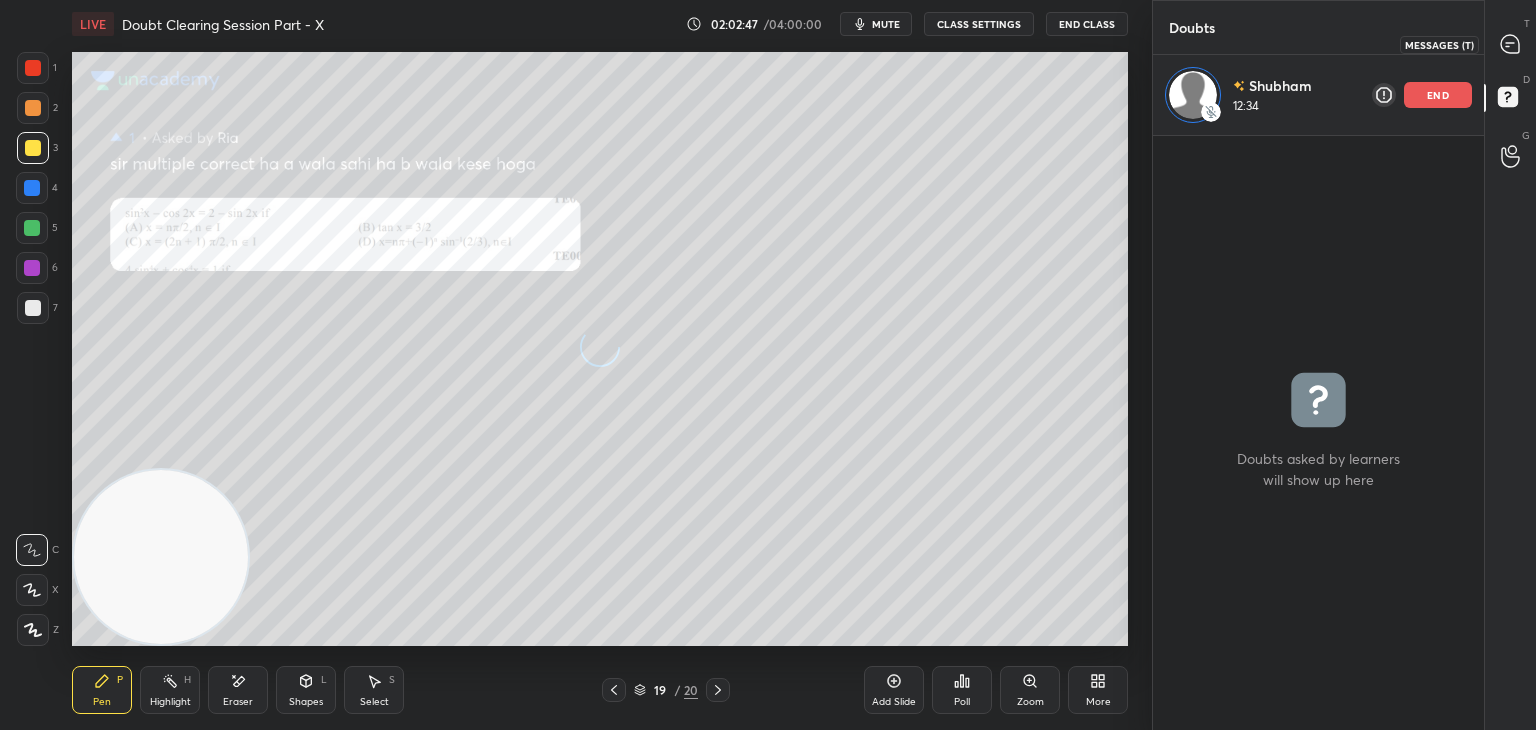 drag, startPoint x: 1520, startPoint y: 38, endPoint x: 1500, endPoint y: 37, distance: 20.024984 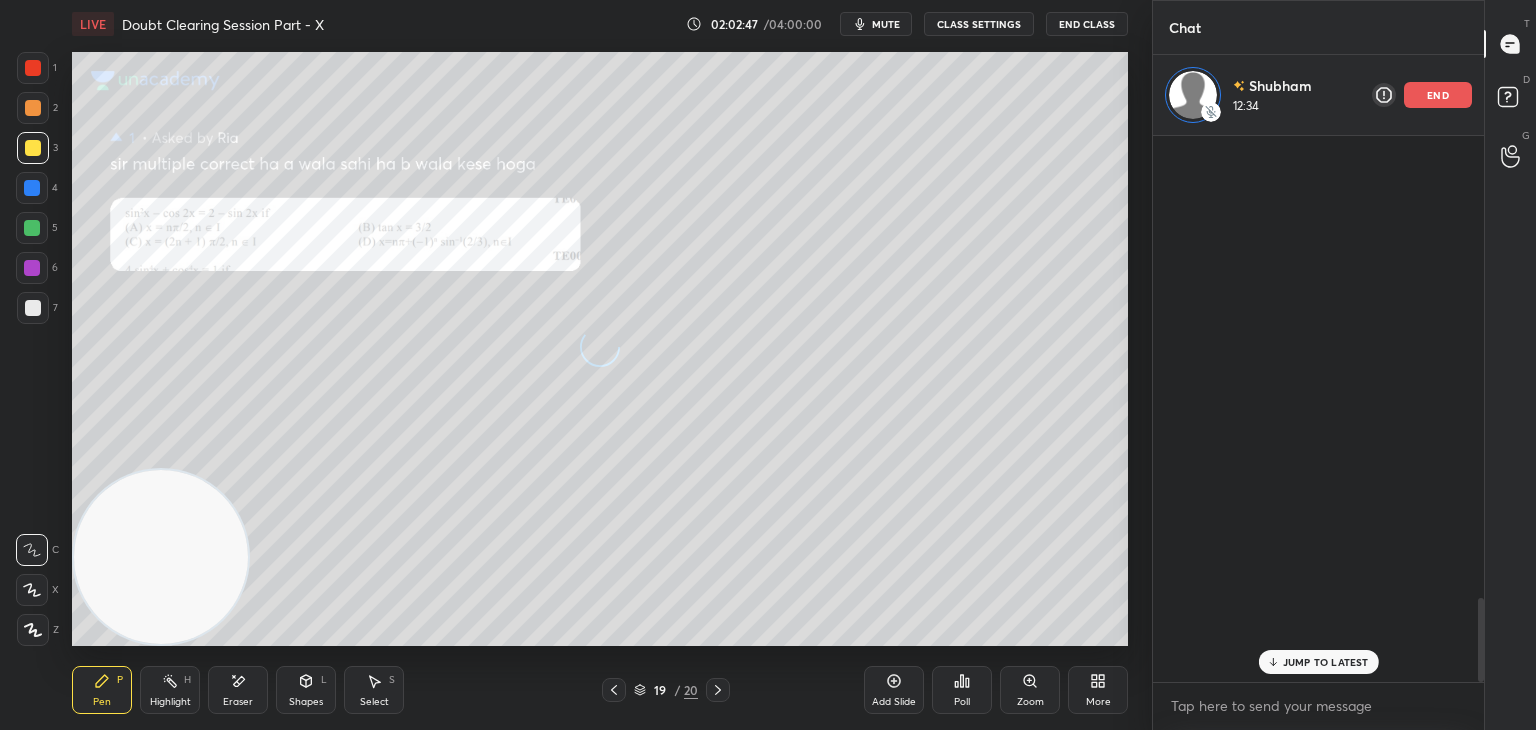 scroll, scrollTop: 3008, scrollLeft: 0, axis: vertical 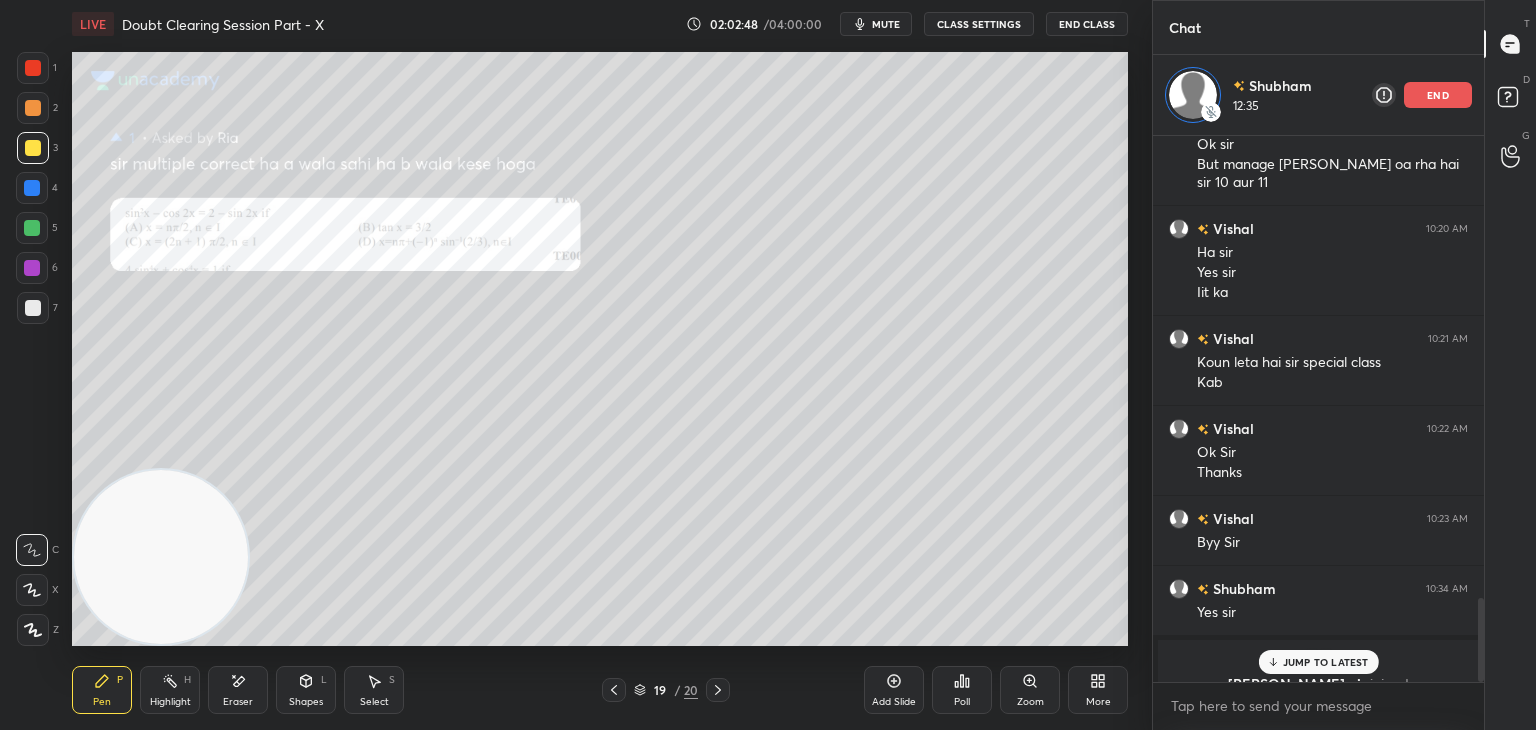 drag, startPoint x: 1318, startPoint y: 662, endPoint x: 1304, endPoint y: 669, distance: 15.652476 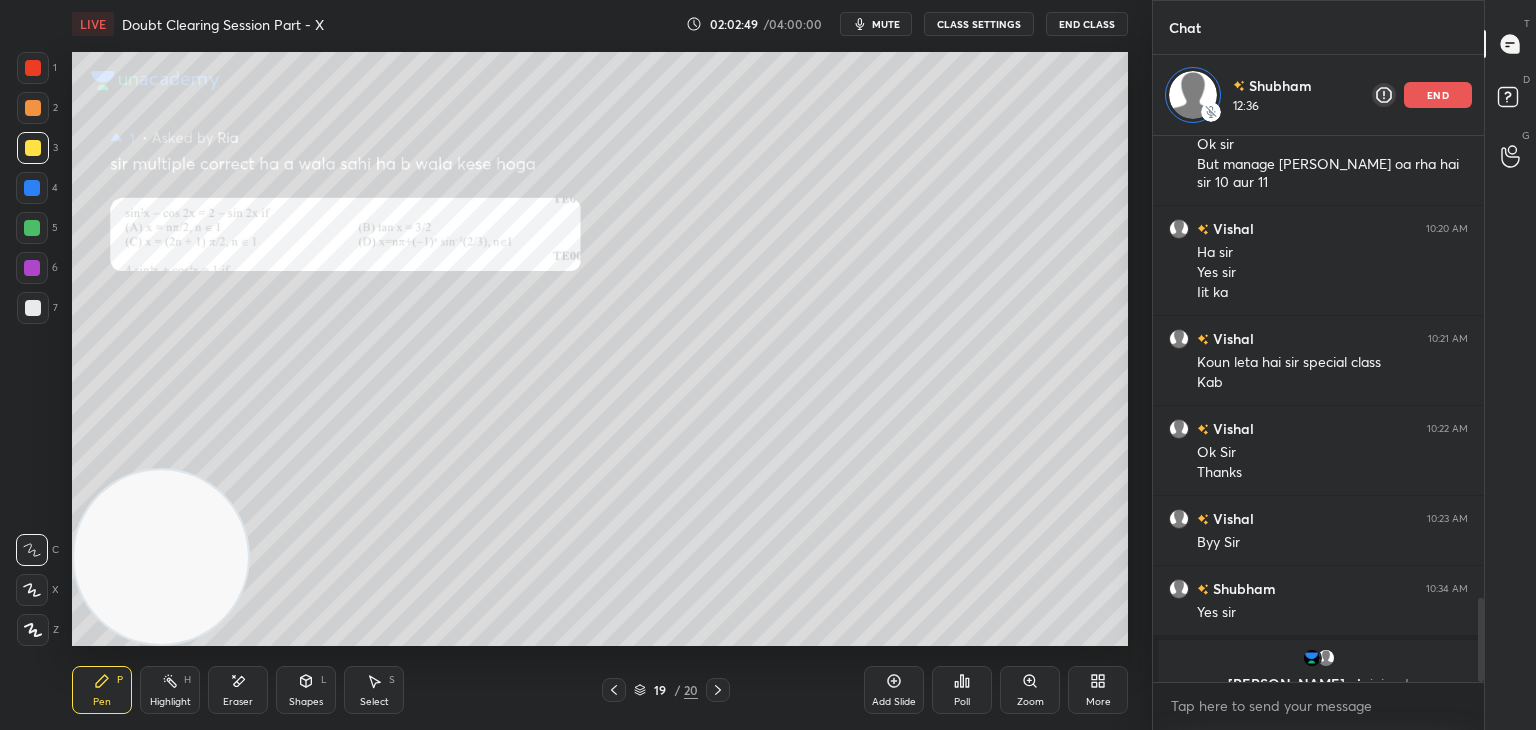 drag, startPoint x: 1021, startPoint y: 690, endPoint x: 1012, endPoint y: 695, distance: 10.29563 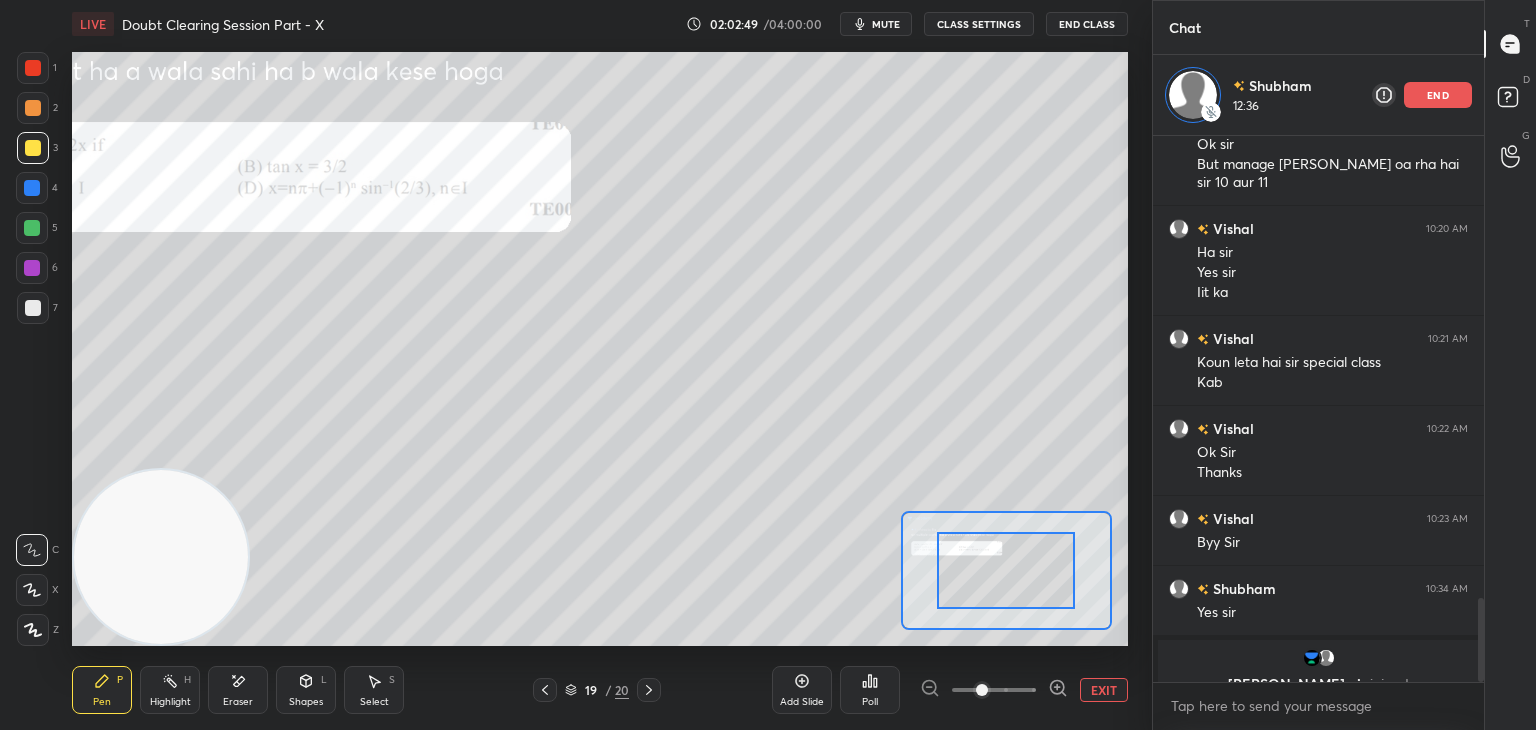 click at bounding box center (994, 690) 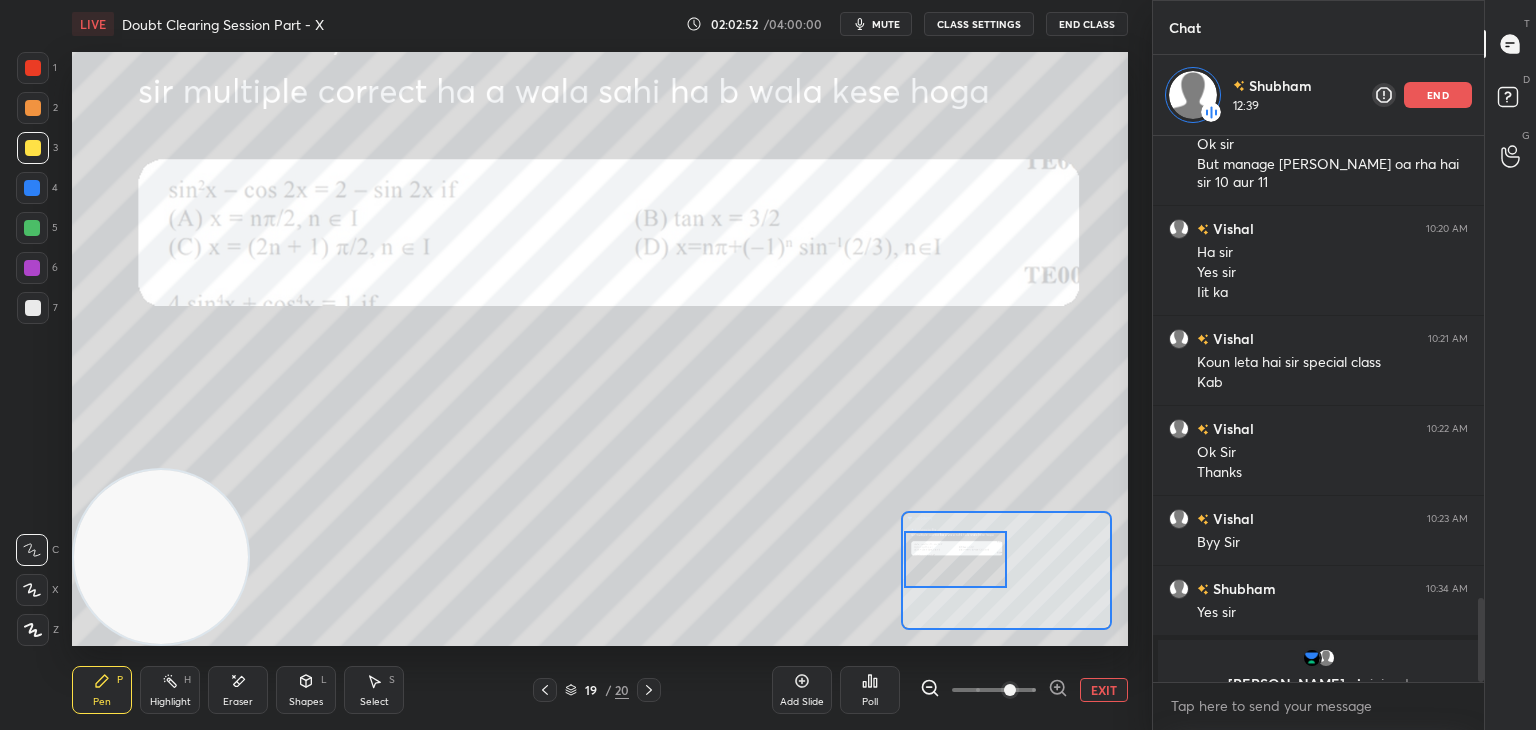 drag, startPoint x: 1035, startPoint y: 586, endPoint x: 1000, endPoint y: 585, distance: 35.014282 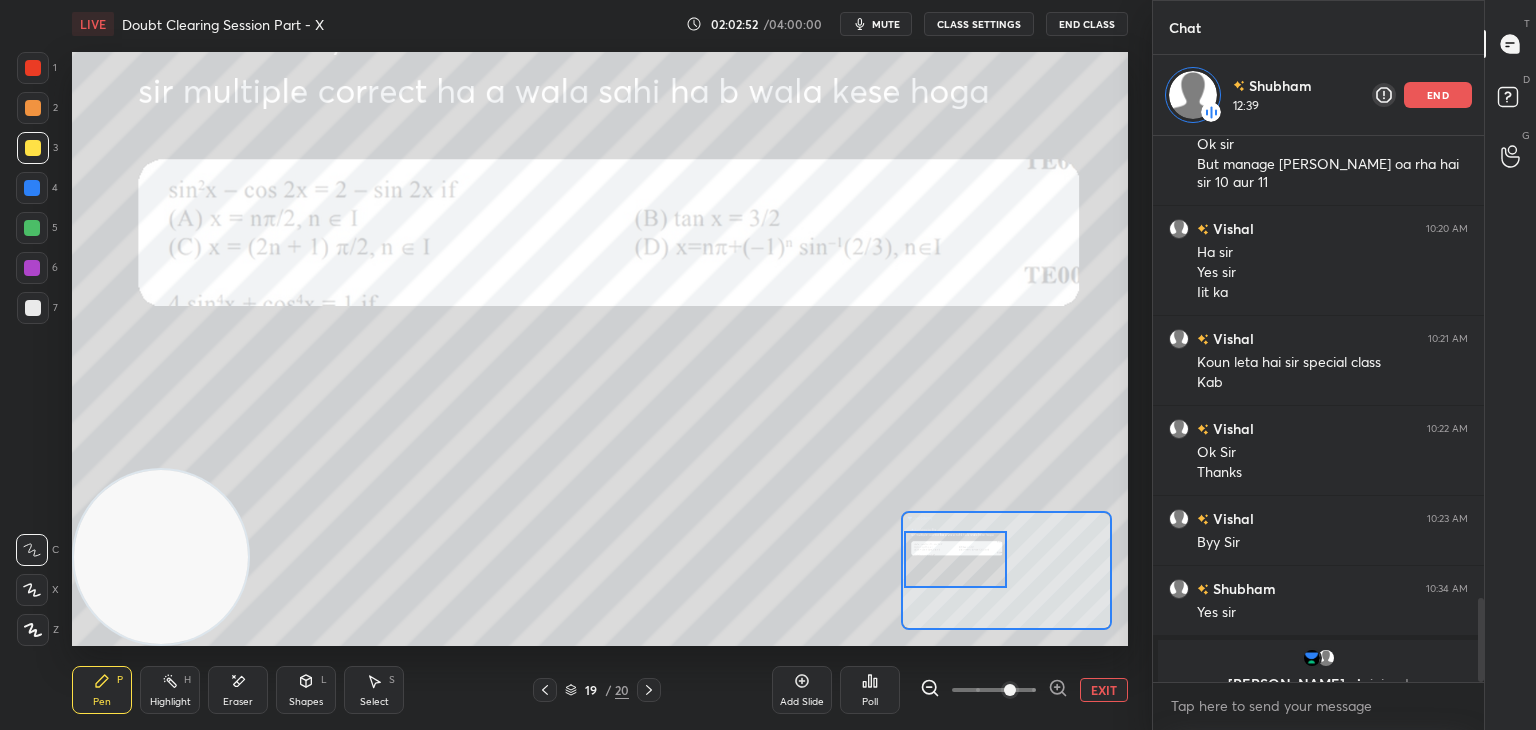 click at bounding box center [956, 559] 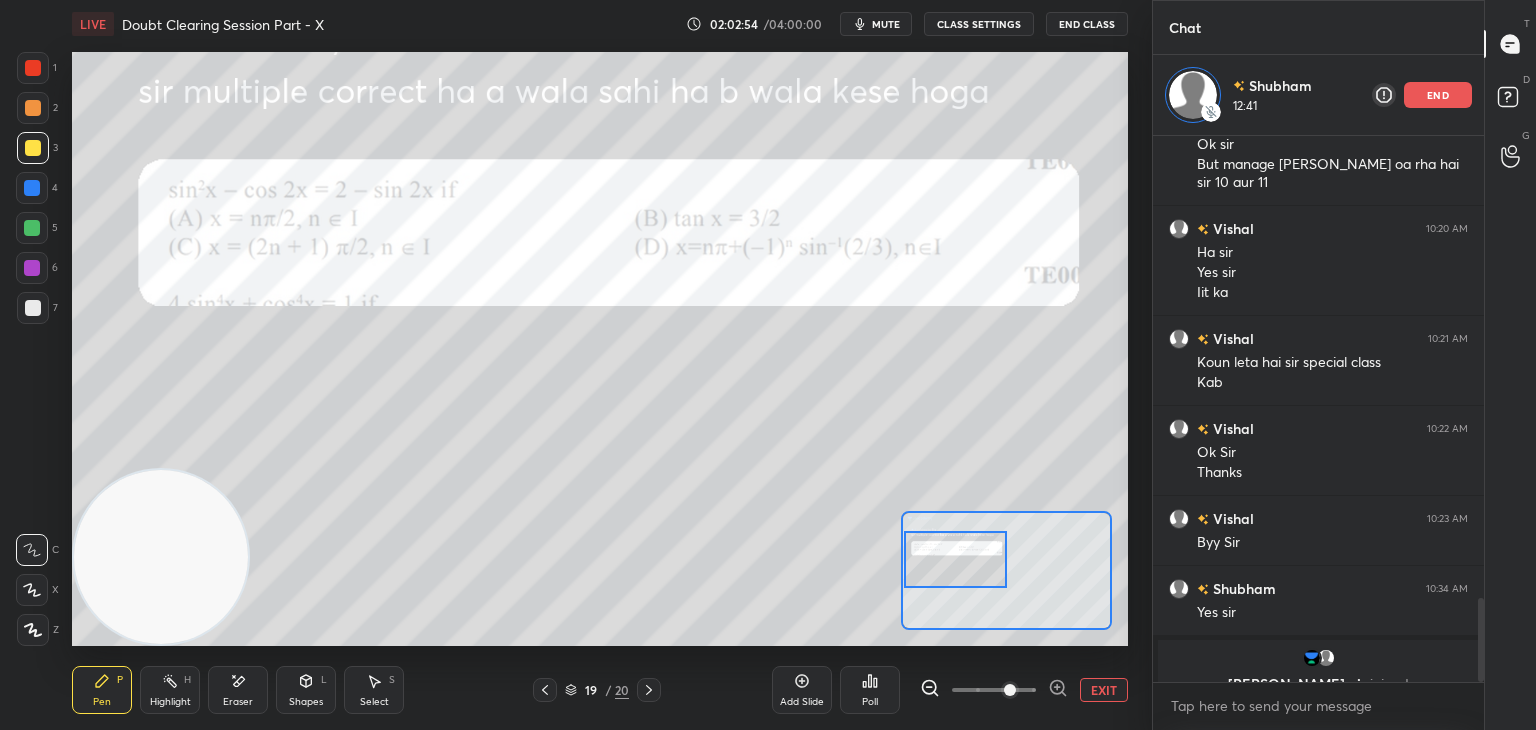 drag, startPoint x: 1440, startPoint y: 96, endPoint x: 1420, endPoint y: 100, distance: 20.396078 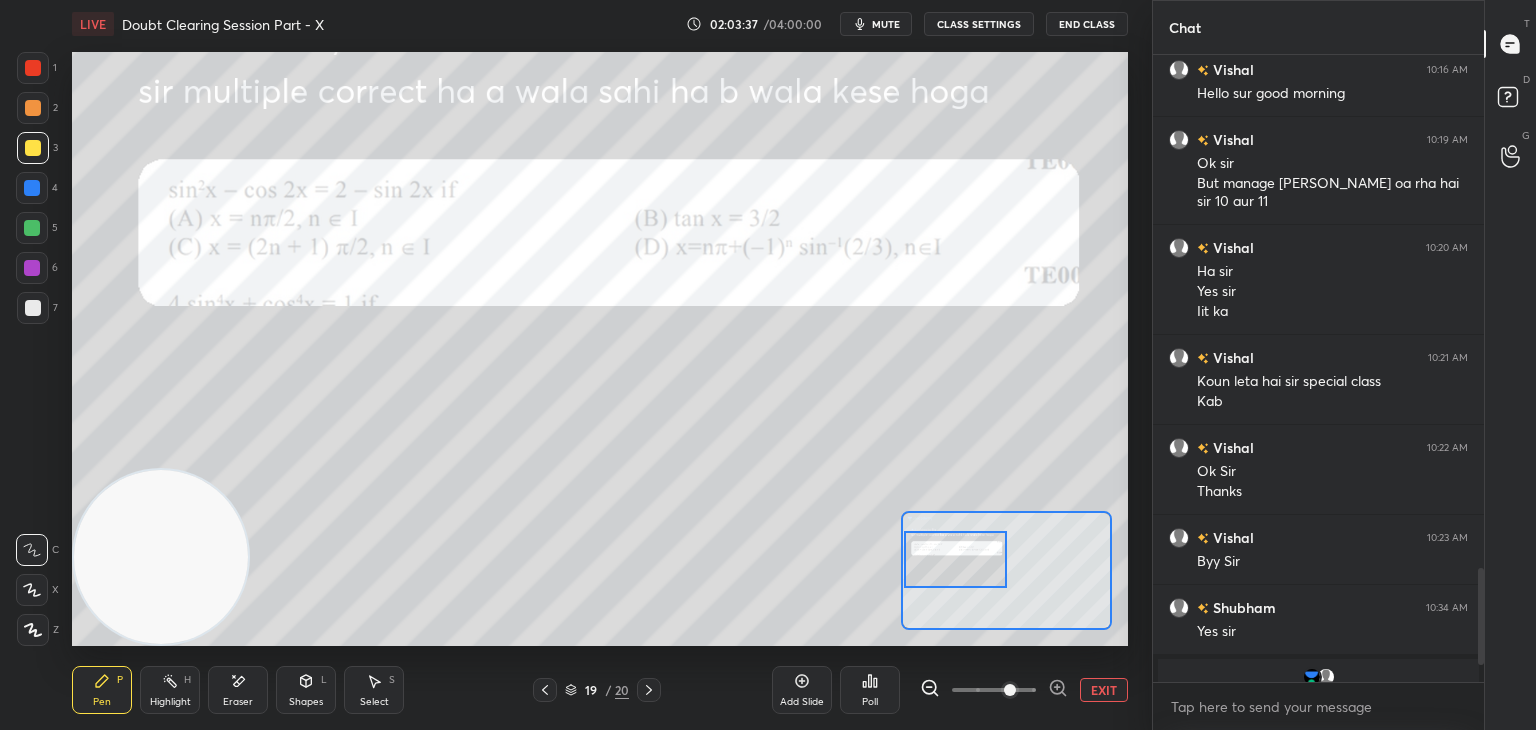 click on "EXIT" at bounding box center [1104, 690] 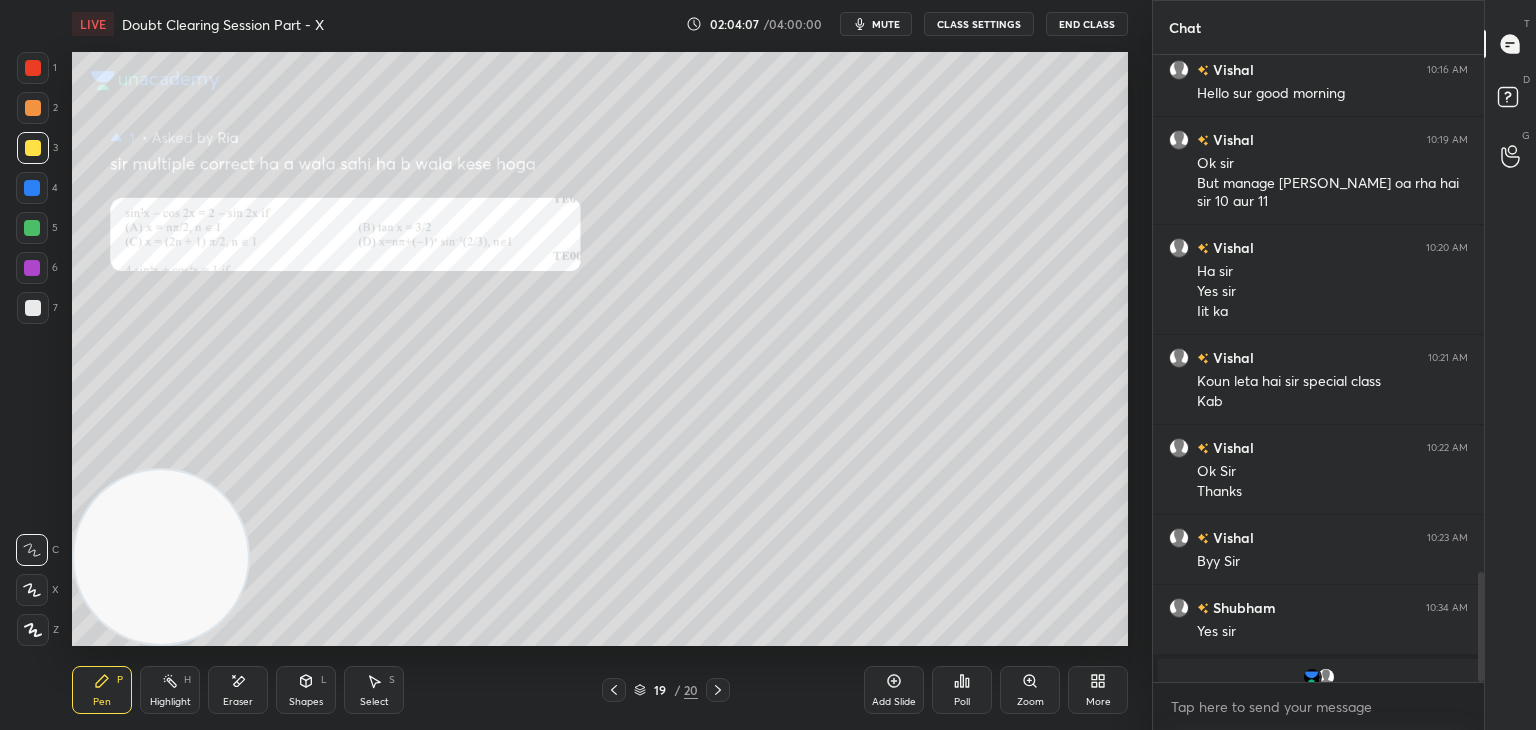scroll, scrollTop: 2948, scrollLeft: 0, axis: vertical 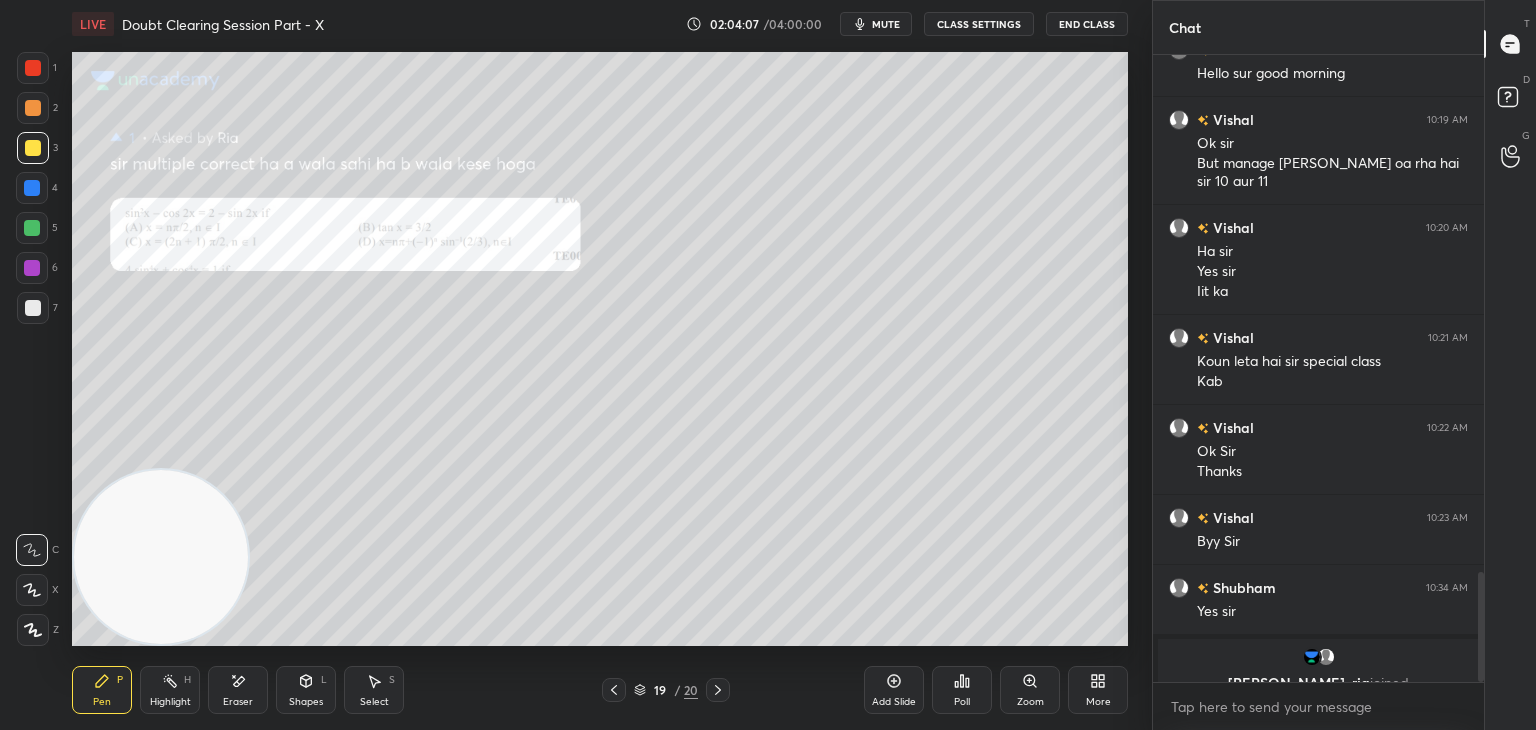 drag, startPoint x: 1481, startPoint y: 578, endPoint x: 1473, endPoint y: 639, distance: 61.522354 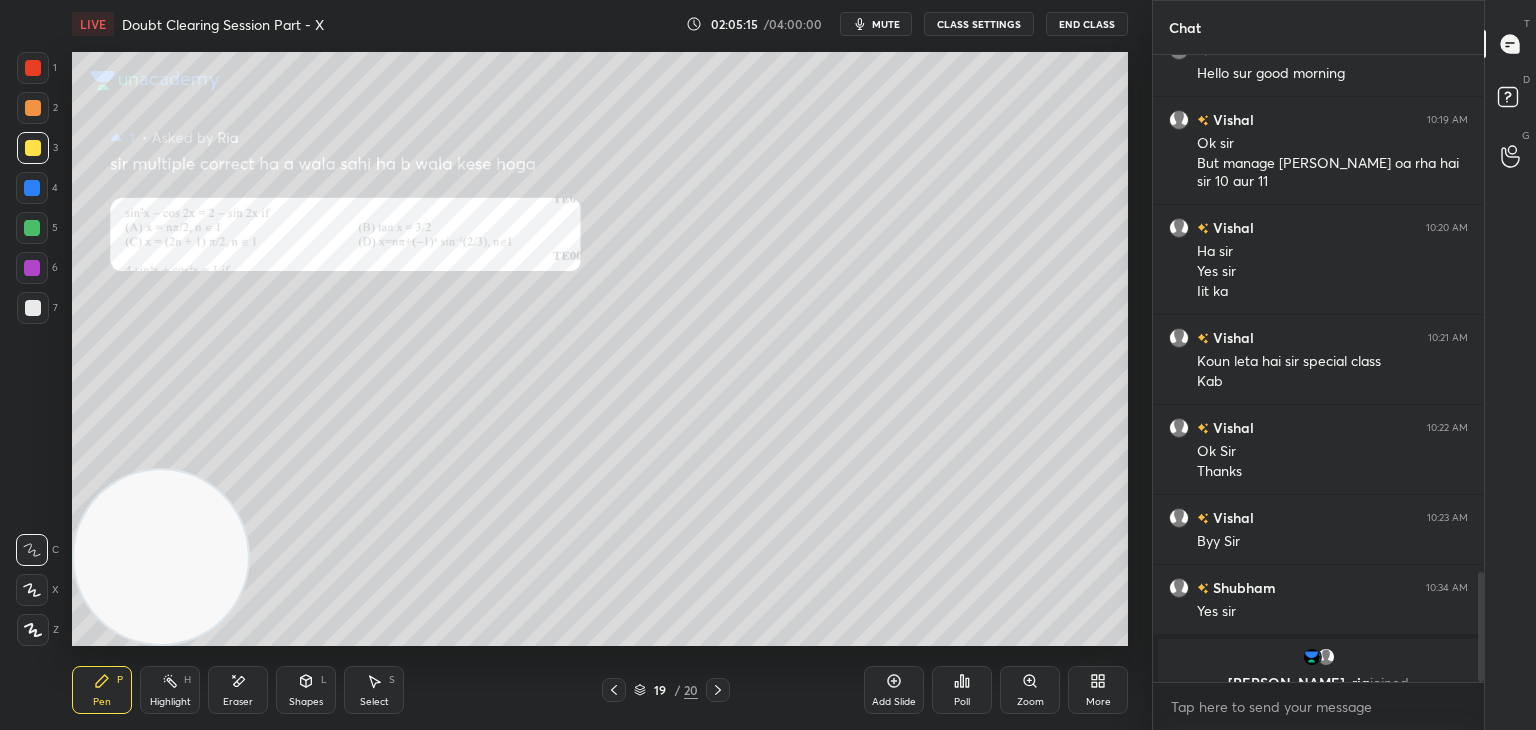 drag, startPoint x: 1481, startPoint y: 585, endPoint x: 1483, endPoint y: 621, distance: 36.05551 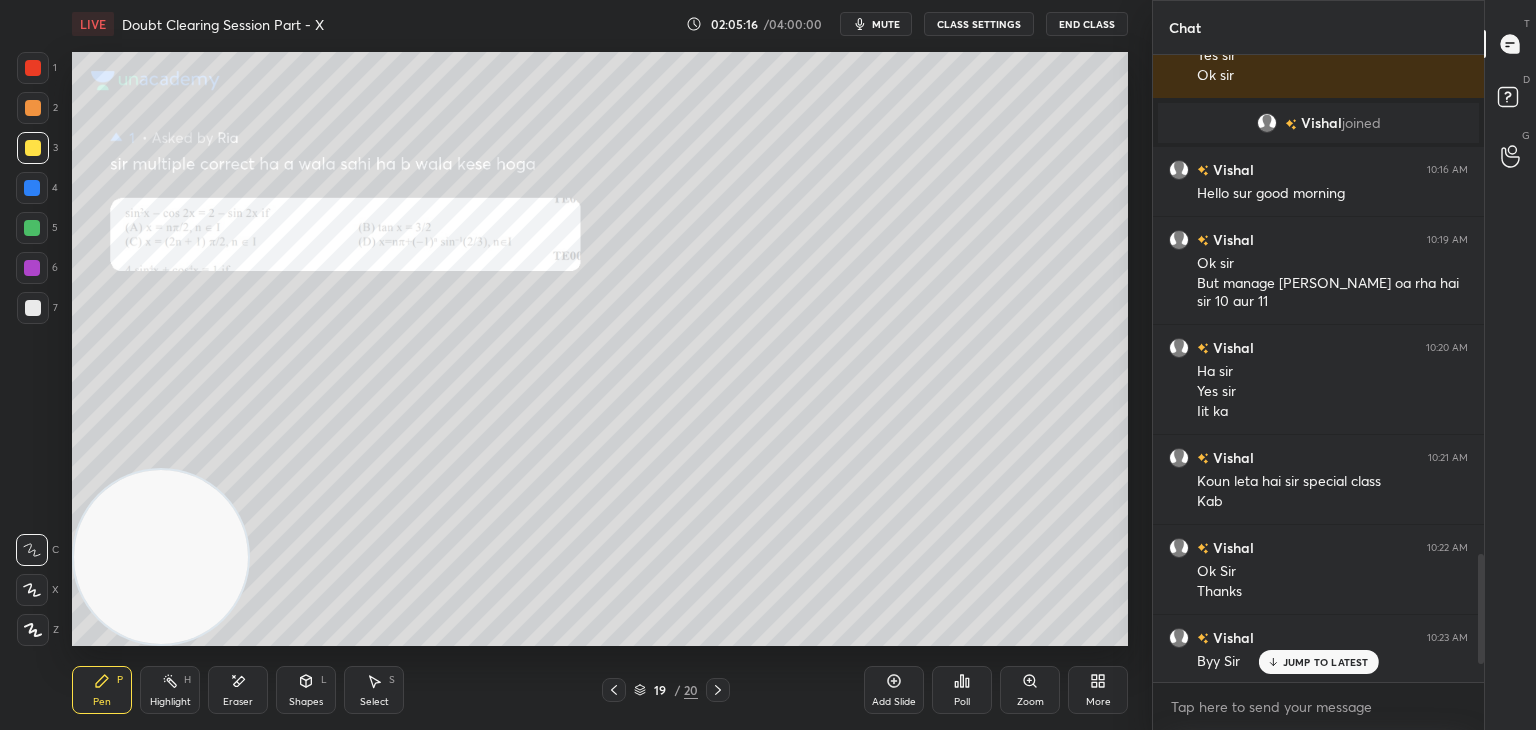 scroll, scrollTop: 2988, scrollLeft: 0, axis: vertical 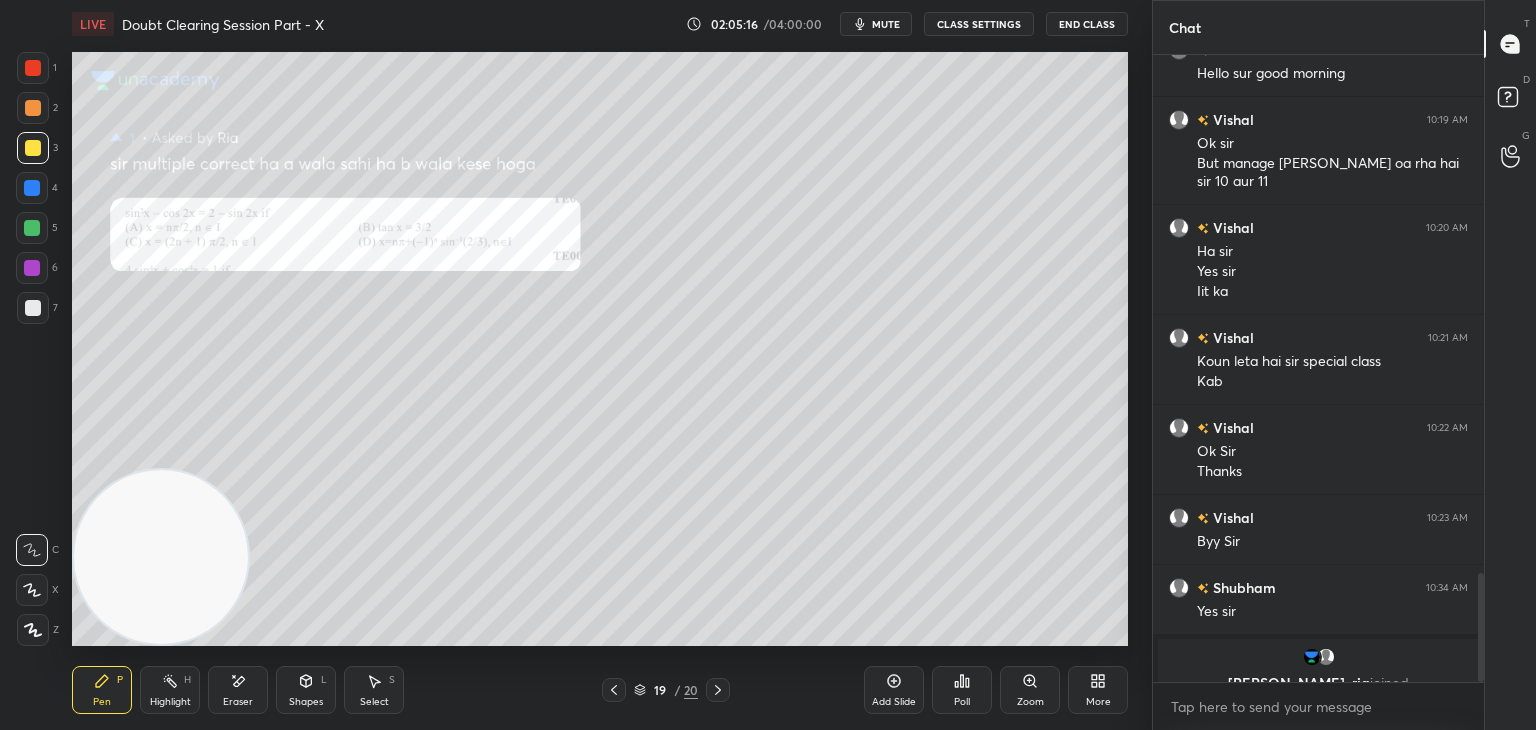 drag, startPoint x: 1481, startPoint y: 616, endPoint x: 1463, endPoint y: 647, distance: 35.846897 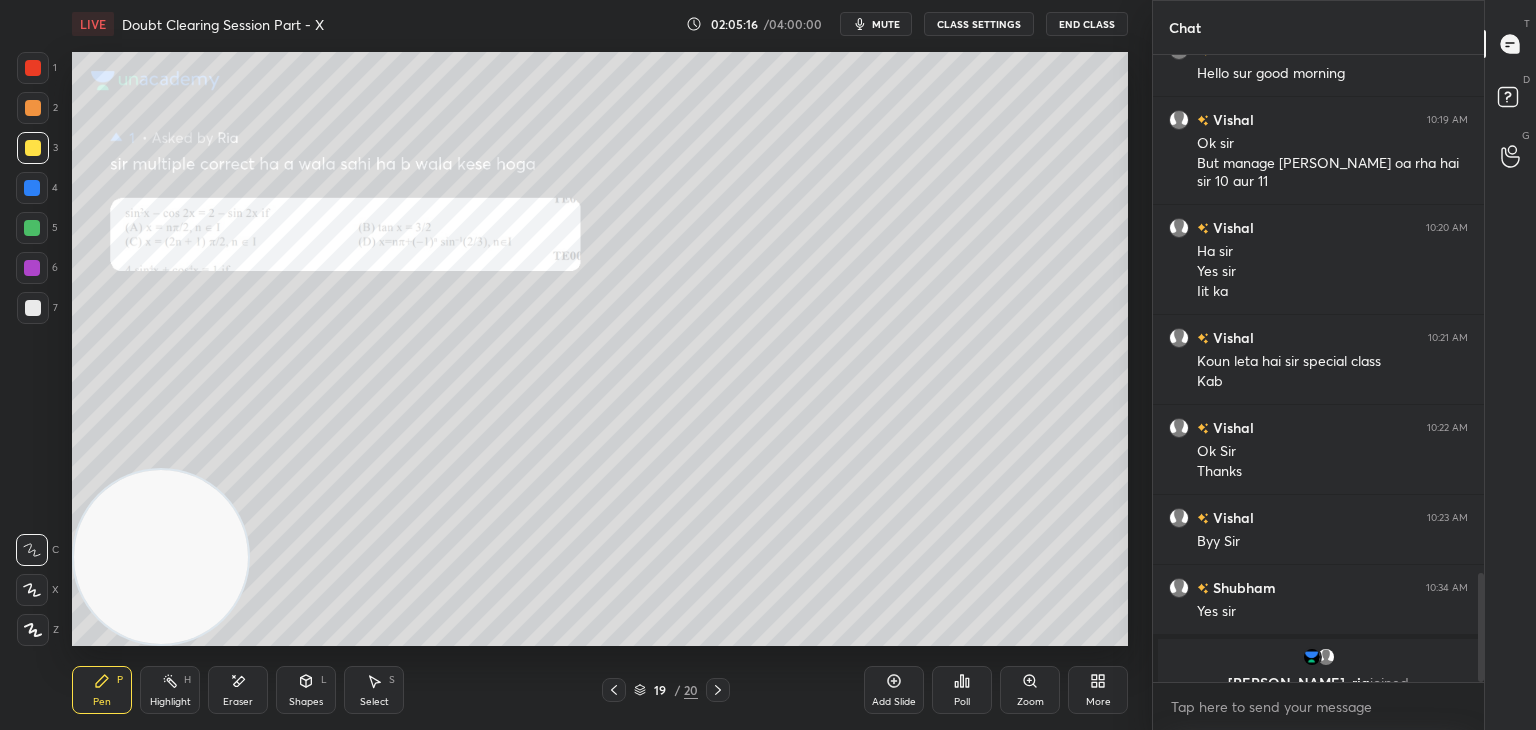 click at bounding box center [1481, 627] 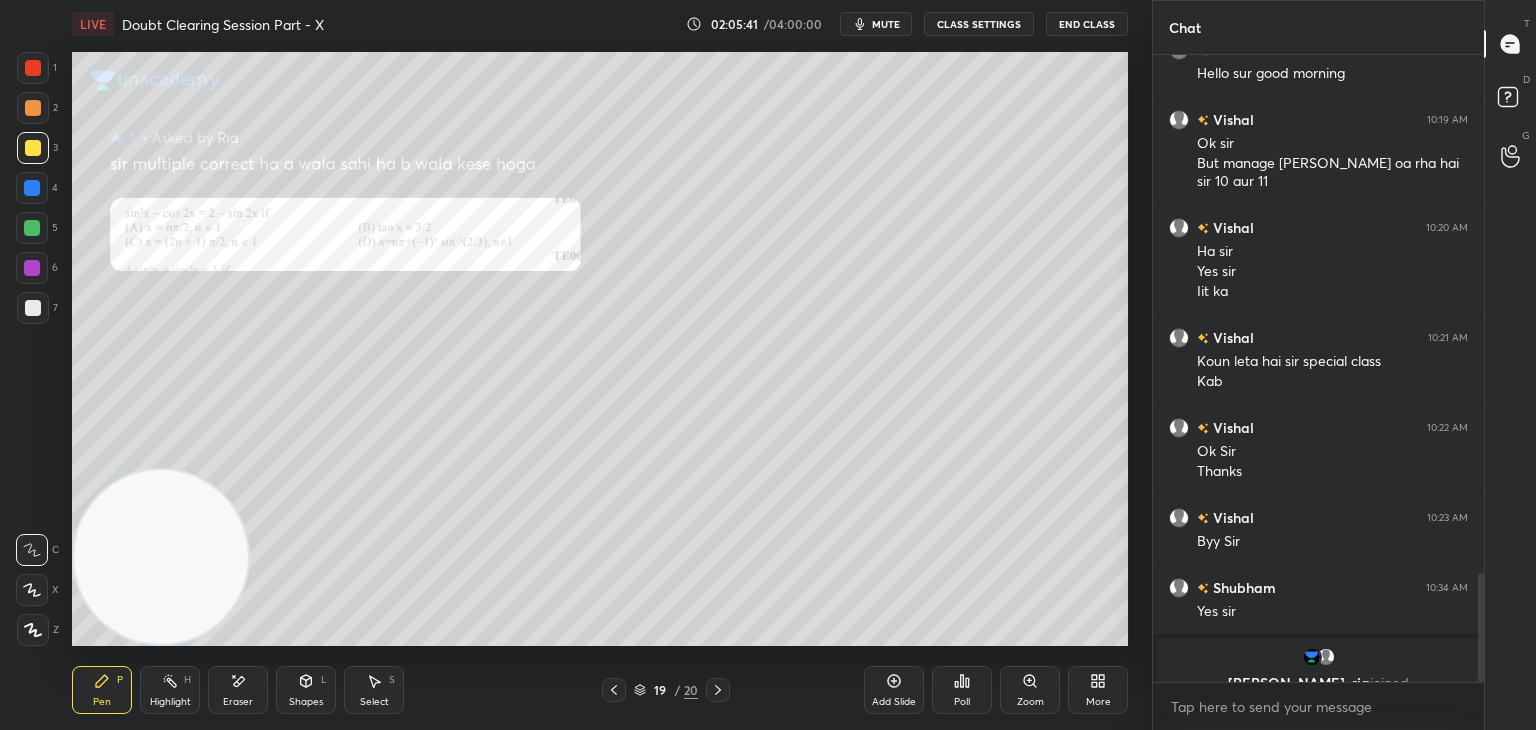 click on "mute" at bounding box center (876, 24) 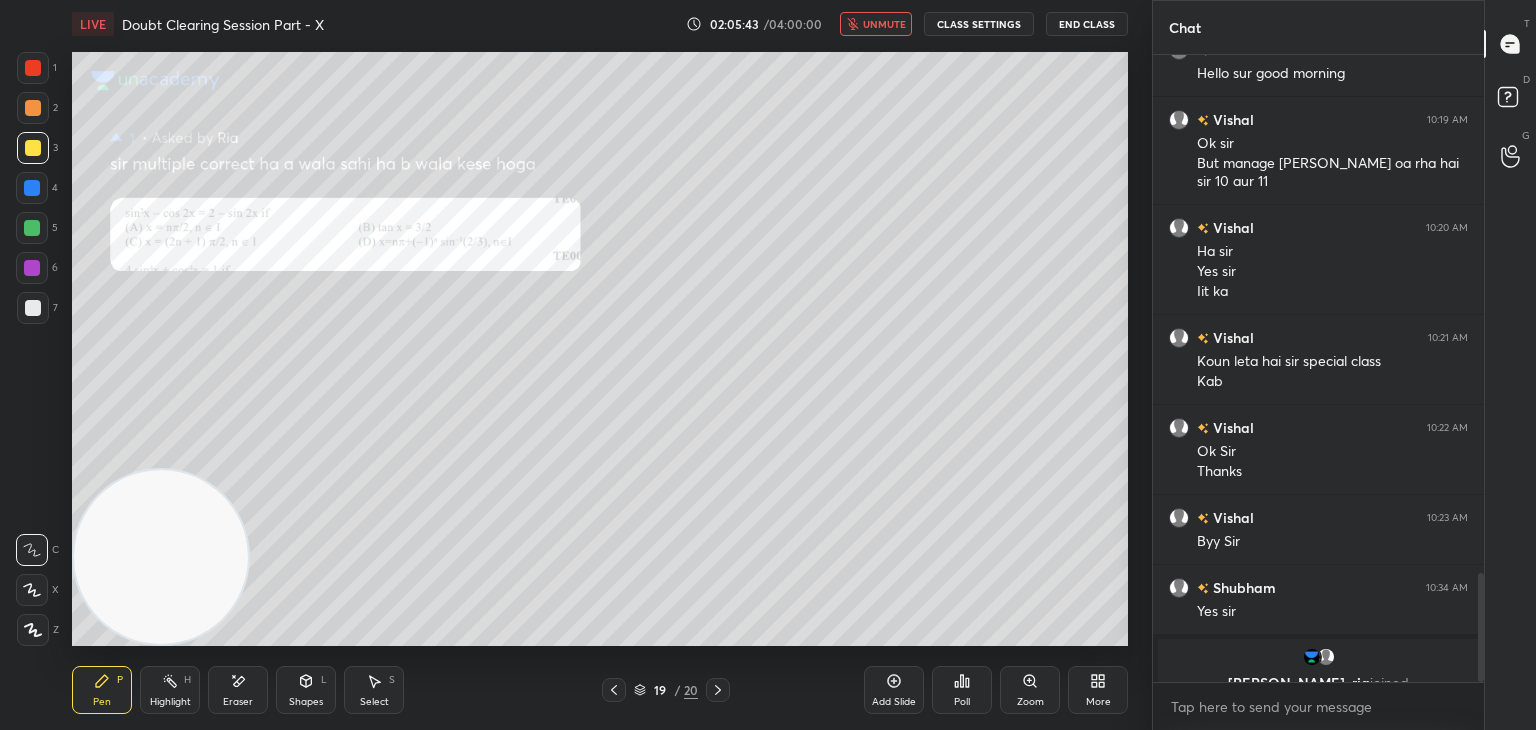 click at bounding box center (718, 690) 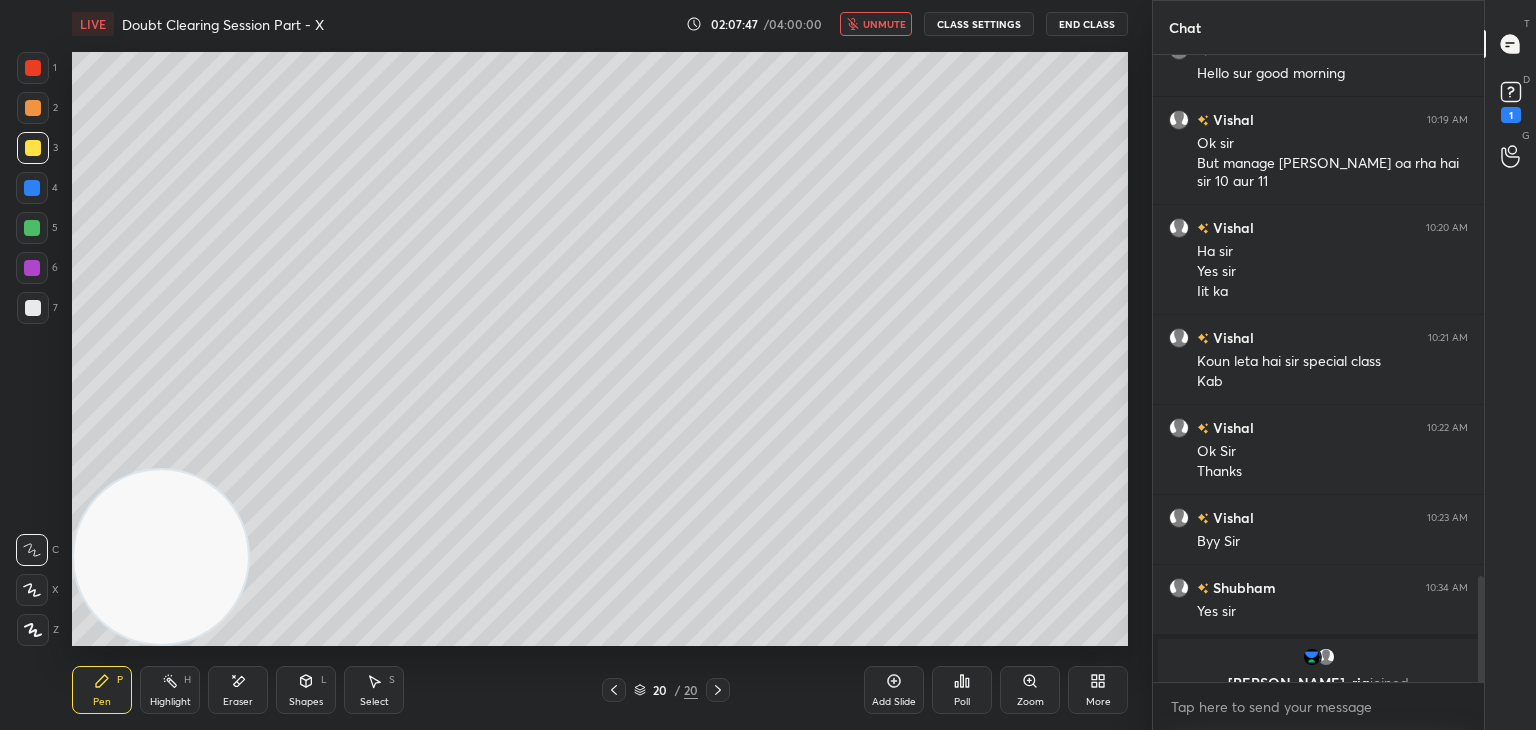 scroll, scrollTop: 3098, scrollLeft: 0, axis: vertical 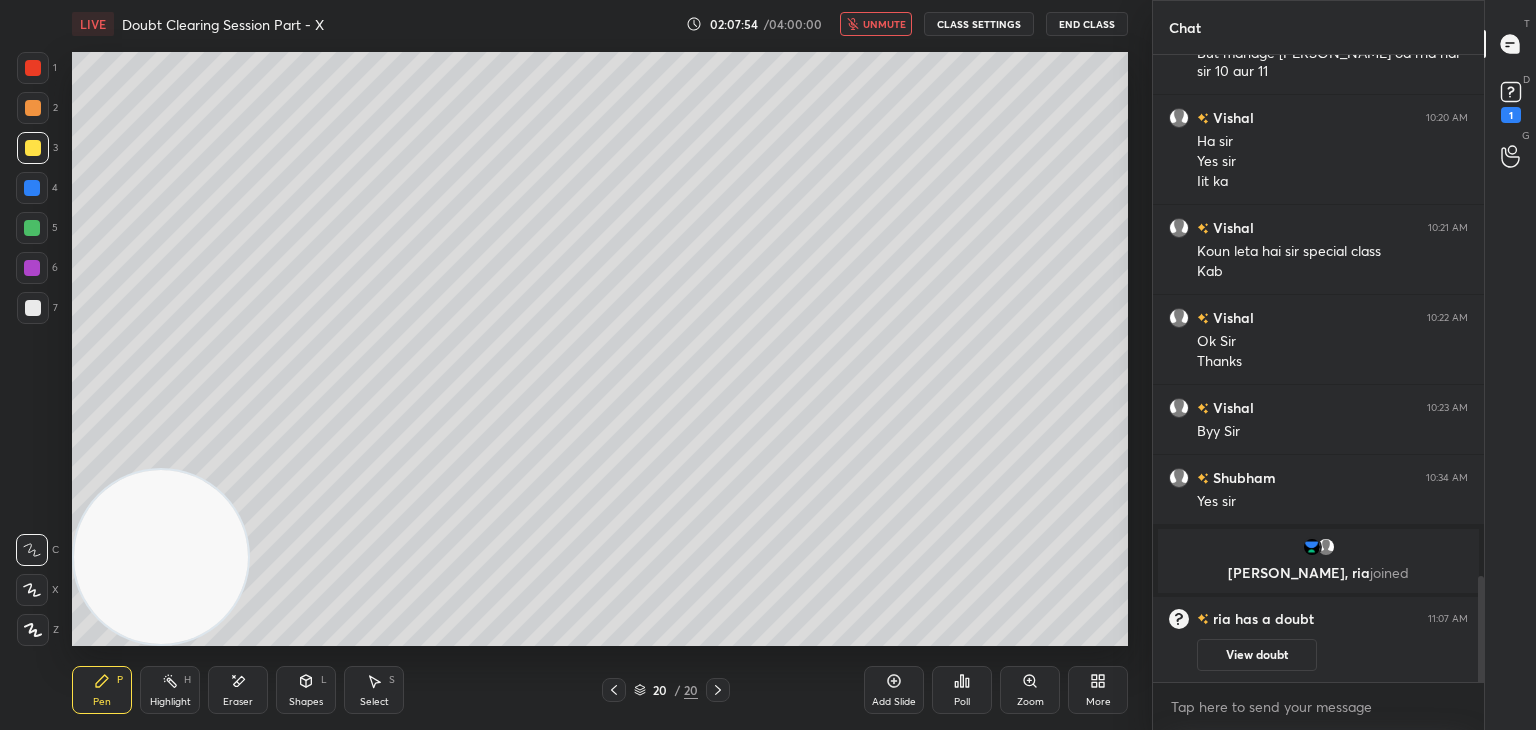 click 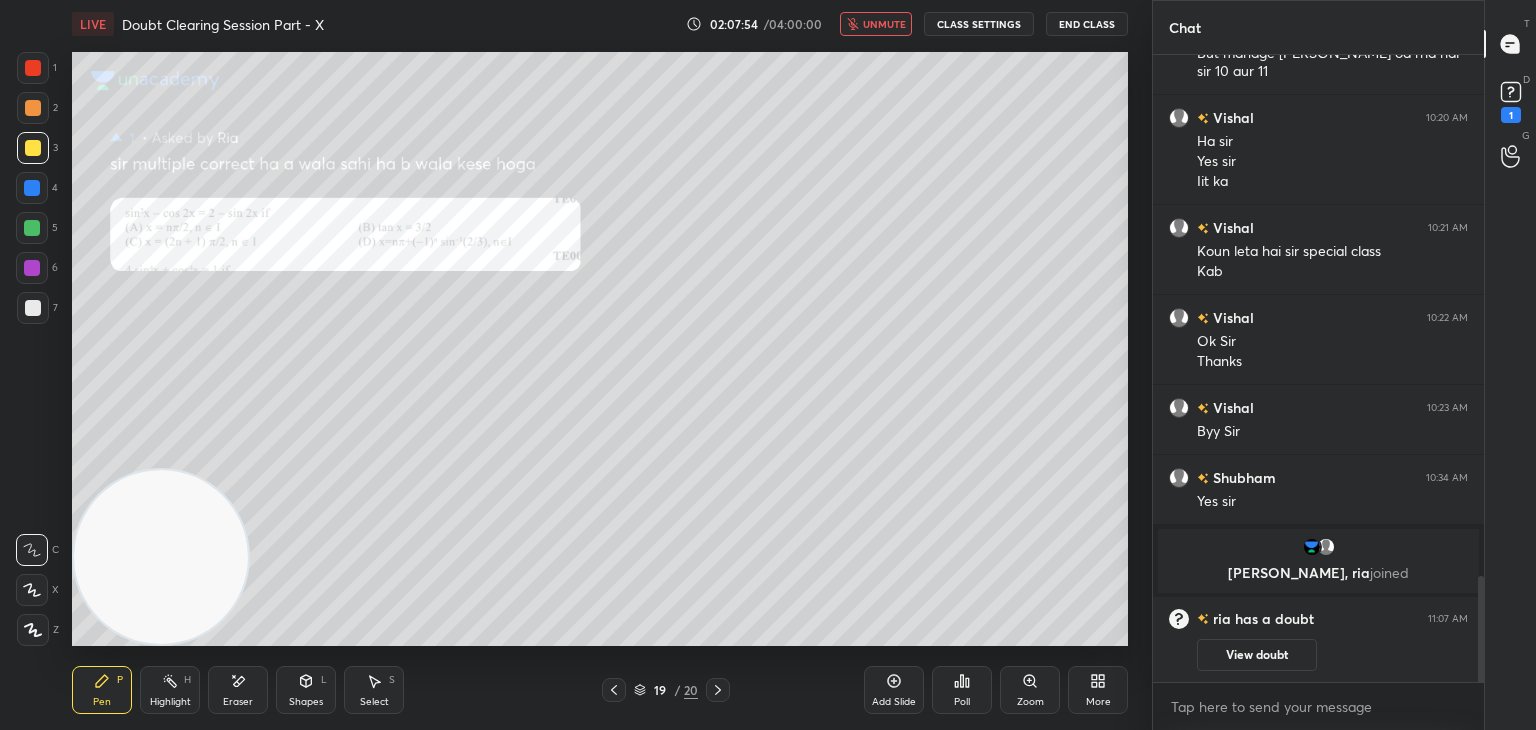 click on "View doubt" at bounding box center (1332, 650) 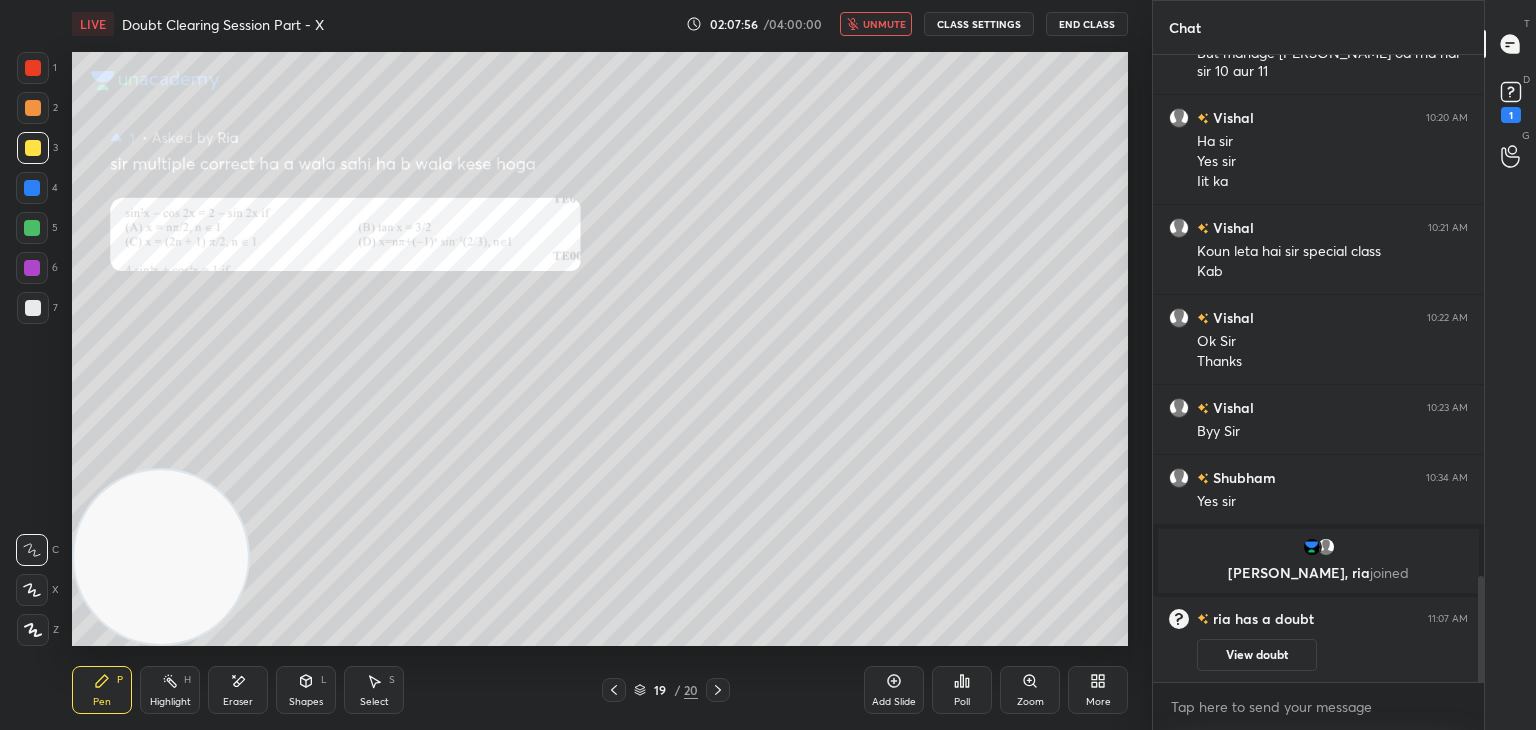 drag, startPoint x: 1237, startPoint y: 639, endPoint x: 1246, endPoint y: 606, distance: 34.20526 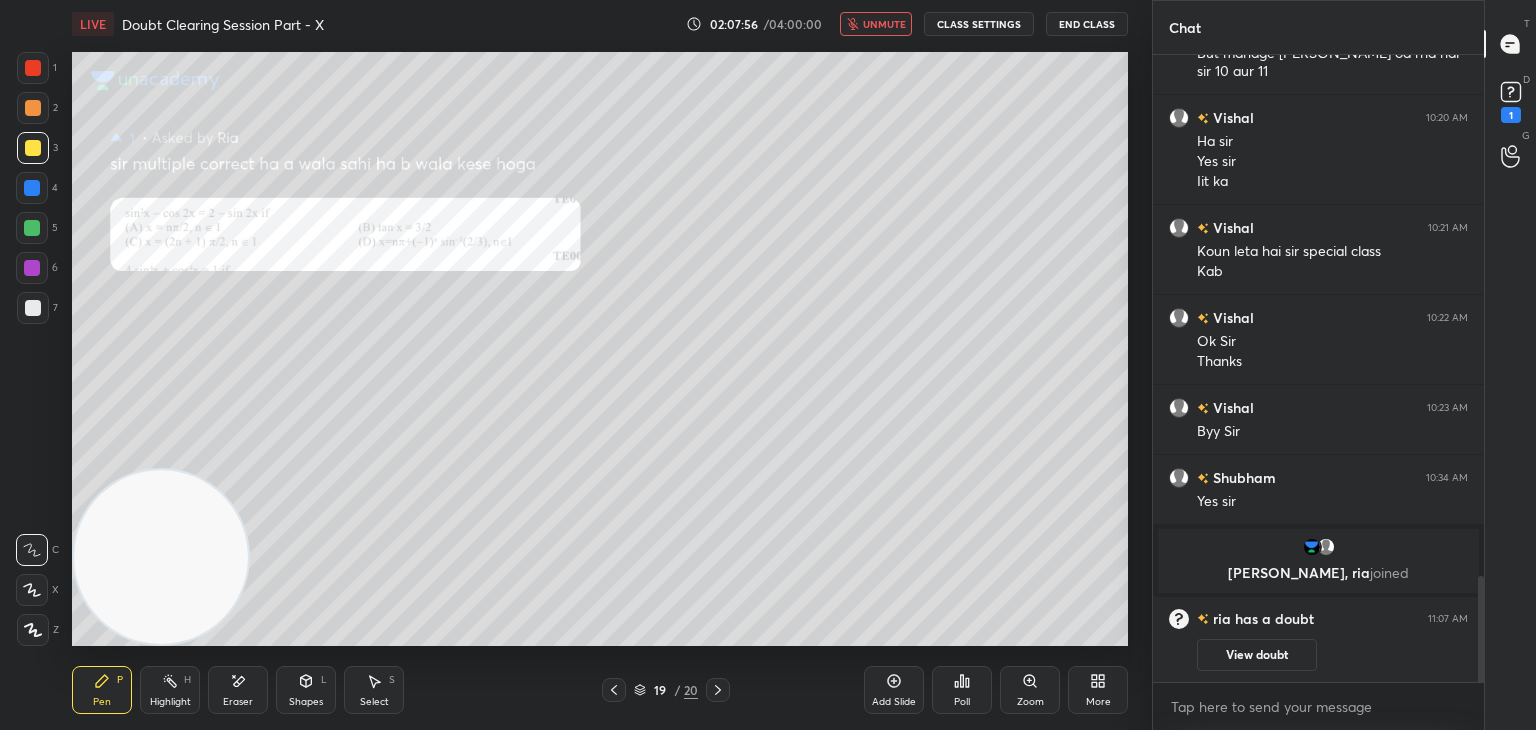 click on "View doubt" at bounding box center (1257, 655) 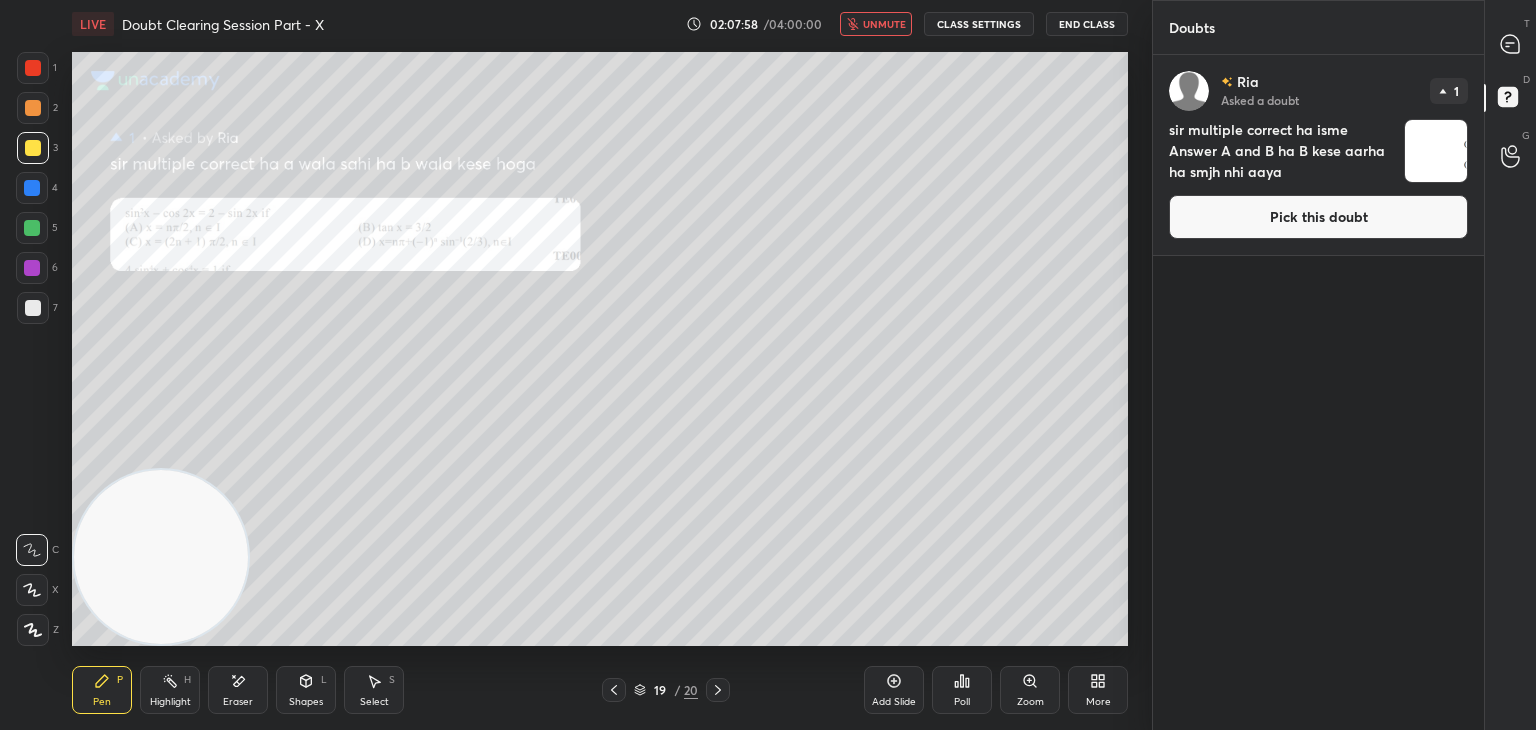 drag, startPoint x: 1261, startPoint y: 217, endPoint x: 1247, endPoint y: 216, distance: 14.035668 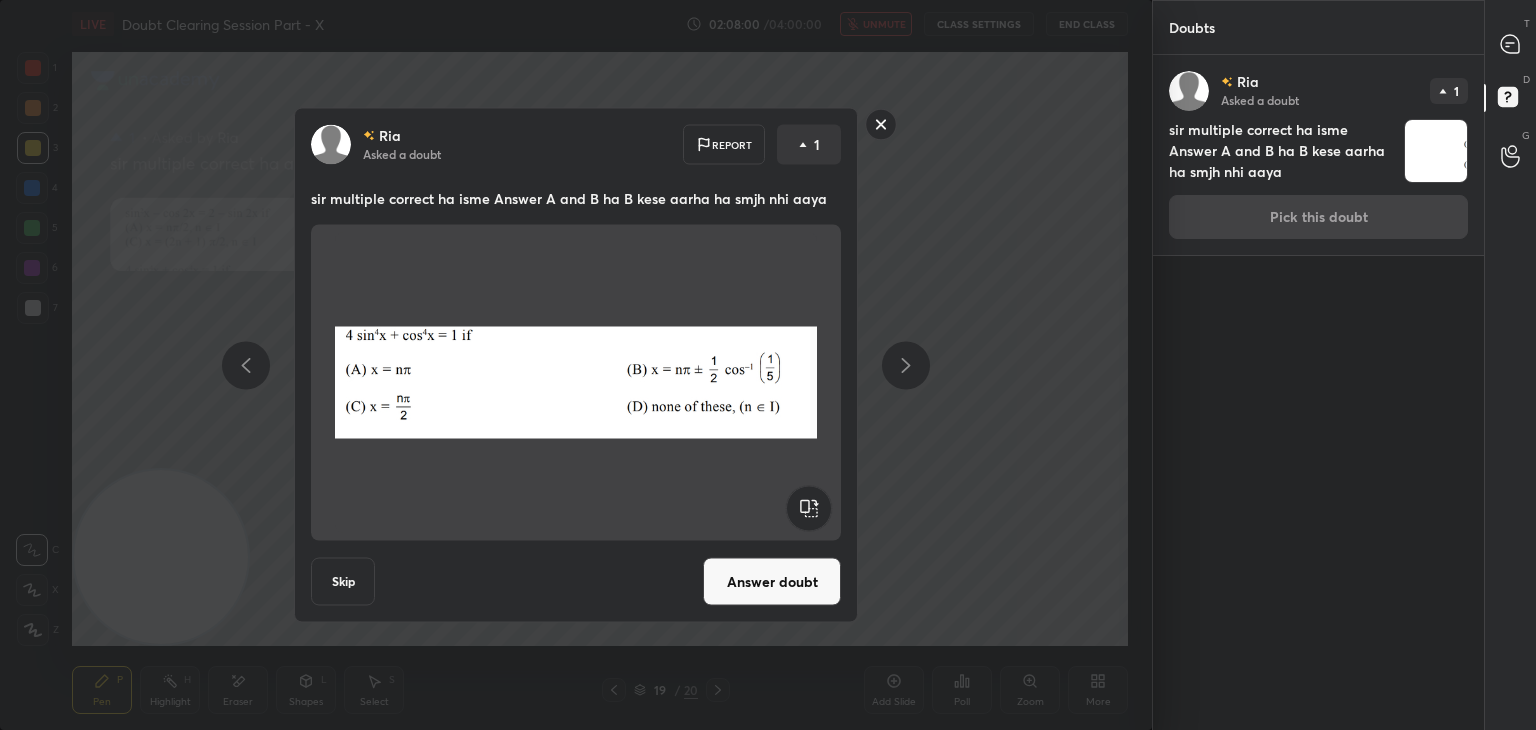 click on "Answer doubt" at bounding box center (772, 582) 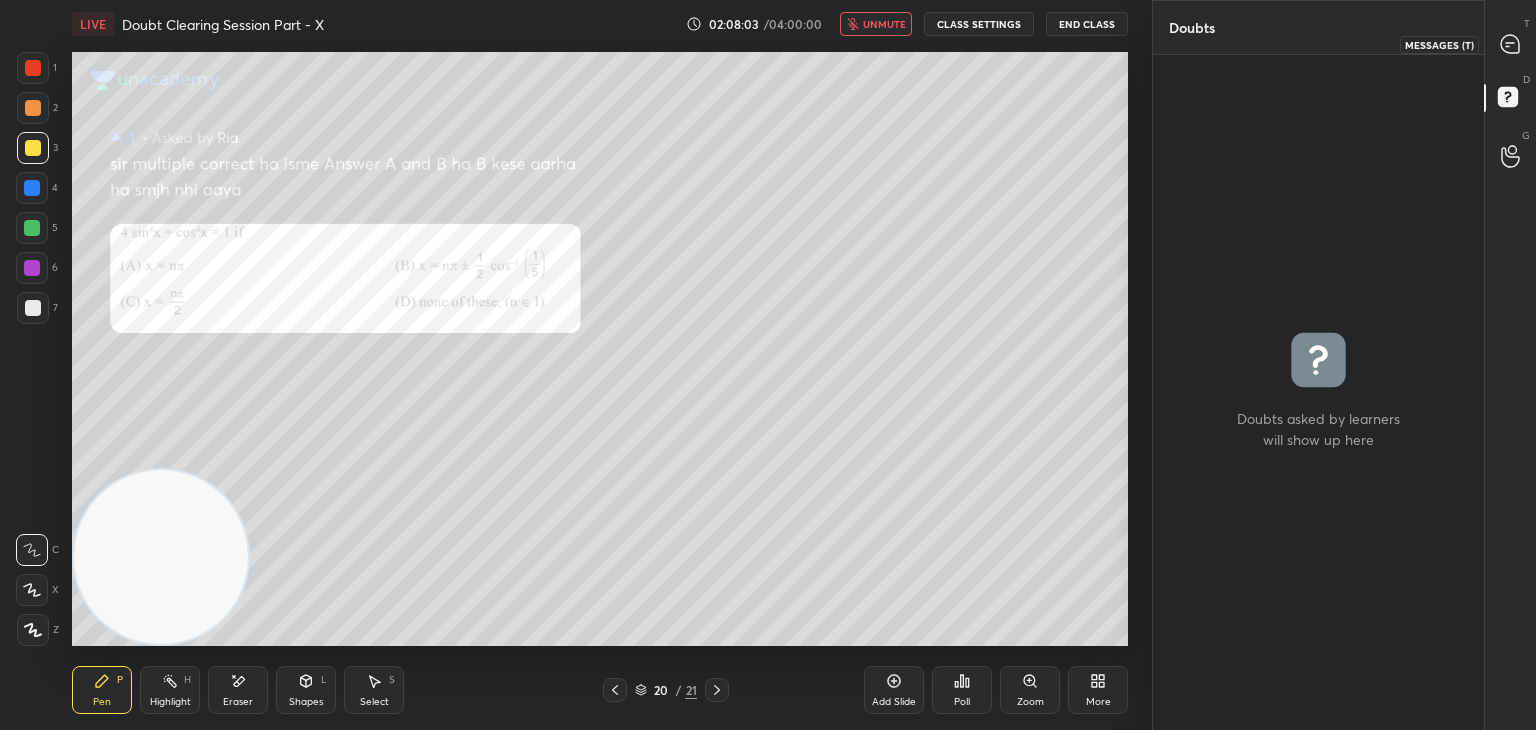 click on "T Messages (T)" at bounding box center (1510, 44) 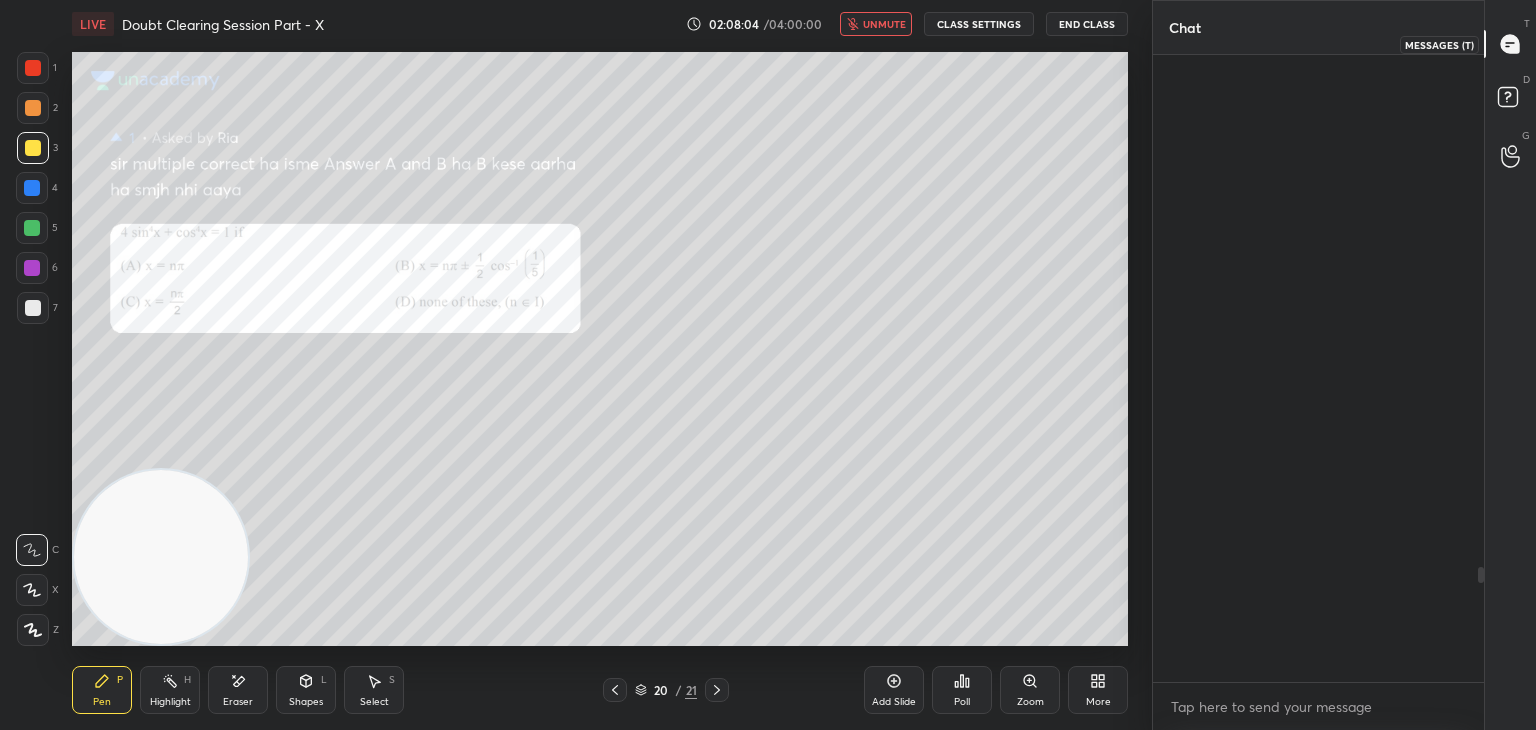 scroll, scrollTop: 2790, scrollLeft: 0, axis: vertical 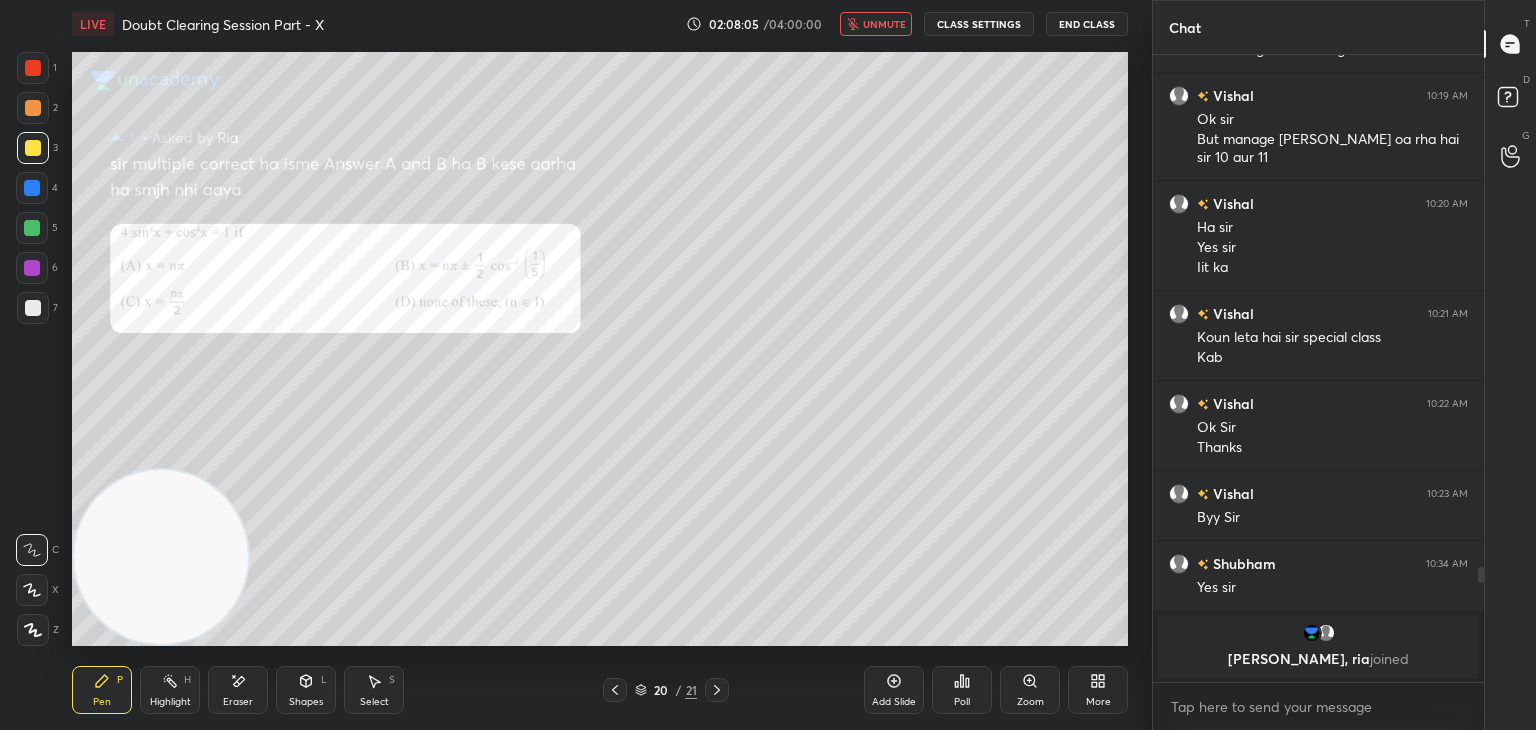 click on "Zoom" at bounding box center [1030, 690] 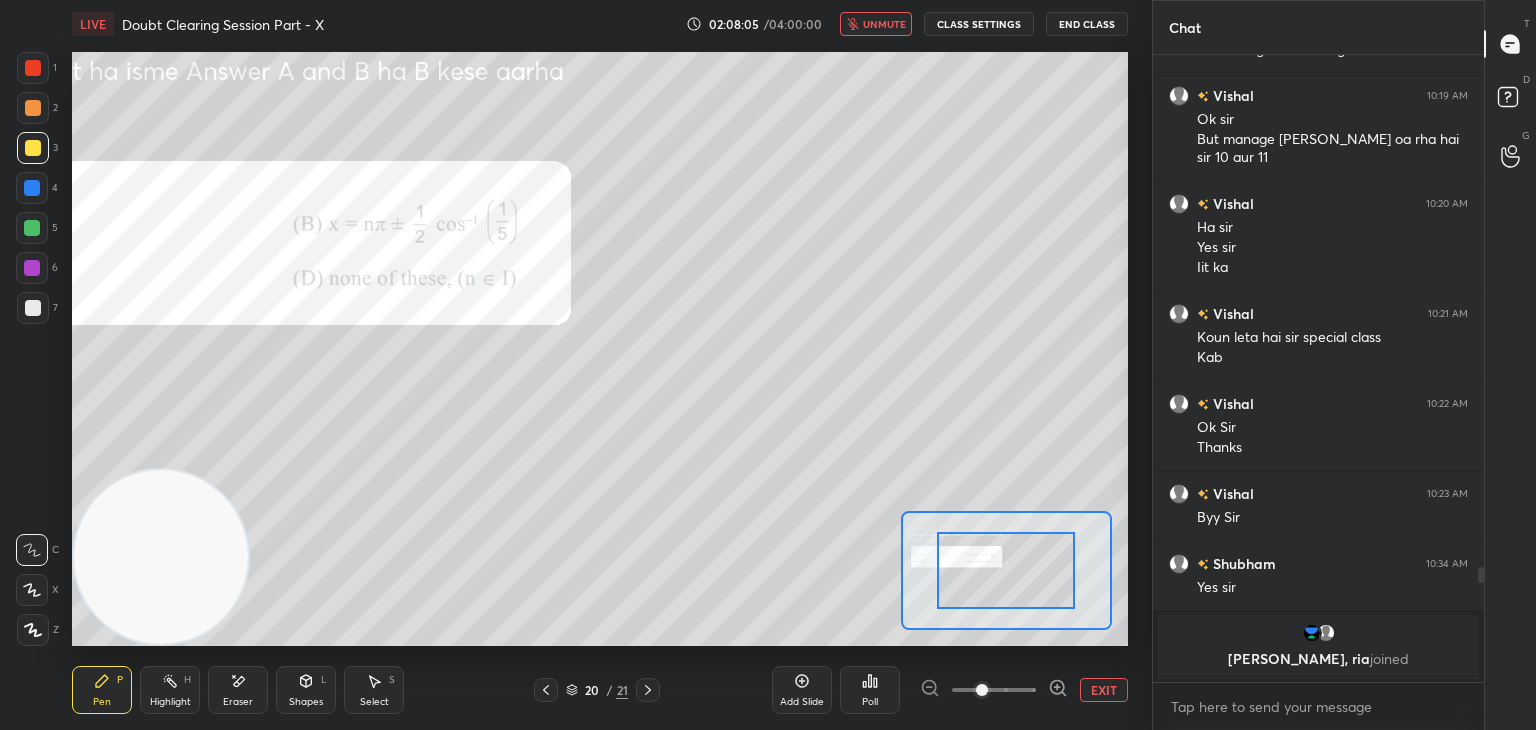 click at bounding box center (994, 690) 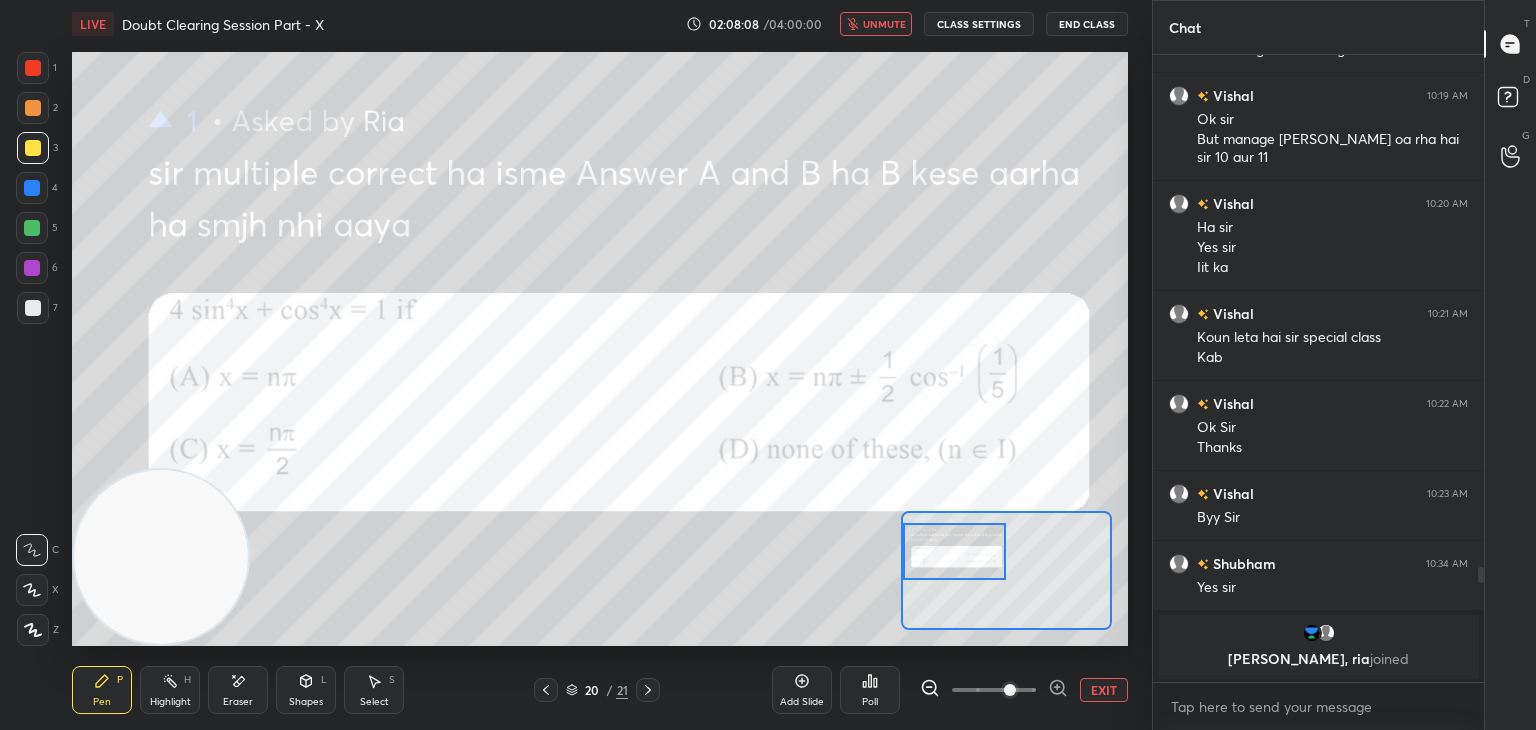 drag, startPoint x: 1020, startPoint y: 560, endPoint x: 940, endPoint y: 542, distance: 82 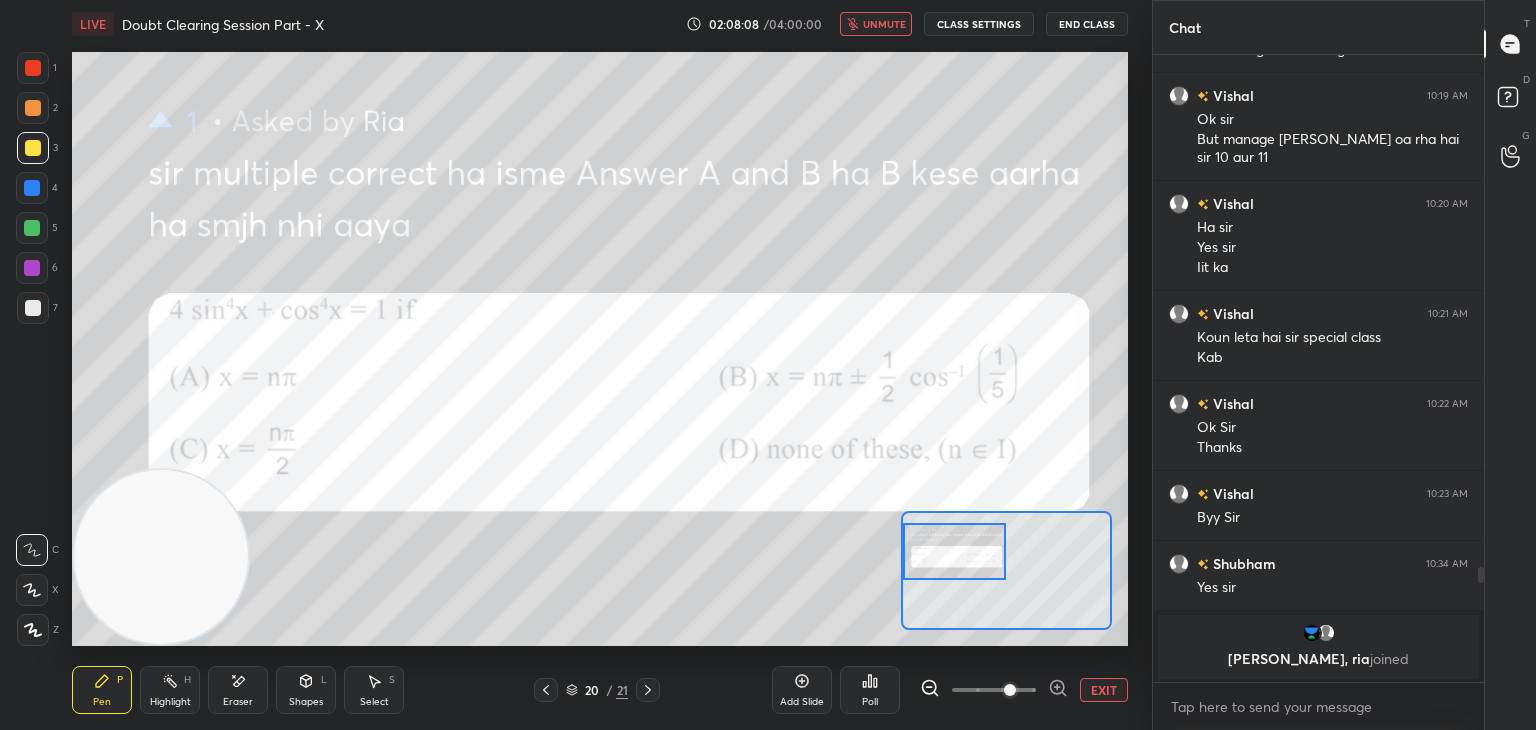 click at bounding box center [955, 551] 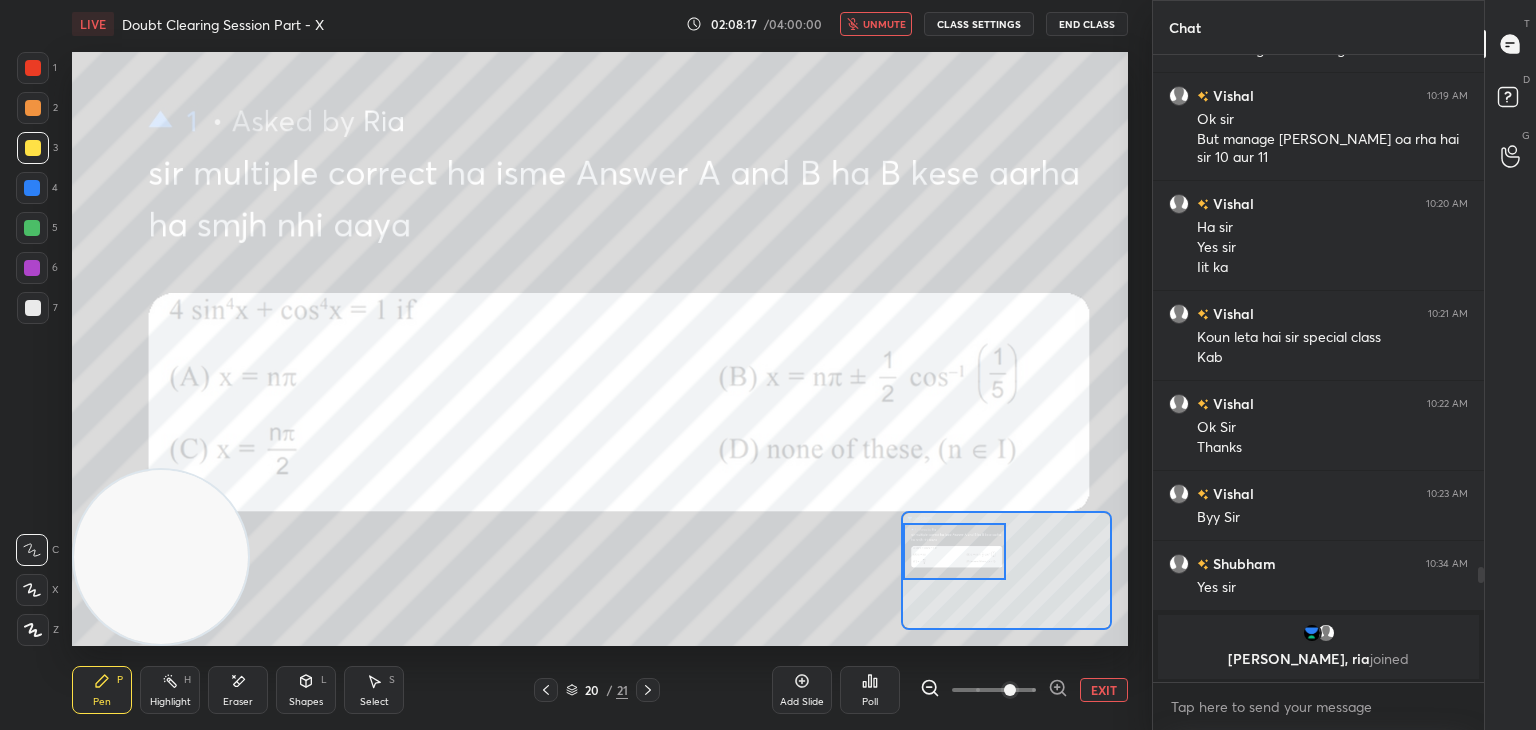 click on "unmute" at bounding box center [884, 24] 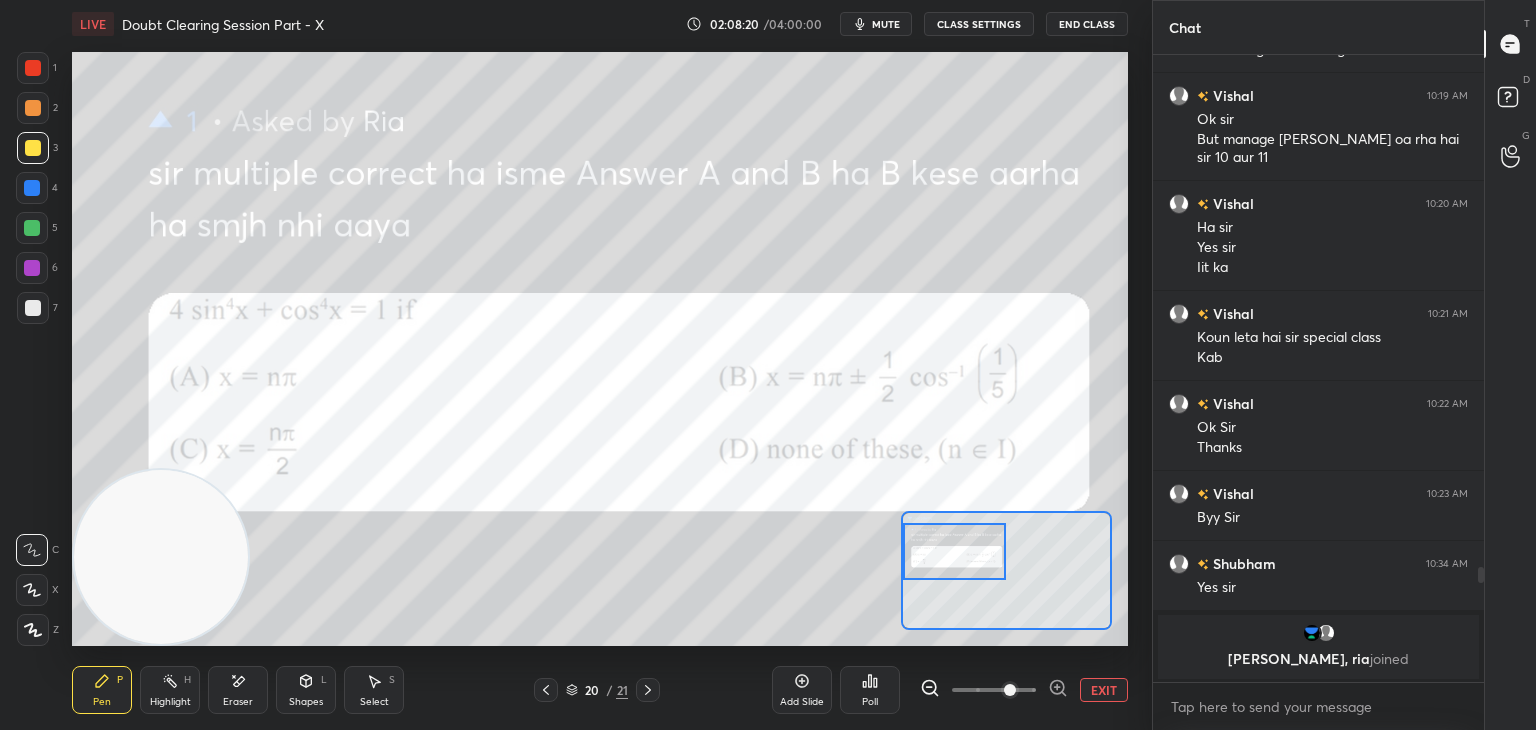 click on "EXIT" at bounding box center (1104, 690) 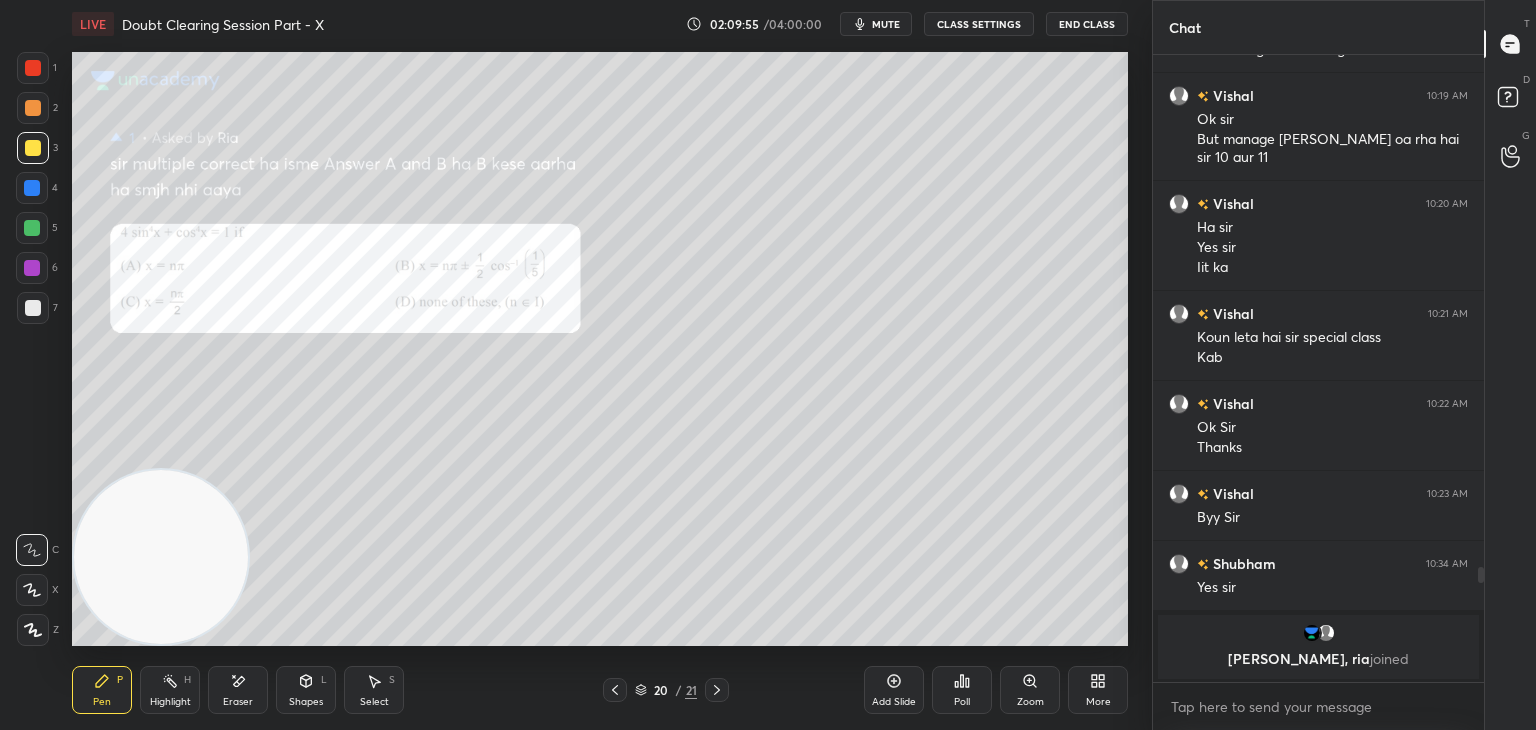 click 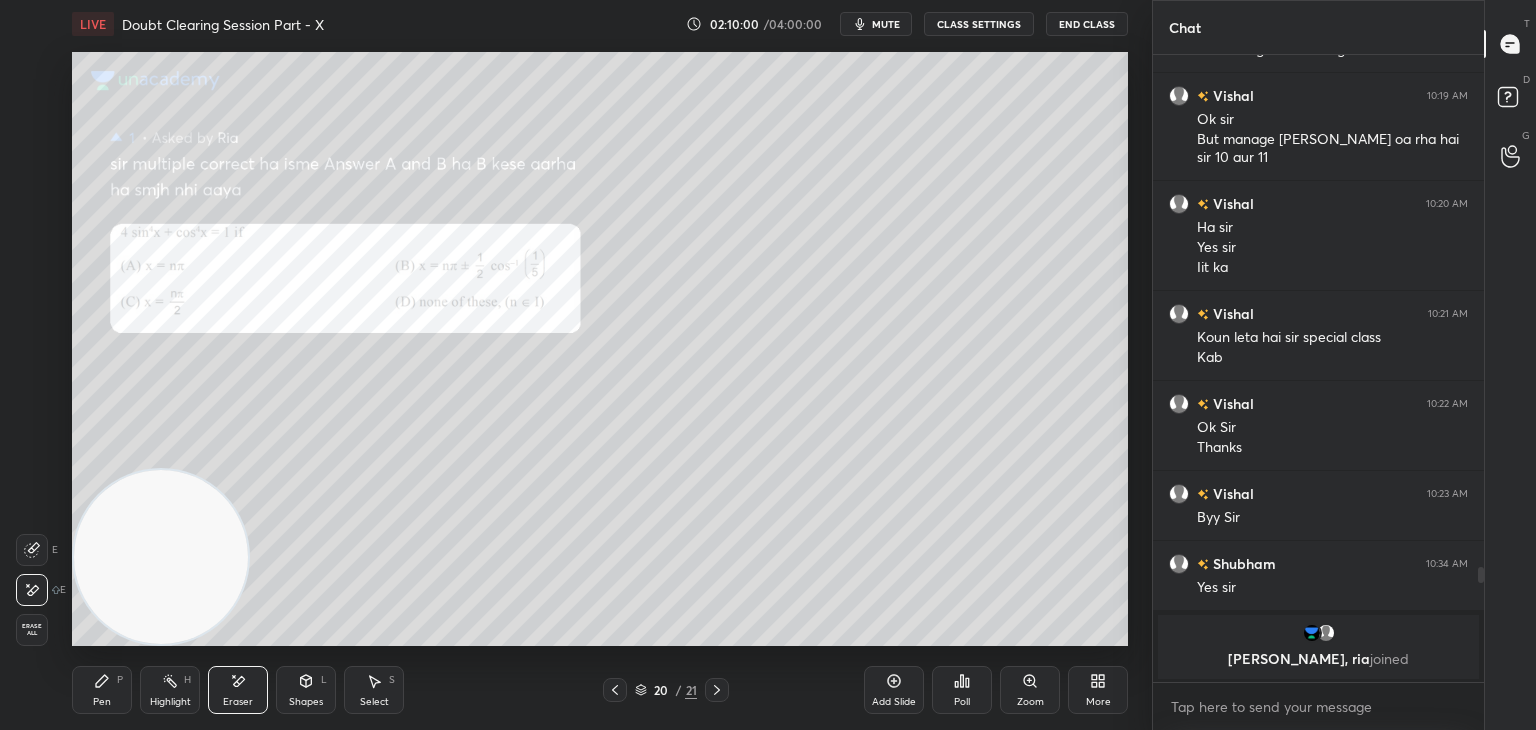 drag, startPoint x: 97, startPoint y: 680, endPoint x: 143, endPoint y: 622, distance: 74.02702 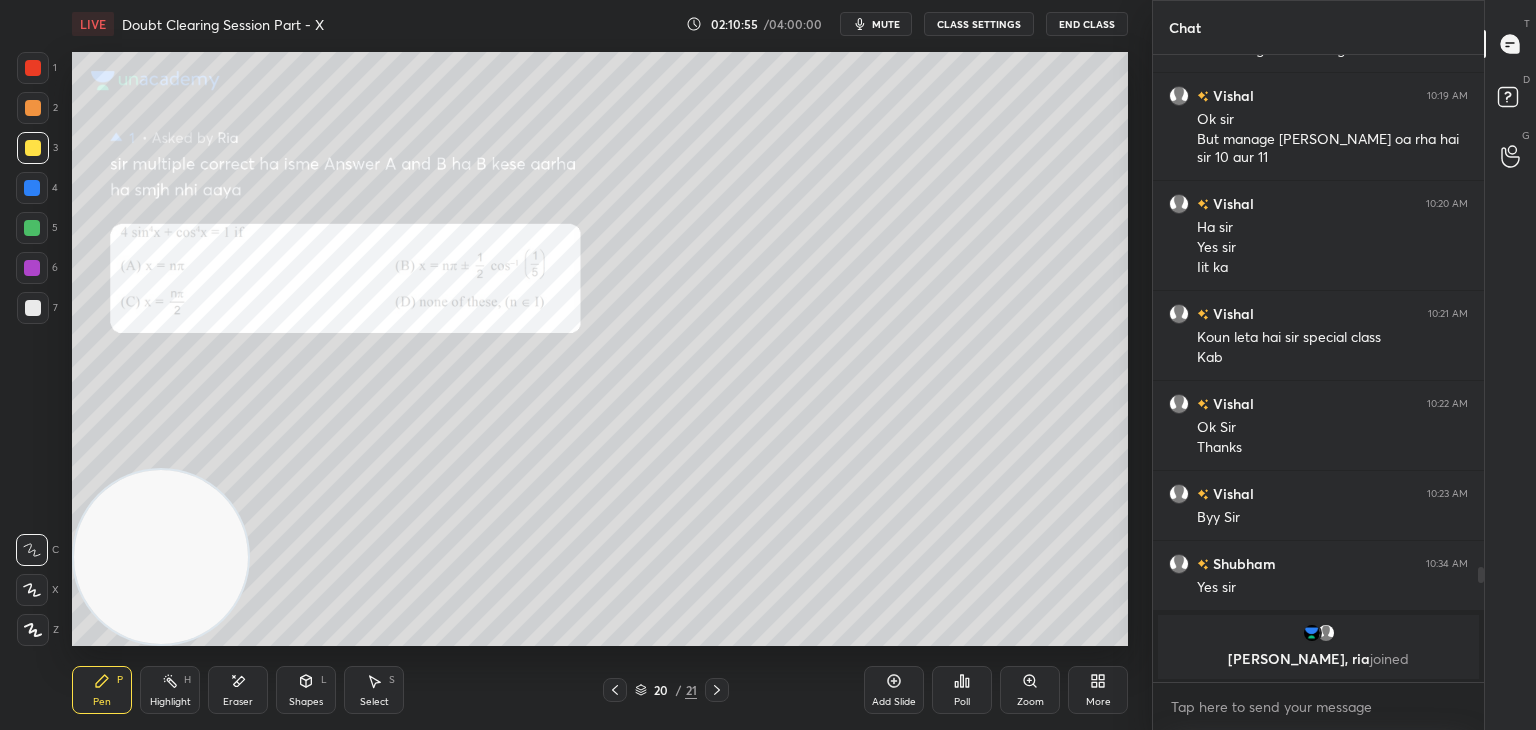 click 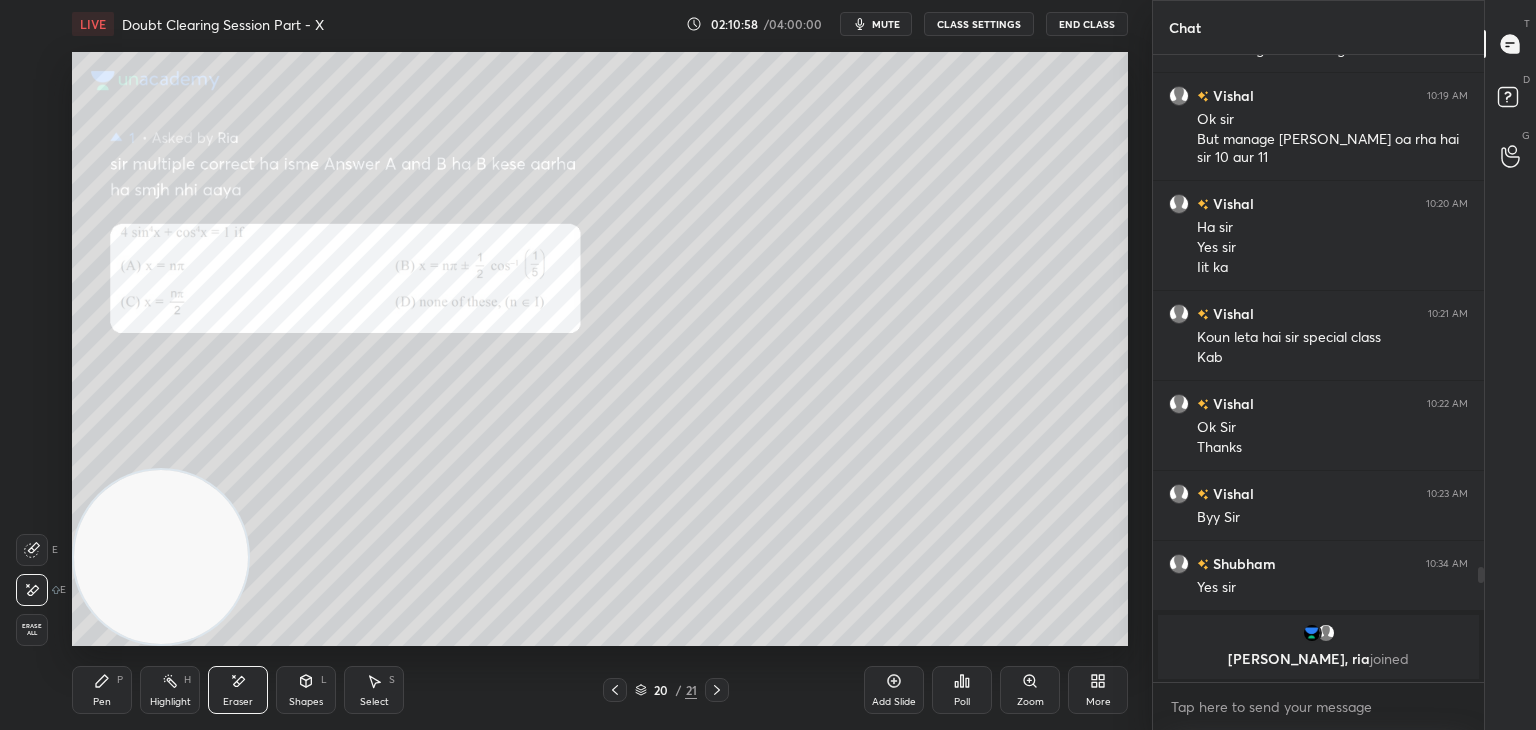 drag, startPoint x: 104, startPoint y: 692, endPoint x: 108, endPoint y: 681, distance: 11.7046995 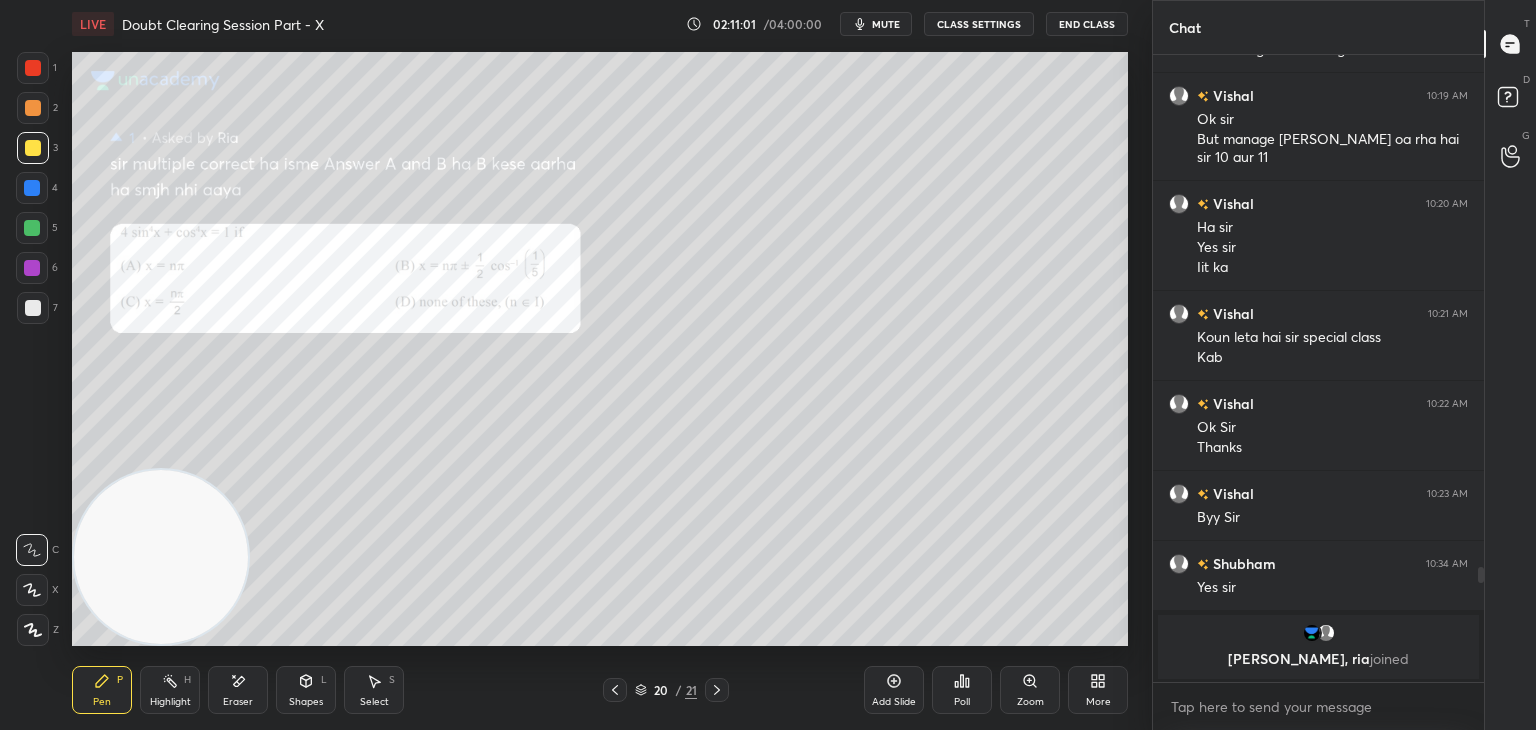 scroll, scrollTop: 2860, scrollLeft: 0, axis: vertical 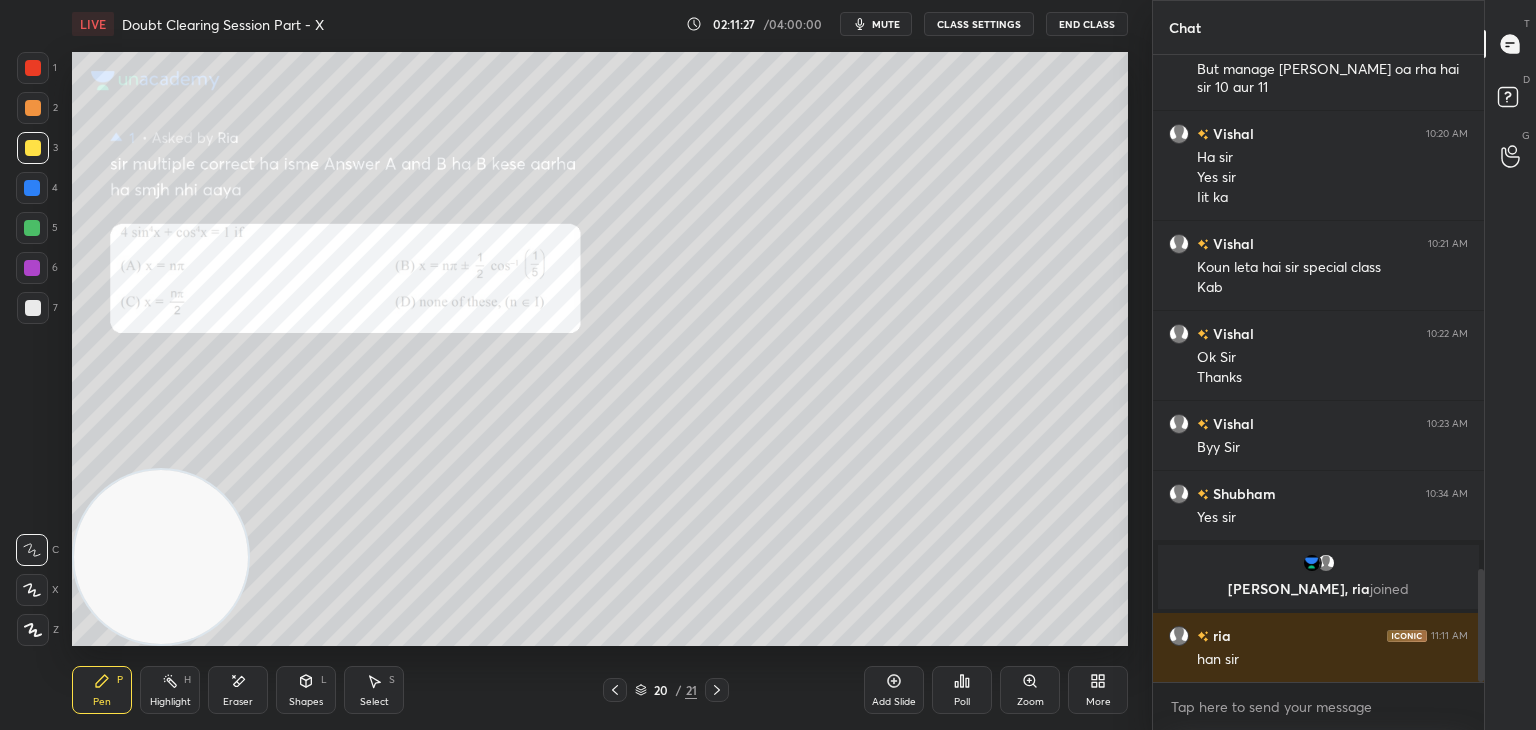 click 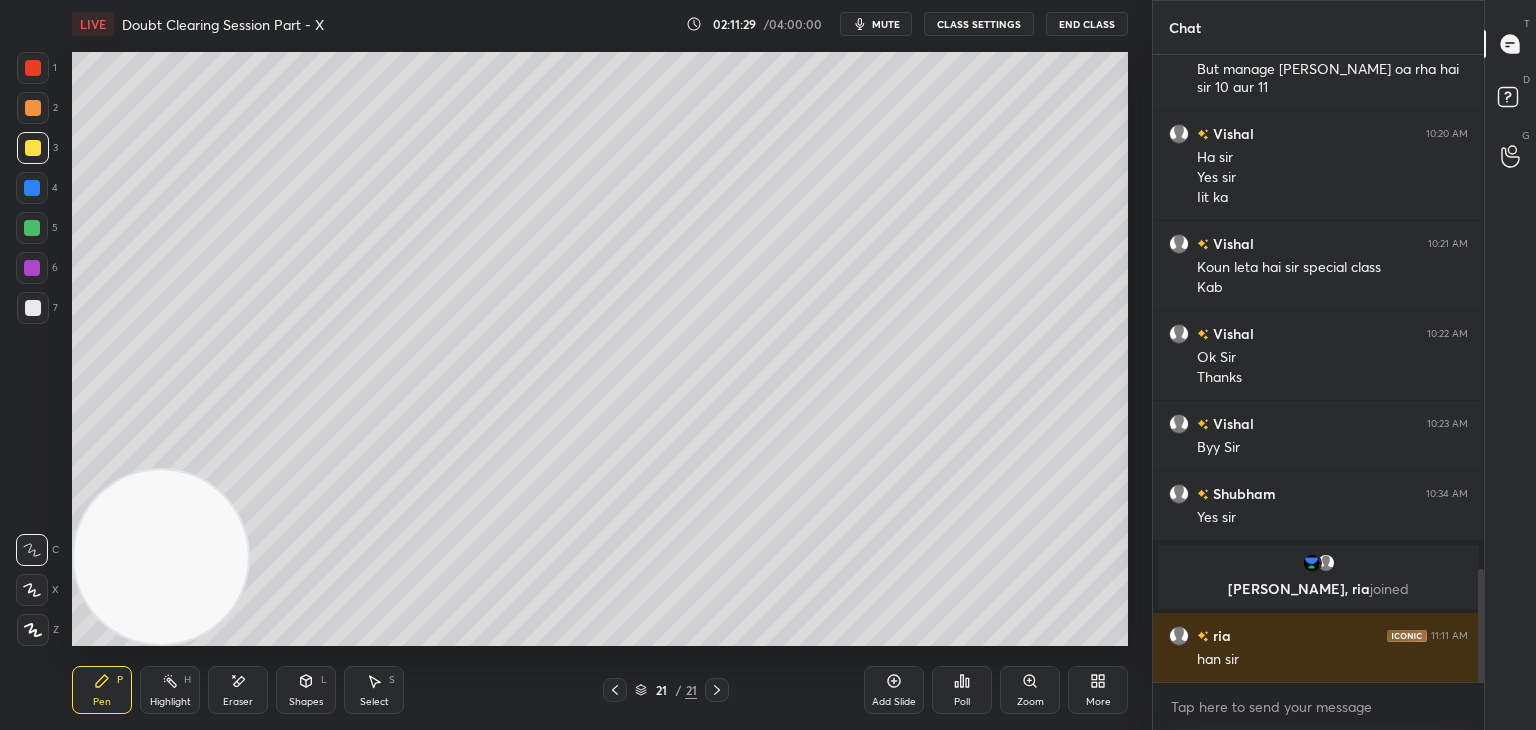 drag, startPoint x: 876, startPoint y: 33, endPoint x: 866, endPoint y: 29, distance: 10.770329 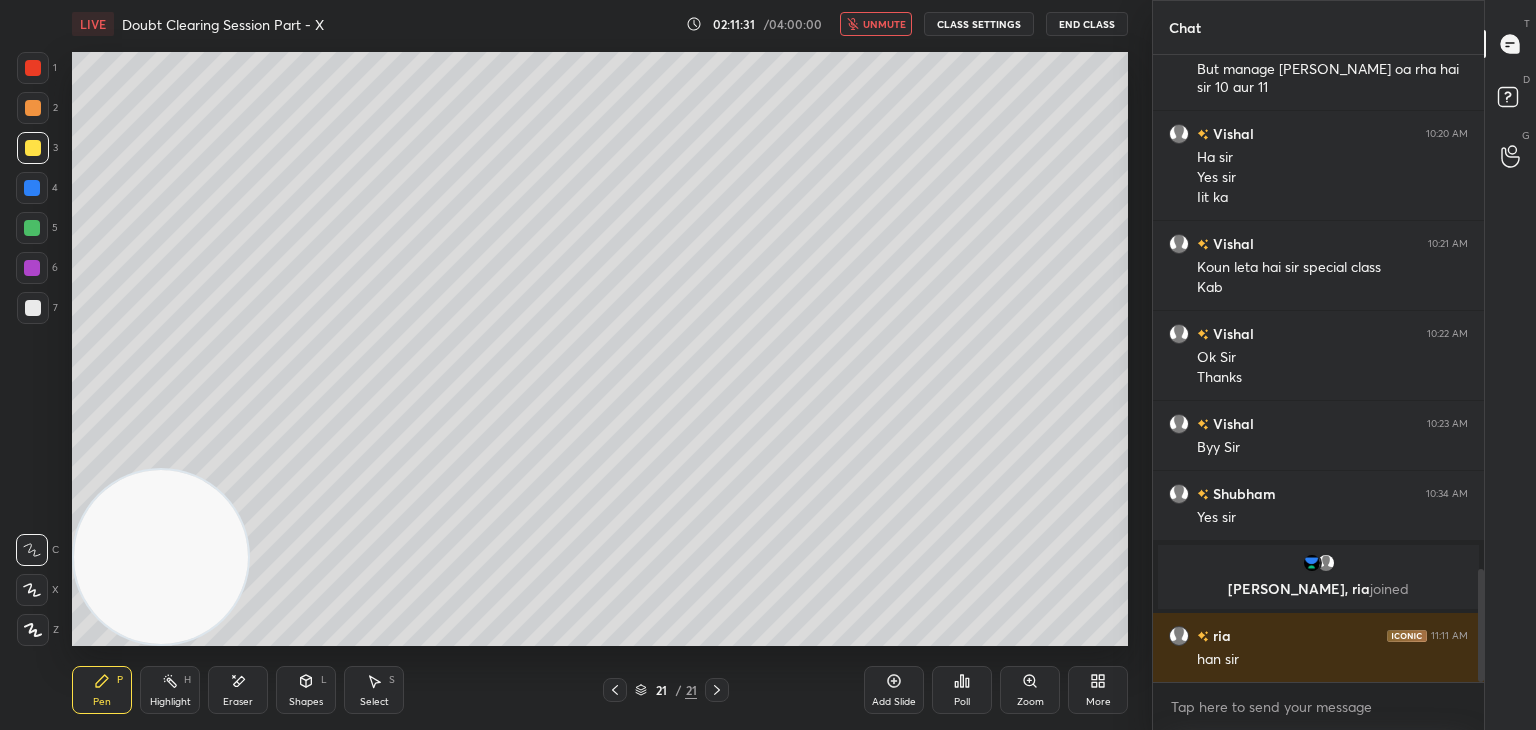 scroll, scrollTop: 2880, scrollLeft: 0, axis: vertical 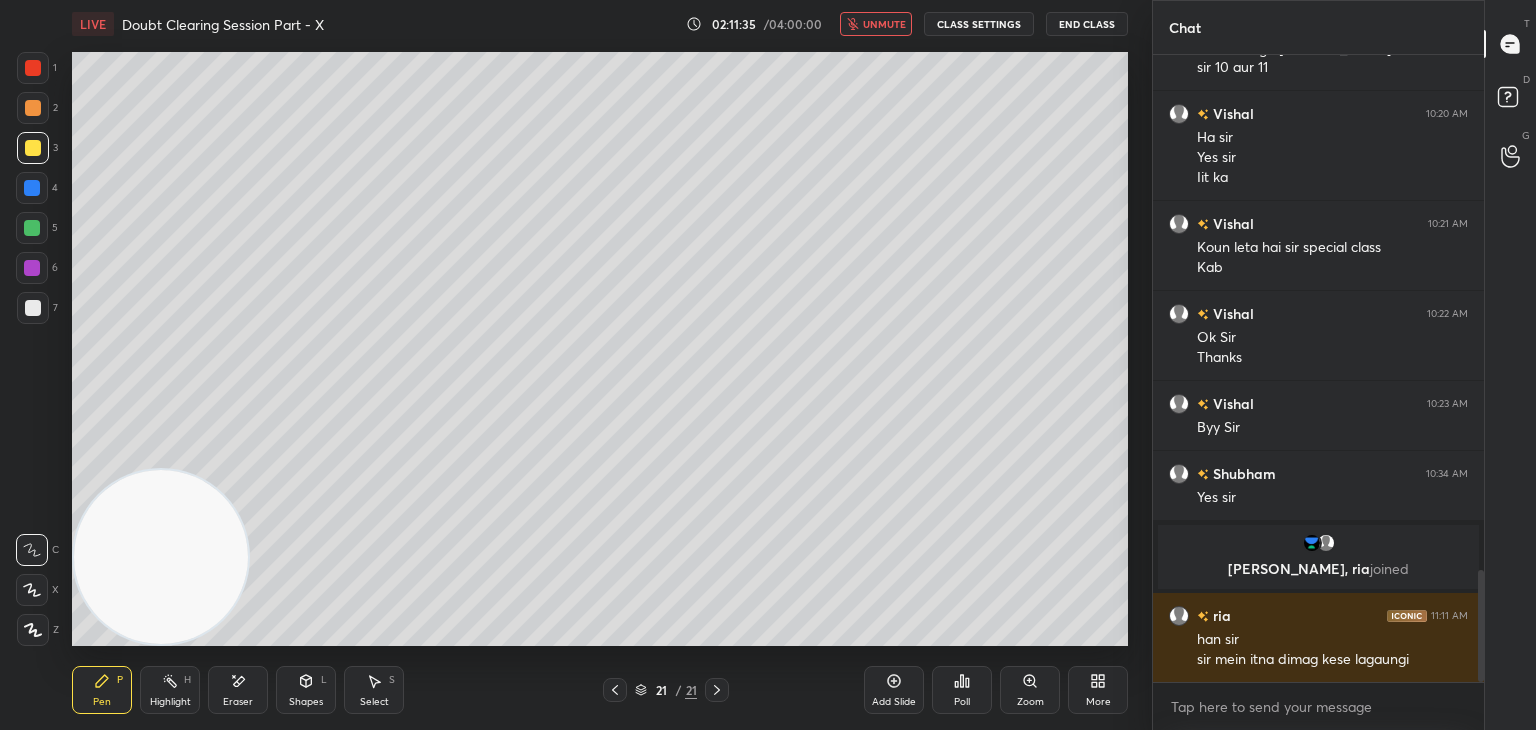 click on "unmute" at bounding box center [884, 24] 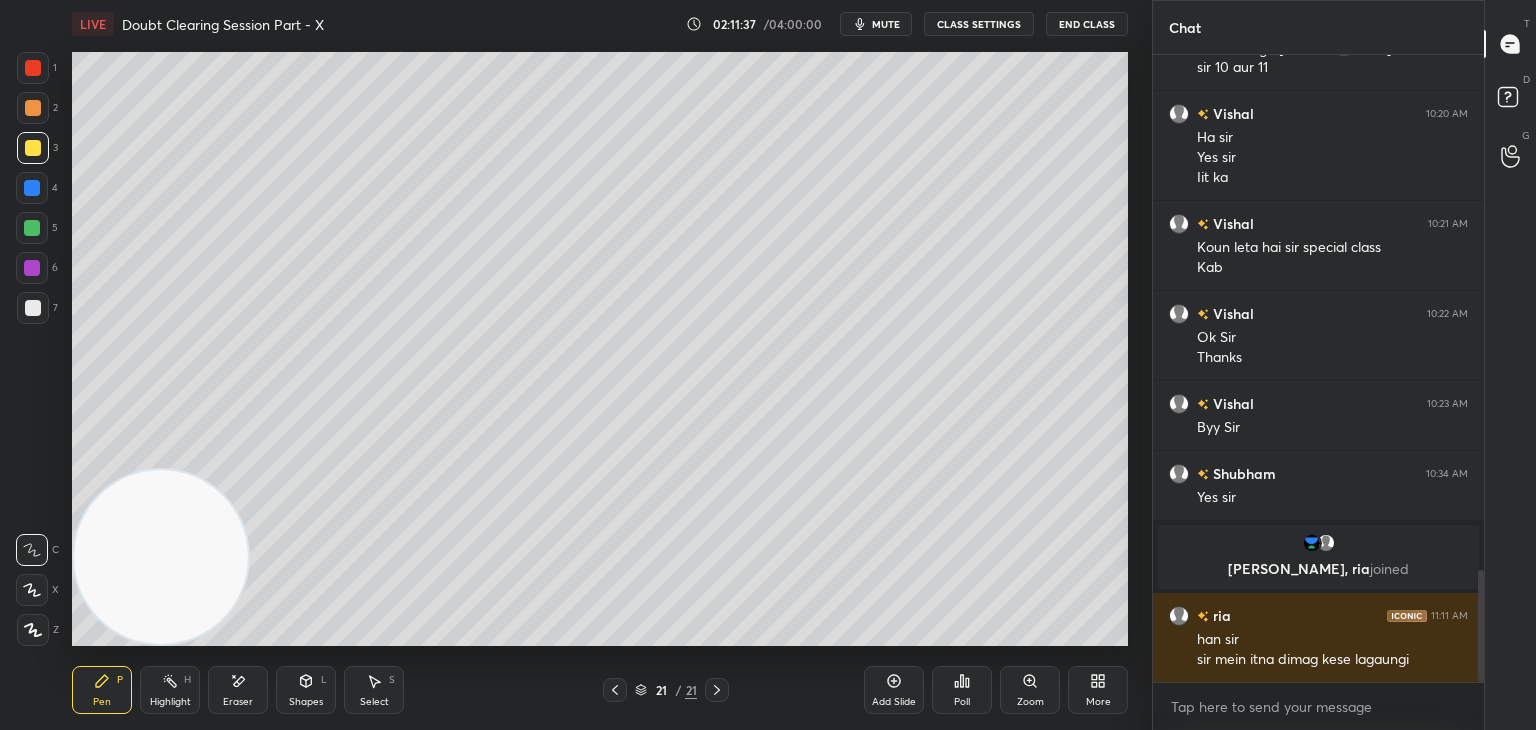 click at bounding box center (615, 690) 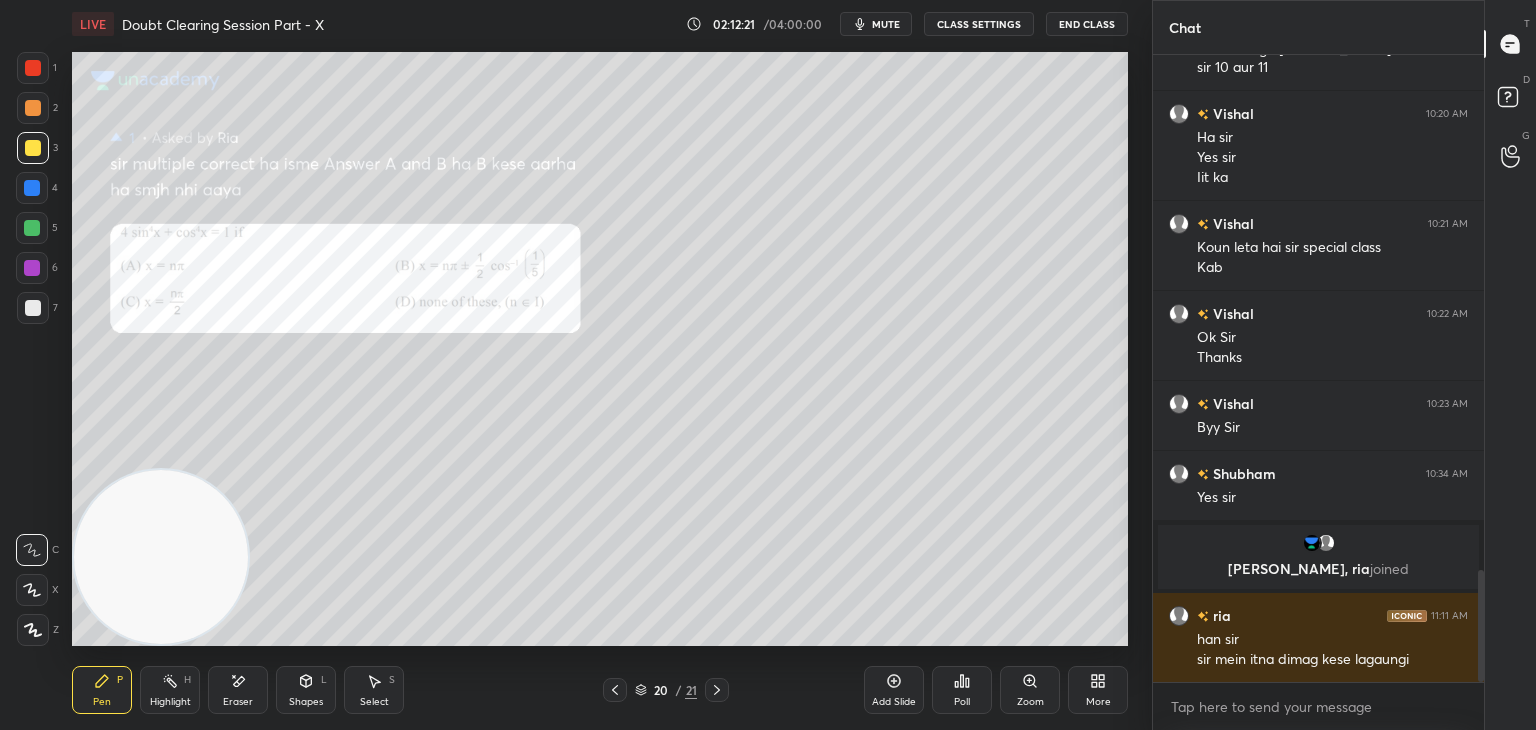 click at bounding box center [33, 68] 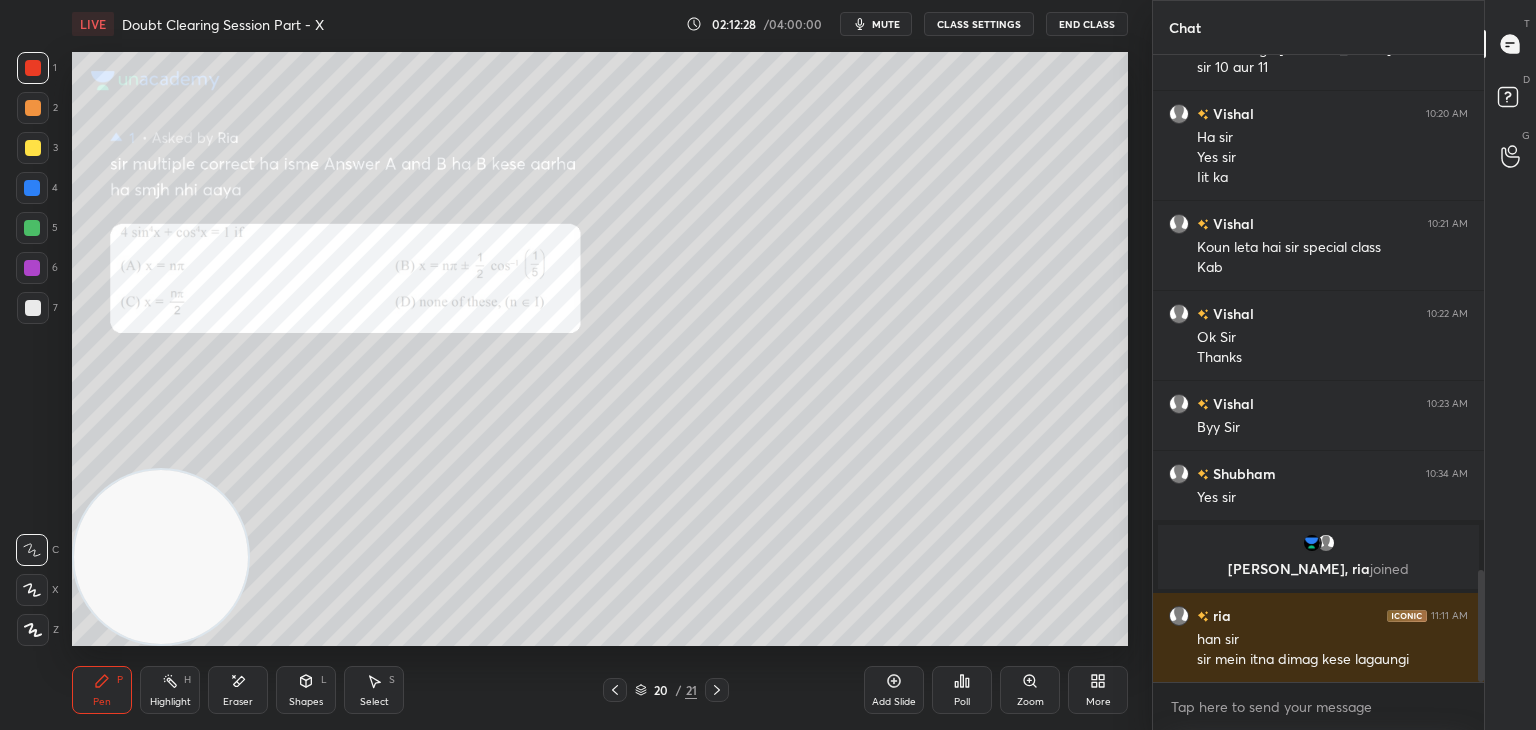 scroll, scrollTop: 2950, scrollLeft: 0, axis: vertical 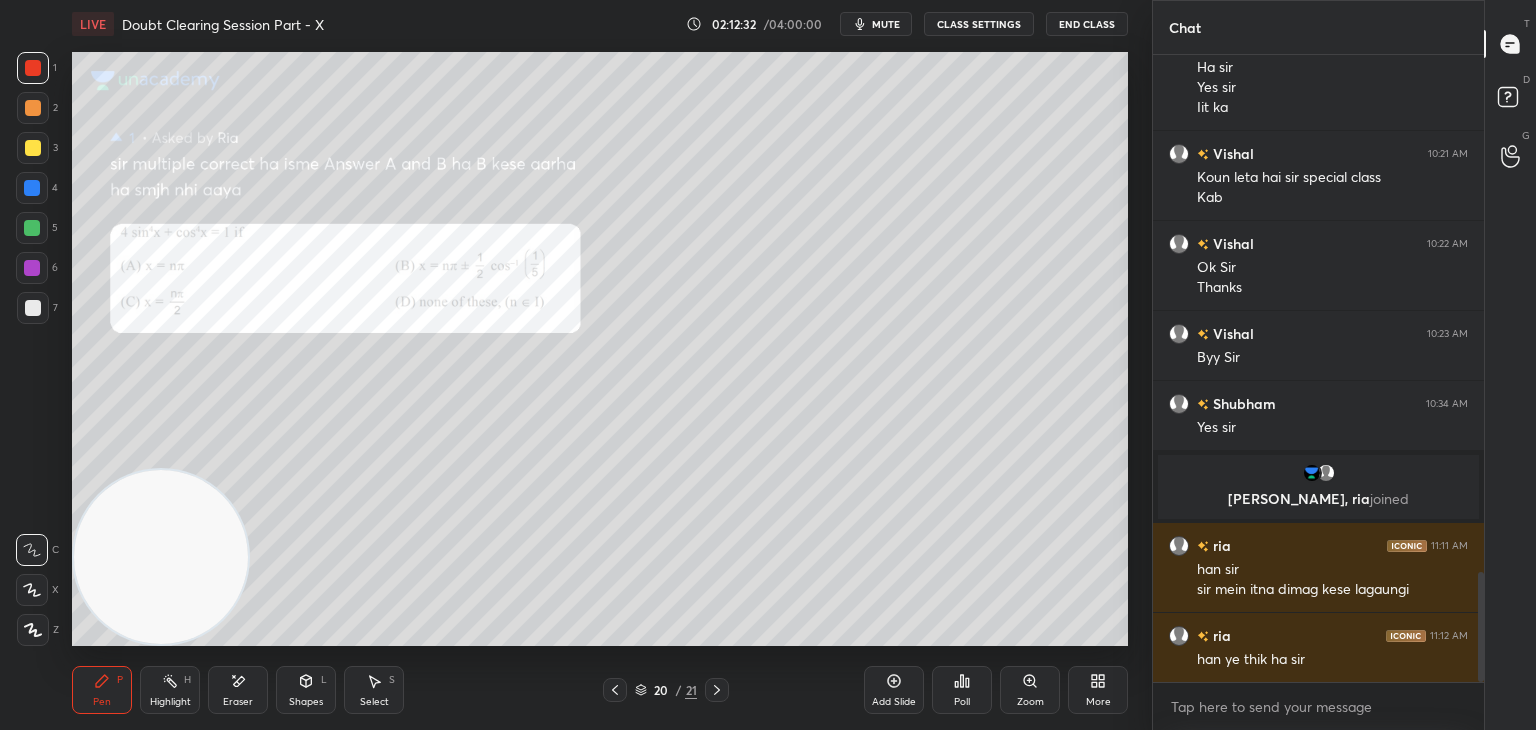 click 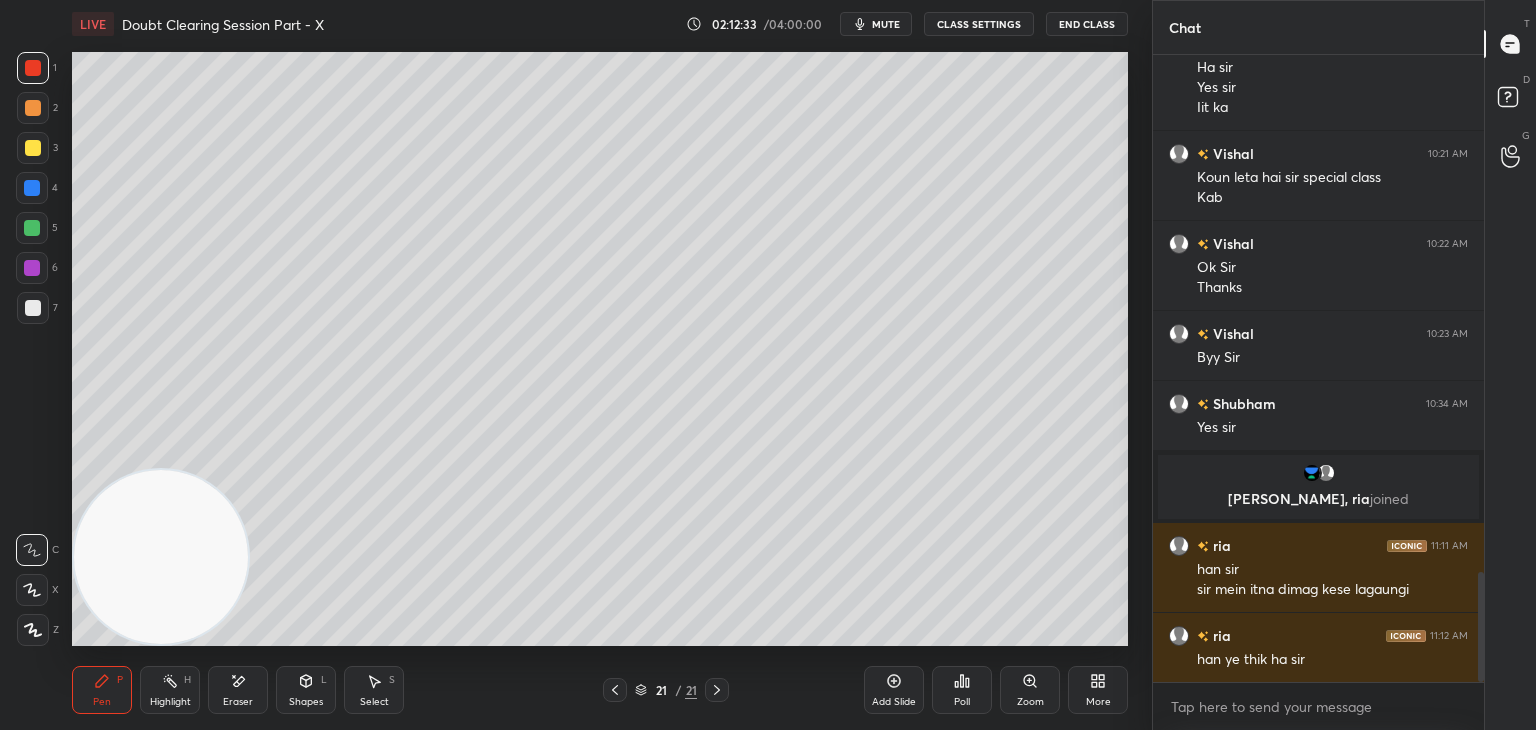drag, startPoint x: 890, startPoint y: 16, endPoint x: 865, endPoint y: 17, distance: 25.019993 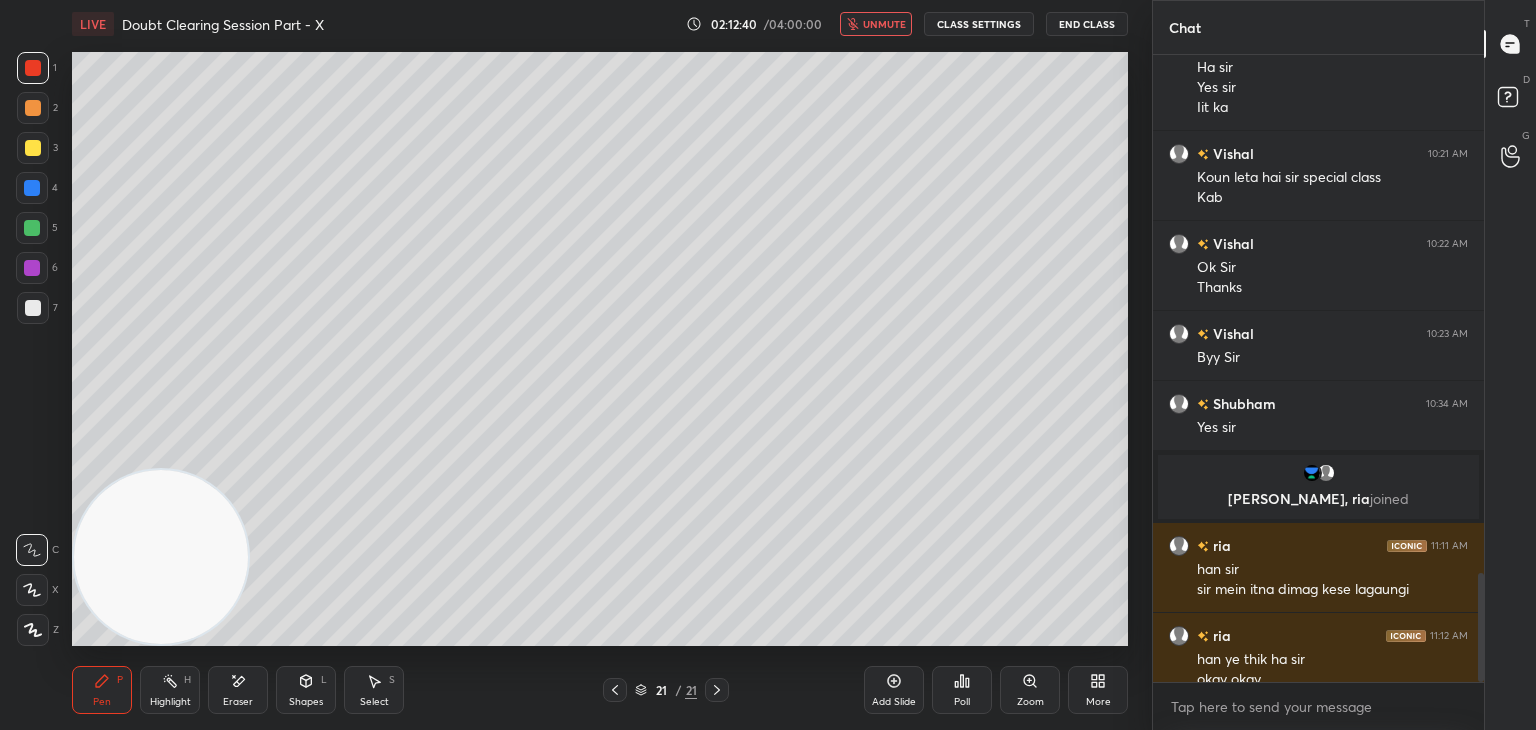 scroll, scrollTop: 2970, scrollLeft: 0, axis: vertical 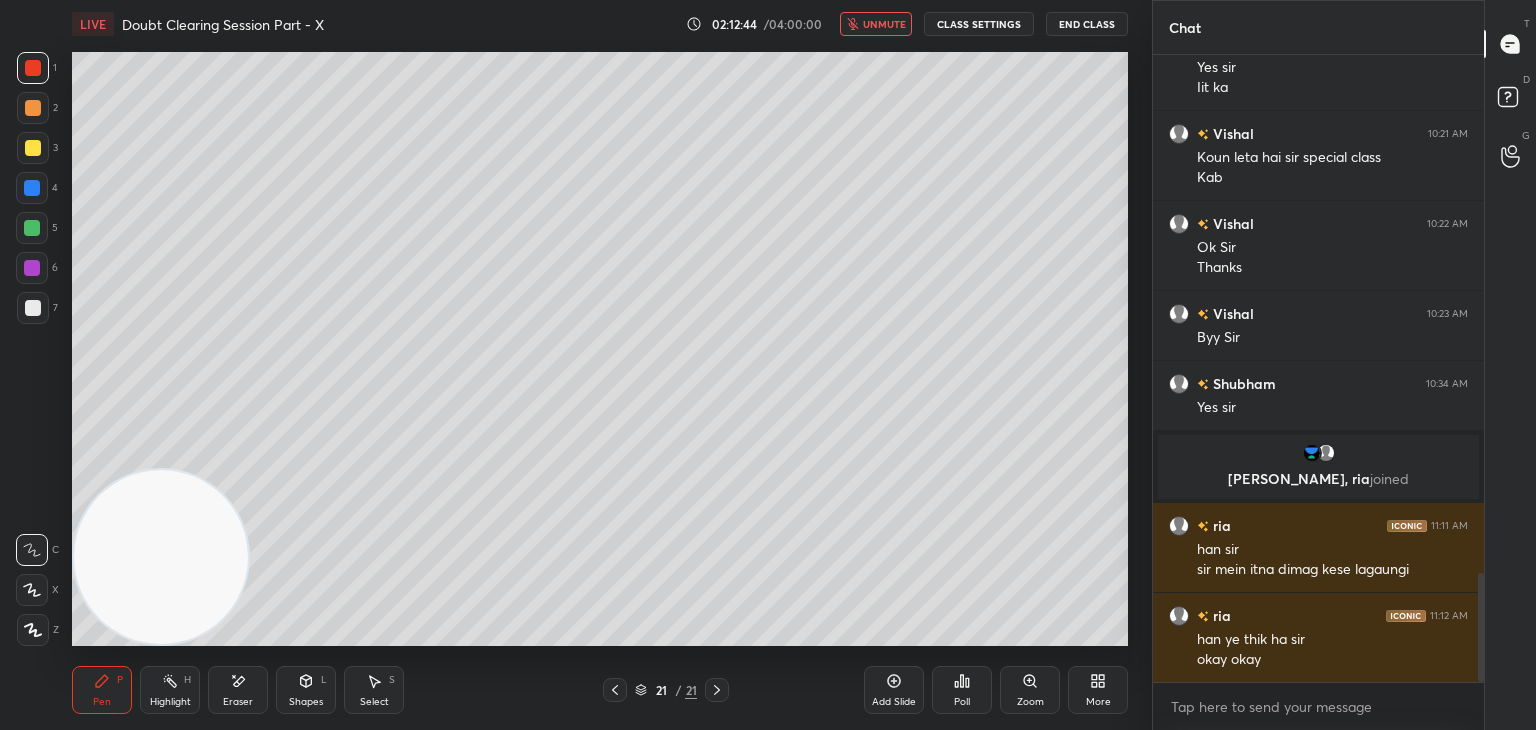 click 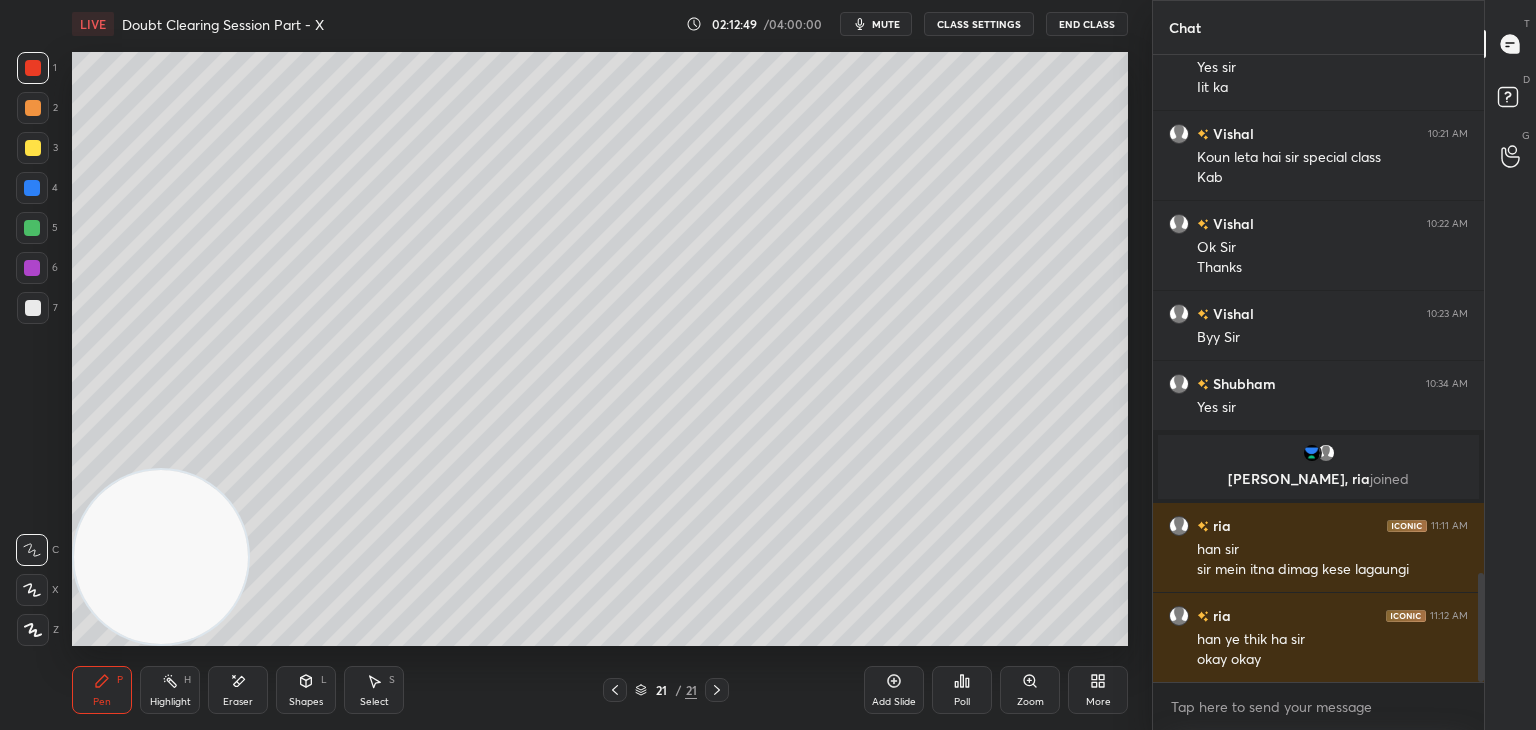 click on "mute" at bounding box center [886, 24] 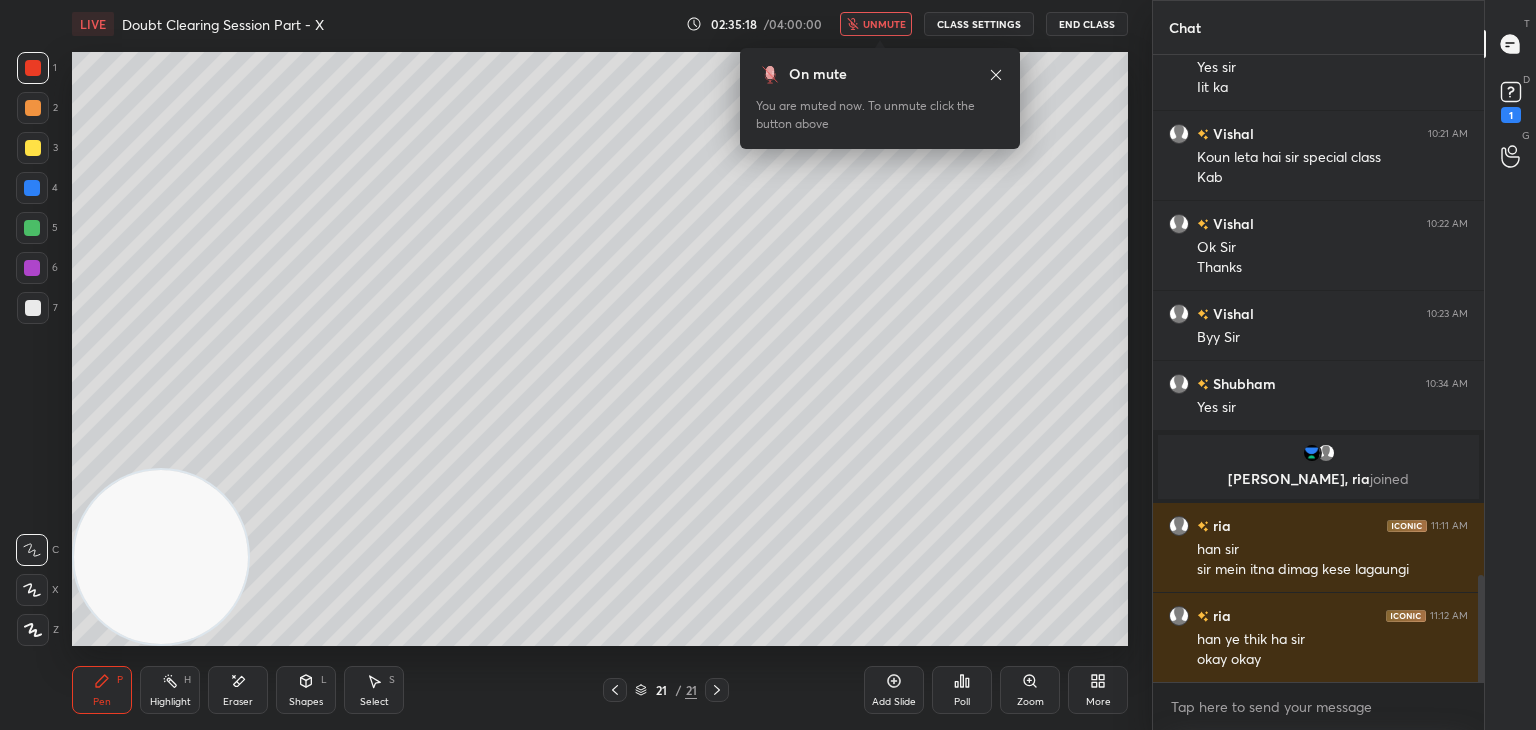 scroll, scrollTop: 3056, scrollLeft: 0, axis: vertical 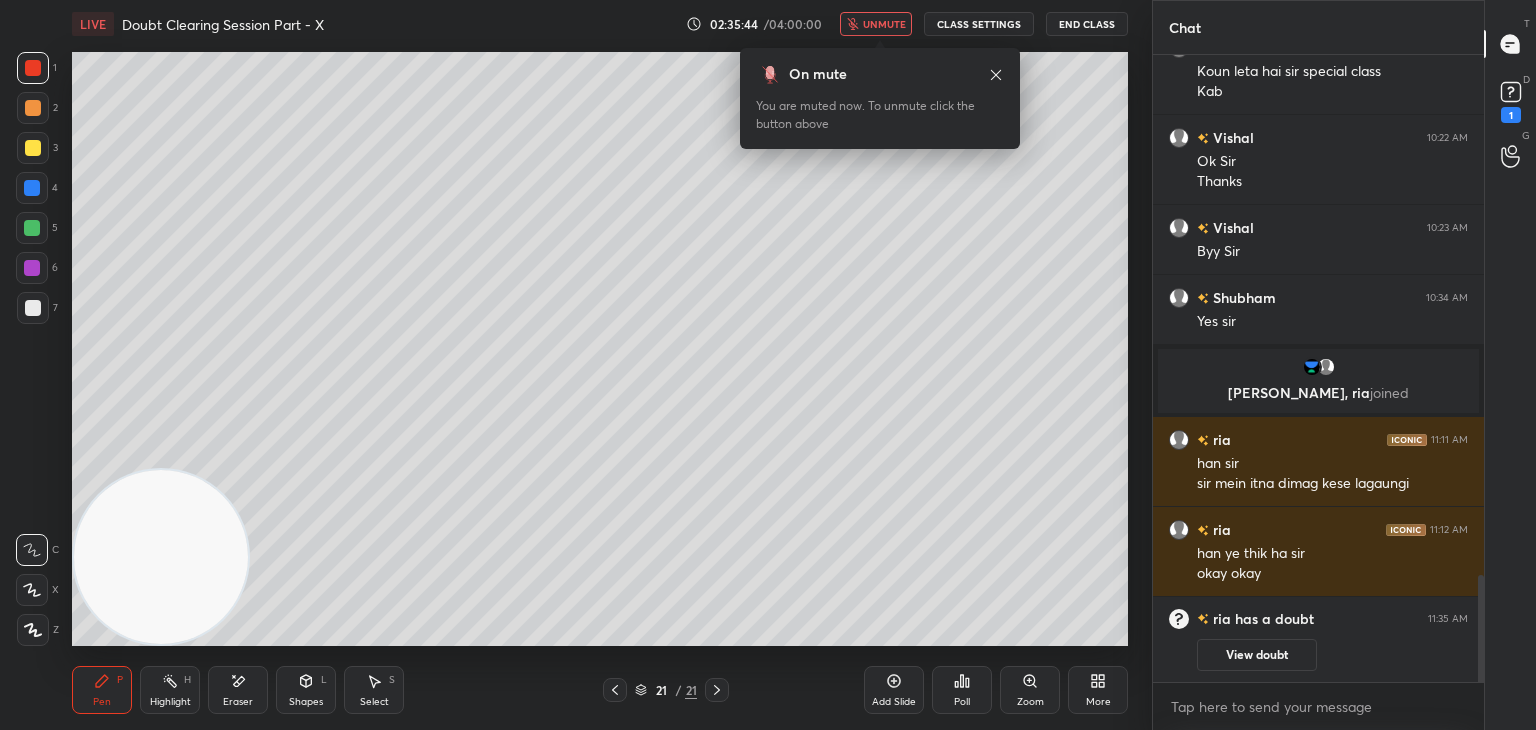 click on "21 / 21" at bounding box center [666, 690] 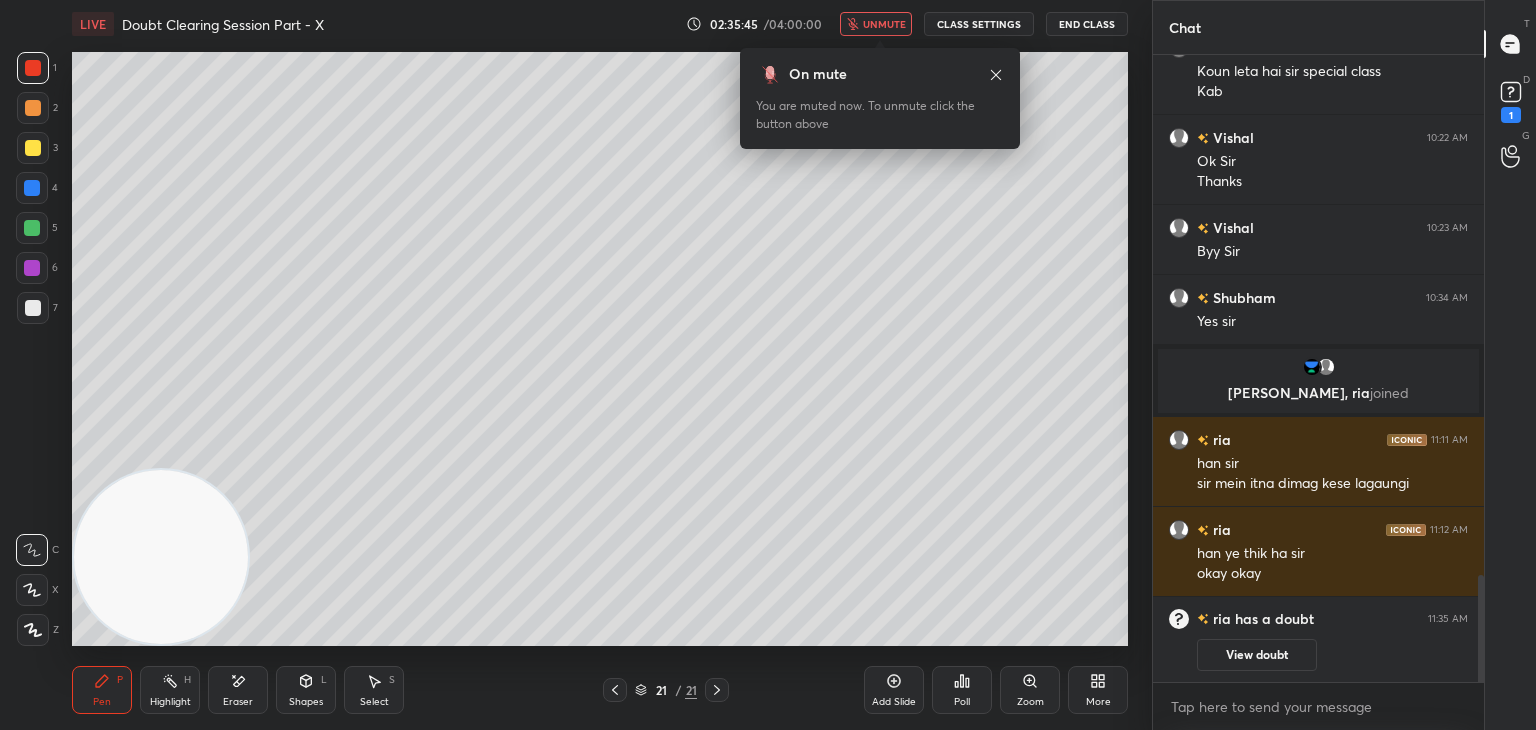 click 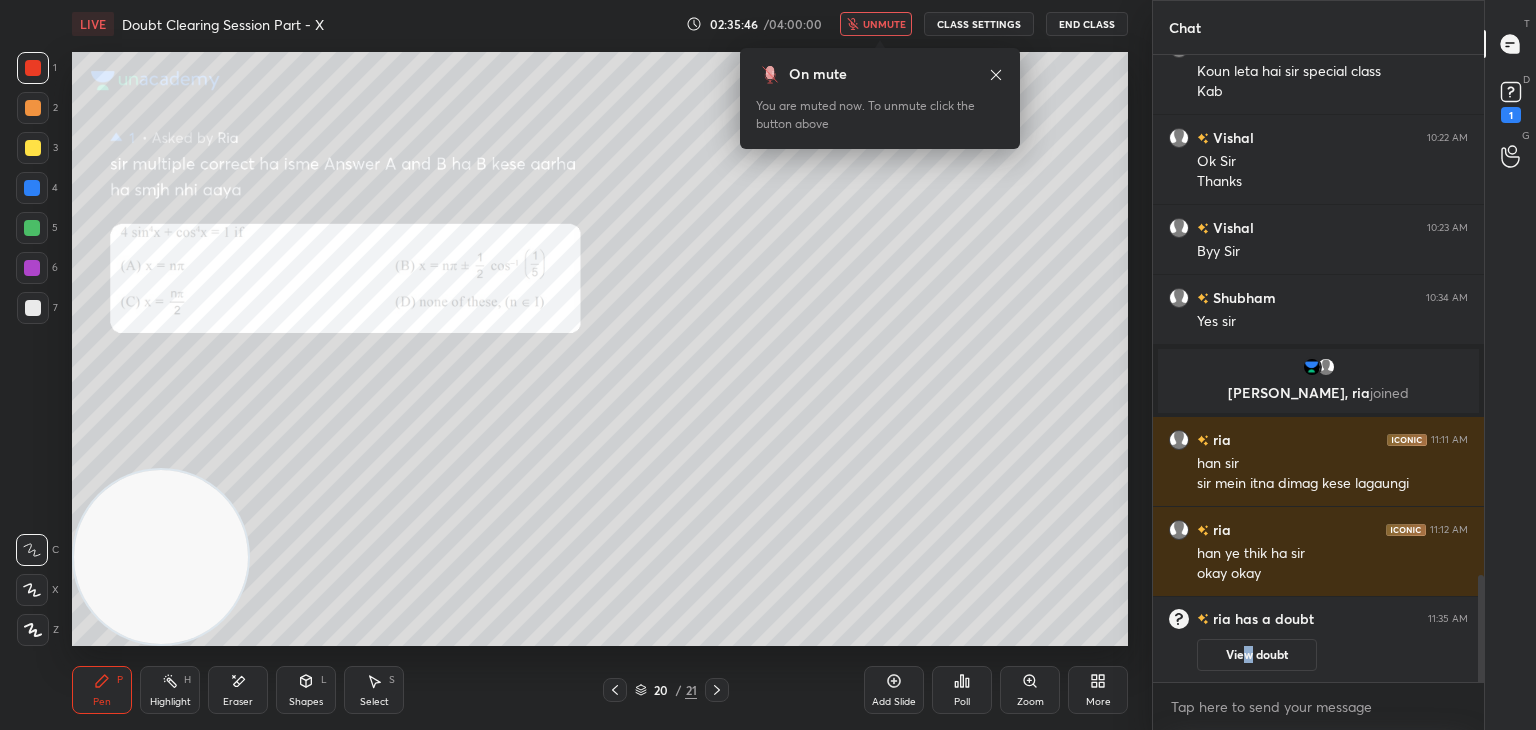 click on "View doubt" at bounding box center [1257, 655] 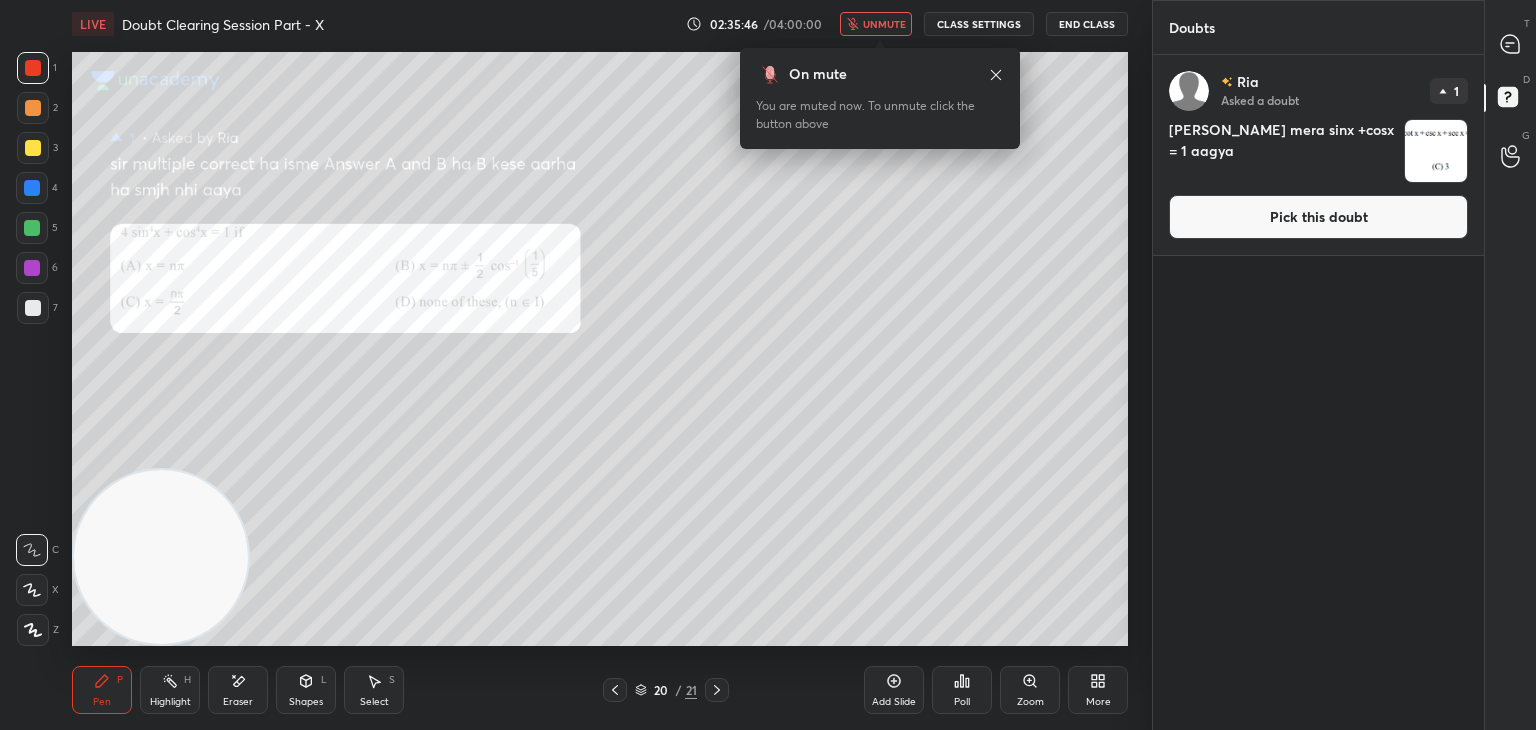 click on "Pick this doubt" at bounding box center (1318, 217) 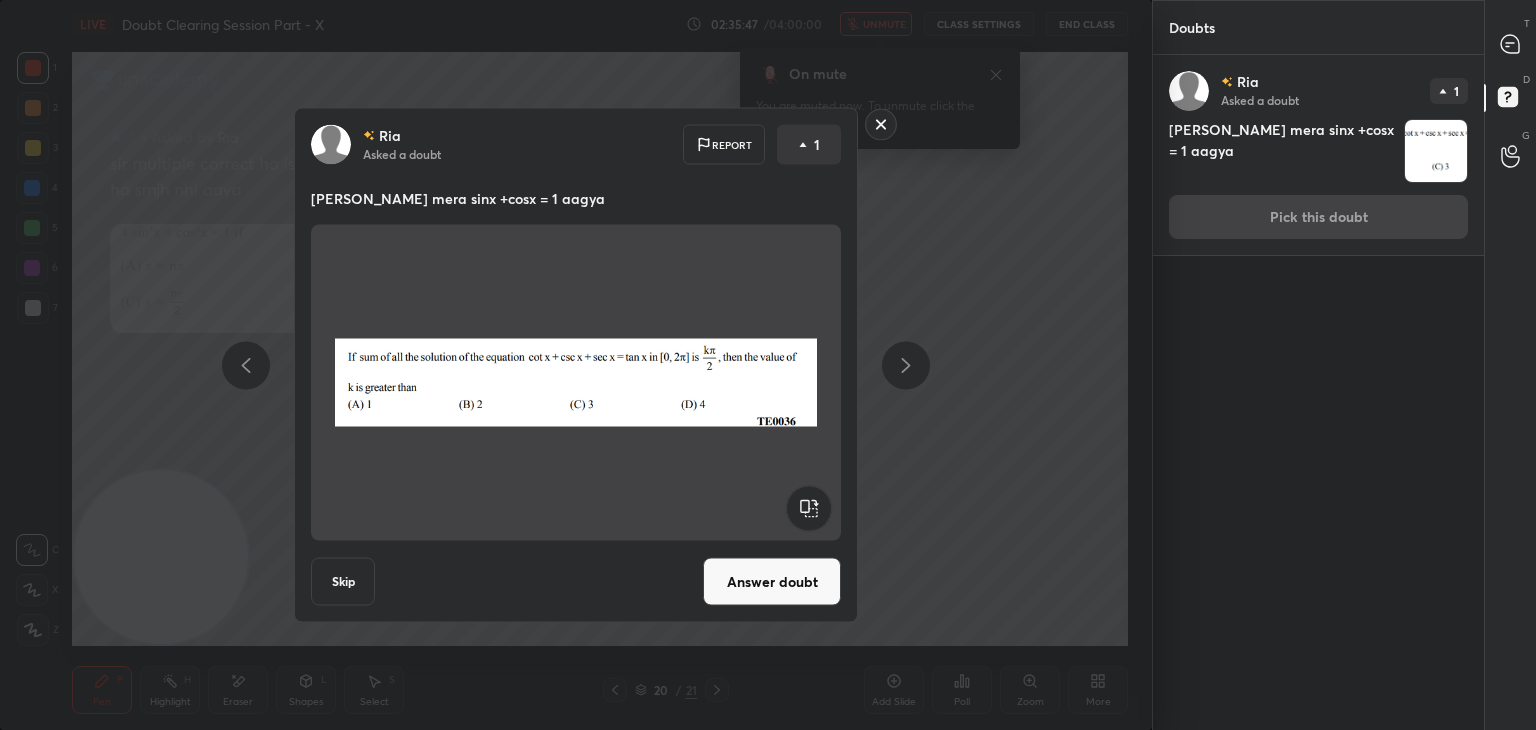 click on "Answer doubt" at bounding box center (772, 582) 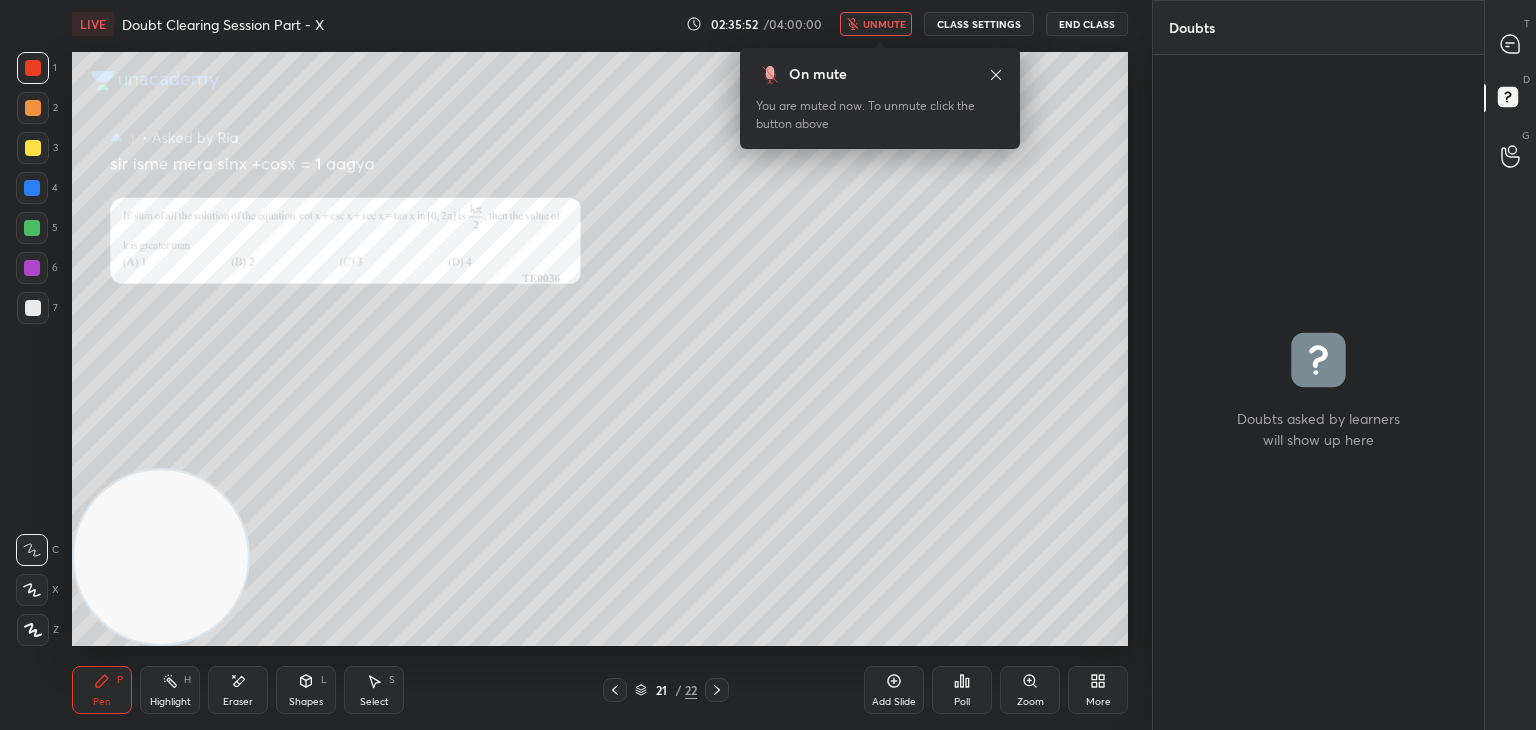 click on "unmute" at bounding box center [884, 24] 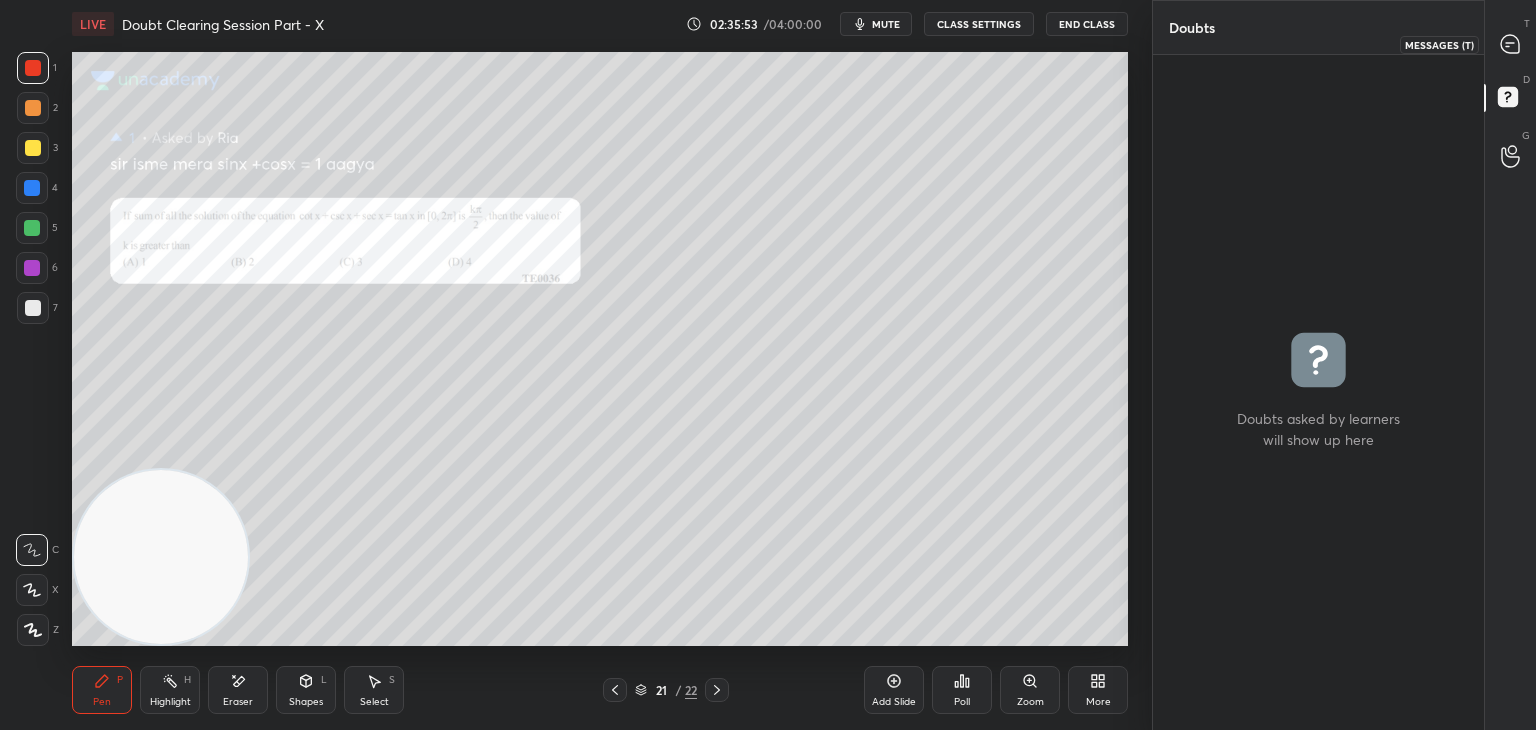 click at bounding box center (1511, 44) 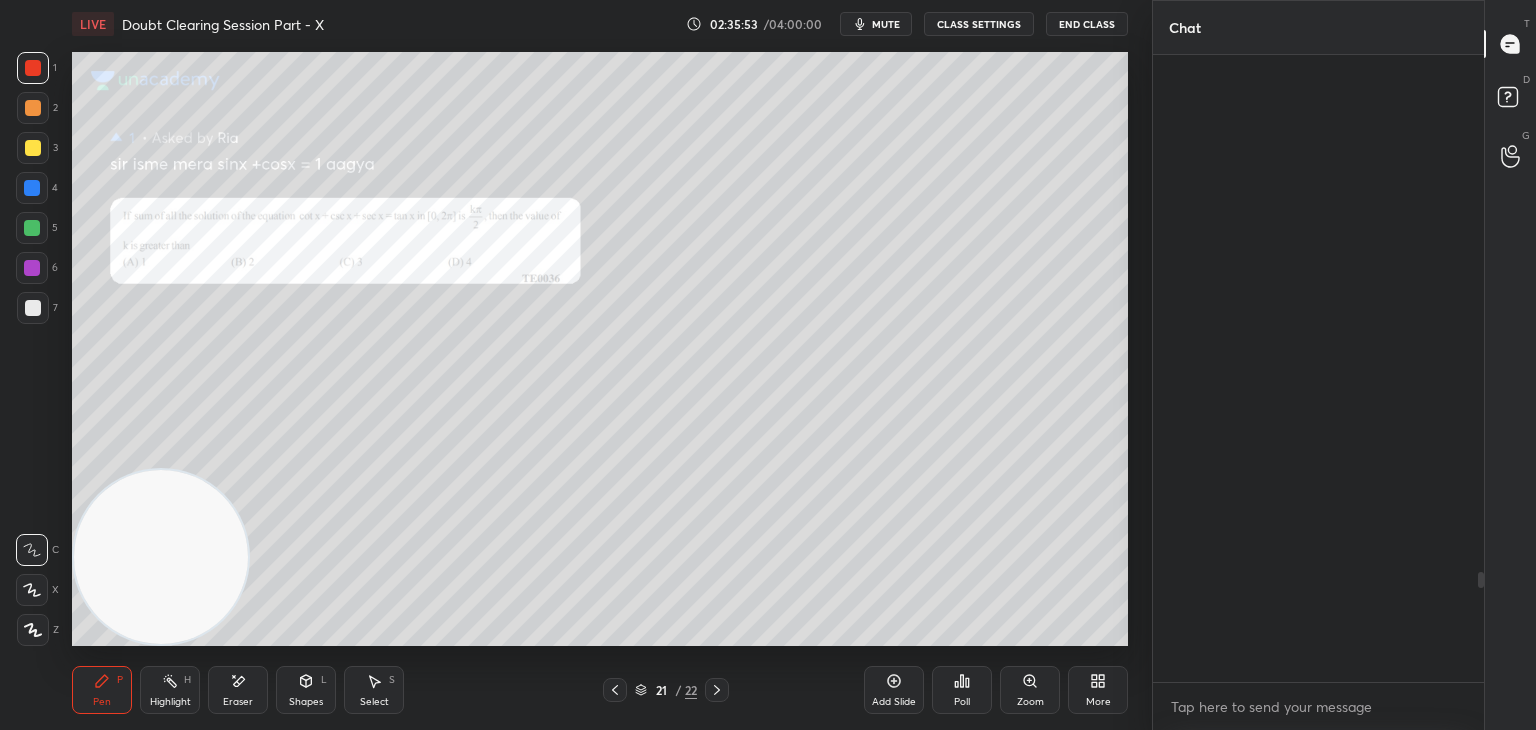 scroll, scrollTop: 2952, scrollLeft: 0, axis: vertical 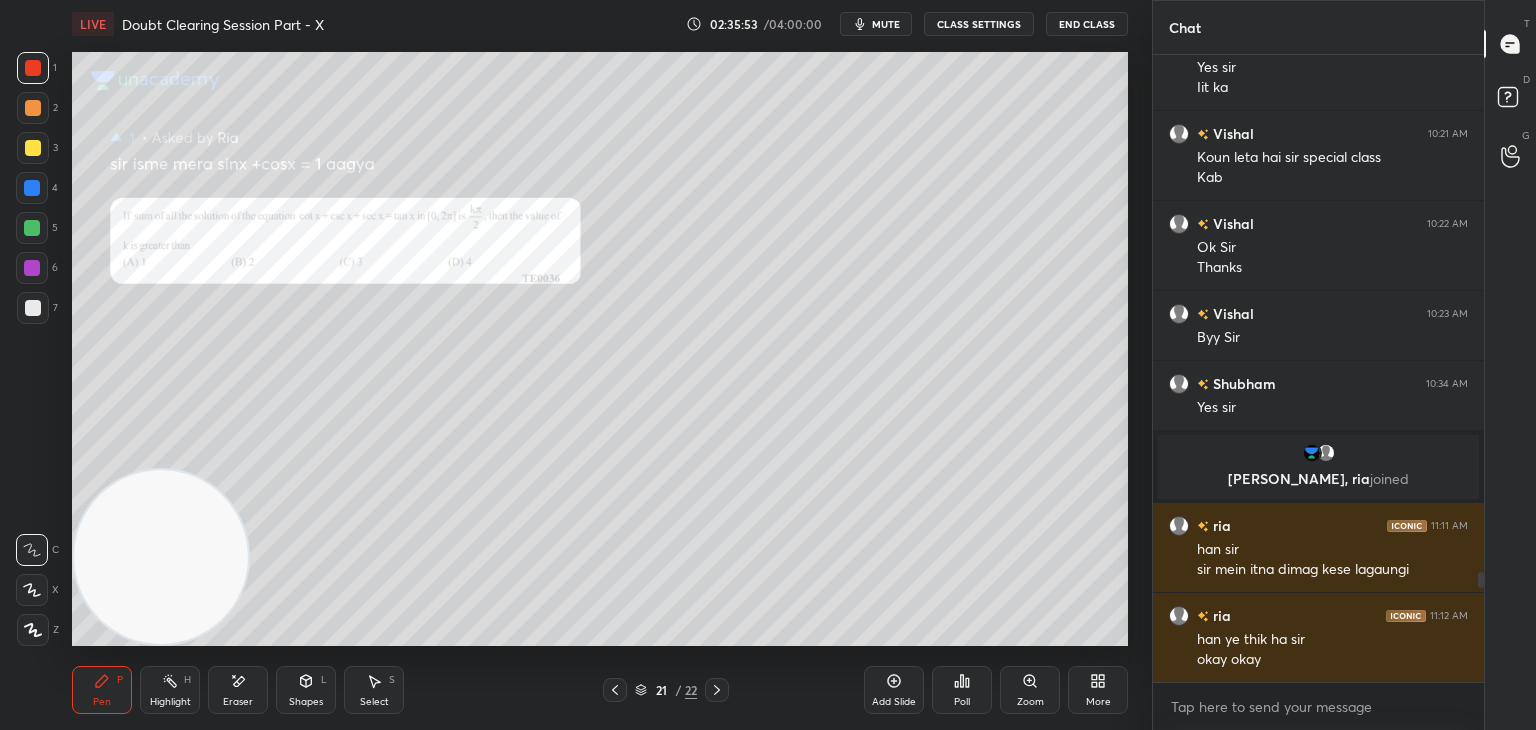 click on "Zoom" at bounding box center (1030, 690) 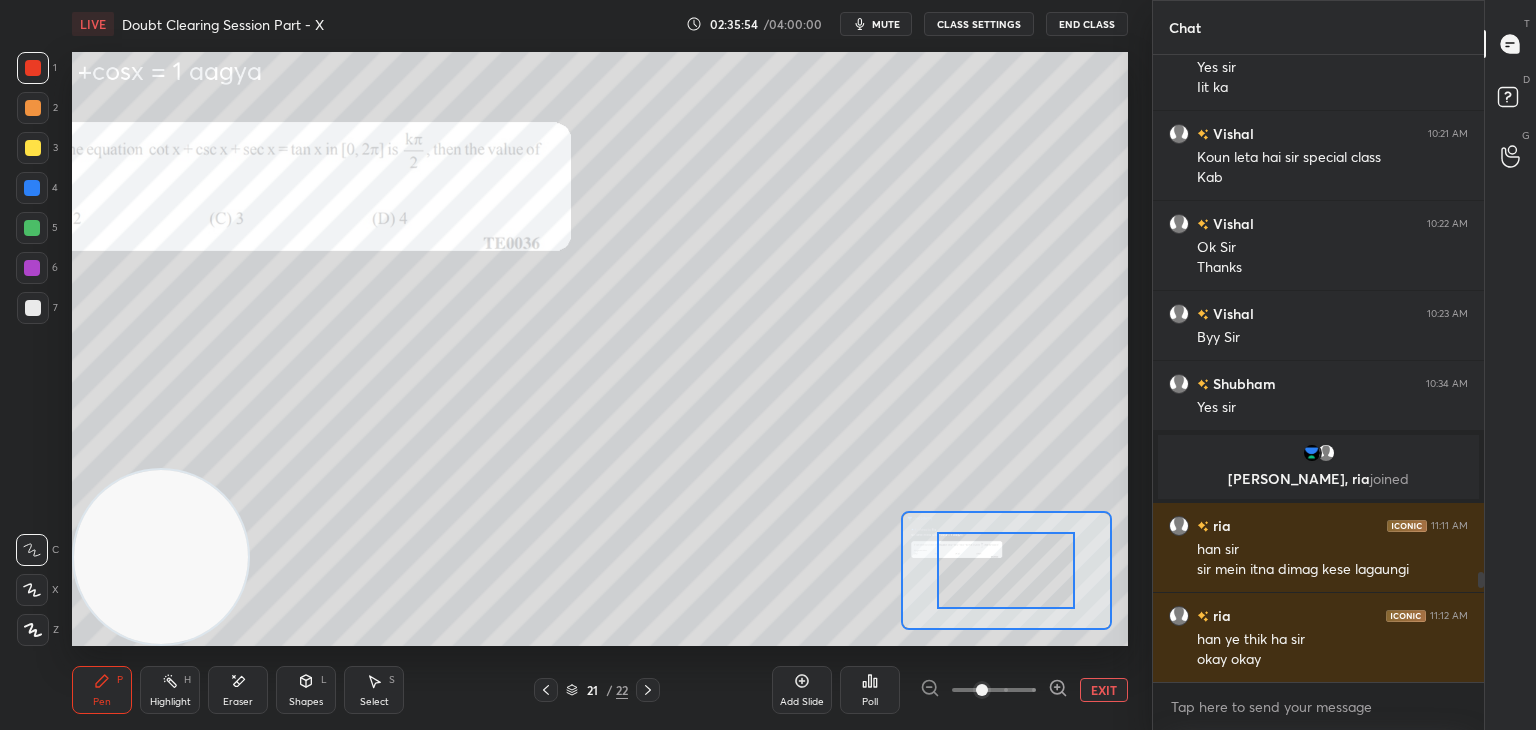 click at bounding box center (982, 690) 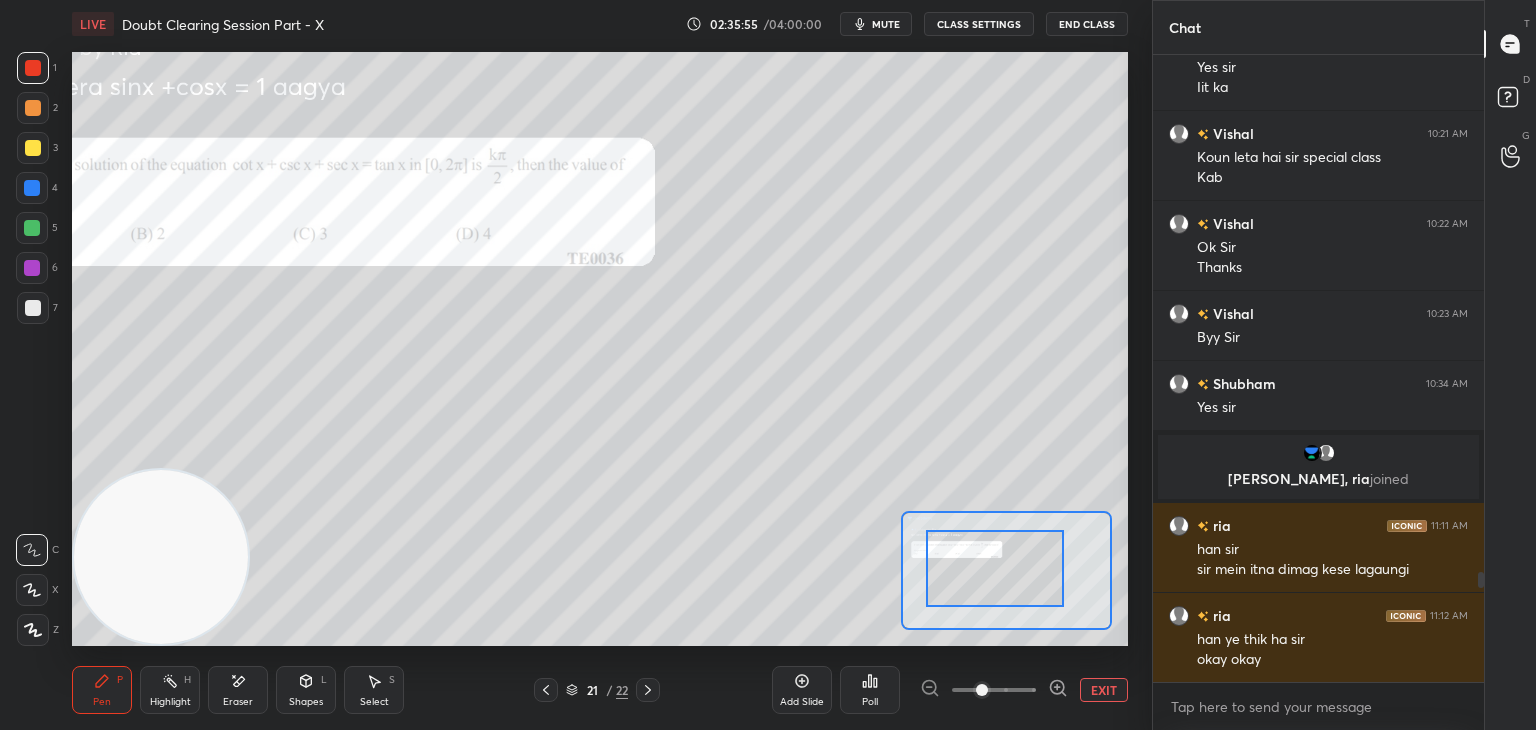 drag, startPoint x: 1001, startPoint y: 572, endPoint x: 954, endPoint y: 566, distance: 47.38143 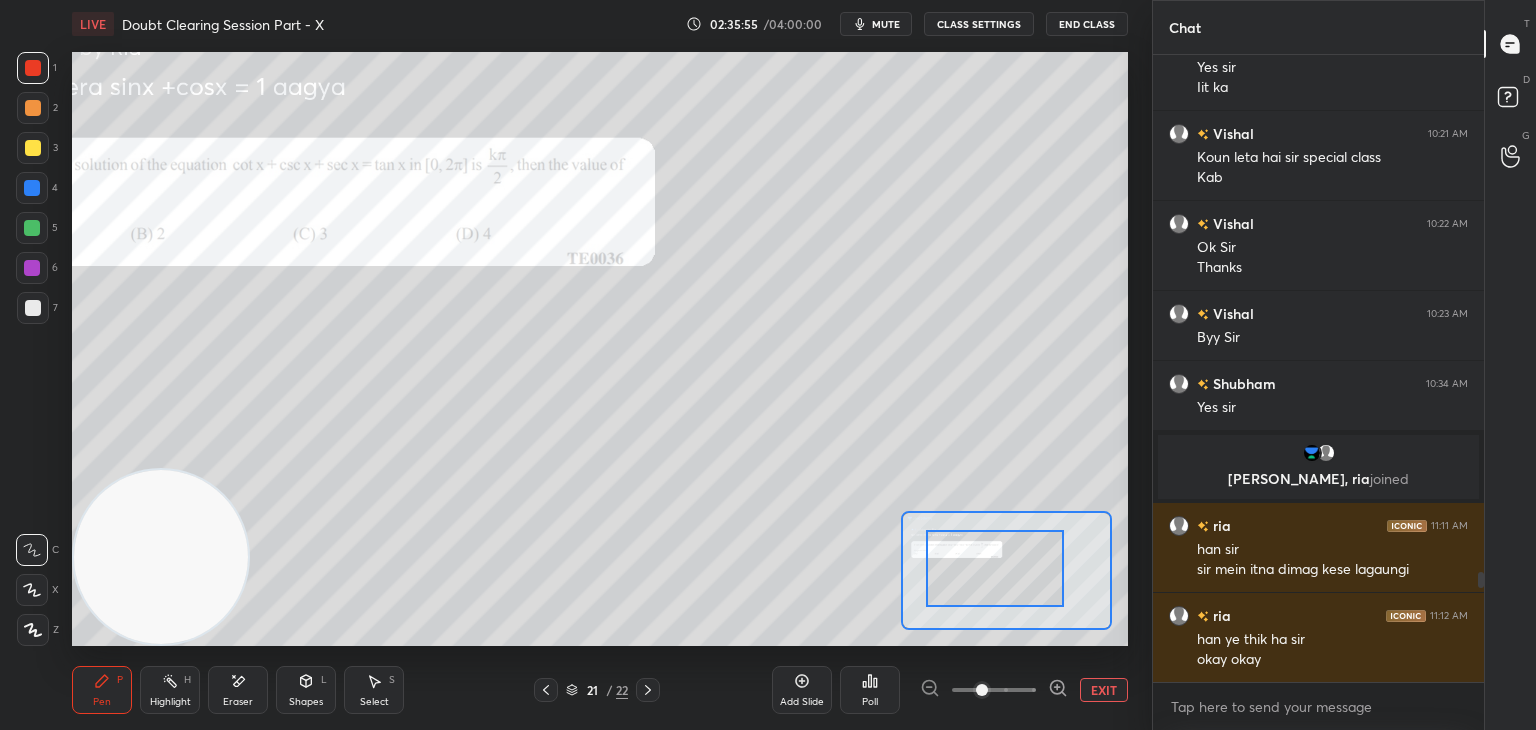 click at bounding box center (995, 568) 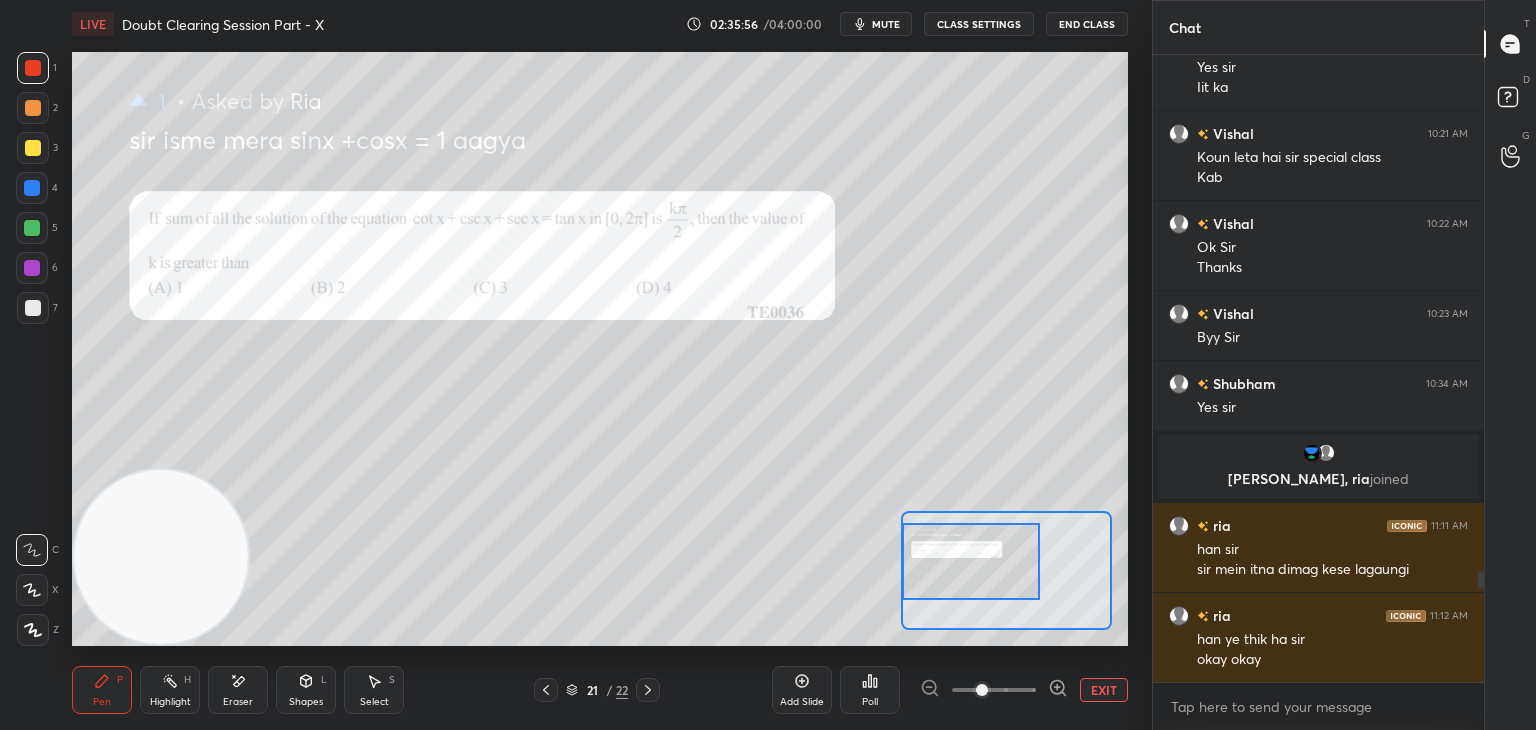 click at bounding box center (994, 690) 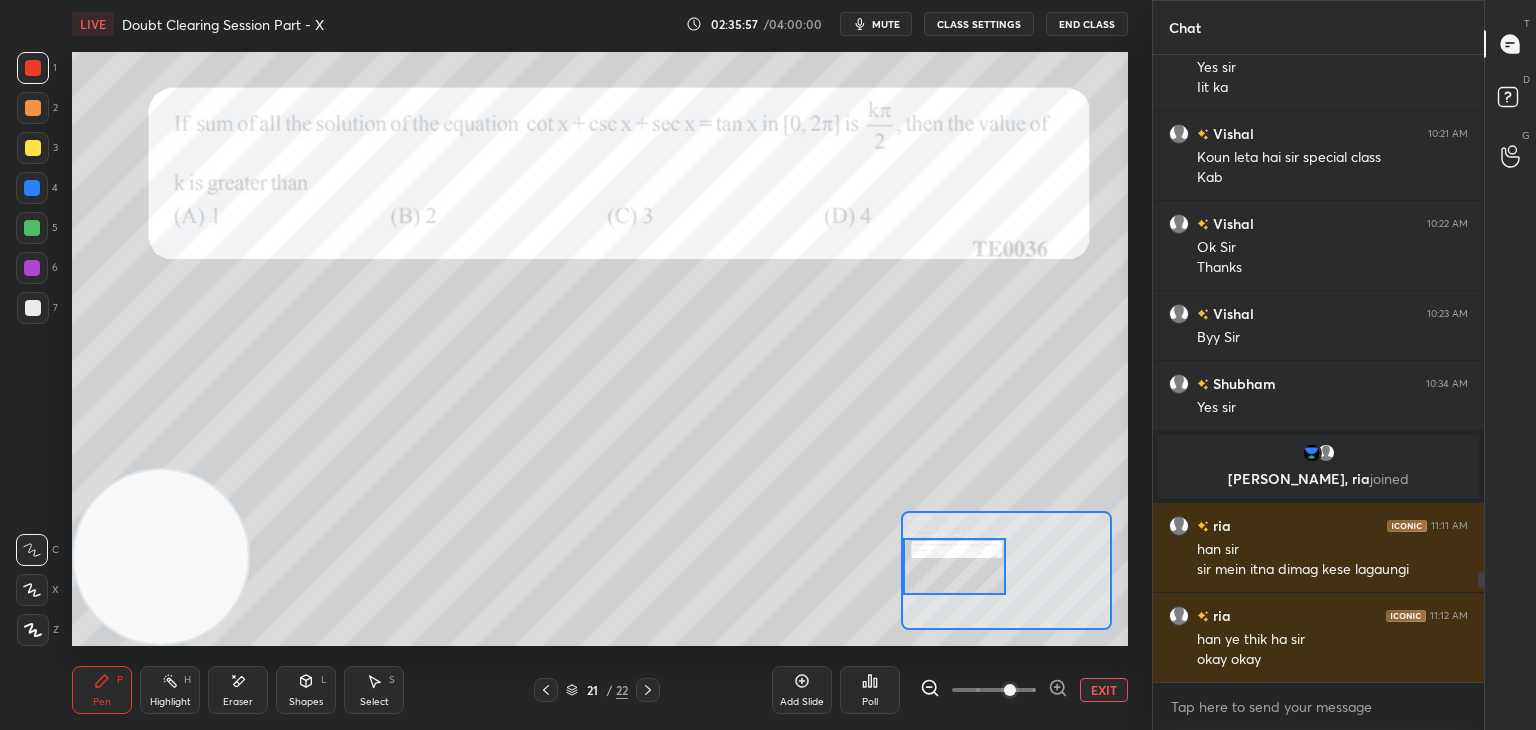drag, startPoint x: 972, startPoint y: 575, endPoint x: 946, endPoint y: 561, distance: 29.529646 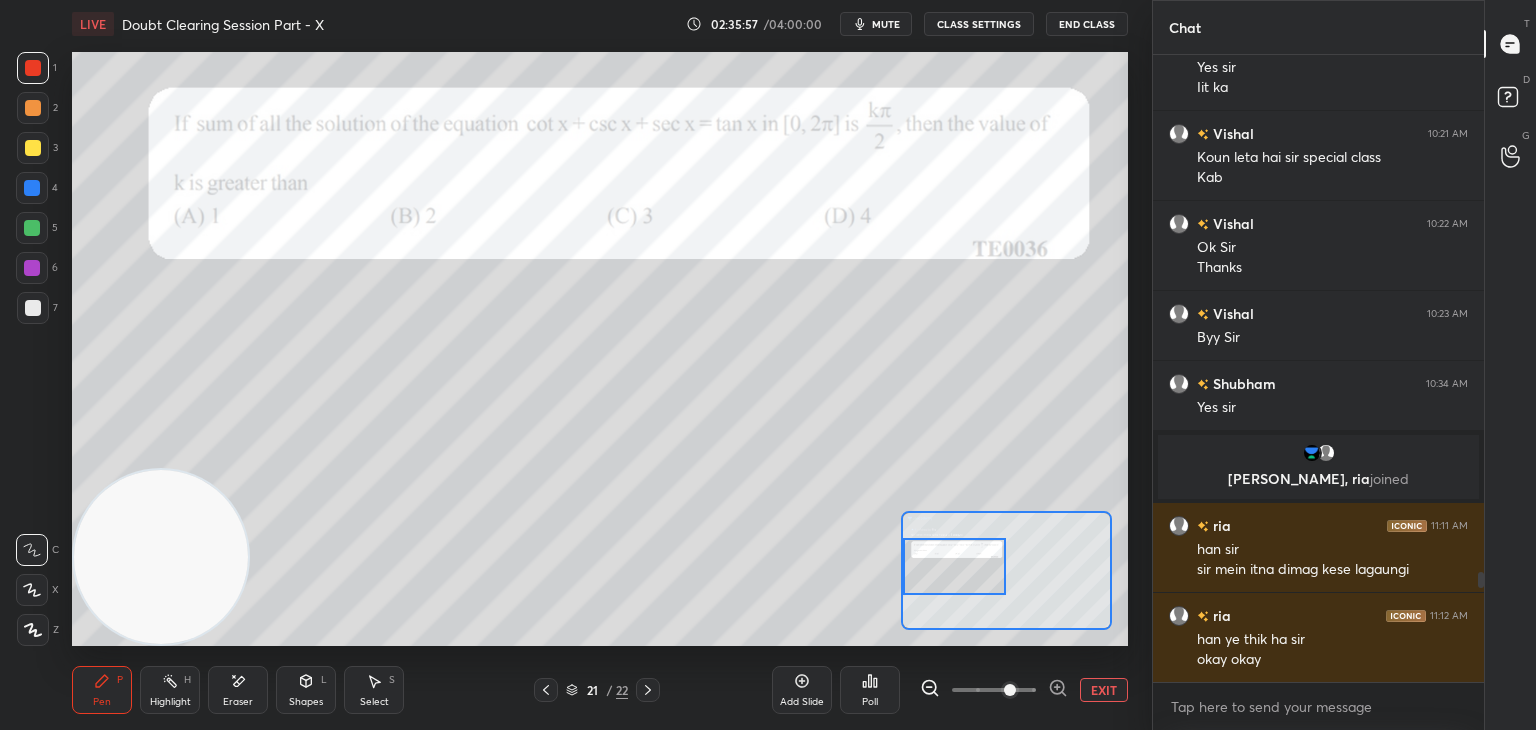 click at bounding box center [955, 566] 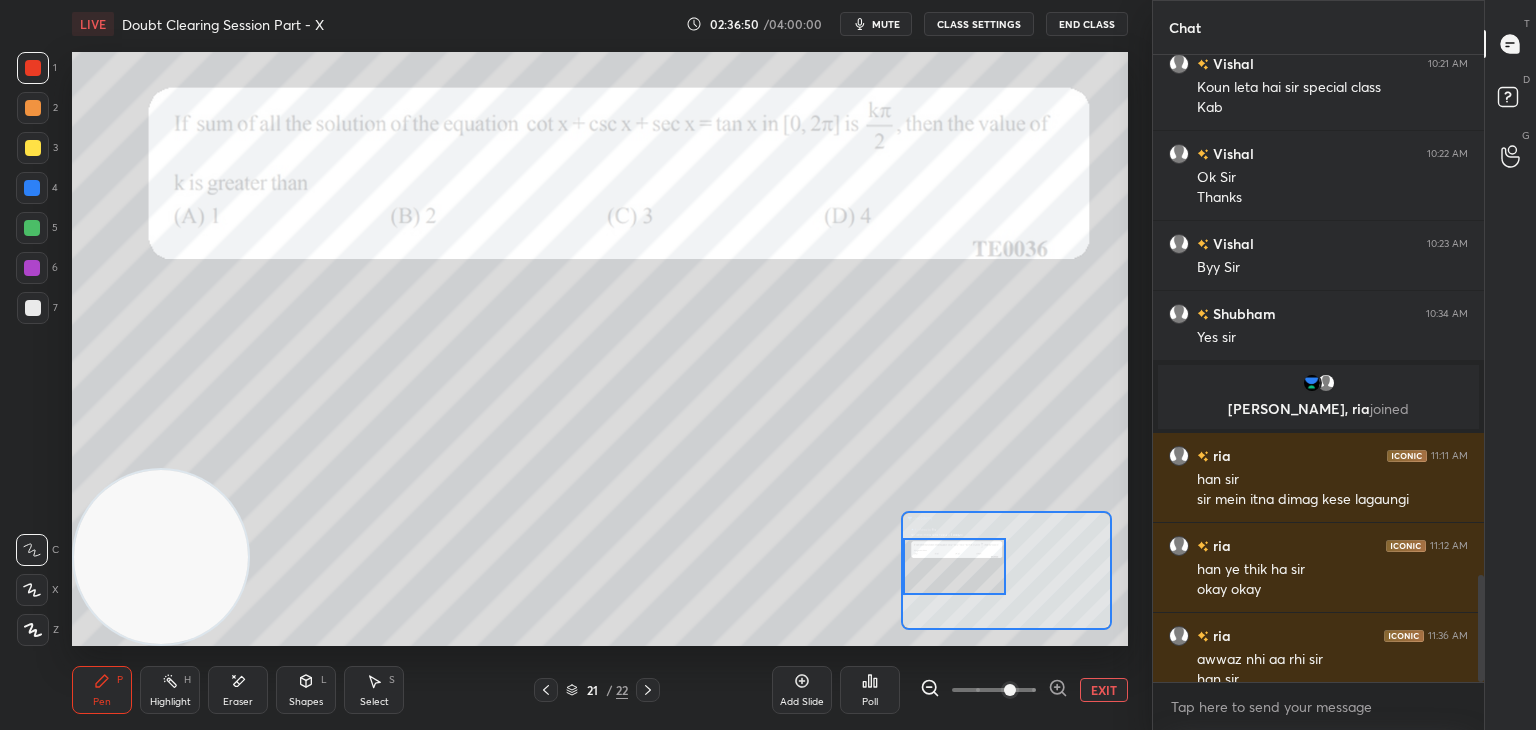 scroll, scrollTop: 3042, scrollLeft: 0, axis: vertical 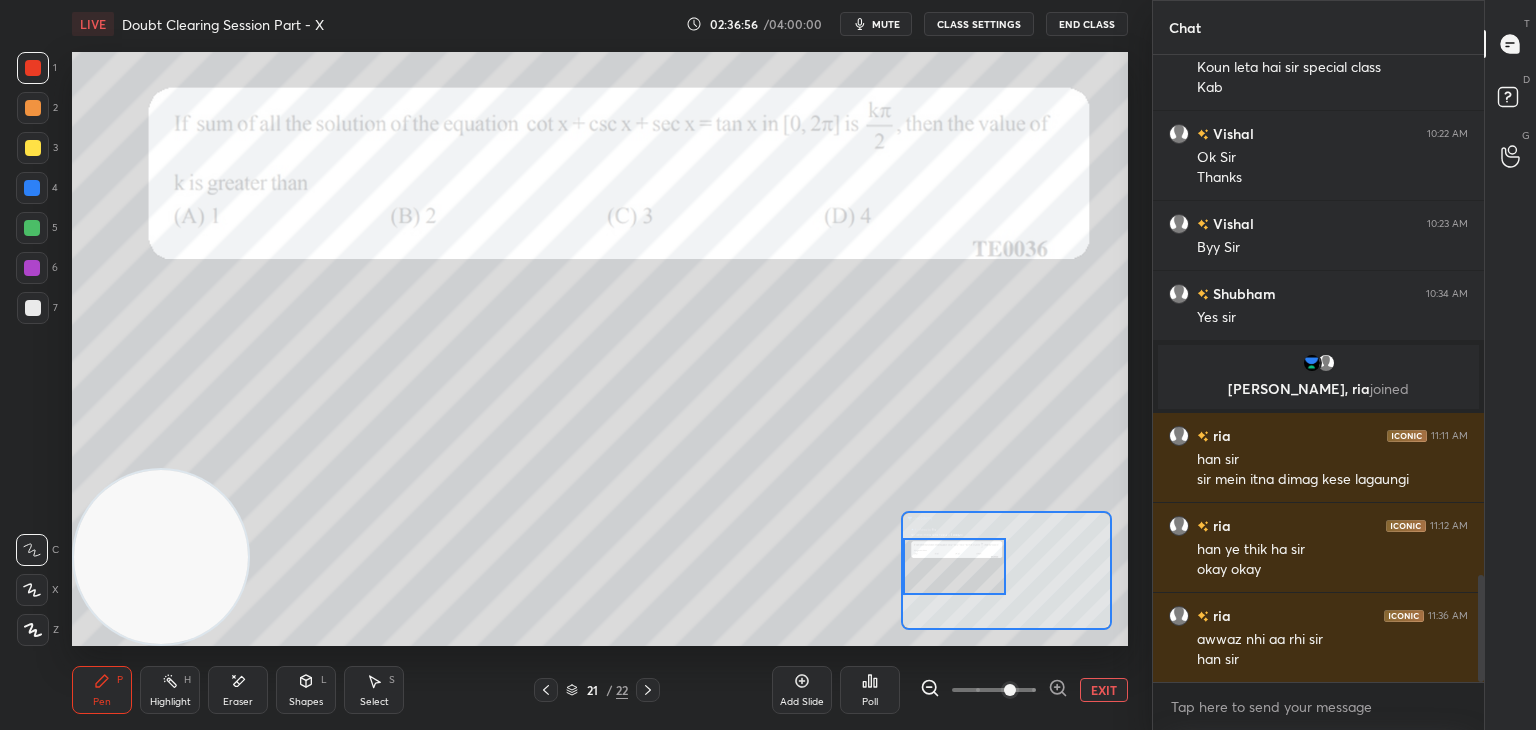 drag, startPoint x: 33, startPoint y: 146, endPoint x: 64, endPoint y: 153, distance: 31.780497 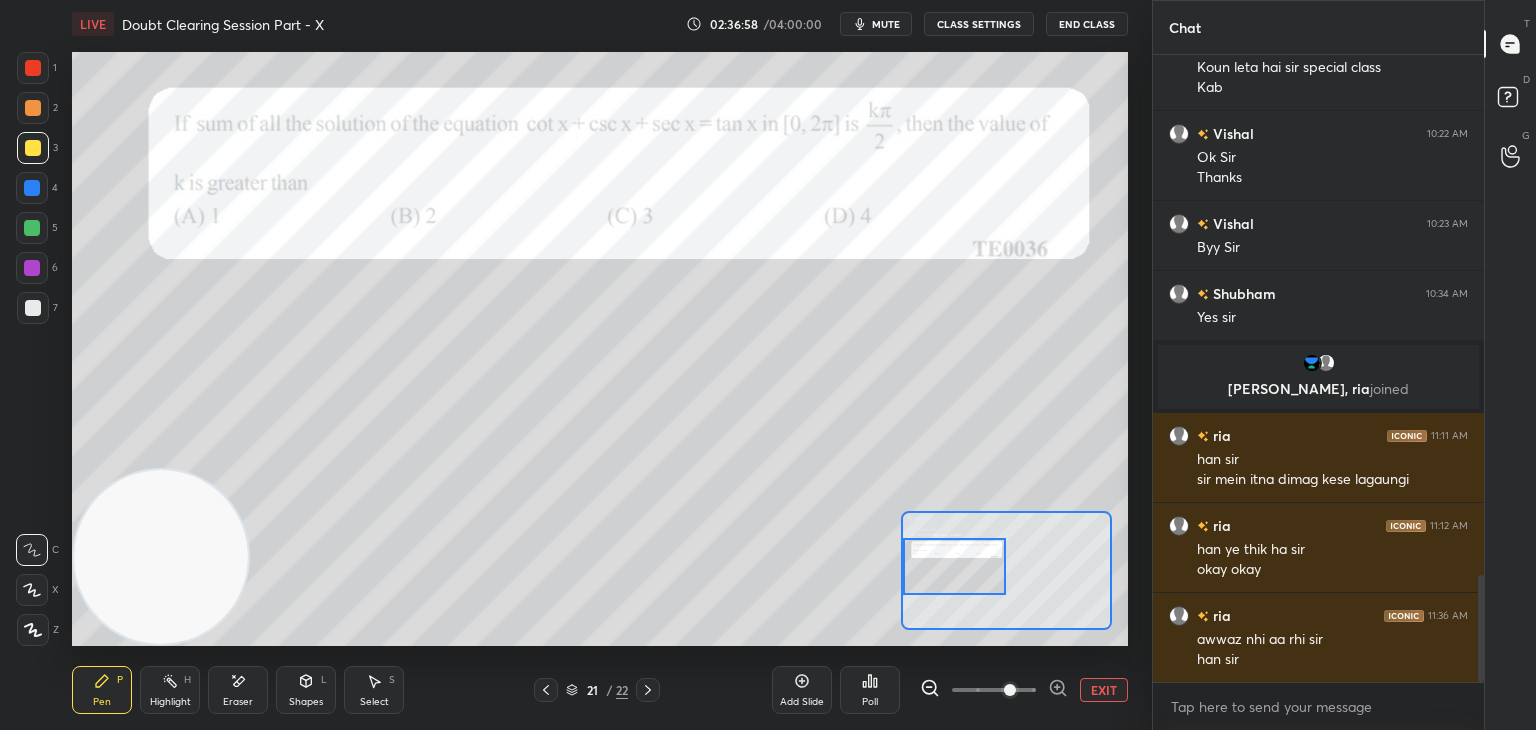 scroll, scrollTop: 3112, scrollLeft: 0, axis: vertical 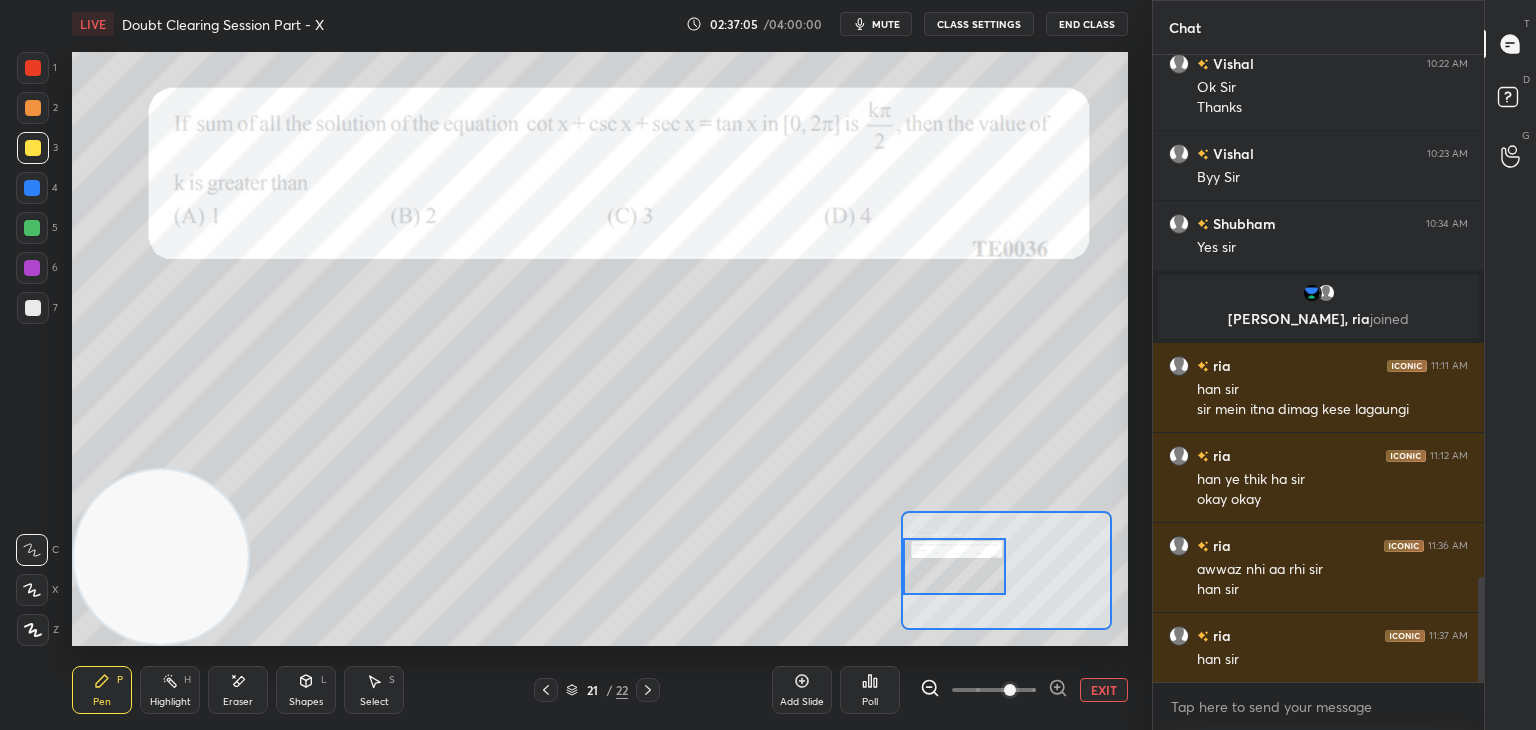 drag, startPoint x: 252, startPoint y: 669, endPoint x: 240, endPoint y: 670, distance: 12.0415945 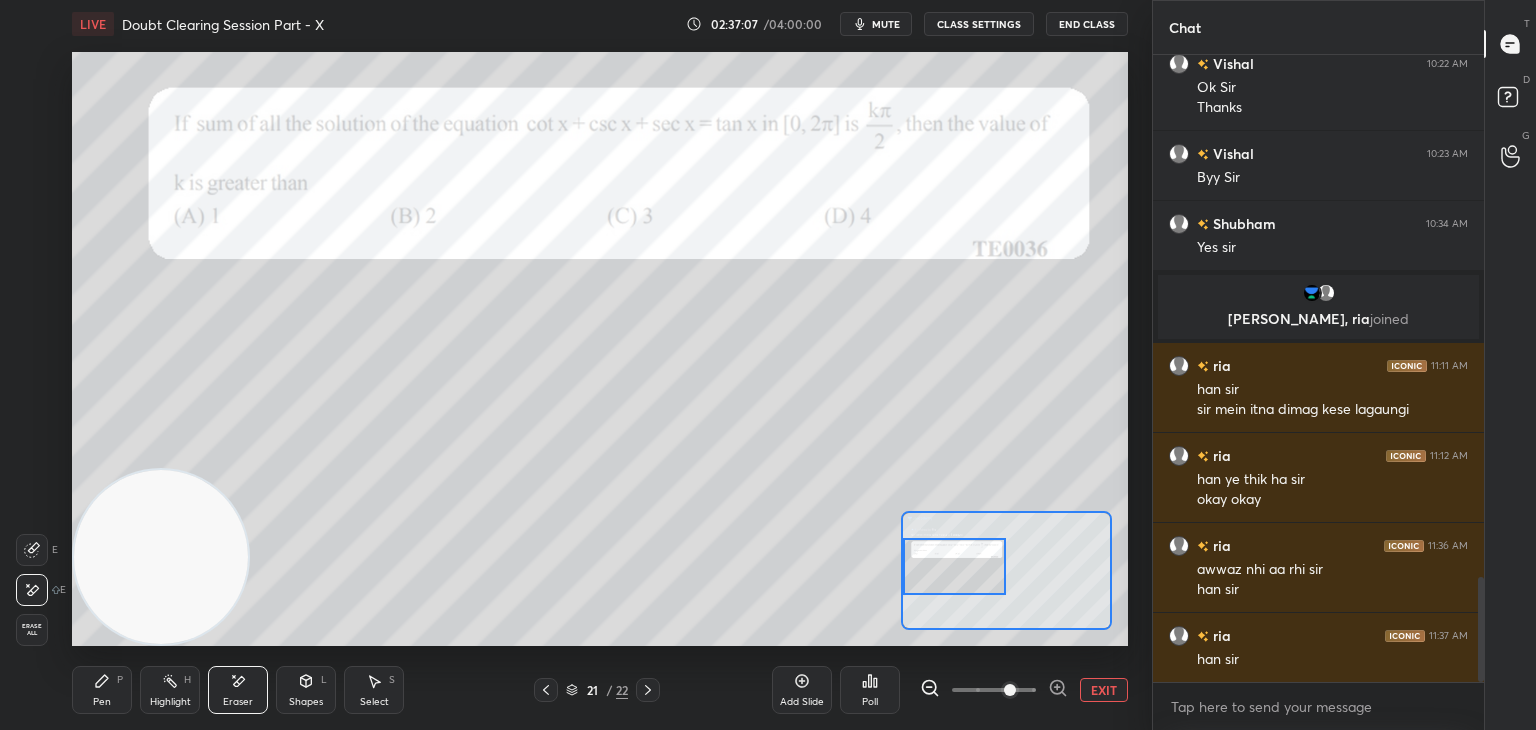 drag, startPoint x: 108, startPoint y: 677, endPoint x: 181, endPoint y: 572, distance: 127.88276 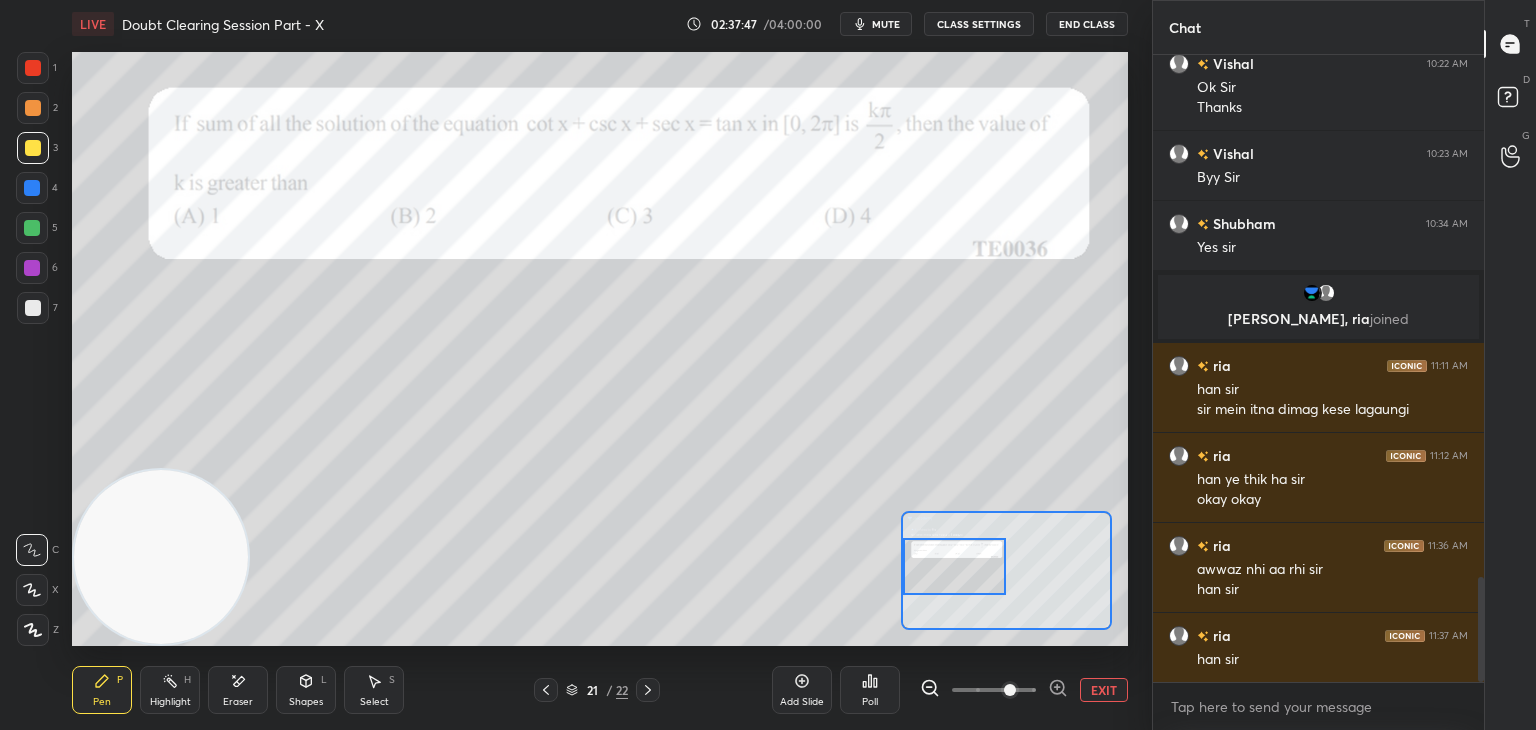scroll, scrollTop: 3132, scrollLeft: 0, axis: vertical 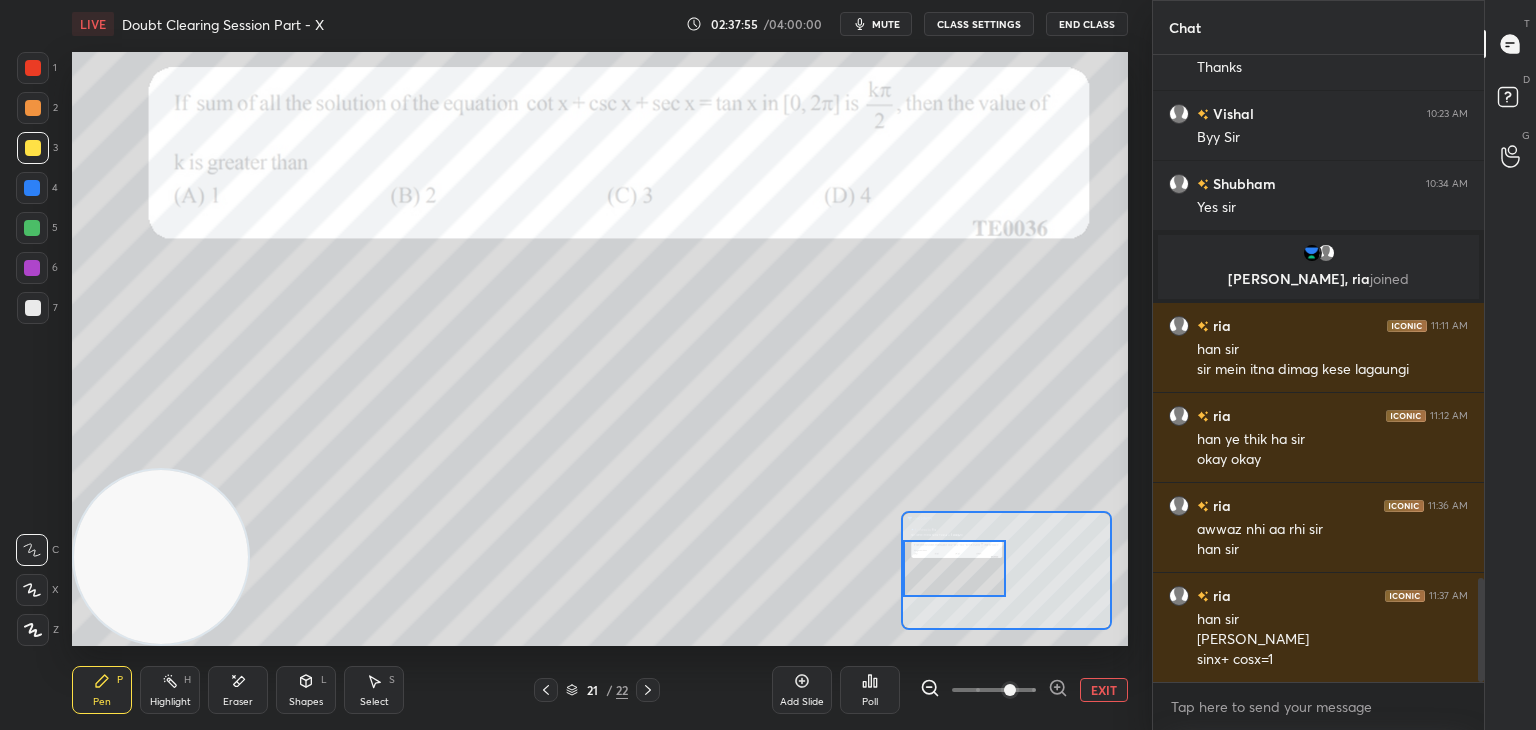 drag, startPoint x: 970, startPoint y: 576, endPoint x: 941, endPoint y: 541, distance: 45.453274 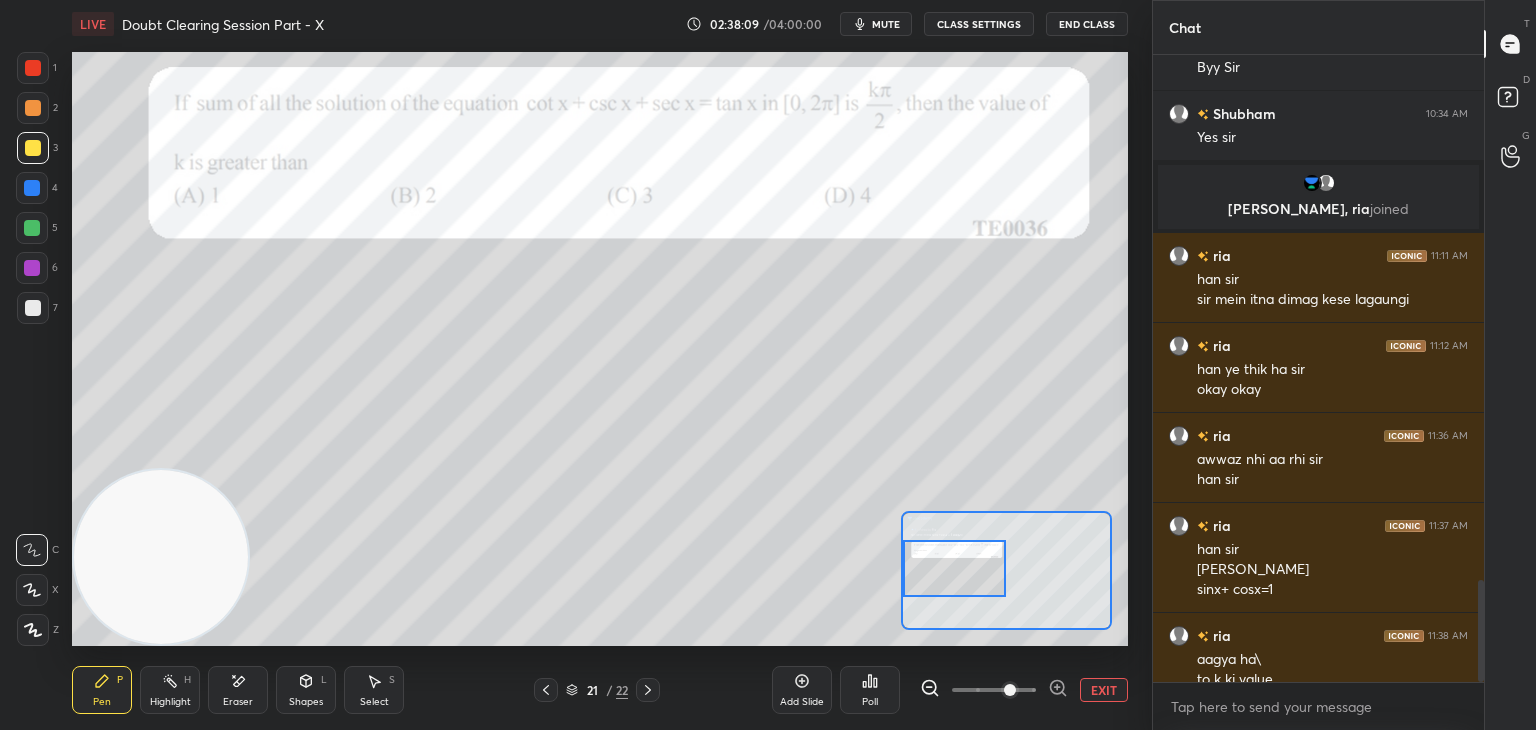 scroll, scrollTop: 3242, scrollLeft: 0, axis: vertical 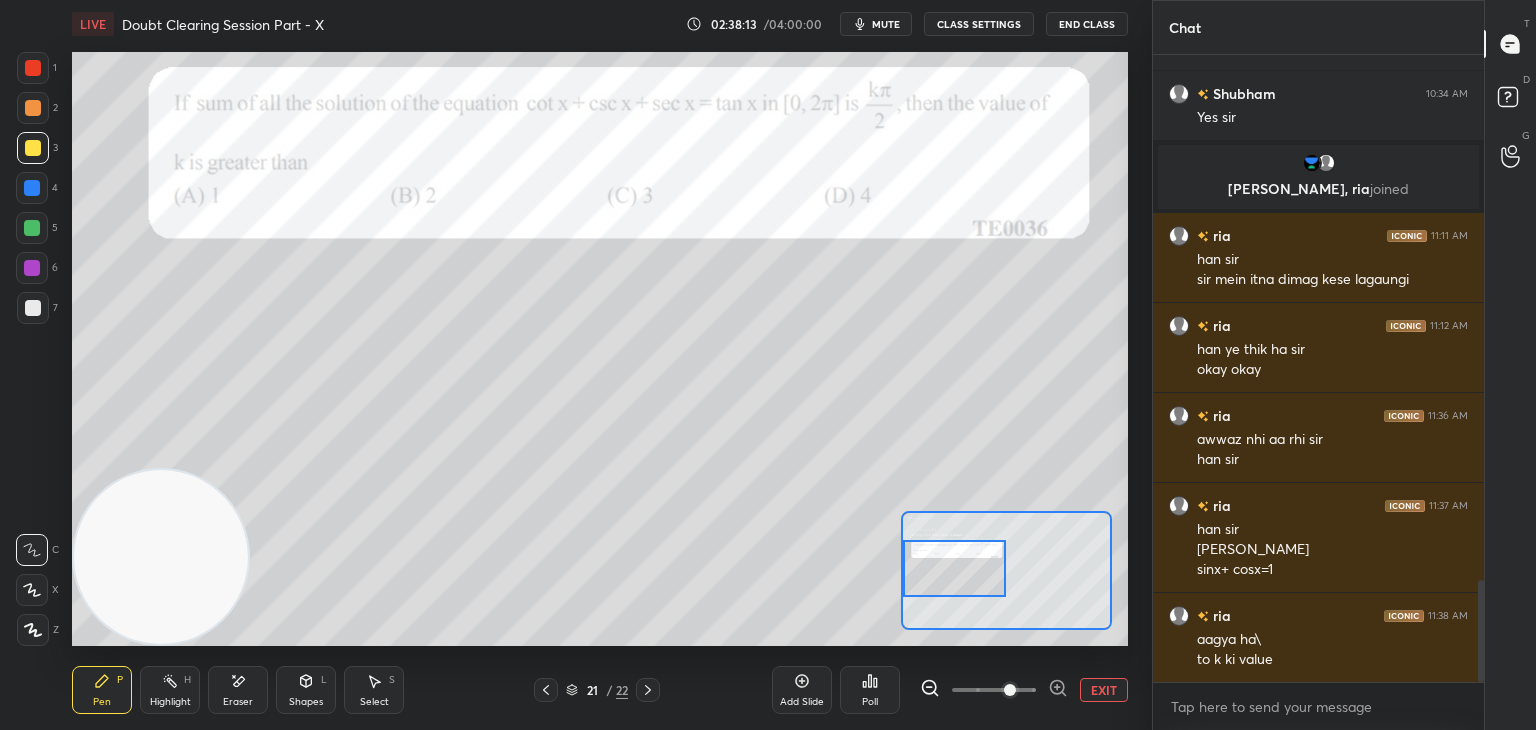 click 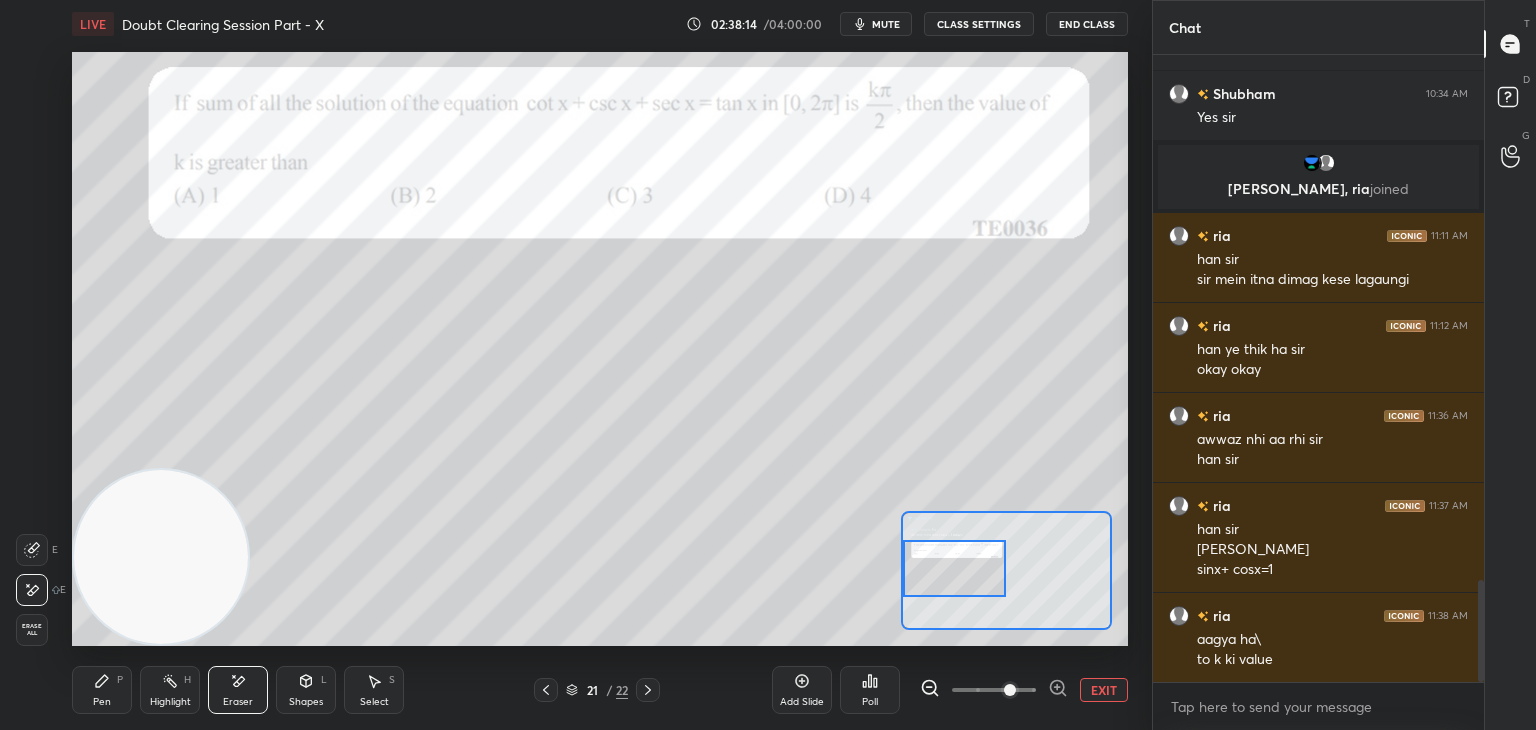 click on "Erase all" at bounding box center (32, 630) 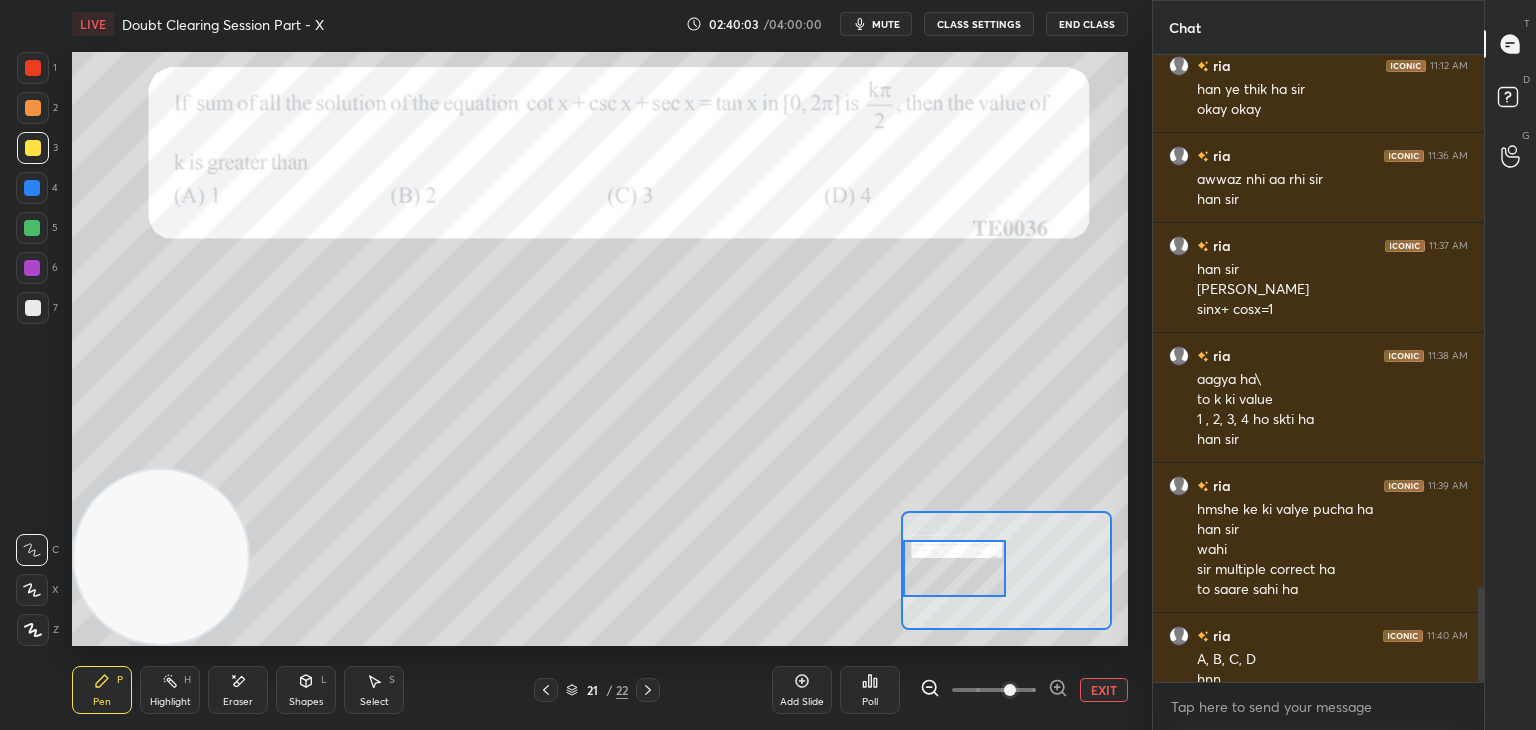 scroll, scrollTop: 3522, scrollLeft: 0, axis: vertical 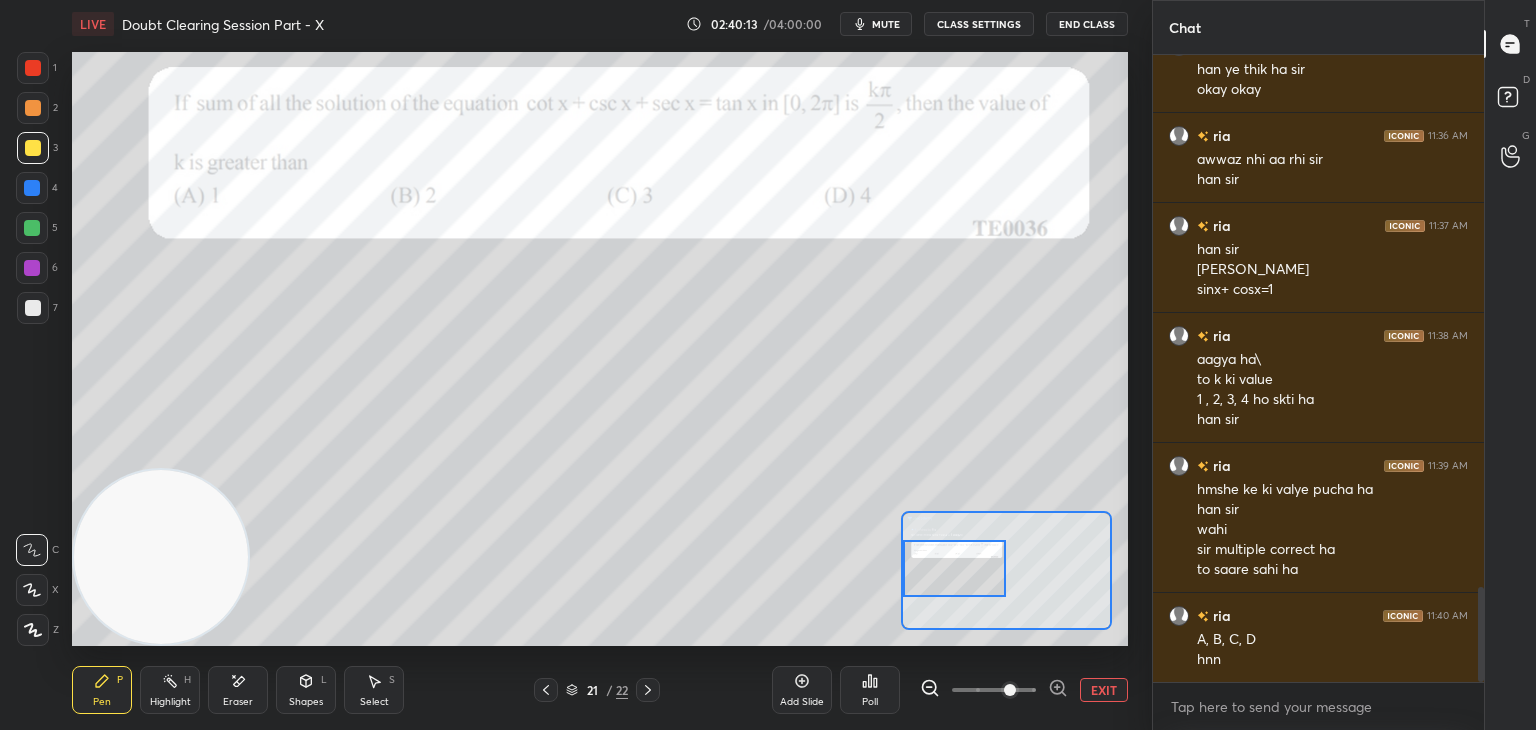 click on "mute" at bounding box center (886, 24) 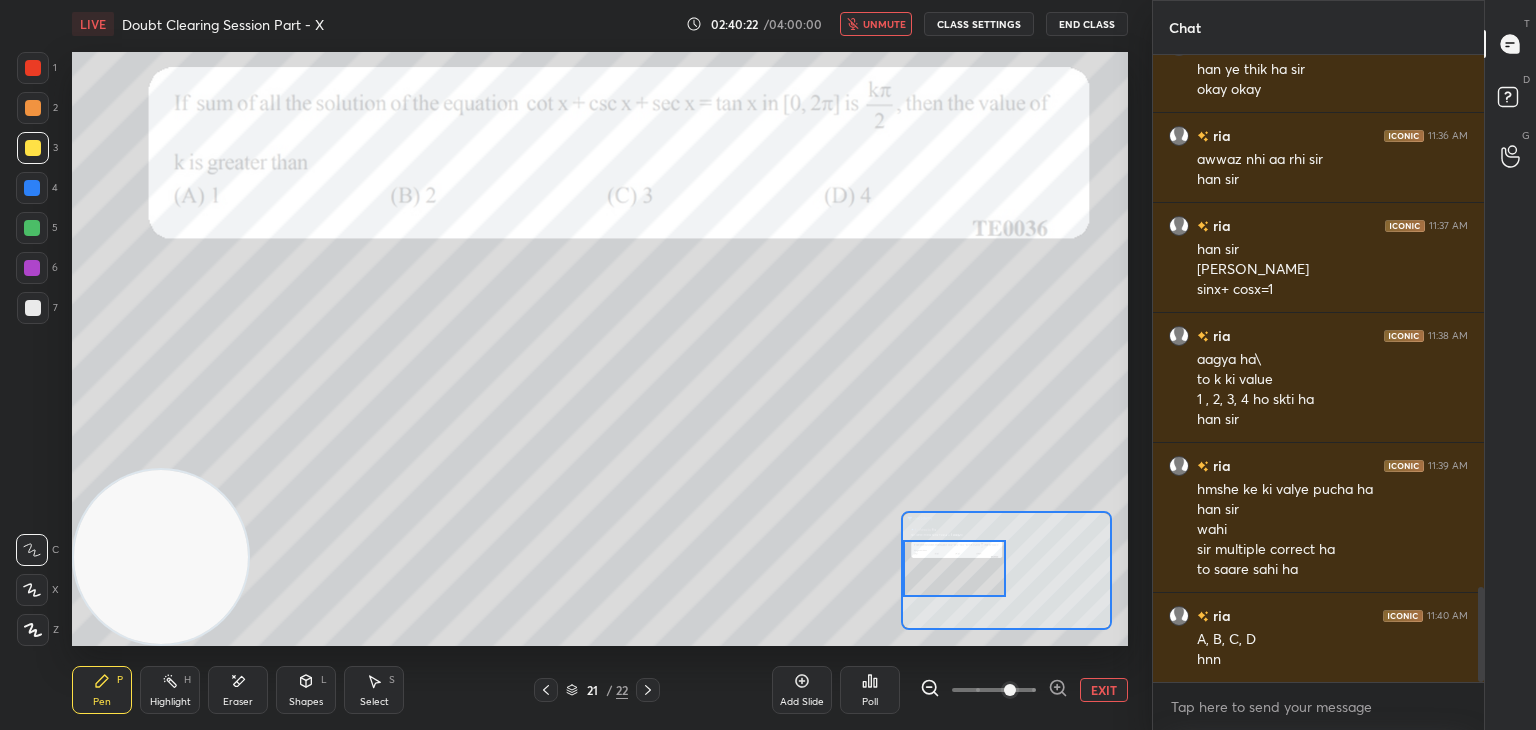 click on "unmute" at bounding box center (884, 24) 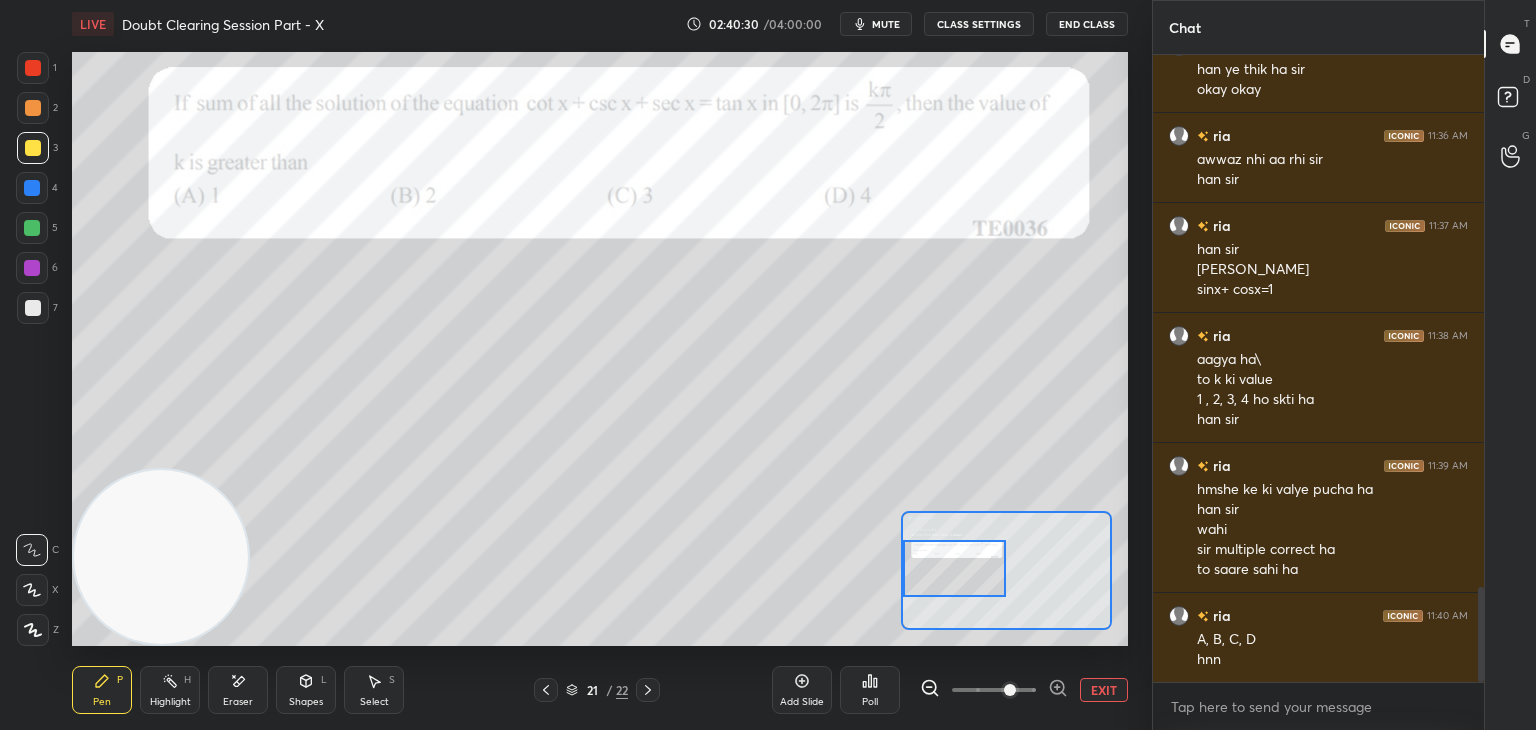 click on "Eraser" at bounding box center [238, 690] 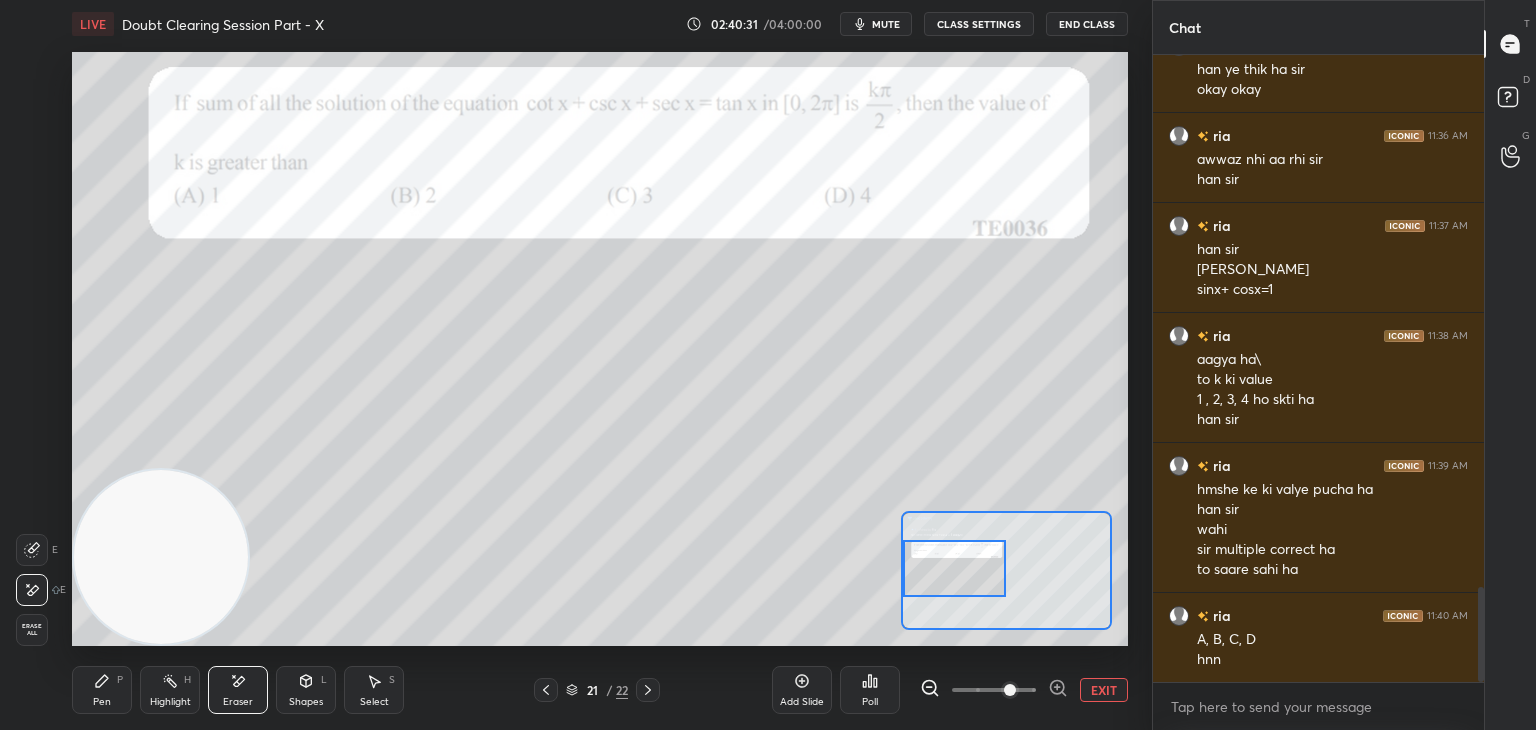 drag, startPoint x: 32, startPoint y: 639, endPoint x: 58, endPoint y: 632, distance: 26.925823 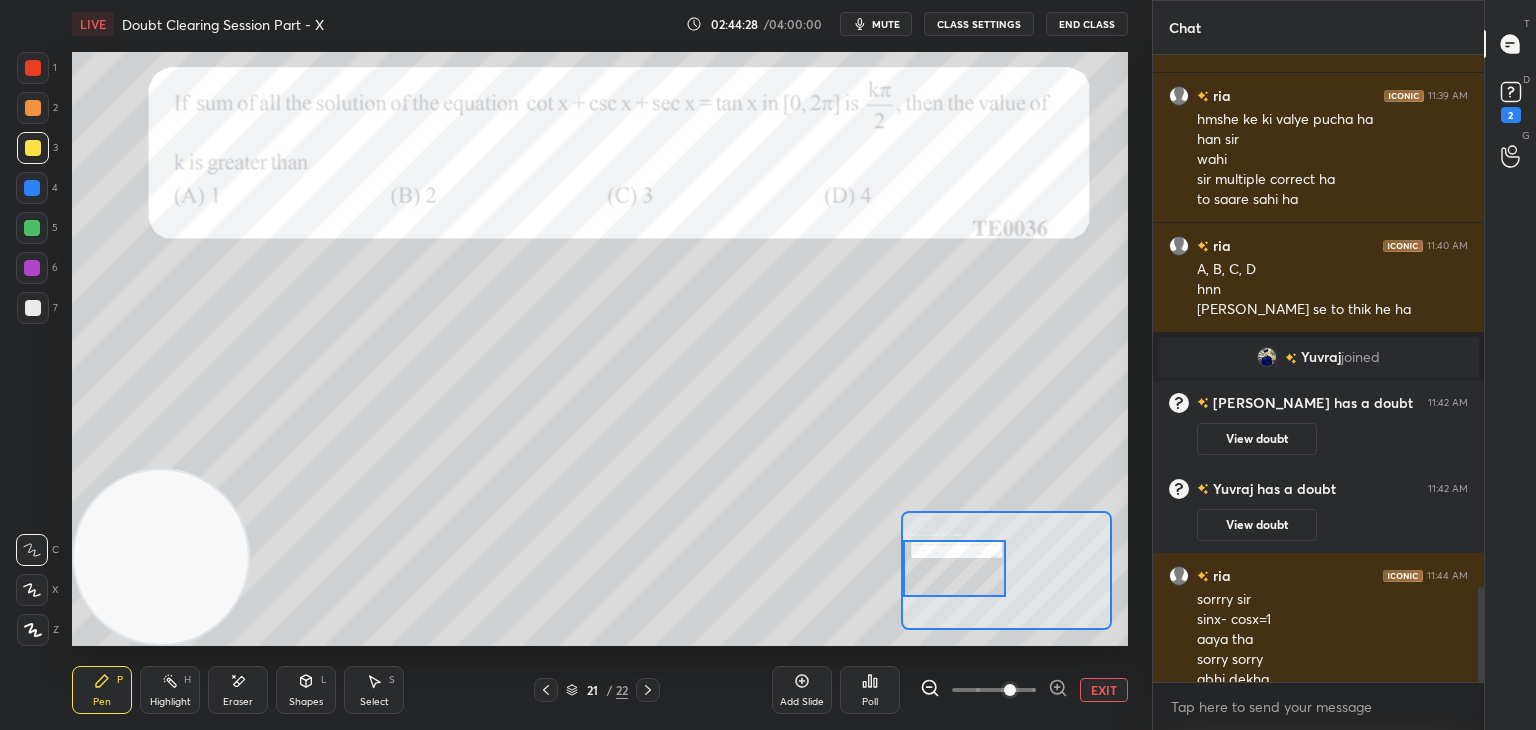 scroll, scrollTop: 3530, scrollLeft: 0, axis: vertical 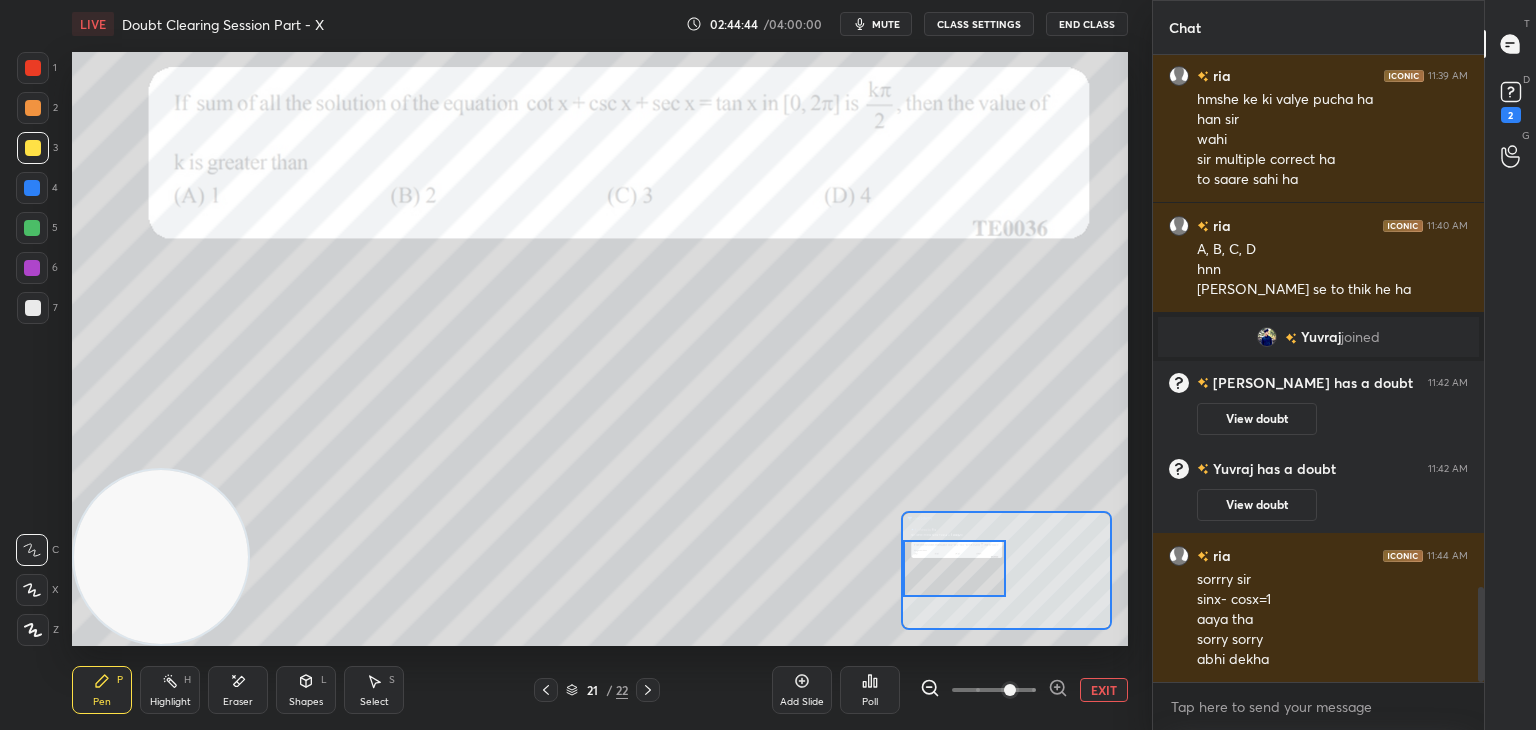 click 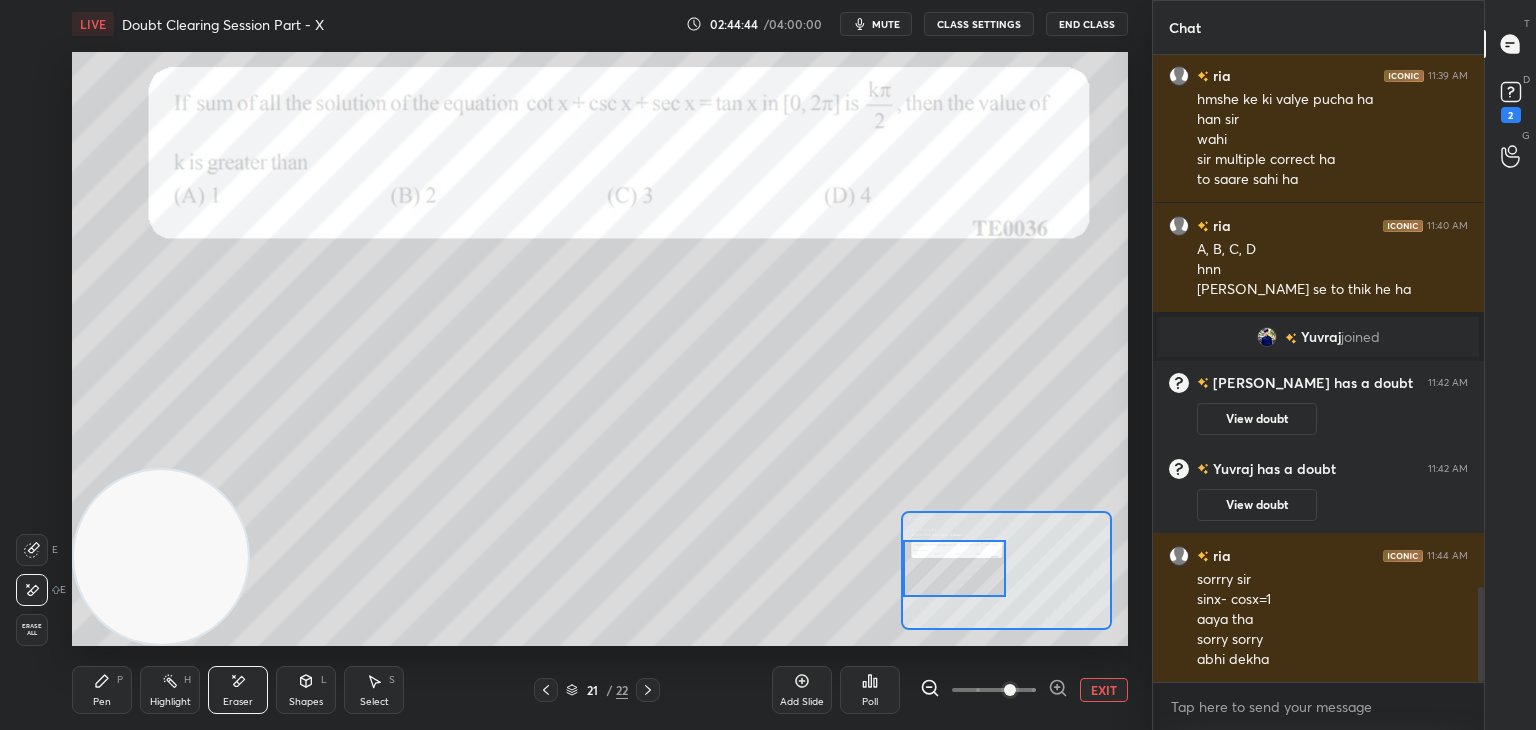 click on "Erase all" at bounding box center (32, 630) 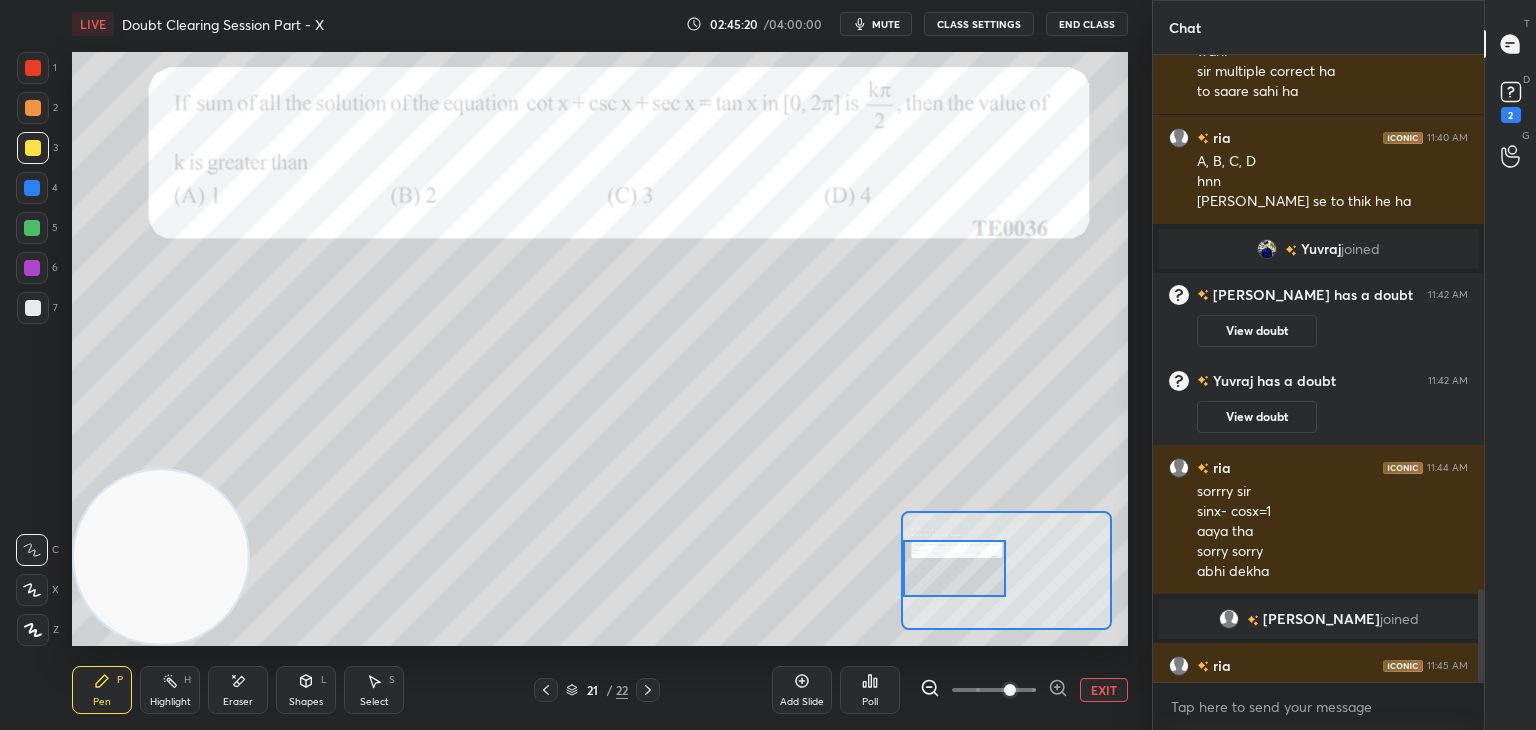 scroll, scrollTop: 3608, scrollLeft: 0, axis: vertical 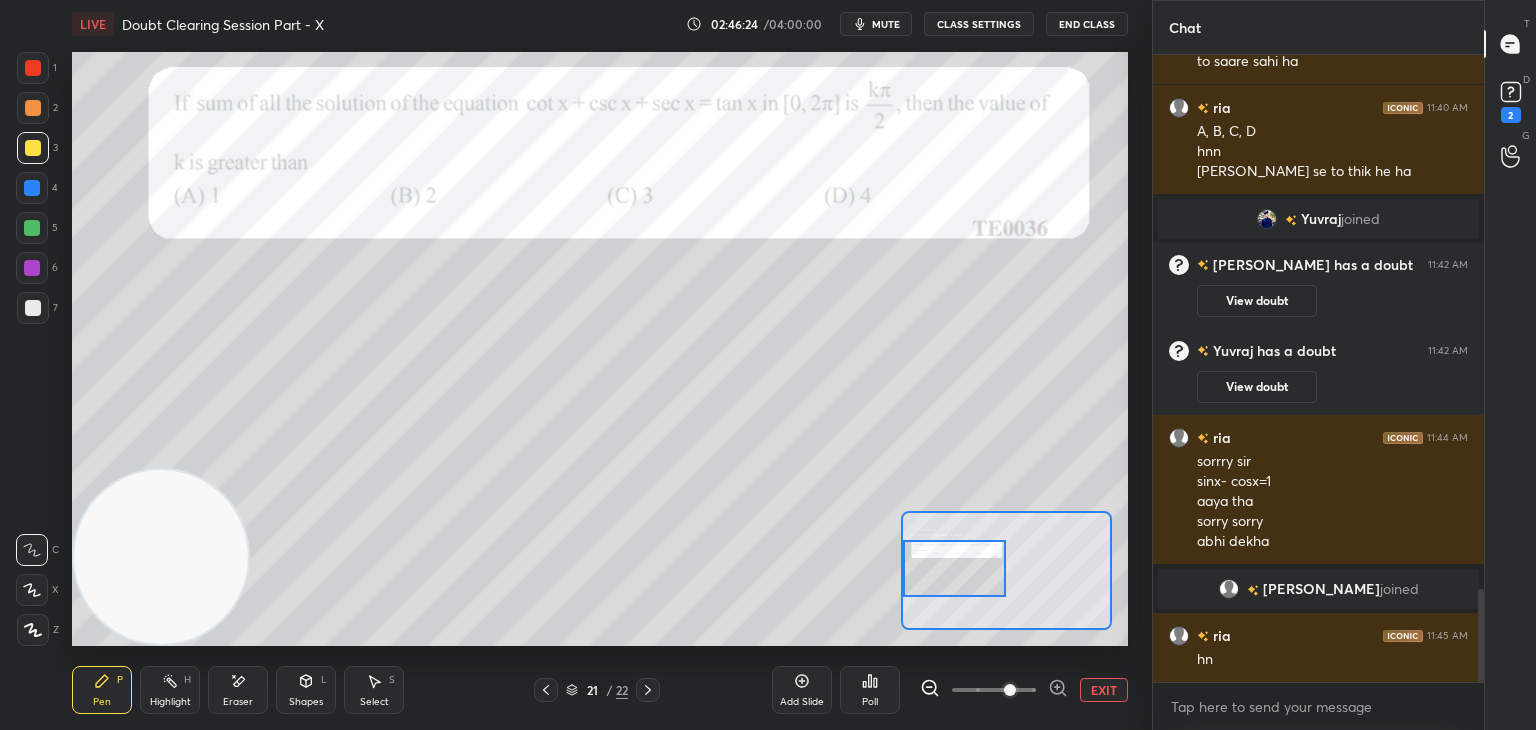 click on "Eraser" at bounding box center (238, 690) 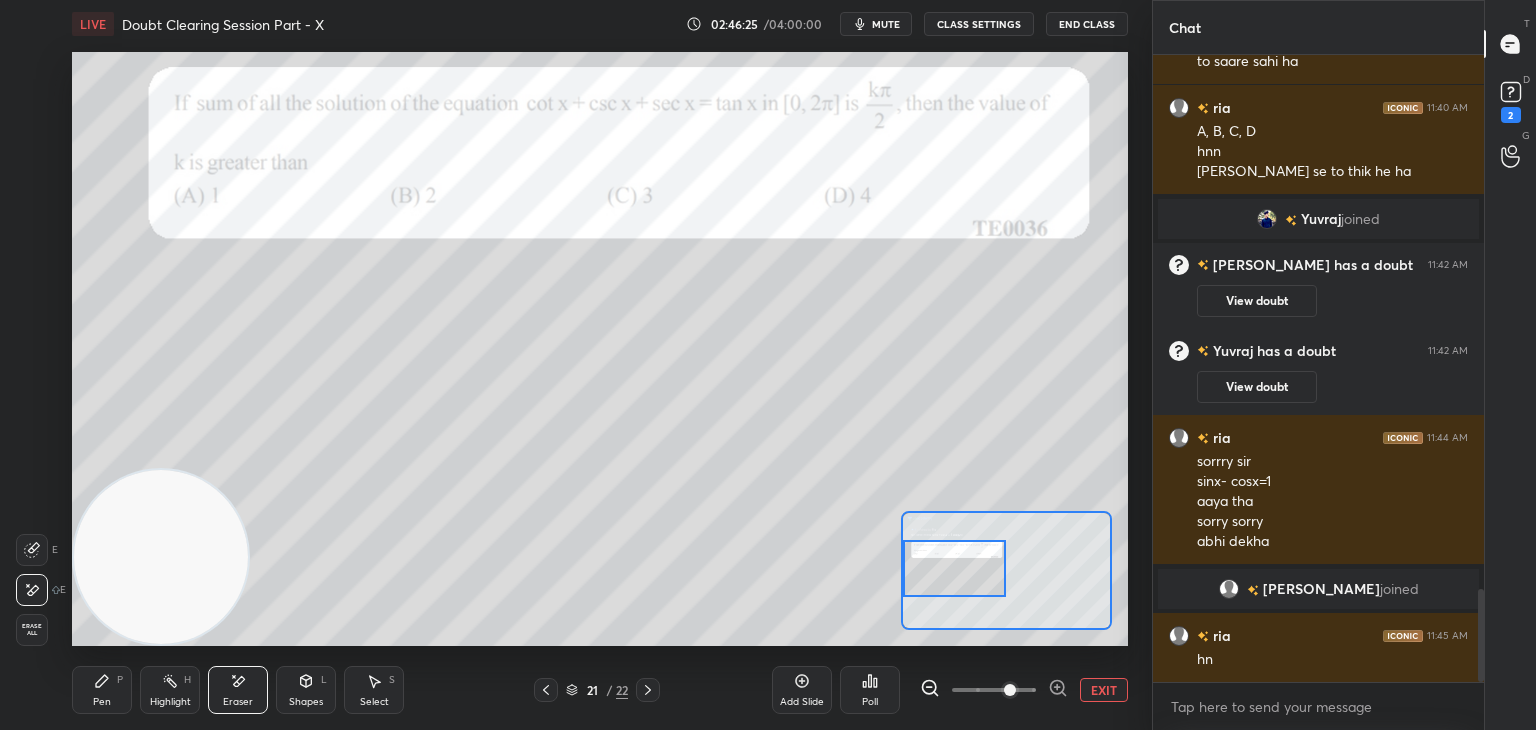 drag, startPoint x: 39, startPoint y: 631, endPoint x: 29, endPoint y: 630, distance: 10.049875 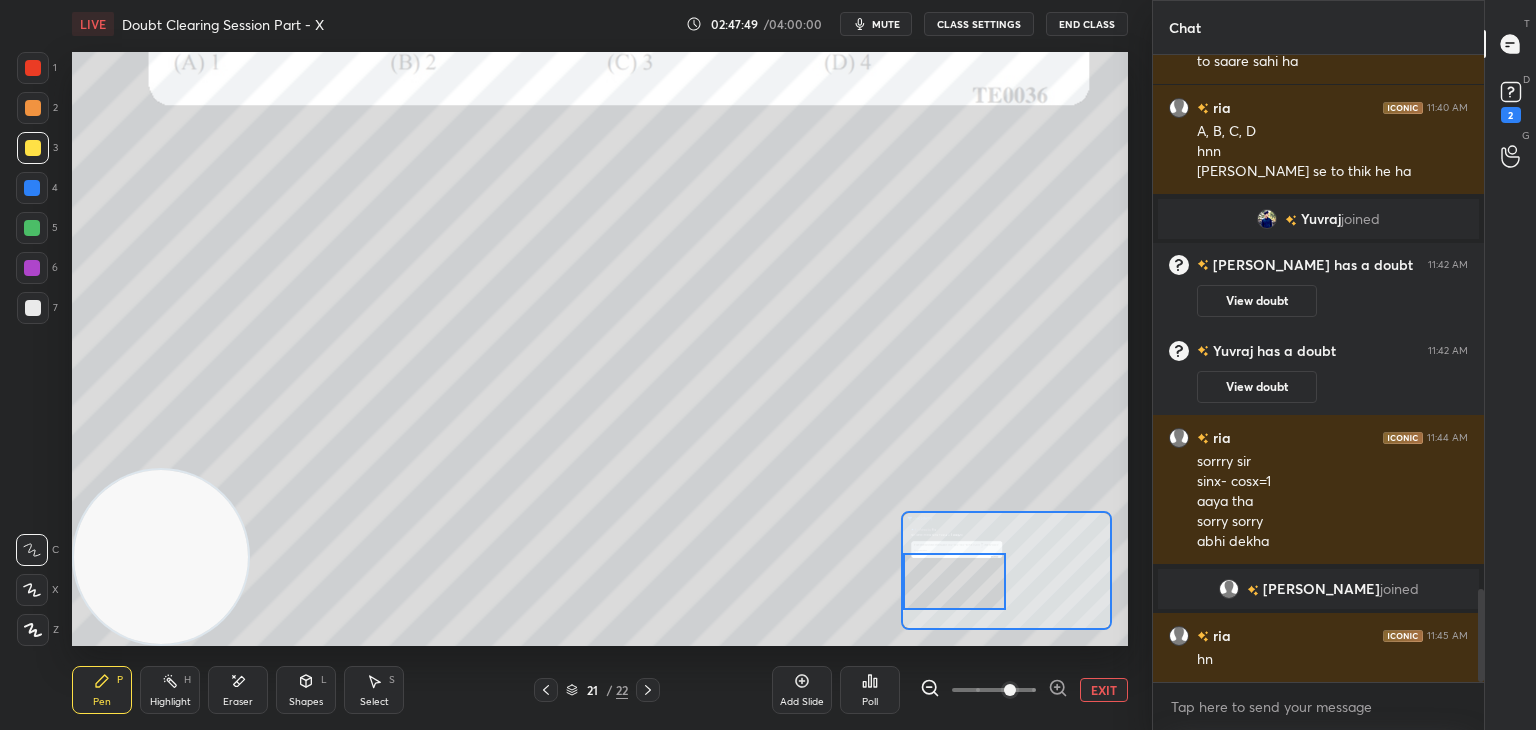 drag, startPoint x: 935, startPoint y: 561, endPoint x: 924, endPoint y: 553, distance: 13.601471 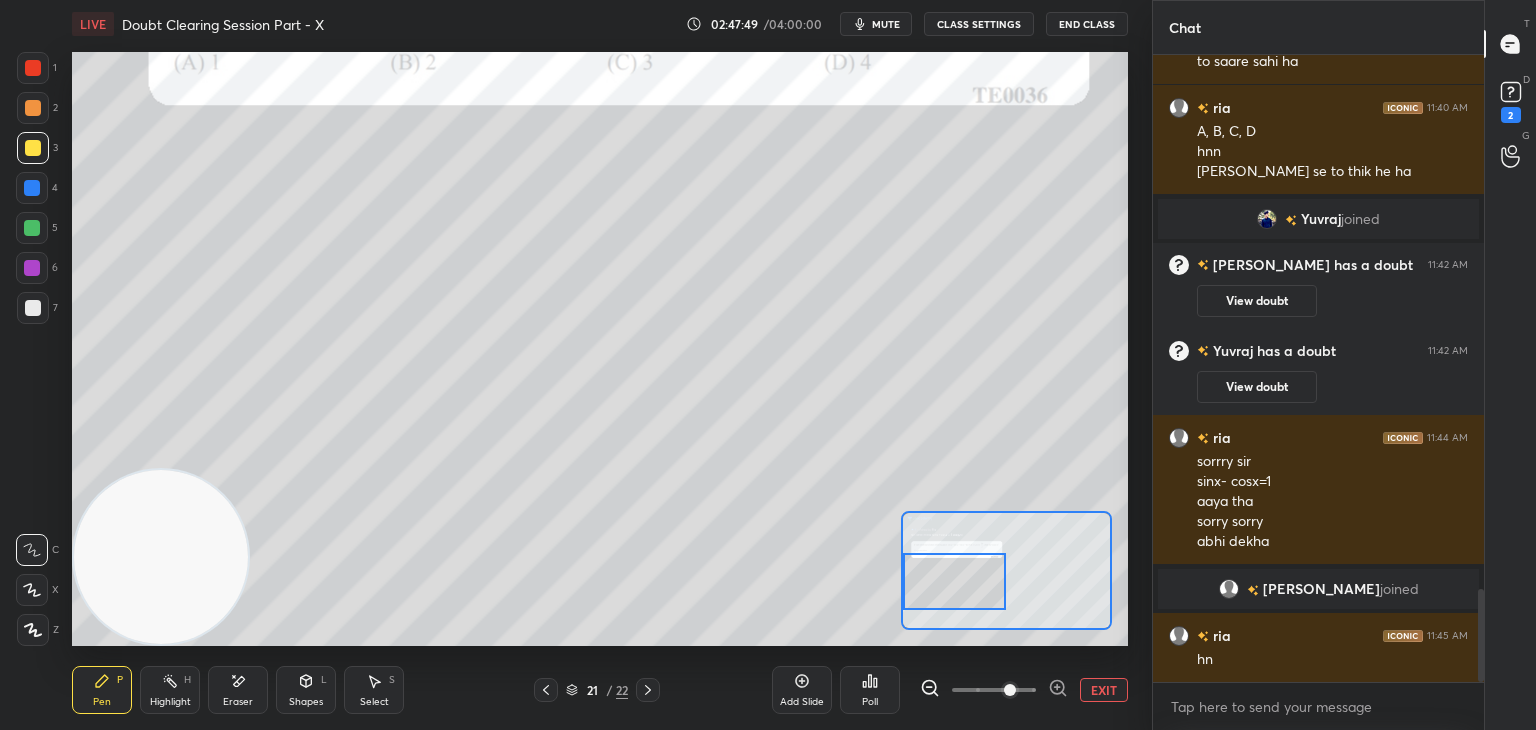 click at bounding box center (955, 581) 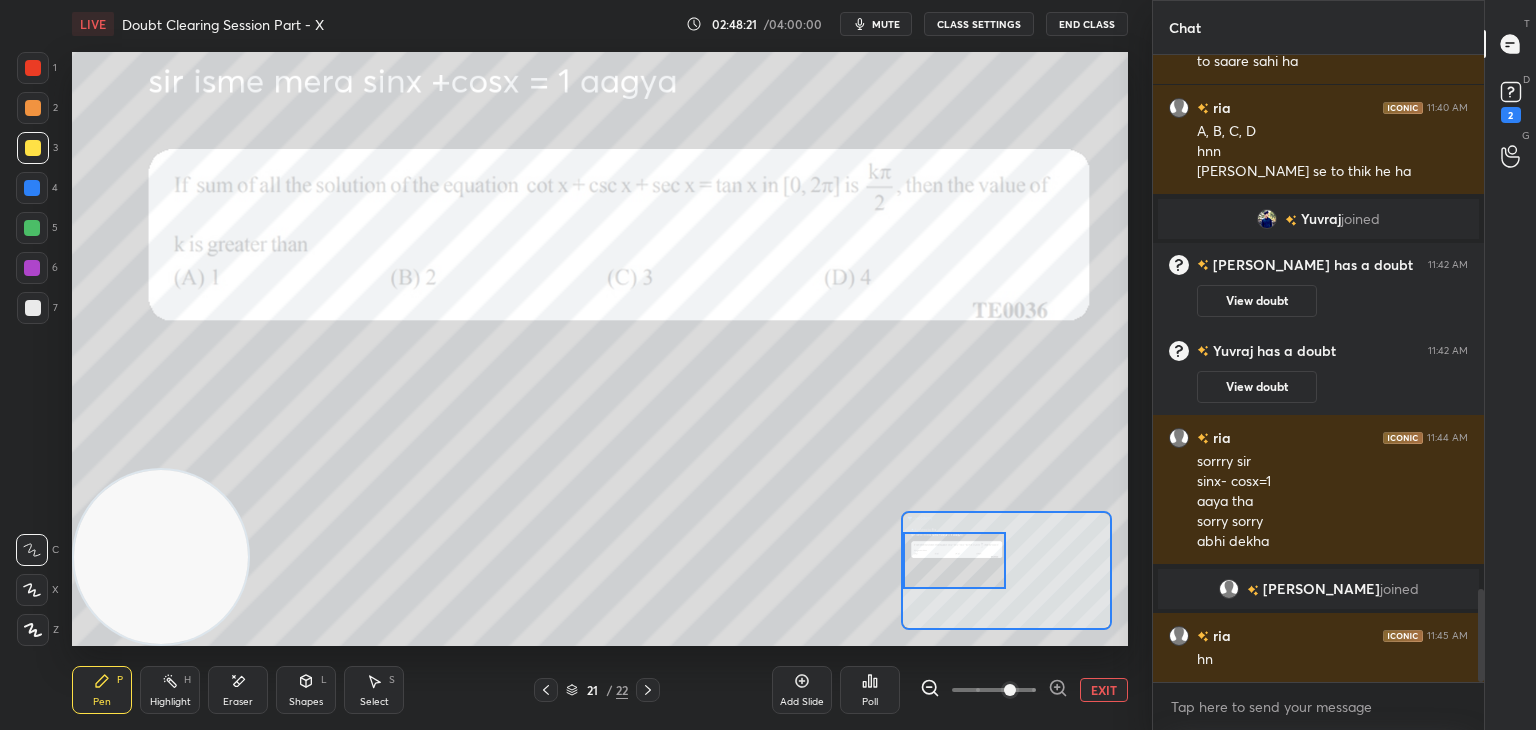 drag, startPoint x: 959, startPoint y: 587, endPoint x: 958, endPoint y: 567, distance: 20.024984 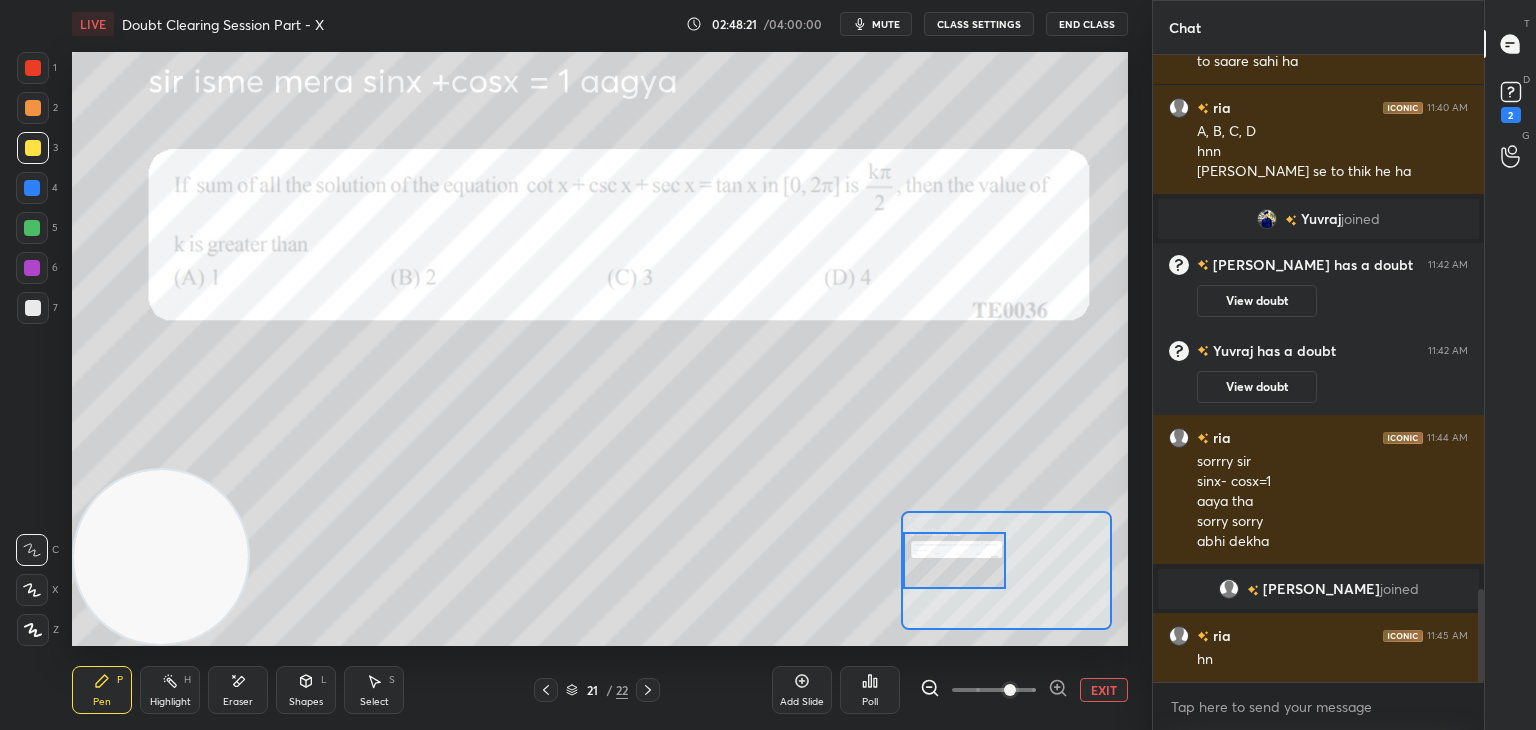 click at bounding box center [955, 560] 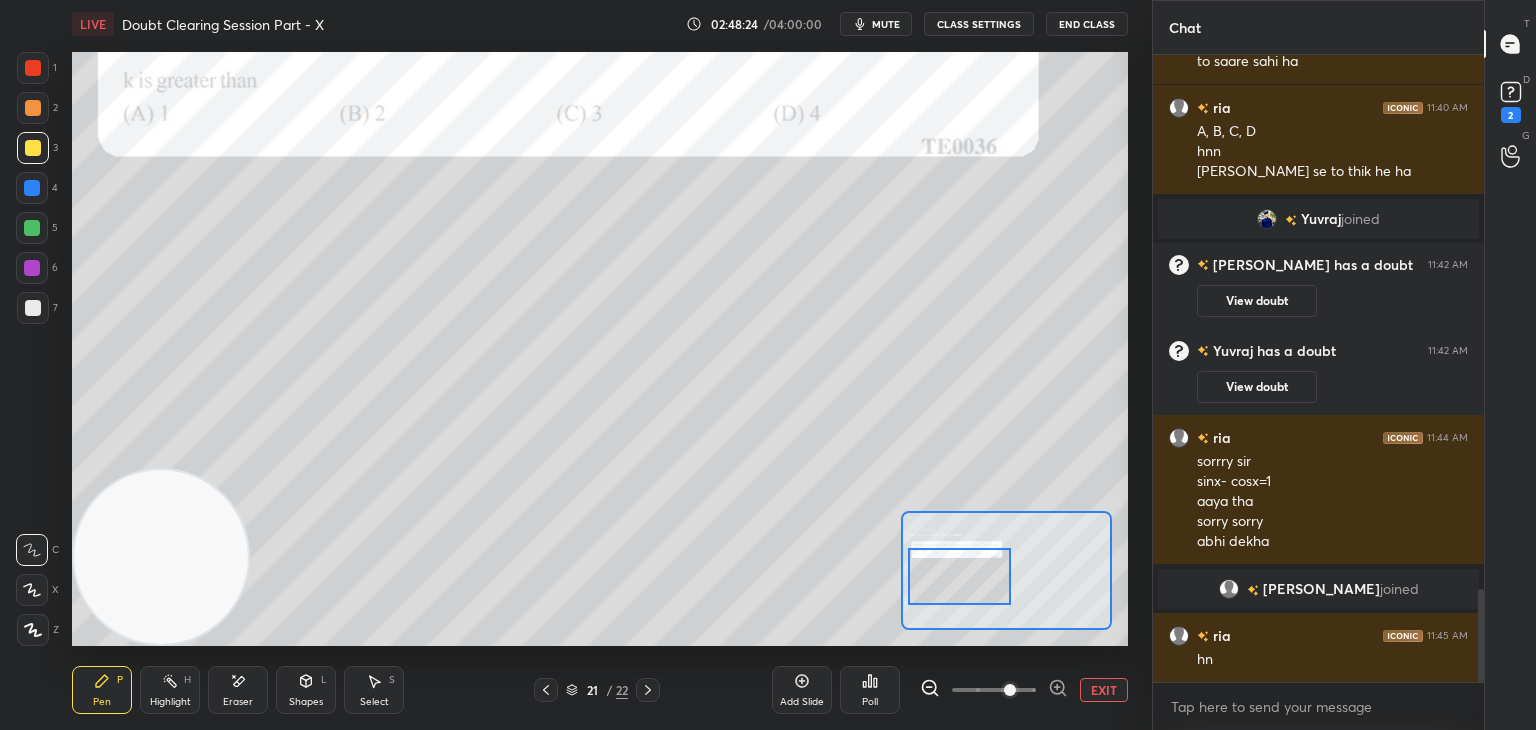 drag, startPoint x: 961, startPoint y: 560, endPoint x: 970, endPoint y: 584, distance: 25.632011 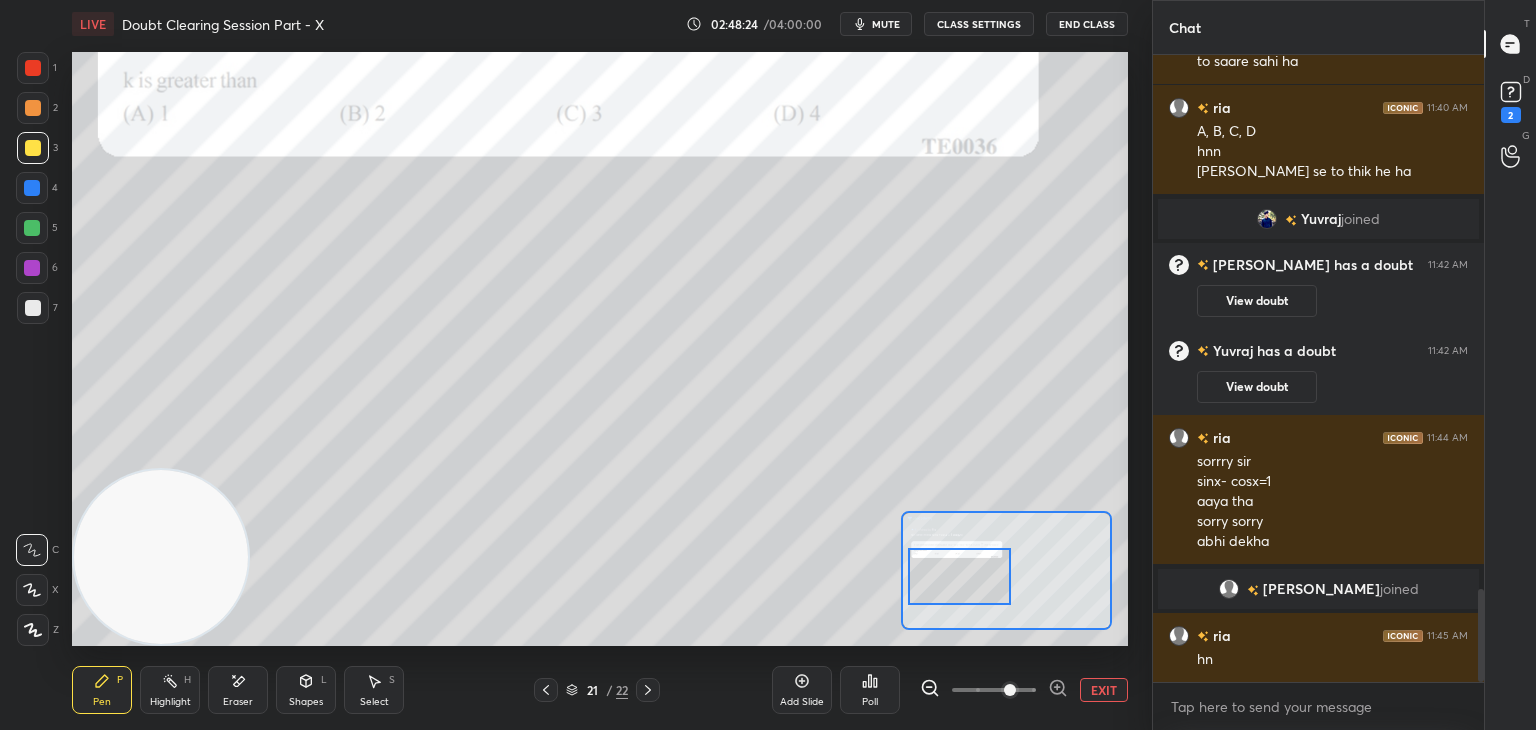 click at bounding box center (960, 576) 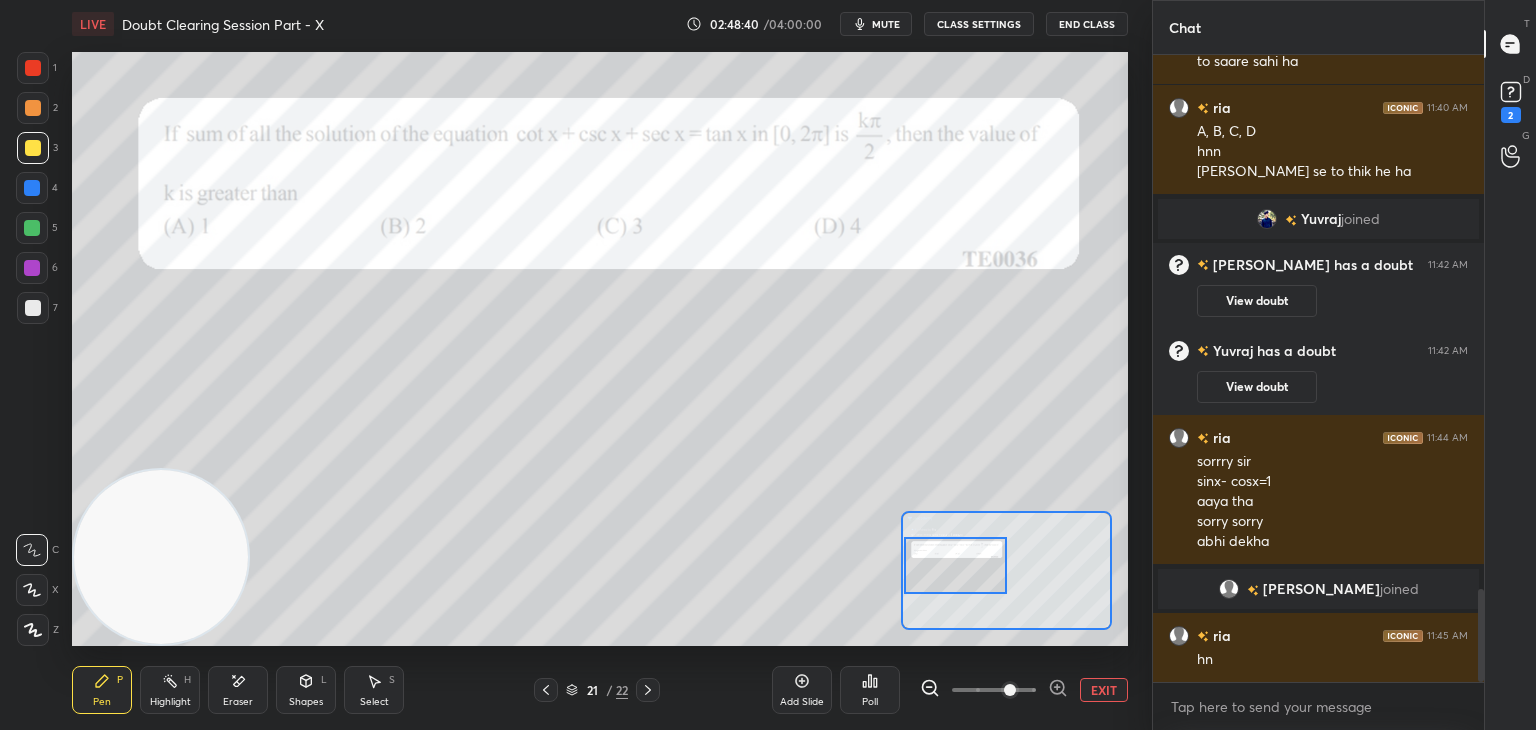 click at bounding box center [956, 565] 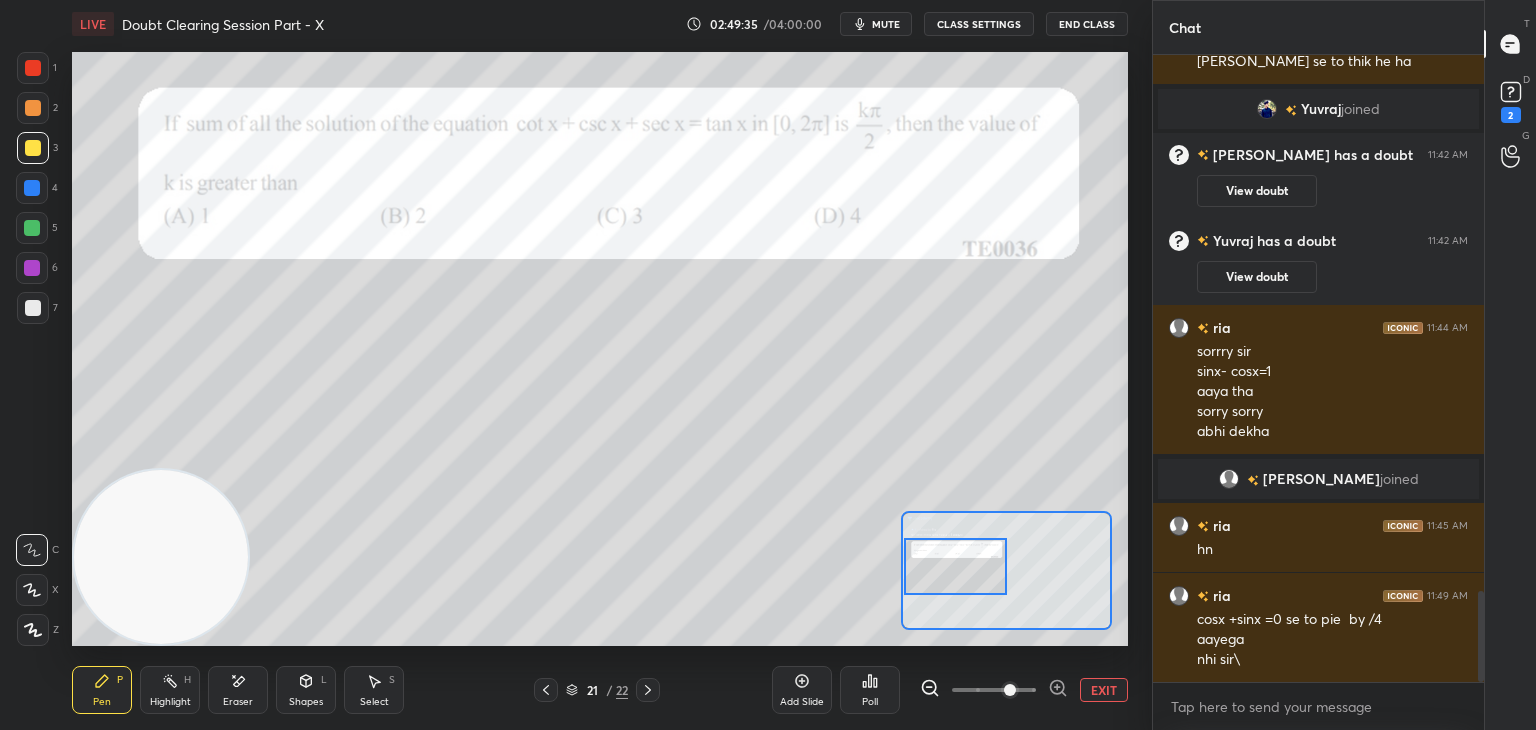 scroll, scrollTop: 3738, scrollLeft: 0, axis: vertical 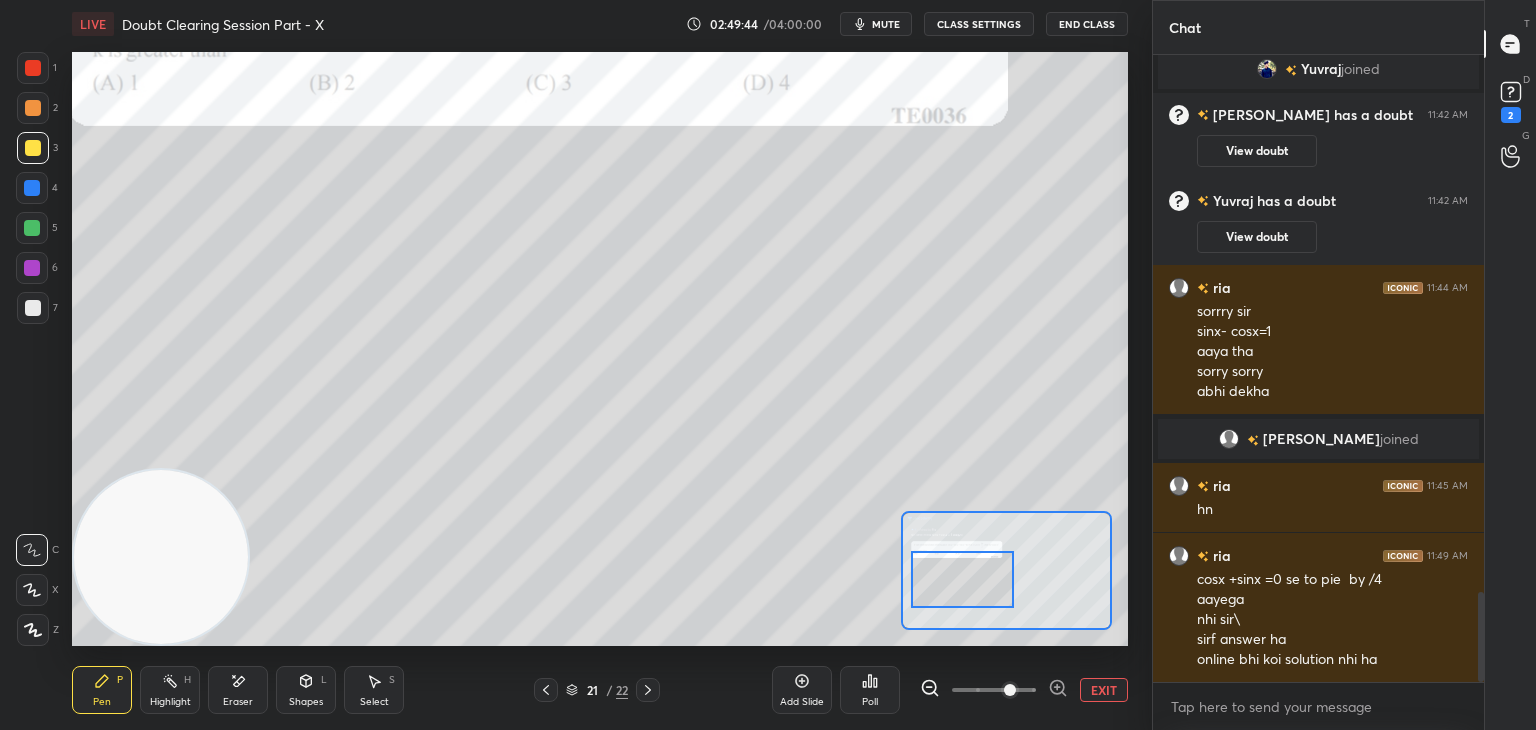 click at bounding box center [963, 579] 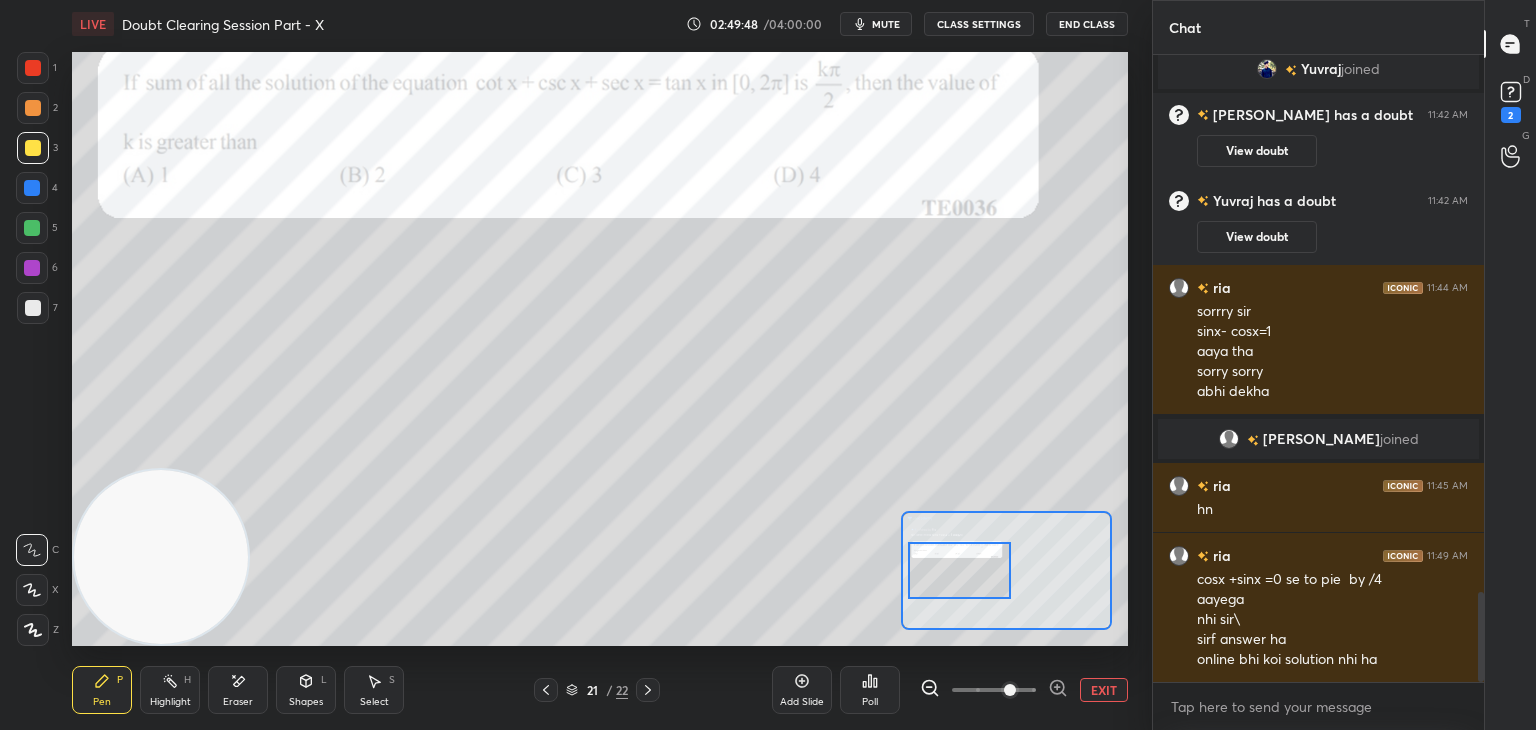 drag, startPoint x: 971, startPoint y: 565, endPoint x: 948, endPoint y: 561, distance: 23.345236 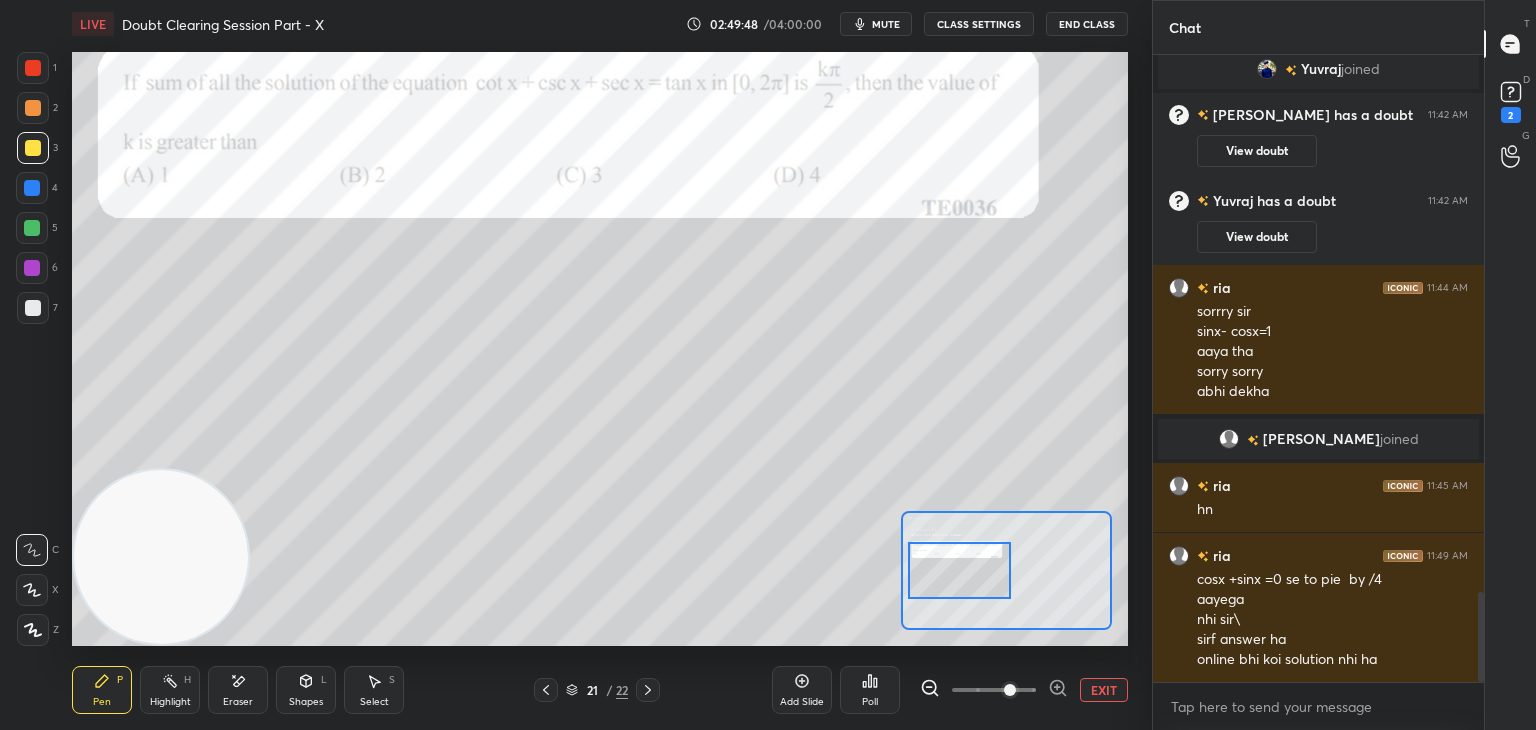 click at bounding box center (960, 570) 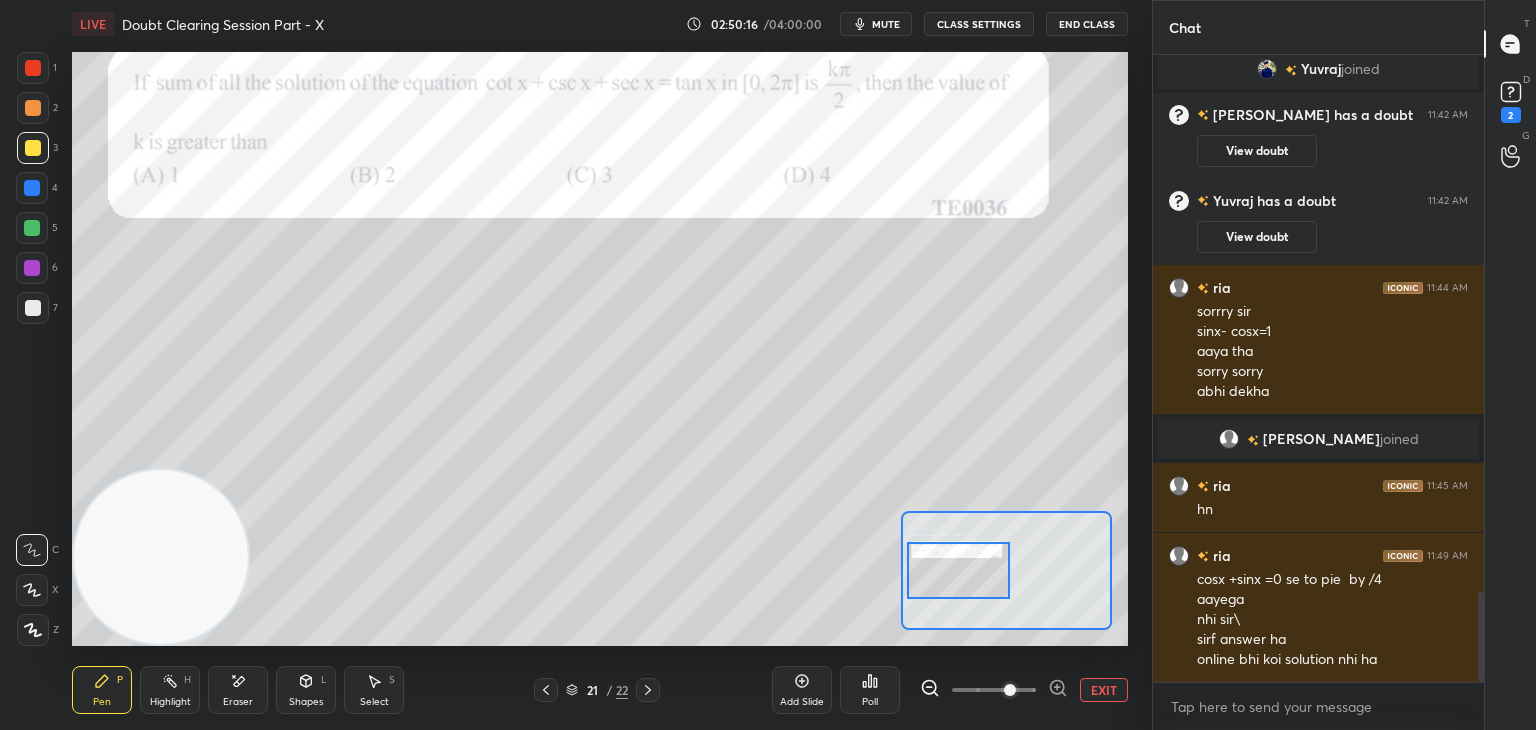 click on "Eraser" at bounding box center (238, 690) 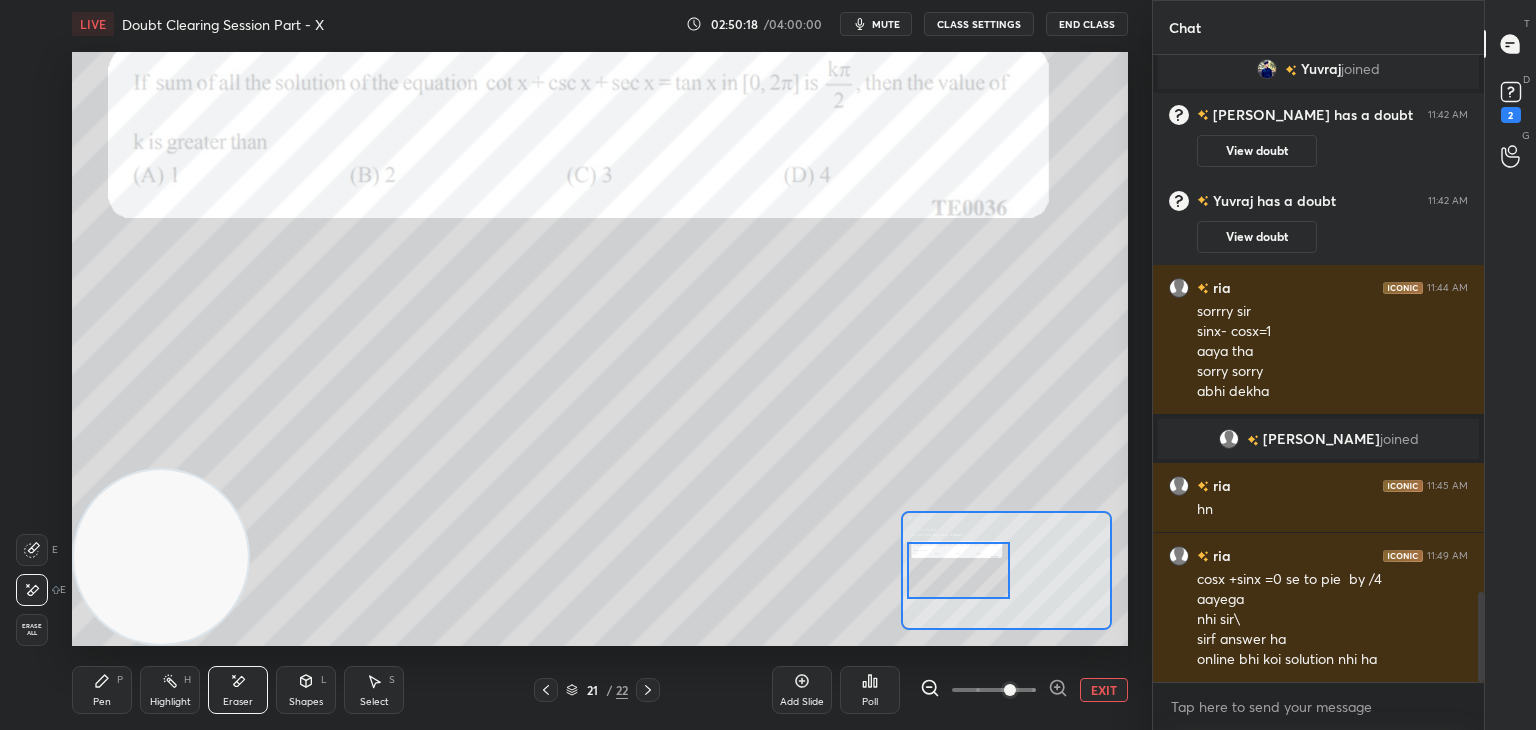 click on "P" at bounding box center (120, 680) 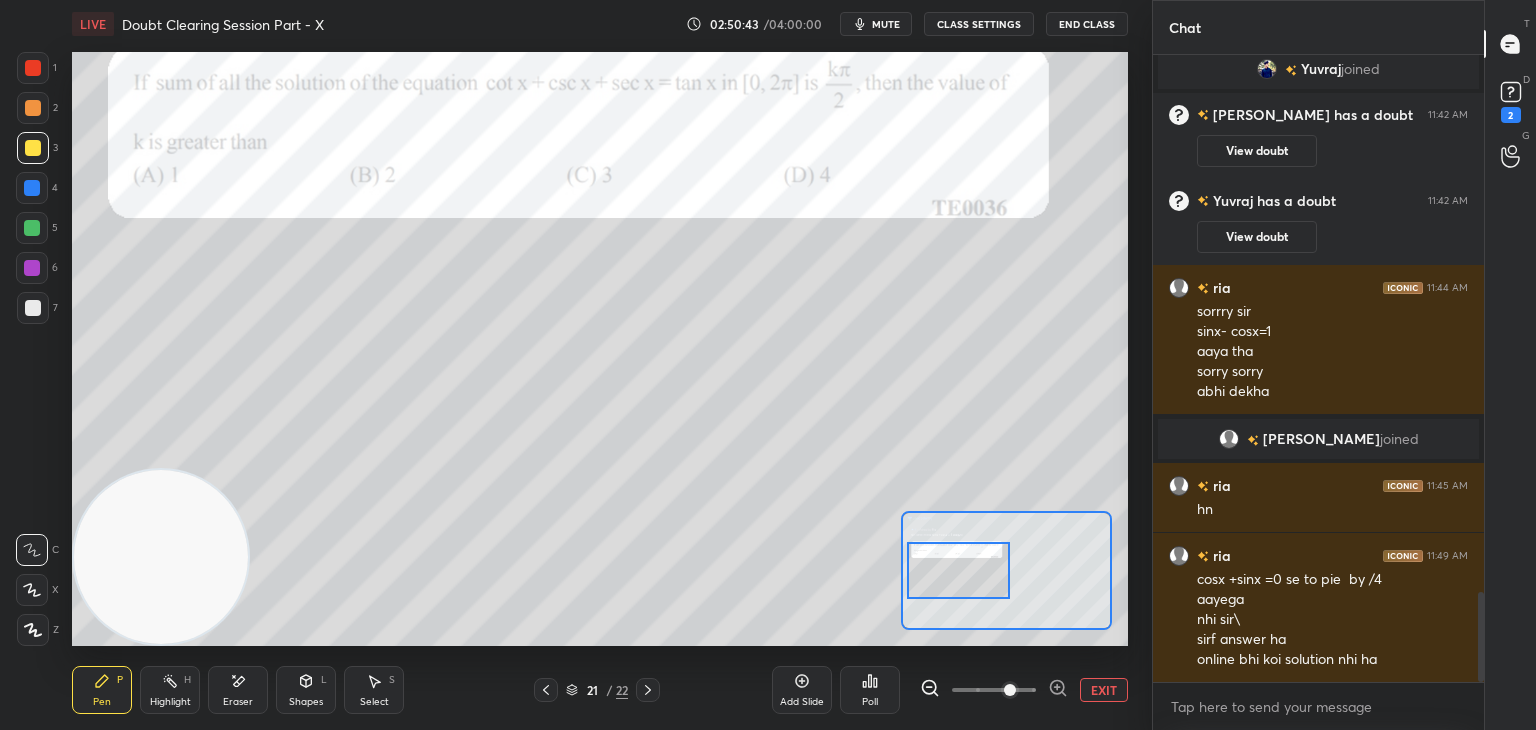click on "EXIT" at bounding box center [1104, 690] 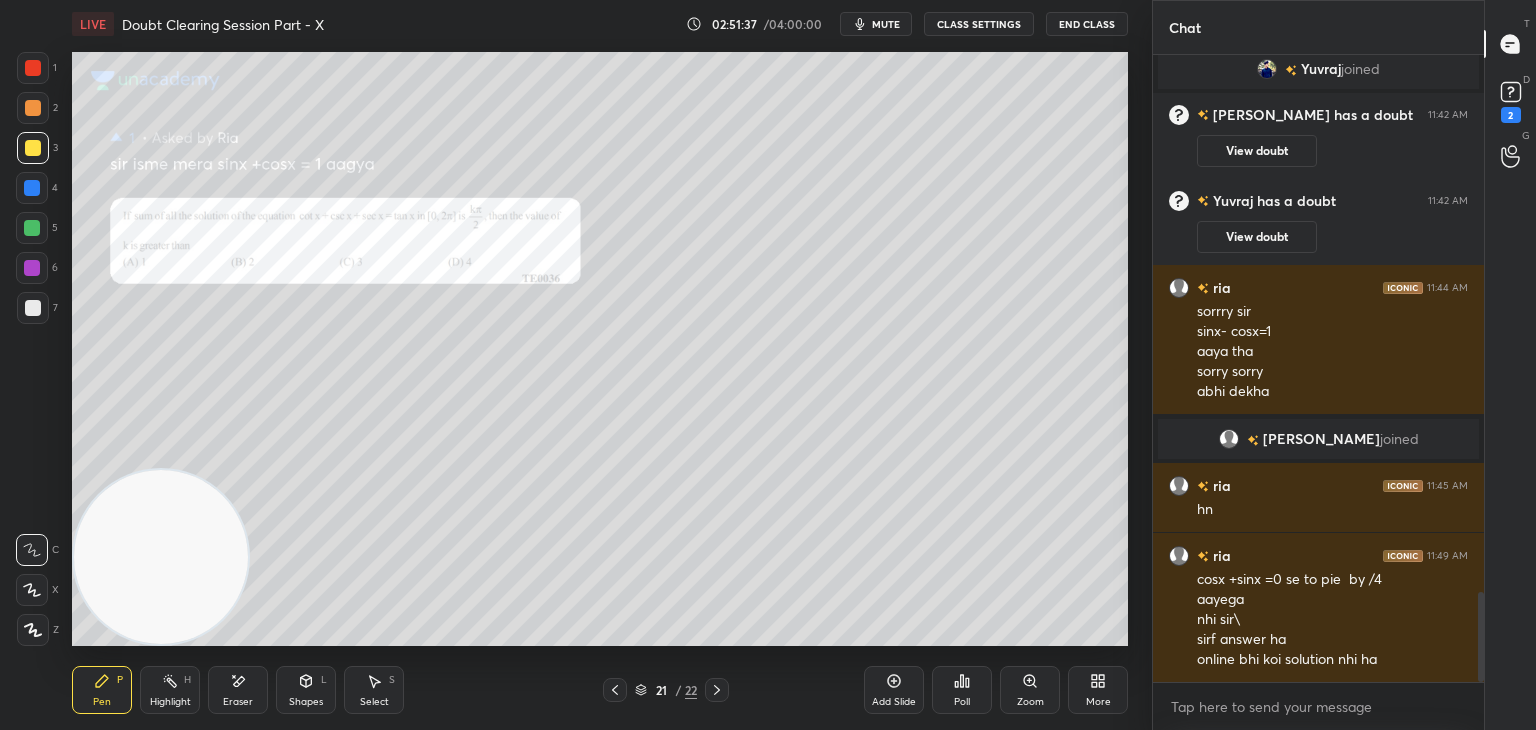 click on "View doubt" at bounding box center (1257, 237) 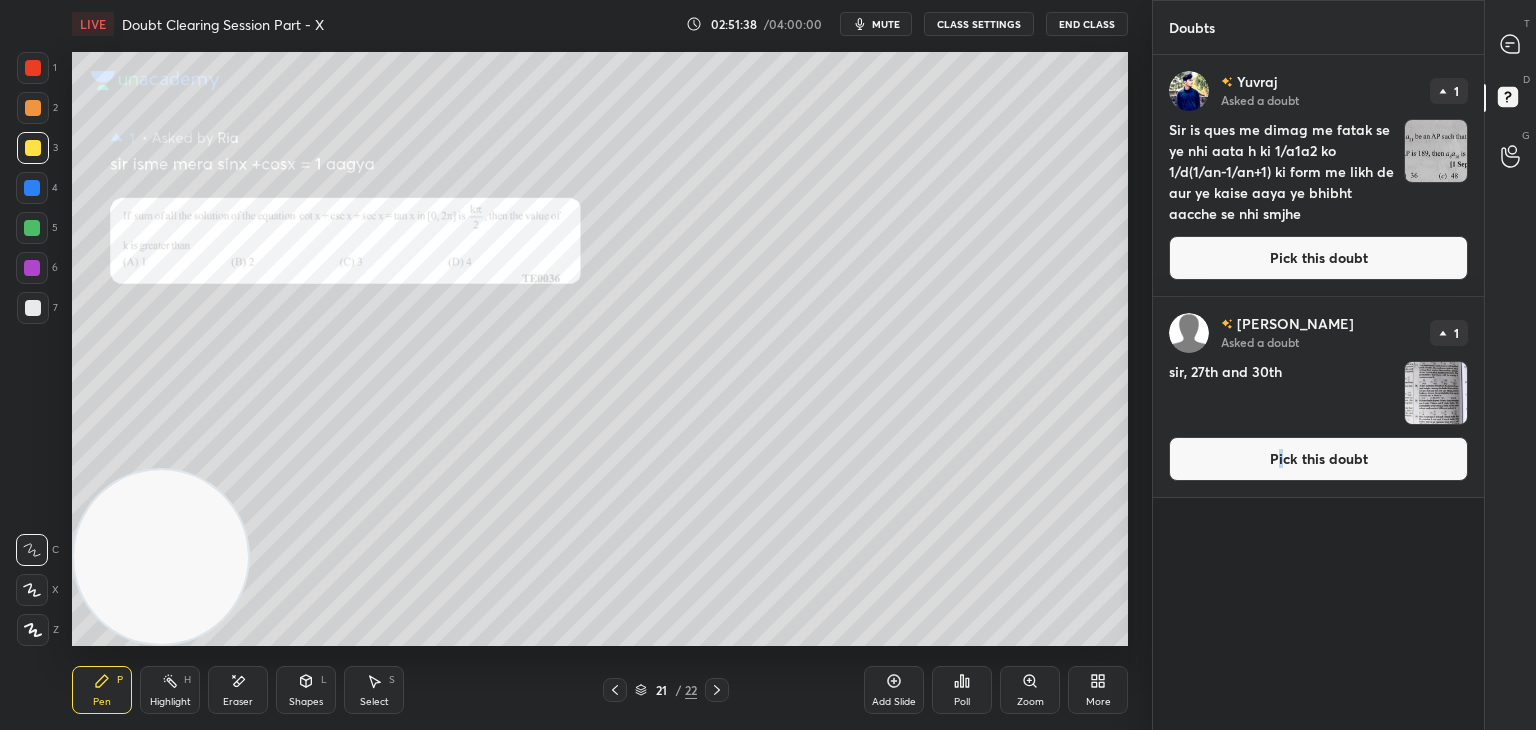 click on "[PERSON_NAME] Asked a doubt 1 sir, 27th and 30th Pick this doubt" at bounding box center [1318, 397] 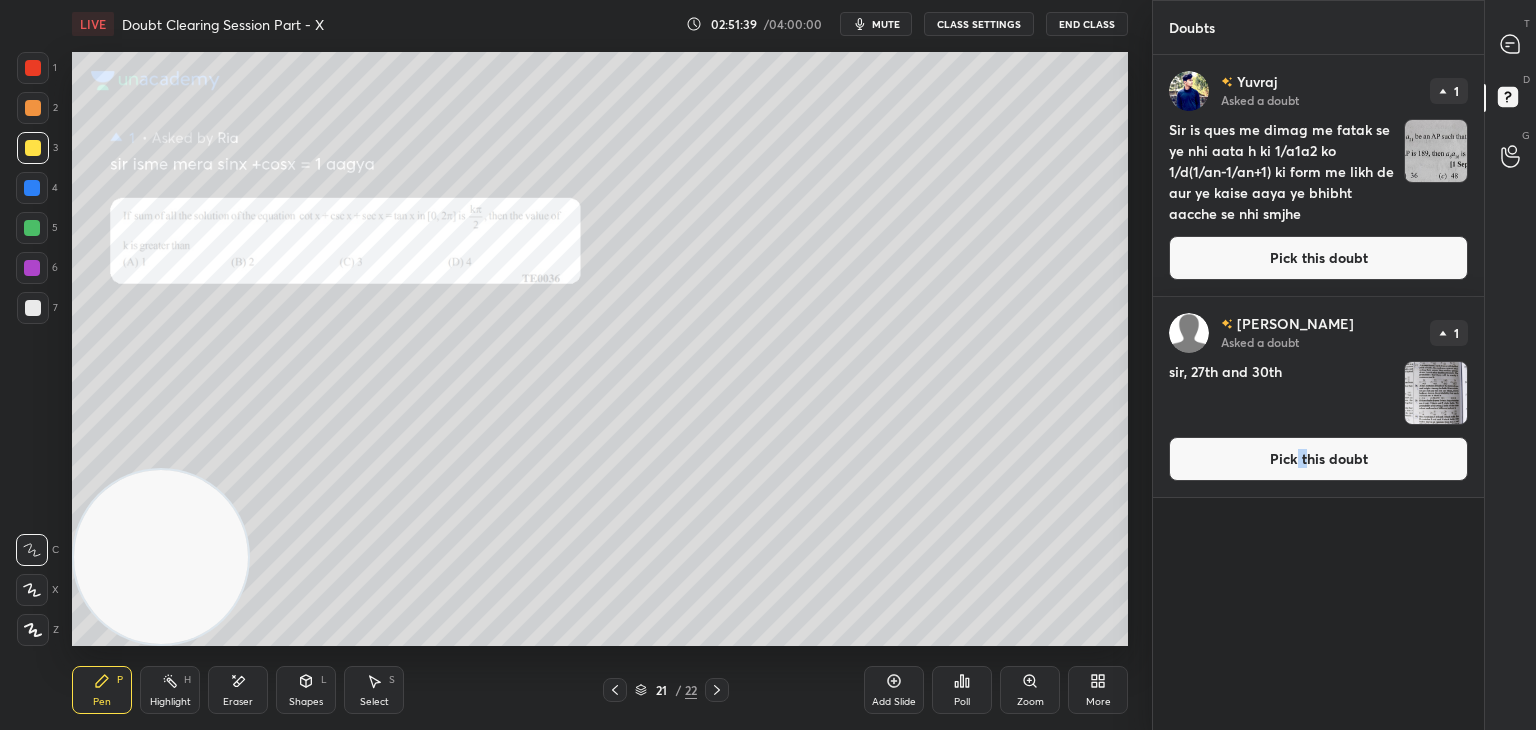 drag, startPoint x: 1305, startPoint y: 459, endPoint x: 1274, endPoint y: 465, distance: 31.575306 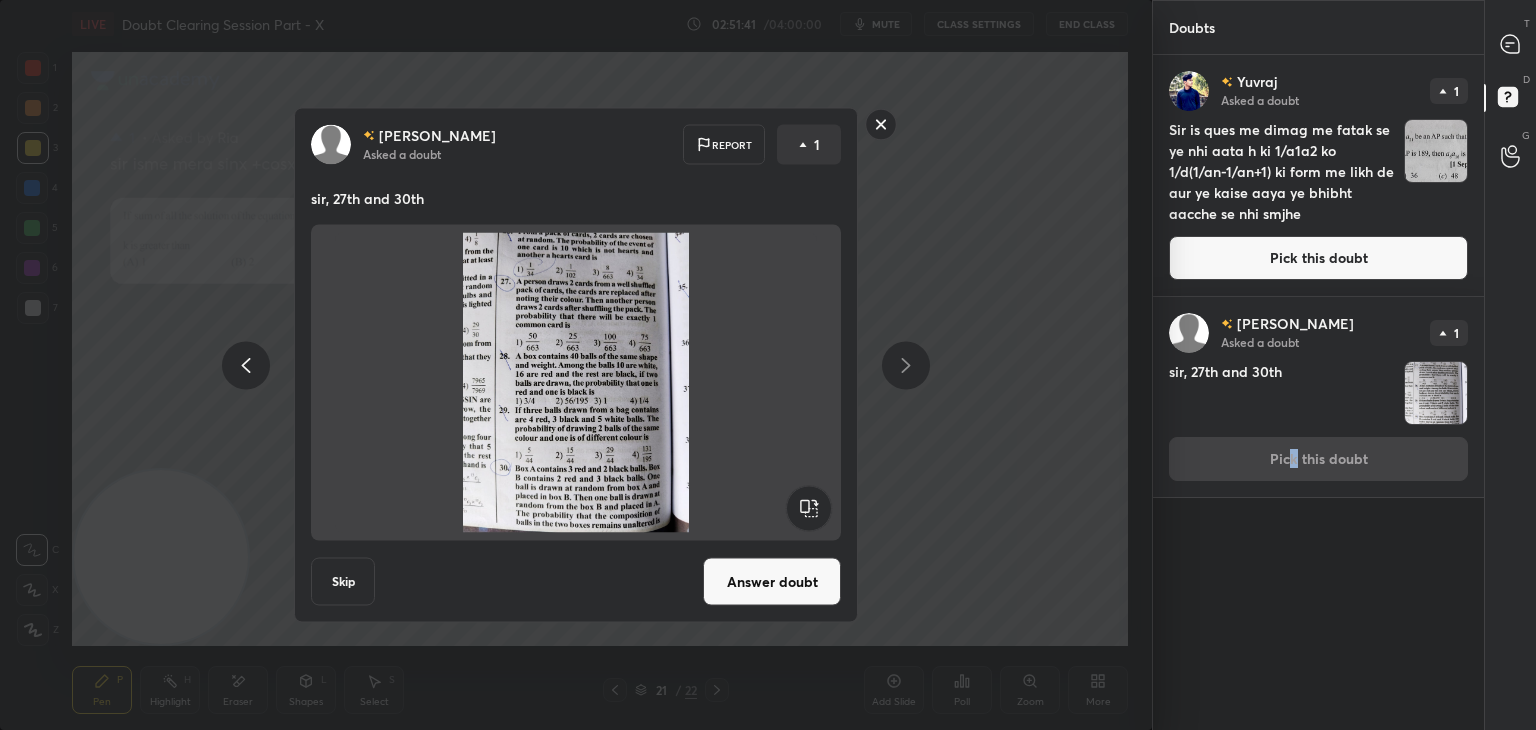 drag, startPoint x: 808, startPoint y: 559, endPoint x: 830, endPoint y: 545, distance: 26.076809 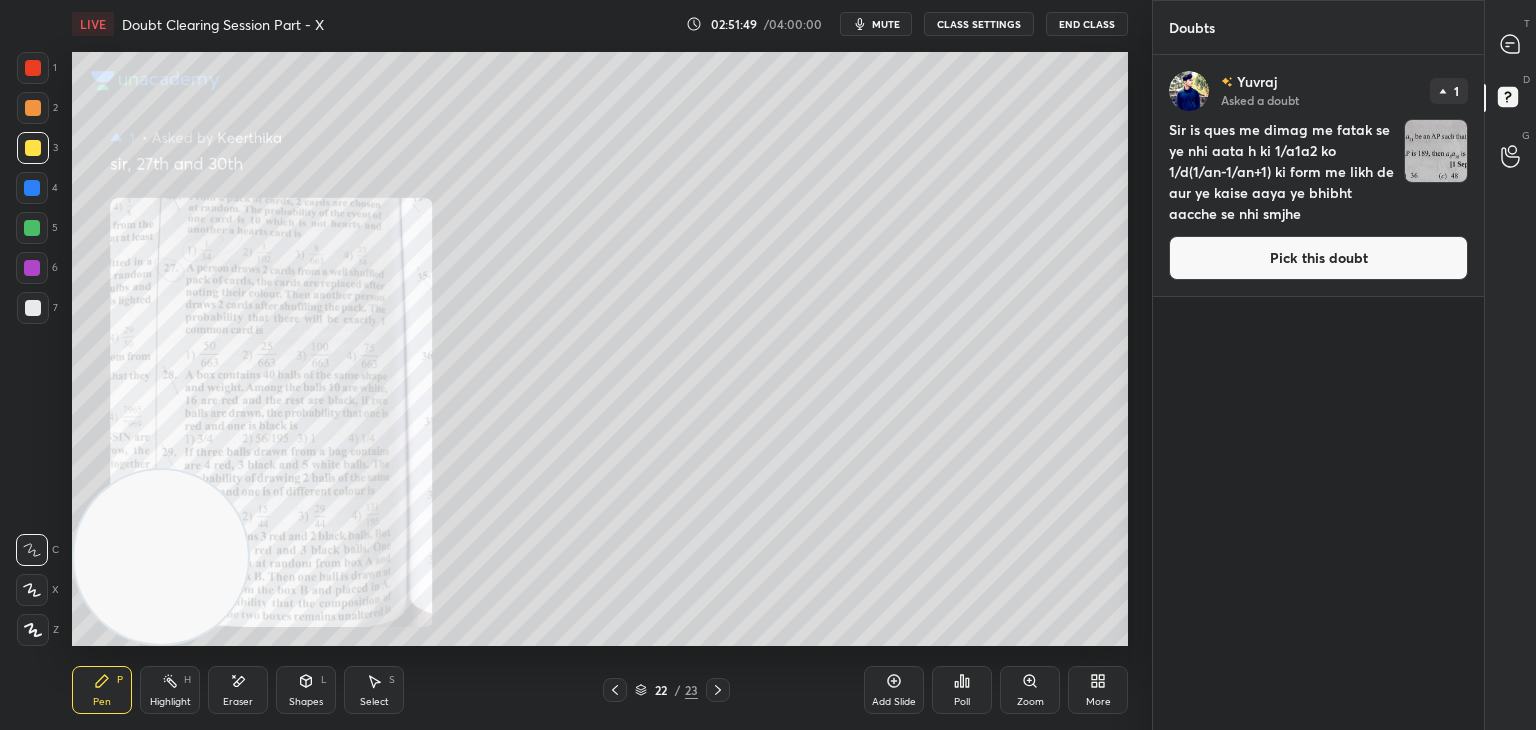 click on "Pick this doubt" at bounding box center (1318, 258) 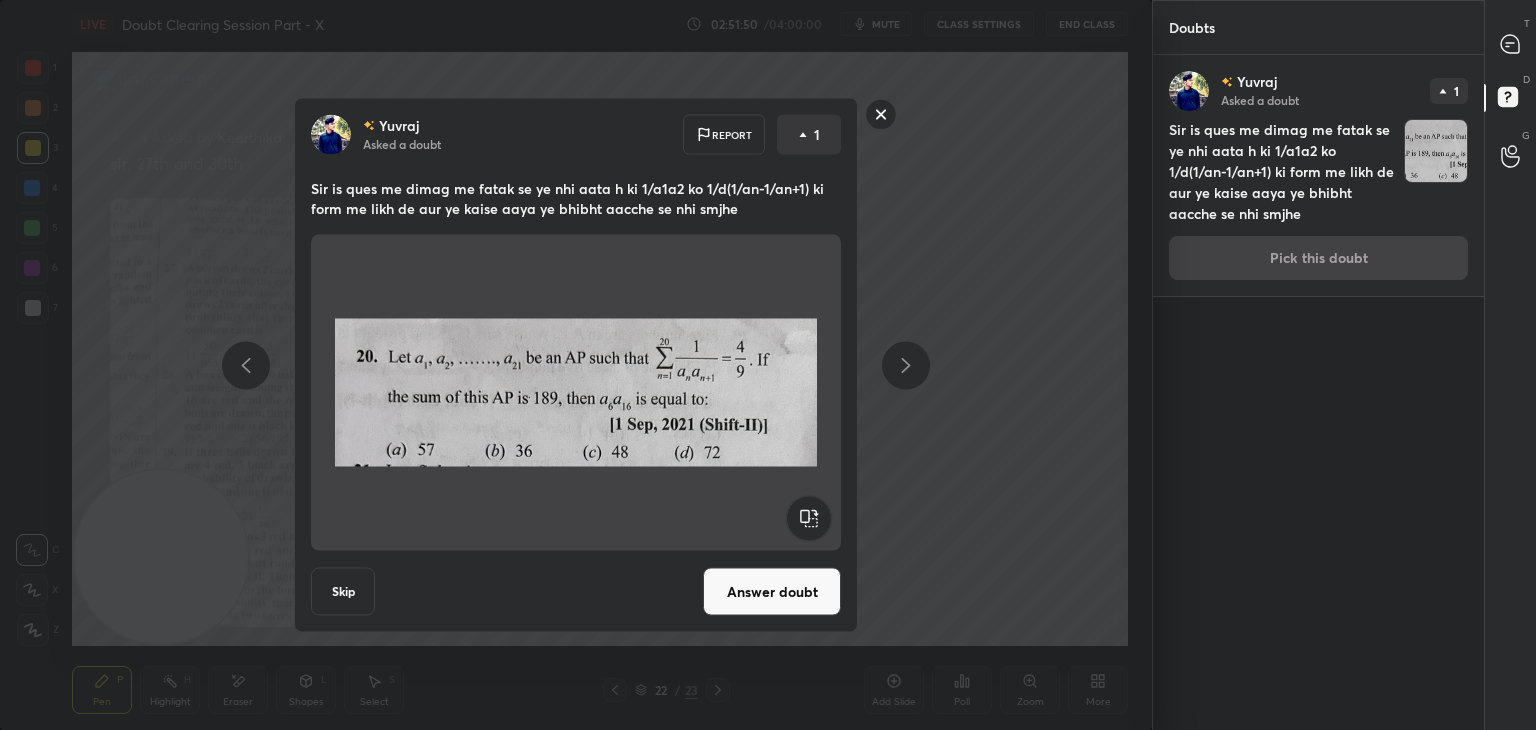 click on "Answer doubt" at bounding box center (772, 592) 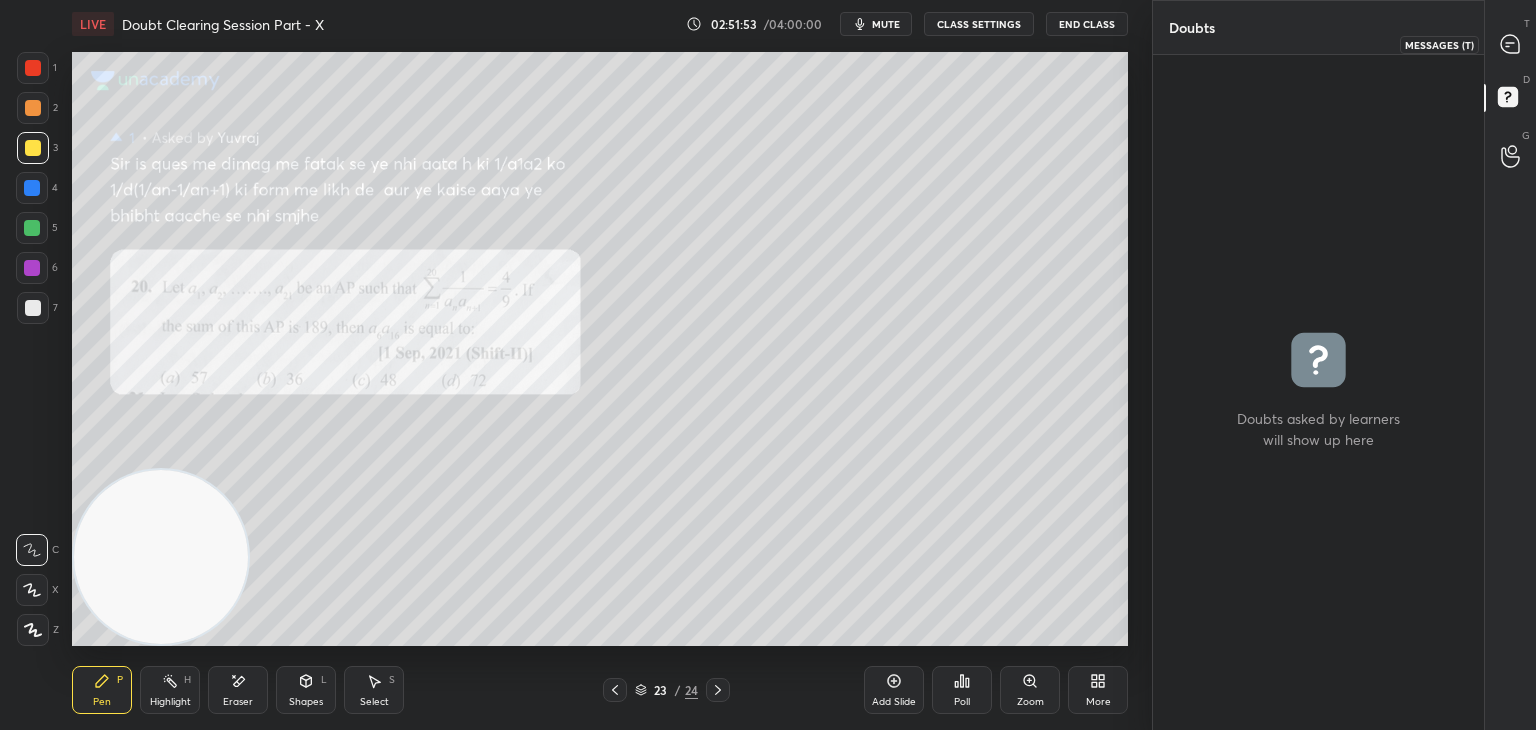 drag, startPoint x: 1524, startPoint y: 29, endPoint x: 1472, endPoint y: 47, distance: 55.027267 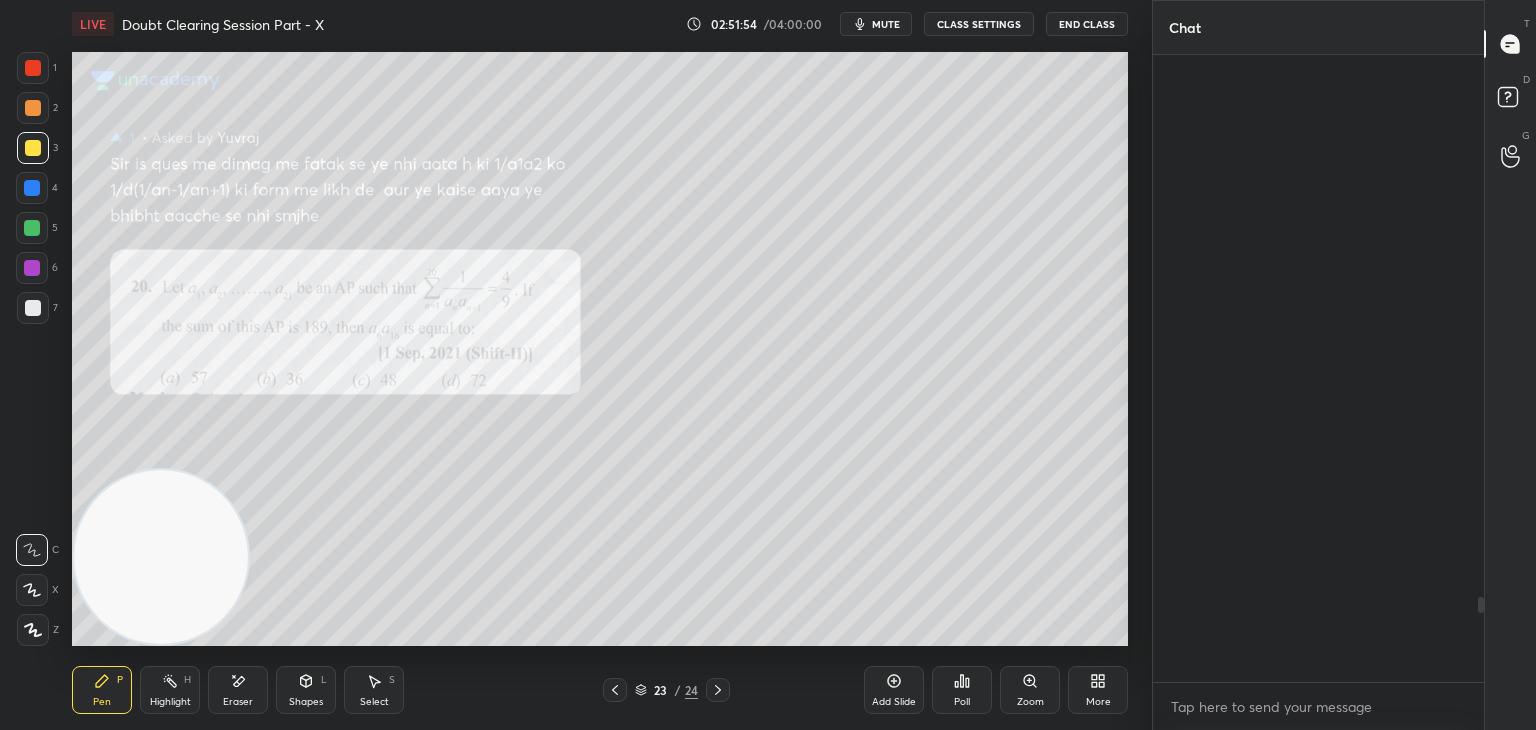 scroll, scrollTop: 4026, scrollLeft: 0, axis: vertical 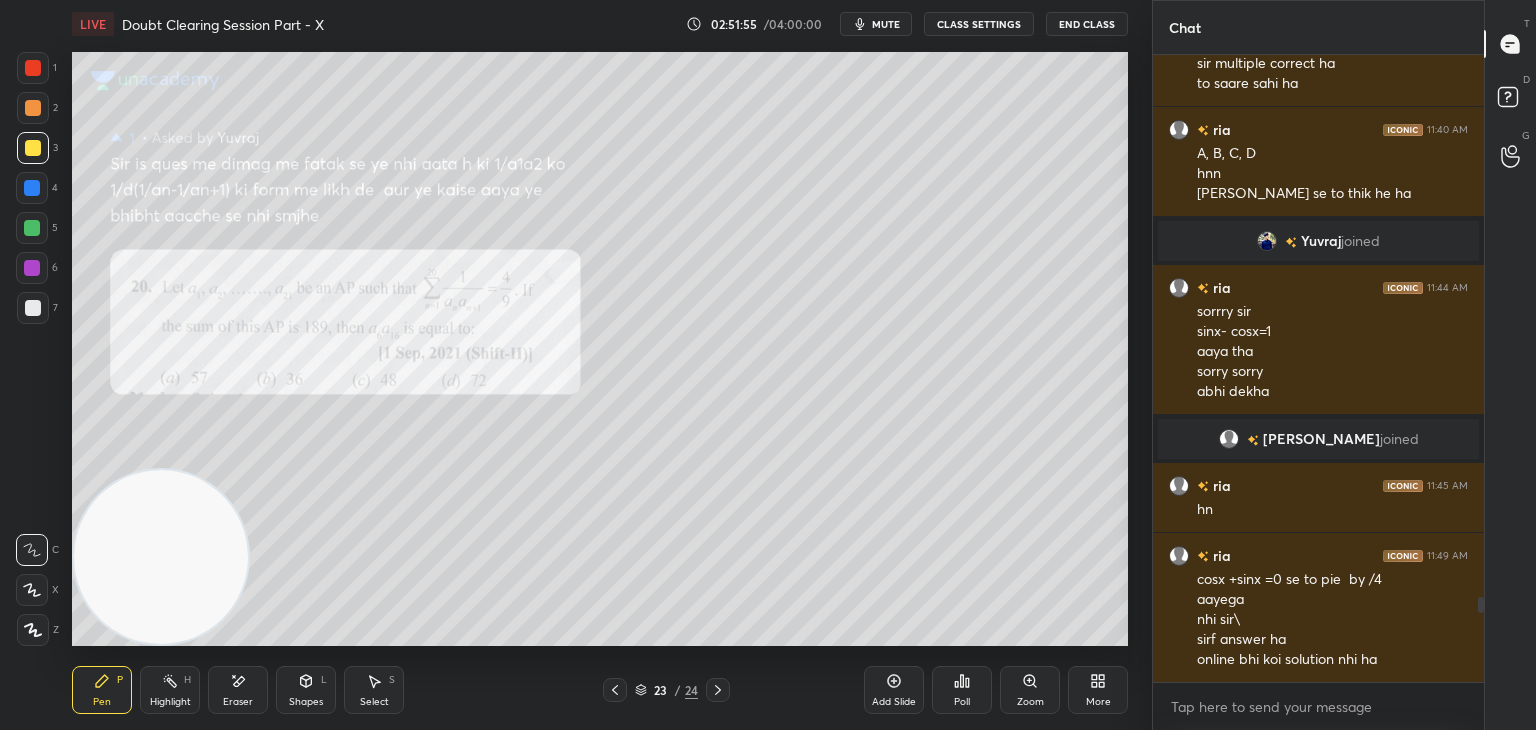 click on "23 / 24" at bounding box center (666, 690) 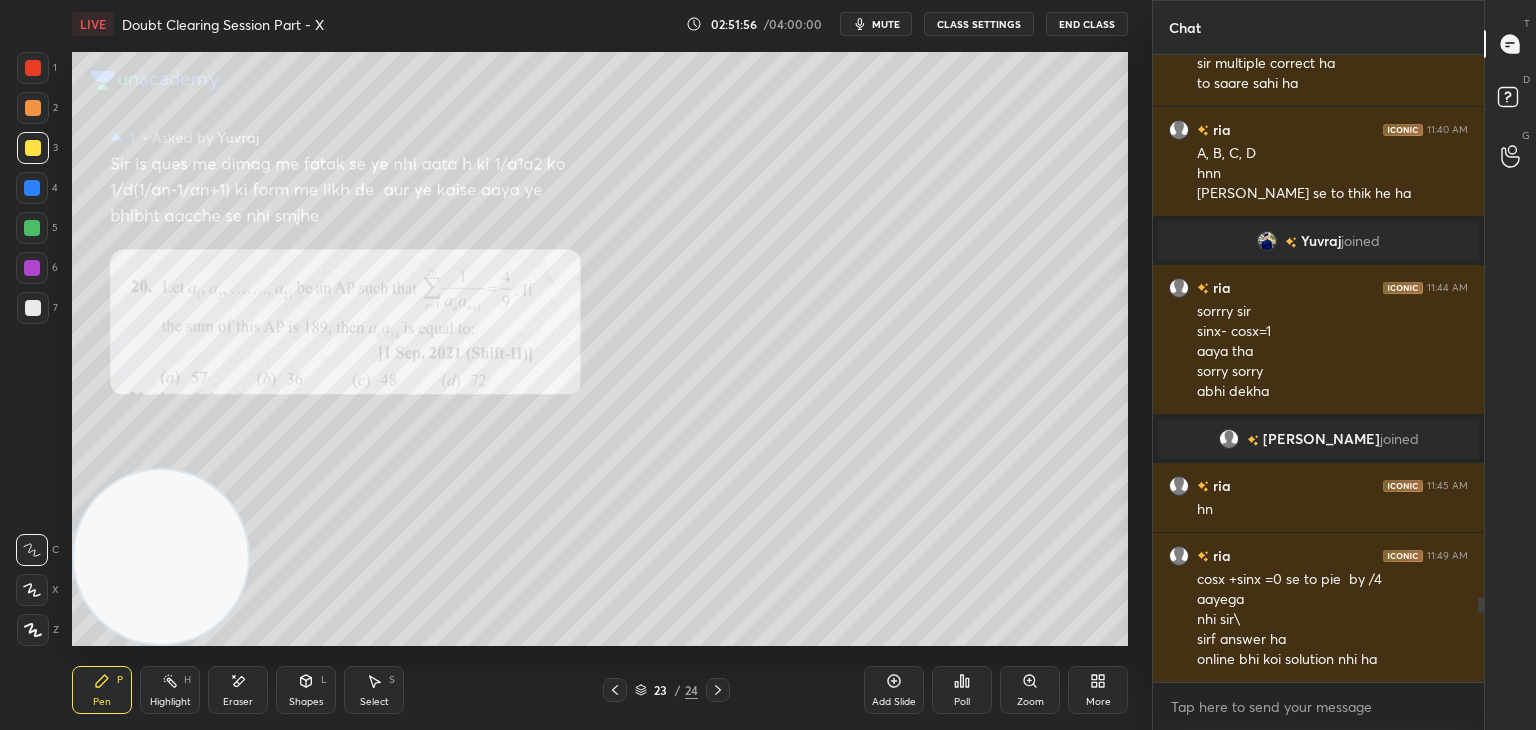 click 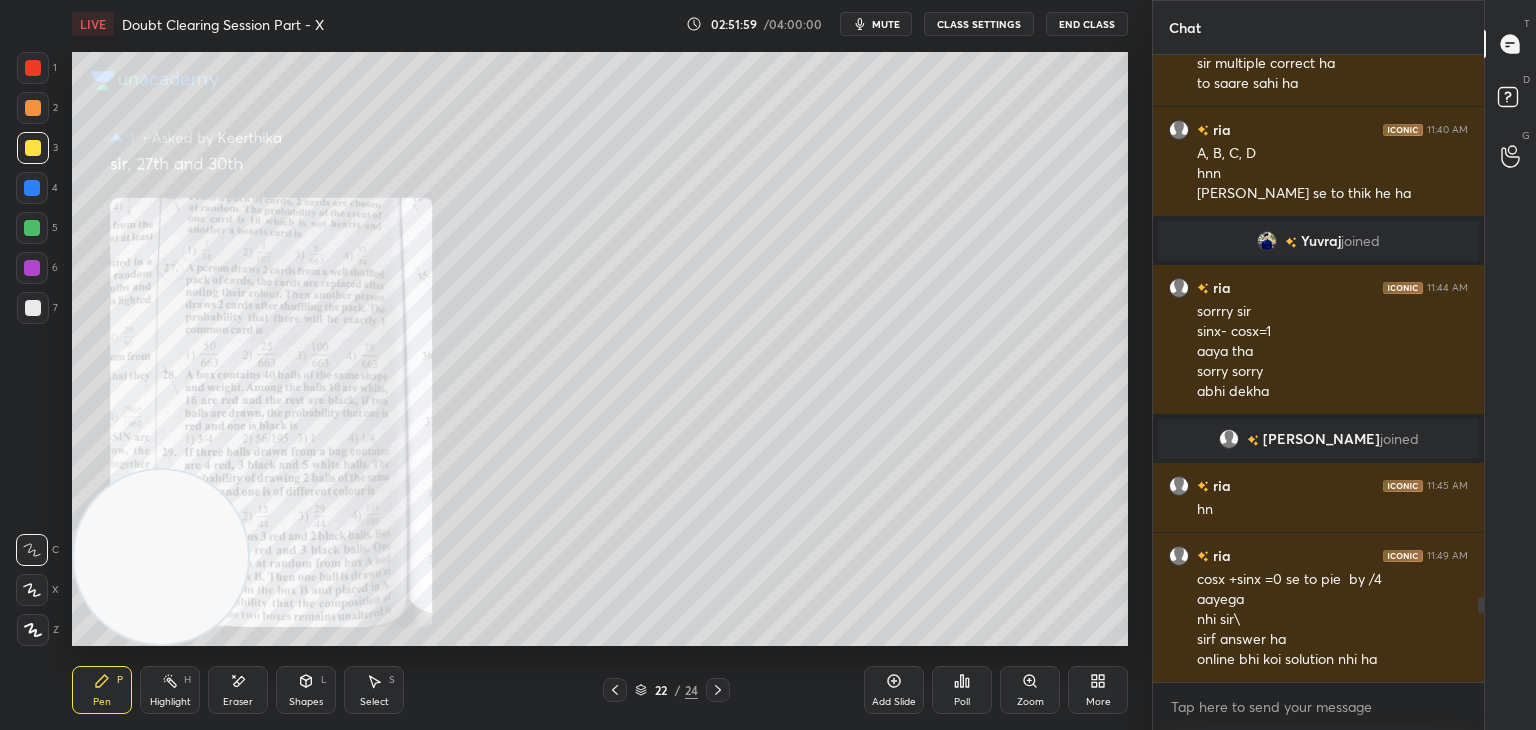 drag, startPoint x: 1033, startPoint y: 681, endPoint x: 1023, endPoint y: 683, distance: 10.198039 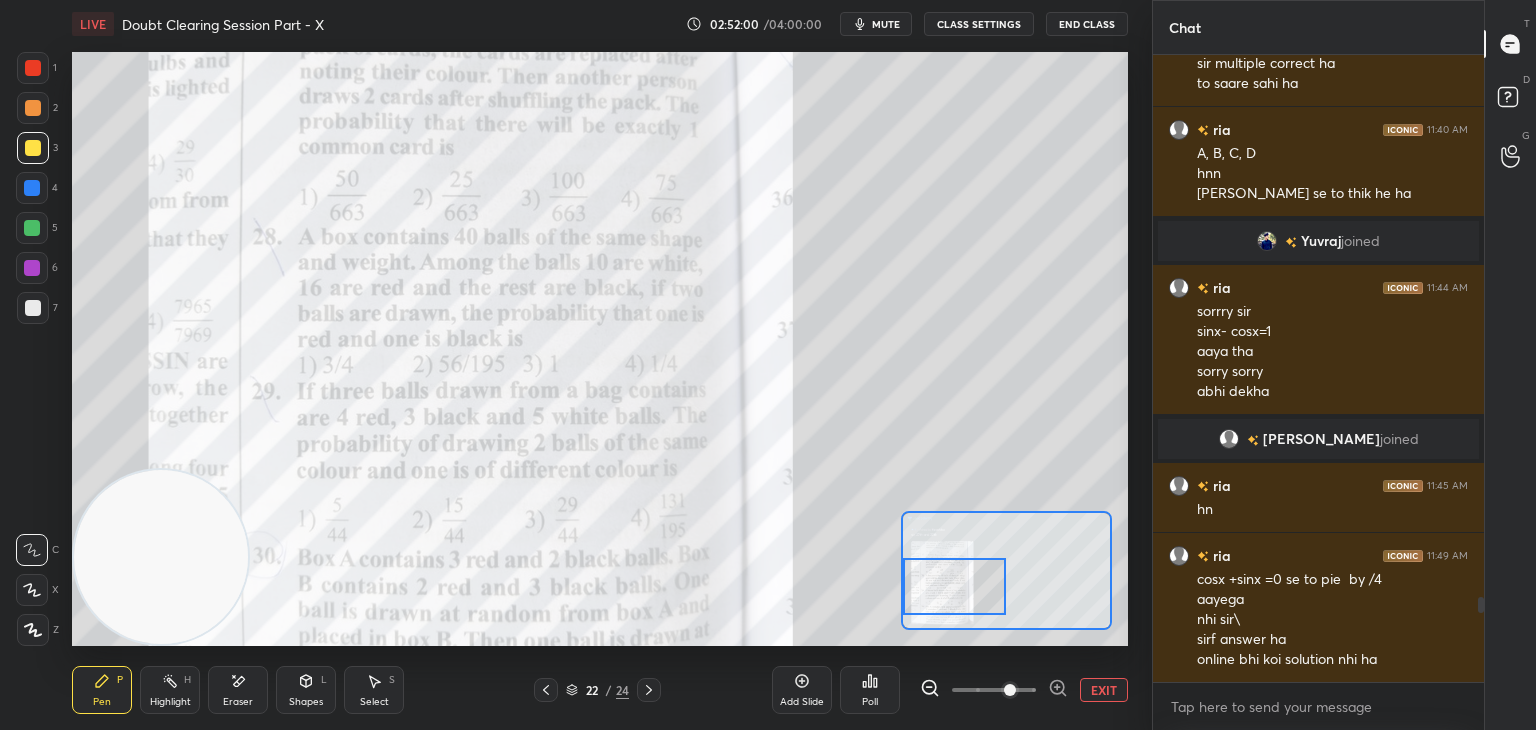 drag, startPoint x: 982, startPoint y: 594, endPoint x: 916, endPoint y: 566, distance: 71.693794 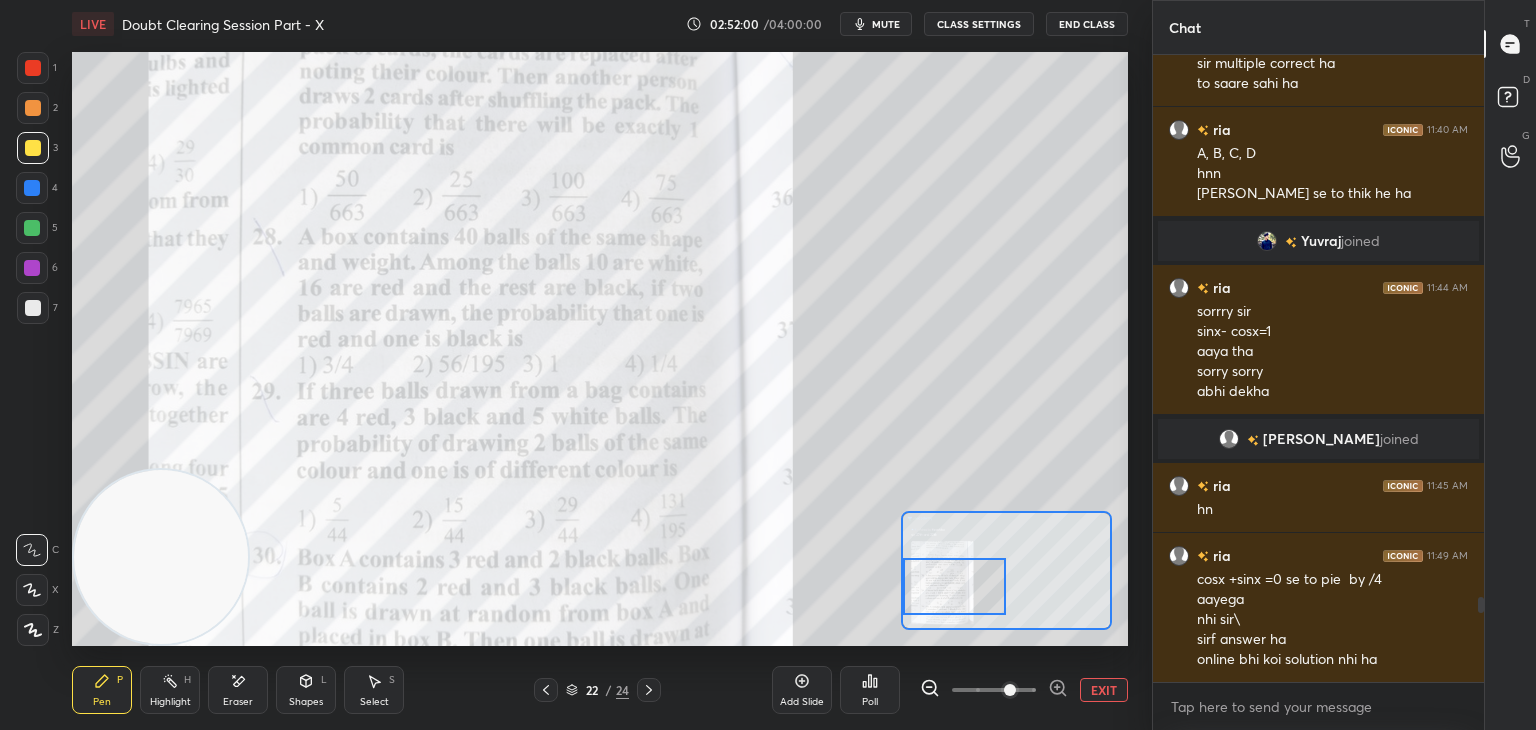 click at bounding box center (955, 586) 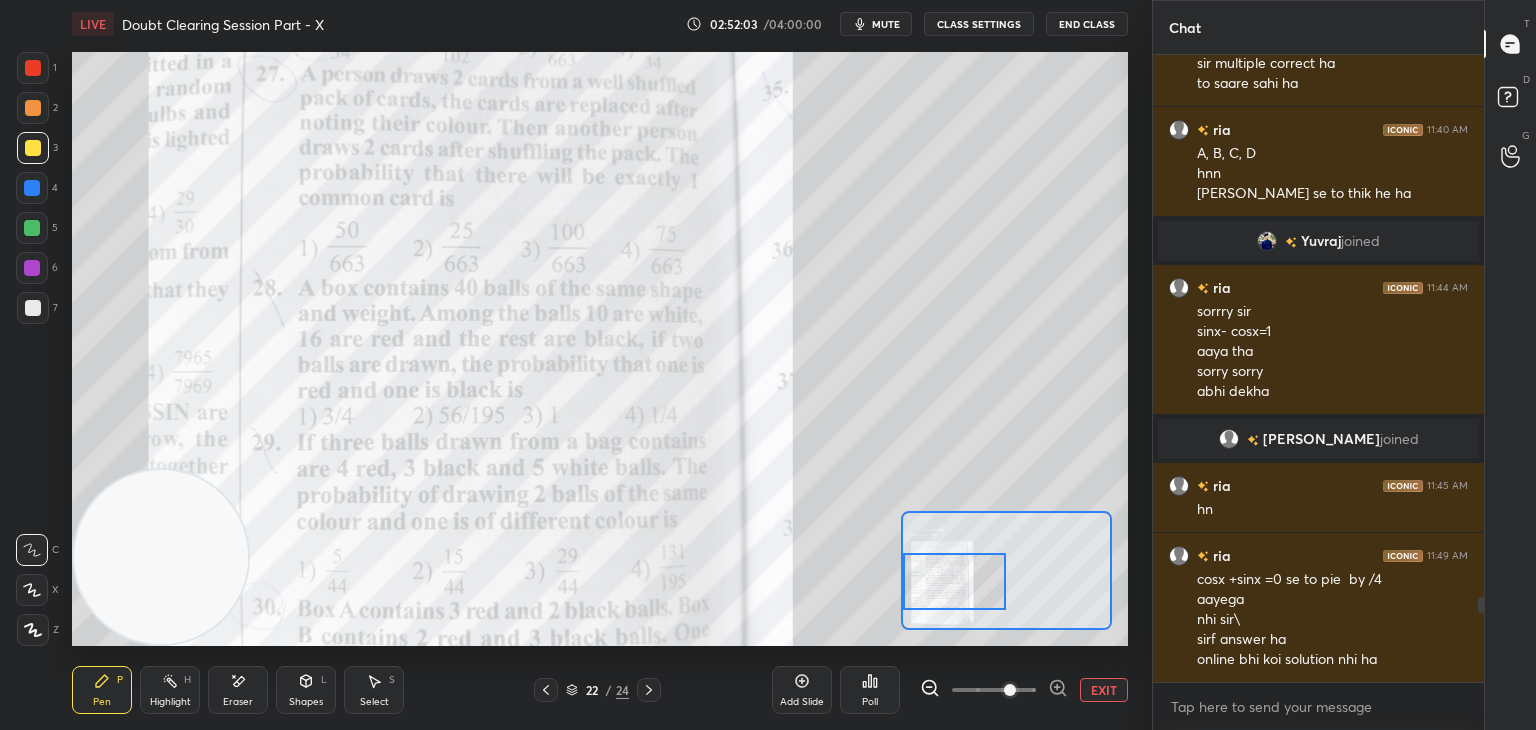 scroll, scrollTop: 4026, scrollLeft: 0, axis: vertical 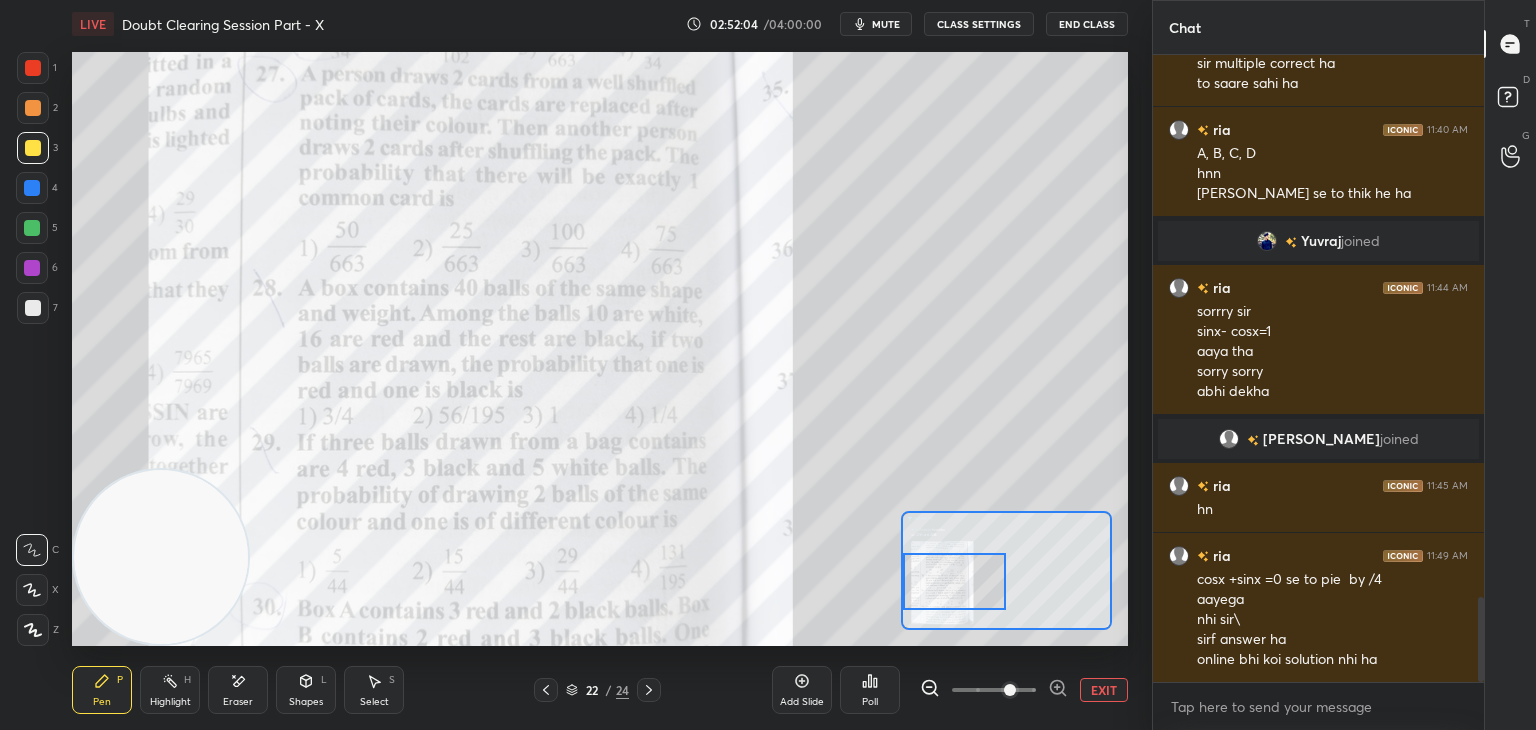 drag, startPoint x: 1480, startPoint y: 601, endPoint x: 1473, endPoint y: 643, distance: 42.579338 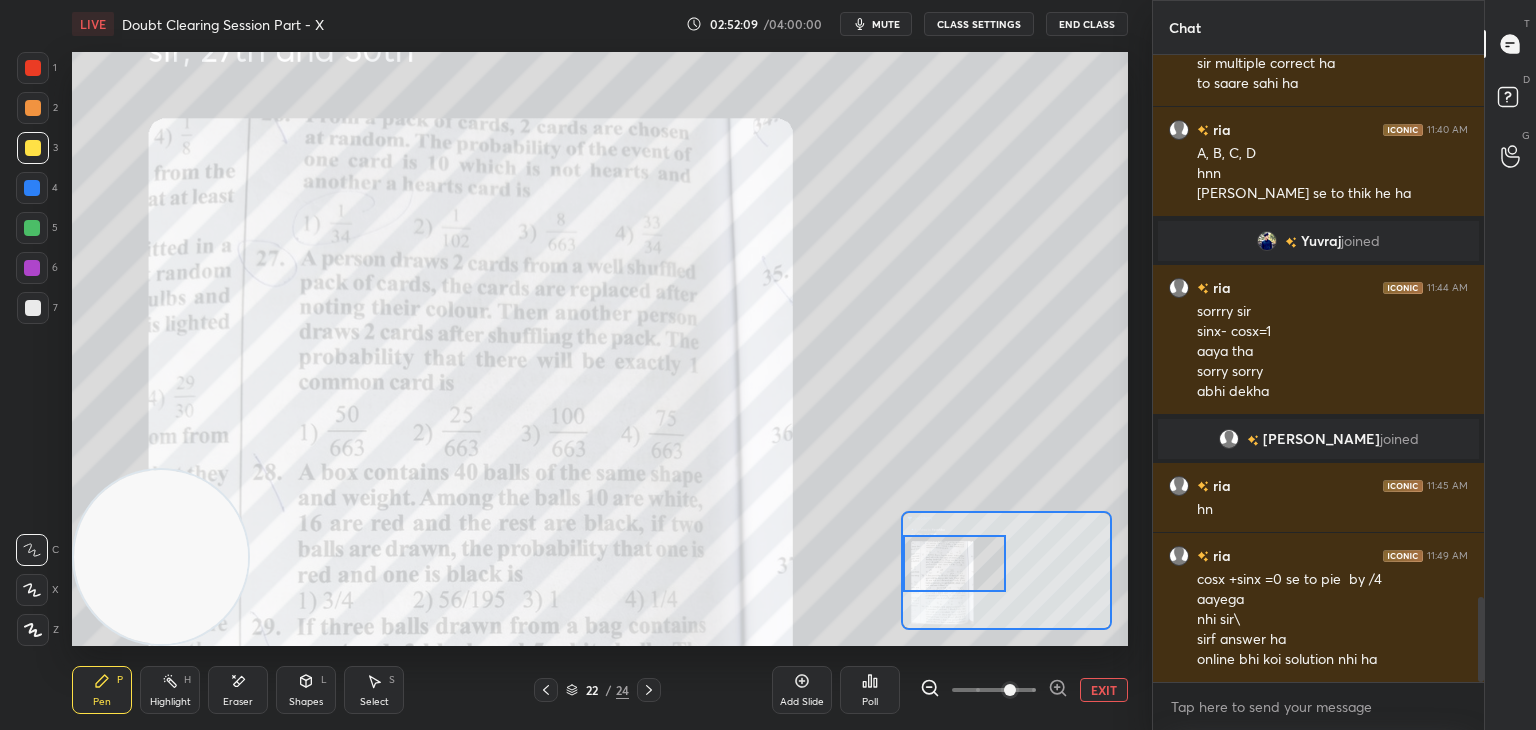 drag, startPoint x: 948, startPoint y: 570, endPoint x: 923, endPoint y: 562, distance: 26.24881 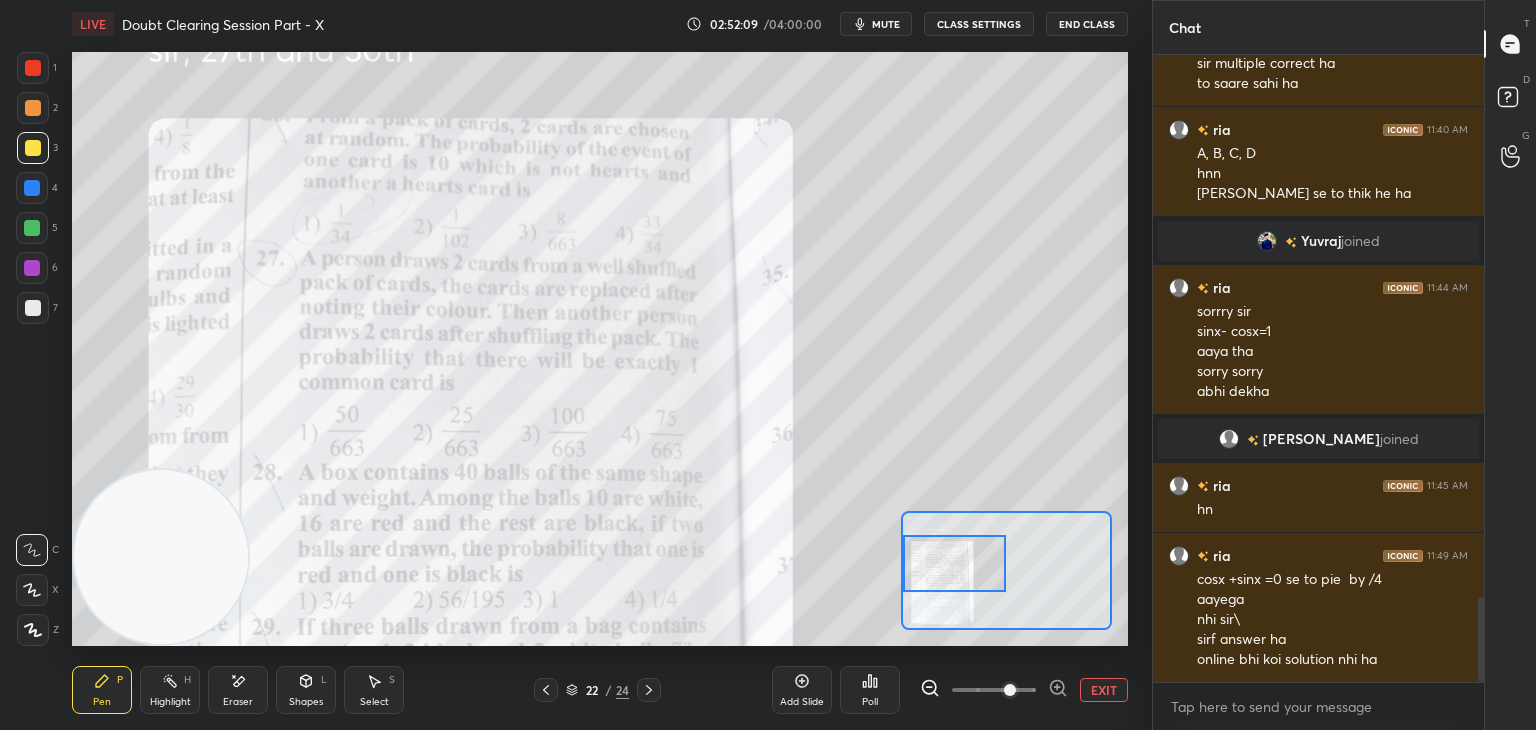 click at bounding box center (955, 563) 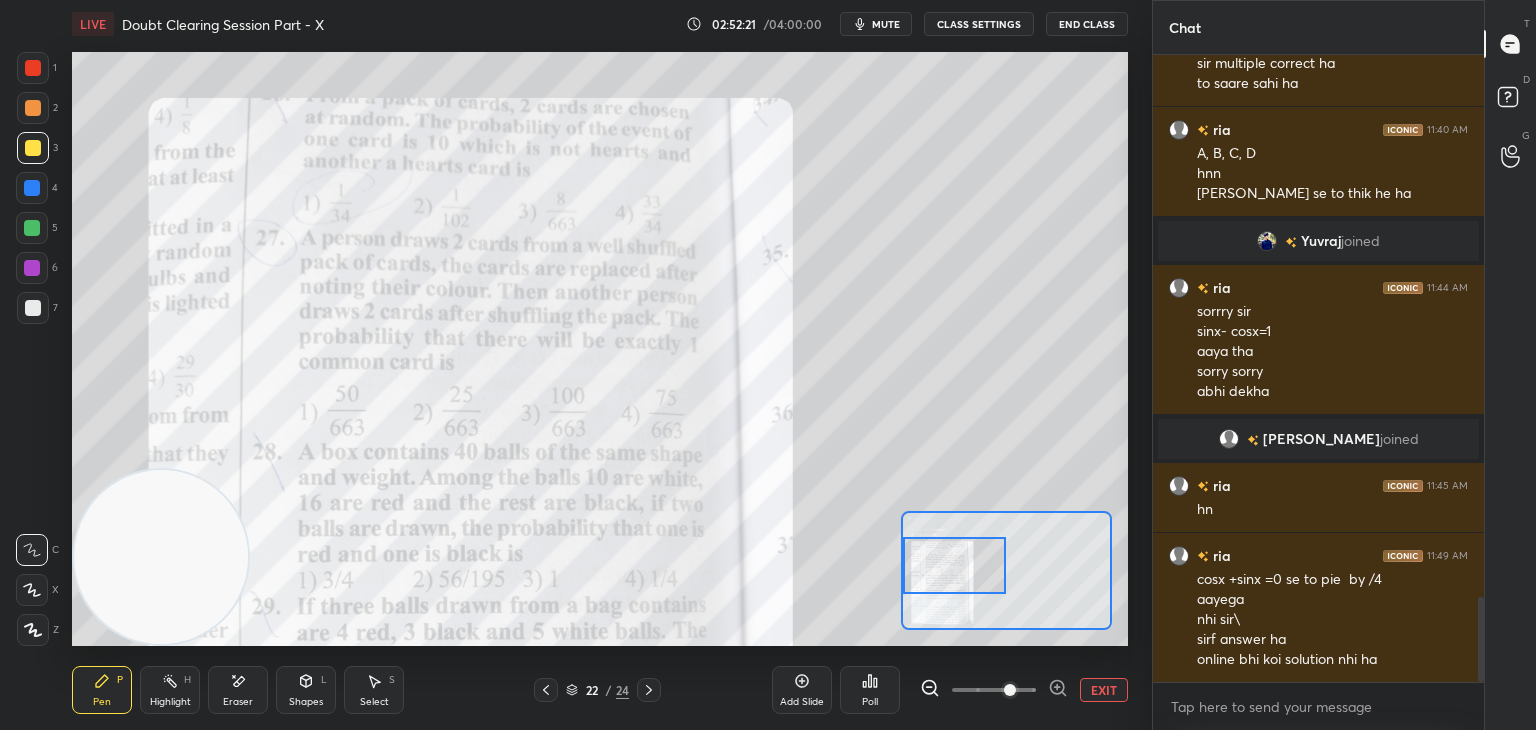 scroll, scrollTop: 4096, scrollLeft: 0, axis: vertical 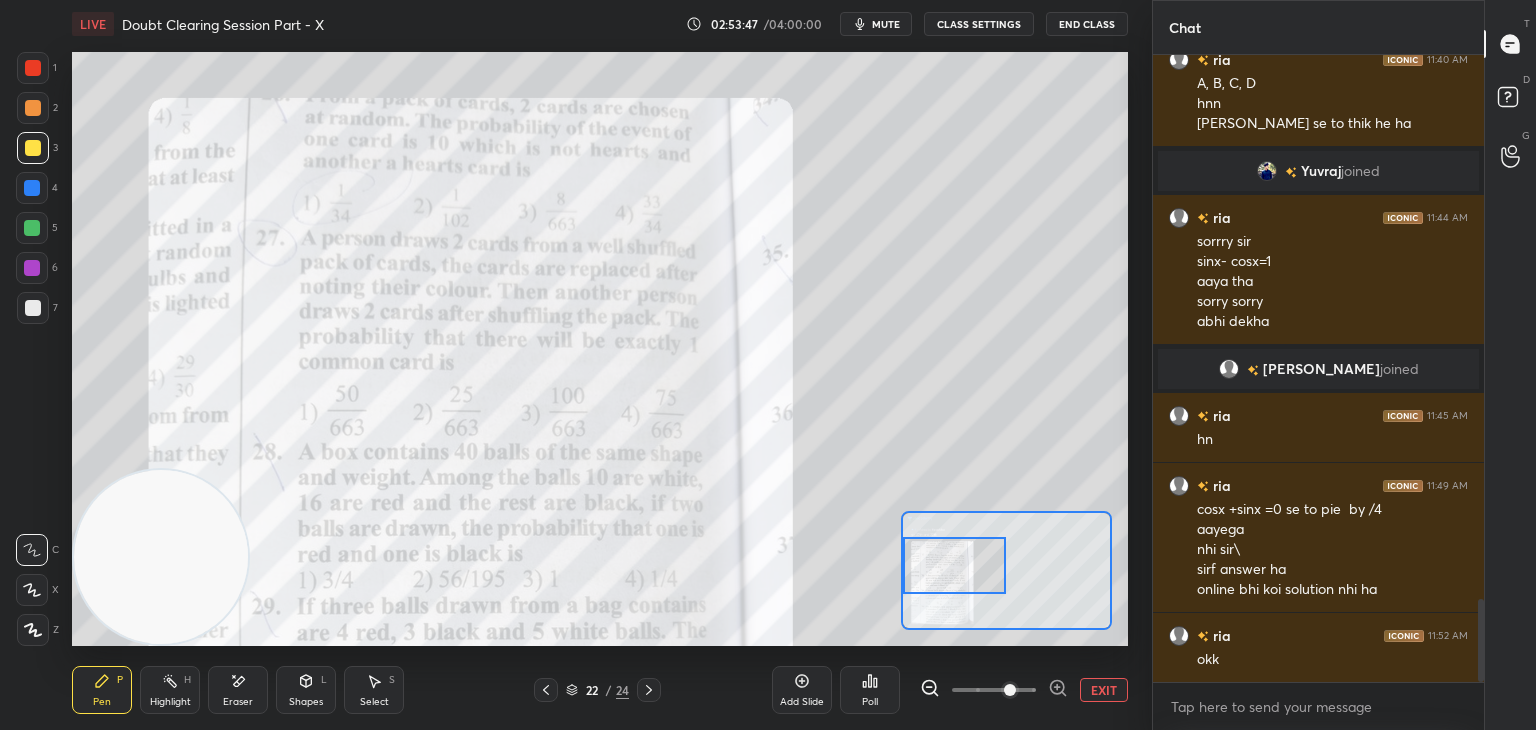 click on "EXIT" at bounding box center [1104, 690] 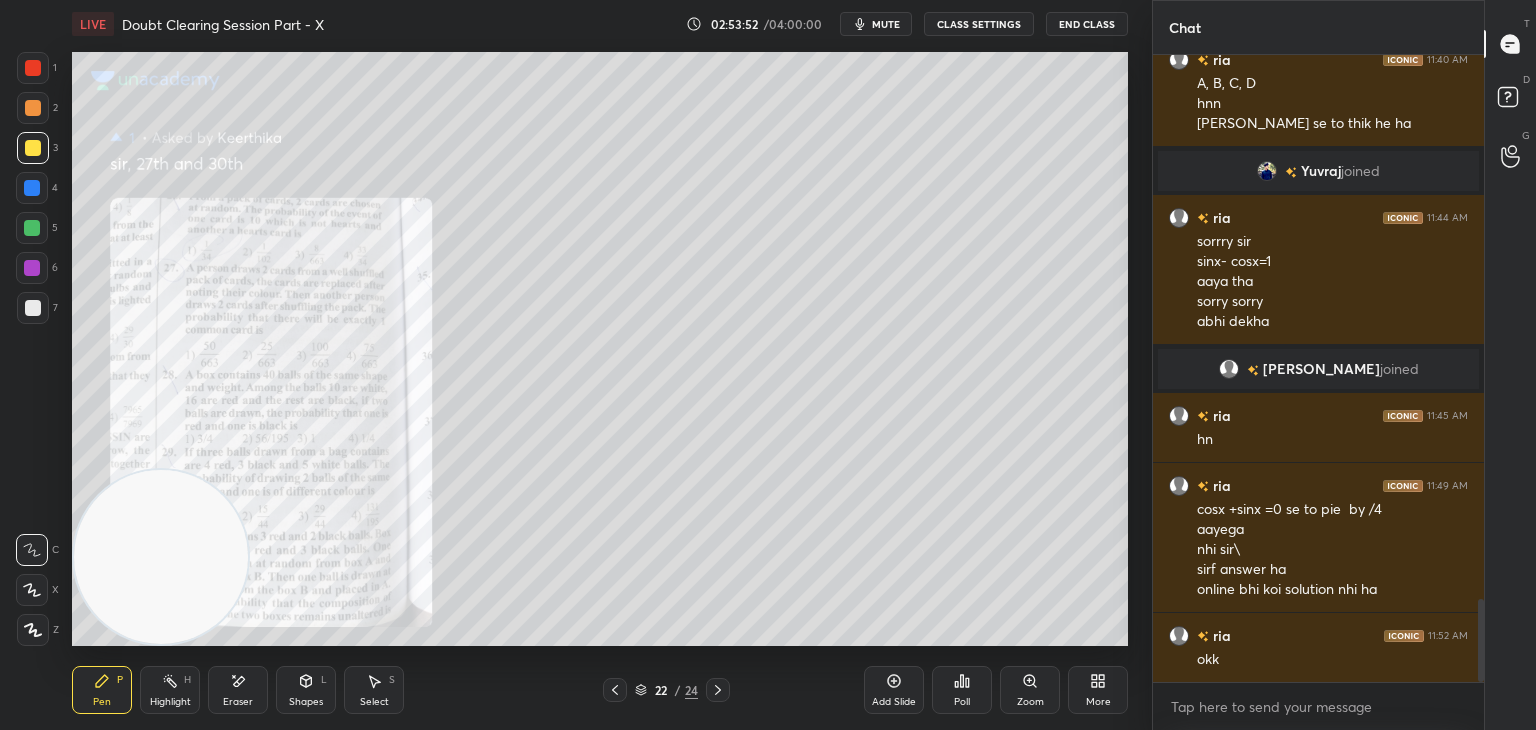 click 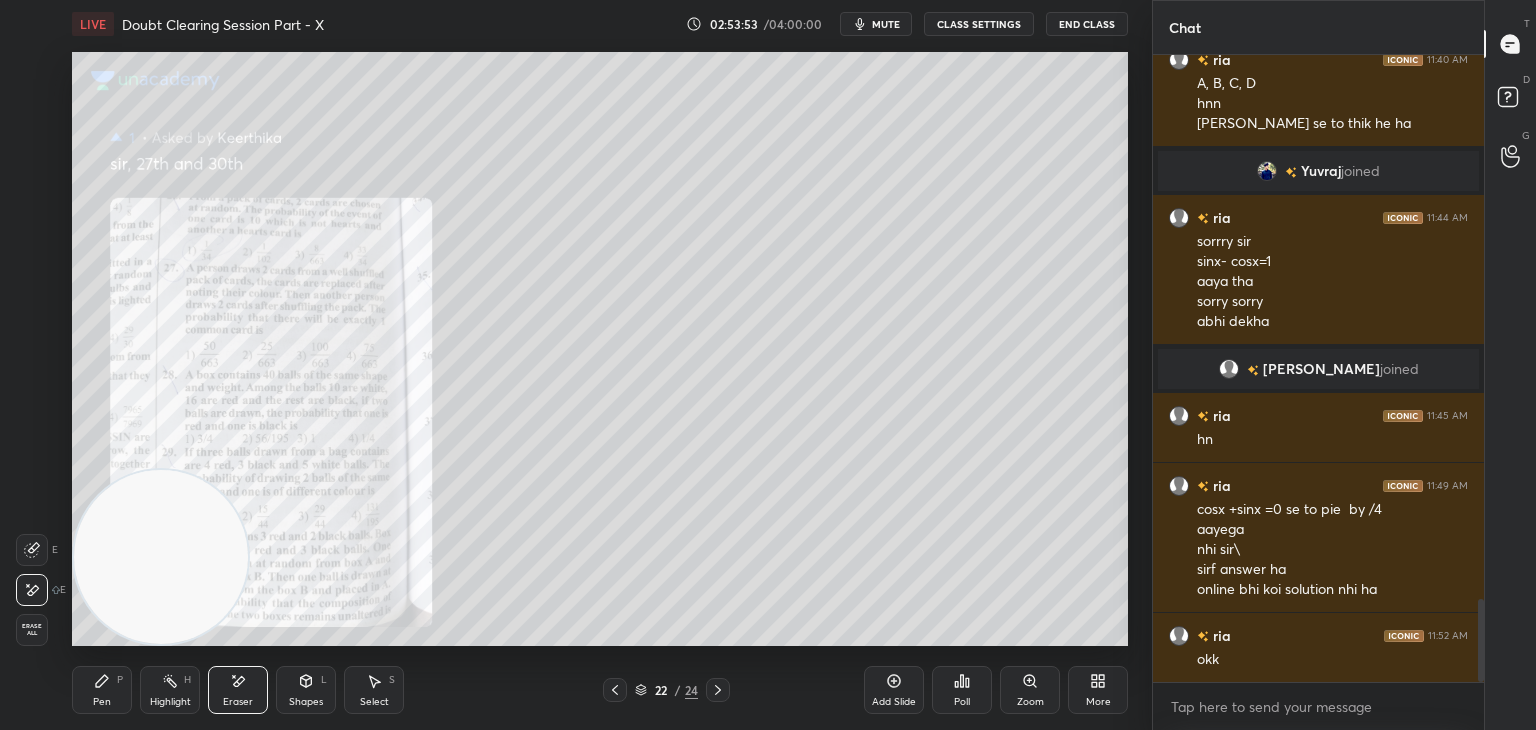click on "Erase all" at bounding box center (32, 630) 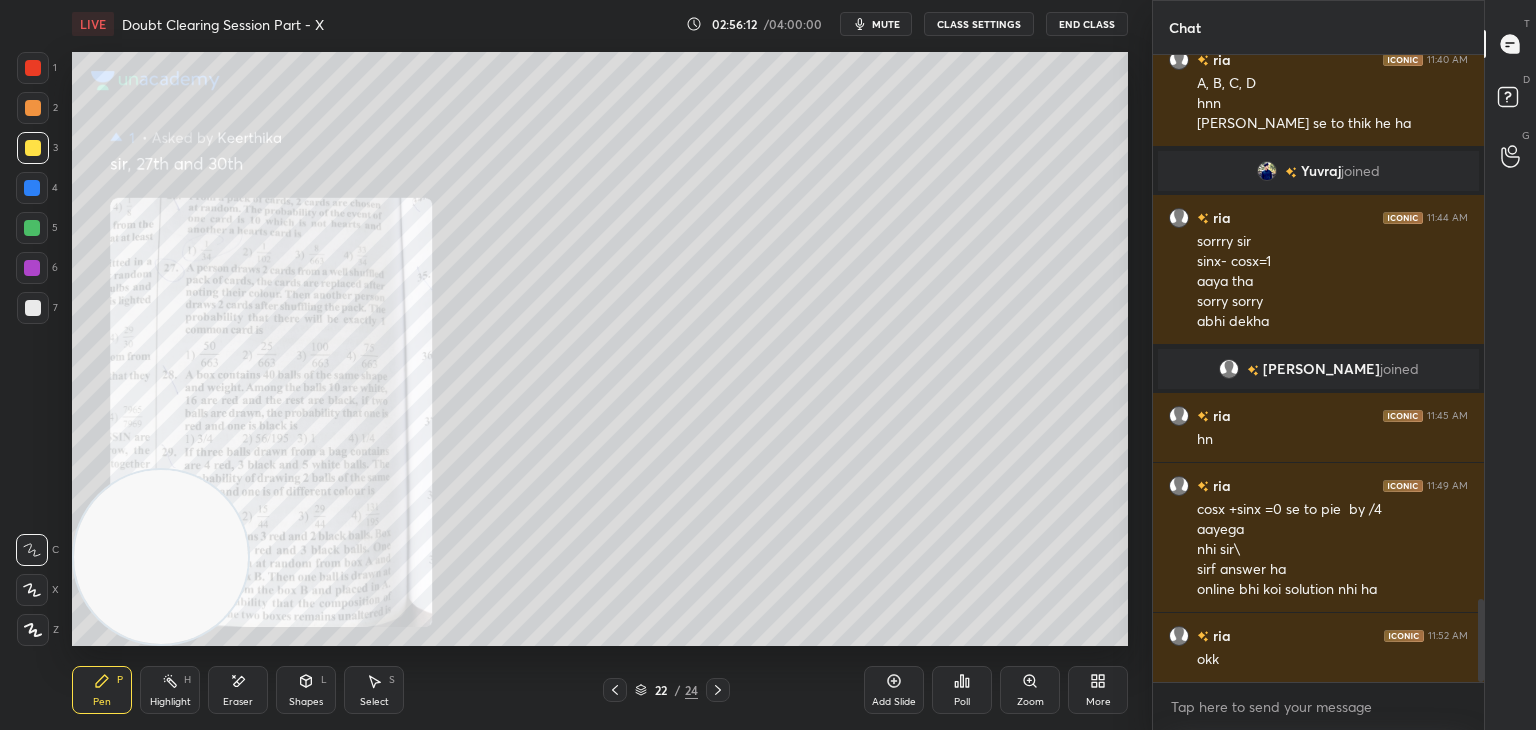 click on "Zoom" at bounding box center [1030, 690] 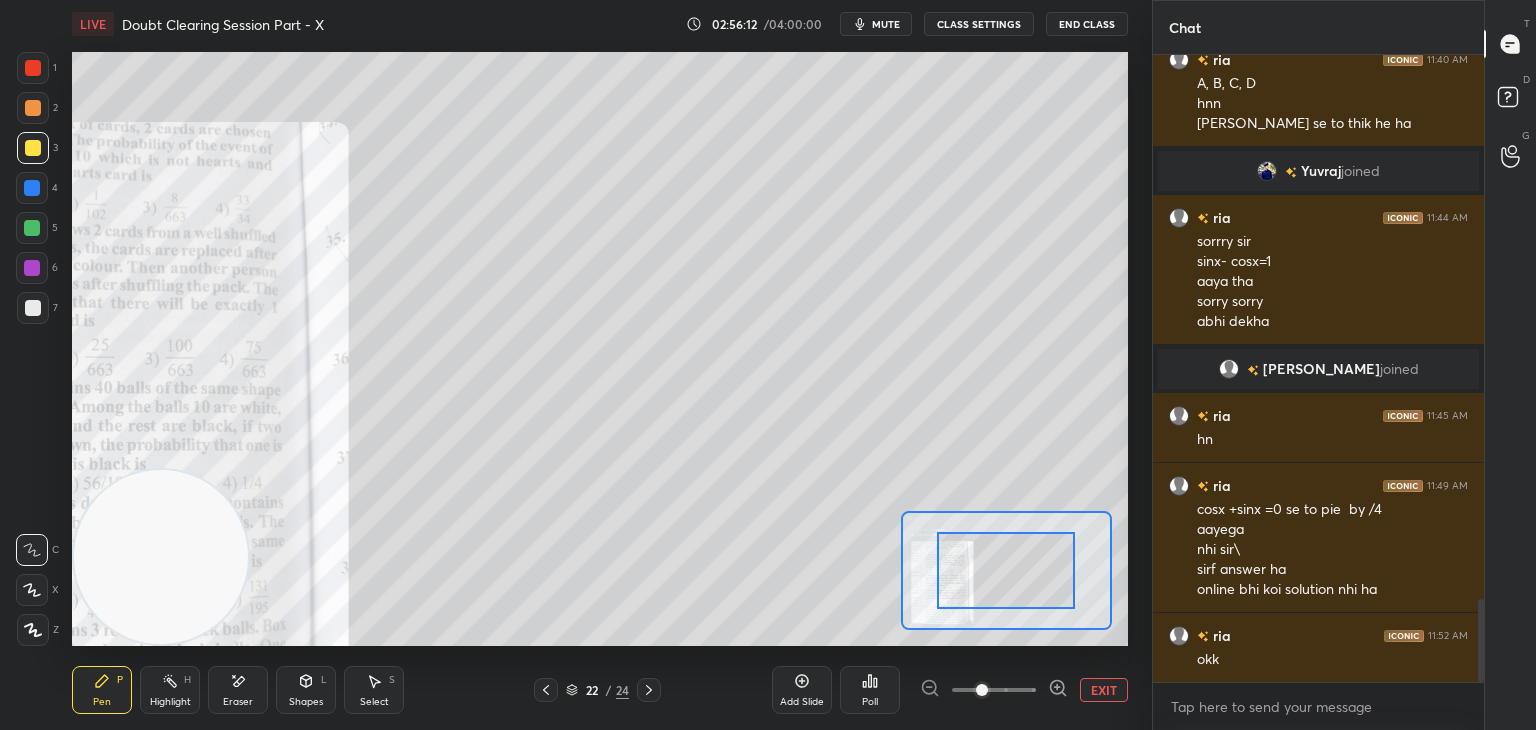 click at bounding box center (994, 690) 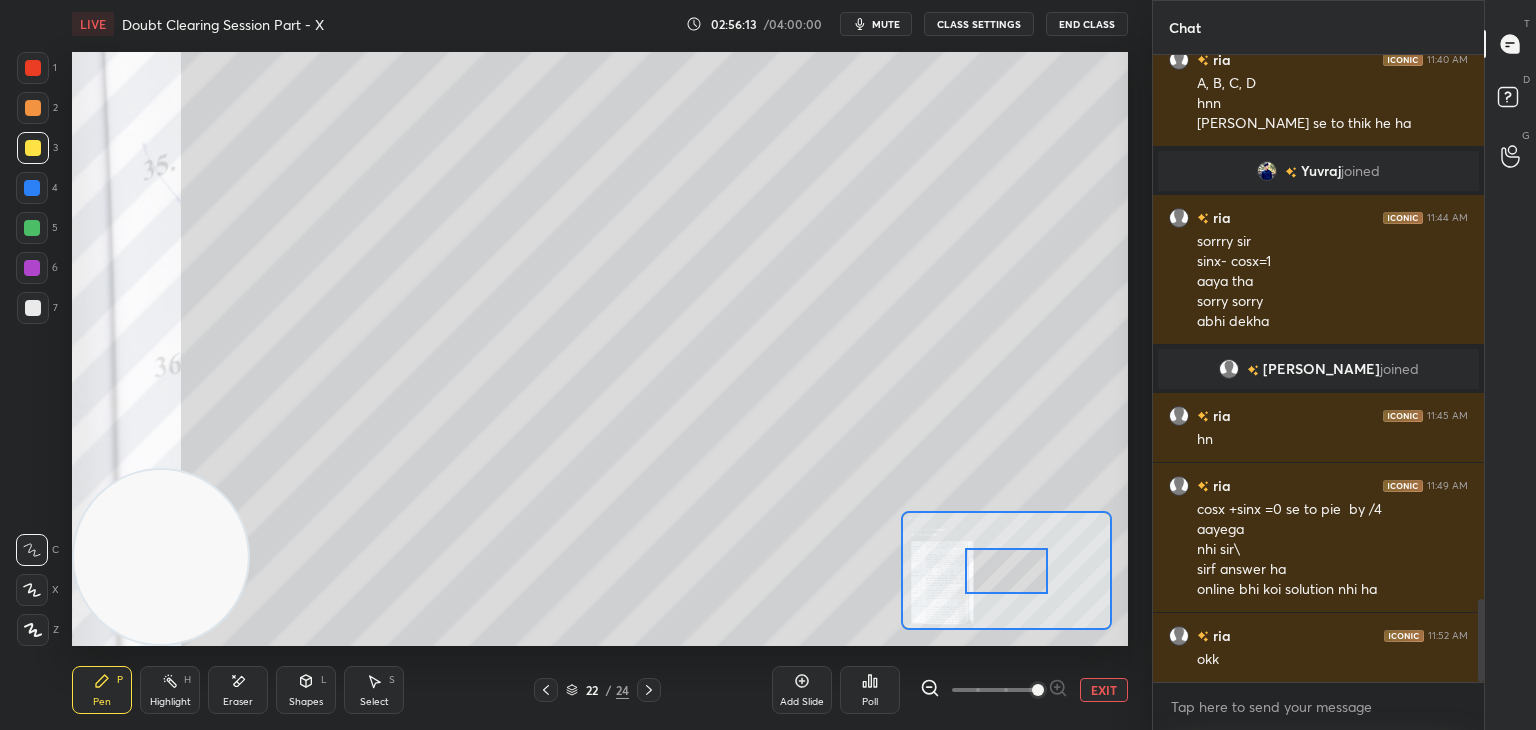 click at bounding box center [1038, 690] 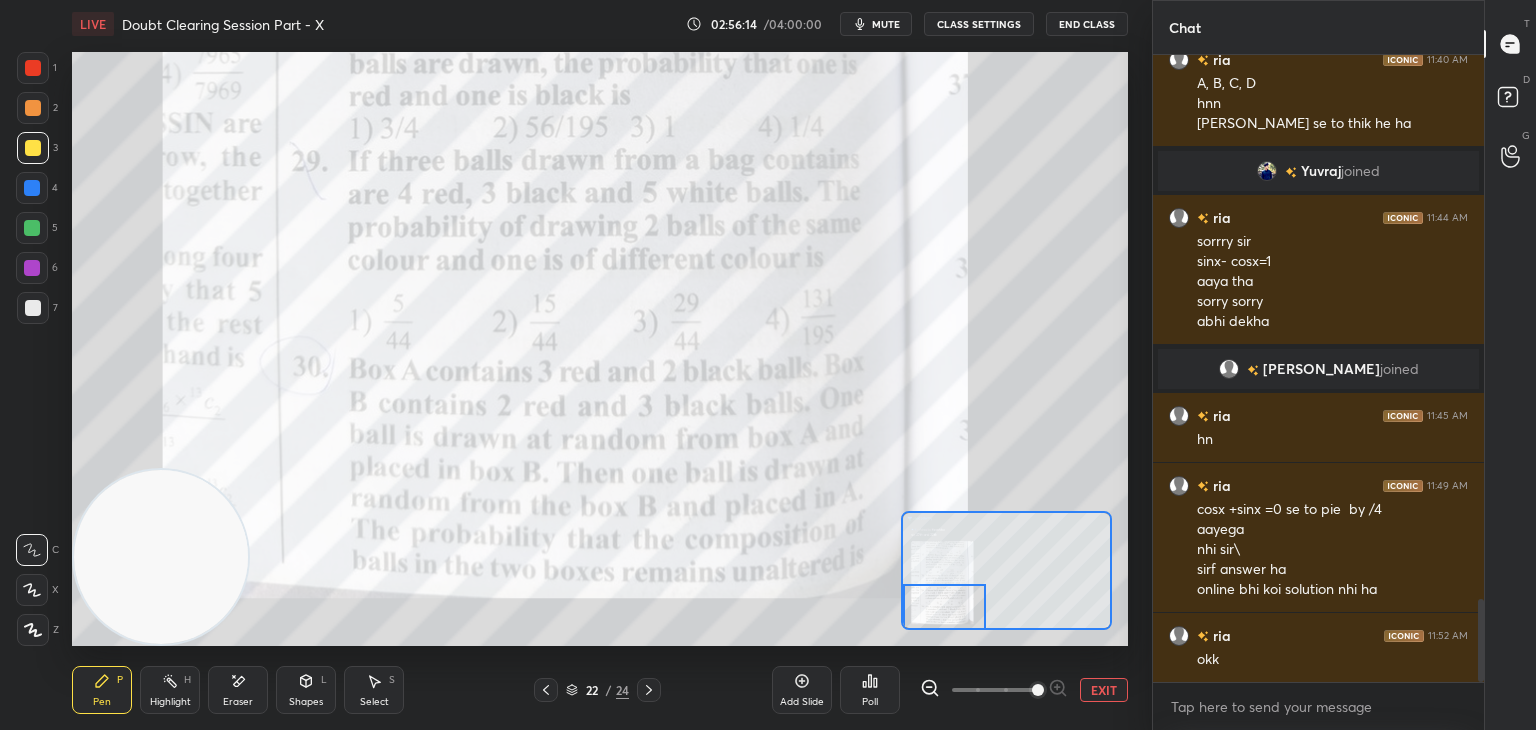 drag, startPoint x: 998, startPoint y: 584, endPoint x: 904, endPoint y: 612, distance: 98.0816 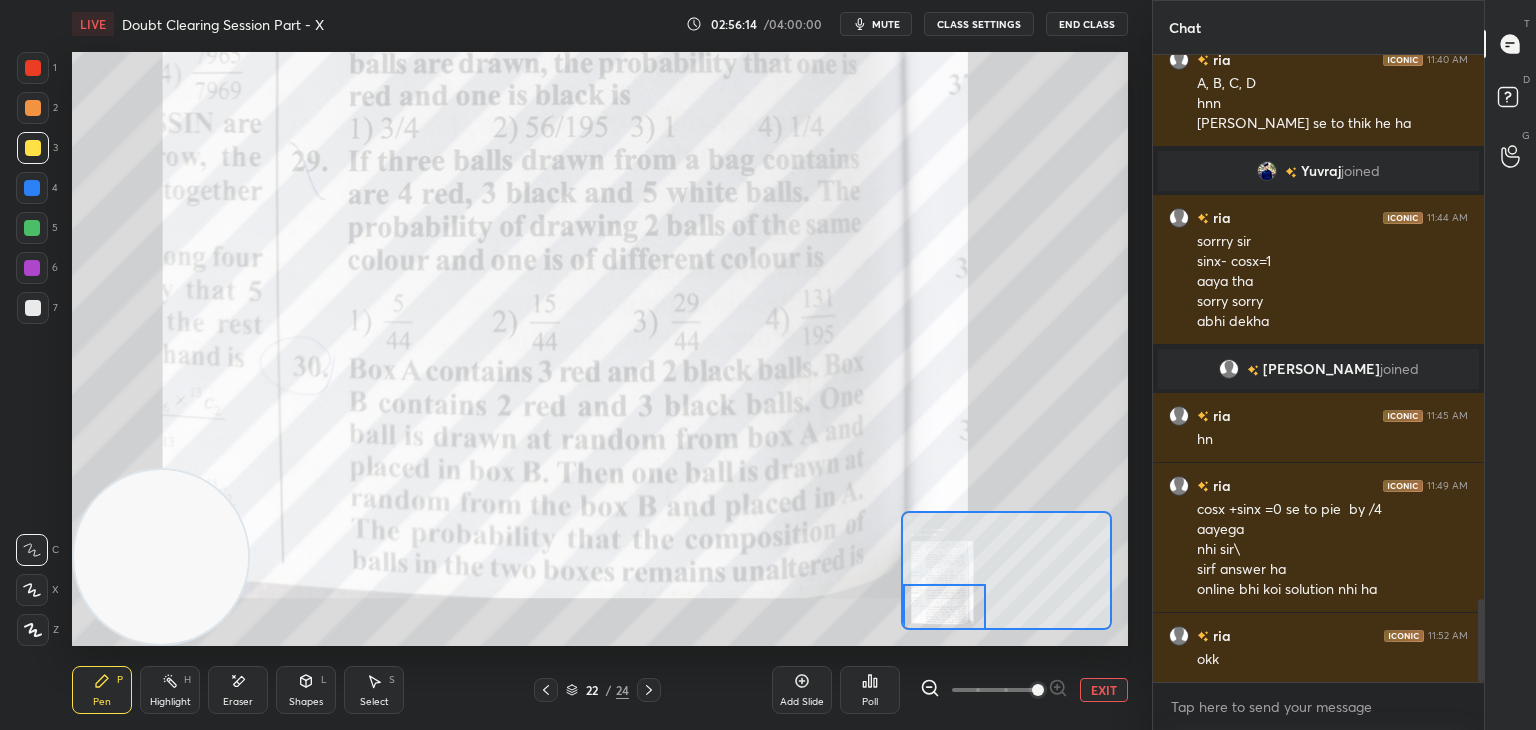 click at bounding box center [944, 607] 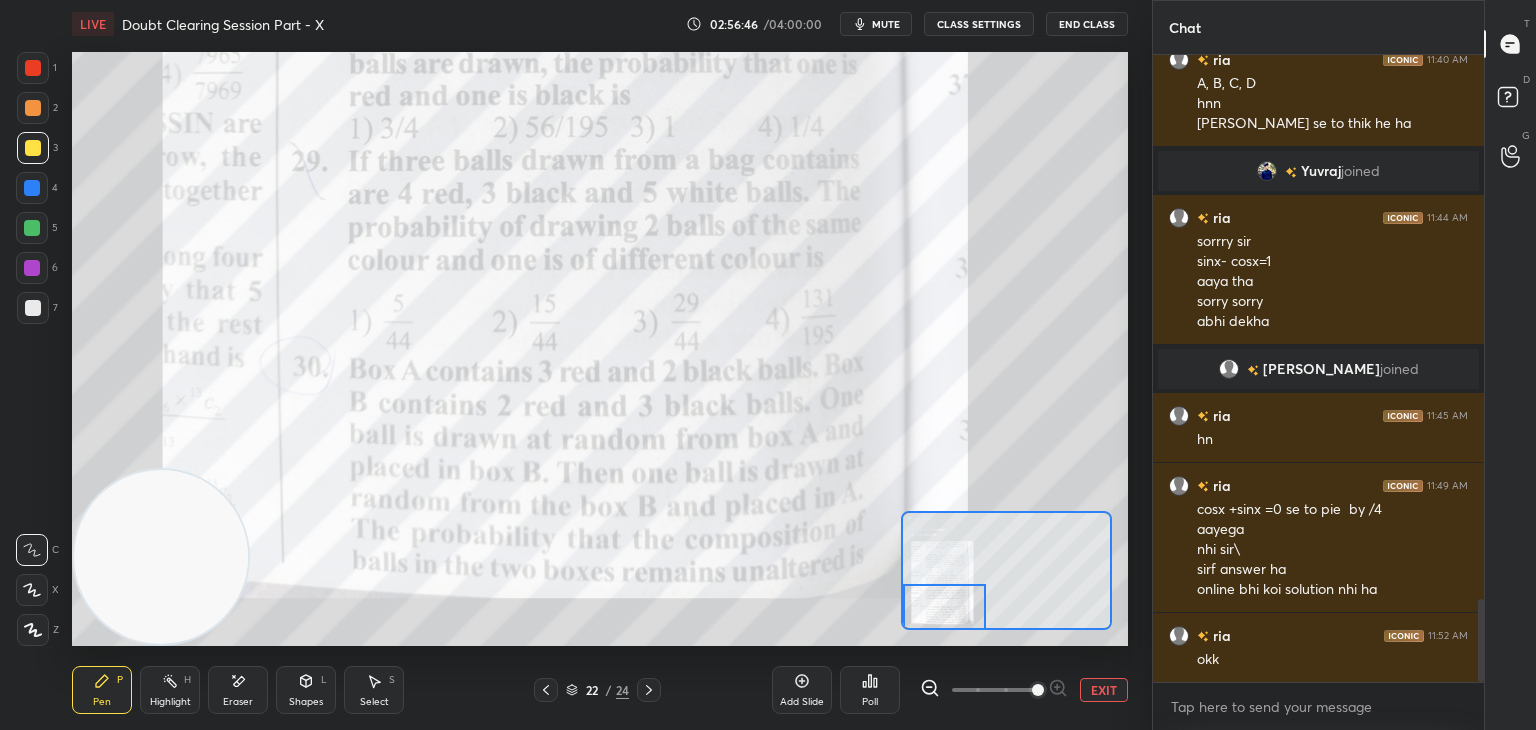 click on "Add Slide Poll EXIT" at bounding box center [950, 690] 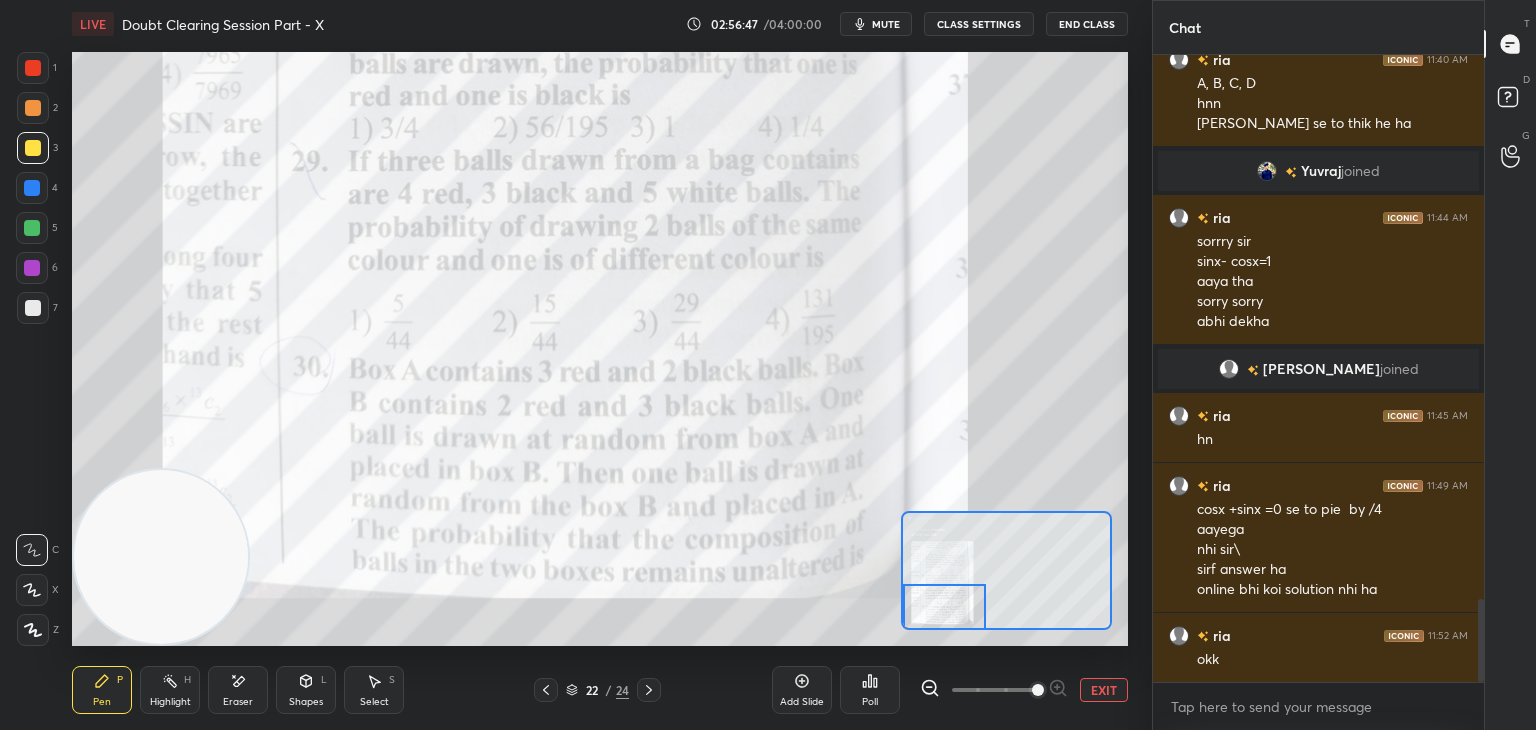 click on "Eraser" at bounding box center (238, 690) 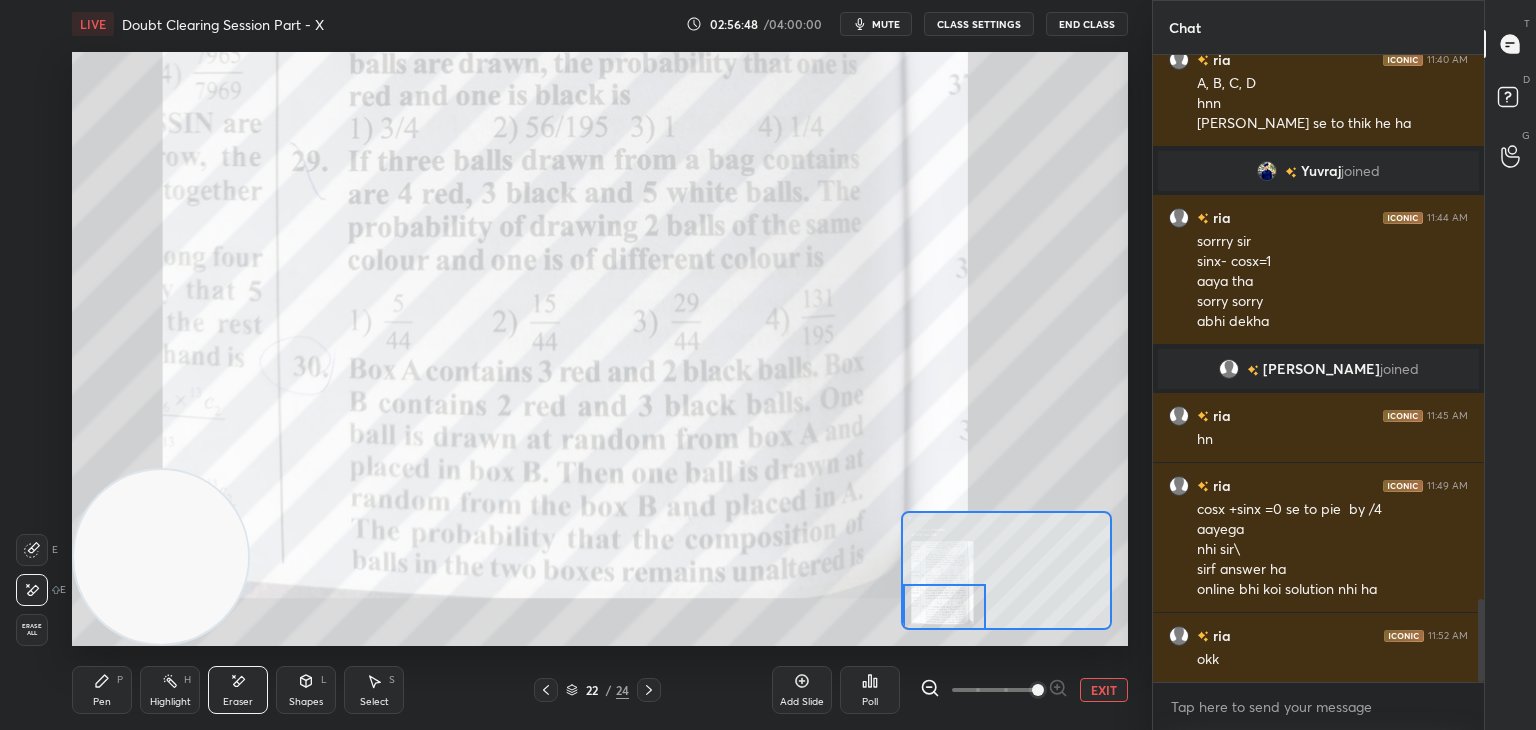 click on "Erase all" at bounding box center [32, 630] 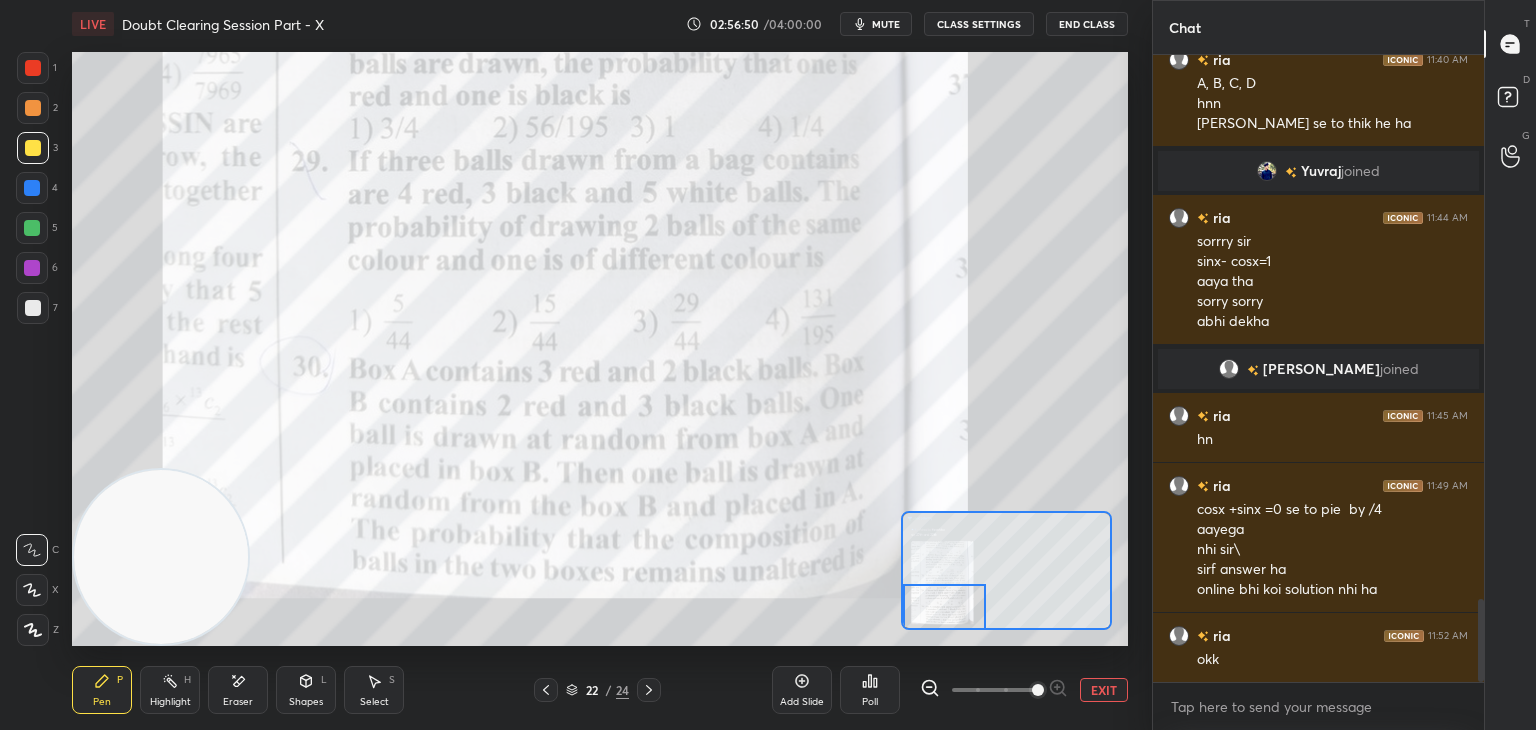 click on "EXIT" at bounding box center [1104, 690] 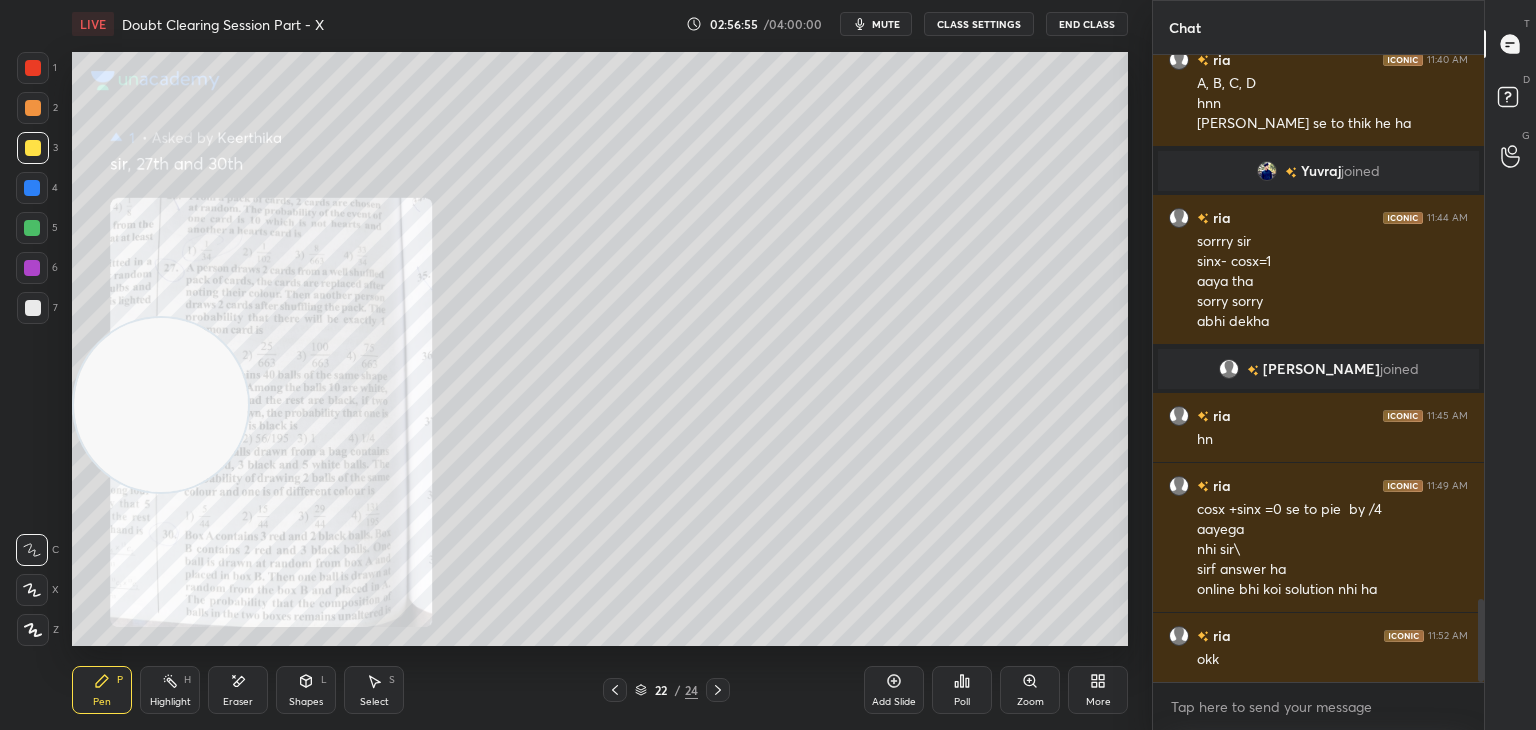 drag, startPoint x: 149, startPoint y: 537, endPoint x: 112, endPoint y: 305, distance: 234.9319 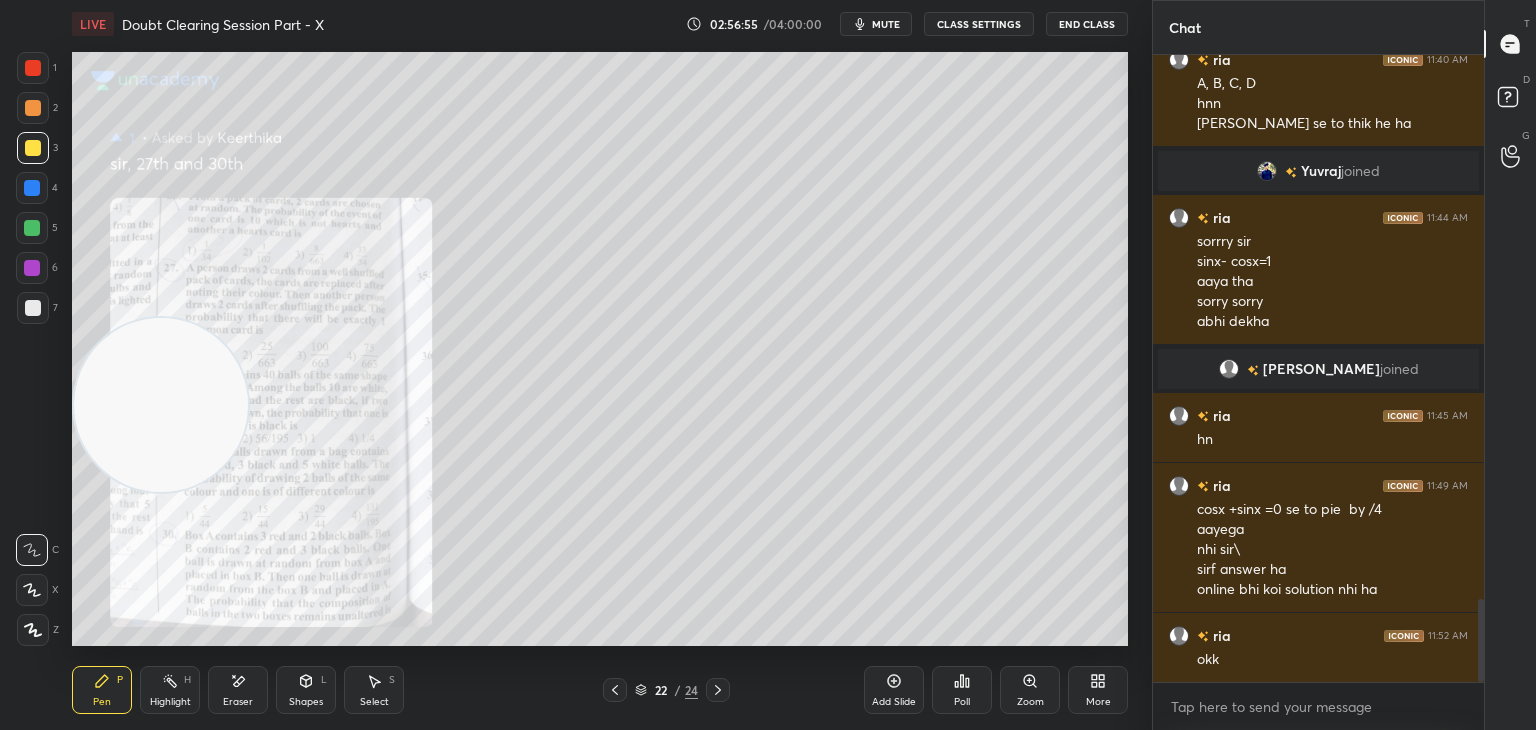 click at bounding box center [161, 405] 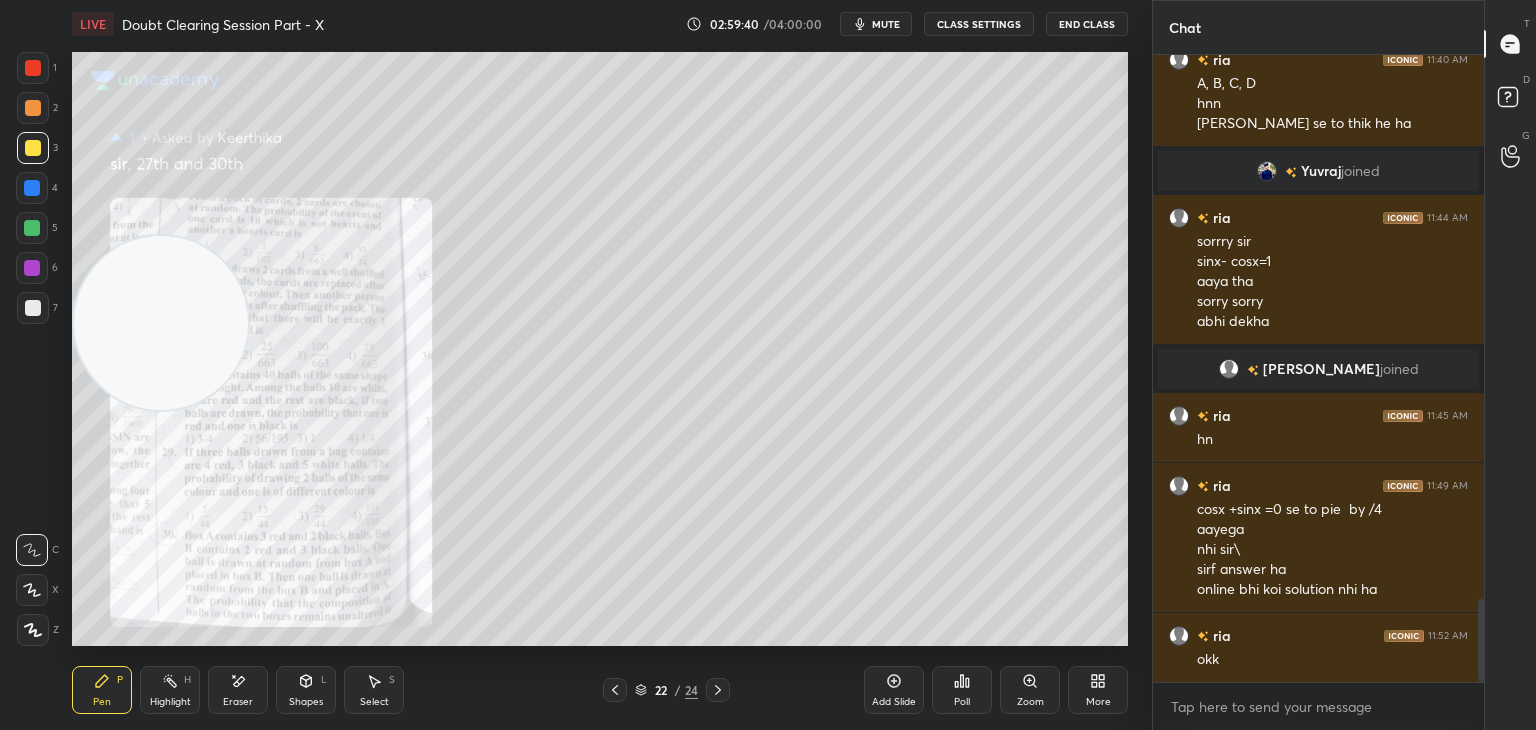 click on "Eraser" at bounding box center [238, 690] 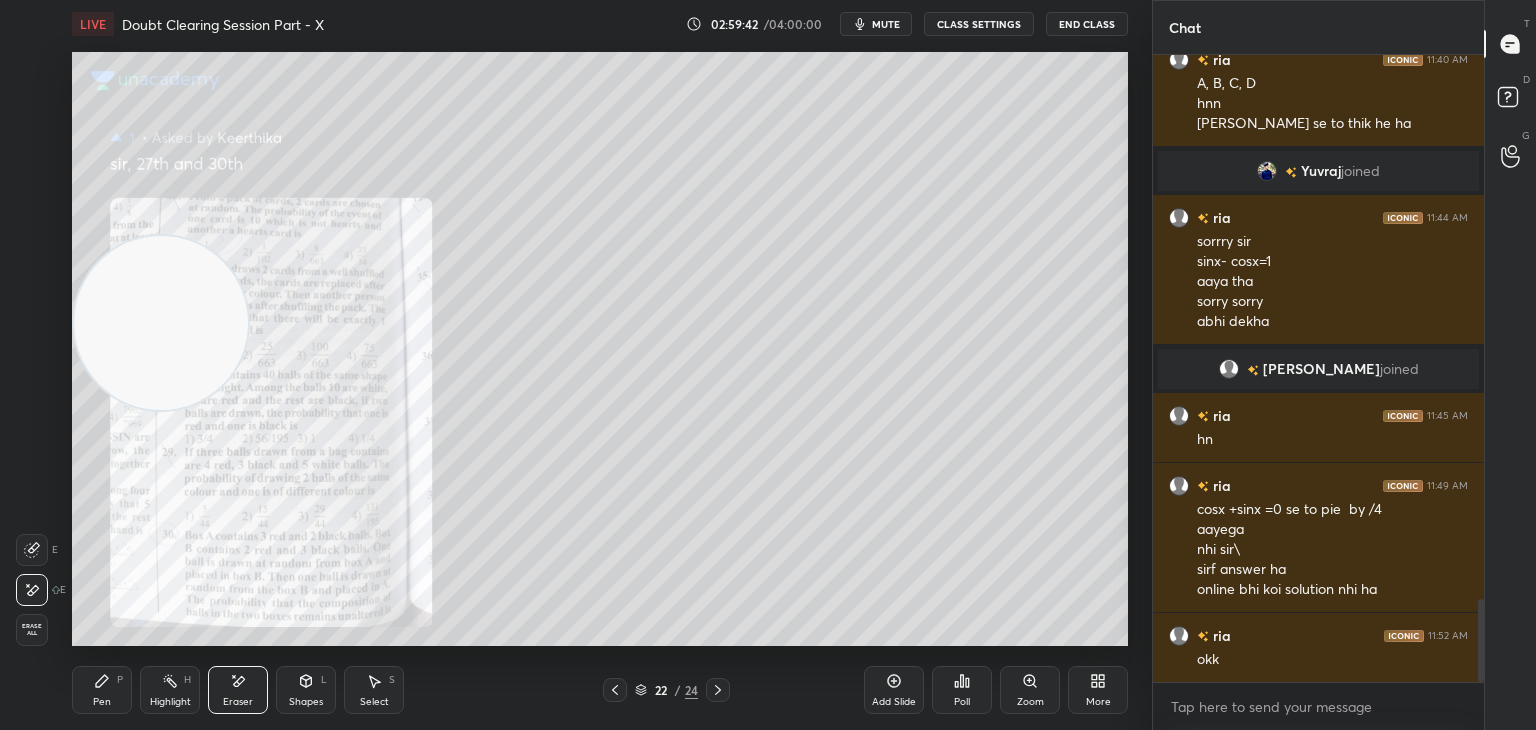 click 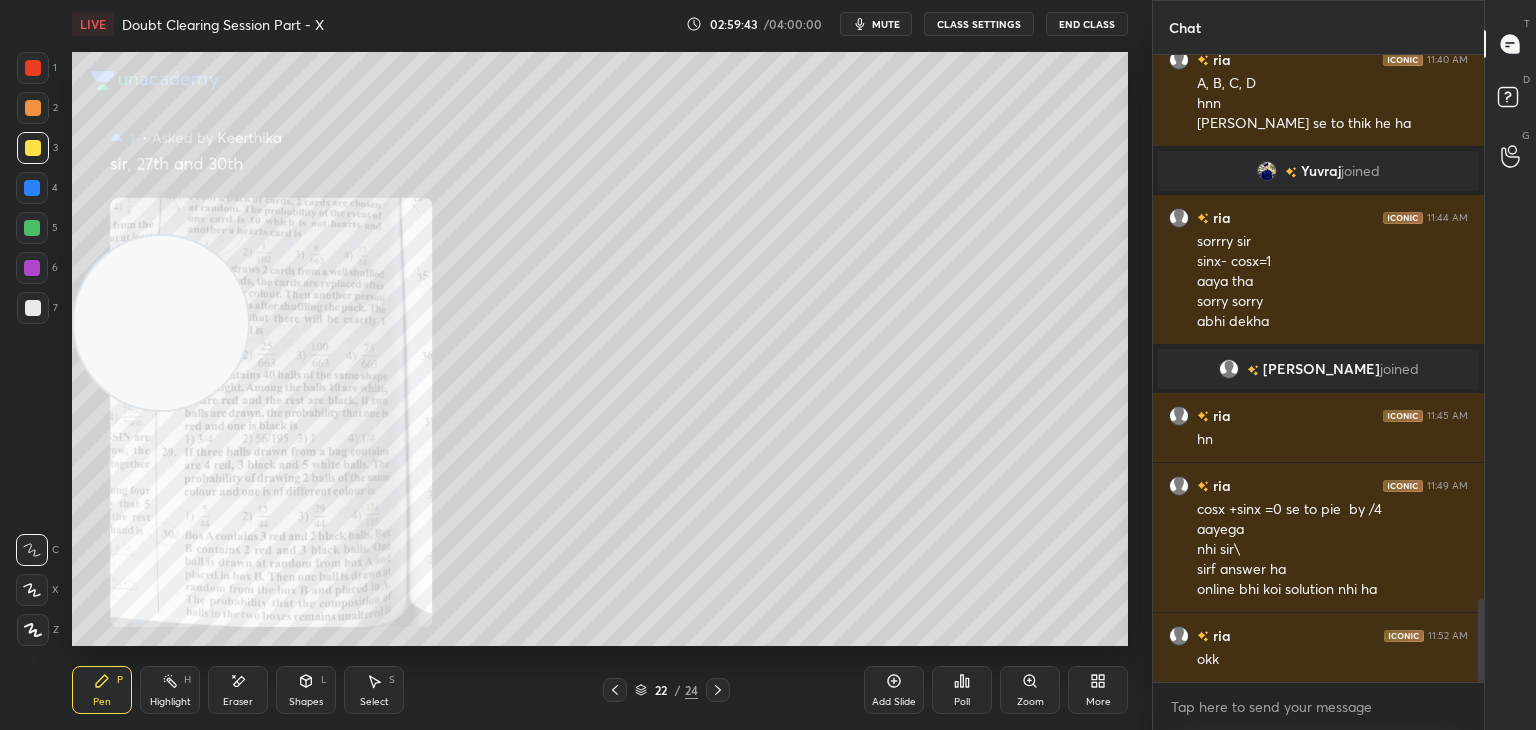 click 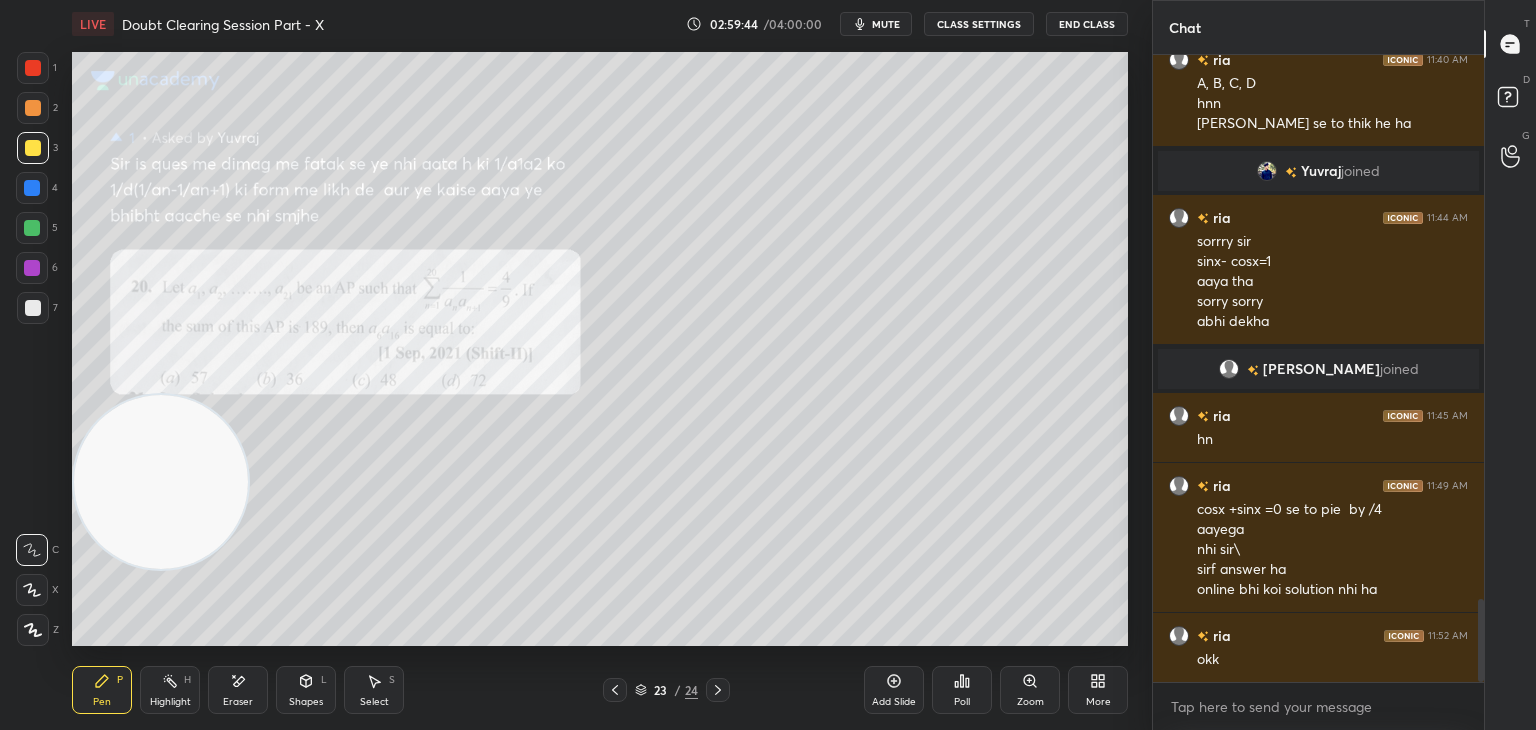 drag, startPoint x: 154, startPoint y: 278, endPoint x: 120, endPoint y: 749, distance: 472.2256 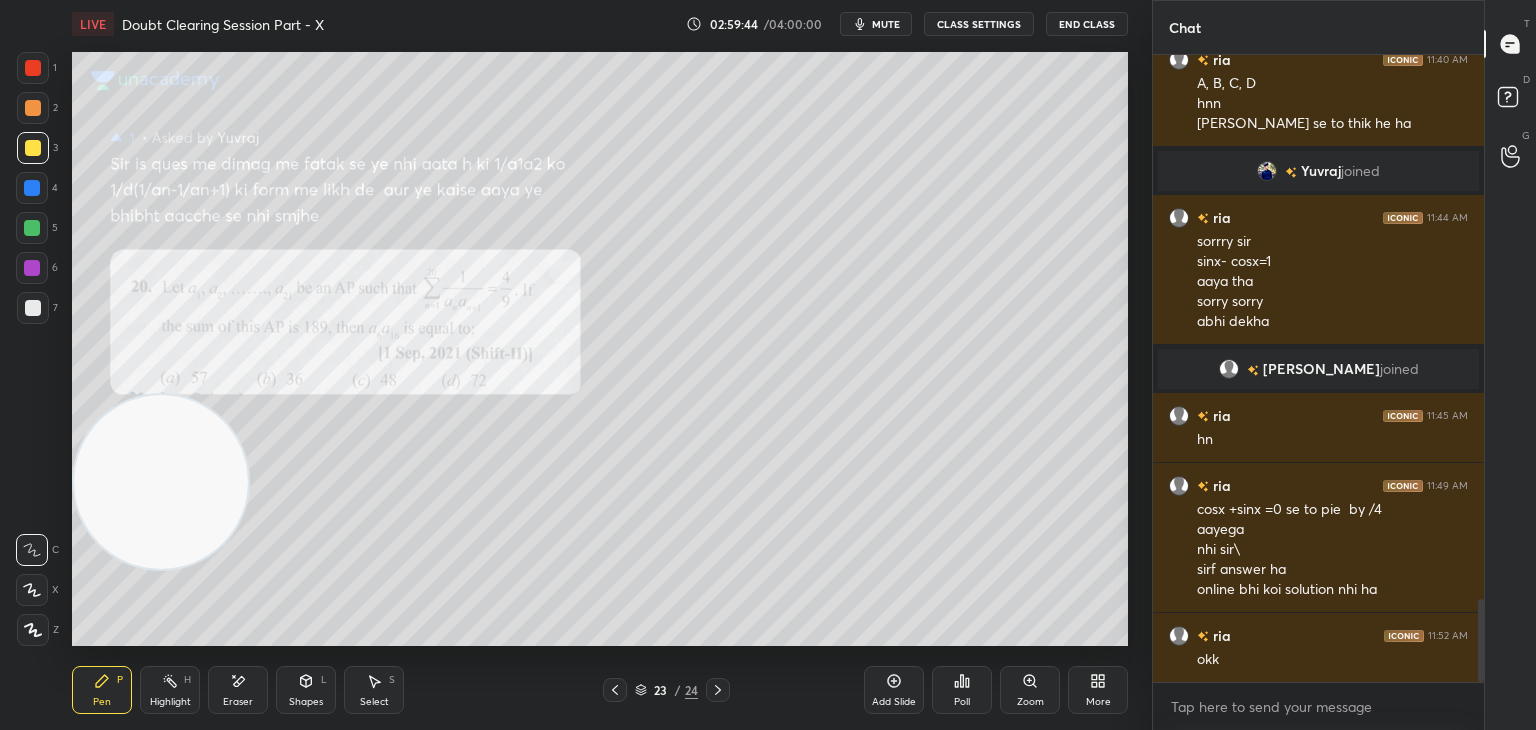 click on "1 2 3 4 5 6 7 C X Z E E Erase all   H H LIVE Doubt Clearing Session Part - X 02:59:44 /  04:00:00 mute CLASS SETTINGS End Class Setting up your live class Poll for   secs No correct answer Start poll Back Doubt Clearing Session Part - X • L10 of Doubt Clearing Course on Mathematics IIT JEE - Part I Abhishek Sahu Pen P Highlight H Eraser Shapes L Select S 23 / 24 Add Slide Poll Zoom More Chat ria 11:39 AM hmshe ke ki valye pucha [PERSON_NAME] [PERSON_NAME] sir multiple correct ha to saare sahi ha ria 11:40 AM A, B, C, D hnn sir mere hissab se to thik he [PERSON_NAME]  joined ria 11:44 AM sorrry sir sinx- cosx=1 aaya tha sorry sorry abhi dekha [PERSON_NAME]  joined ria 11:45 AM hn ria 11:49 AM cosx +sinx =0 se to pie  by /4 aayega nhi sir\ sirf answer ha online bhi koi solution nhi ha ria 11:52 AM okk JUMP TO LATEST Enable hand raising Enable raise hand to speak to learners. Once enabled, chat will be turned off temporarily. Enable x   Doubts asked by learners will show up here NEW DOUBTS ASKED No one has raised a hand yet Got it T" at bounding box center [768, 0] 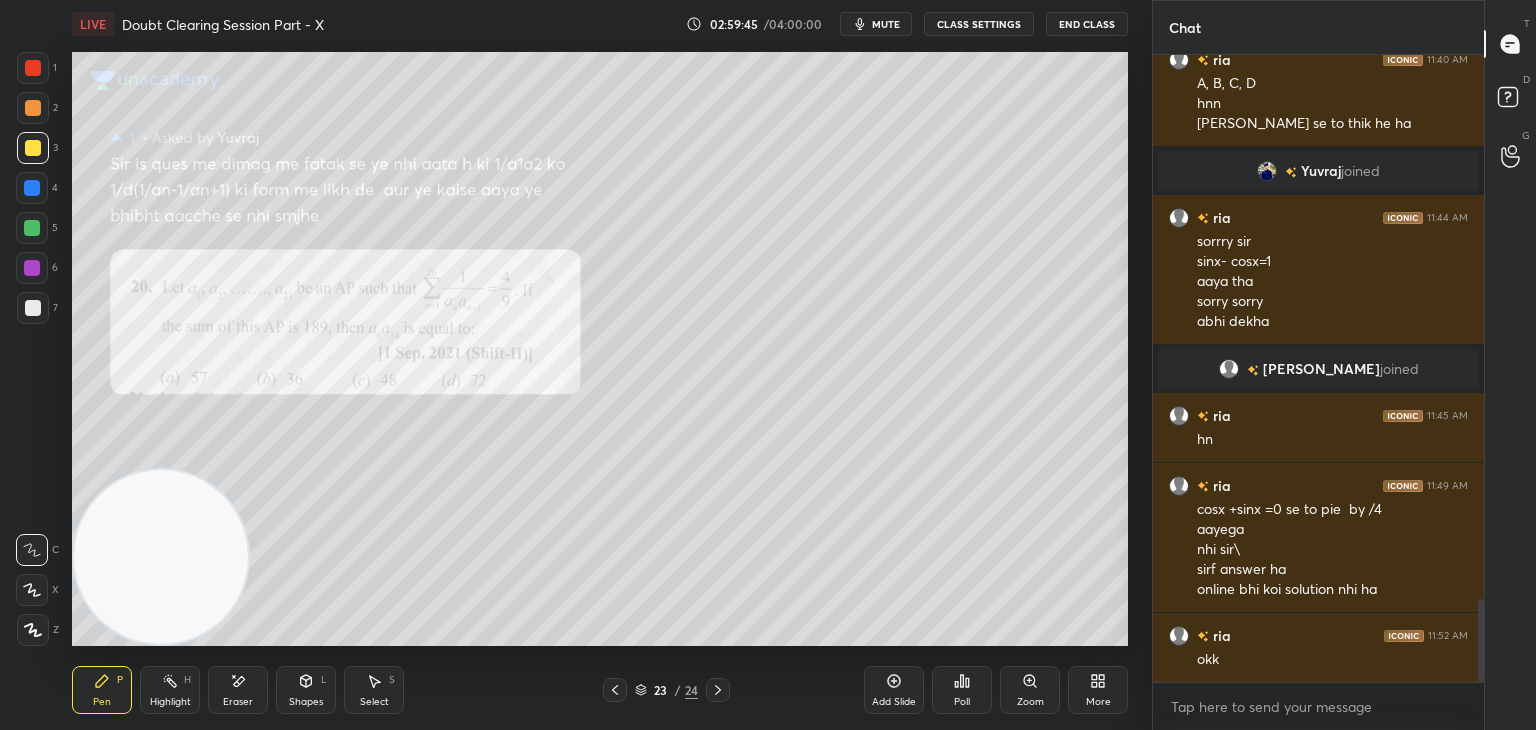 click 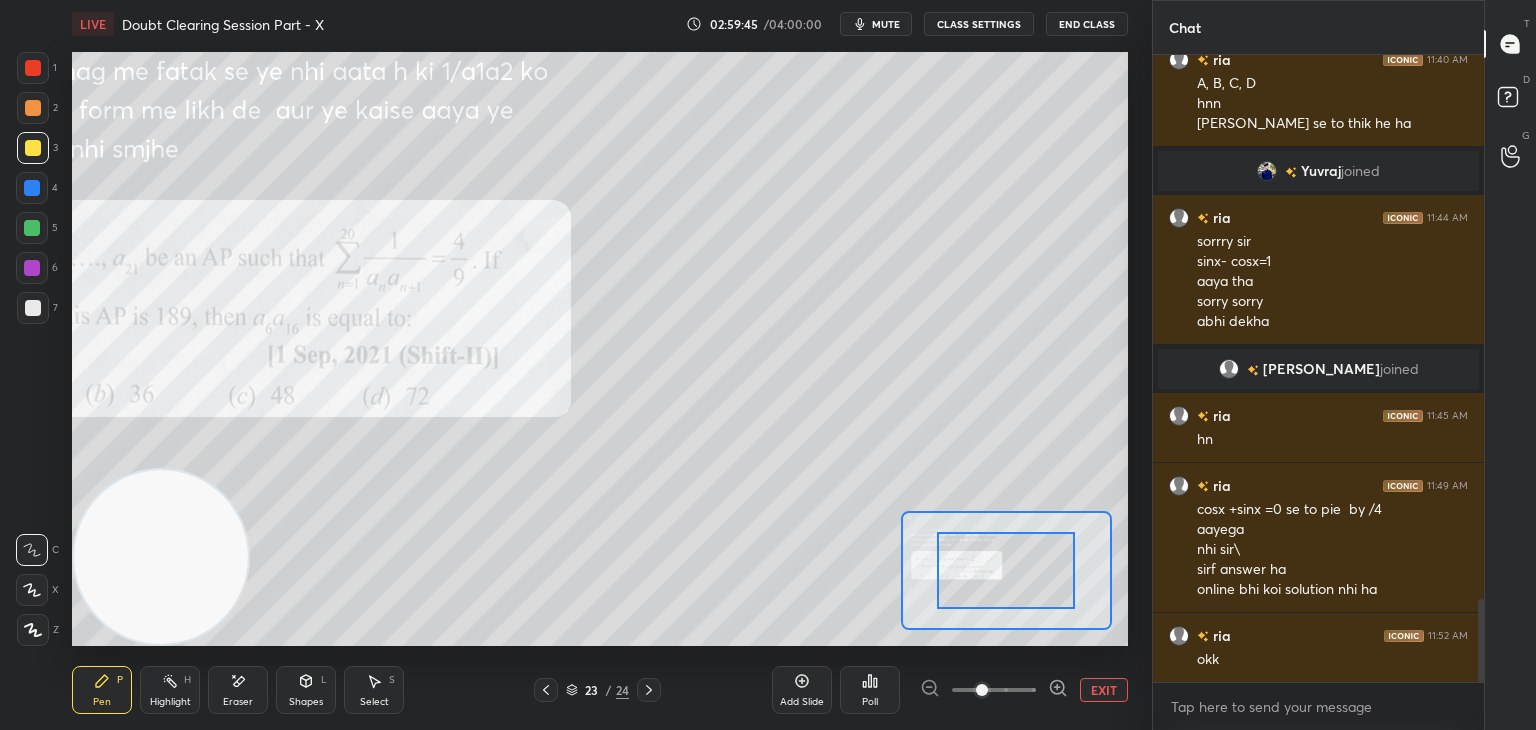 click at bounding box center [994, 690] 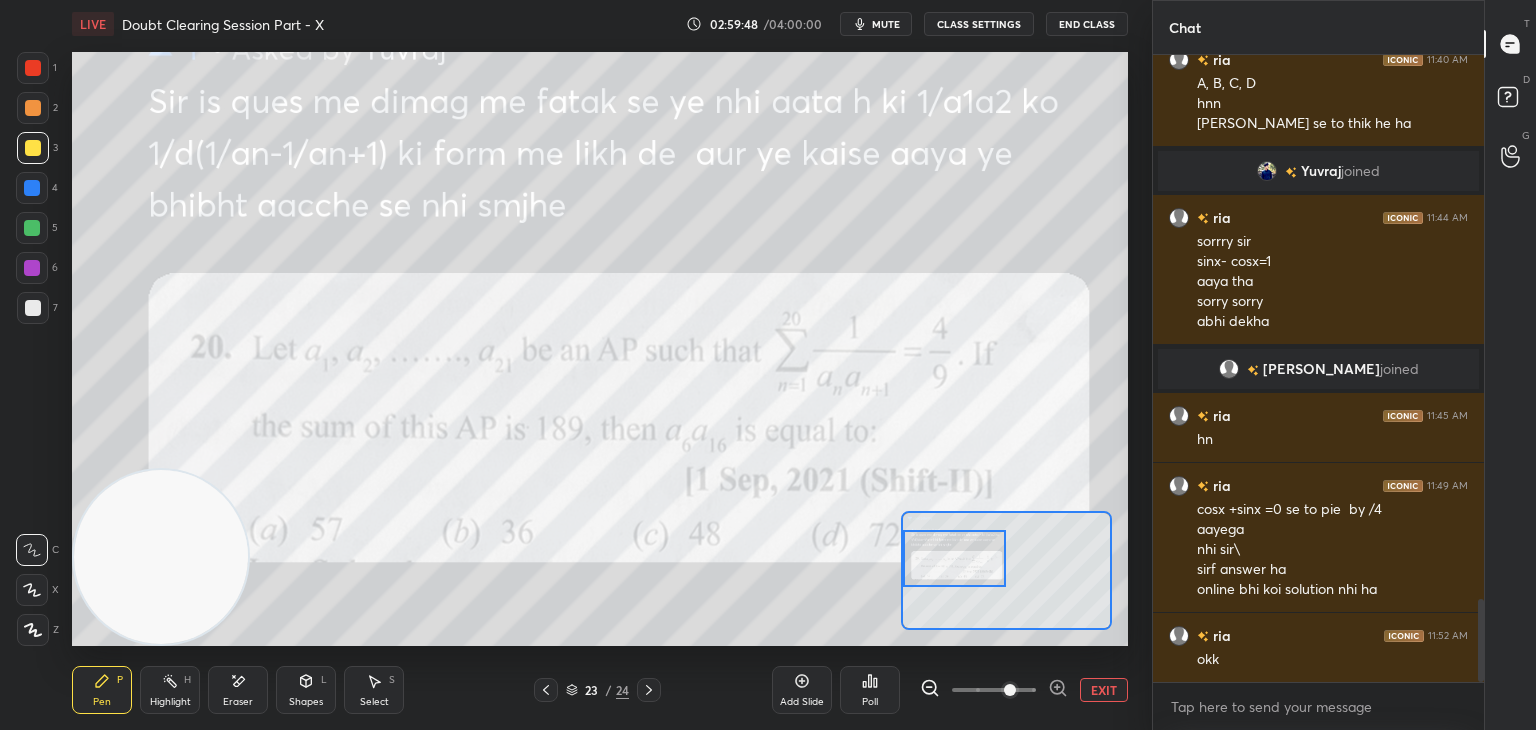click on "Setting up your live class Poll for   secs No correct answer Start poll" at bounding box center (600, 349) 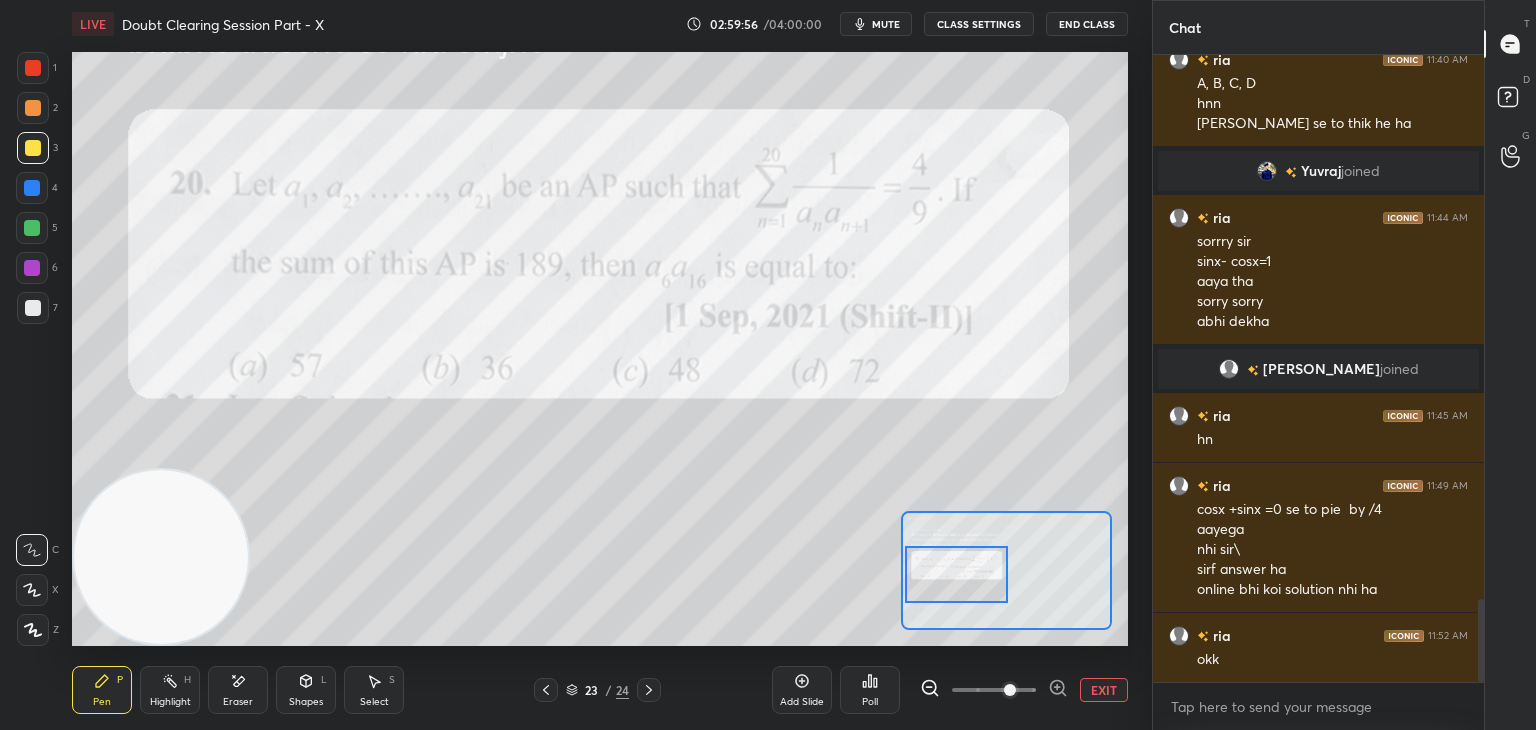 drag, startPoint x: 959, startPoint y: 561, endPoint x: 957, endPoint y: 575, distance: 14.142136 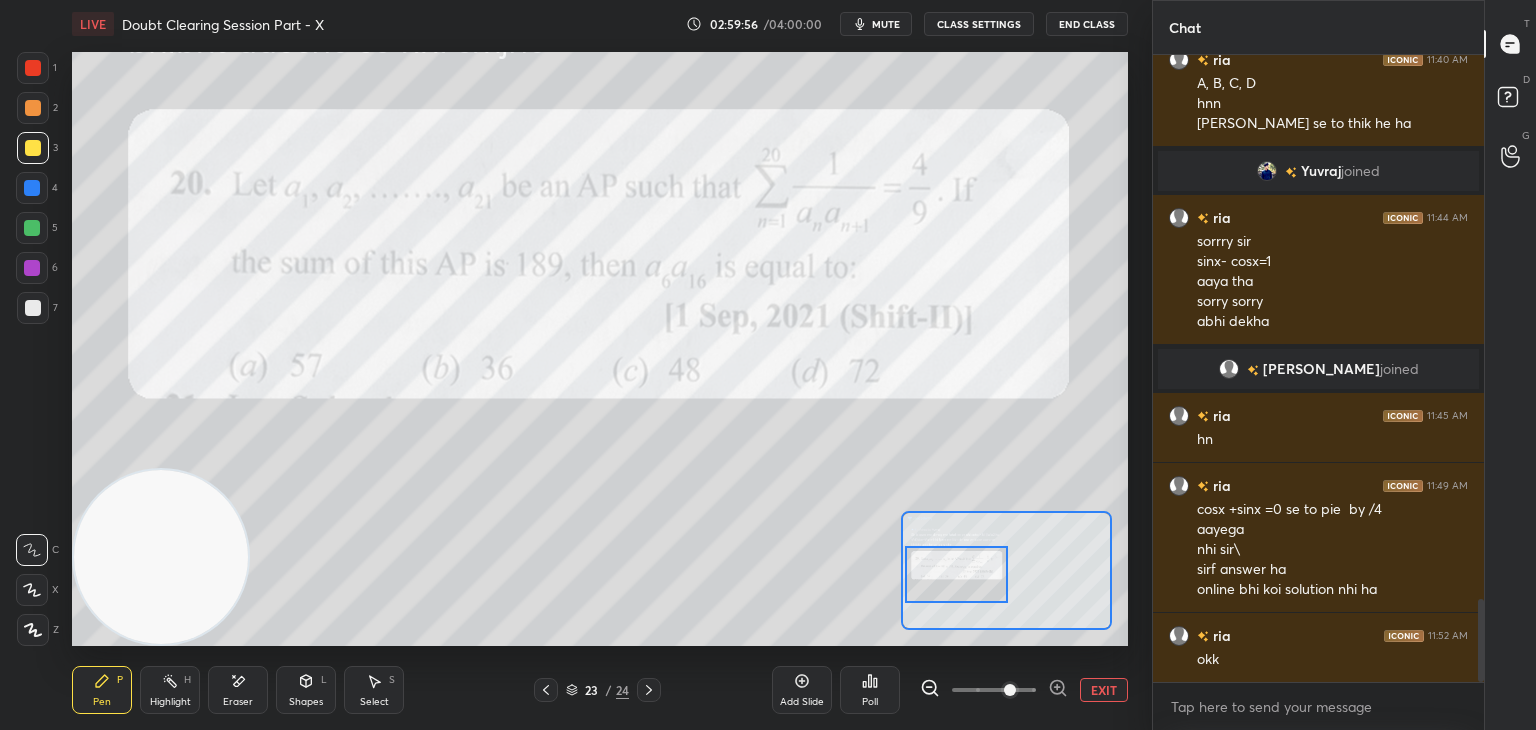click at bounding box center (957, 574) 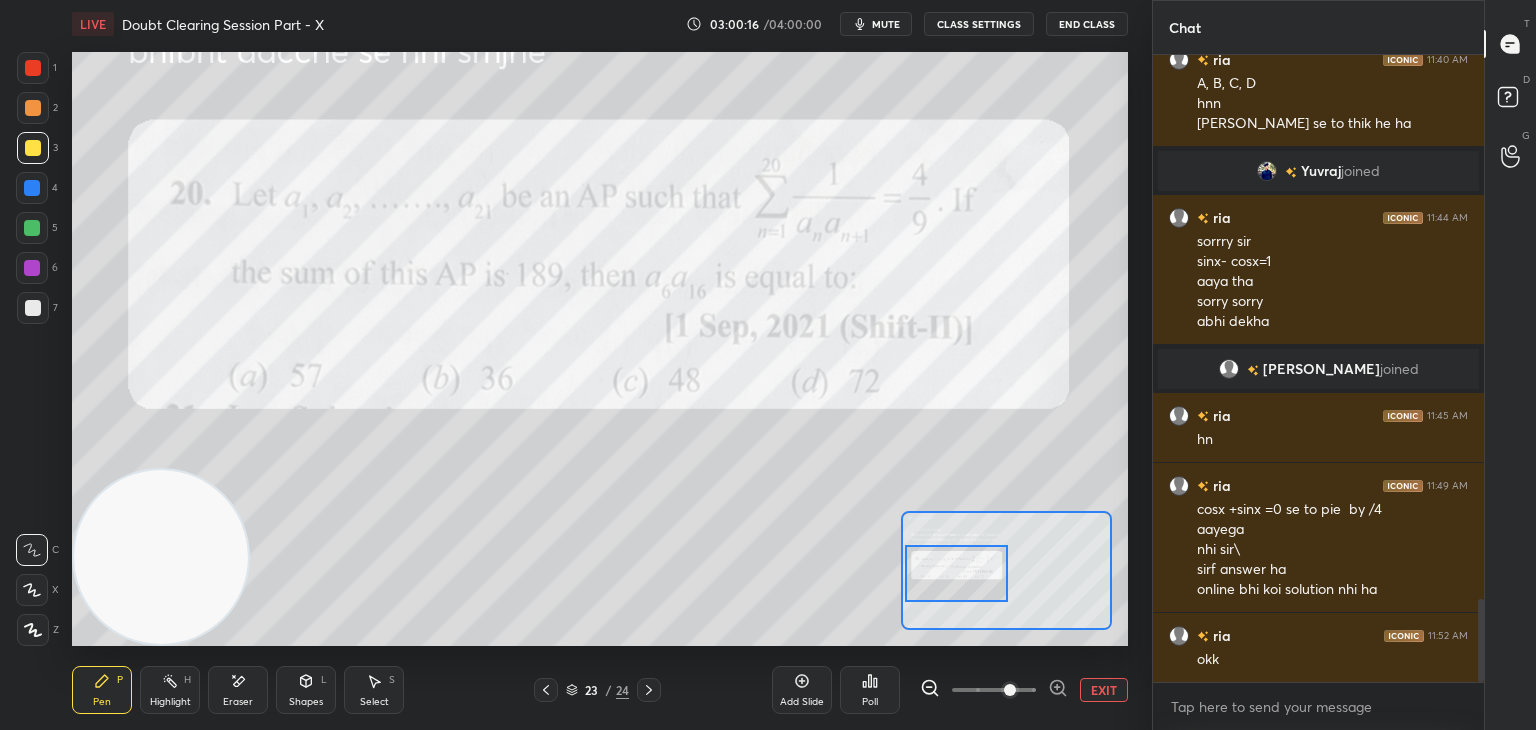 scroll, scrollTop: 4144, scrollLeft: 0, axis: vertical 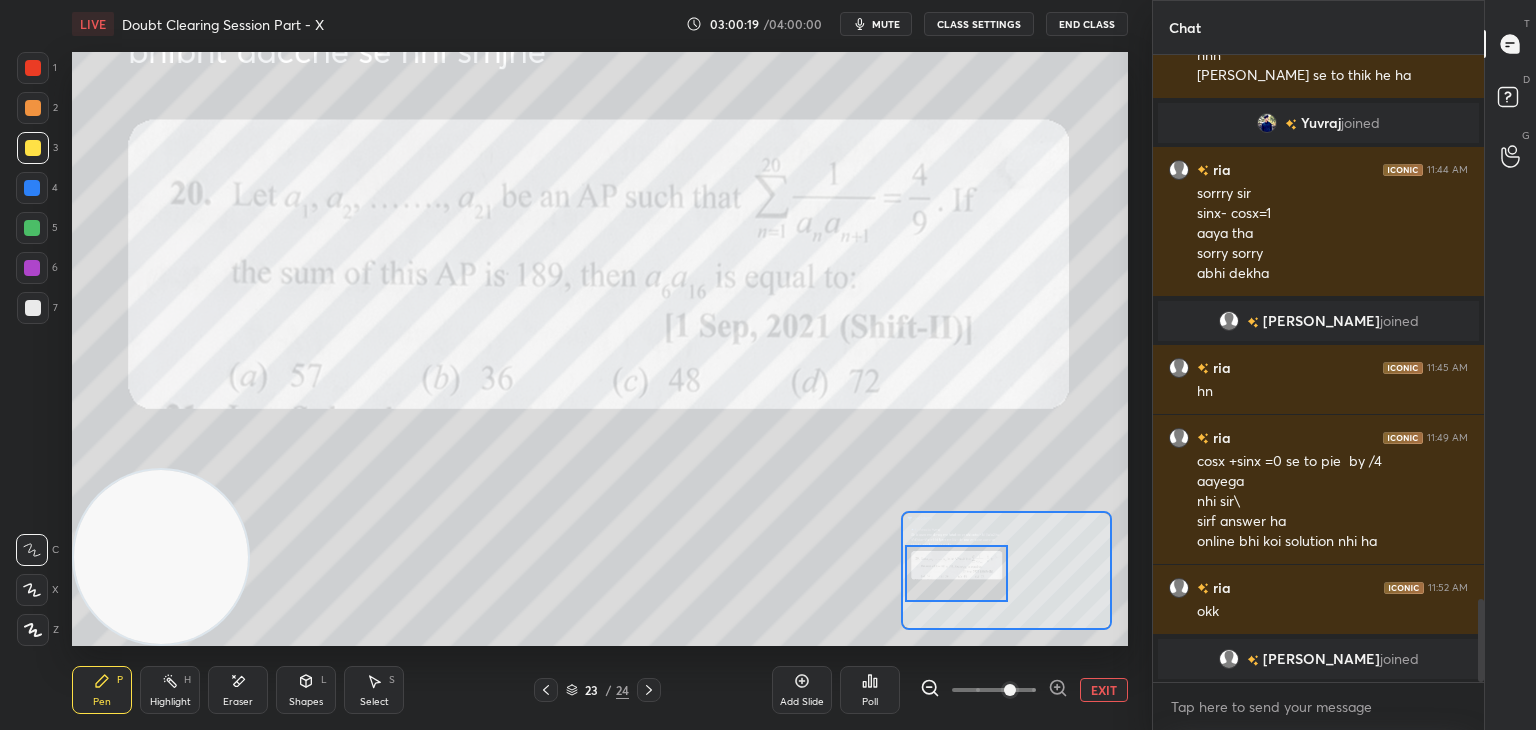 drag, startPoint x: 897, startPoint y: 25, endPoint x: 896, endPoint y: 49, distance: 24.020824 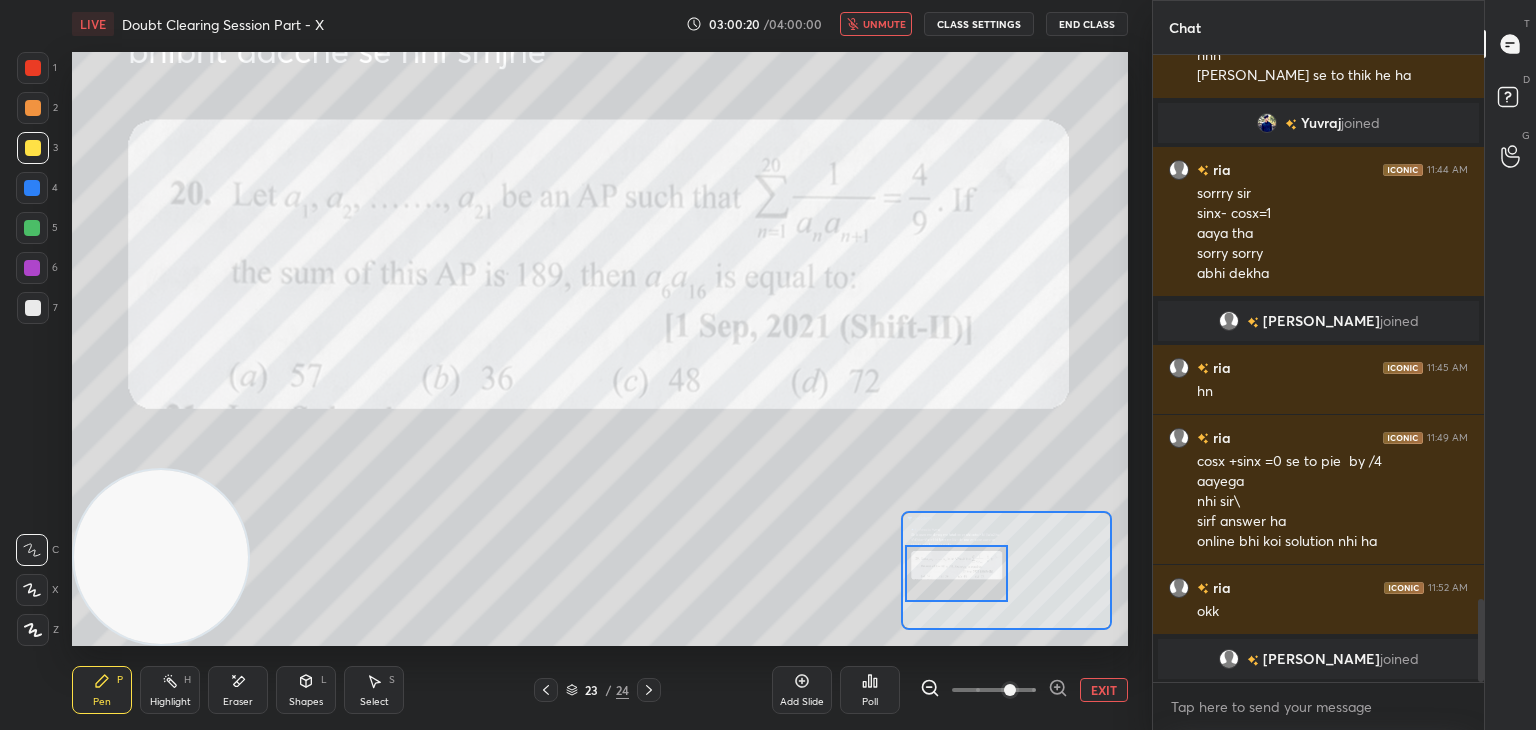 click 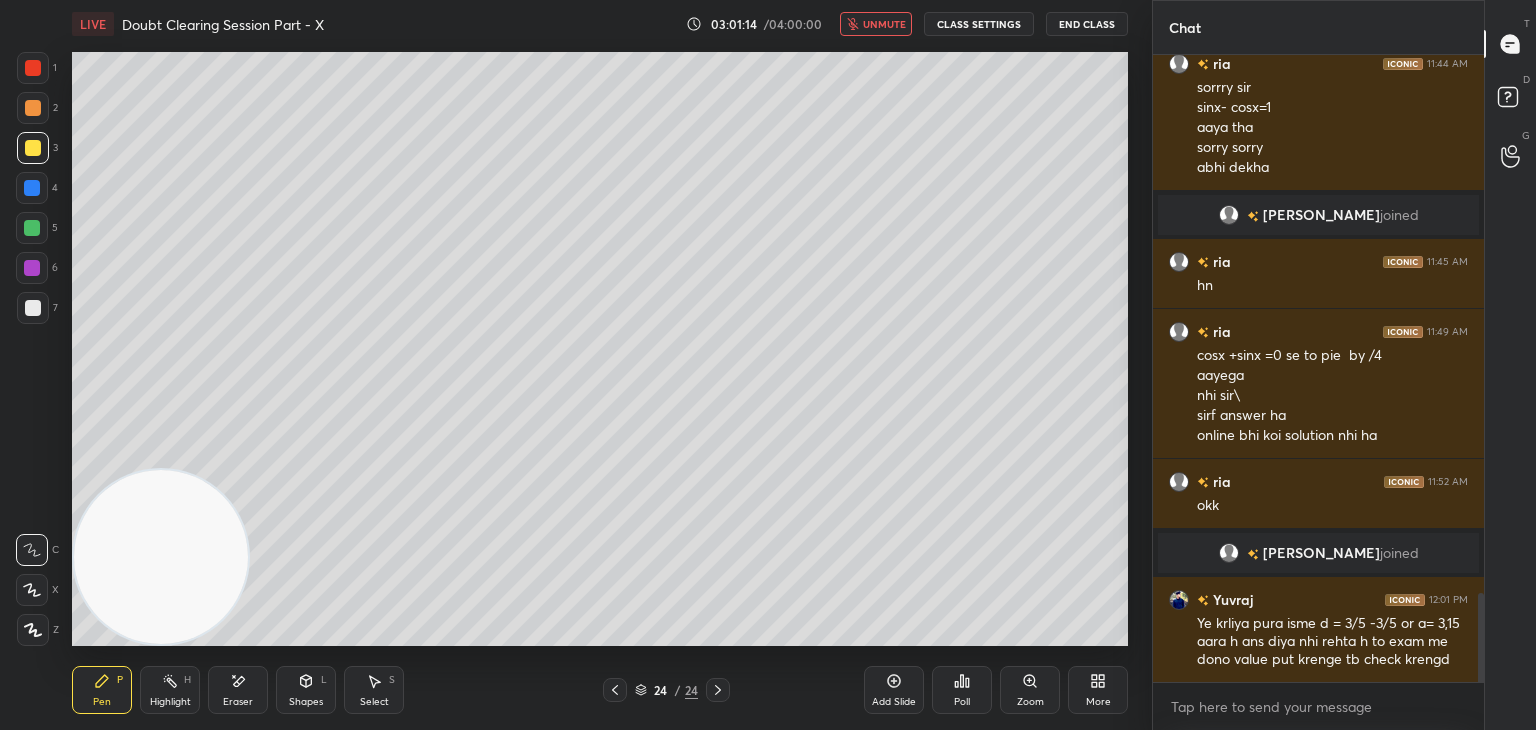 scroll, scrollTop: 3792, scrollLeft: 0, axis: vertical 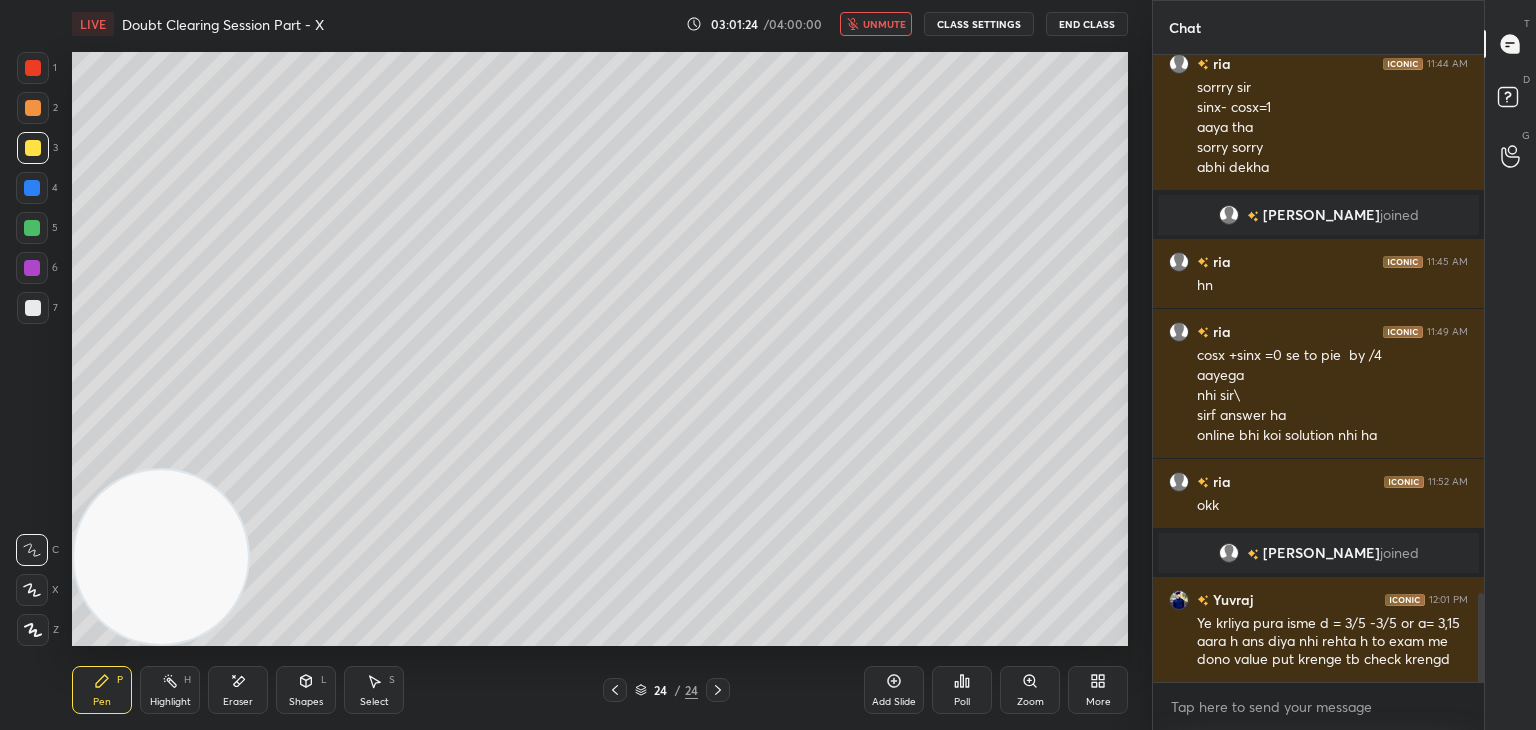 click 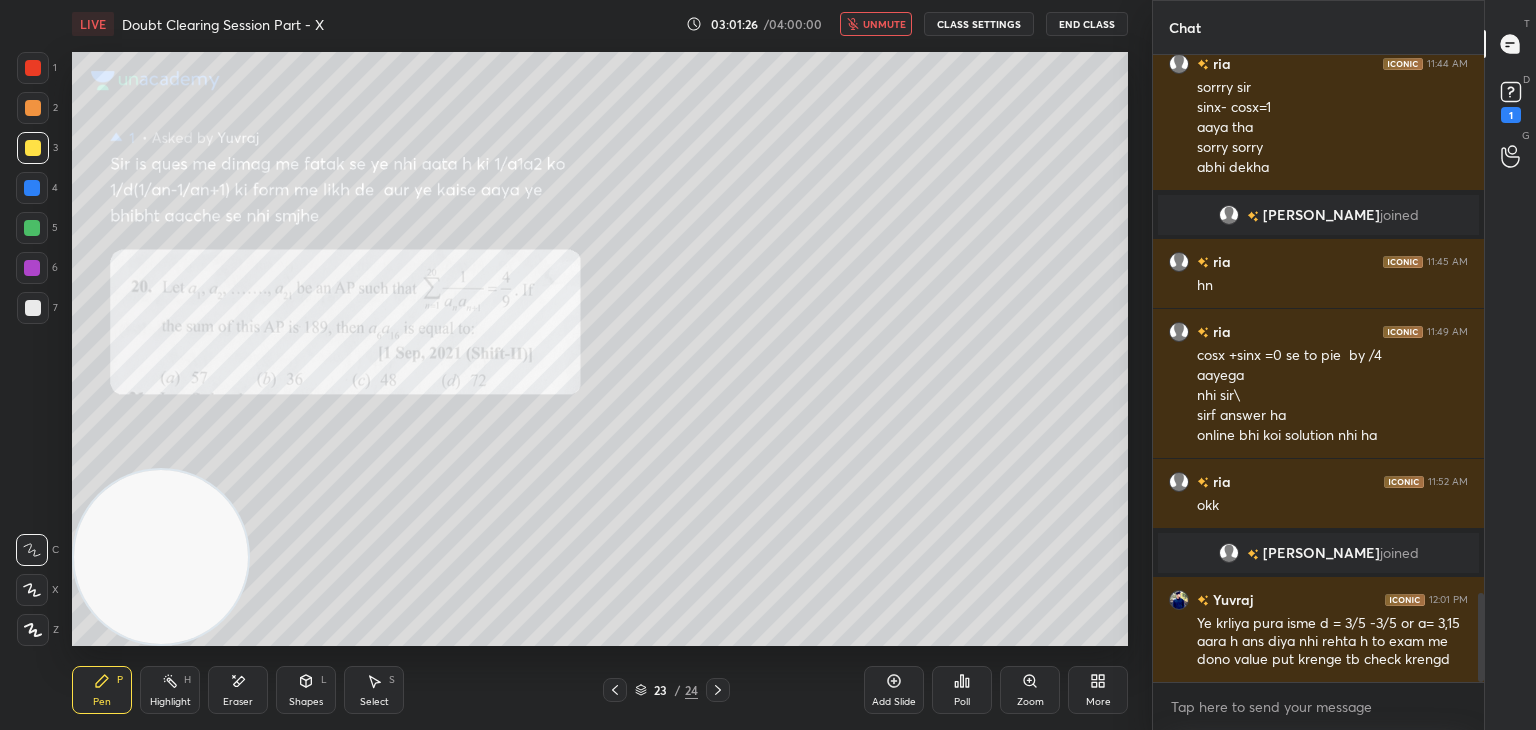 scroll, scrollTop: 3878, scrollLeft: 0, axis: vertical 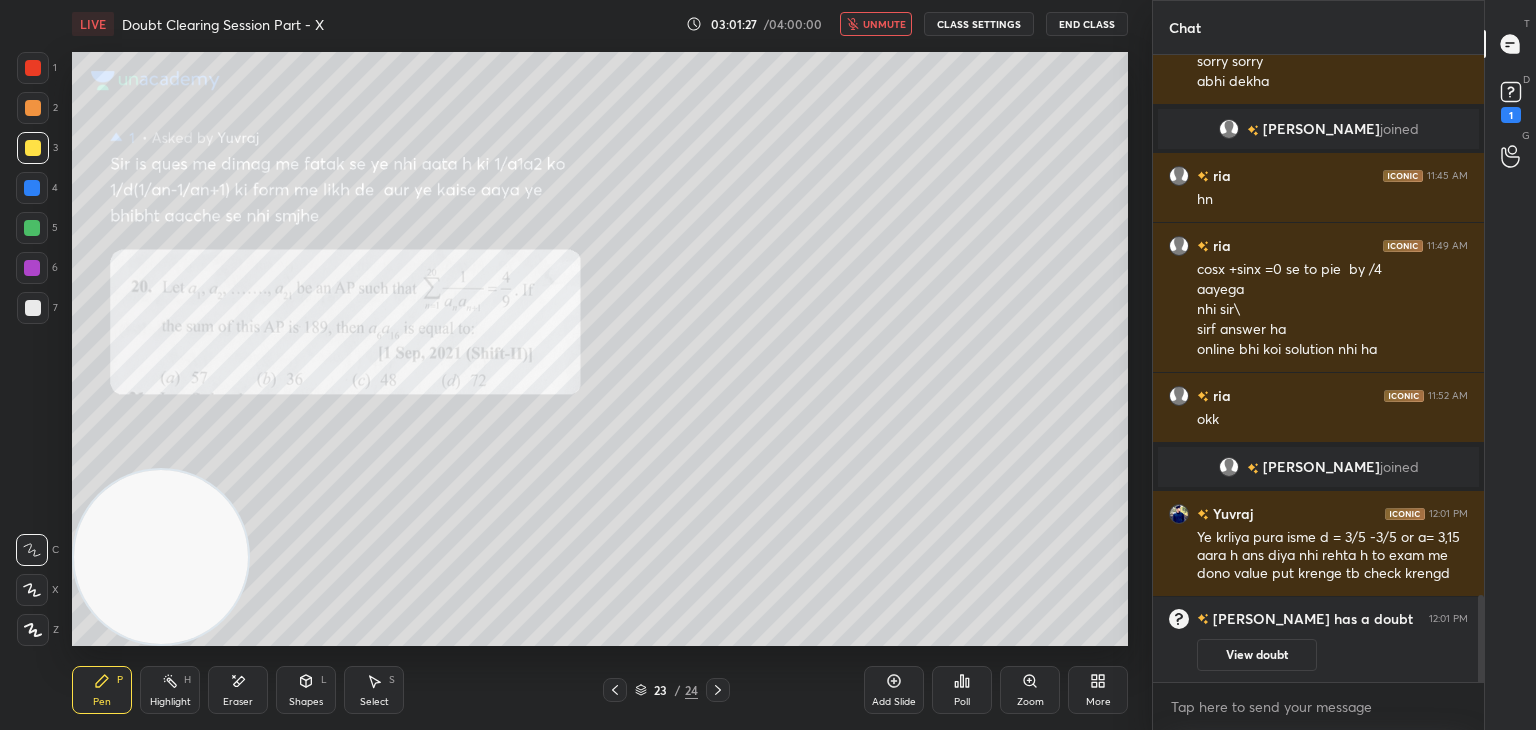 click on "unmute" at bounding box center (884, 24) 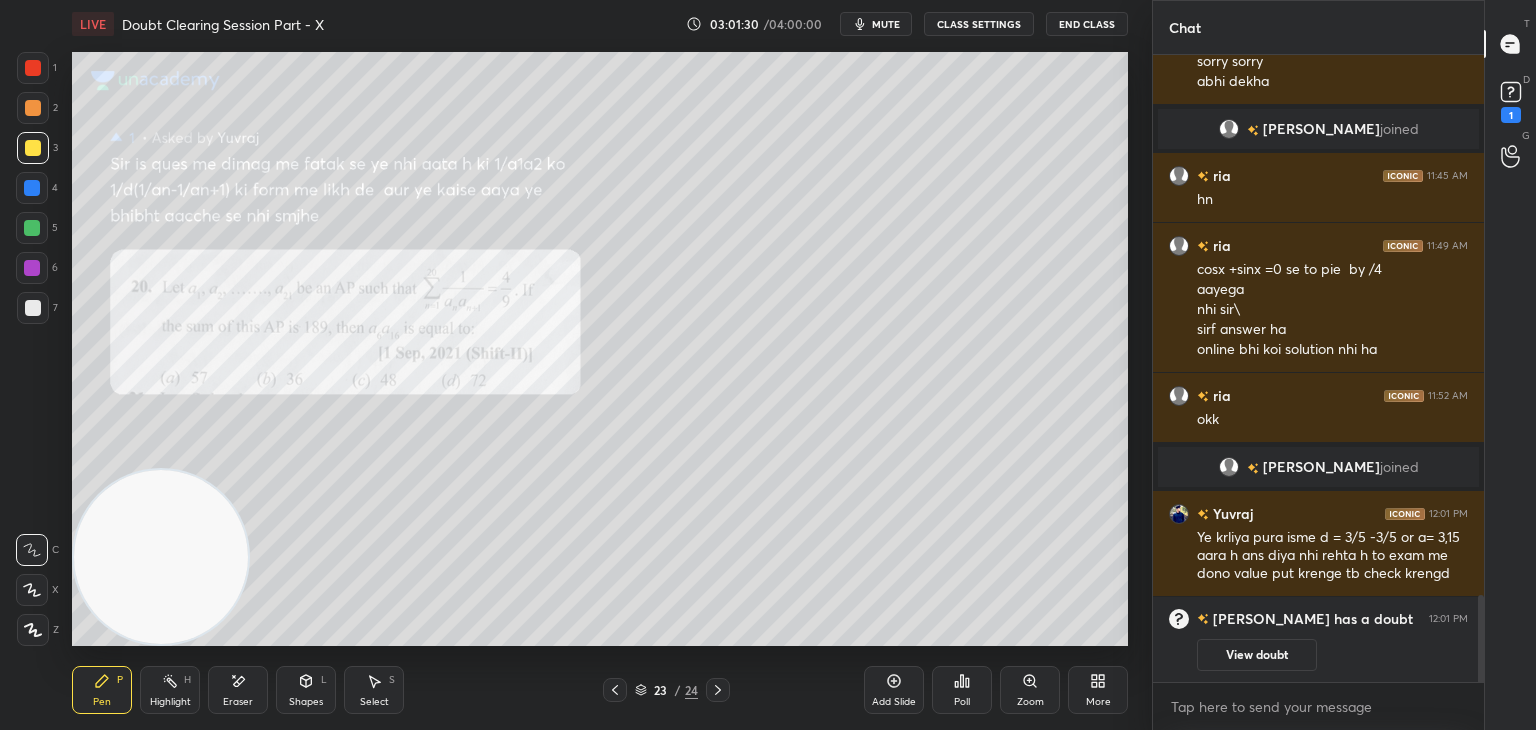 drag, startPoint x: 1235, startPoint y: 658, endPoint x: 1232, endPoint y: 646, distance: 12.369317 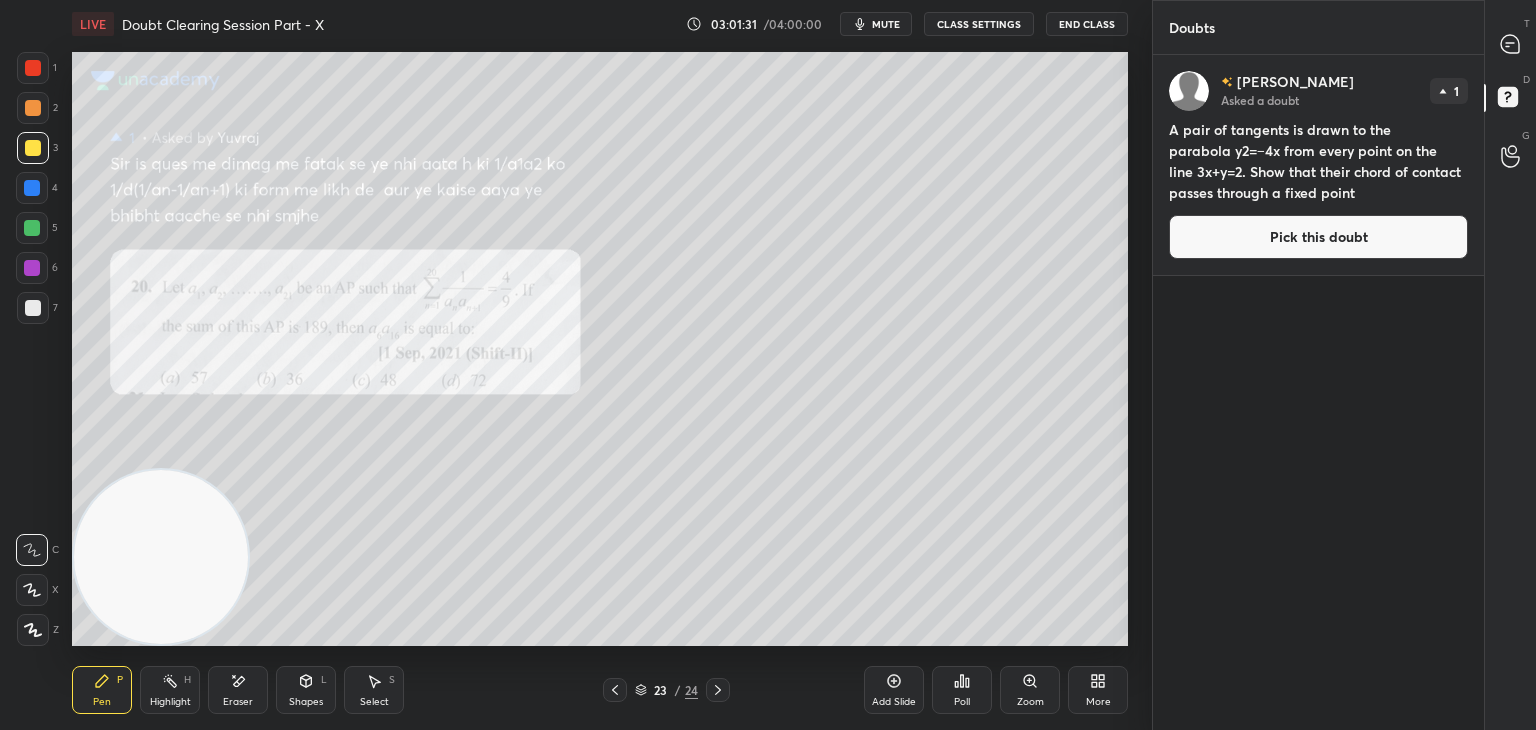 click on "Pick this doubt" at bounding box center [1318, 237] 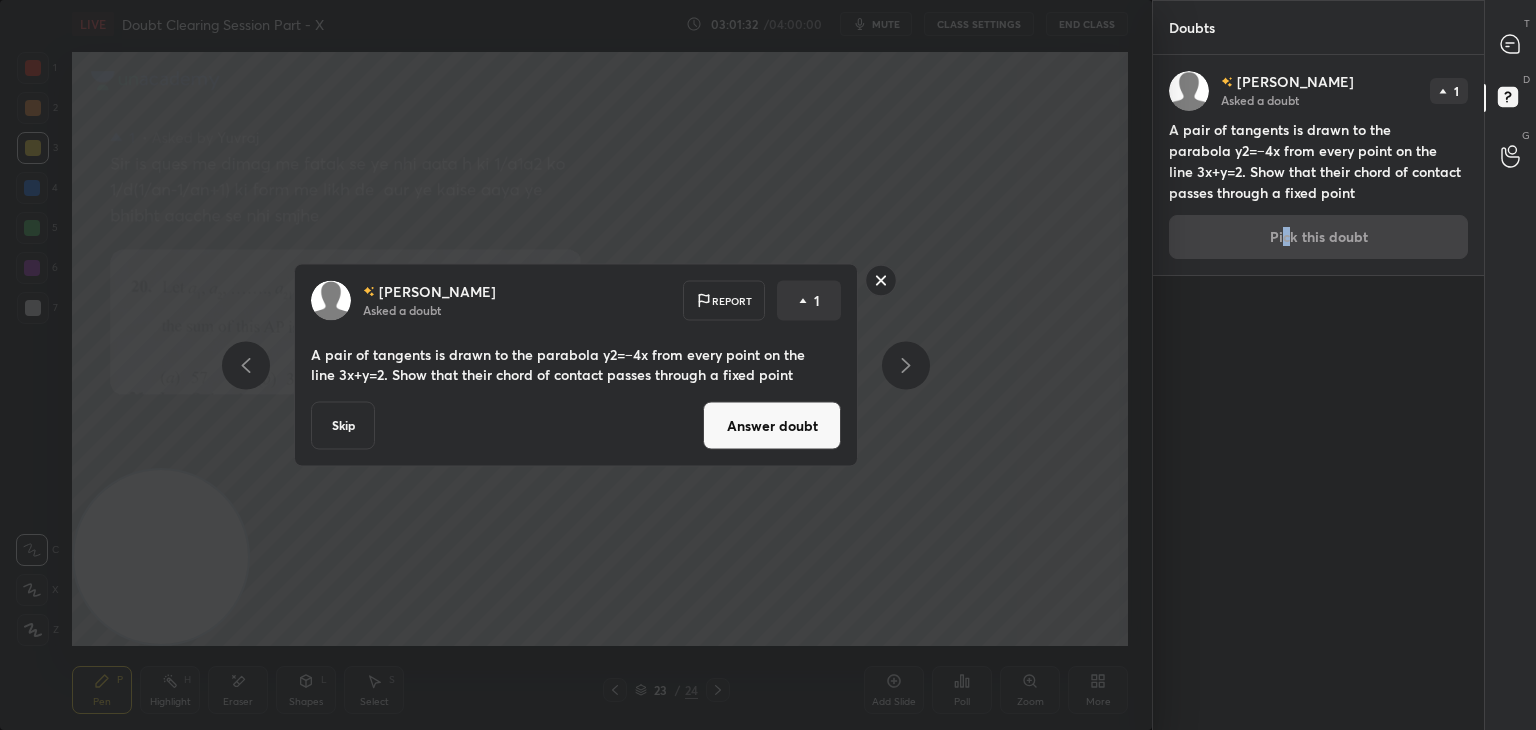 click on "Answer doubt" at bounding box center (772, 426) 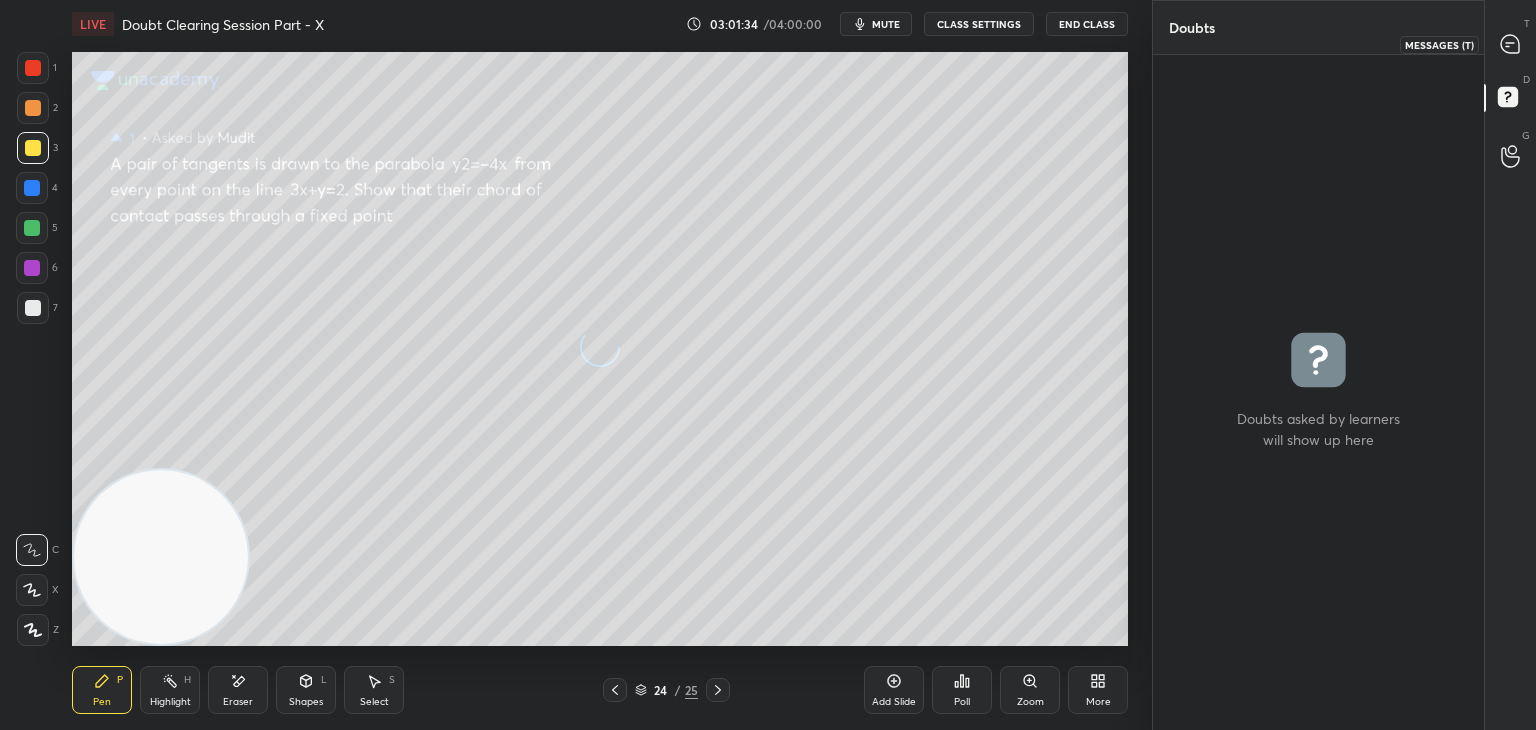click 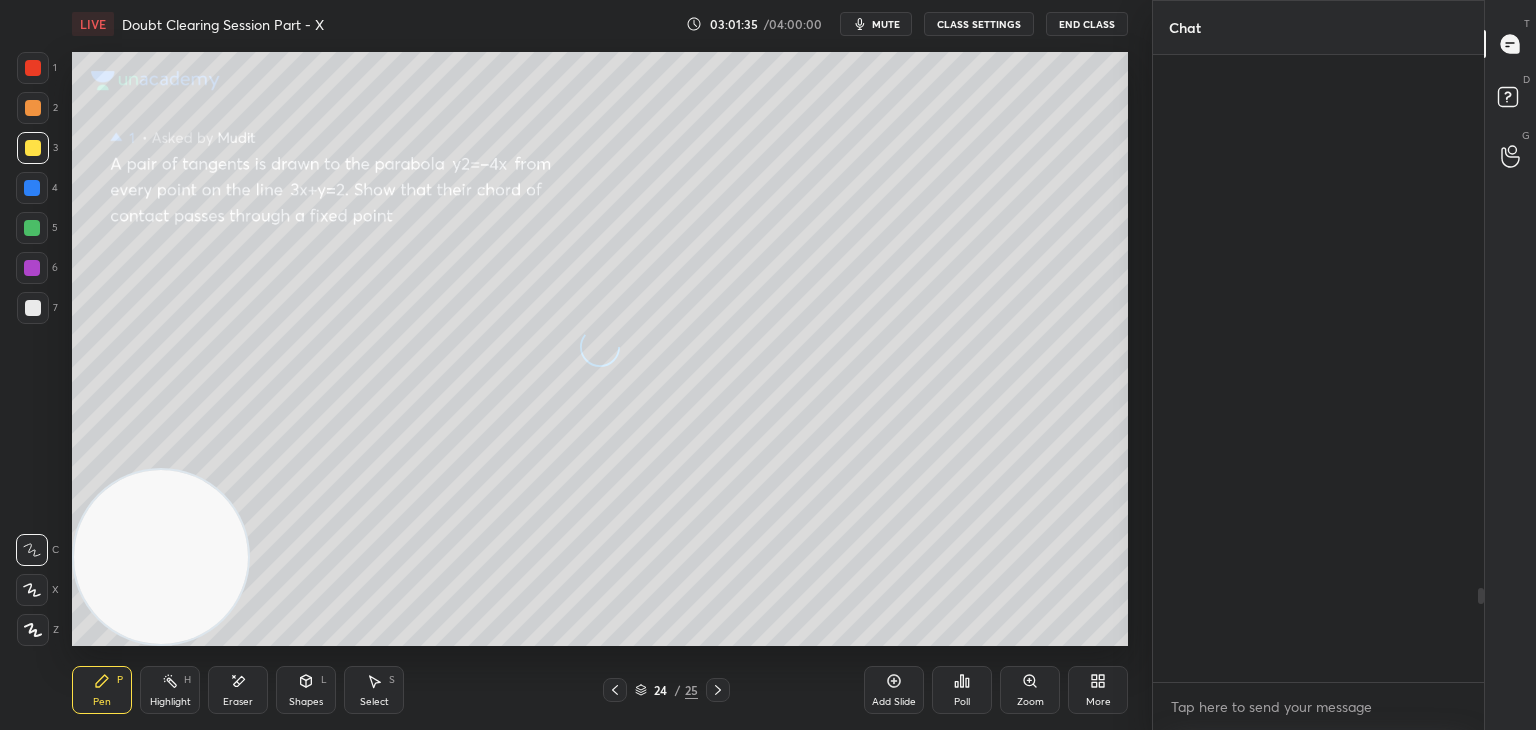 scroll, scrollTop: 3552, scrollLeft: 0, axis: vertical 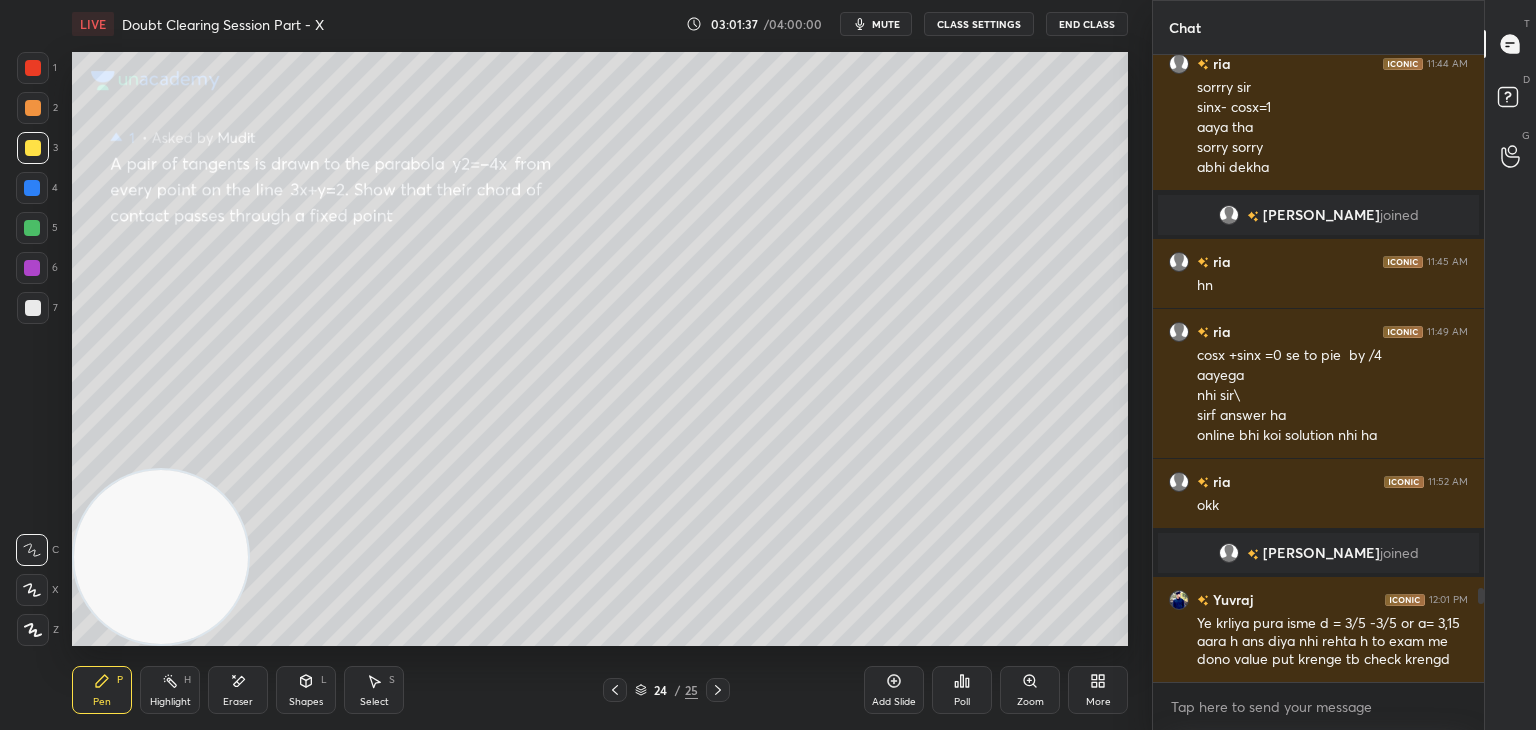 click on "Zoom" at bounding box center (1030, 690) 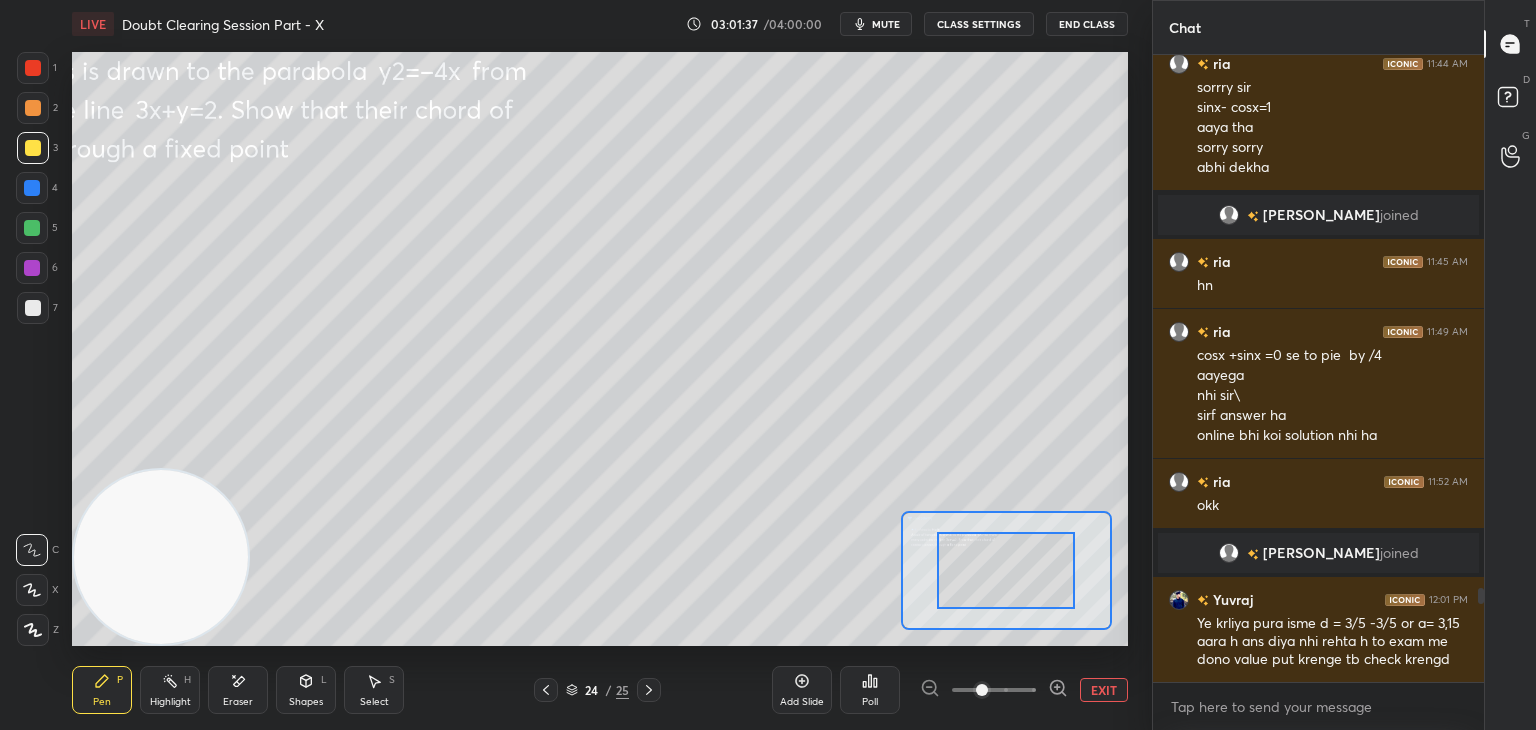 click at bounding box center [994, 690] 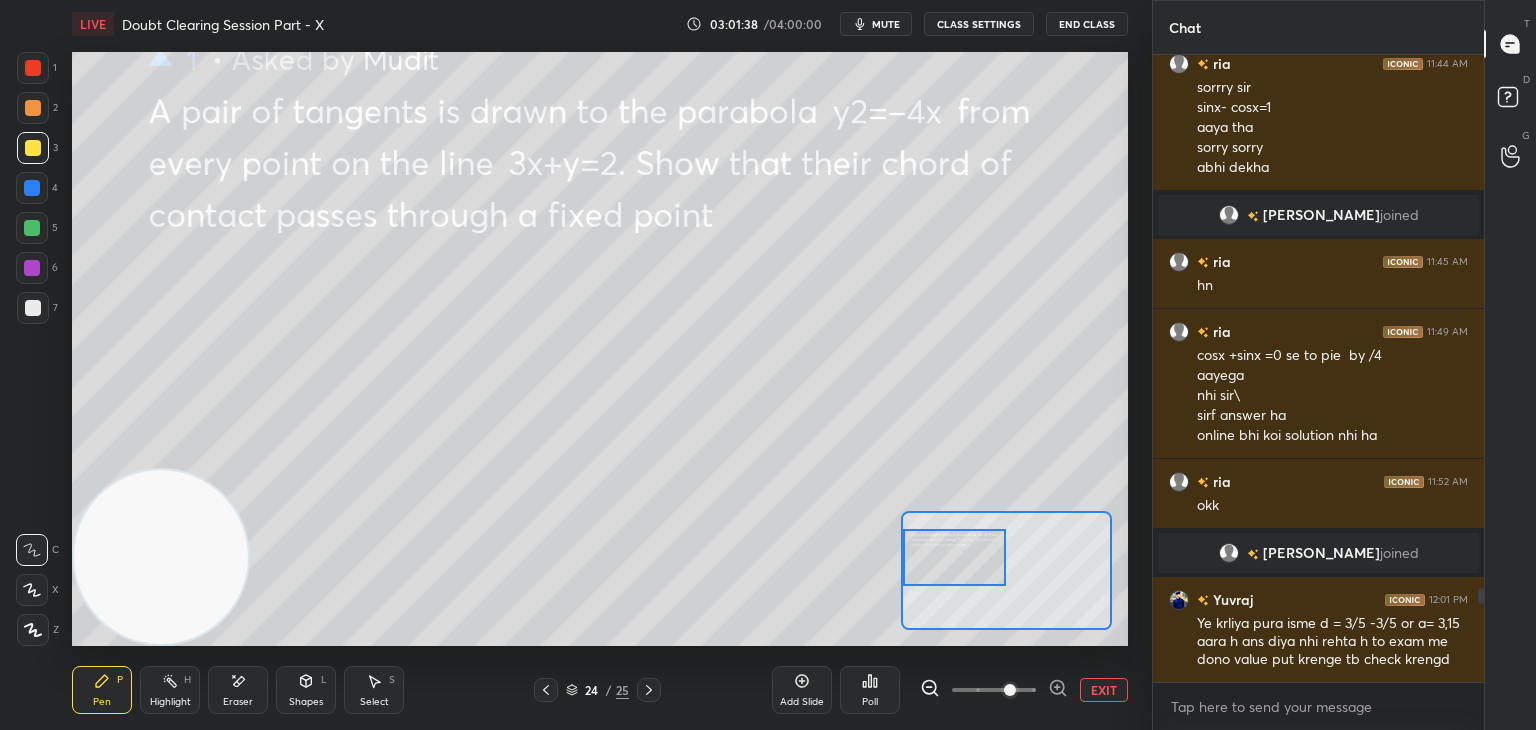 drag, startPoint x: 1002, startPoint y: 566, endPoint x: 975, endPoint y: 561, distance: 27.45906 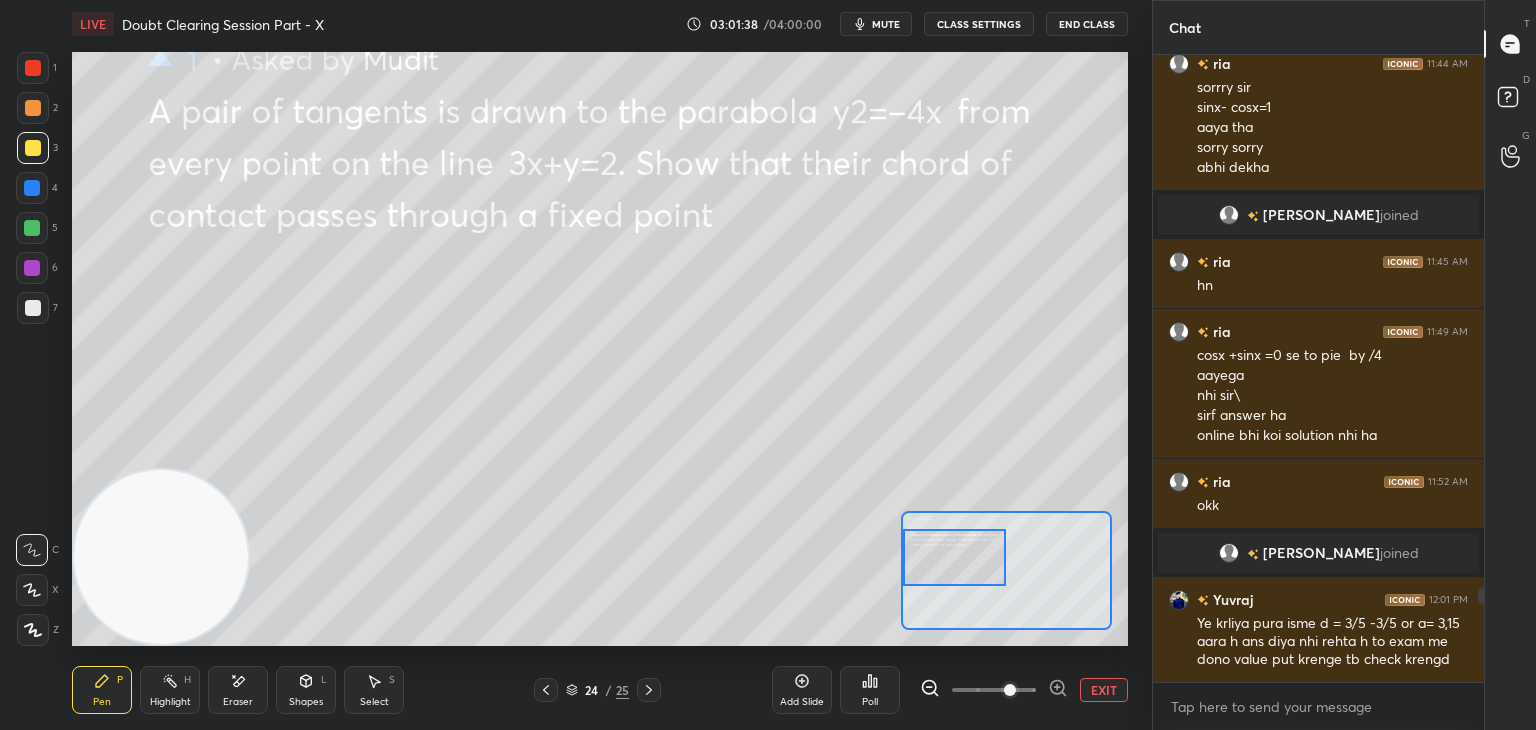 click at bounding box center (955, 557) 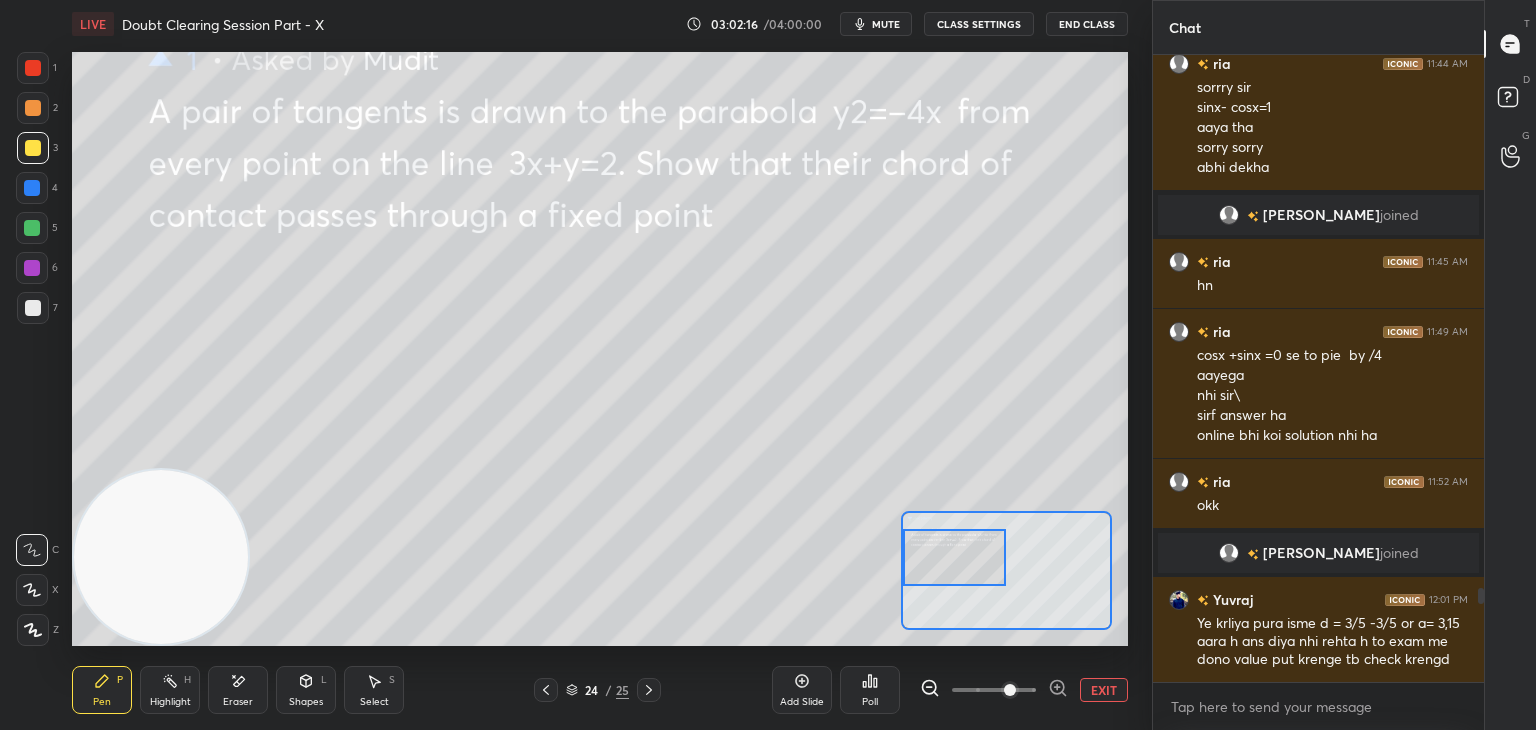 scroll, scrollTop: 3640, scrollLeft: 0, axis: vertical 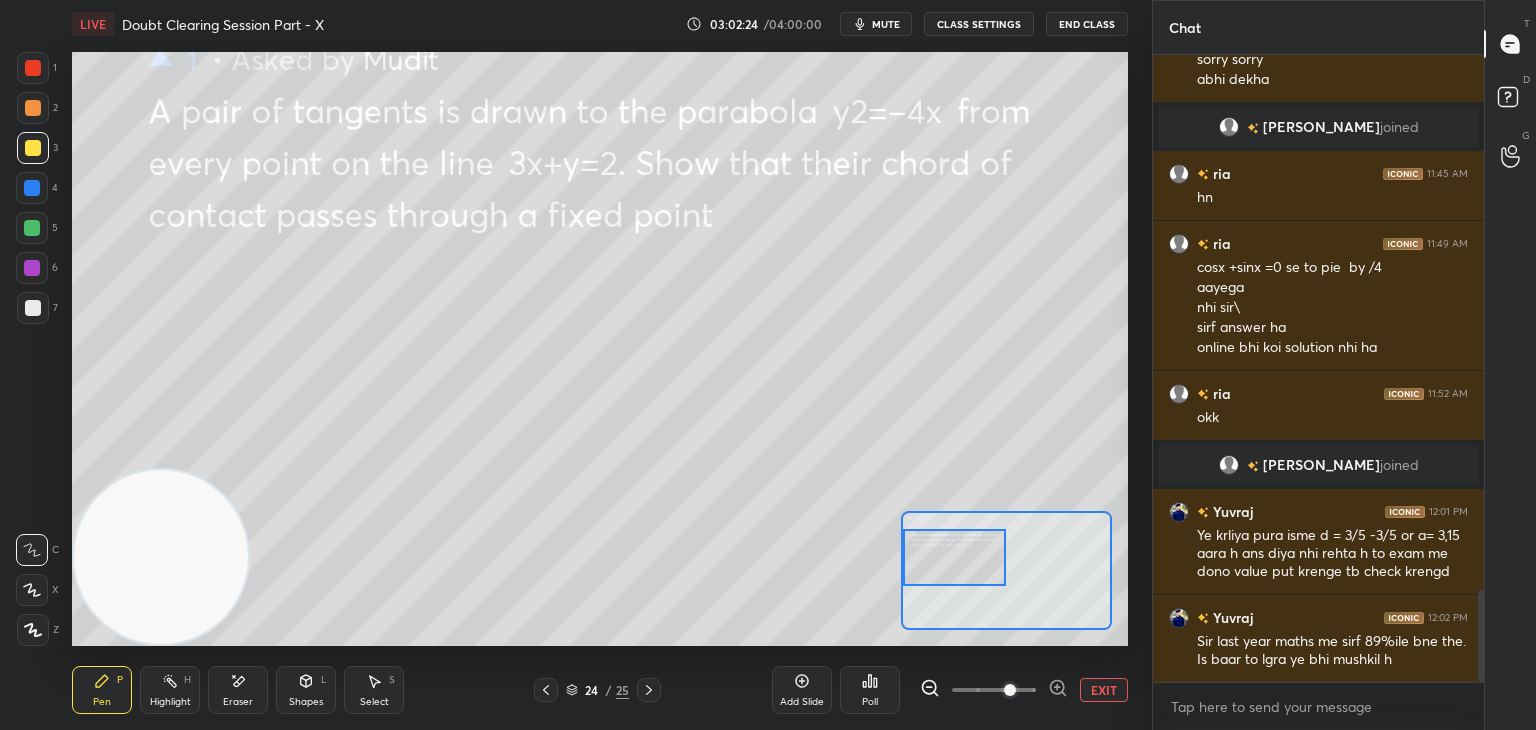 click on "EXIT" at bounding box center [1104, 690] 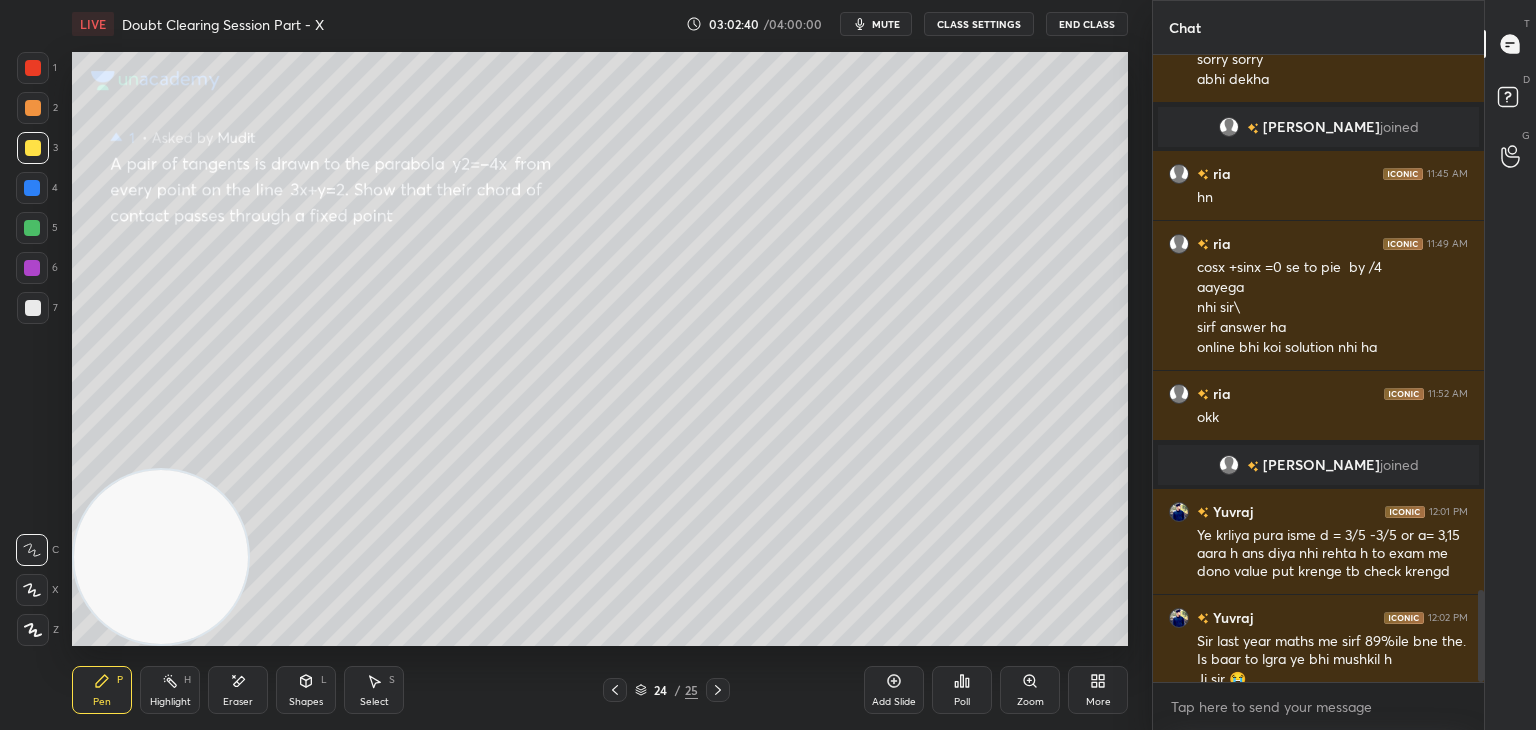 scroll, scrollTop: 3660, scrollLeft: 0, axis: vertical 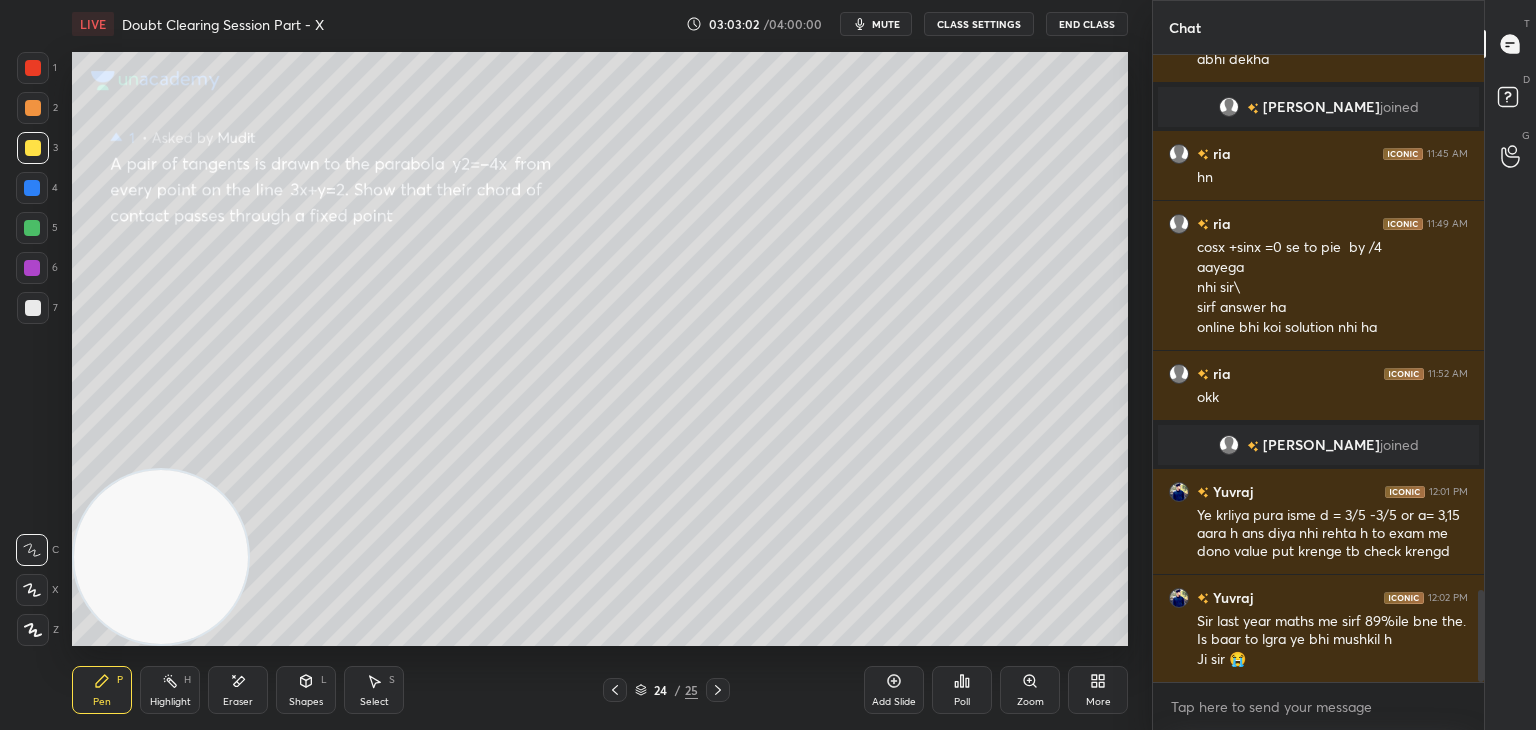 click on "Eraser" at bounding box center [238, 690] 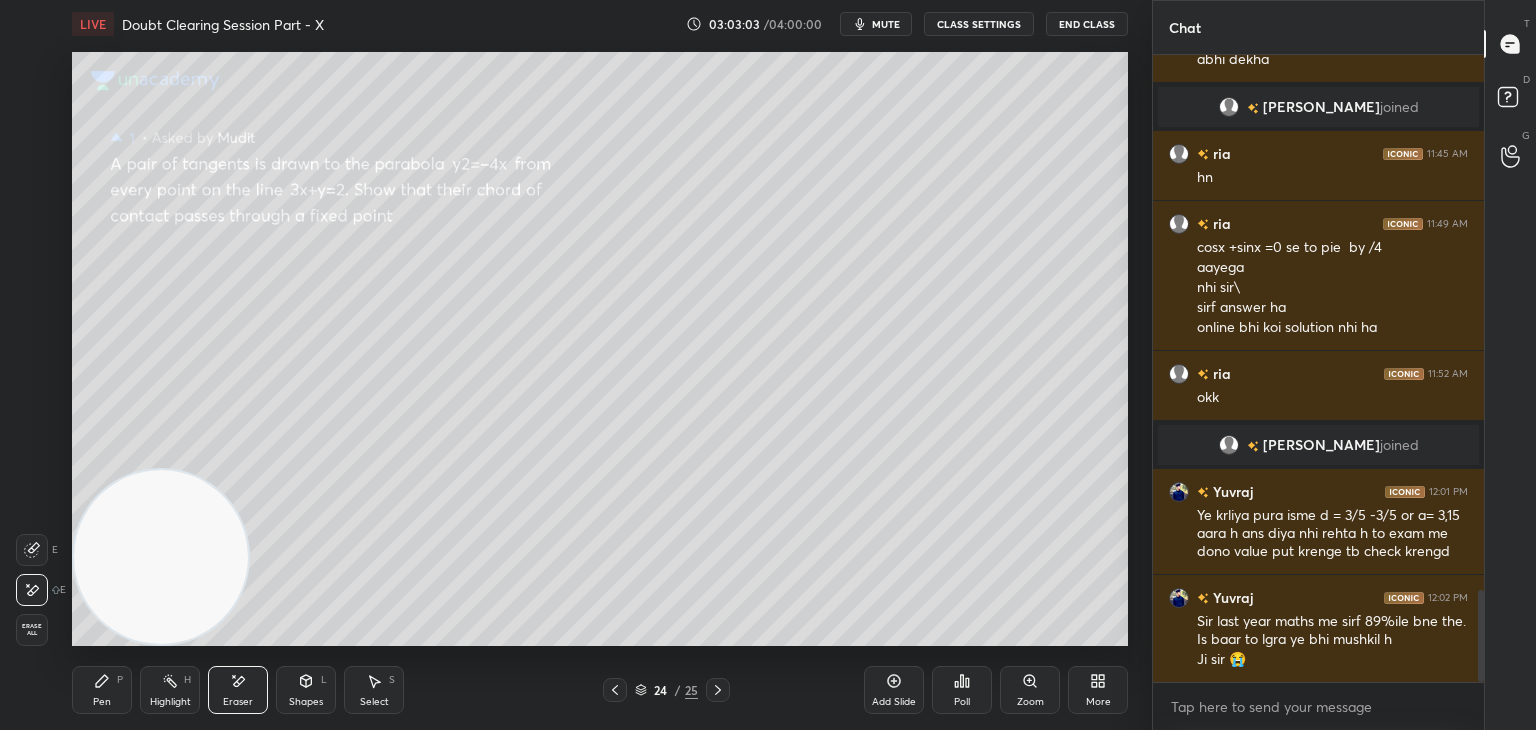 click on "Pen P" at bounding box center (102, 690) 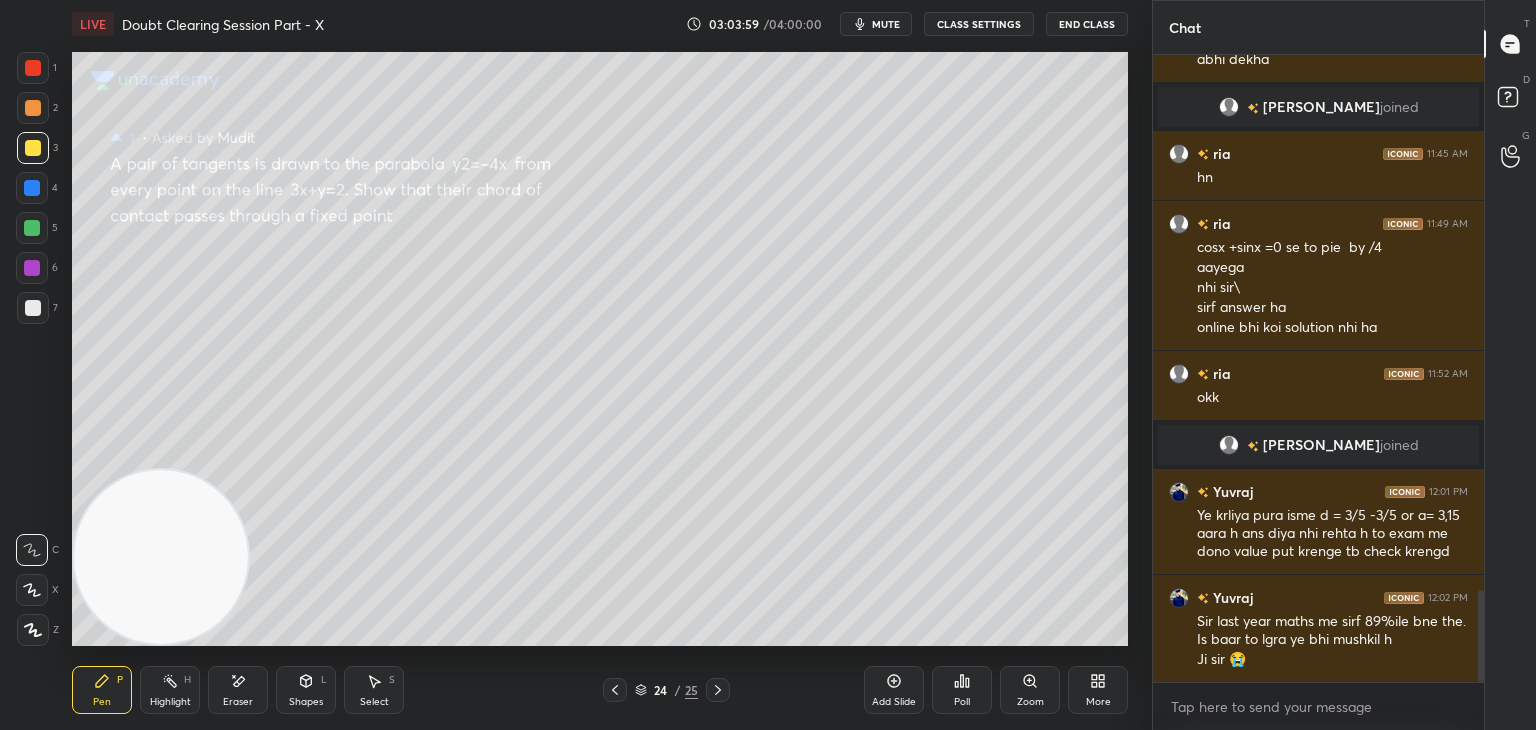 click on "Eraser" at bounding box center (238, 690) 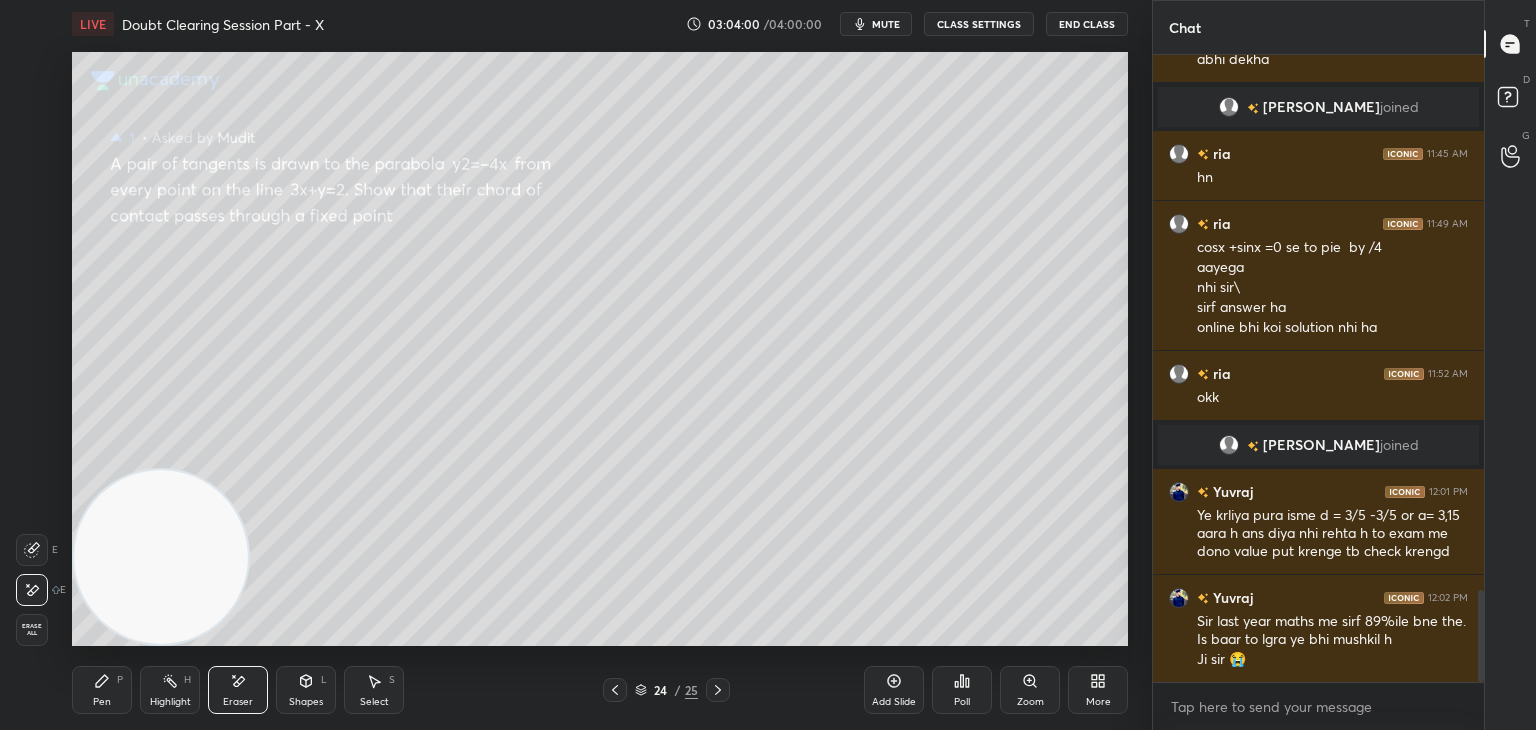 click on "P" at bounding box center (120, 680) 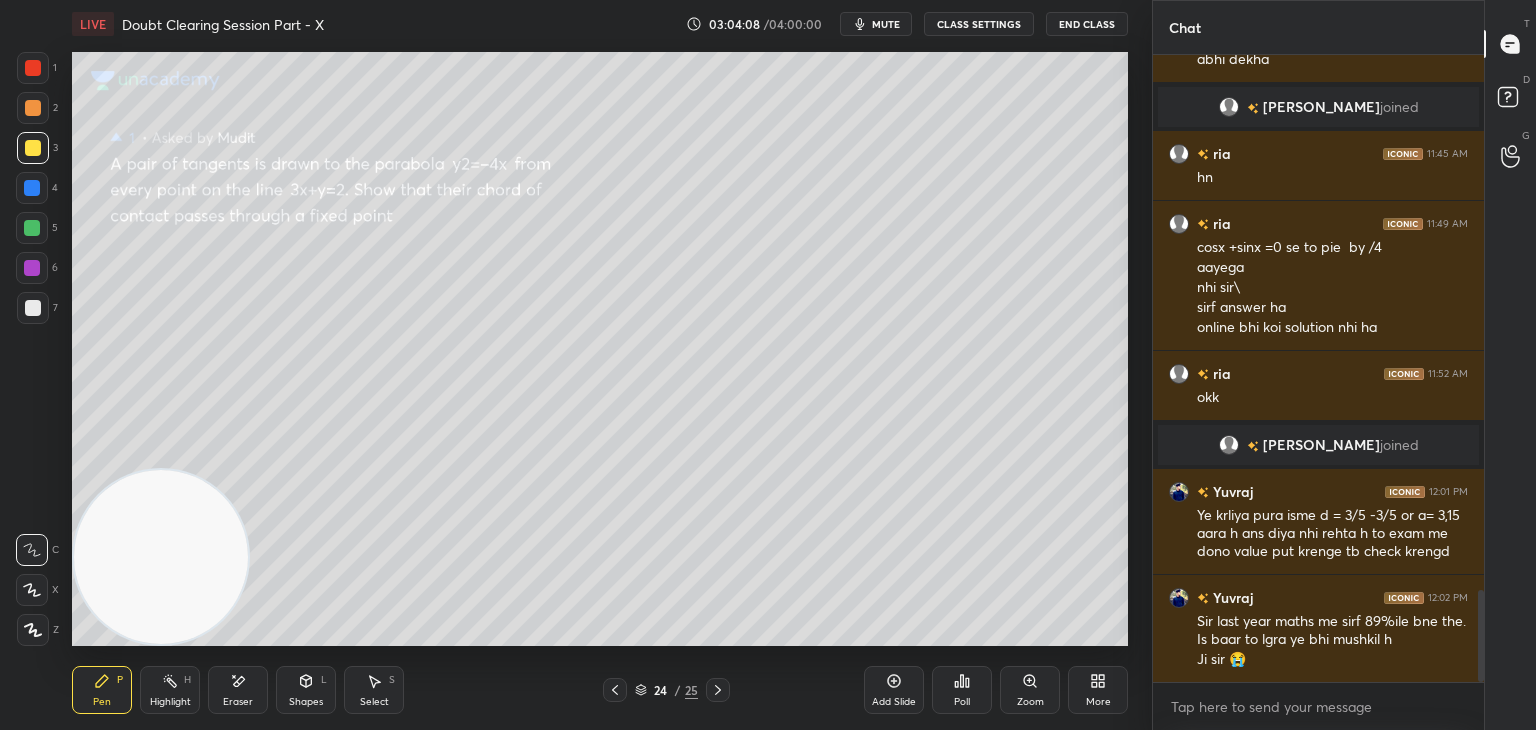 scroll, scrollTop: 3730, scrollLeft: 0, axis: vertical 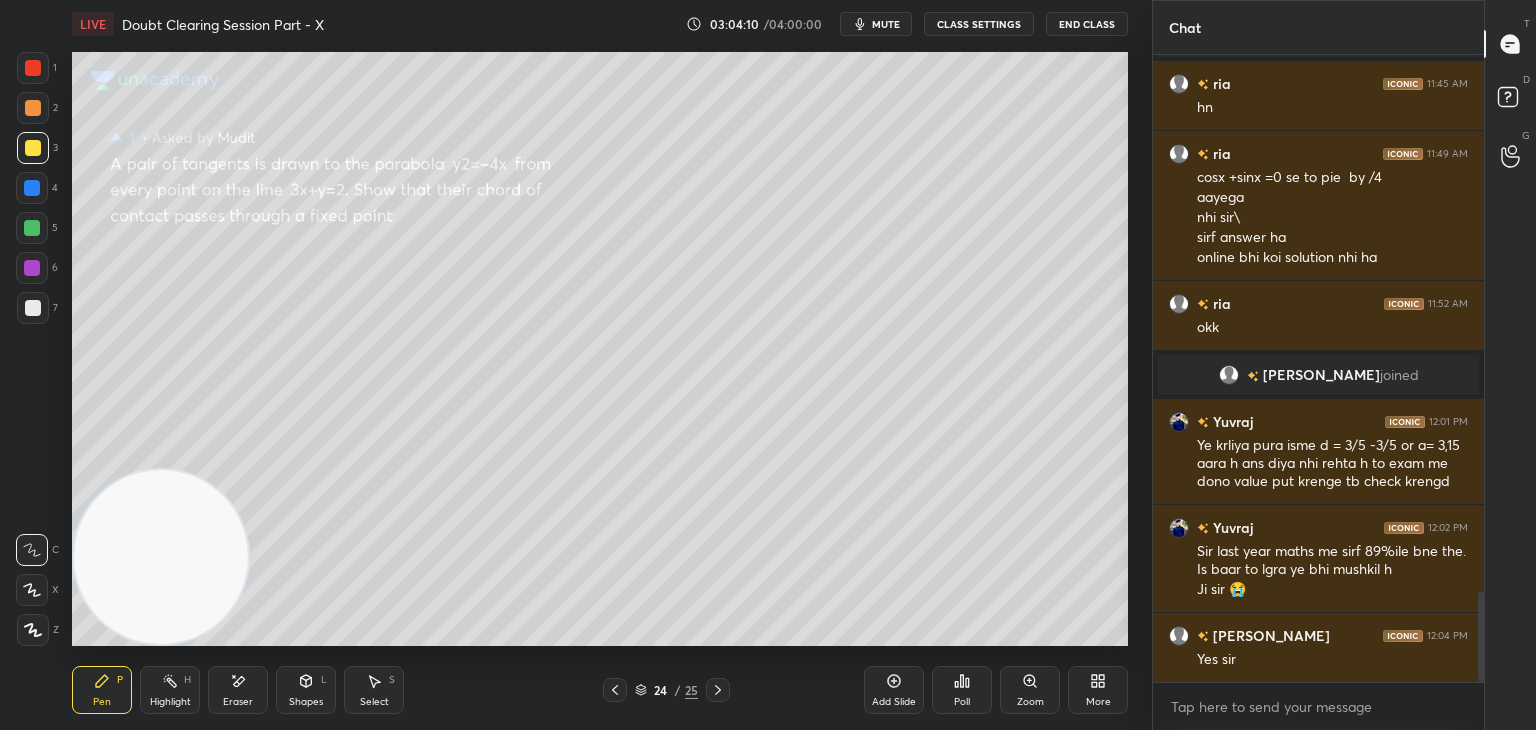 click at bounding box center [718, 690] 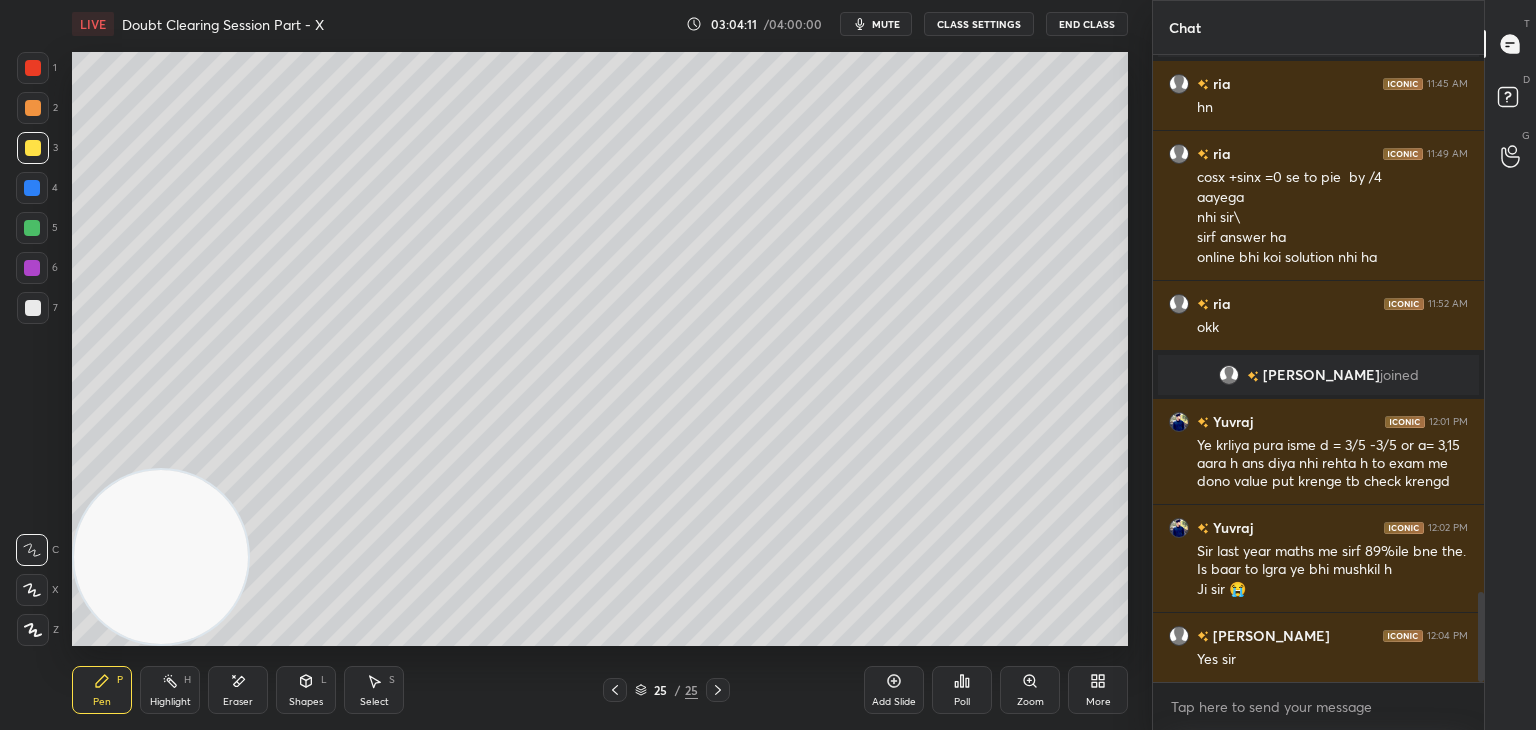 drag, startPoint x: 900, startPoint y: 21, endPoint x: 874, endPoint y: 21, distance: 26 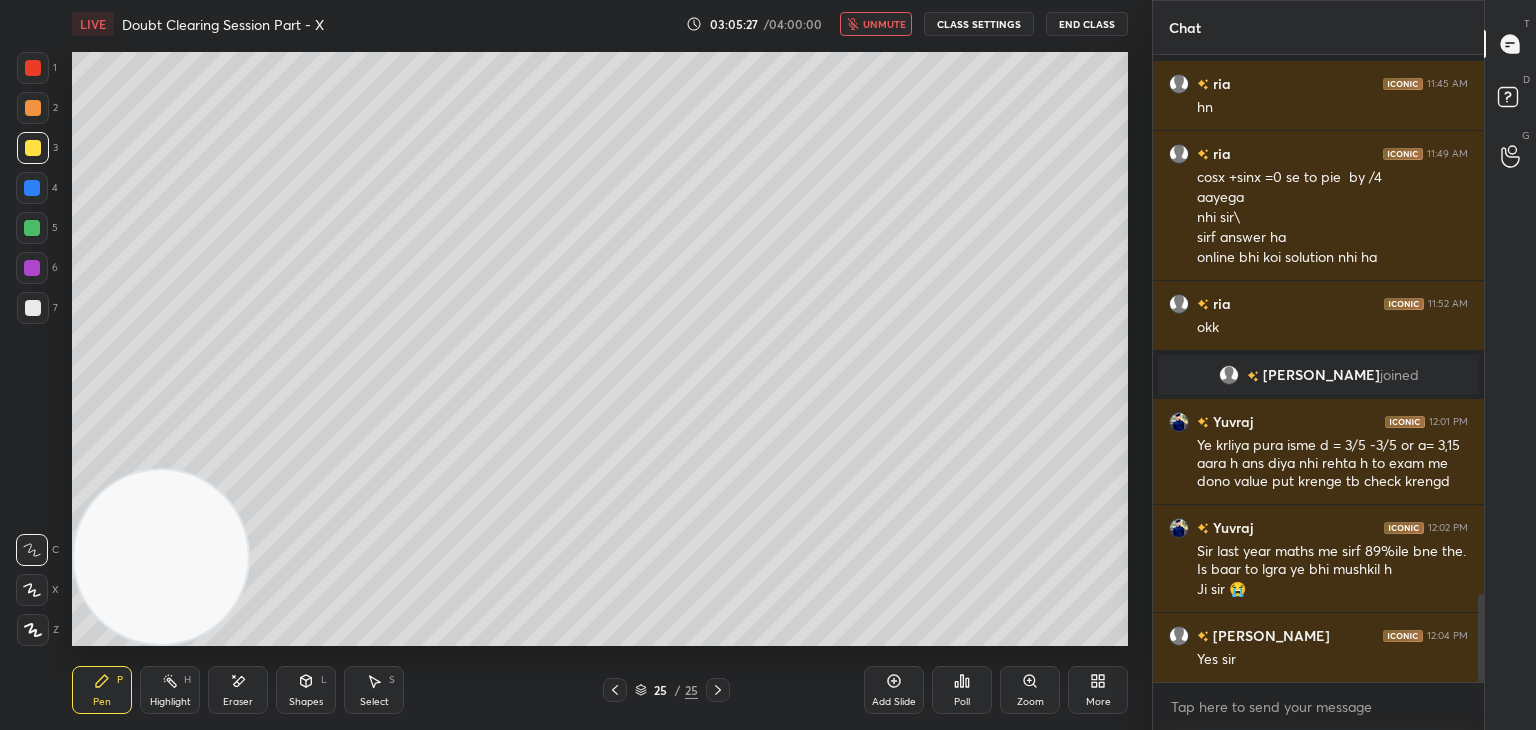 scroll, scrollTop: 3836, scrollLeft: 0, axis: vertical 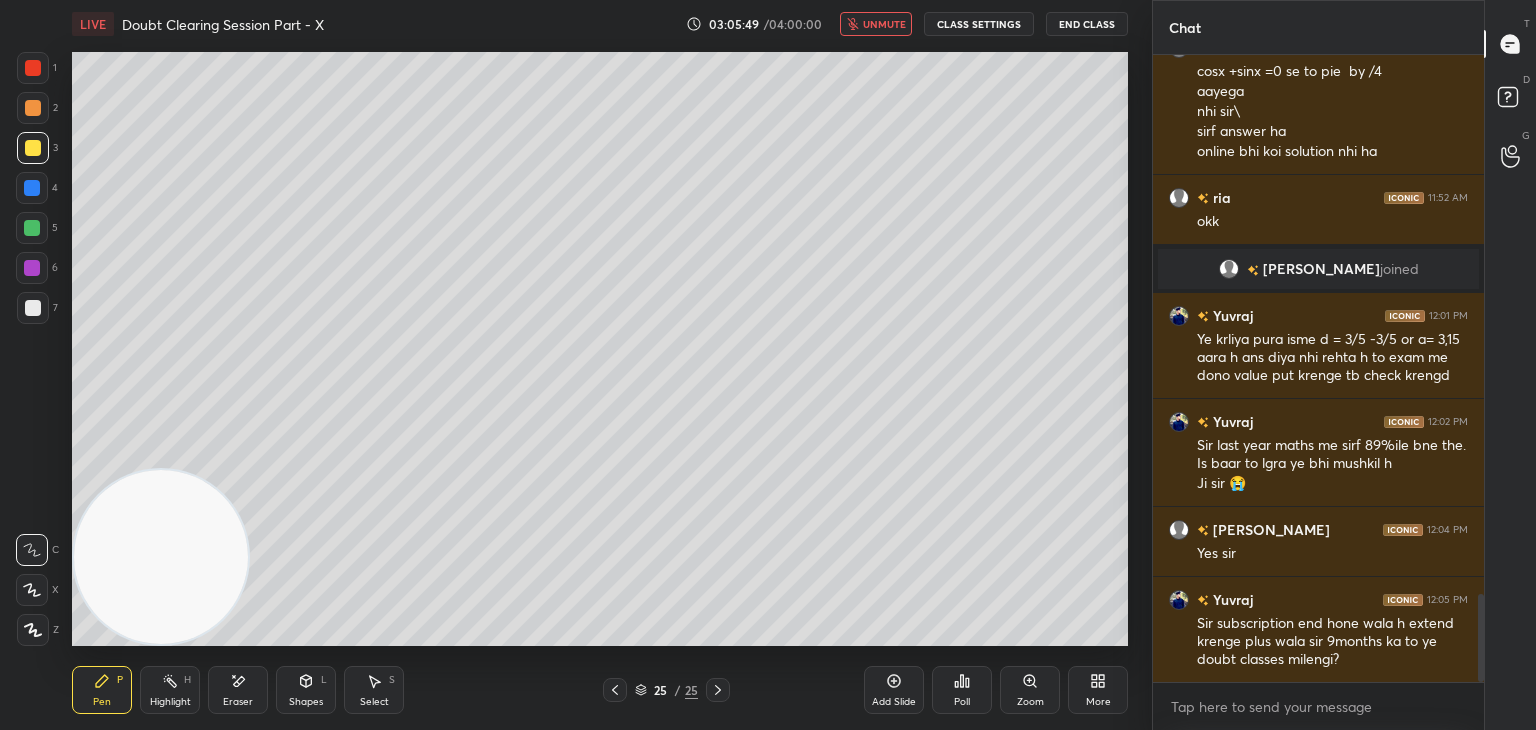click on "unmute" at bounding box center (884, 24) 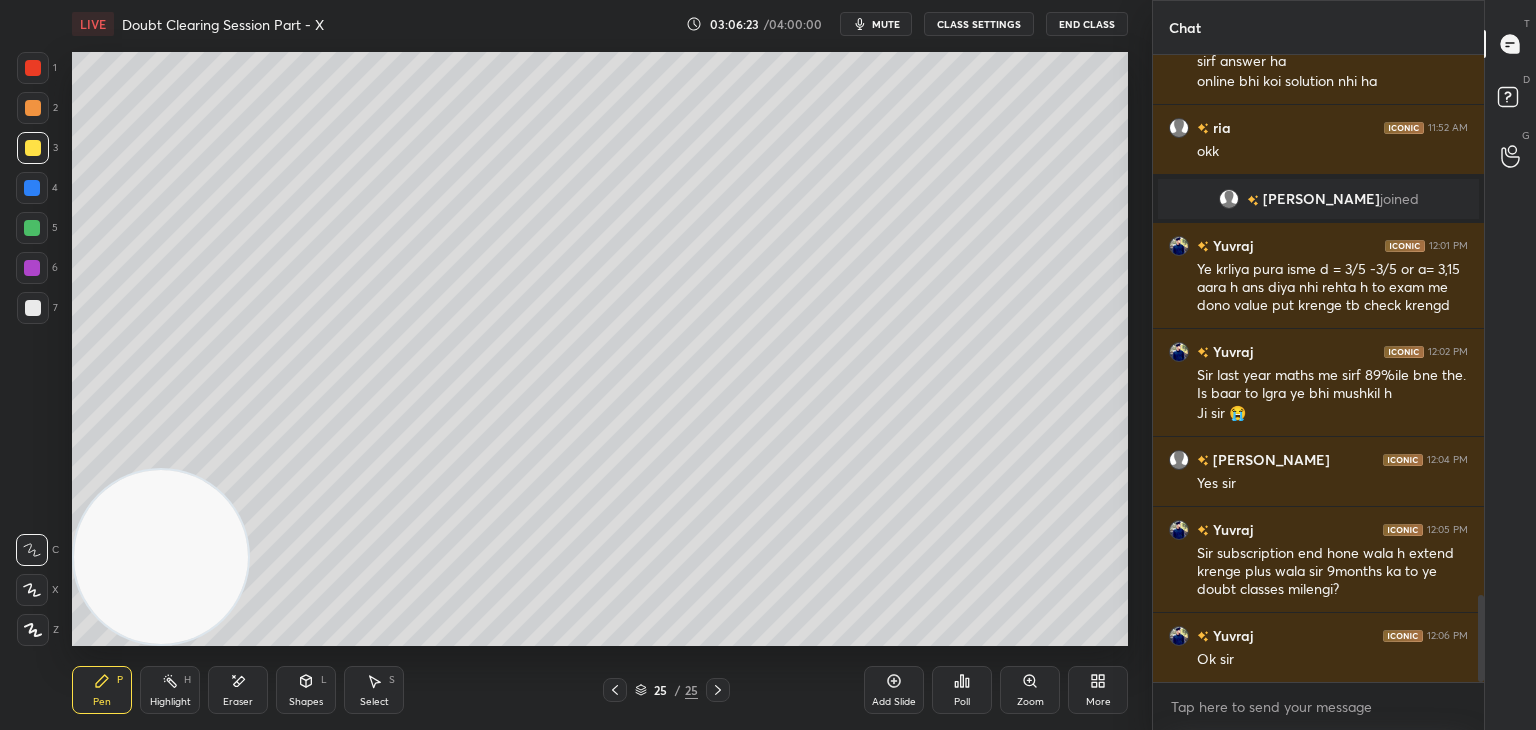 scroll, scrollTop: 3944, scrollLeft: 0, axis: vertical 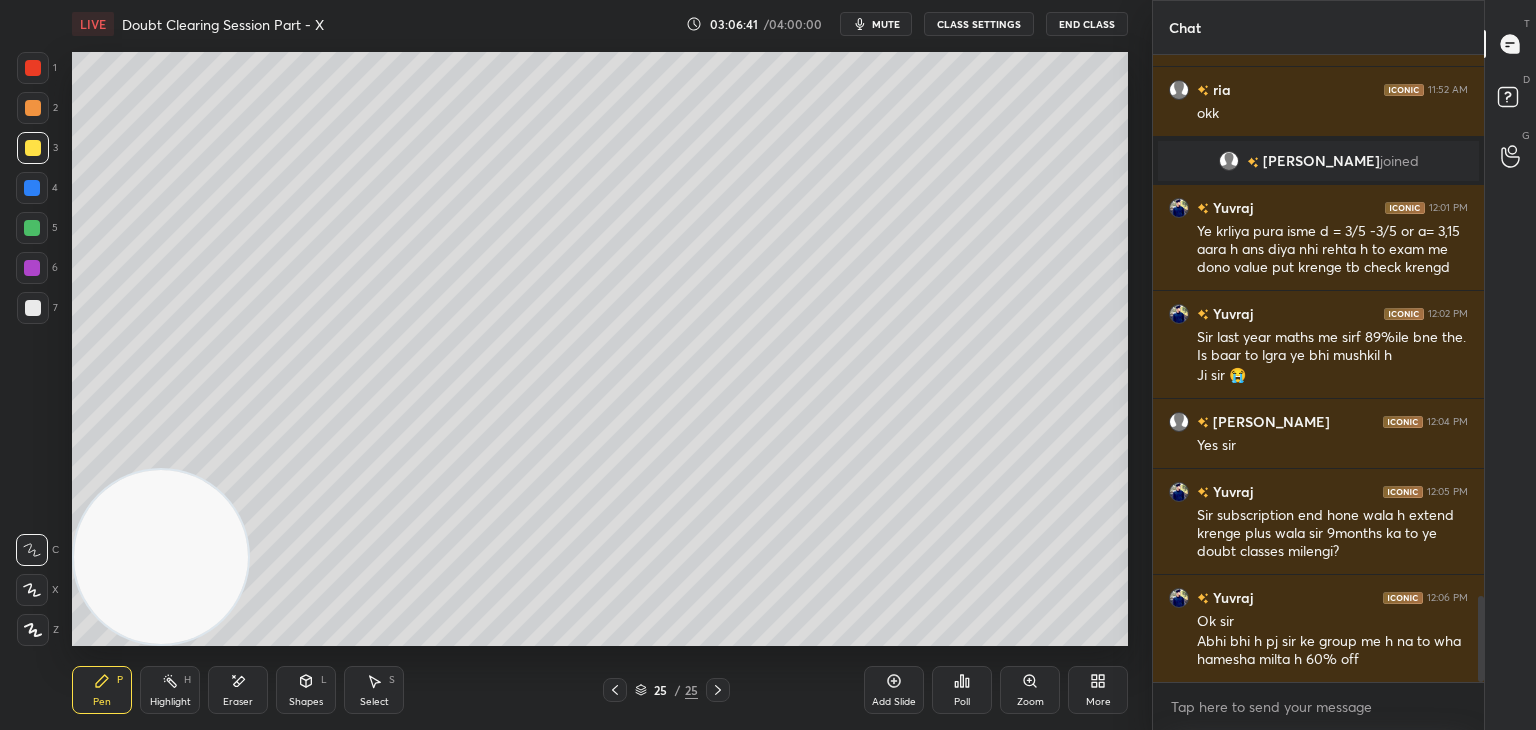 click on "mute" at bounding box center [886, 24] 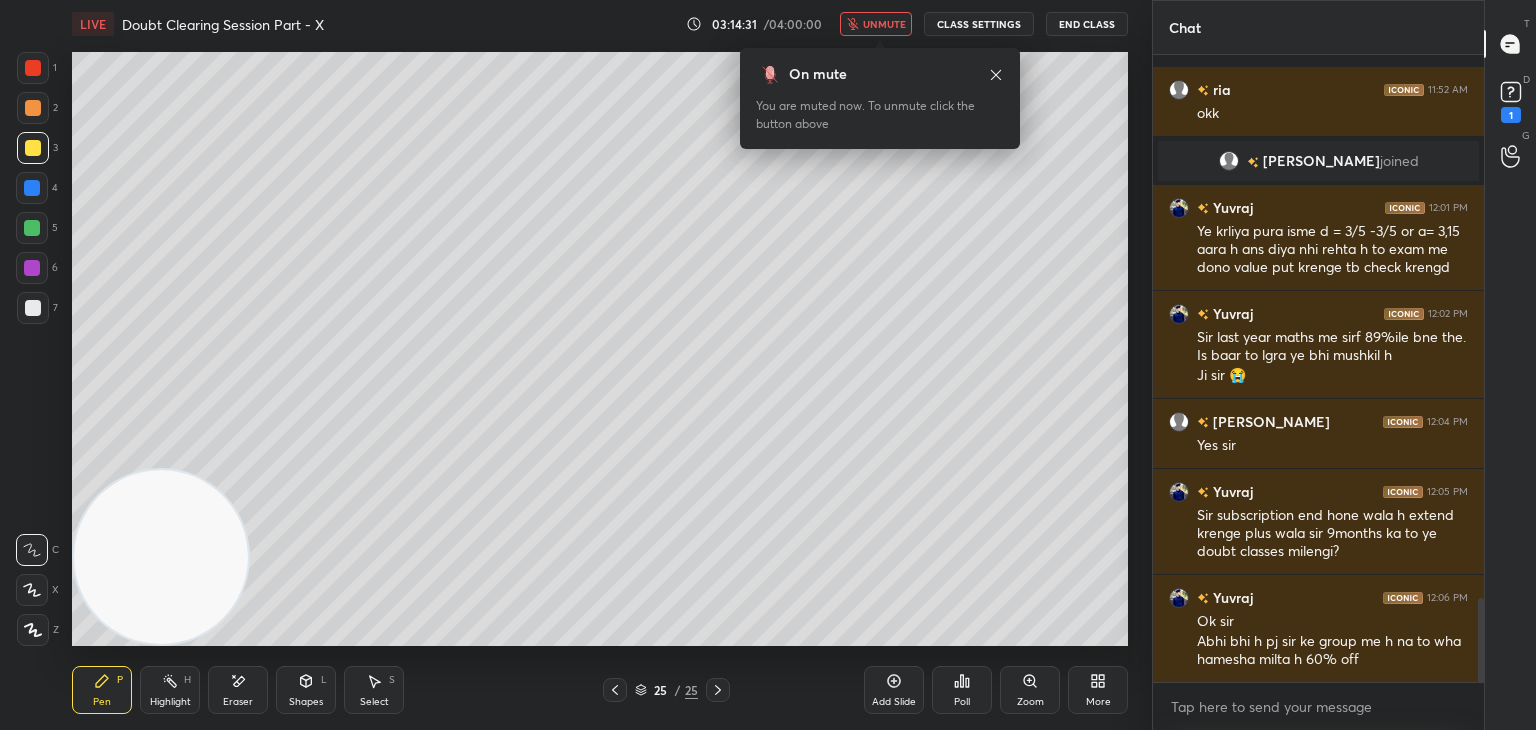 scroll, scrollTop: 4030, scrollLeft: 0, axis: vertical 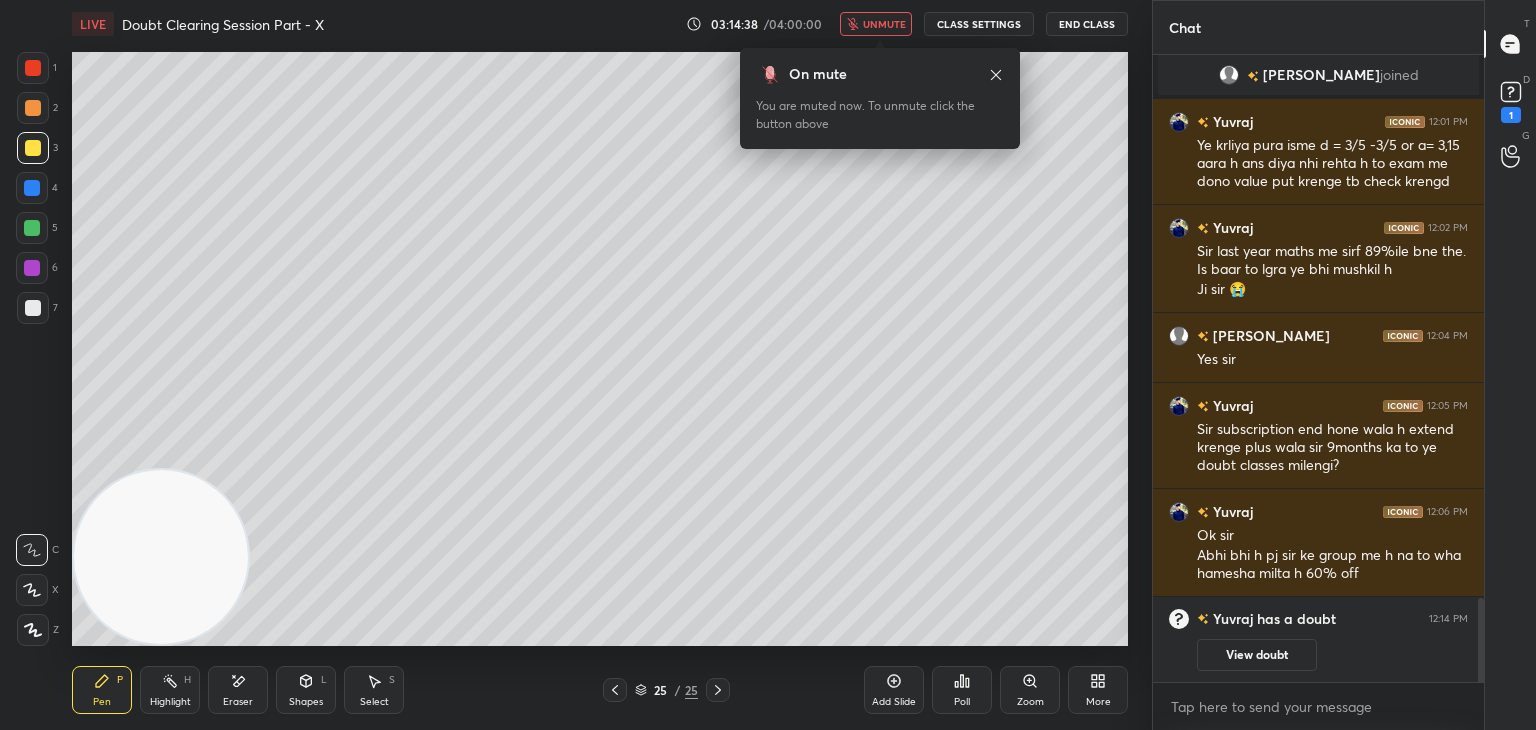 click 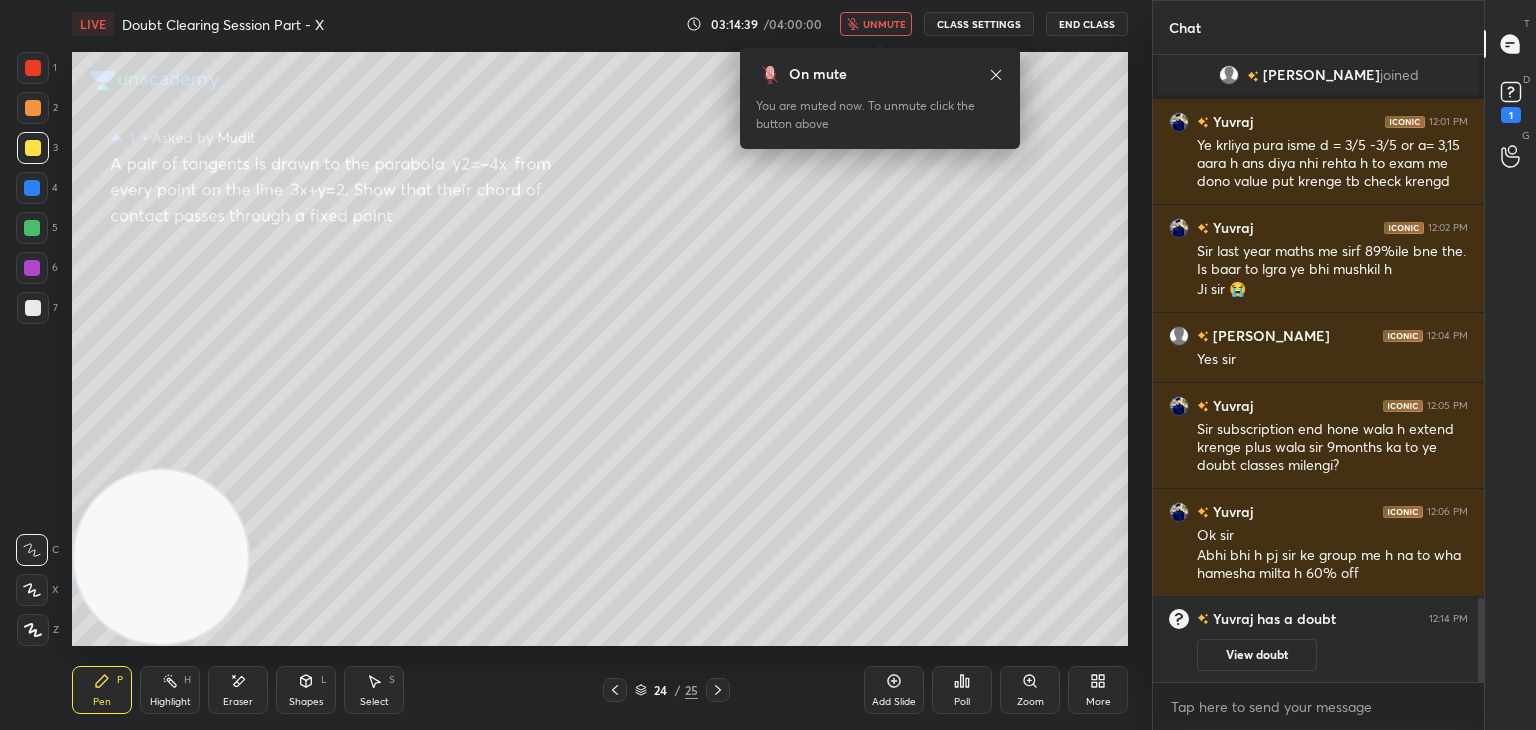 click on "View doubt" at bounding box center (1257, 655) 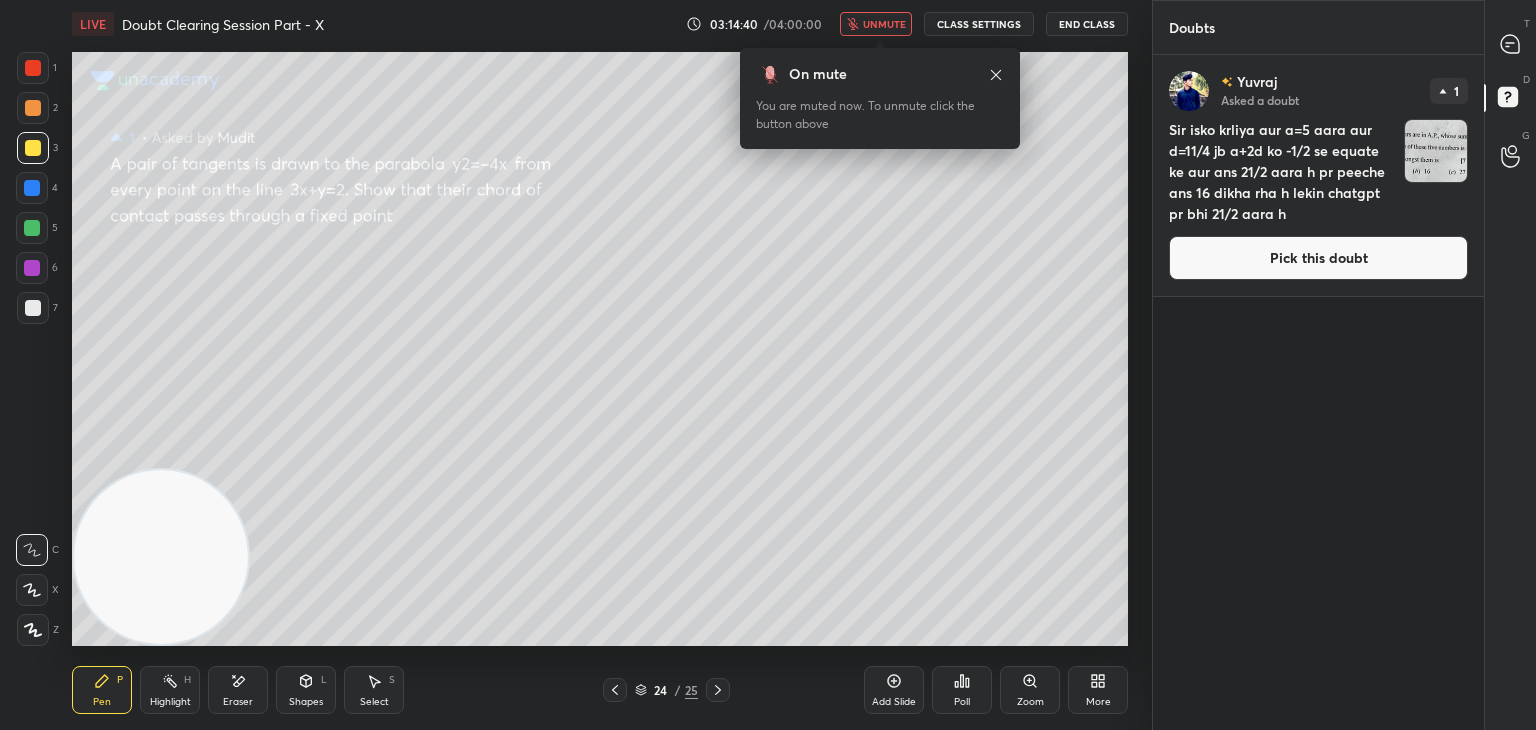 drag, startPoint x: 1282, startPoint y: 267, endPoint x: 1218, endPoint y: 298, distance: 71.11259 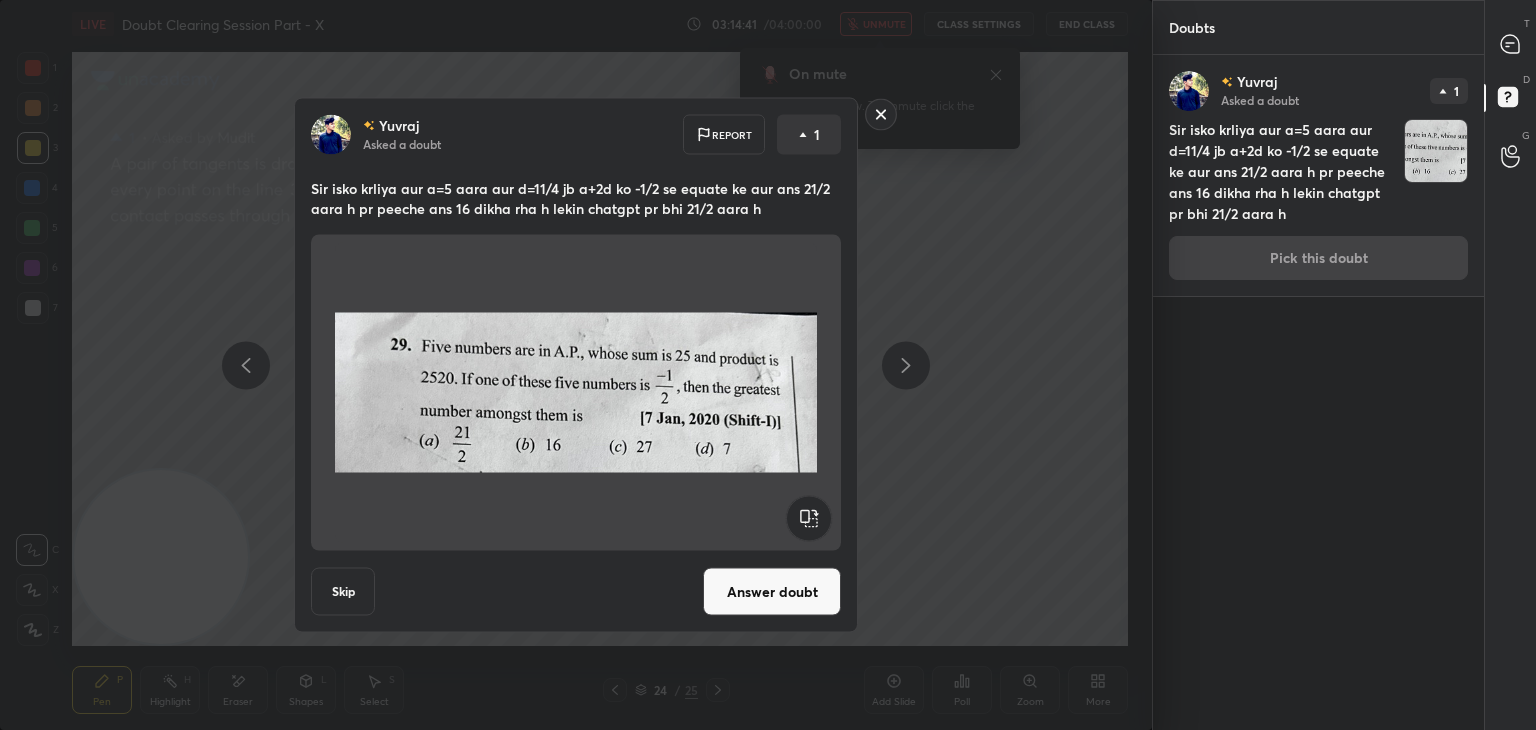 click on "Answer doubt" at bounding box center (772, 592) 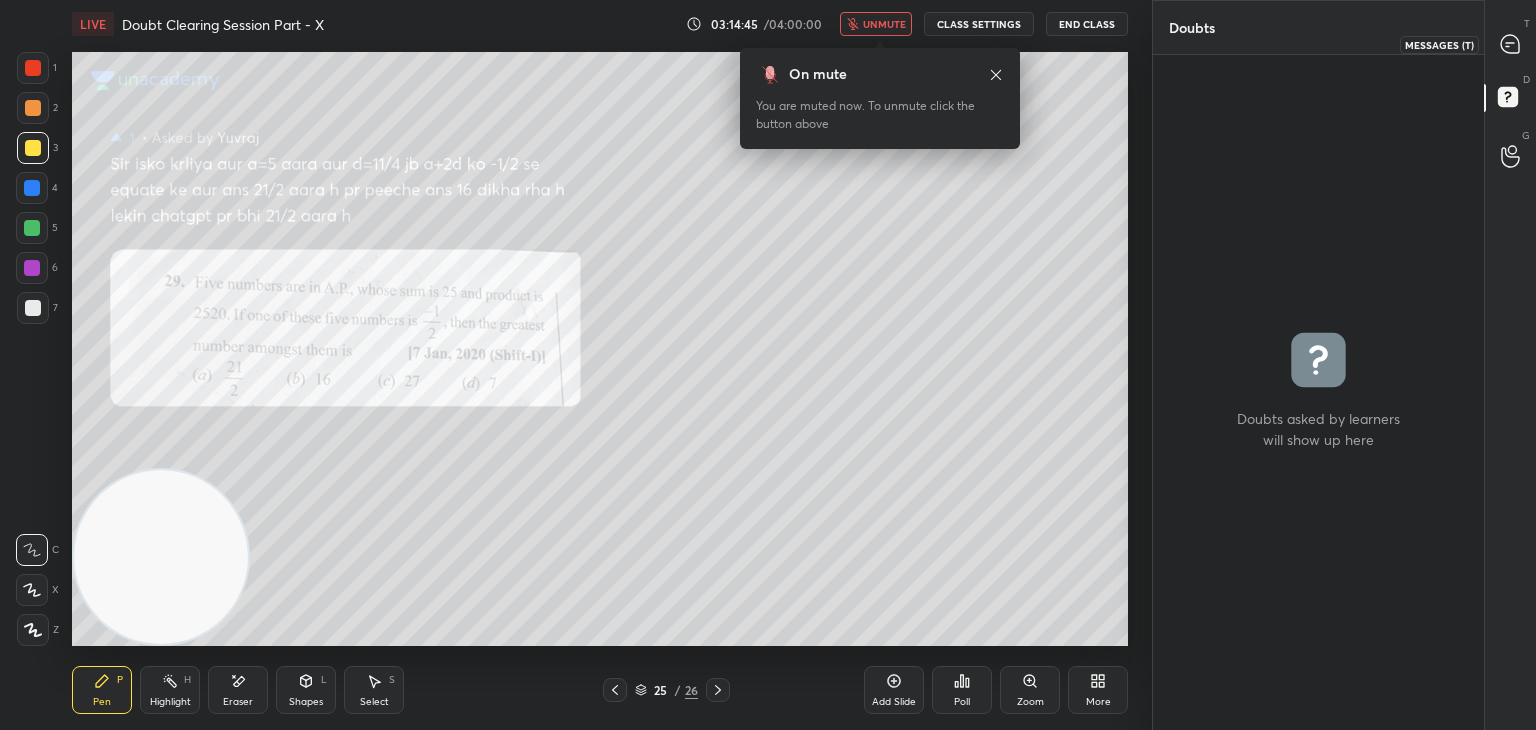 drag, startPoint x: 1513, startPoint y: 54, endPoint x: 1489, endPoint y: 48, distance: 24.738634 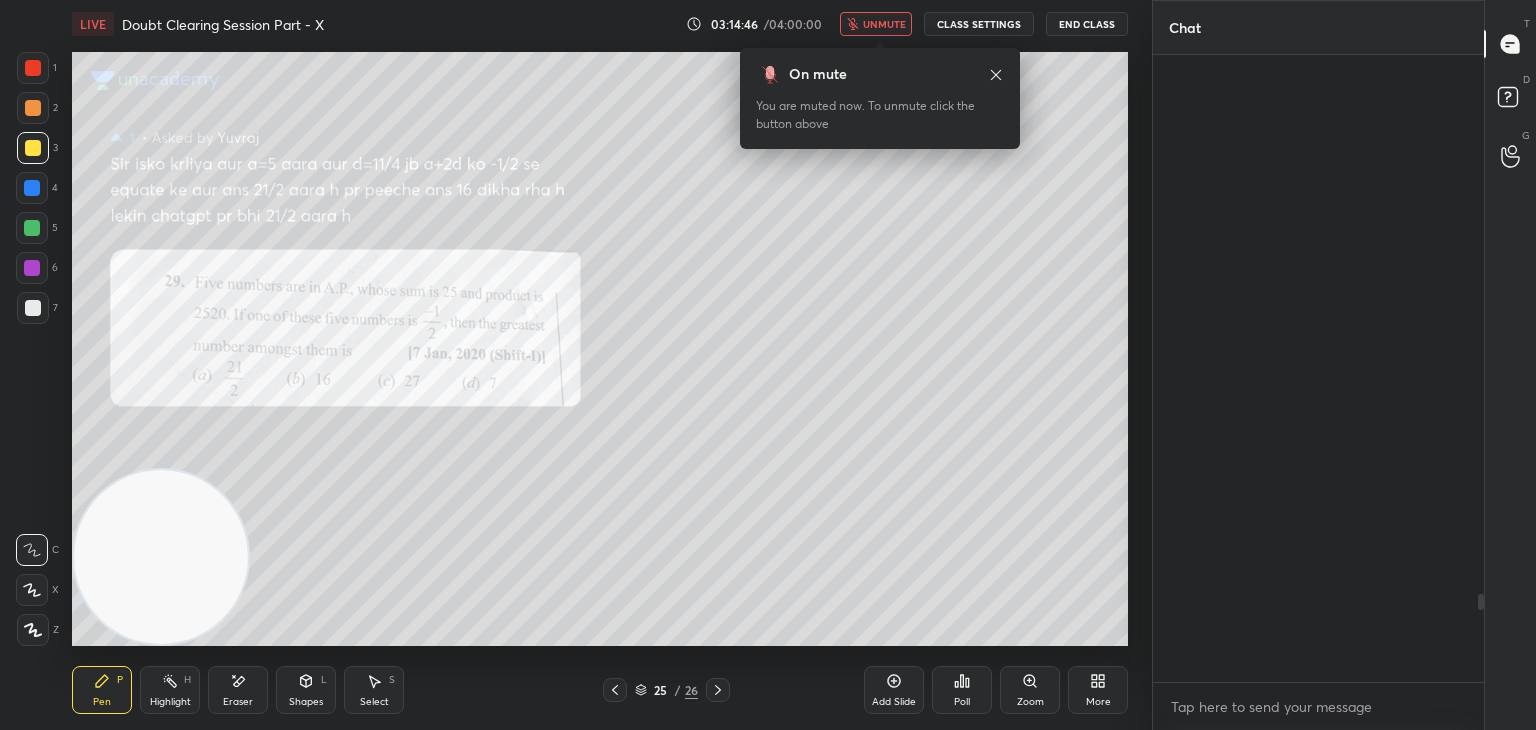 scroll, scrollTop: 3848, scrollLeft: 0, axis: vertical 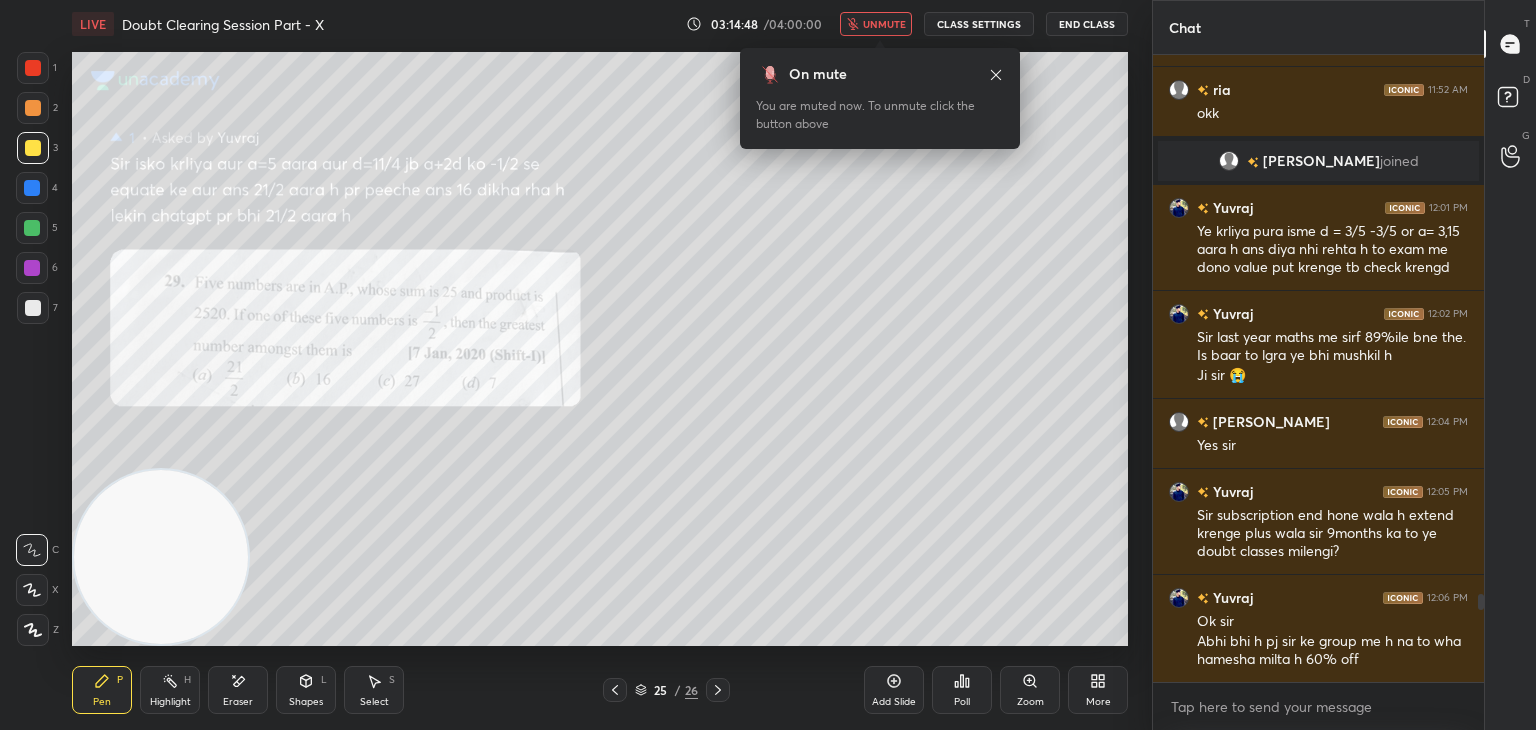 click 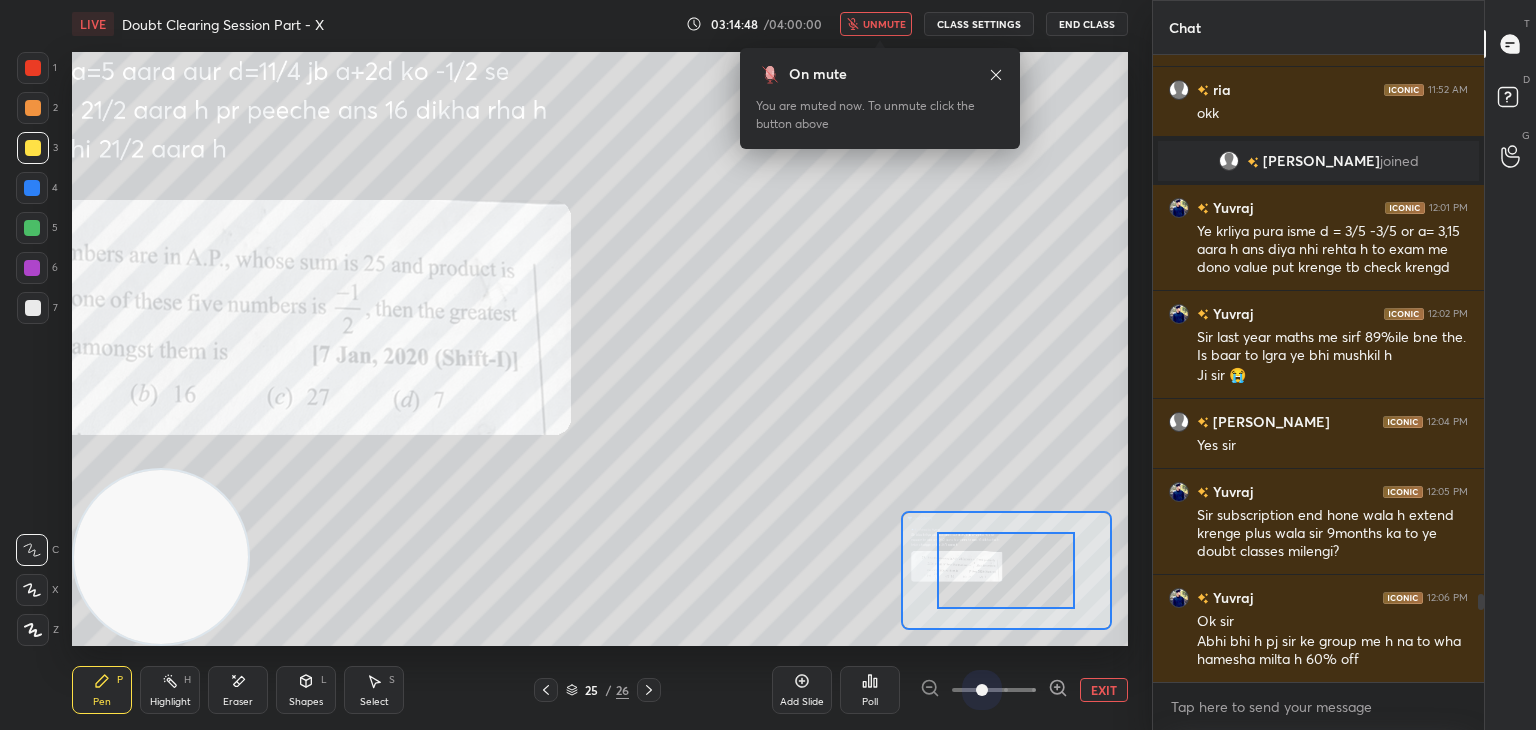 click at bounding box center [982, 690] 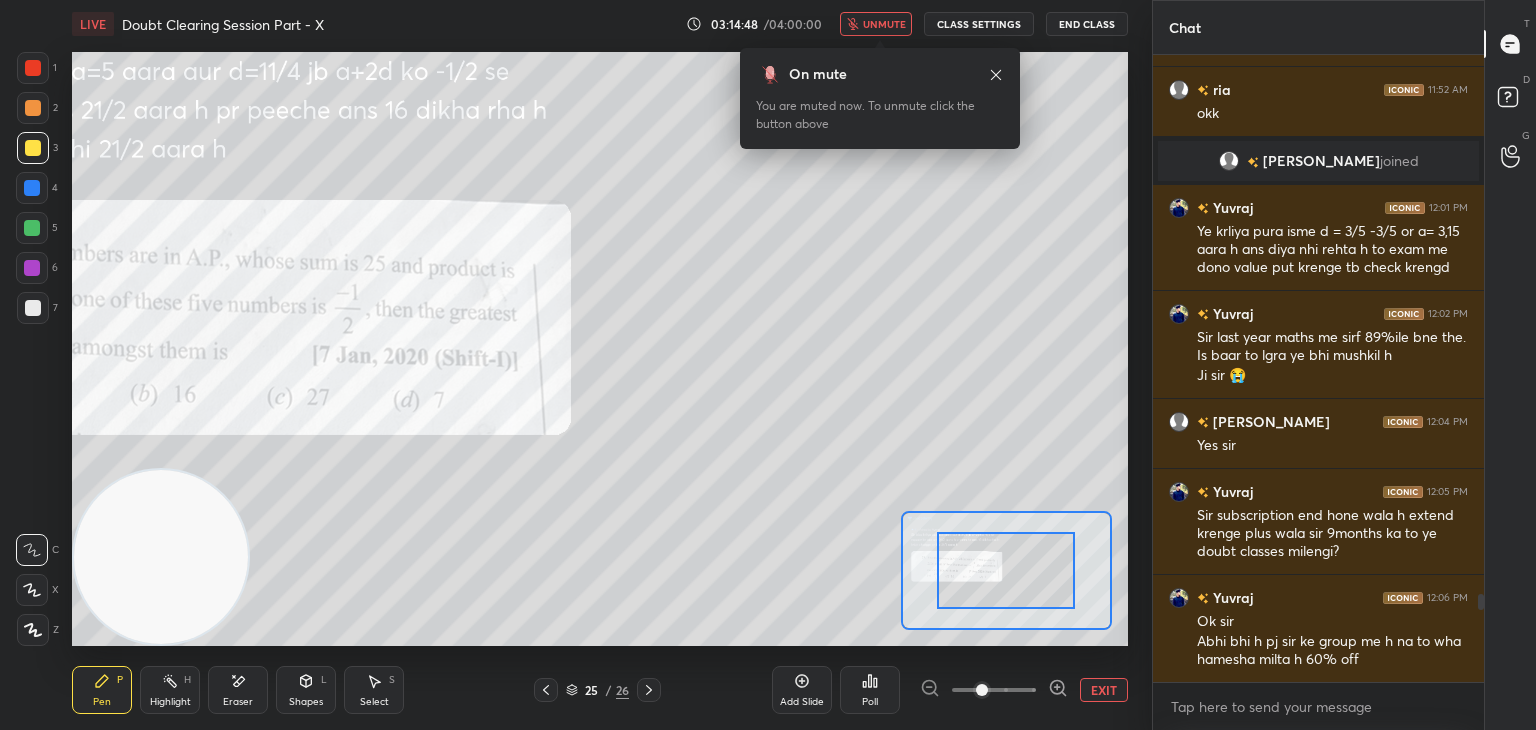 click at bounding box center [994, 690] 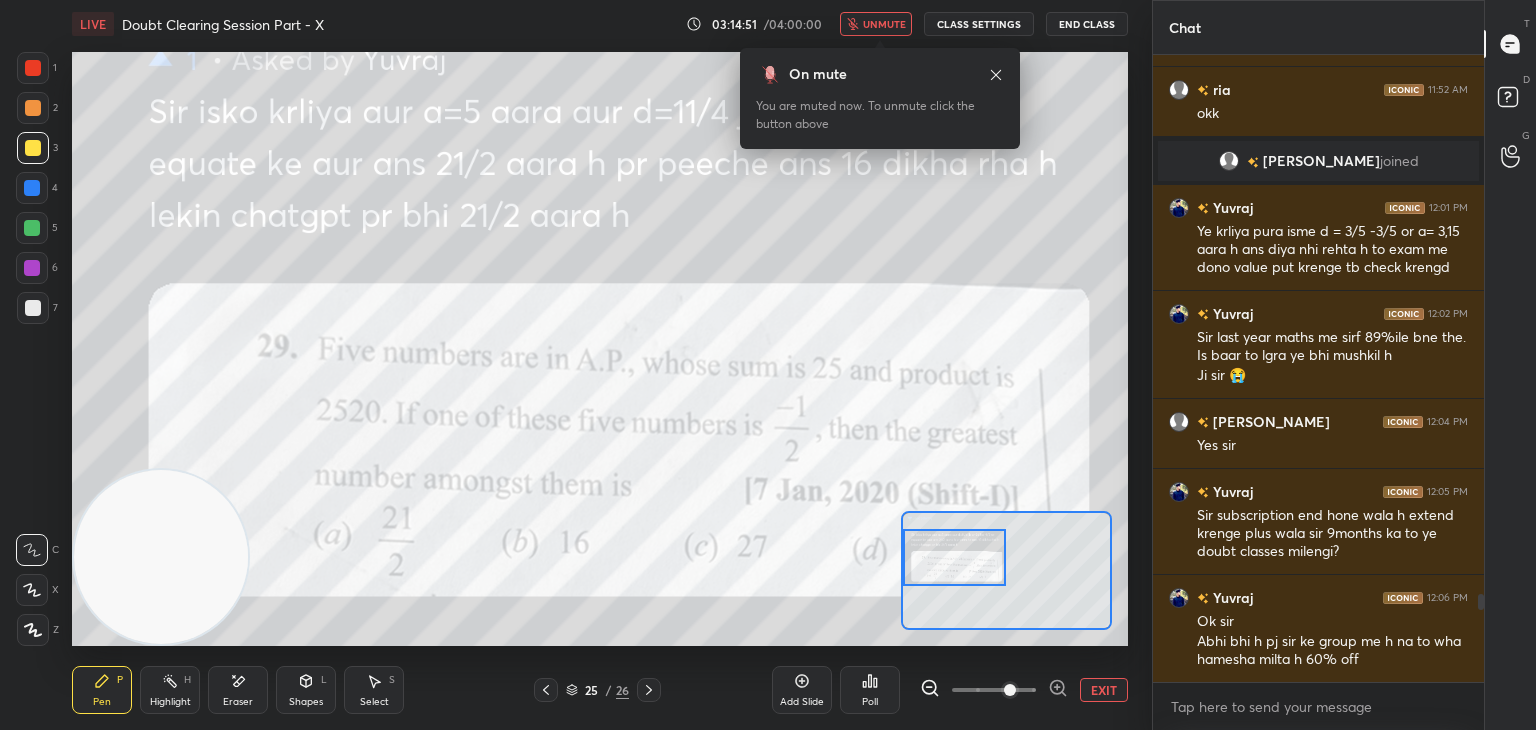 drag, startPoint x: 1003, startPoint y: 577, endPoint x: 943, endPoint y: 583, distance: 60.299255 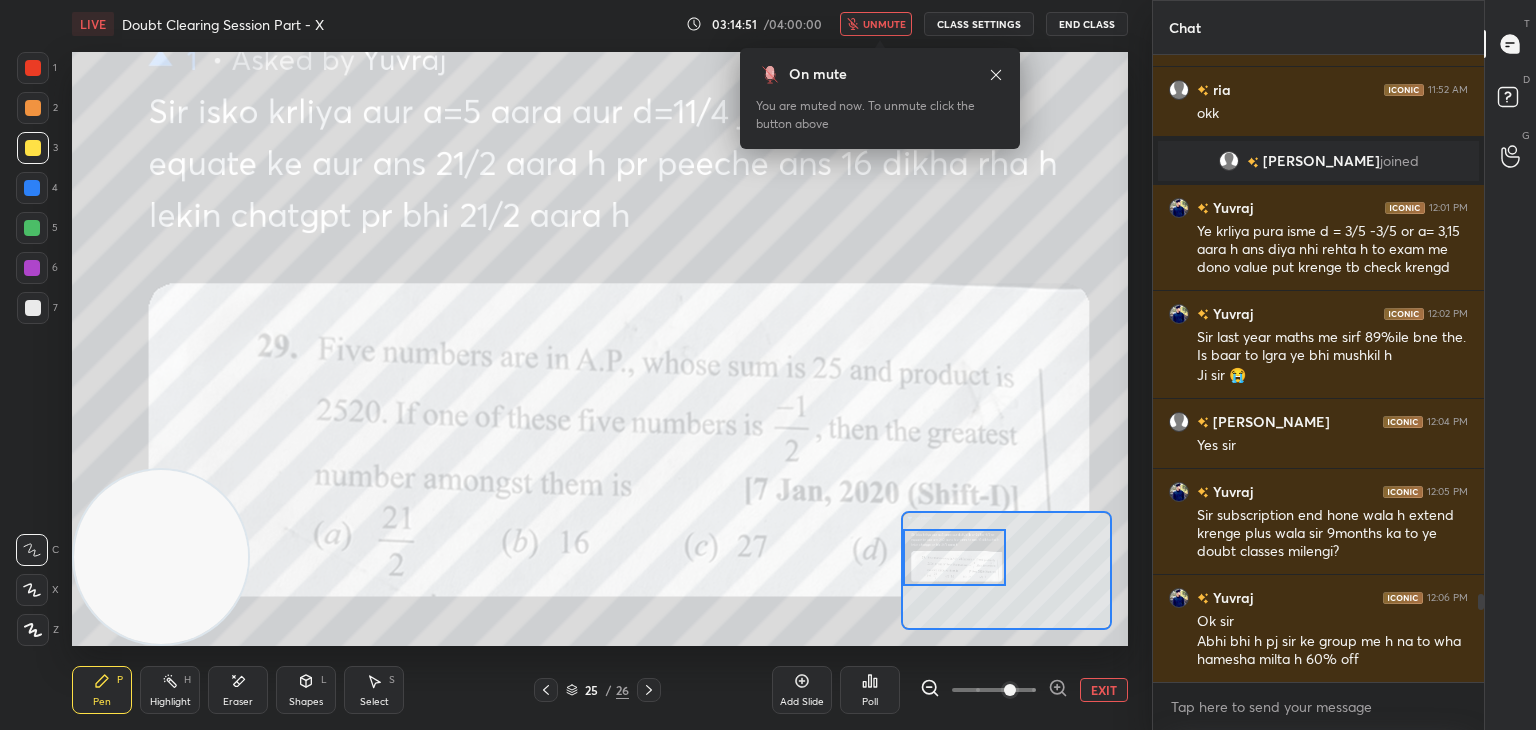 click at bounding box center [955, 557] 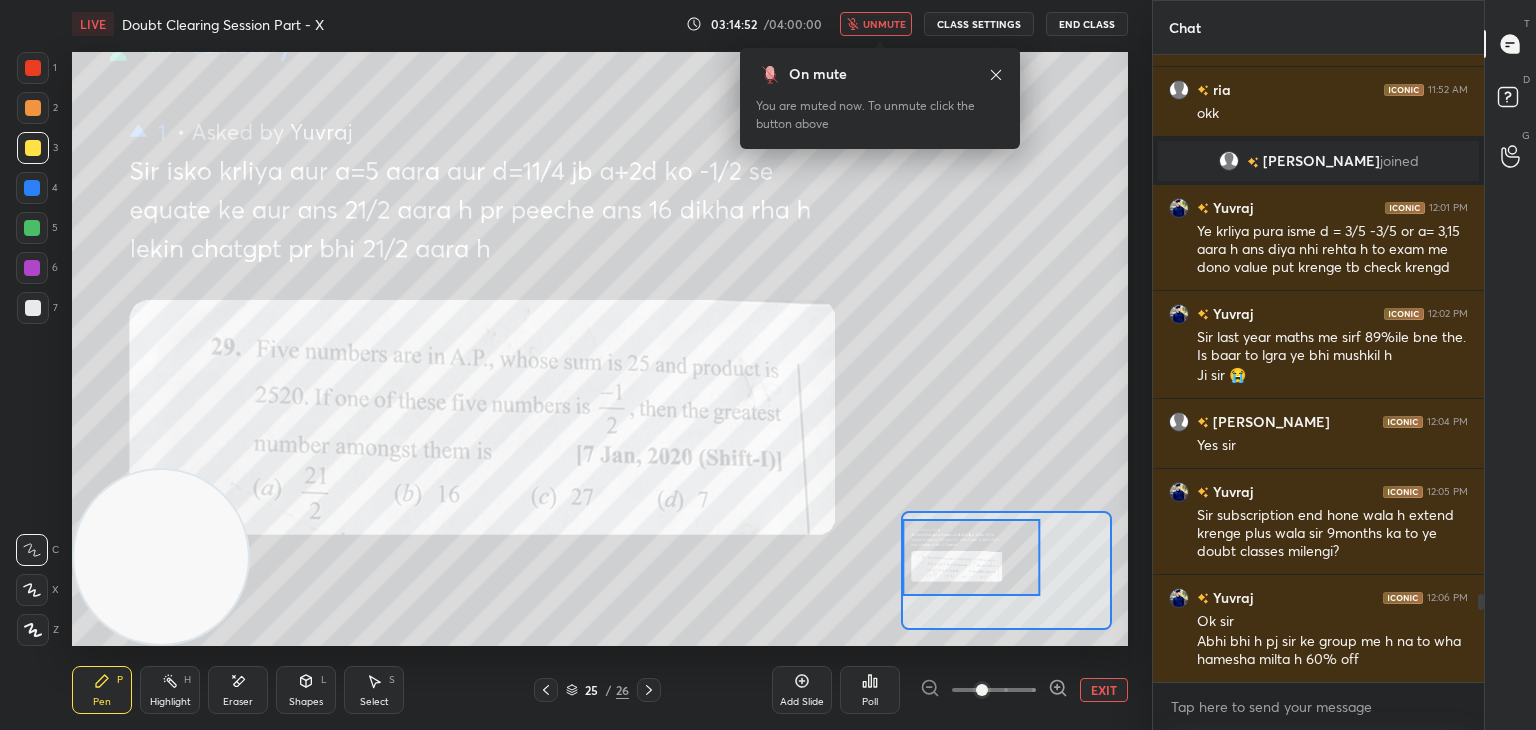 click at bounding box center [982, 690] 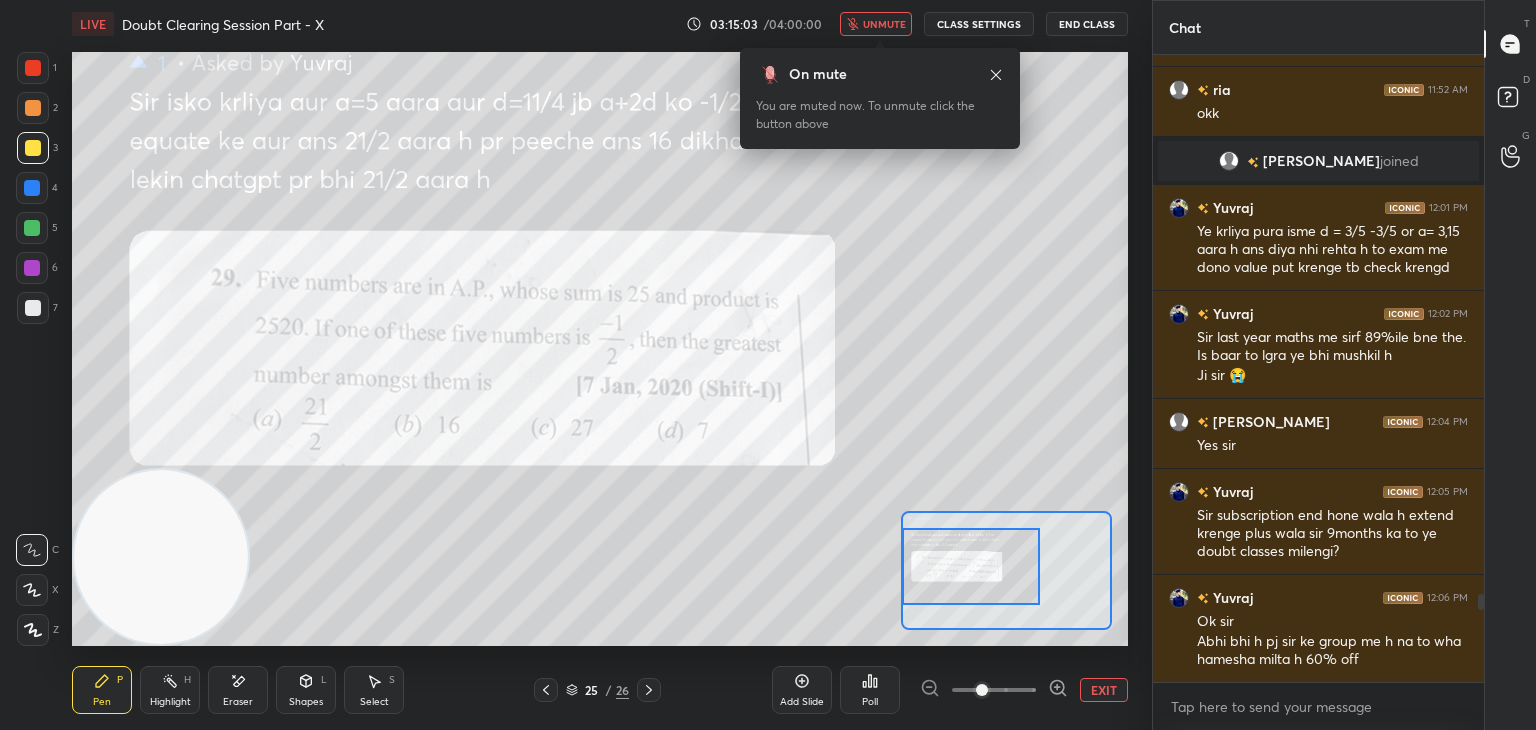 drag, startPoint x: 993, startPoint y: 561, endPoint x: 1002, endPoint y: 581, distance: 21.931713 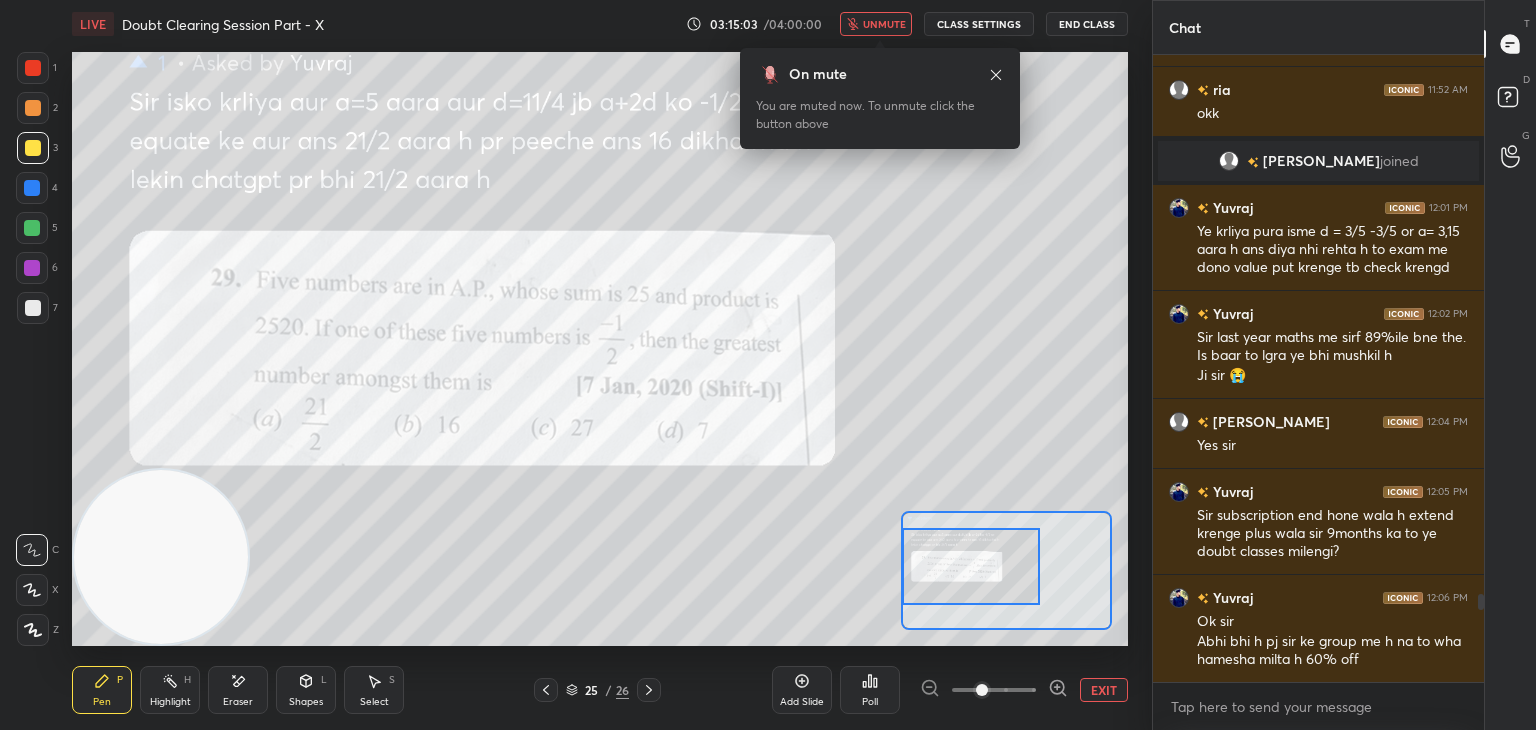 click at bounding box center [971, 566] 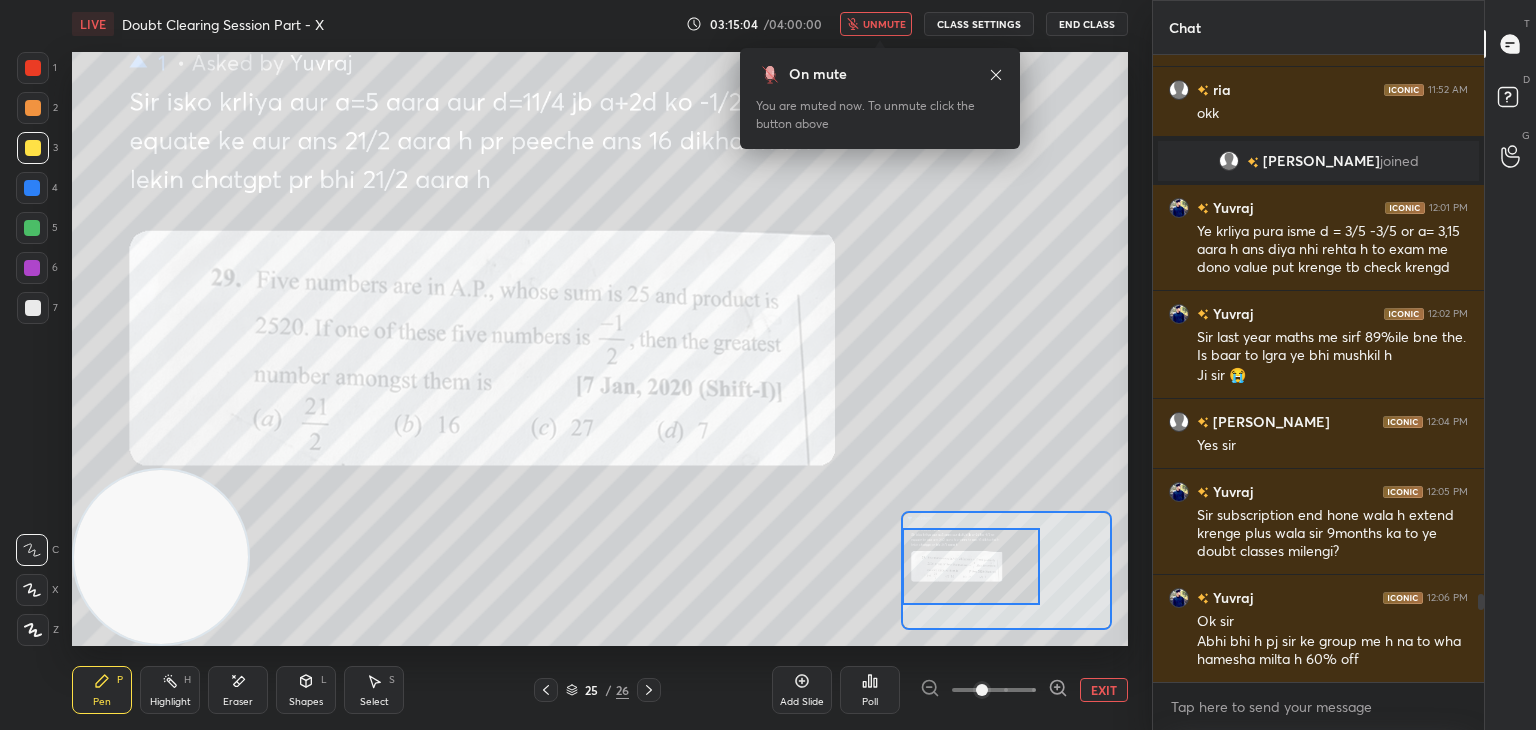 click at bounding box center (971, 566) 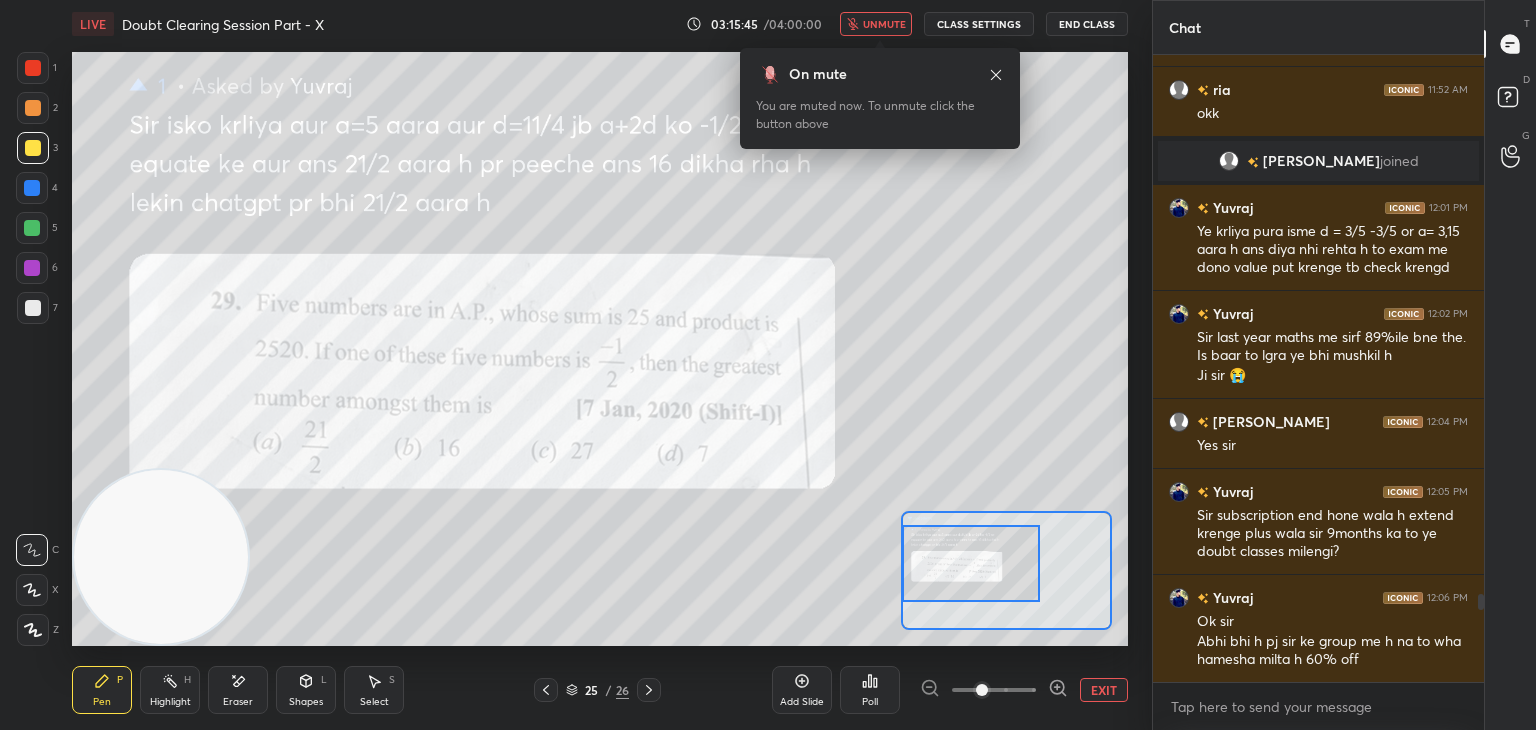 click on "unmute" at bounding box center (884, 24) 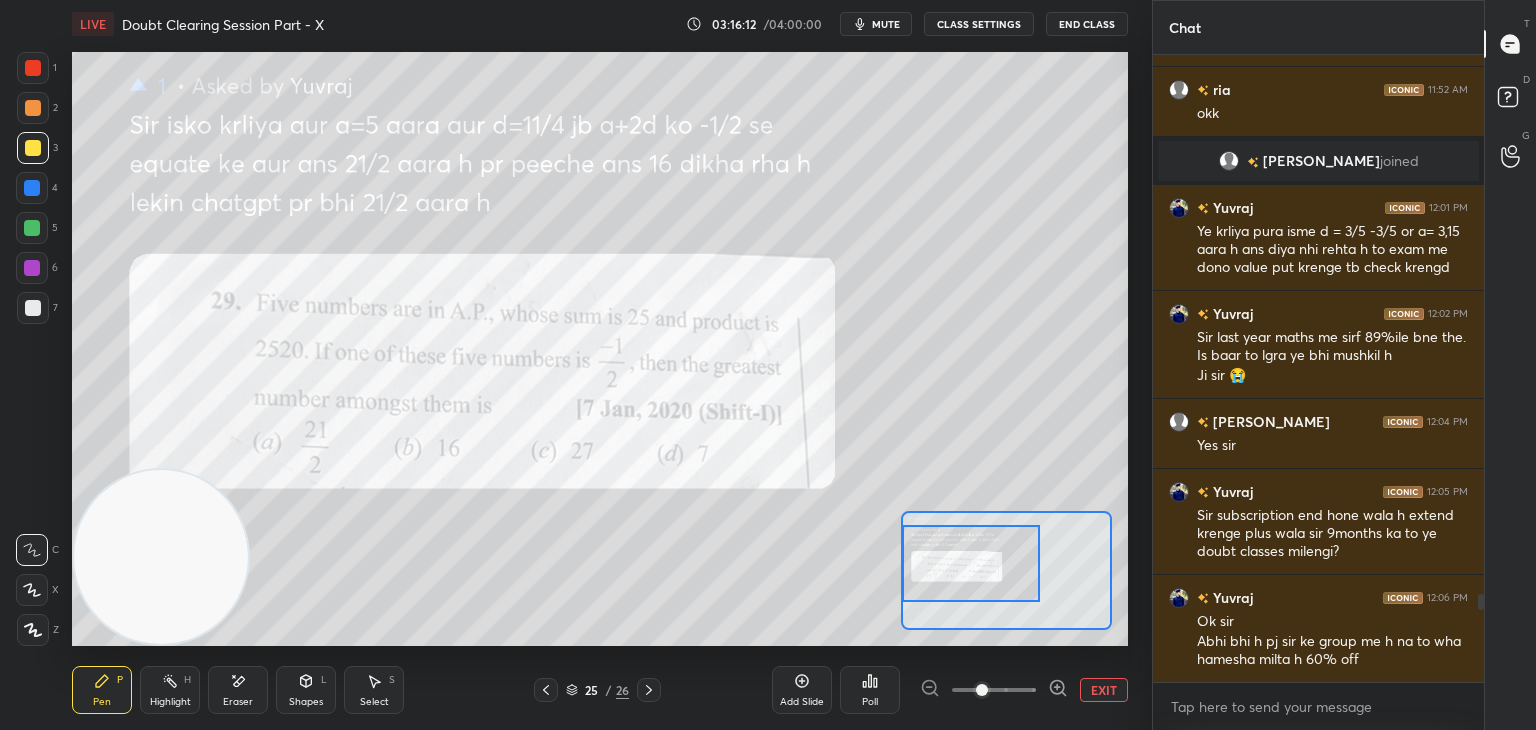 drag, startPoint x: 1118, startPoint y: 685, endPoint x: 1118, endPoint y: 664, distance: 21 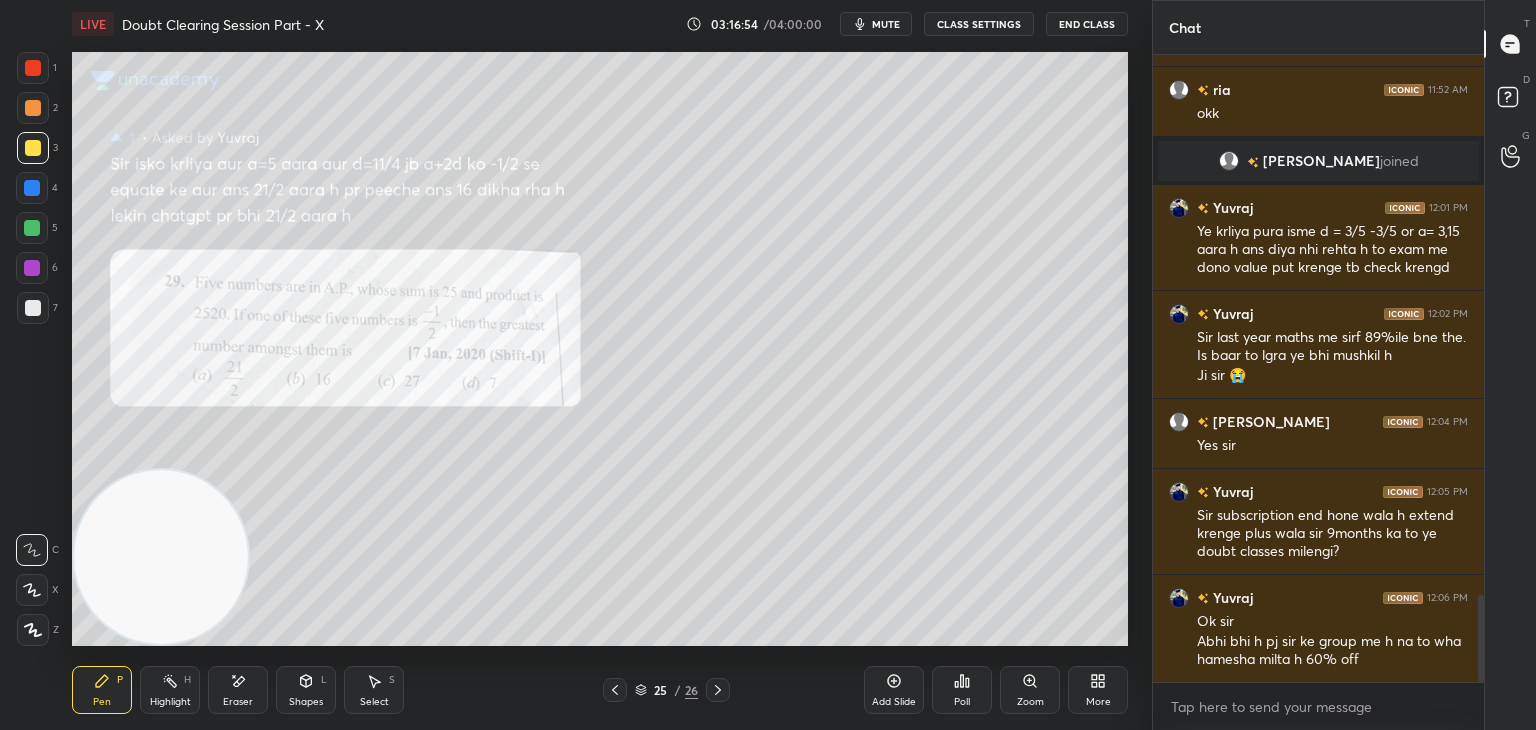 scroll, scrollTop: 3918, scrollLeft: 0, axis: vertical 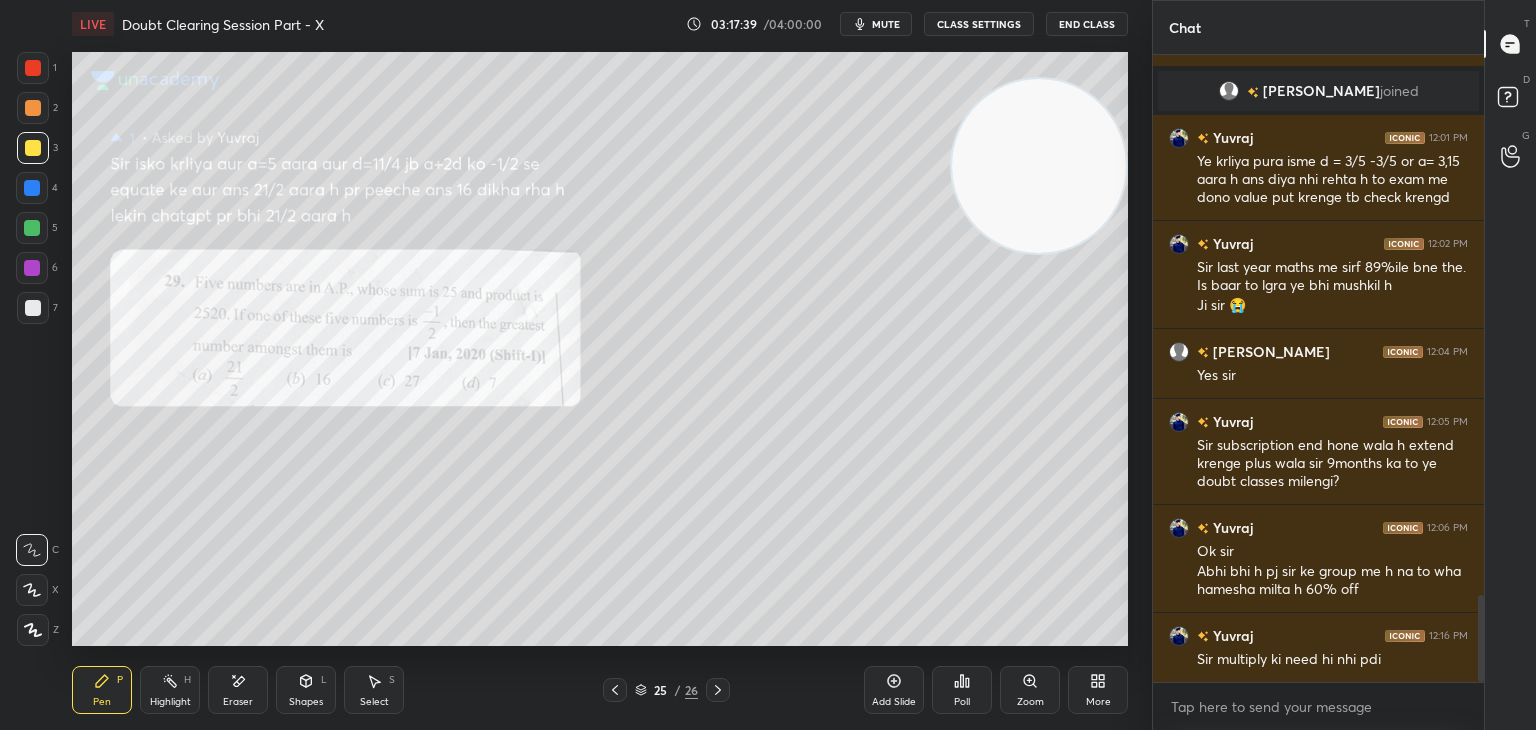 drag, startPoint x: 244, startPoint y: 492, endPoint x: 1052, endPoint y: 161, distance: 873.1695 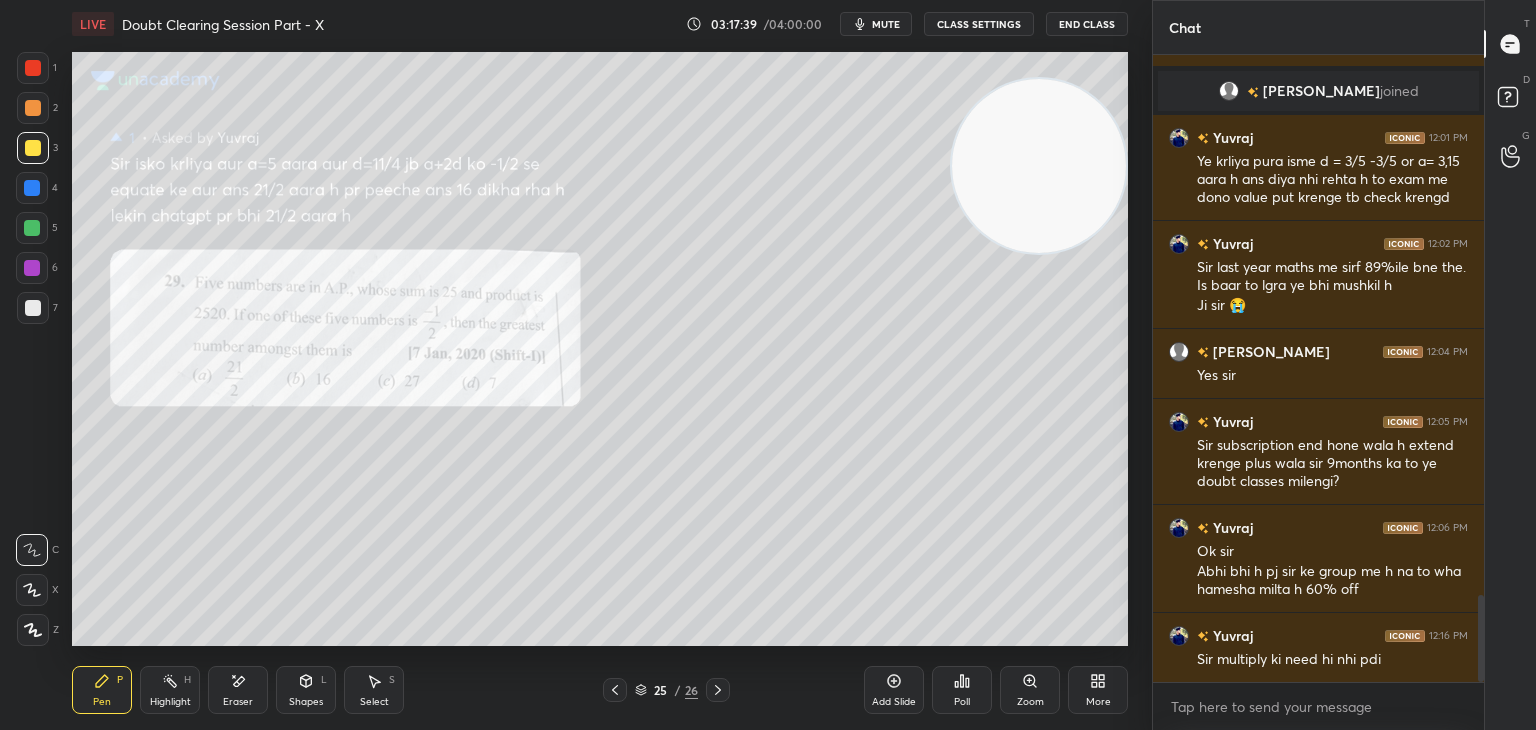 click at bounding box center [1039, 166] 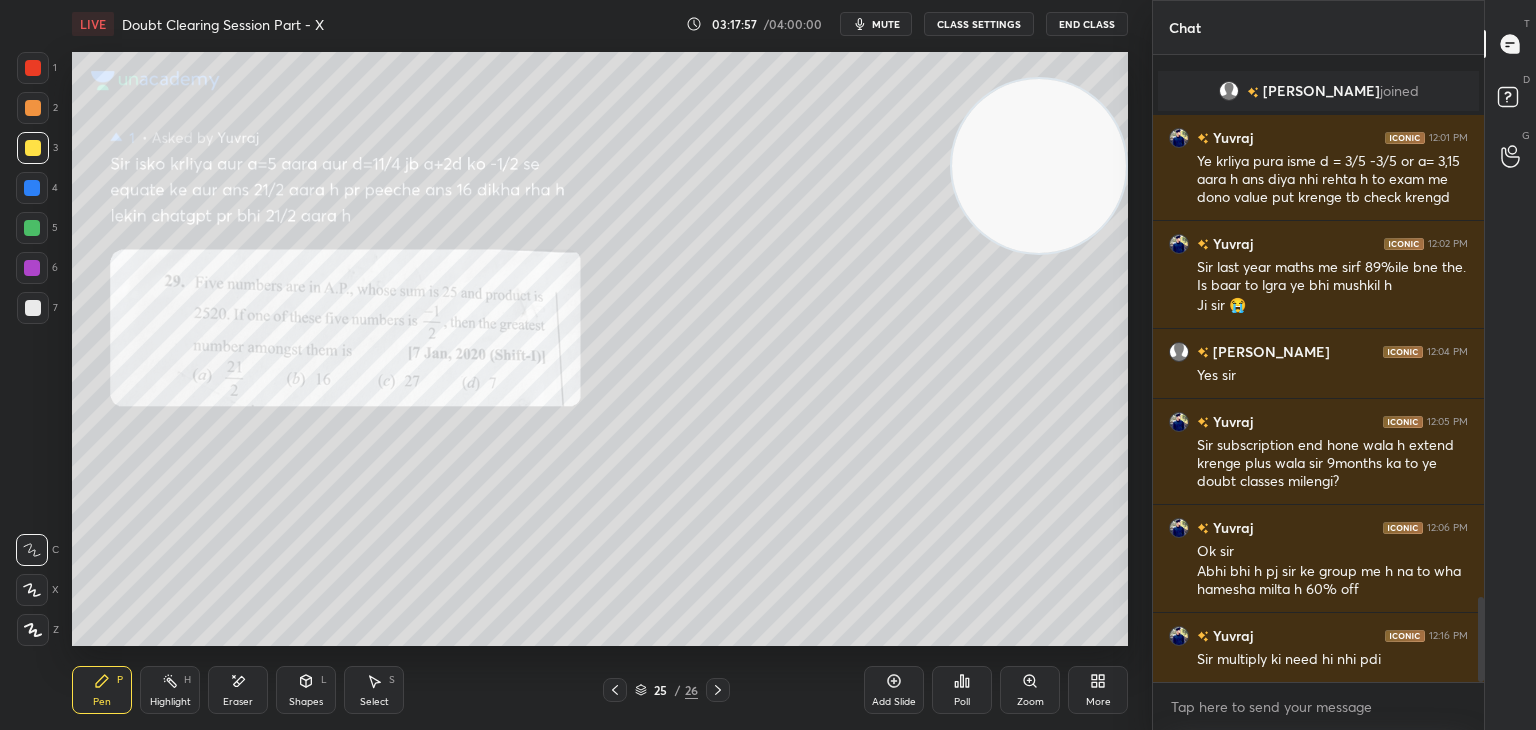 scroll, scrollTop: 3988, scrollLeft: 0, axis: vertical 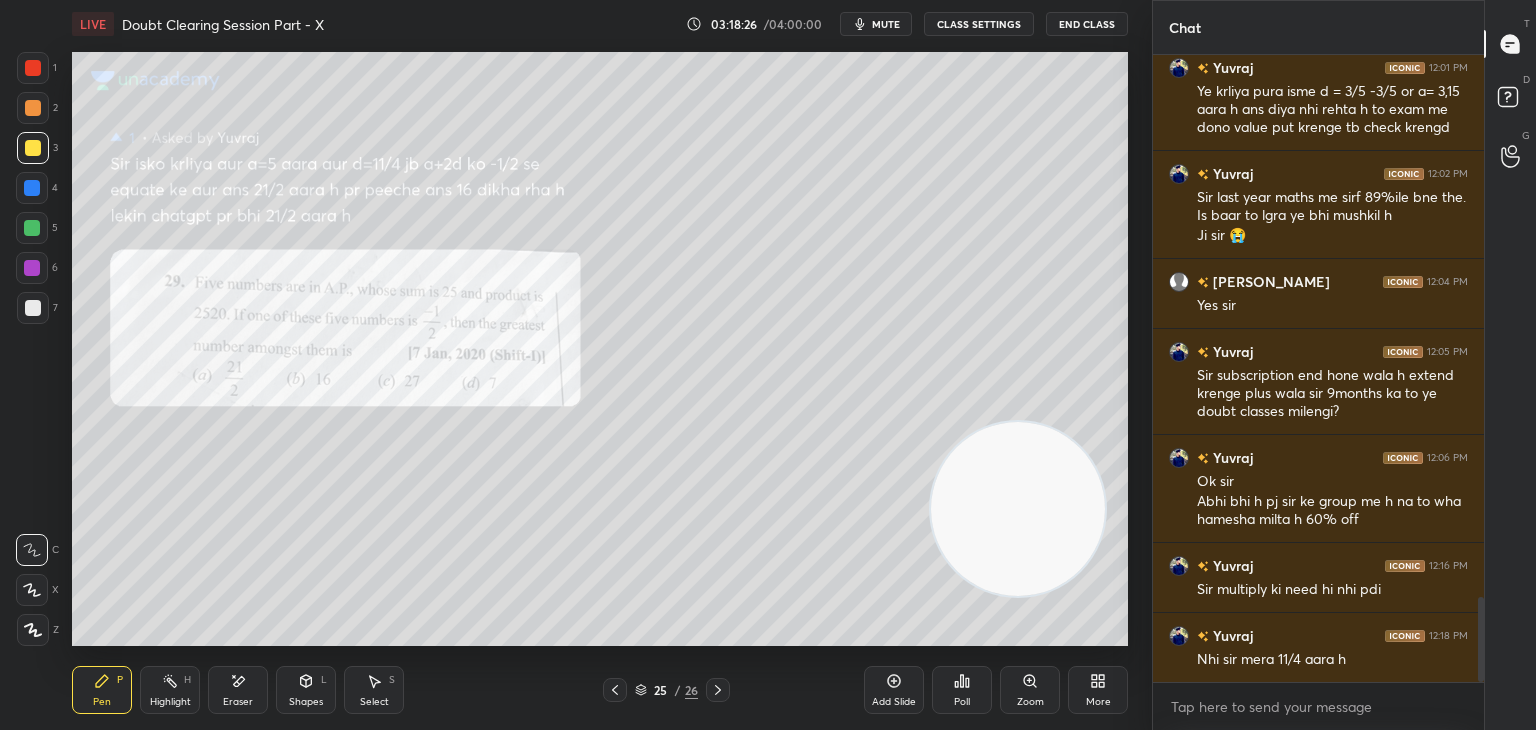drag, startPoint x: 1071, startPoint y: 175, endPoint x: 1042, endPoint y: 517, distance: 343.22733 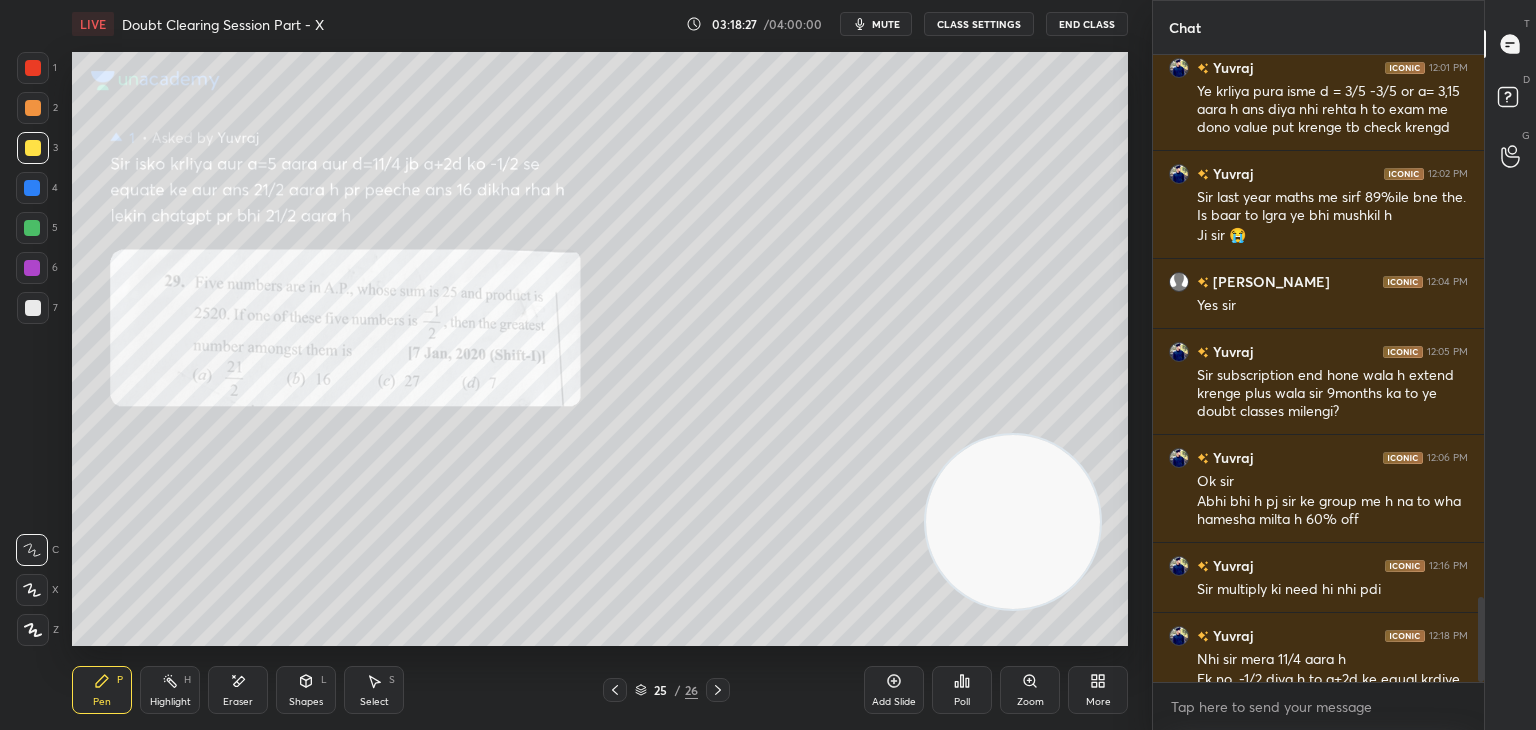 scroll, scrollTop: 4026, scrollLeft: 0, axis: vertical 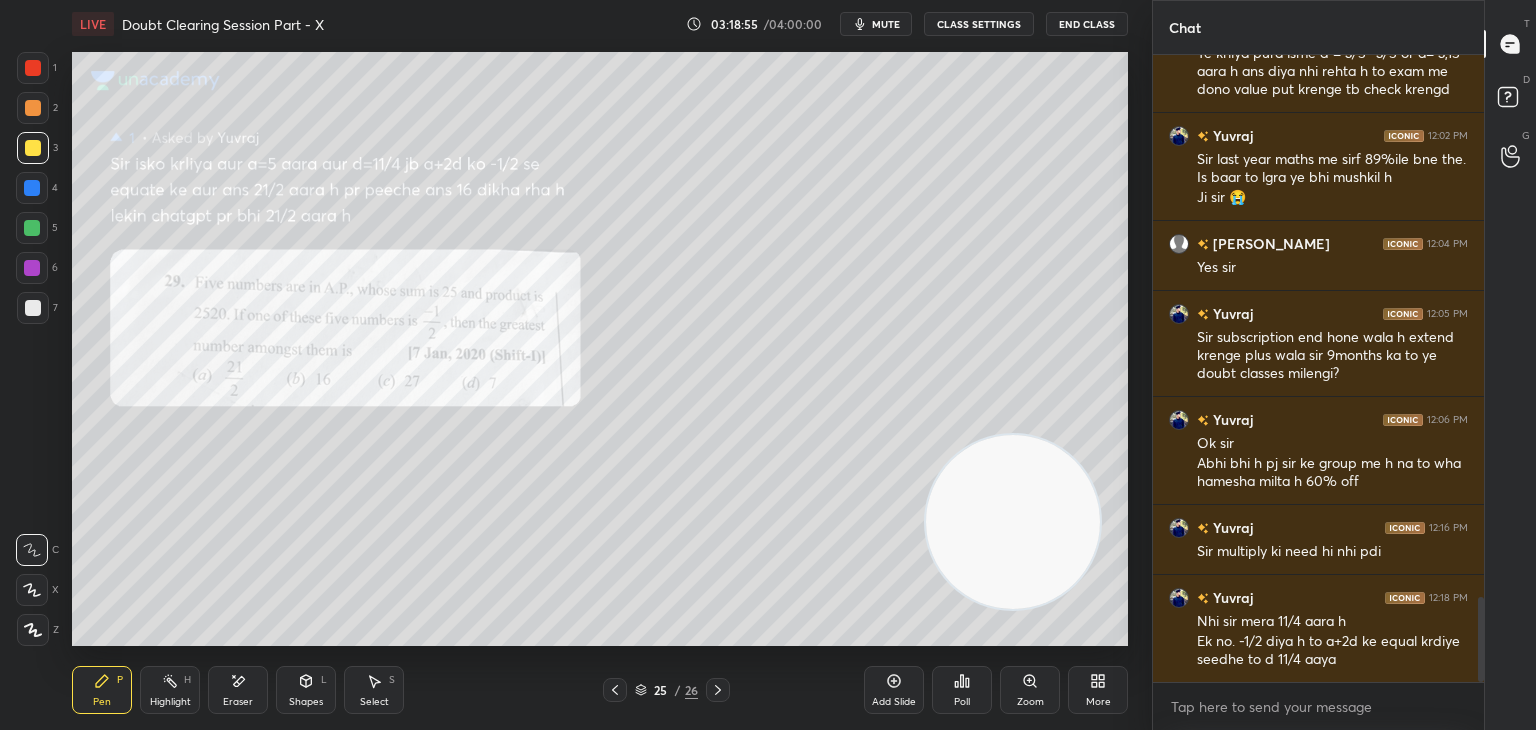 drag, startPoint x: 37, startPoint y: 70, endPoint x: 37, endPoint y: 90, distance: 20 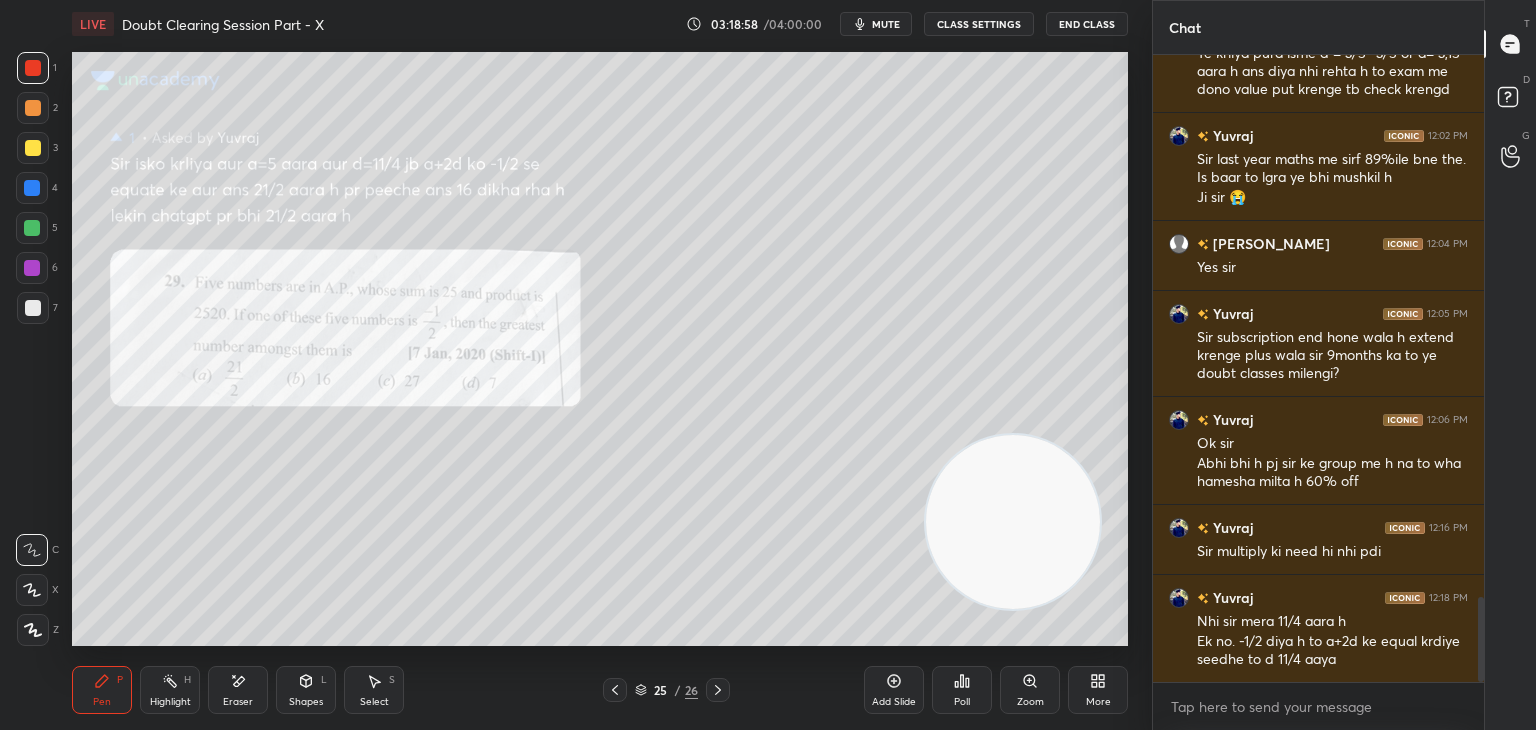 click at bounding box center [33, 308] 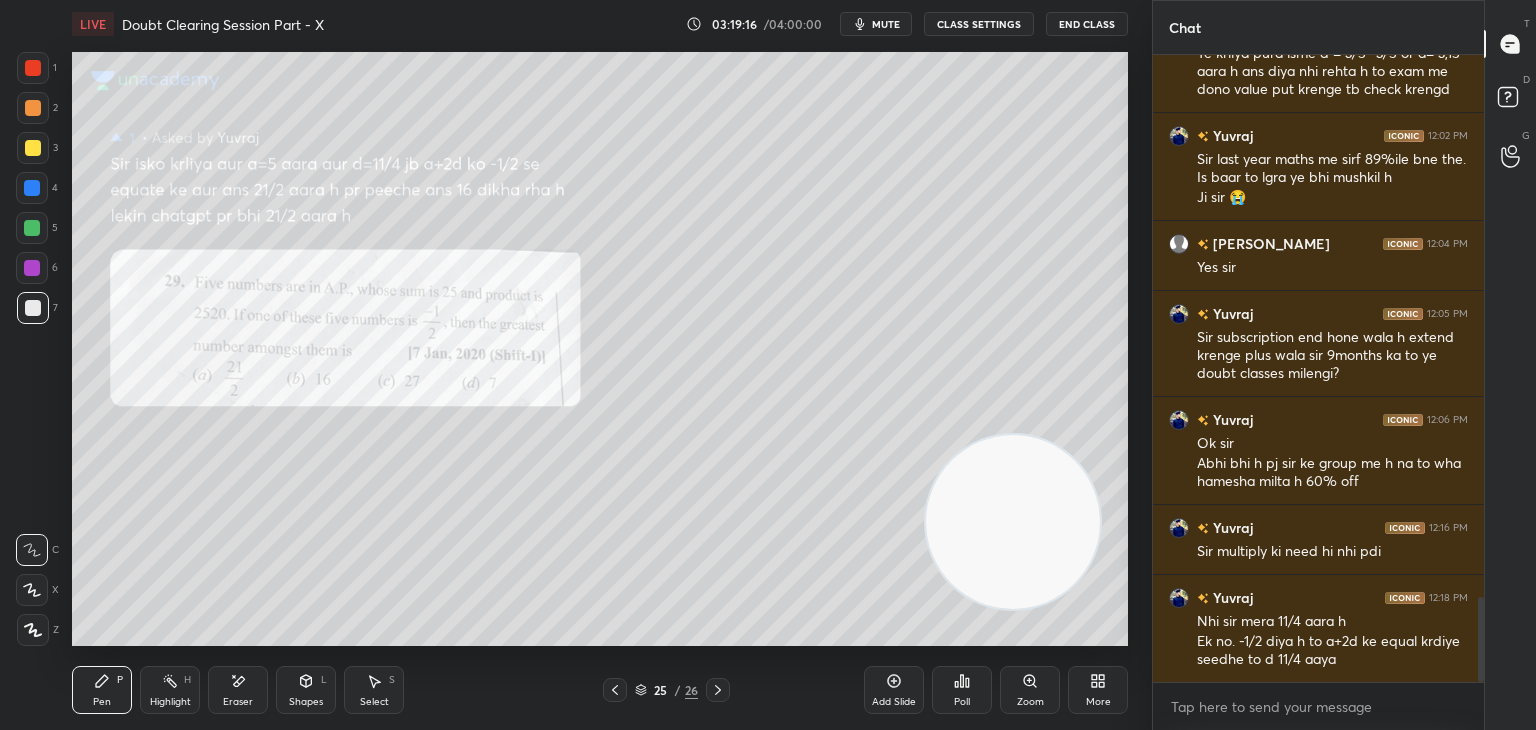 scroll, scrollTop: 4096, scrollLeft: 0, axis: vertical 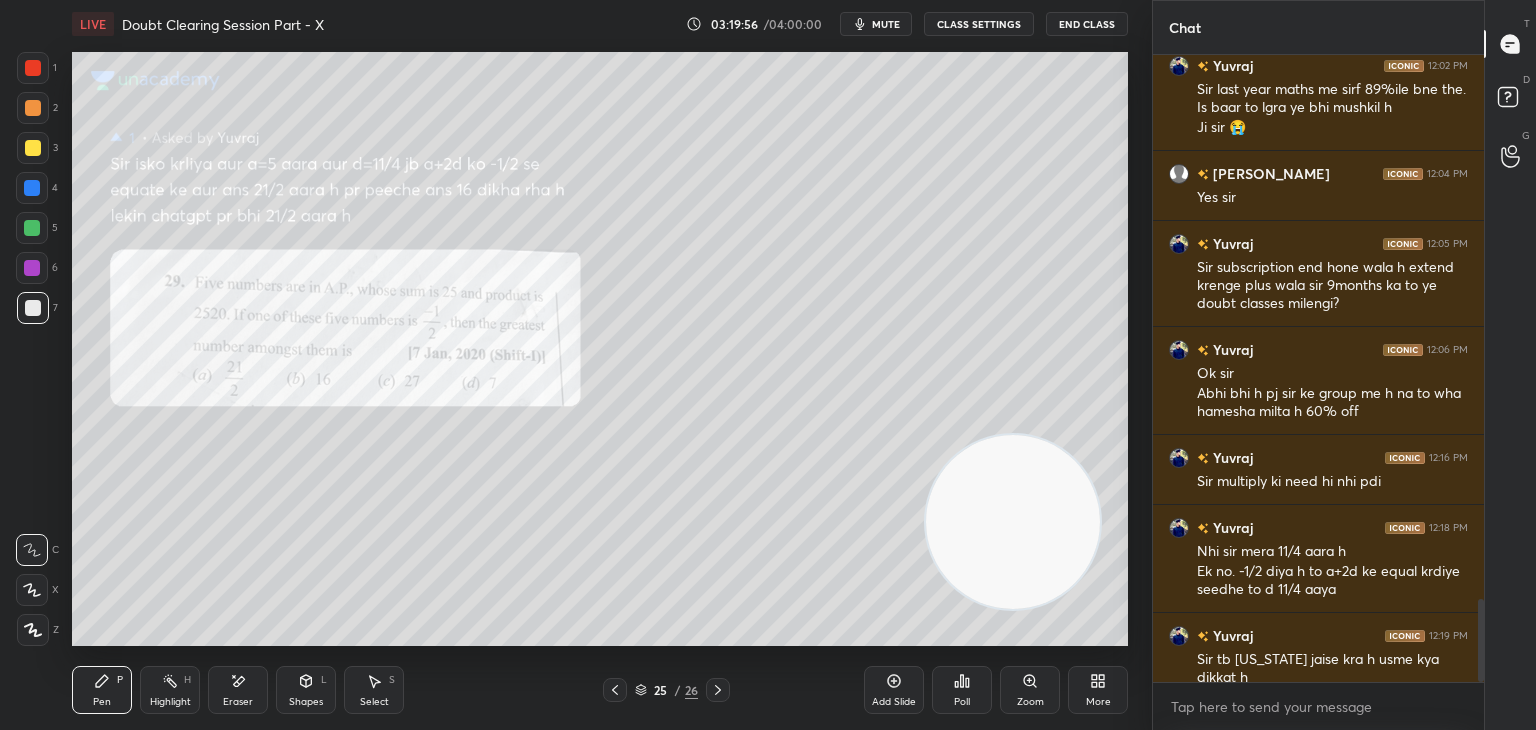 click 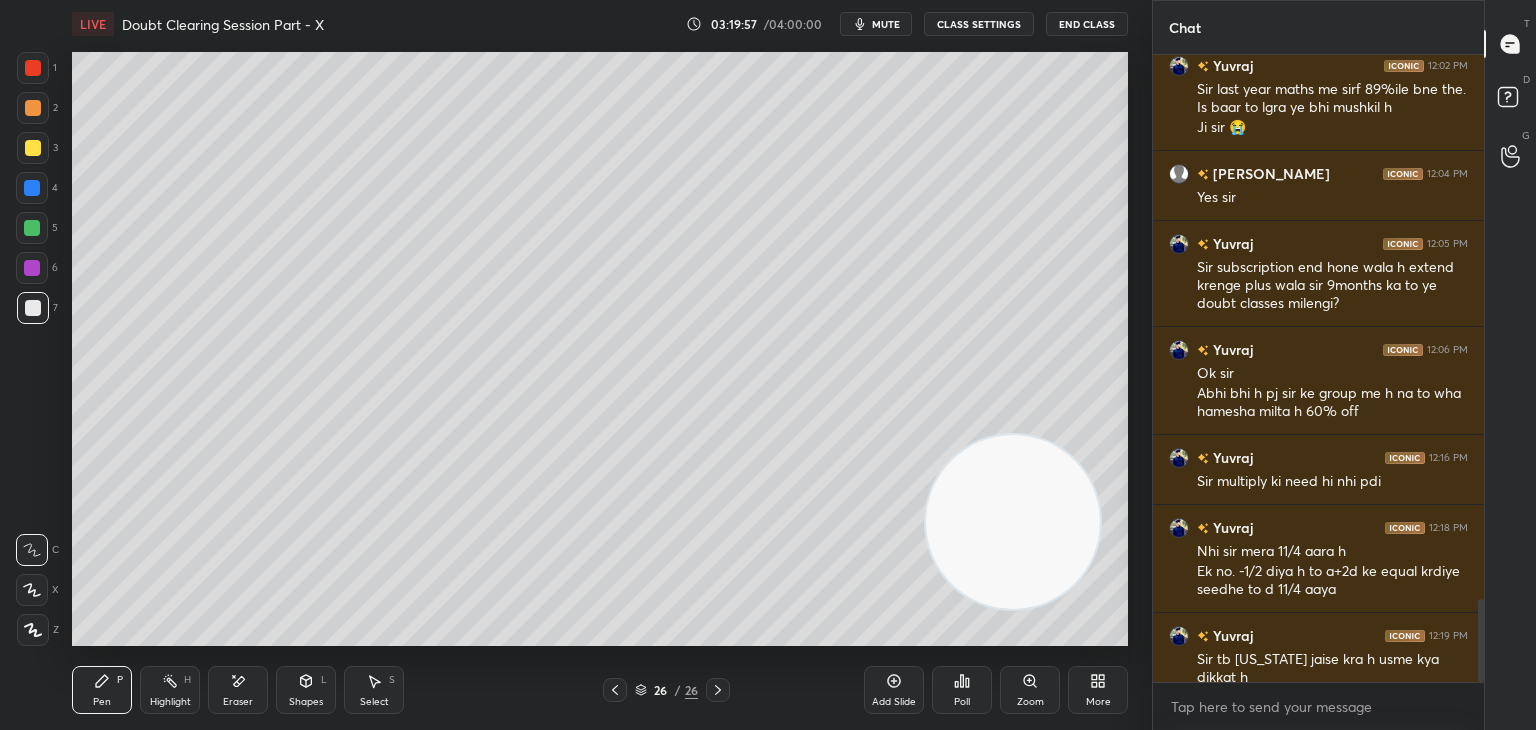 drag, startPoint x: 893, startPoint y: 25, endPoint x: 866, endPoint y: 27, distance: 27.073973 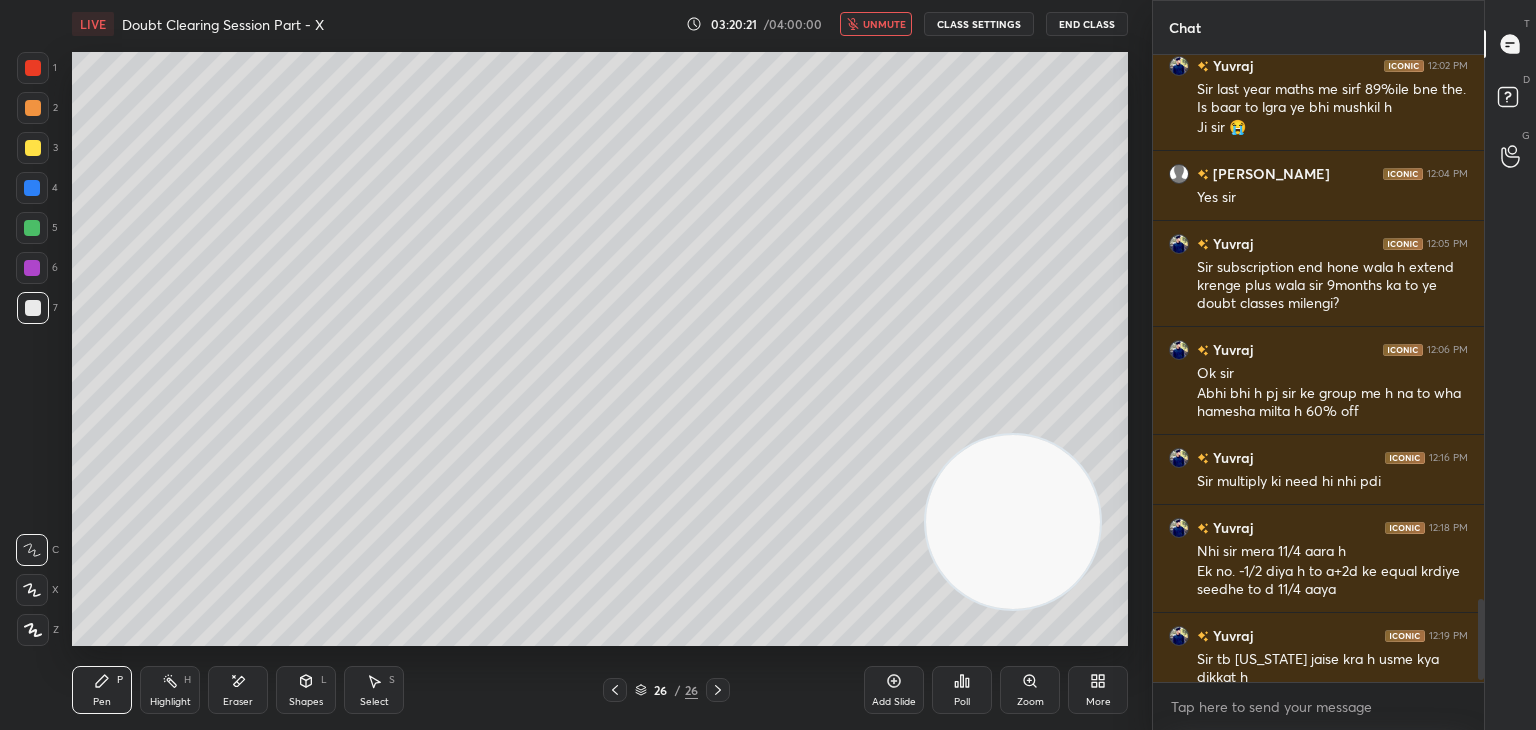 scroll, scrollTop: 4184, scrollLeft: 0, axis: vertical 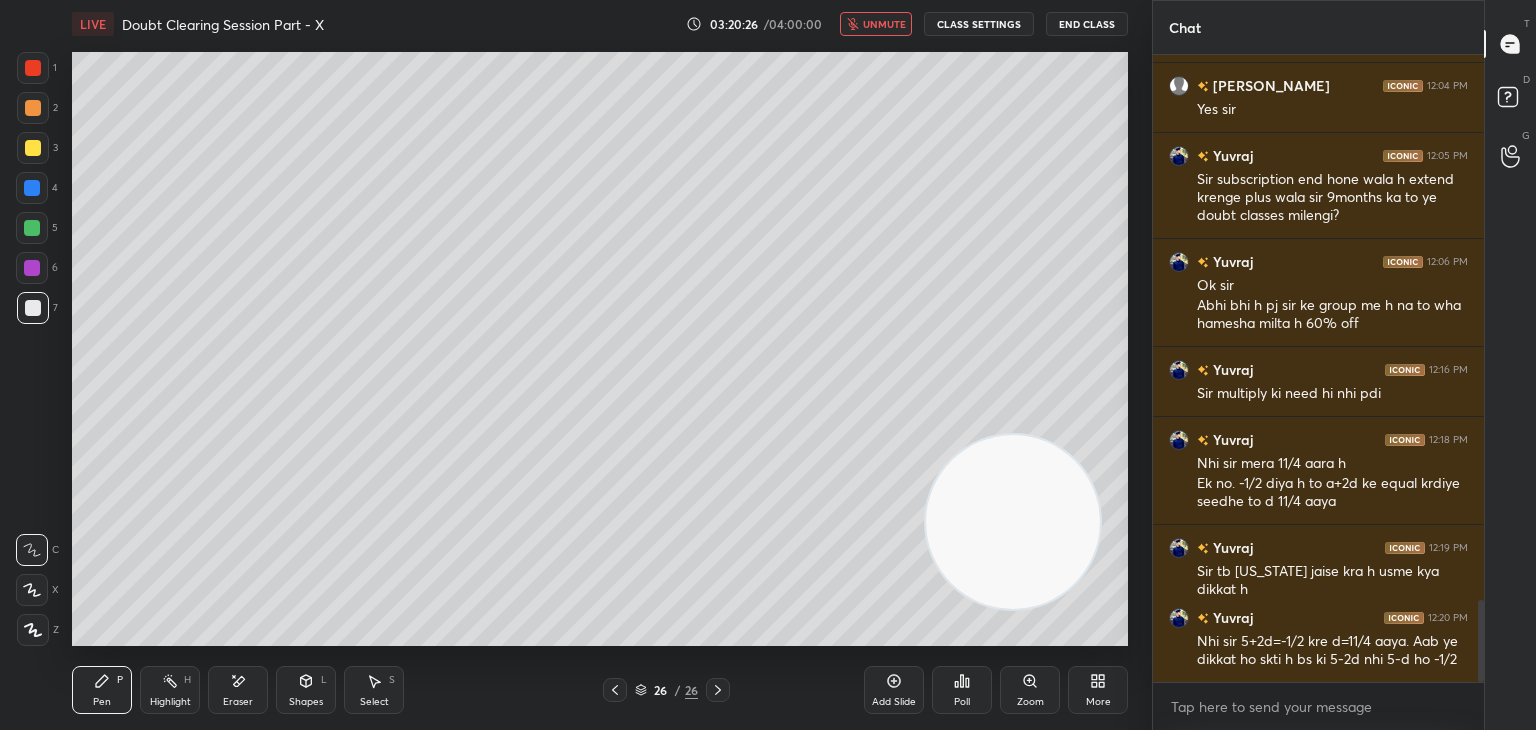 click on "unmute" at bounding box center (884, 24) 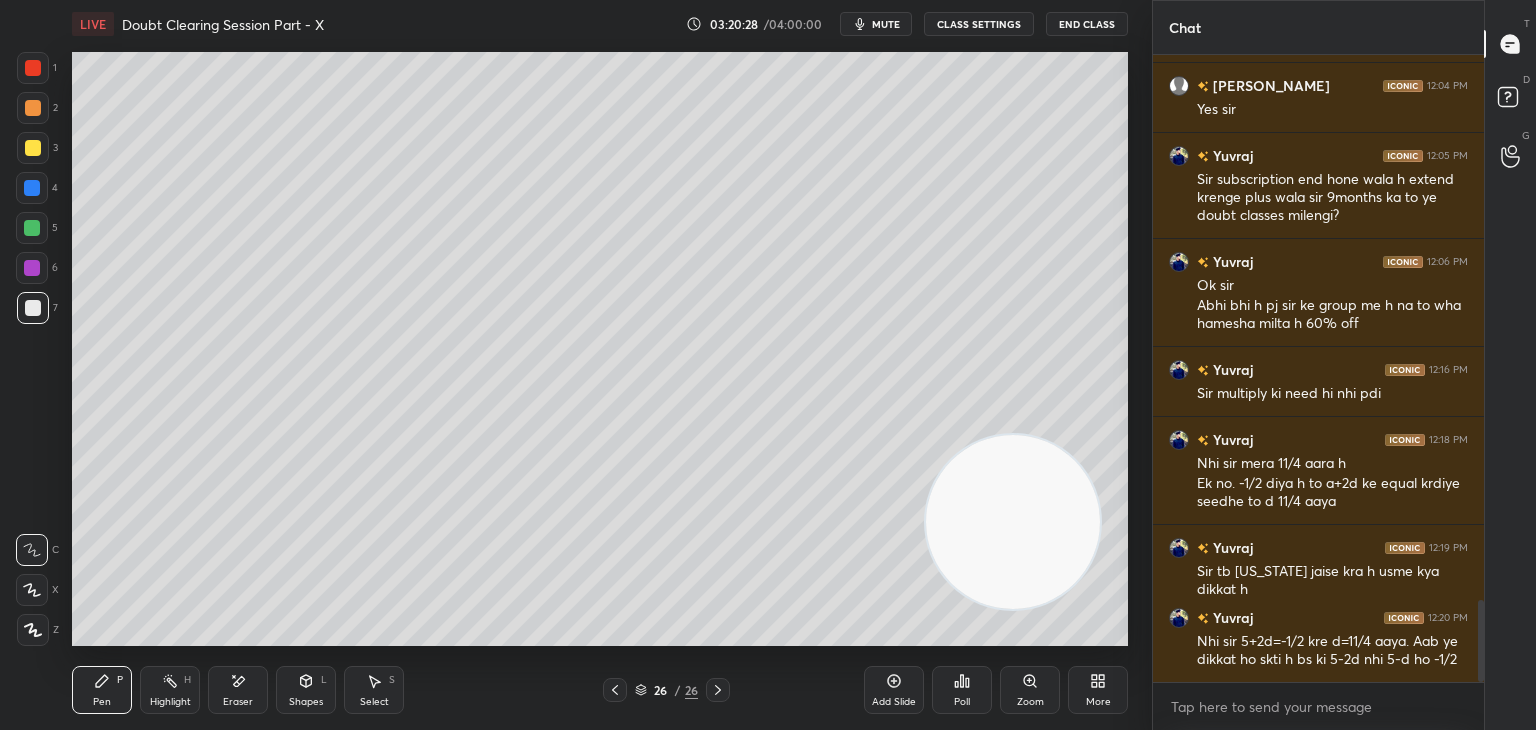 click 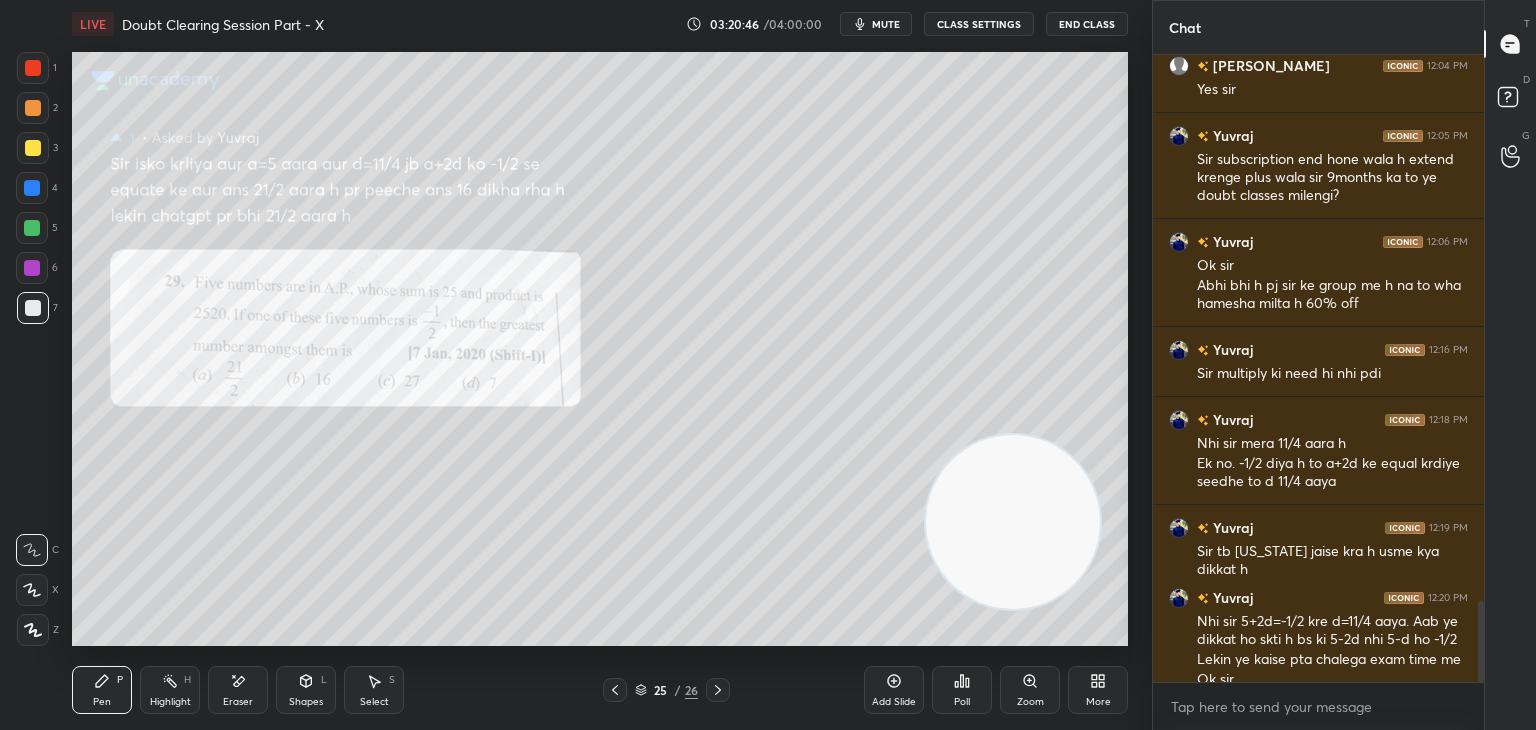 scroll, scrollTop: 4224, scrollLeft: 0, axis: vertical 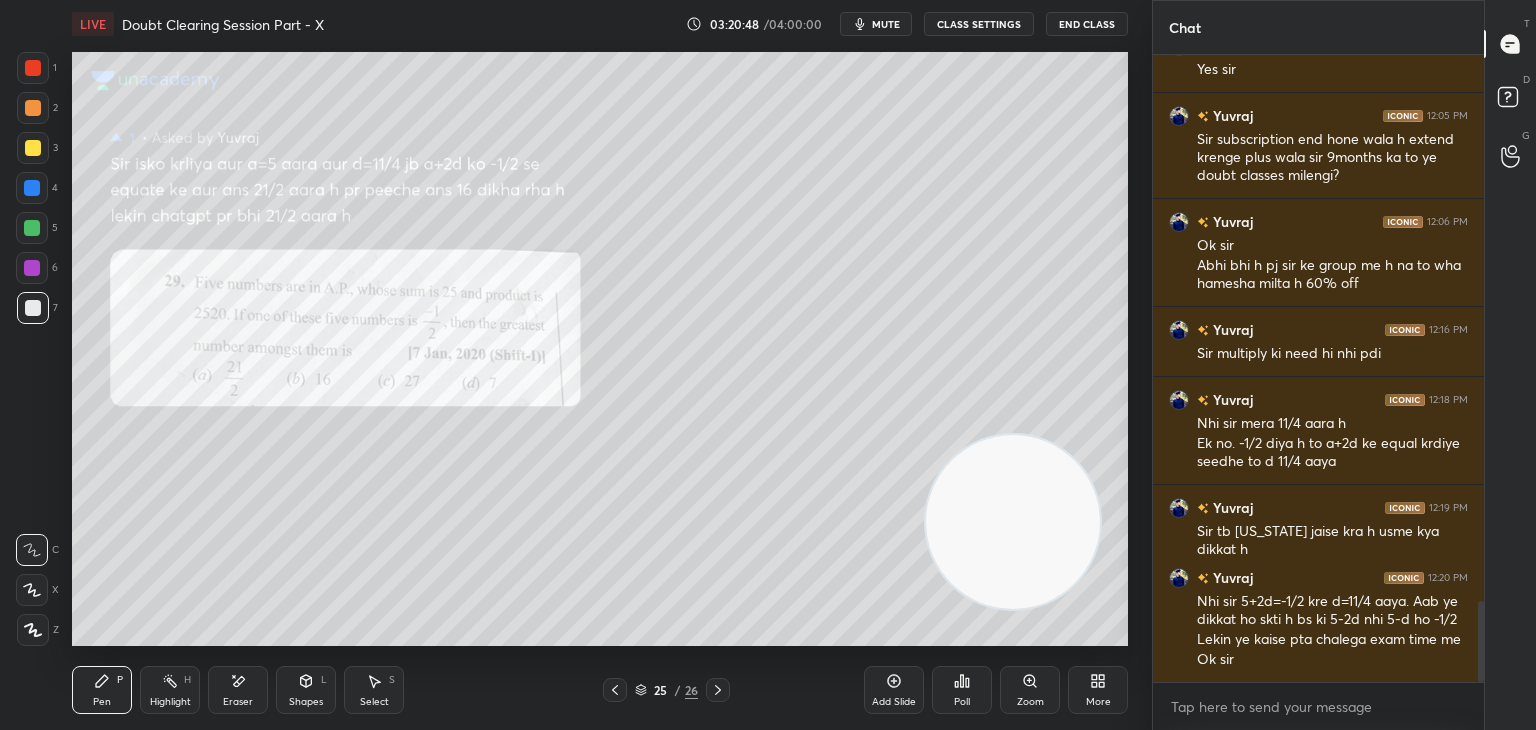 click 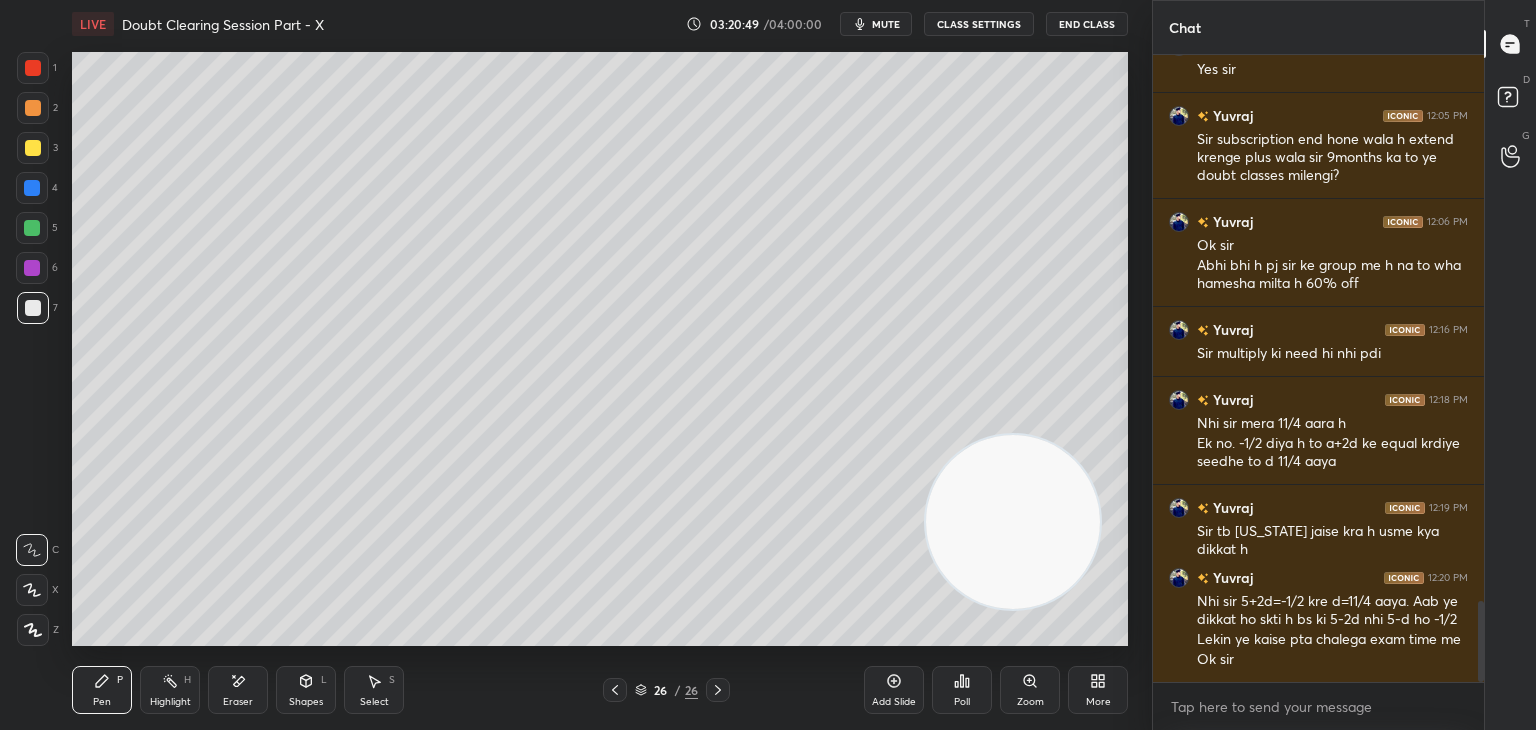 click on "mute" at bounding box center [886, 24] 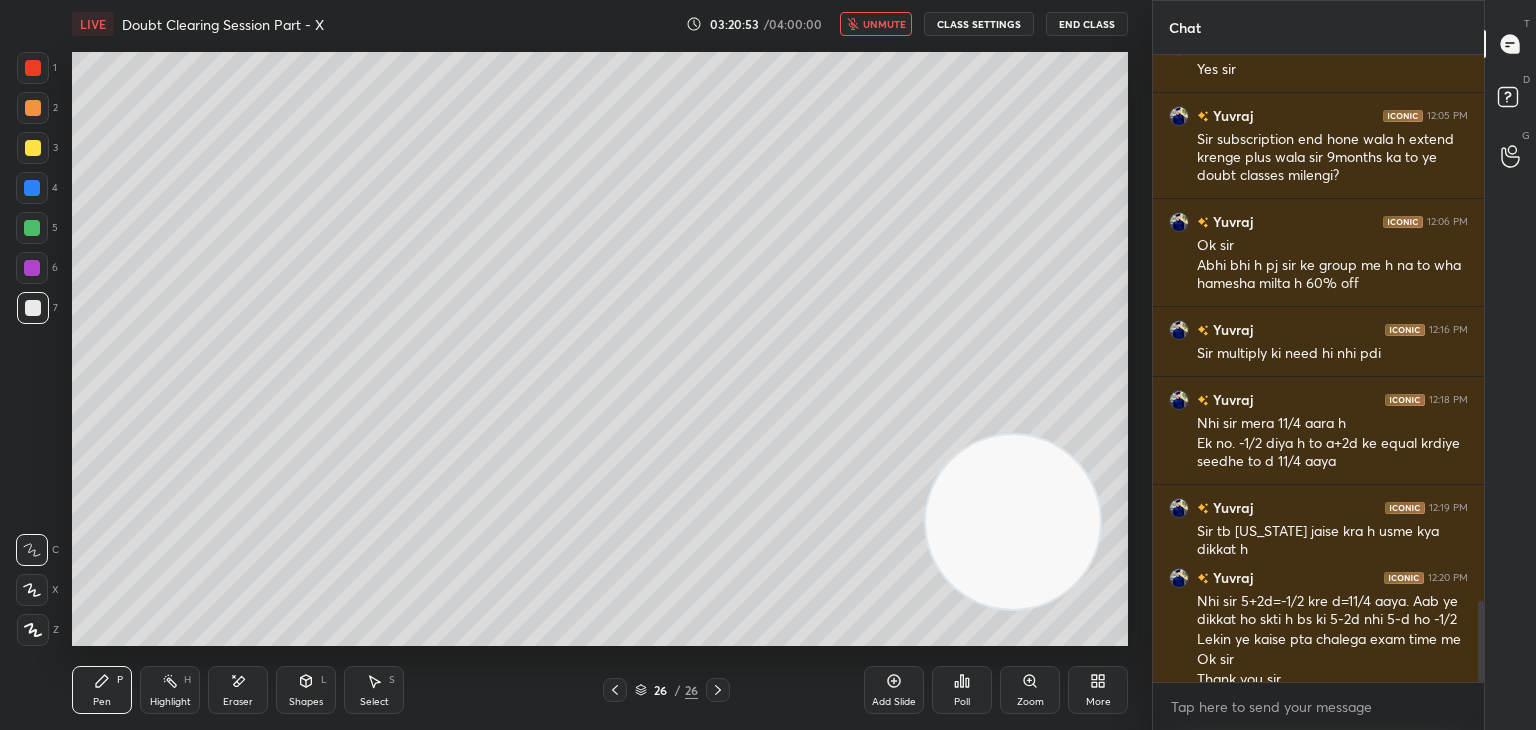 scroll, scrollTop: 4244, scrollLeft: 0, axis: vertical 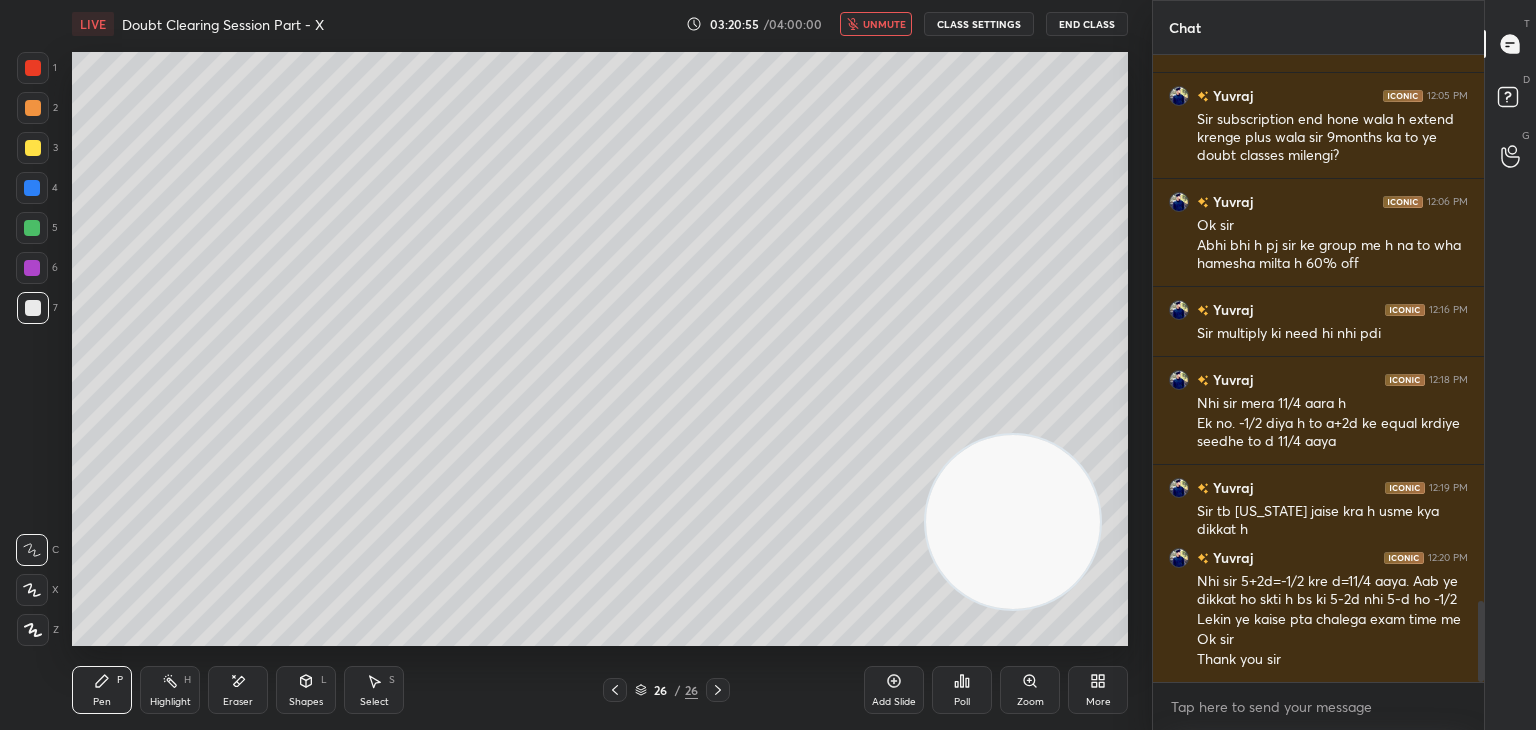click on "unmute" at bounding box center (876, 24) 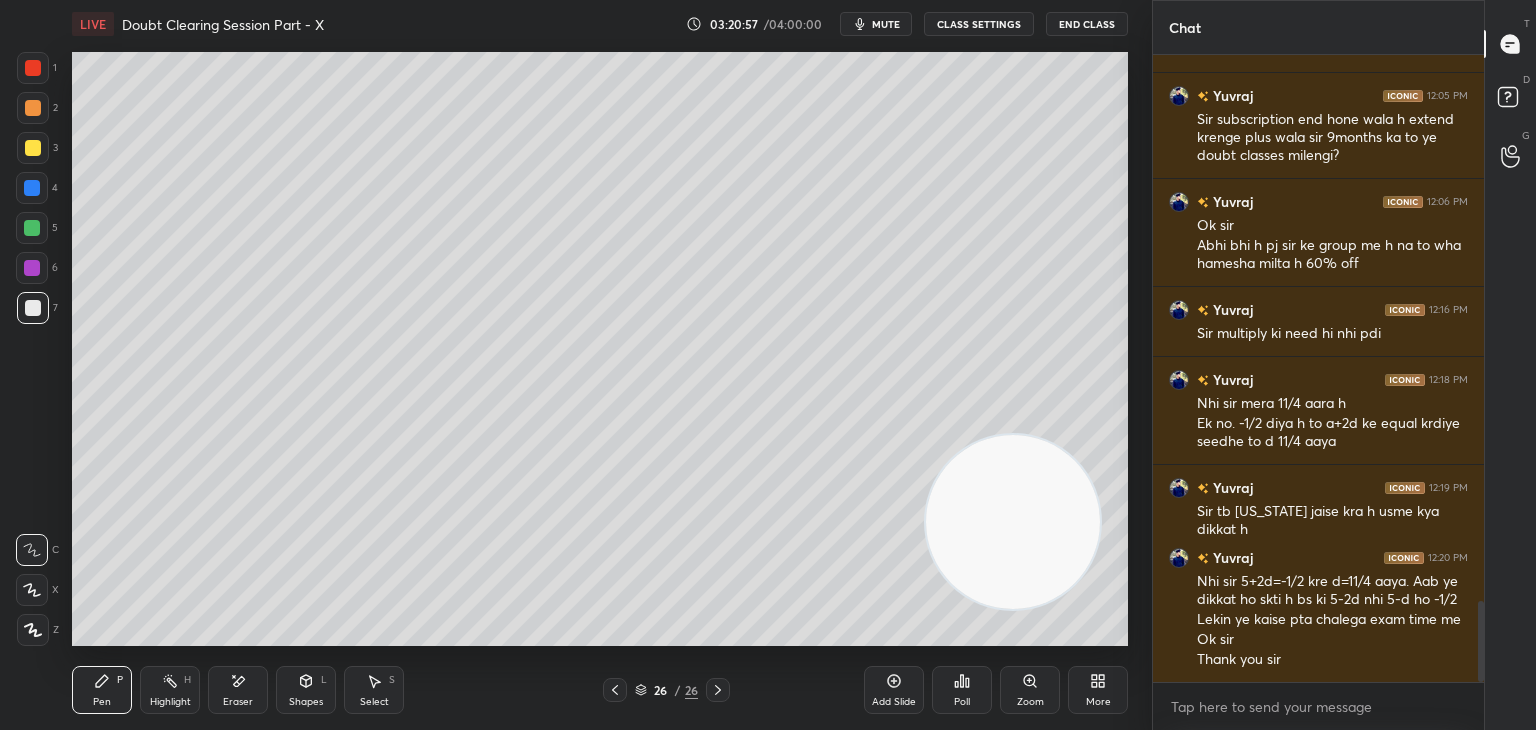 click on "mute" at bounding box center (876, 24) 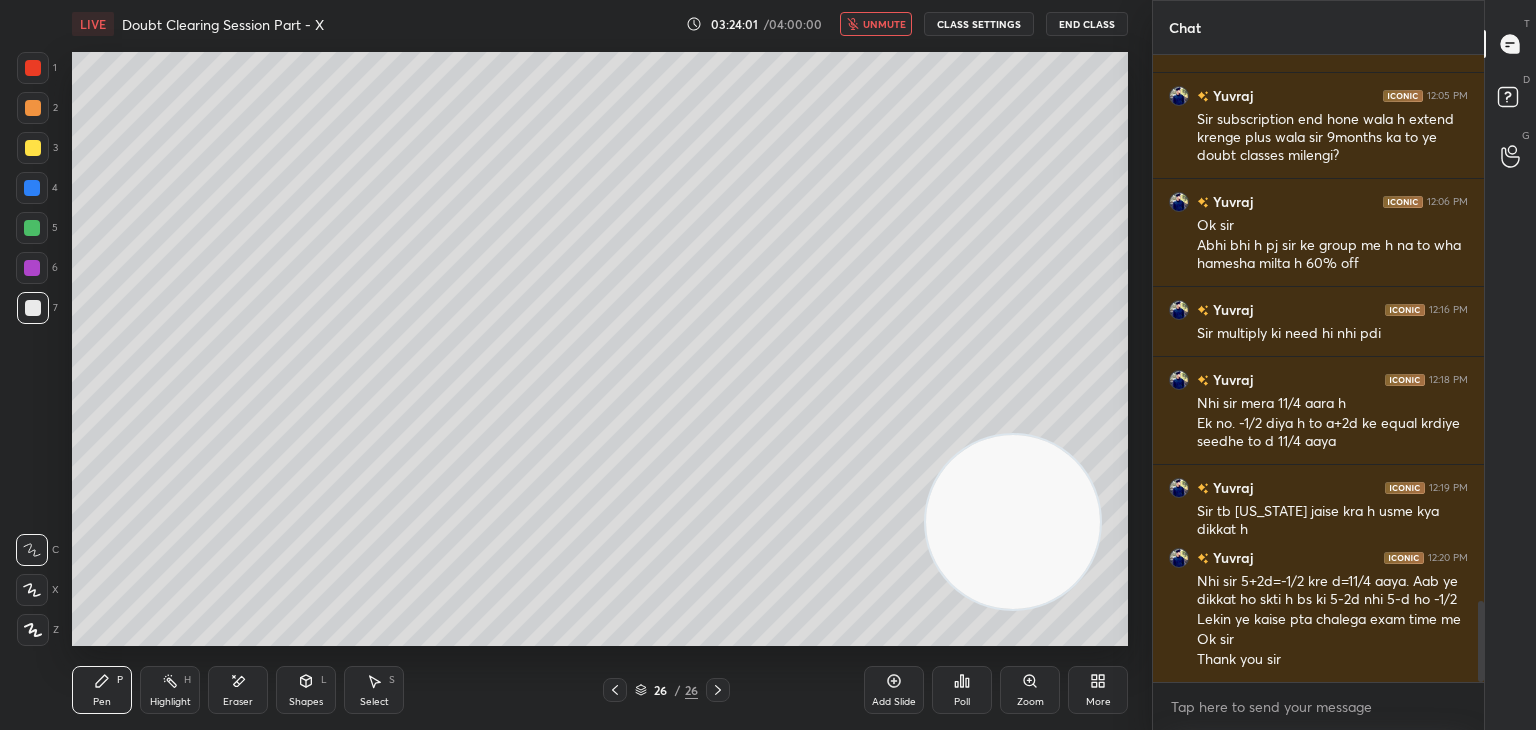 scroll, scrollTop: 4330, scrollLeft: 0, axis: vertical 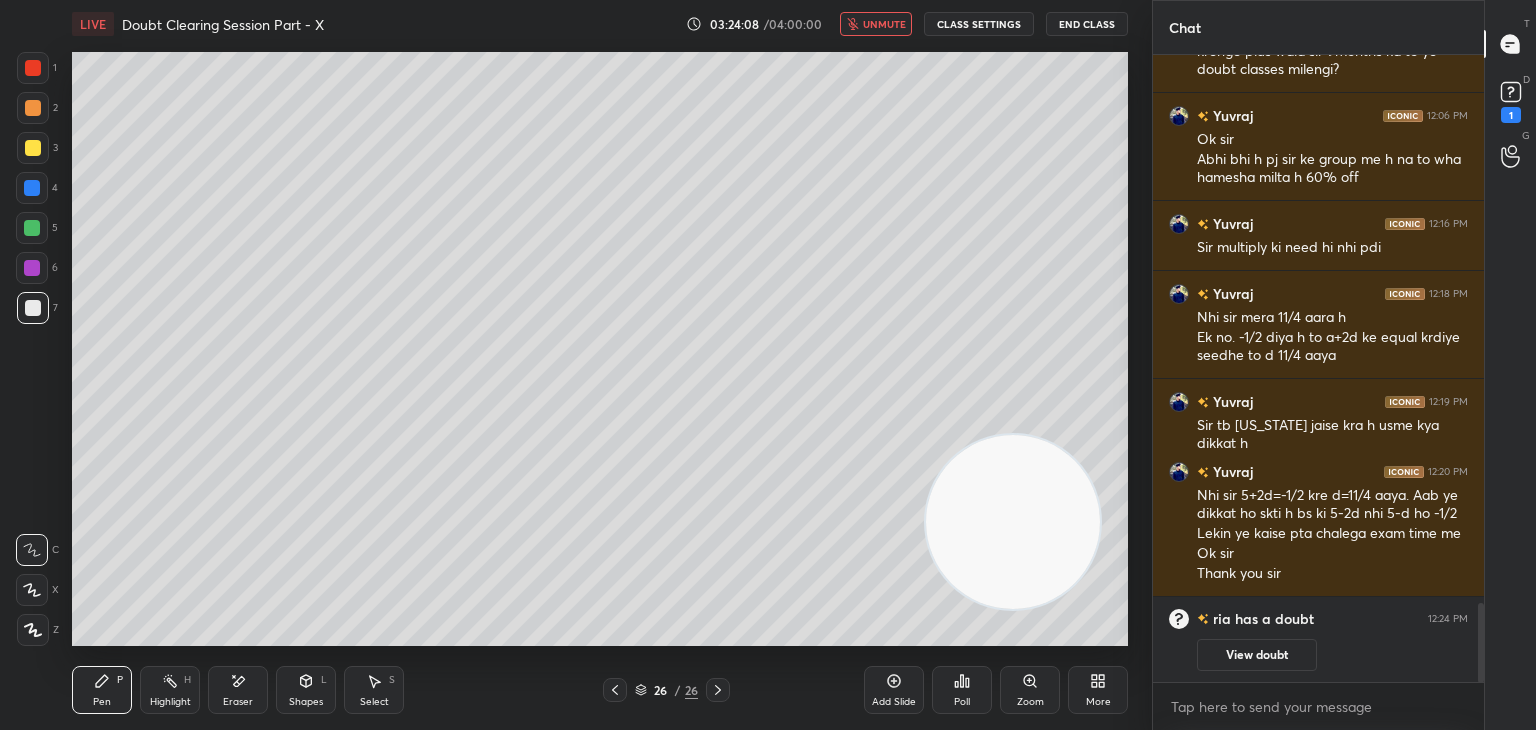 click 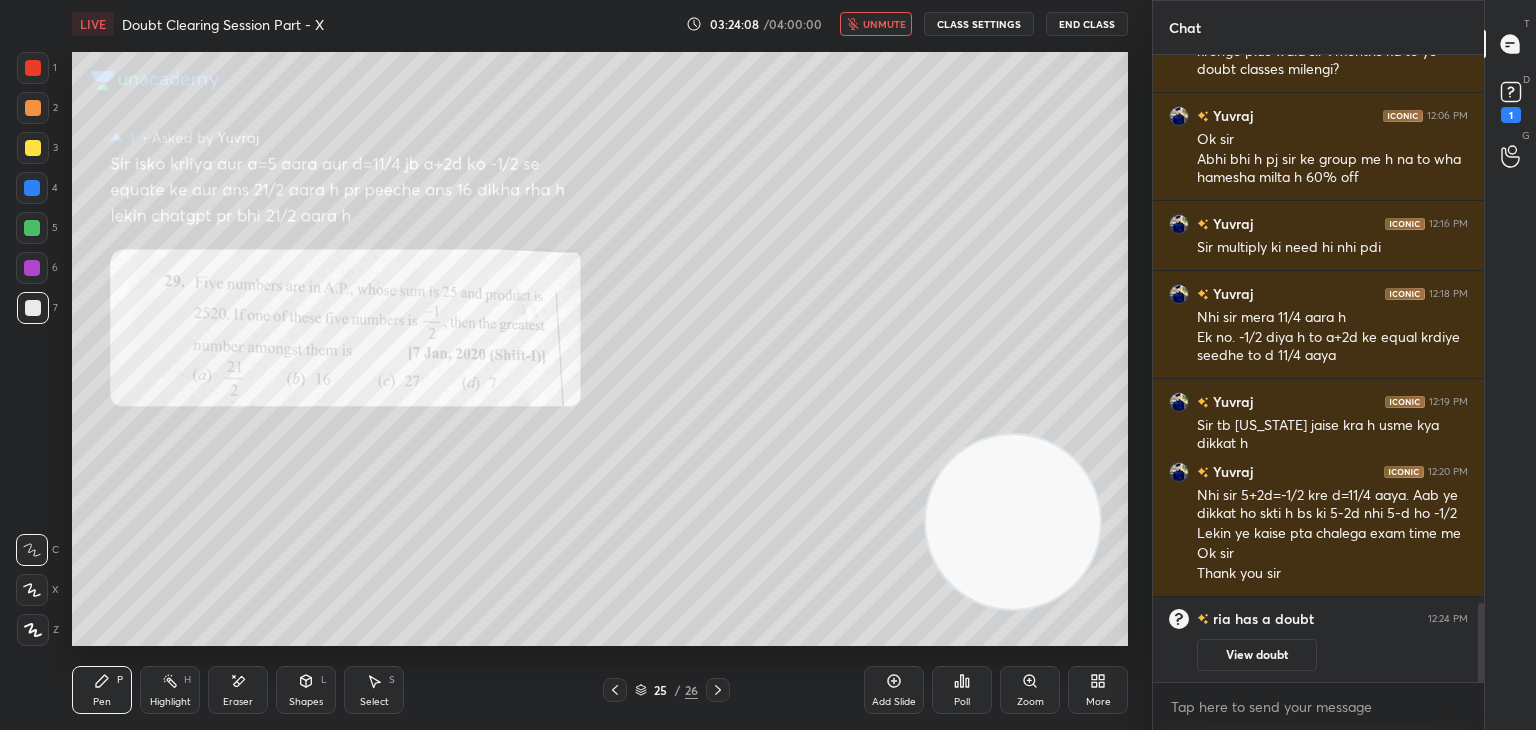 click on "View doubt" at bounding box center [1257, 655] 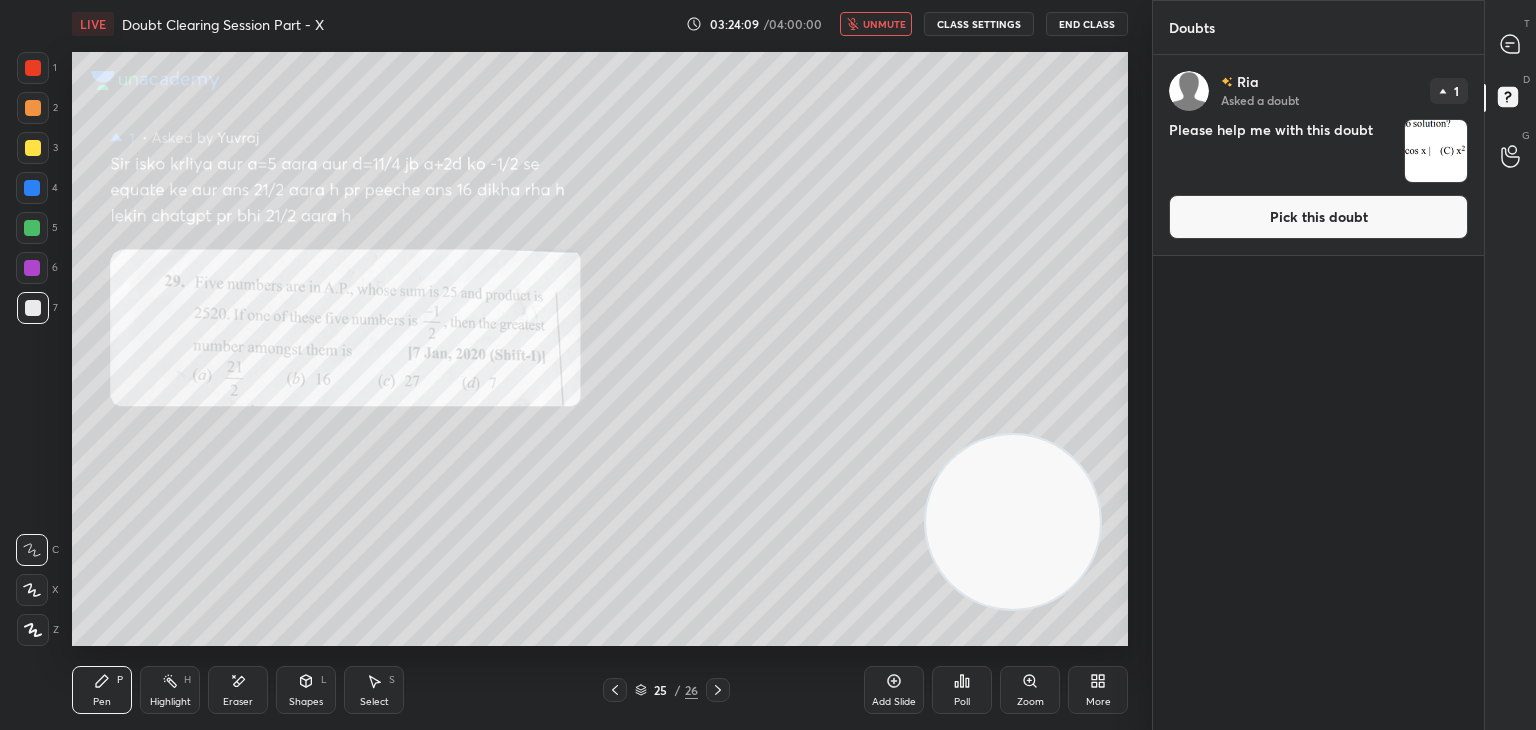 click on "[PERSON_NAME] Asked a doubt 1 Please help me with this doubt Pick this doubt" at bounding box center [1318, 155] 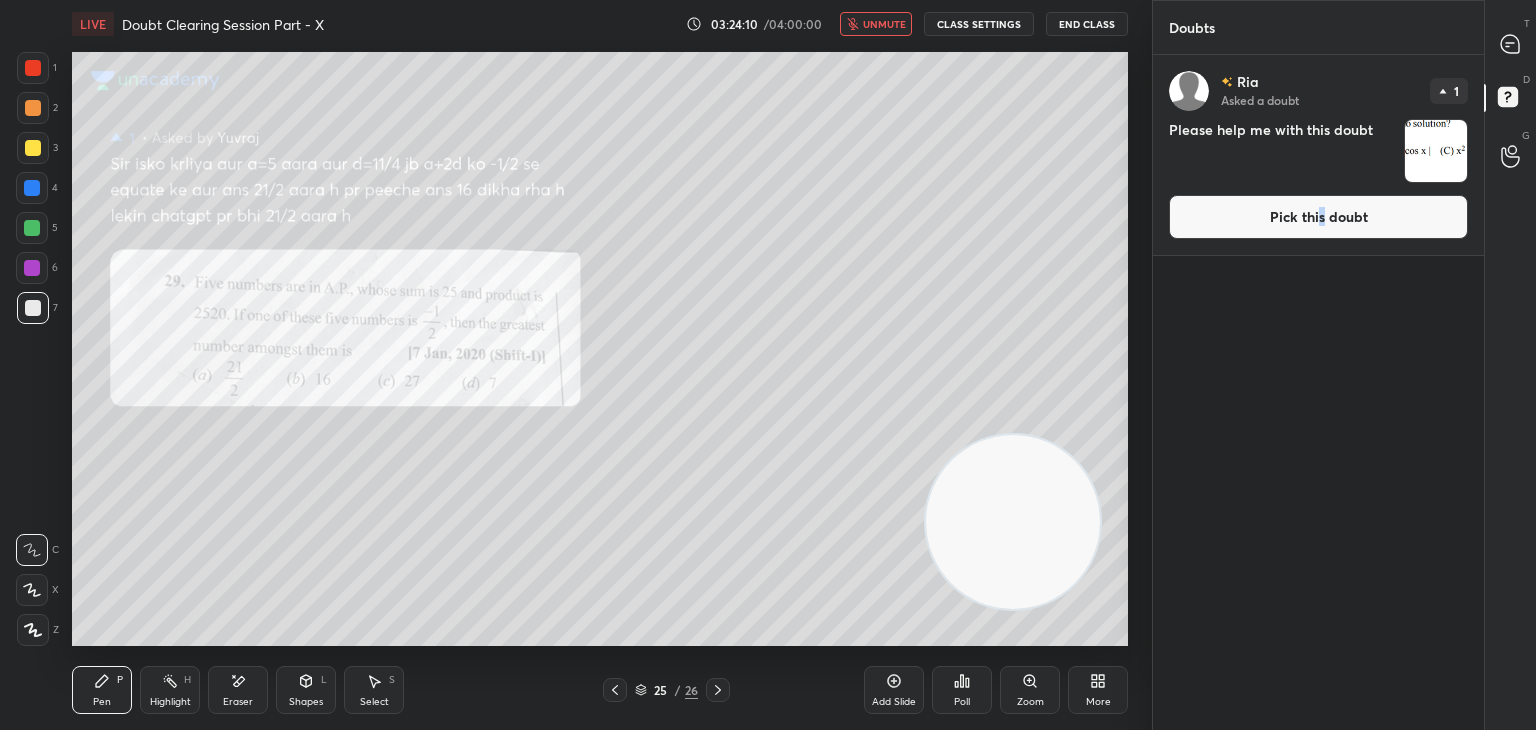 click on "Pick this doubt" at bounding box center (1318, 217) 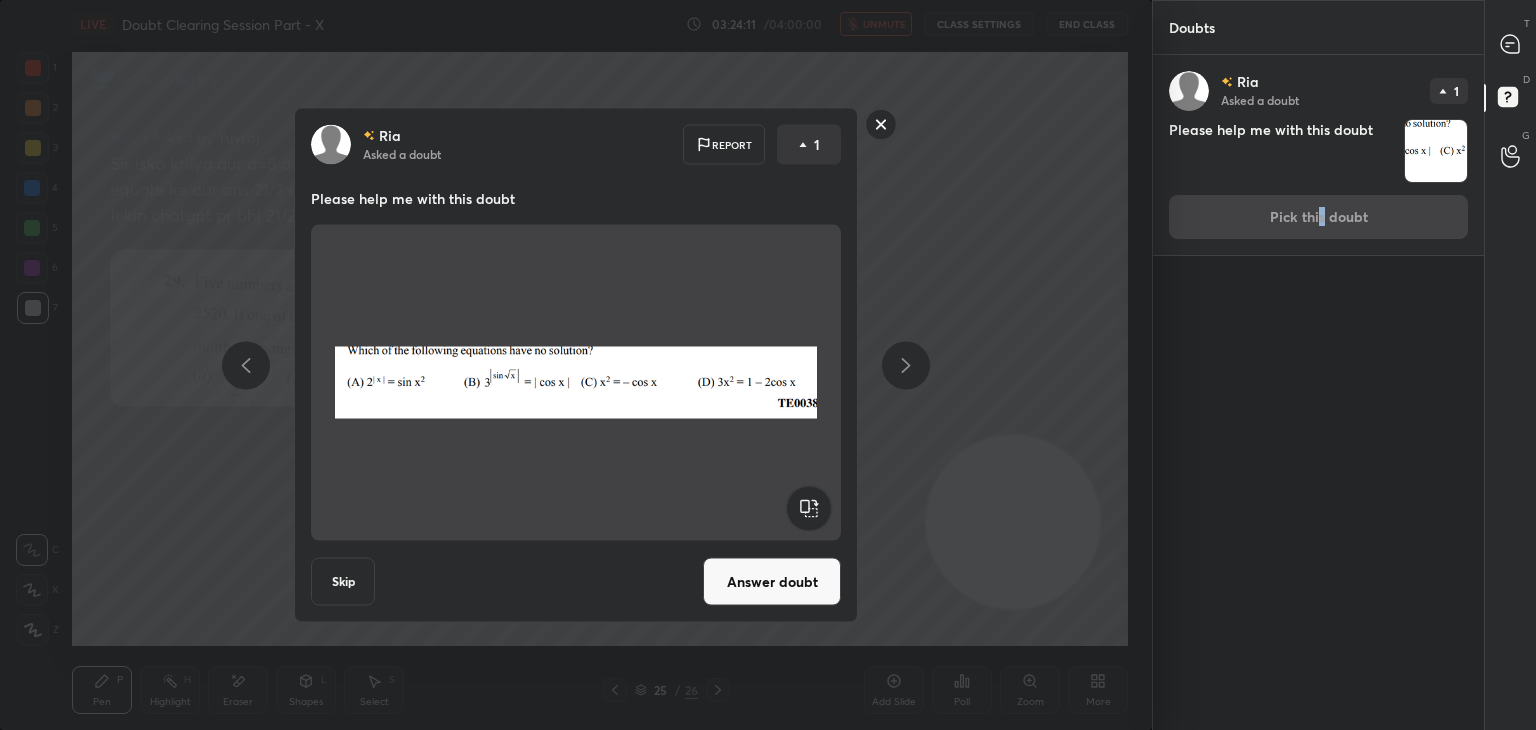 click on "Answer doubt" at bounding box center [772, 582] 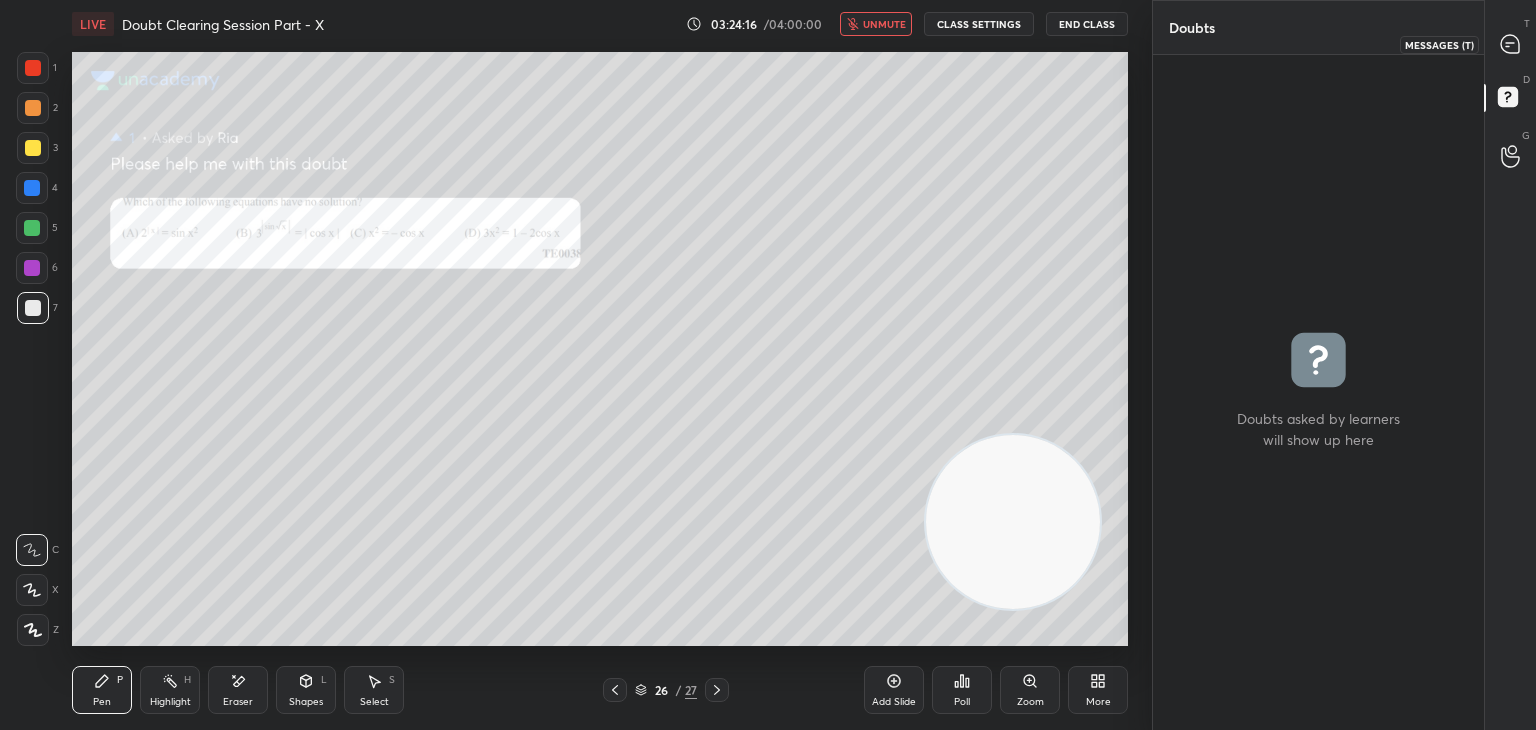 click at bounding box center [1511, 44] 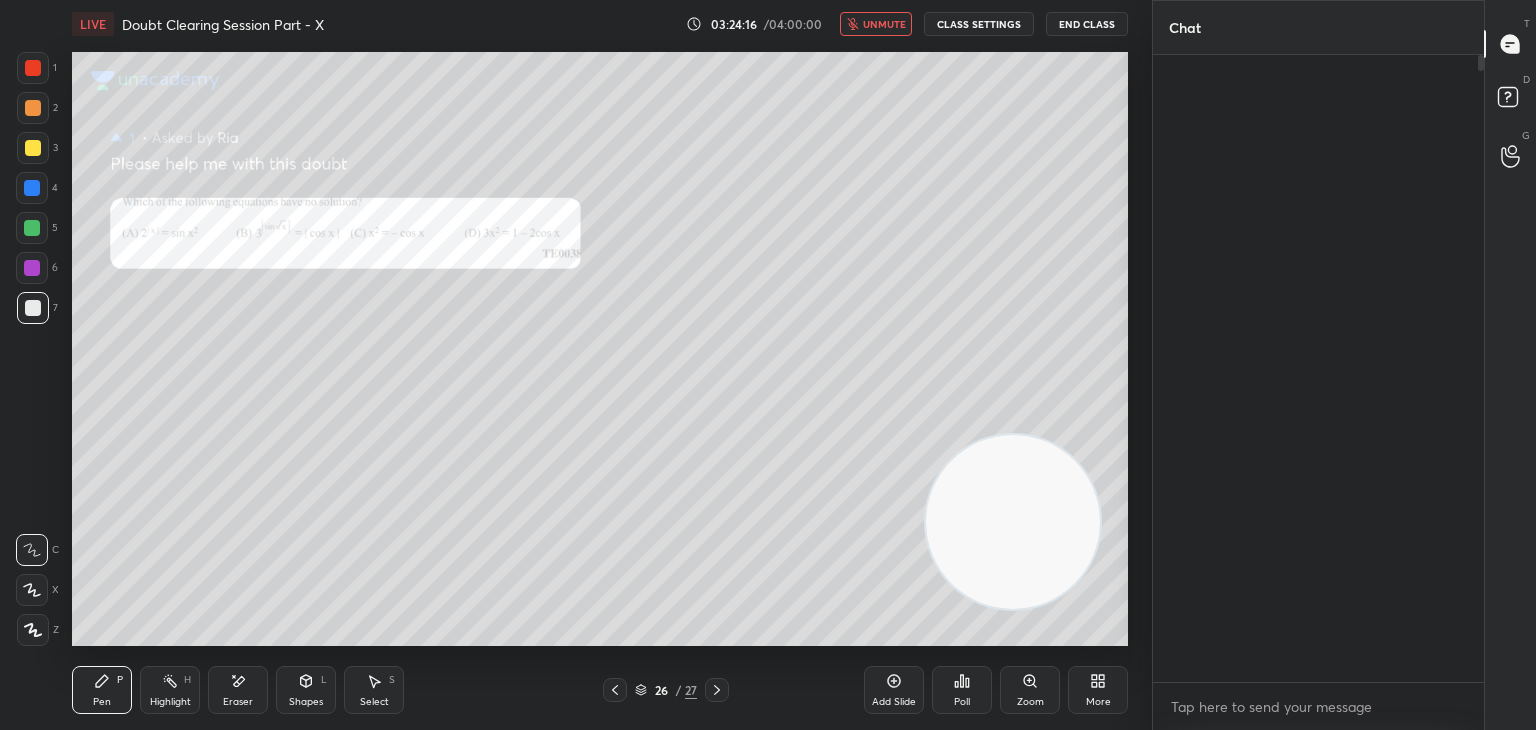scroll, scrollTop: 4050, scrollLeft: 0, axis: vertical 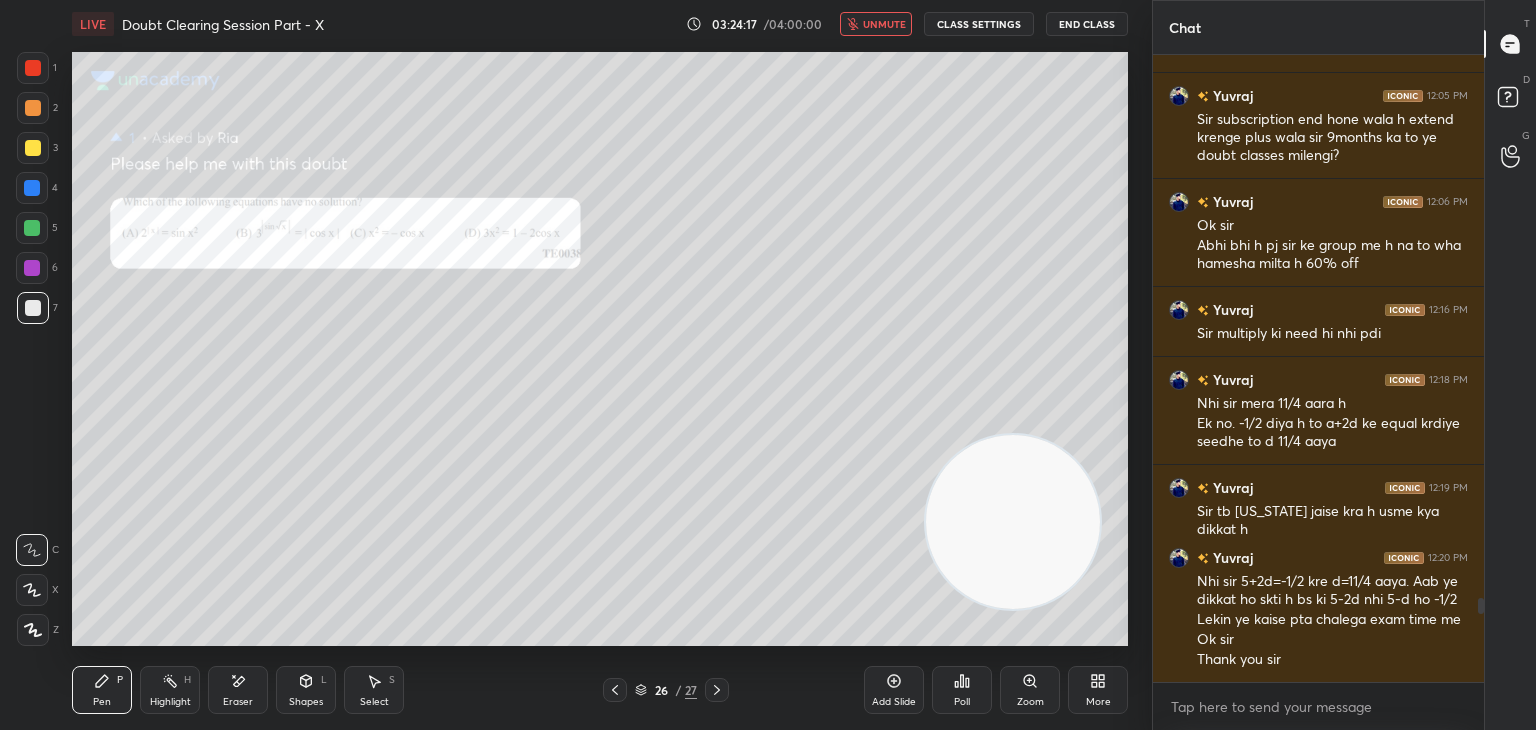 click 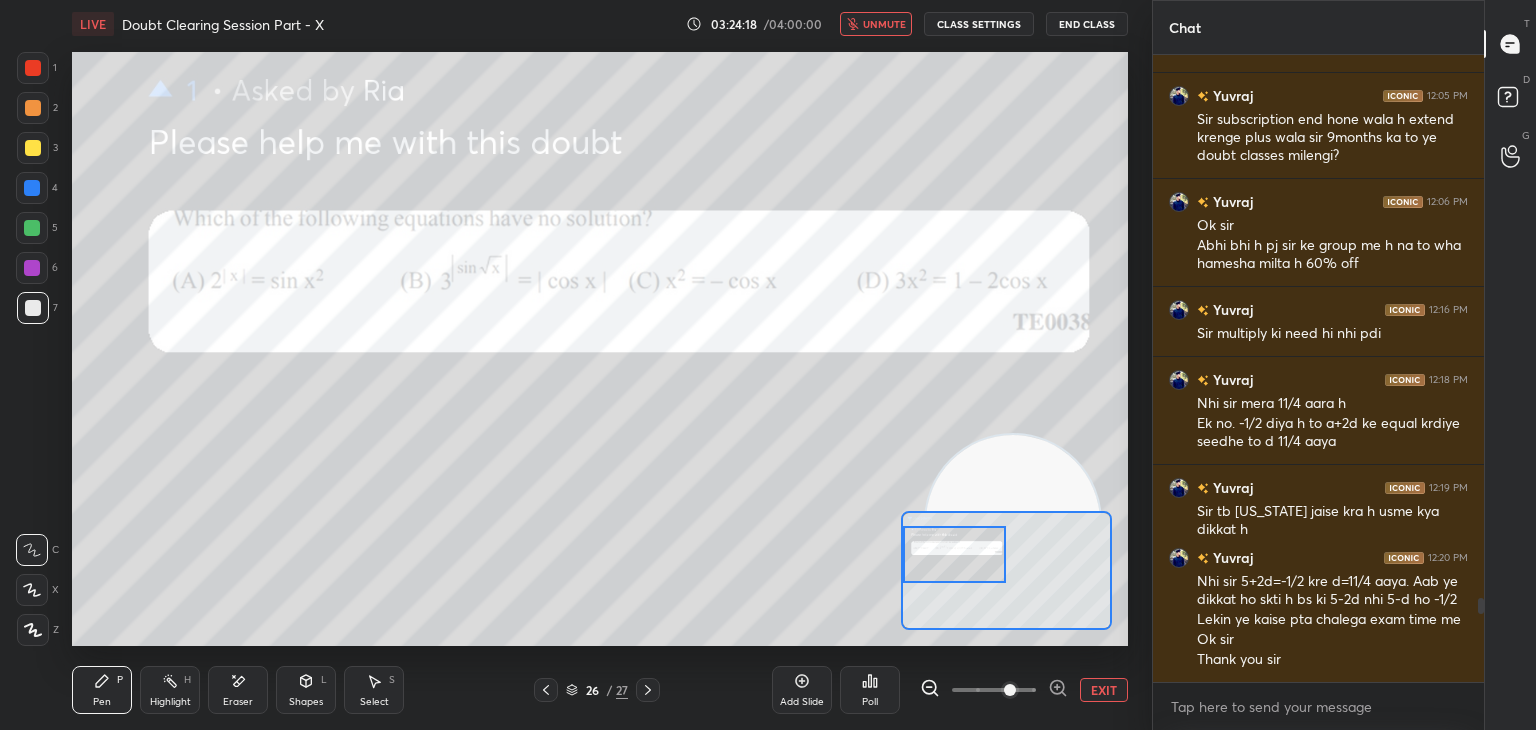 drag, startPoint x: 999, startPoint y: 576, endPoint x: 944, endPoint y: 562, distance: 56.753853 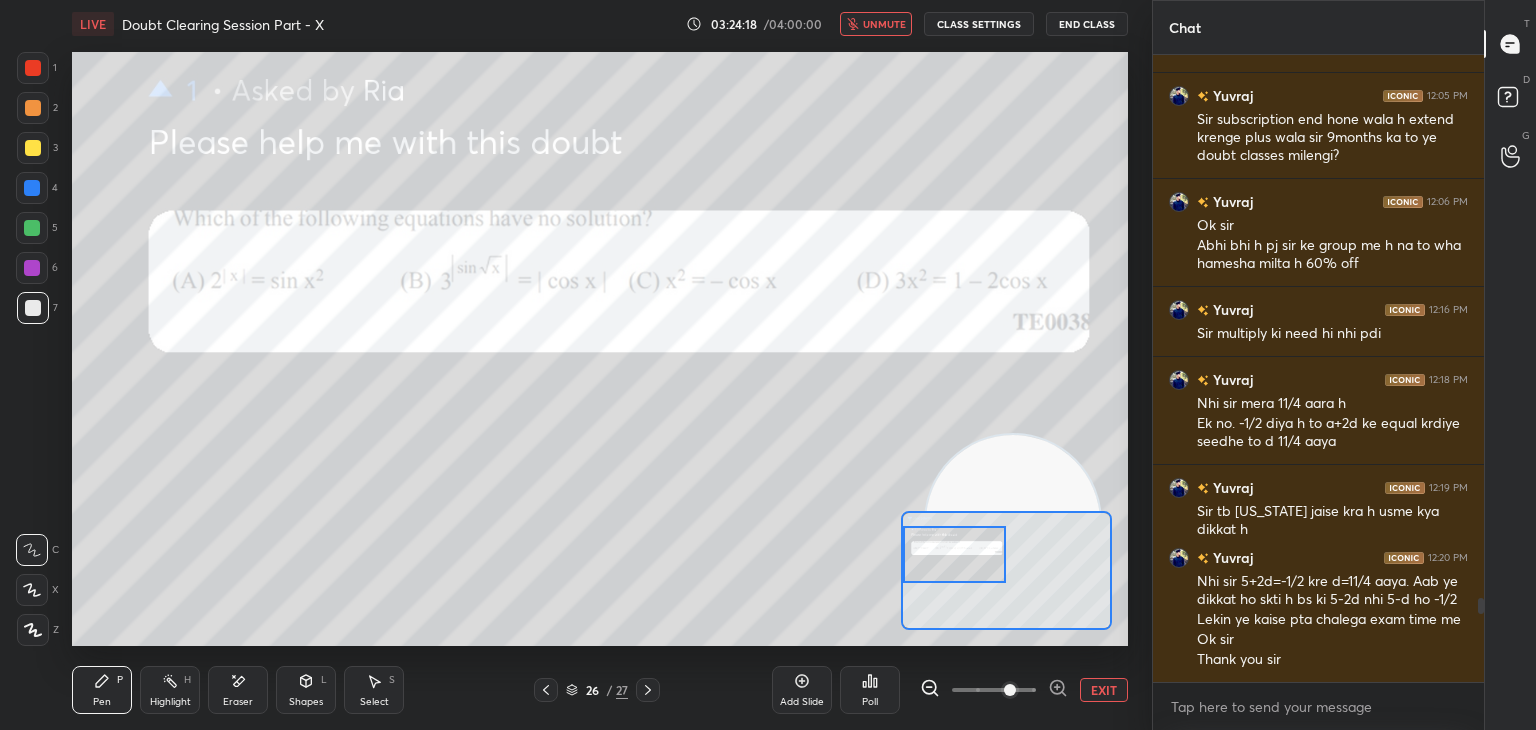 click at bounding box center (955, 554) 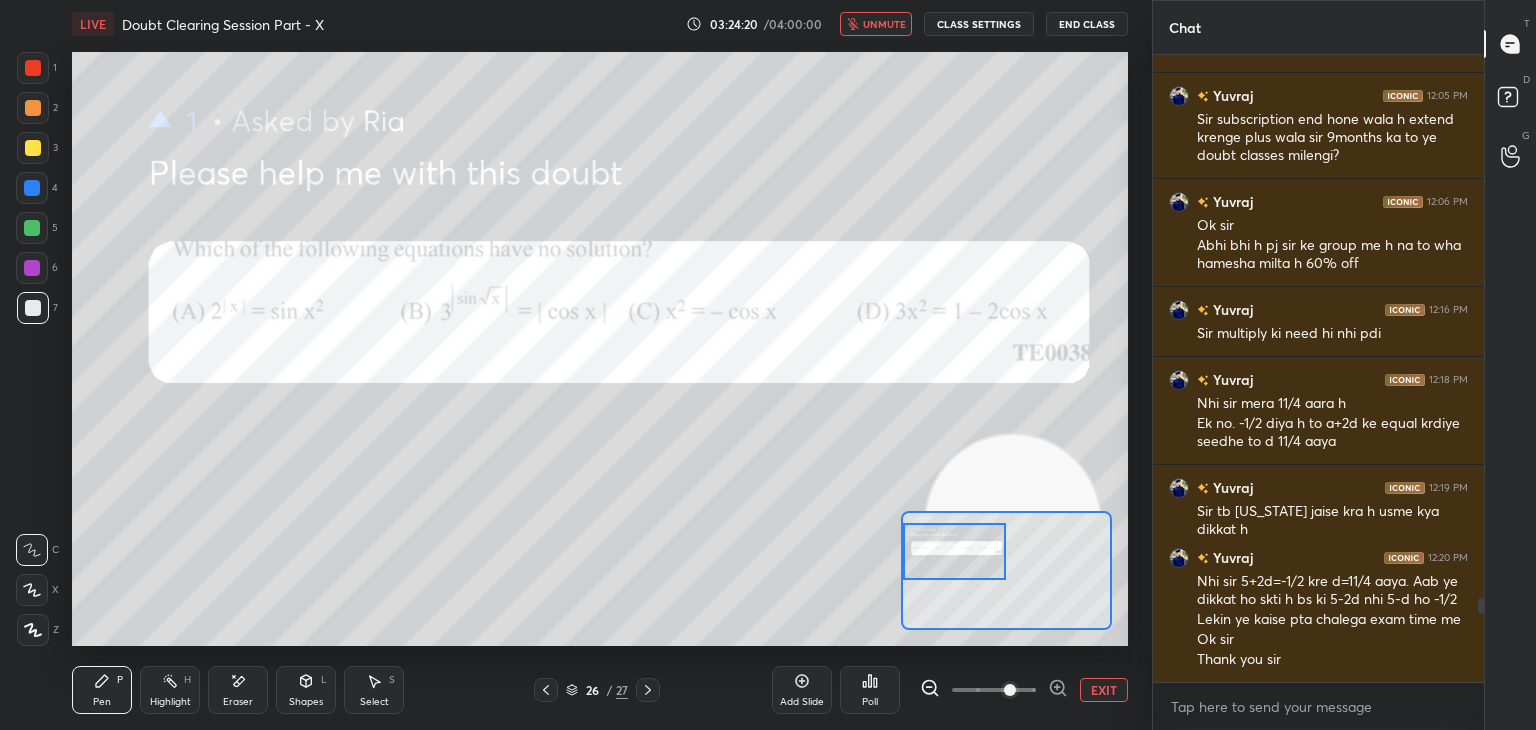 drag, startPoint x: 886, startPoint y: 21, endPoint x: 844, endPoint y: 1, distance: 46.518814 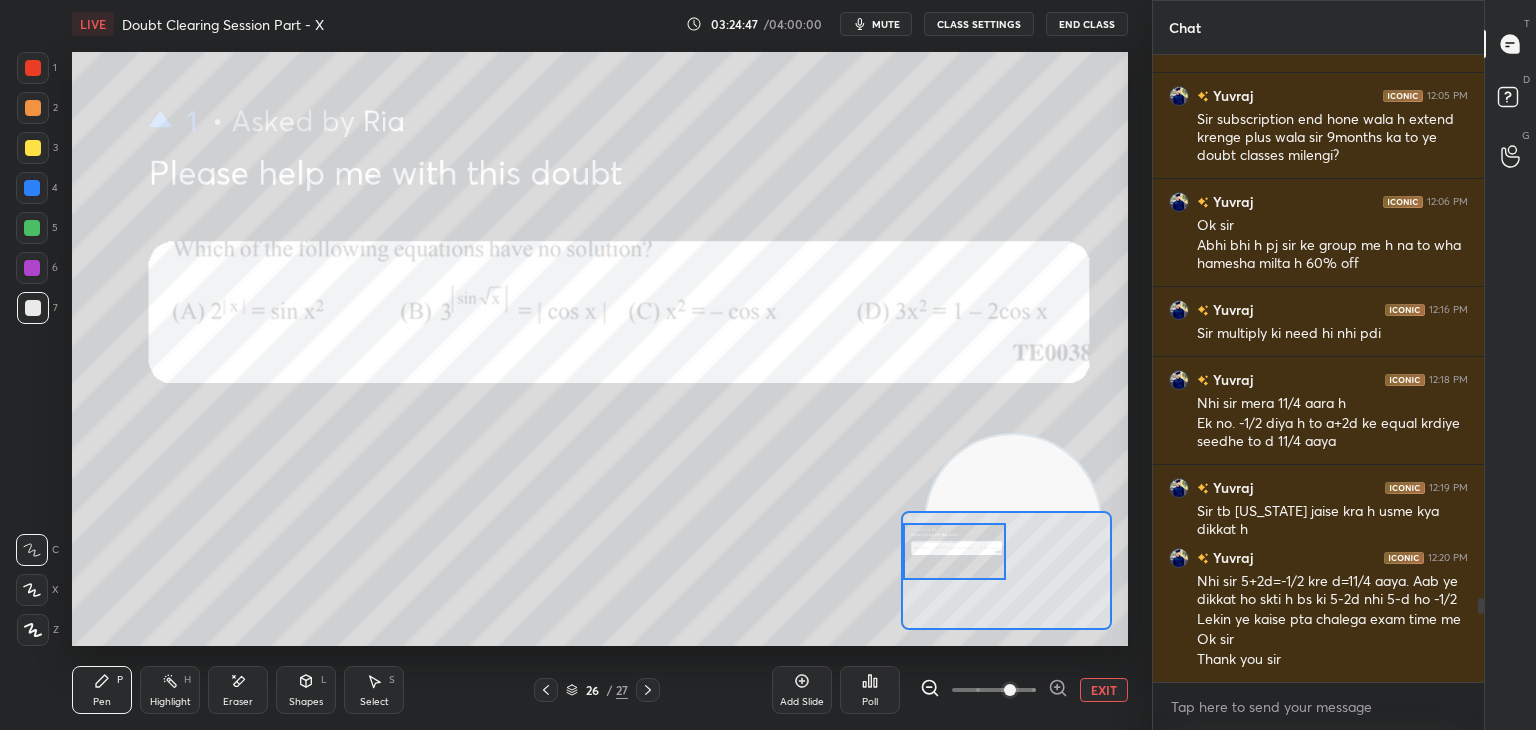 scroll, scrollTop: 4050, scrollLeft: 0, axis: vertical 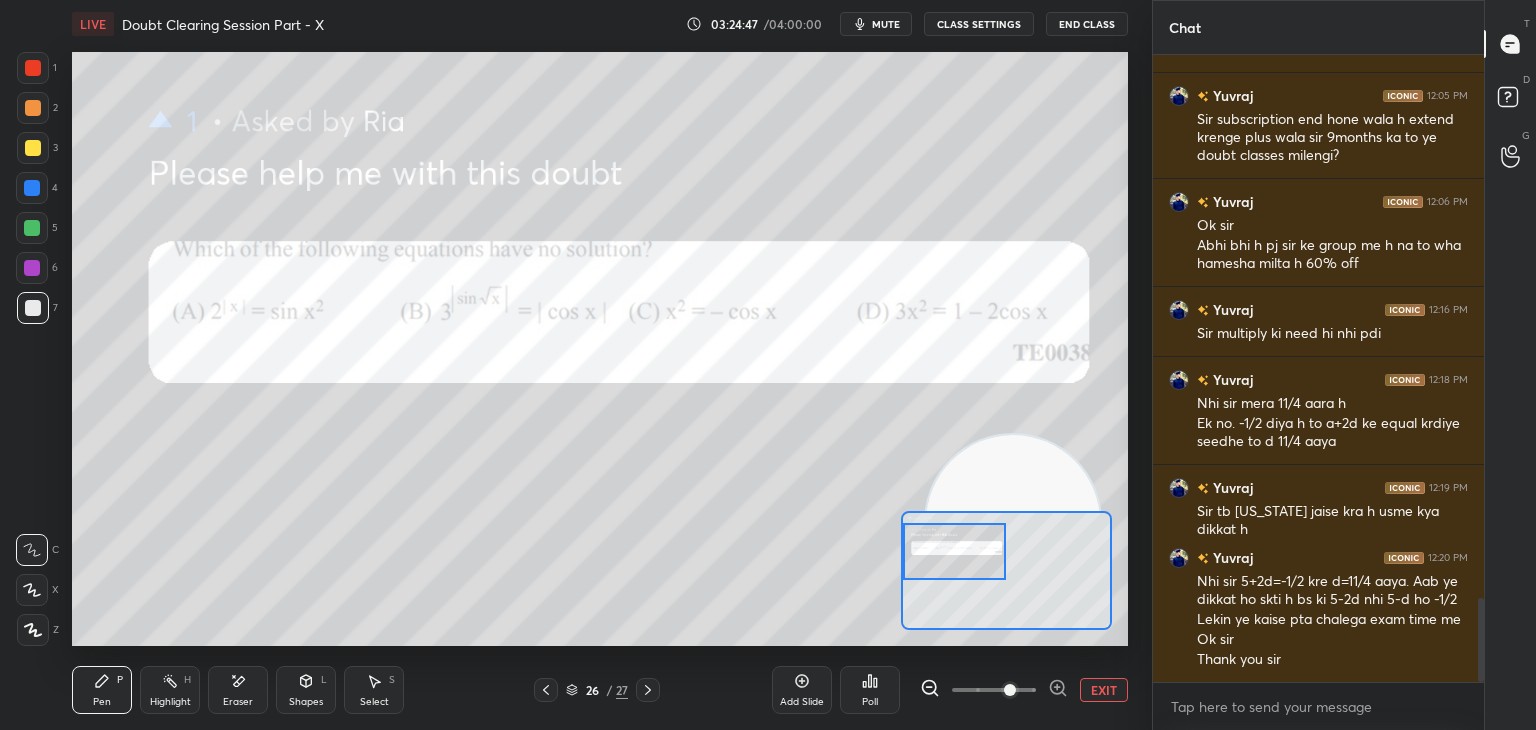 drag, startPoint x: 1480, startPoint y: 605, endPoint x: 1472, endPoint y: 640, distance: 35.902645 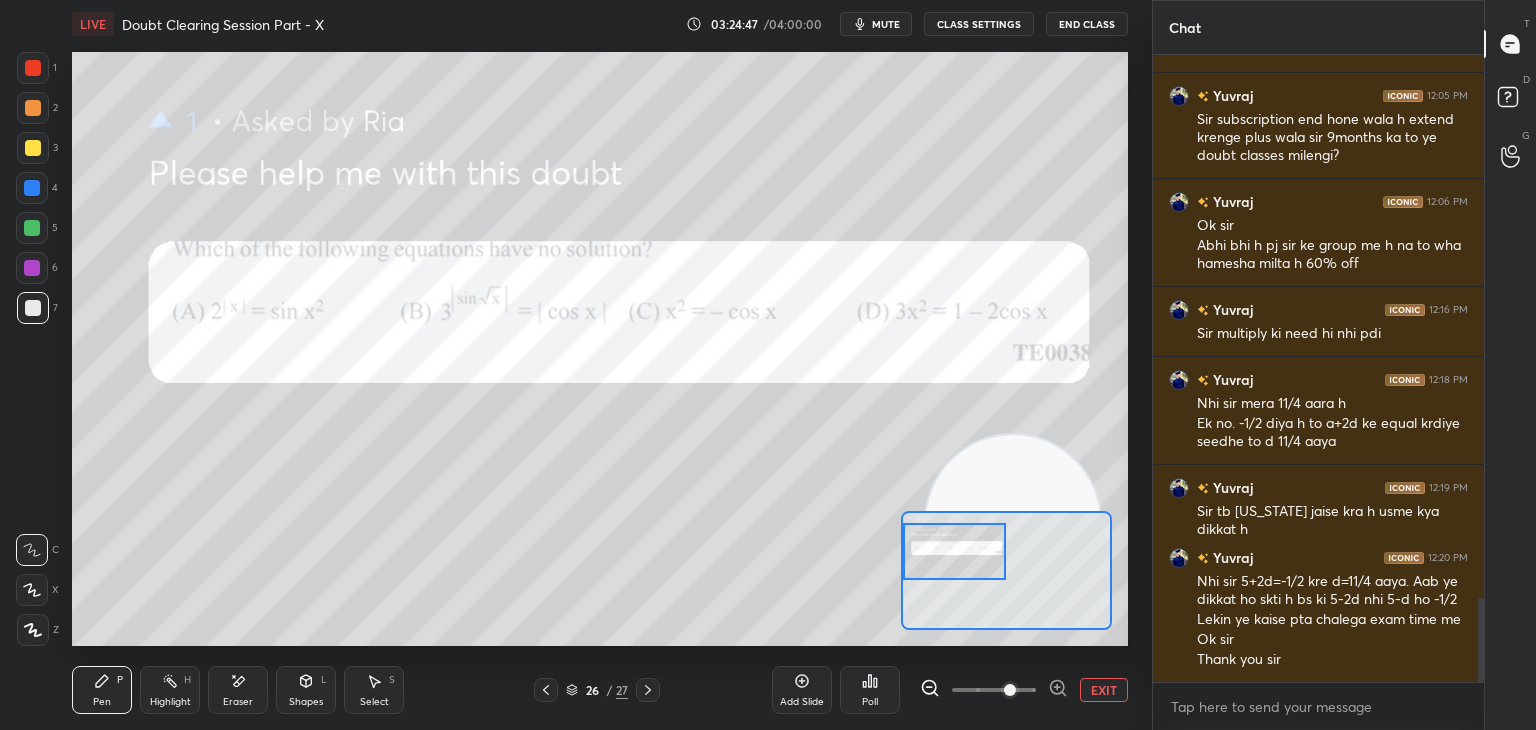 click at bounding box center (1478, 368) 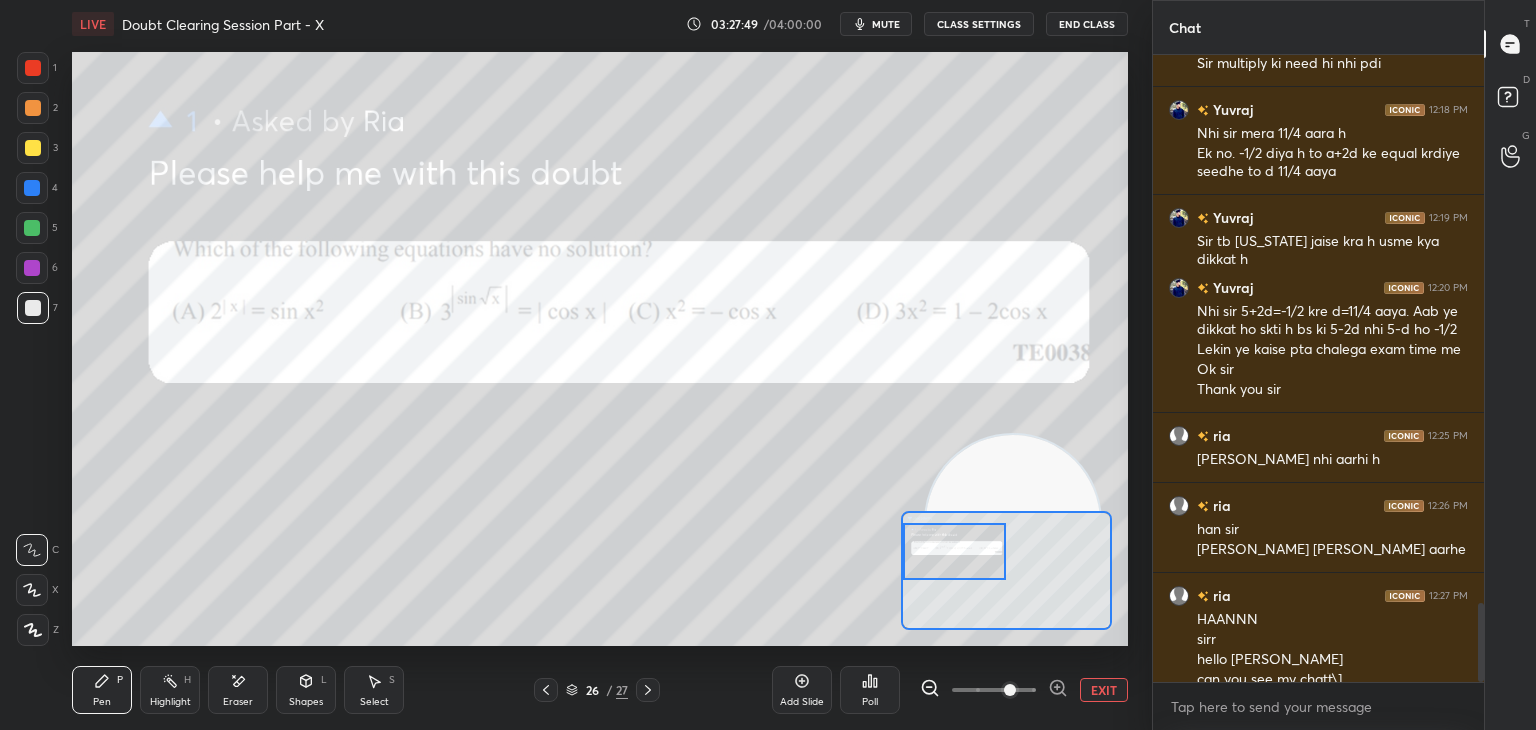 scroll, scrollTop: 4340, scrollLeft: 0, axis: vertical 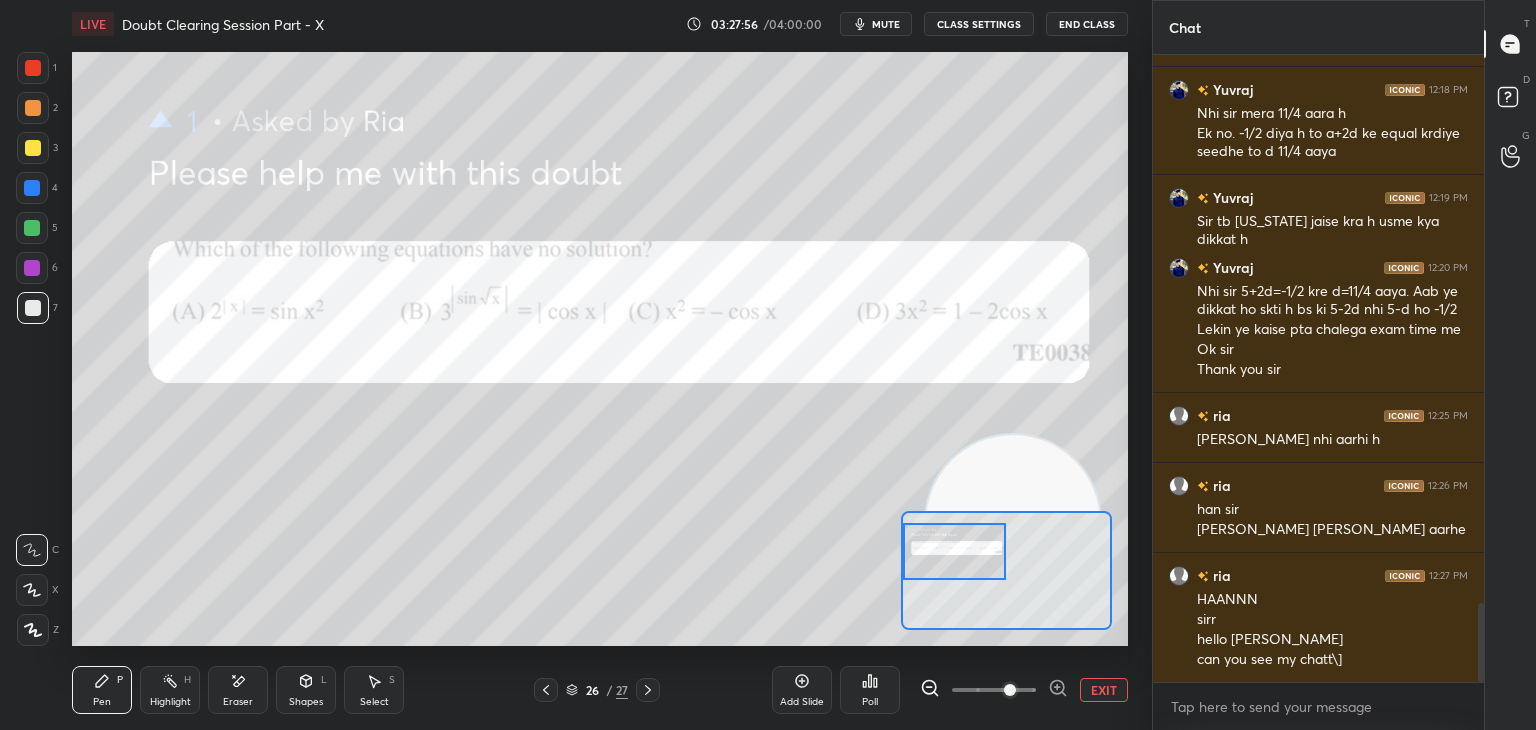 click 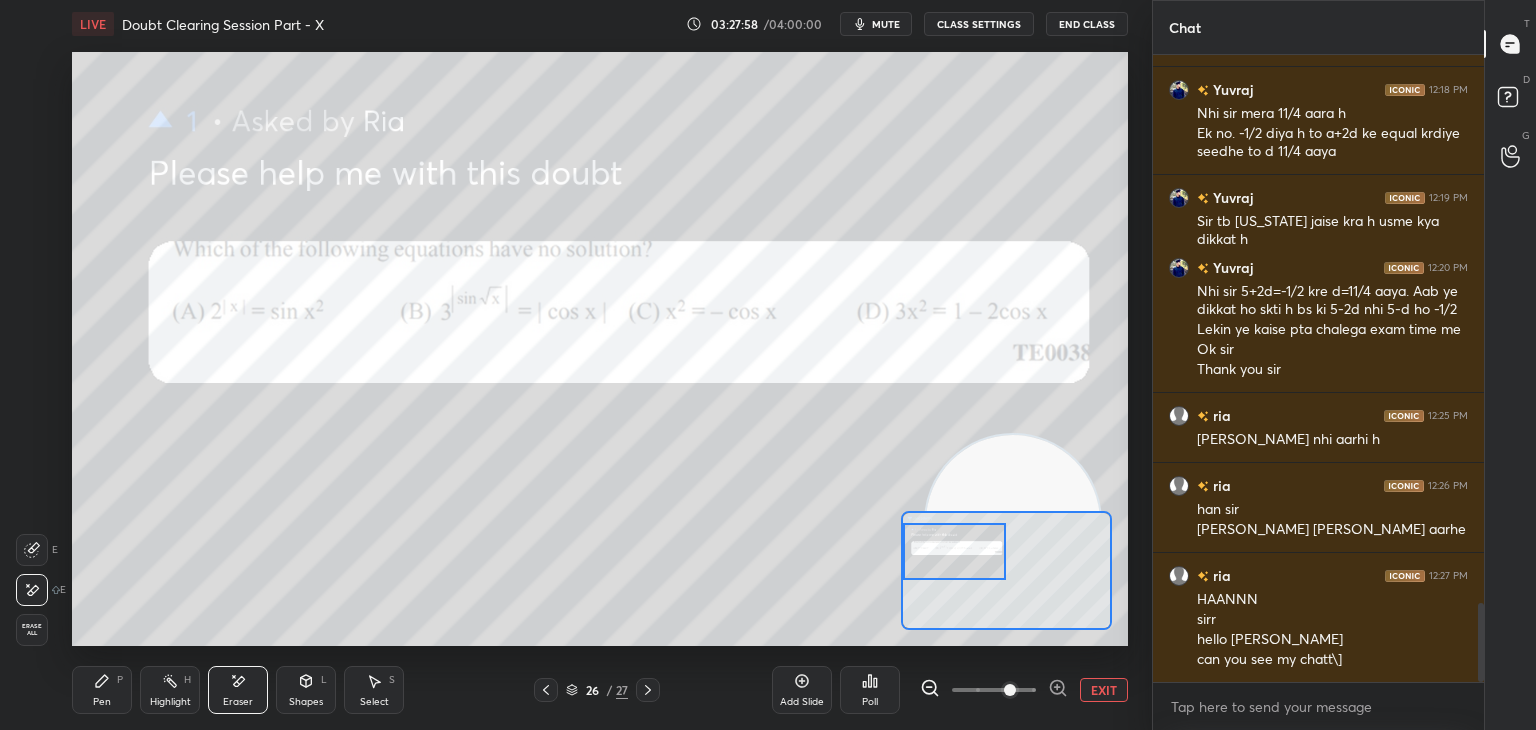click on "Erase all" at bounding box center (32, 630) 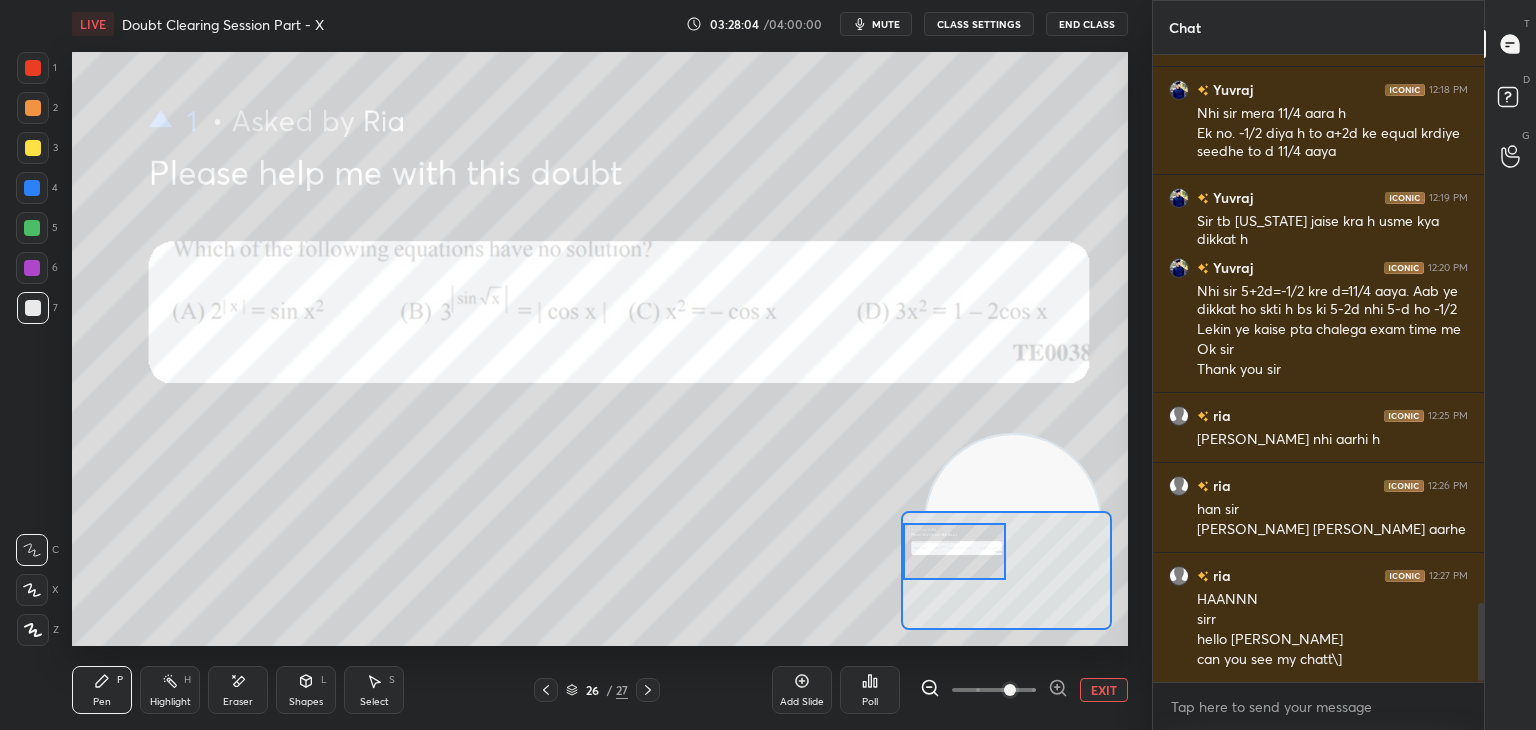 scroll, scrollTop: 4410, scrollLeft: 0, axis: vertical 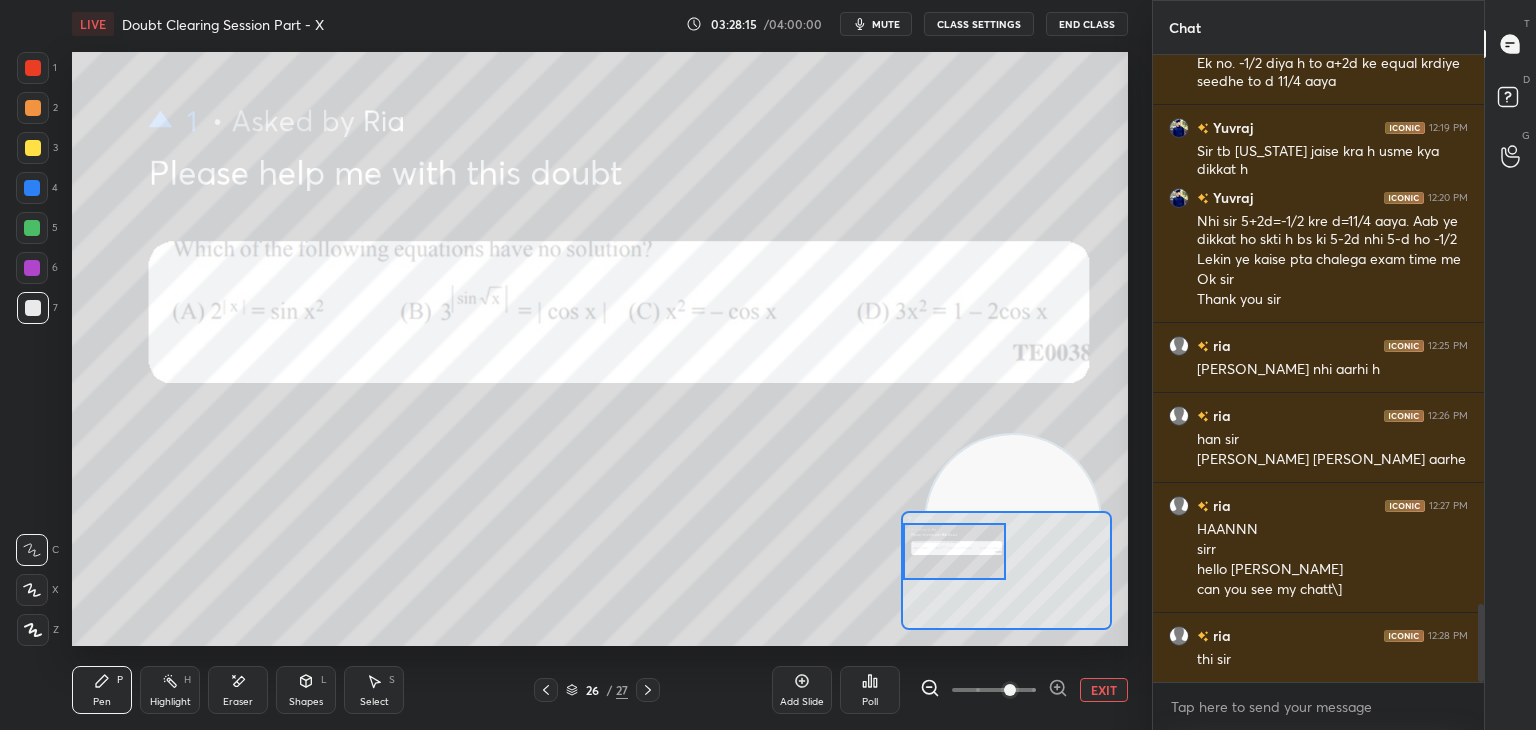 click at bounding box center (33, 68) 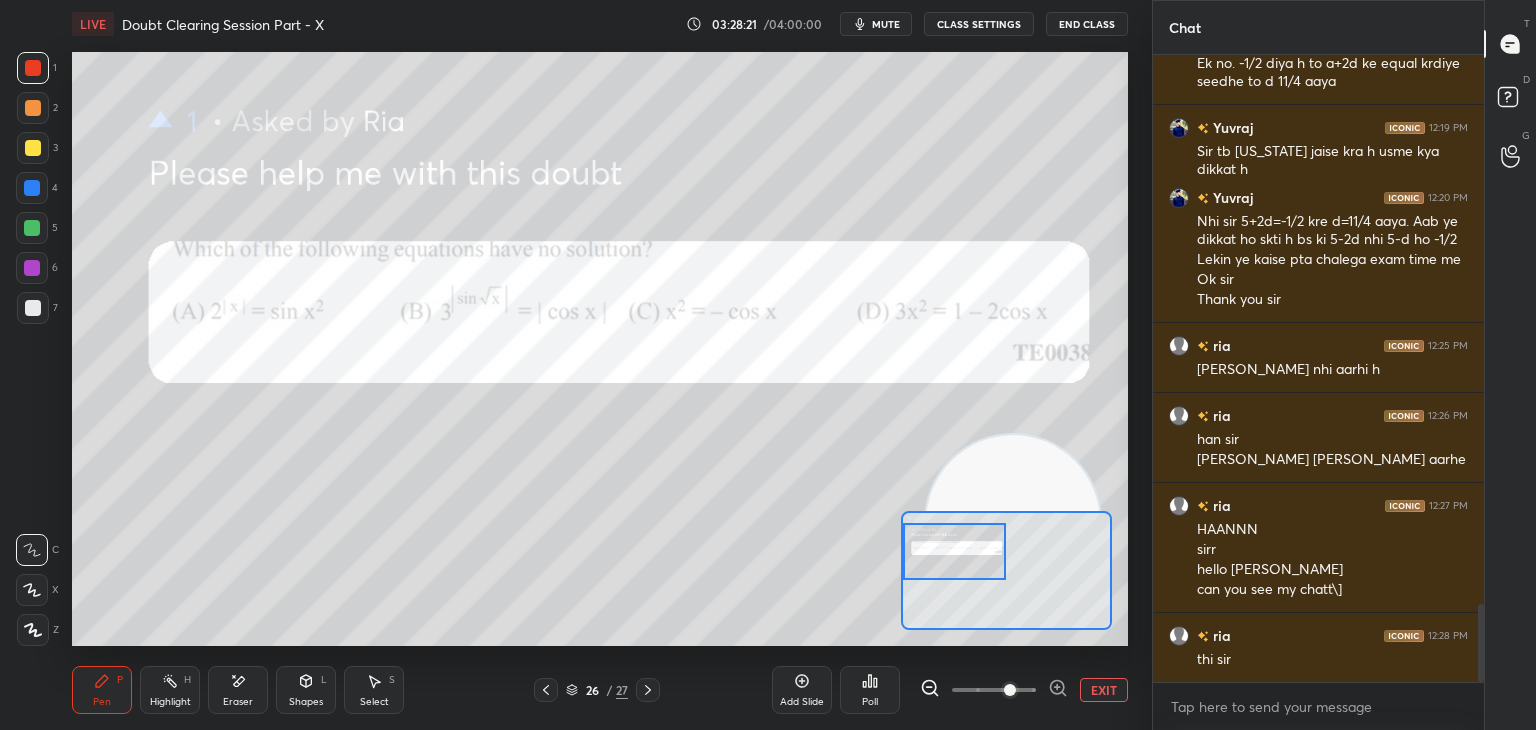 click at bounding box center (33, 148) 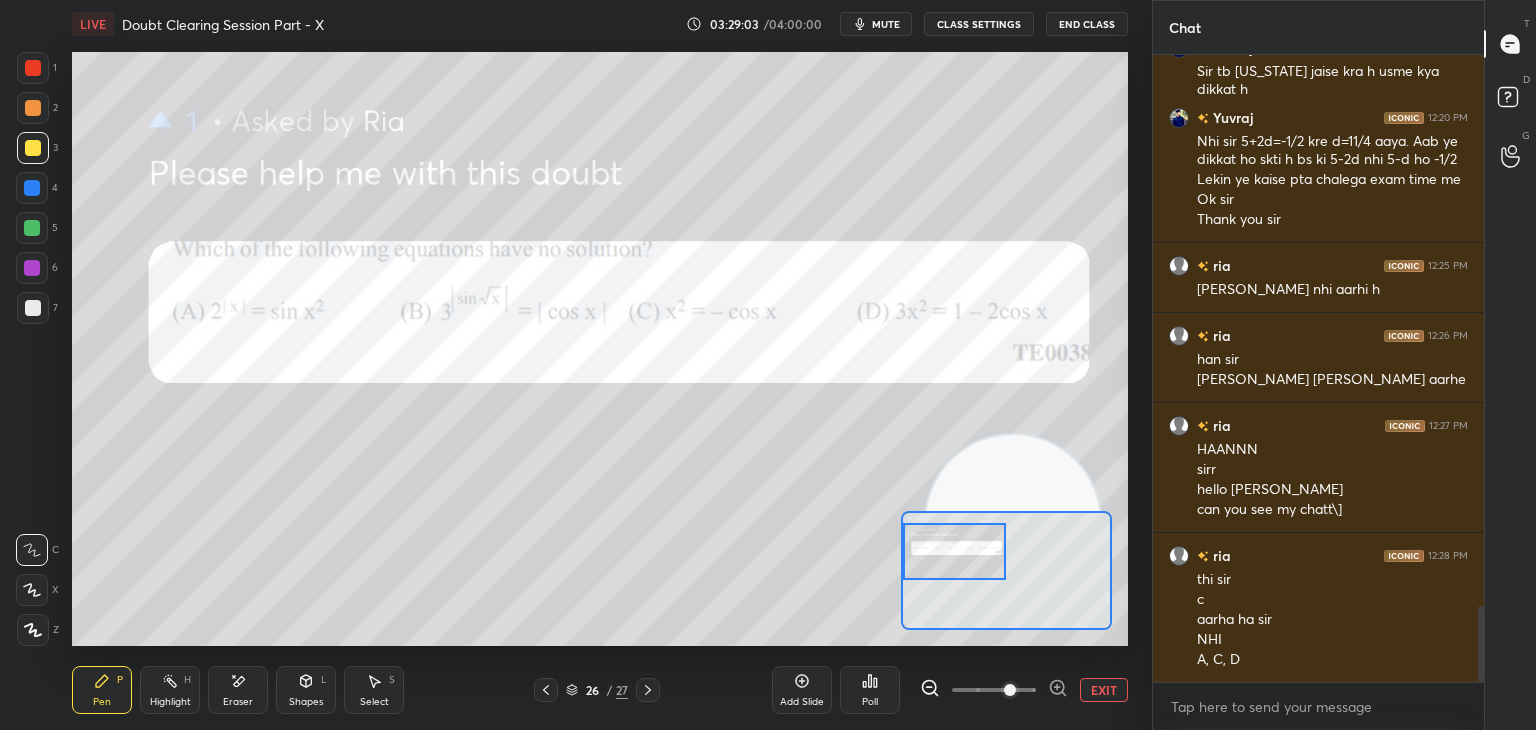 scroll, scrollTop: 4560, scrollLeft: 0, axis: vertical 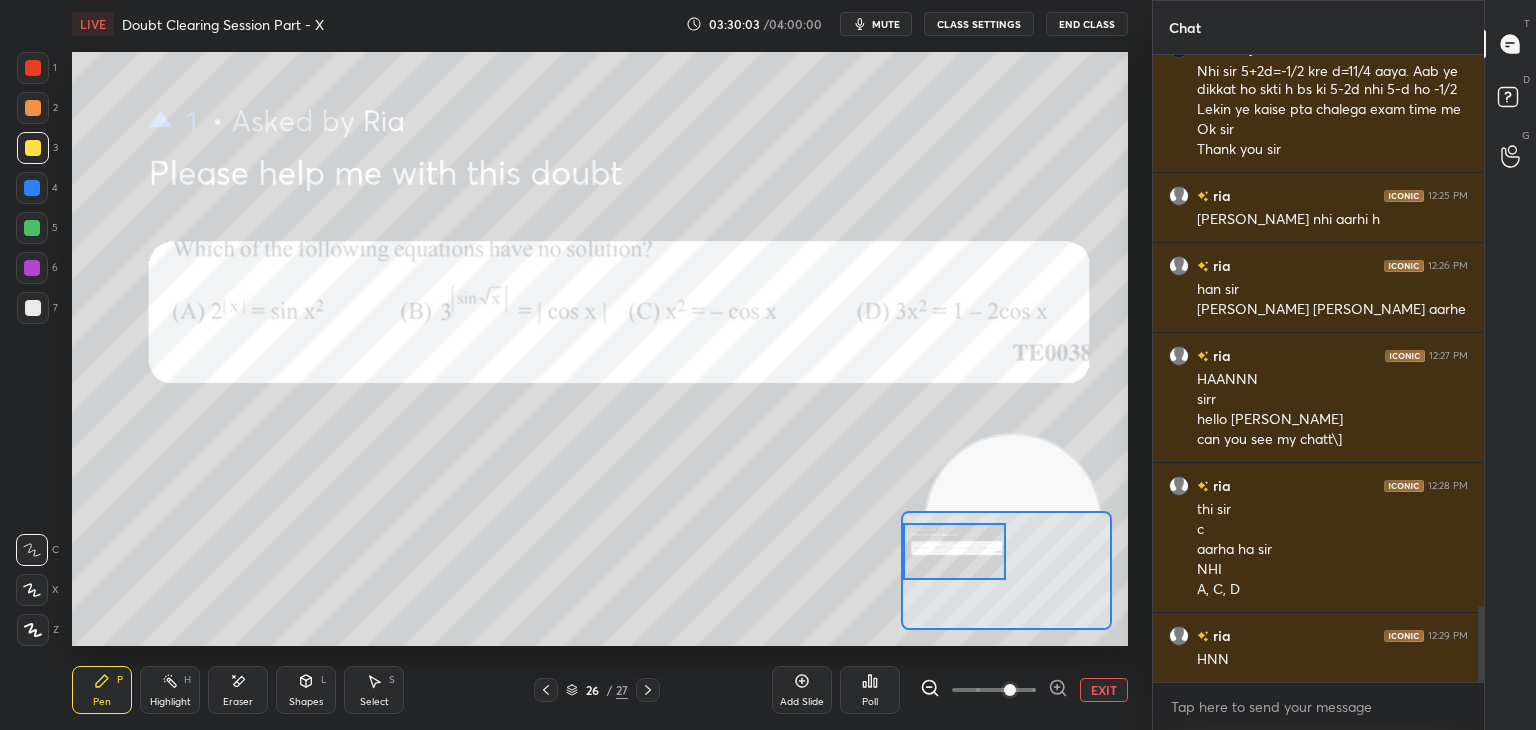 click at bounding box center (33, 68) 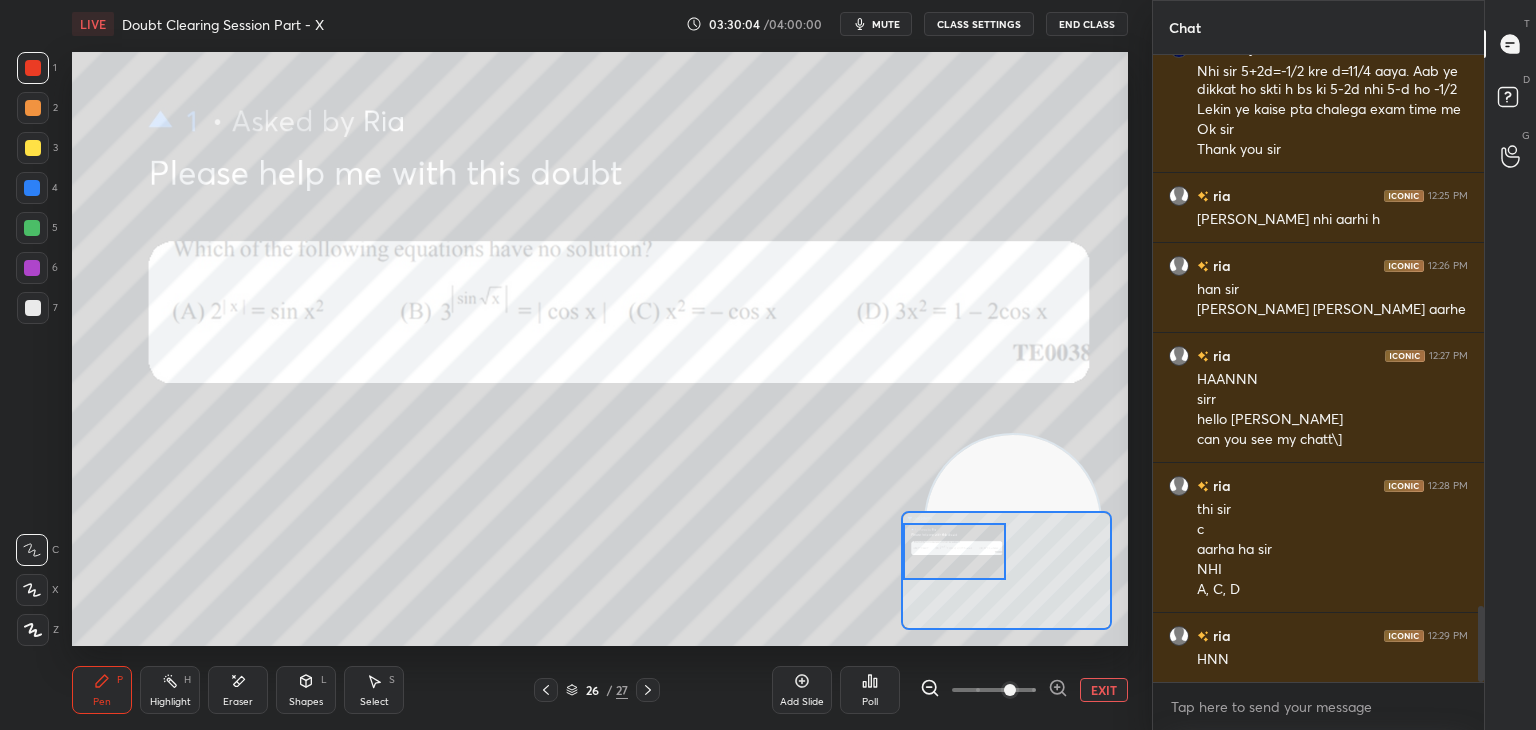 drag, startPoint x: 236, startPoint y: 689, endPoint x: 221, endPoint y: 685, distance: 15.524175 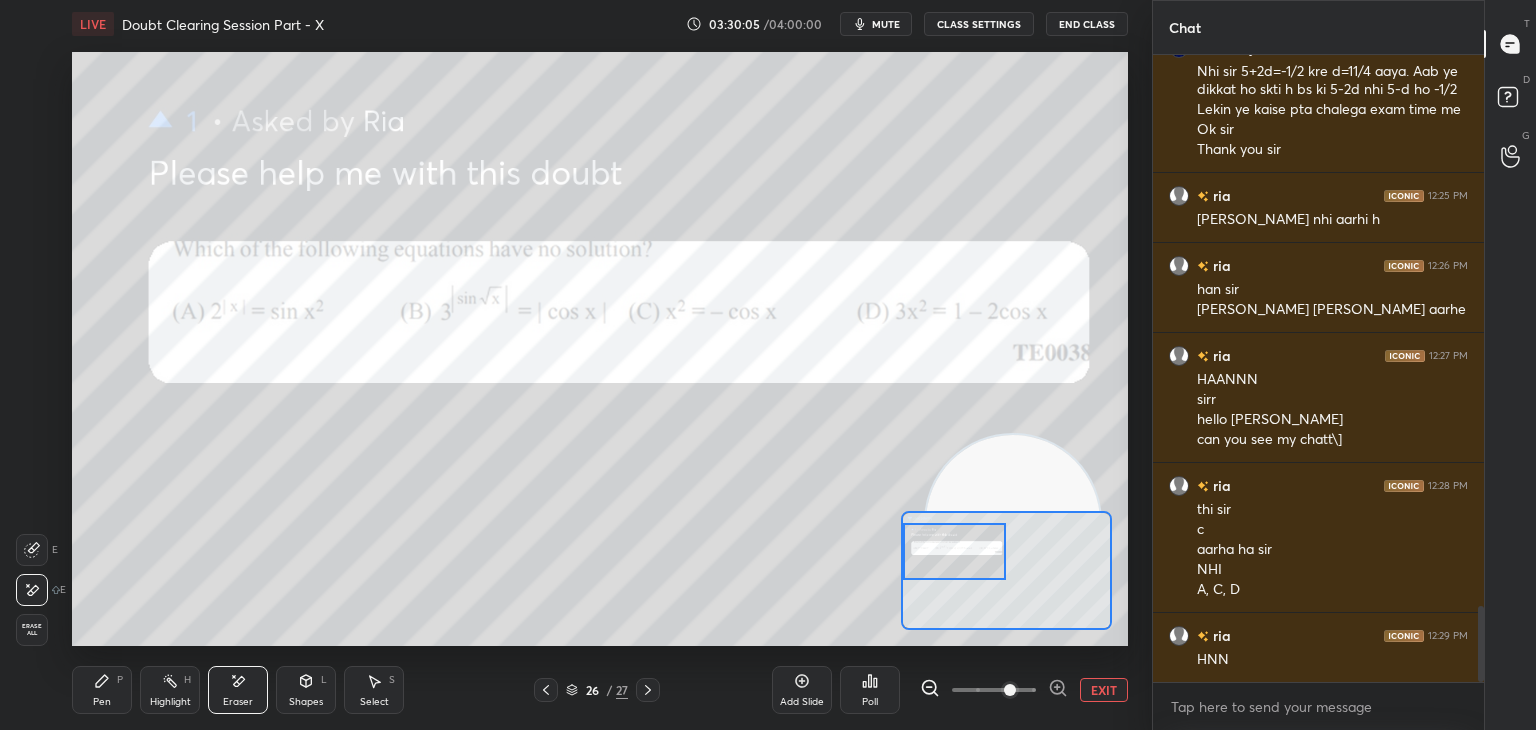 click on "Erase all" at bounding box center (32, 630) 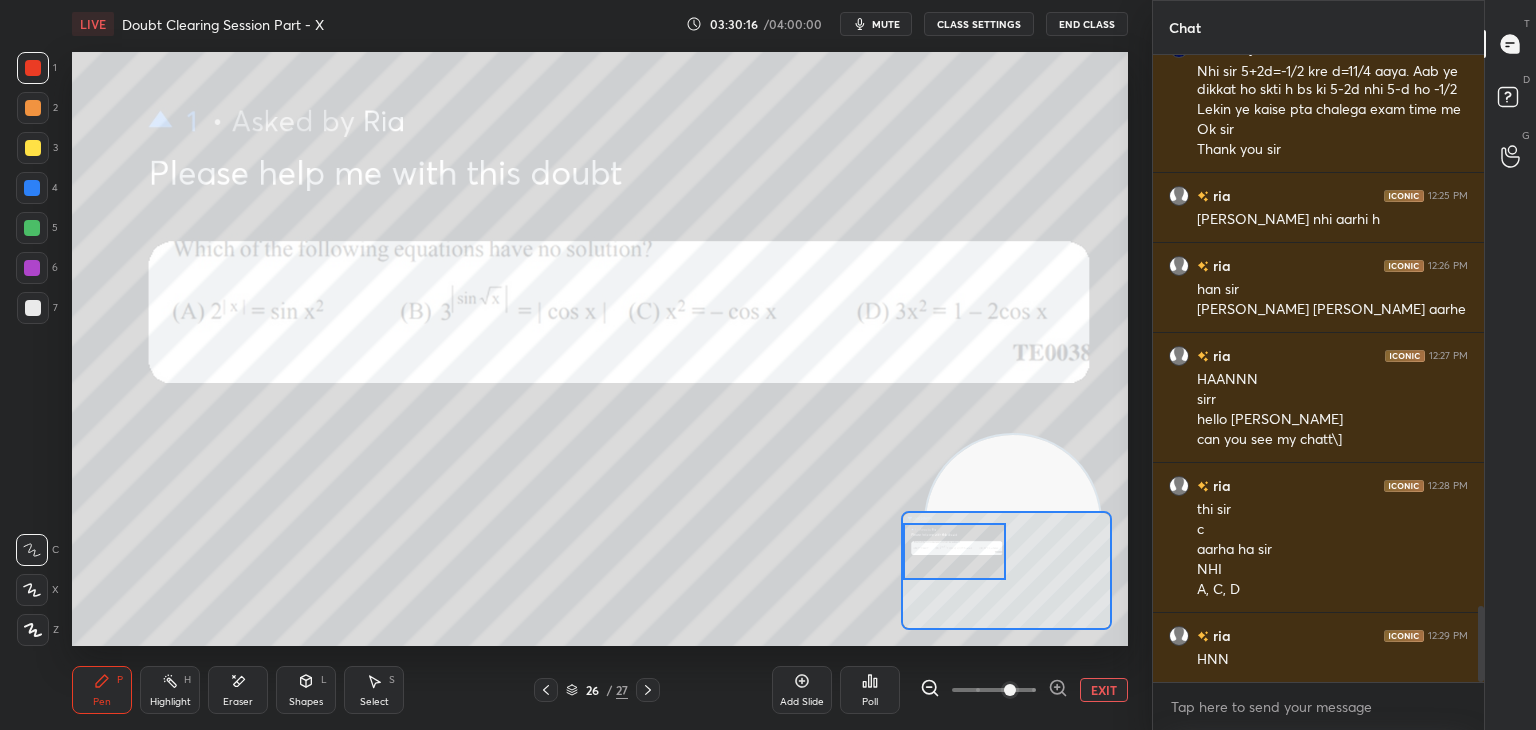 click on "Eraser" at bounding box center (238, 690) 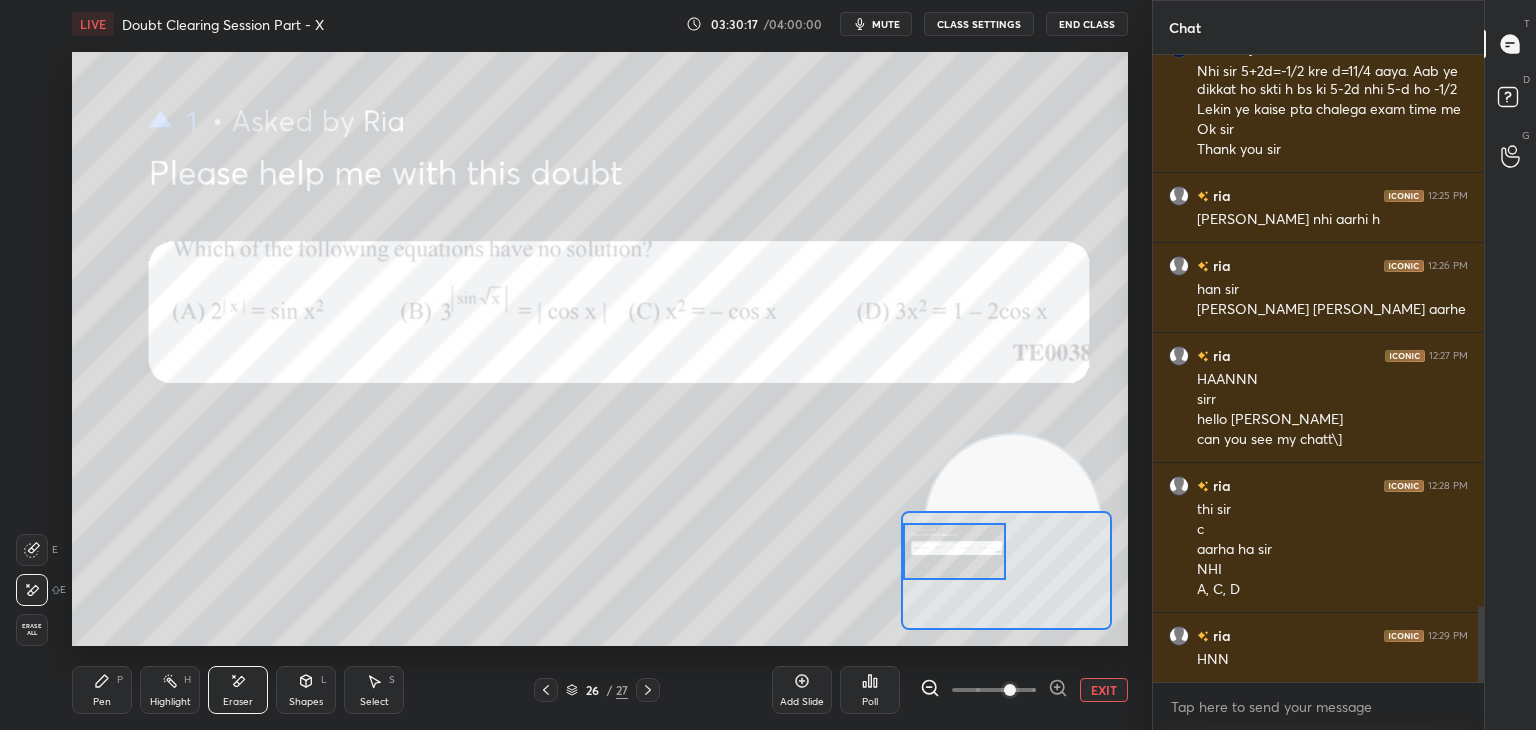 click on "E E Erase all" at bounding box center [41, 586] 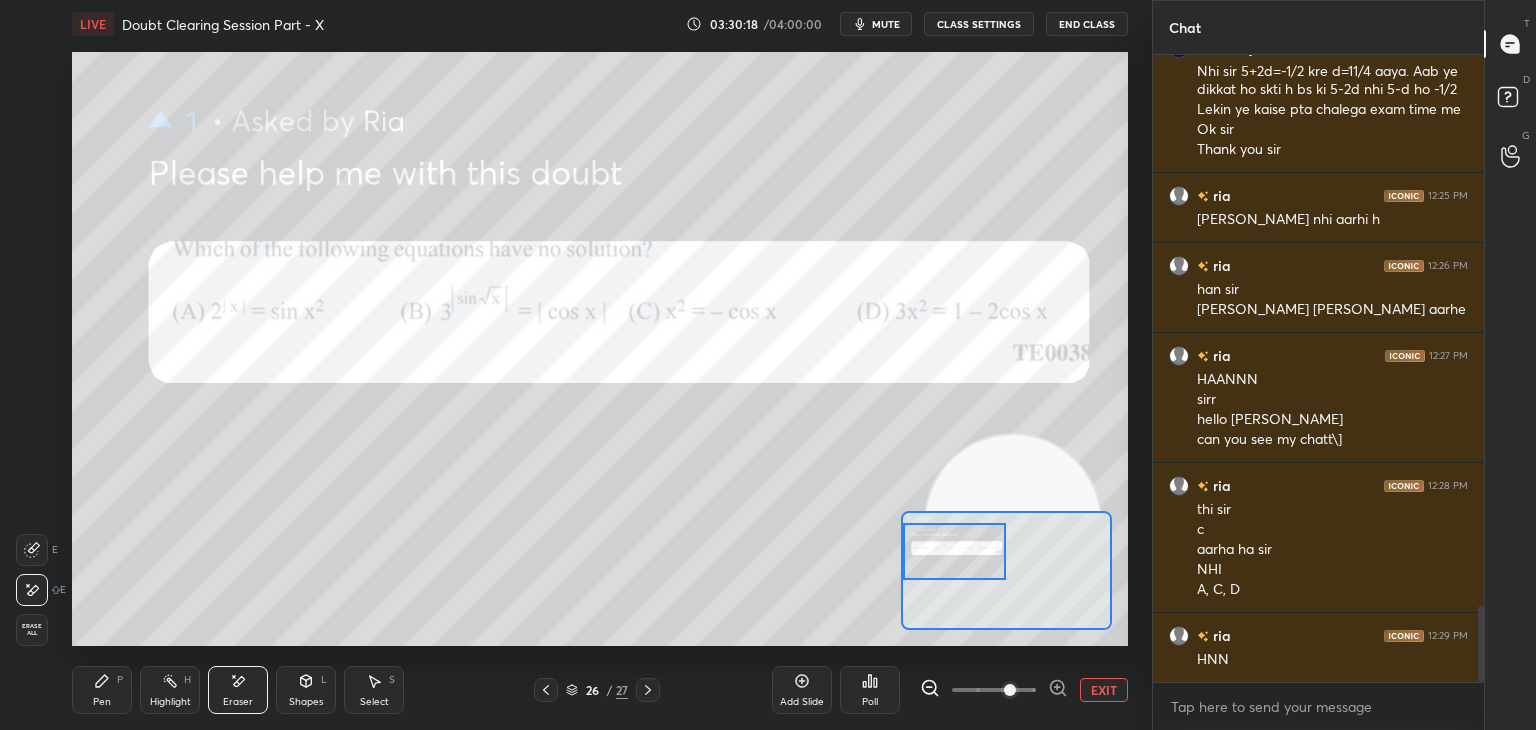 drag, startPoint x: 36, startPoint y: 633, endPoint x: 65, endPoint y: 602, distance: 42.44997 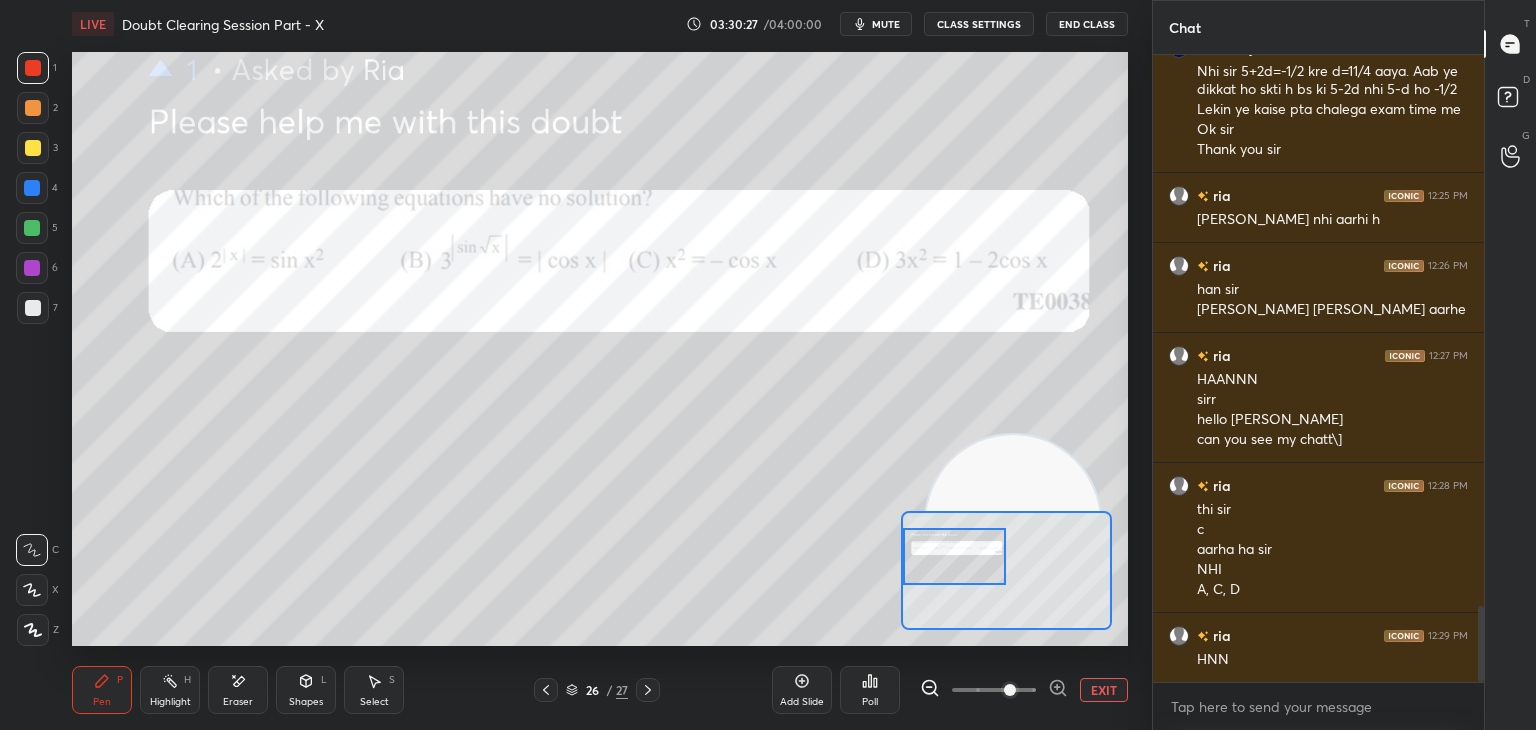 drag, startPoint x: 959, startPoint y: 546, endPoint x: 948, endPoint y: 541, distance: 12.083046 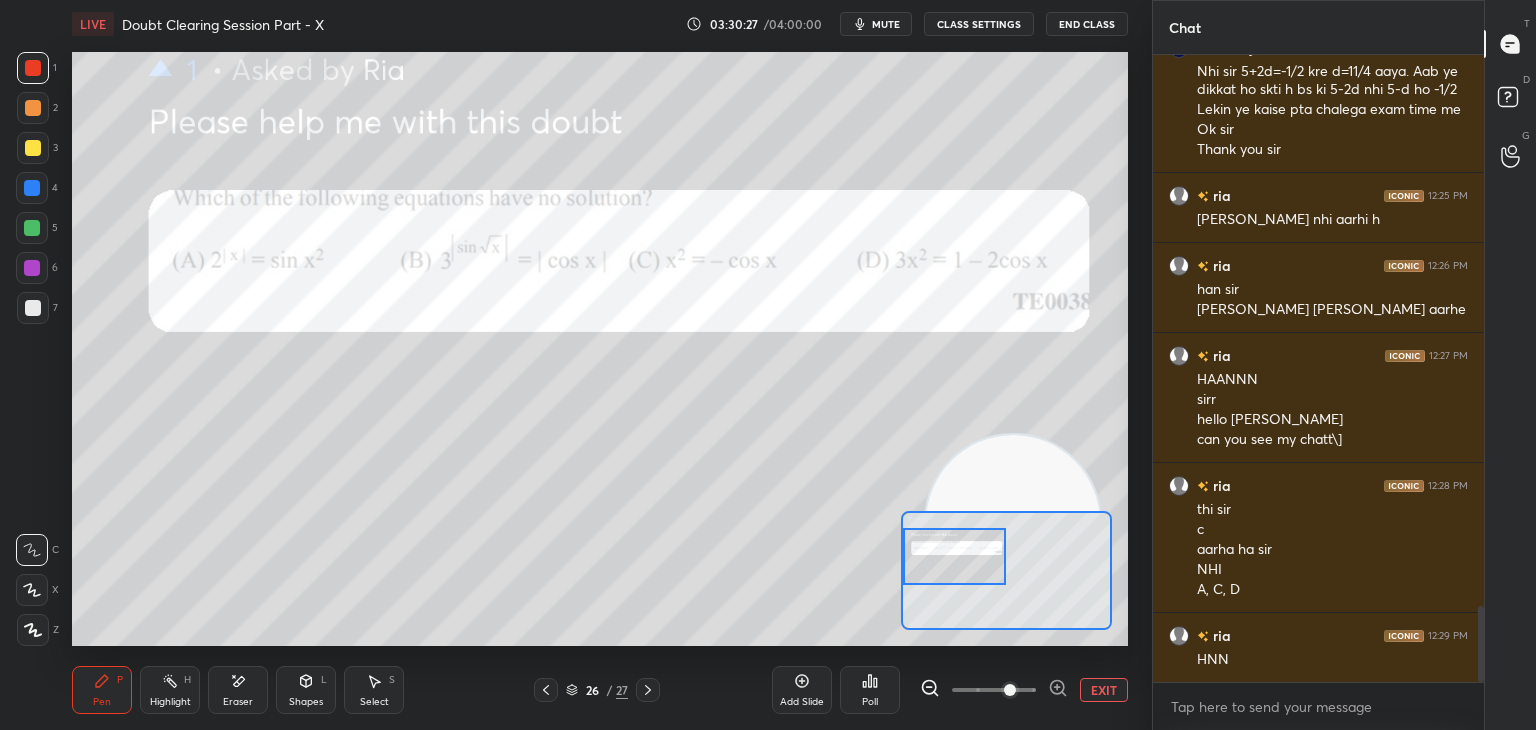 click at bounding box center [955, 556] 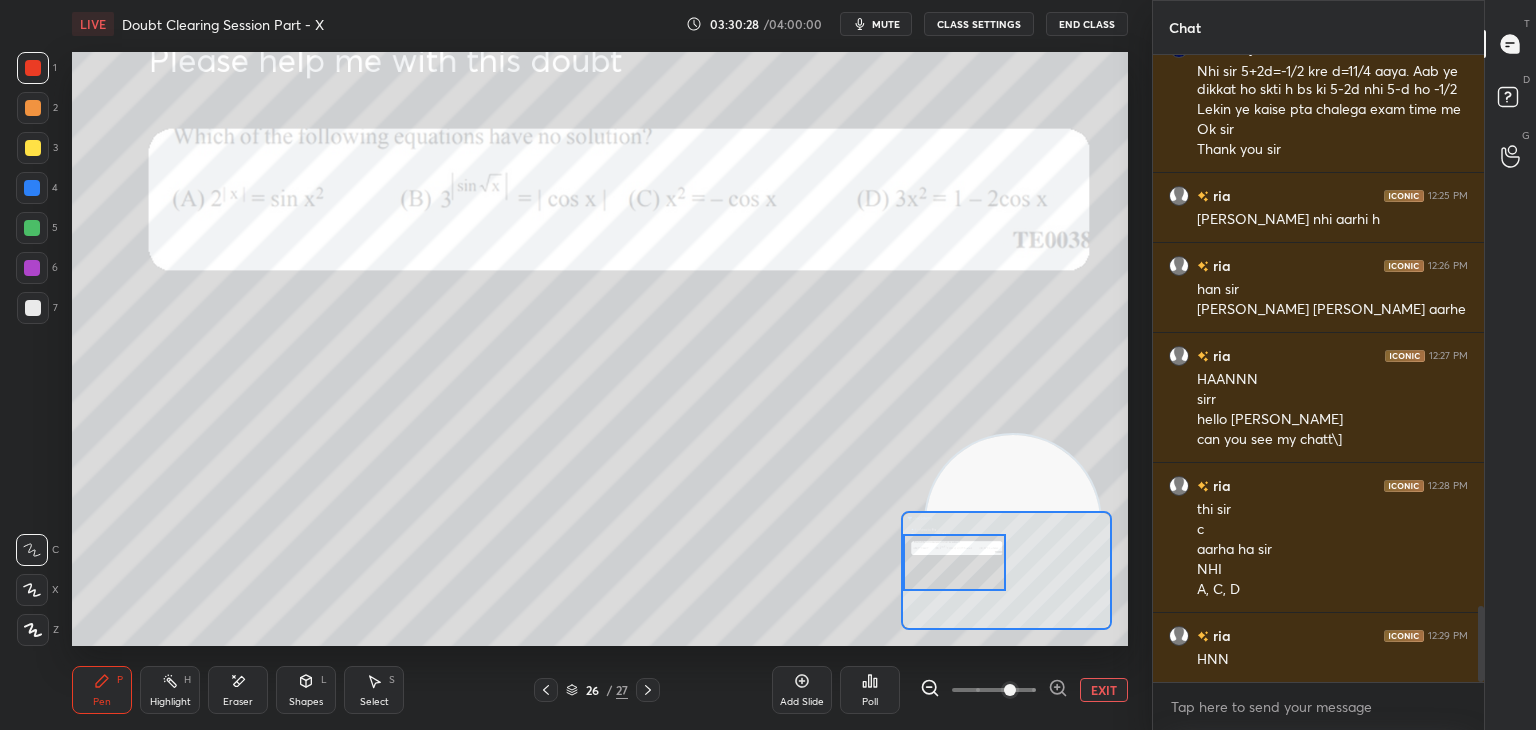 click at bounding box center (33, 308) 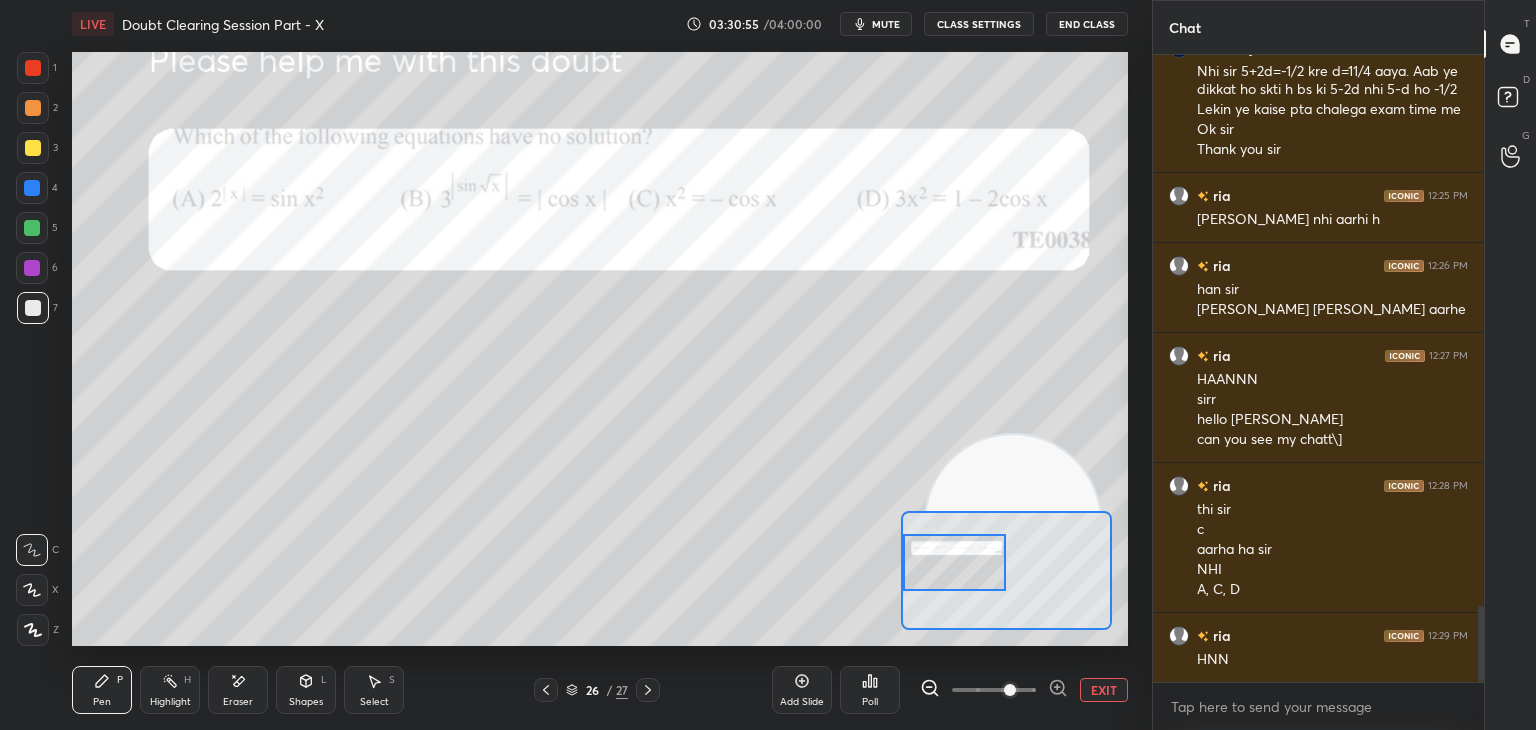 scroll, scrollTop: 4630, scrollLeft: 0, axis: vertical 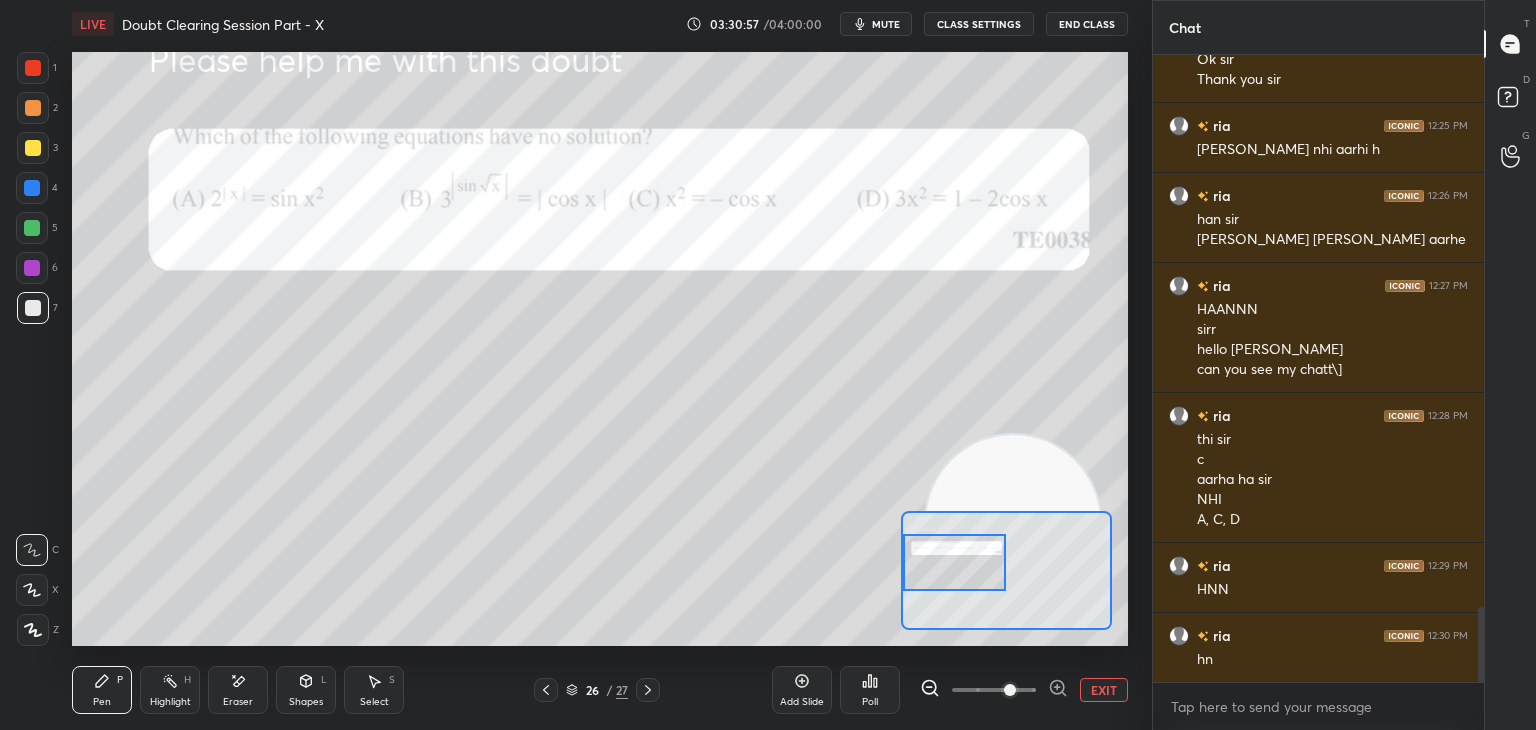 click 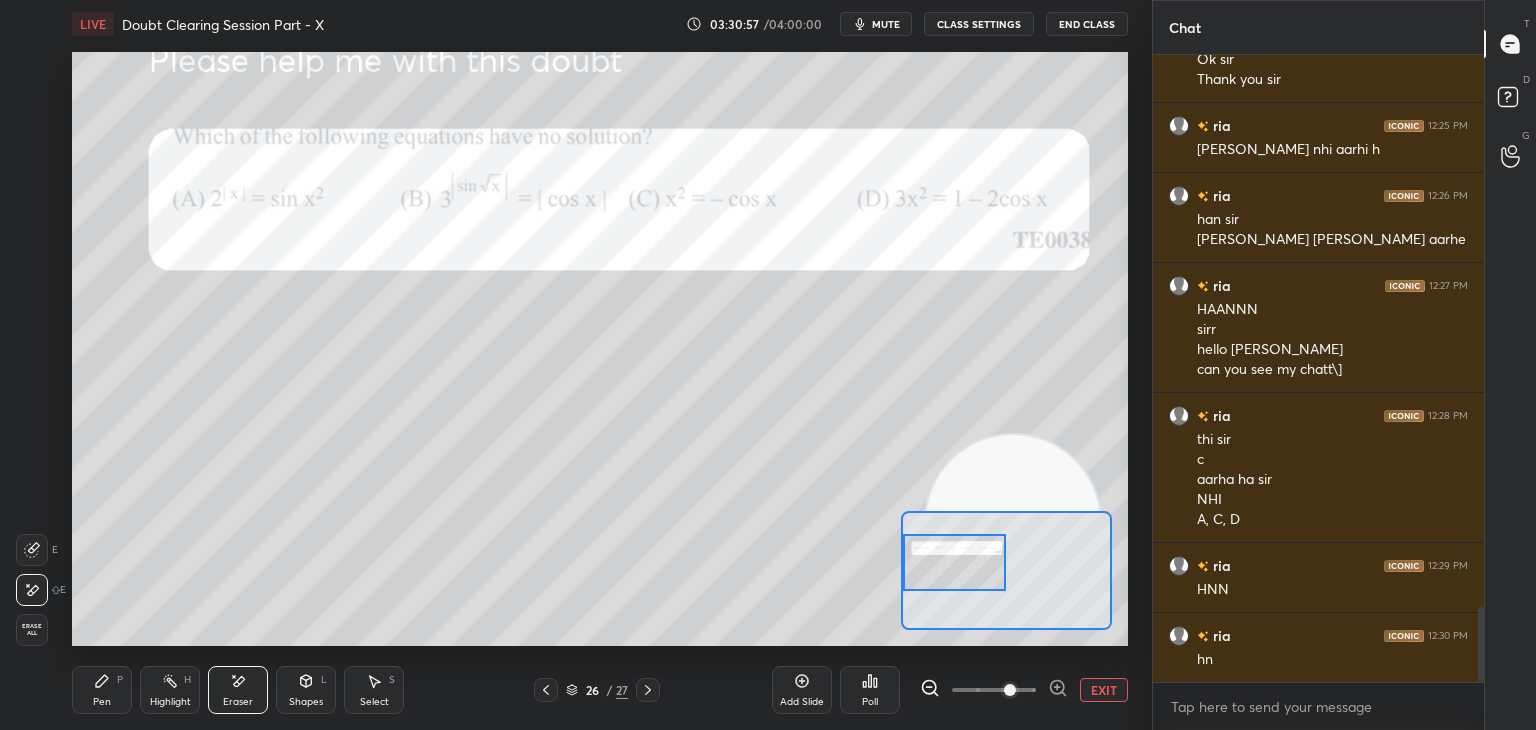 click on "Erase all" at bounding box center [32, 630] 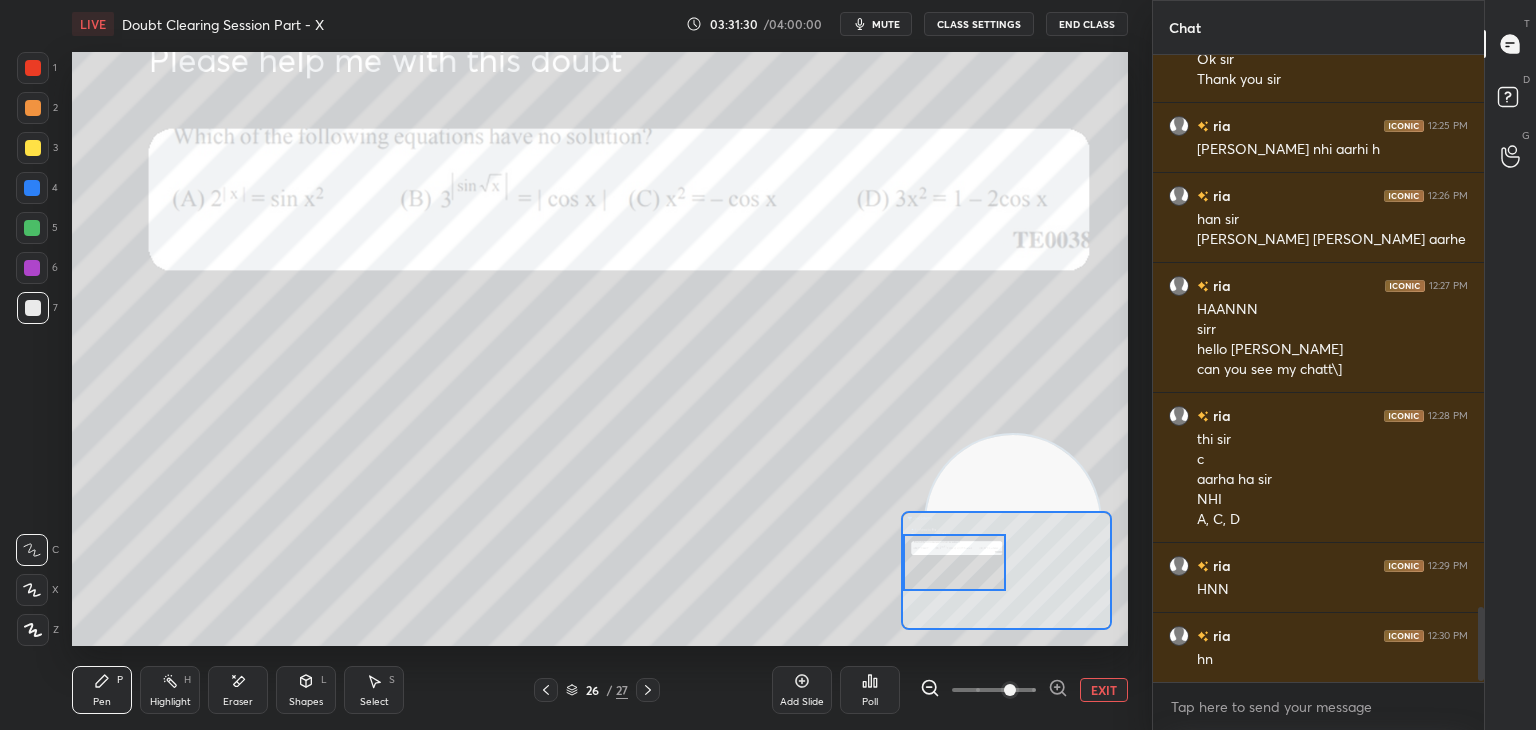 scroll, scrollTop: 4700, scrollLeft: 0, axis: vertical 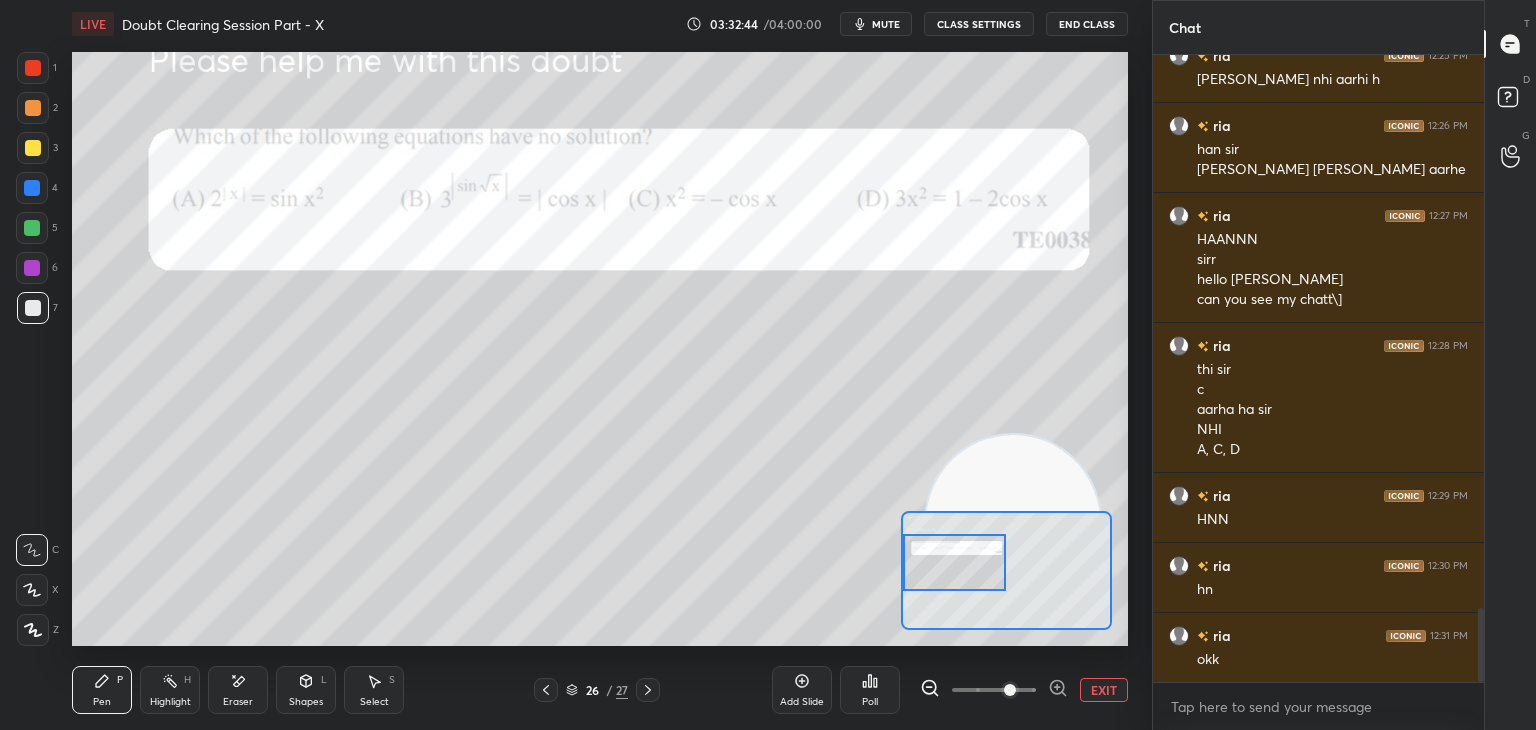 click on "mute" at bounding box center (876, 24) 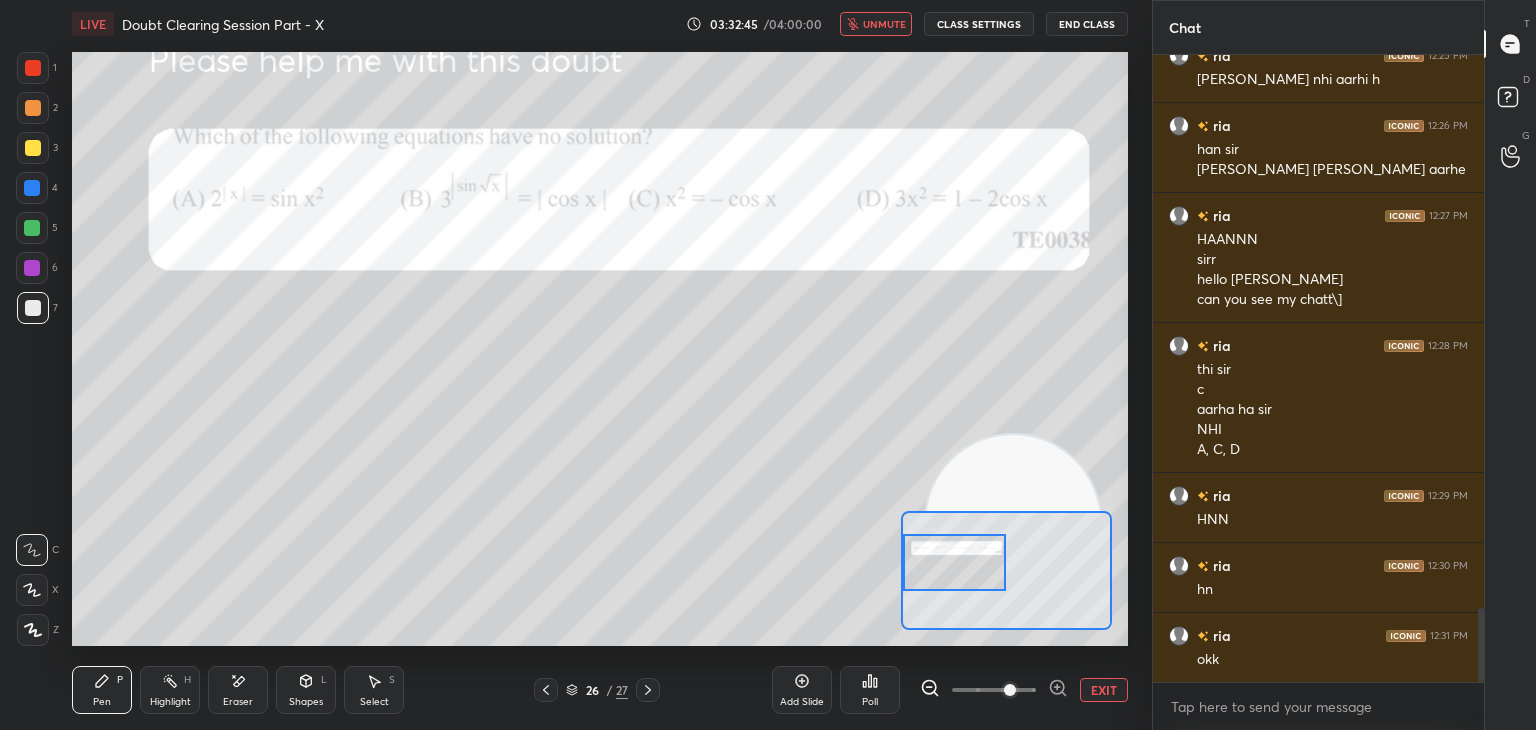 click on "unmute" at bounding box center (884, 24) 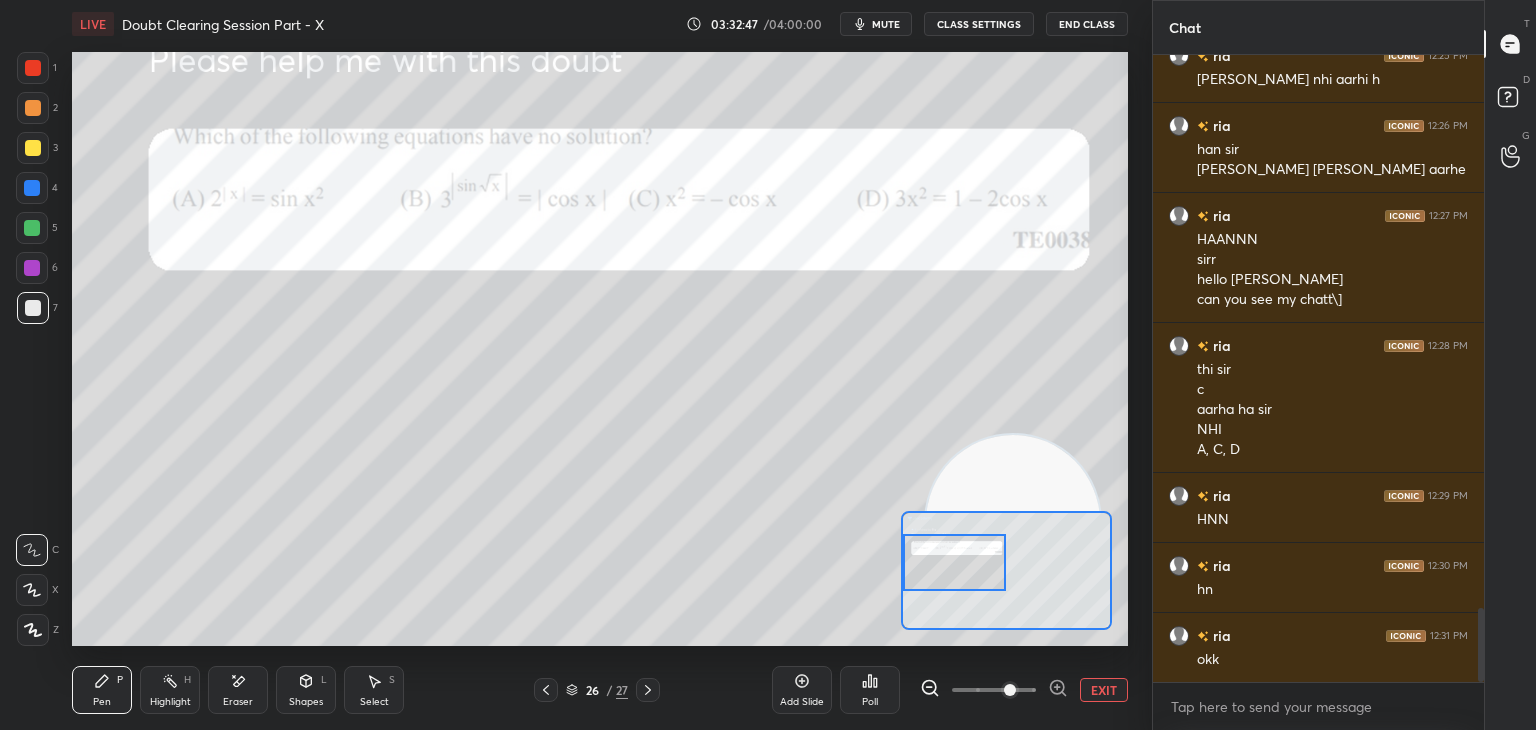 click on "Add Slide Poll EXIT" at bounding box center (950, 690) 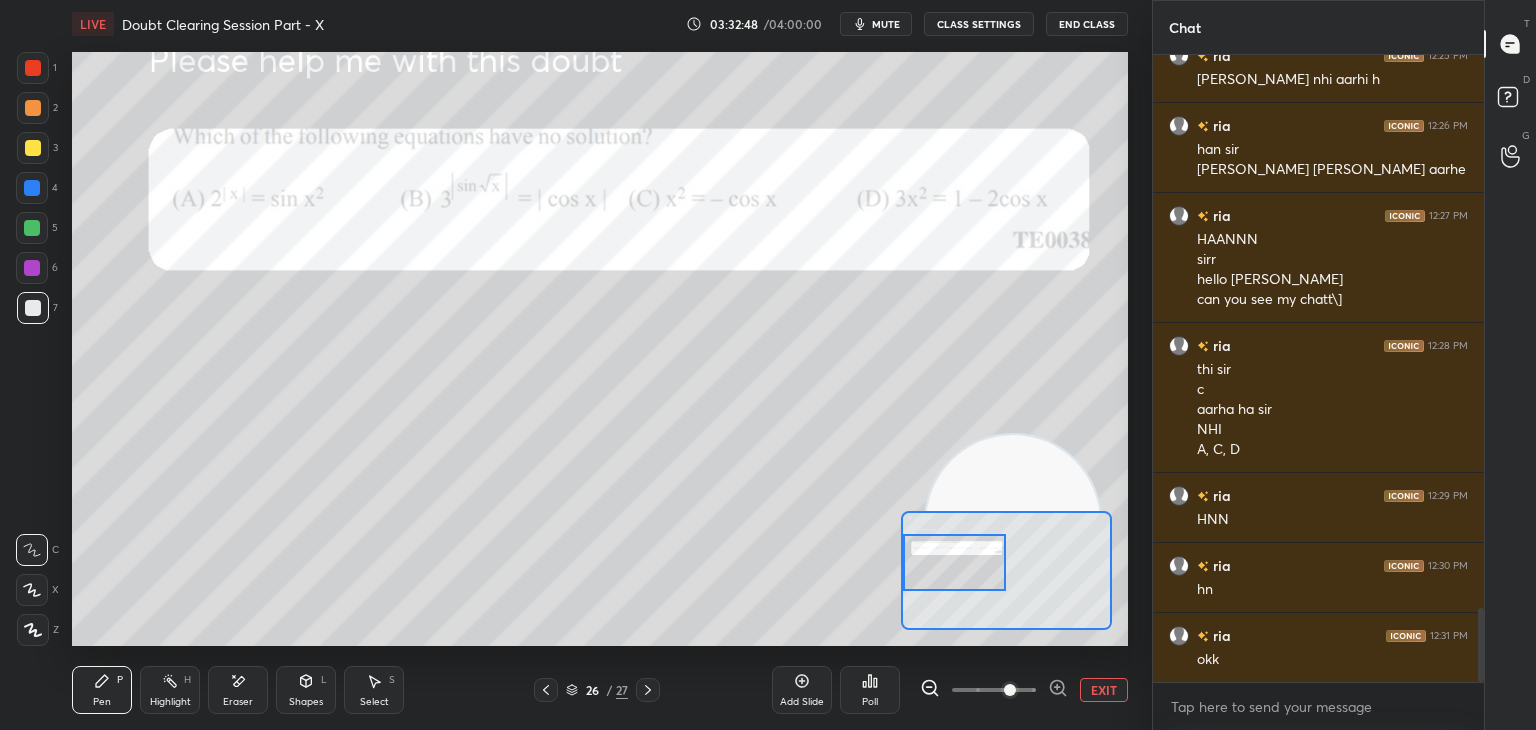 click on "EXIT" at bounding box center [1104, 690] 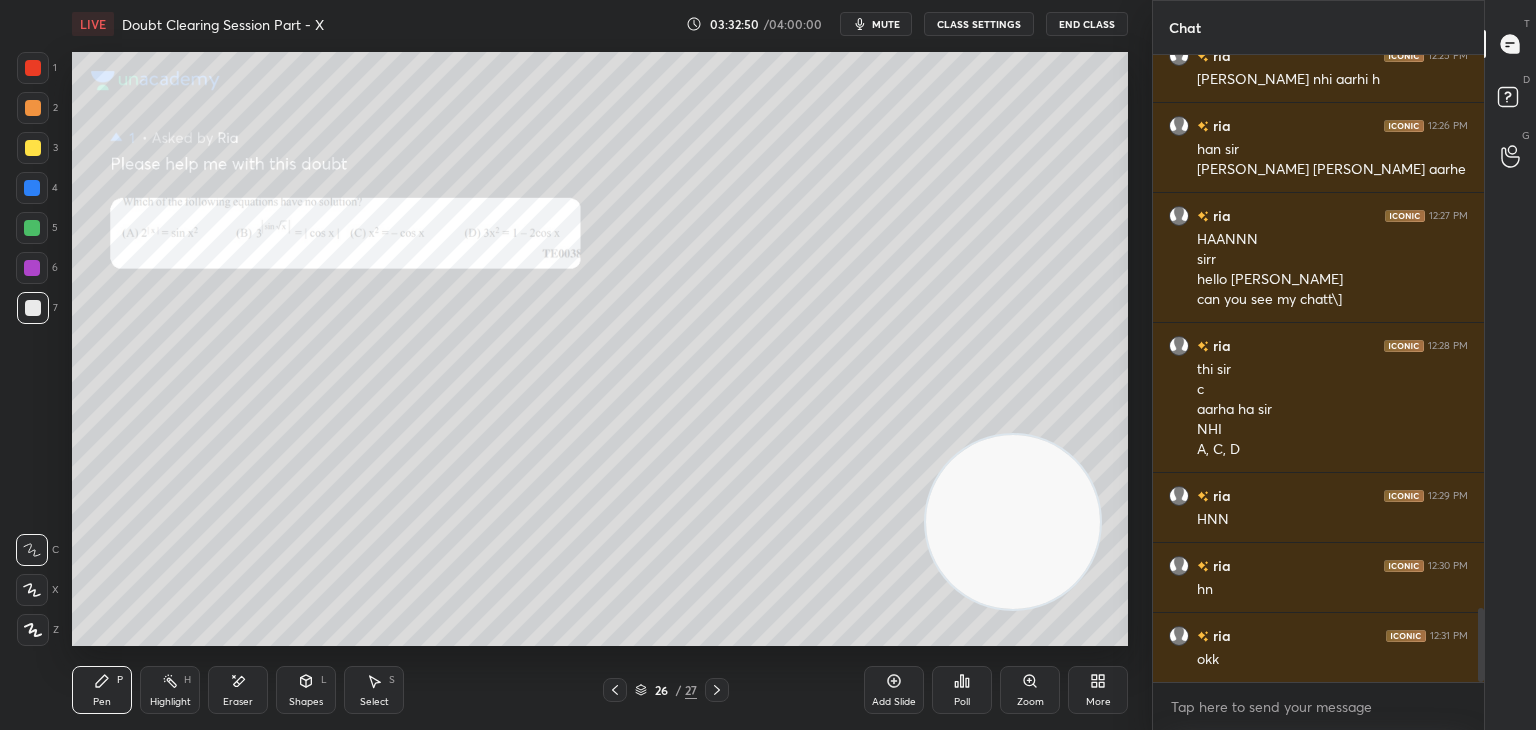 click at bounding box center [717, 690] 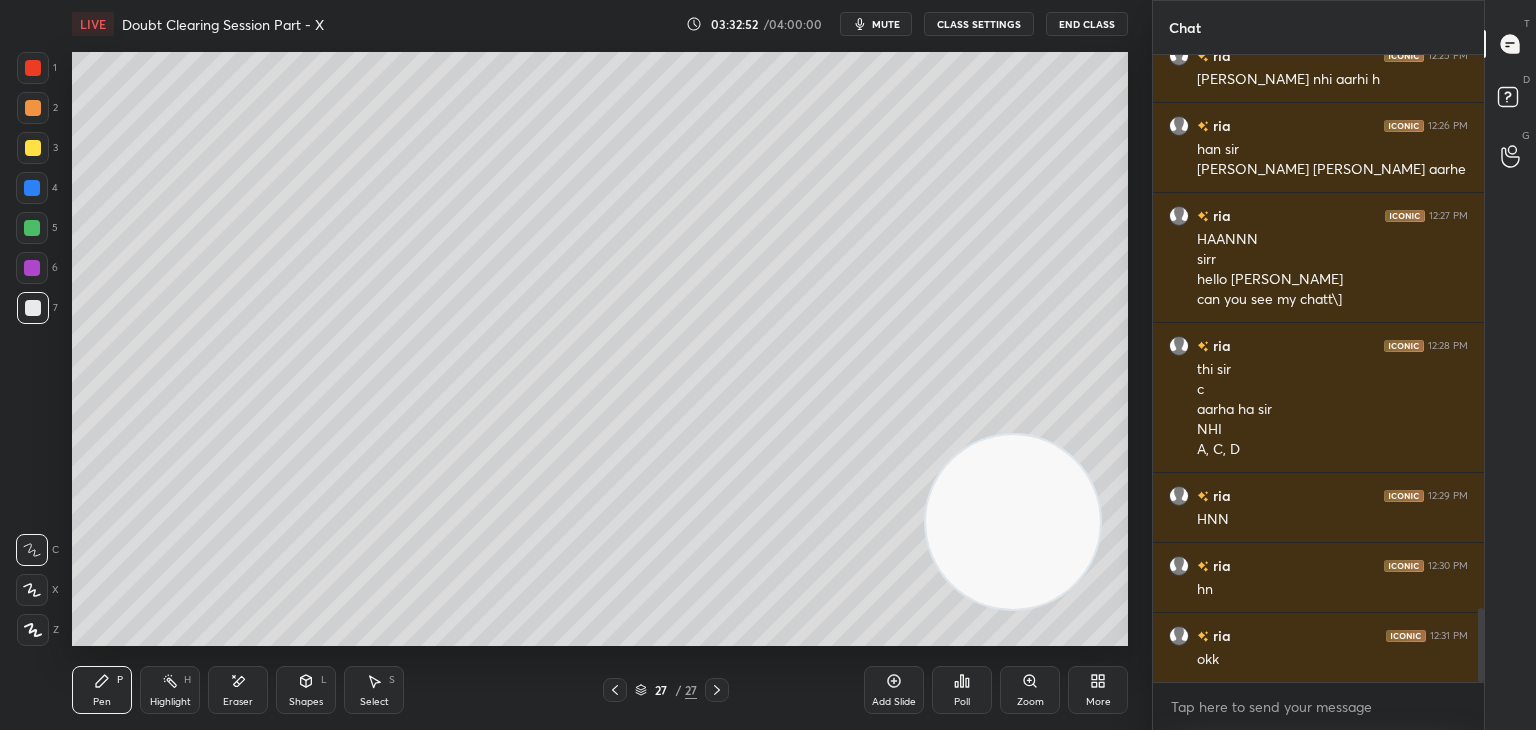 click on "mute" at bounding box center [876, 24] 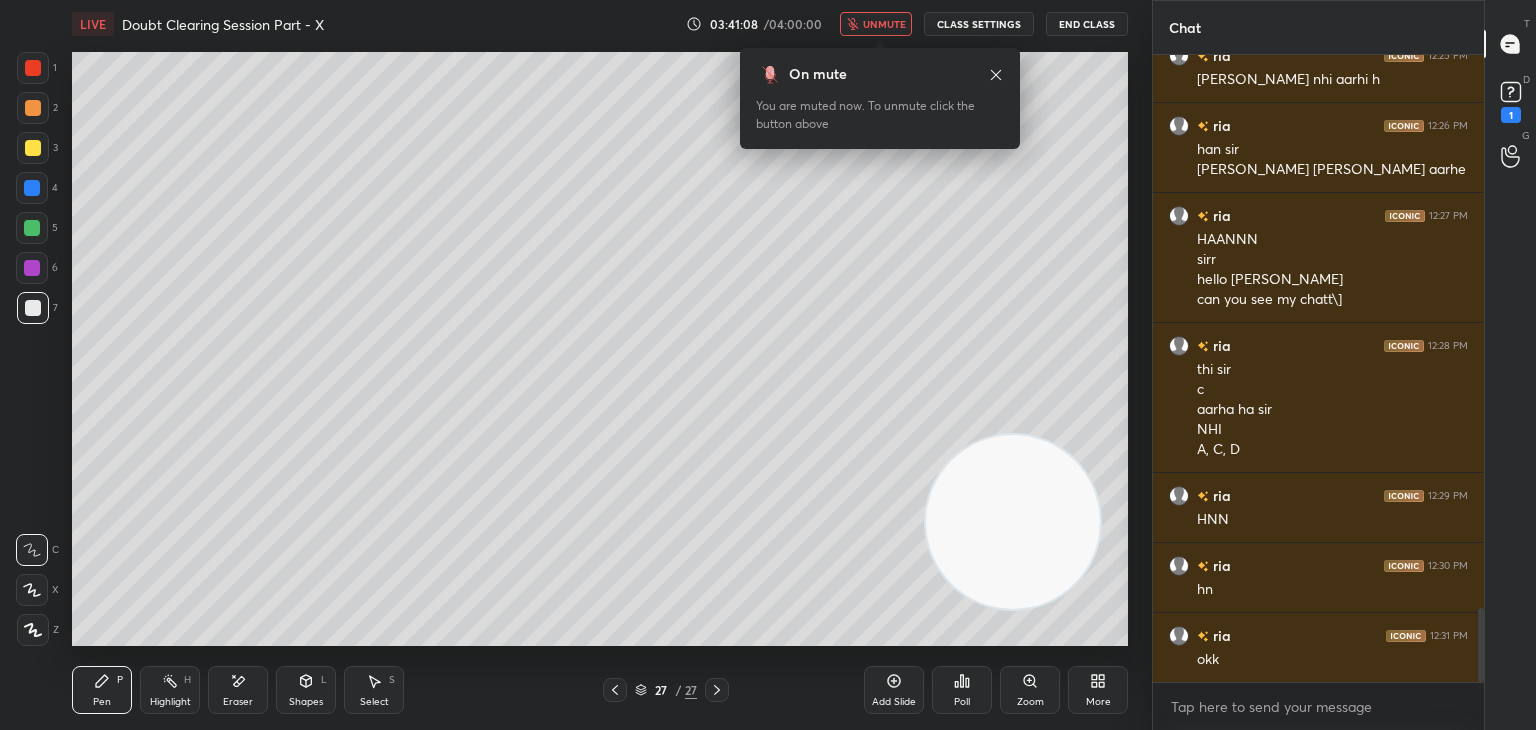 scroll, scrollTop: 4786, scrollLeft: 0, axis: vertical 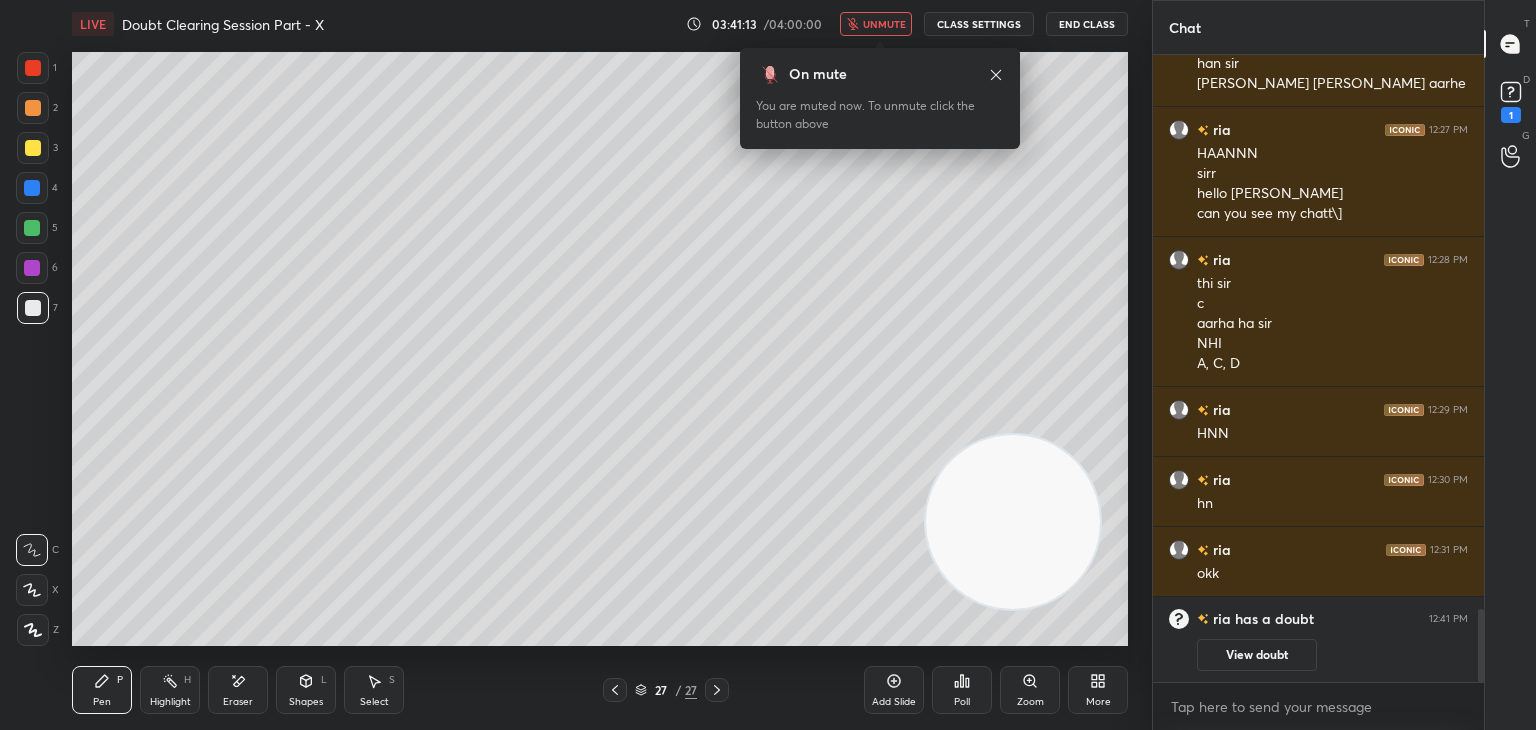 click 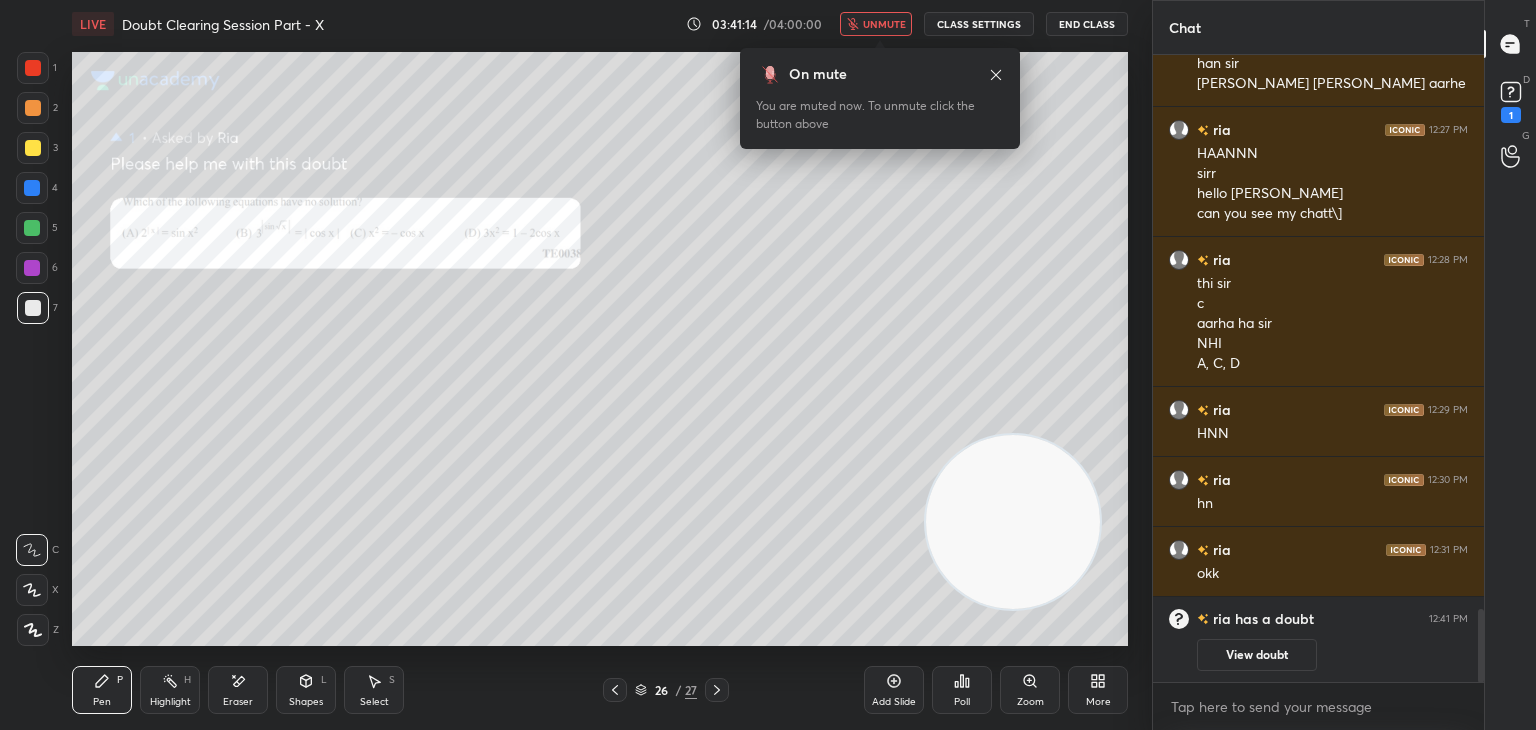 click on "View doubt" at bounding box center (1257, 655) 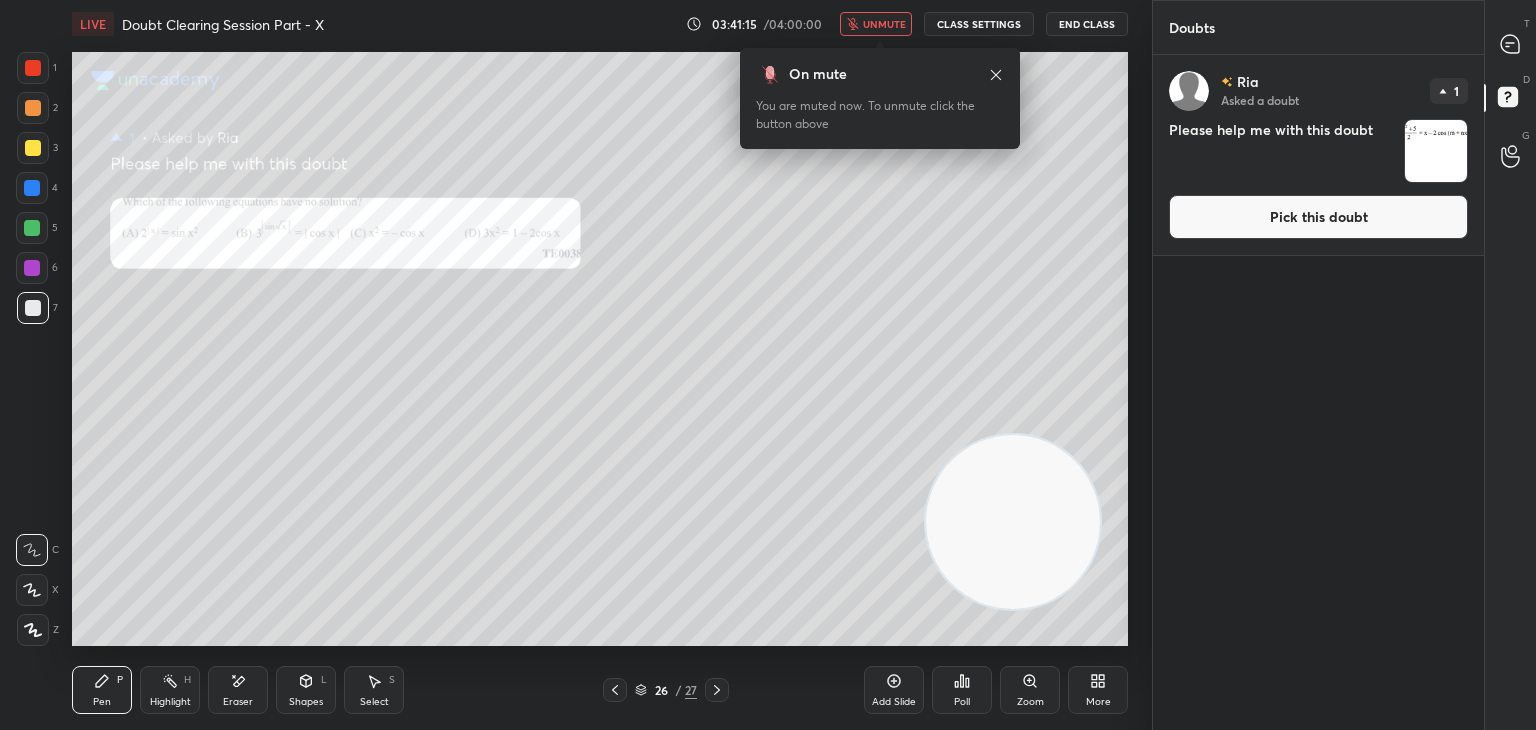 drag, startPoint x: 1303, startPoint y: 212, endPoint x: 1260, endPoint y: 237, distance: 49.73932 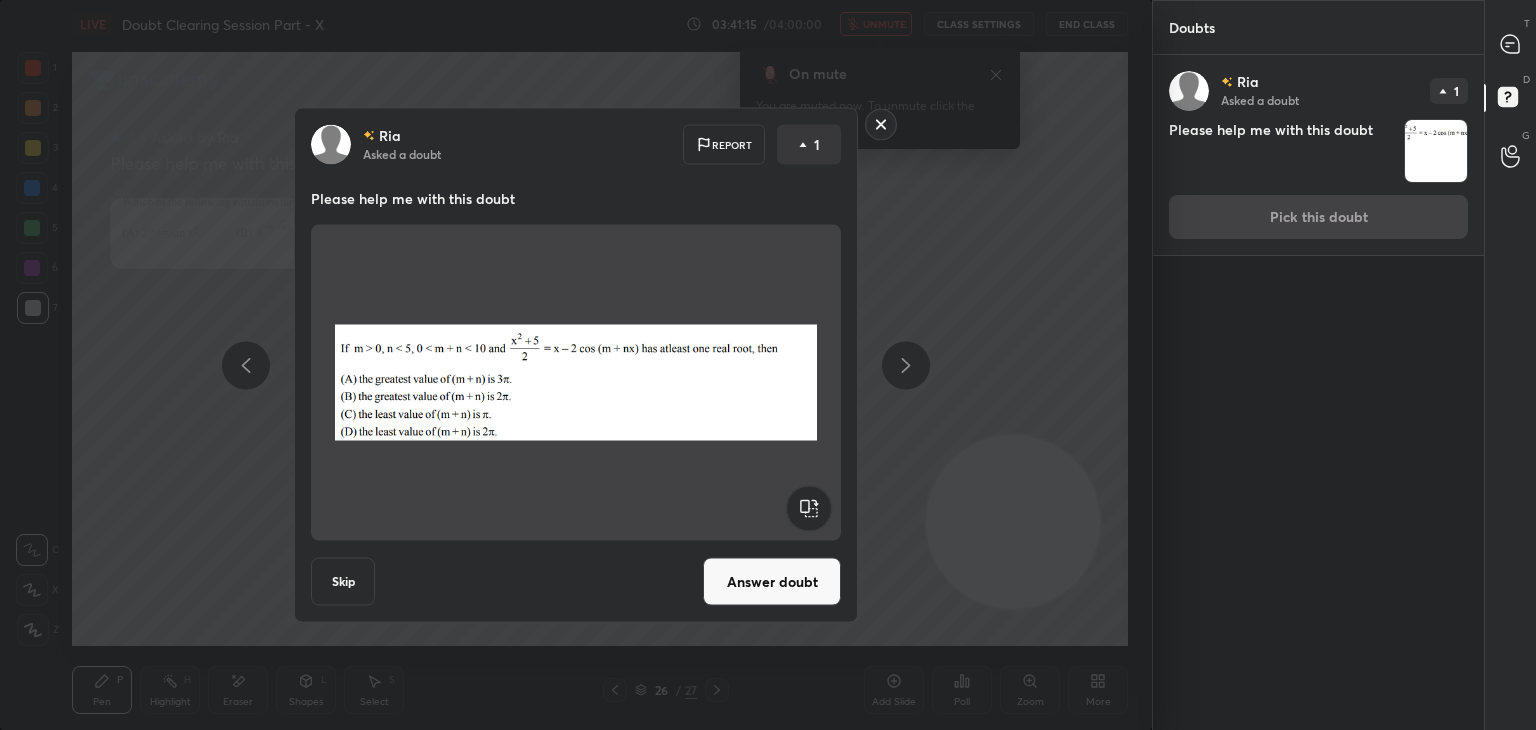 click on "Answer doubt" at bounding box center (772, 582) 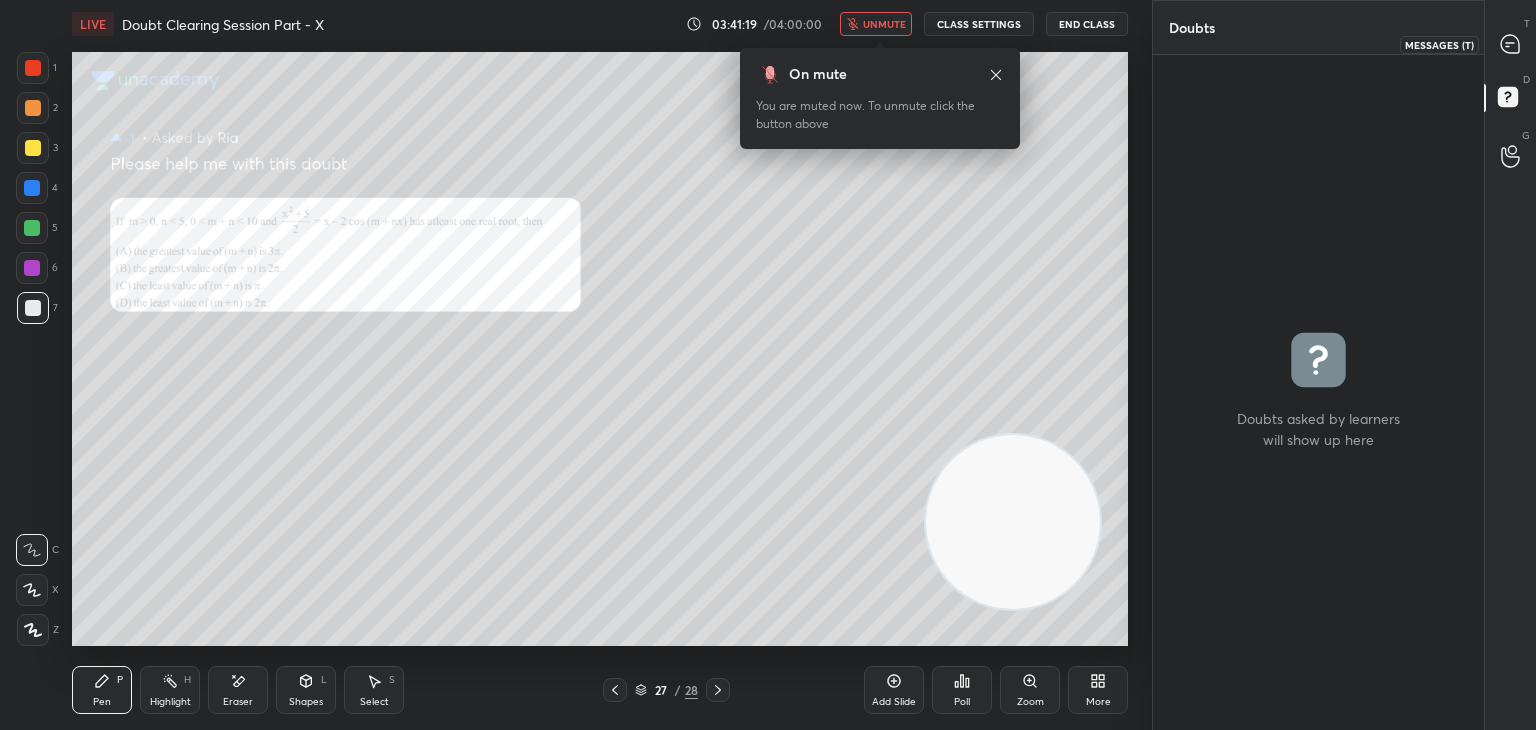 drag, startPoint x: 1510, startPoint y: 43, endPoint x: 1478, endPoint y: 51, distance: 32.984844 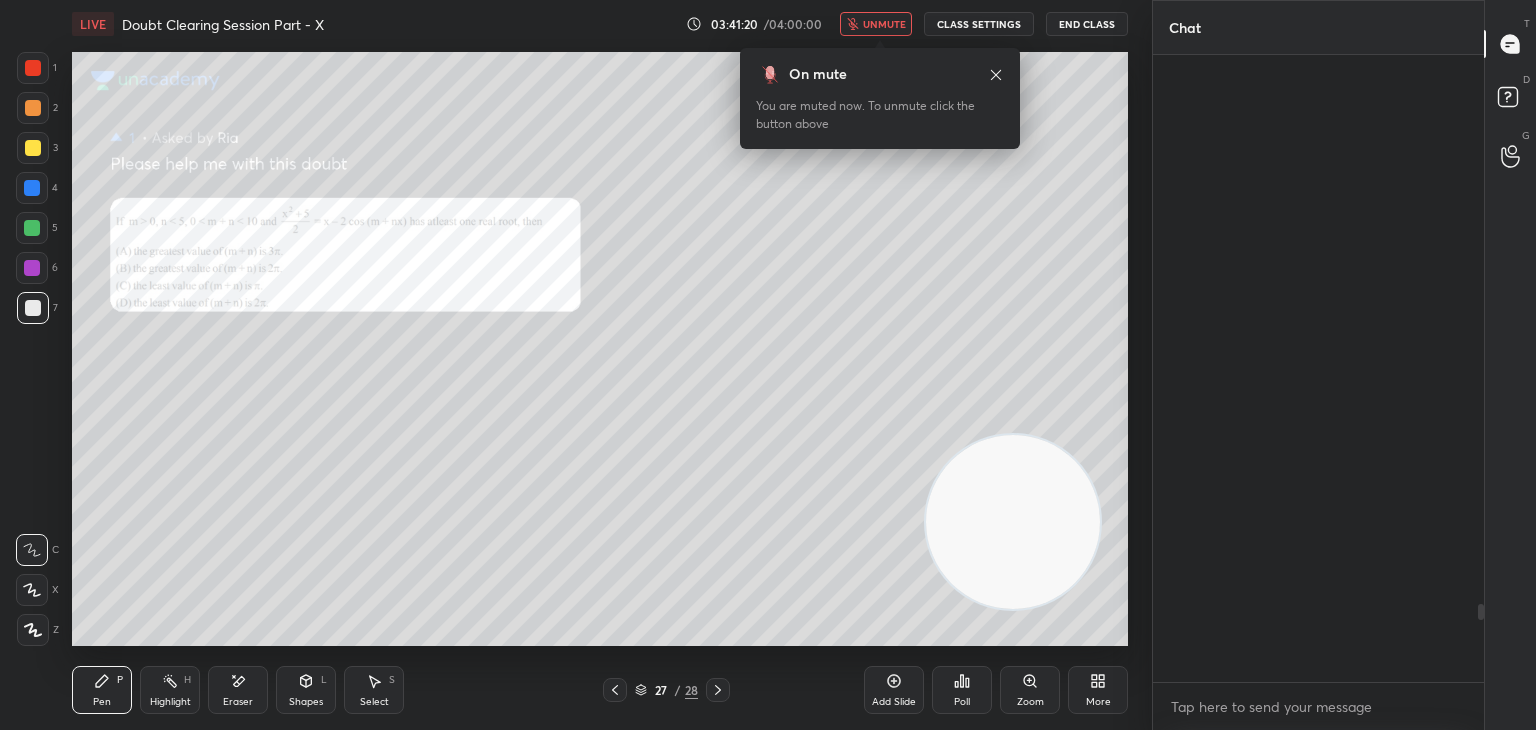 scroll, scrollTop: 4410, scrollLeft: 0, axis: vertical 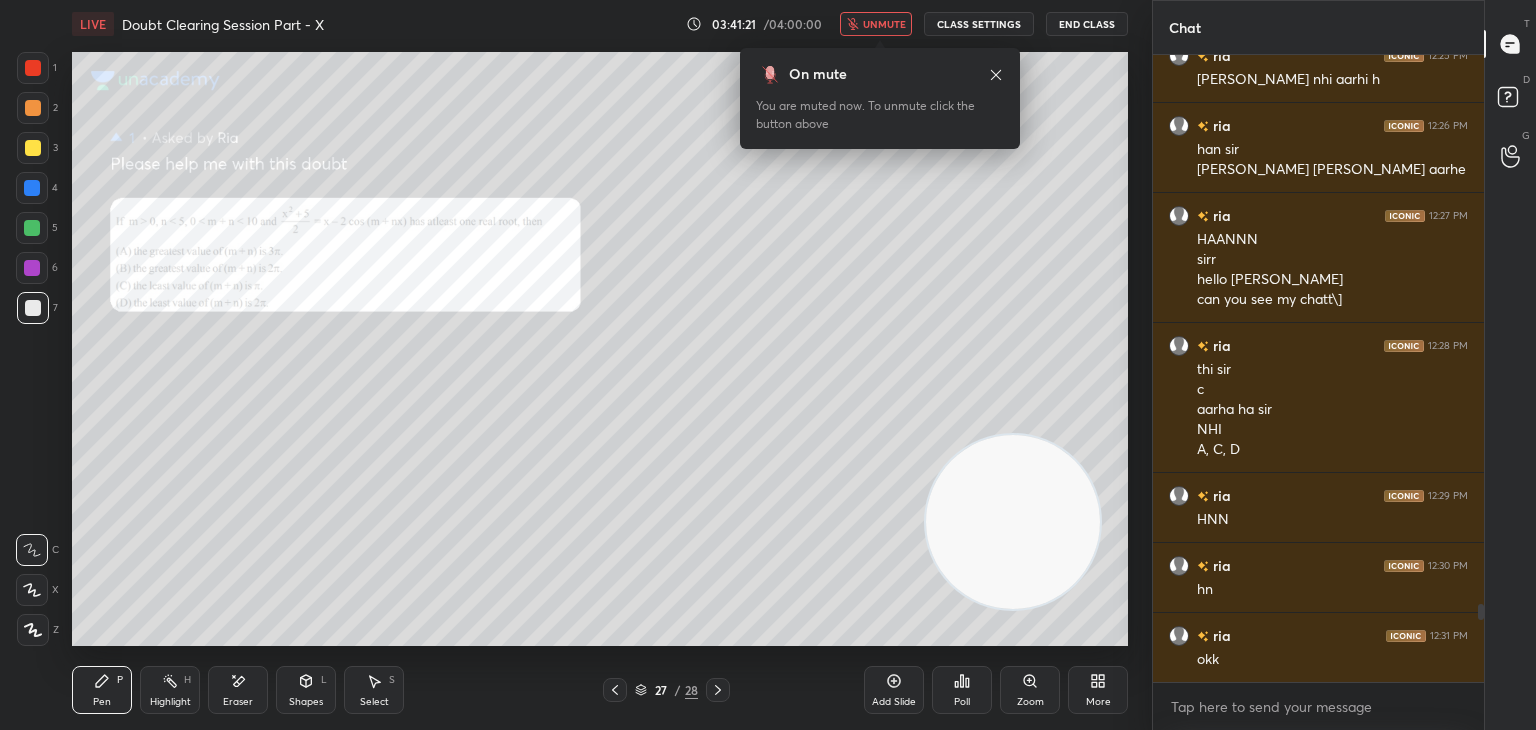 click on "Zoom" at bounding box center [1030, 690] 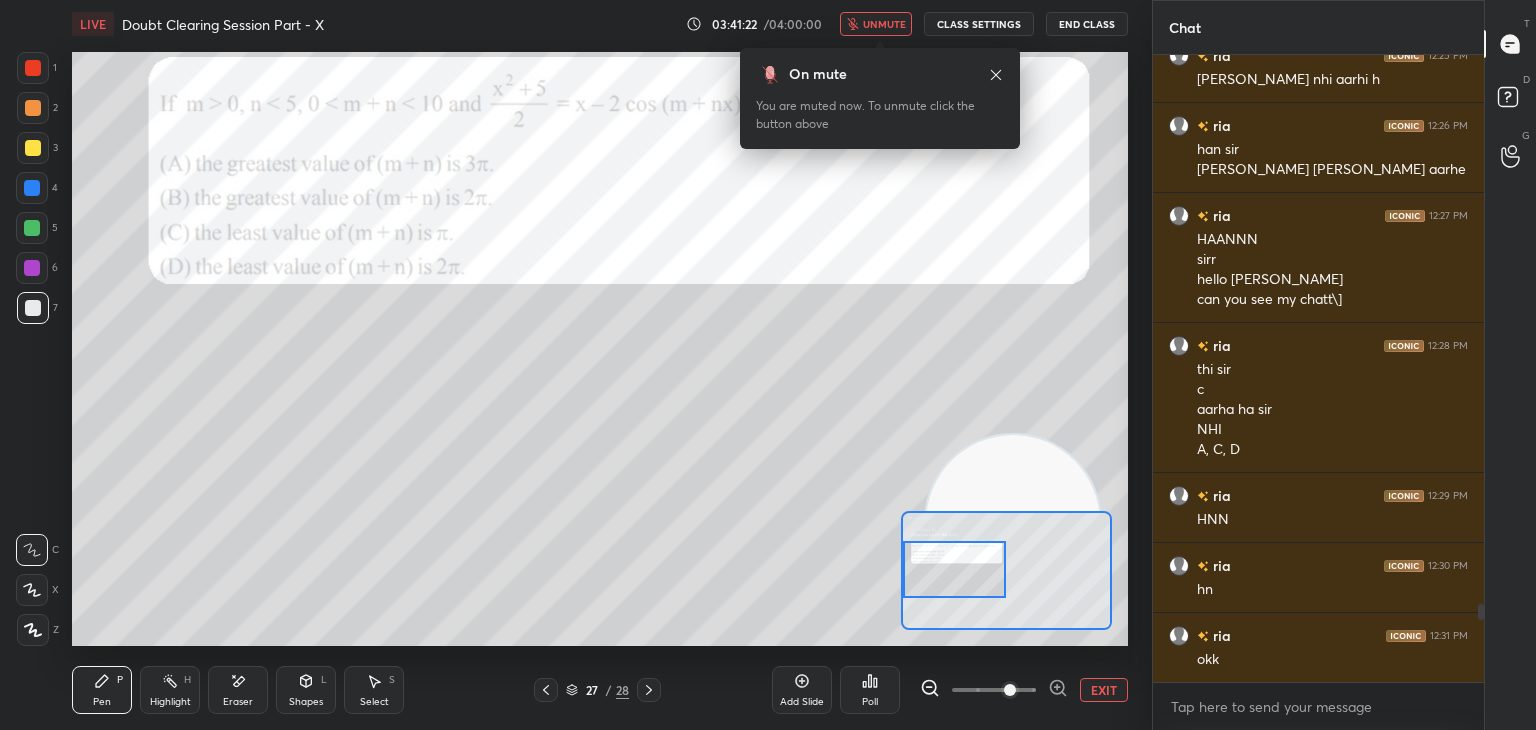 drag, startPoint x: 1016, startPoint y: 574, endPoint x: 956, endPoint y: 572, distance: 60.033325 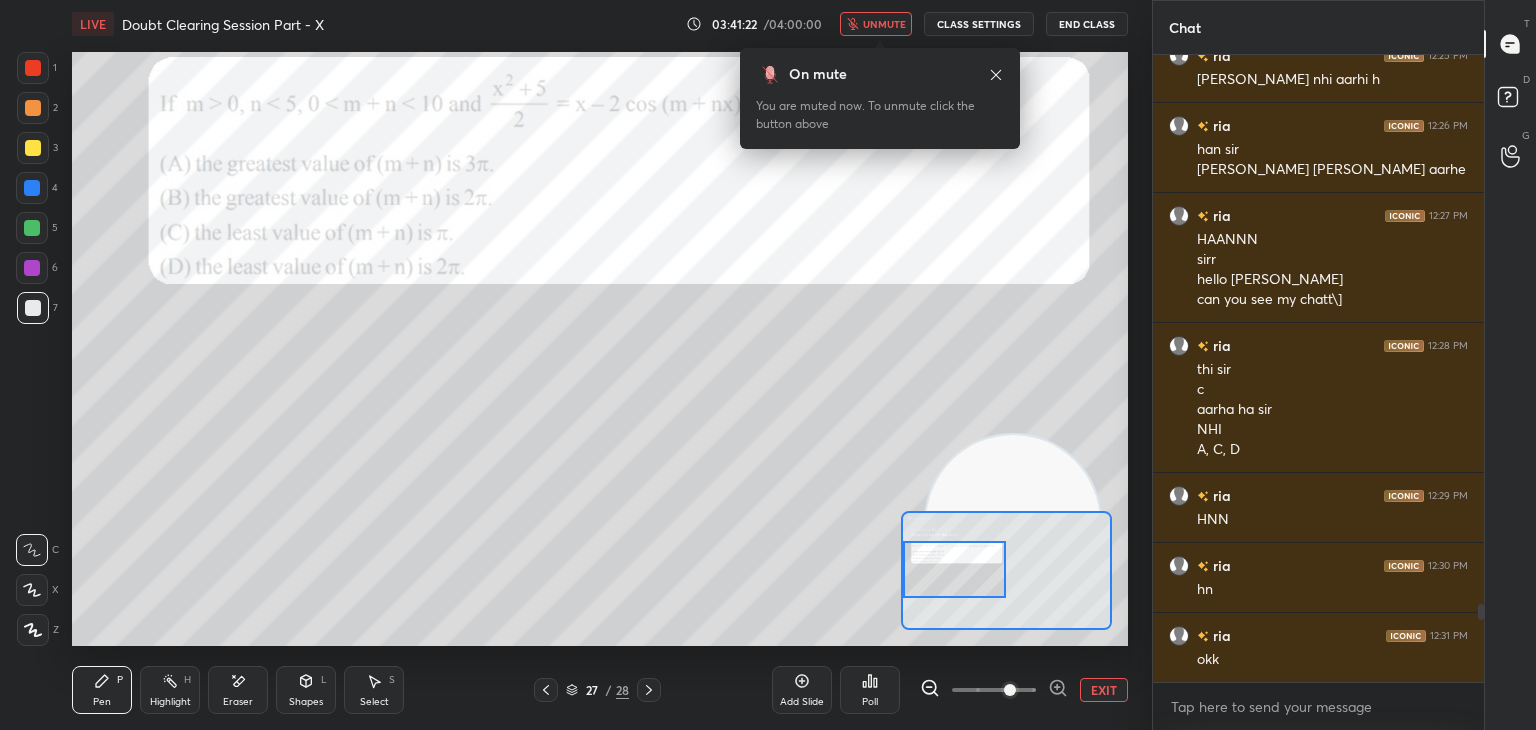 click at bounding box center (955, 569) 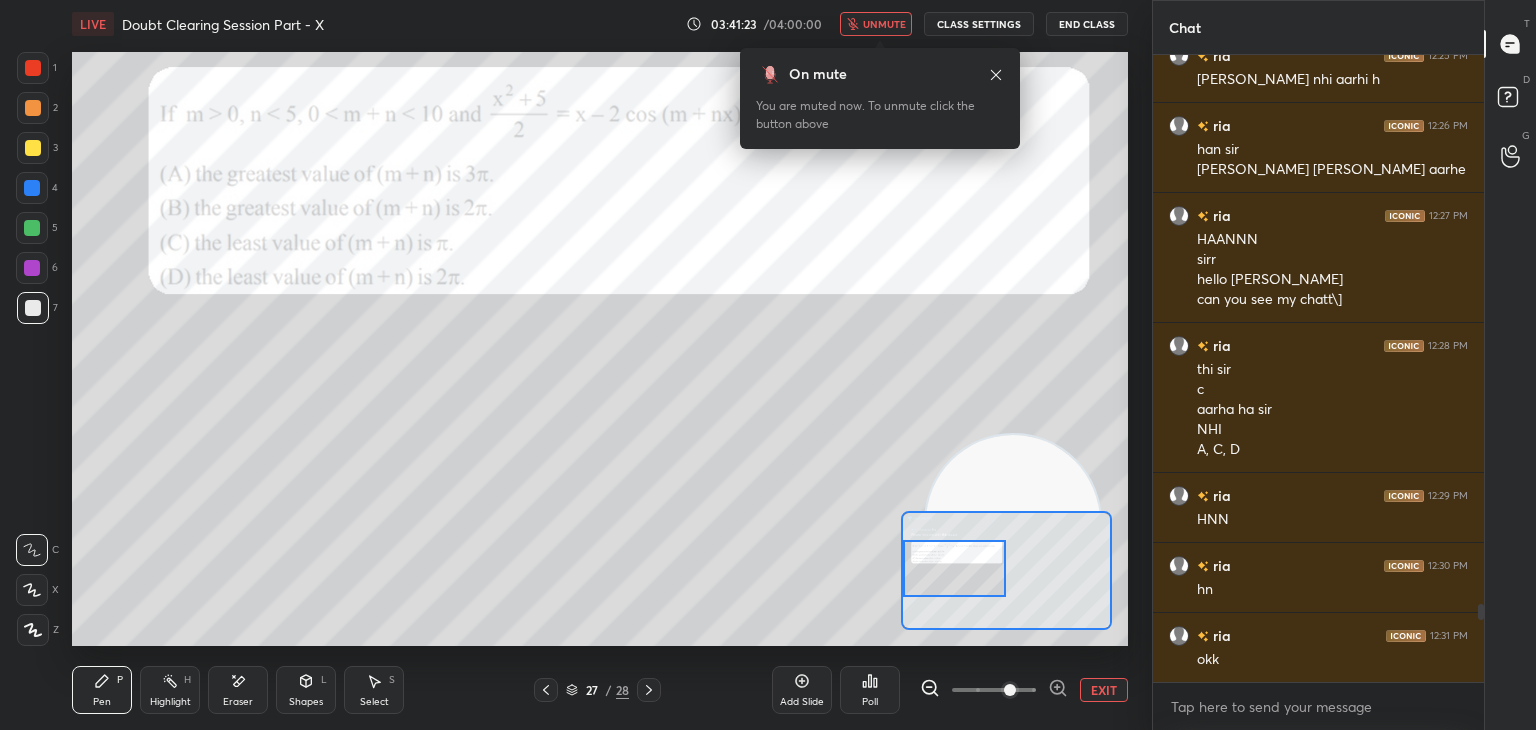 click 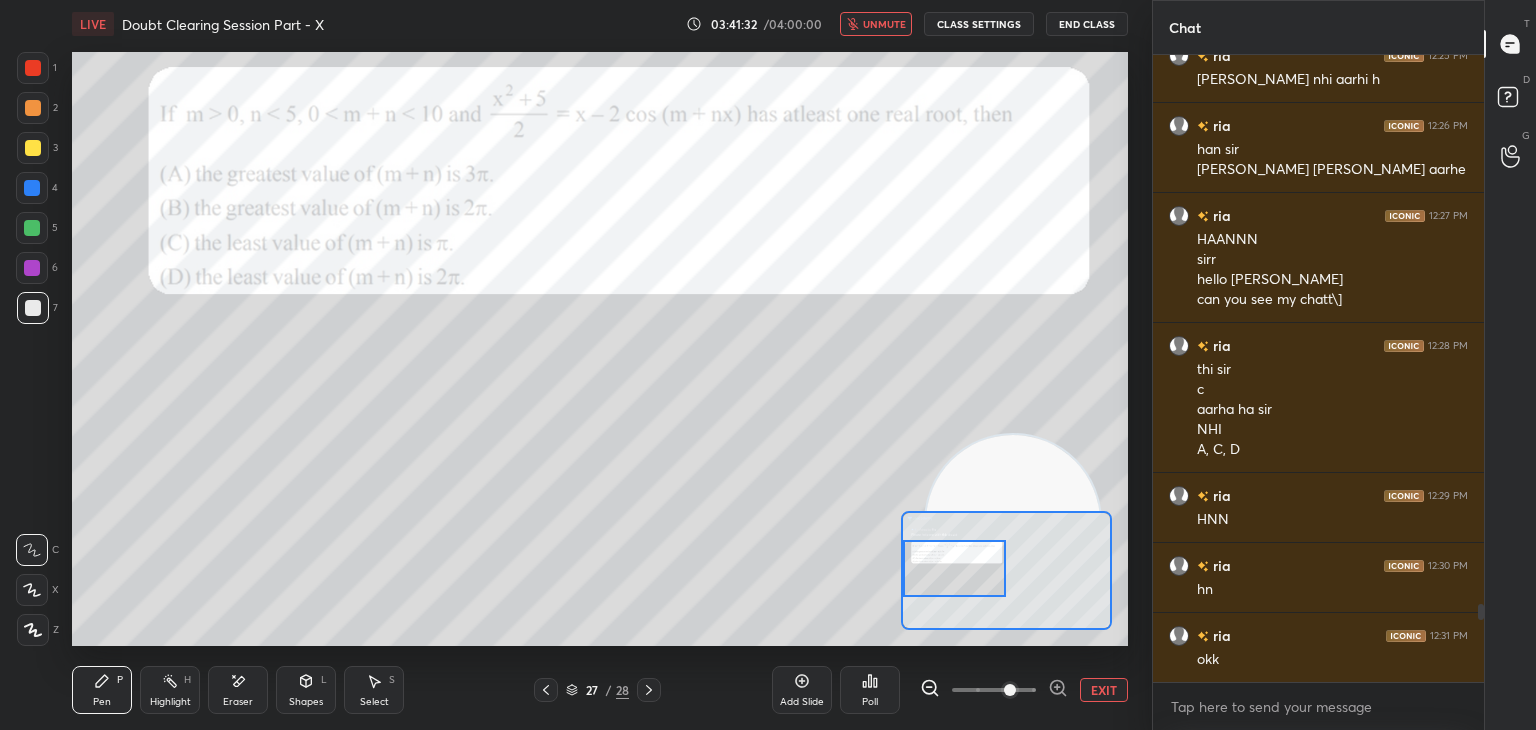 click on "unmute" at bounding box center (884, 24) 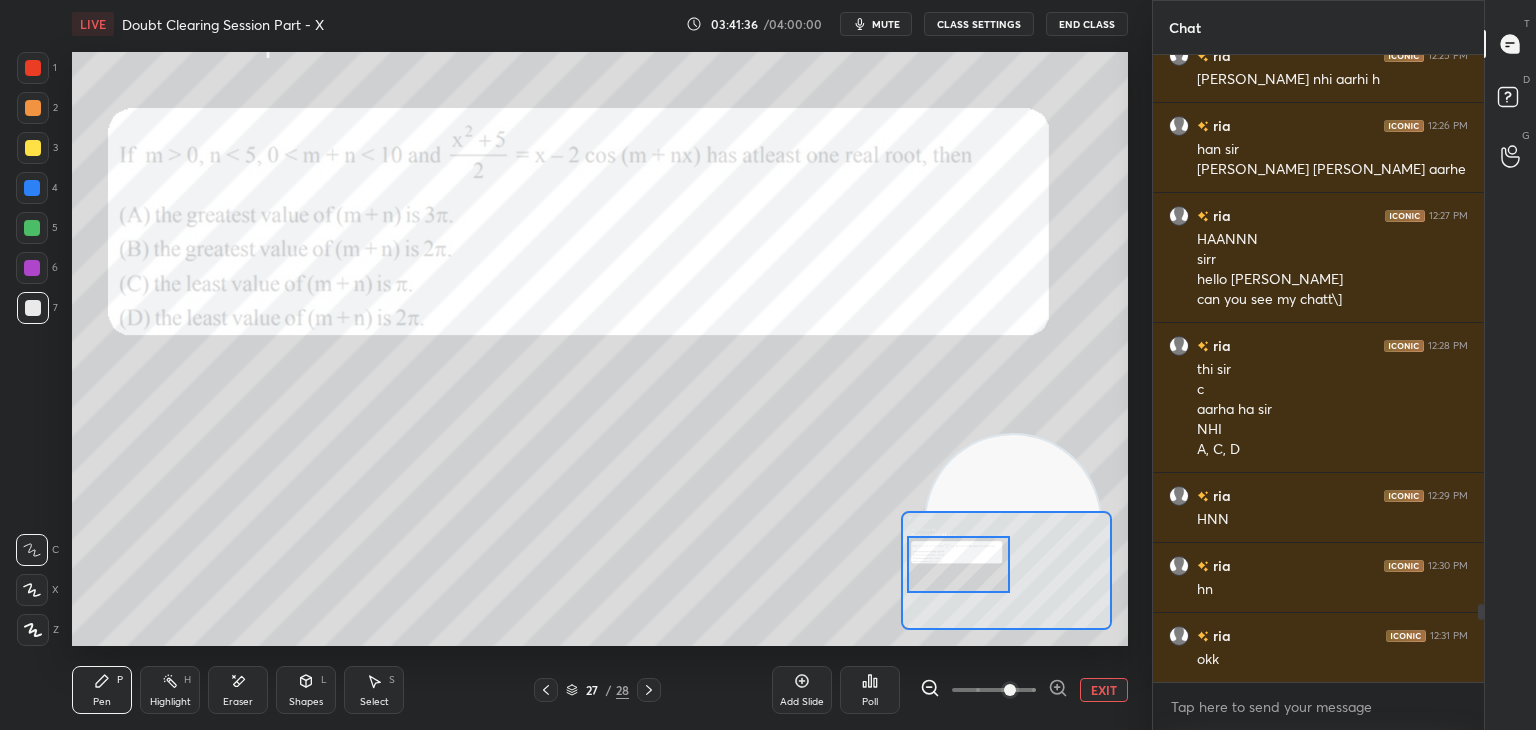 drag, startPoint x: 954, startPoint y: 559, endPoint x: 926, endPoint y: 544, distance: 31.764761 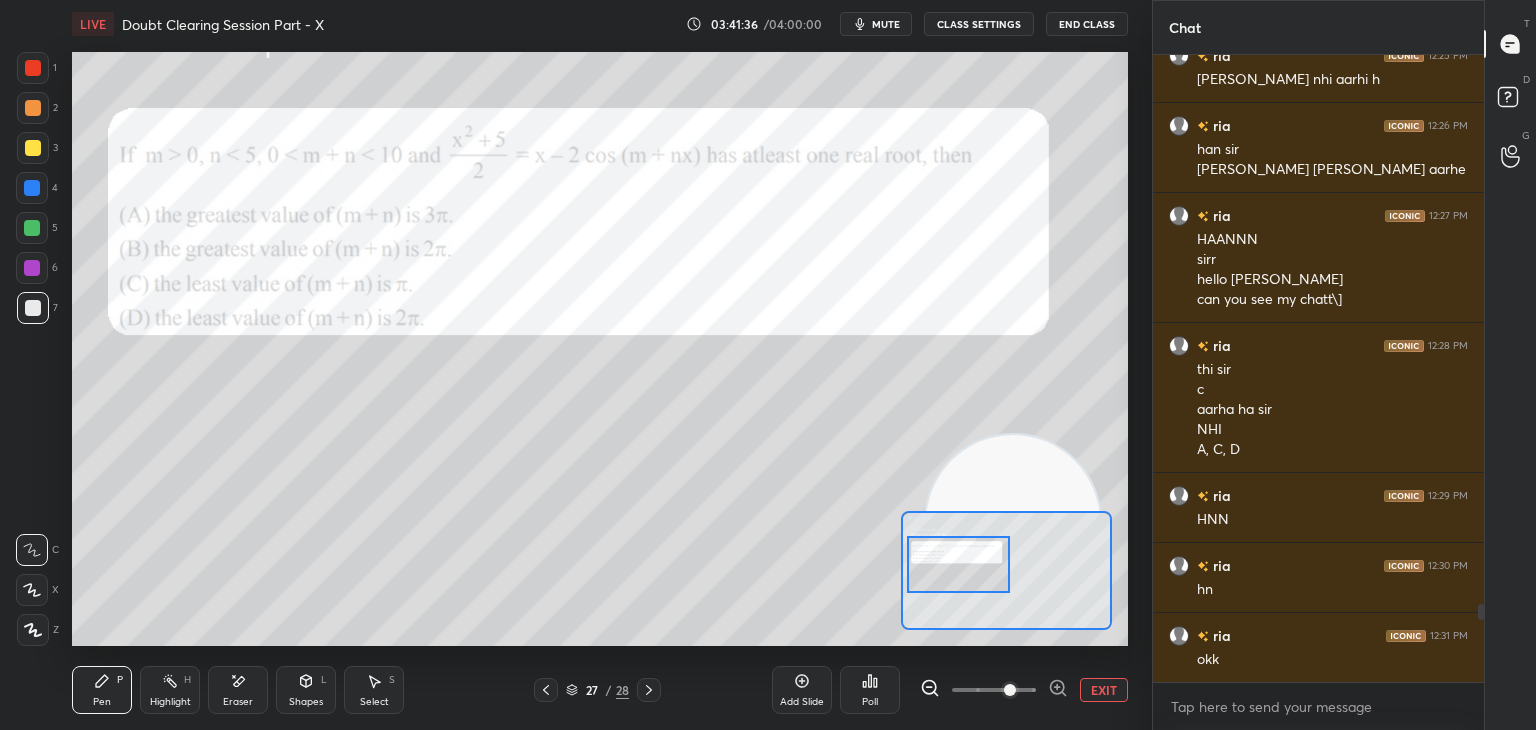 click at bounding box center (959, 564) 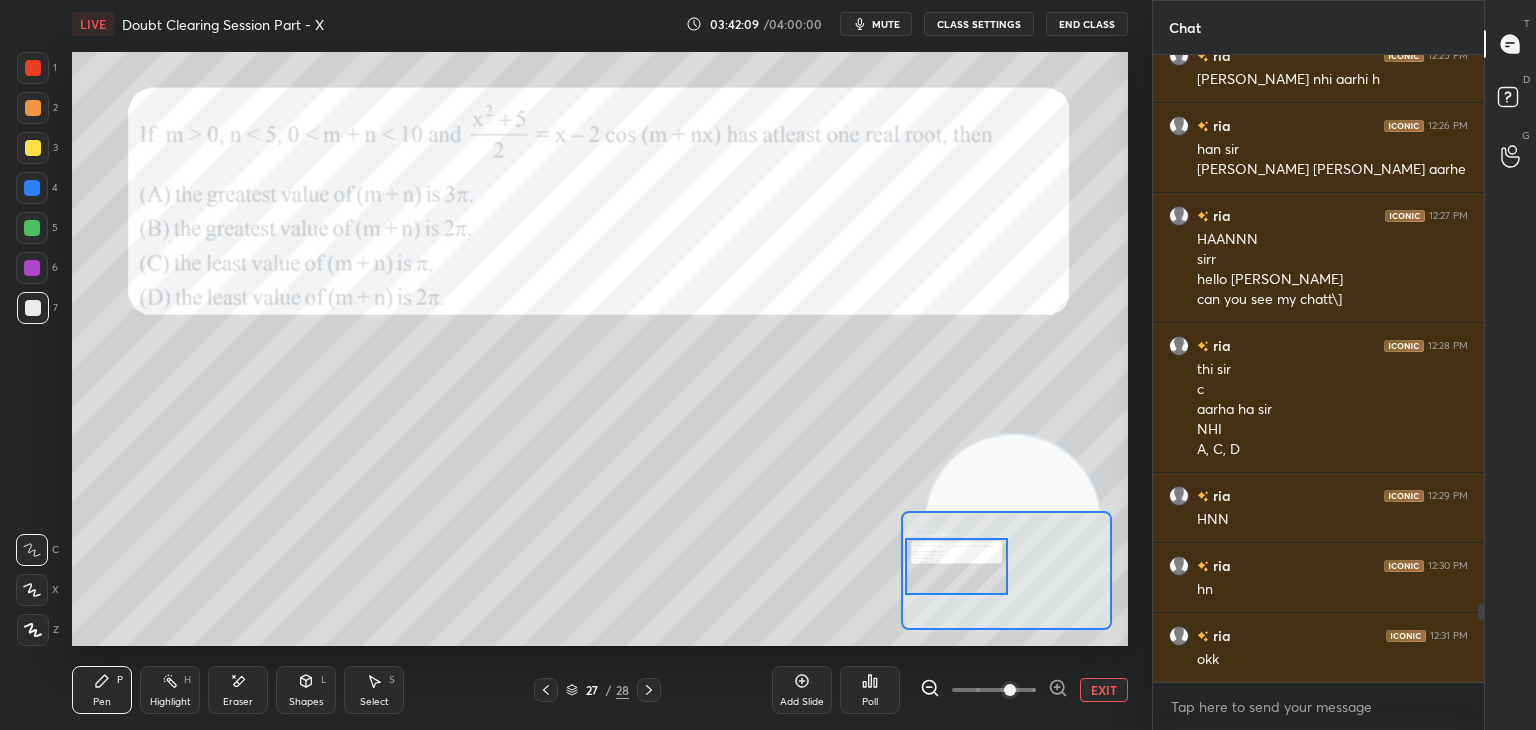 scroll, scrollTop: 4480, scrollLeft: 0, axis: vertical 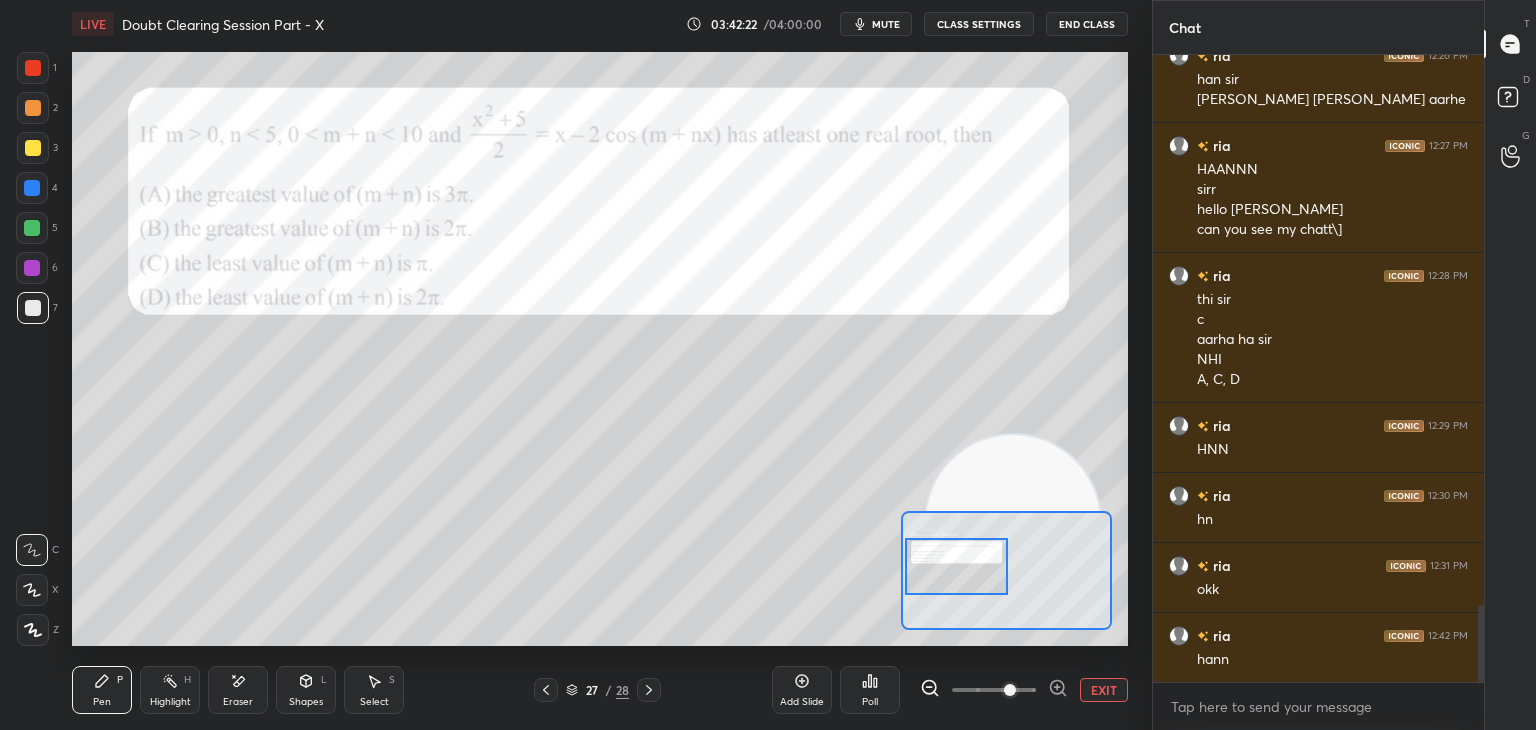 click on "EXIT" at bounding box center (1104, 690) 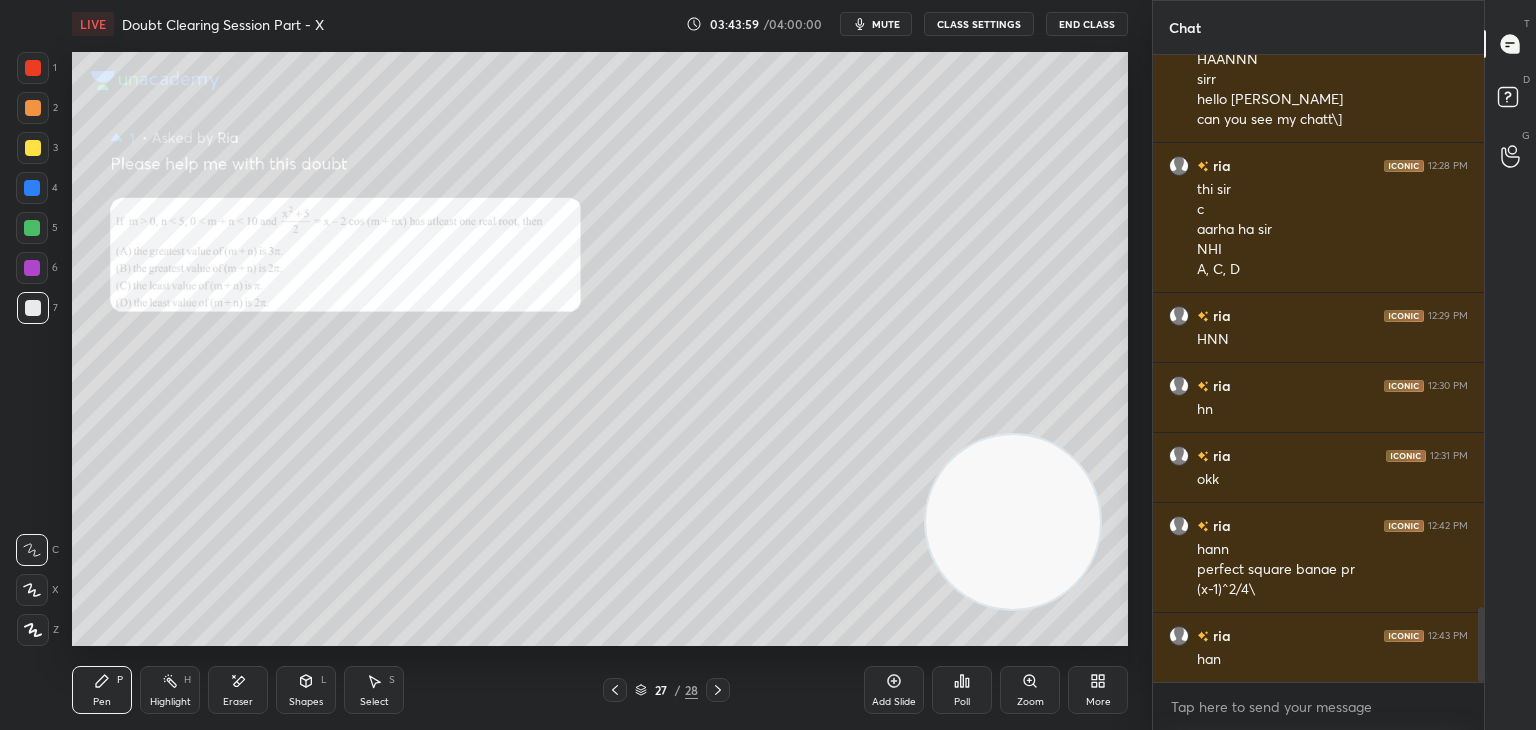 scroll, scrollTop: 4660, scrollLeft: 0, axis: vertical 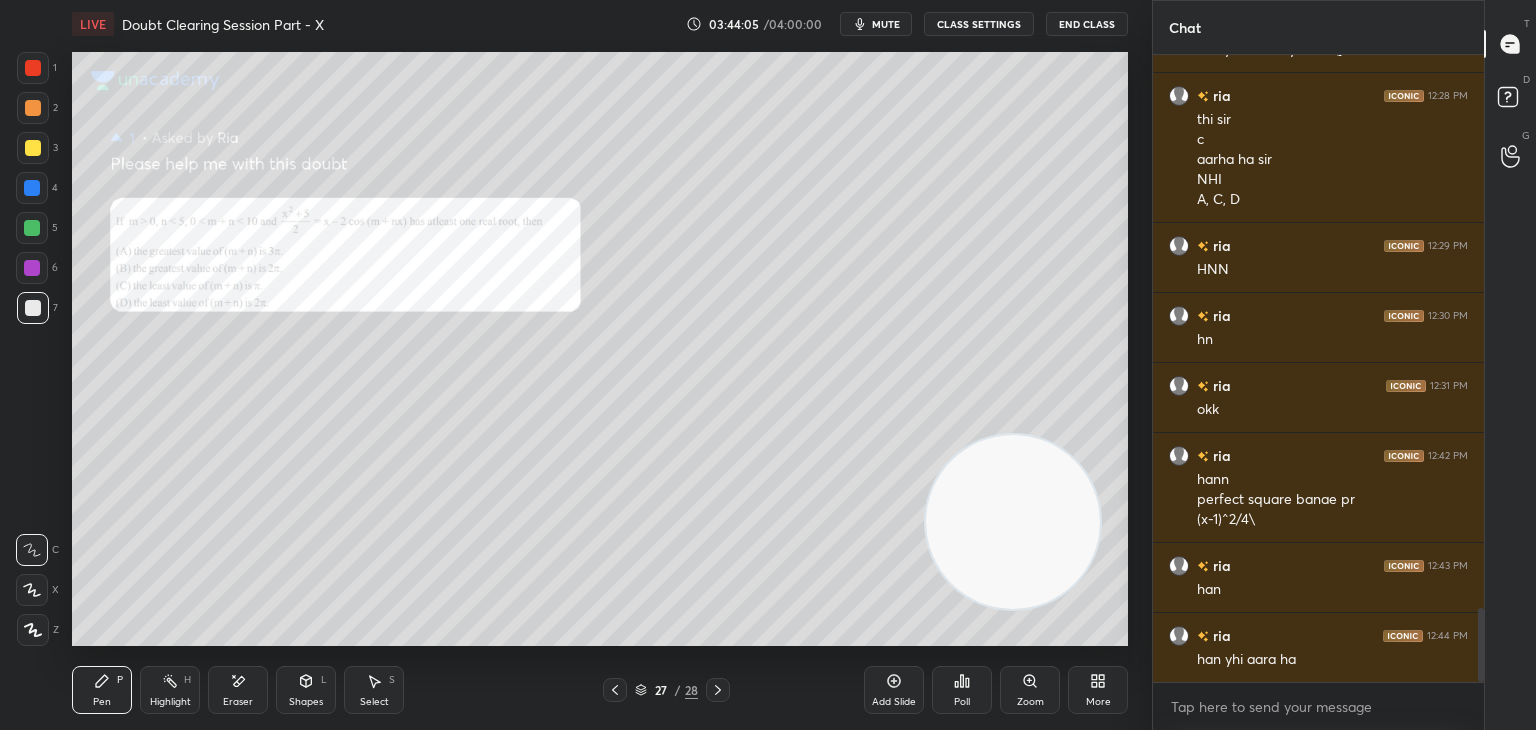 click 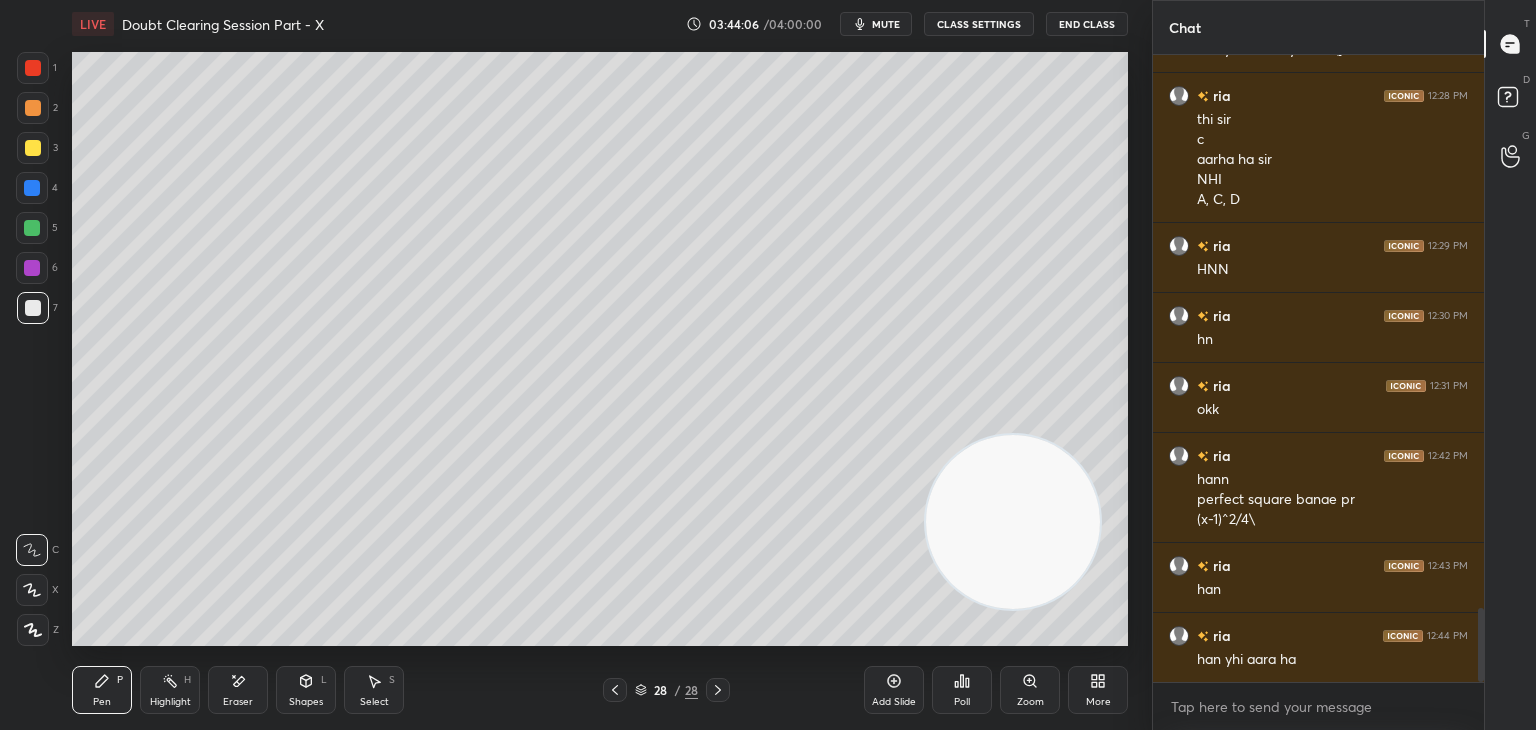click on "mute" at bounding box center (876, 24) 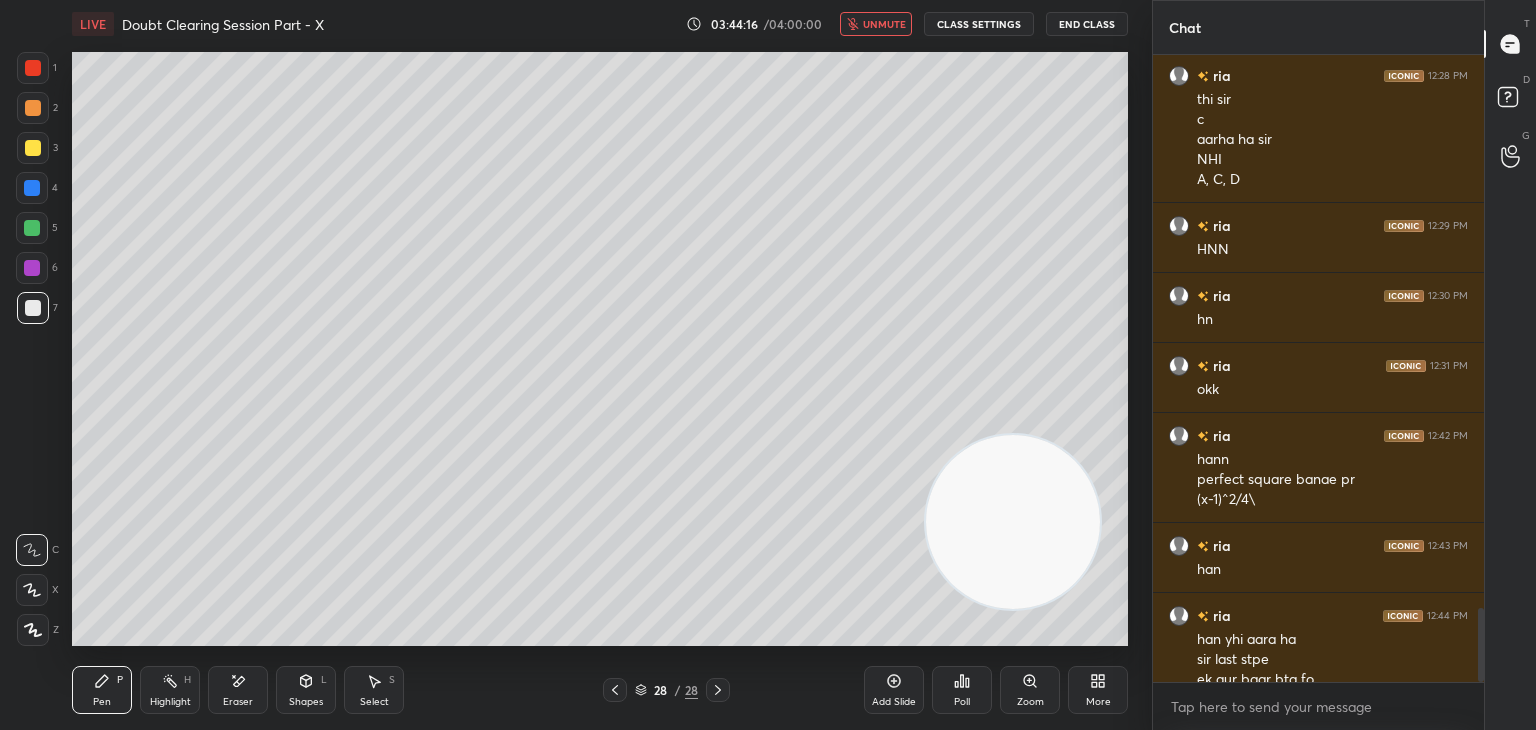 scroll, scrollTop: 4700, scrollLeft: 0, axis: vertical 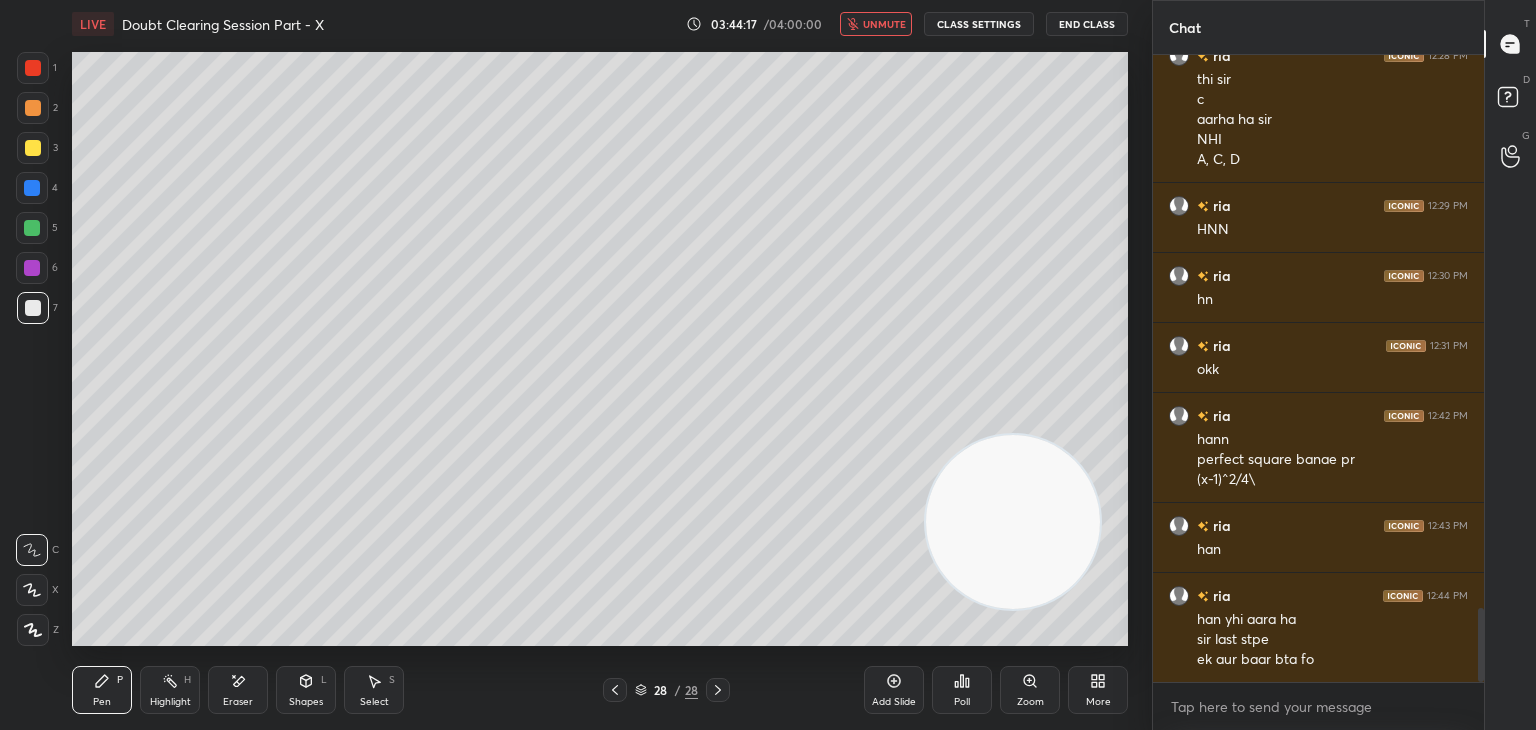 click on "unmute" at bounding box center (876, 24) 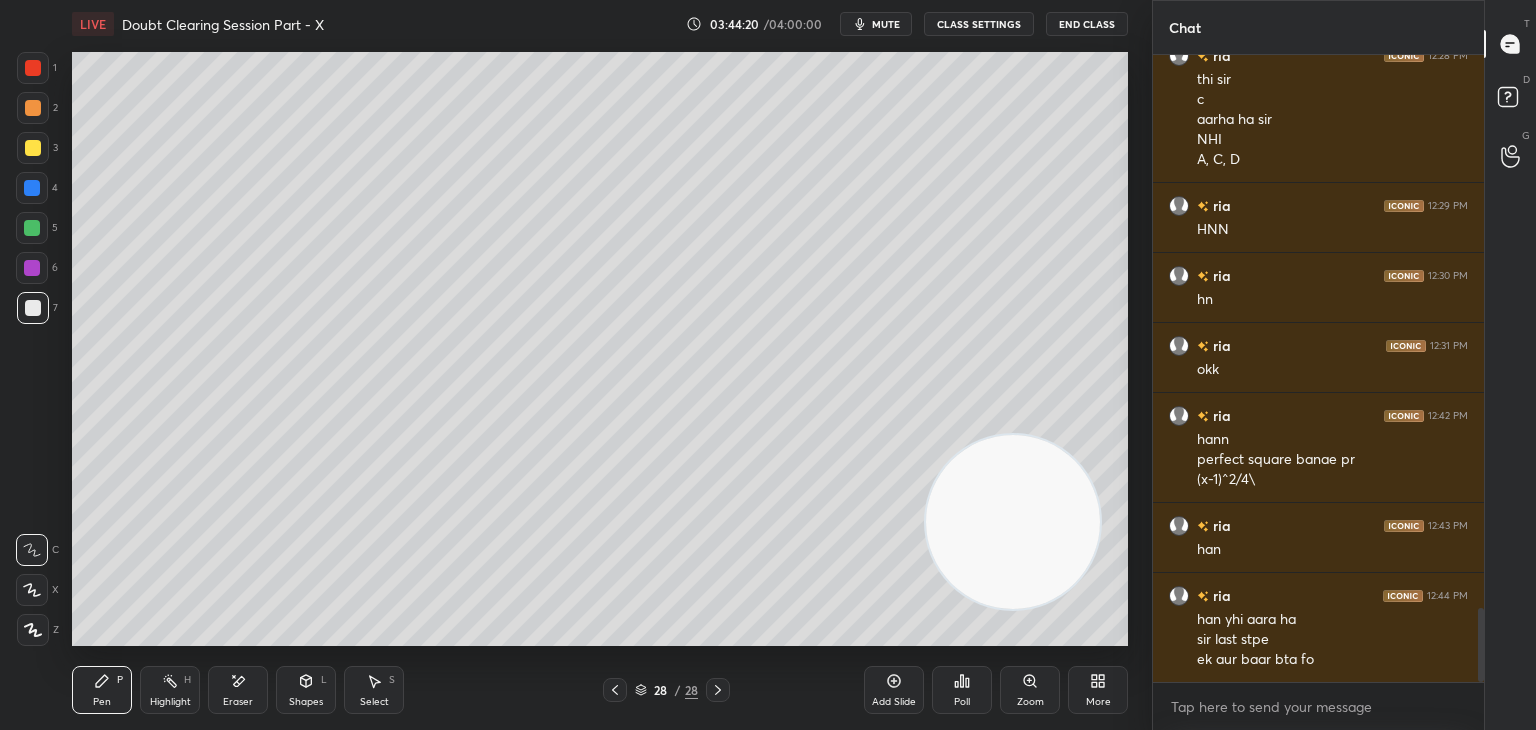 click at bounding box center (615, 690) 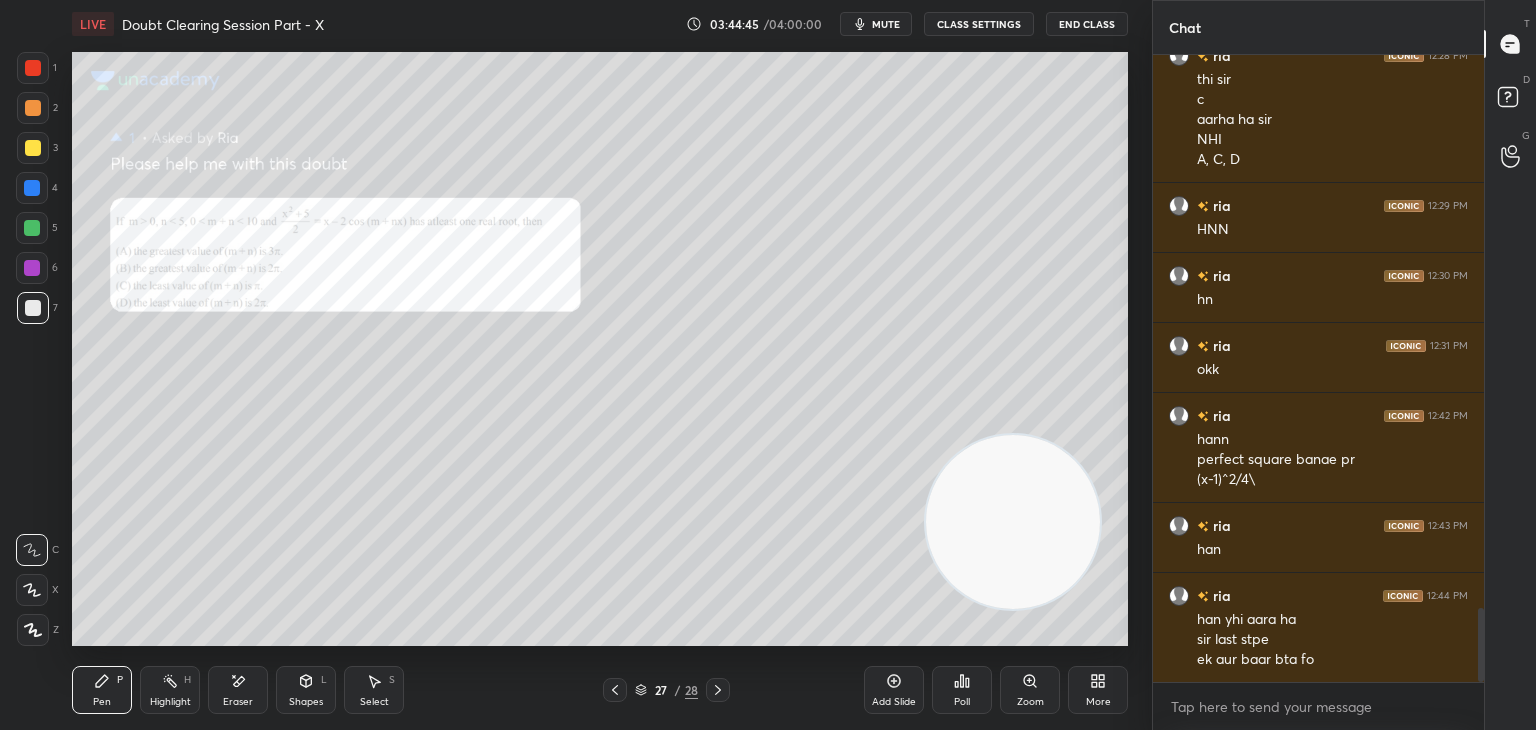 click 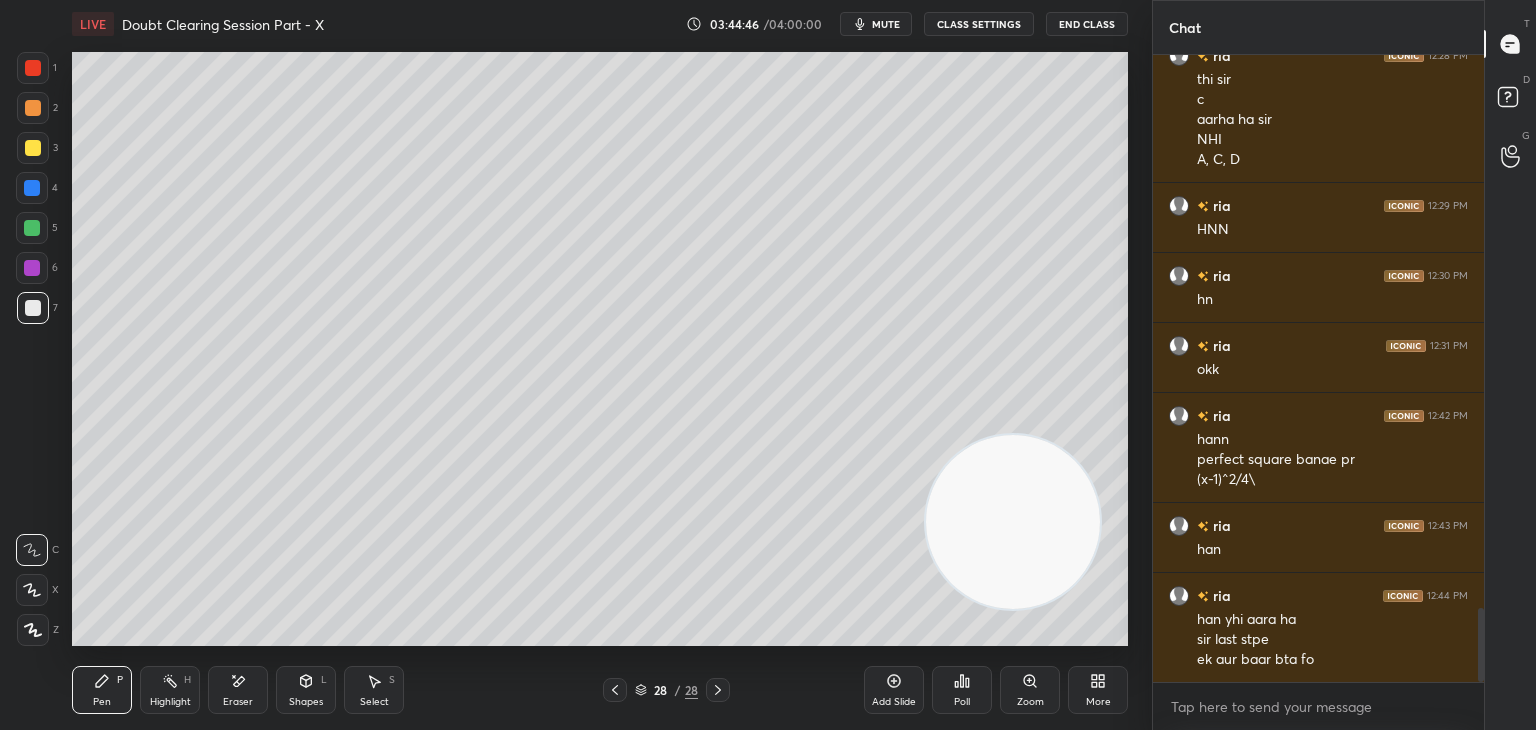 click on "mute" at bounding box center [886, 24] 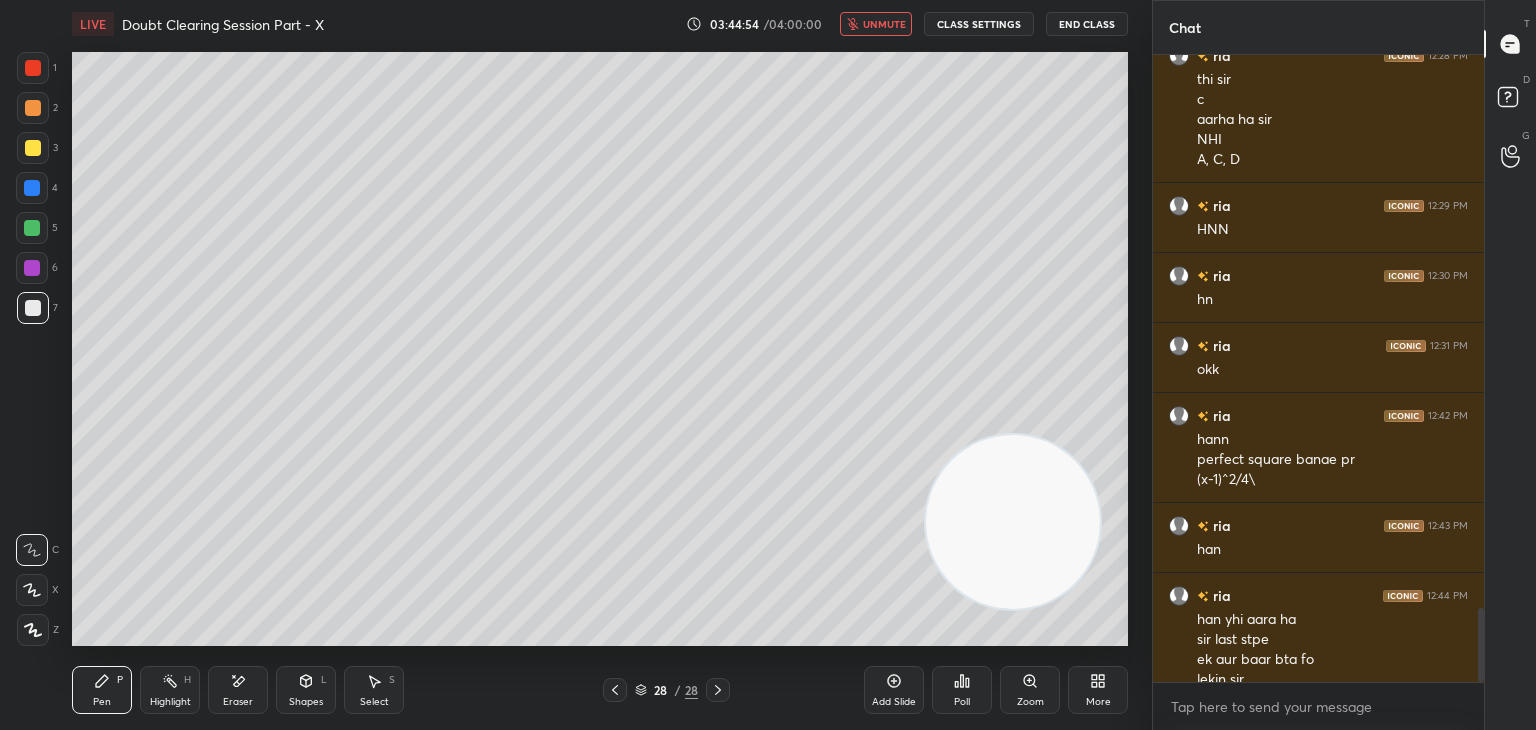 scroll, scrollTop: 4720, scrollLeft: 0, axis: vertical 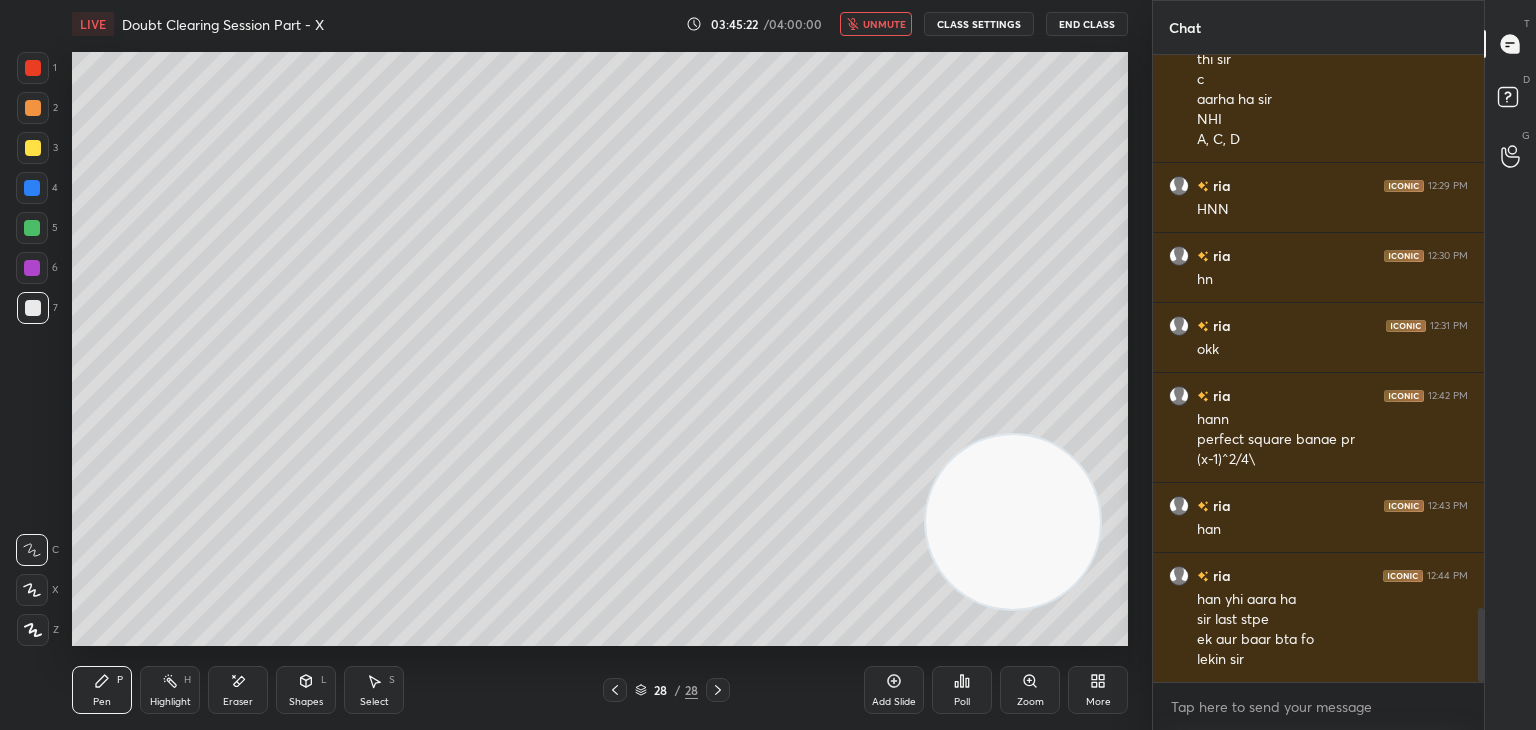 click on "LIVE Doubt Clearing Session Part - X 03:45:22 /  04:00:00 unmute CLASS SETTINGS End Class" at bounding box center [600, 24] 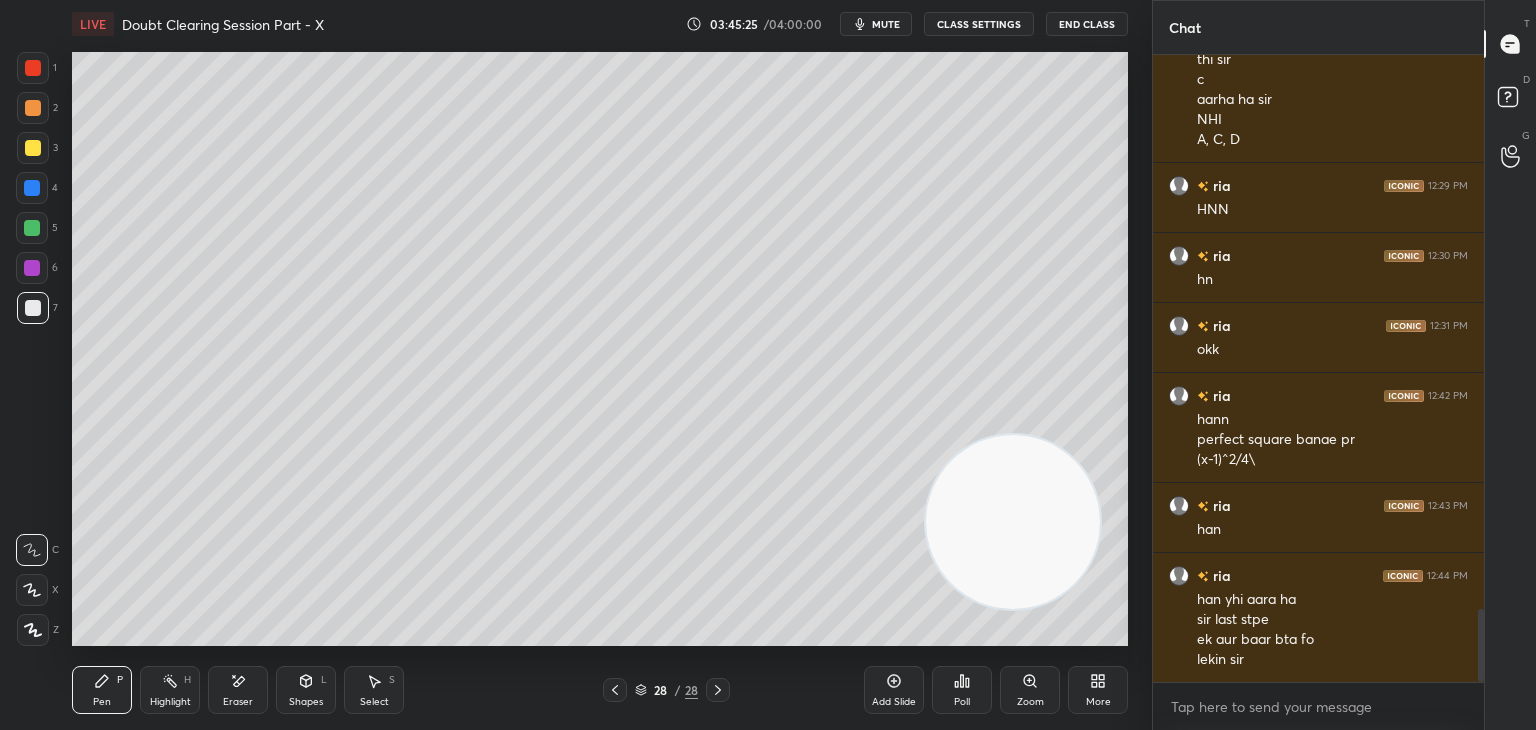 scroll, scrollTop: 4790, scrollLeft: 0, axis: vertical 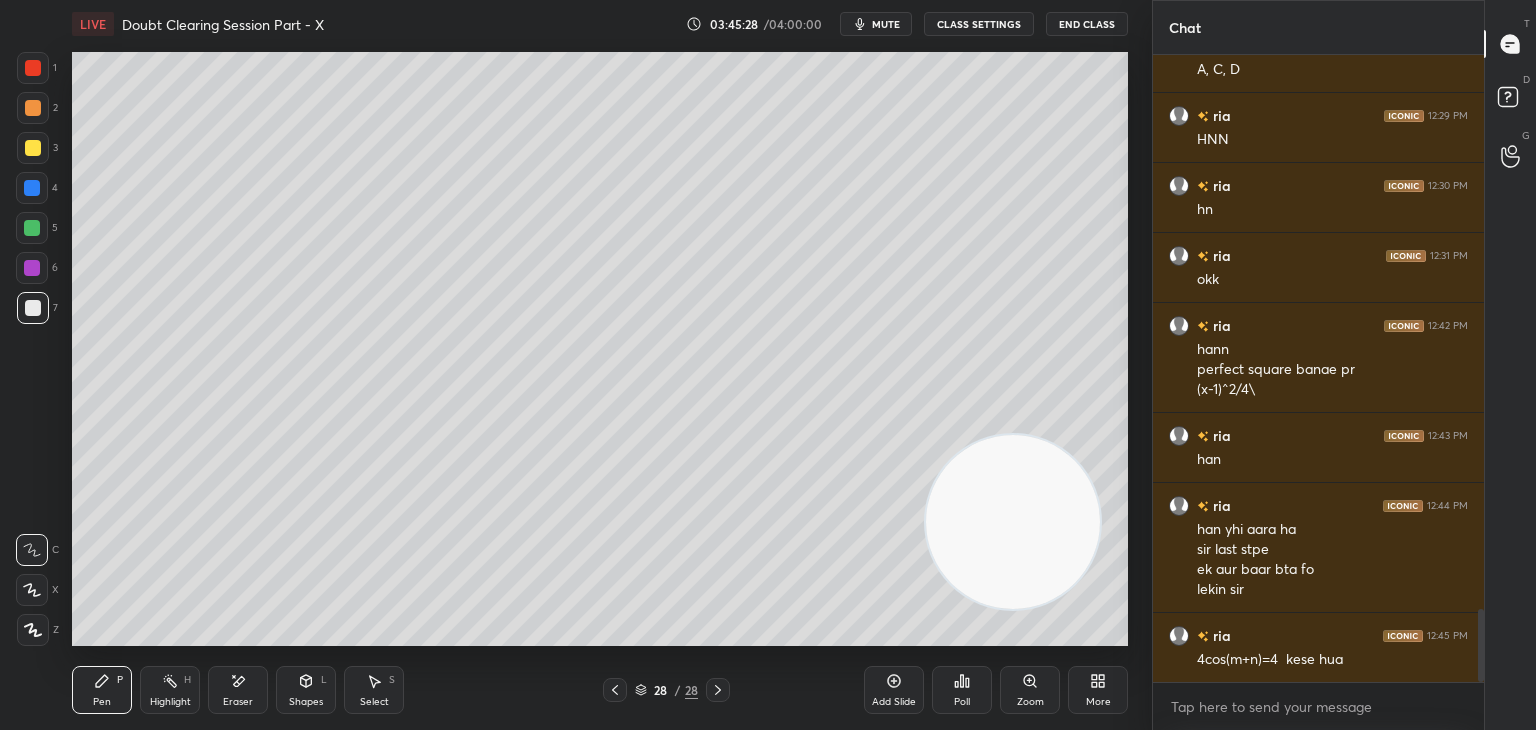 click 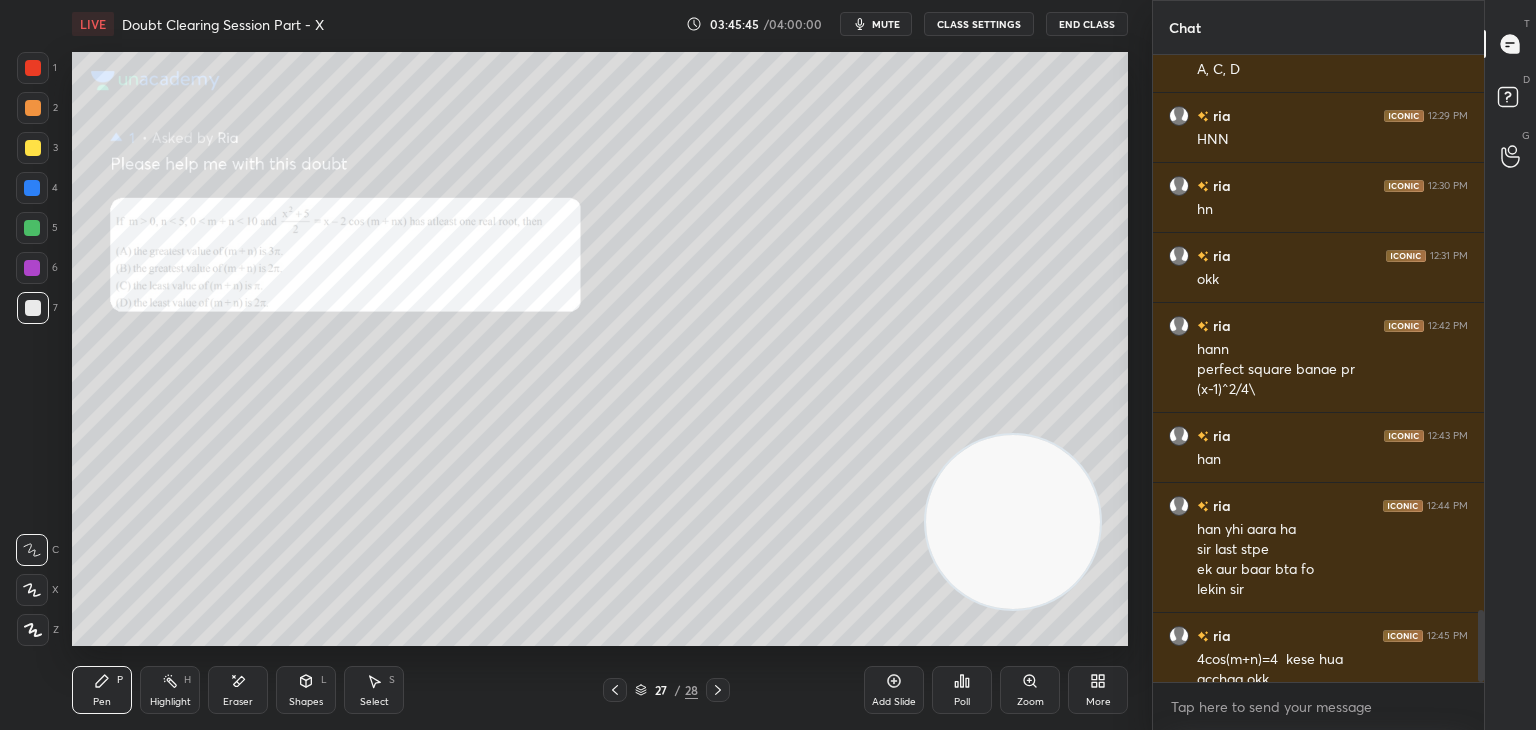 scroll, scrollTop: 4810, scrollLeft: 0, axis: vertical 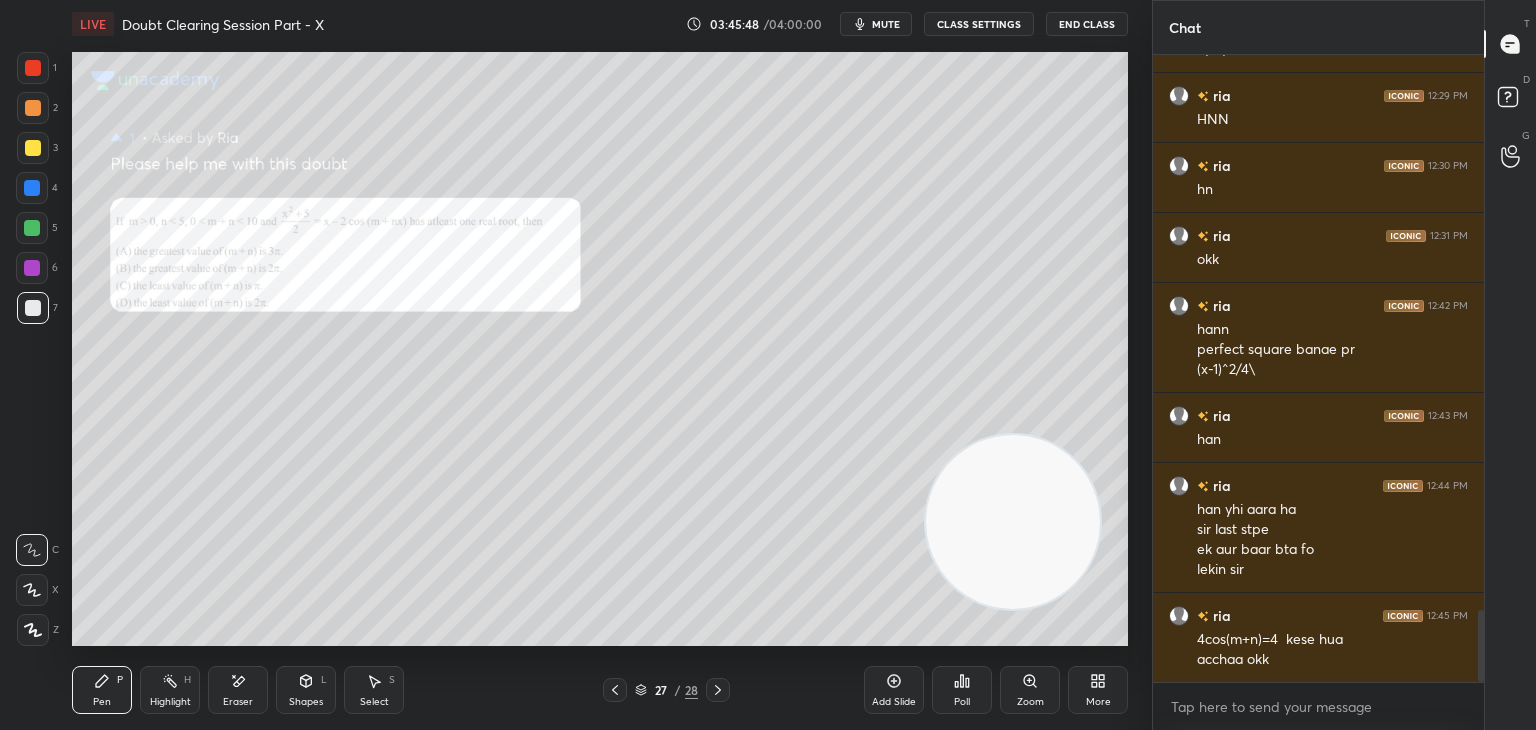 click 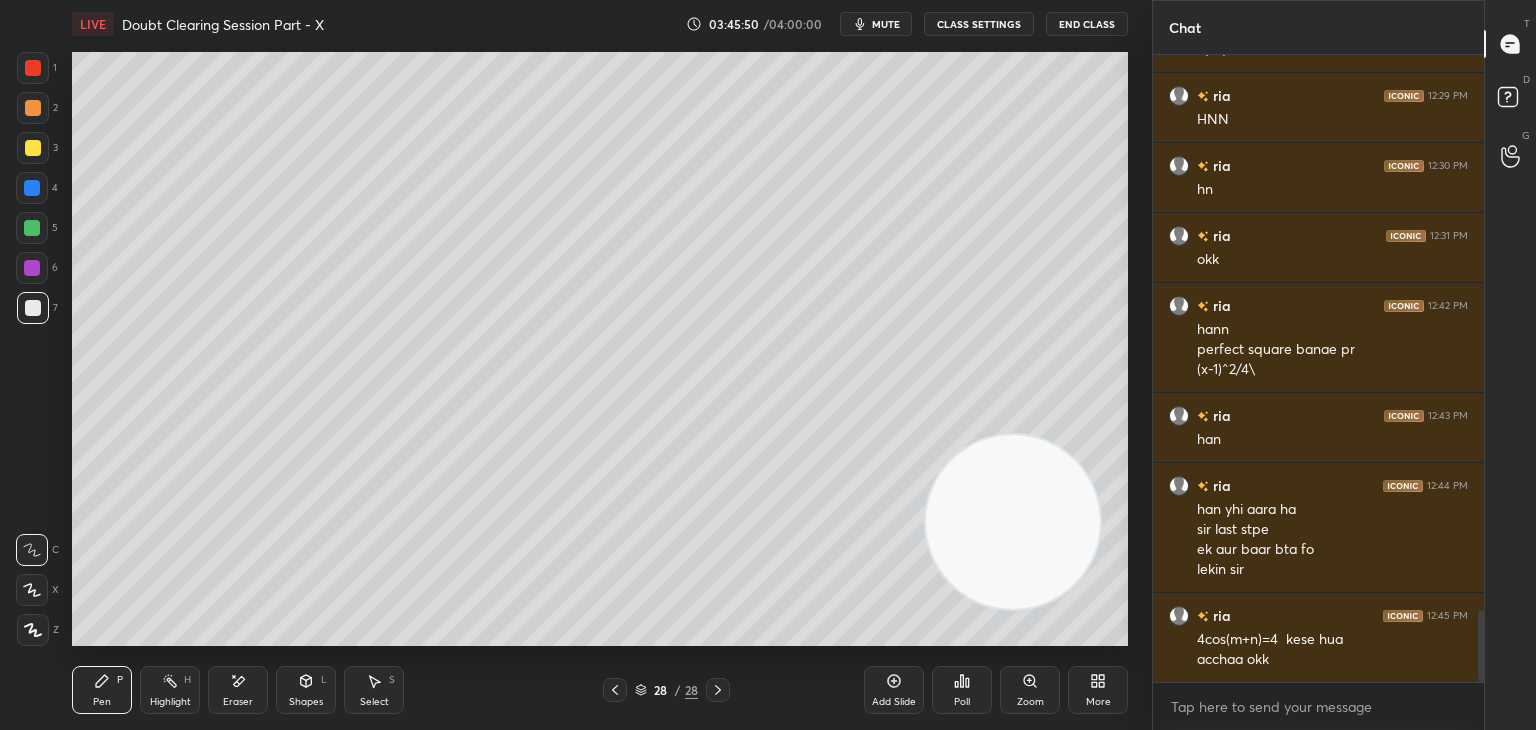 click on "mute" at bounding box center [876, 24] 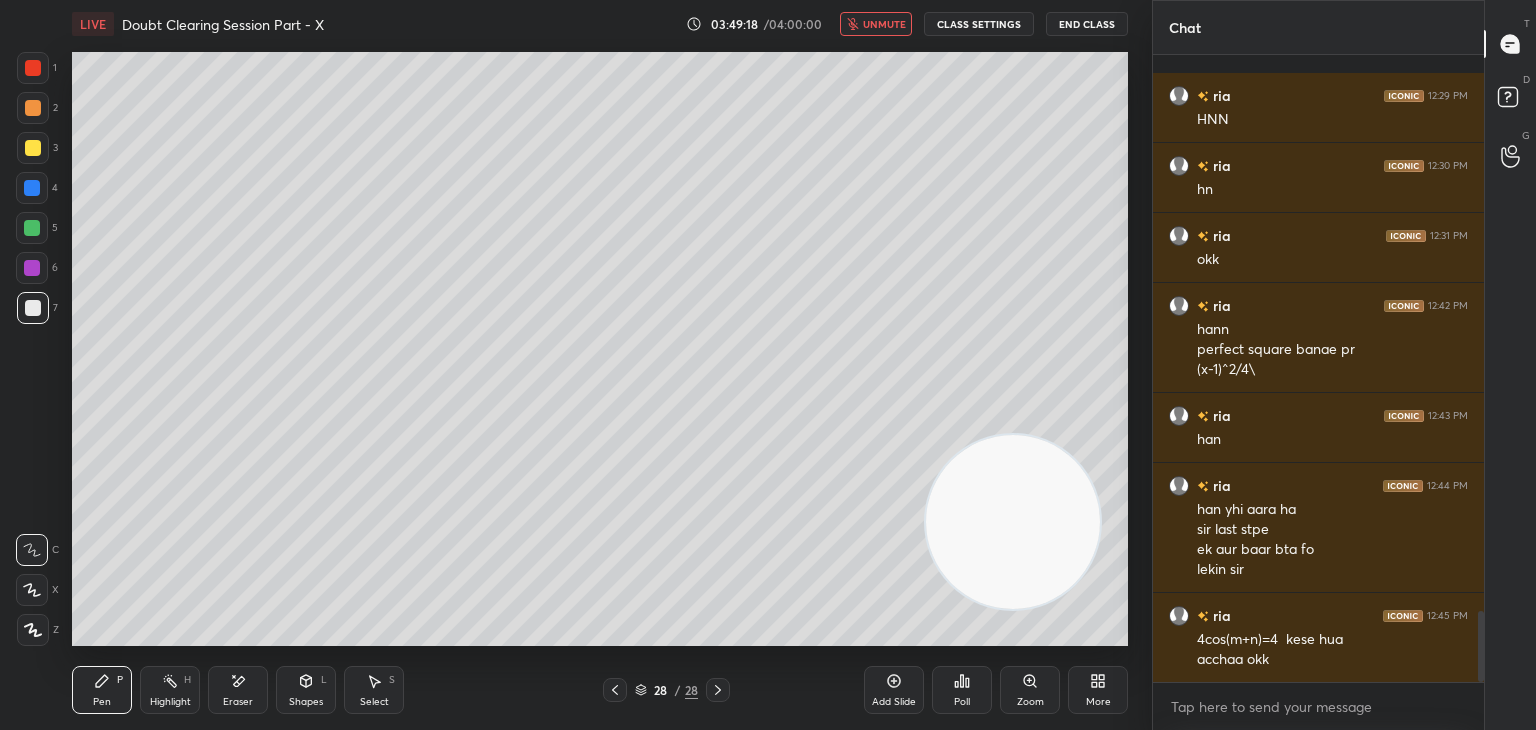 scroll, scrollTop: 4898, scrollLeft: 0, axis: vertical 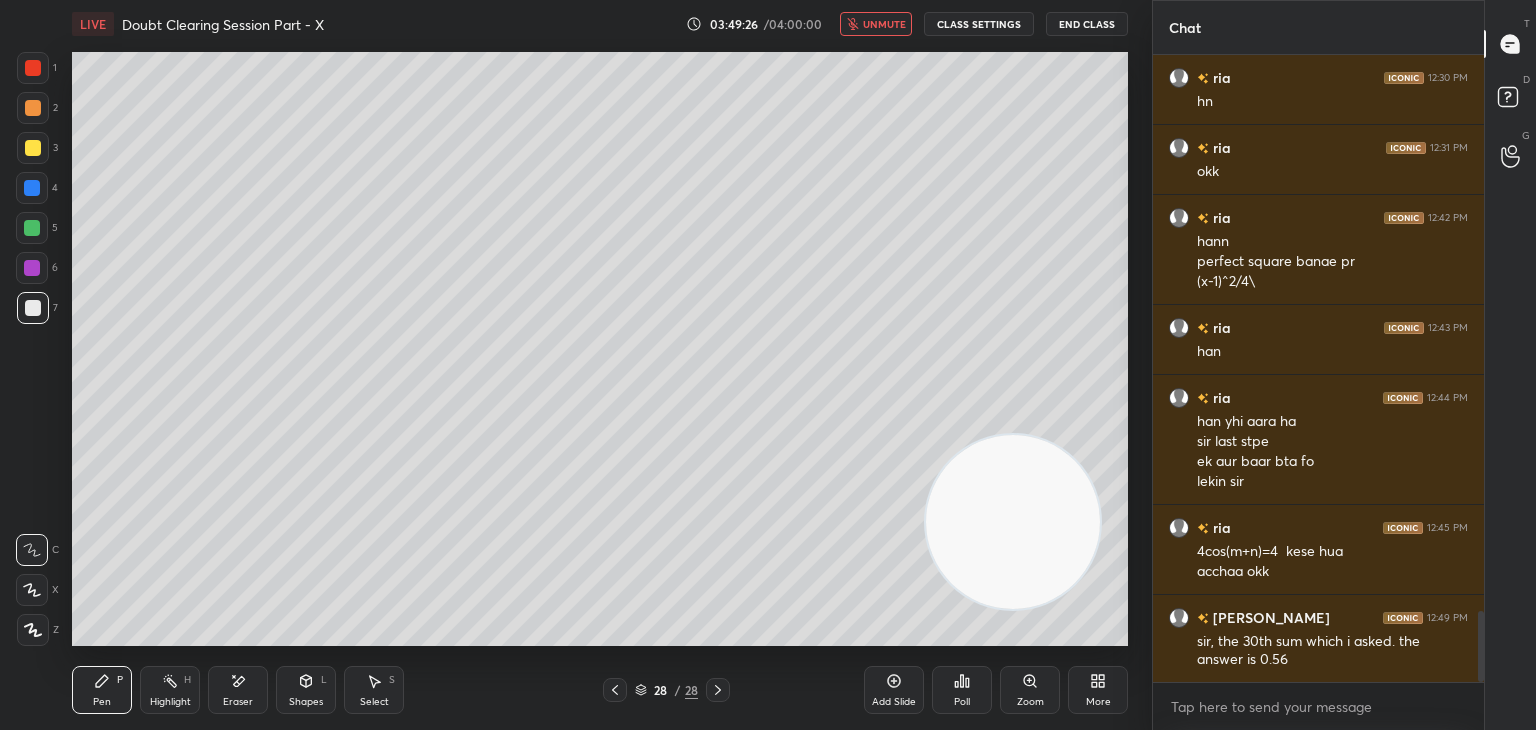 click 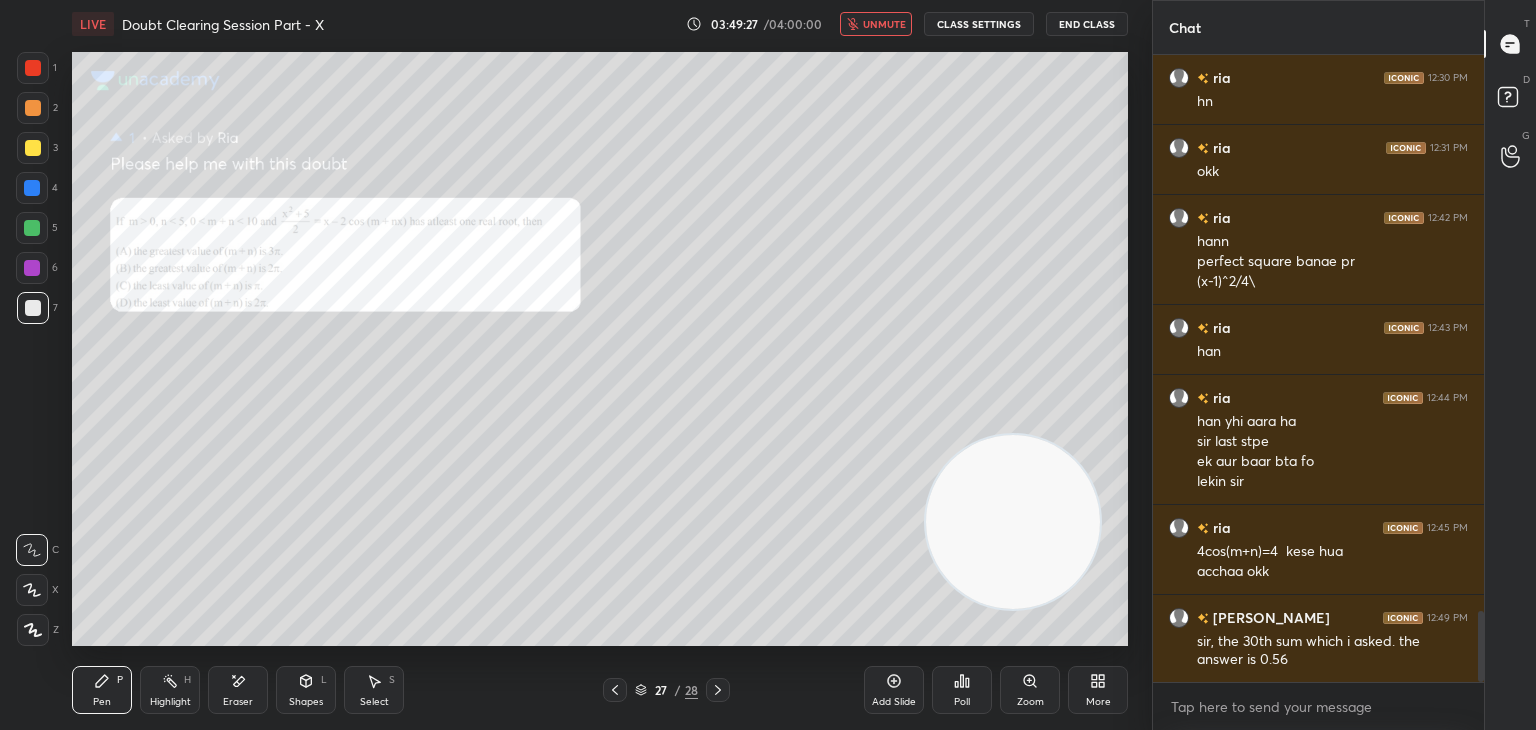 click 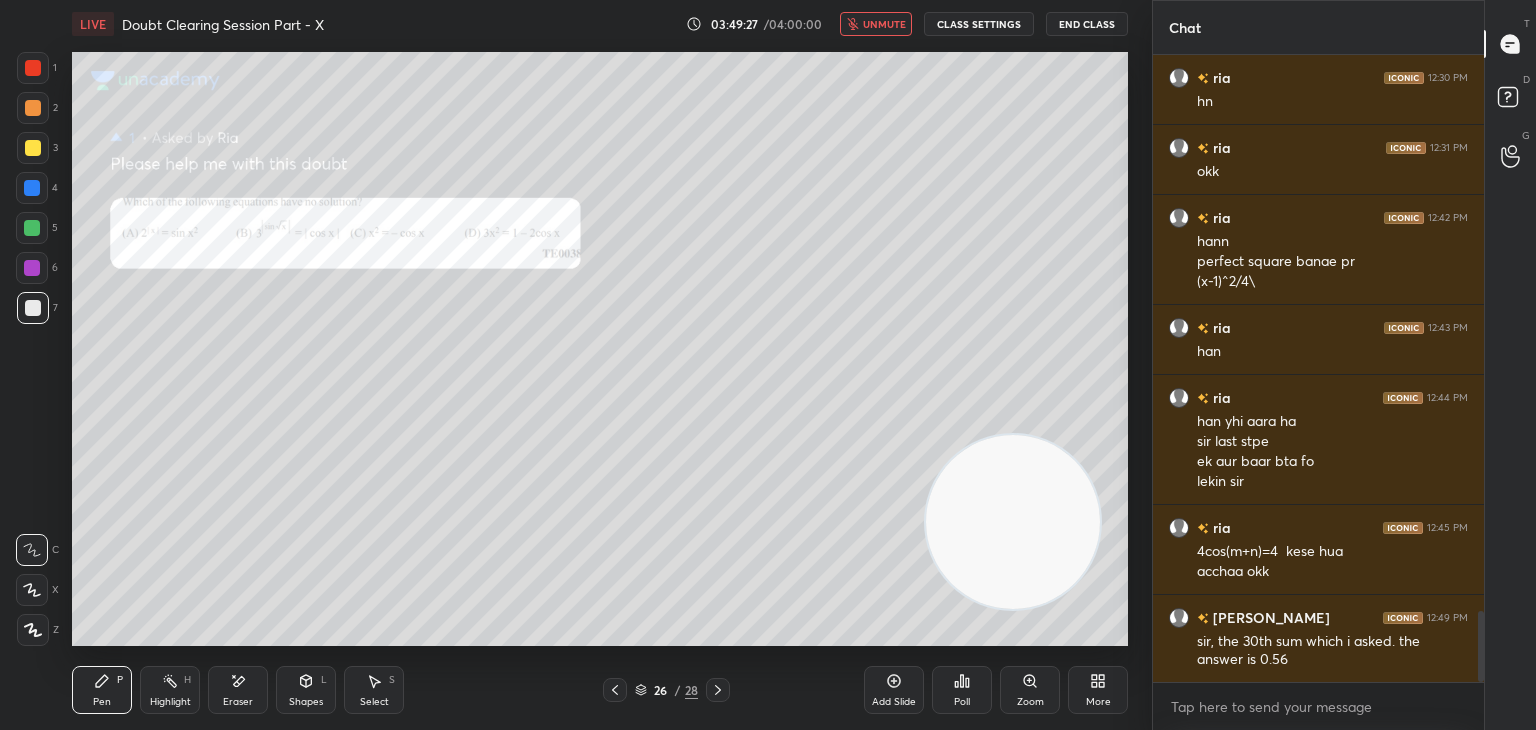 click 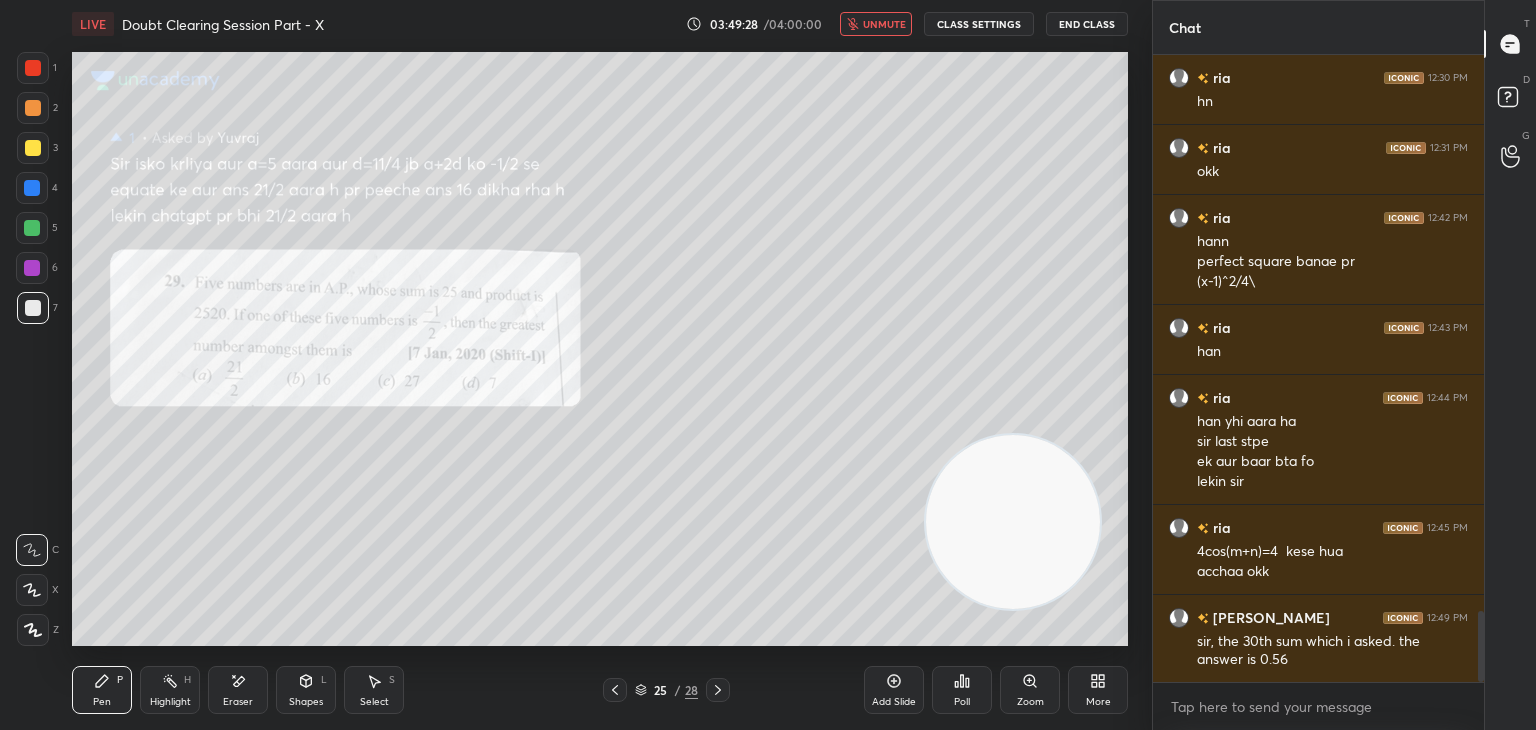 click 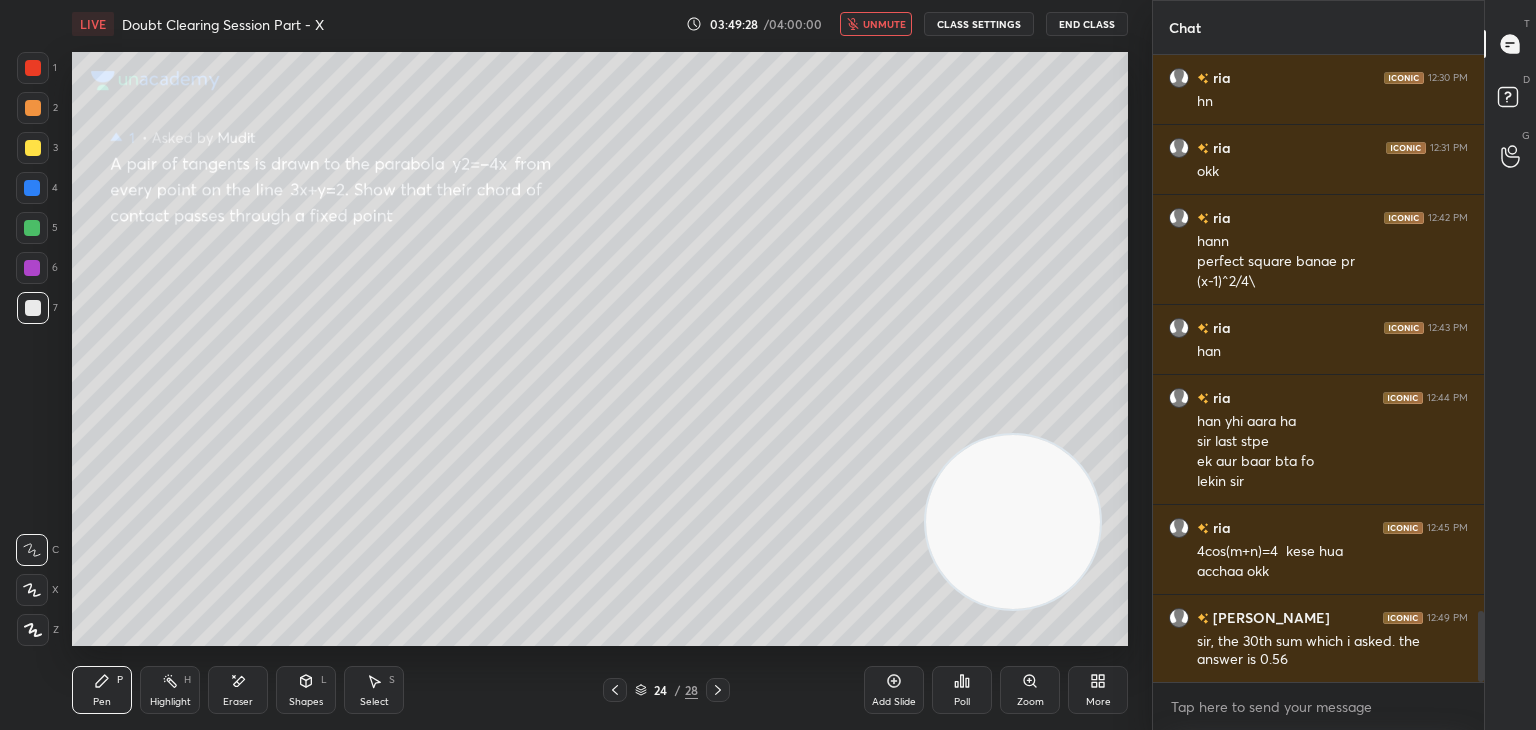 click 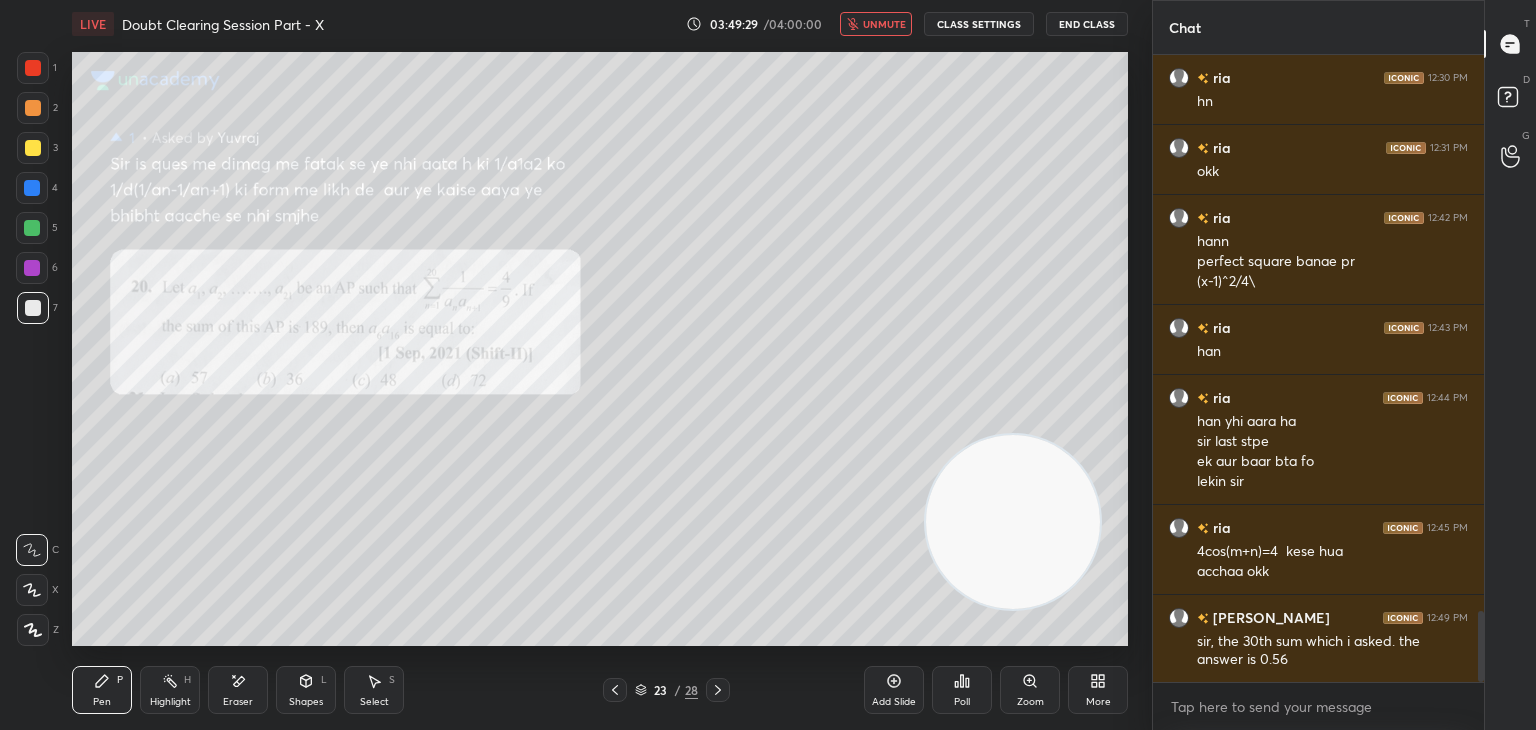 click 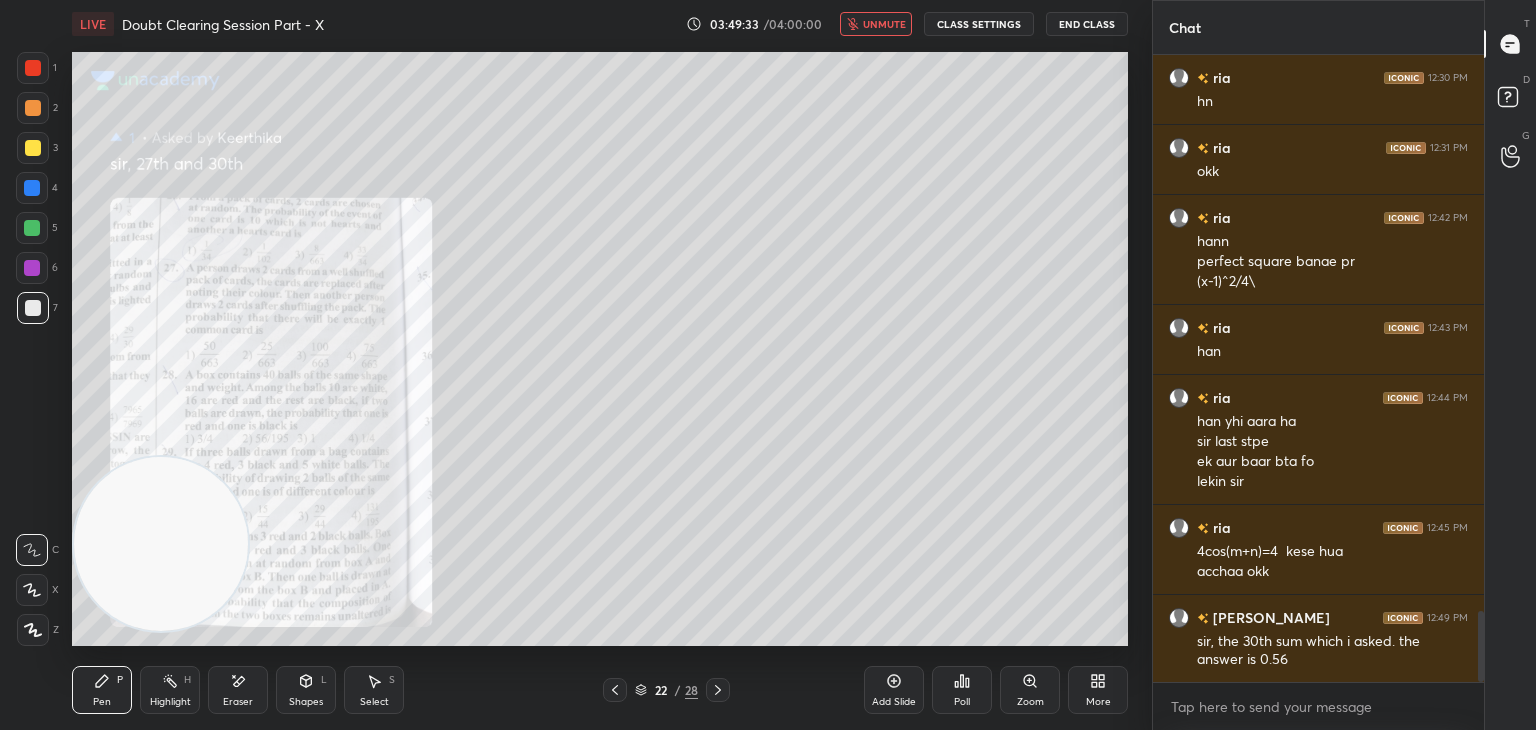 drag, startPoint x: 977, startPoint y: 531, endPoint x: 28, endPoint y: 553, distance: 949.25494 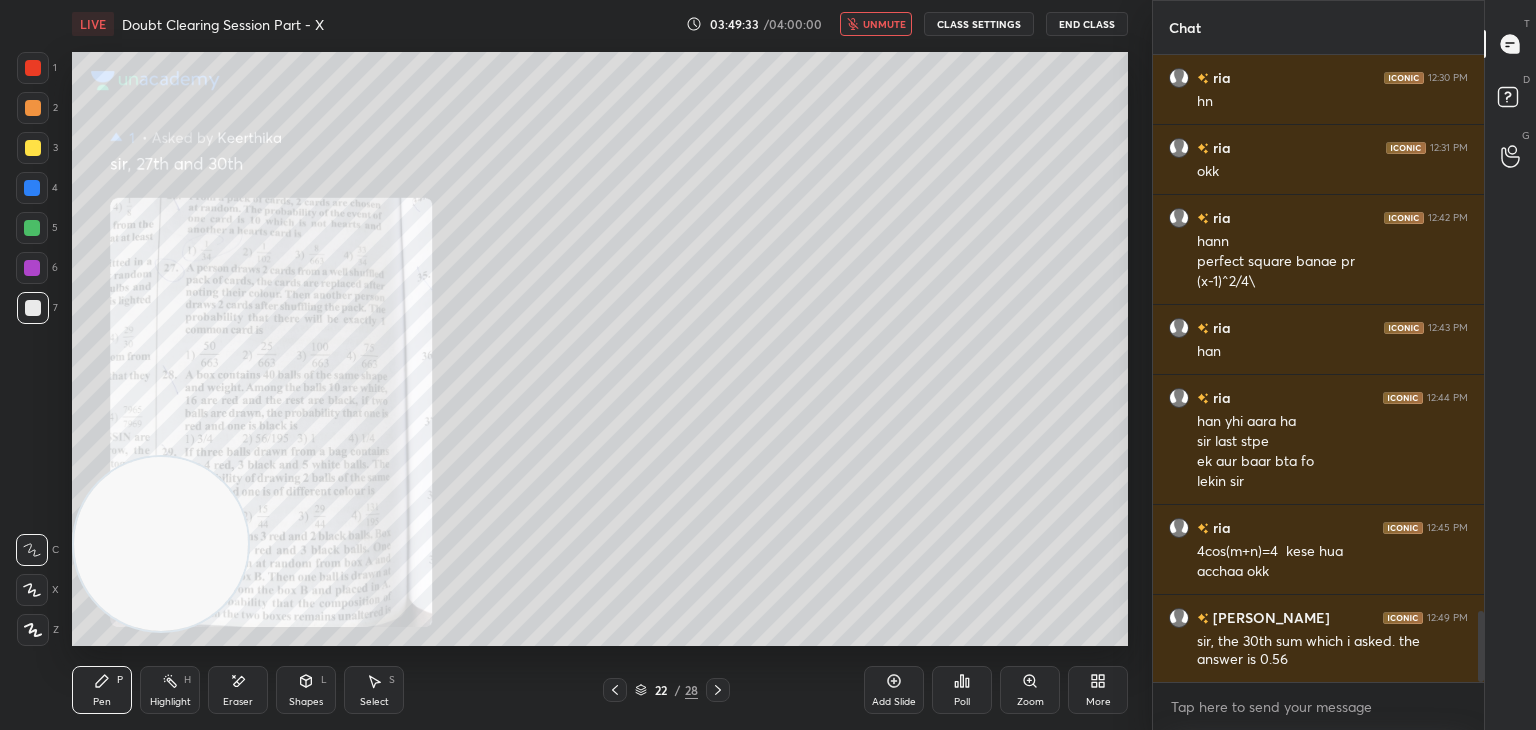 click on "1 2 3 4 5 6 7 C X Z E E Erase all   H H LIVE Doubt Clearing Session Part - X 03:49:33 /  04:00:00 unmute CLASS SETTINGS End Class Setting up your live class Poll for   secs No correct answer Start poll Back Doubt Clearing Session Part - X • L10 of Doubt Clearing Course on Mathematics IIT JEE - Part I Abhishek Sahu Pen P Highlight H Eraser Shapes L Select S 22 / 28 Add Slide Poll Zoom More" at bounding box center [568, 365] 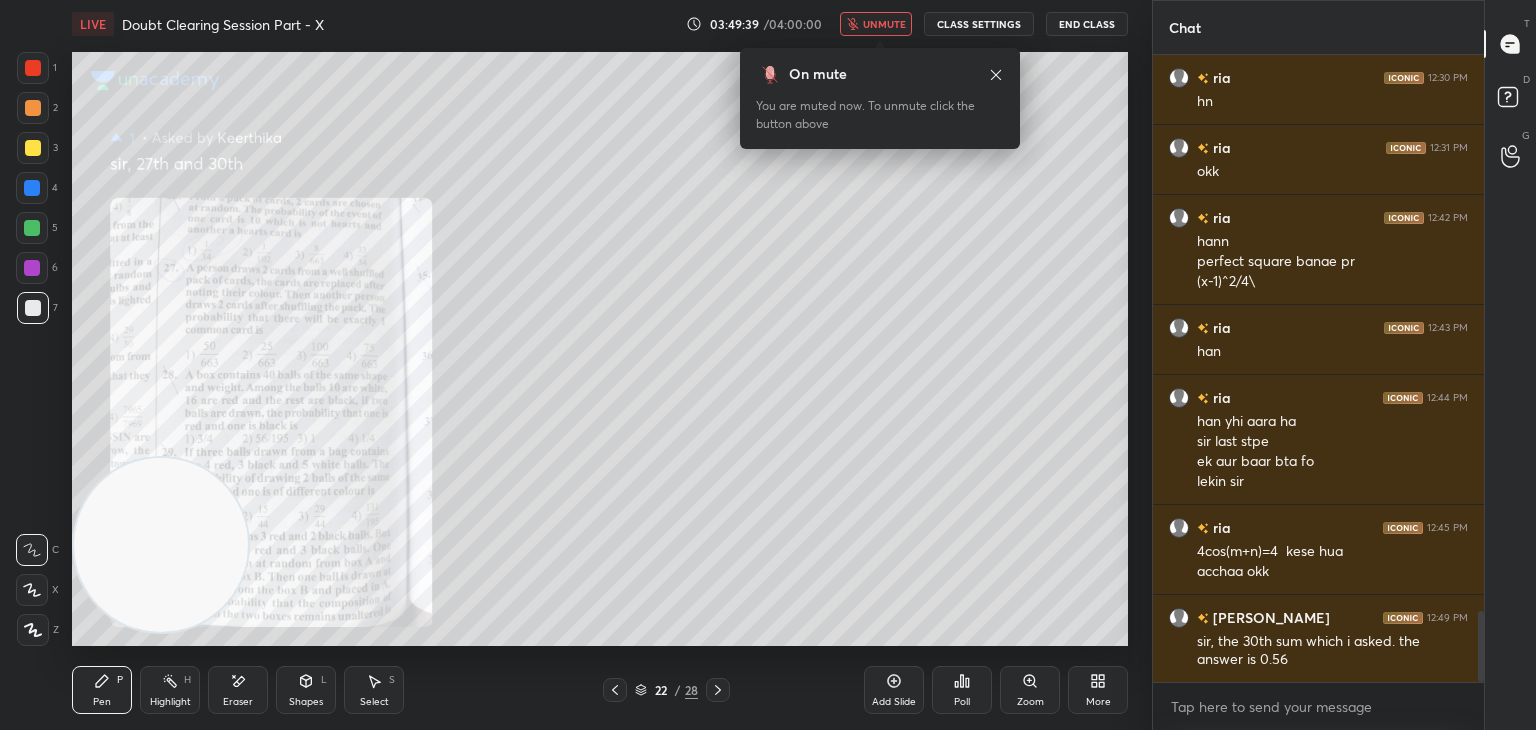 click on "unmute" at bounding box center (884, 24) 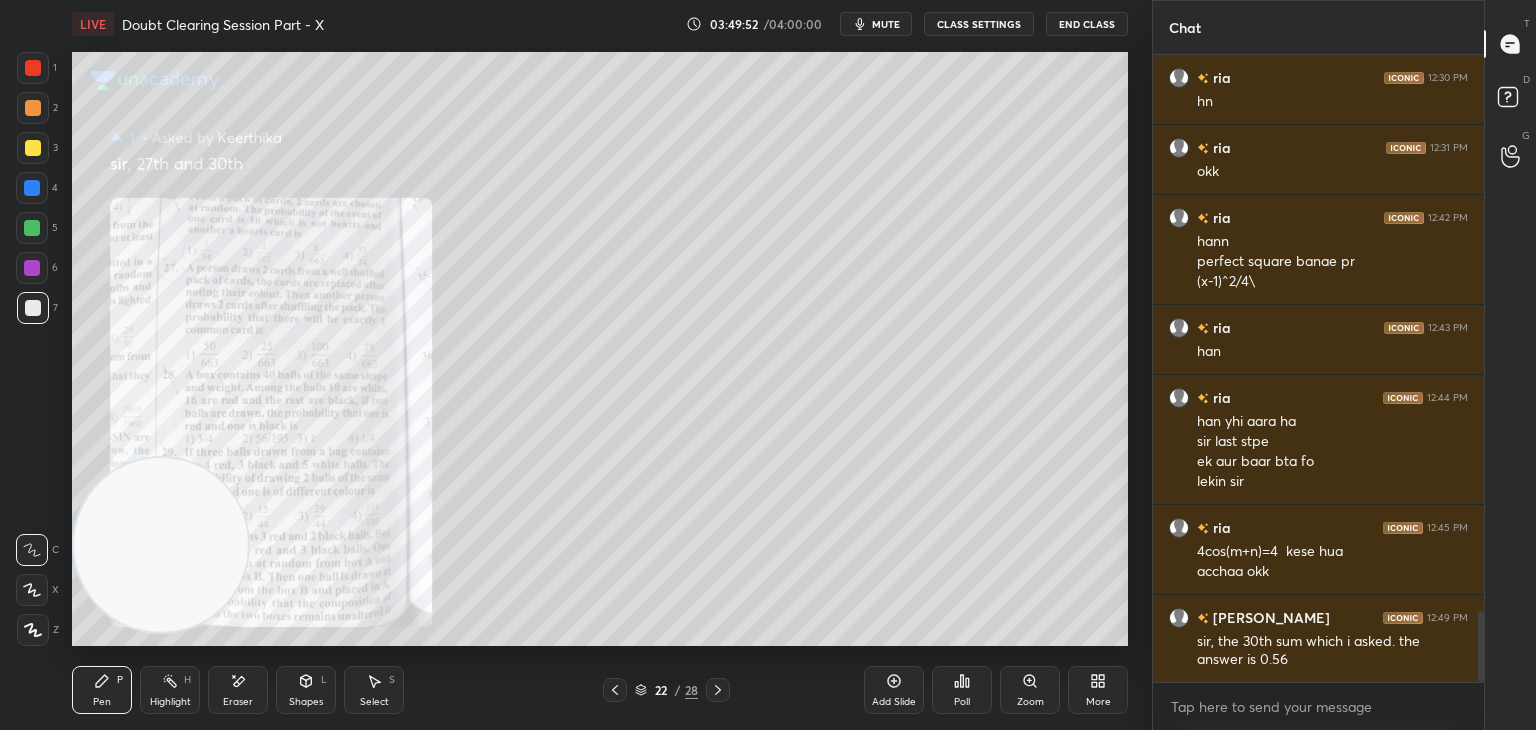 click 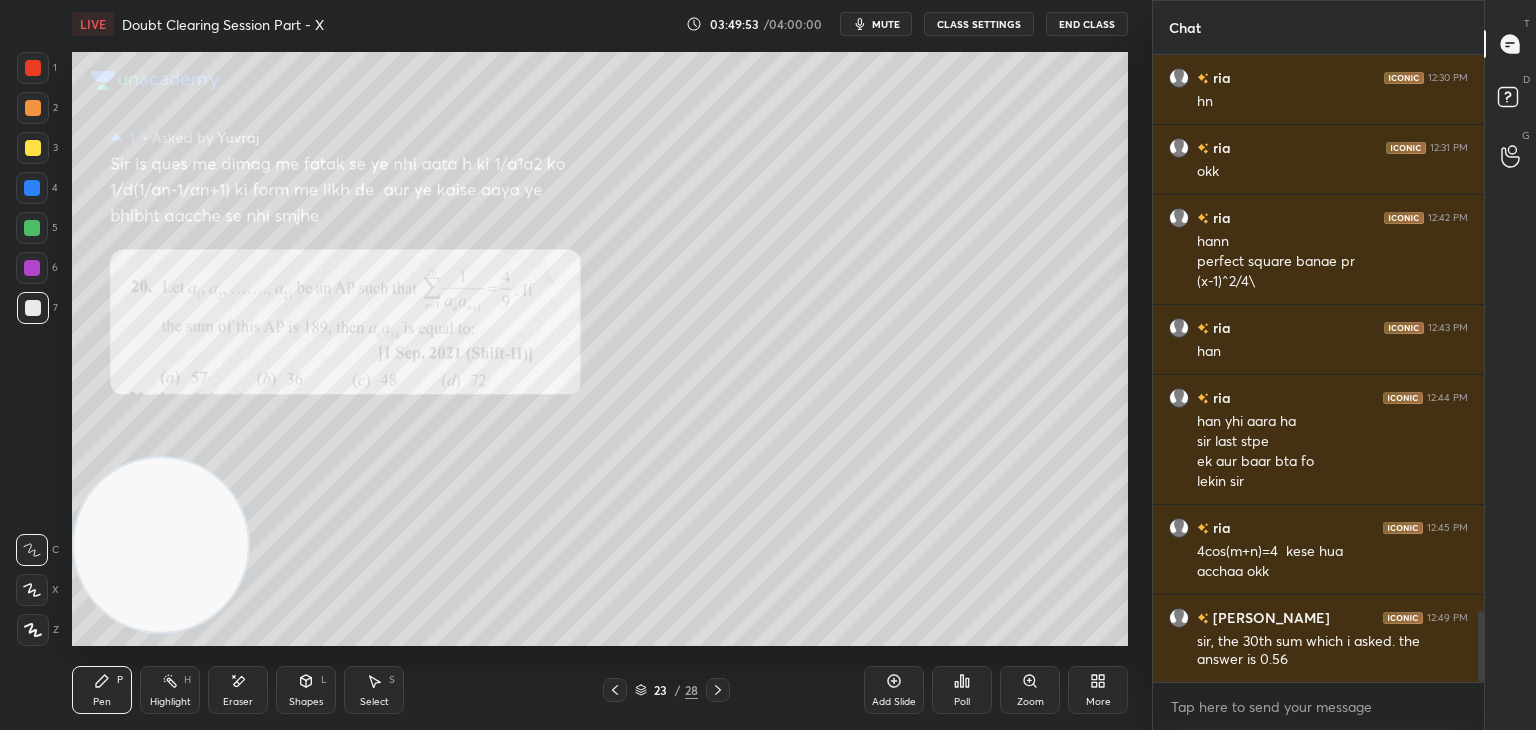 click 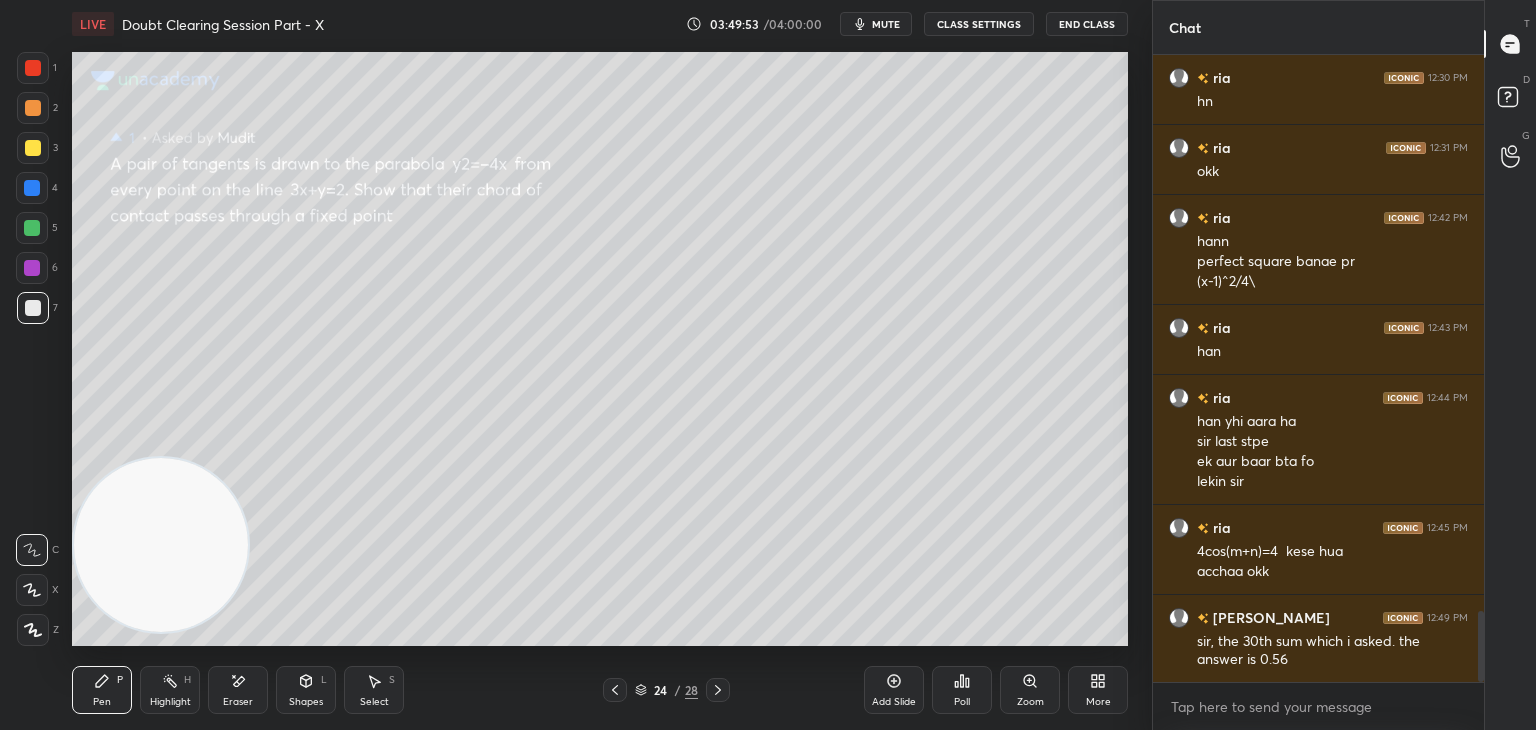 click 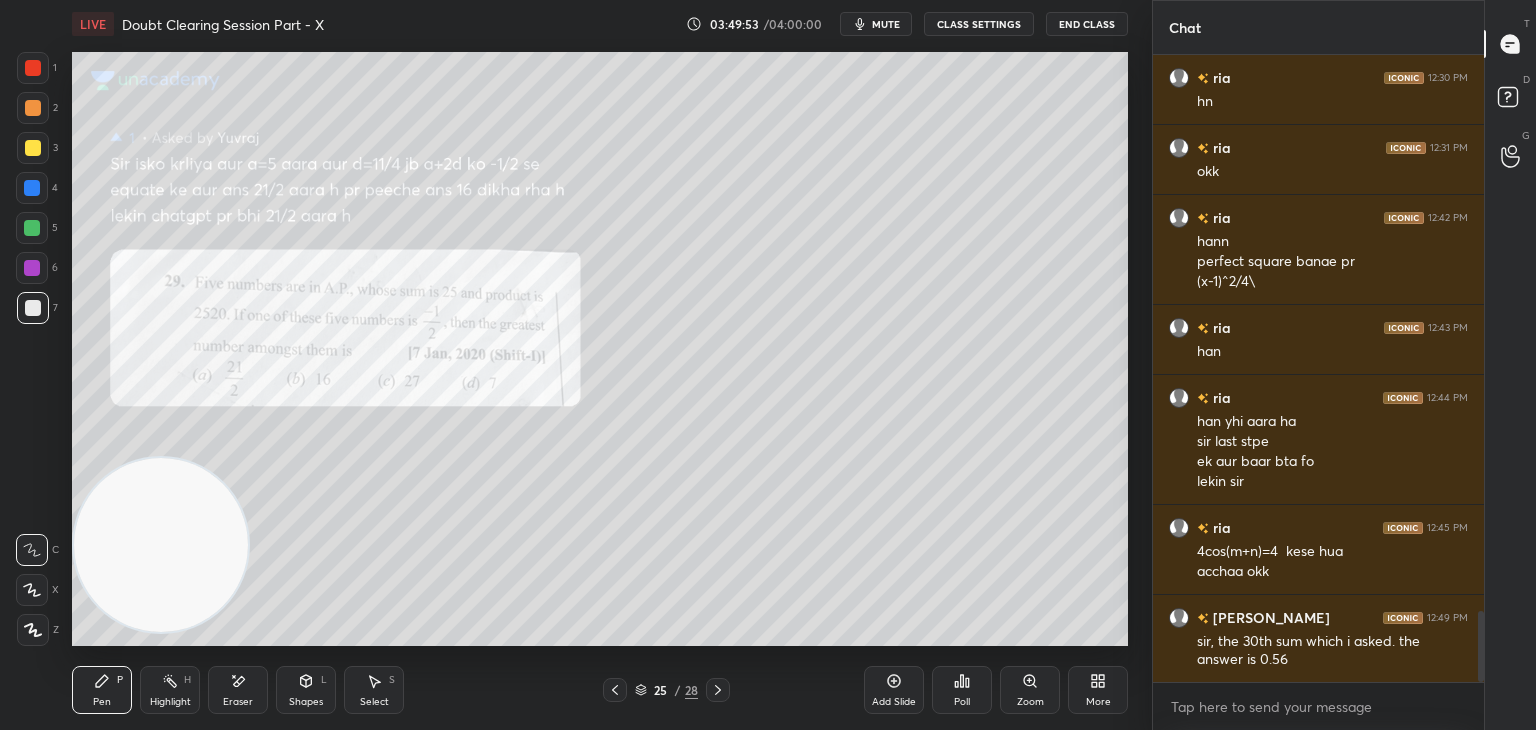 click 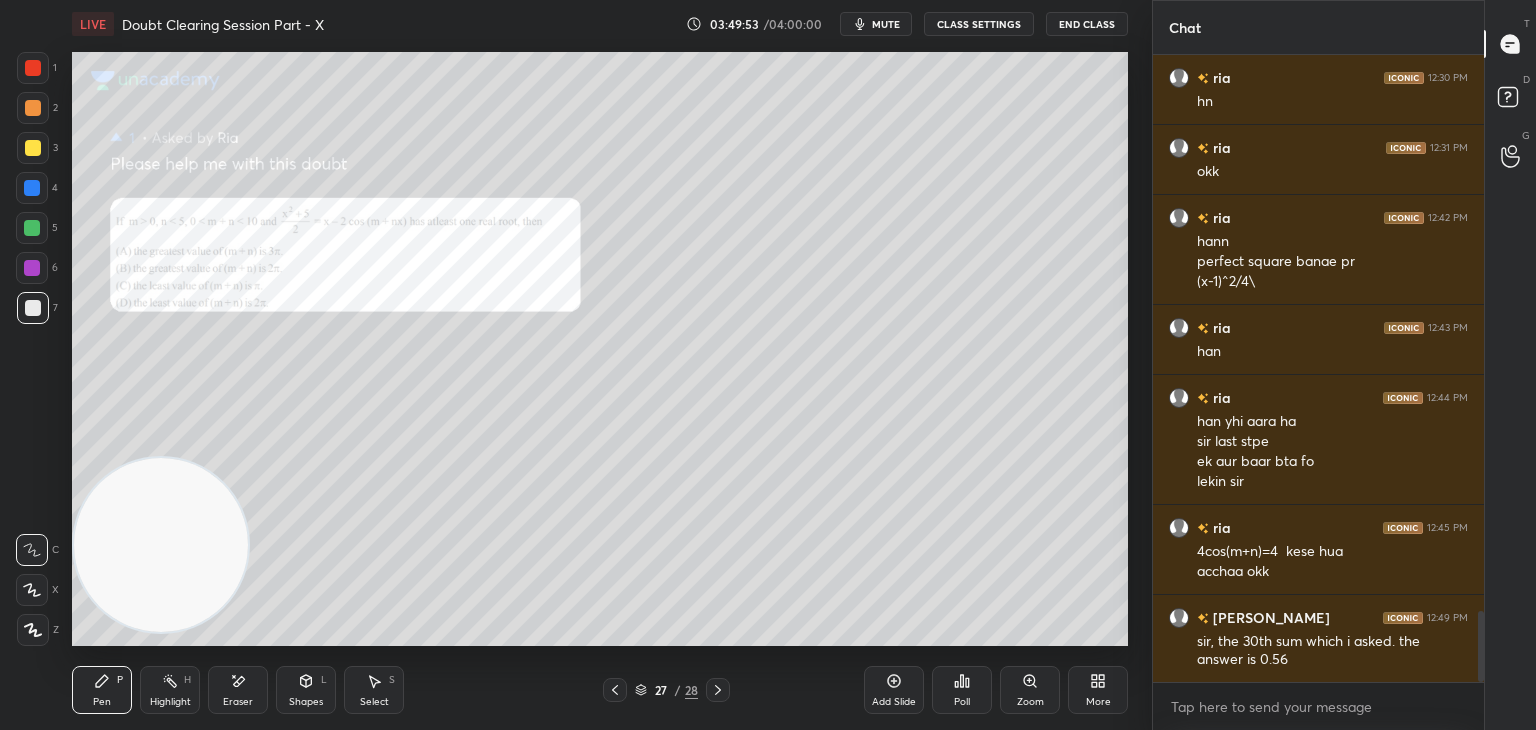 click 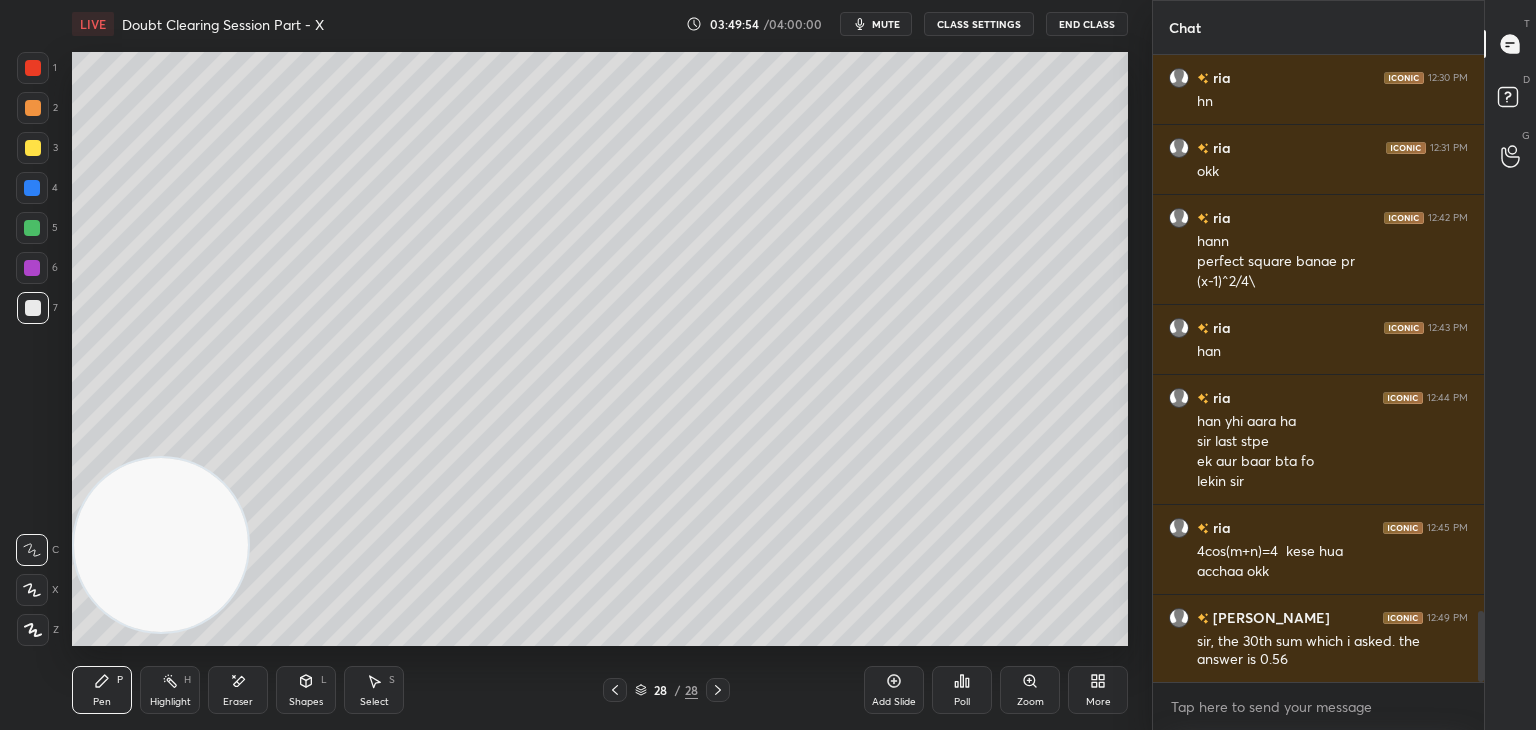 click 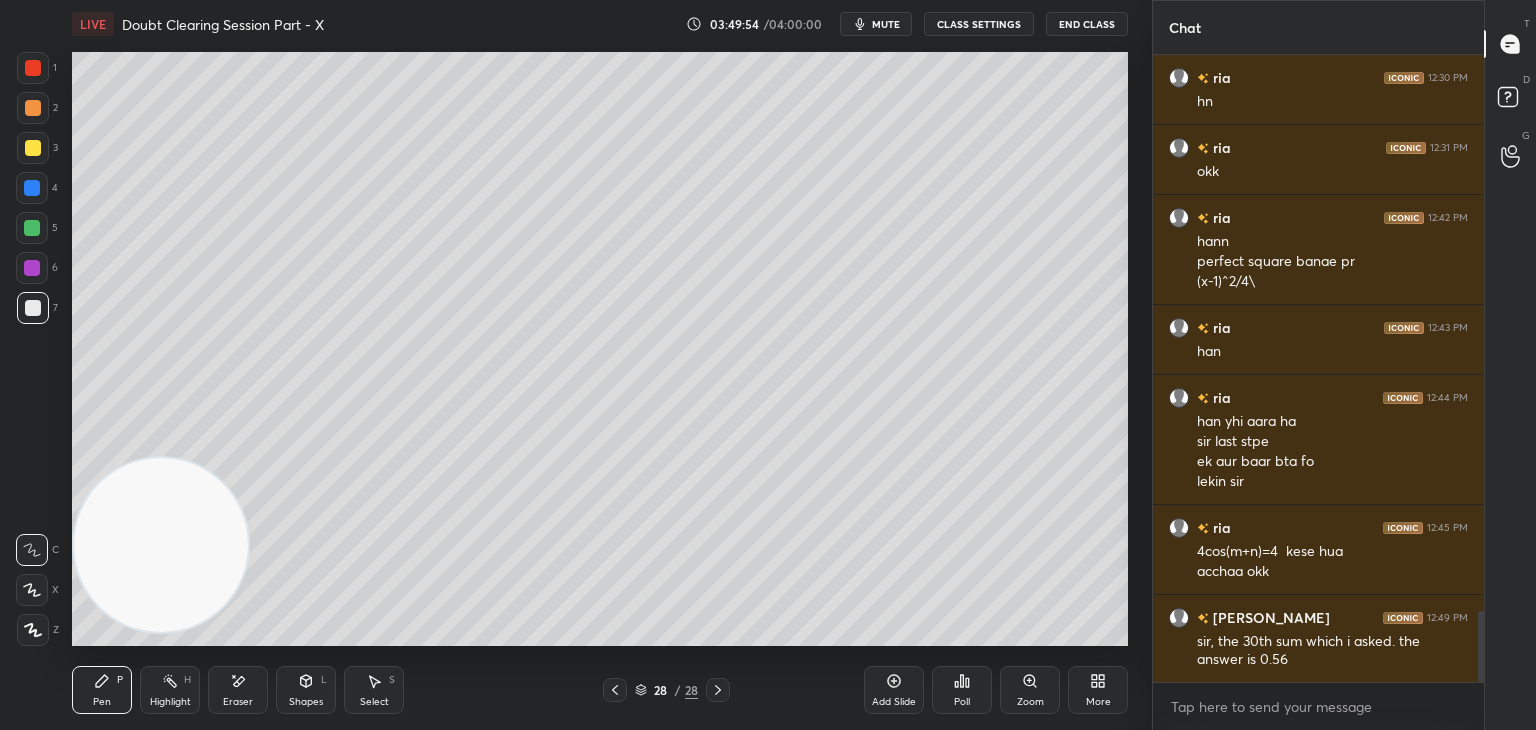click 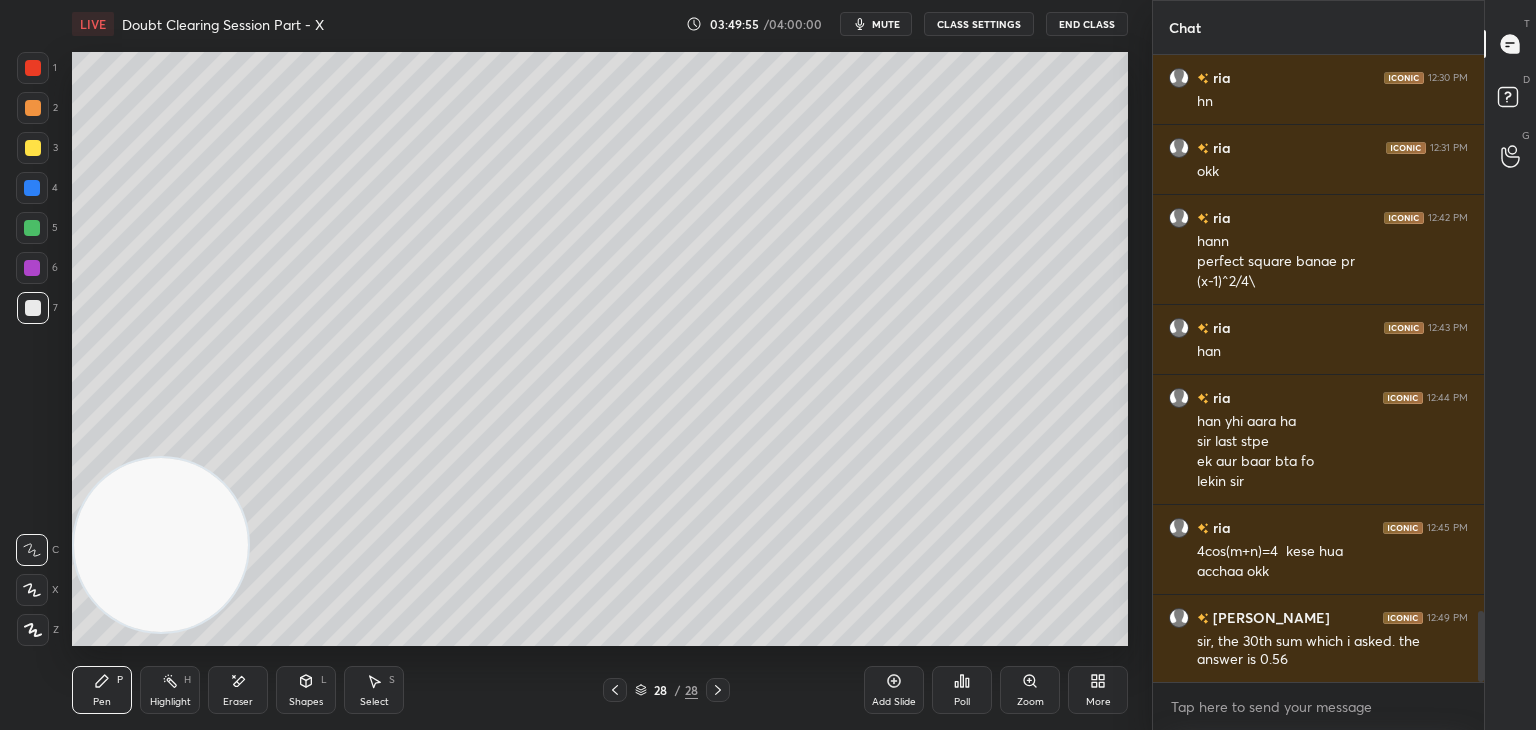 click on "mute" at bounding box center [886, 24] 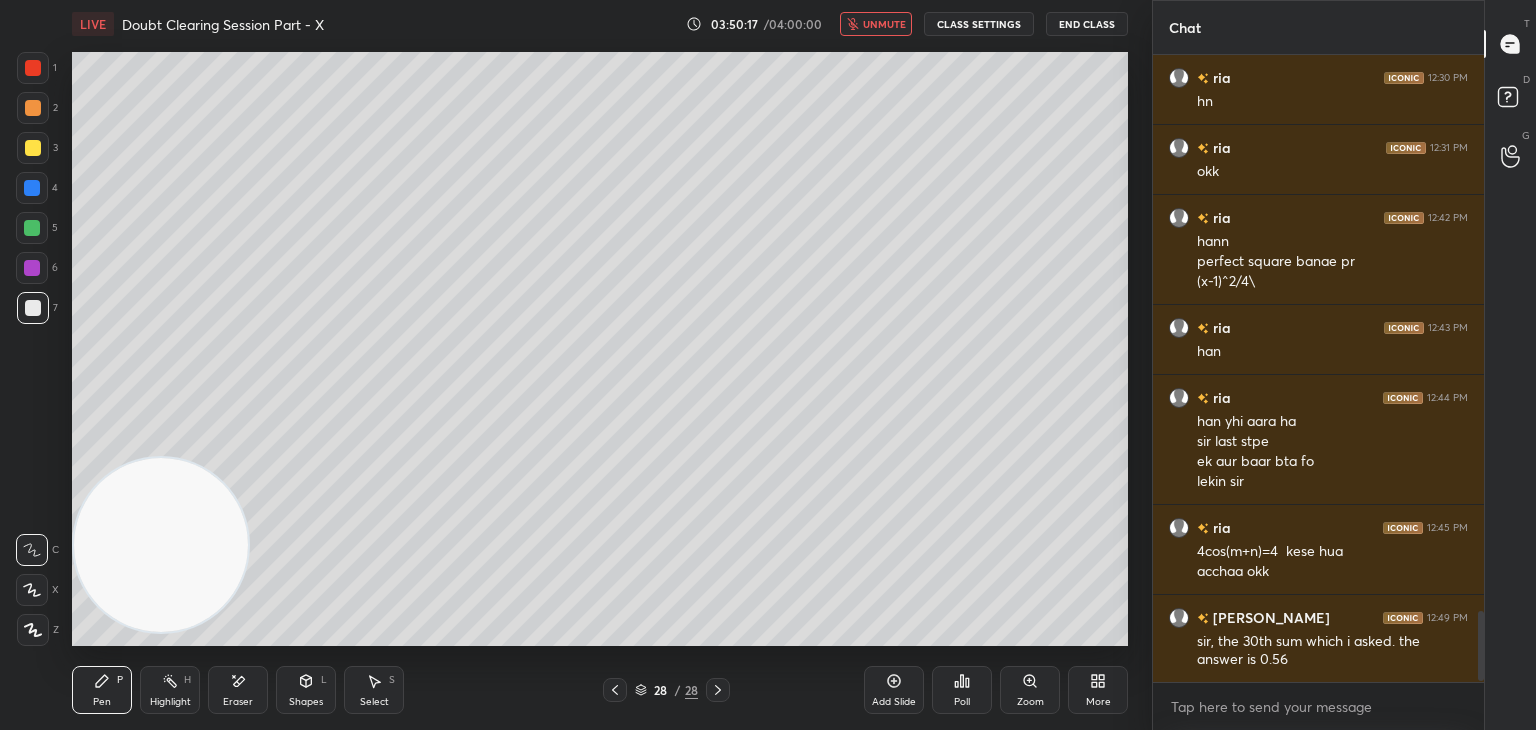 scroll, scrollTop: 4968, scrollLeft: 0, axis: vertical 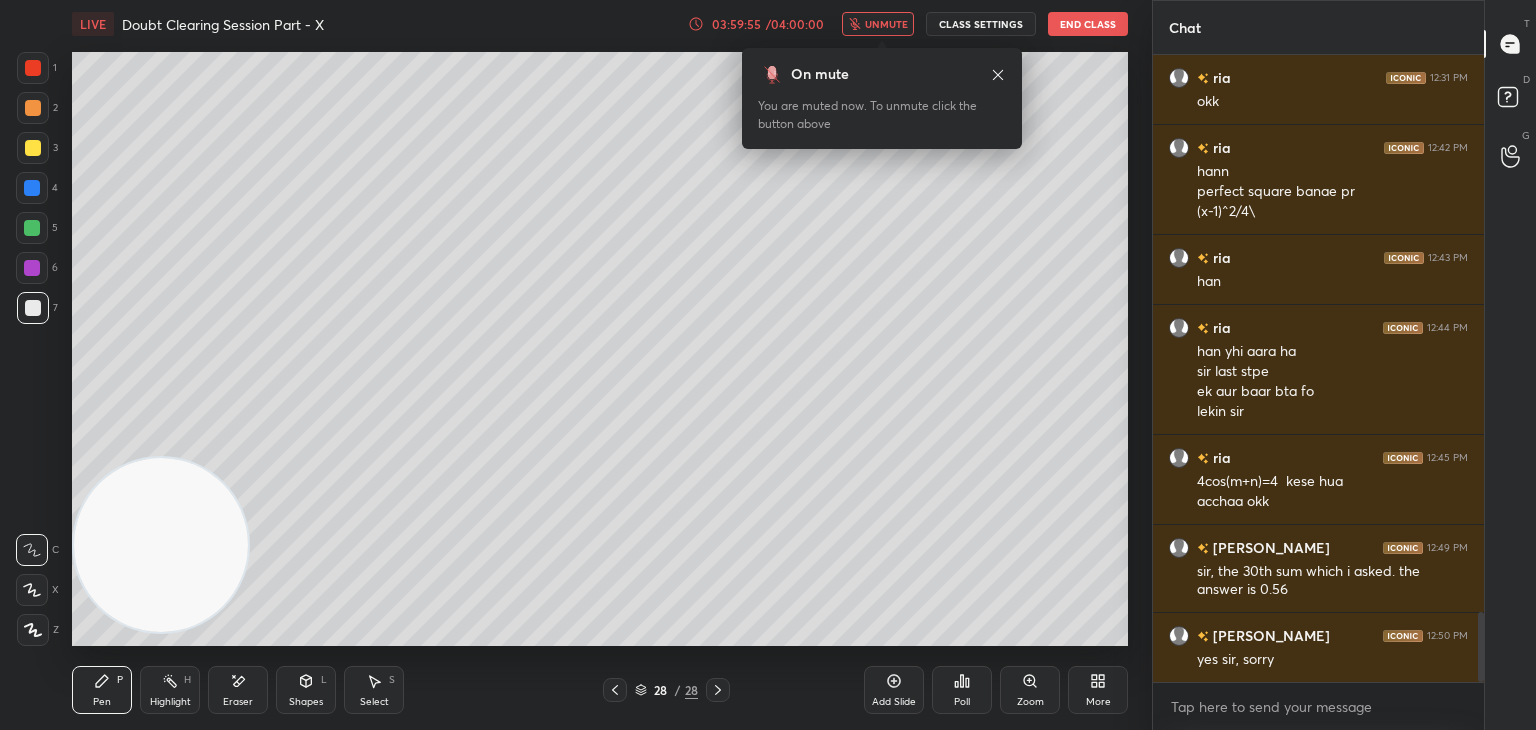 click 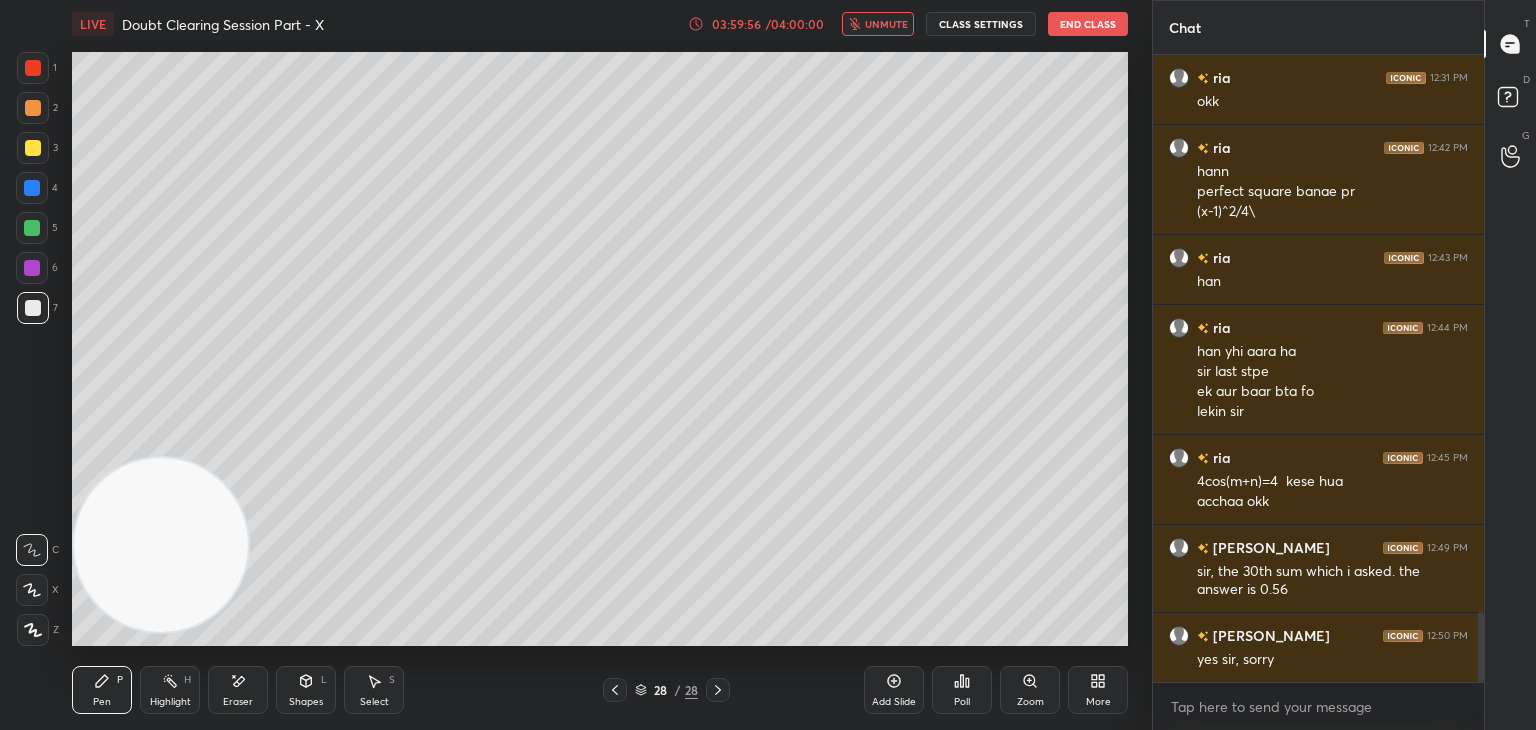 drag, startPoint x: 877, startPoint y: 29, endPoint x: 892, endPoint y: 21, distance: 17 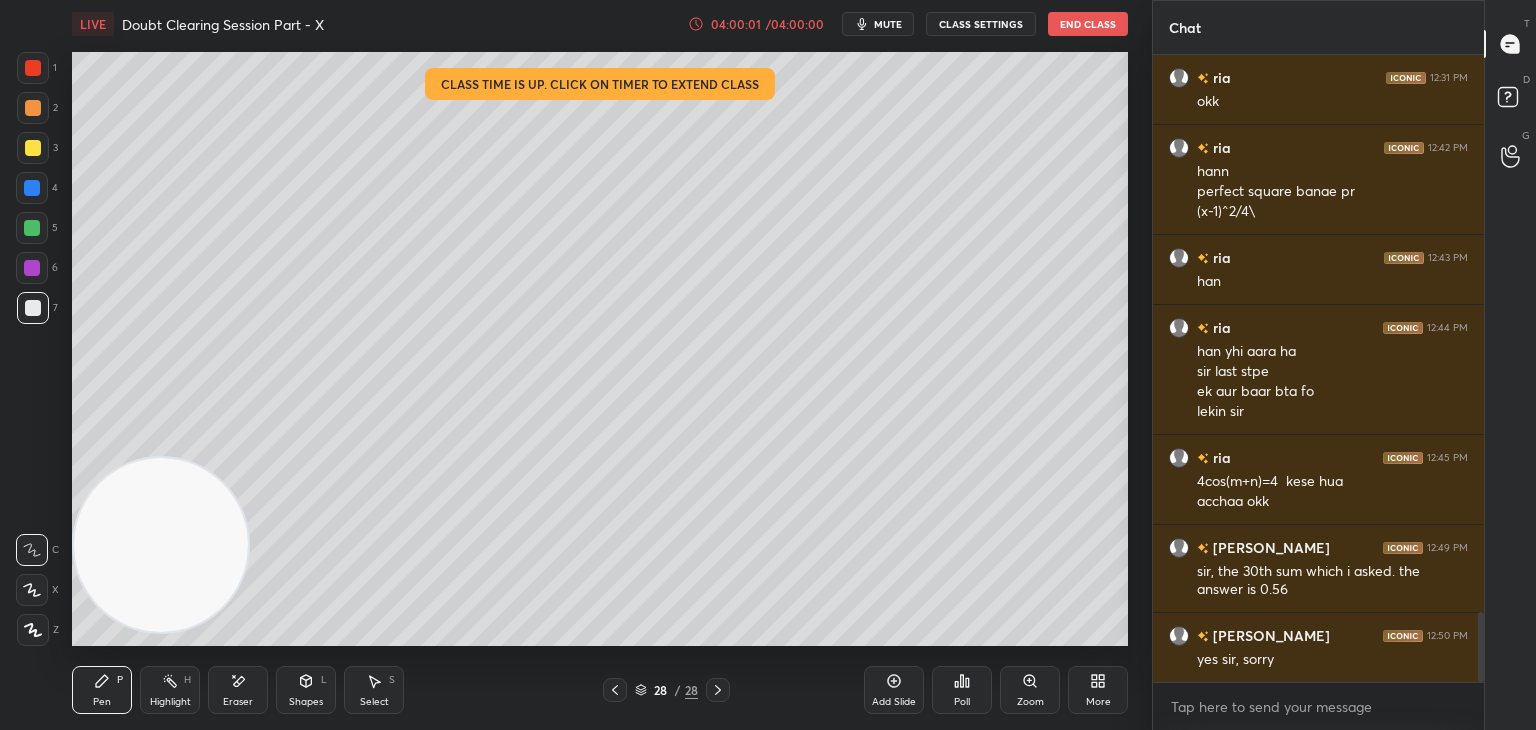 click on "End Class" at bounding box center (1088, 24) 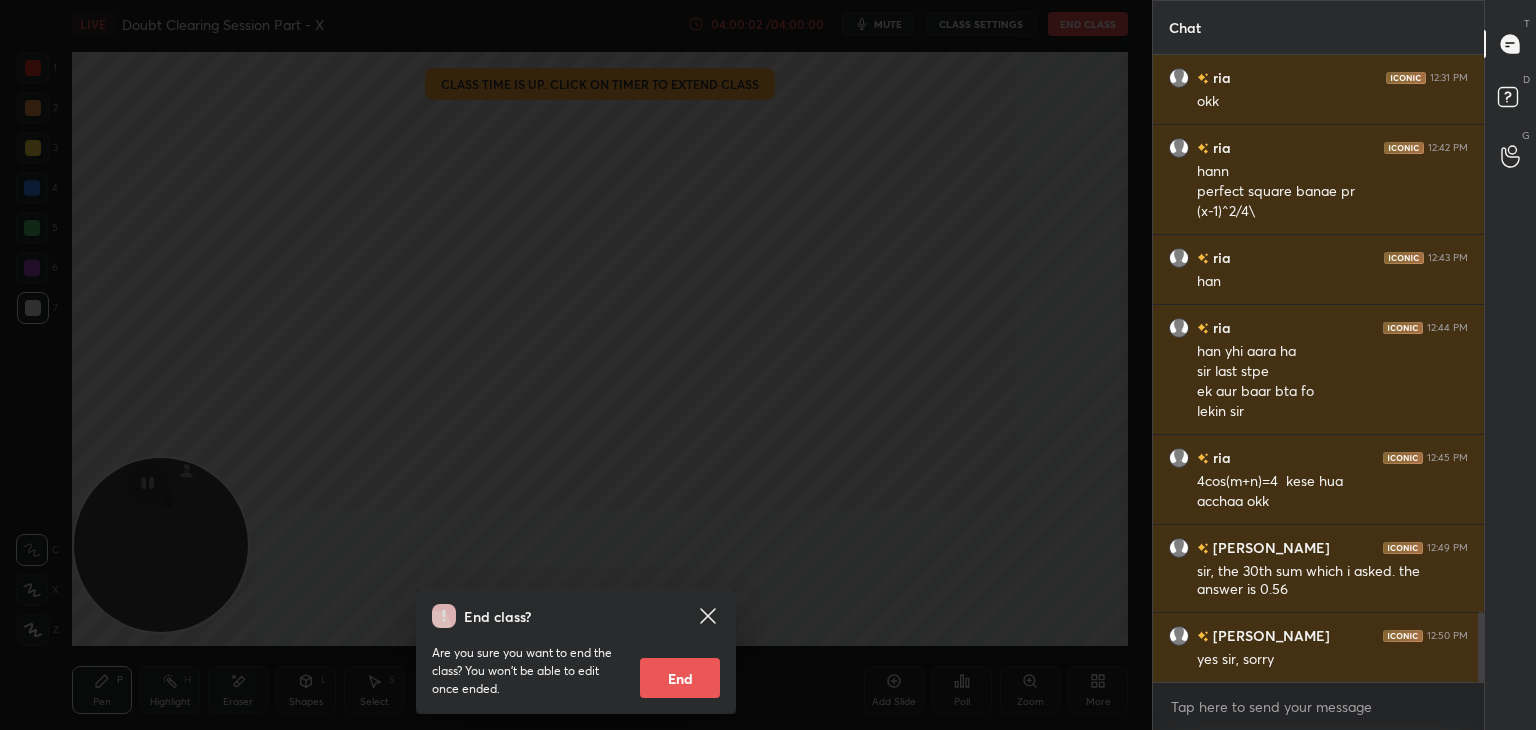 click on "End" at bounding box center [680, 678] 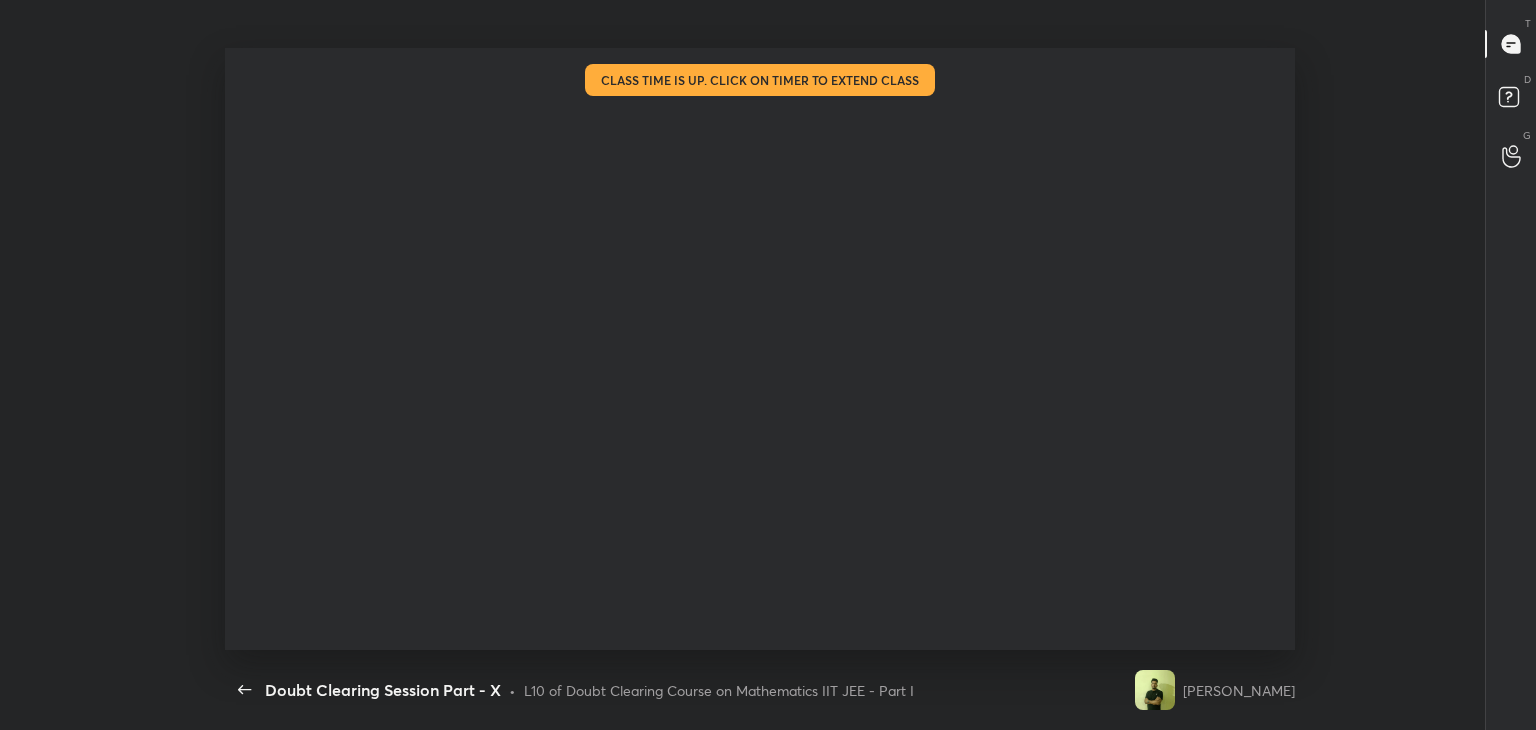 scroll, scrollTop: 99397, scrollLeft: 98842, axis: both 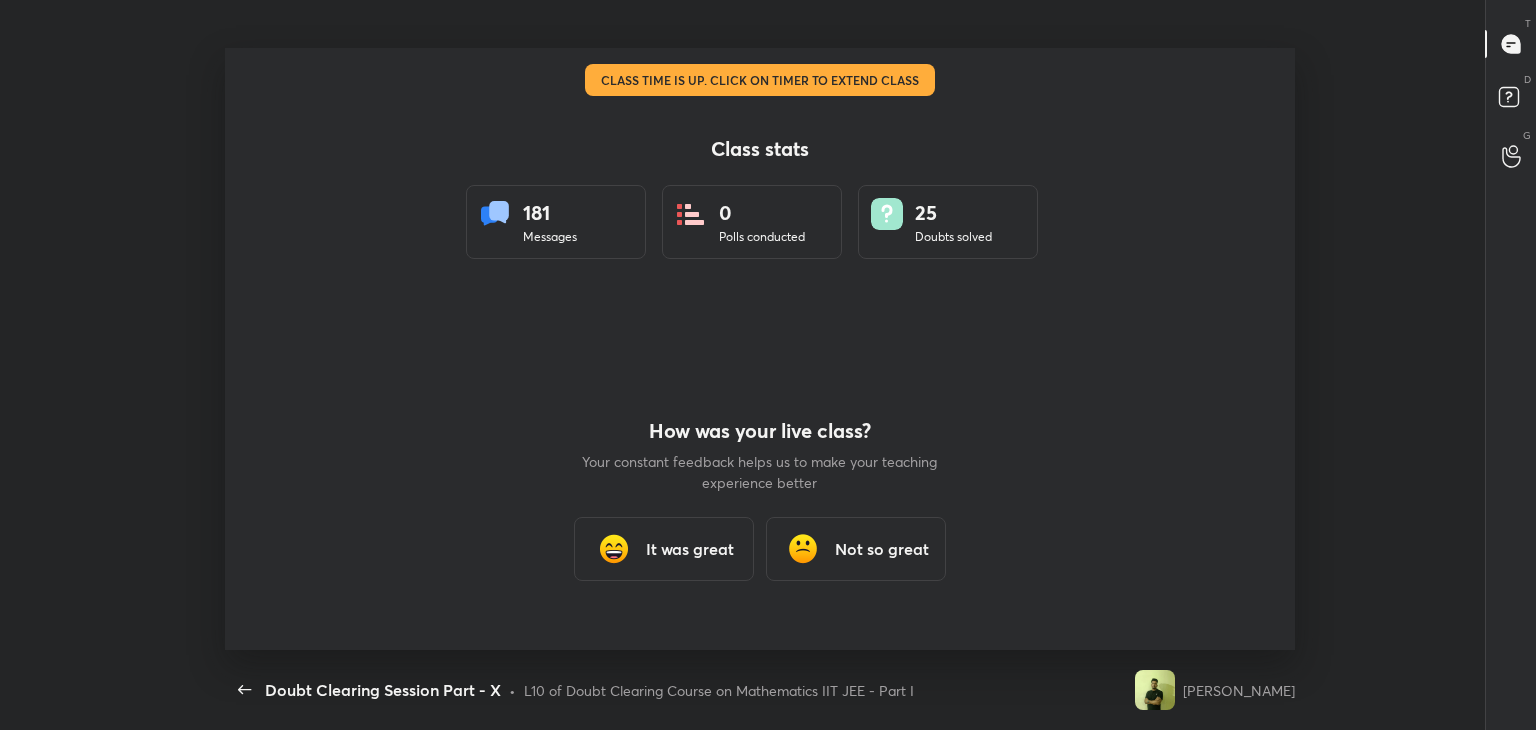 click on "It was great" at bounding box center [690, 549] 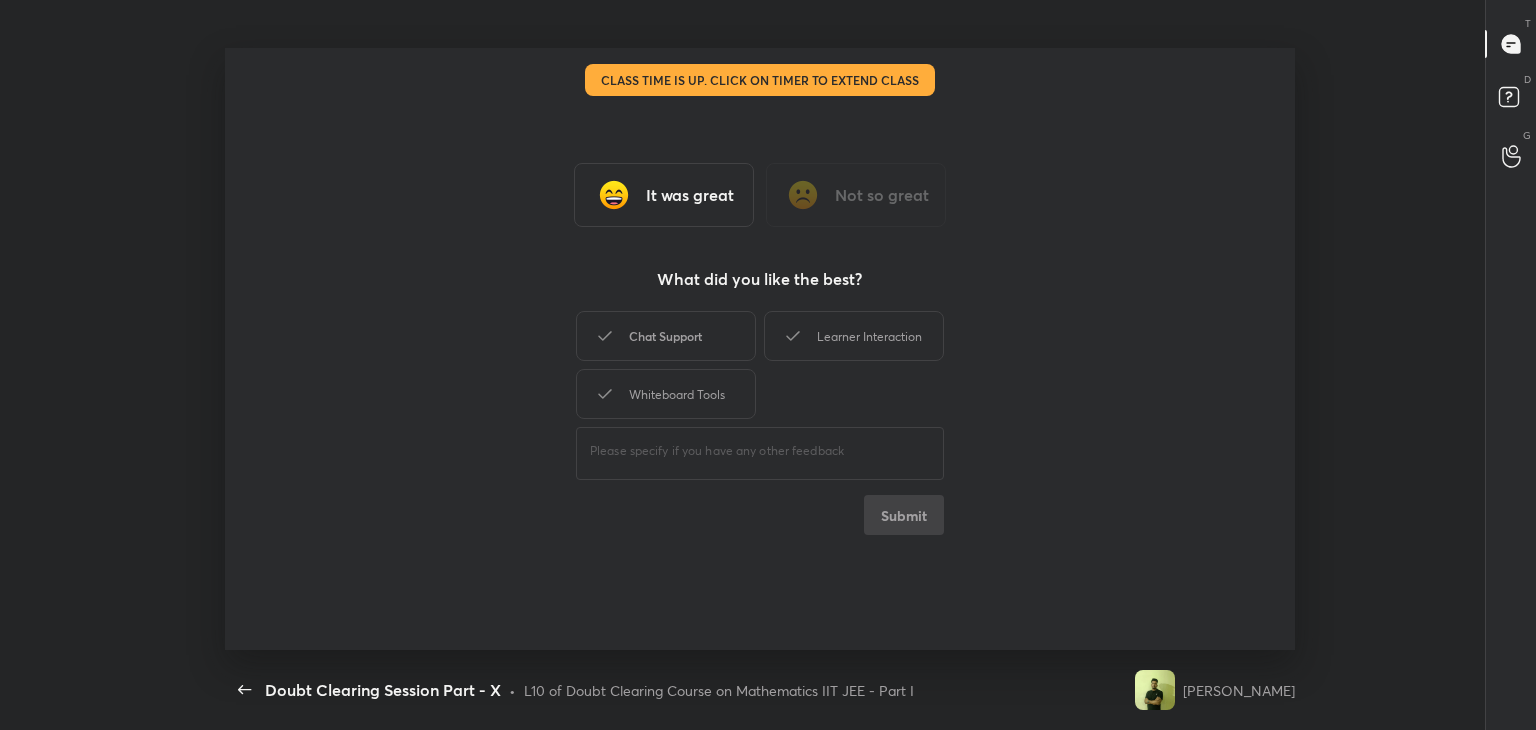 drag, startPoint x: 698, startPoint y: 337, endPoint x: 776, endPoint y: 330, distance: 78.31347 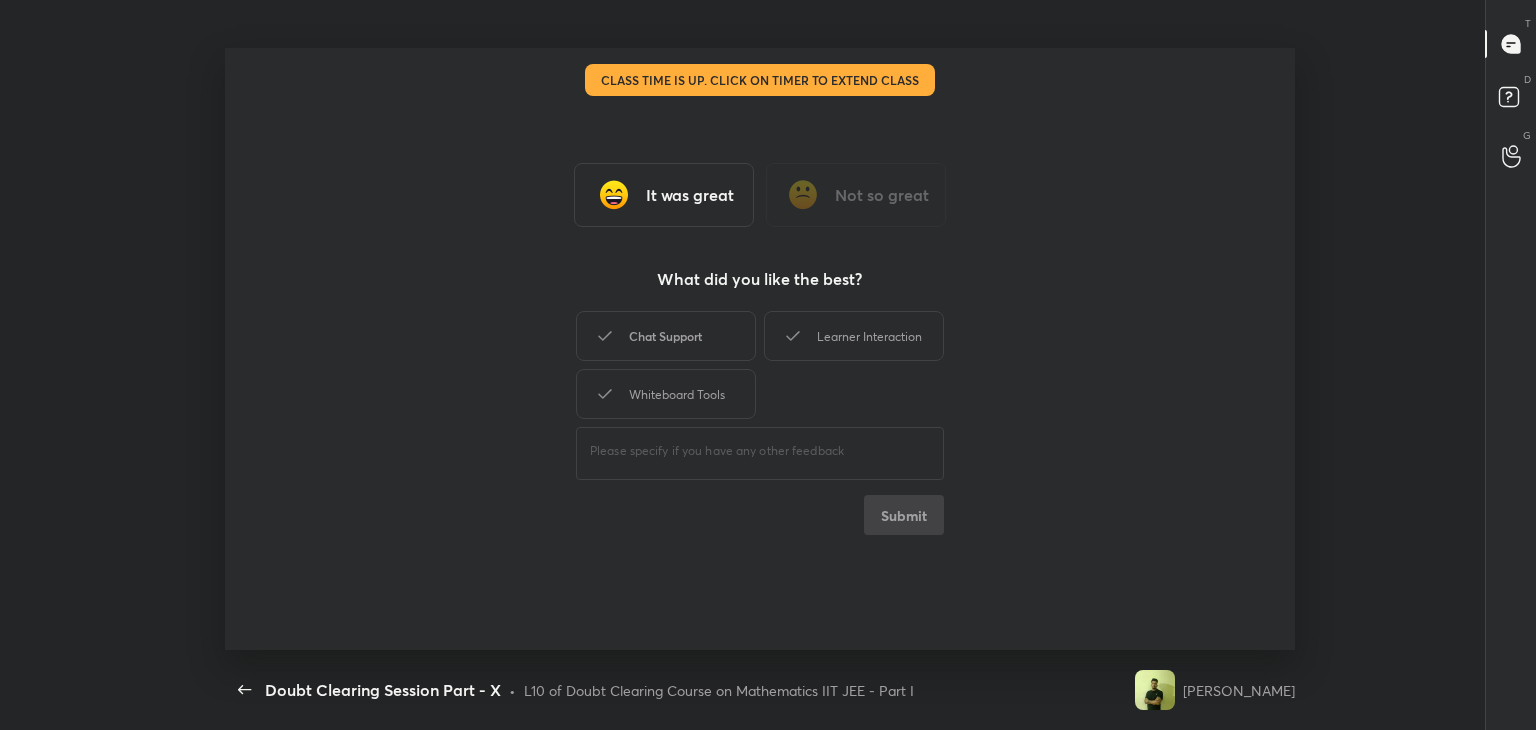 click on "Chat Support" at bounding box center (666, 336) 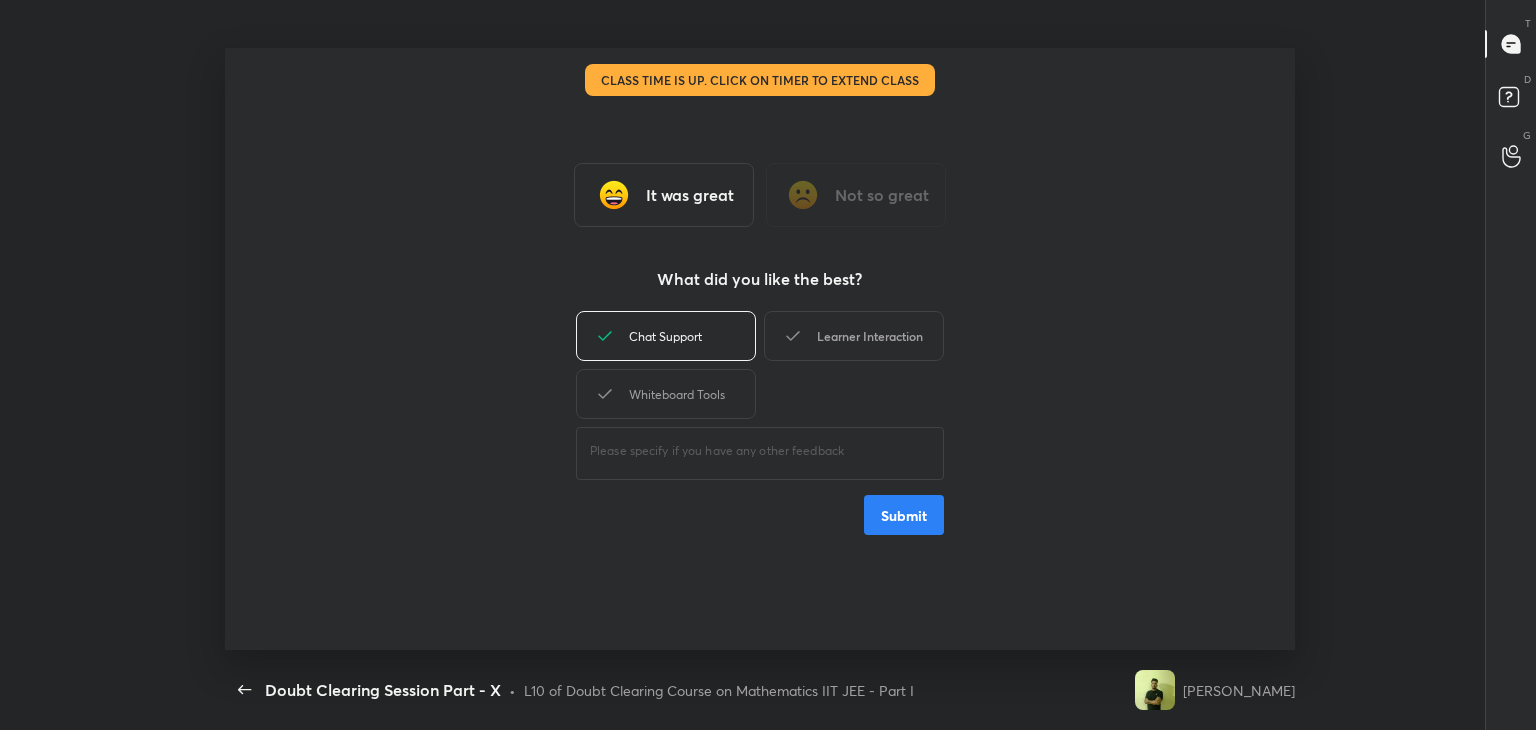 drag, startPoint x: 832, startPoint y: 330, endPoint x: 813, endPoint y: 334, distance: 19.416489 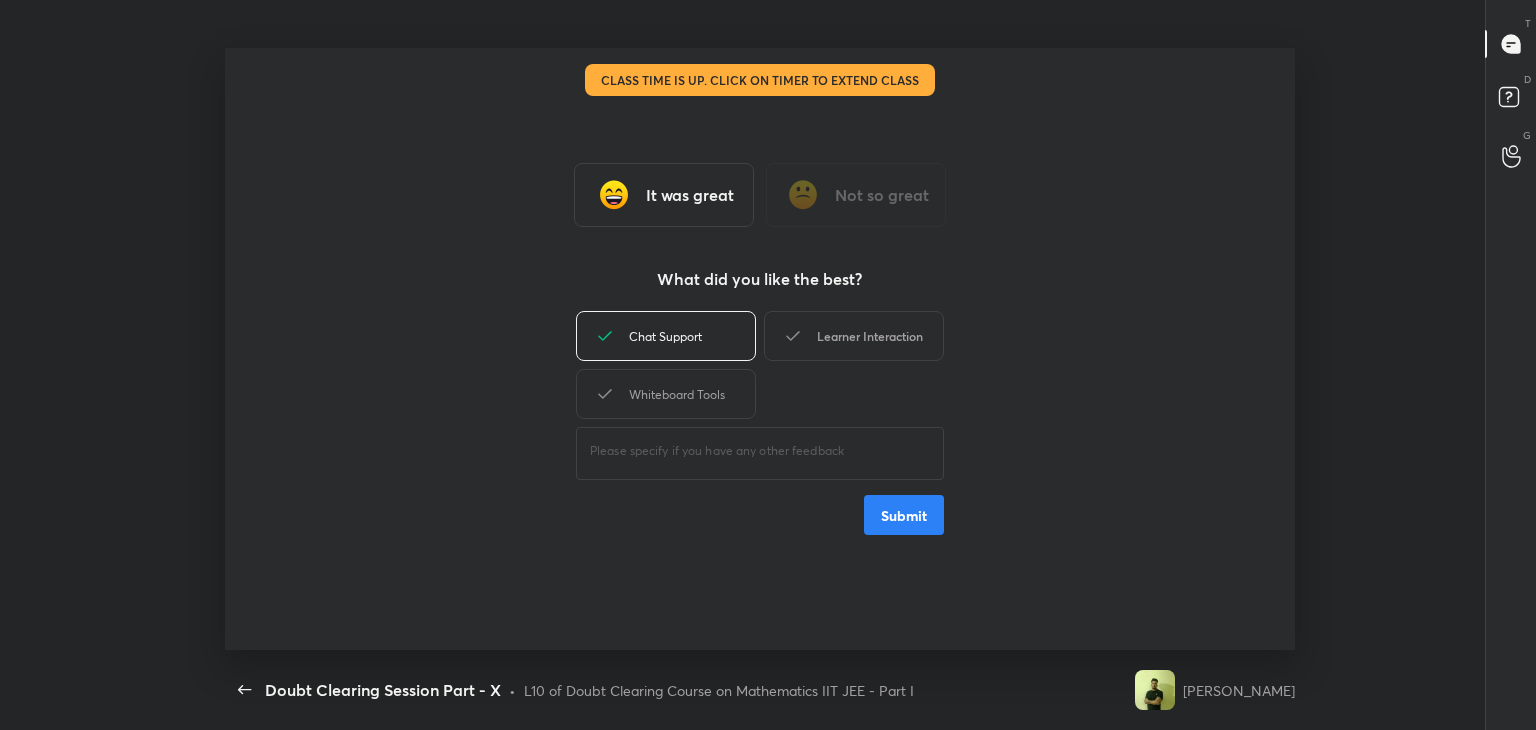 click on "Learner Interaction" at bounding box center (854, 336) 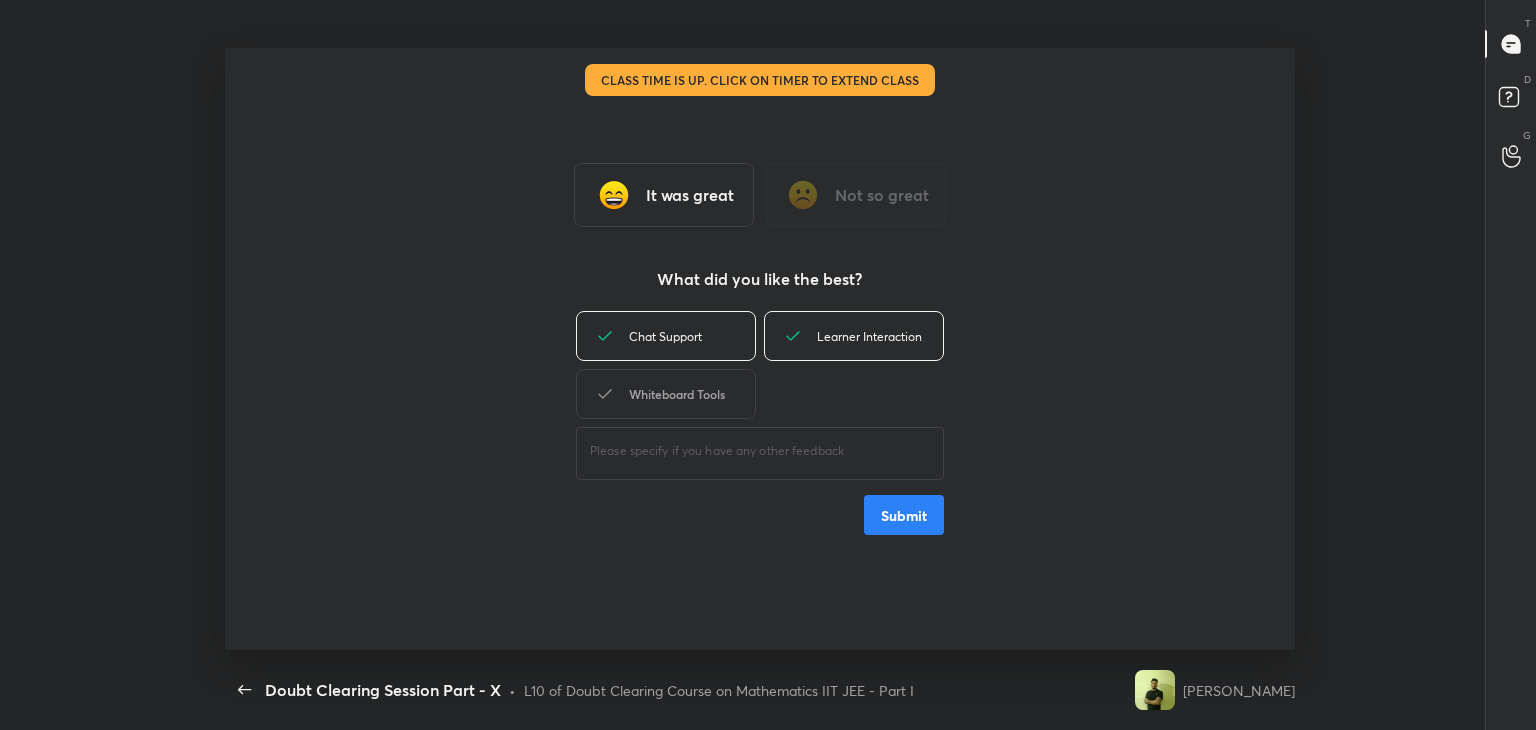 click on "Whiteboard Tools" at bounding box center (666, 394) 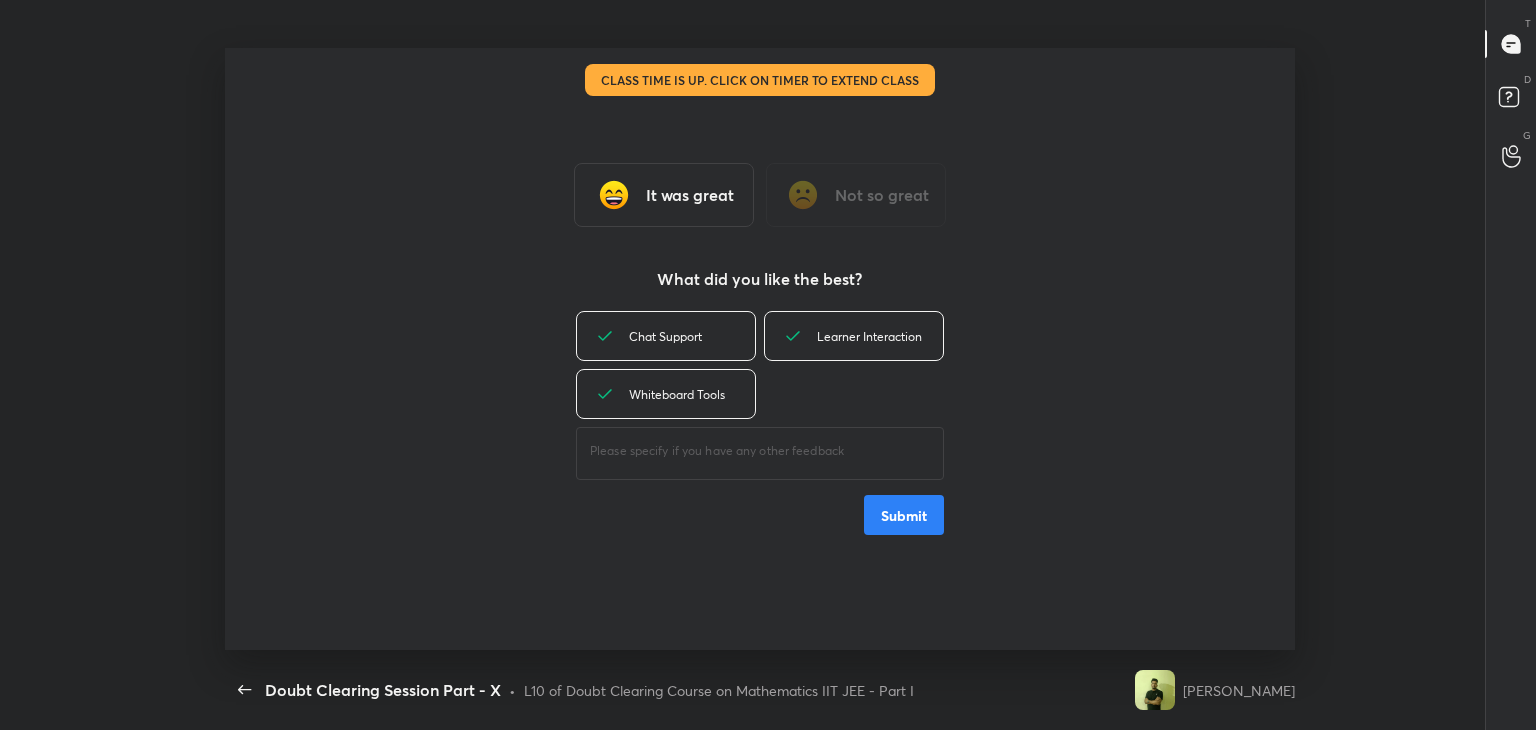 drag, startPoint x: 908, startPoint y: 528, endPoint x: 872, endPoint y: 535, distance: 36.67424 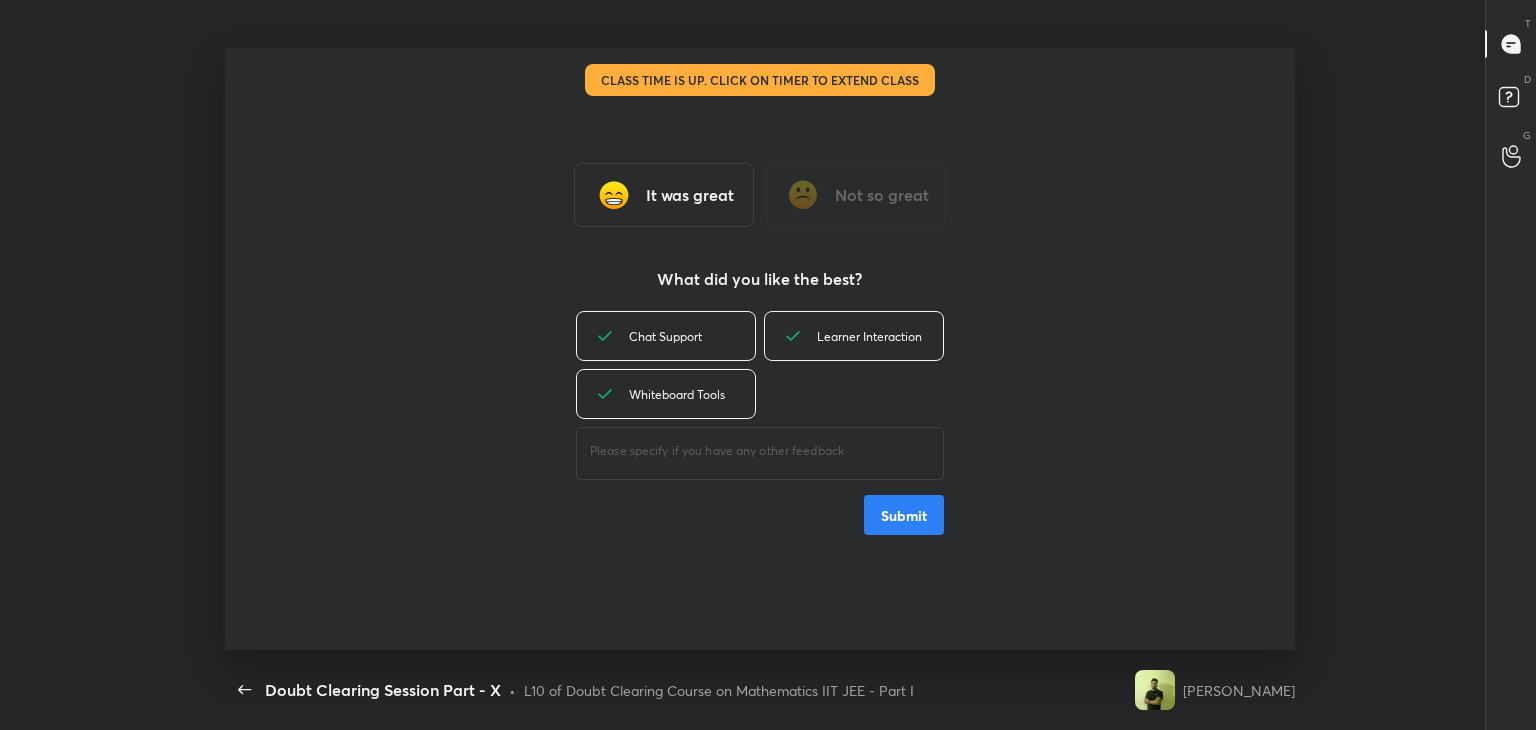 click on "Submit" at bounding box center (904, 515) 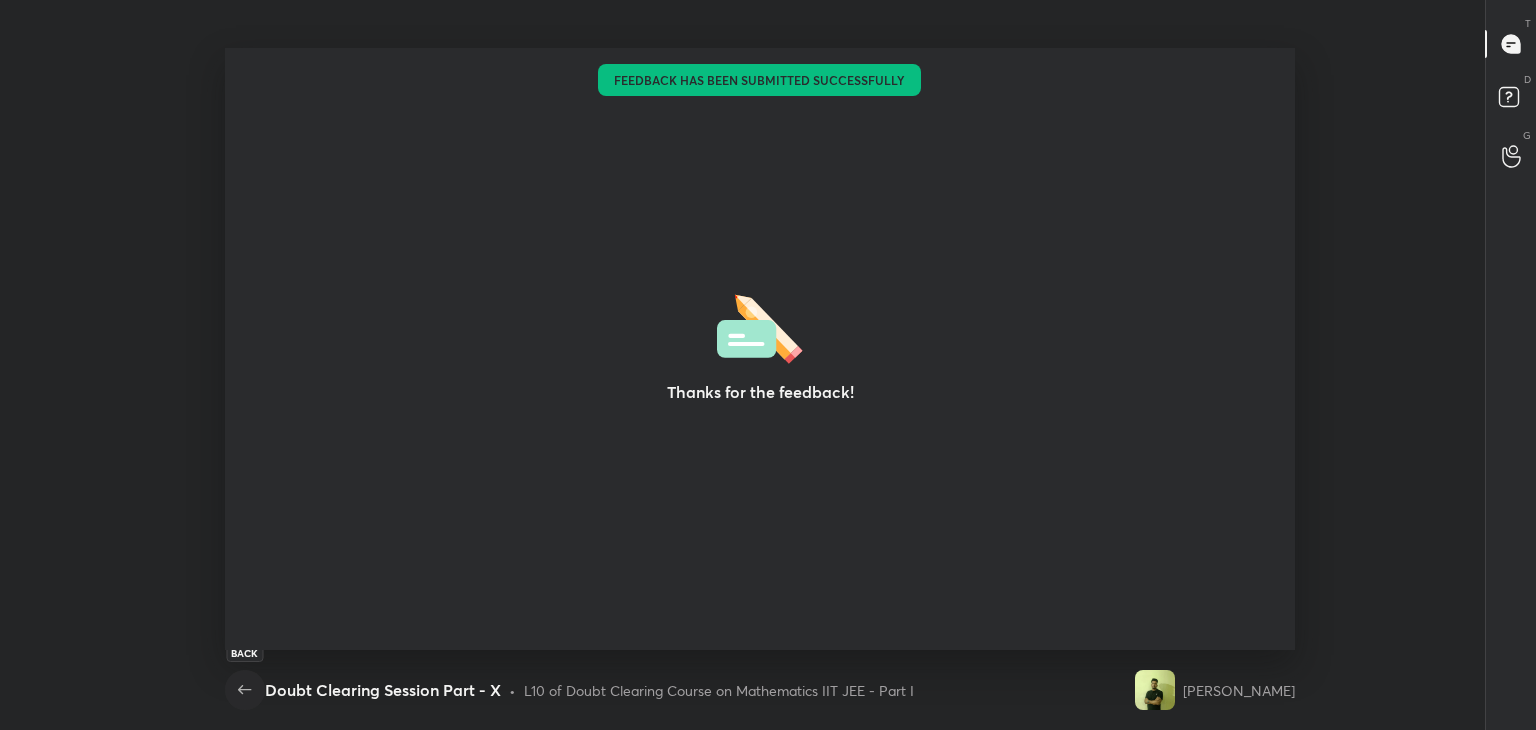 click 